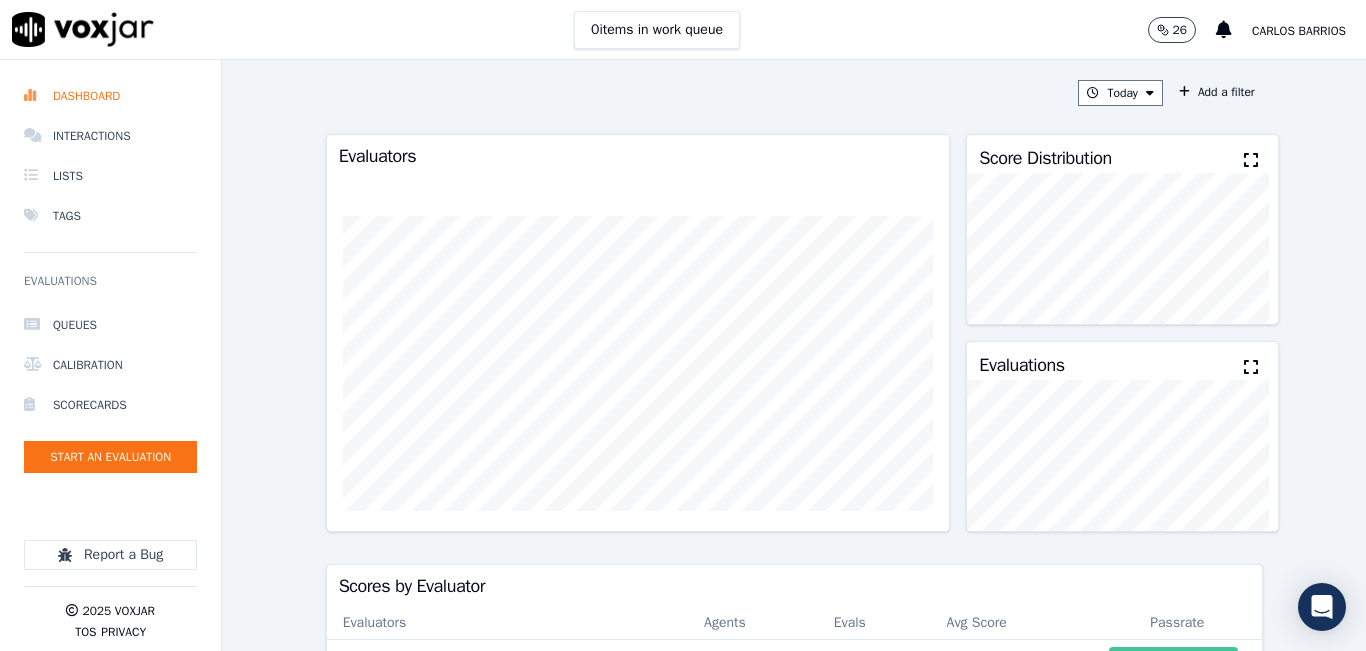 scroll, scrollTop: 0, scrollLeft: 0, axis: both 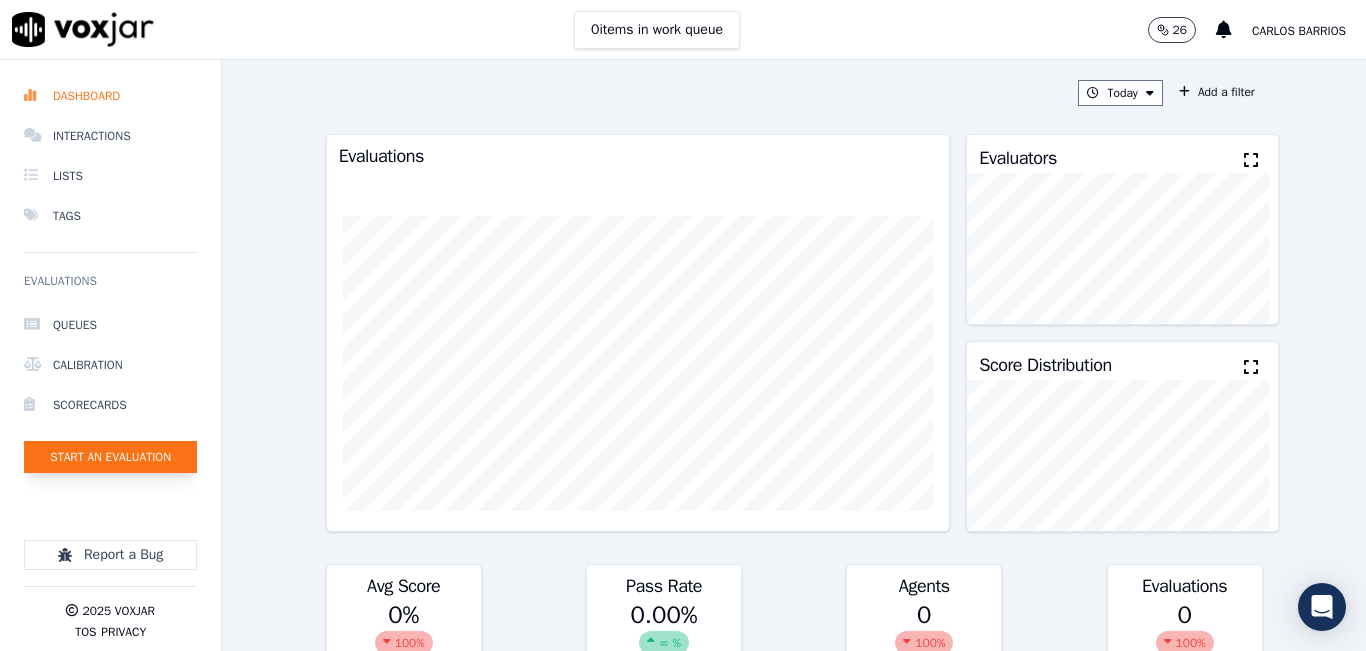 click on "Start an Evaluation" 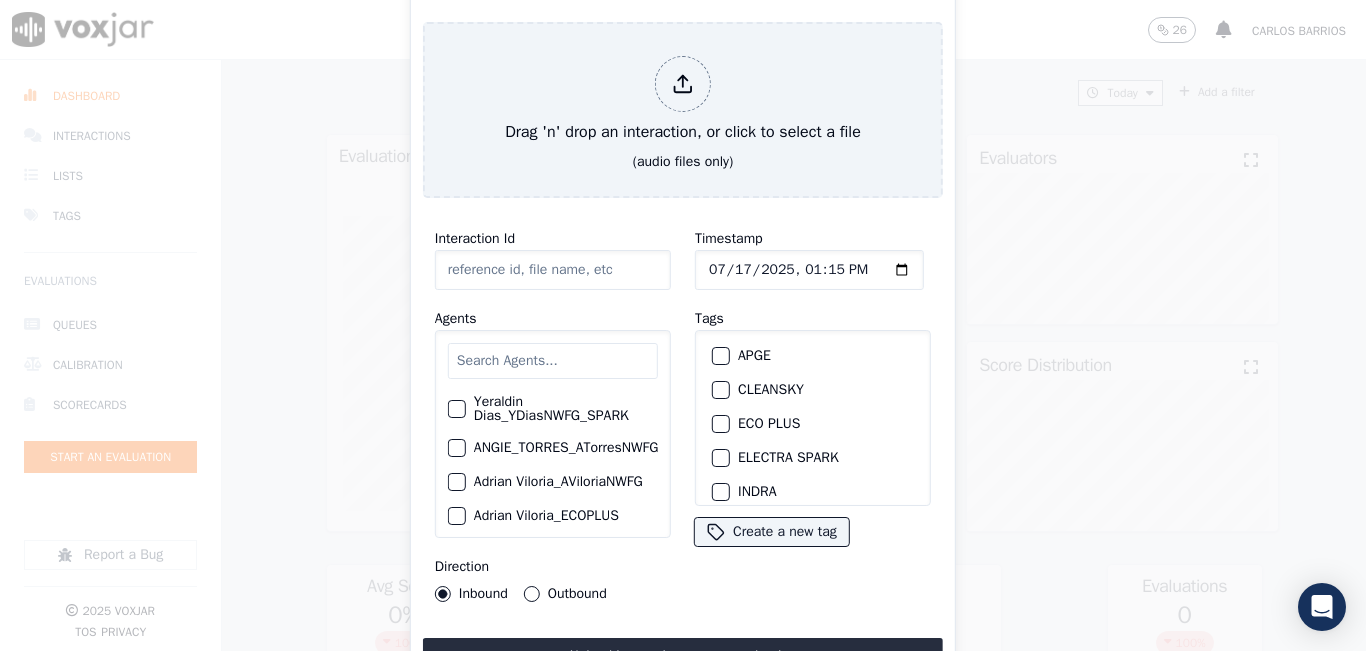 click at bounding box center (553, 361) 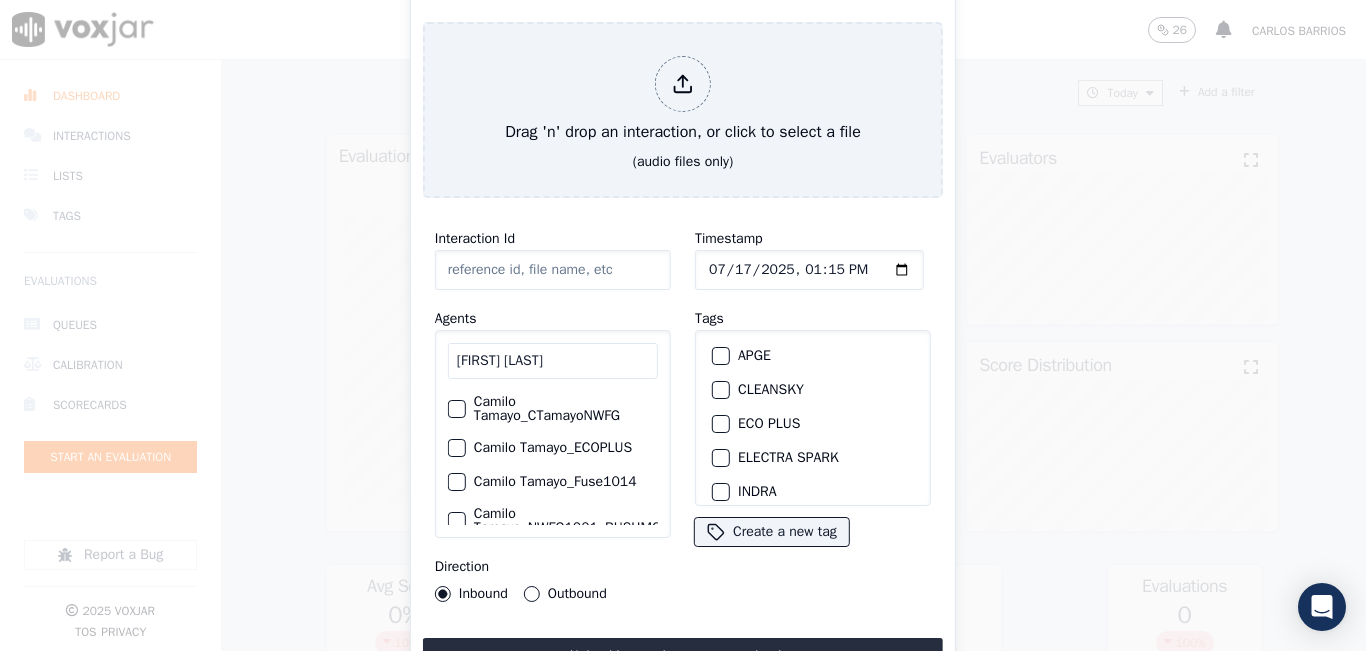 type on "[FIRST] [LAST]" 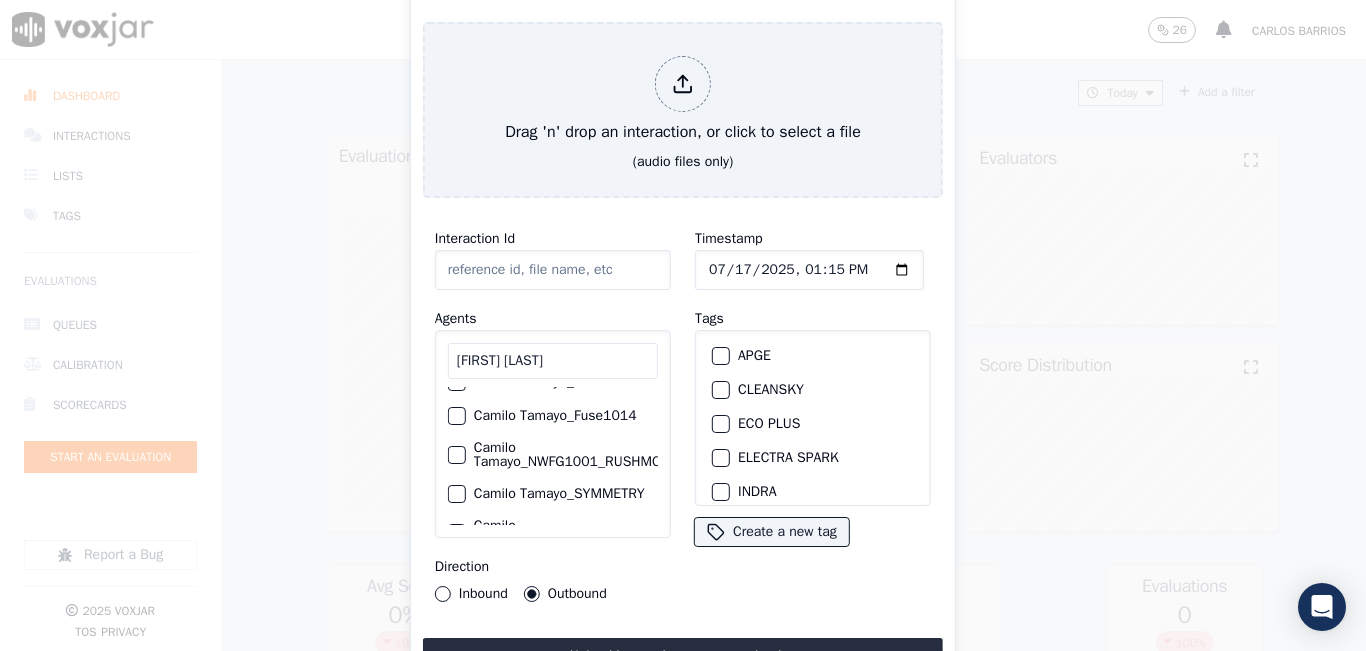 scroll, scrollTop: 0, scrollLeft: 0, axis: both 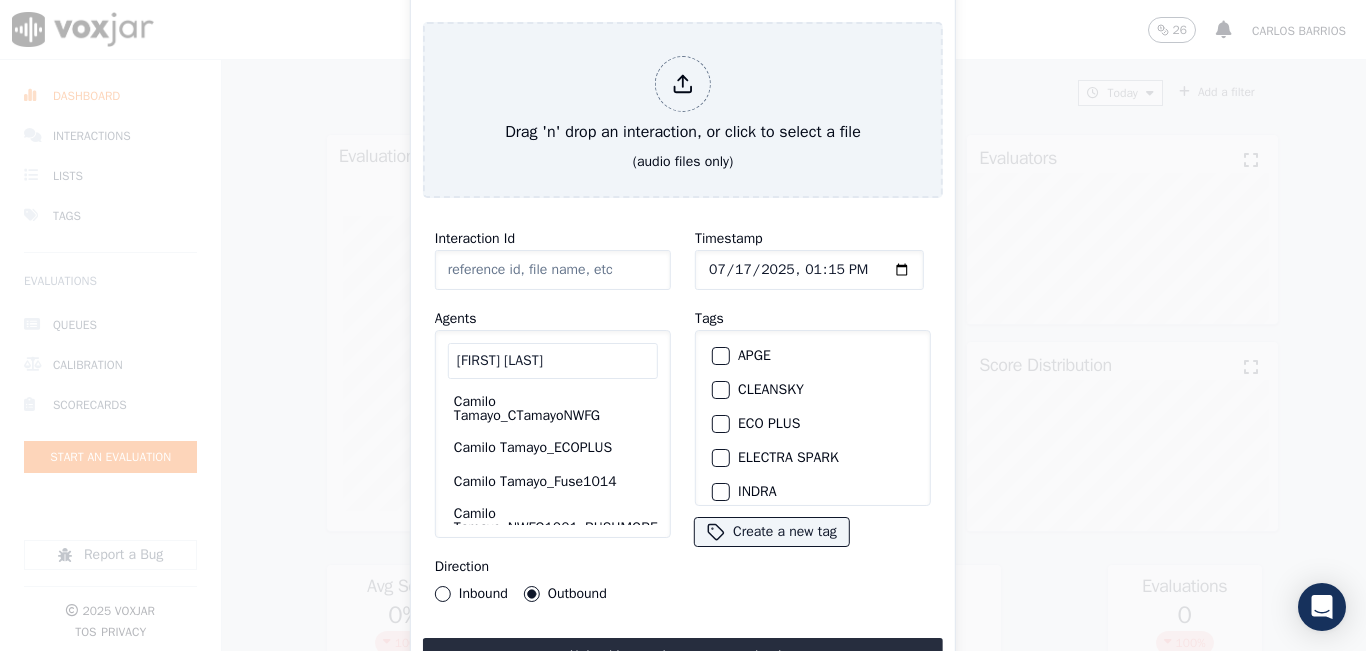click on "Camilo Tamayo_CTamayoNWFG" 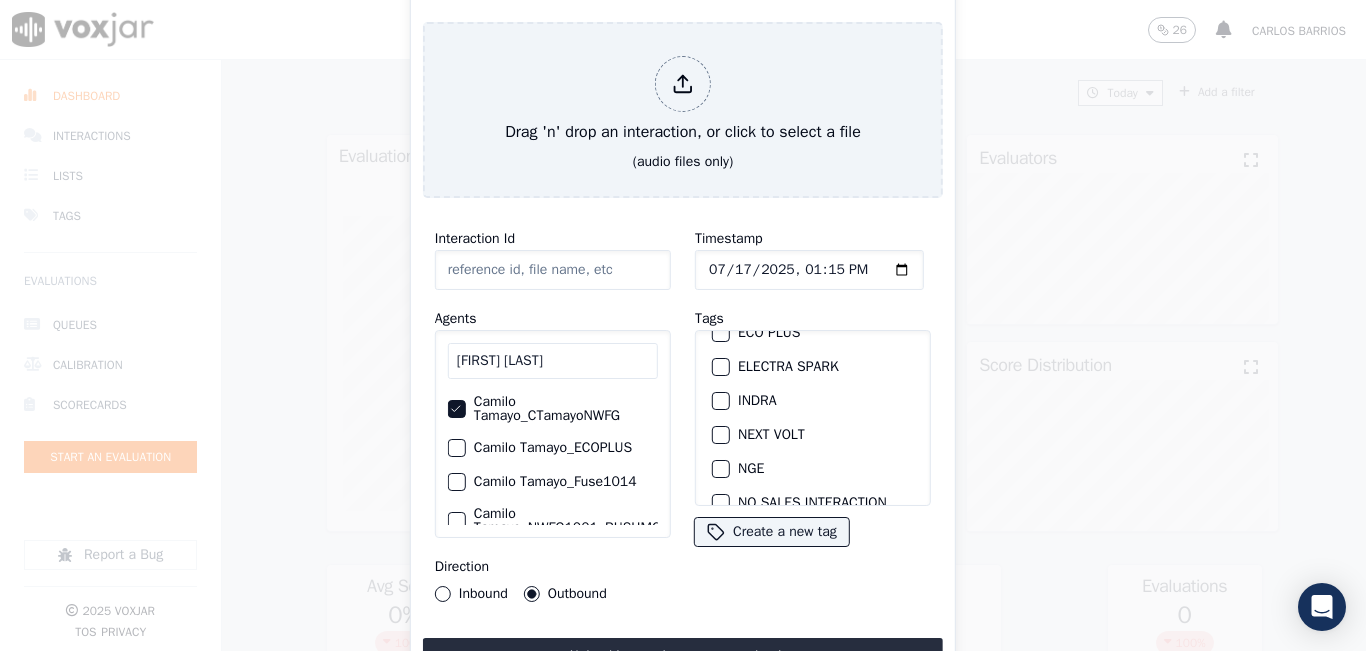 scroll, scrollTop: 100, scrollLeft: 0, axis: vertical 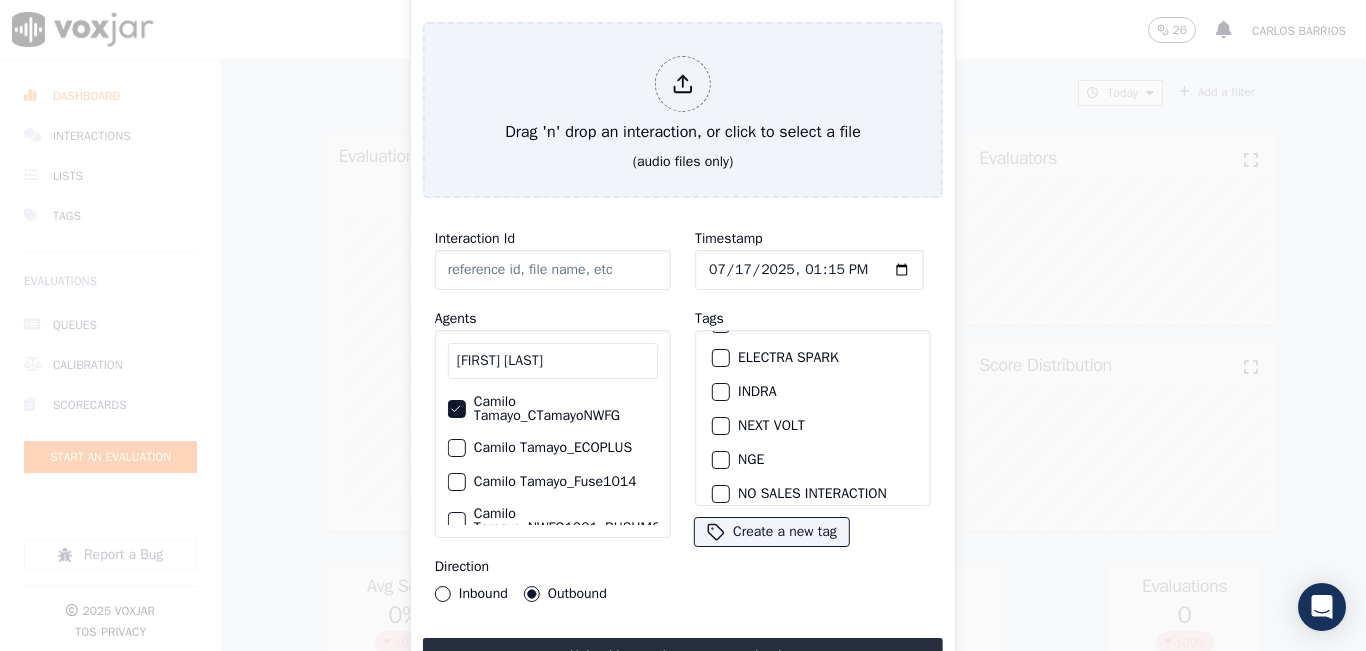 click at bounding box center (720, 460) 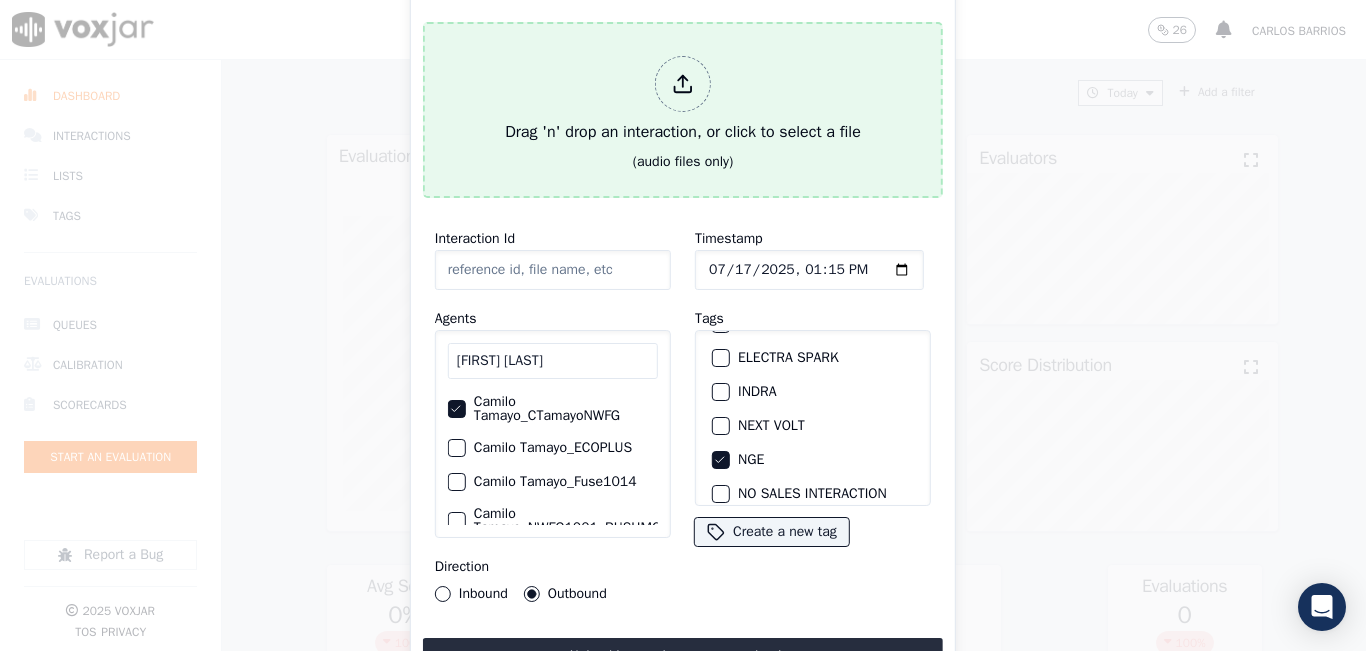 click on "Drag 'n' drop an interaction, or click to select a file" at bounding box center (683, 100) 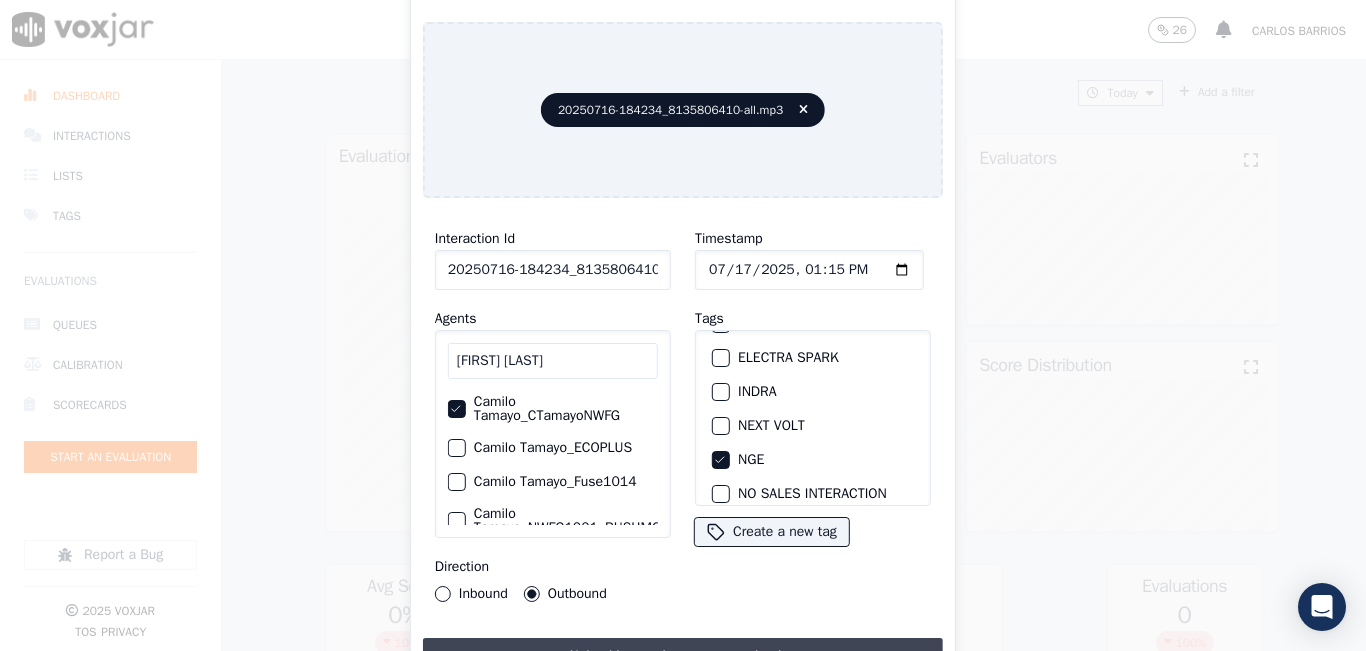 click on "Upload interaction to start evaluation" at bounding box center [683, 656] 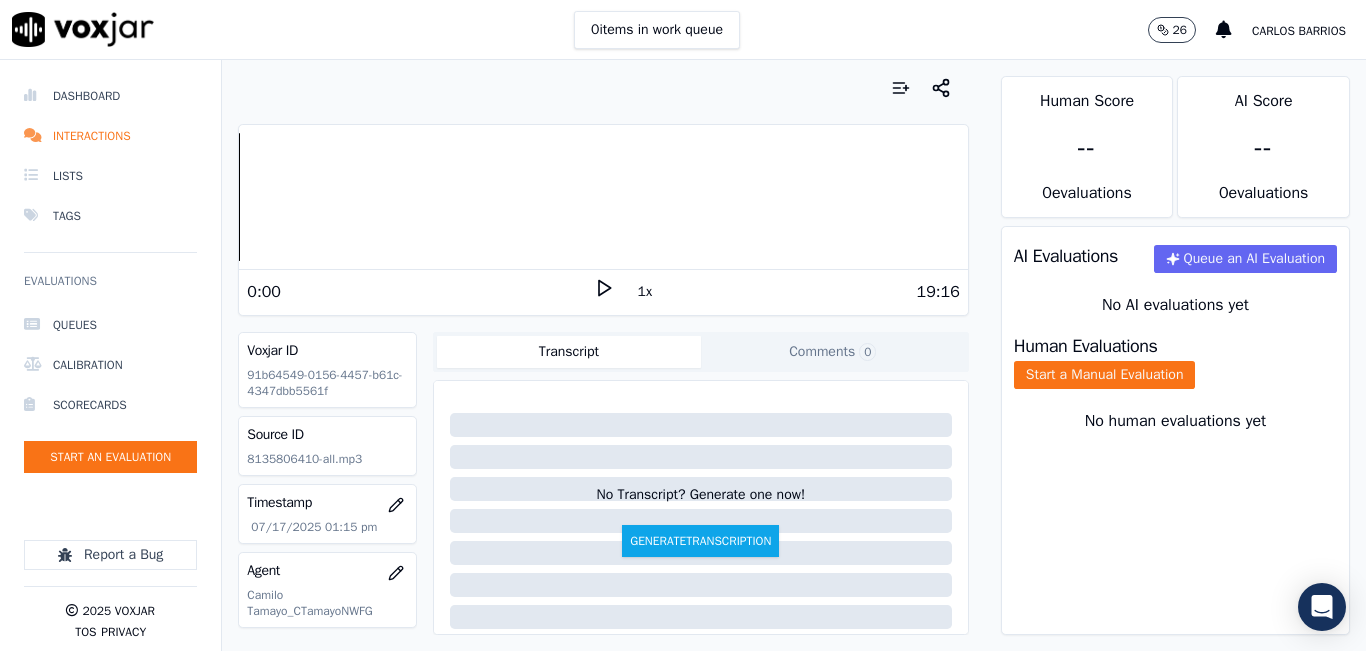 click on "0:00" at bounding box center (420, 292) 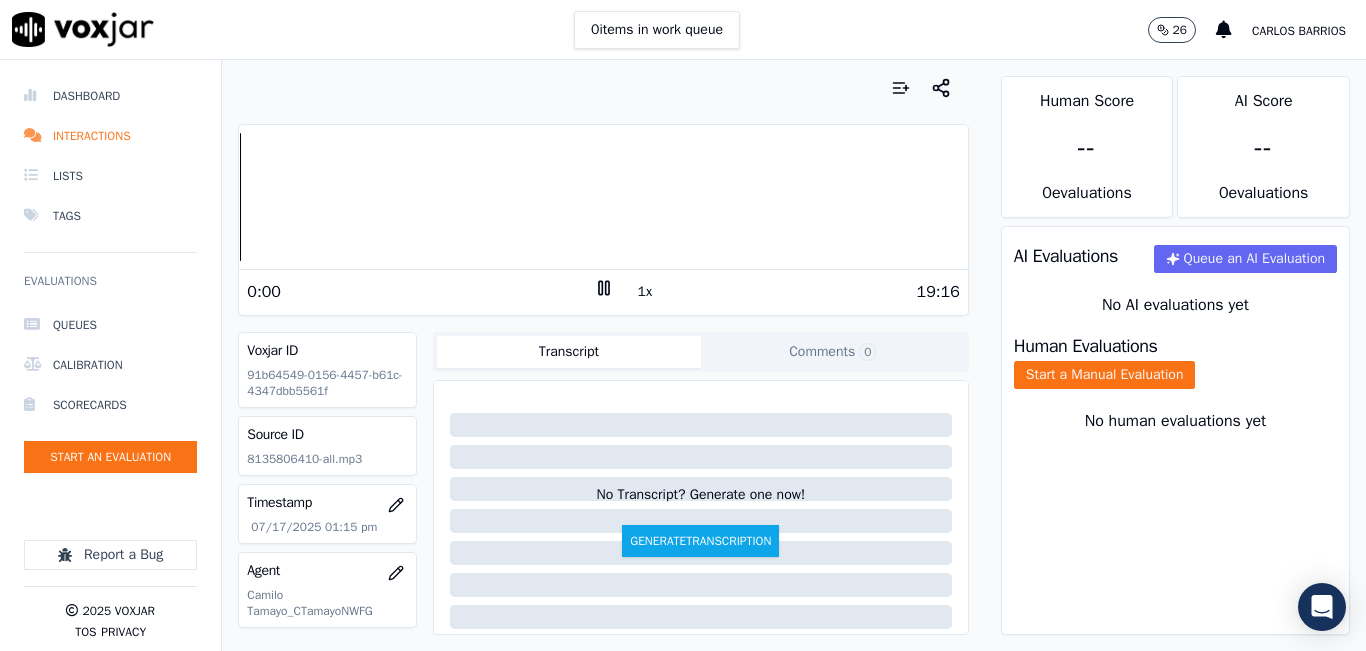 click on "1x" at bounding box center [645, 292] 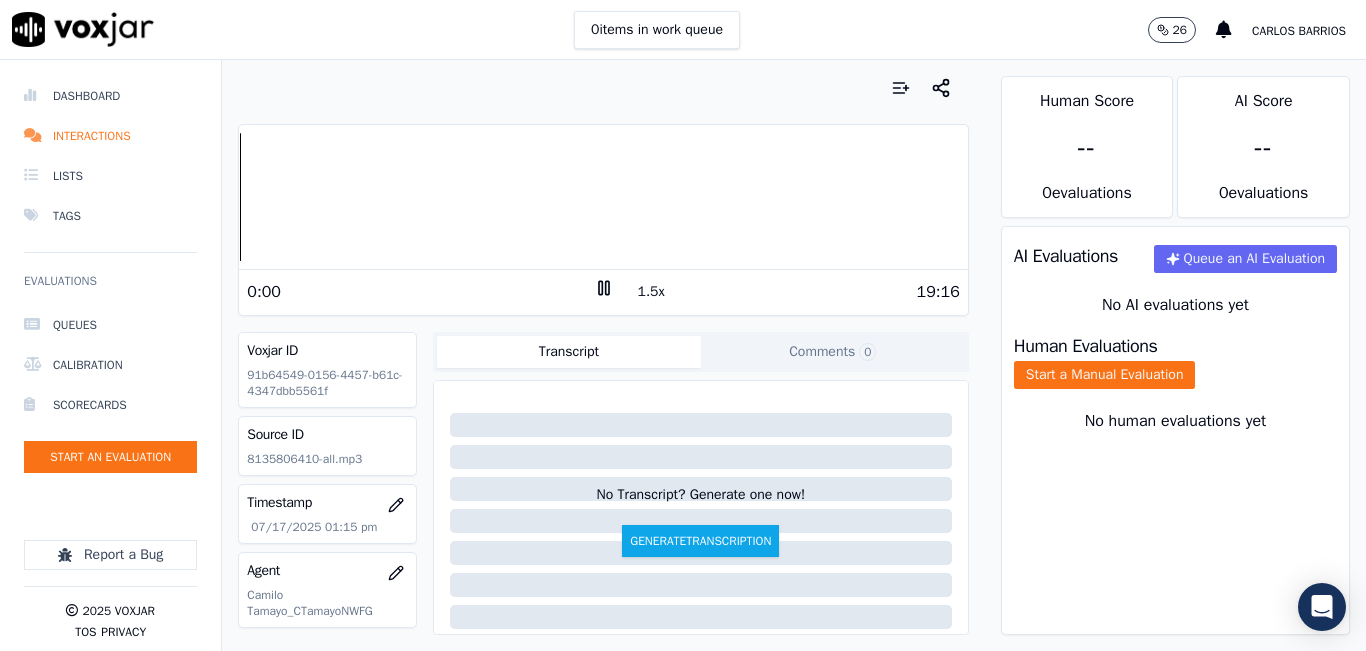 click on "1.5x" at bounding box center (651, 292) 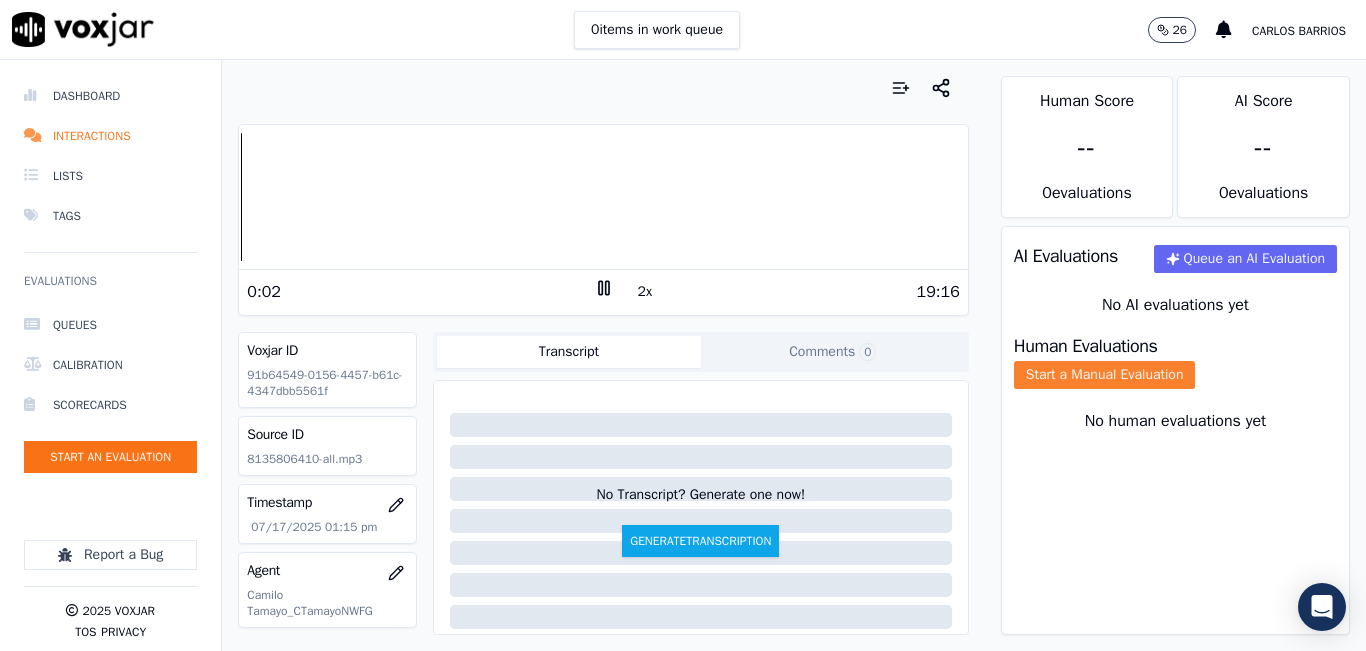 click on "Start a Manual Evaluation" 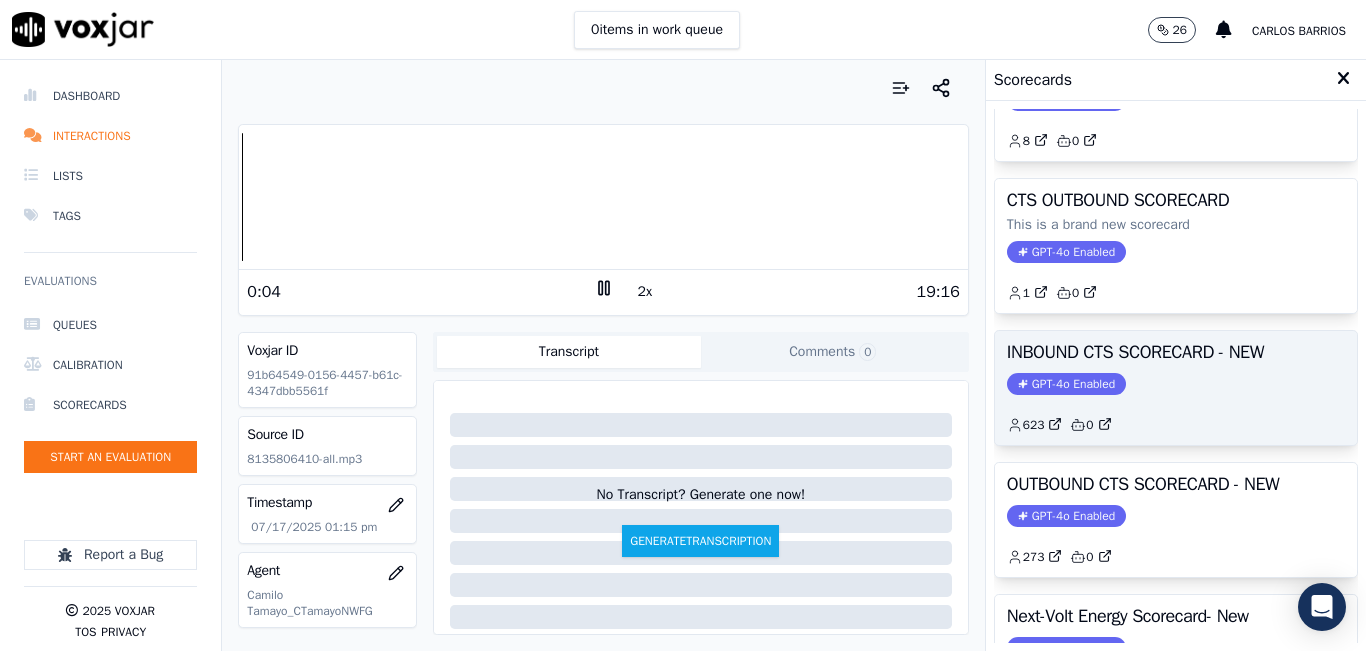 scroll, scrollTop: 100, scrollLeft: 0, axis: vertical 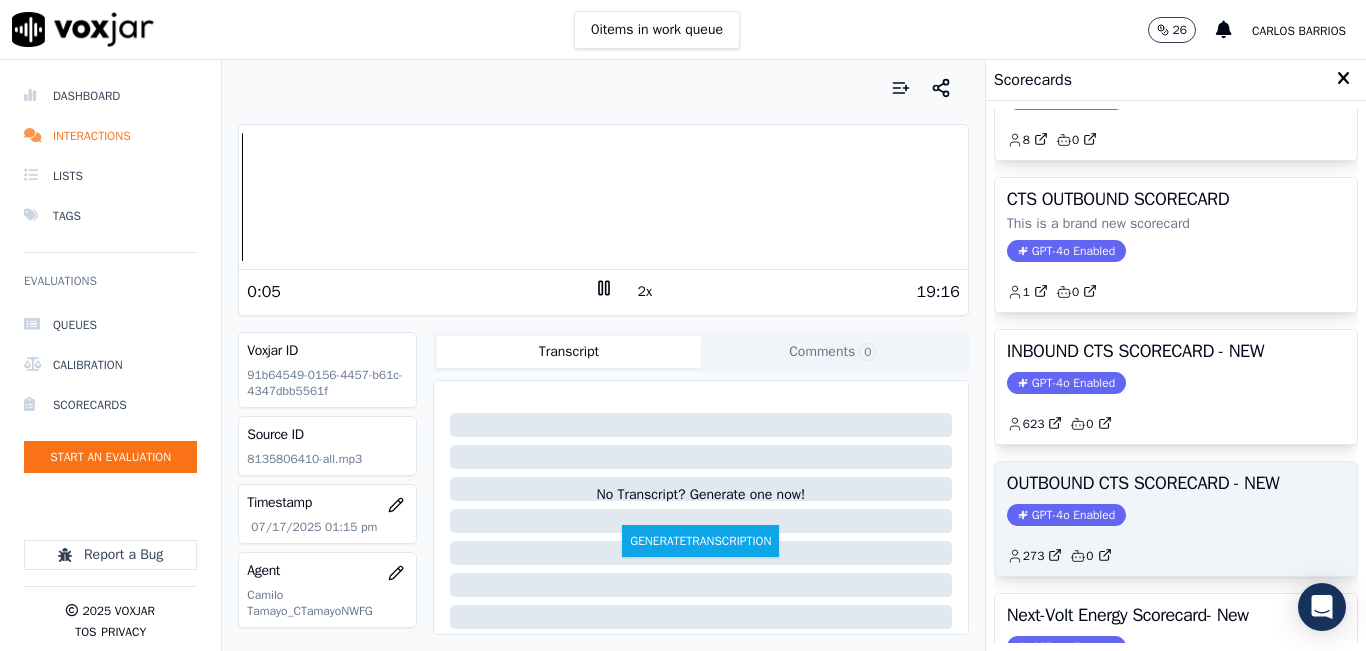 click on "OUTBOUND CTS SCORECARD - NEW" at bounding box center (1176, 483) 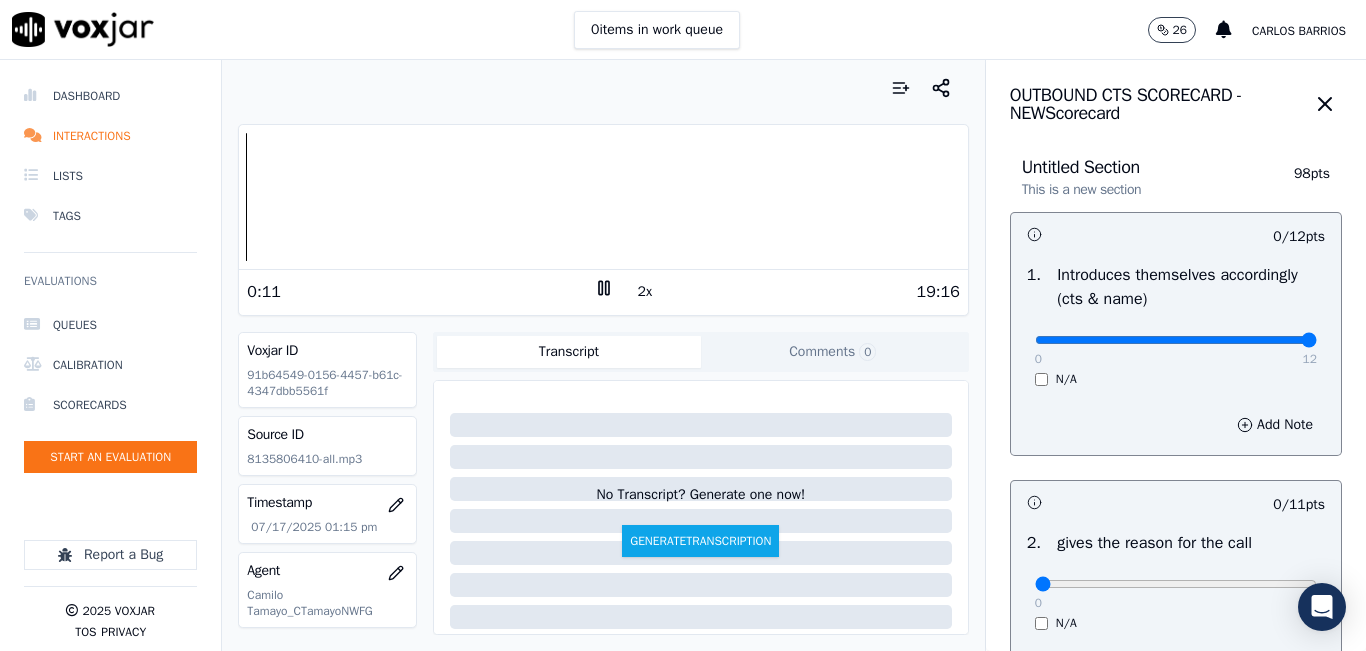 drag, startPoint x: 1267, startPoint y: 337, endPoint x: 1365, endPoint y: 342, distance: 98.12747 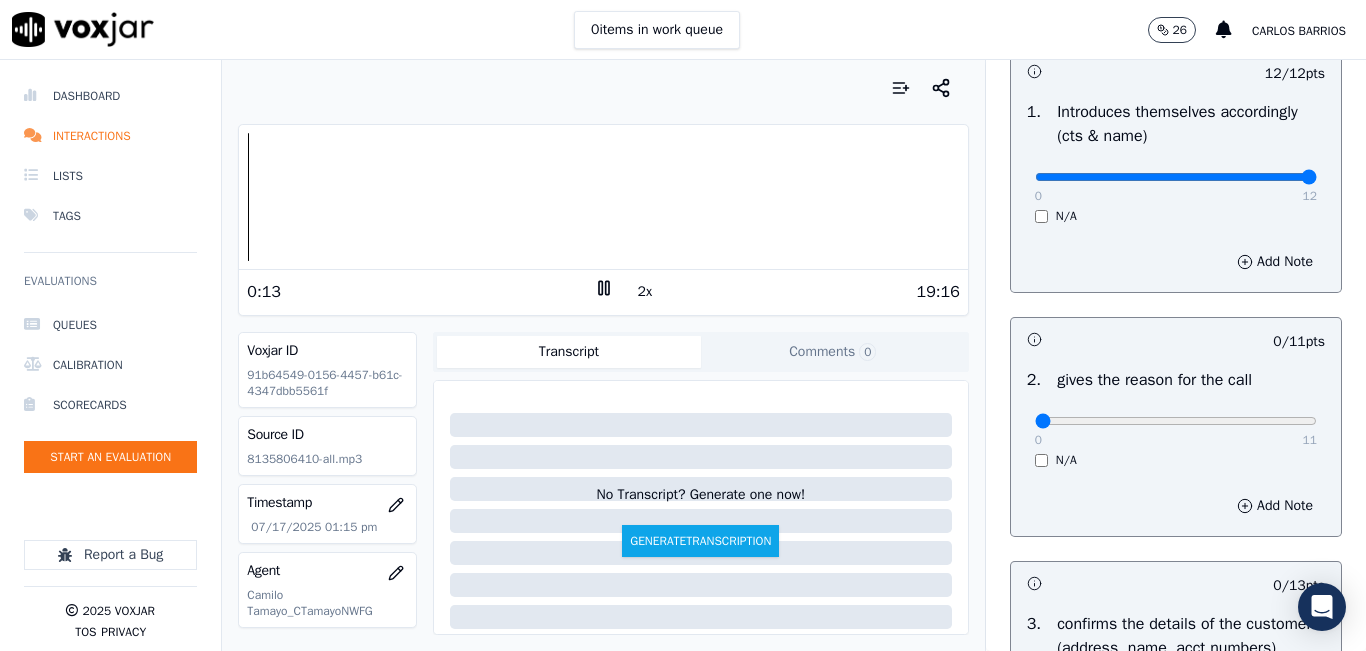 scroll, scrollTop: 200, scrollLeft: 0, axis: vertical 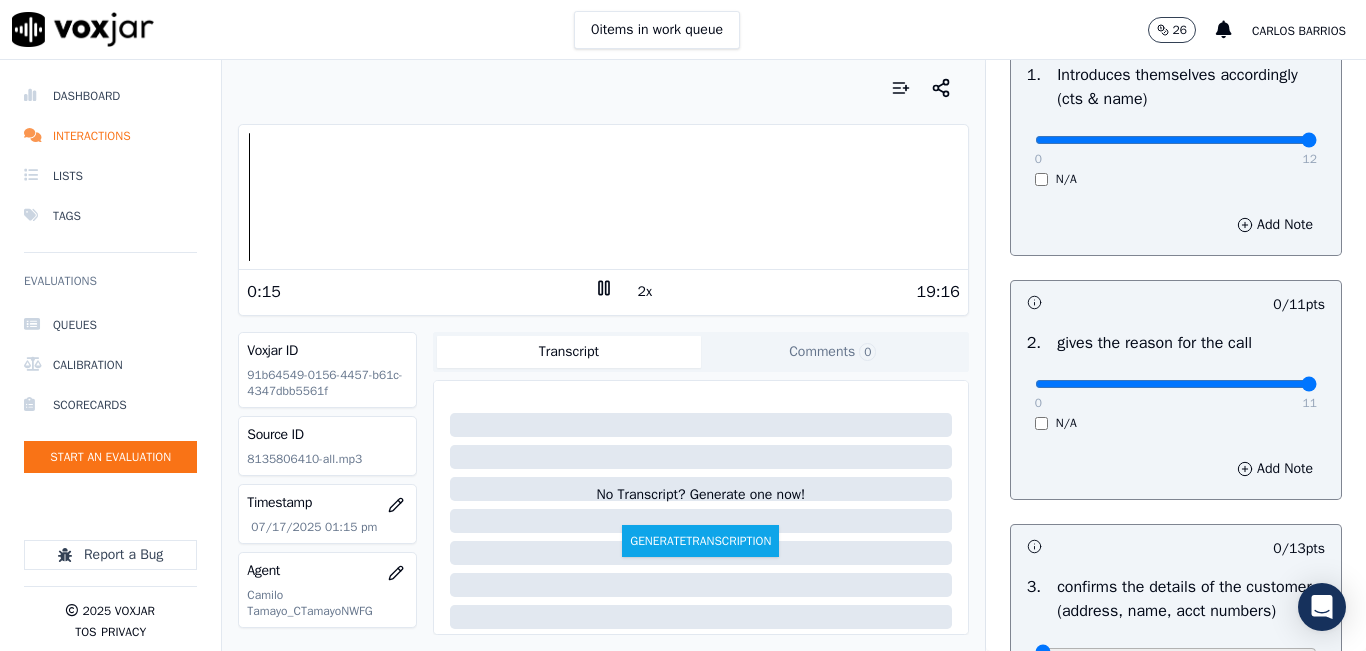 type on "11" 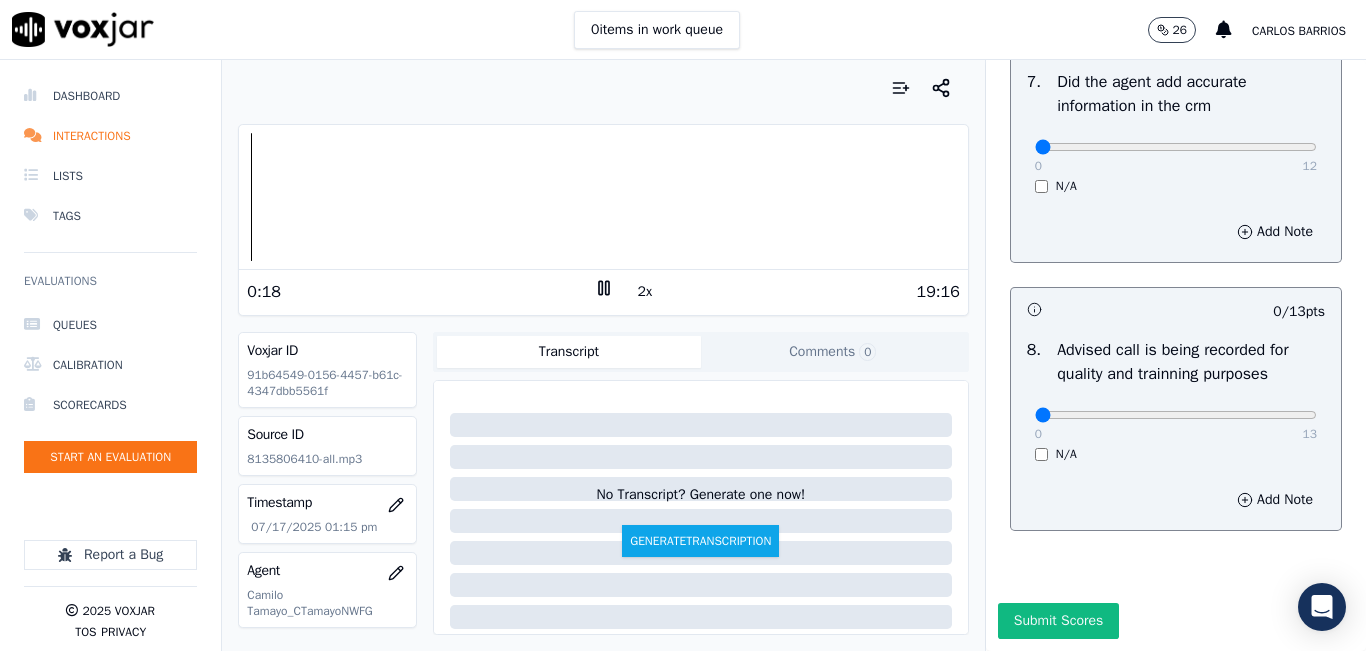 scroll, scrollTop: 1918, scrollLeft: 0, axis: vertical 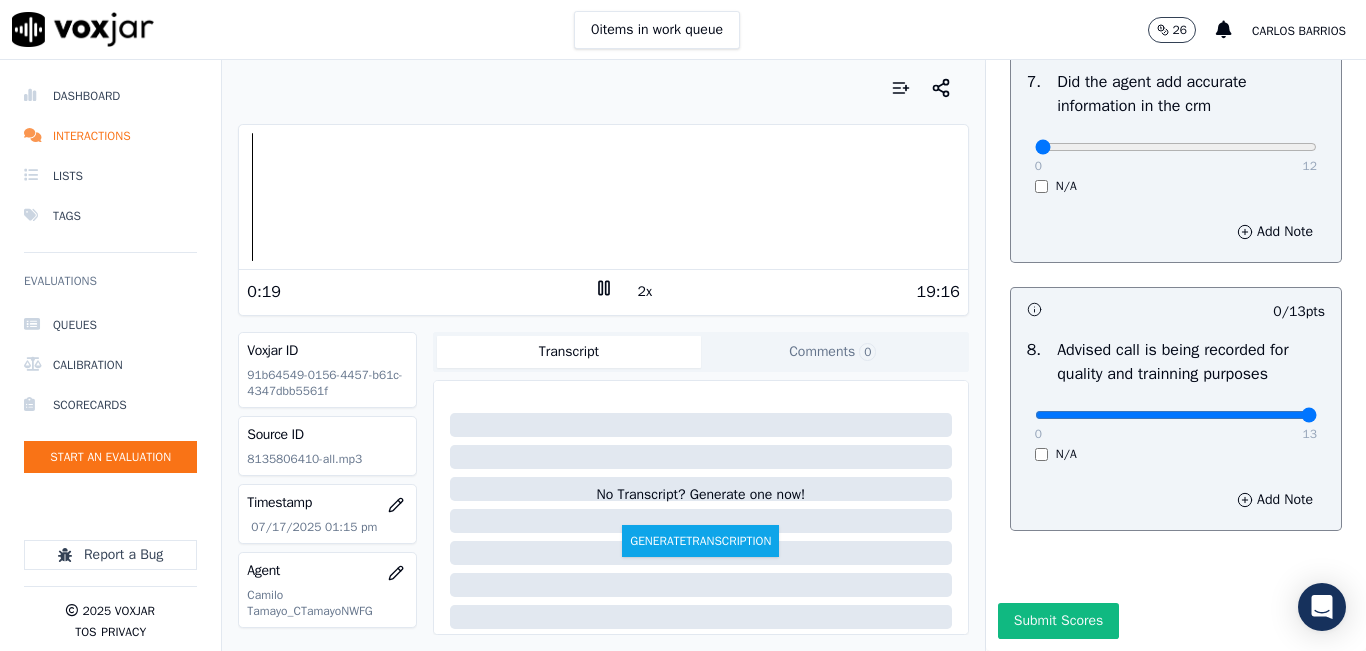 type on "13" 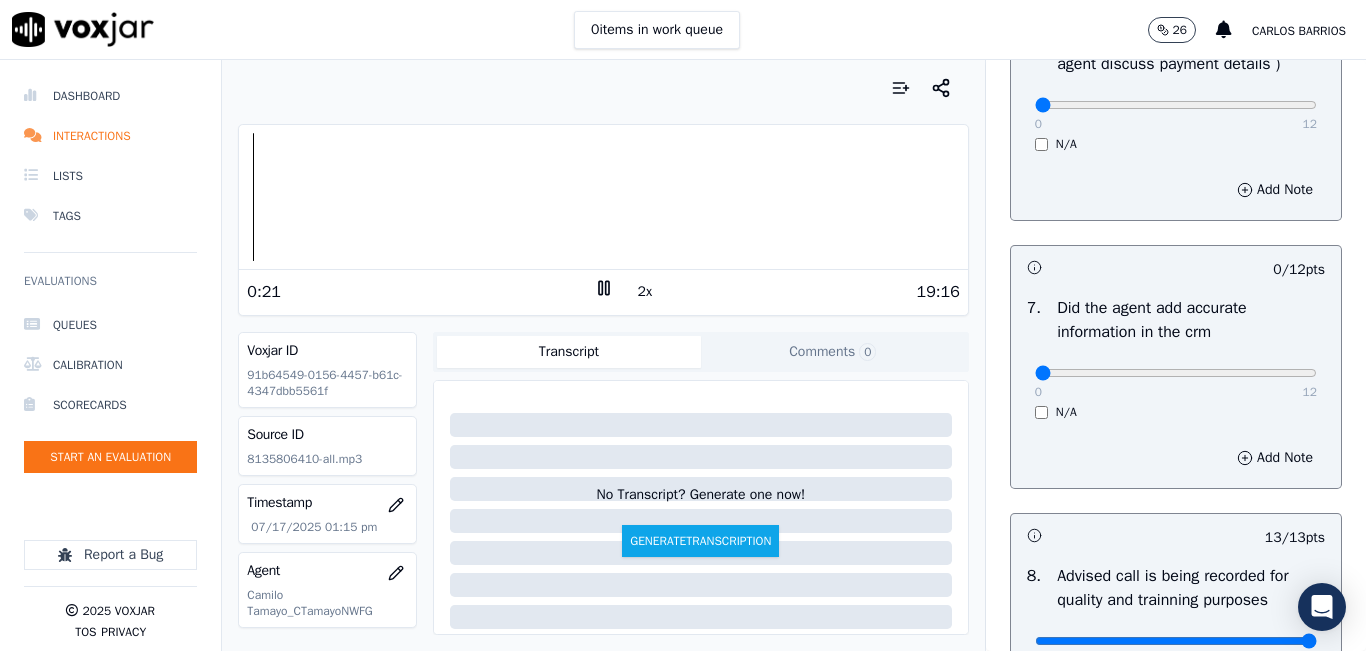 scroll, scrollTop: 1518, scrollLeft: 0, axis: vertical 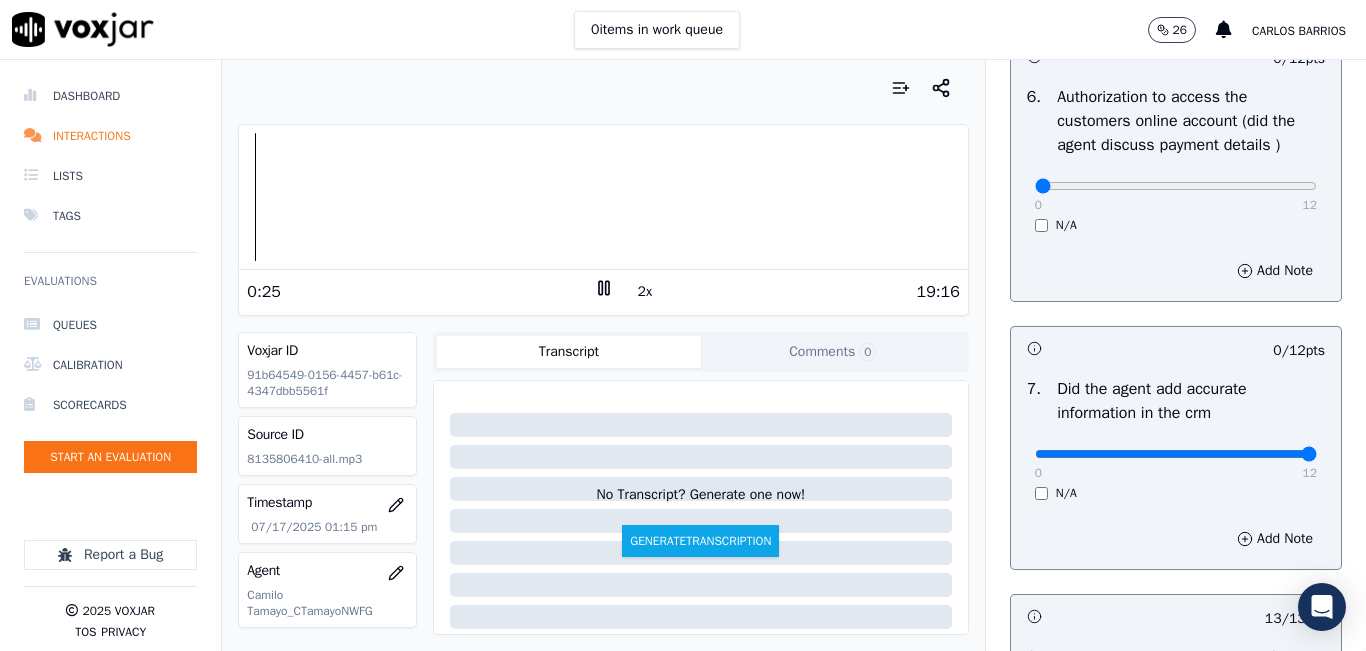 type on "12" 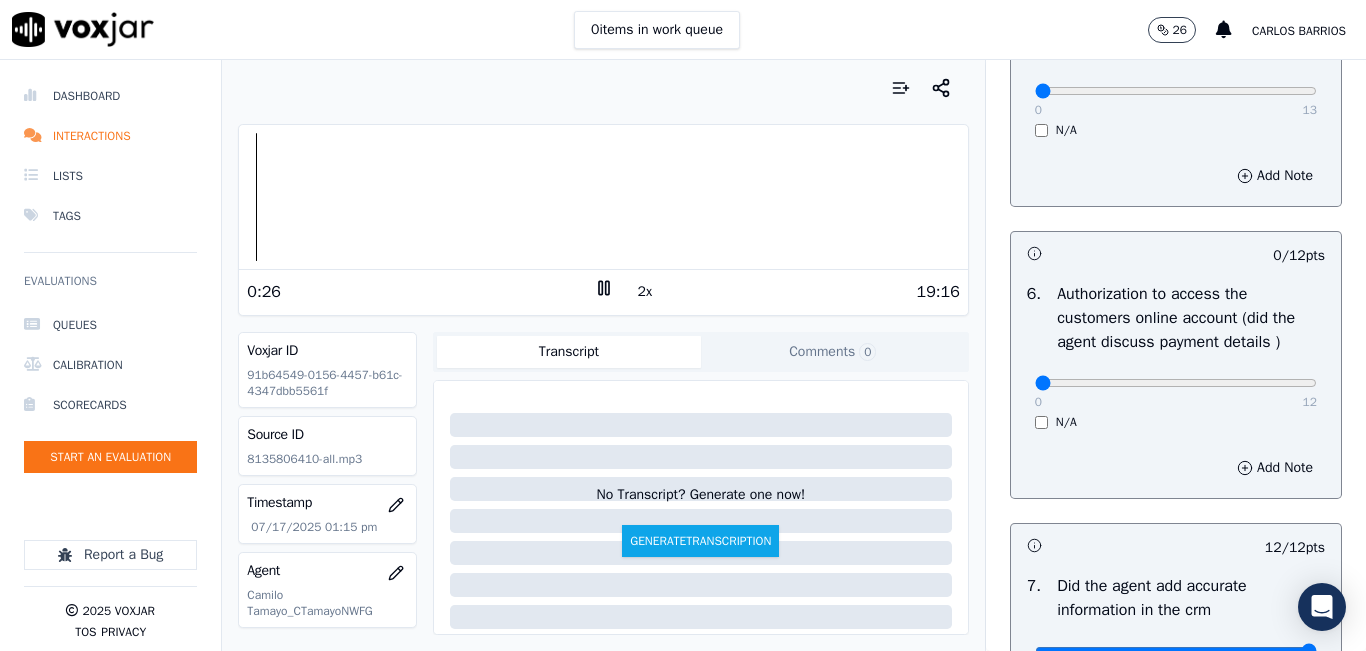 scroll, scrollTop: 1218, scrollLeft: 0, axis: vertical 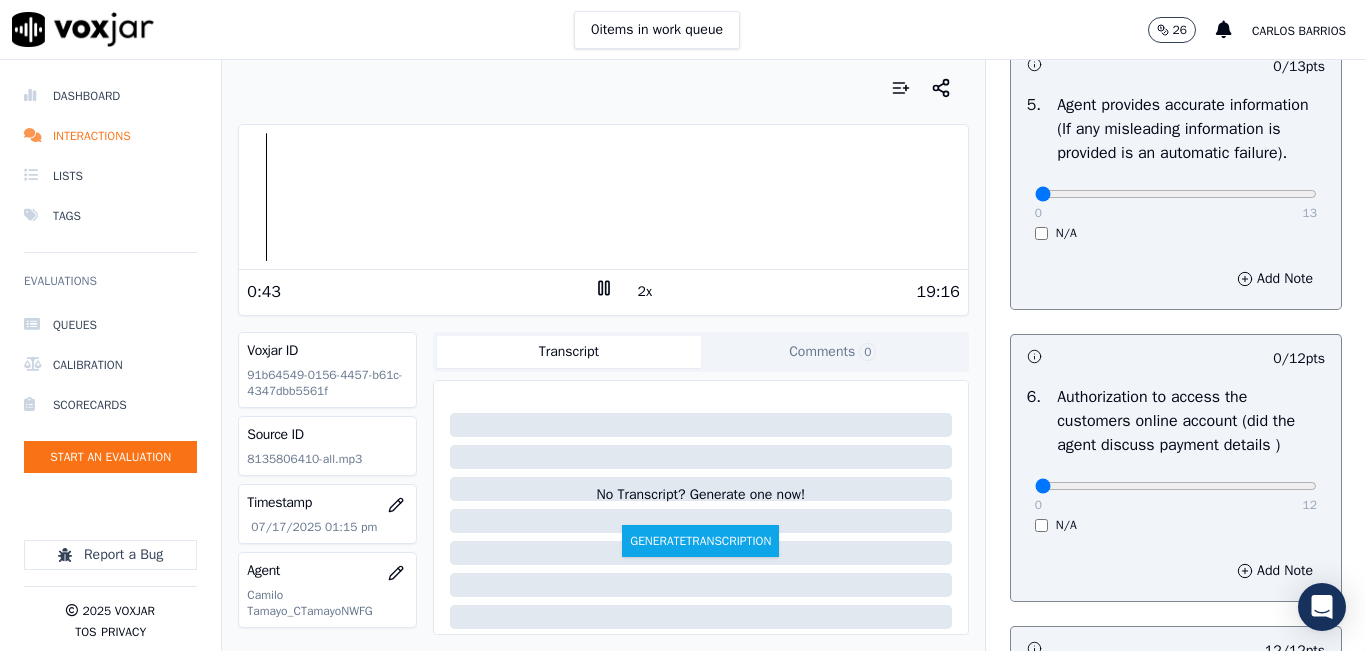 click at bounding box center (603, 197) 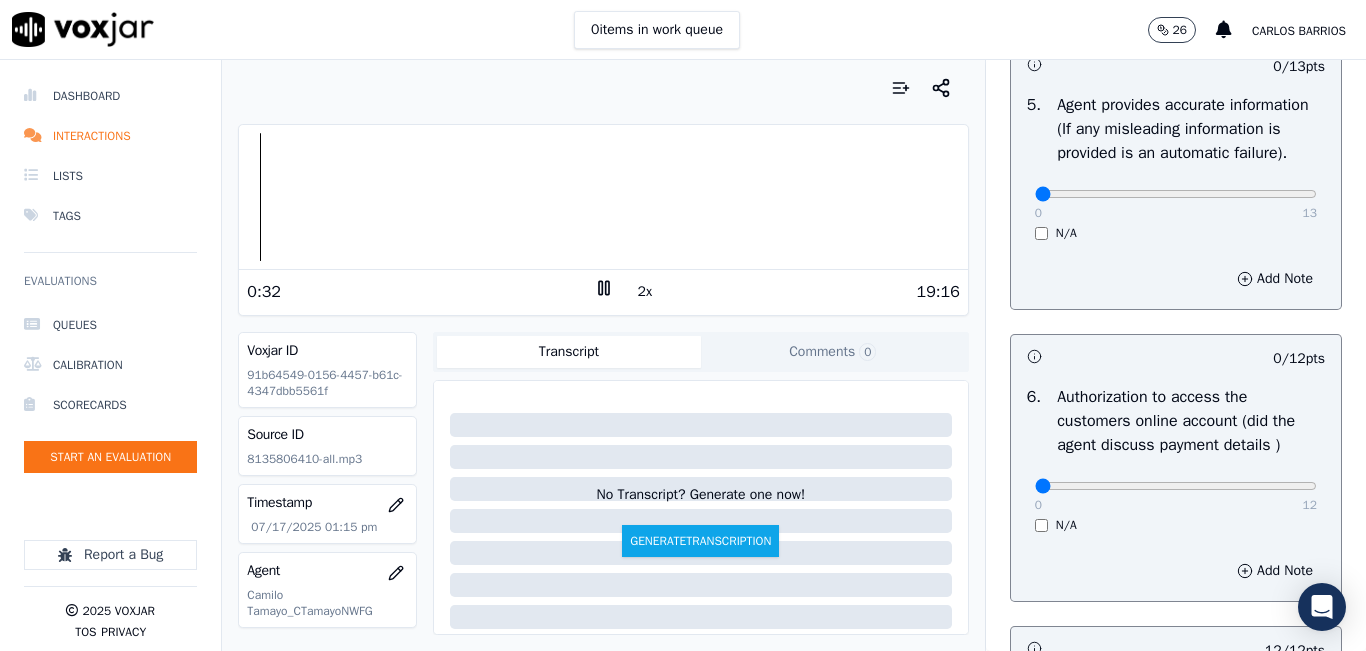 click at bounding box center [603, 197] 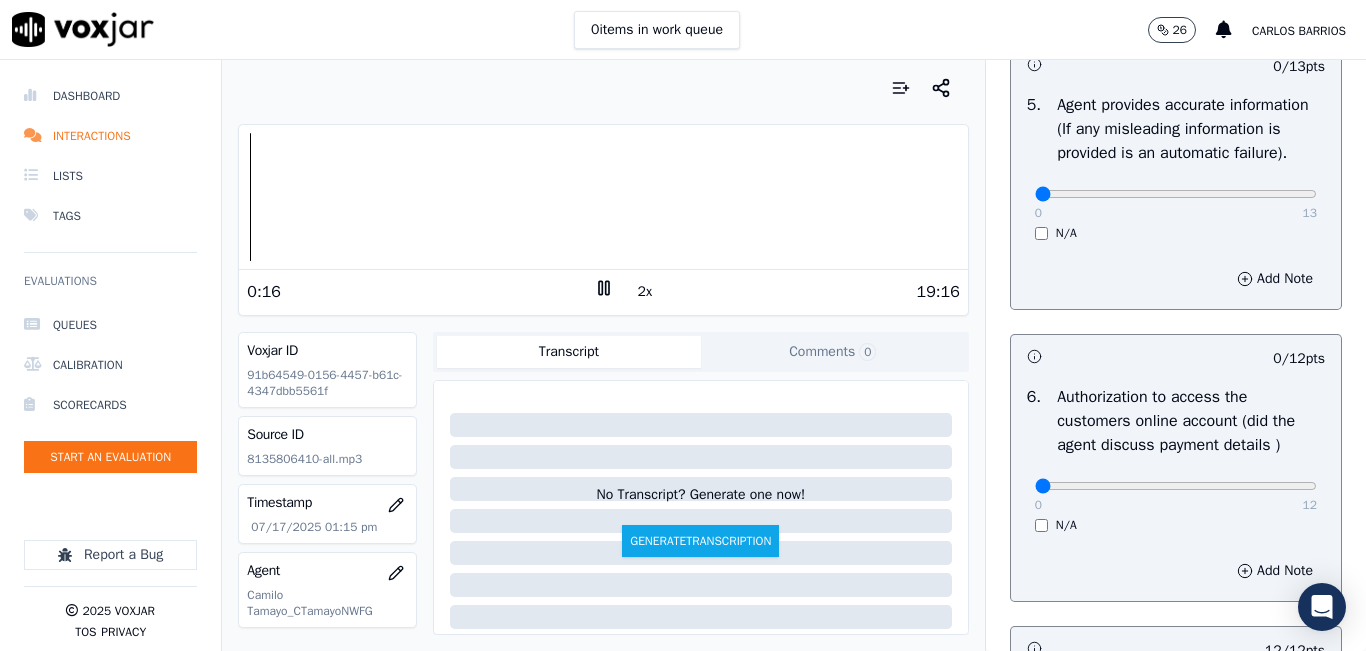 click on "2x" at bounding box center [645, 292] 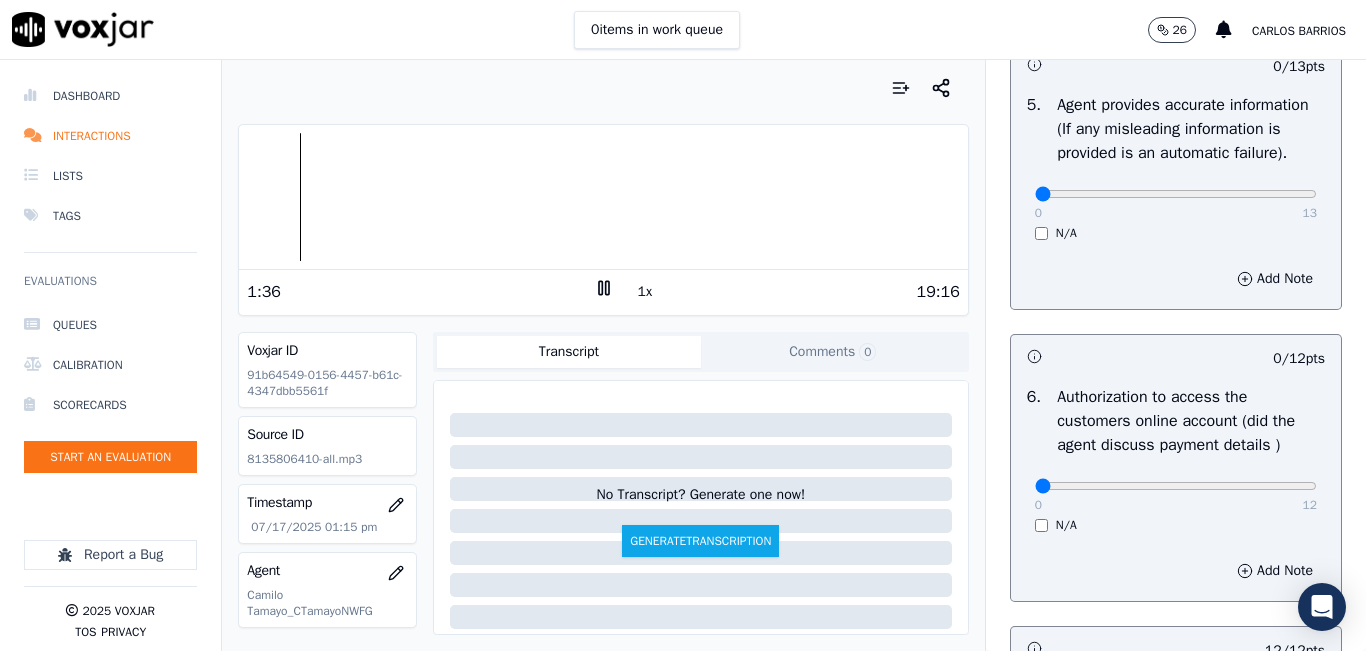 click on "1x" at bounding box center [645, 292] 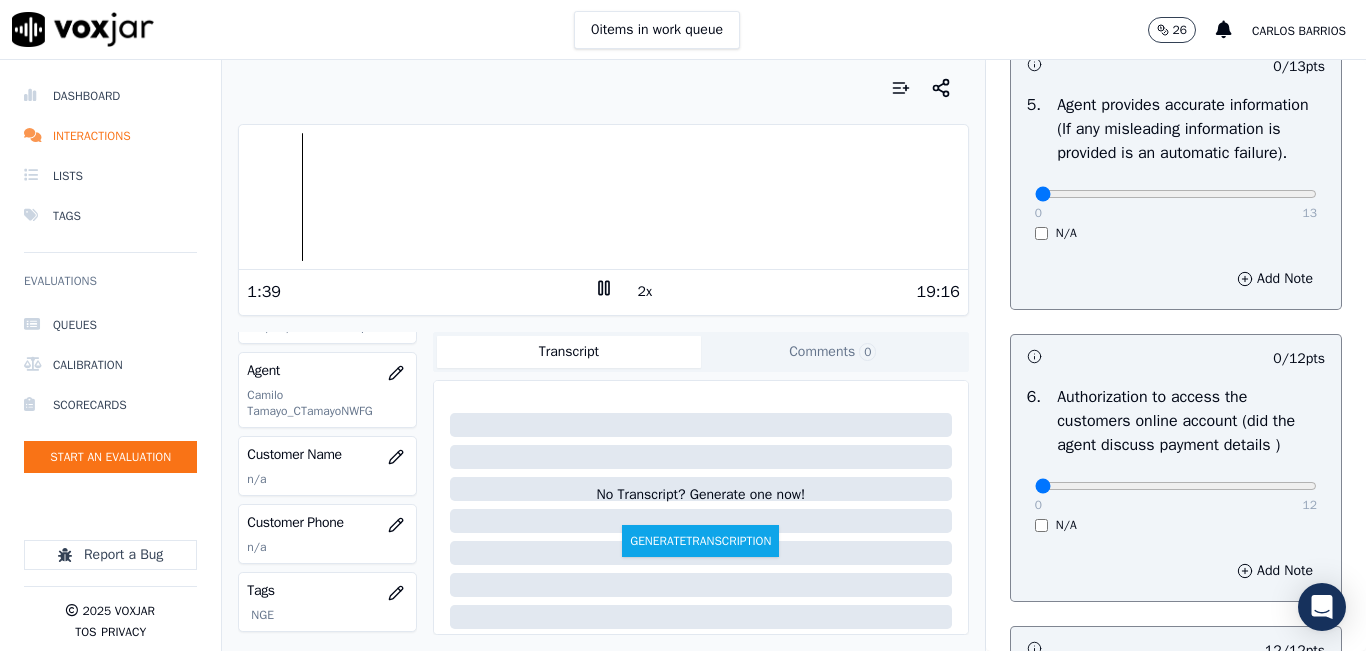 scroll, scrollTop: 300, scrollLeft: 0, axis: vertical 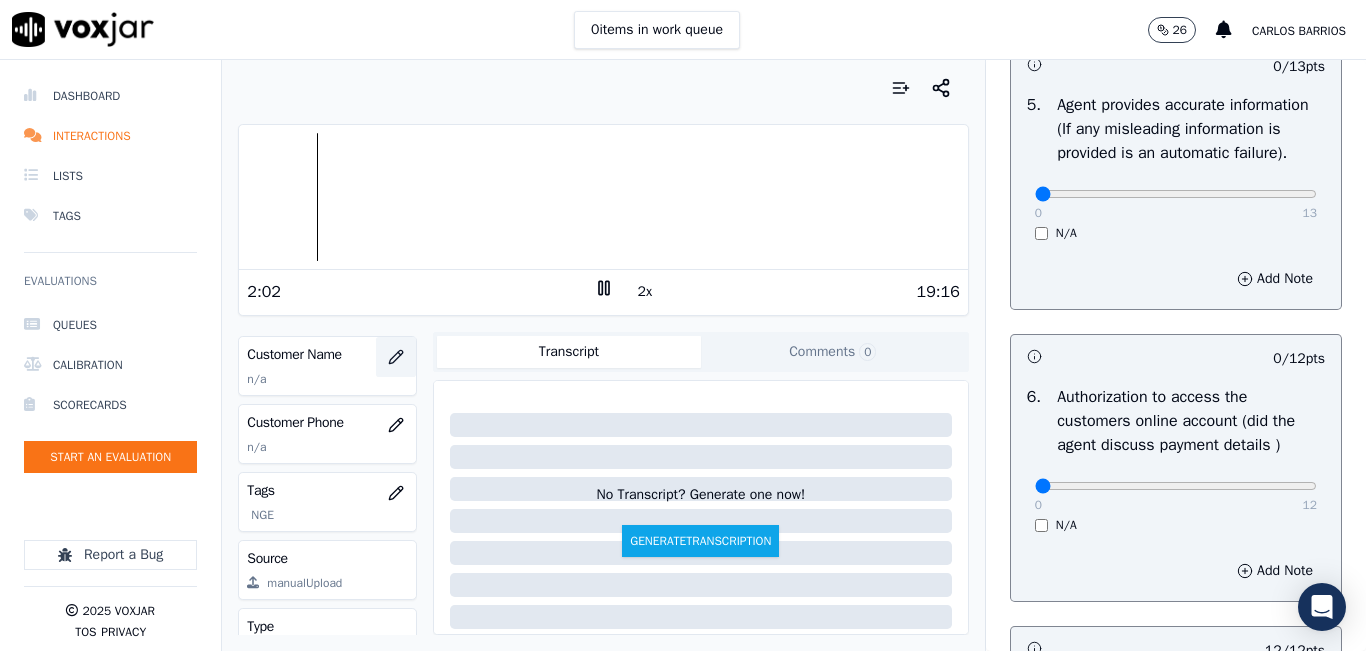 click at bounding box center (396, 357) 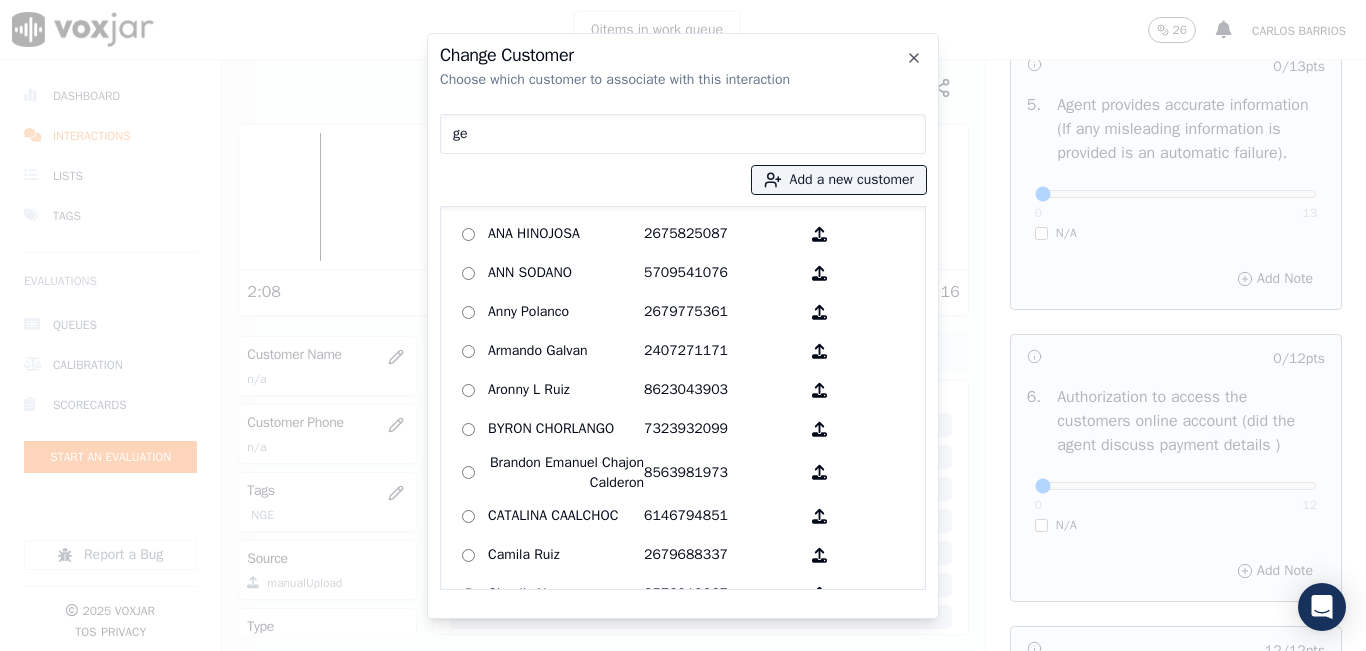 type on "g" 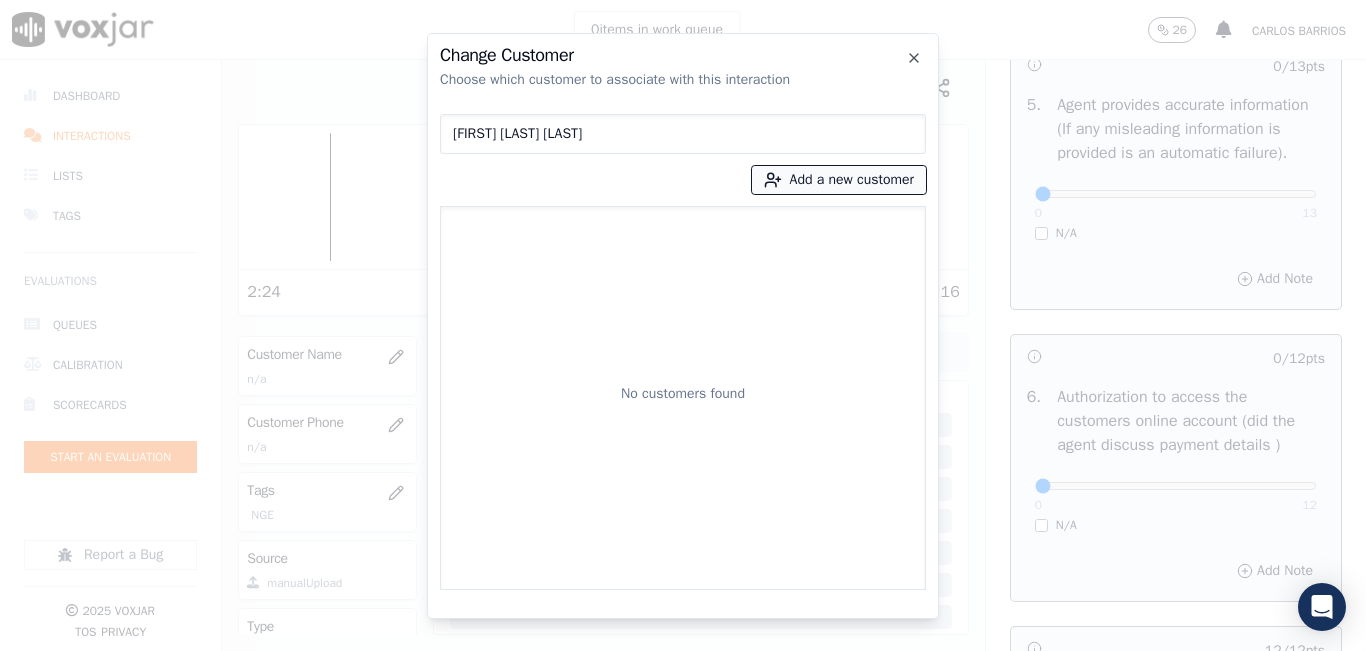 type on "GERMAN ROSALES PRADO" 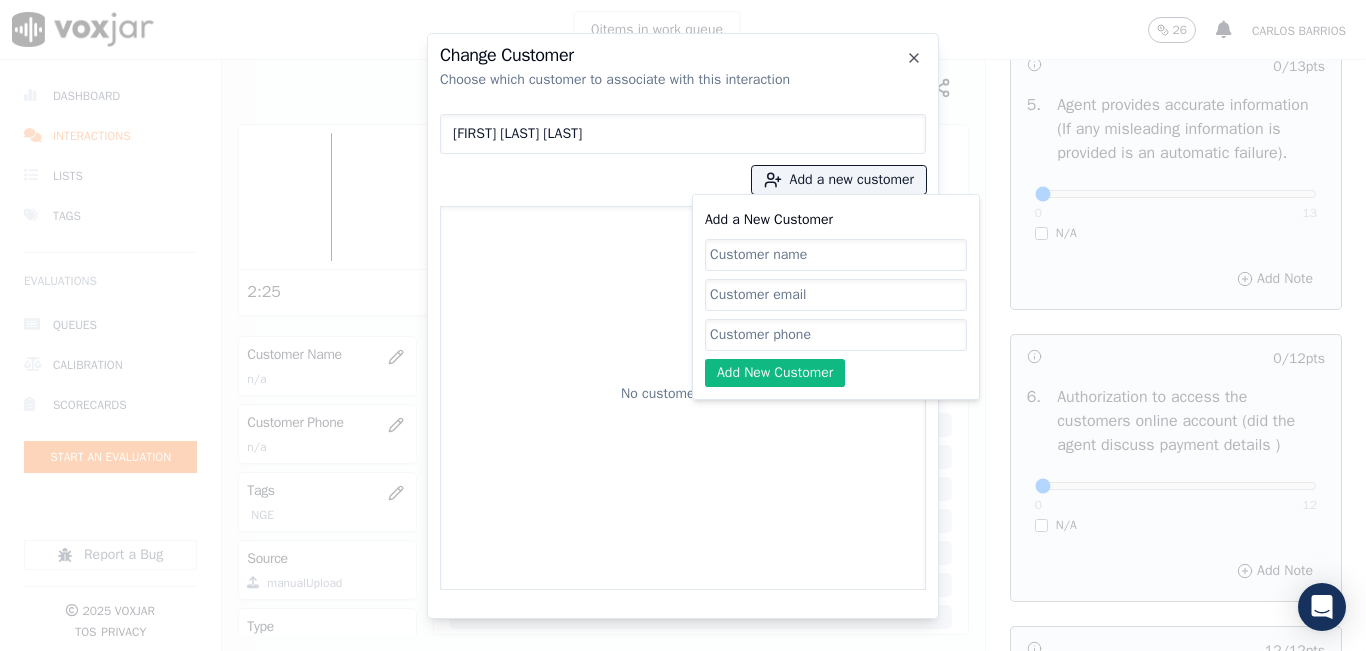 click on "Add a New Customer" 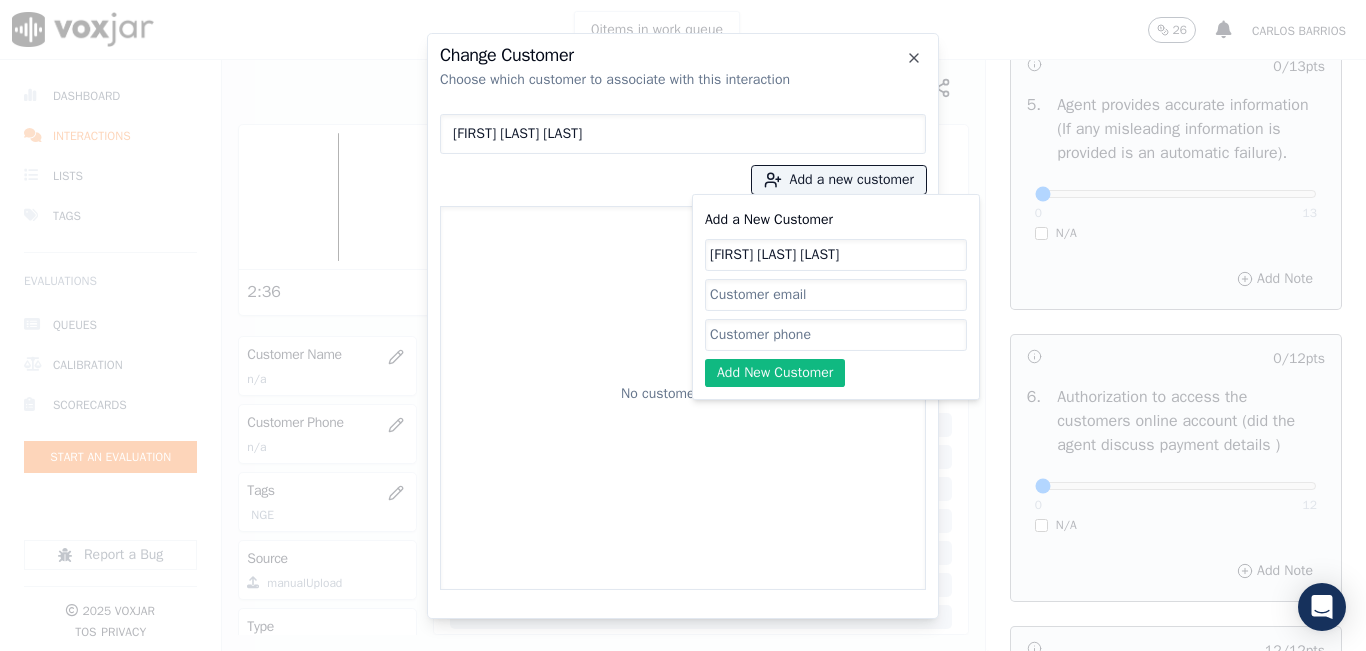 type on "GERMAN ROSALES PRADO" 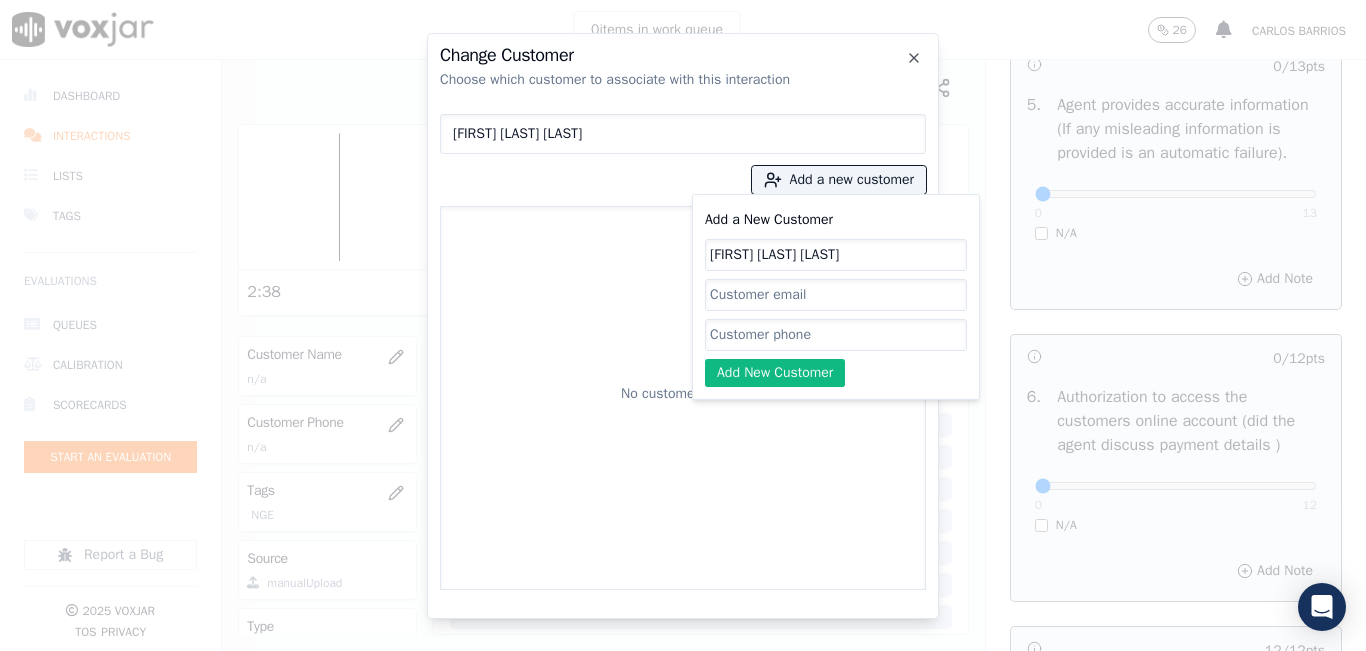 type on "V" 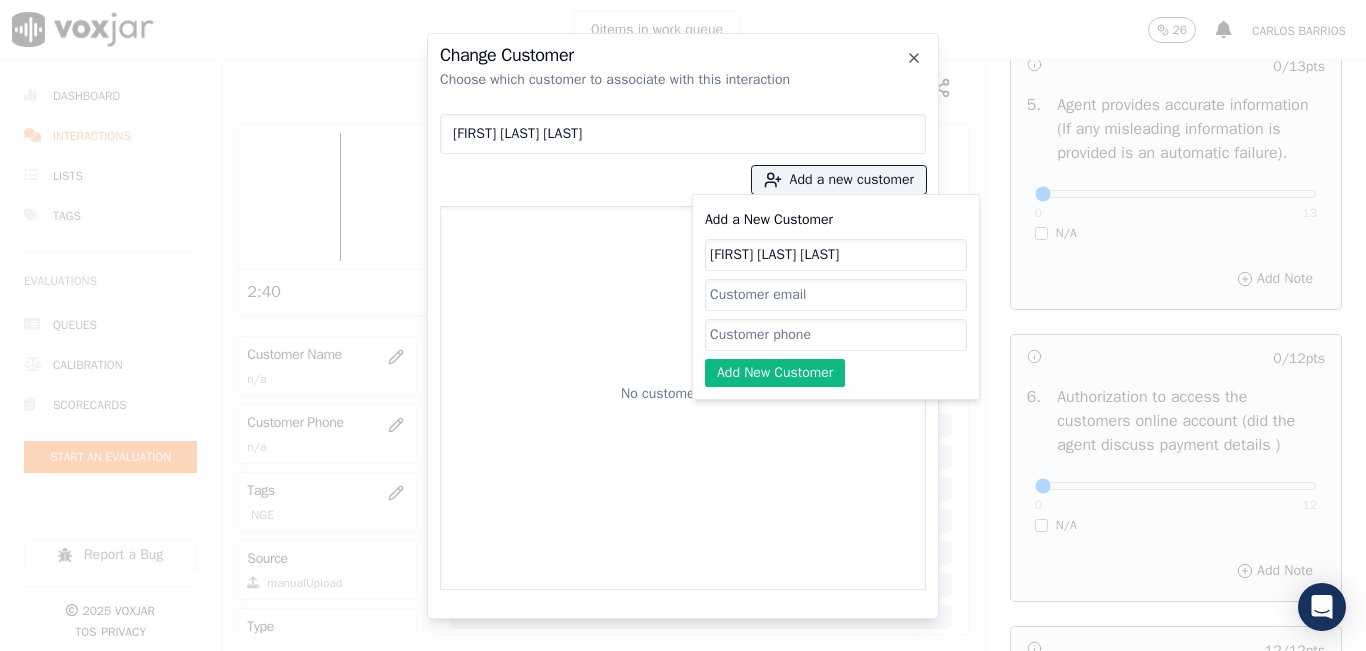 paste on "8135806410" 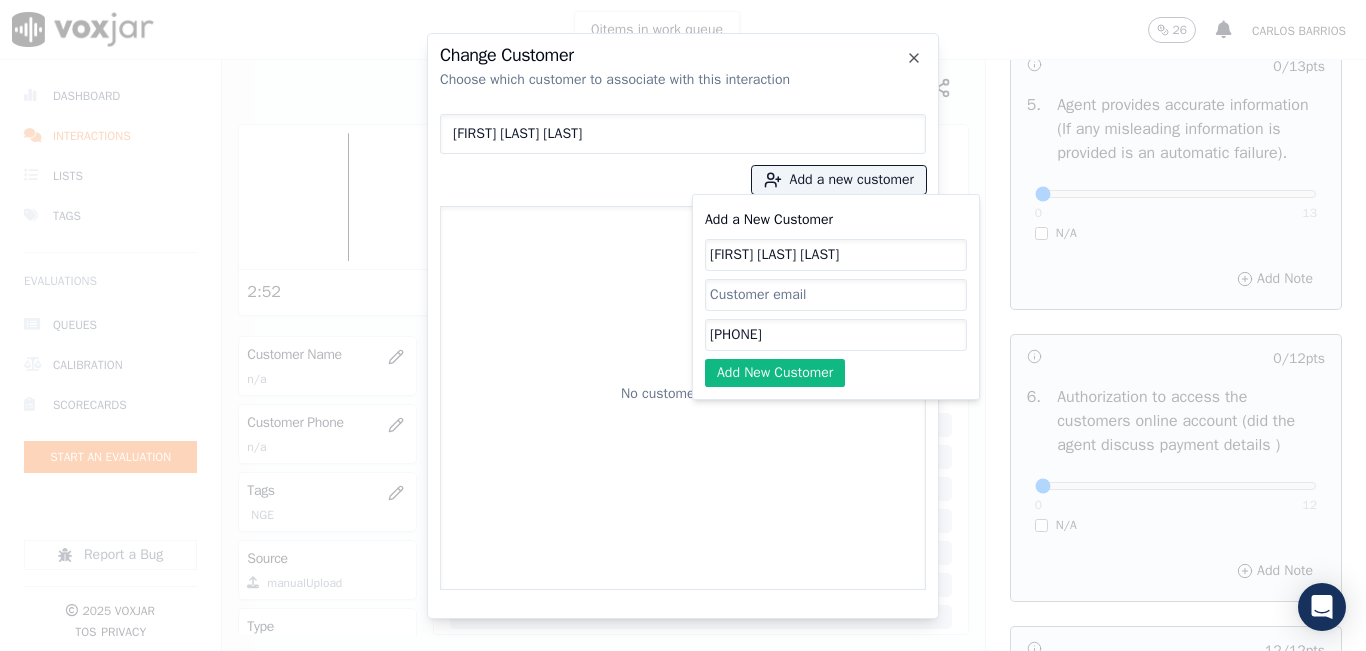 click on "8135806410" 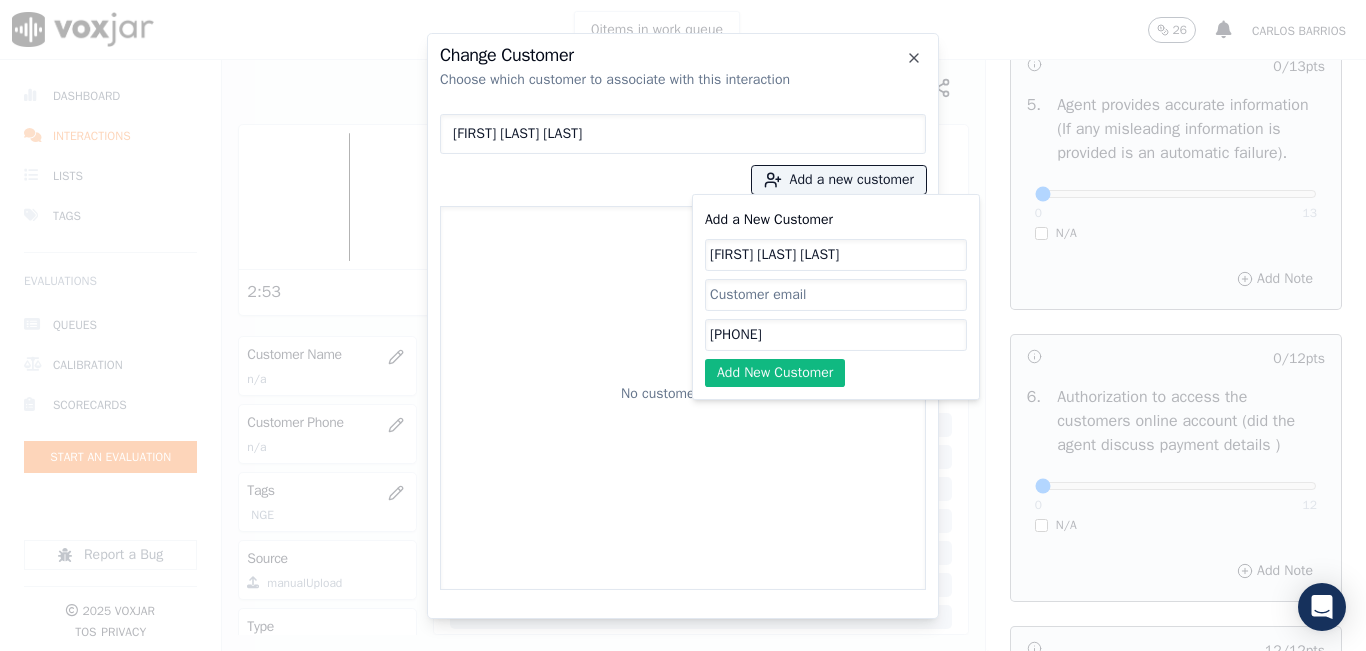 paste on "8457289" 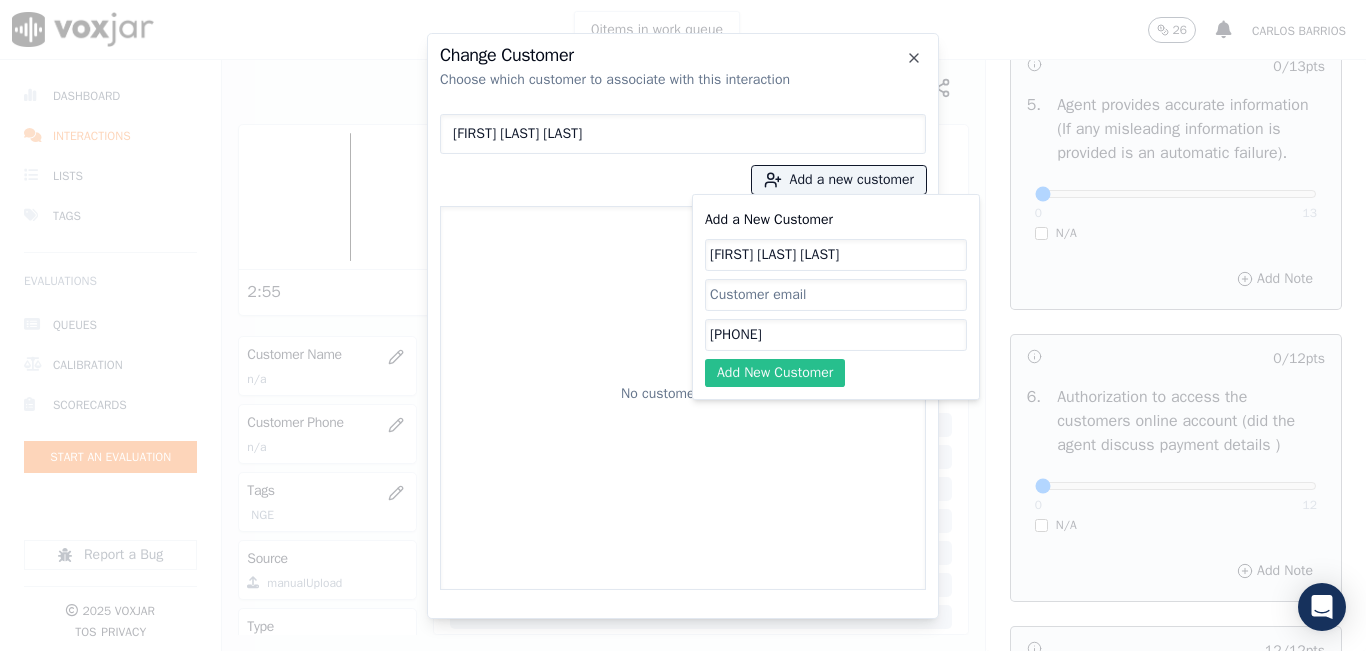 type on "8138457289" 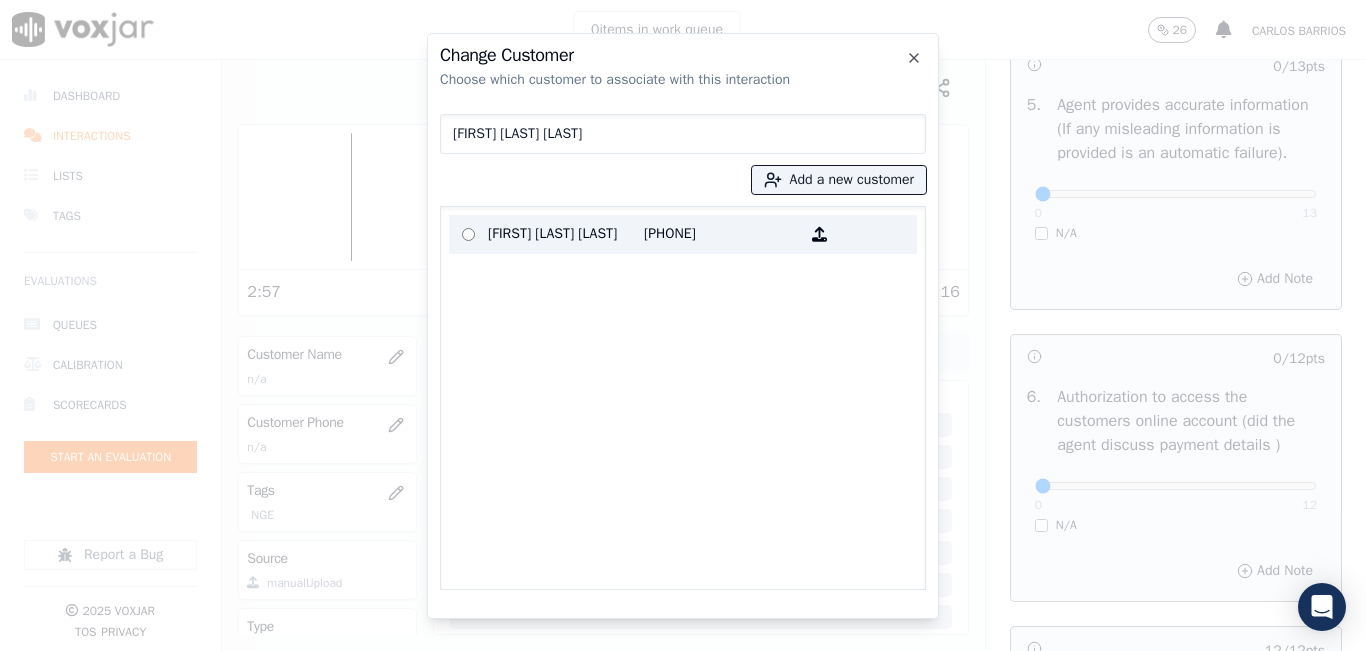 click on "GERMAN ROSALES PRADO" at bounding box center [566, 234] 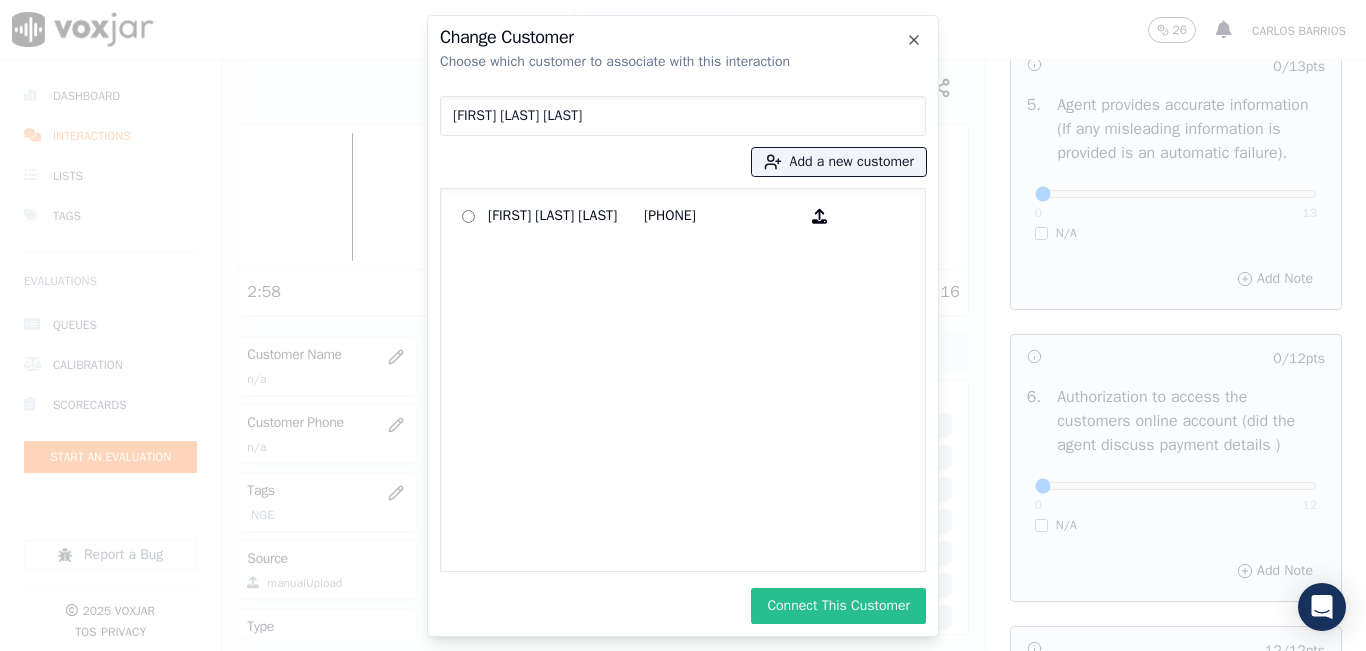 click on "Connect This Customer" at bounding box center (838, 606) 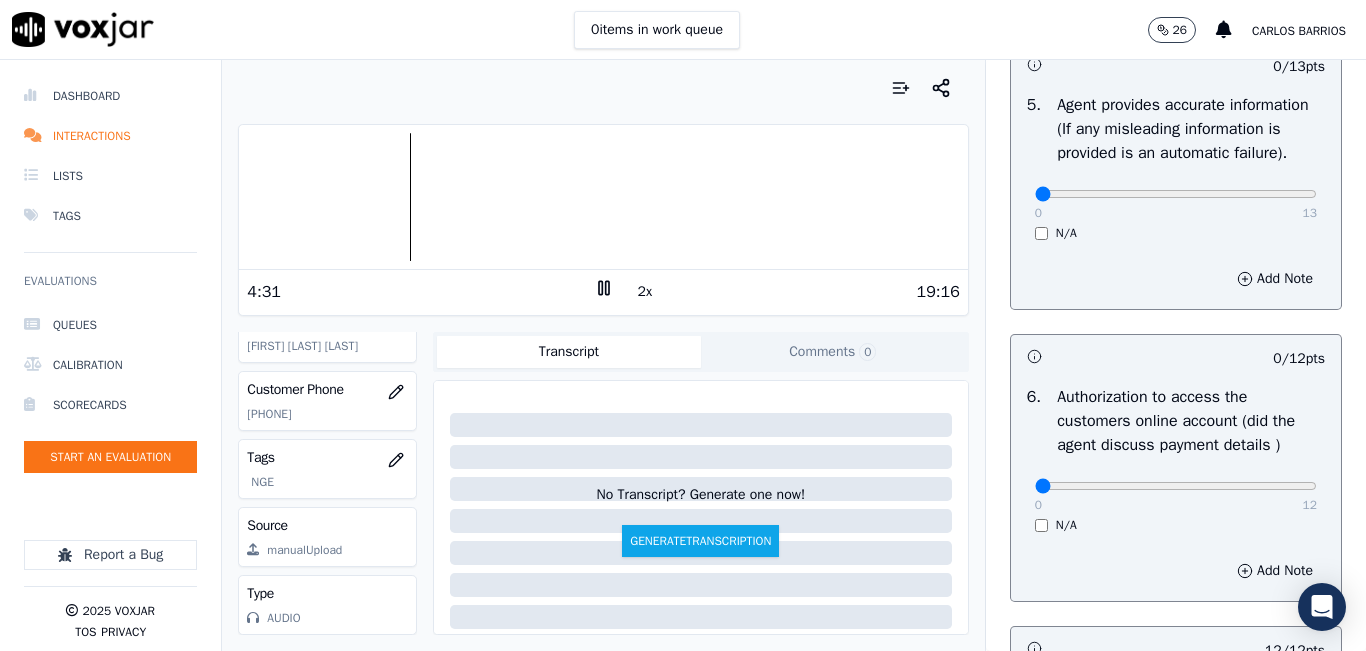 scroll, scrollTop: 394, scrollLeft: 0, axis: vertical 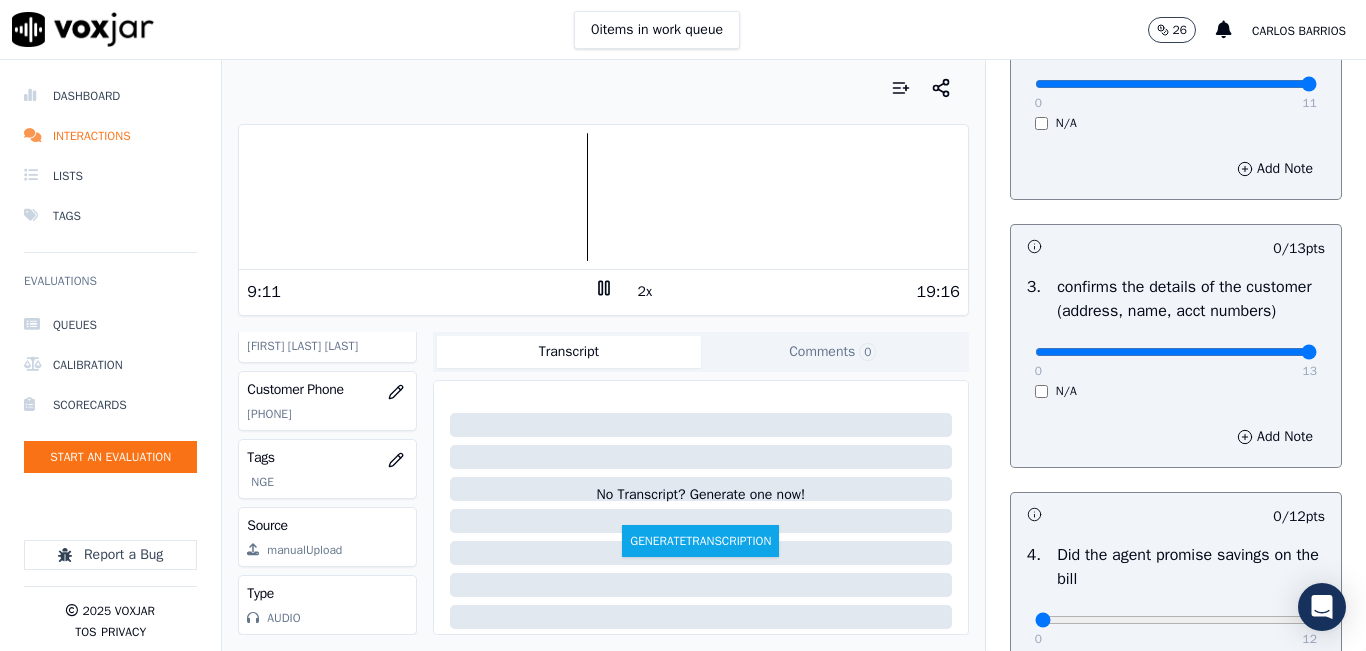 type on "13" 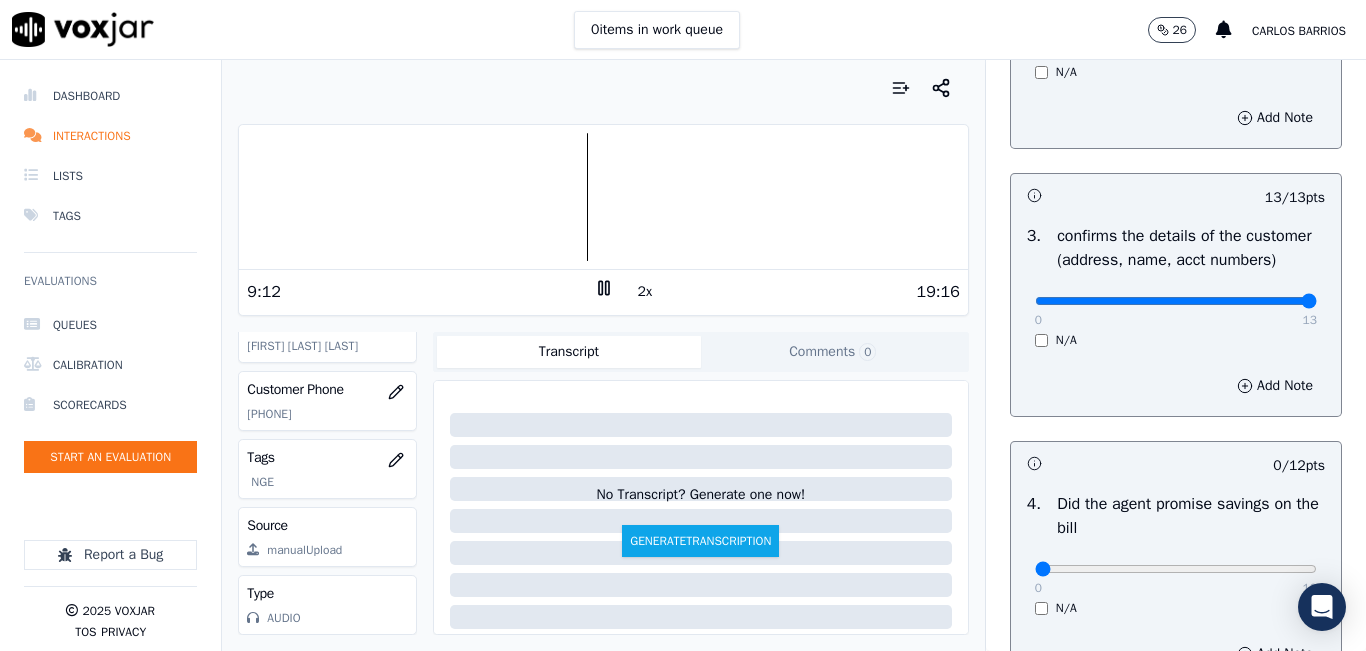 scroll, scrollTop: 800, scrollLeft: 0, axis: vertical 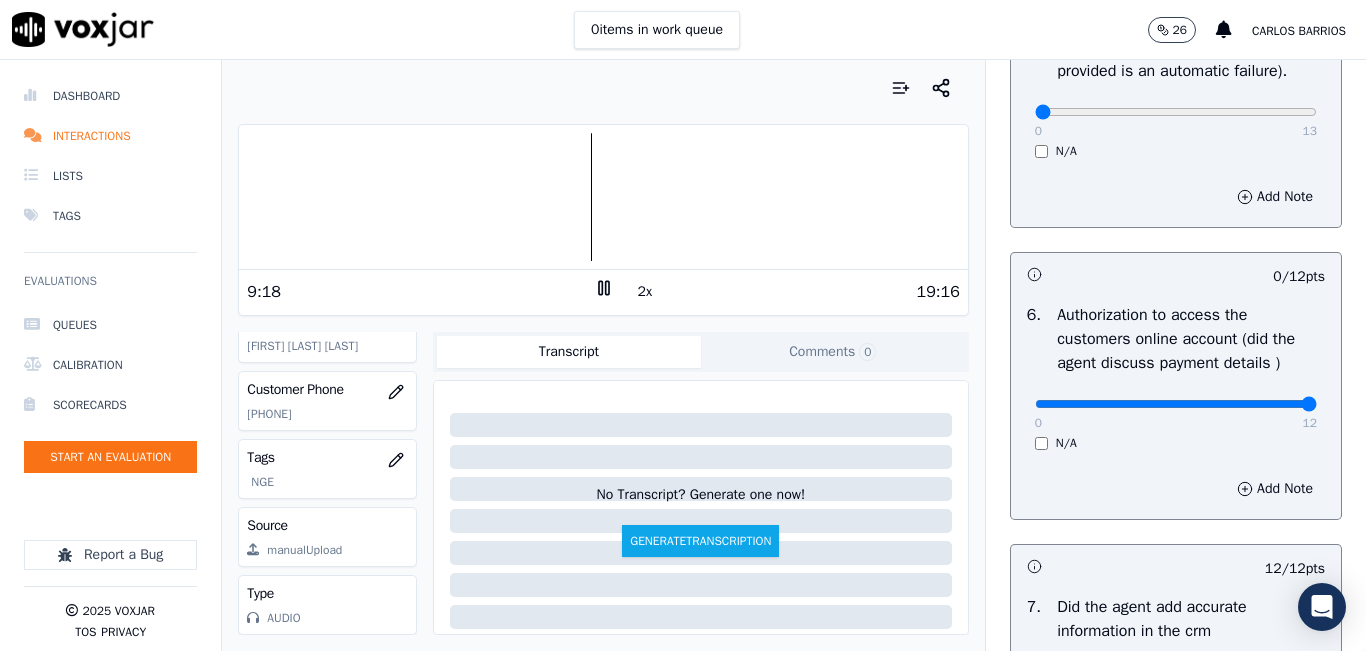 type on "12" 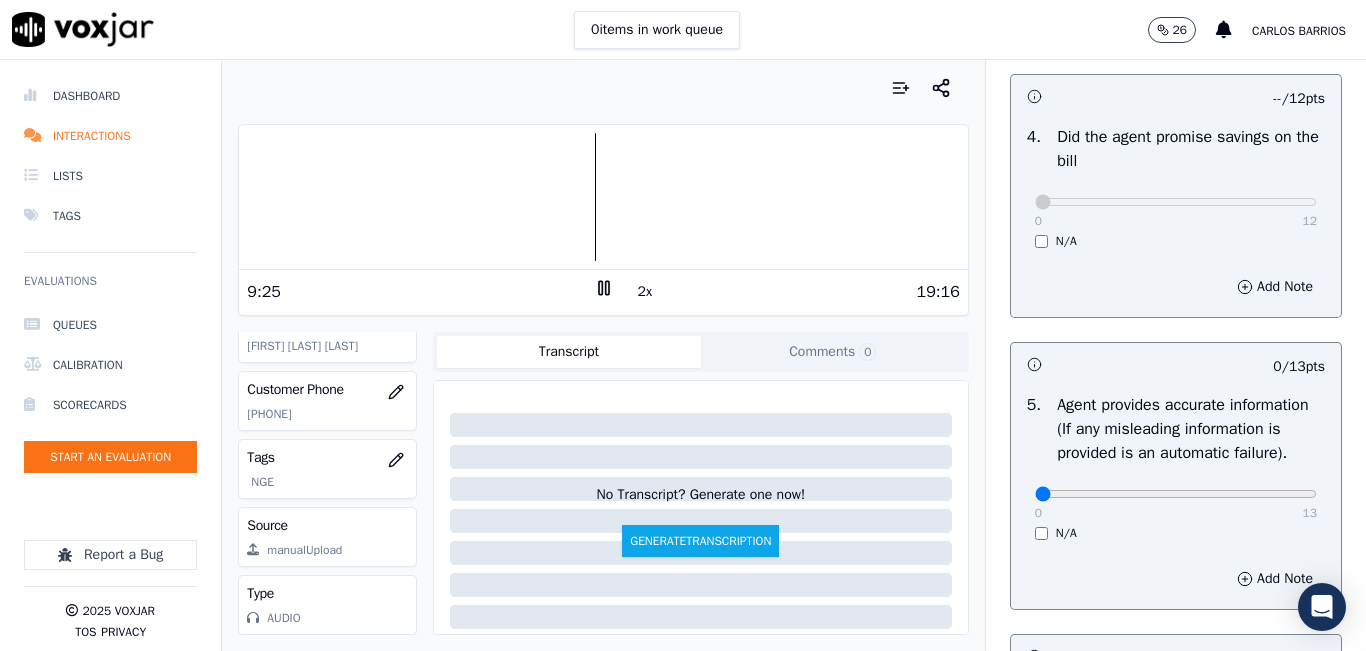 scroll, scrollTop: 1218, scrollLeft: 0, axis: vertical 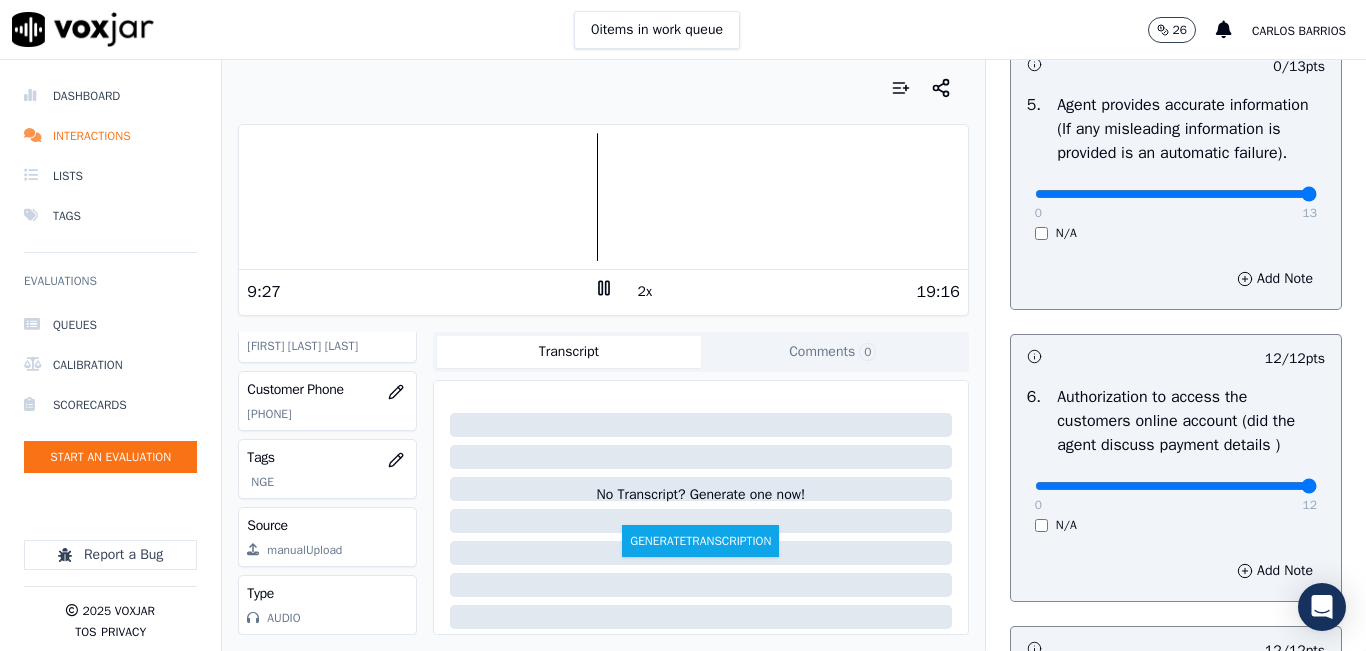 type on "13" 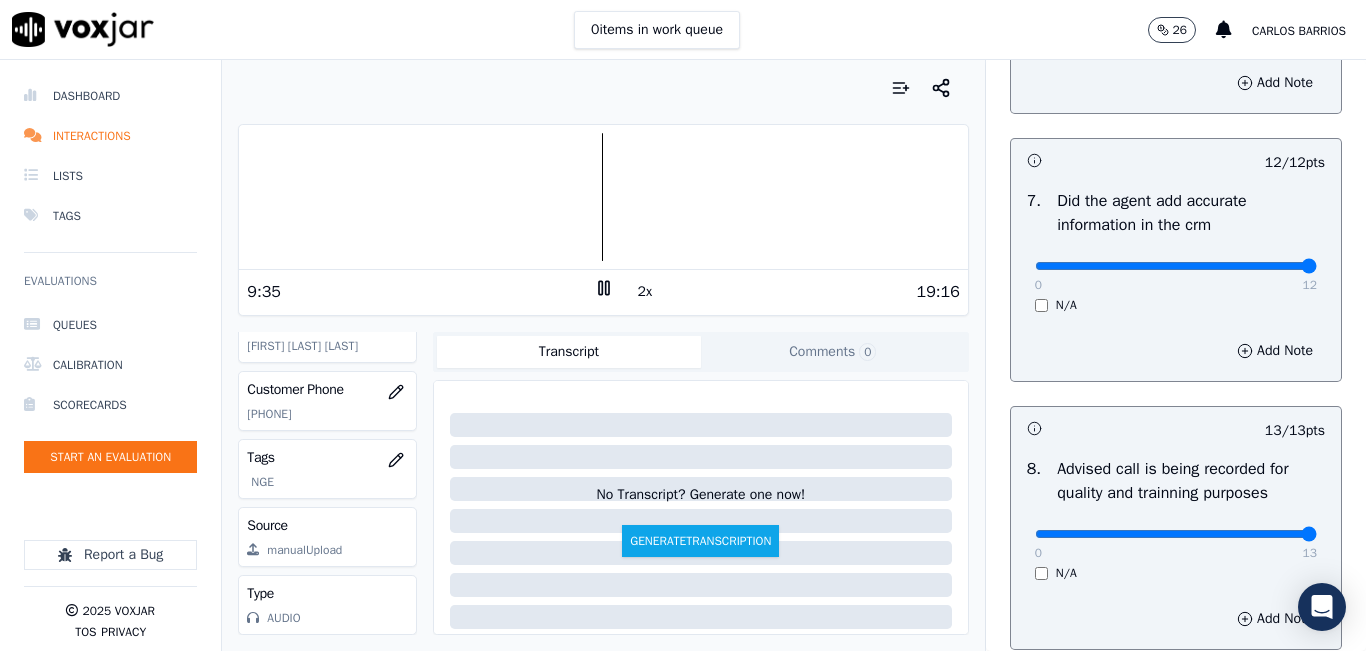 scroll, scrollTop: 1918, scrollLeft: 0, axis: vertical 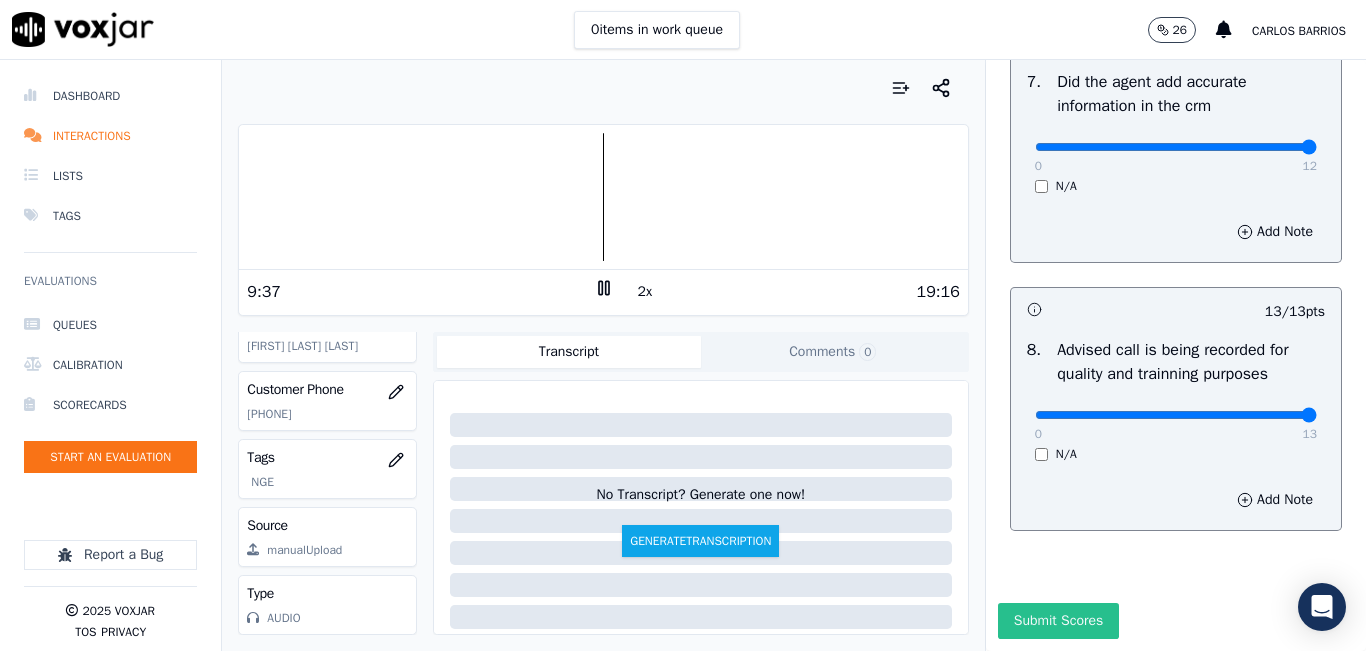 click on "Submit Scores" at bounding box center [1058, 621] 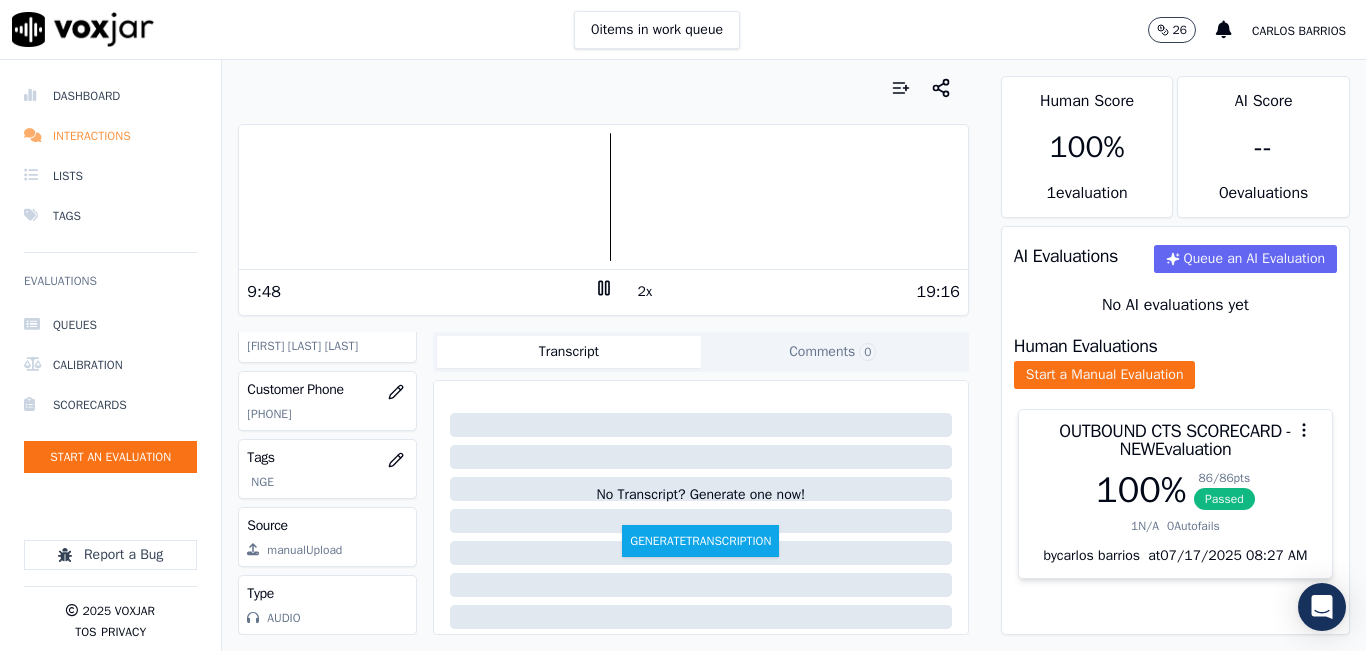 click on "Interactions" at bounding box center [110, 136] 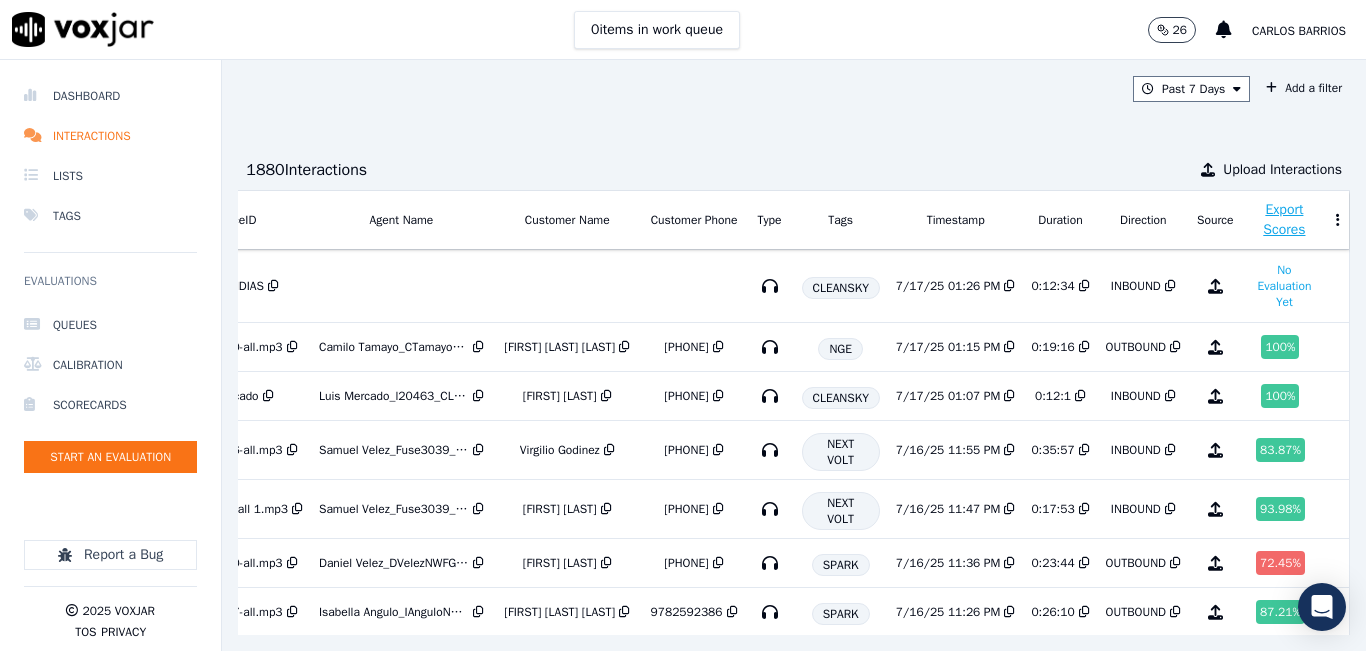 scroll, scrollTop: 0, scrollLeft: 329, axis: horizontal 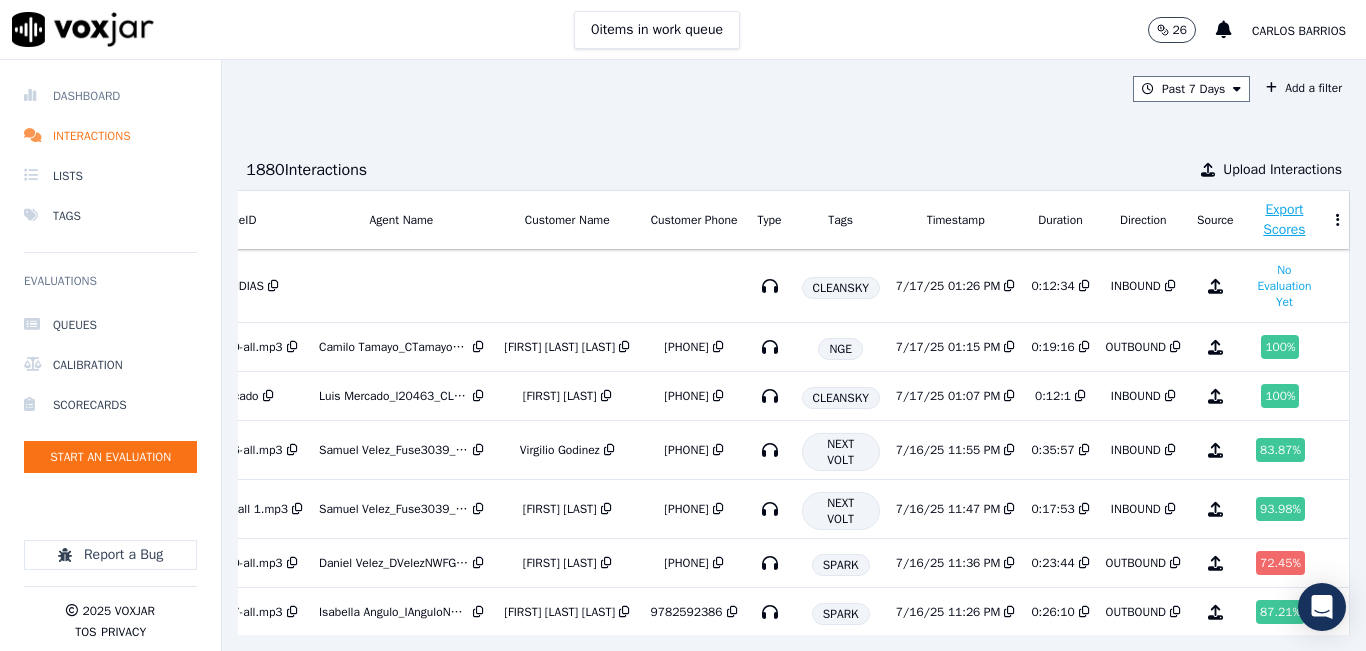 click on "Dashboard" at bounding box center [110, 96] 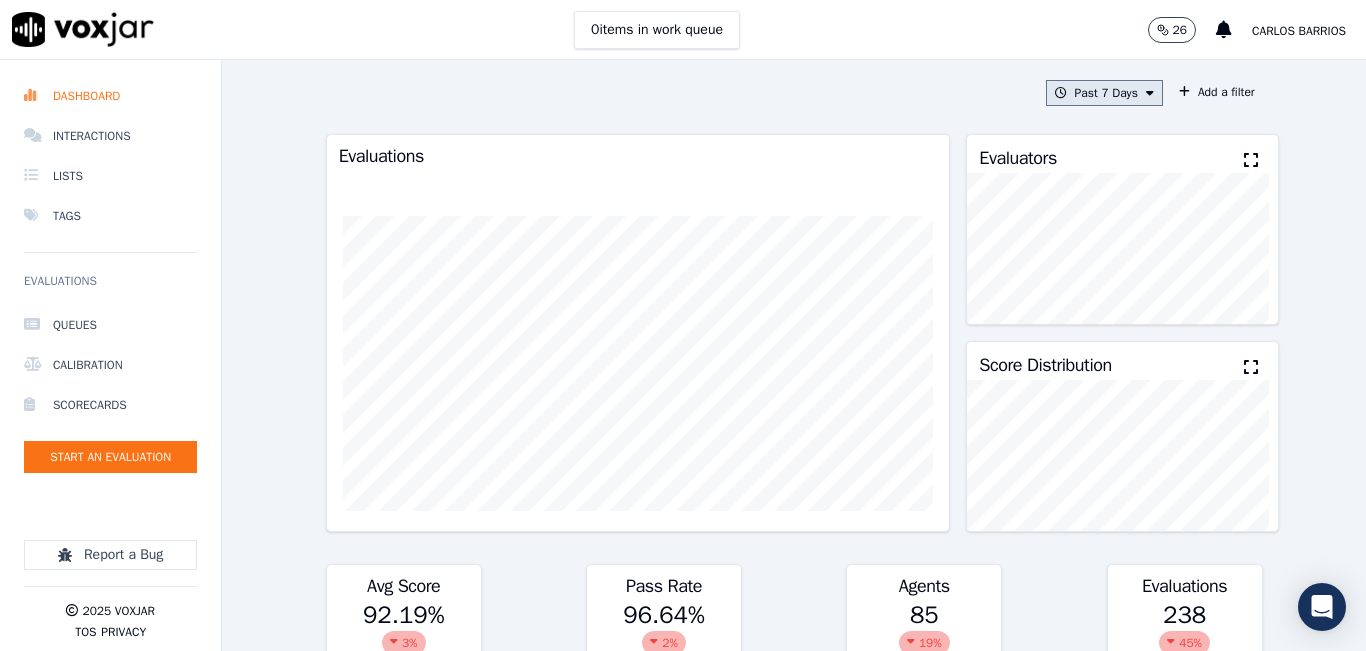 click on "Past 7 Days" at bounding box center (1104, 93) 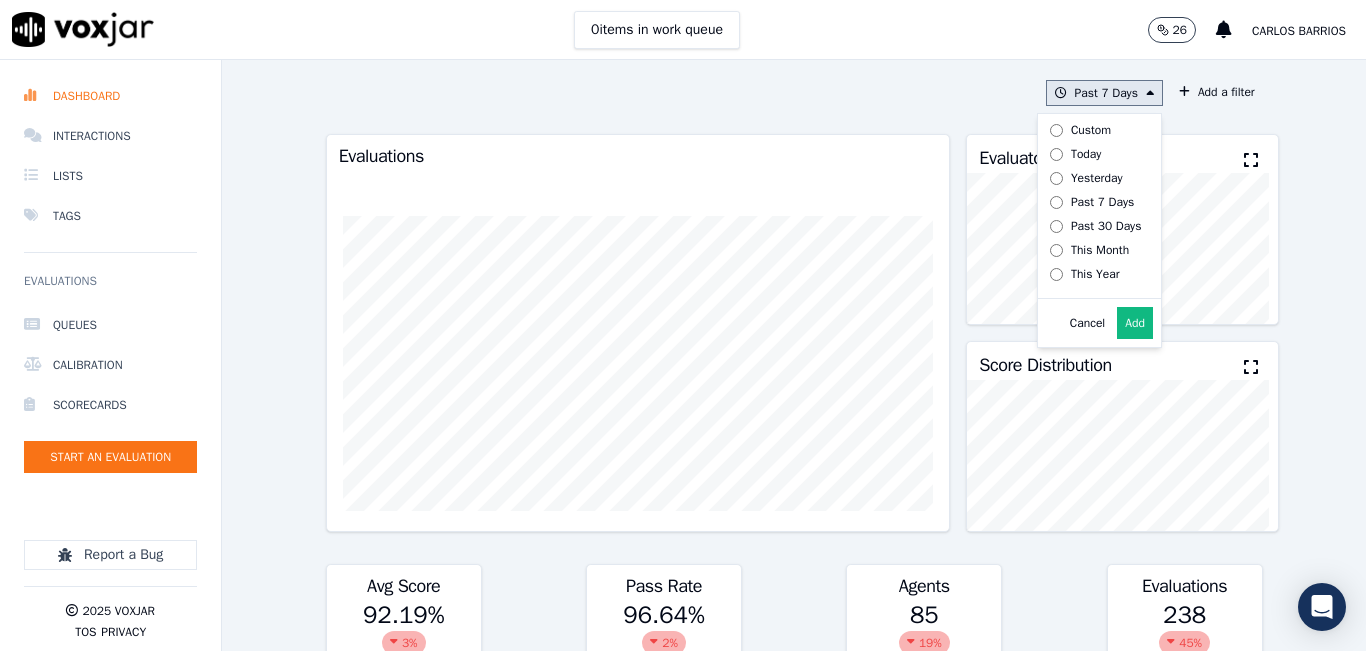 click on "Yesterday" at bounding box center [1097, 178] 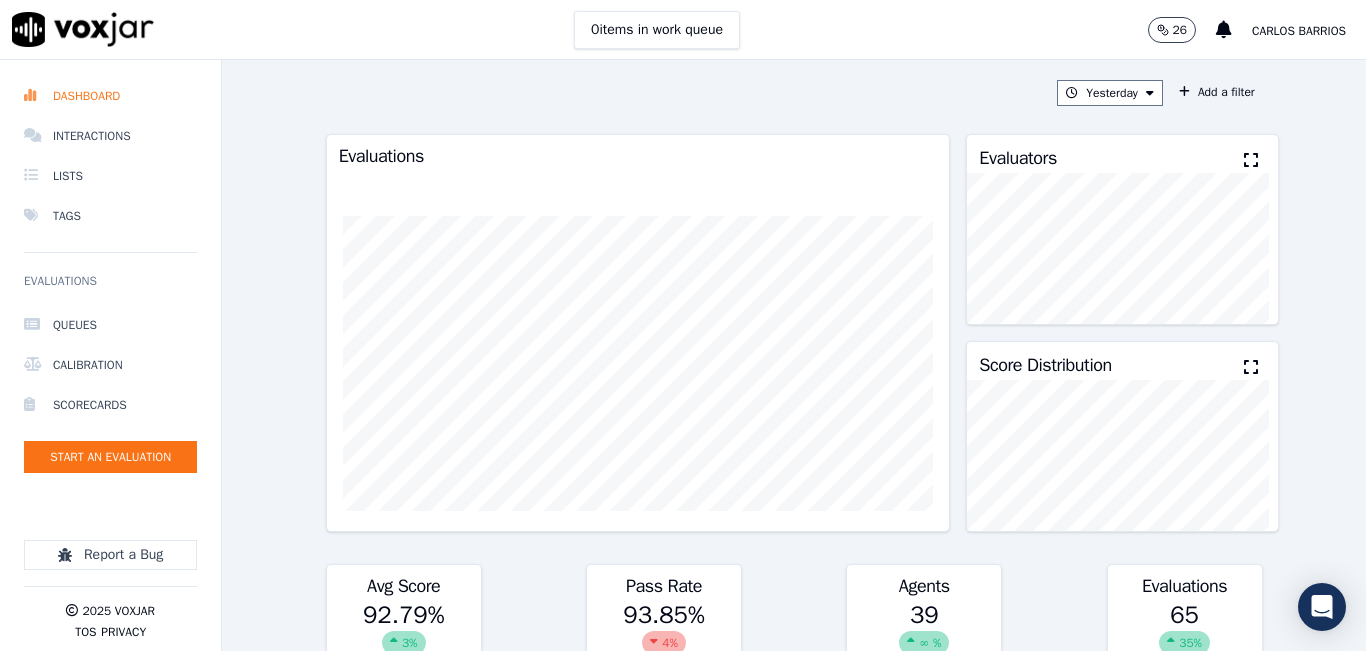 click 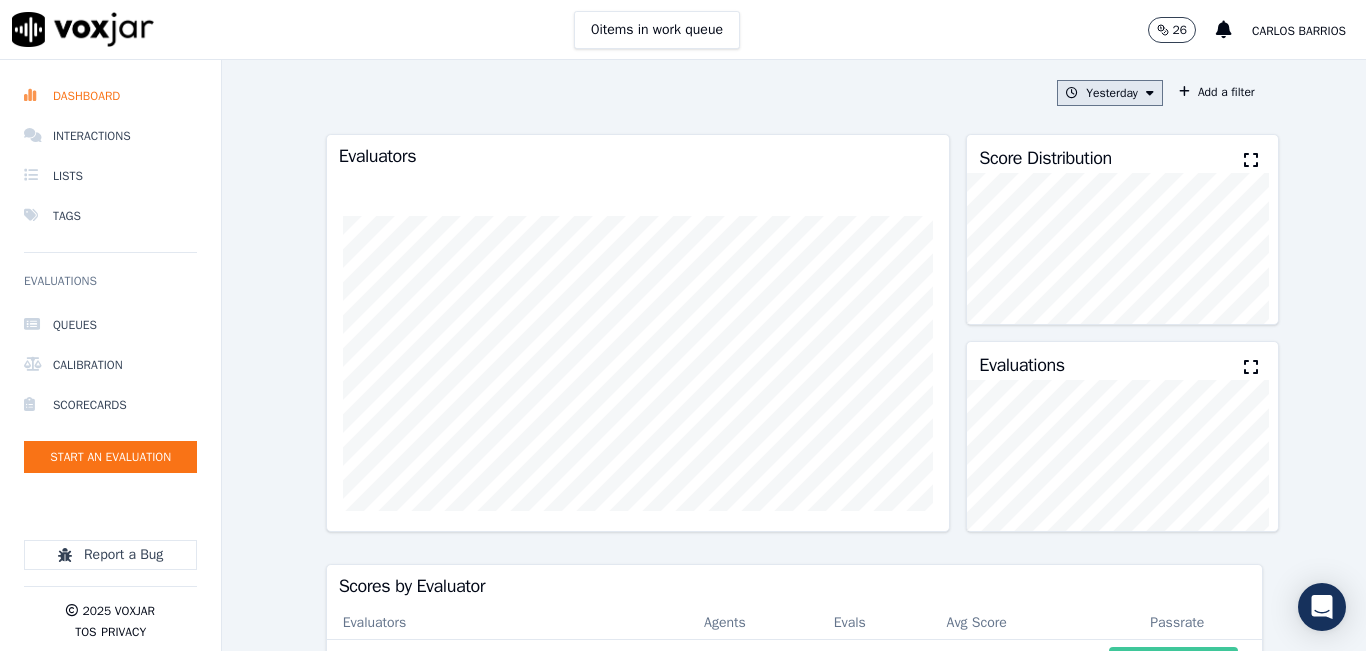 click on "Yesterday" at bounding box center (1110, 93) 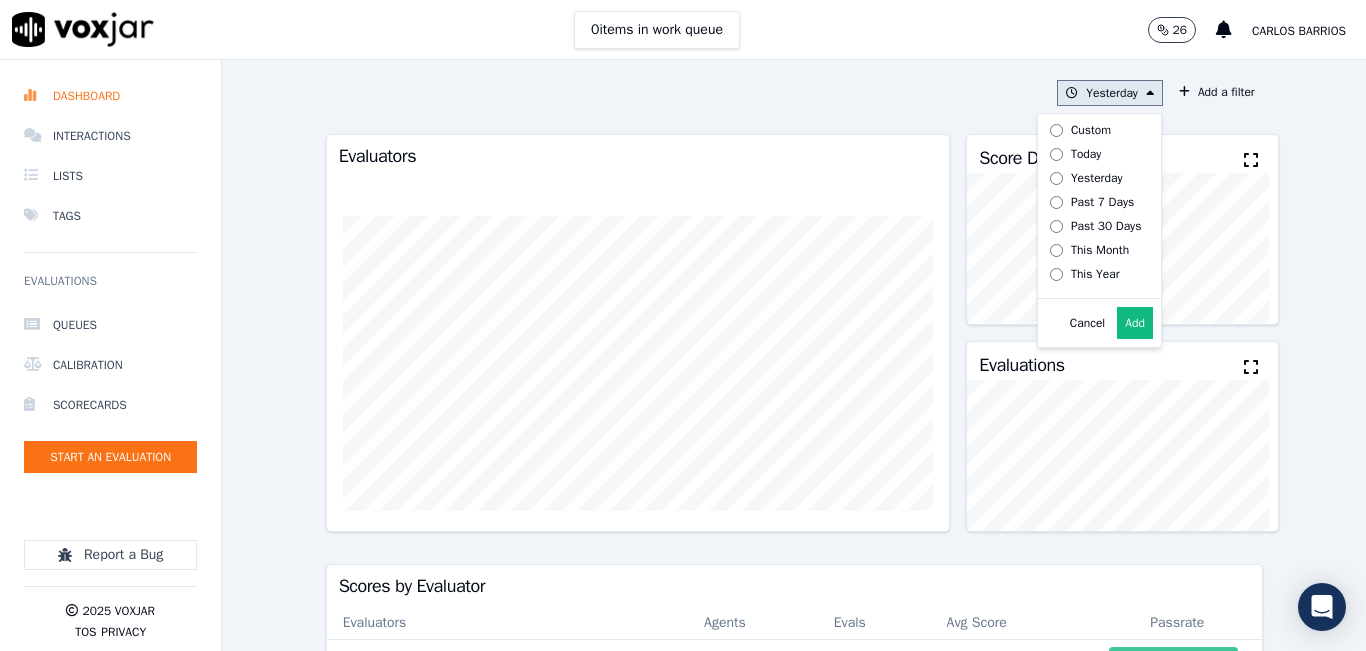 click on "Today" at bounding box center (1086, 154) 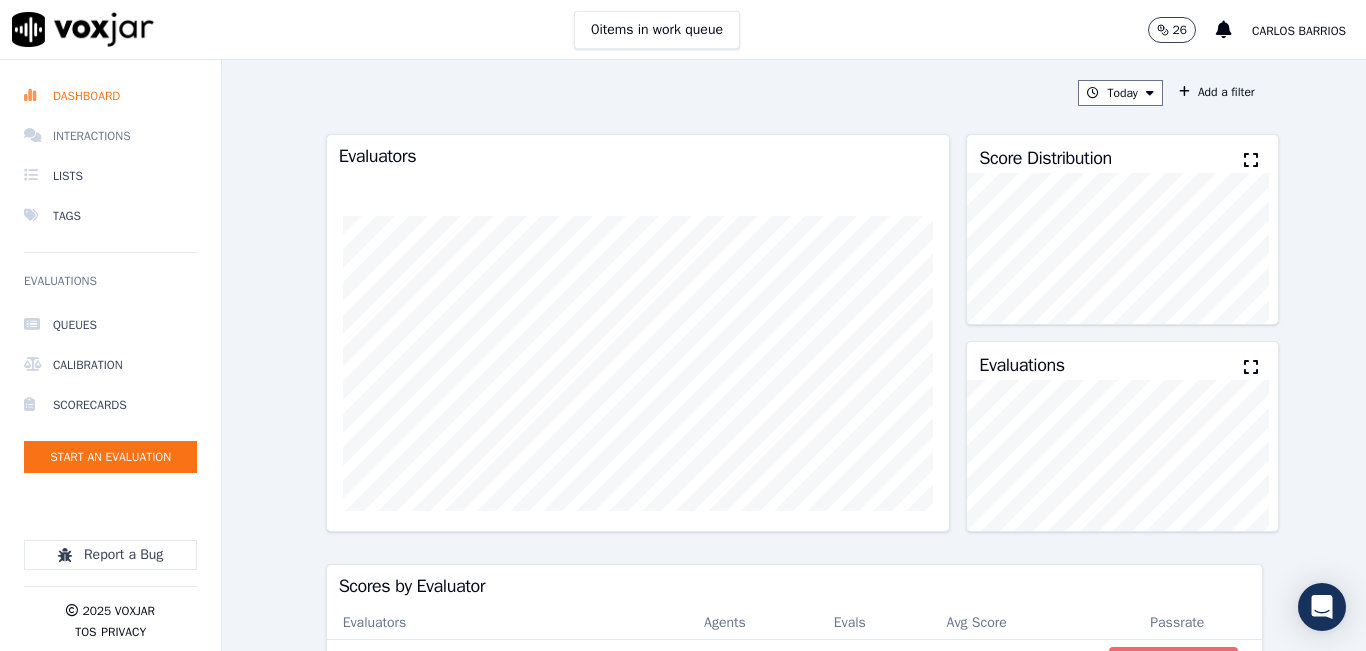 click on "Interactions" at bounding box center (110, 136) 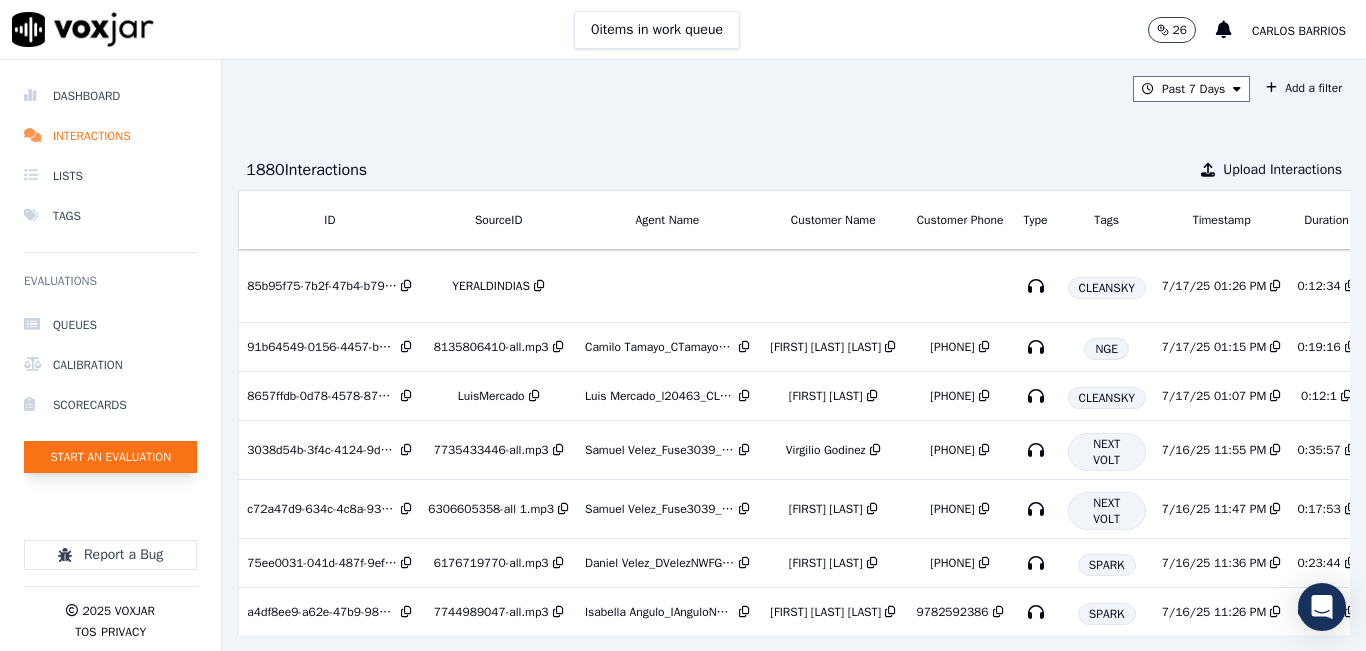 click on "Start an Evaluation" 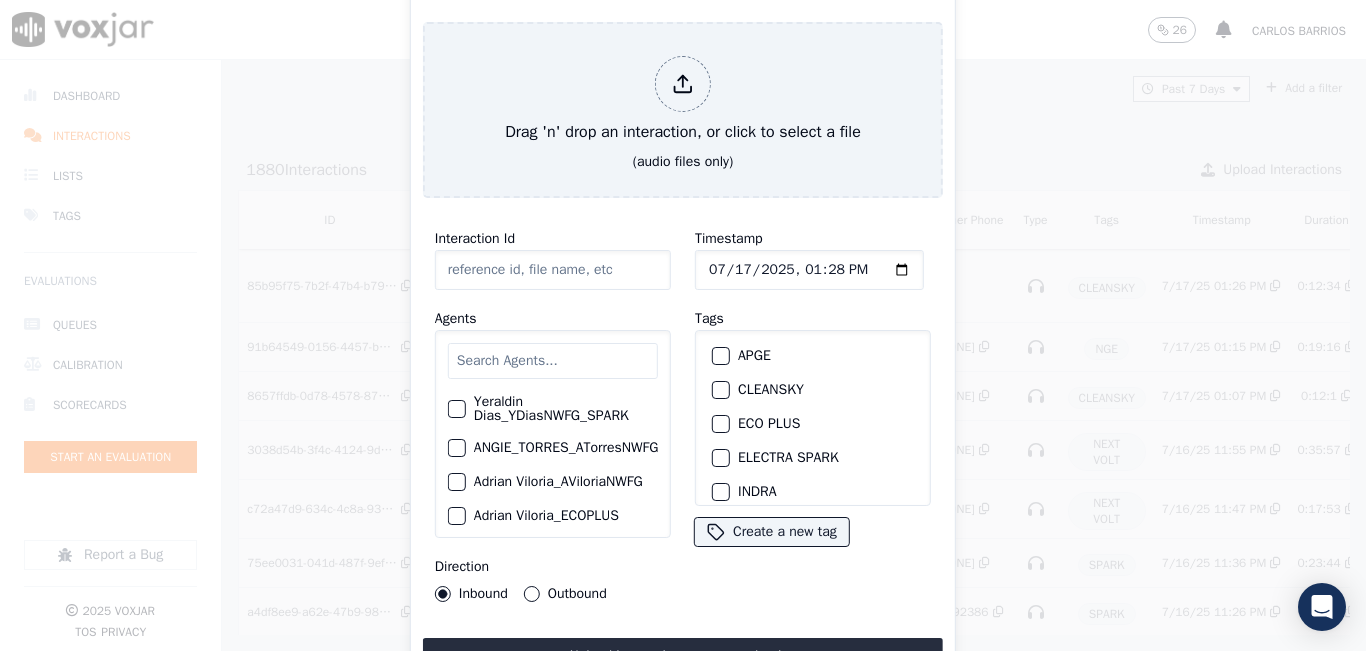 click at bounding box center (553, 361) 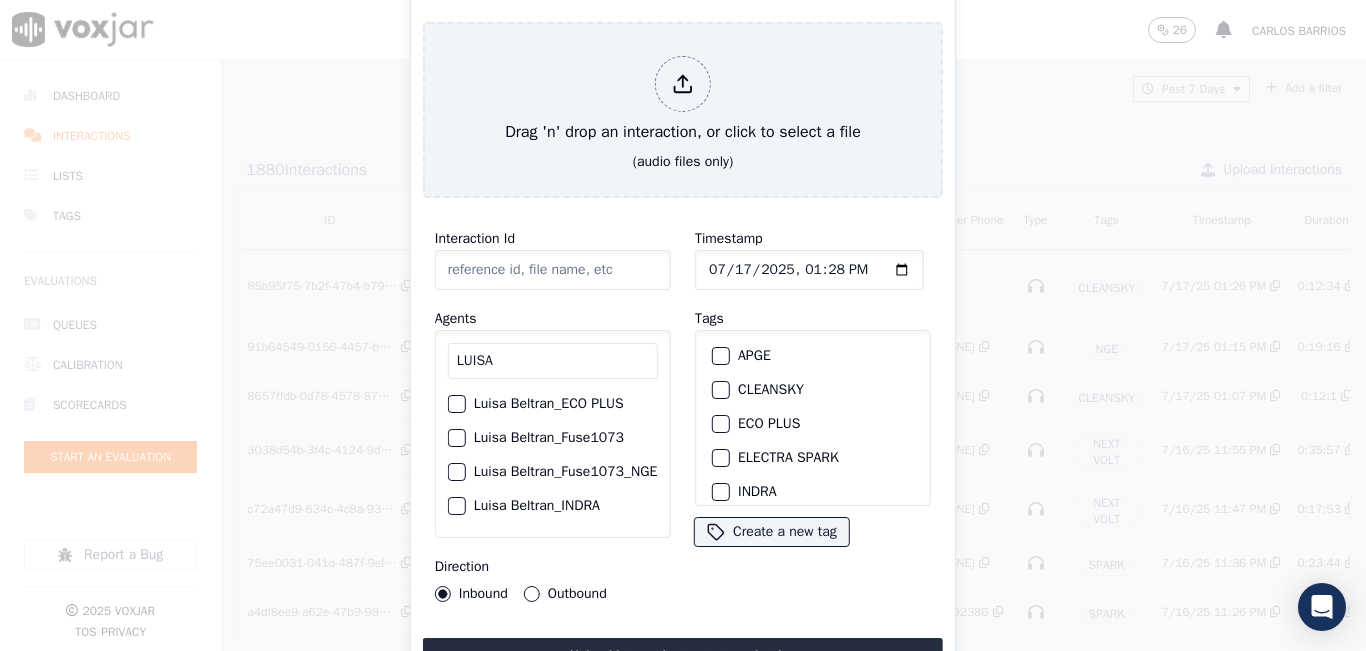 type on "LUISA" 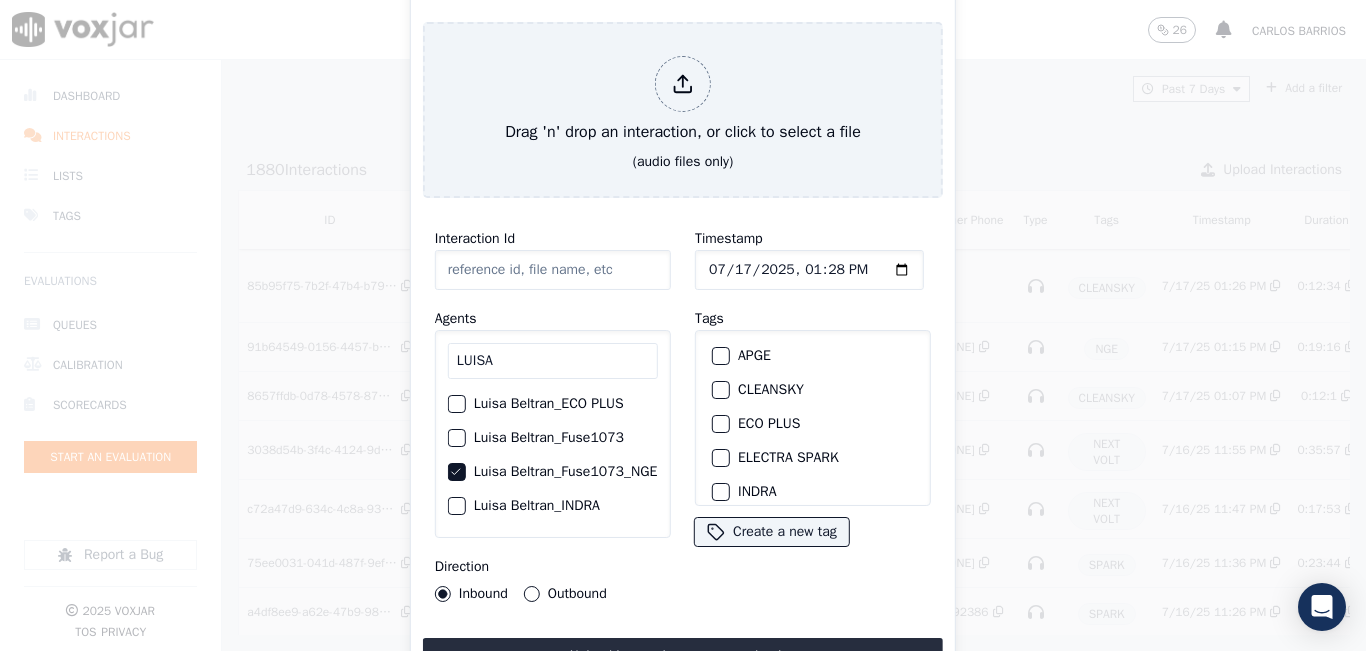 click on "Outbound" at bounding box center (532, 594) 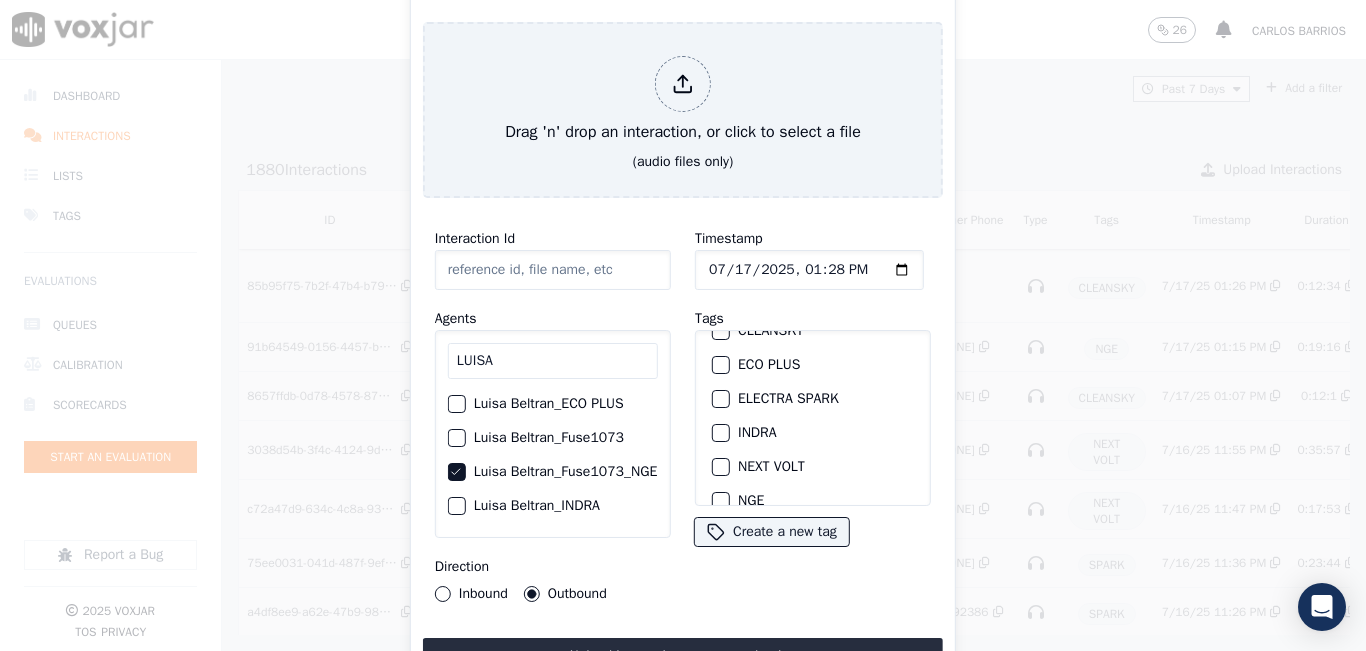 scroll, scrollTop: 100, scrollLeft: 0, axis: vertical 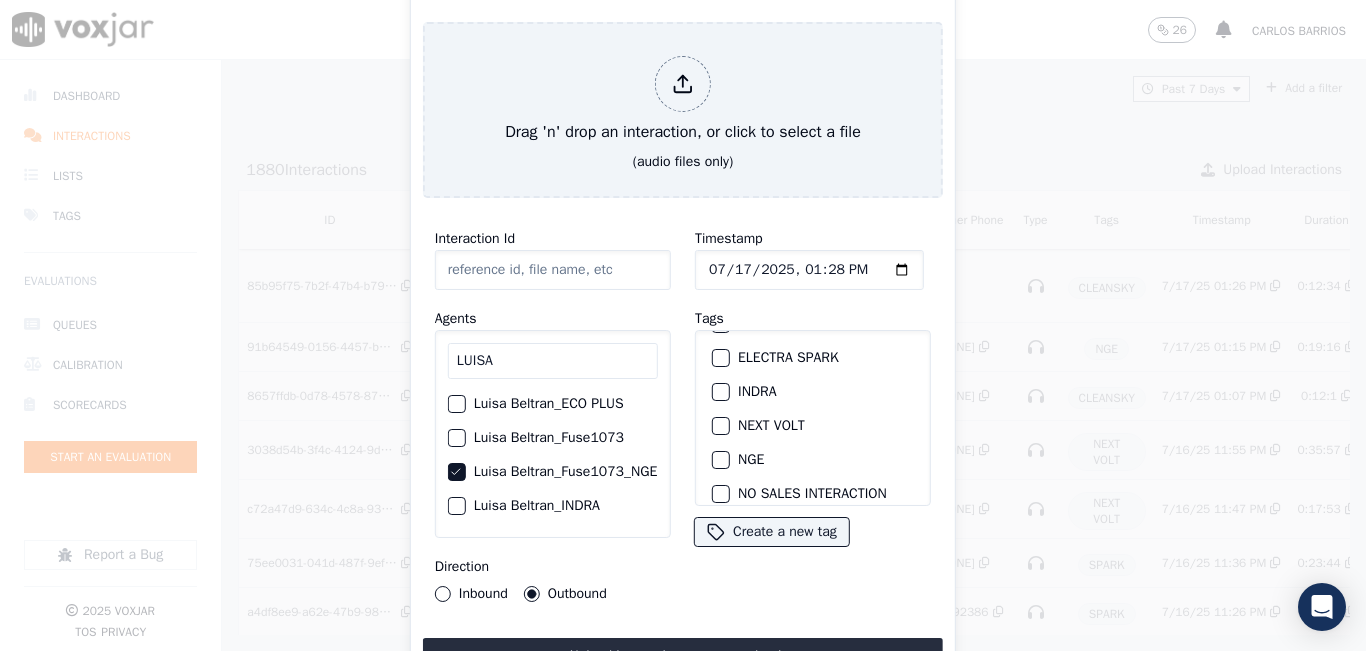 click at bounding box center [720, 460] 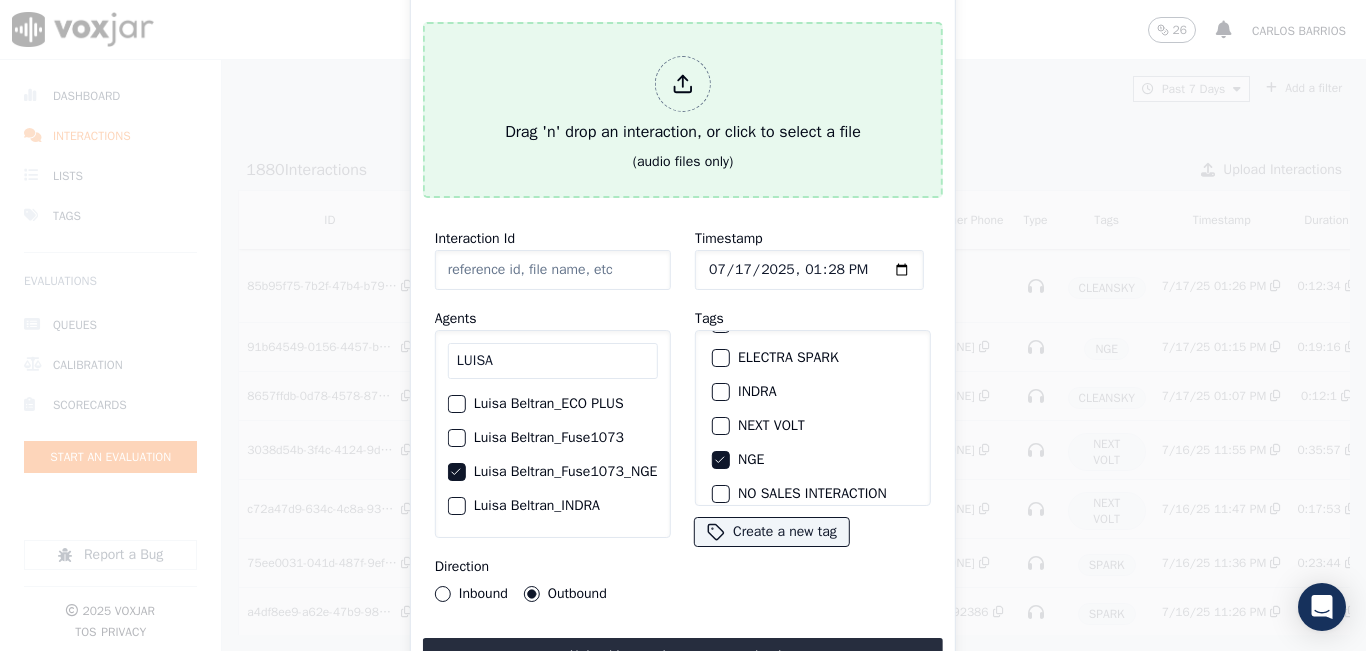 click on "Drag 'n' drop an interaction, or click to select a file   (audio files only)" at bounding box center [683, 110] 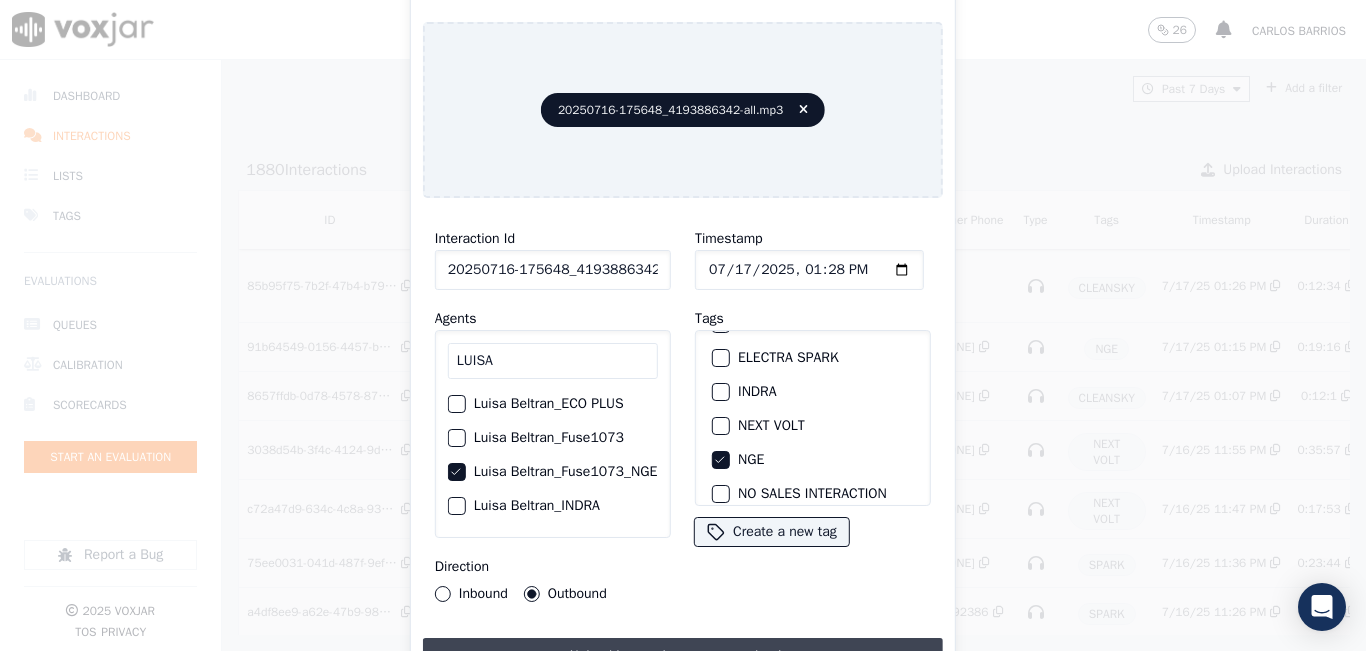 click on "Upload interaction to start evaluation" at bounding box center (683, 656) 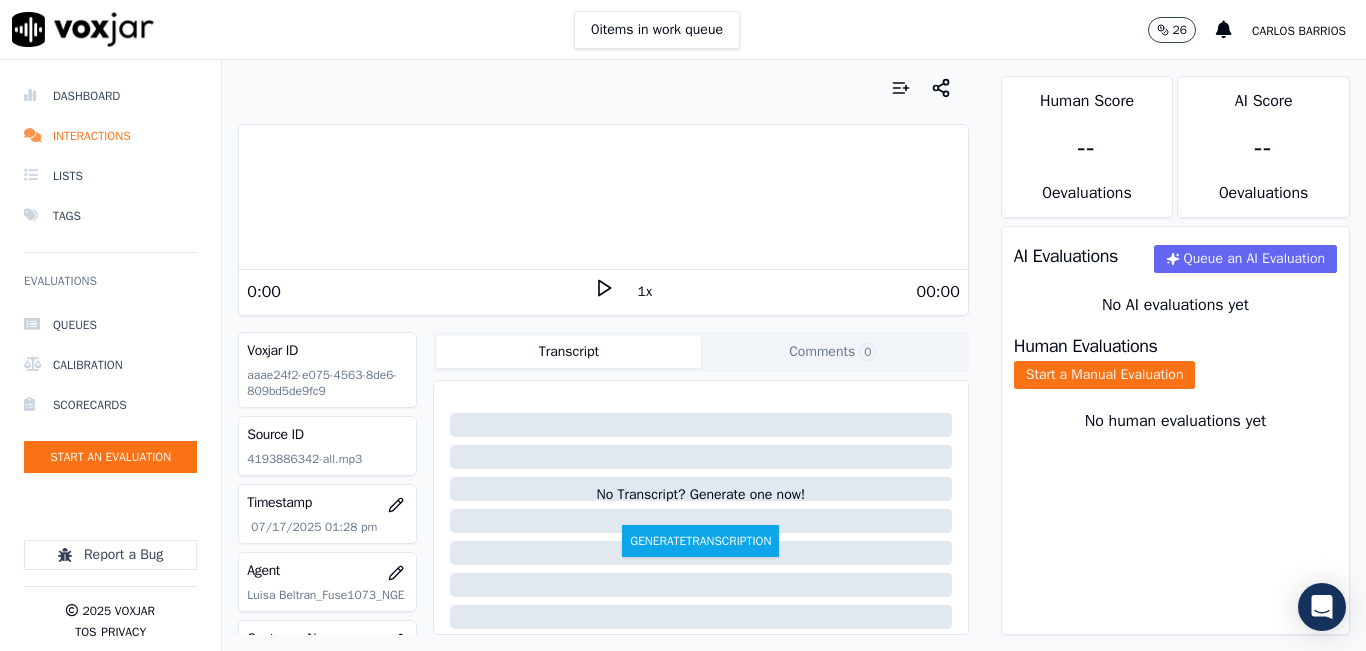 click on "1x" at bounding box center [645, 292] 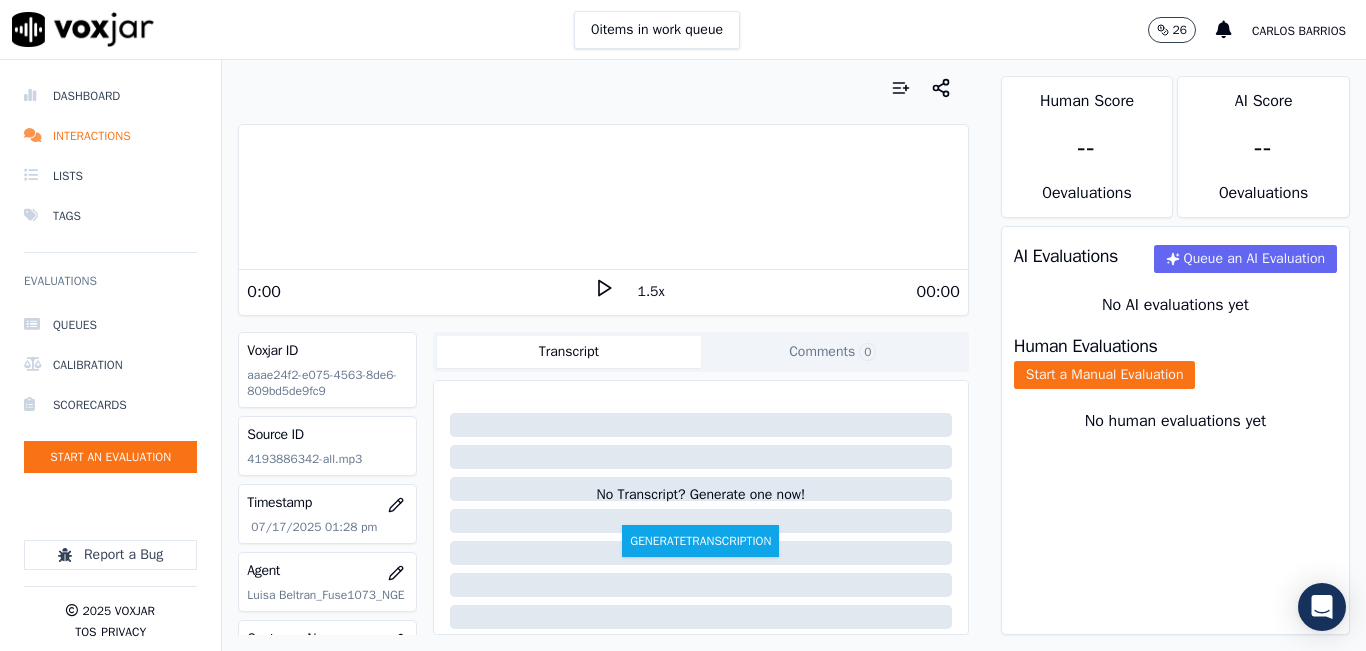 click on "1.5x" at bounding box center [651, 292] 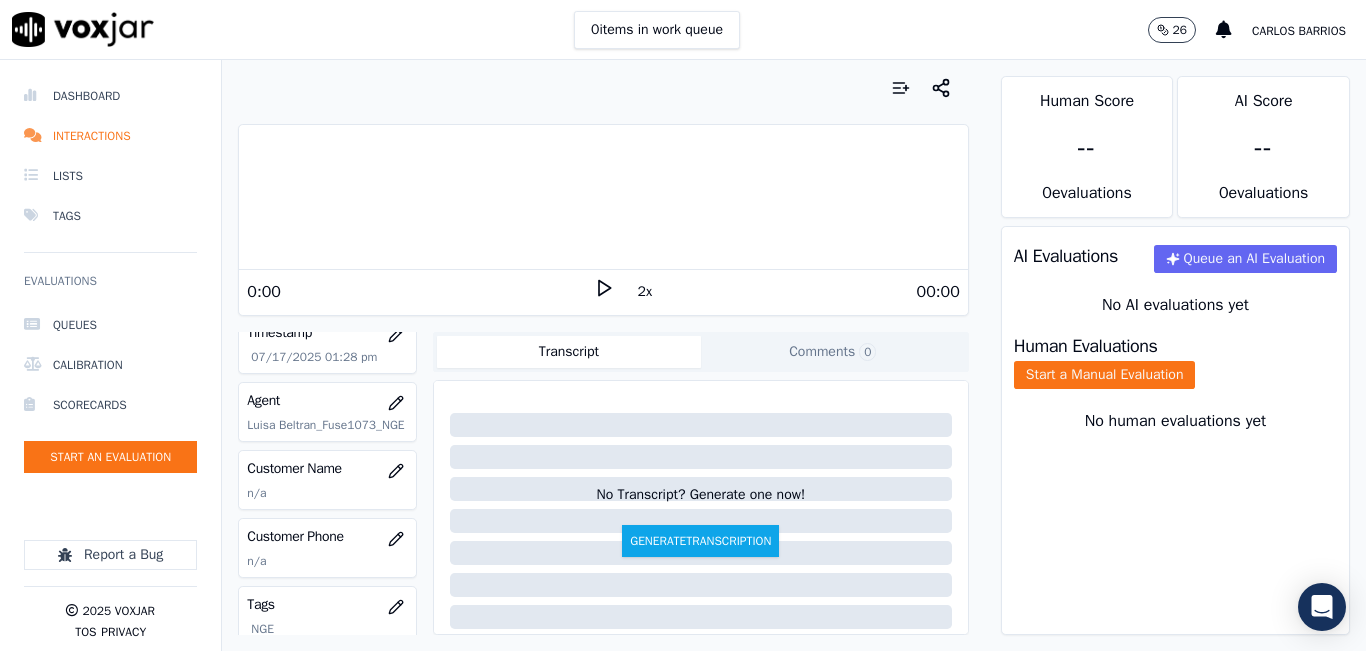 scroll, scrollTop: 200, scrollLeft: 0, axis: vertical 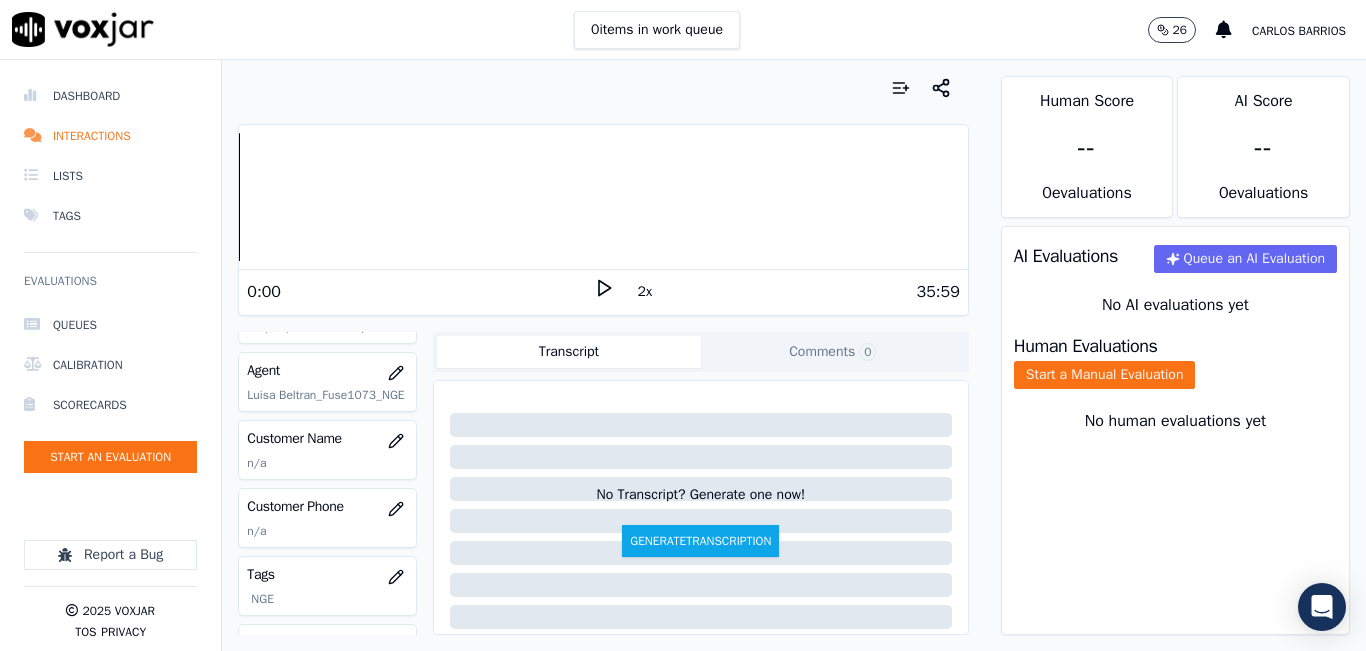 click 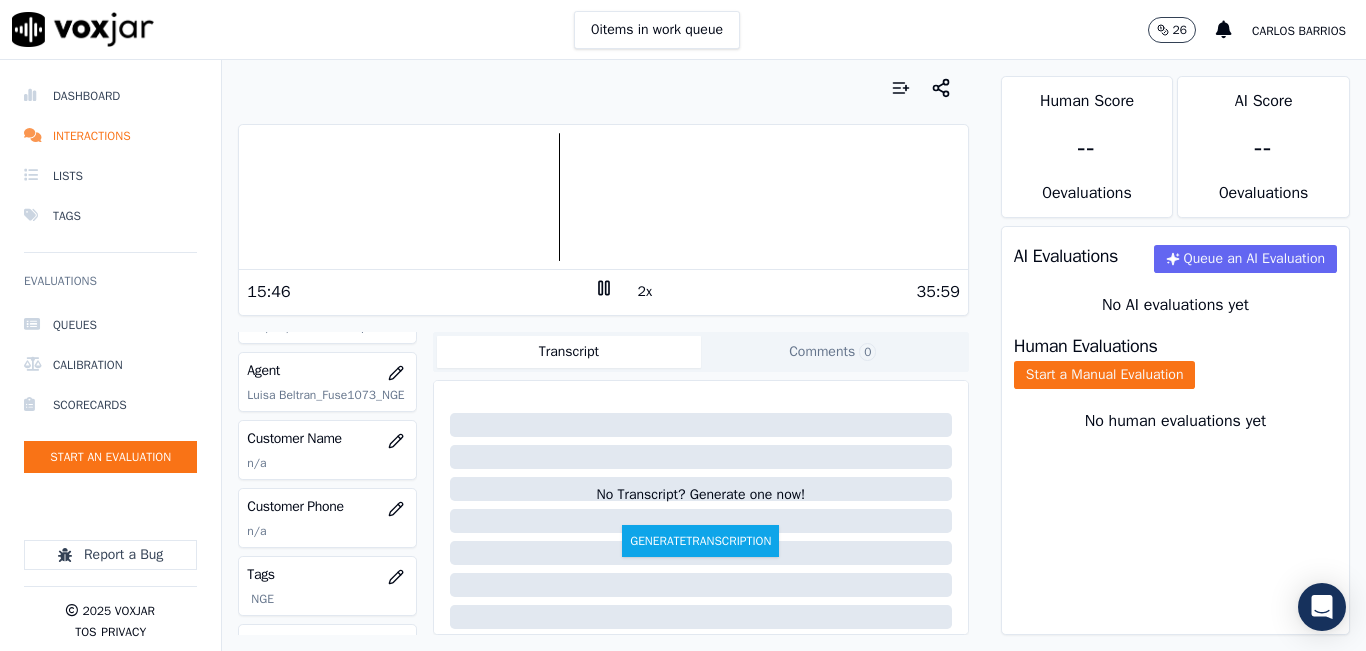 click at bounding box center [603, 197] 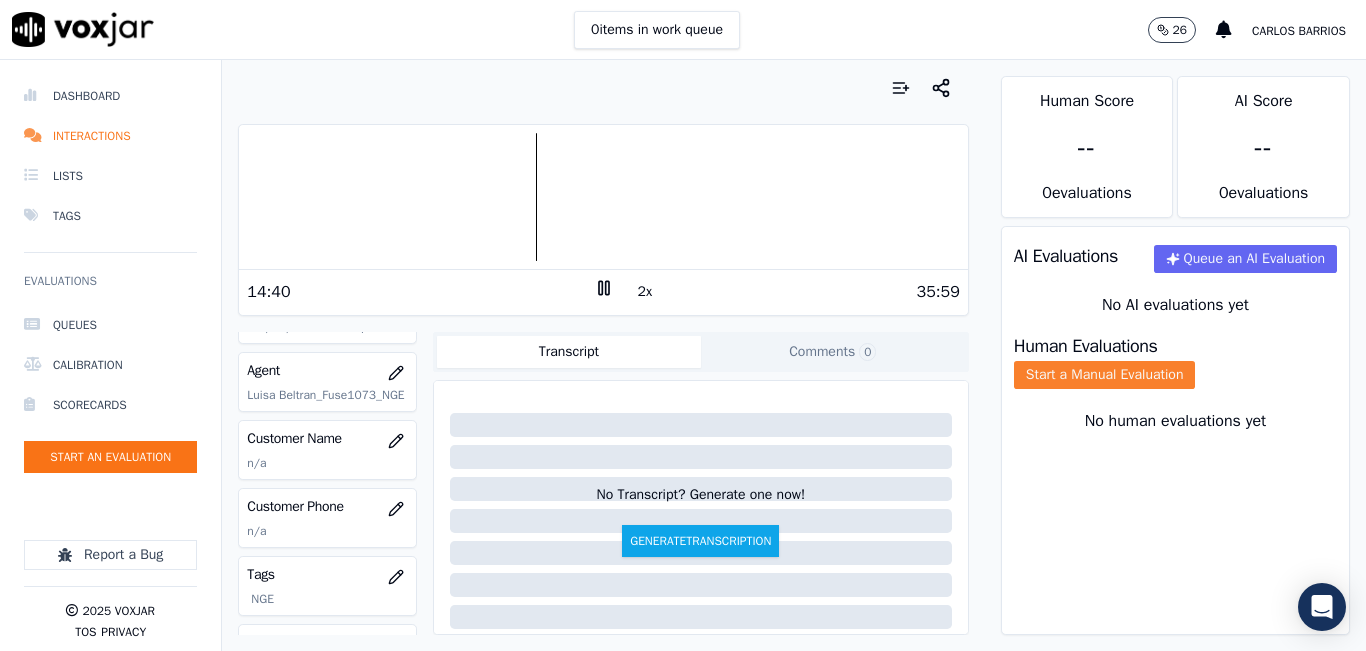 click on "Start a Manual Evaluation" 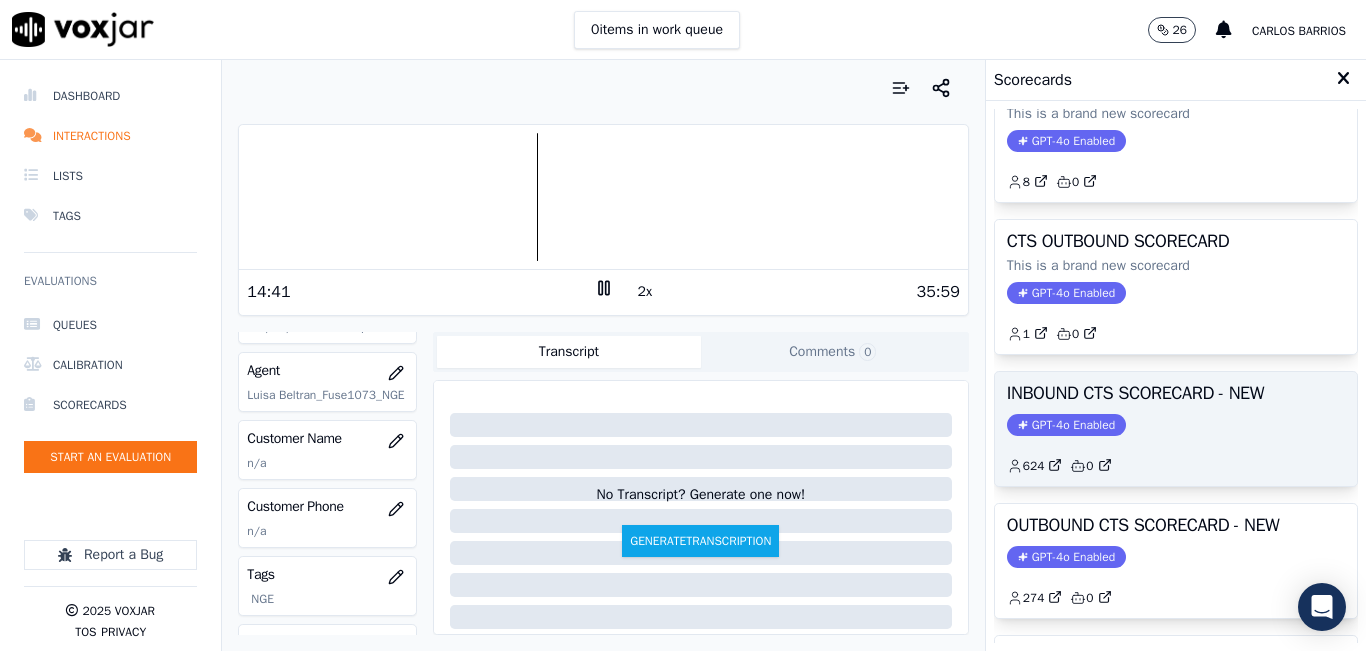 scroll, scrollTop: 100, scrollLeft: 0, axis: vertical 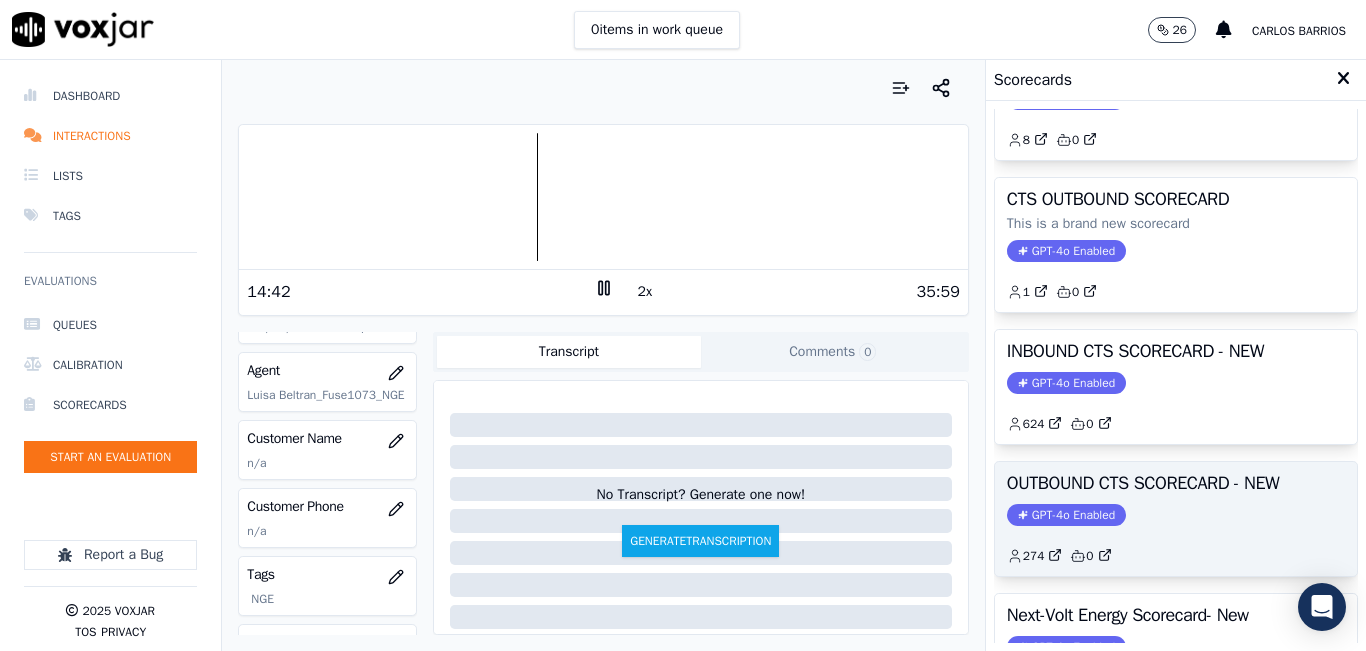click on "OUTBOUND CTS SCORECARD - NEW" at bounding box center (1176, 483) 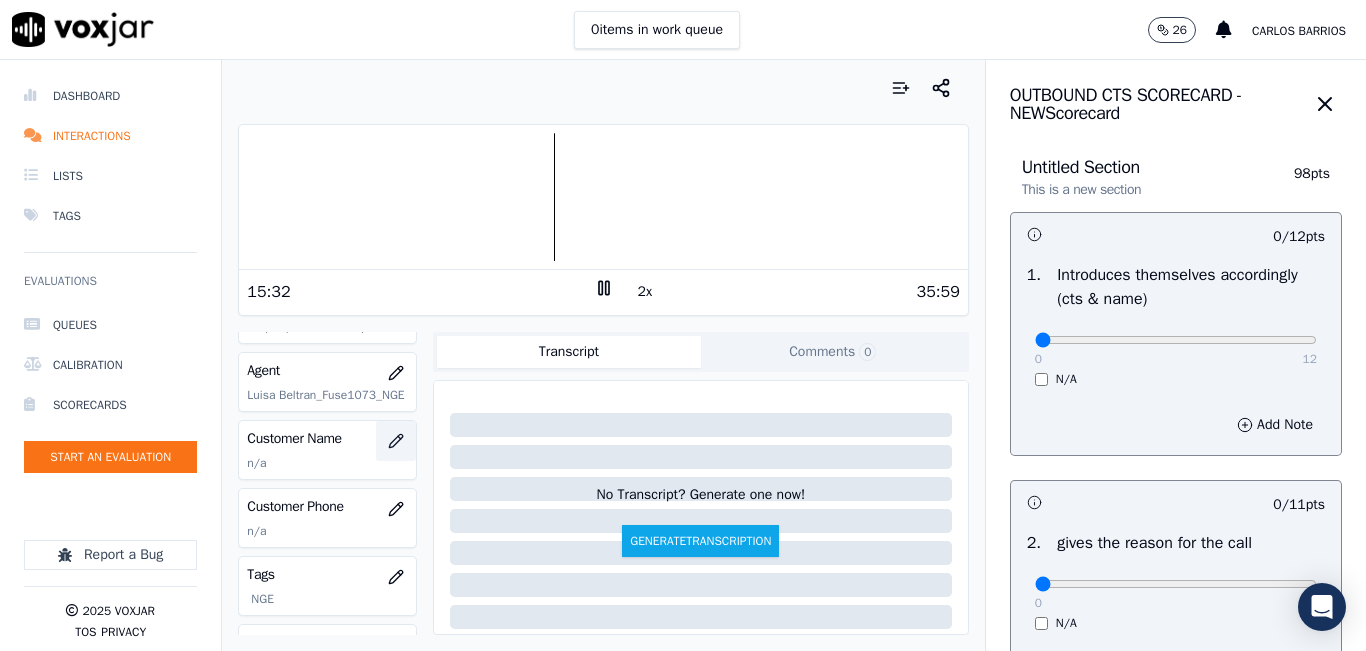 click 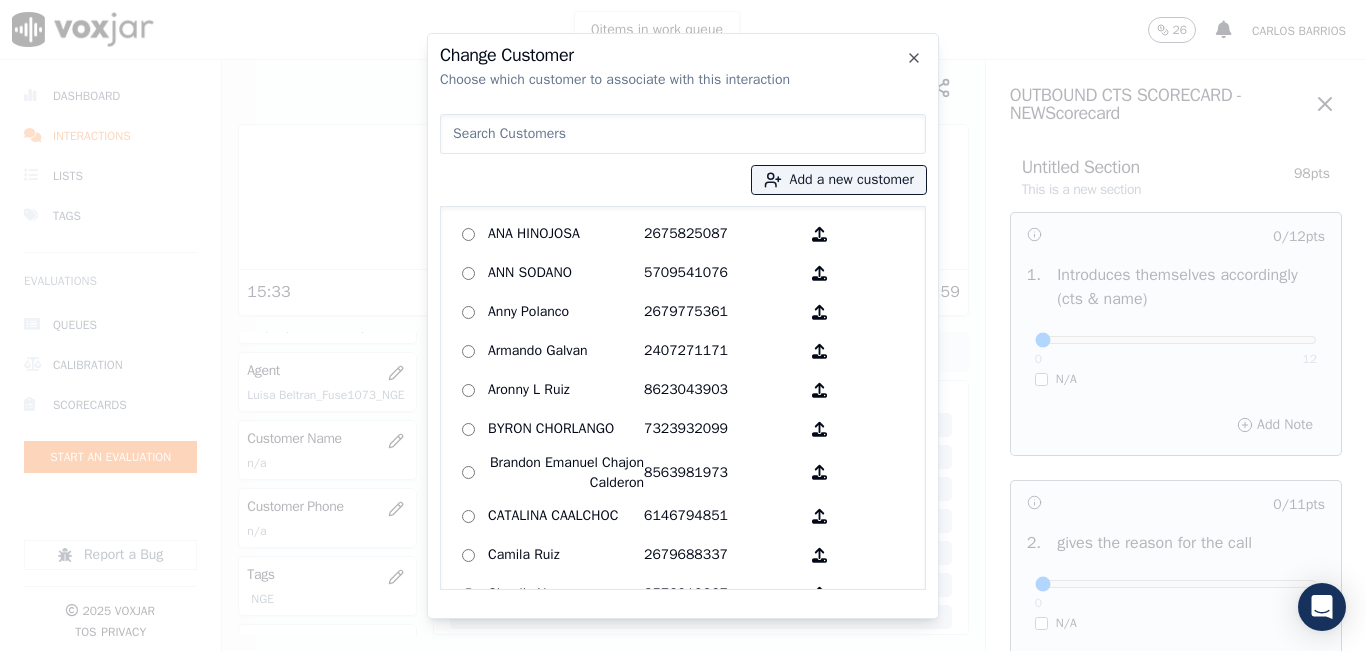click at bounding box center [683, 134] 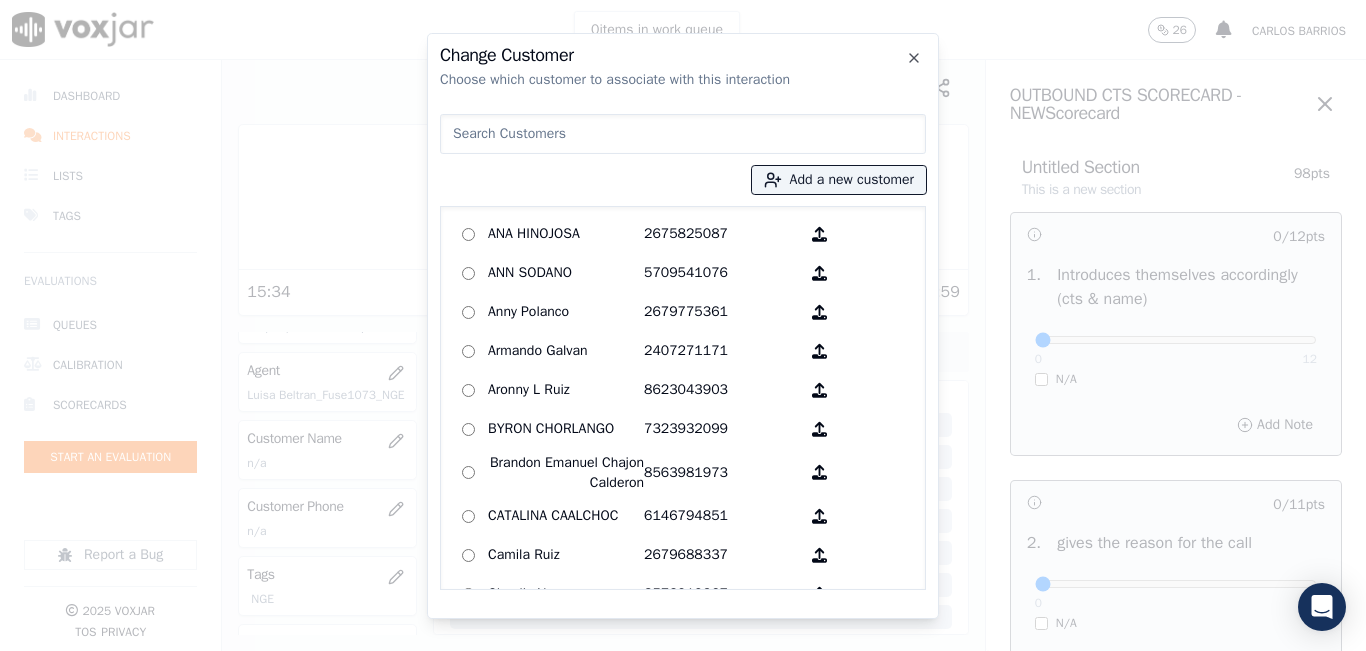 type on "H" 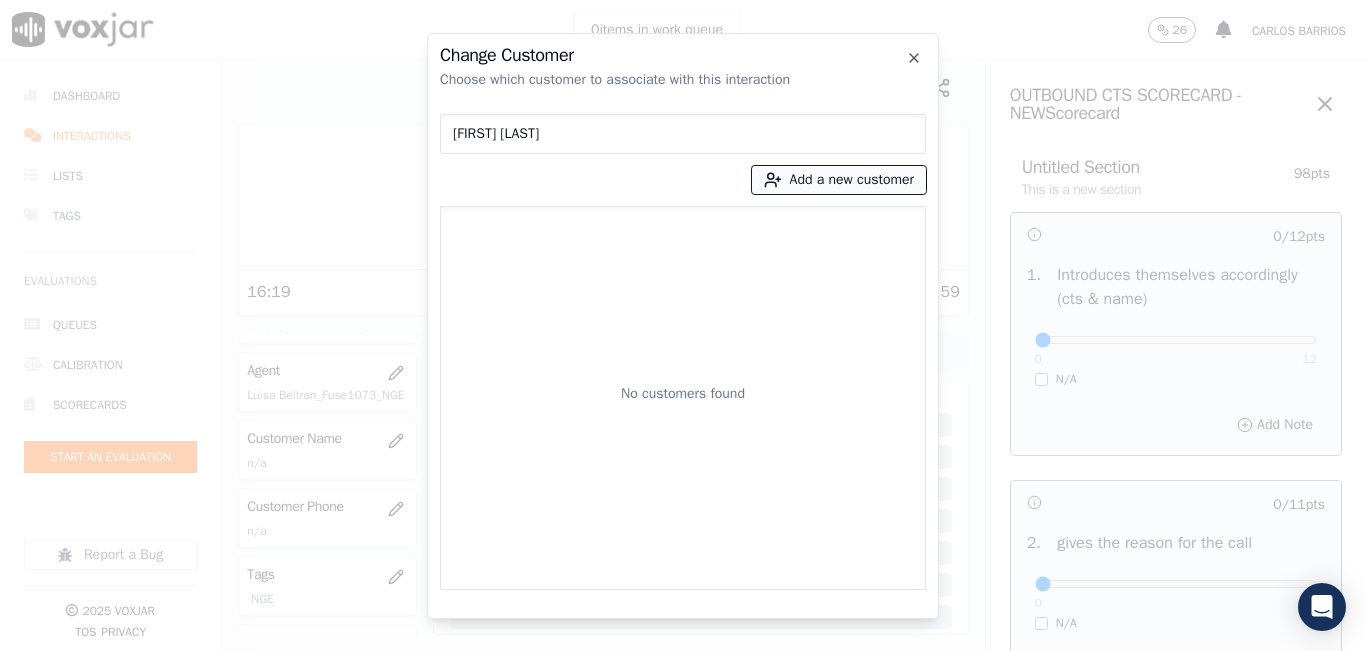 type on "JOHANA BETZABET GONZALES SIERRA" 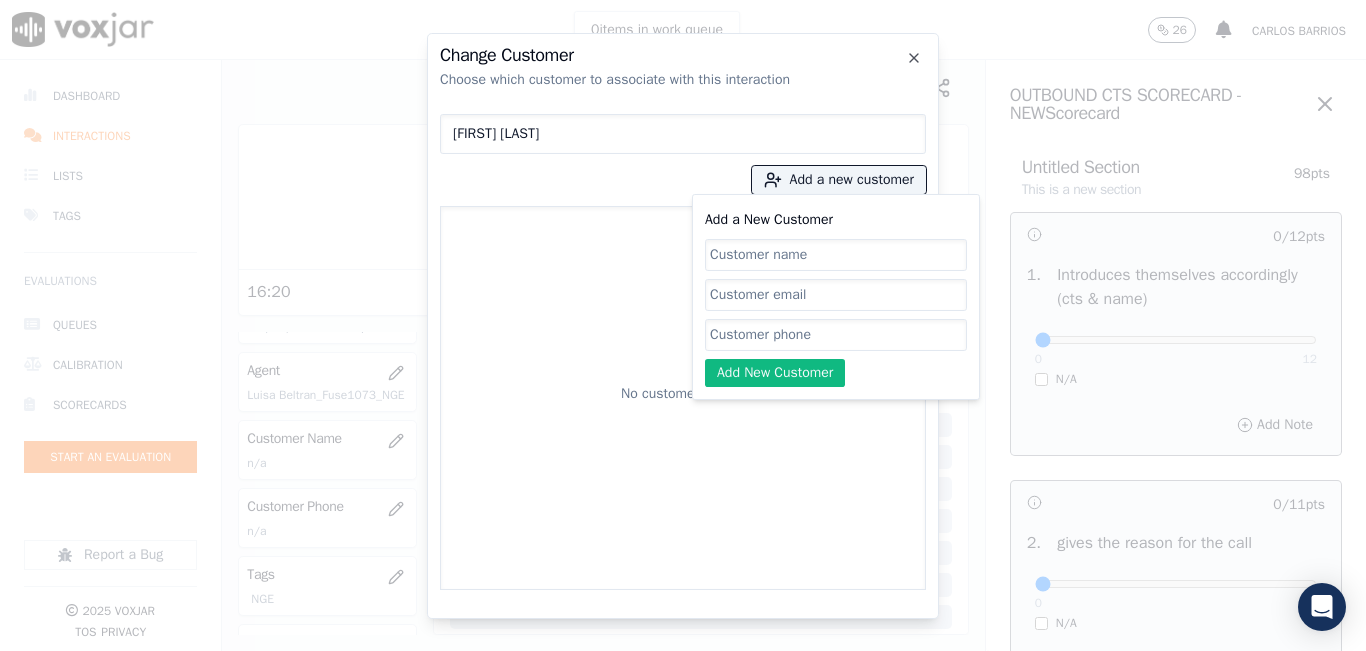 click on "Add a New Customer" 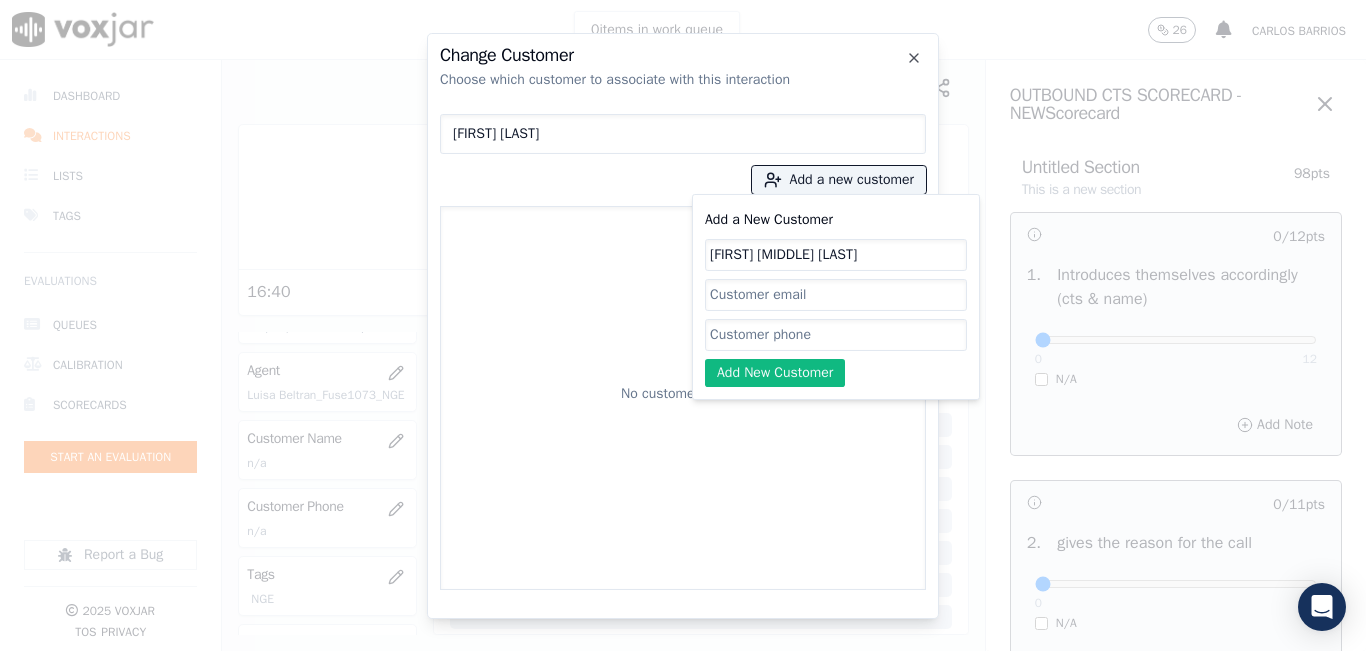 type on "JOHANA BETZABET GONZALES" 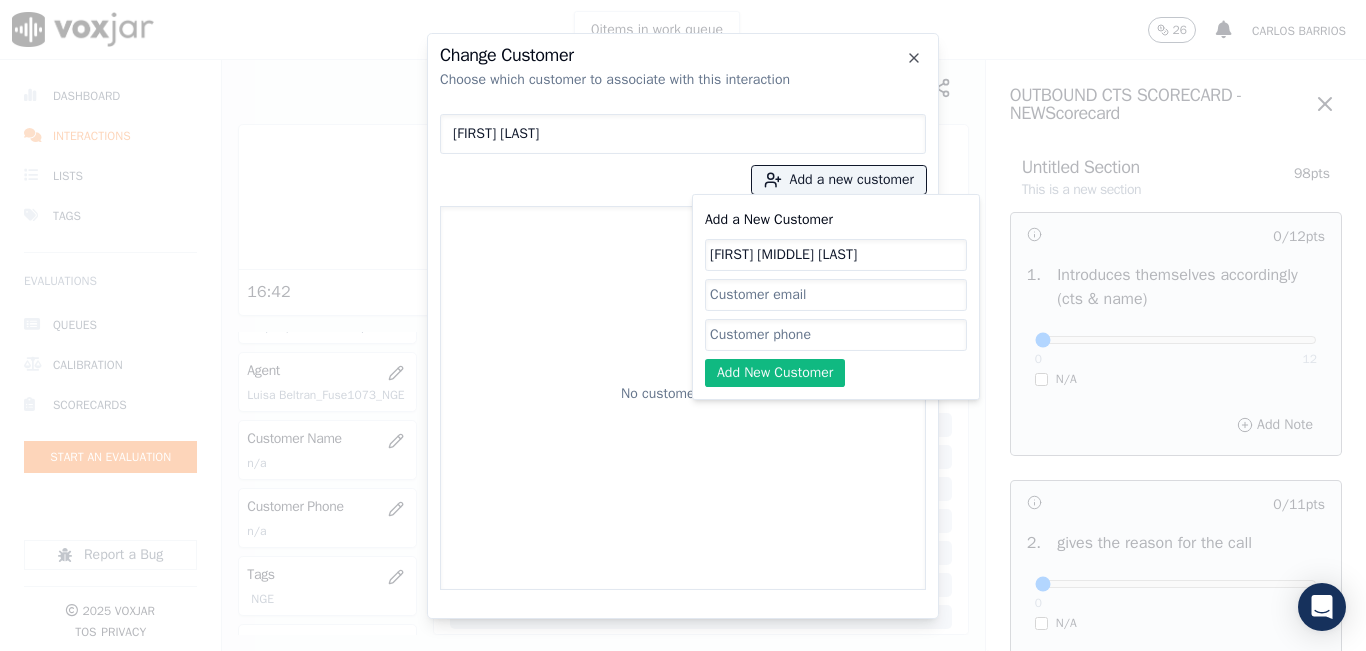 type 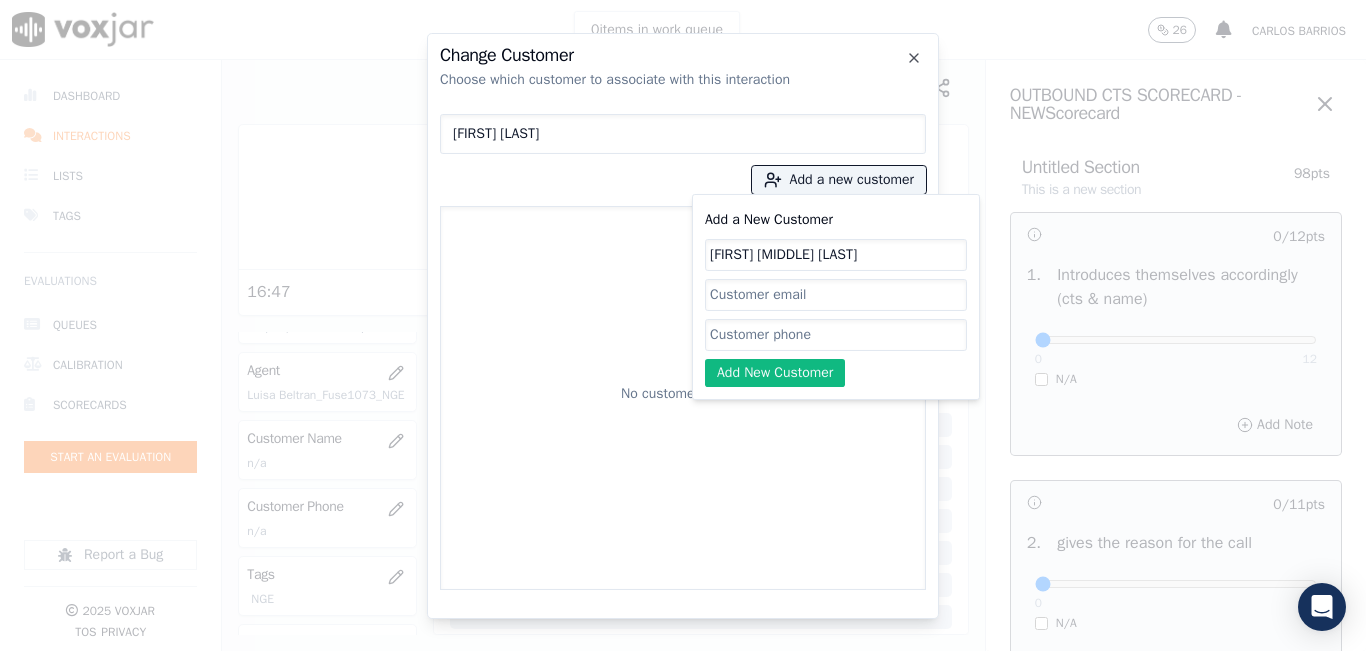 click on "JOHANA BETZABET GONZALES" 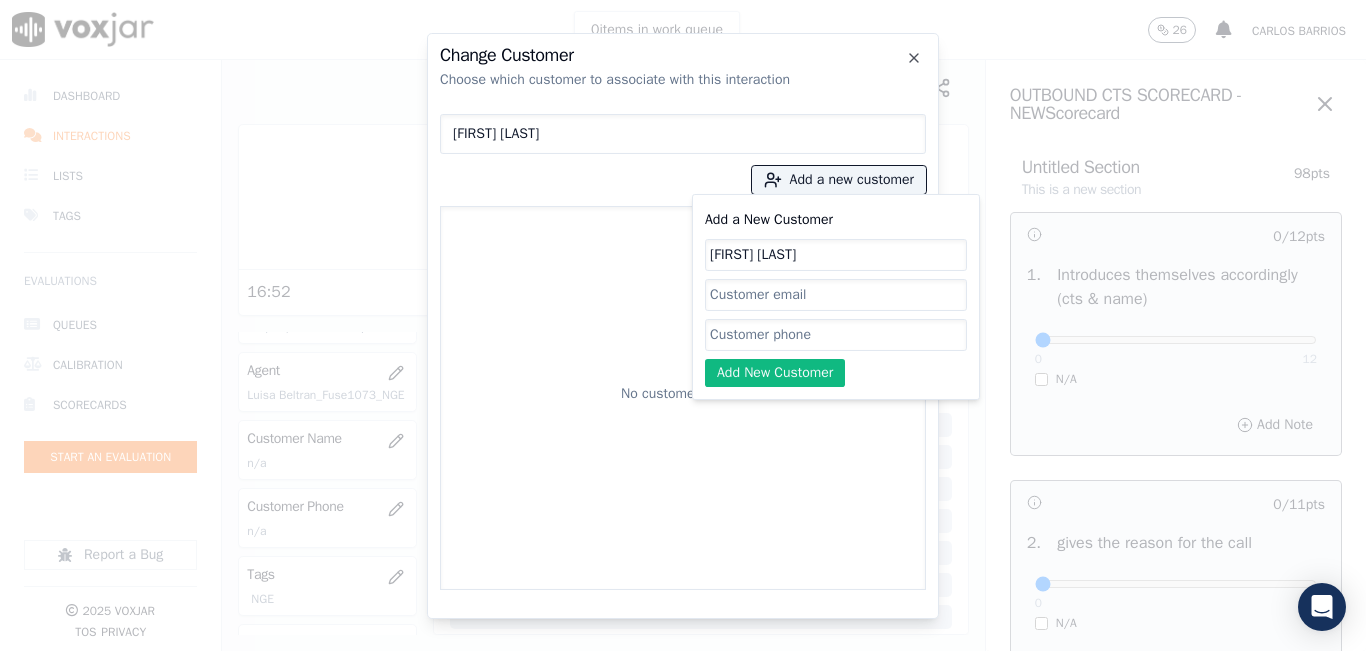 type on "JOHANA BETZABET GONZALES SIERRA" 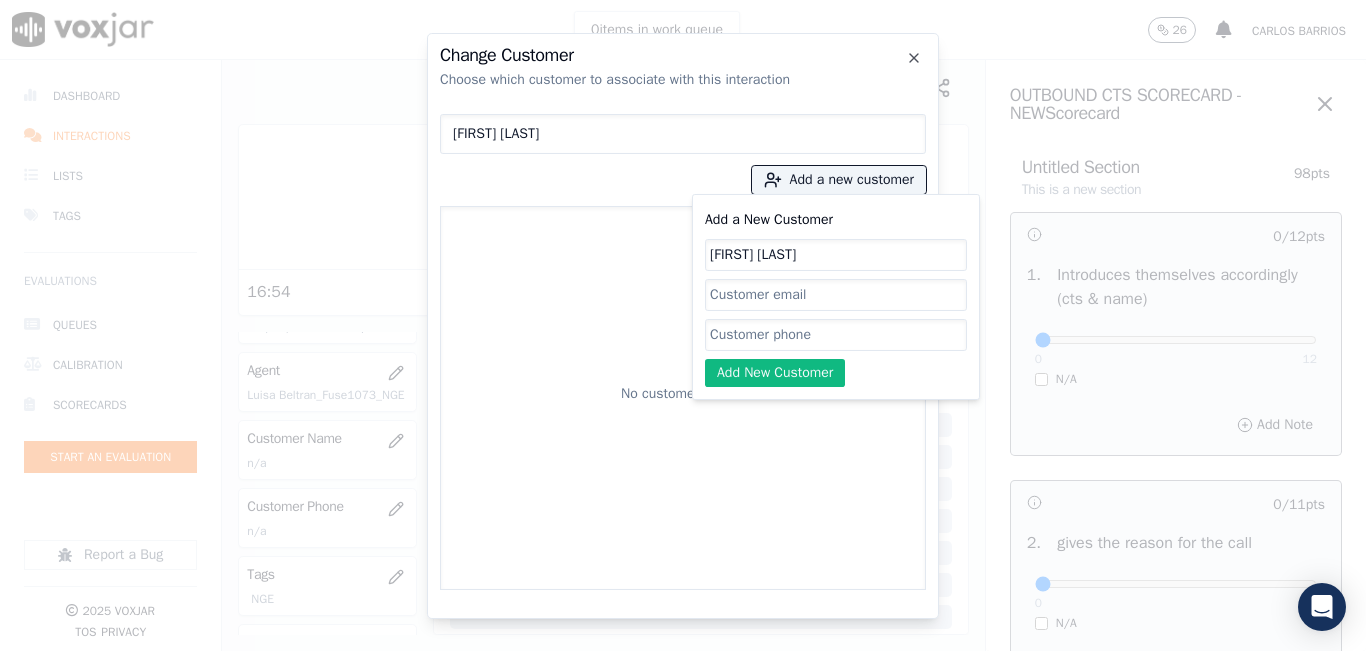 type on "V" 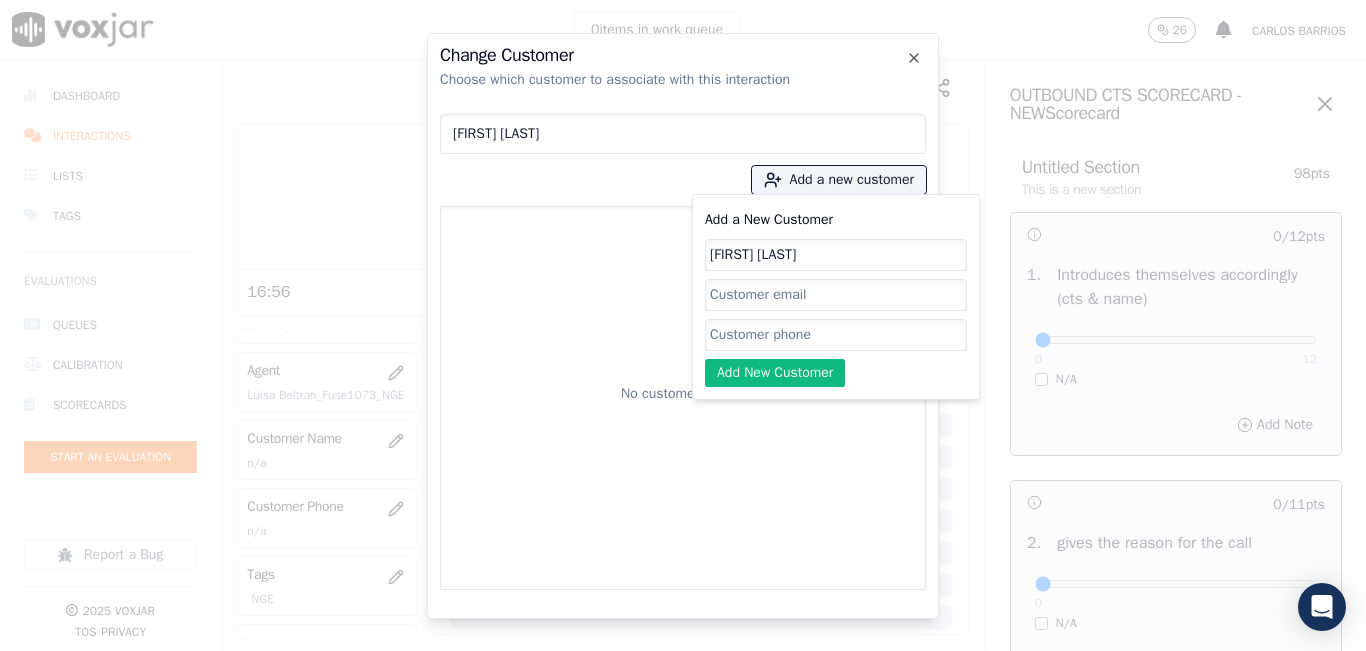paste on "4193886342" 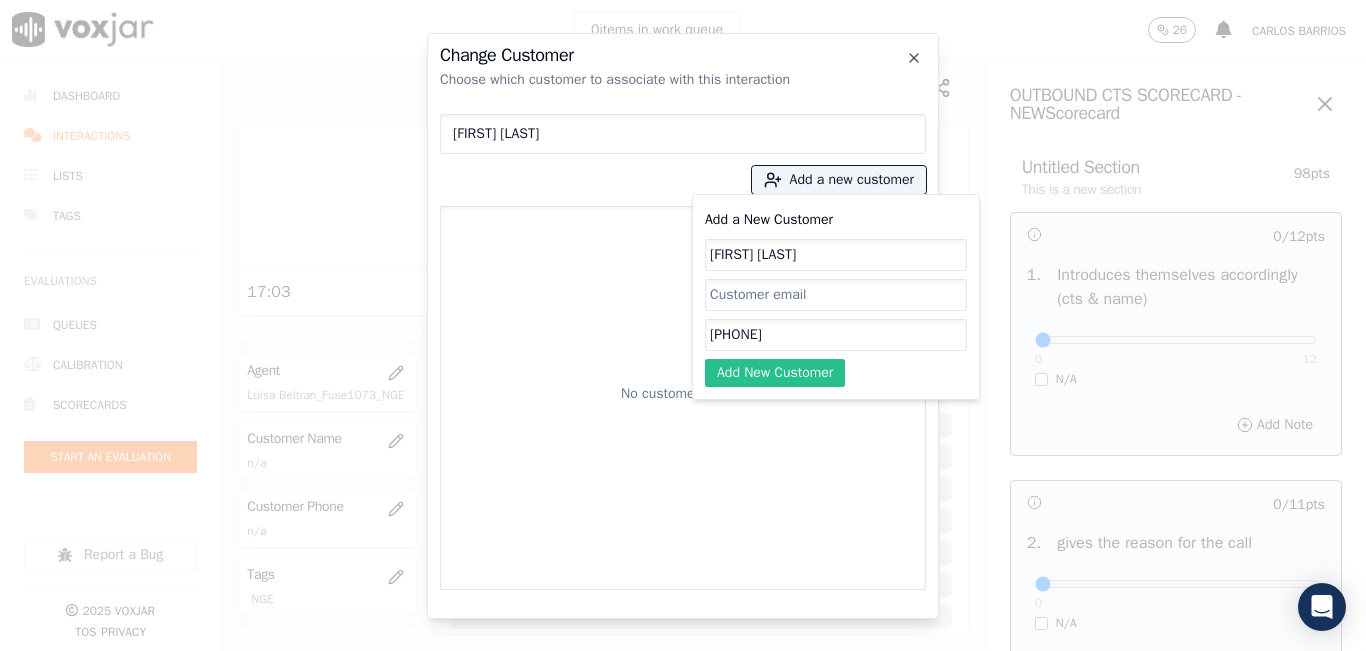 type on "4193886342" 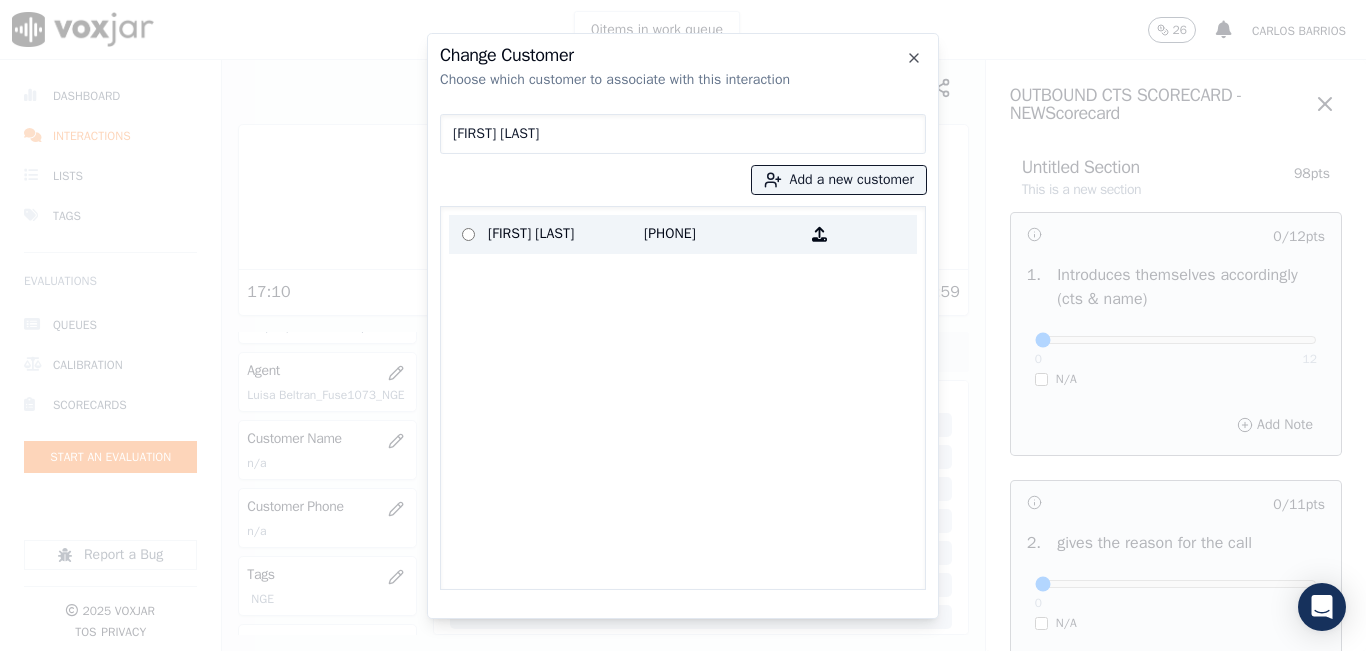 click on "4193886342" at bounding box center (722, 234) 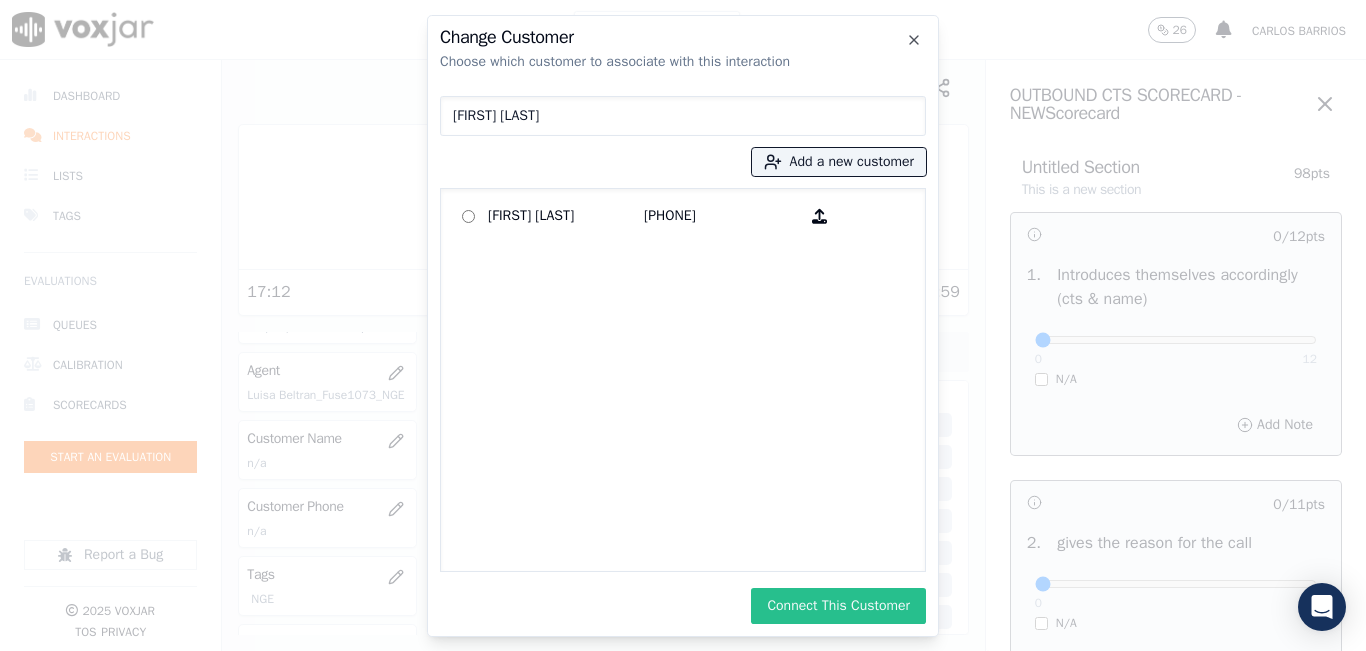 click on "Connect This Customer" at bounding box center [838, 606] 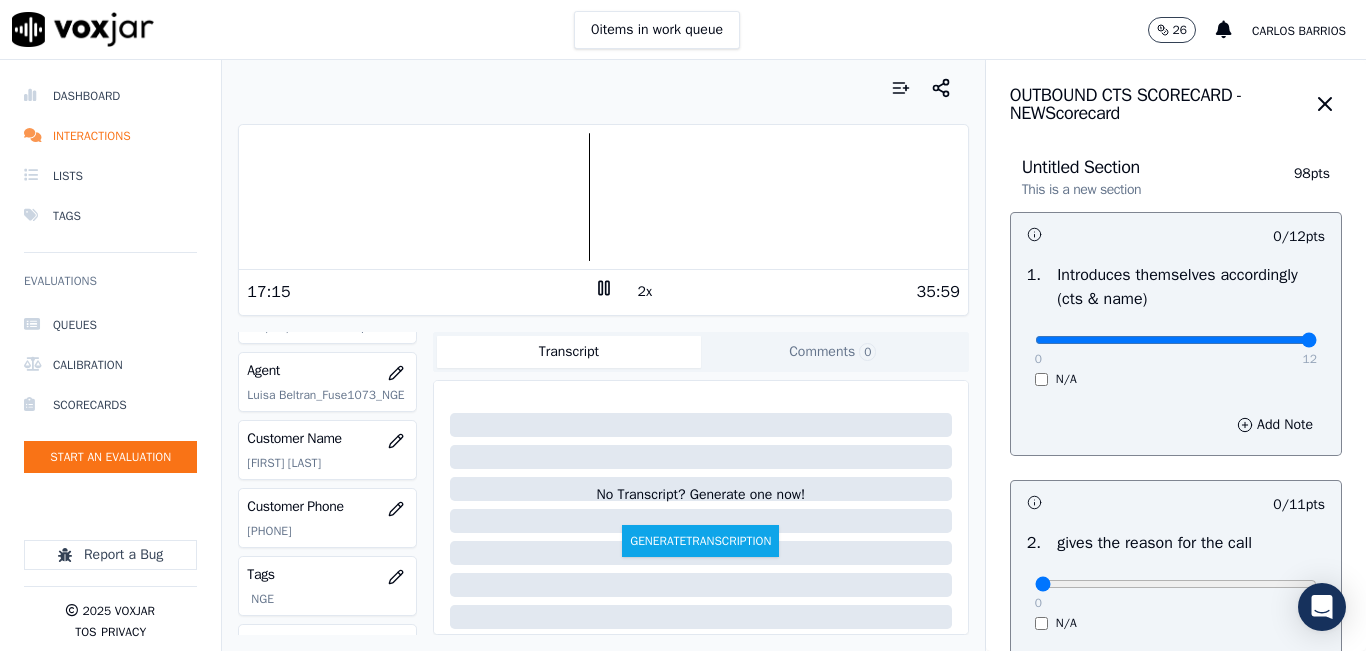 drag, startPoint x: 1086, startPoint y: 335, endPoint x: 1319, endPoint y: 335, distance: 233 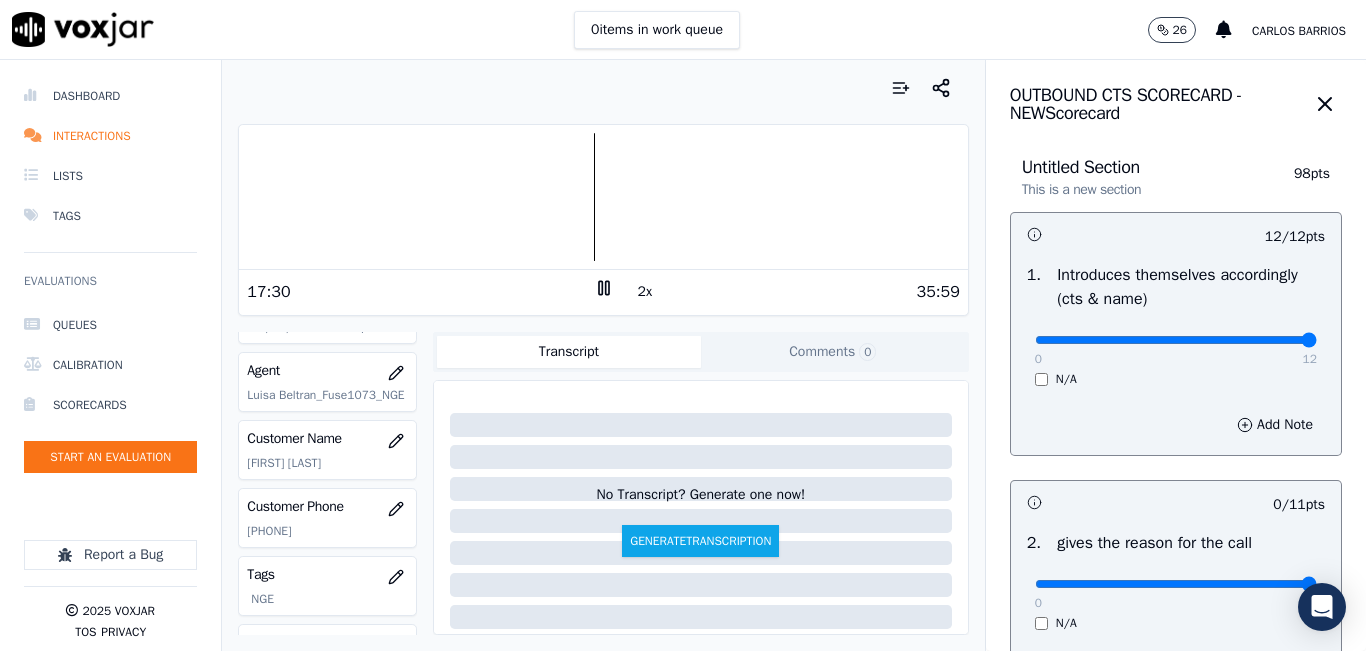 type on "11" 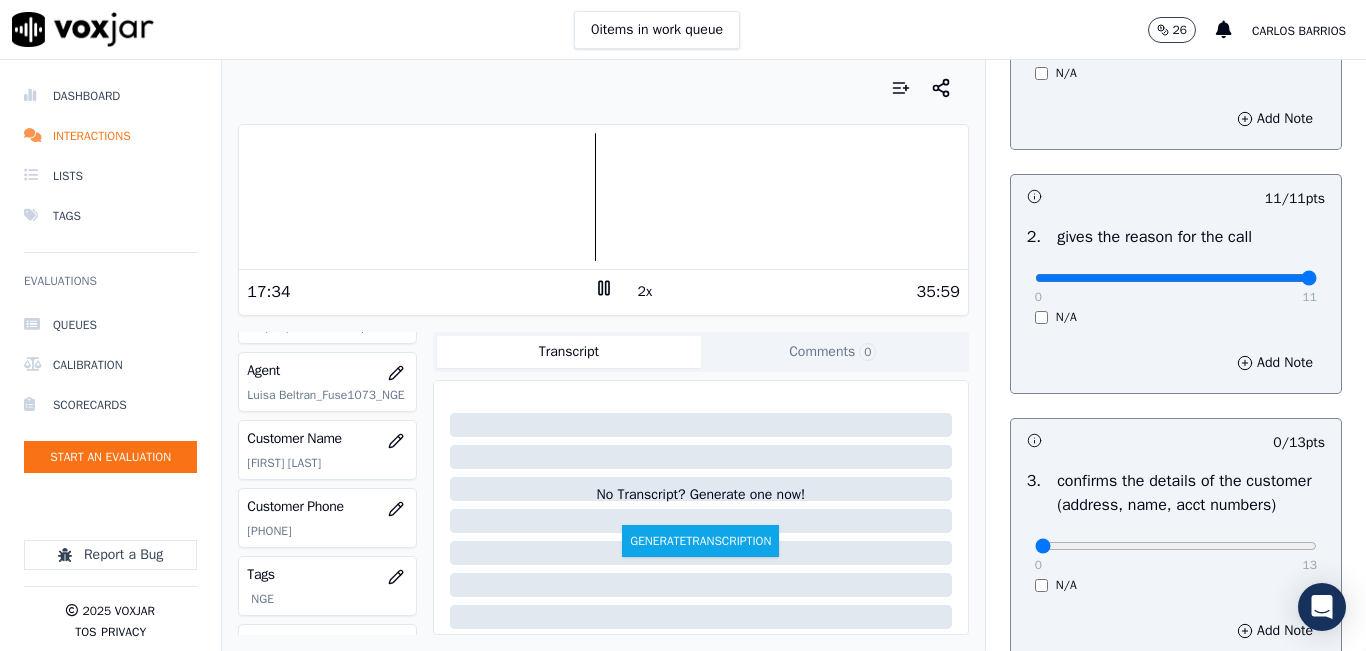 scroll, scrollTop: 500, scrollLeft: 0, axis: vertical 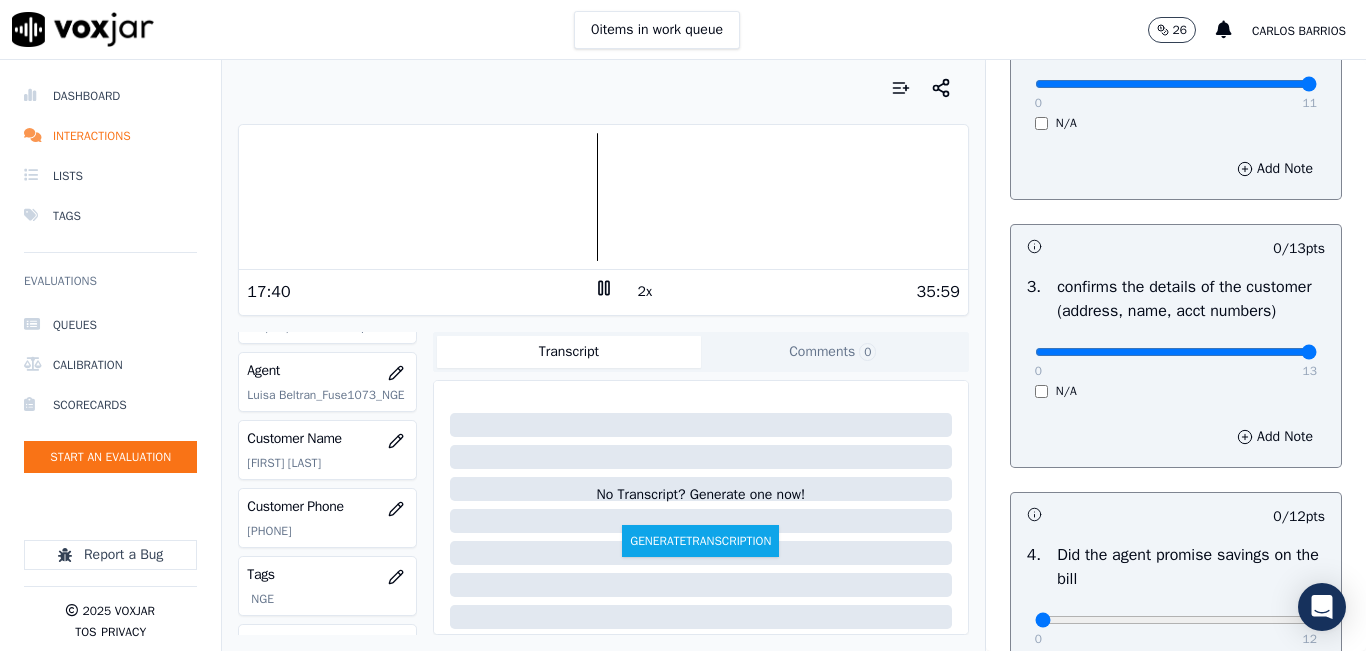 drag, startPoint x: 1248, startPoint y: 375, endPoint x: 1264, endPoint y: 366, distance: 18.35756 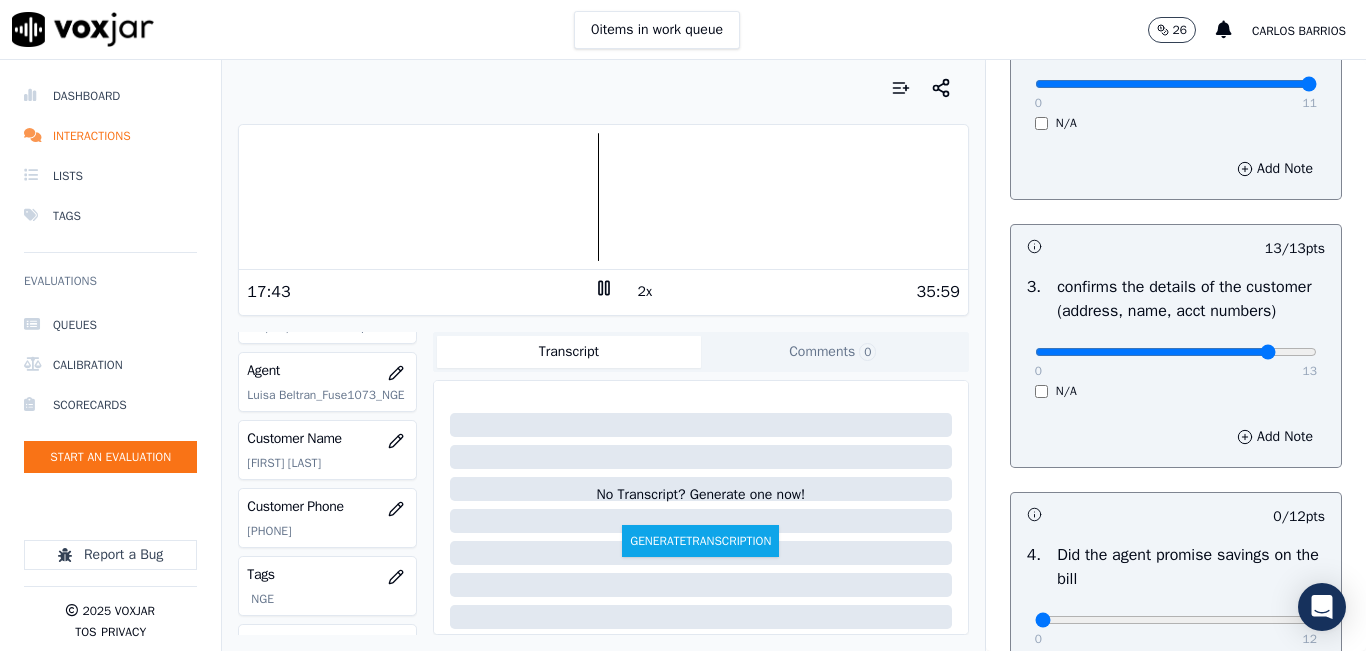 click at bounding box center (1176, -160) 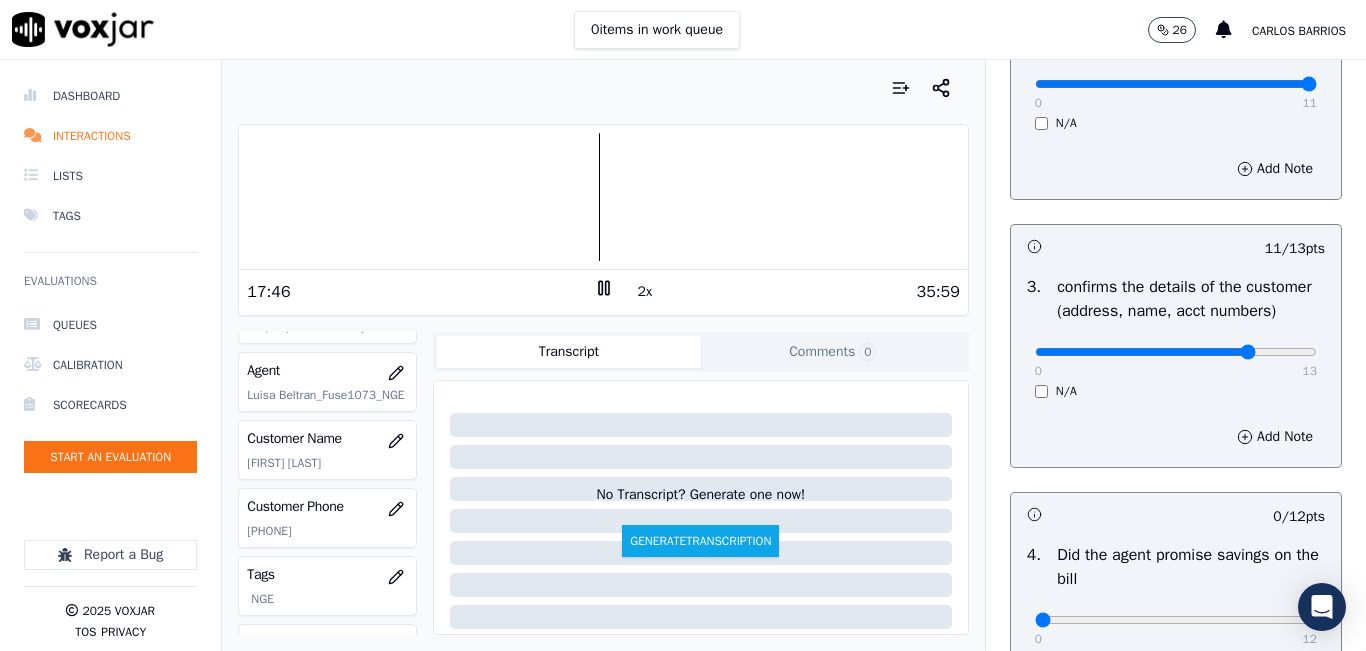 type on "10" 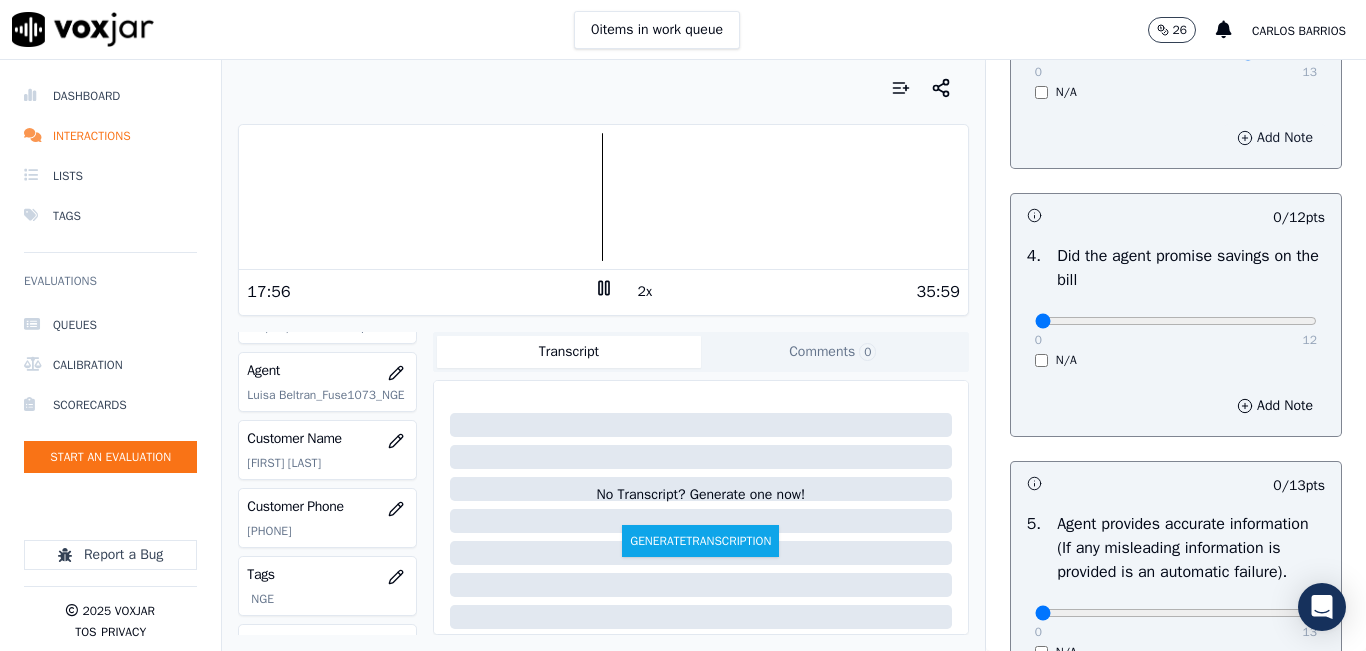 scroll, scrollTop: 800, scrollLeft: 0, axis: vertical 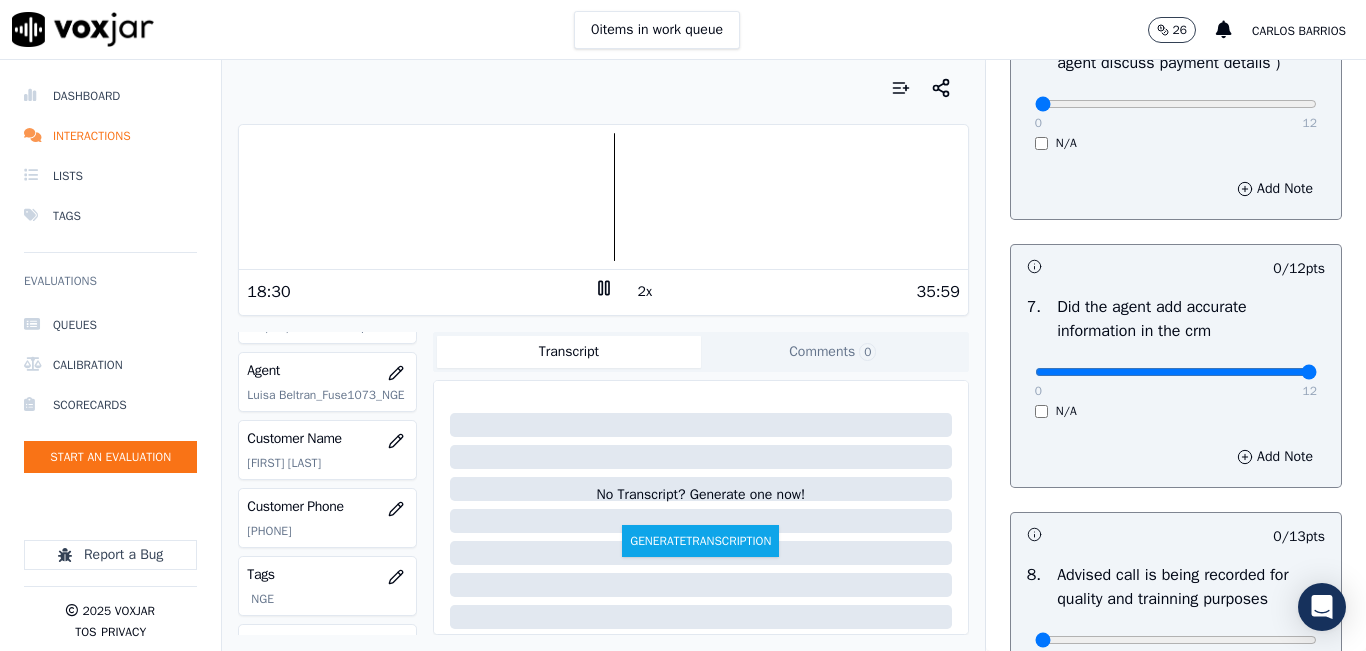 type on "12" 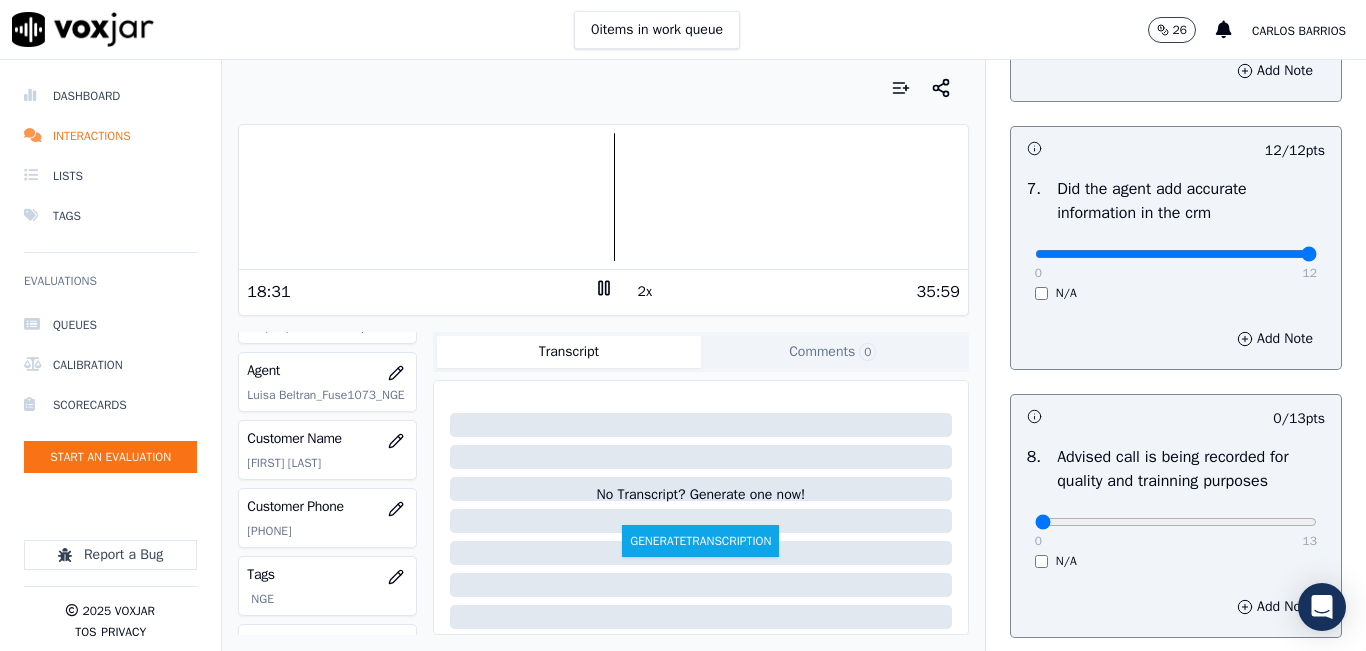 scroll, scrollTop: 1918, scrollLeft: 0, axis: vertical 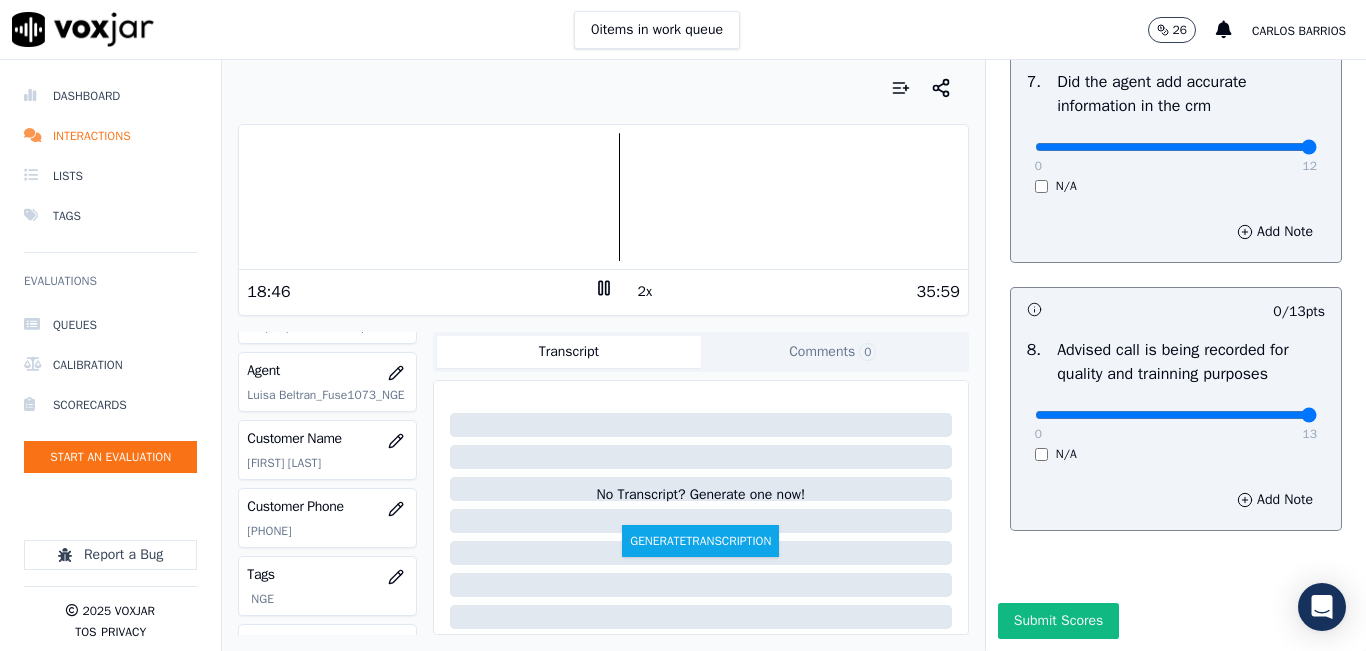 type on "13" 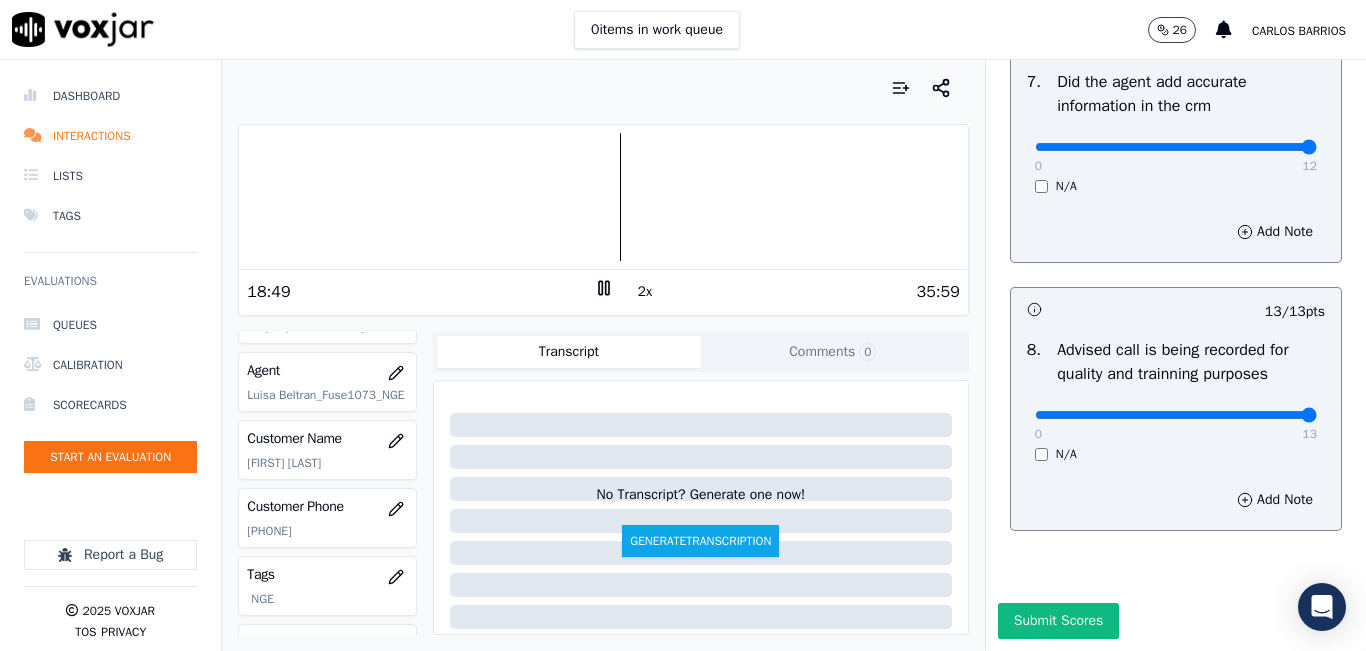 click at bounding box center [603, 197] 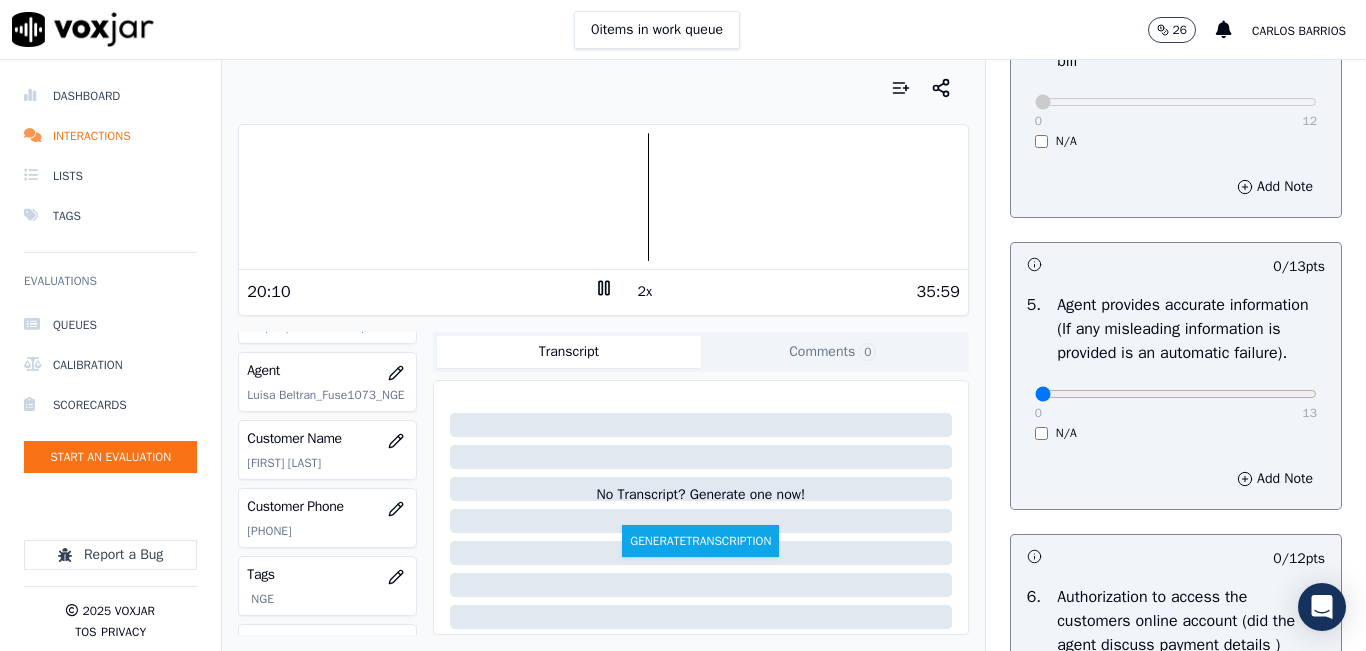 scroll, scrollTop: 1418, scrollLeft: 0, axis: vertical 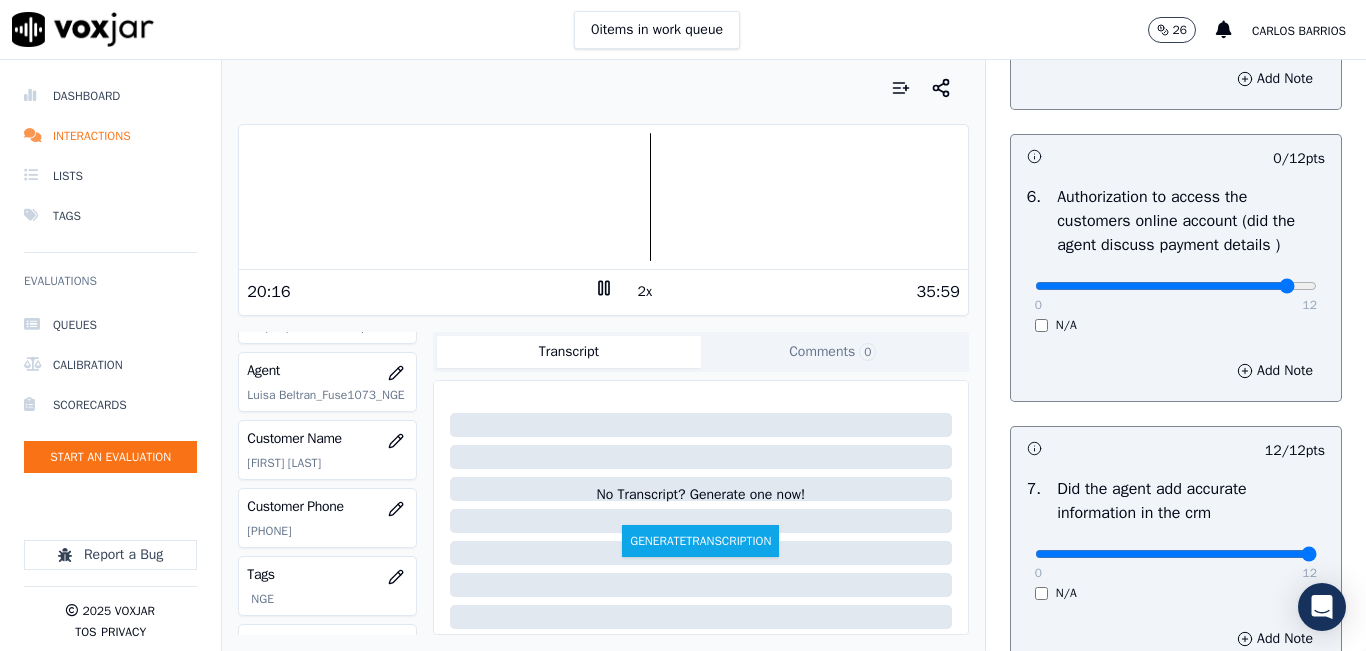 click at bounding box center (1176, -1078) 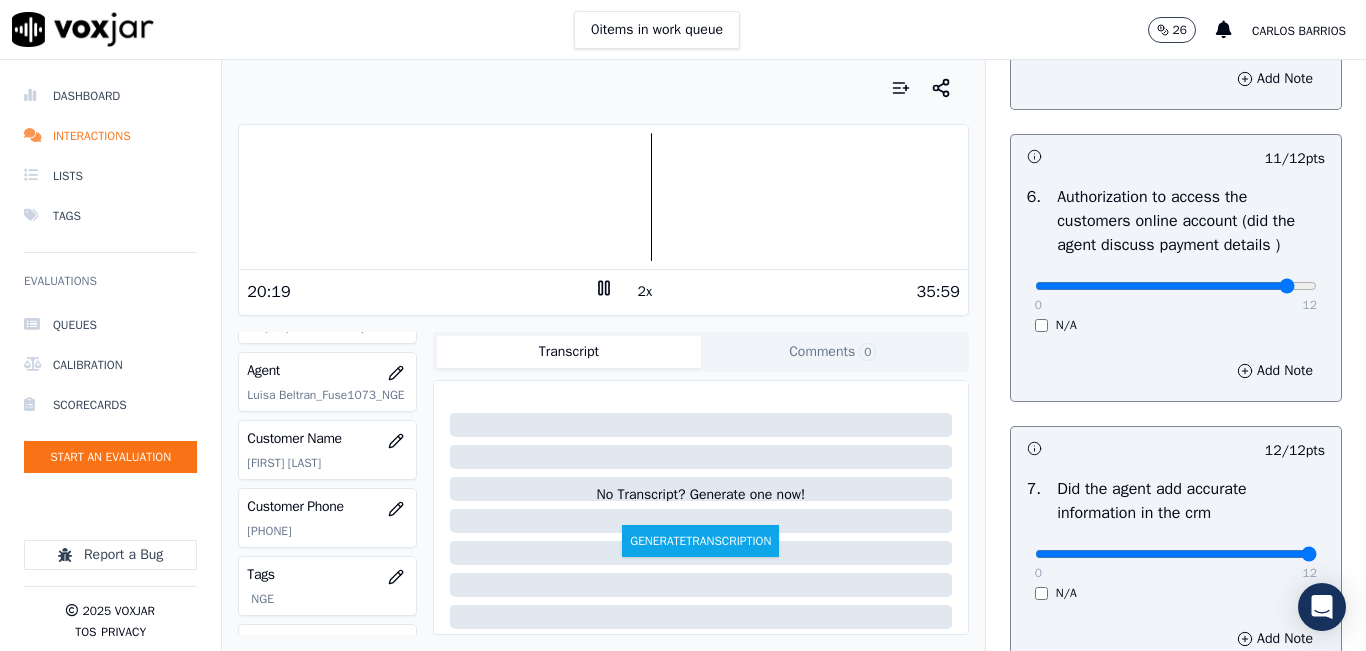 click at bounding box center (1176, -1078) 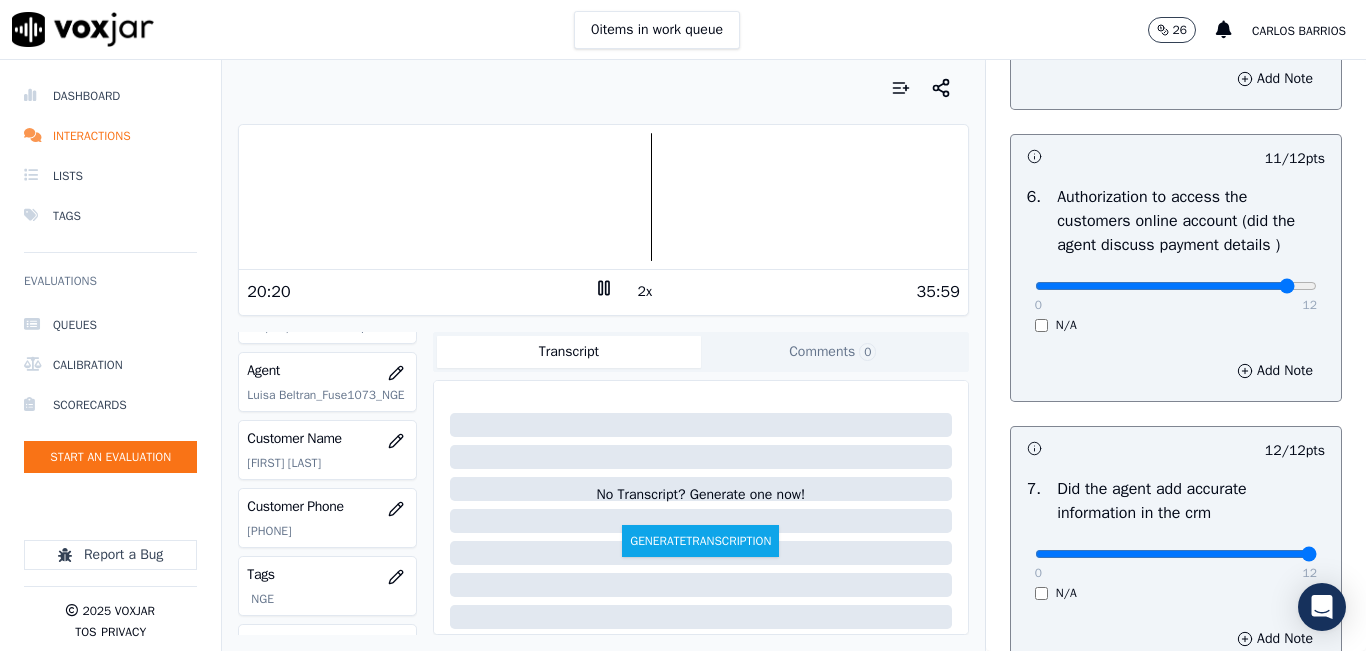 click at bounding box center [1176, -1078] 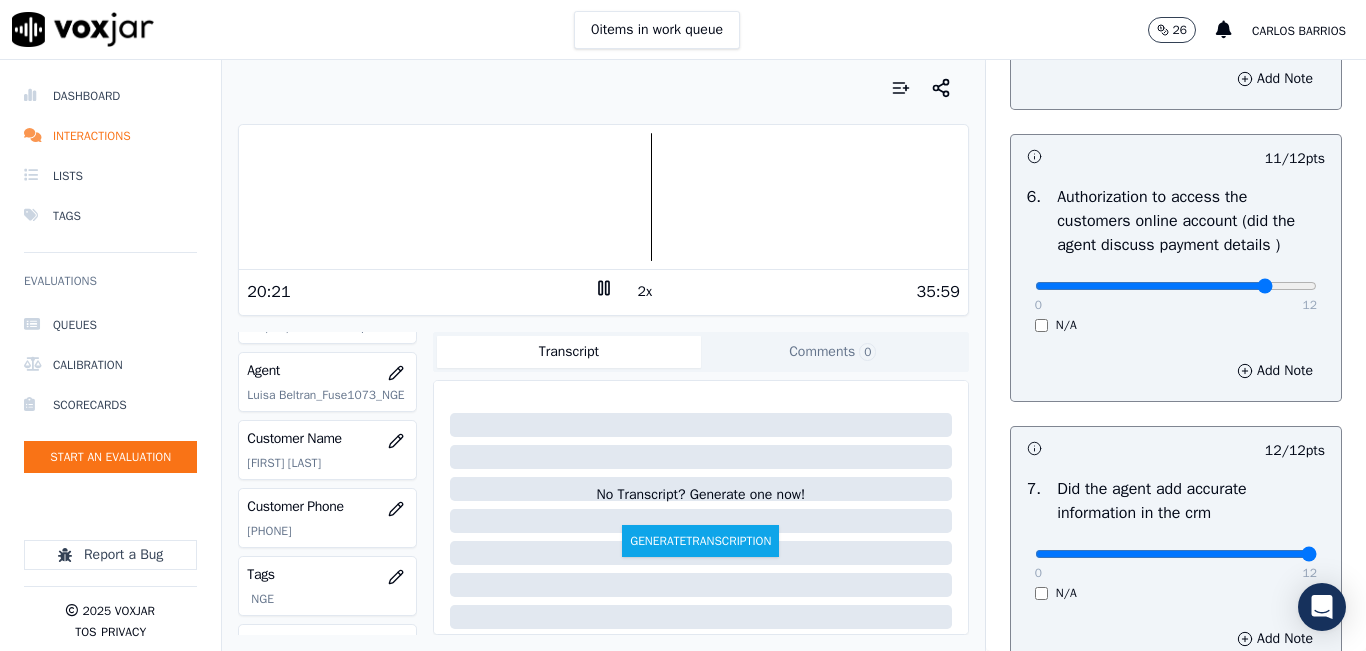 type on "10" 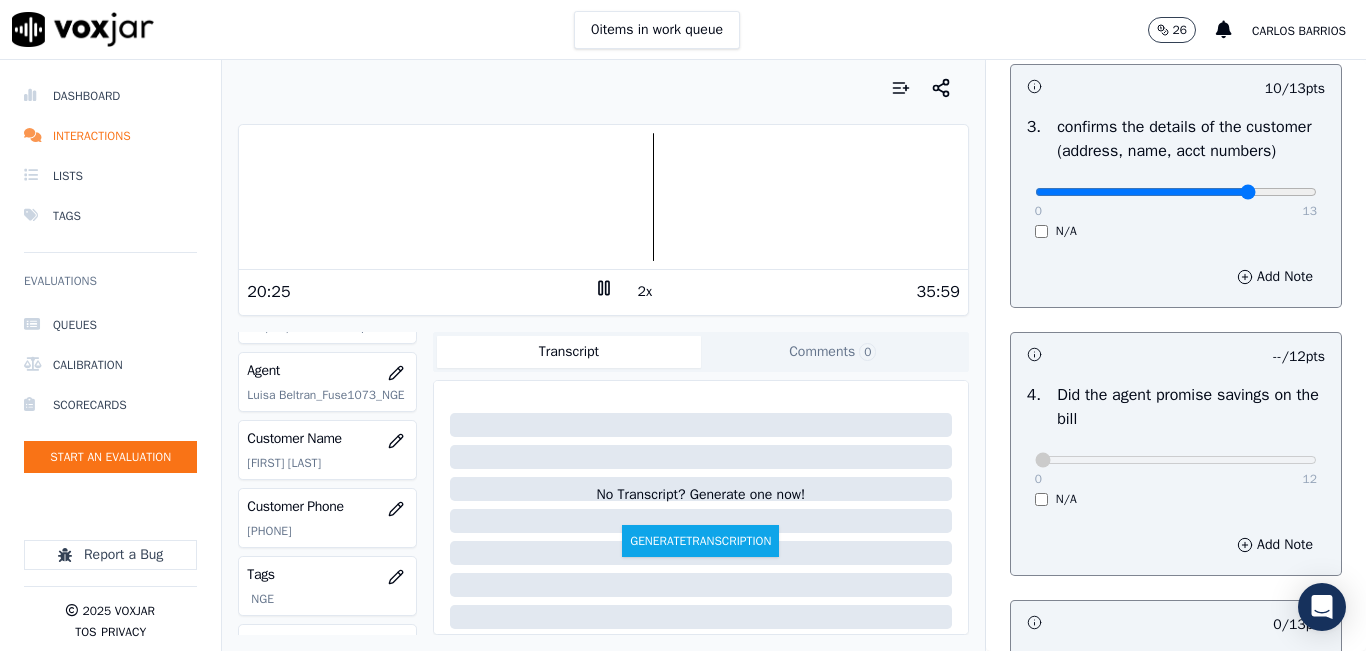 scroll, scrollTop: 618, scrollLeft: 0, axis: vertical 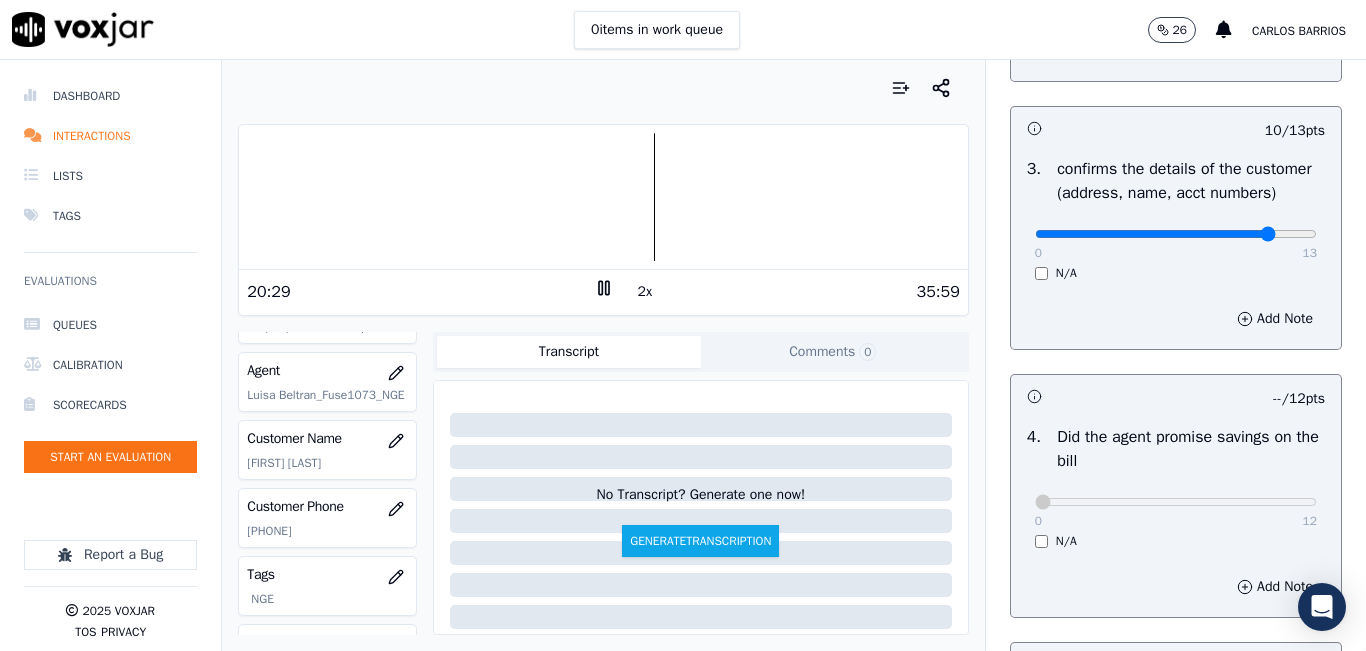 type on "11" 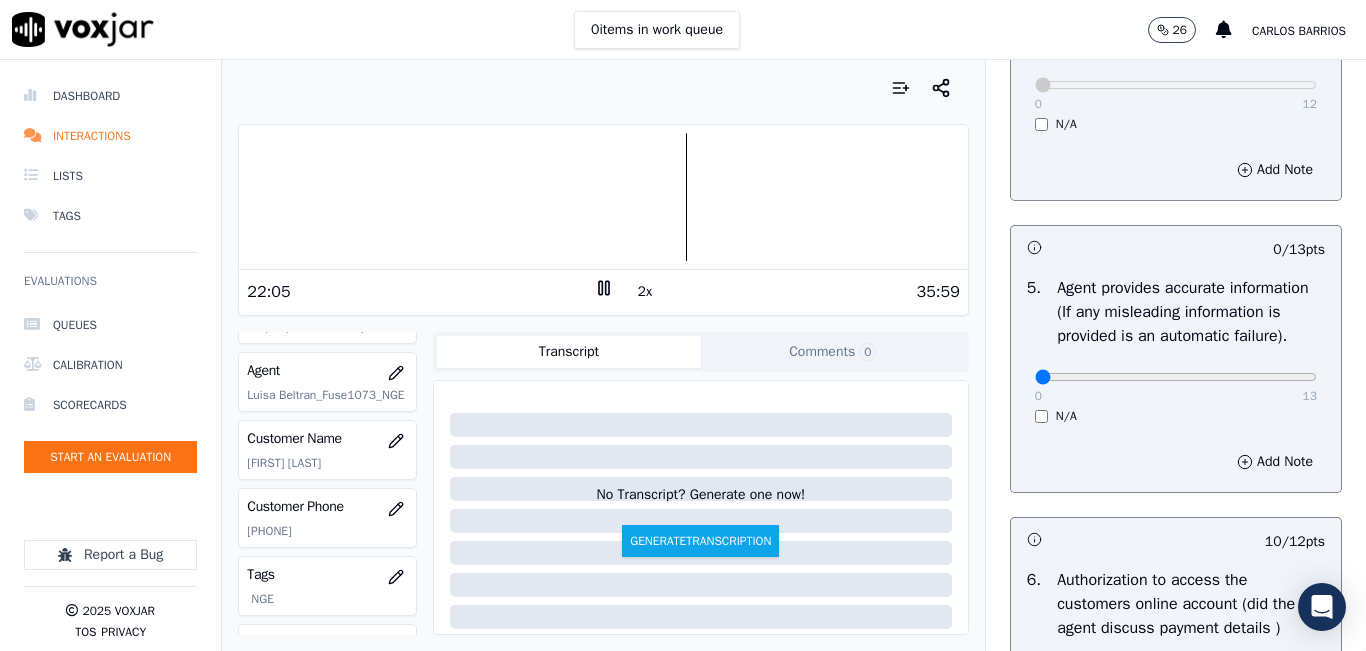 scroll, scrollTop: 1118, scrollLeft: 0, axis: vertical 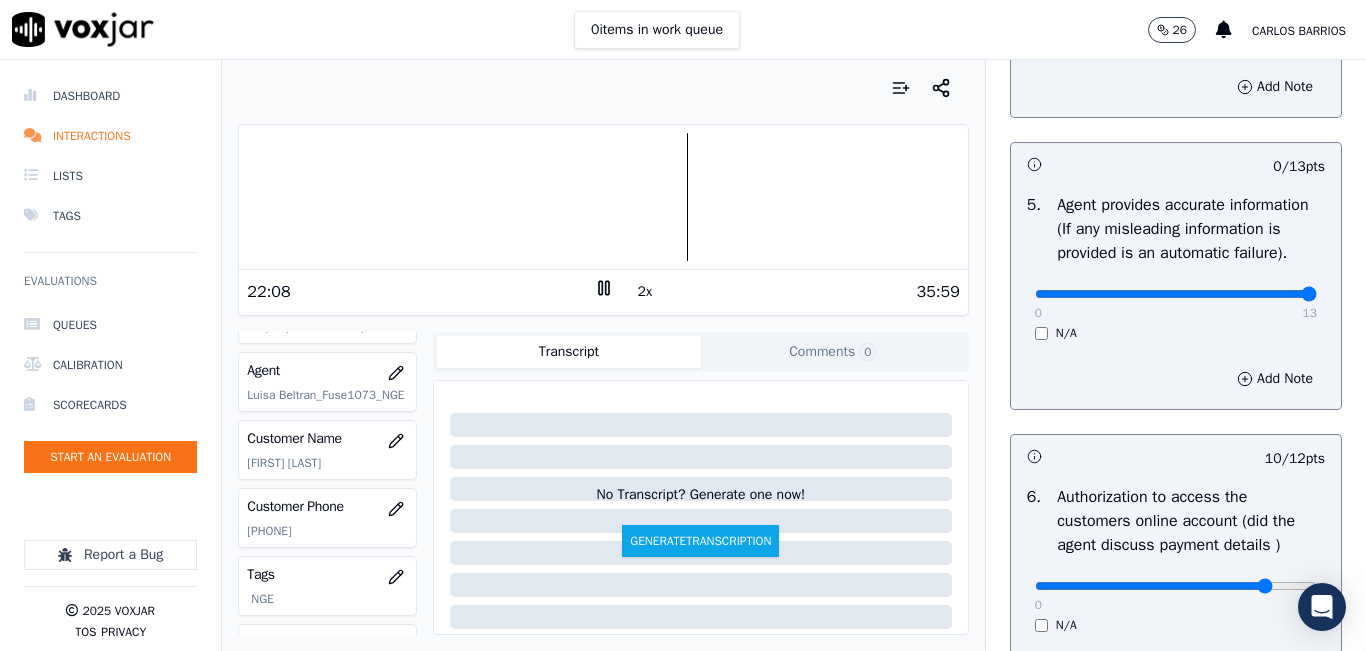 drag, startPoint x: 1254, startPoint y: 344, endPoint x: 1292, endPoint y: 339, distance: 38.327538 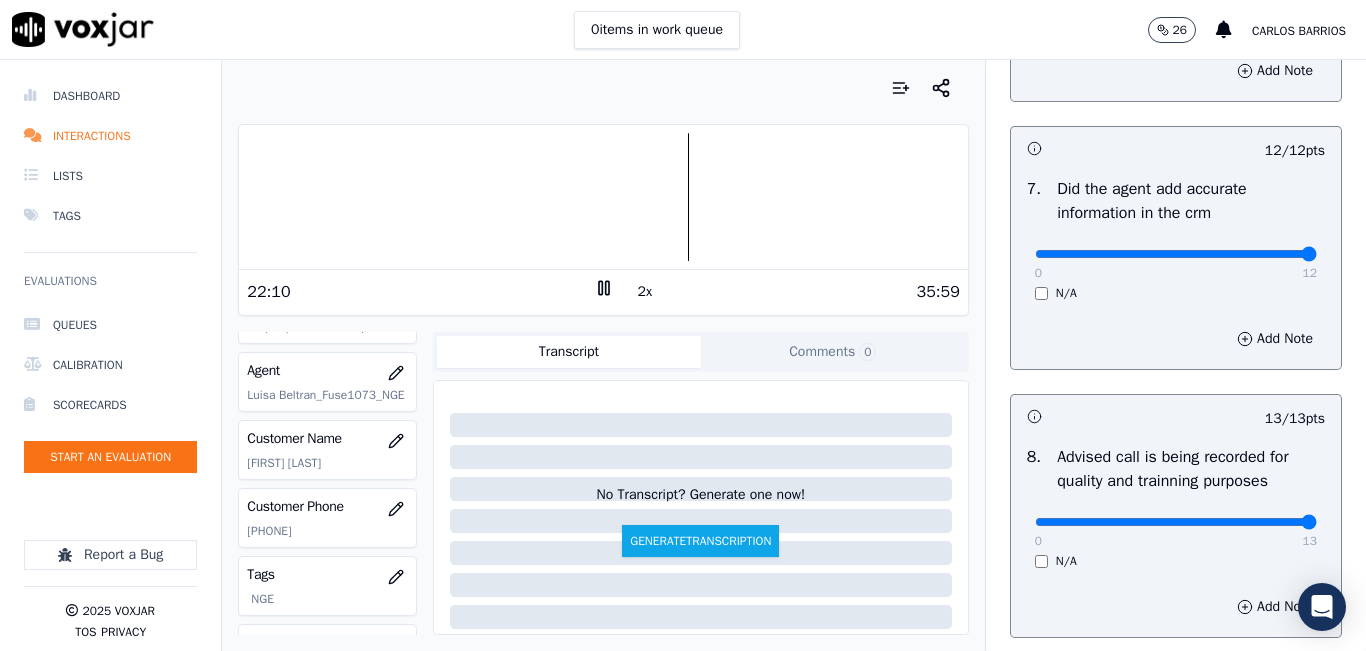 scroll, scrollTop: 1918, scrollLeft: 0, axis: vertical 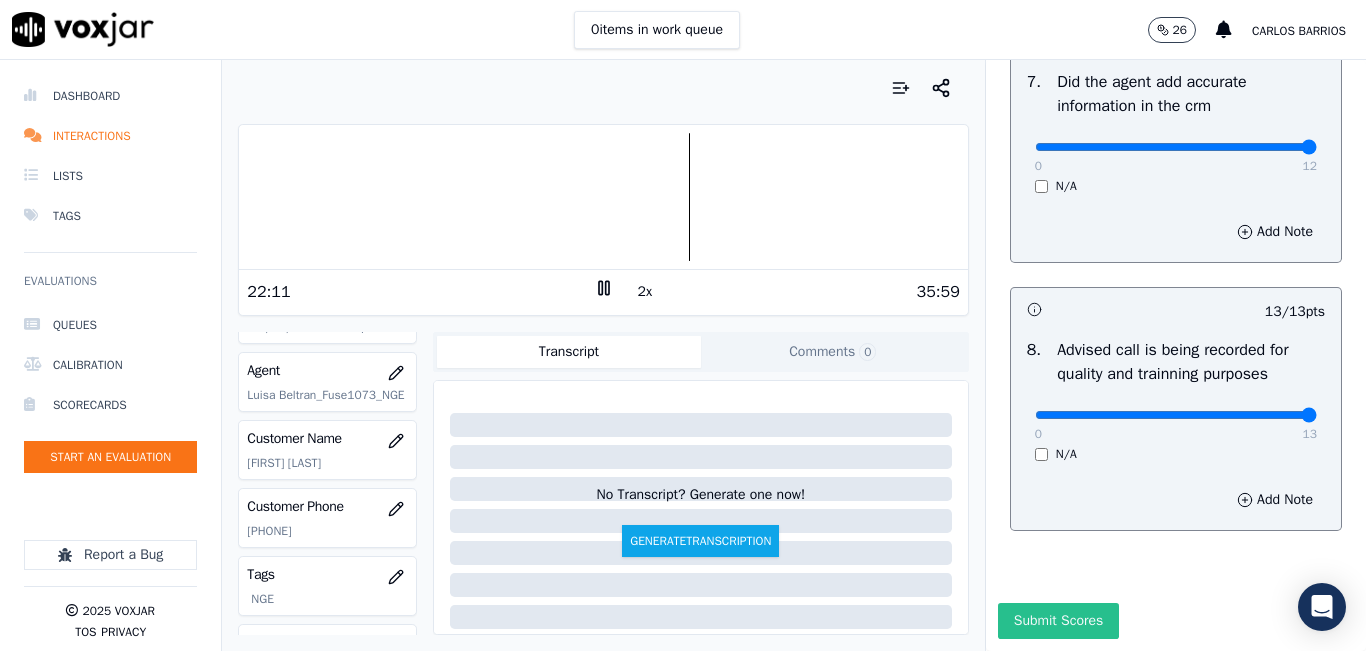 click on "Submit Scores" at bounding box center (1058, 621) 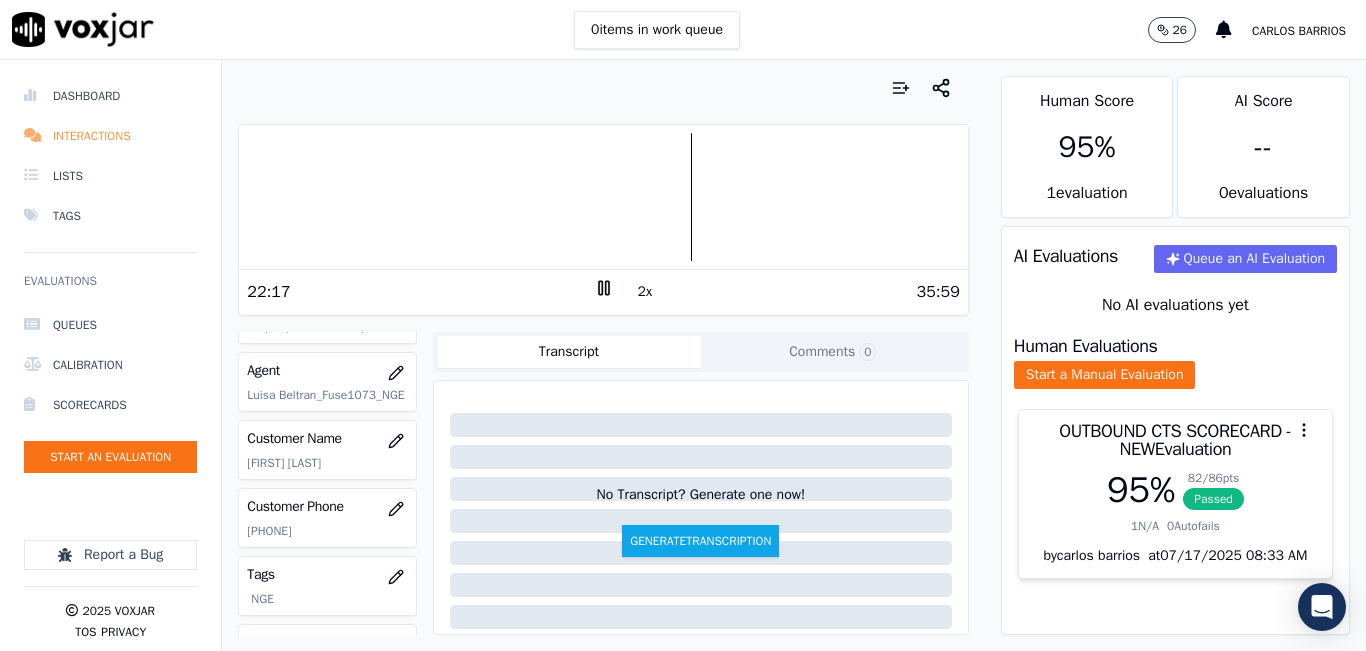click on "Interactions" at bounding box center [110, 136] 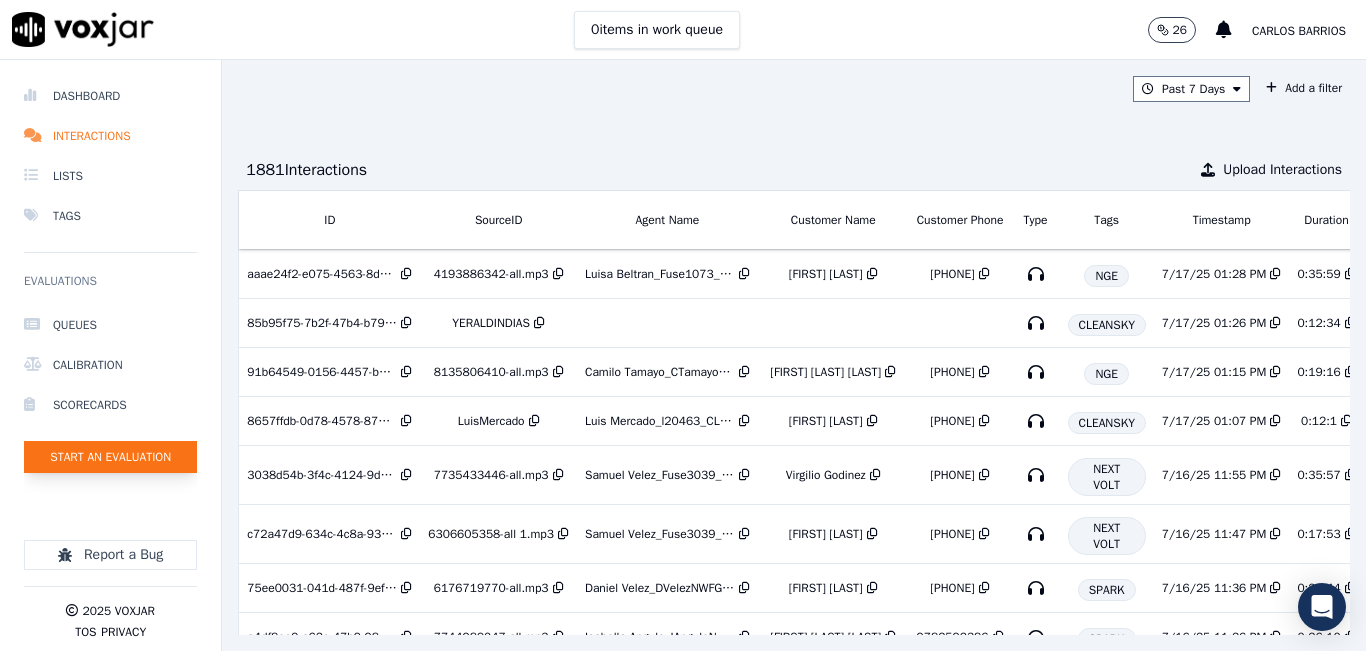 click on "Start an Evaluation" 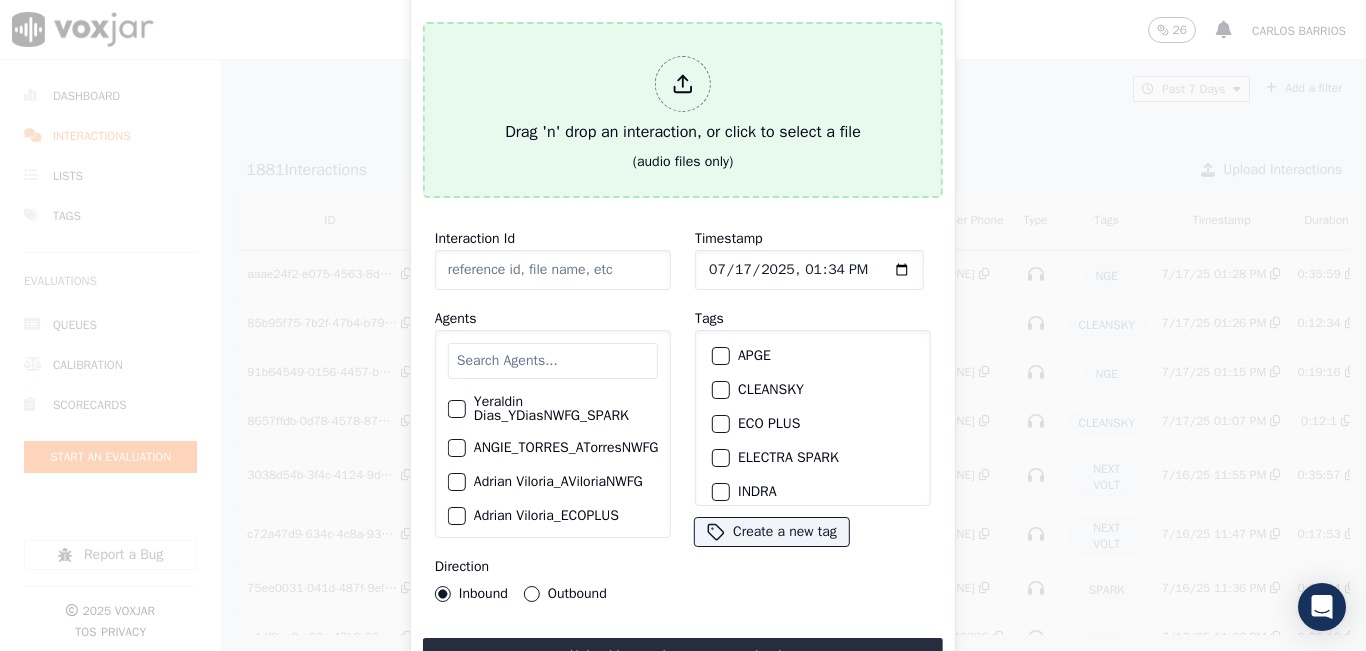 click on "Drag 'n' drop an interaction, or click to select a file" at bounding box center [683, 100] 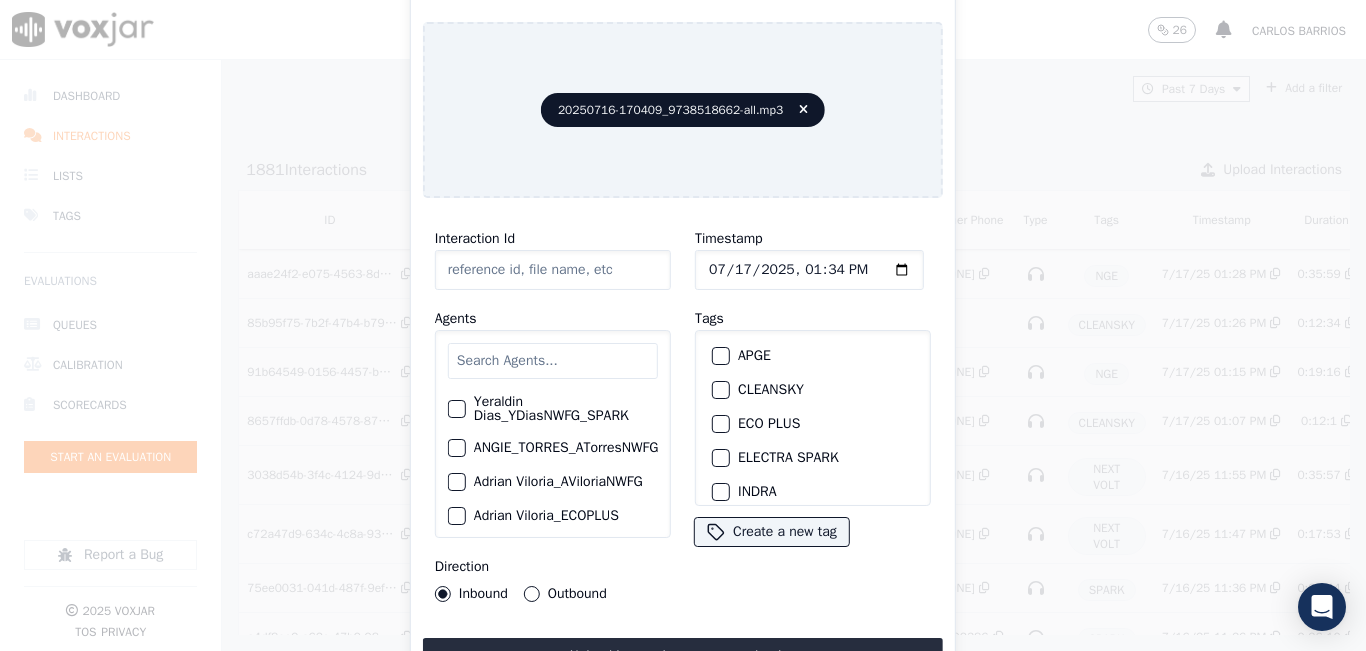 type on "20250716-170409_9738518662-all.mp3" 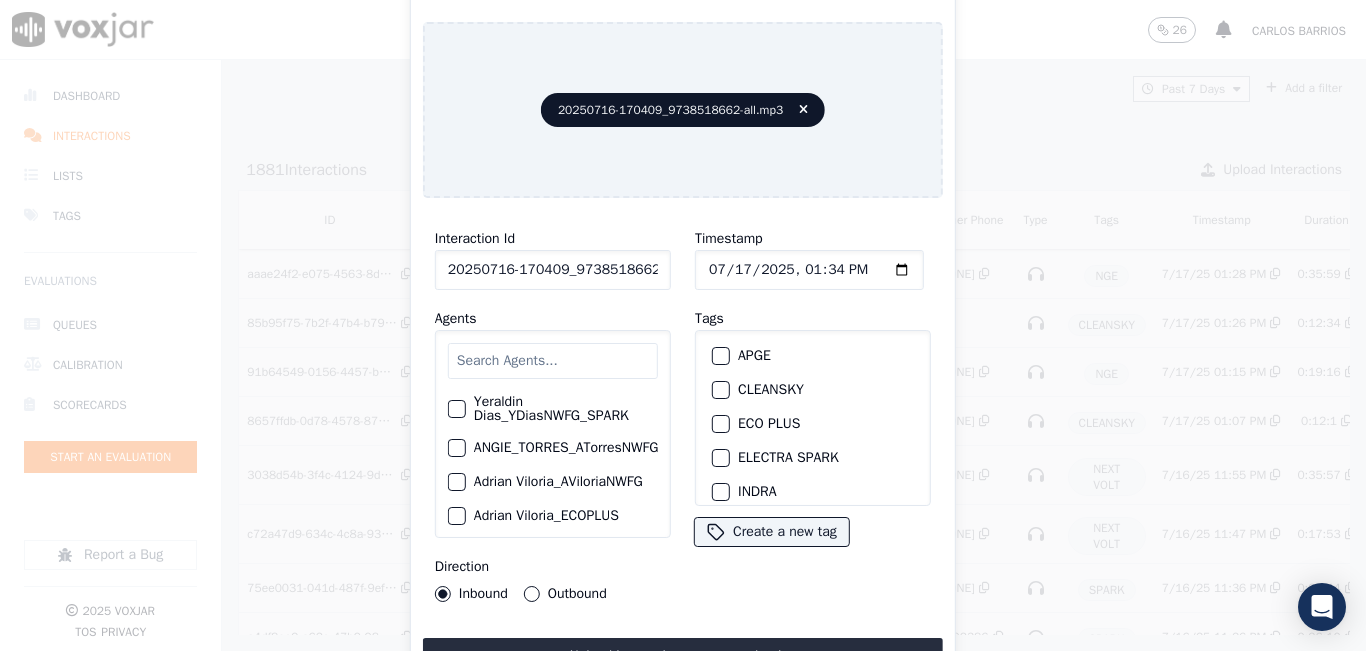 click at bounding box center [553, 361] 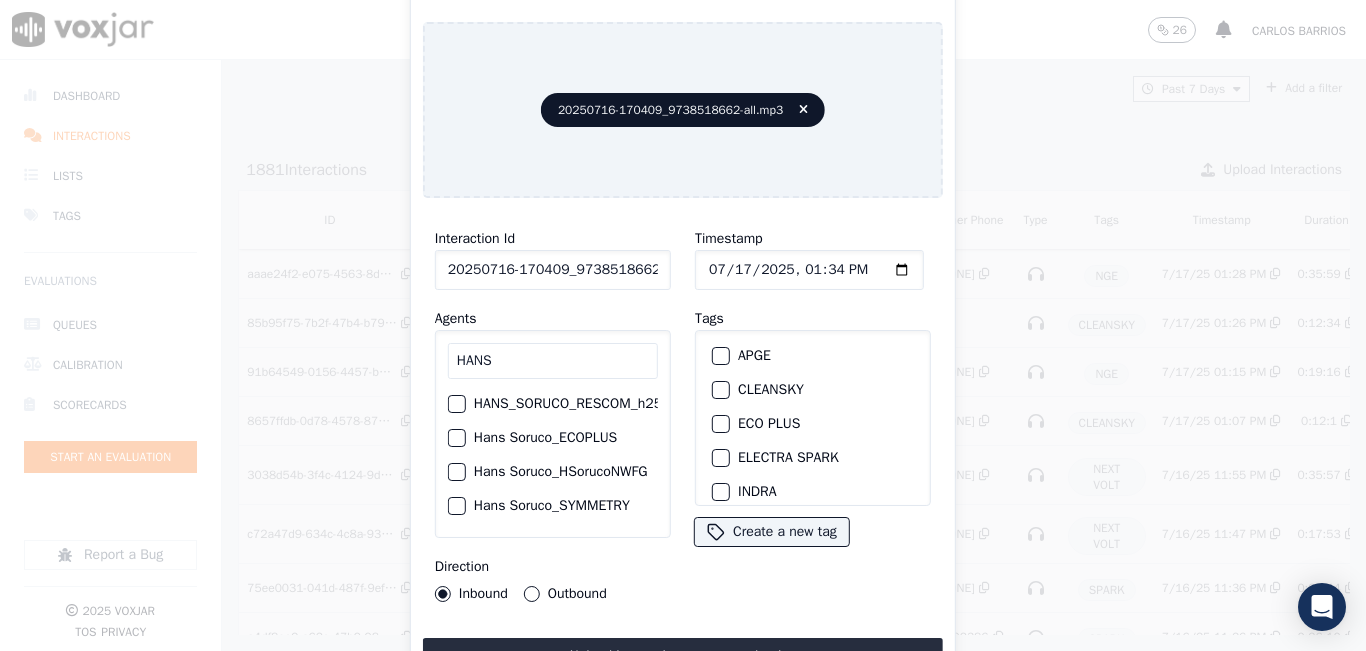type on "HANS" 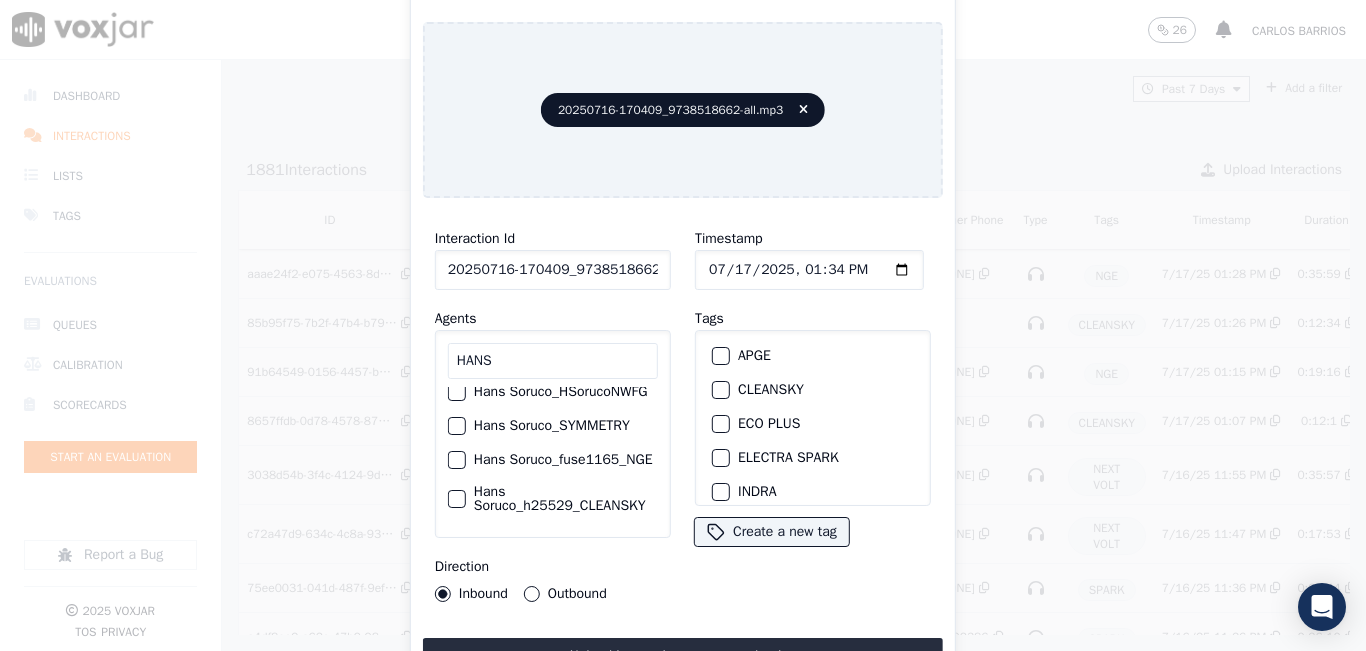 scroll, scrollTop: 120, scrollLeft: 0, axis: vertical 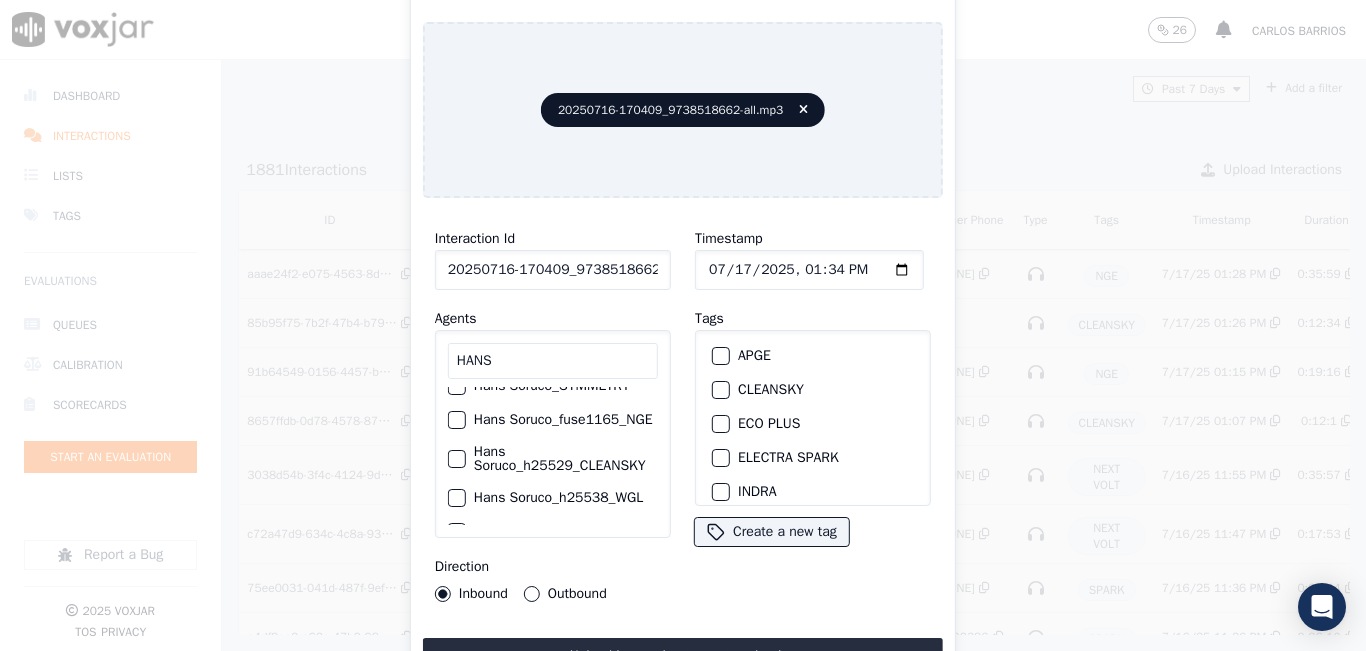 click on "Hans Soruco_fuse1165_NGE" 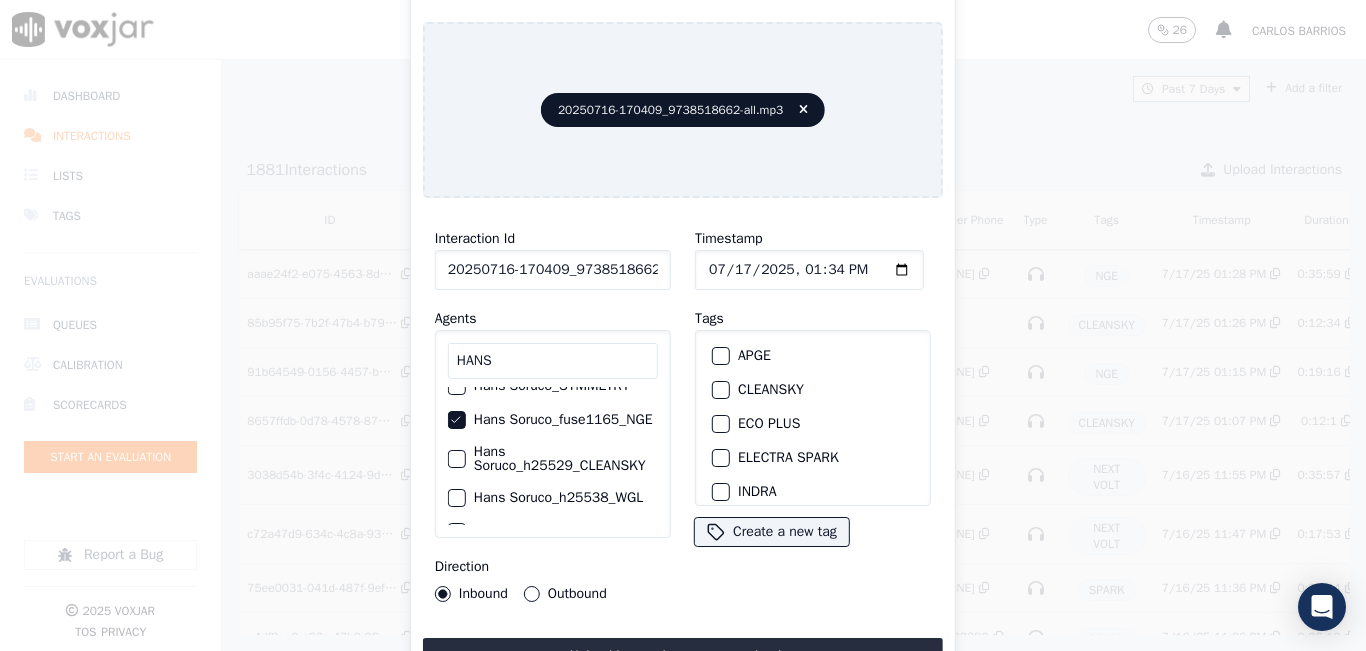 click on "Outbound" at bounding box center [532, 594] 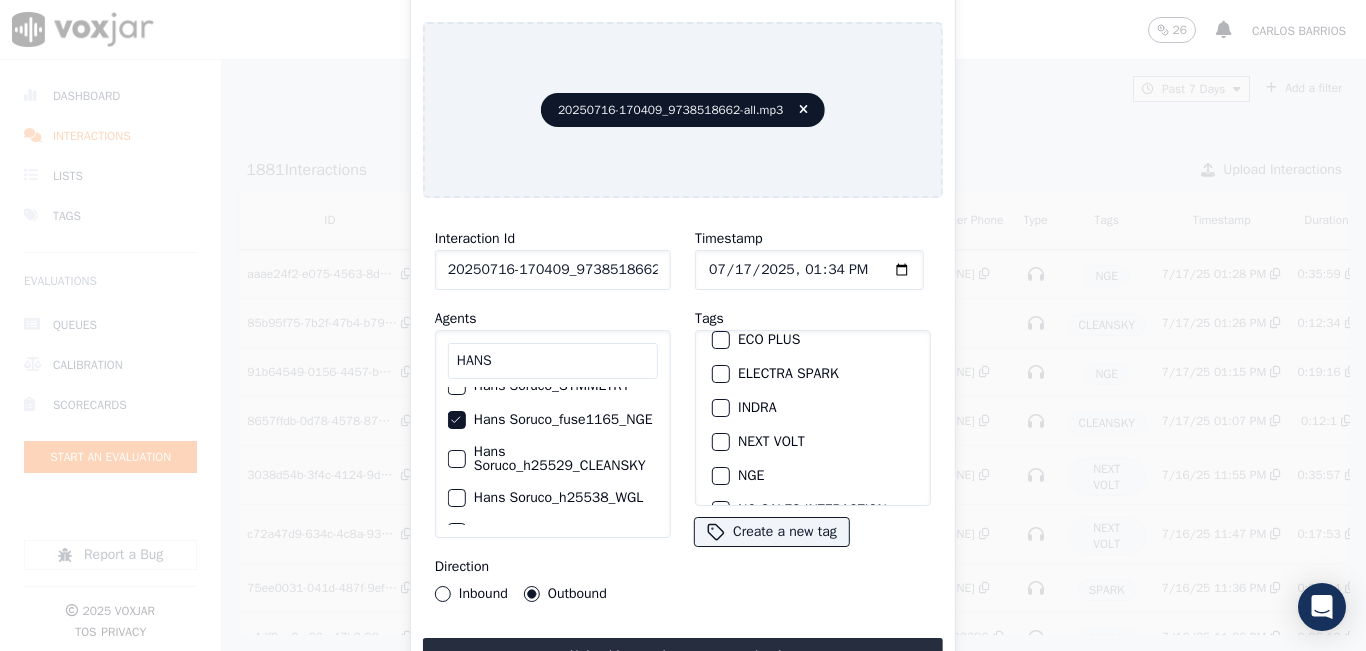 scroll, scrollTop: 100, scrollLeft: 0, axis: vertical 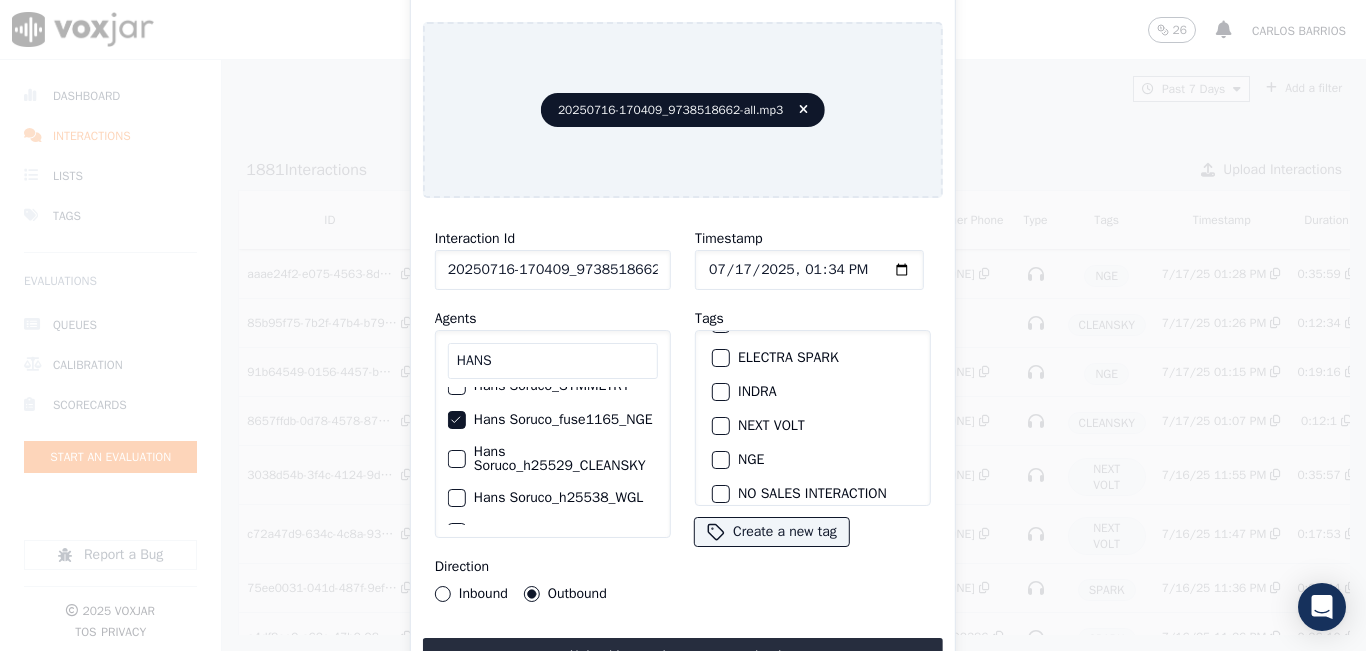 click on "NGE" at bounding box center (721, 460) 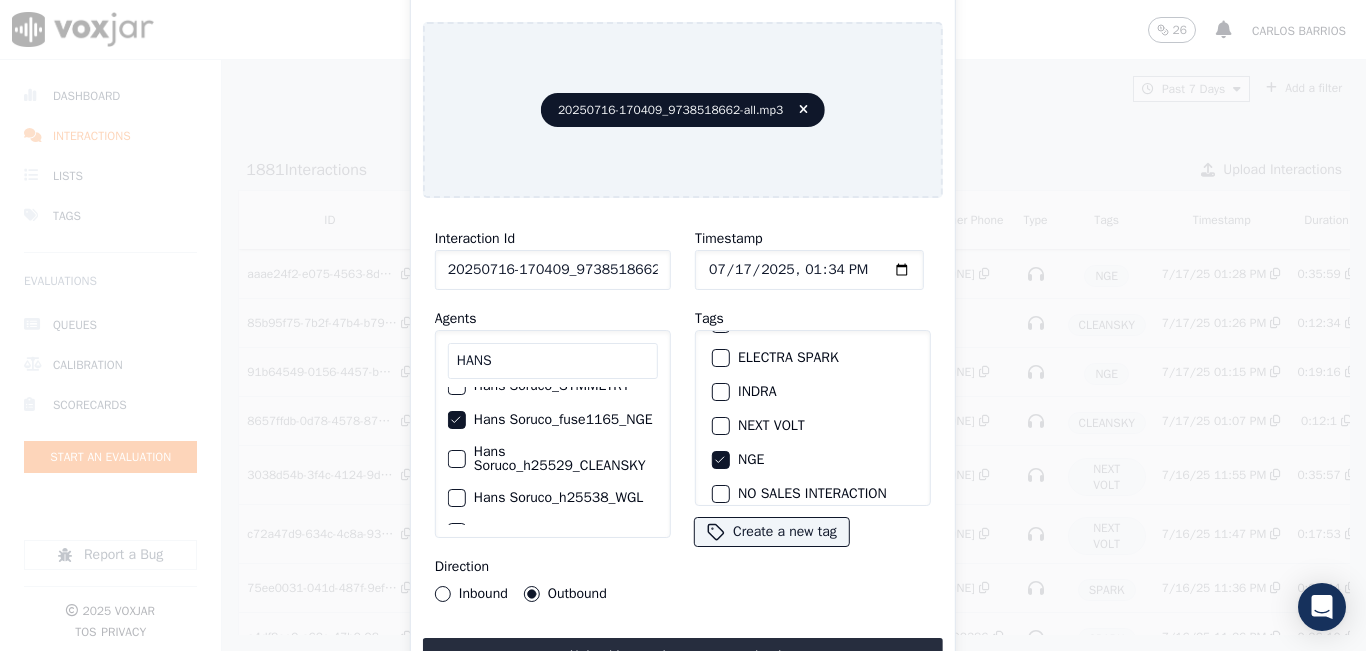 click on "Inbound" at bounding box center (443, 594) 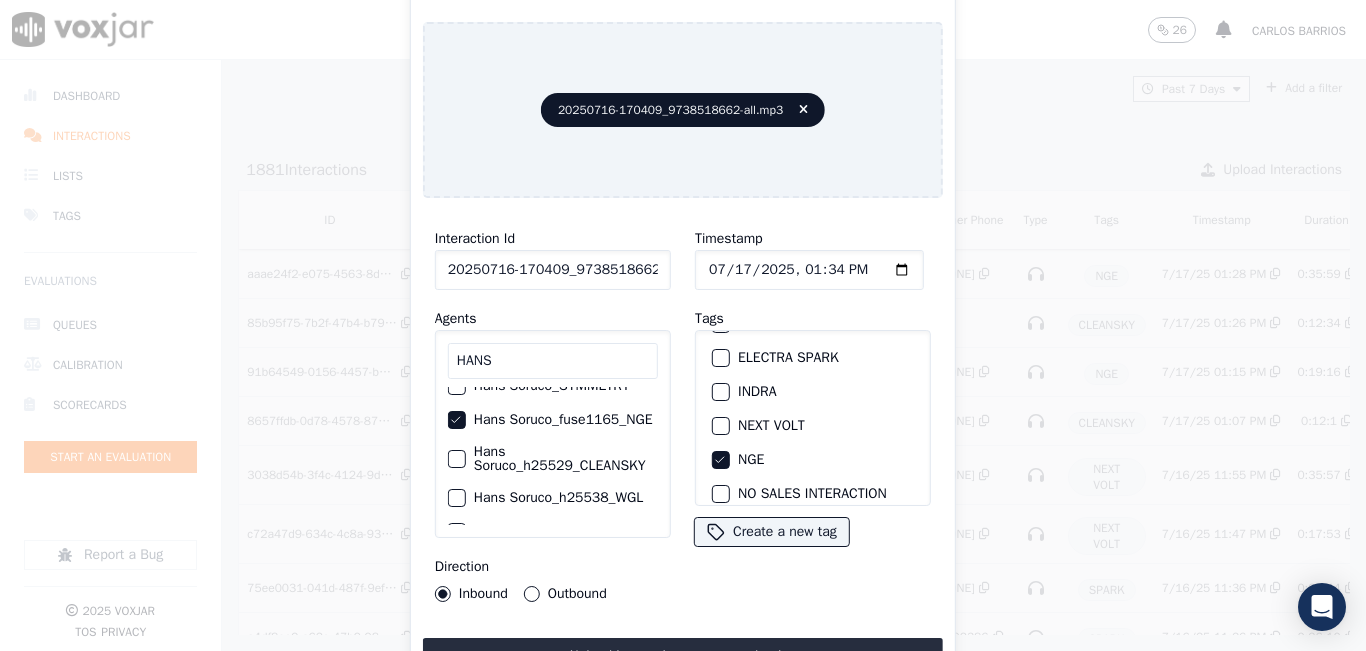 click on "Outbound" at bounding box center (532, 594) 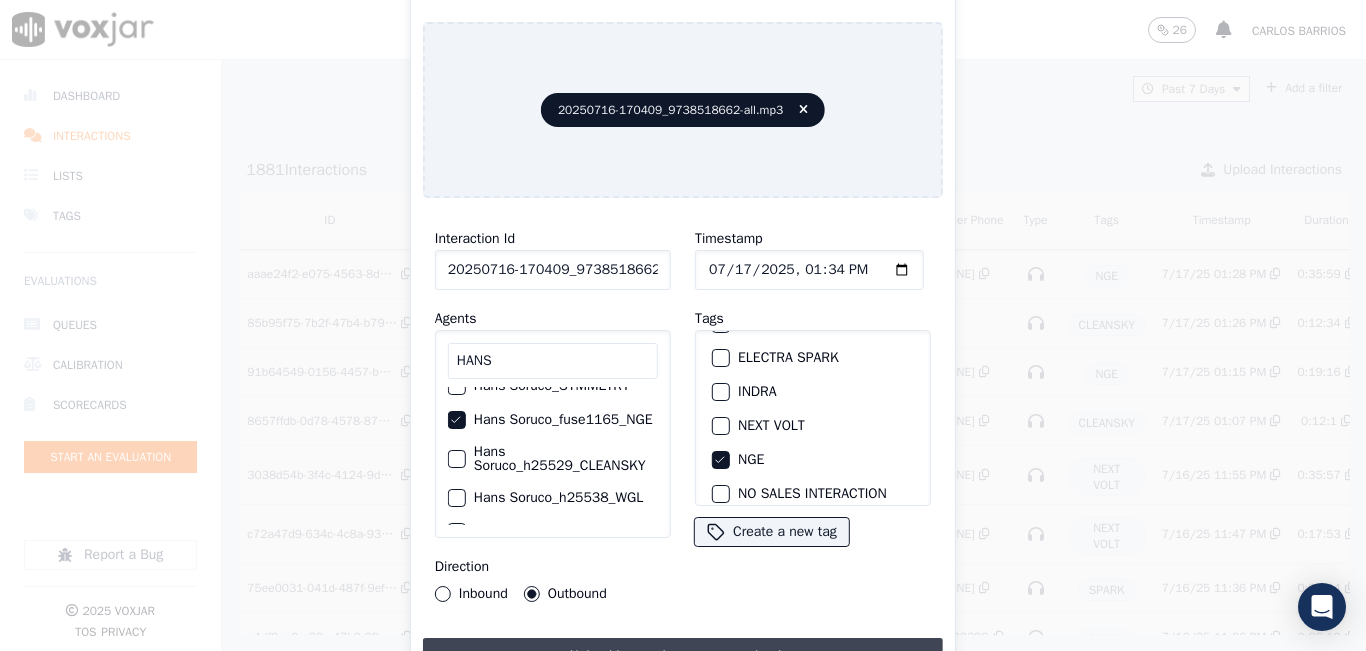 click on "Upload interaction to start evaluation" at bounding box center (683, 656) 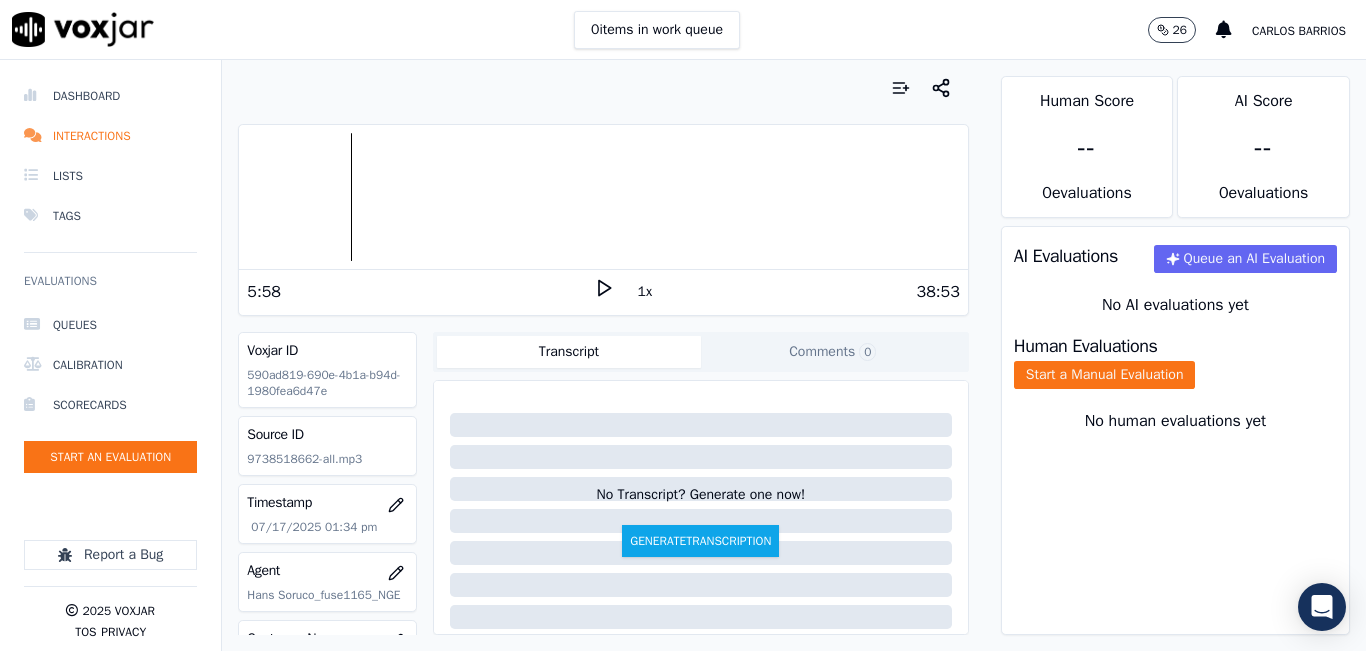 click at bounding box center [603, 197] 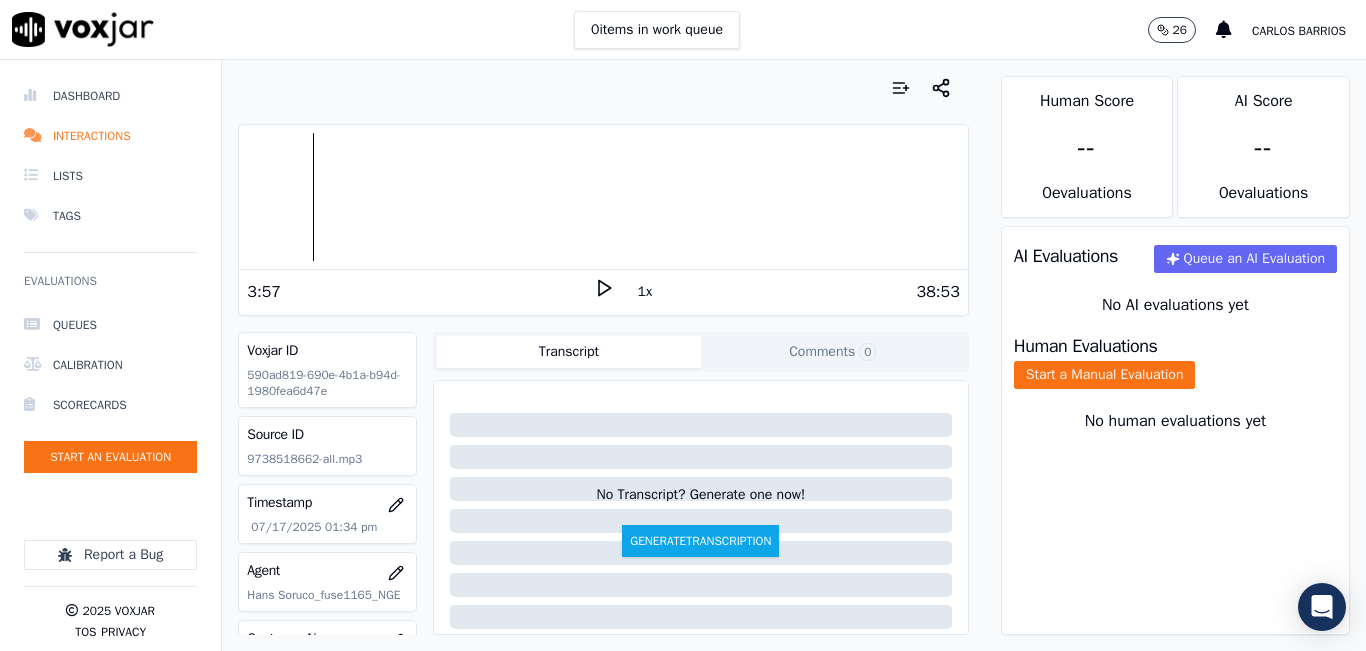 click at bounding box center [603, 197] 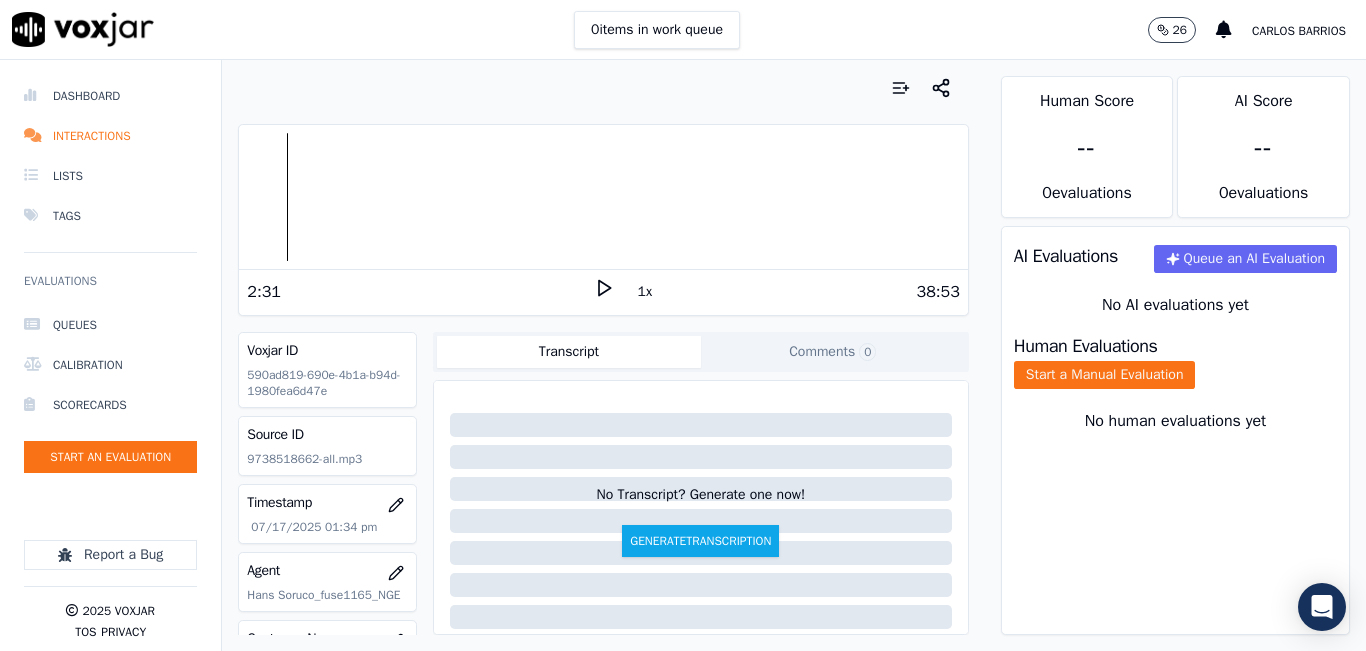 click at bounding box center [603, 197] 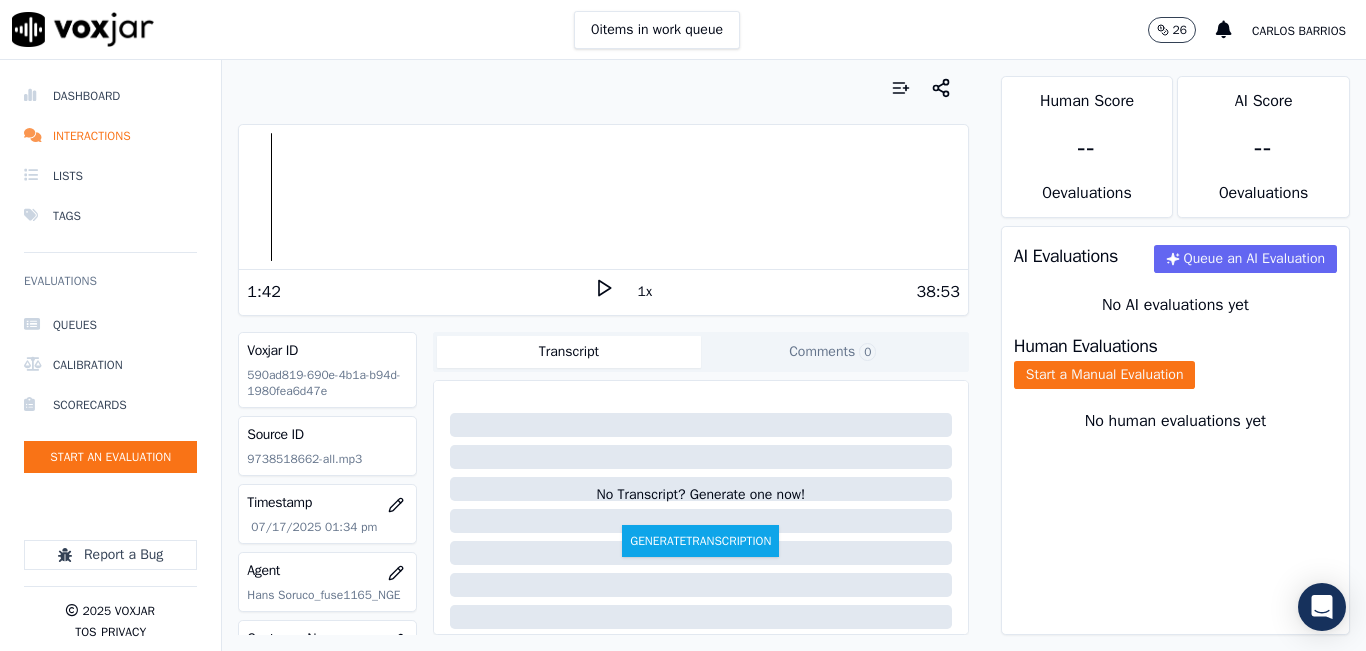 click at bounding box center (603, 197) 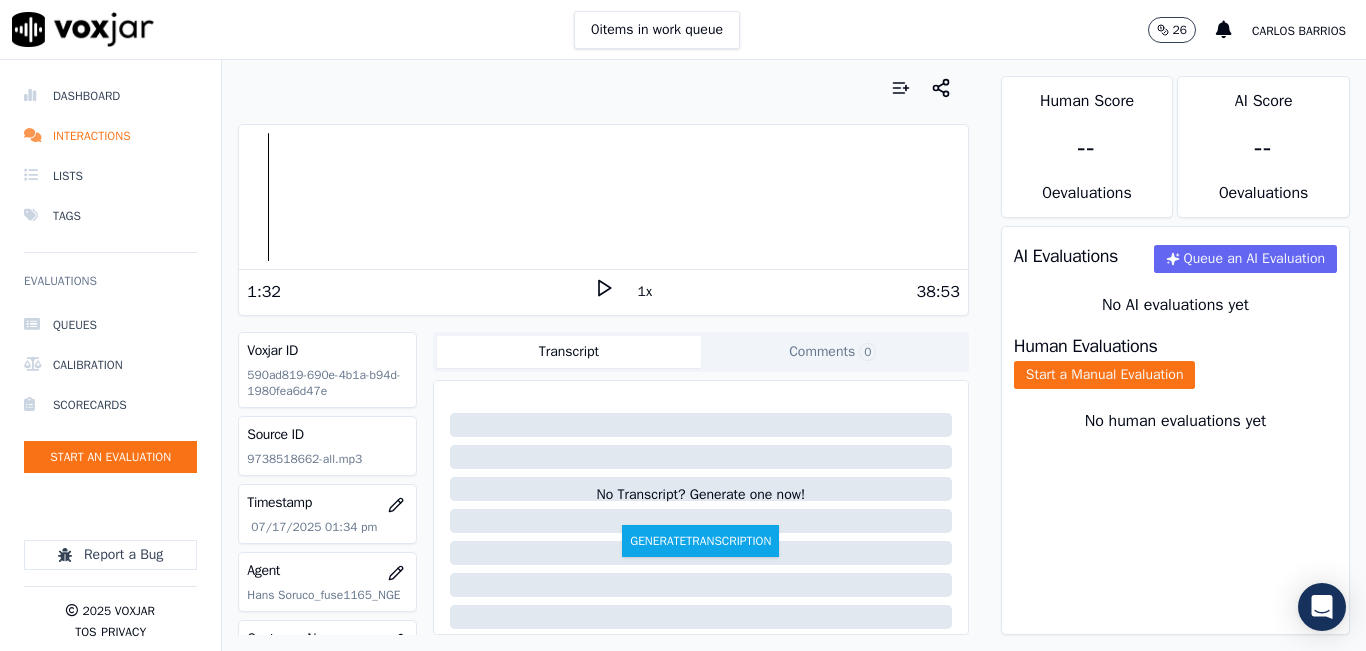 click 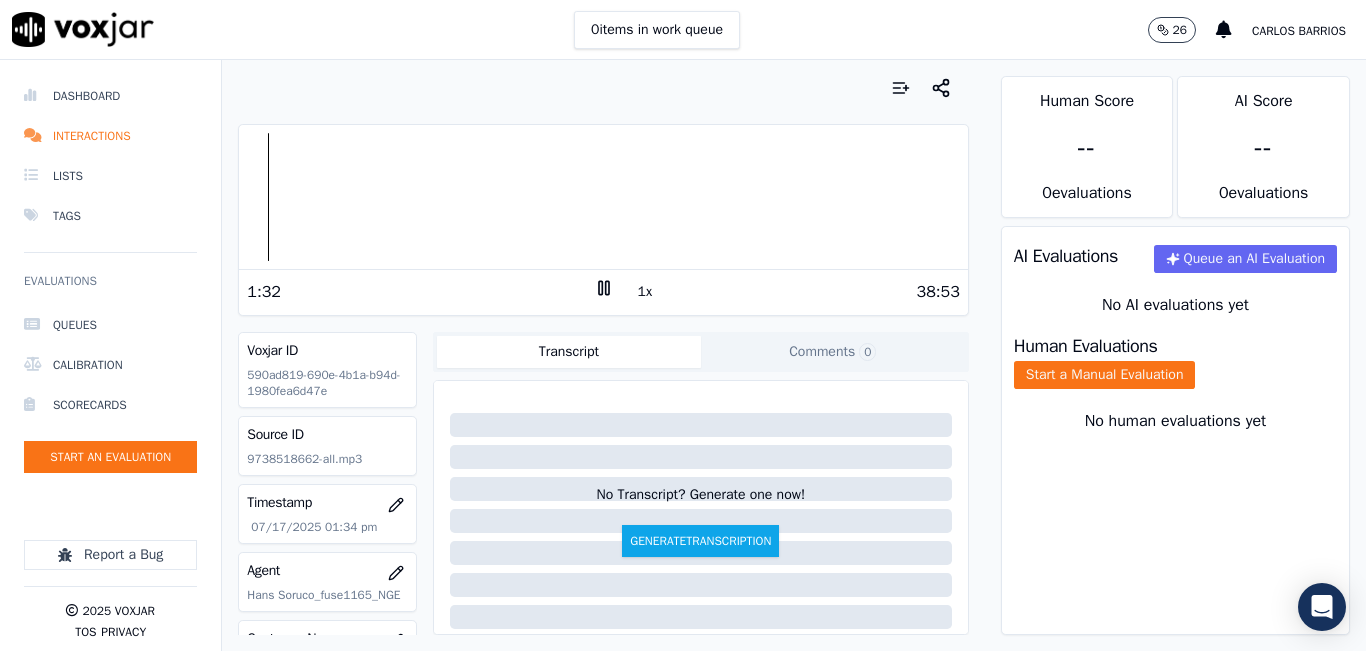 click on "1x" at bounding box center (645, 292) 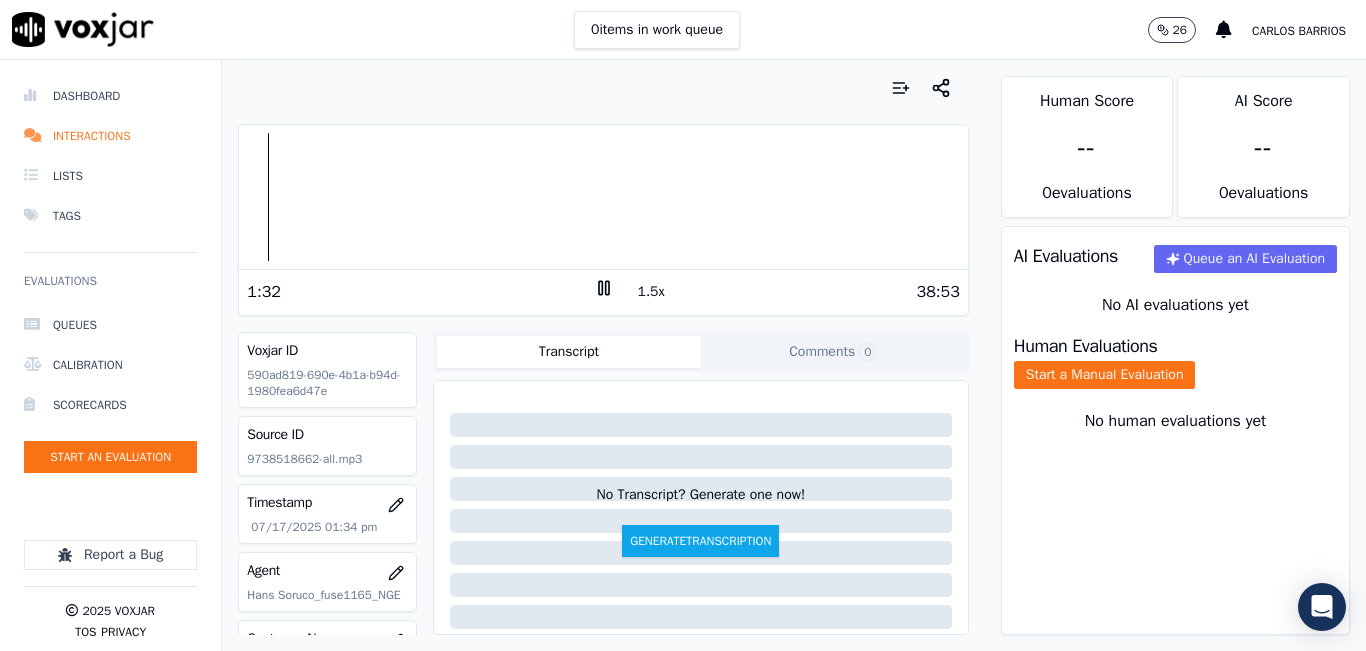 drag, startPoint x: 629, startPoint y: 296, endPoint x: 672, endPoint y: 111, distance: 189.93156 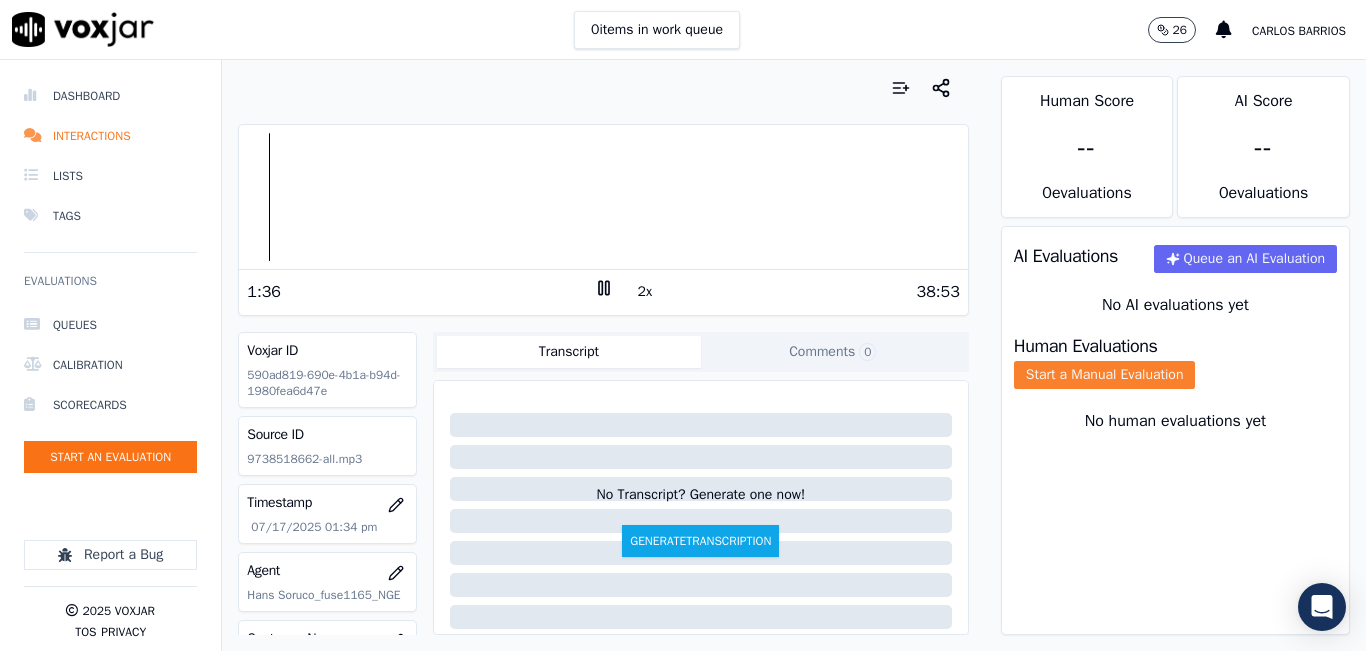click on "Start a Manual Evaluation" 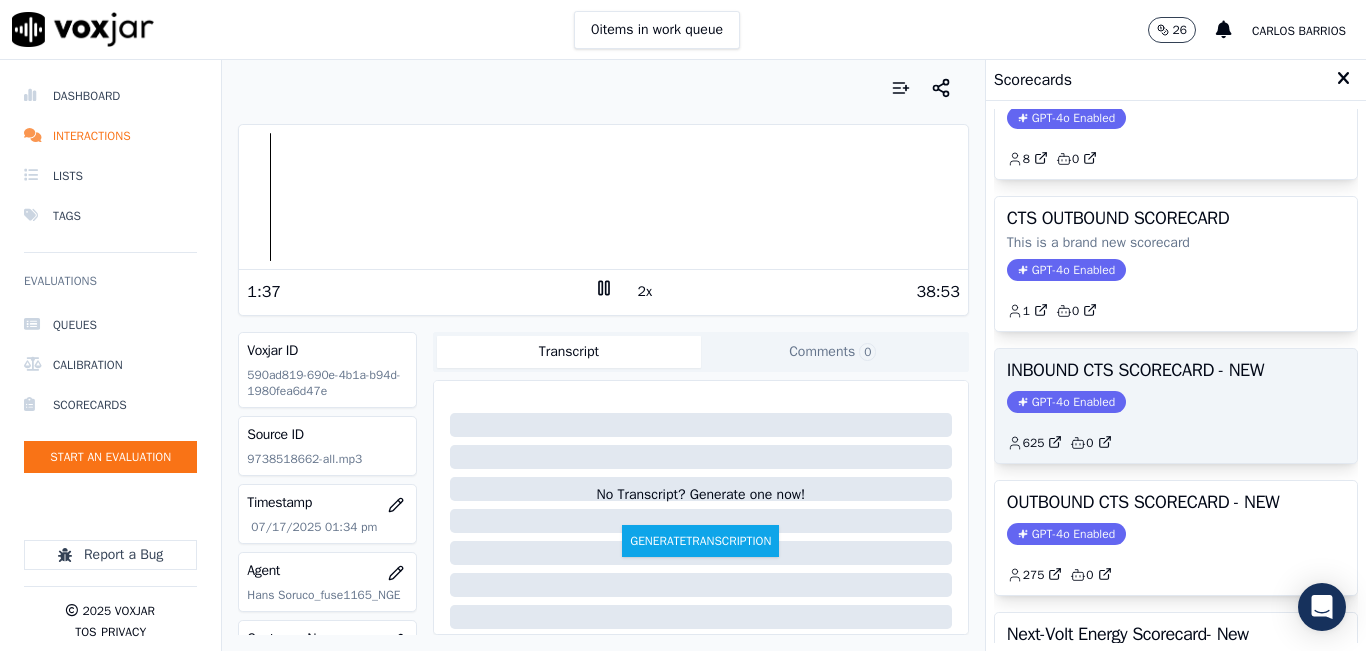 scroll, scrollTop: 200, scrollLeft: 0, axis: vertical 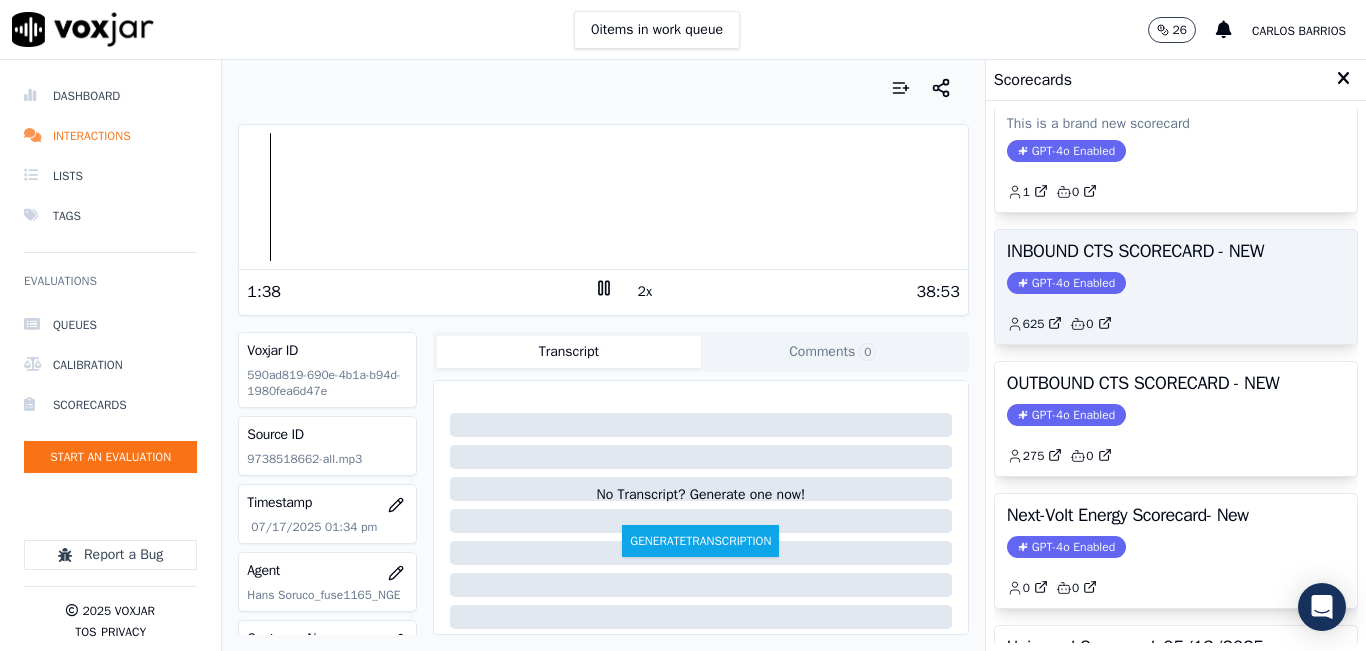 click on "275         0" 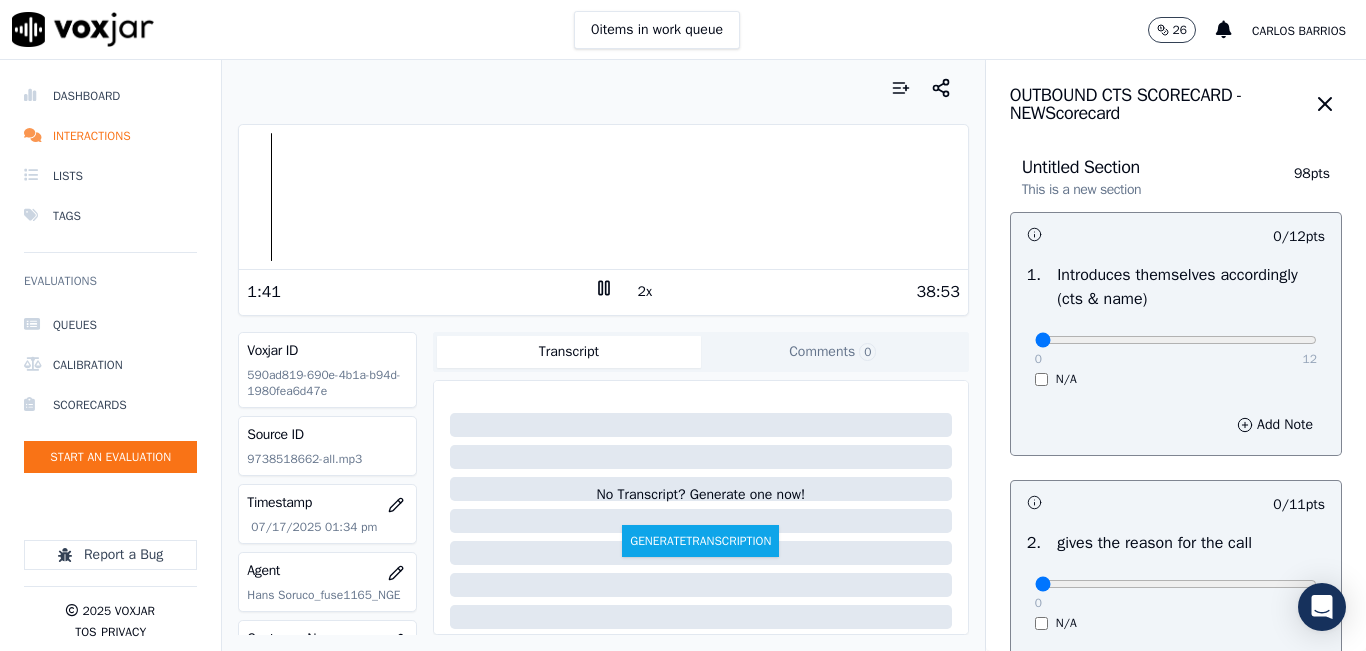 scroll, scrollTop: 100, scrollLeft: 0, axis: vertical 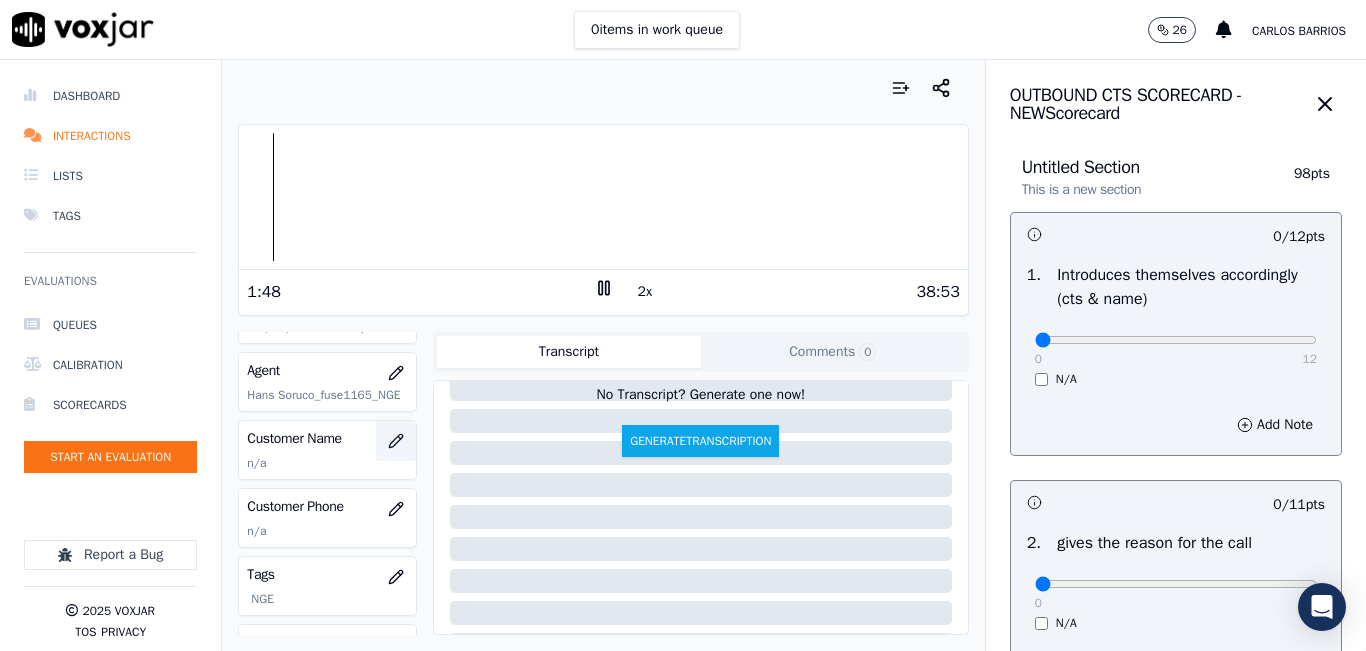 click at bounding box center [396, 441] 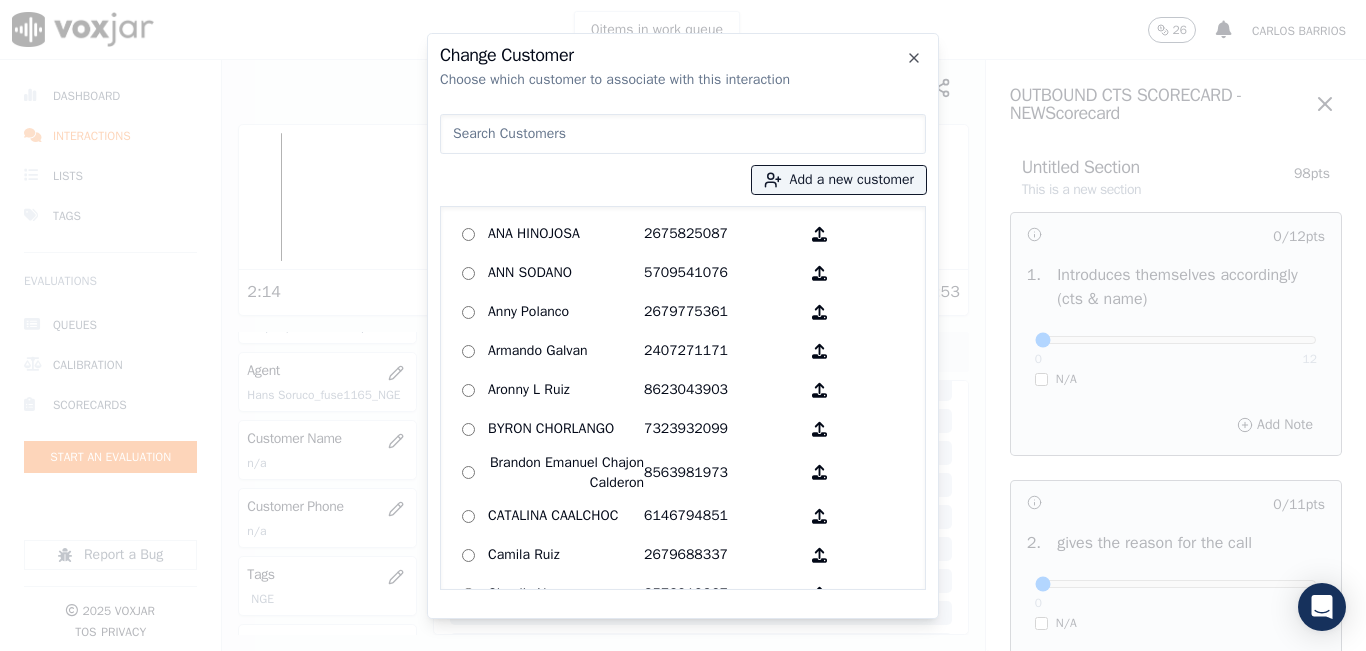 click at bounding box center (683, 134) 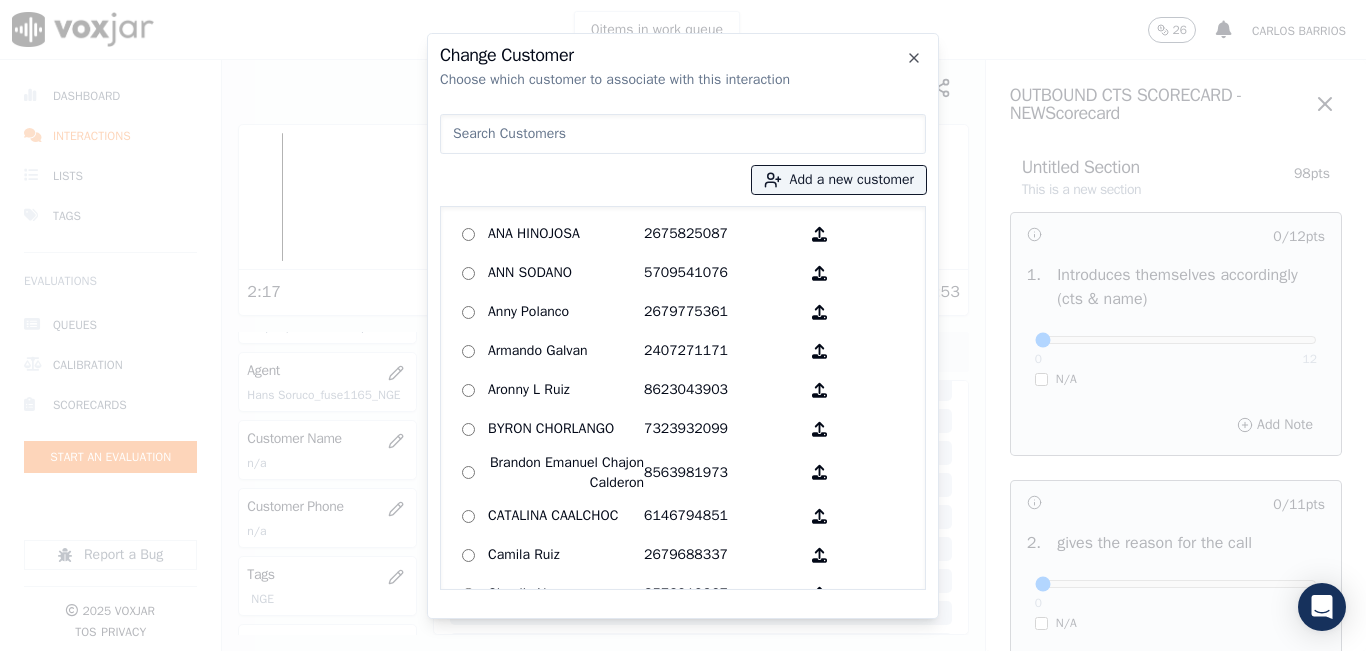 paste on "AMILCAR LANDAVERDEVALLE" 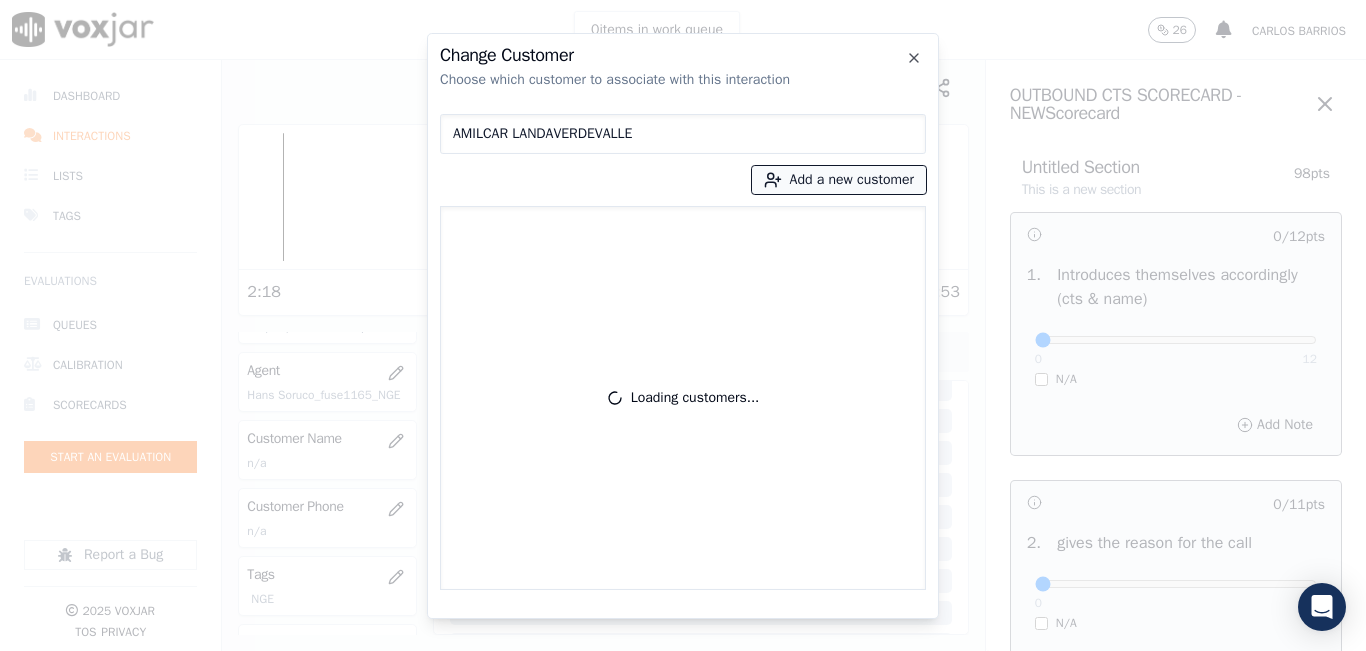 type on "AMILCAR LANDAVERDEVALLE" 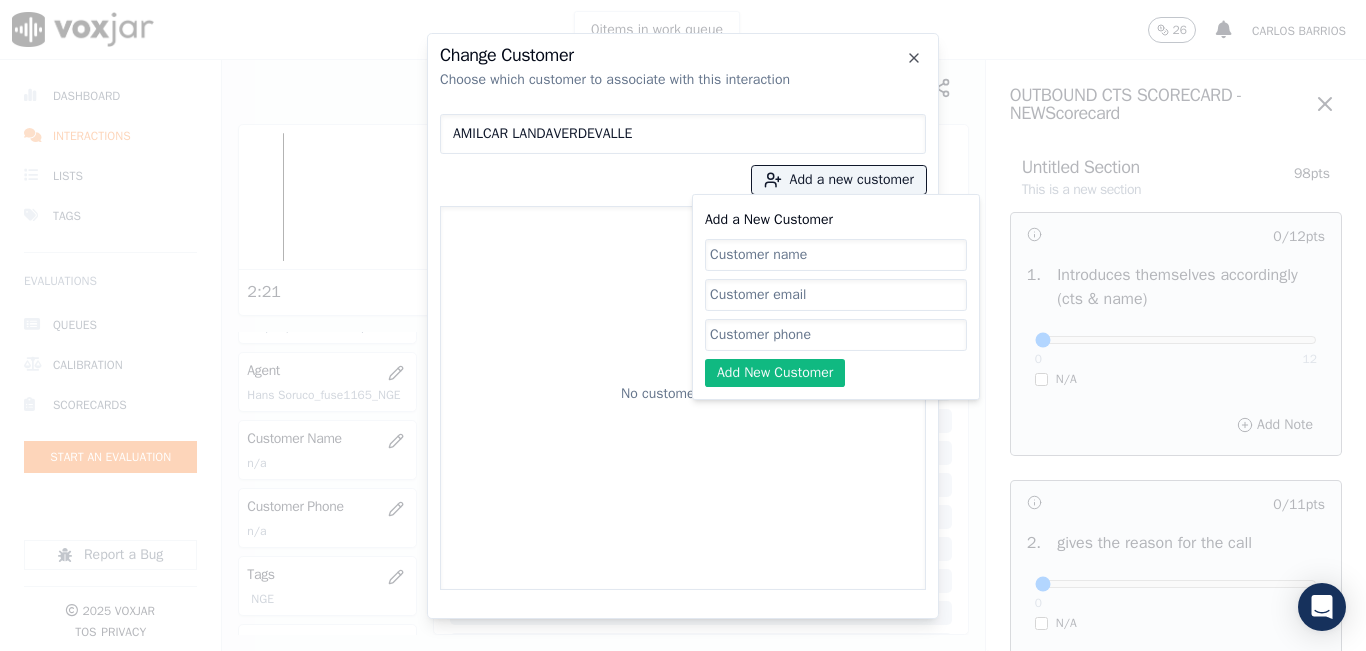 click on "Add a New Customer" 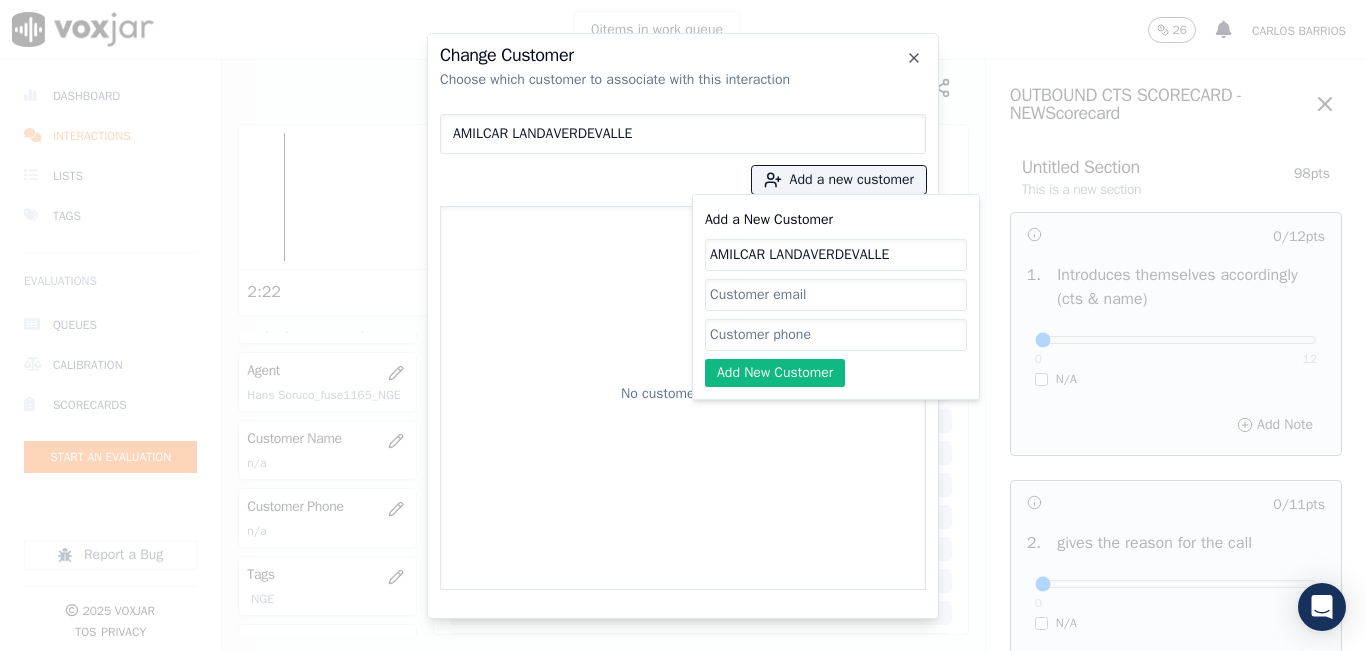 type on "AMILCAR LANDAVERDEVALLE" 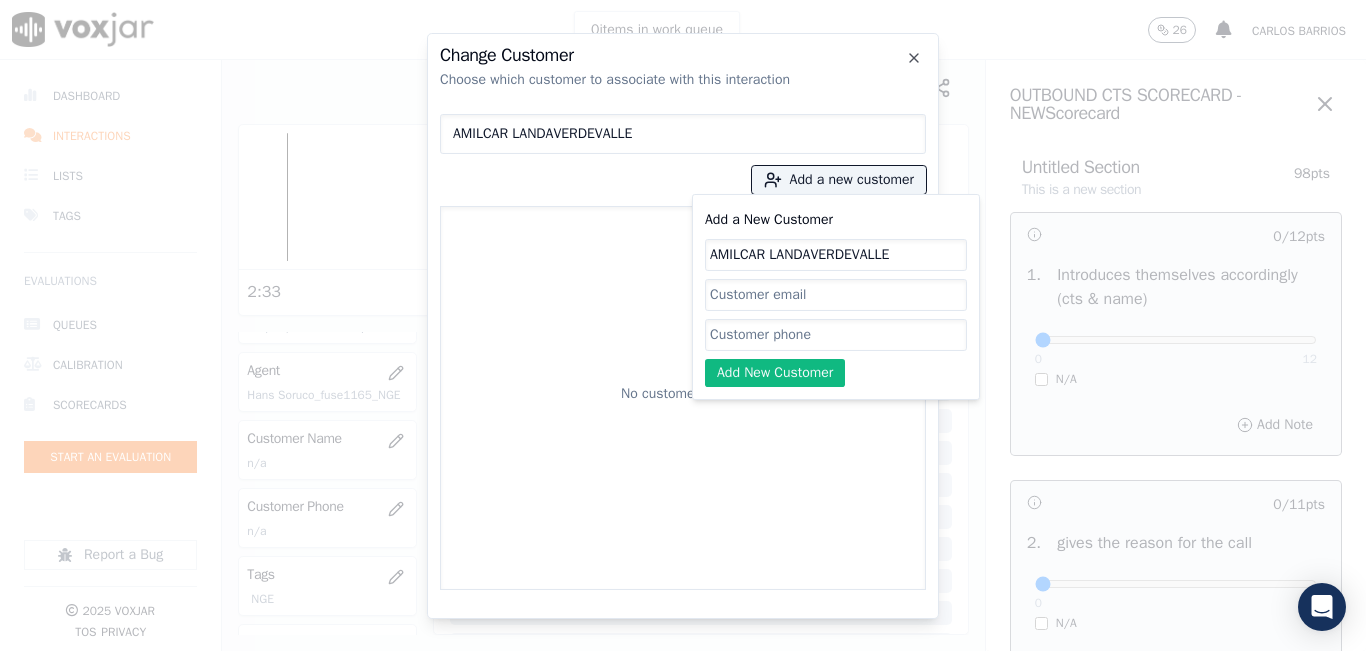 click on "Add a New Customer" 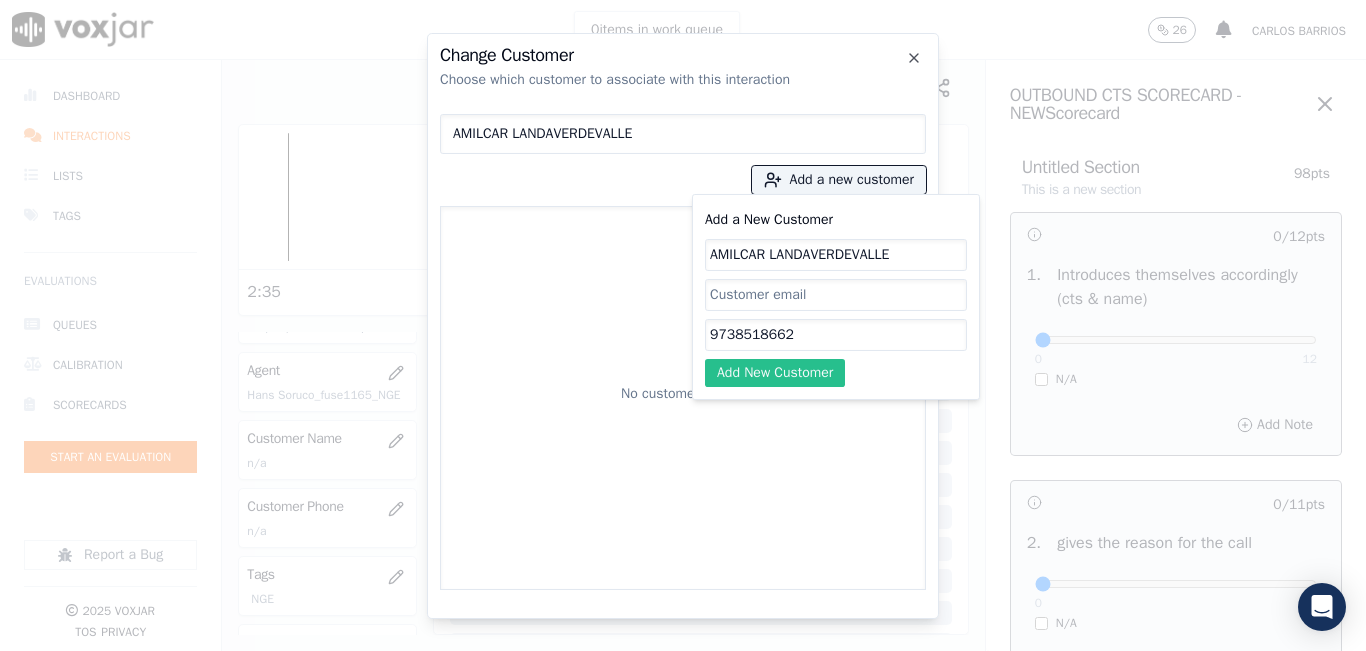 type on "9738518662" 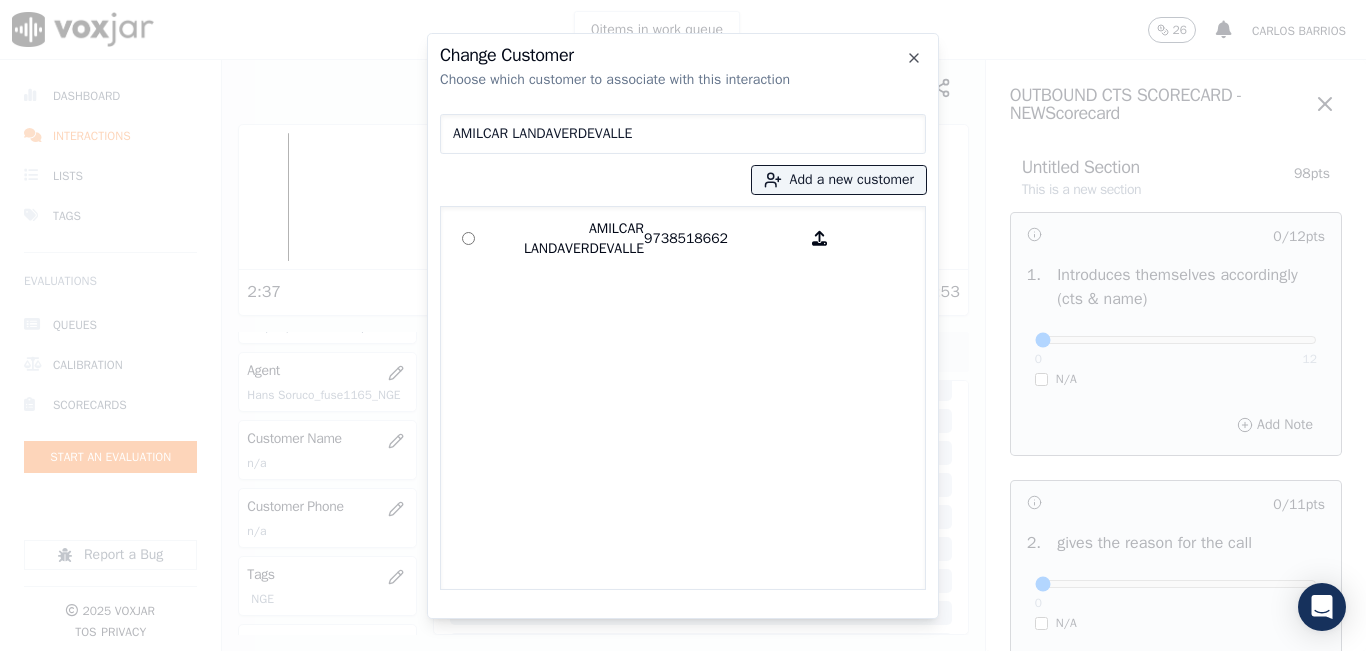 click on "AMILCAR LANDAVERDEVALLE
Add a new customer            AMILCAR LANDAVERDEVALLE   9738518662" at bounding box center [683, 348] 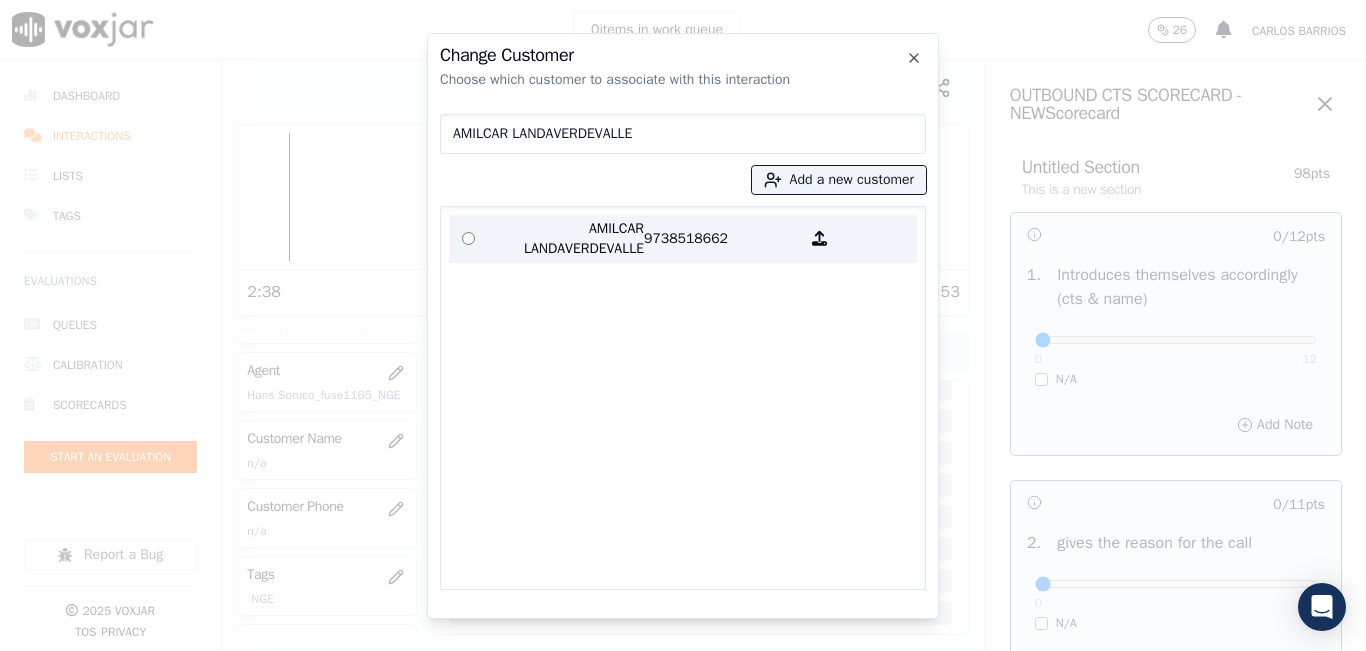 click on "9738518662" at bounding box center (722, 239) 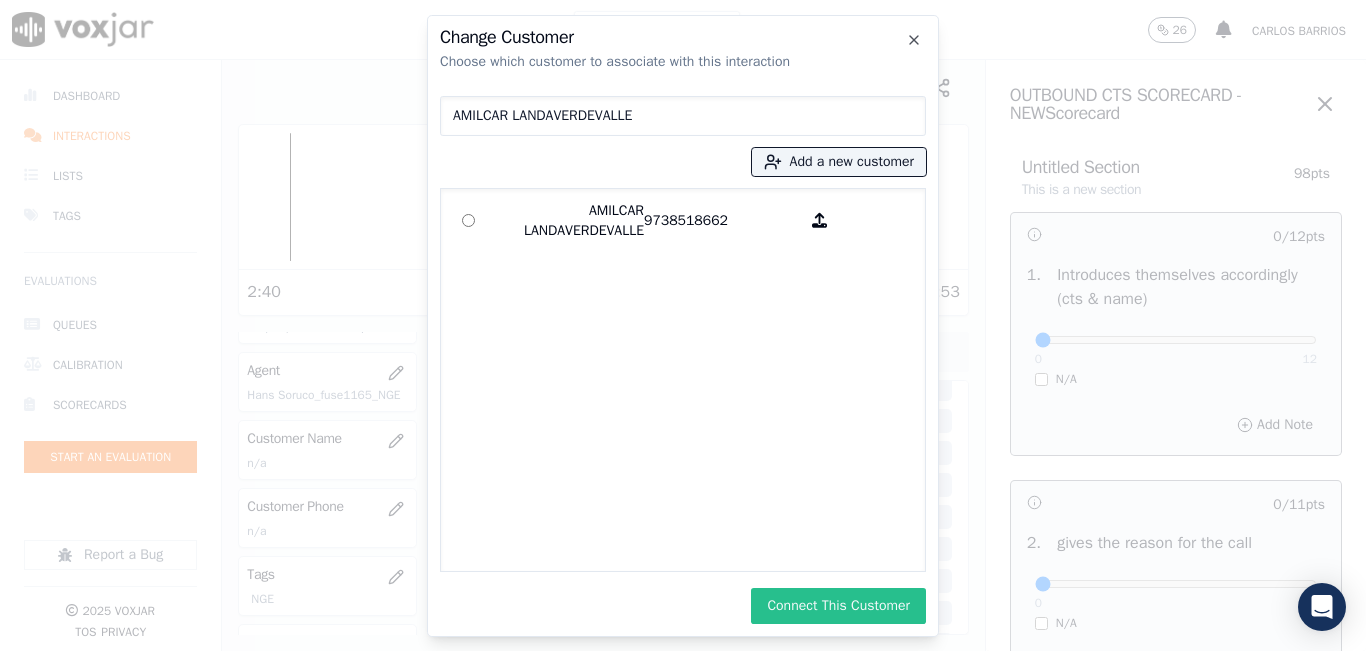 click on "Connect This Customer" at bounding box center (838, 606) 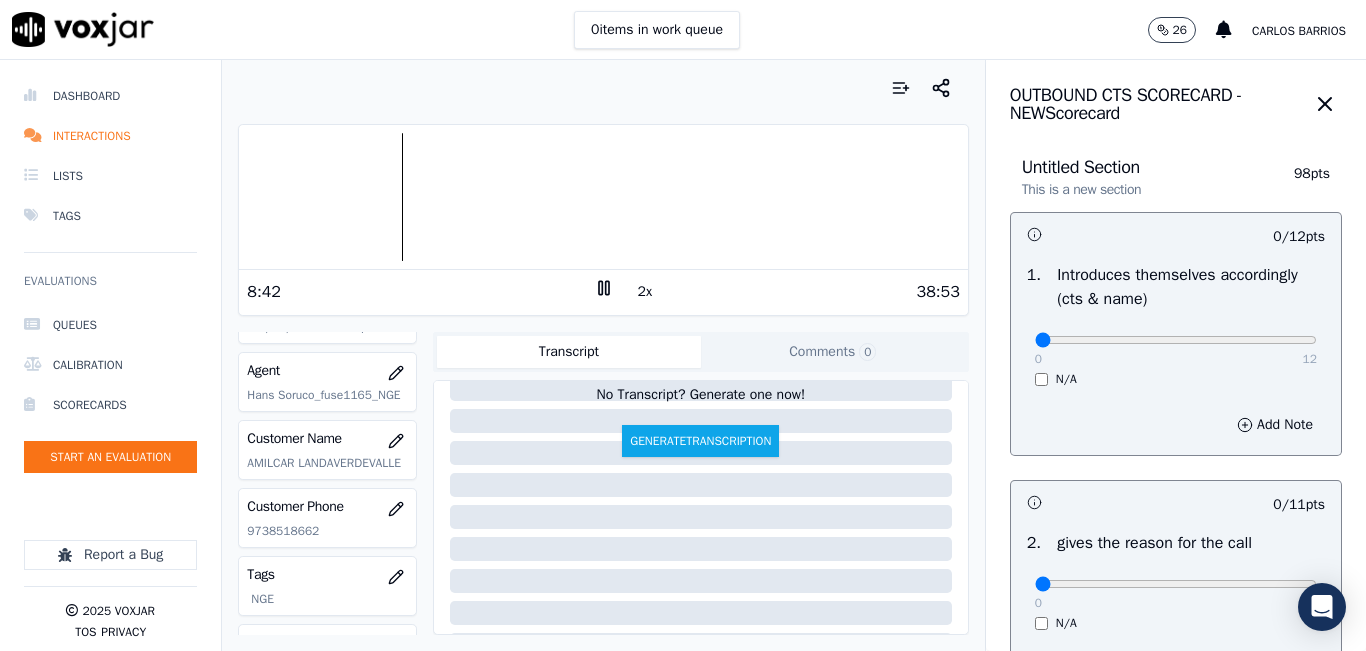 click on "8:42     2x   38:53" at bounding box center [603, 291] 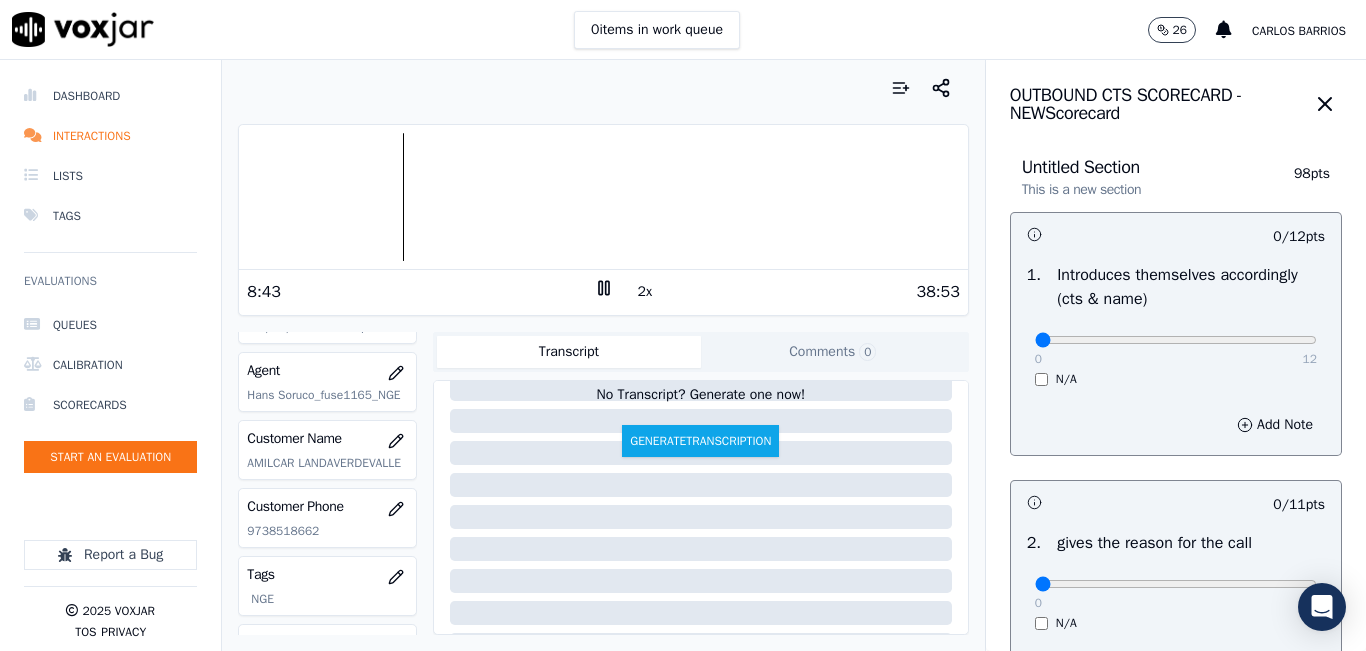click 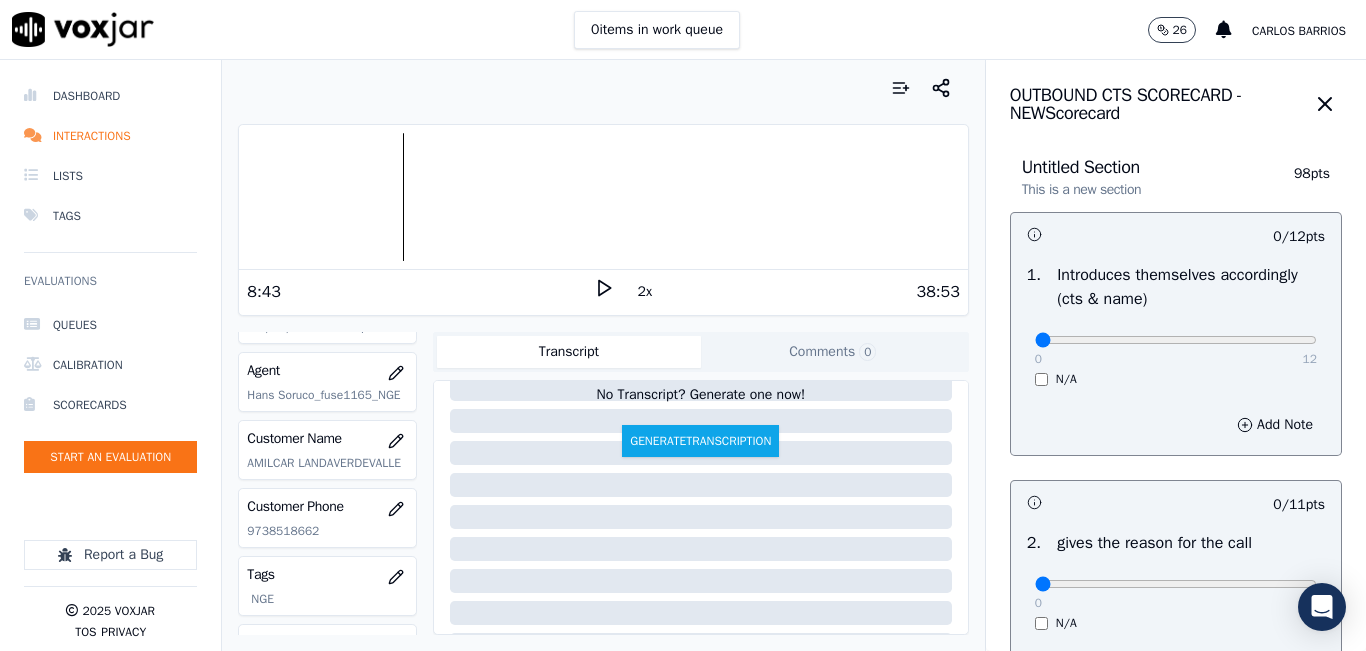 click 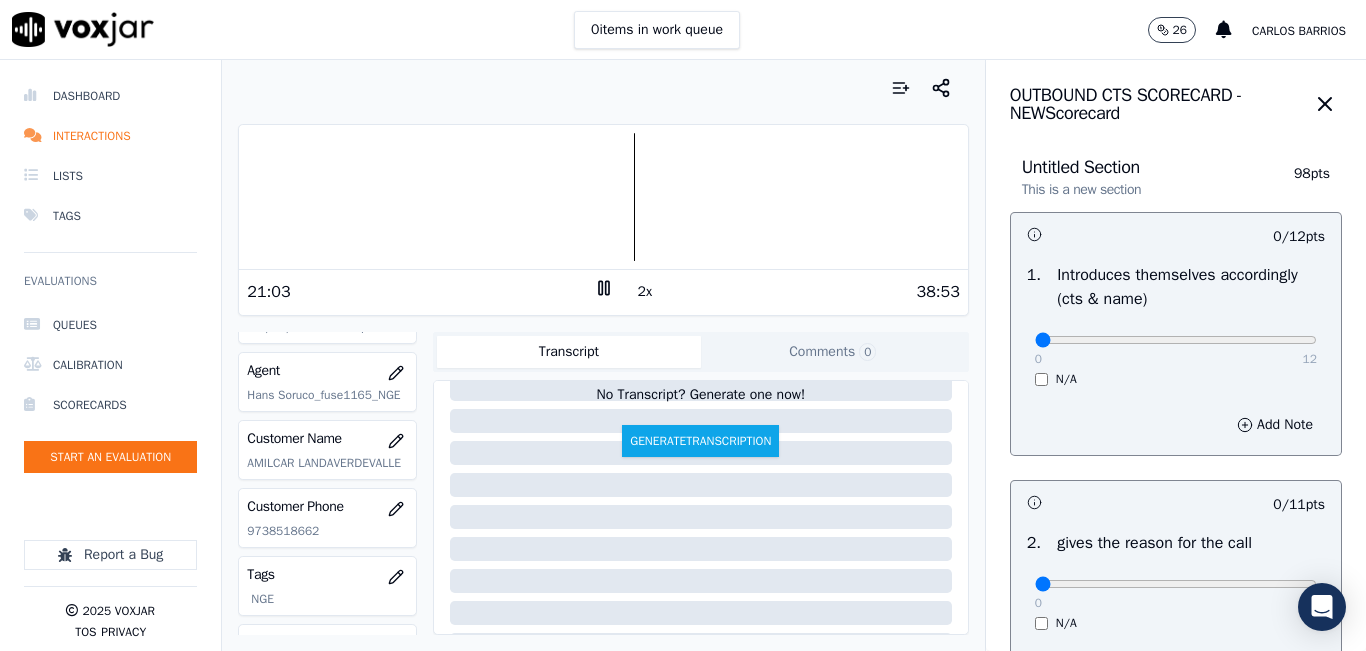 click on "Your browser does not support the audio element.   21:03     2x   38:53   Voxjar ID   590ad819-690e-4b1a-b94d-1980fea6d47e   Source ID   9738518662-all.mp3   Timestamp
07/17/2025 01:34 pm     Agent
Hans Soruco_fuse1165_NGE     Customer Name      AMILCAR LANDAVERDEVALLE     Customer Phone     9738518662     Tags
NGE     Source     manualUpload   Type     AUDIO       Transcript   Comments  0   No Transcript? Generate one now!   Generate  Transcription         Add Comment" at bounding box center [603, 355] 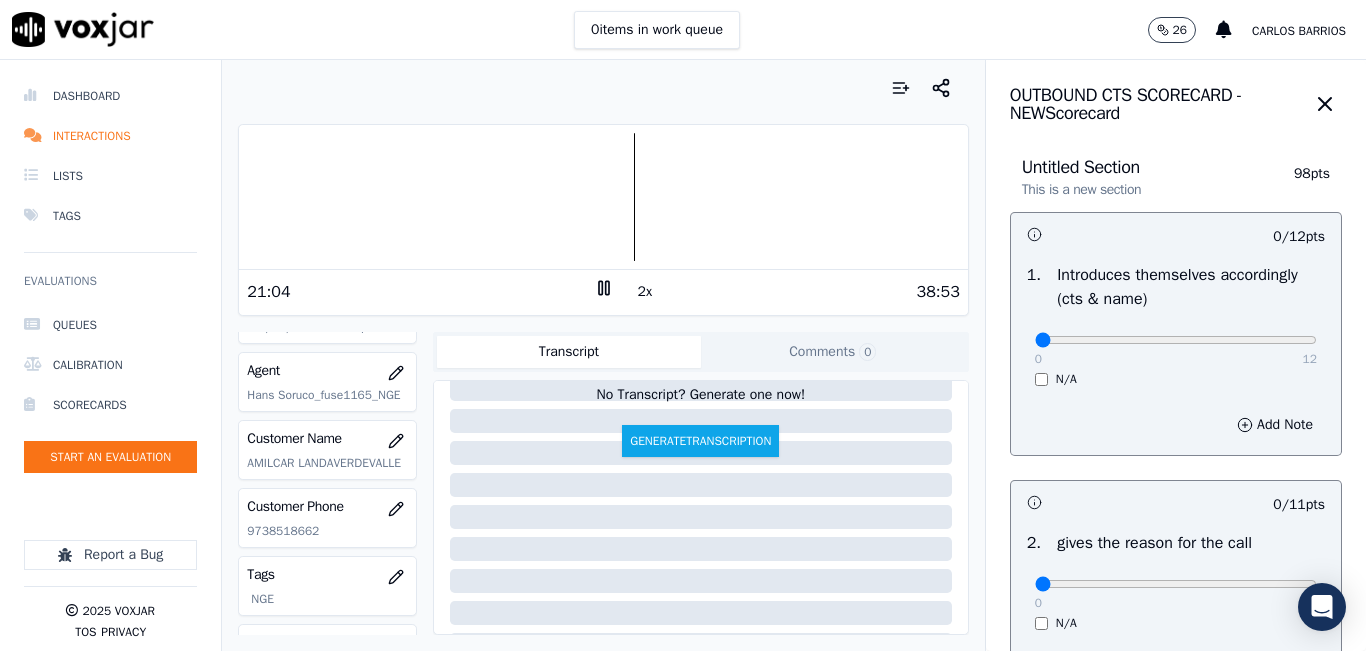 click at bounding box center [603, 197] 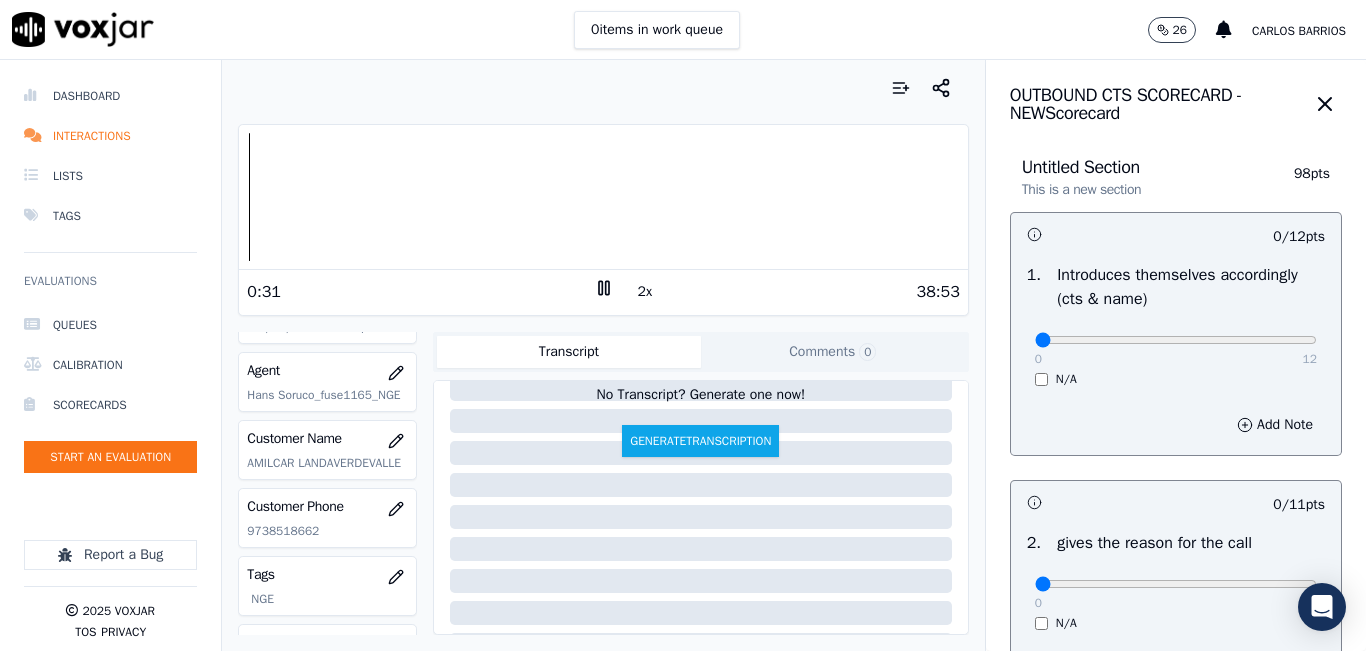 click at bounding box center (603, 197) 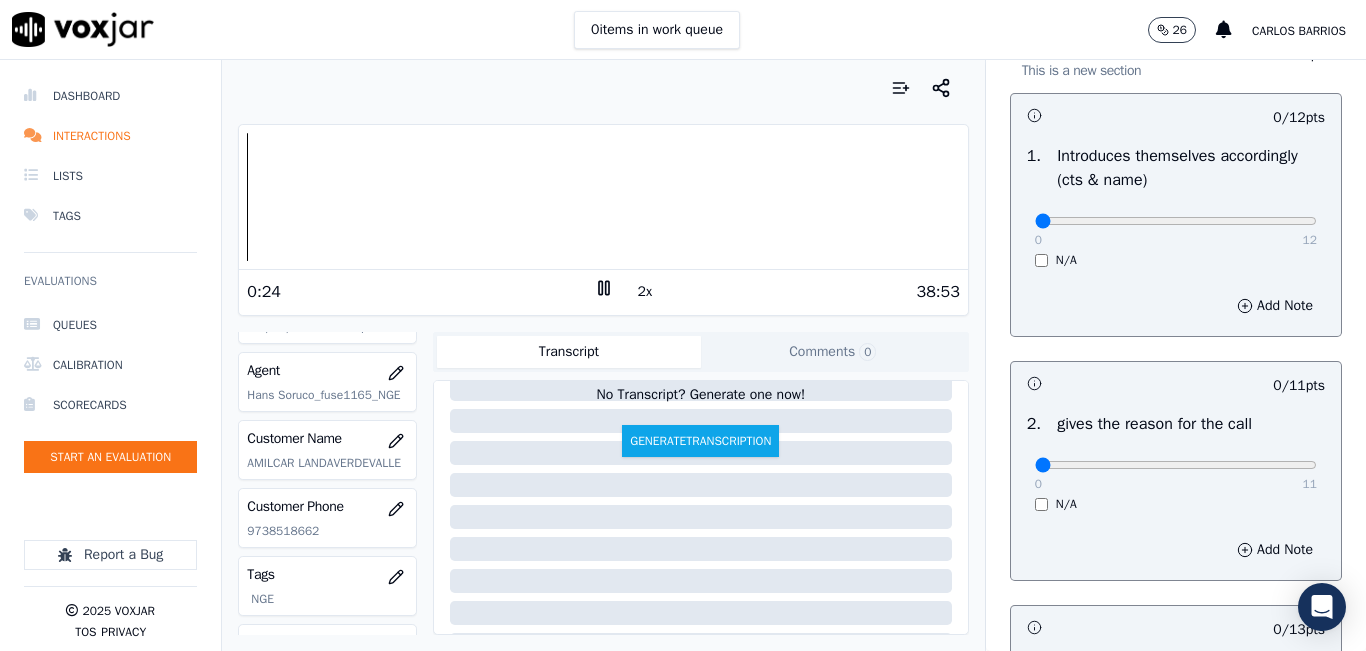 scroll, scrollTop: 0, scrollLeft: 0, axis: both 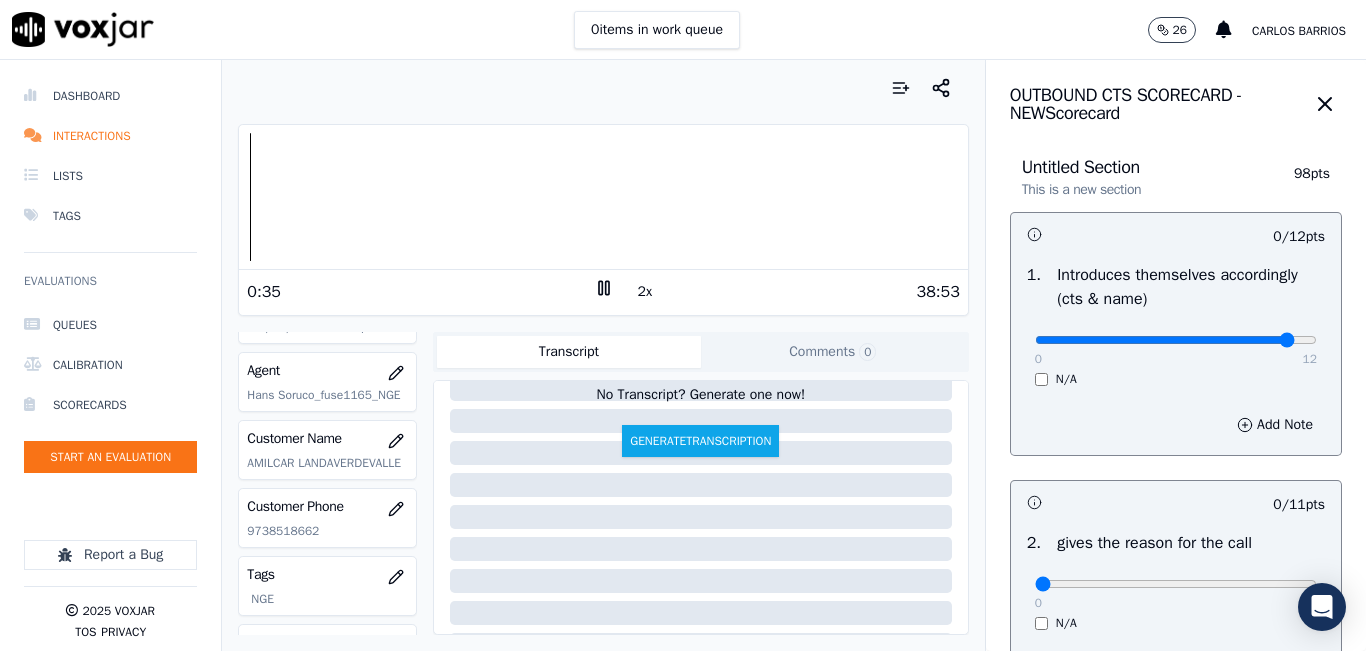 click at bounding box center [1176, 340] 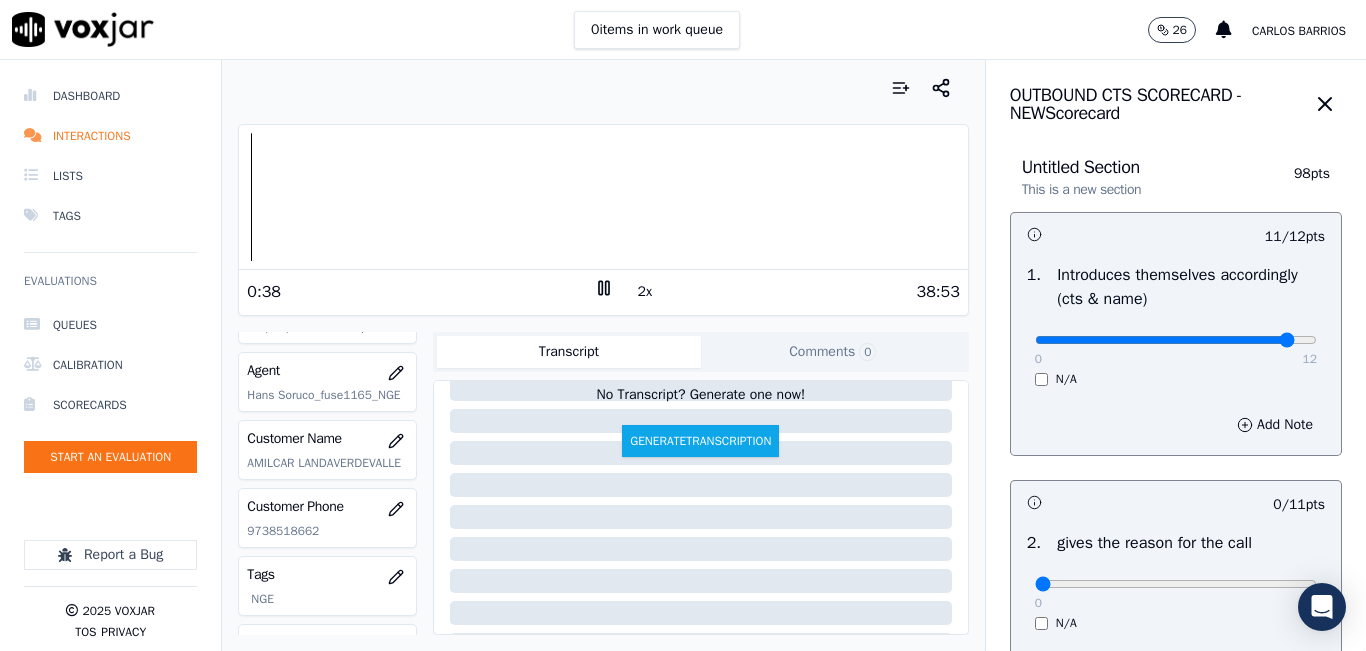 click at bounding box center (1176, 340) 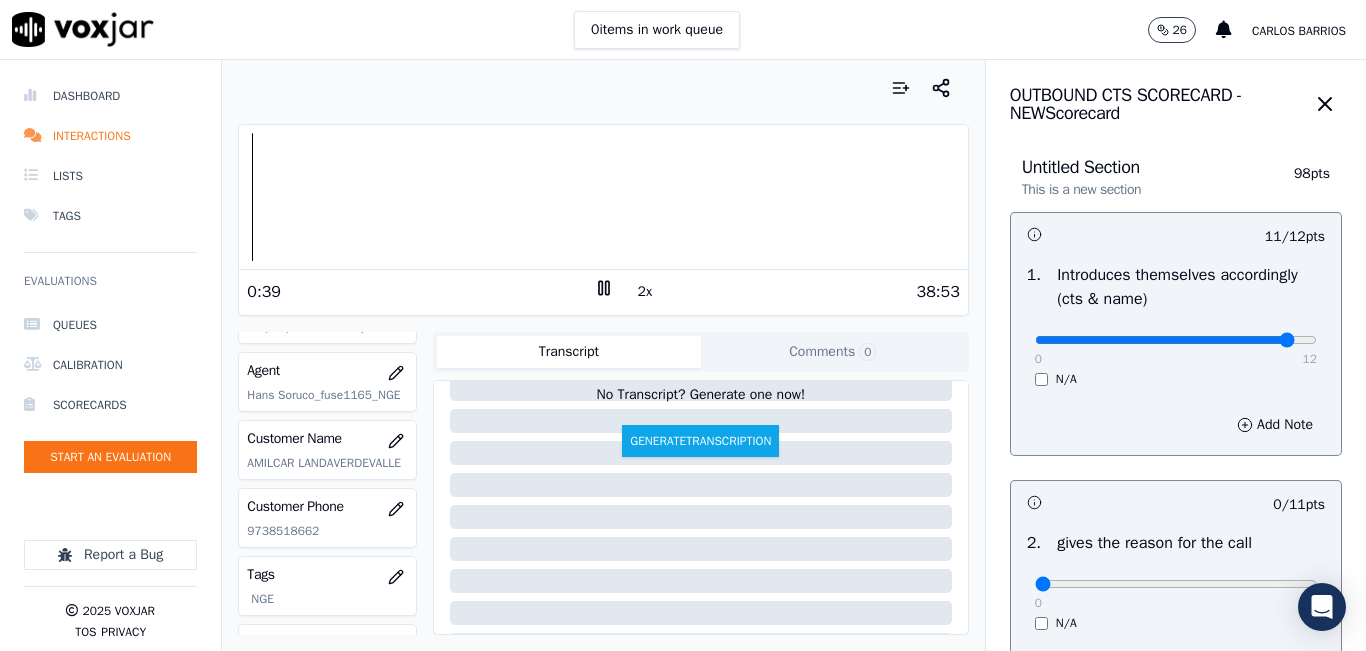 click at bounding box center (1176, 340) 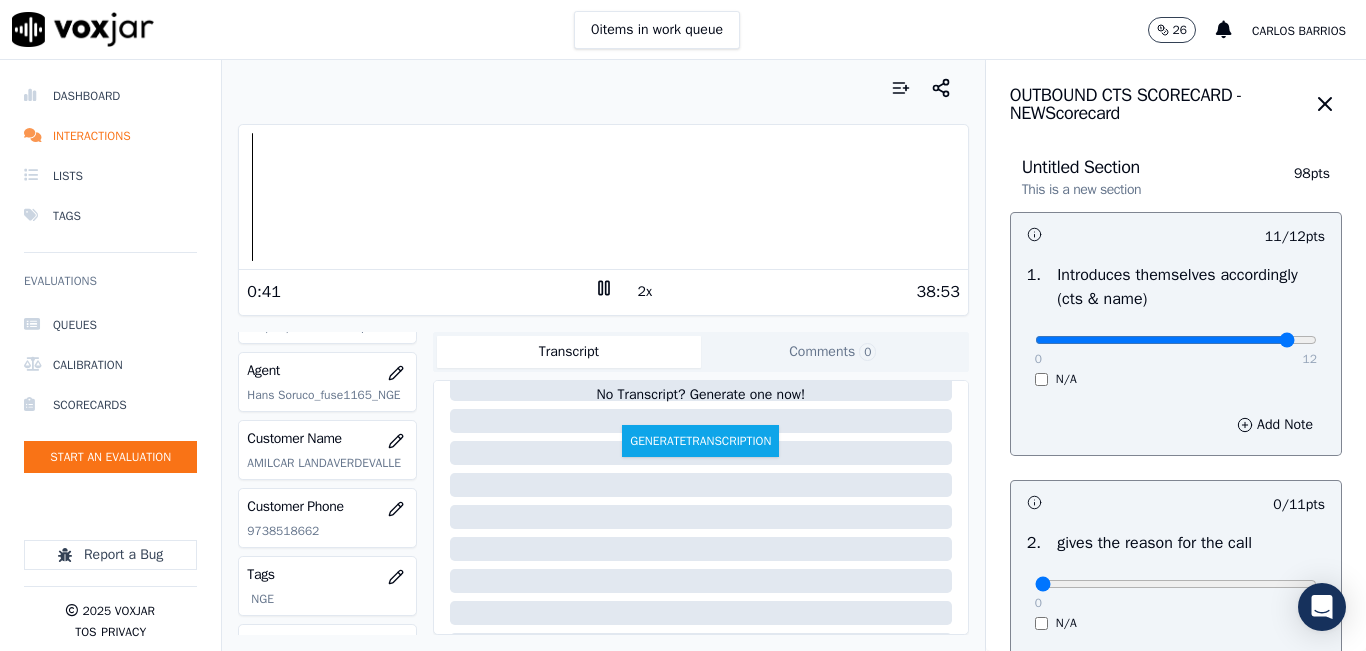 click at bounding box center (1176, 340) 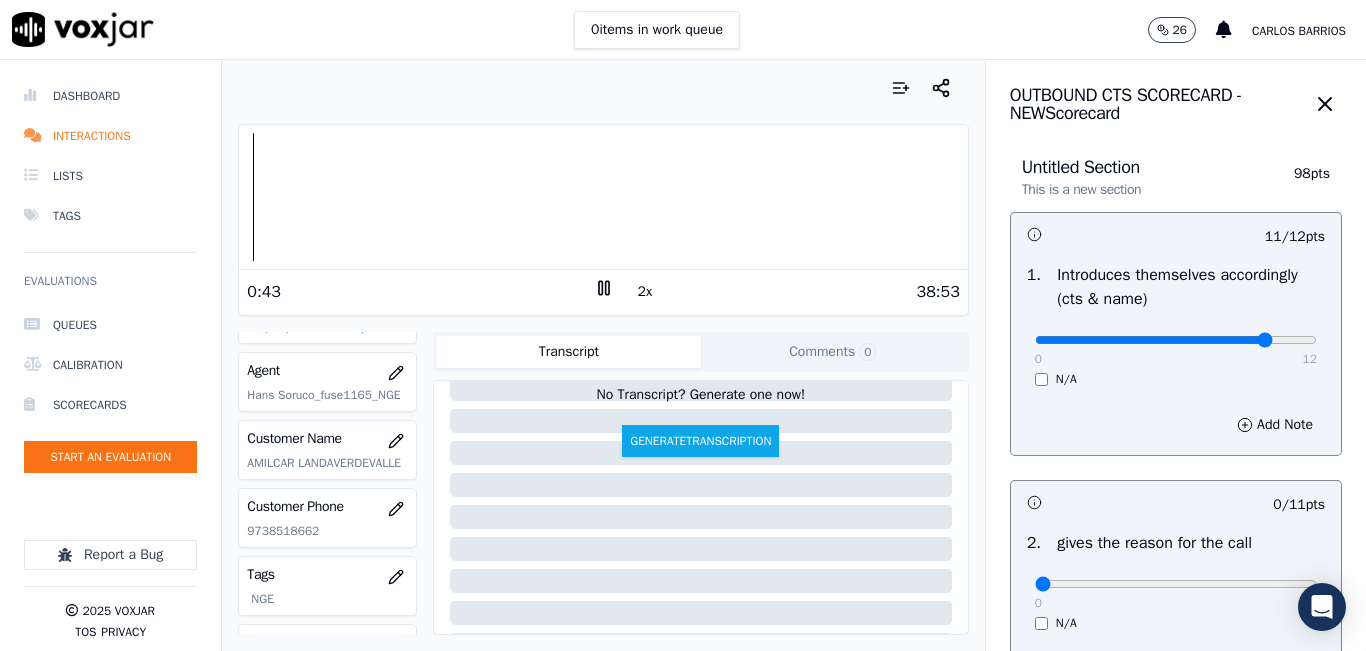 click at bounding box center (1176, 340) 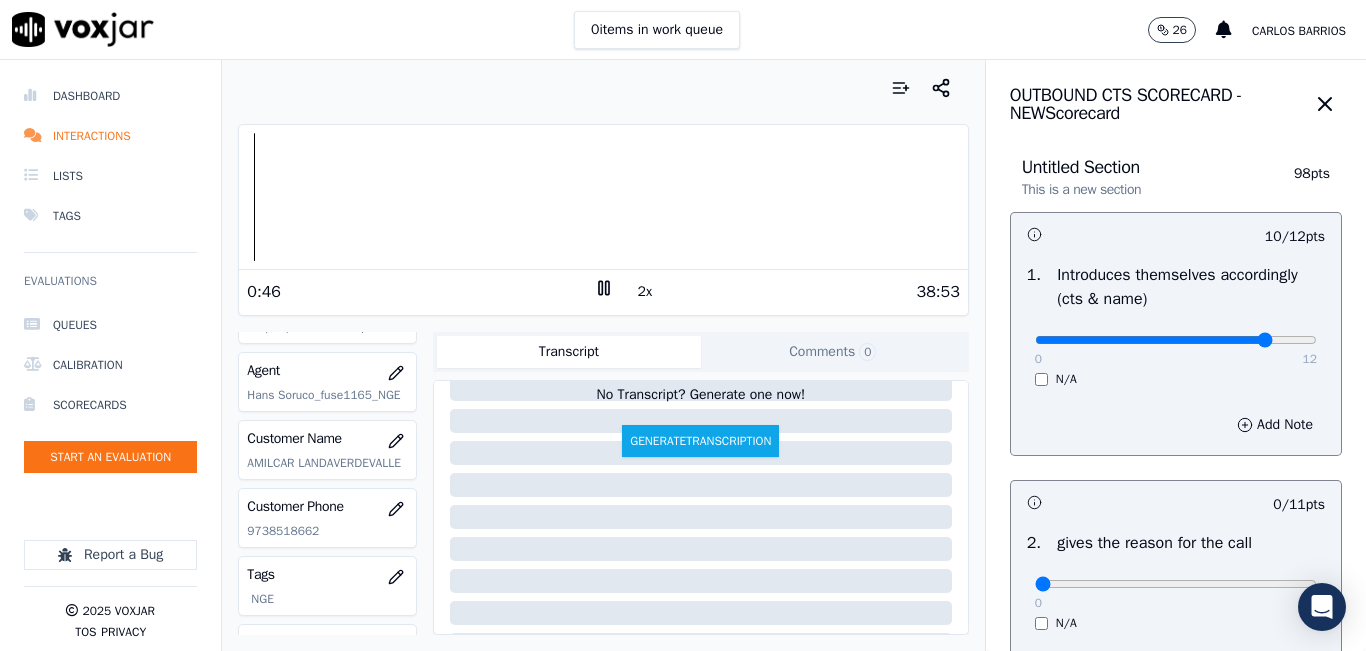 click at bounding box center (1176, 340) 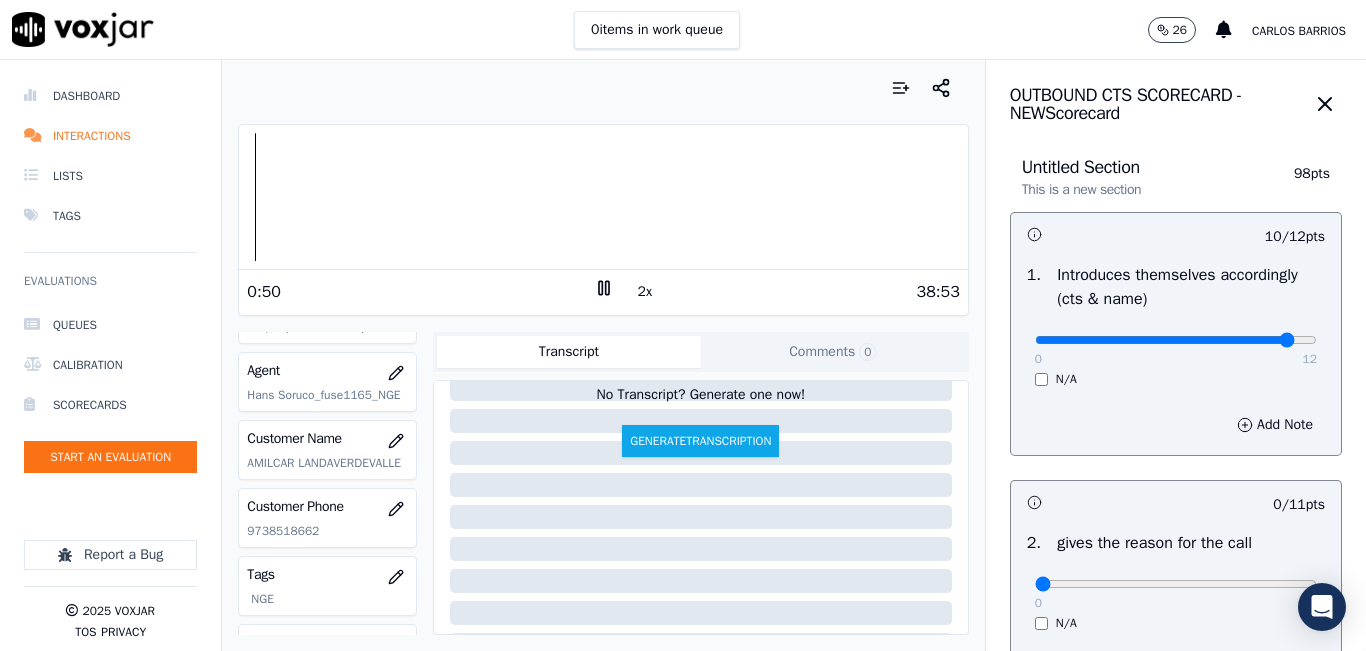drag, startPoint x: 1231, startPoint y: 340, endPoint x: 1240, endPoint y: 333, distance: 11.401754 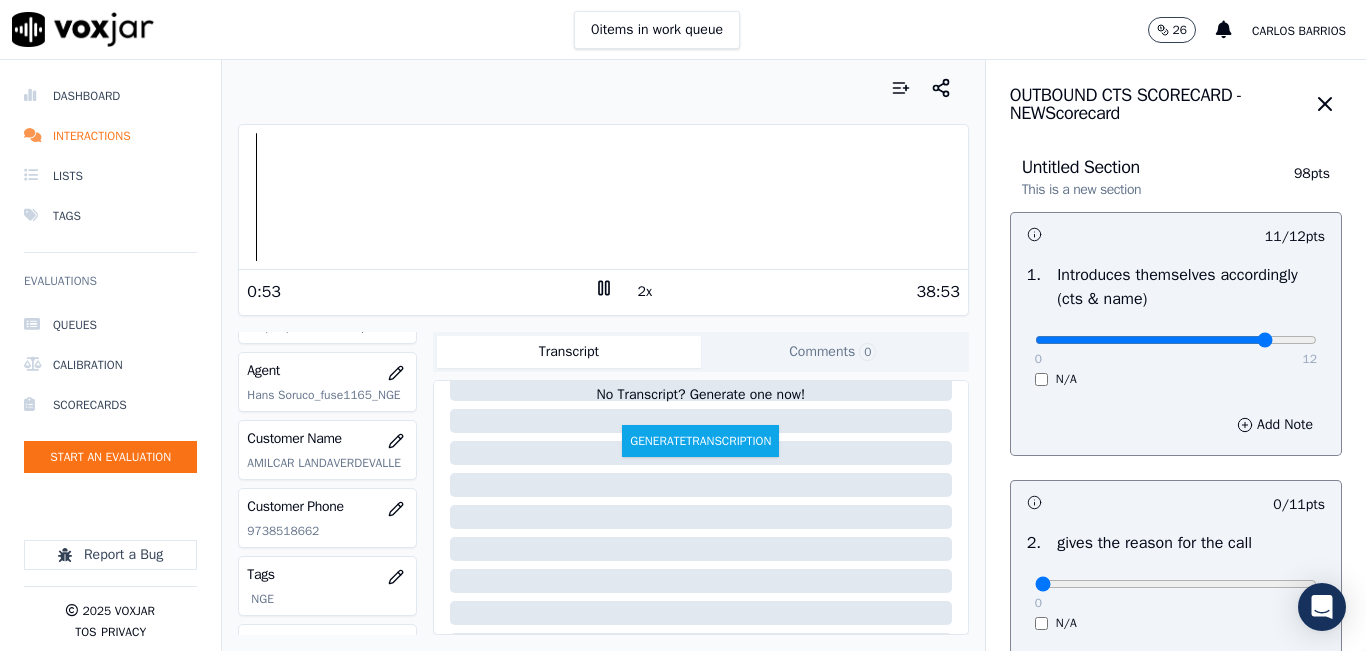 drag, startPoint x: 1243, startPoint y: 347, endPoint x: 1233, endPoint y: 349, distance: 10.198039 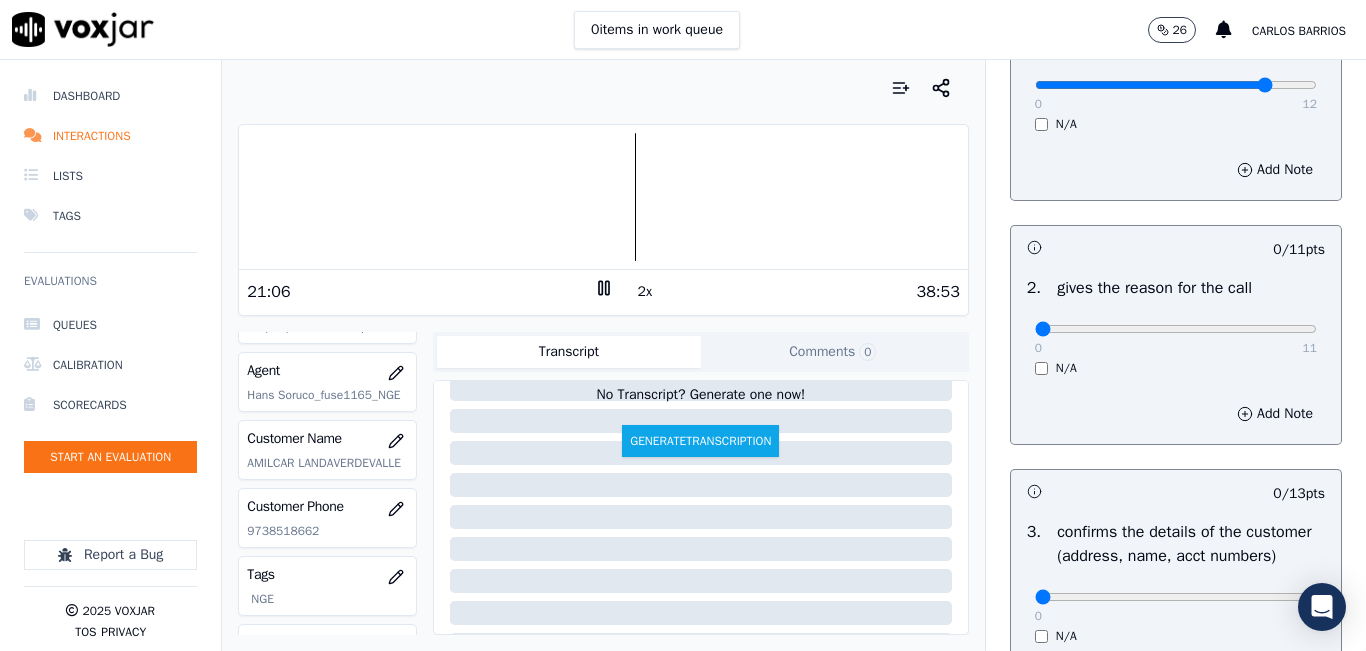 scroll, scrollTop: 300, scrollLeft: 0, axis: vertical 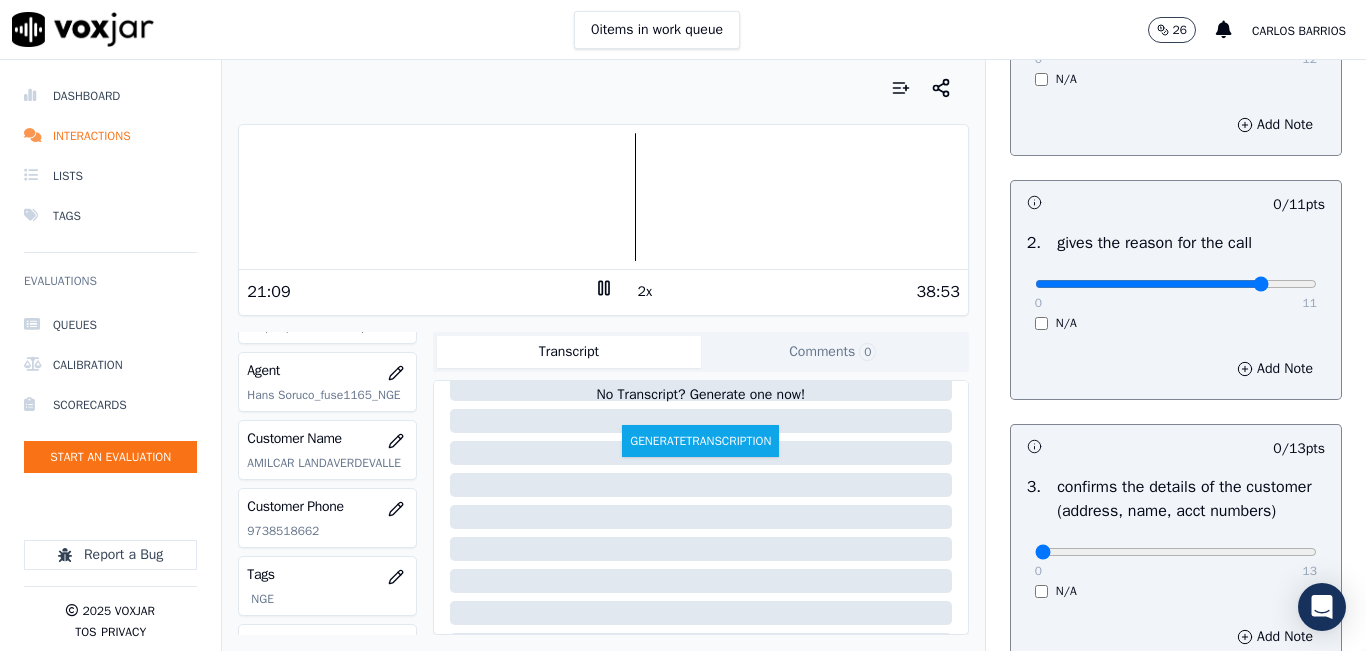 click at bounding box center (1176, 40) 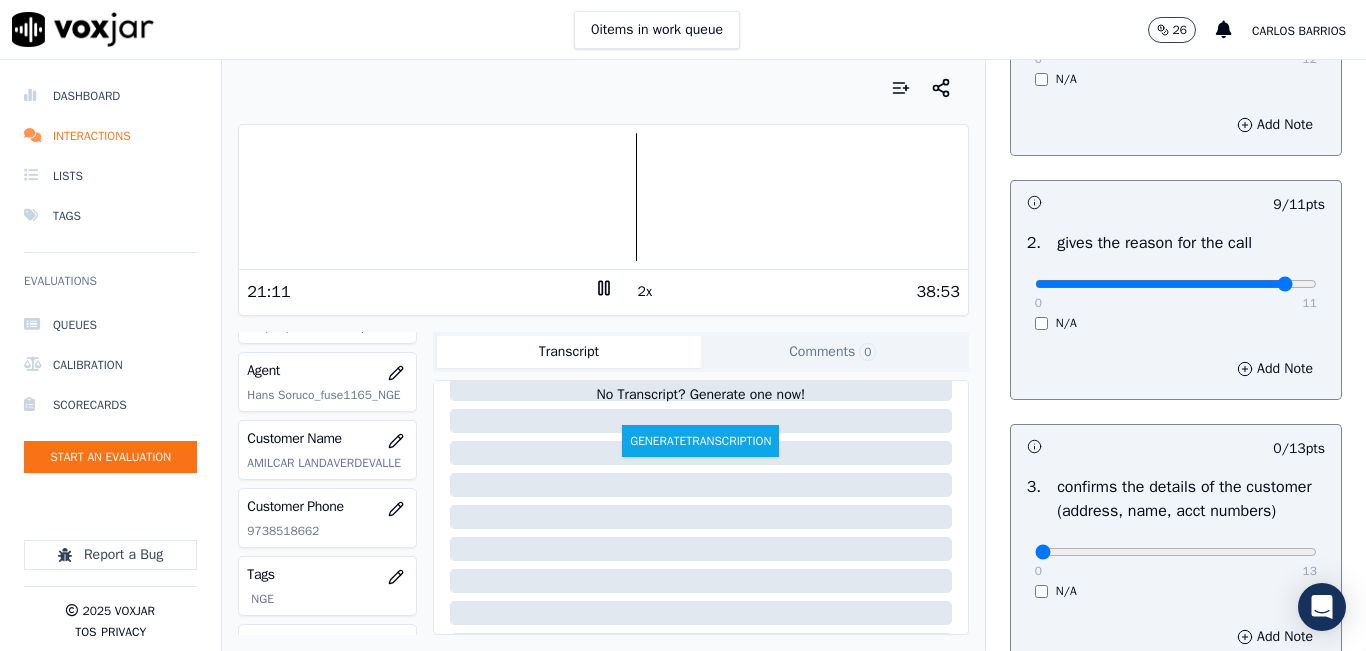 type on "10" 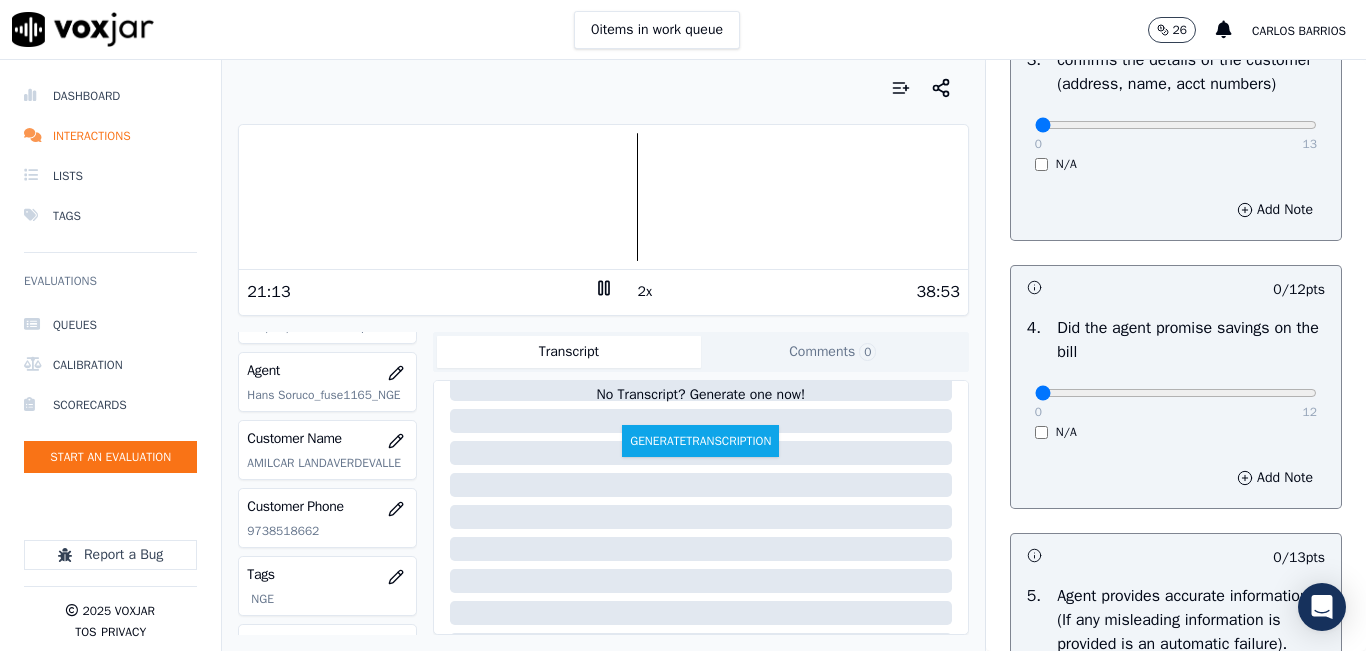 scroll, scrollTop: 600, scrollLeft: 0, axis: vertical 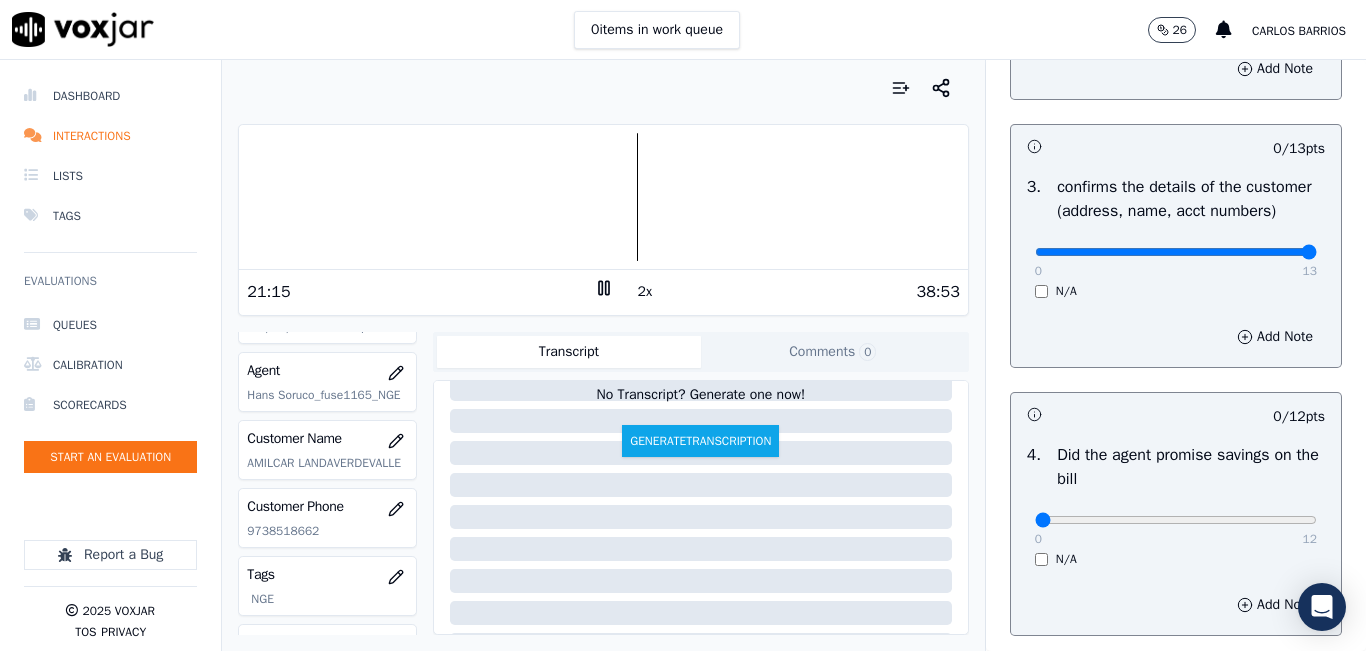 type on "13" 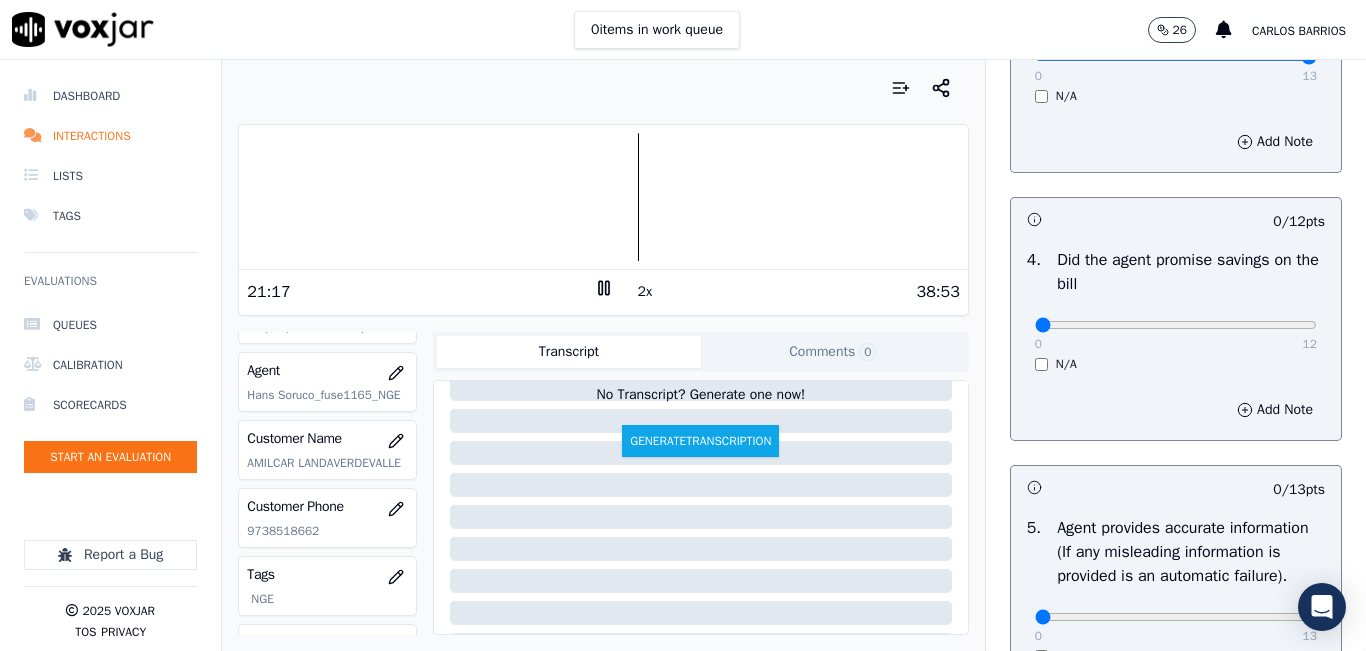 scroll, scrollTop: 800, scrollLeft: 0, axis: vertical 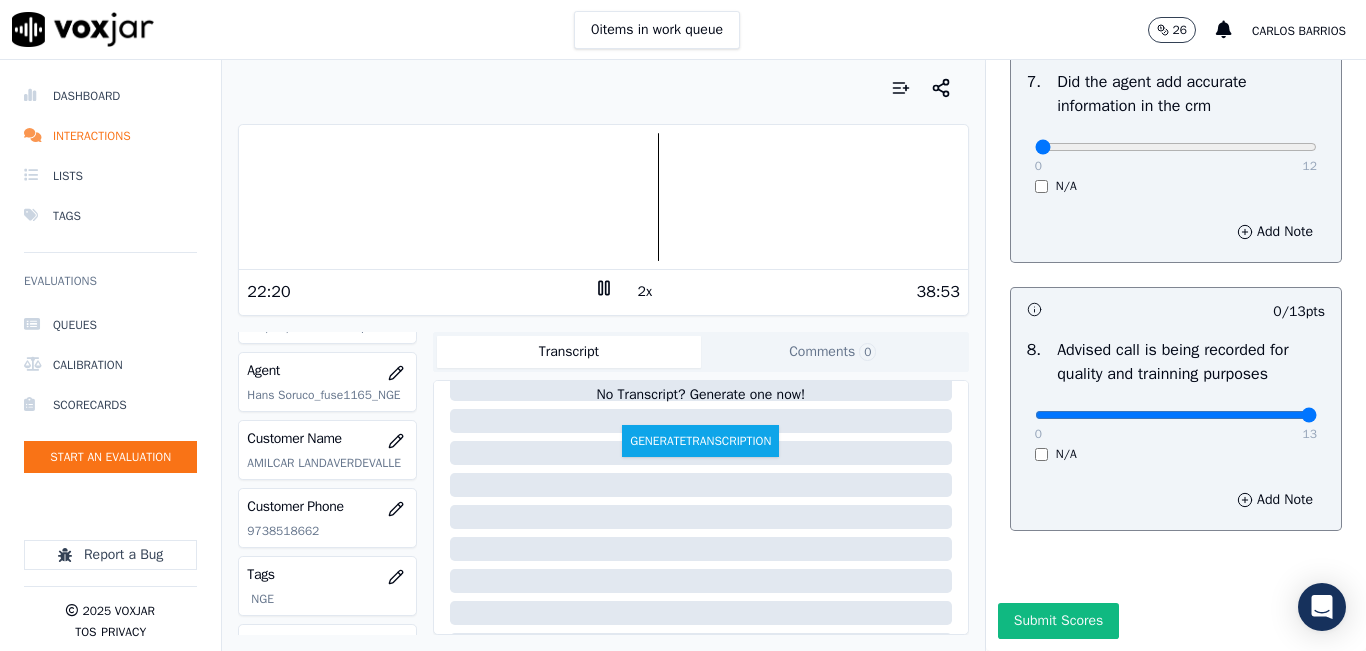 type on "13" 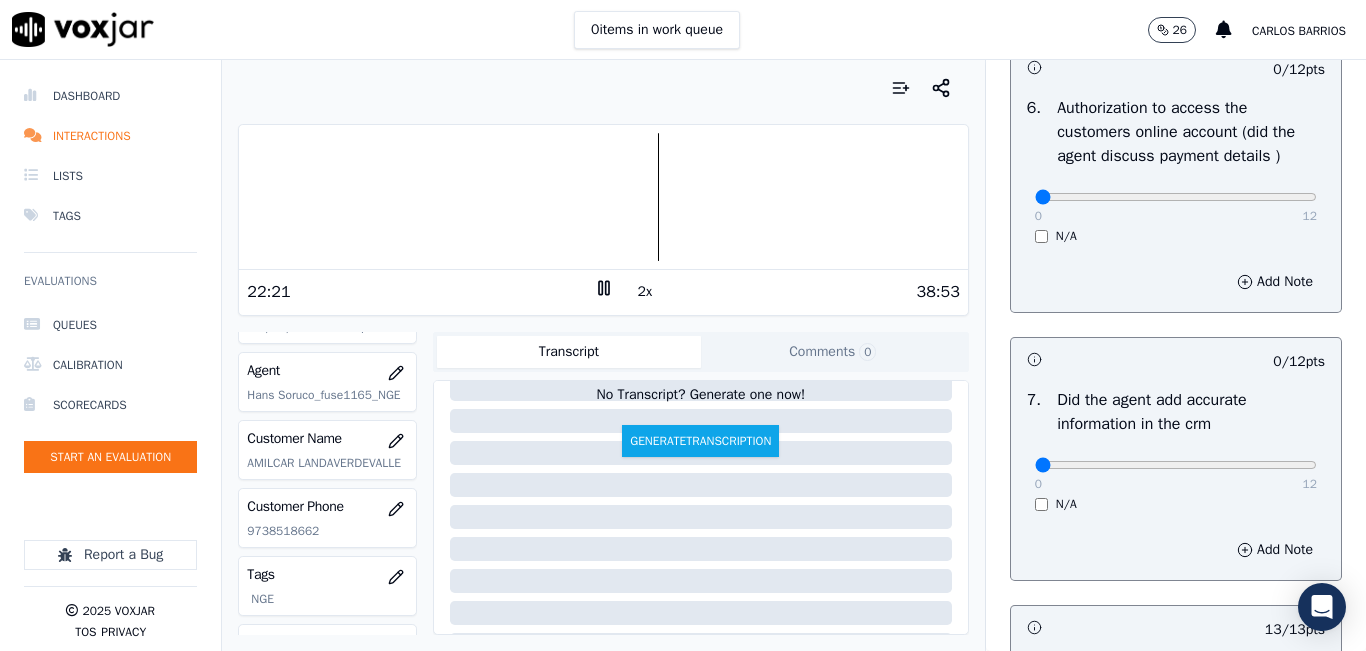 scroll, scrollTop: 1500, scrollLeft: 0, axis: vertical 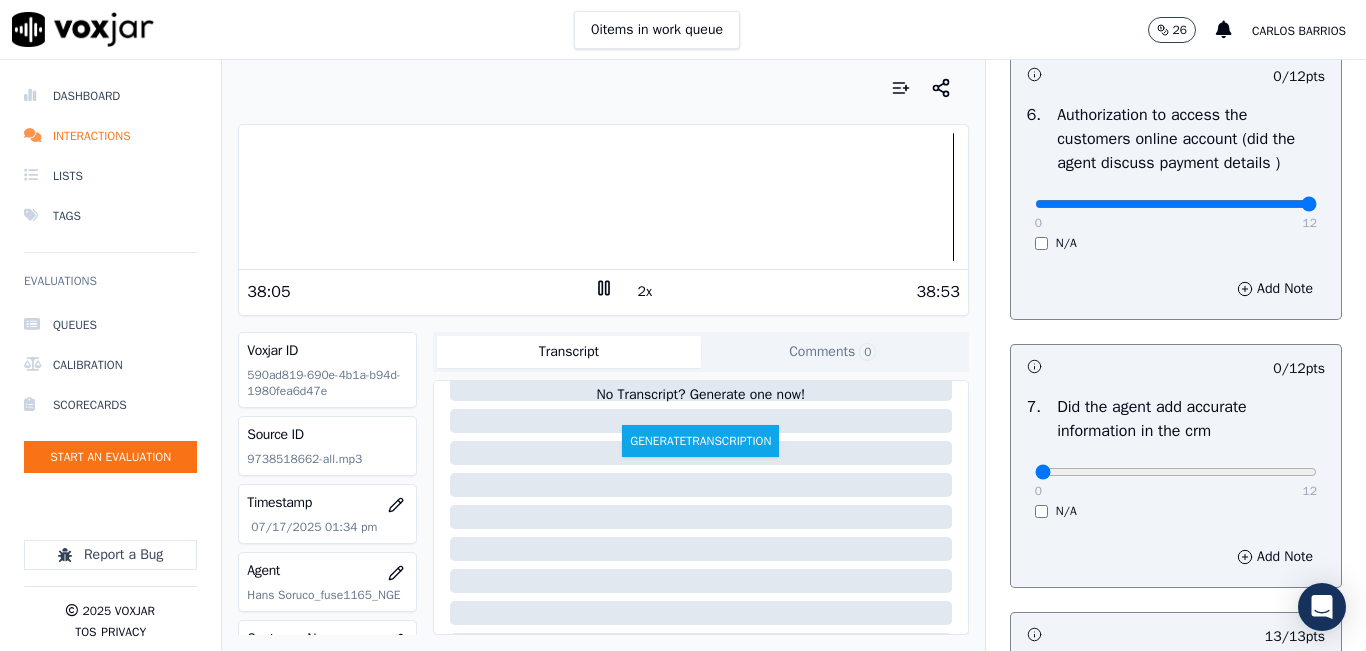 drag, startPoint x: 1261, startPoint y: 253, endPoint x: 1318, endPoint y: 250, distance: 57.07889 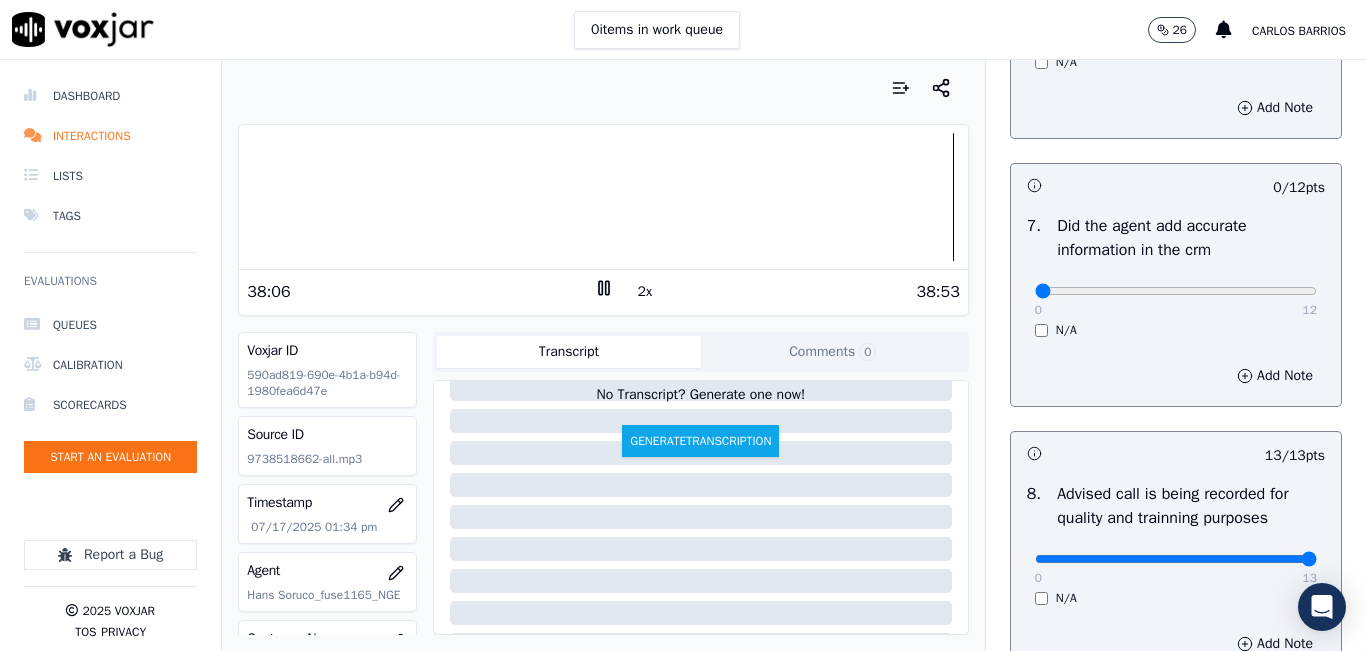 scroll, scrollTop: 1700, scrollLeft: 0, axis: vertical 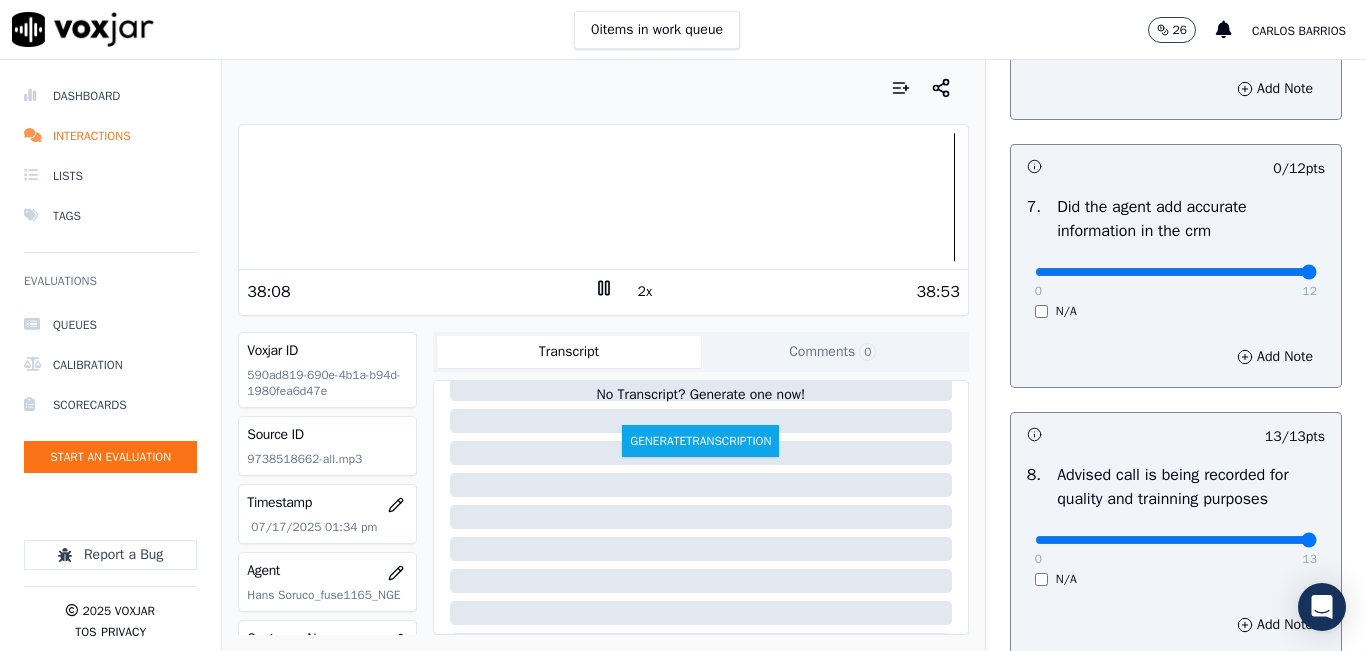 drag, startPoint x: 1270, startPoint y: 312, endPoint x: 1280, endPoint y: 308, distance: 10.770329 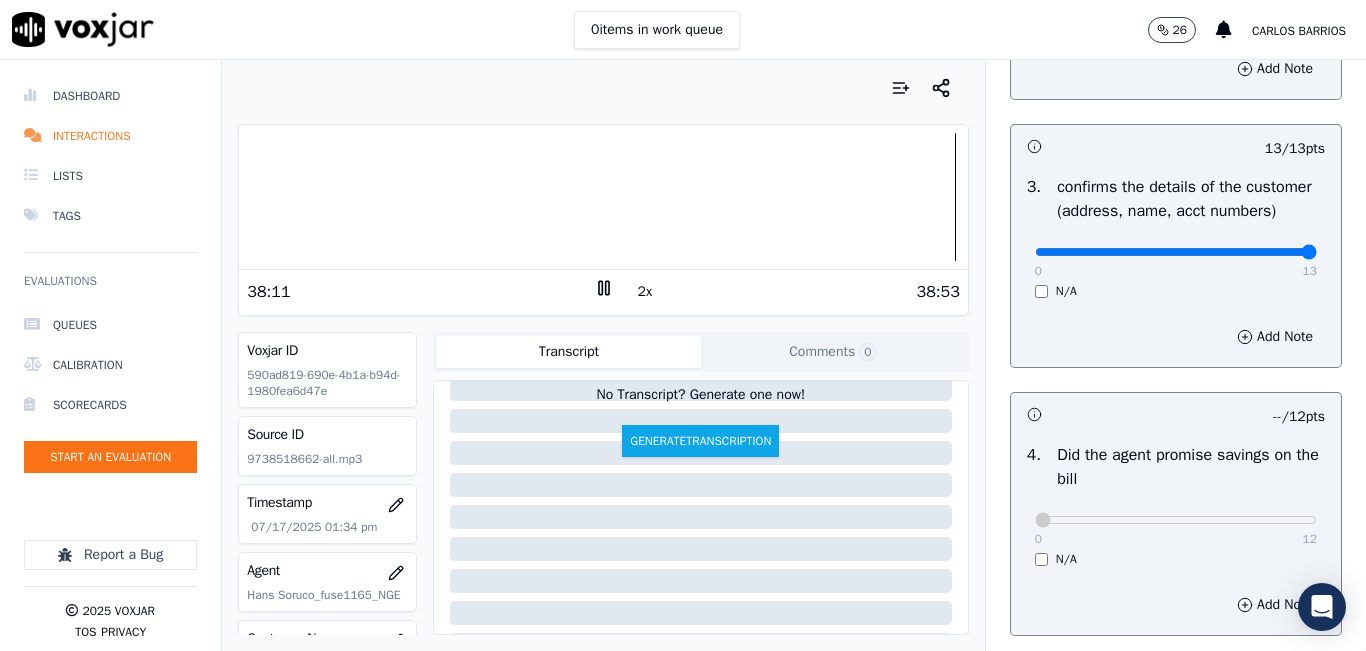 scroll, scrollTop: 1100, scrollLeft: 0, axis: vertical 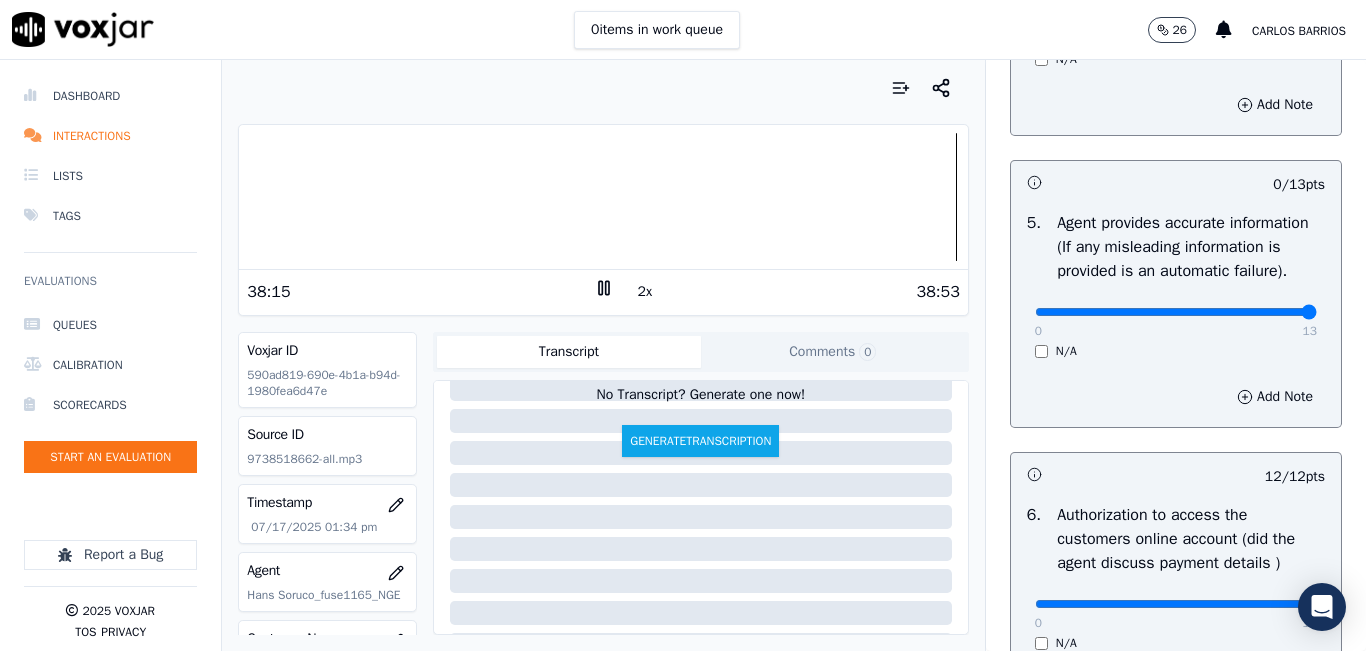 drag, startPoint x: 1244, startPoint y: 358, endPoint x: 1294, endPoint y: 358, distance: 50 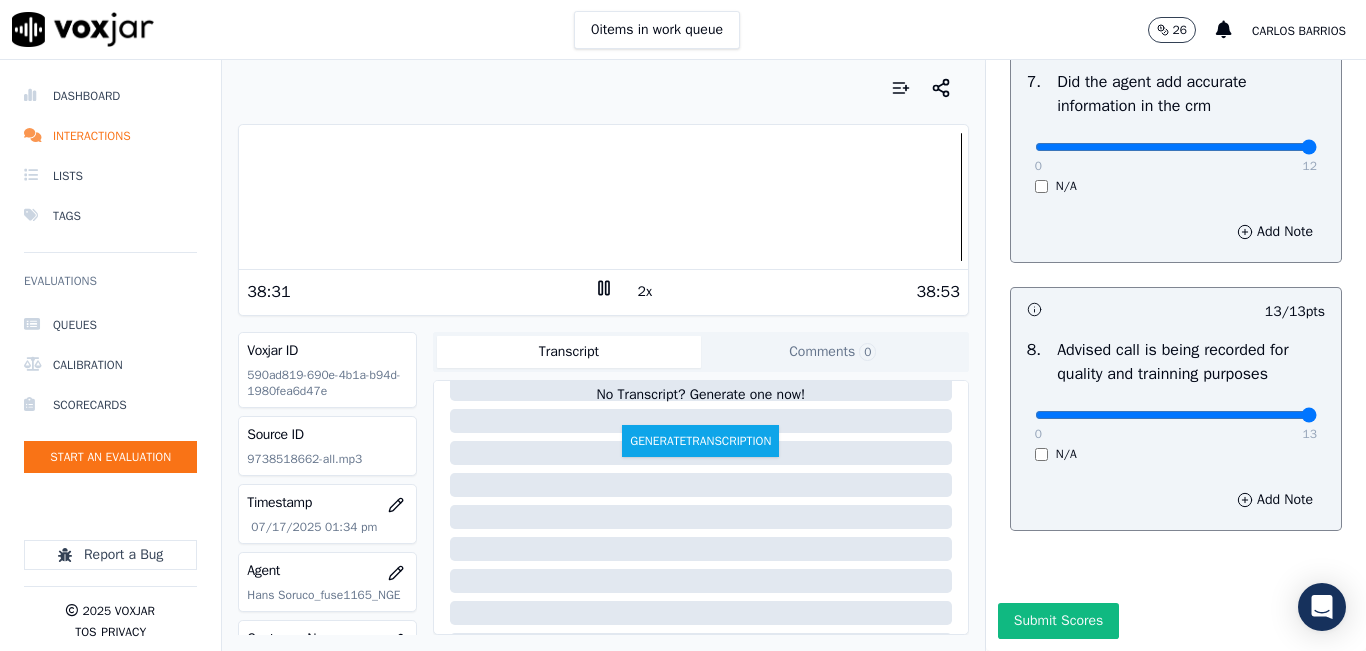 scroll, scrollTop: 1918, scrollLeft: 0, axis: vertical 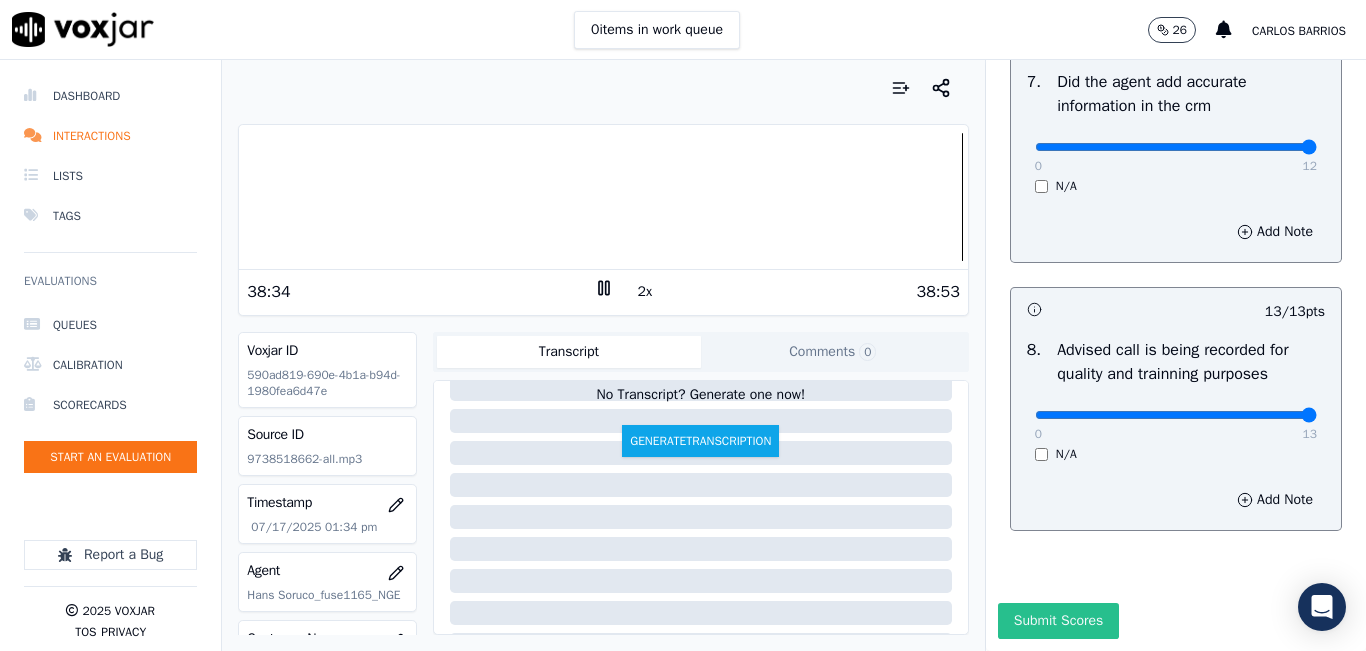 click on "Submit Scores" at bounding box center [1058, 621] 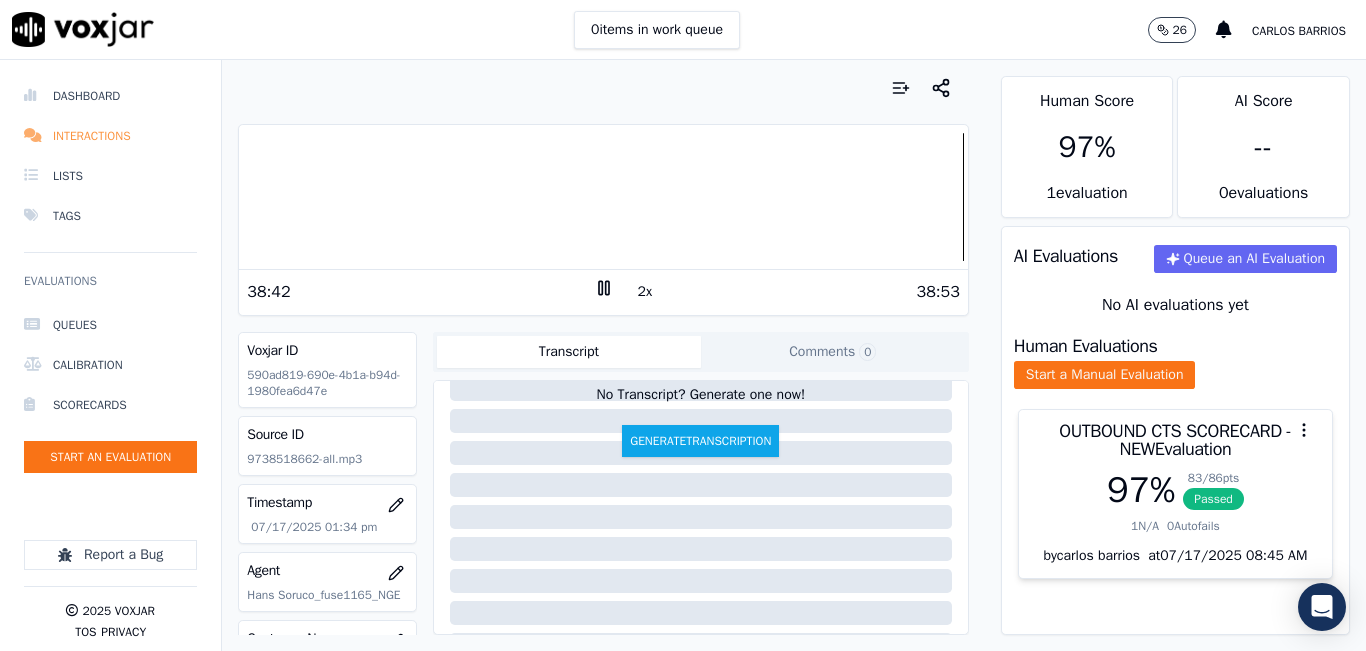 click on "Interactions" at bounding box center (110, 136) 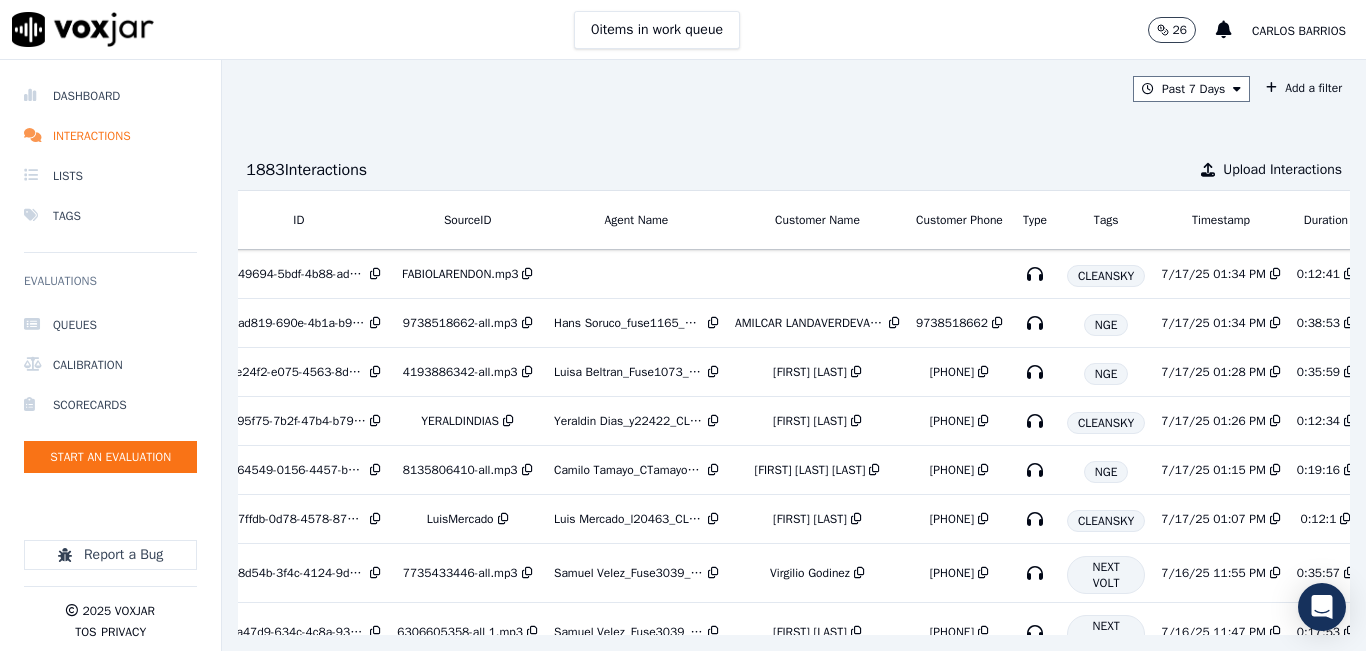scroll, scrollTop: 0, scrollLeft: 0, axis: both 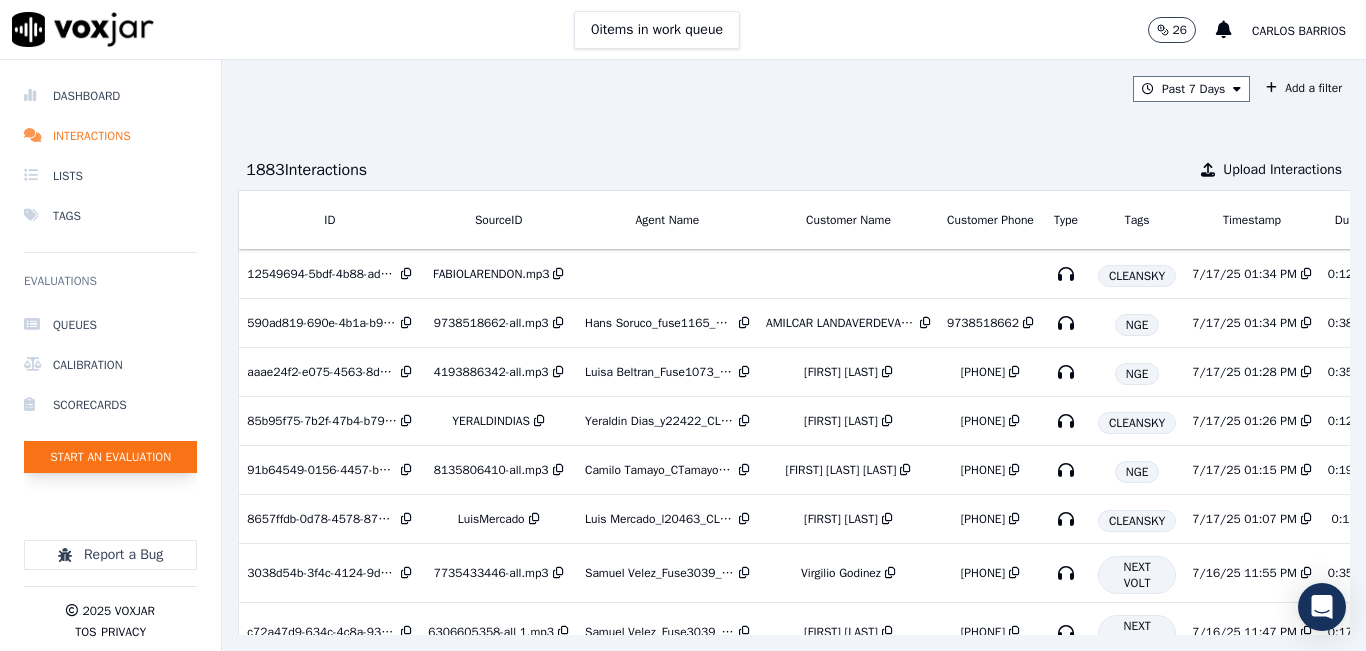 click on "Start an Evaluation" 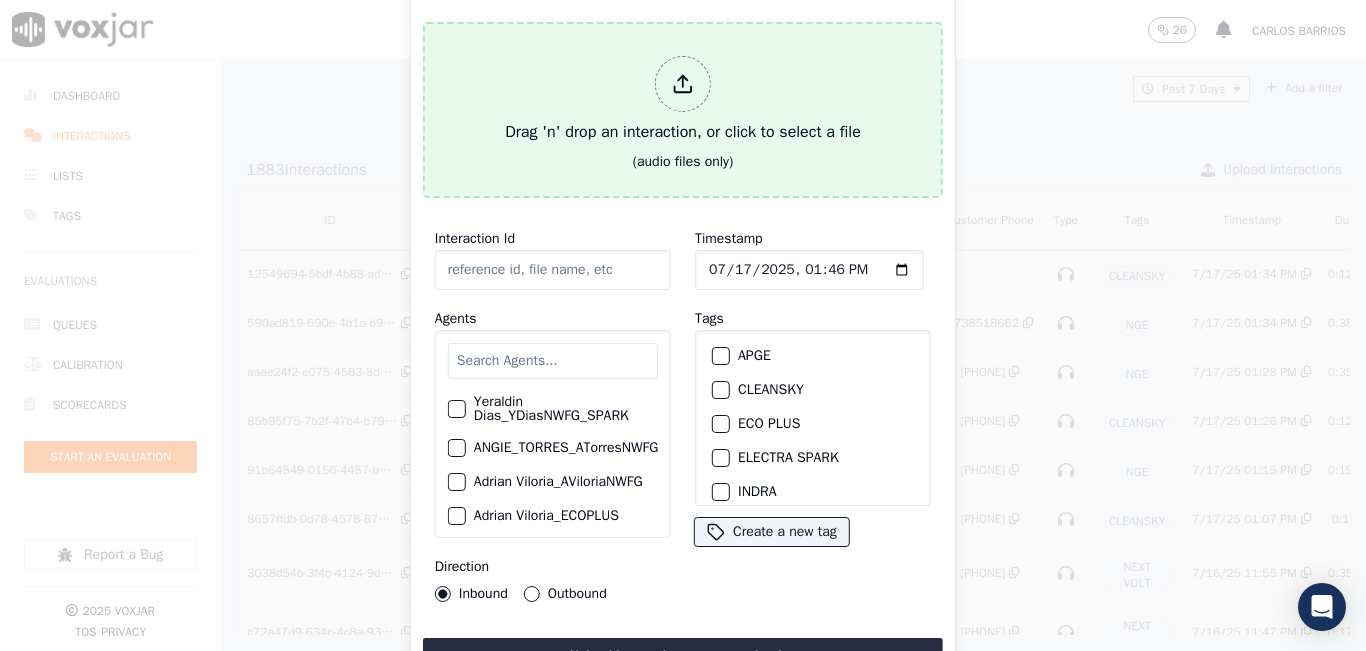 click on "Drag 'n' drop an interaction, or click to select a file" at bounding box center (683, 100) 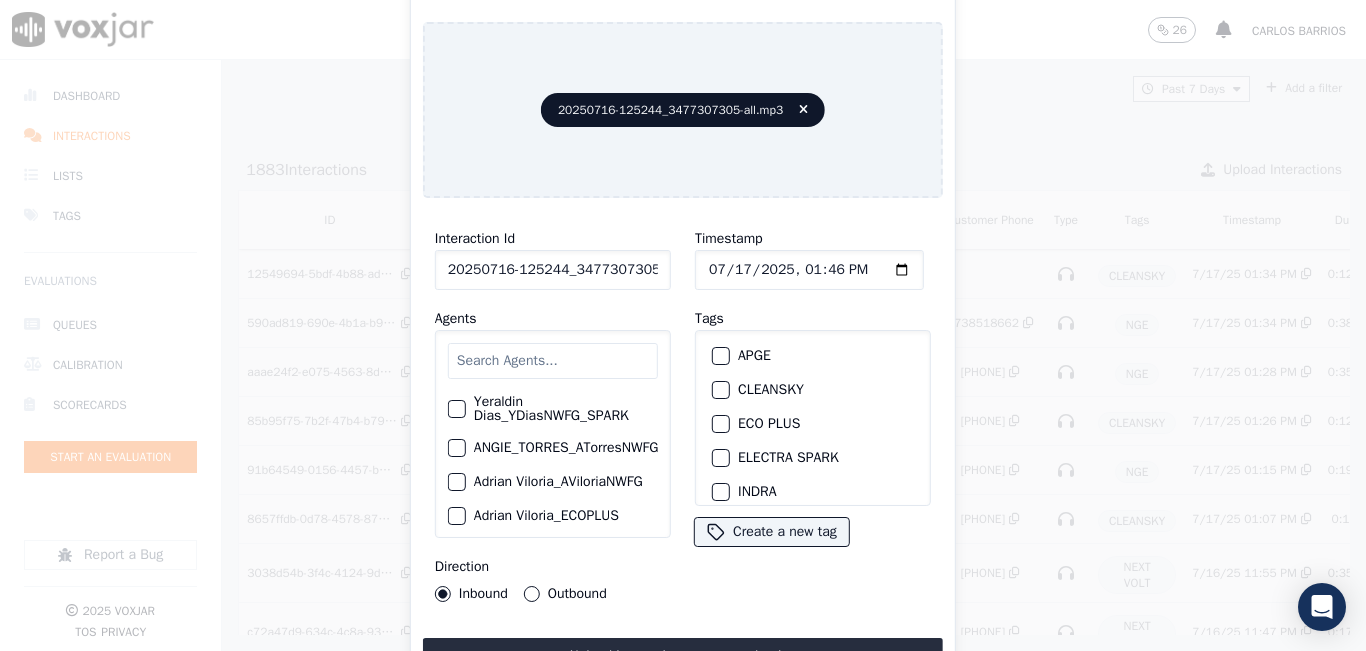 click at bounding box center [553, 361] 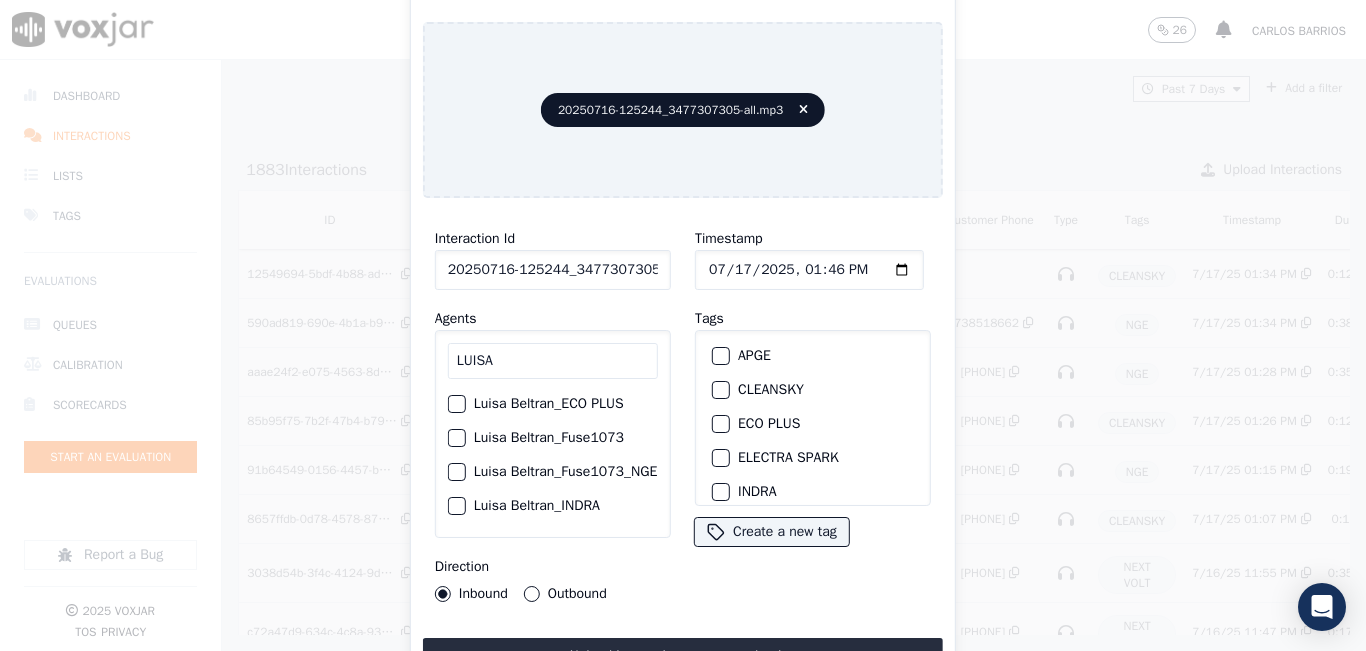 type on "LUISA" 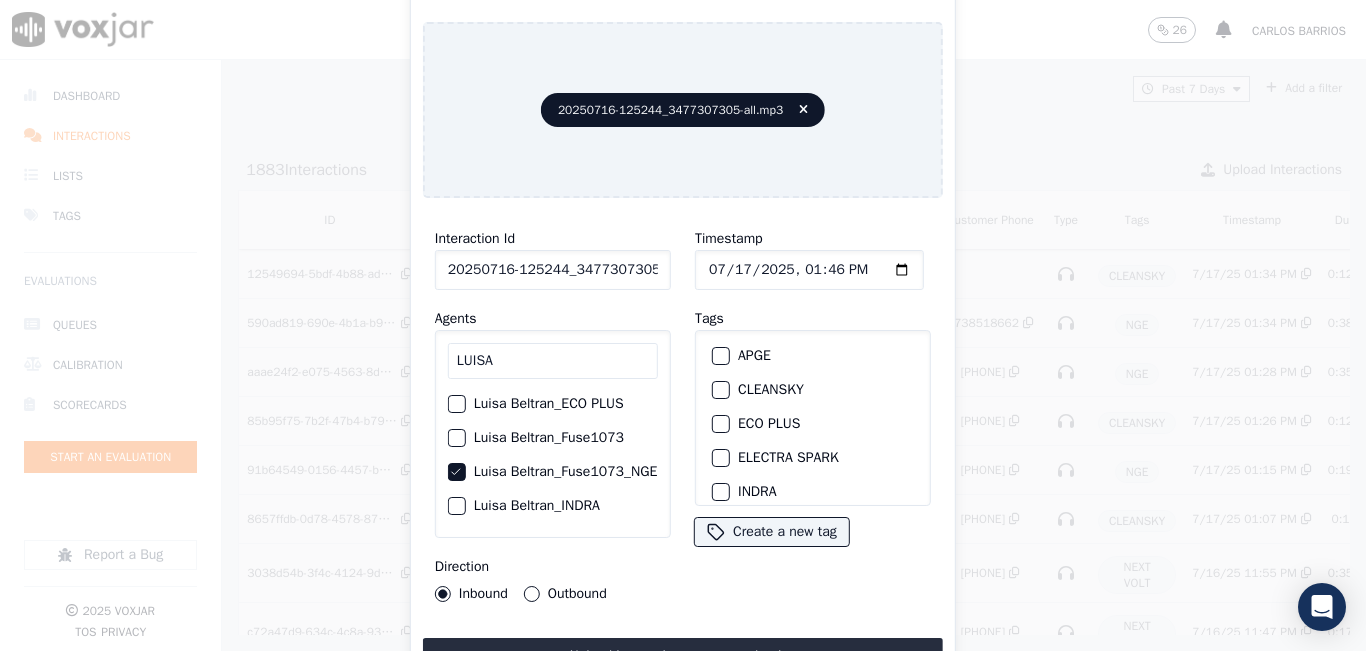 click on "Outbound" at bounding box center (532, 594) 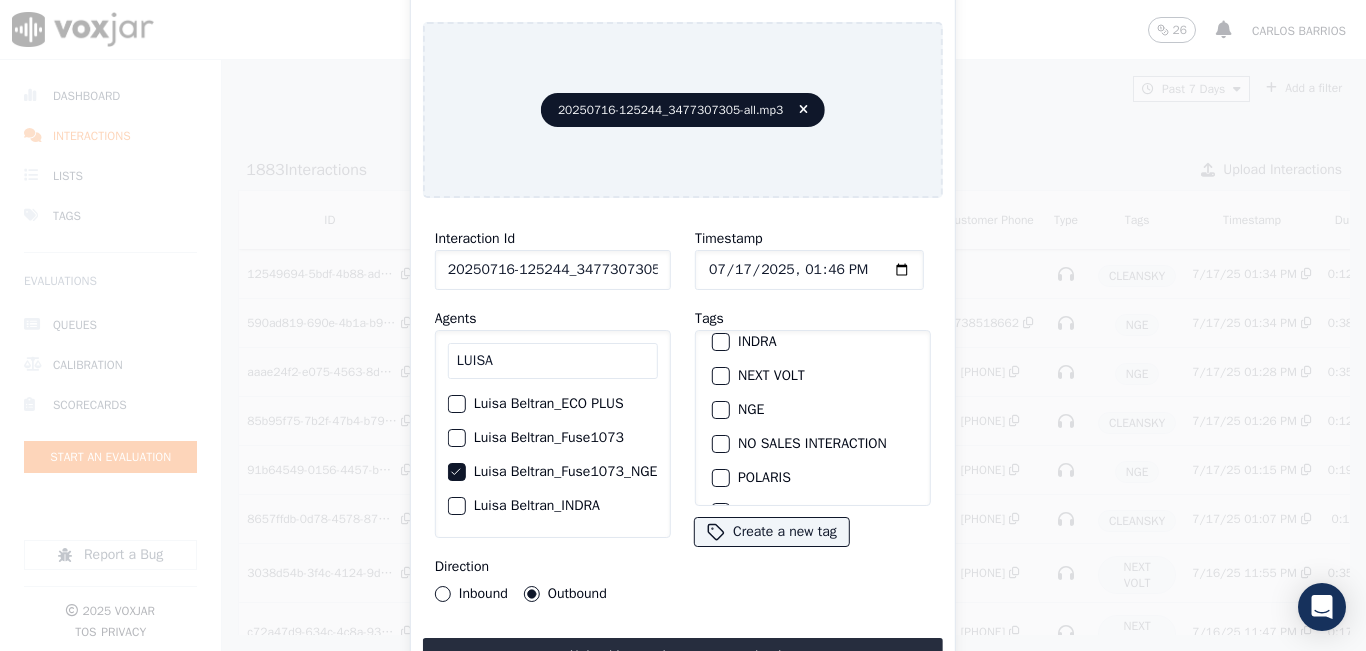 scroll, scrollTop: 200, scrollLeft: 0, axis: vertical 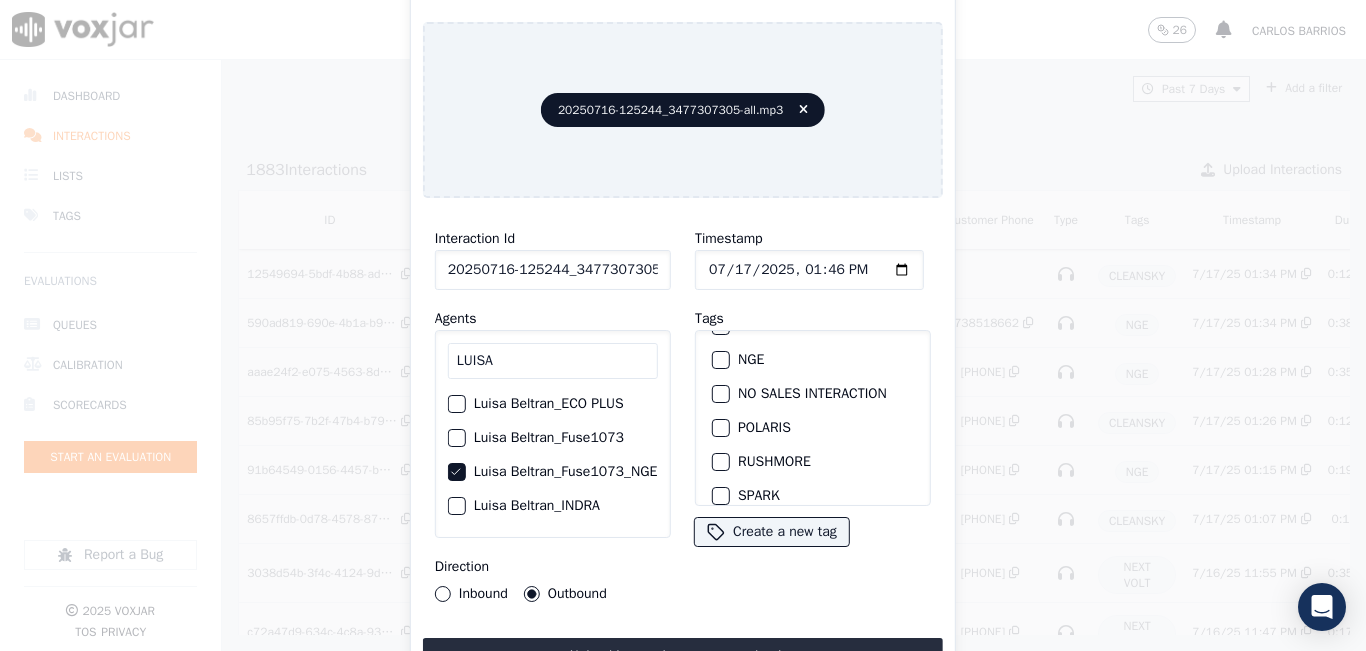 click on "NGE" at bounding box center (721, 360) 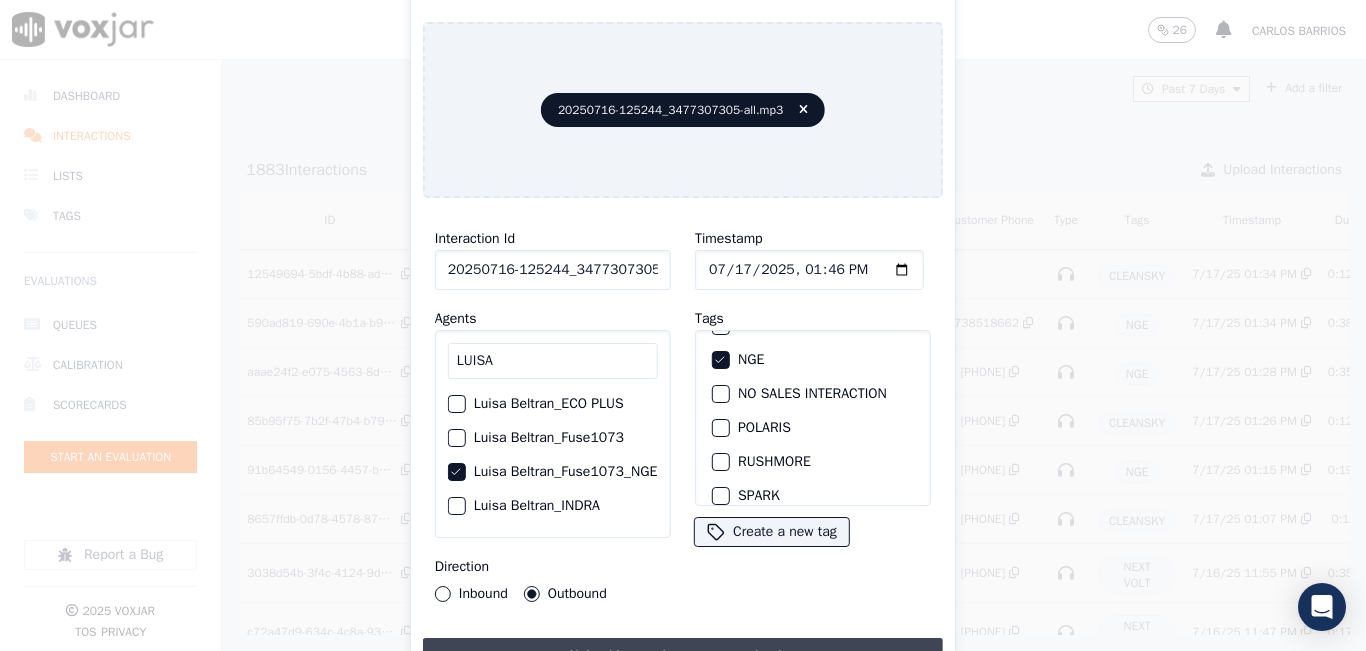 click on "Upload interaction to start evaluation" at bounding box center (683, 656) 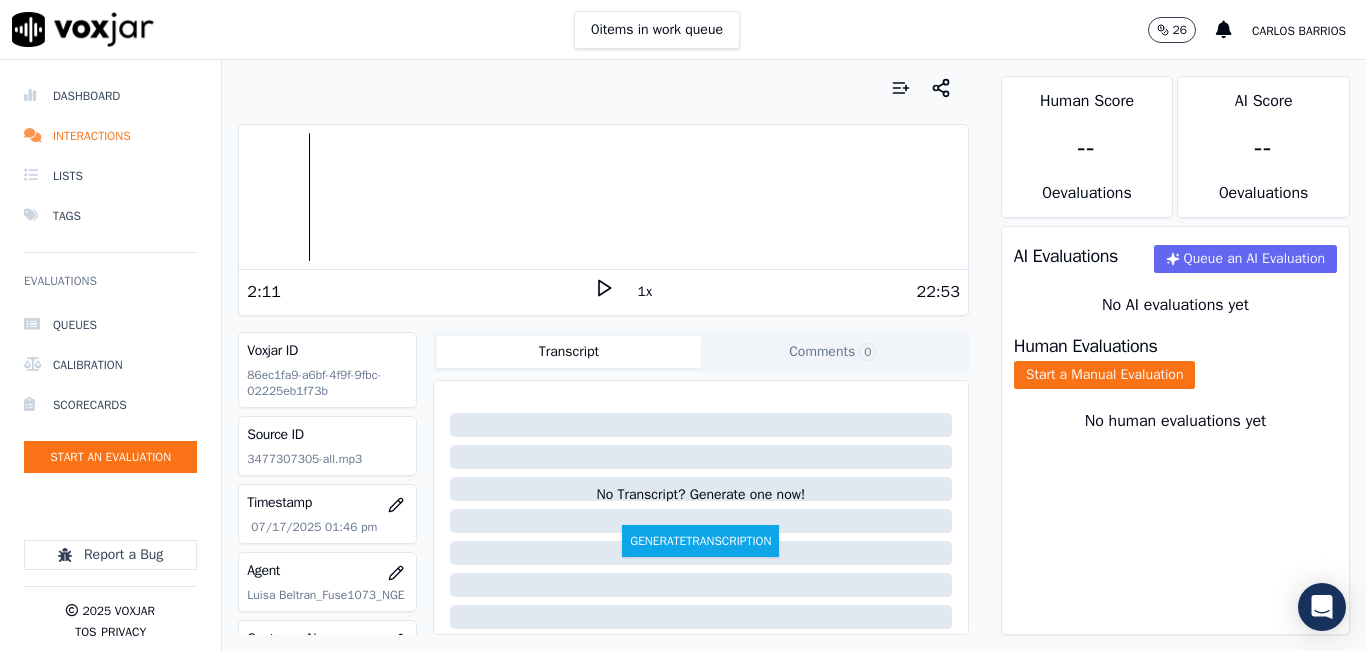 click 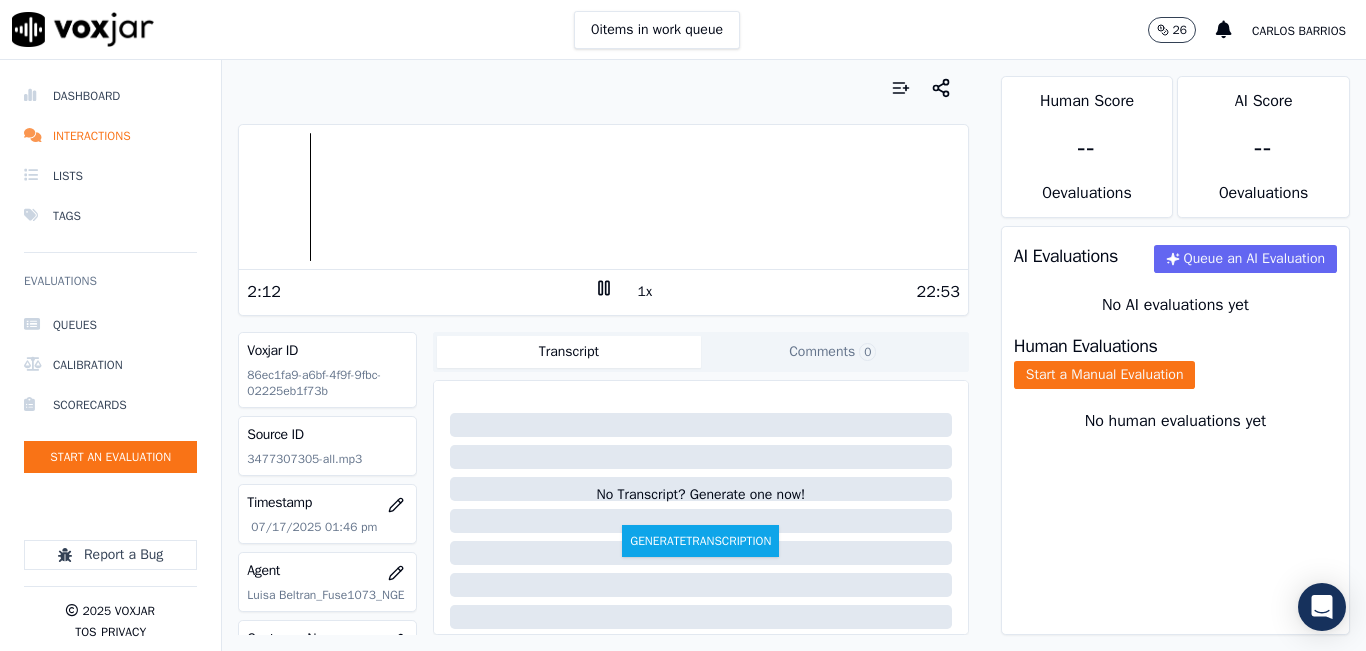 click on "1x" at bounding box center (645, 292) 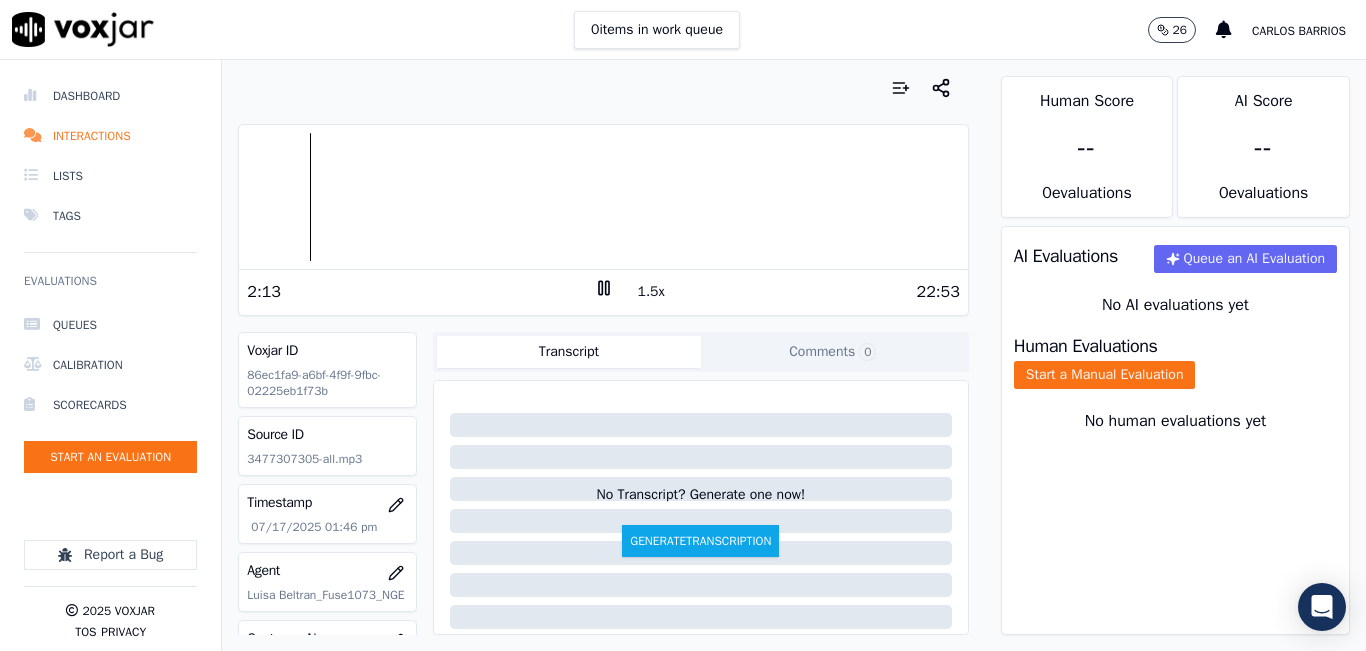 click on "1.5x" at bounding box center (651, 292) 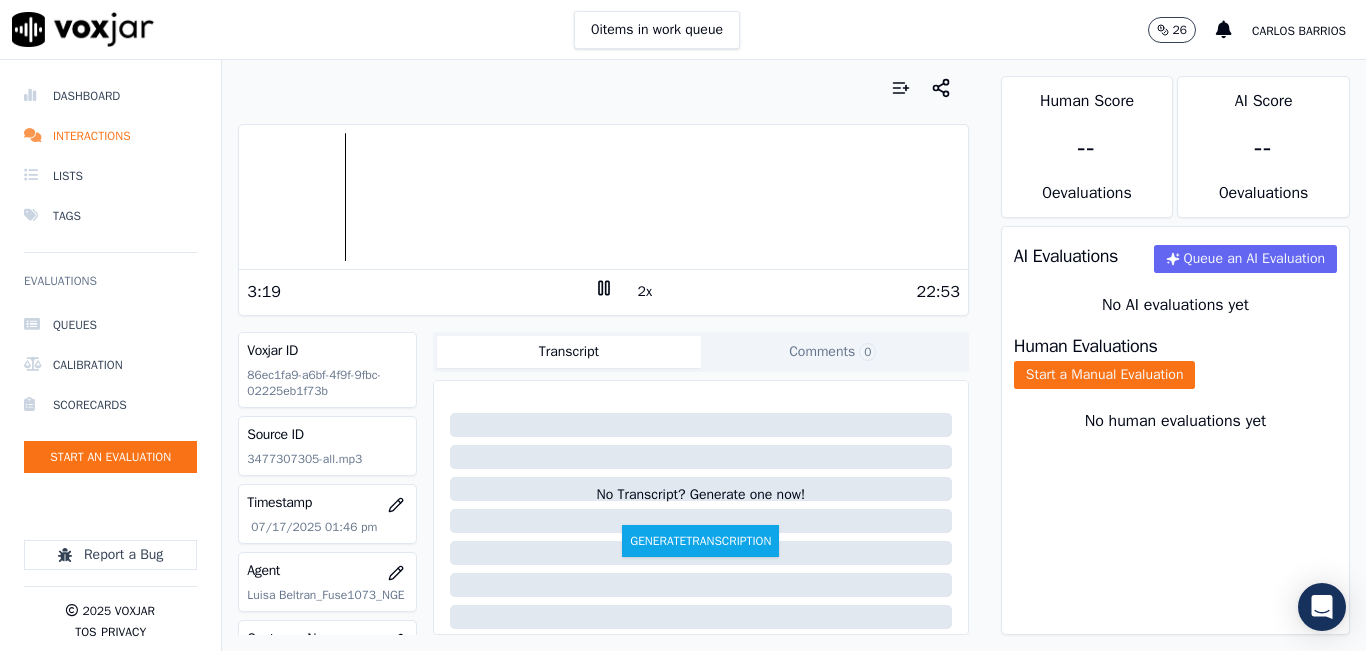 click at bounding box center (603, 197) 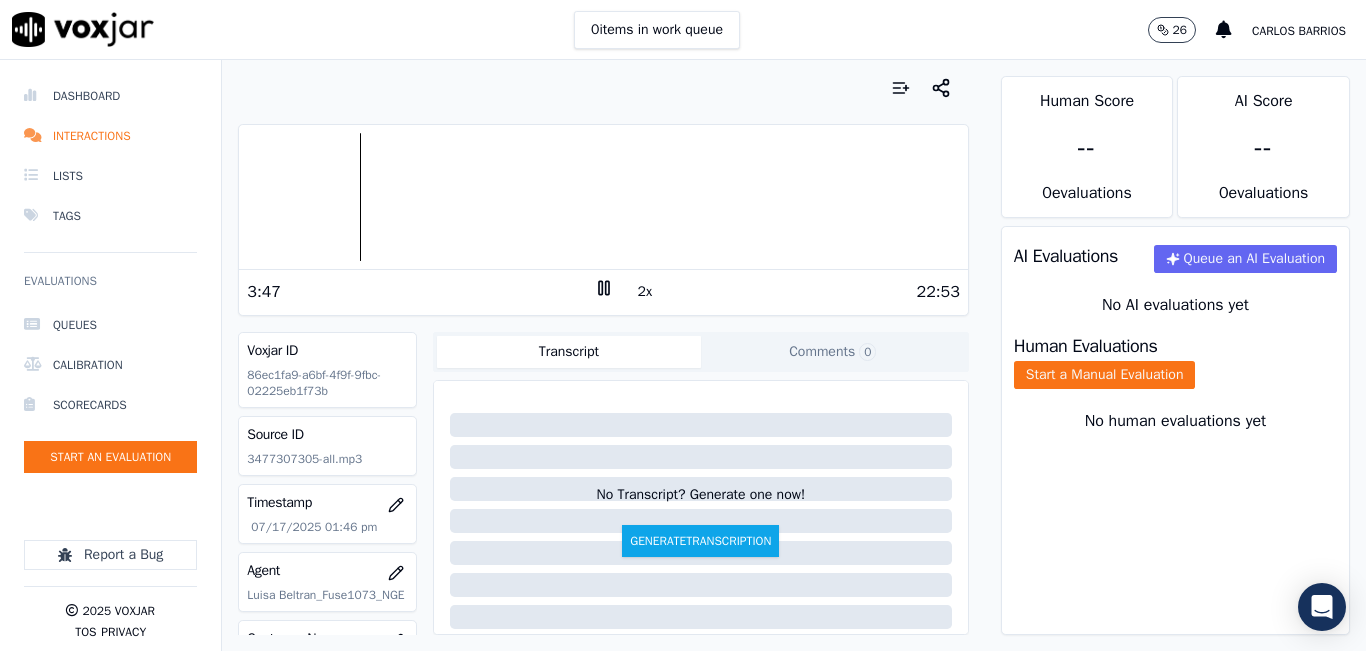 click on "Human Evaluations" at bounding box center [1086, 346] 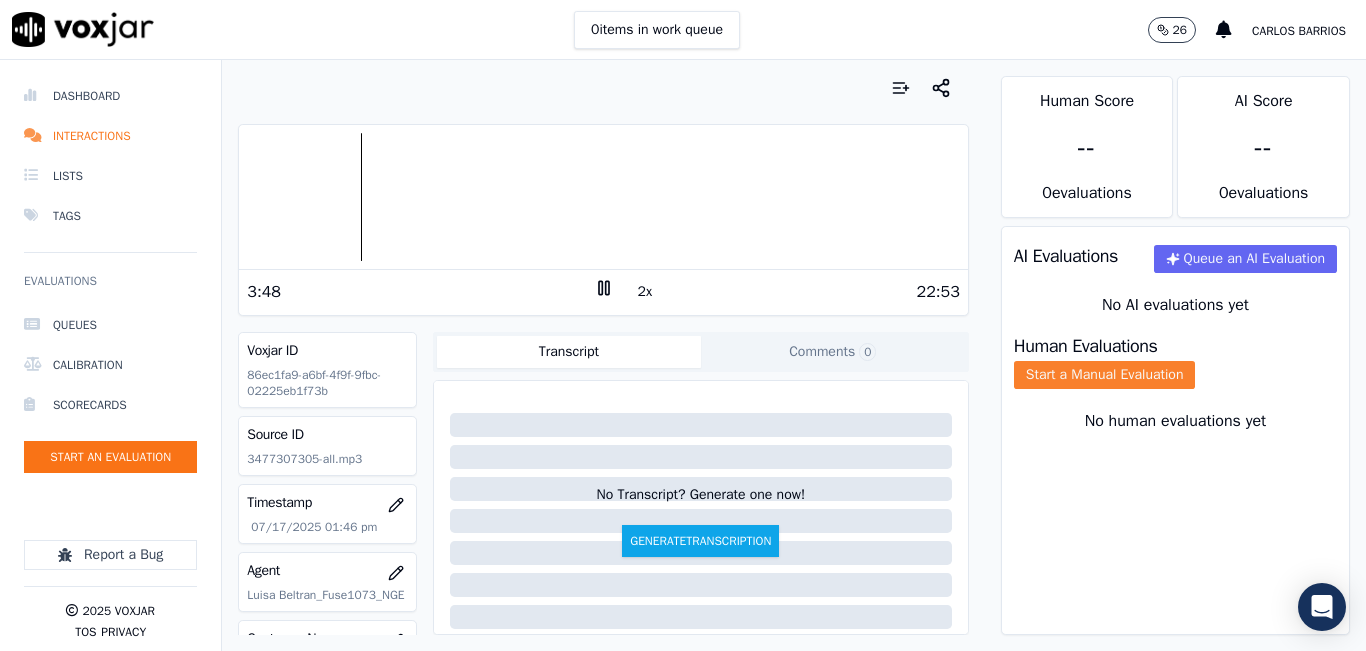 click on "Start a Manual Evaluation" 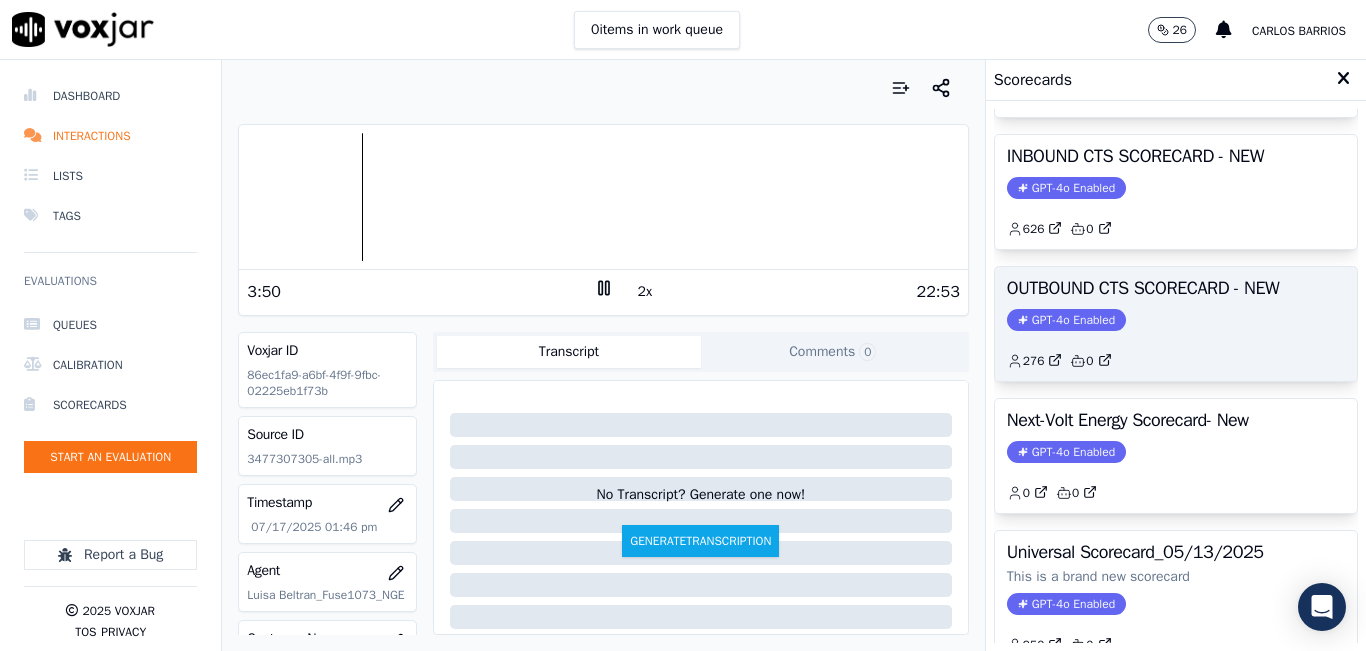 scroll, scrollTop: 300, scrollLeft: 0, axis: vertical 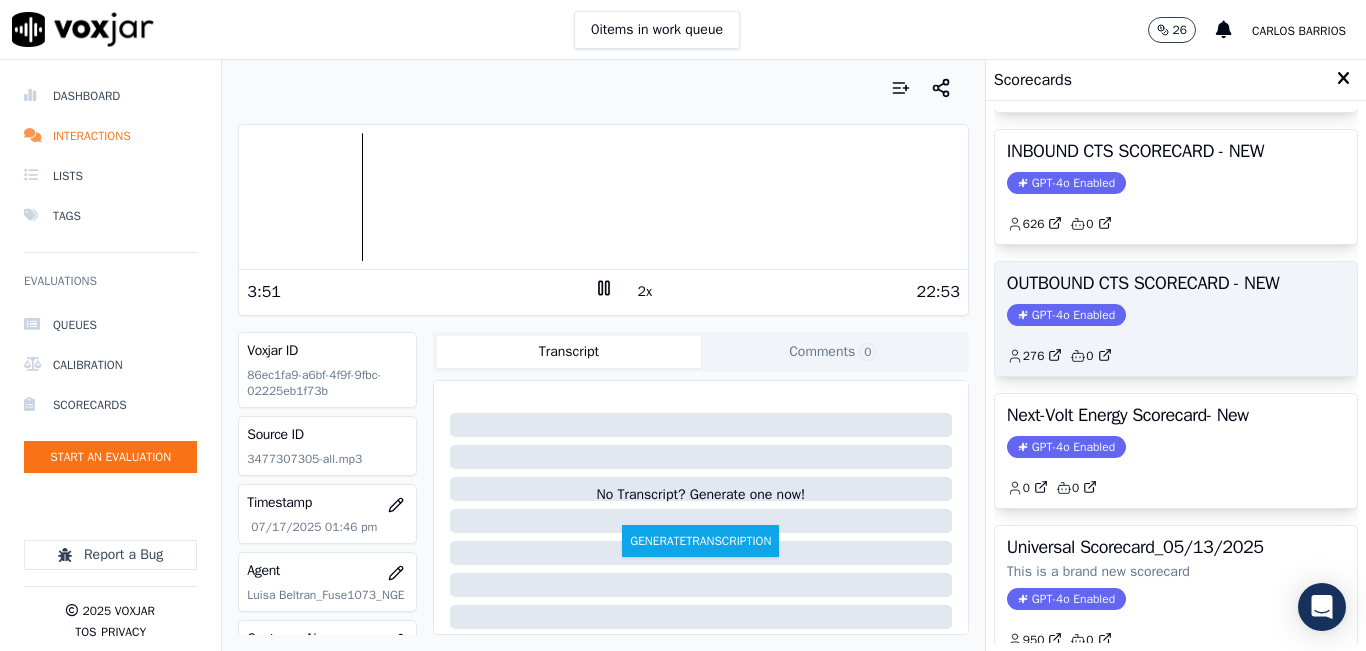 click on "GPT-4o Enabled" at bounding box center [1066, 315] 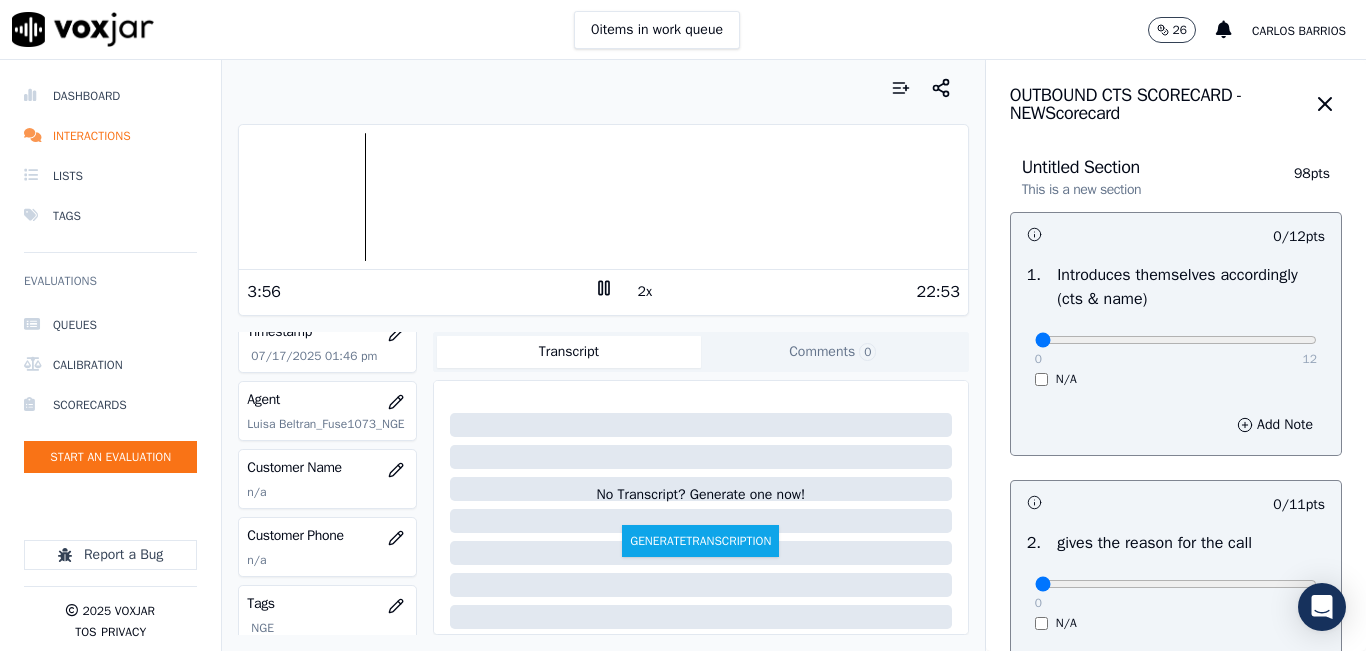 scroll, scrollTop: 200, scrollLeft: 0, axis: vertical 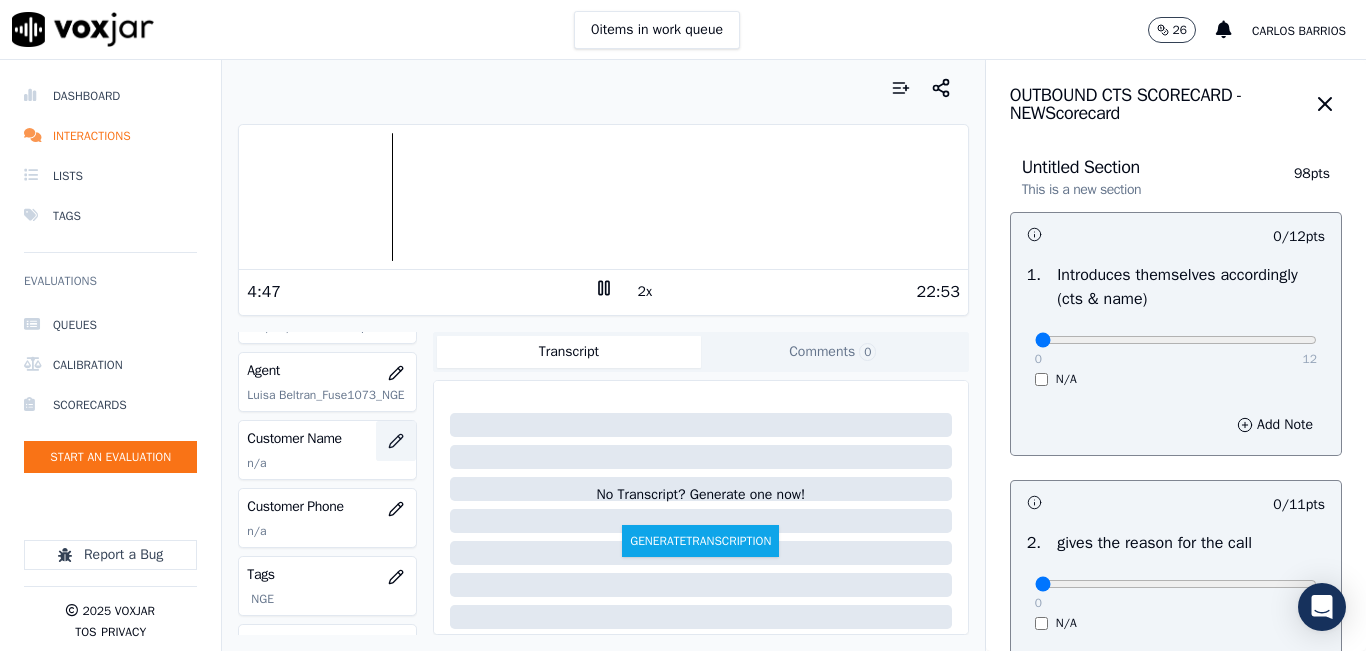 click at bounding box center (396, 441) 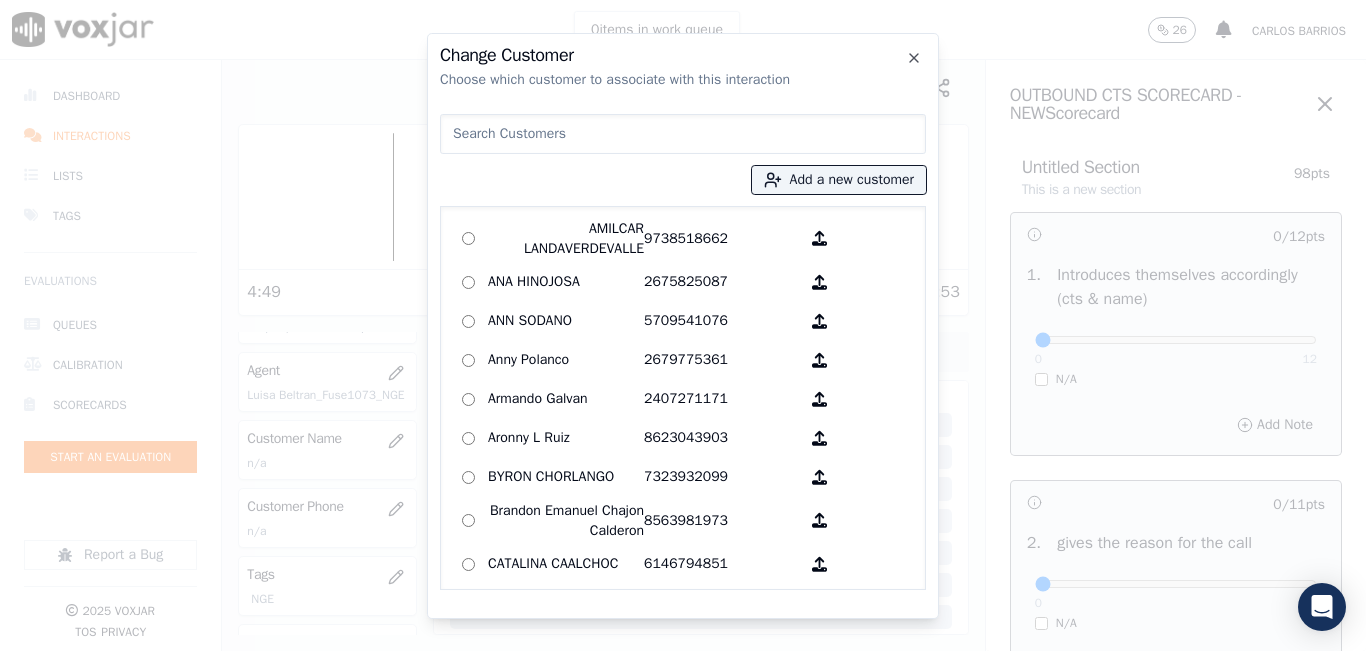 click at bounding box center [683, 134] 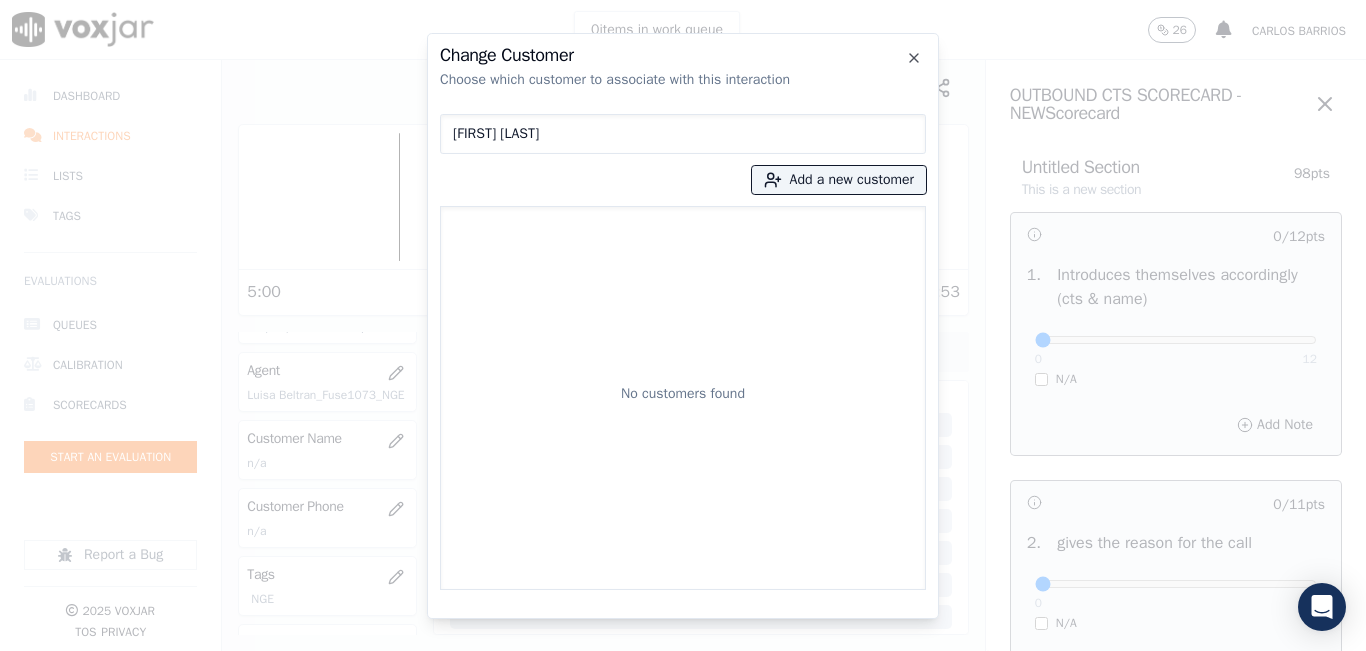 type on "KLEIDER CUEVAS" 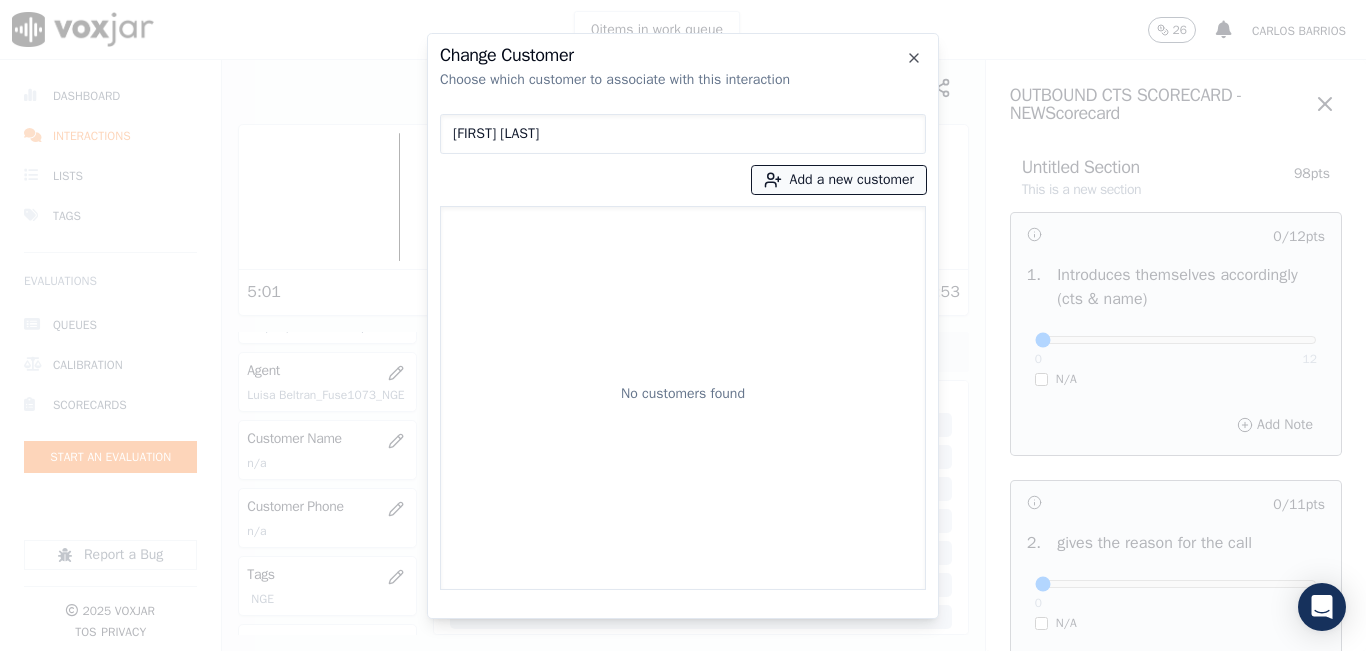 click on "Add a new customer" at bounding box center (839, 180) 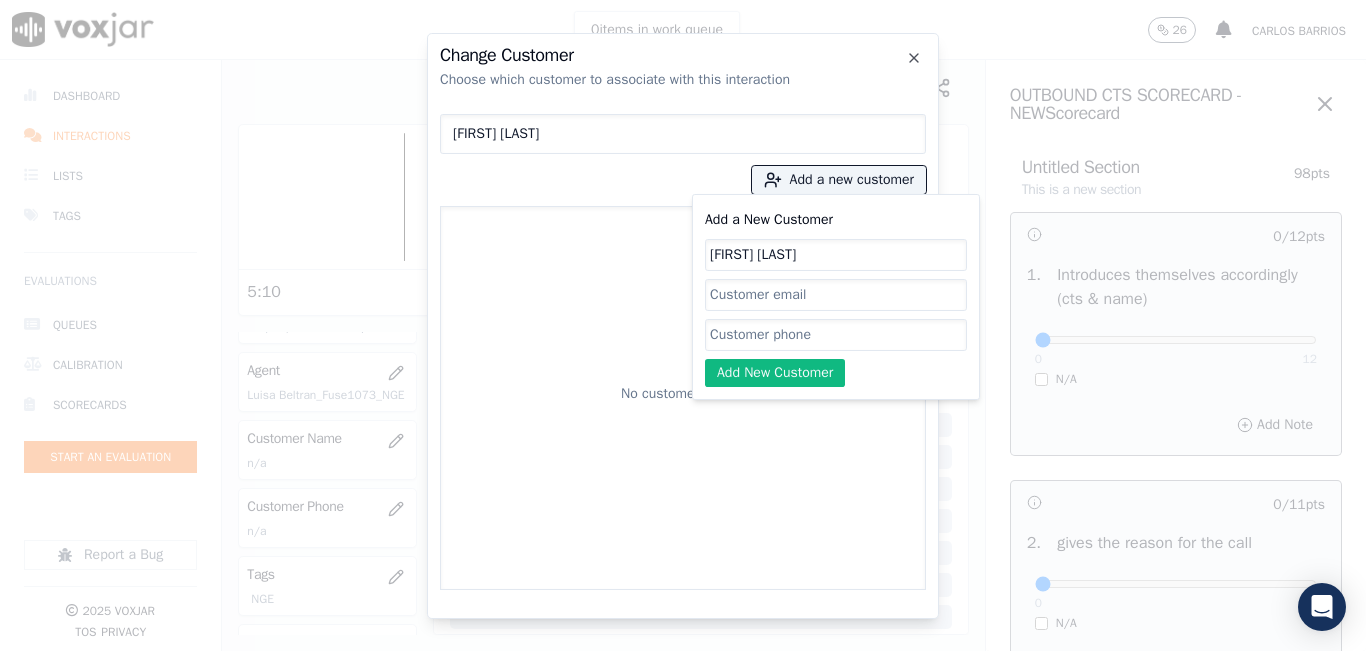 type on "KLEIDER CUEVAS" 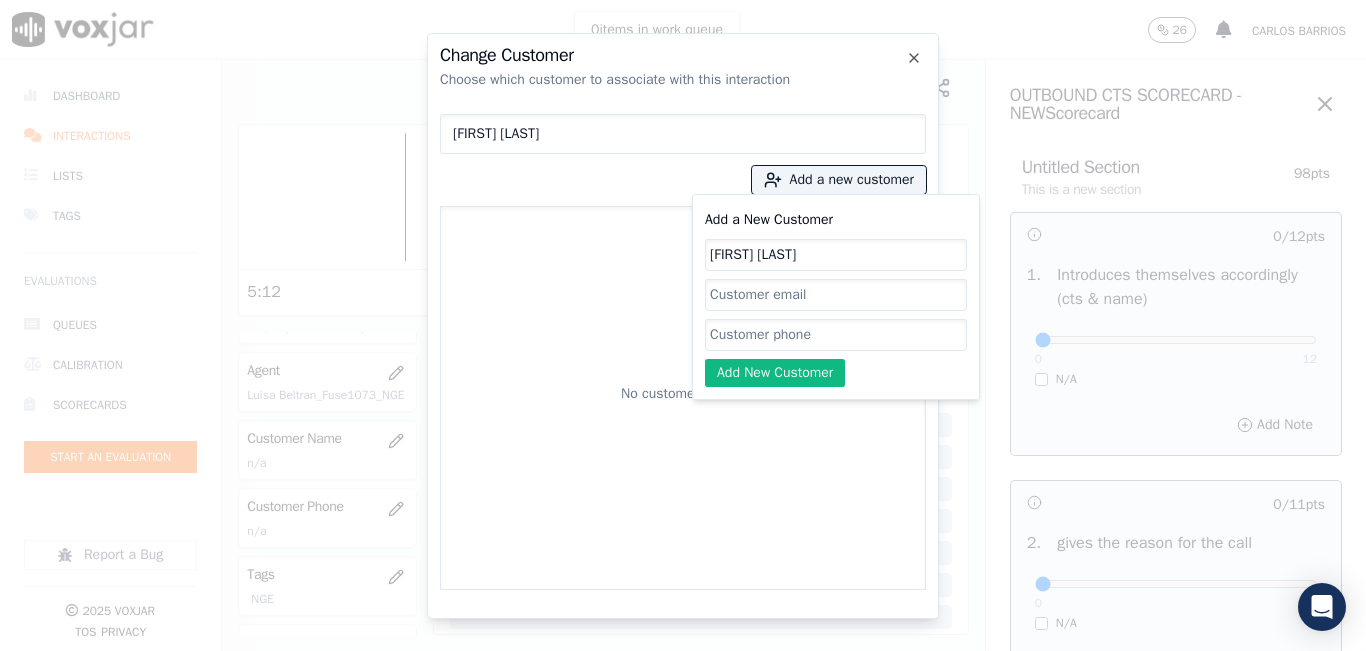 paste on "3477307305" 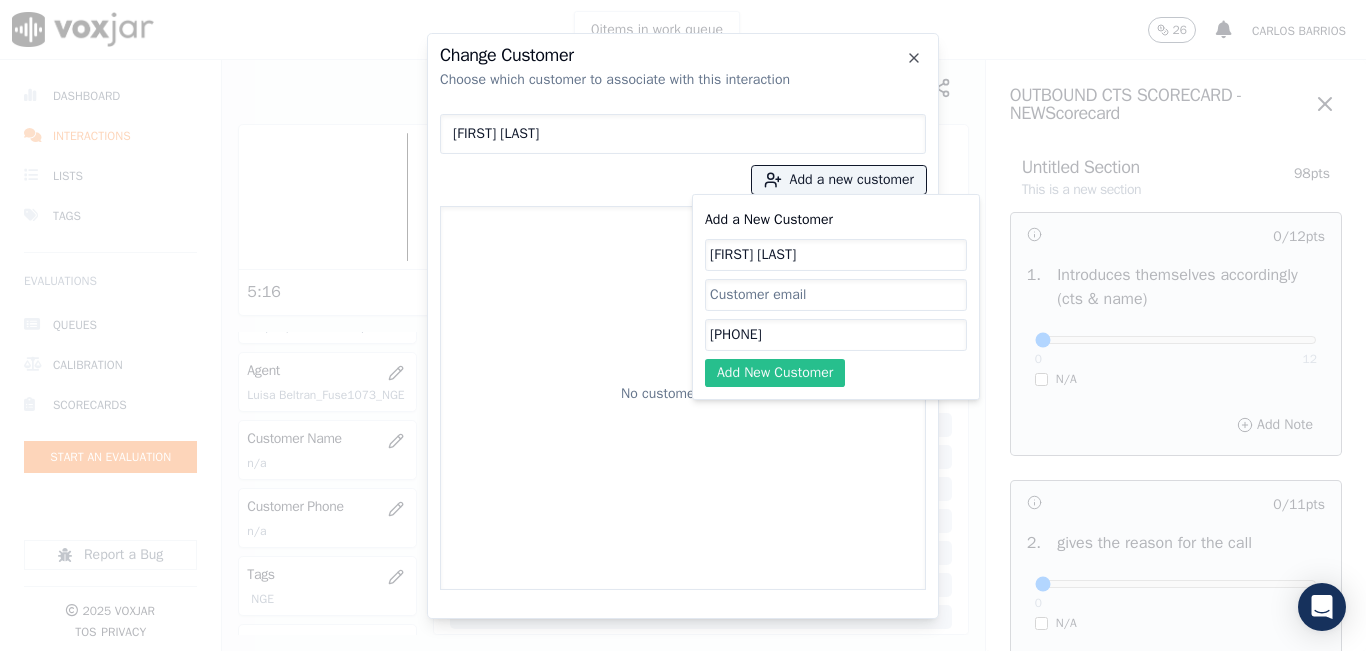 type on "3477307305" 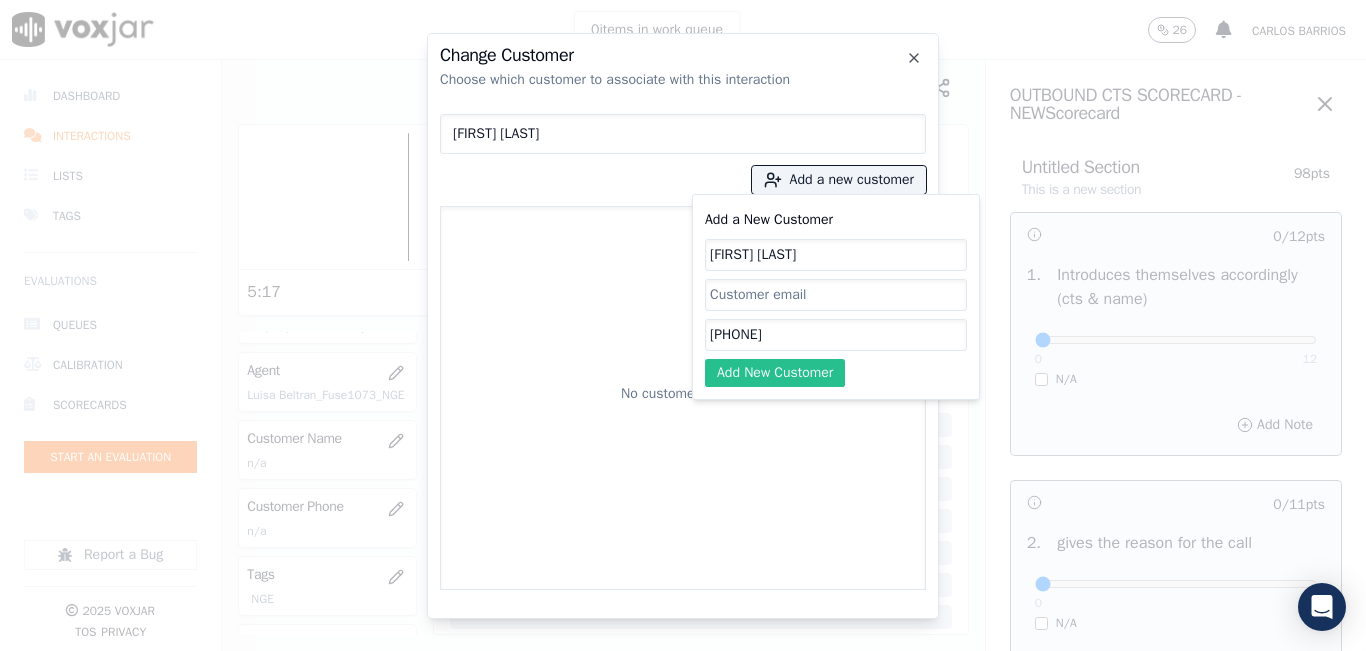 click on "Add New Customer" 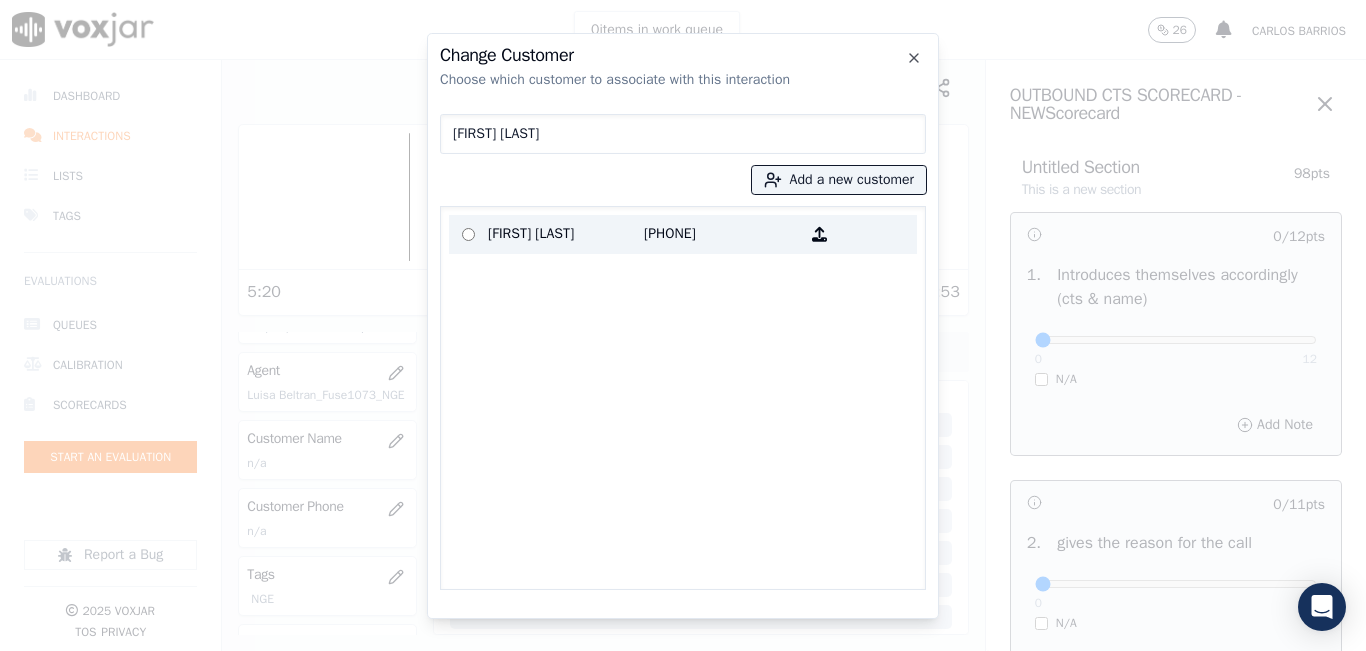 click on "KLEIDER CUEVAS" at bounding box center (566, 234) 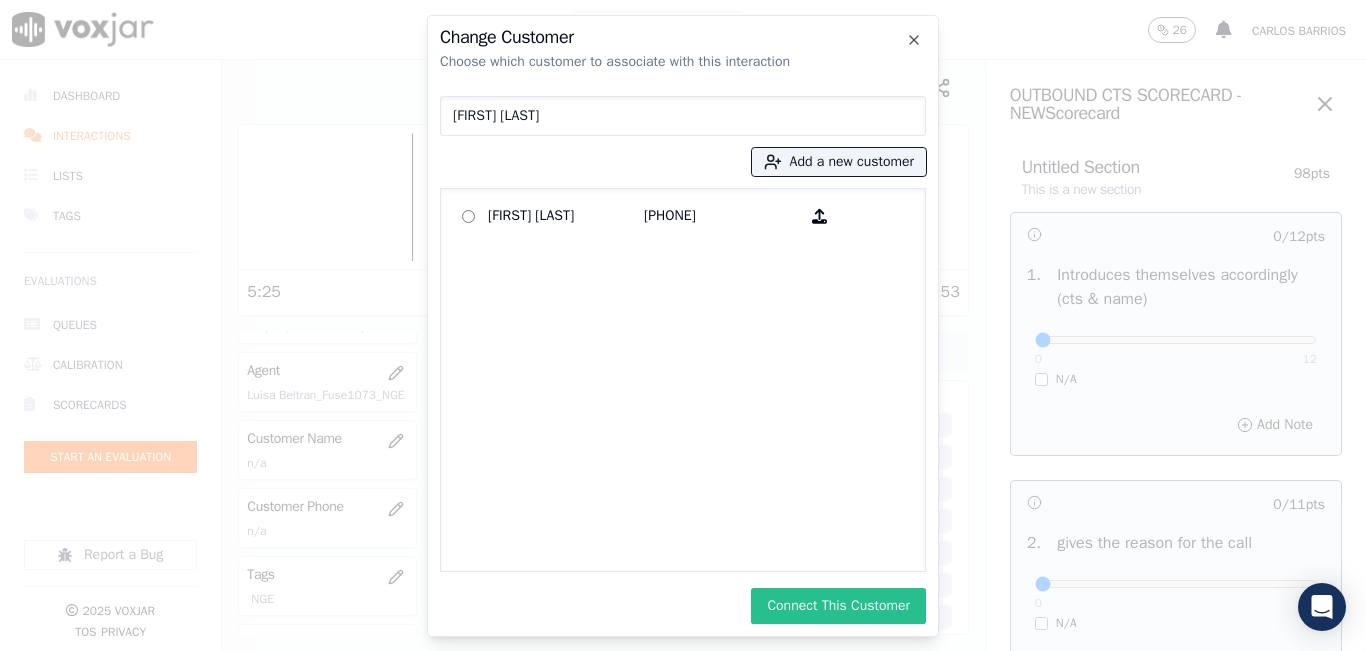 click on "Connect This Customer" at bounding box center [838, 606] 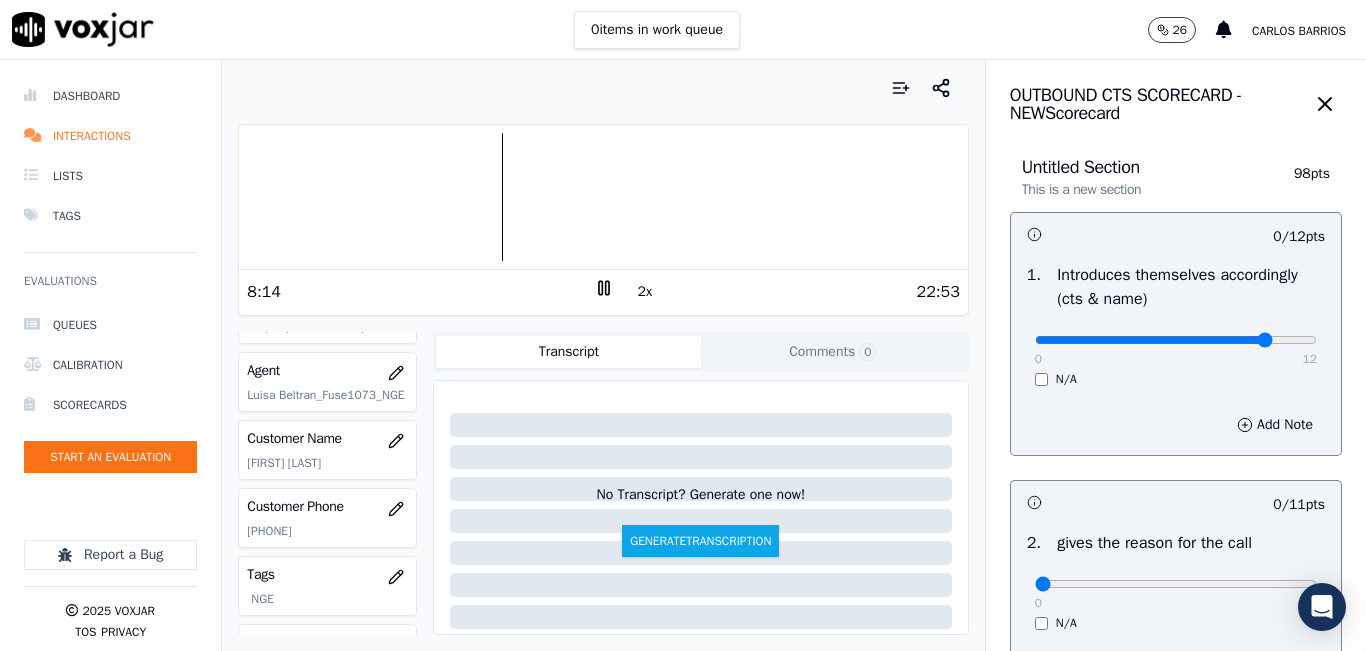 click at bounding box center [1176, 340] 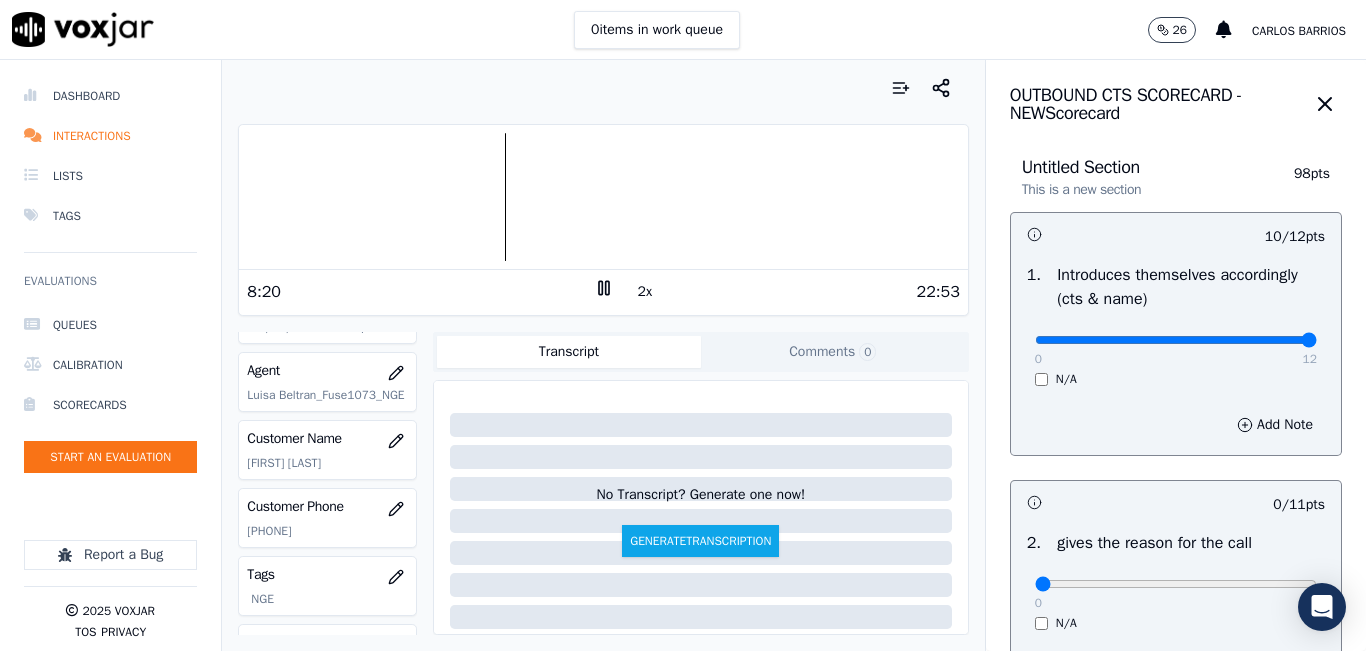 drag, startPoint x: 1233, startPoint y: 340, endPoint x: 1264, endPoint y: 336, distance: 31.257 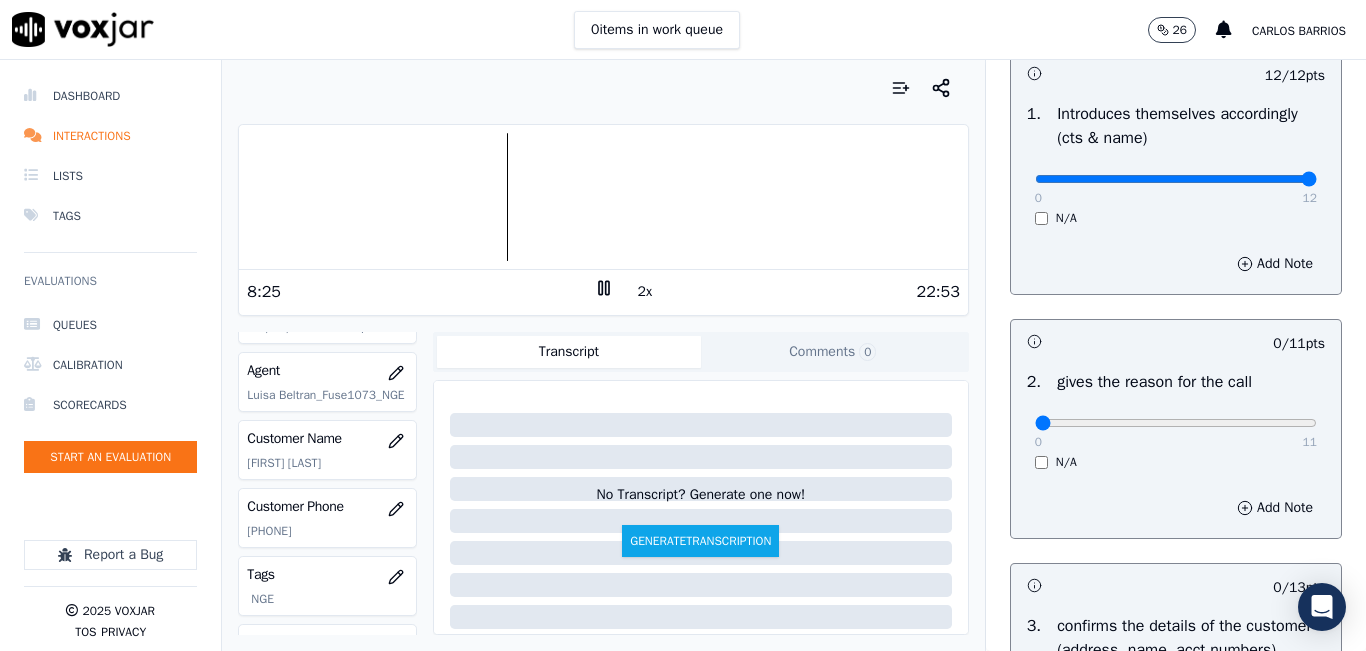 scroll, scrollTop: 200, scrollLeft: 0, axis: vertical 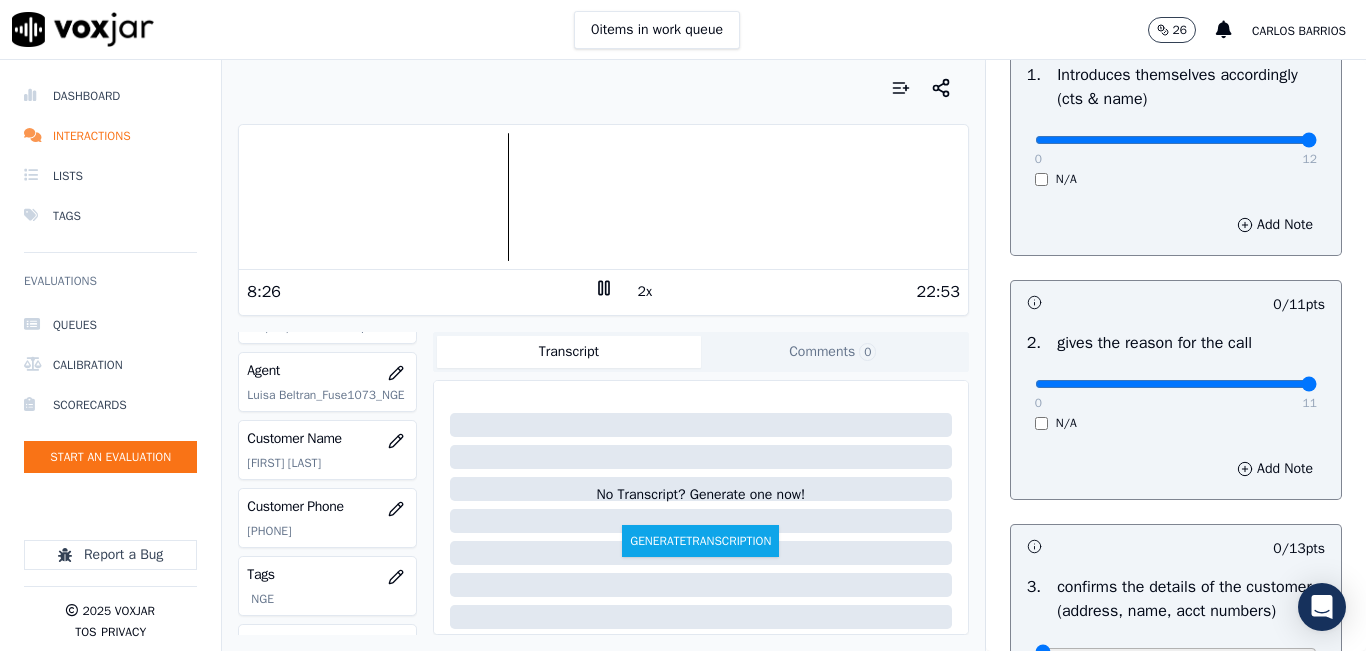 type on "11" 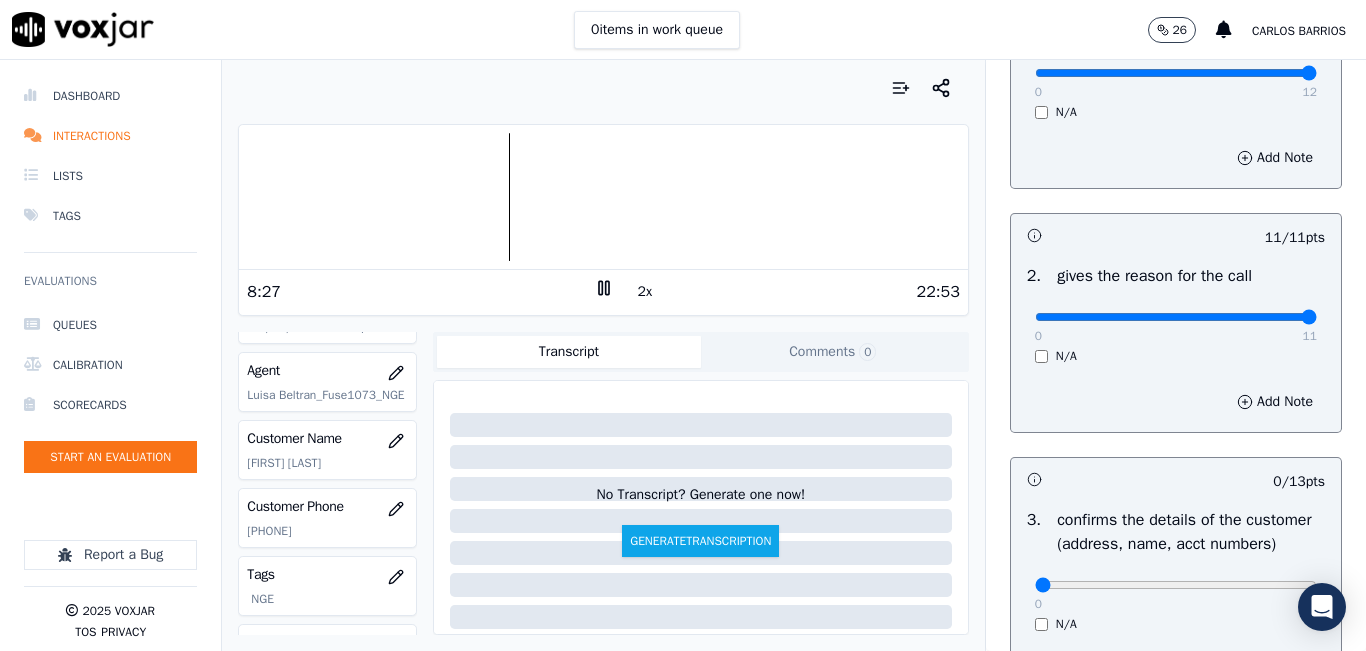 scroll, scrollTop: 500, scrollLeft: 0, axis: vertical 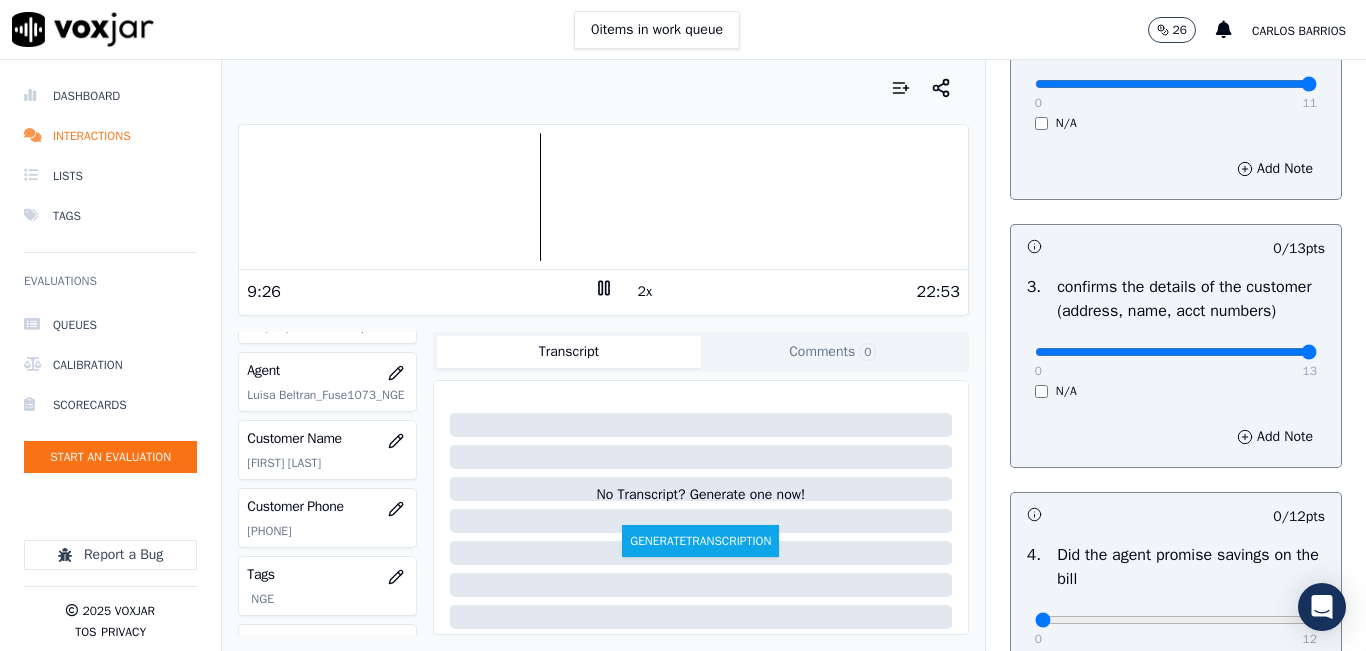 type on "13" 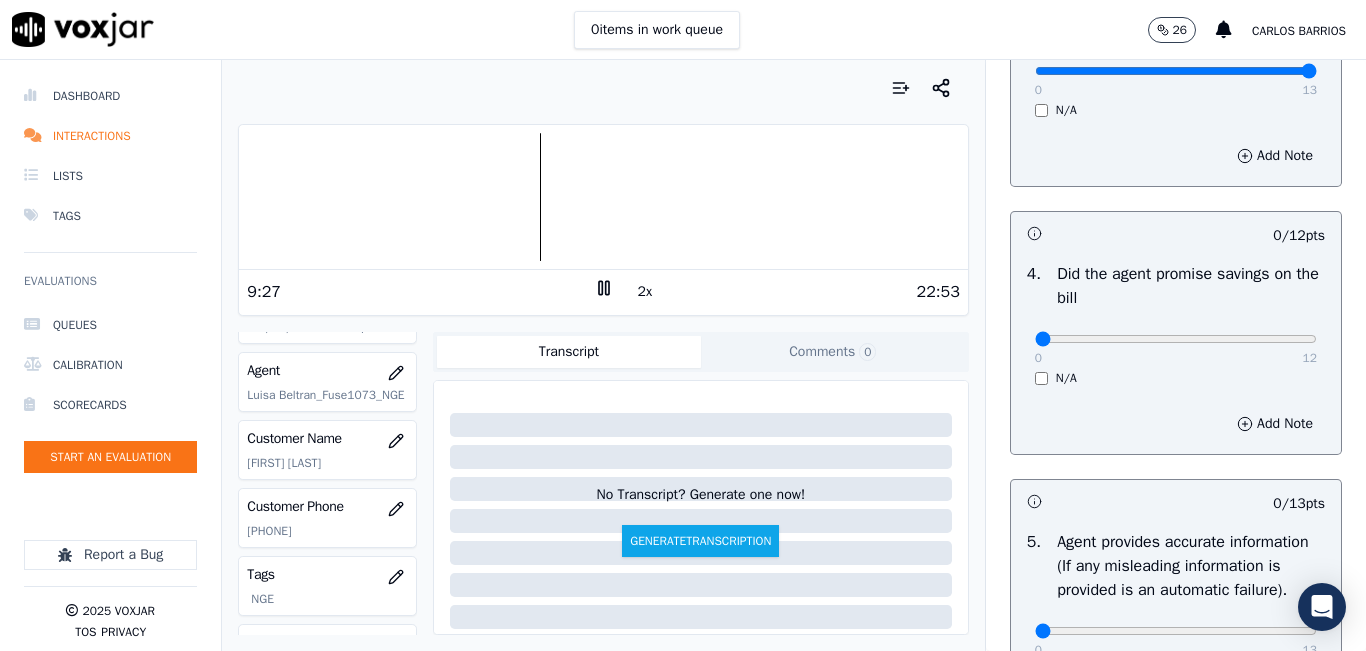 scroll, scrollTop: 800, scrollLeft: 0, axis: vertical 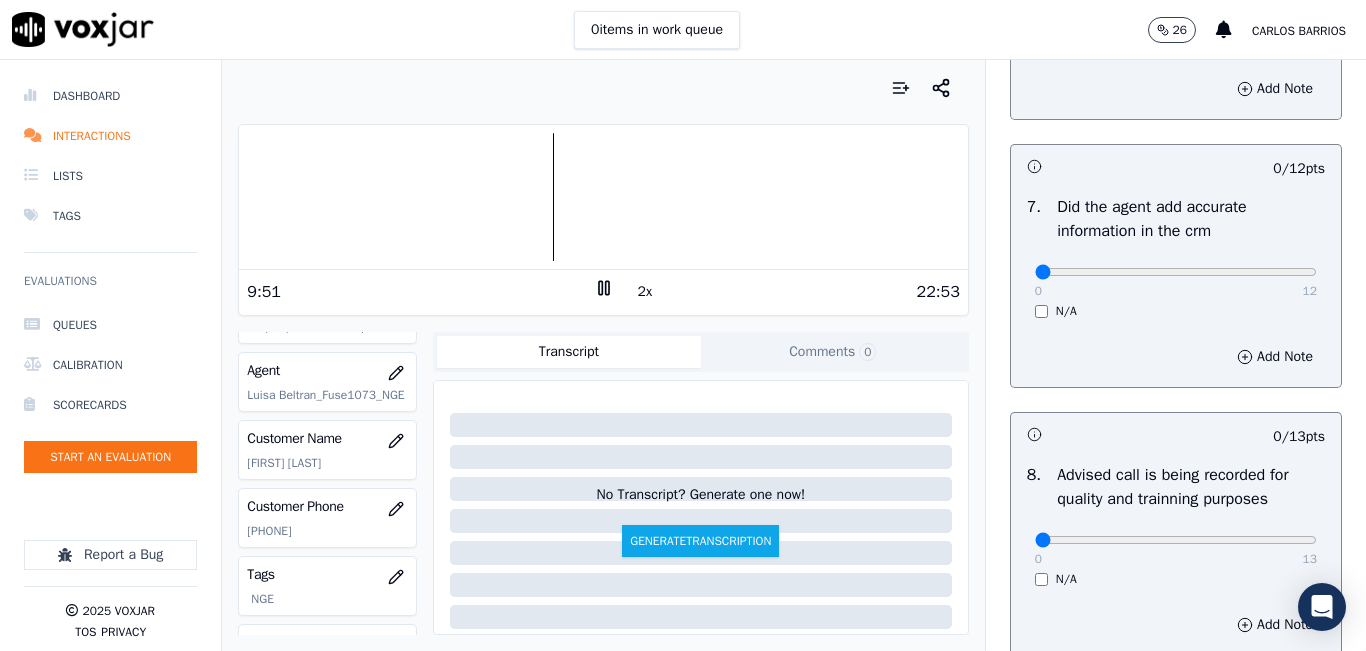click at bounding box center (603, 197) 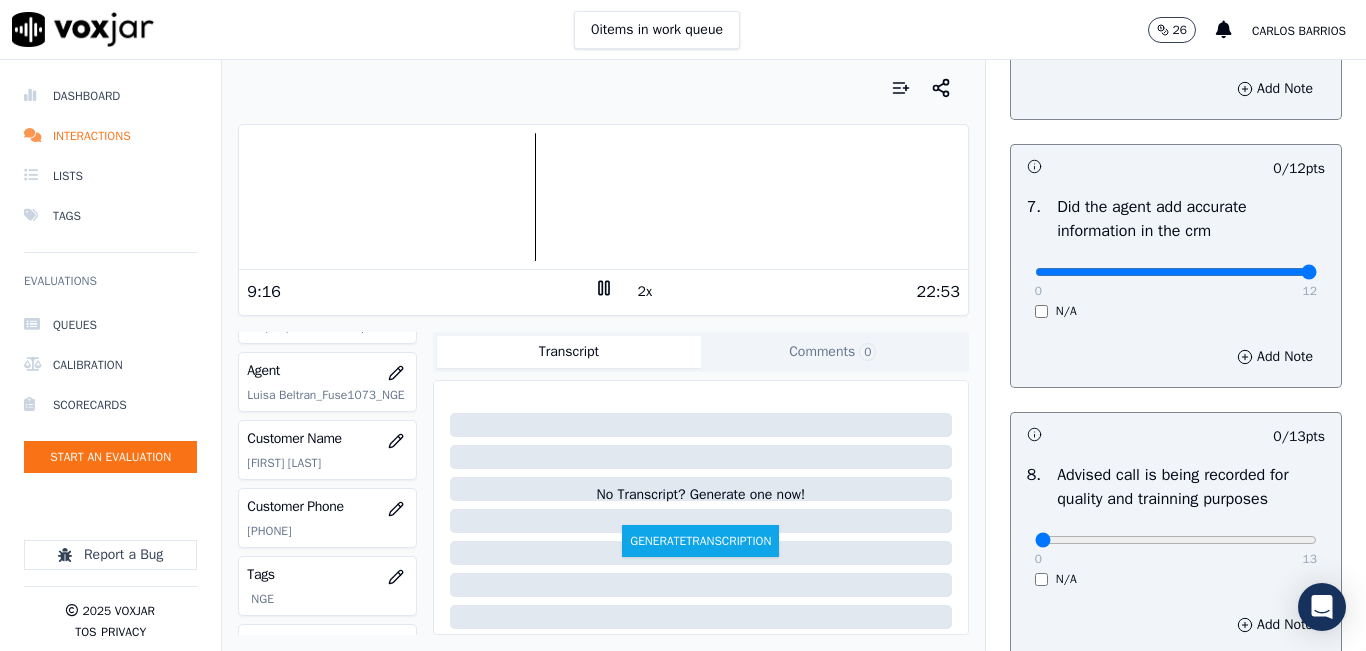 type on "12" 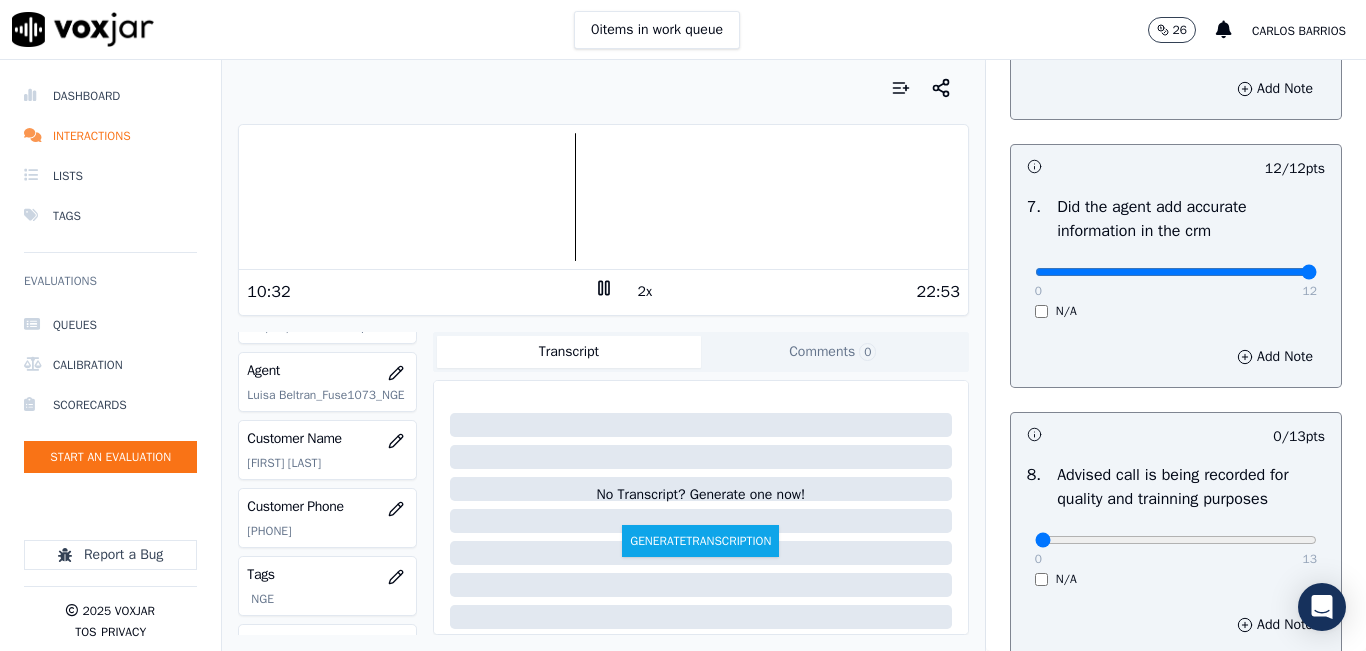 click at bounding box center (603, 197) 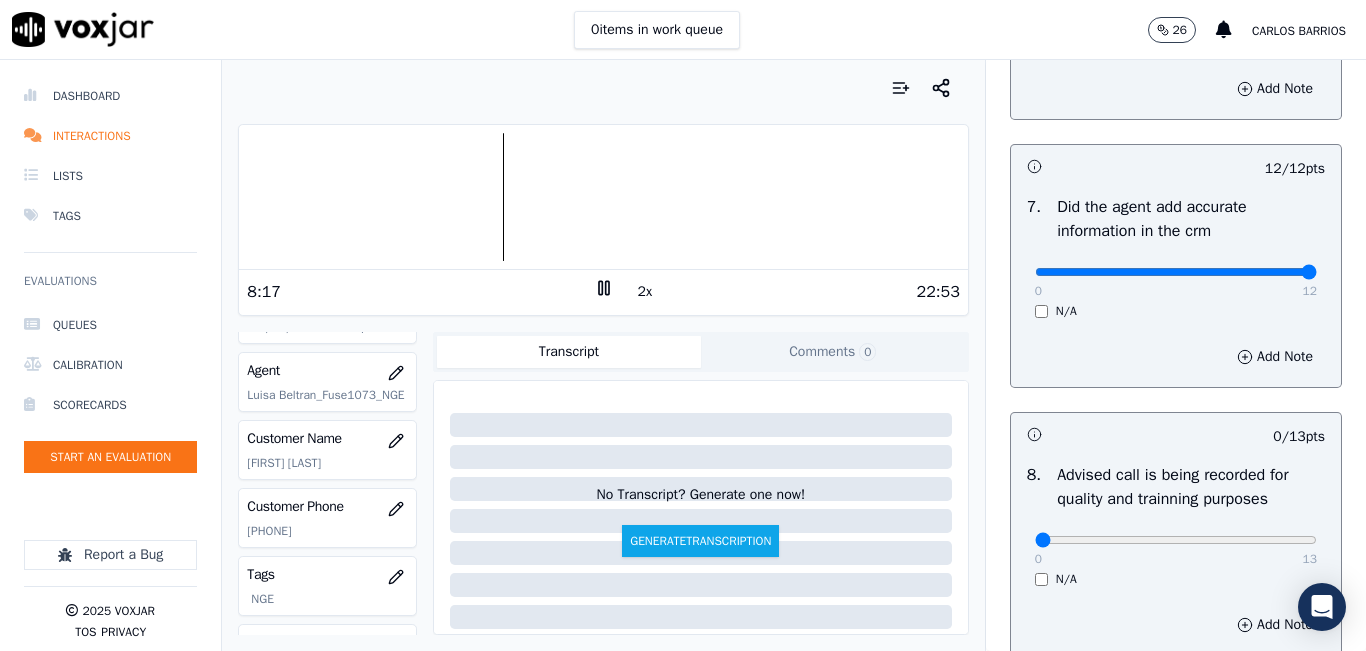 click at bounding box center (603, 197) 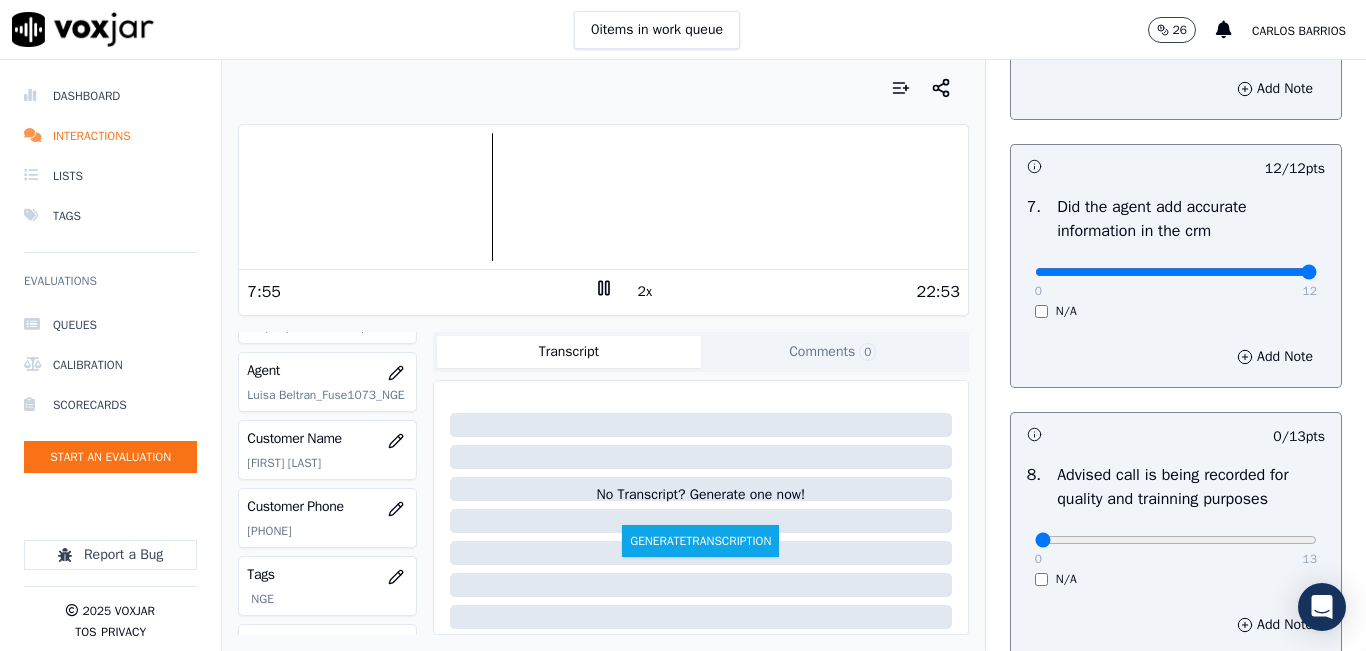 click at bounding box center (603, 197) 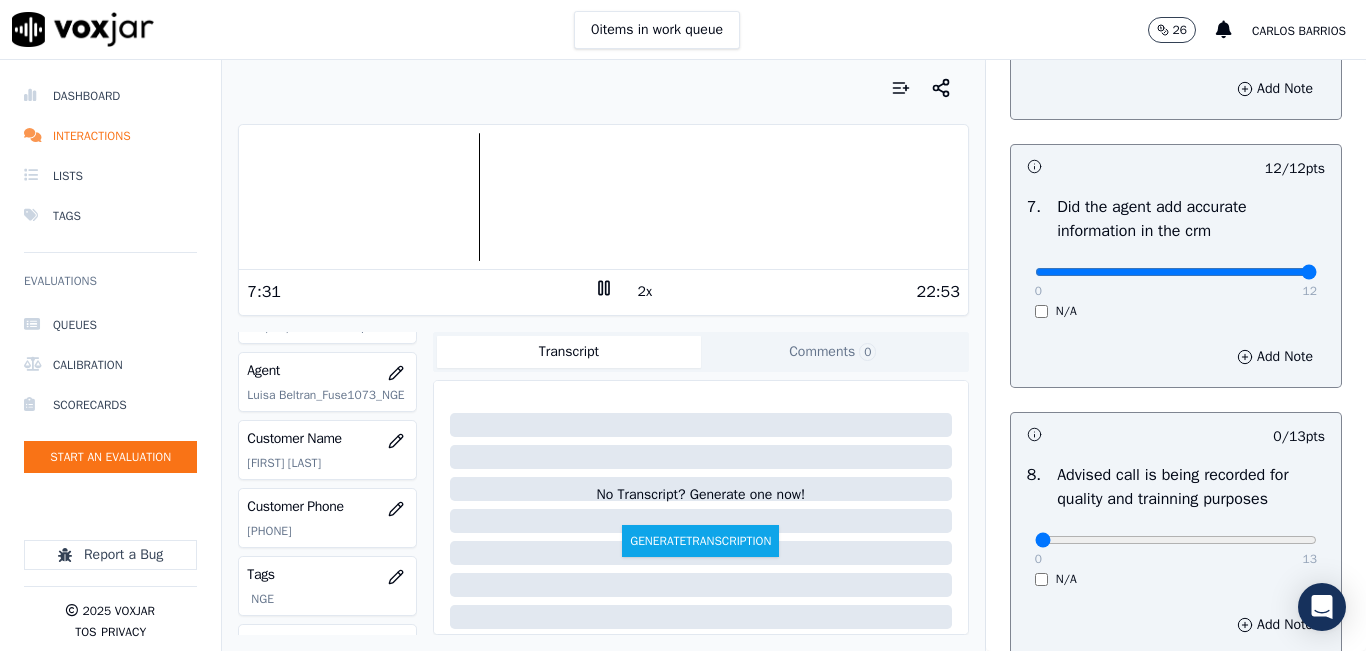 click at bounding box center [603, 197] 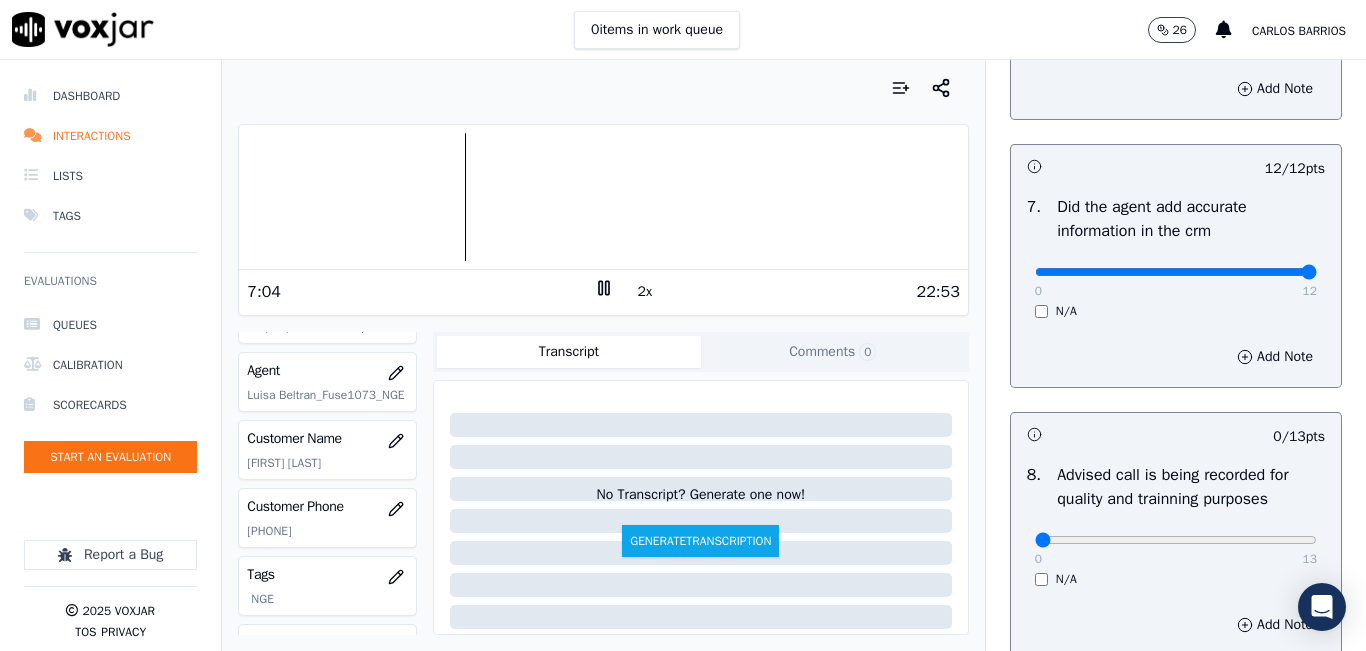 click at bounding box center [603, 197] 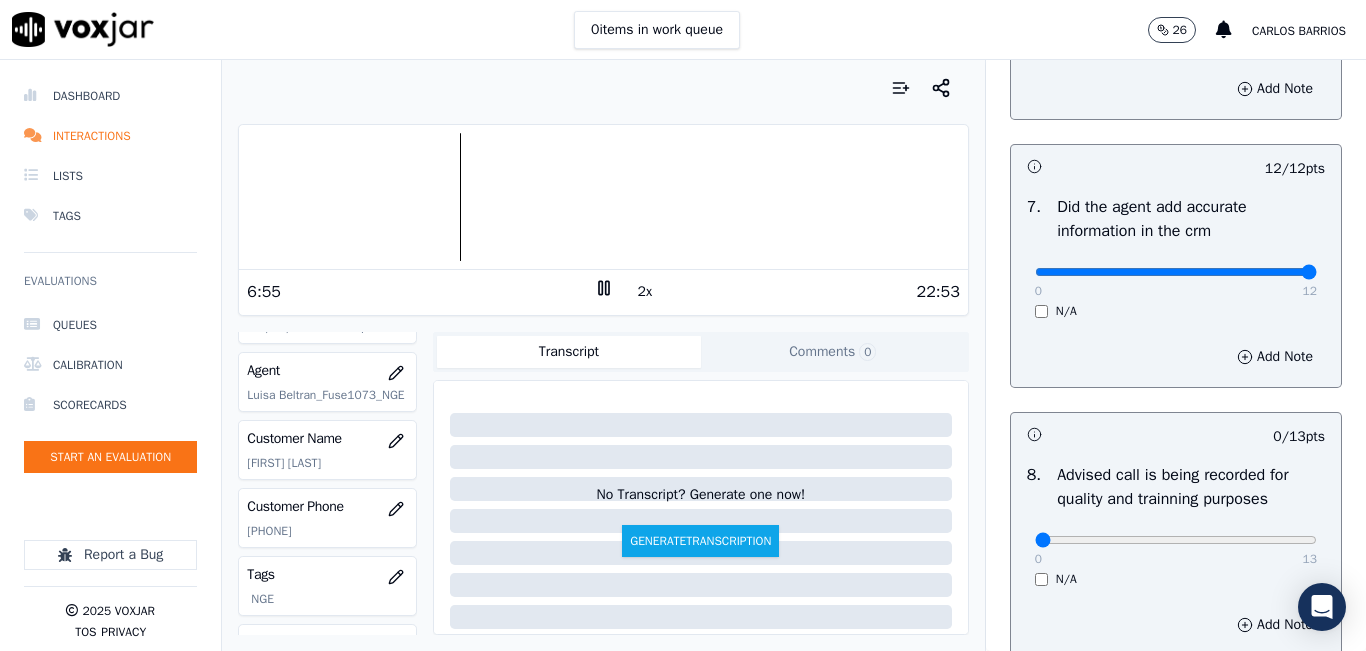 click on "Your browser does not support the audio element." at bounding box center (603, 197) 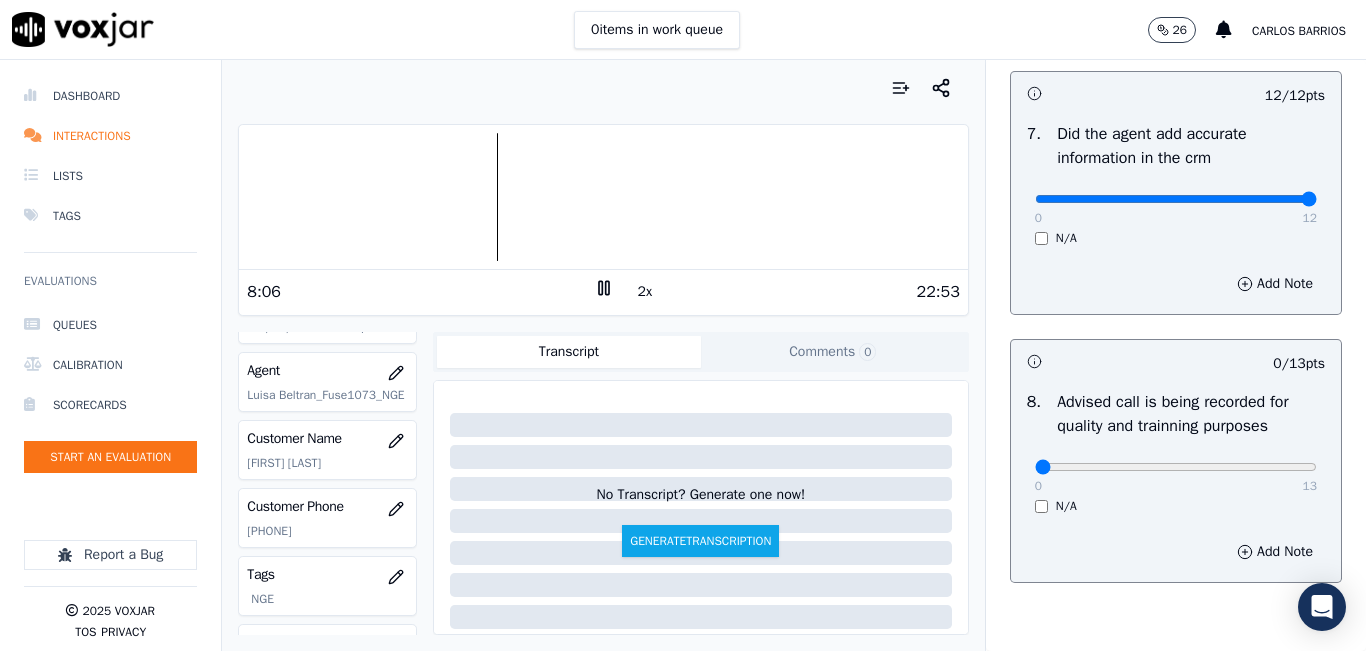 scroll, scrollTop: 1900, scrollLeft: 0, axis: vertical 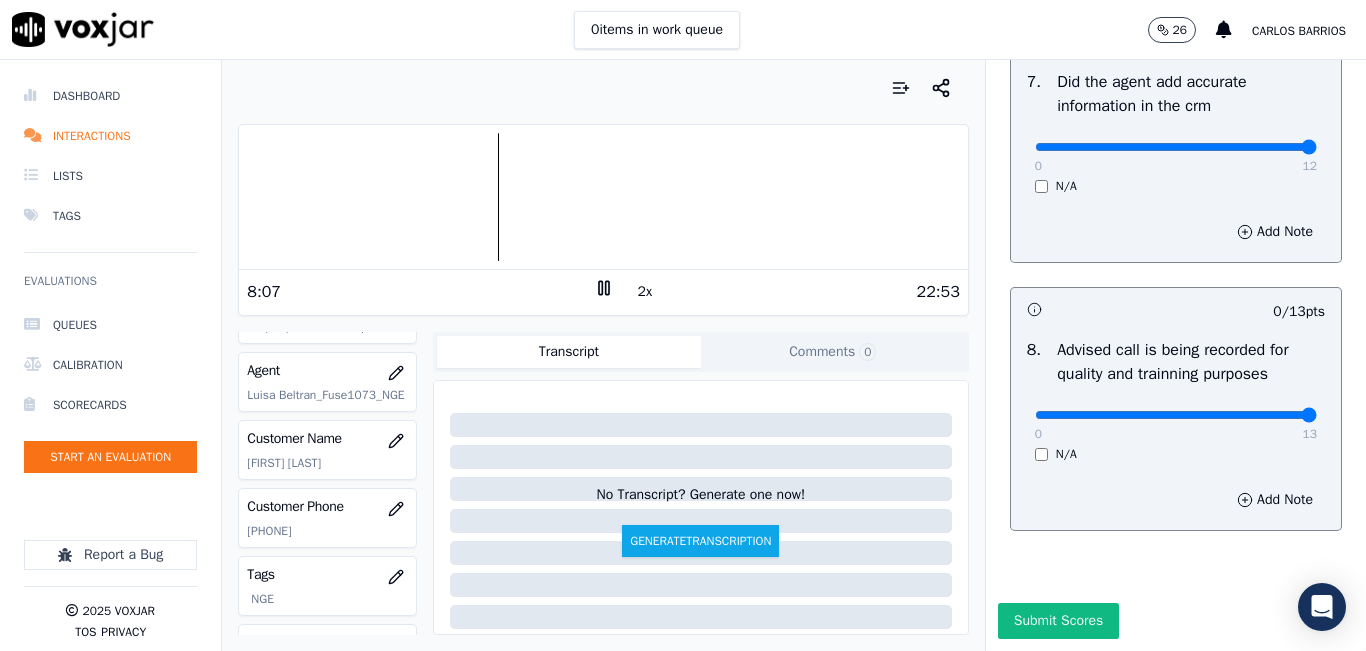 drag, startPoint x: 1208, startPoint y: 395, endPoint x: 1318, endPoint y: 374, distance: 111.9866 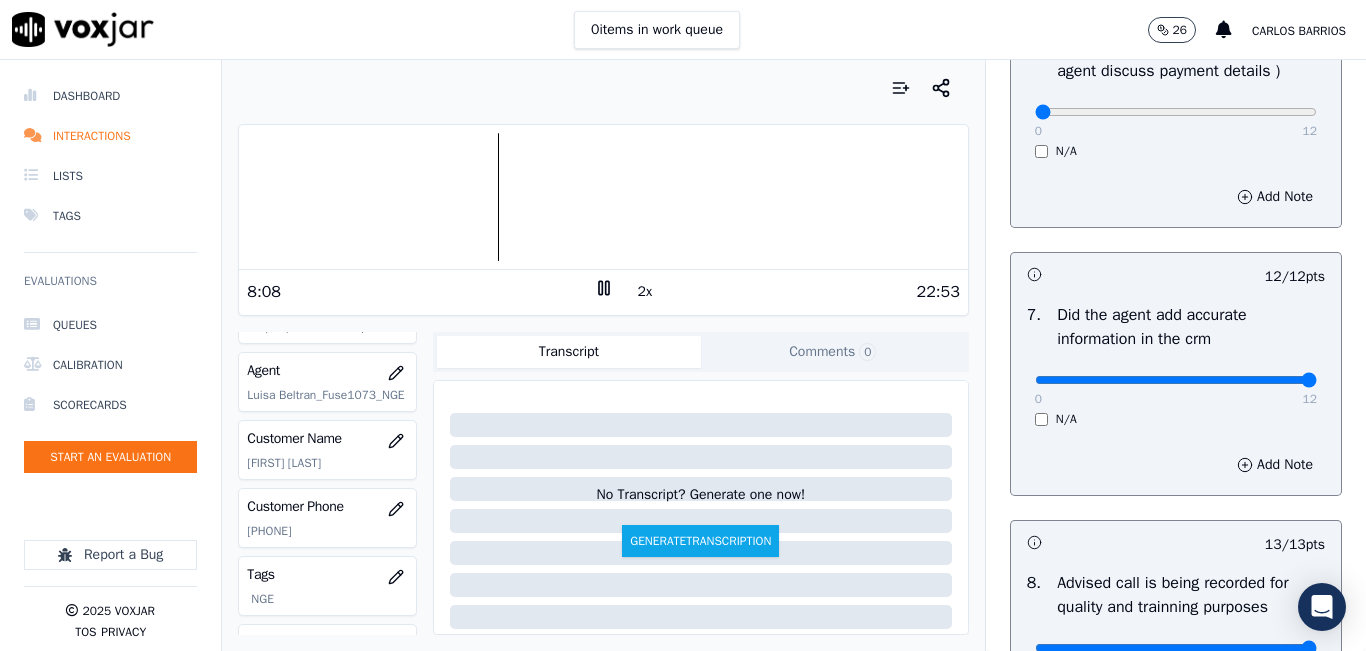 scroll, scrollTop: 1500, scrollLeft: 0, axis: vertical 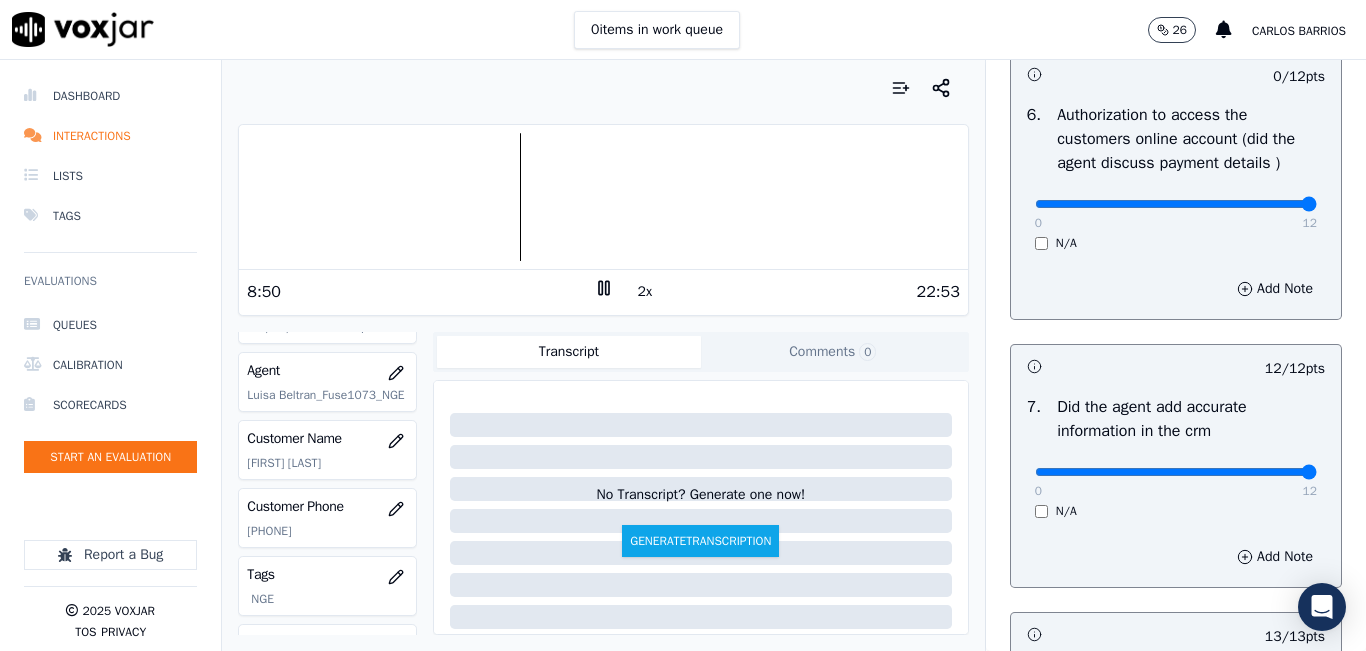 drag, startPoint x: 1246, startPoint y: 253, endPoint x: 1274, endPoint y: 248, distance: 28.442924 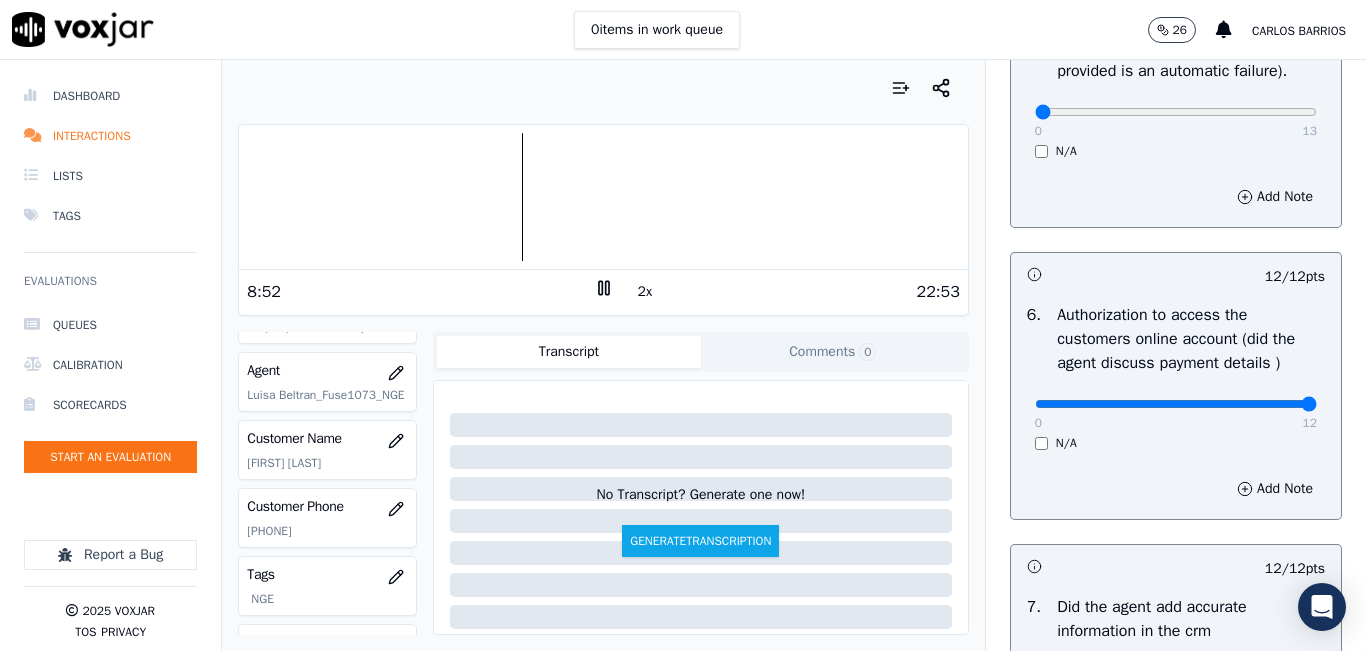 scroll, scrollTop: 1400, scrollLeft: 0, axis: vertical 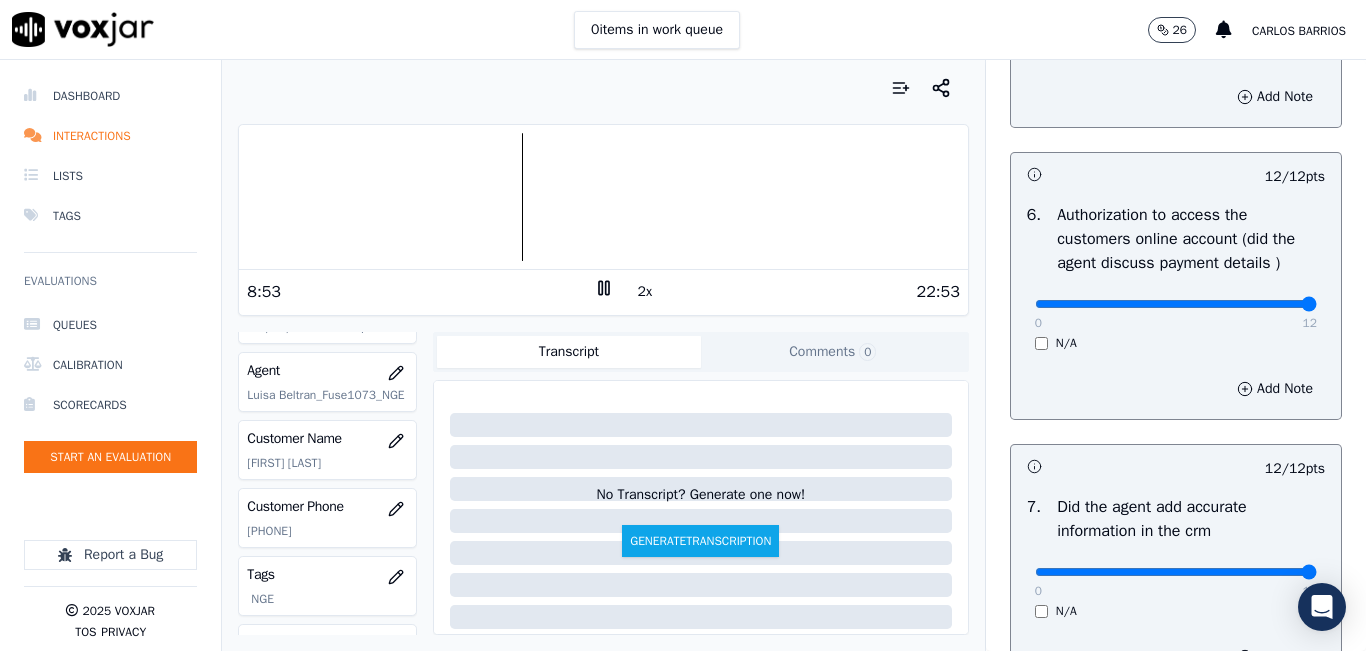 click on "0   12" at bounding box center [1176, 303] 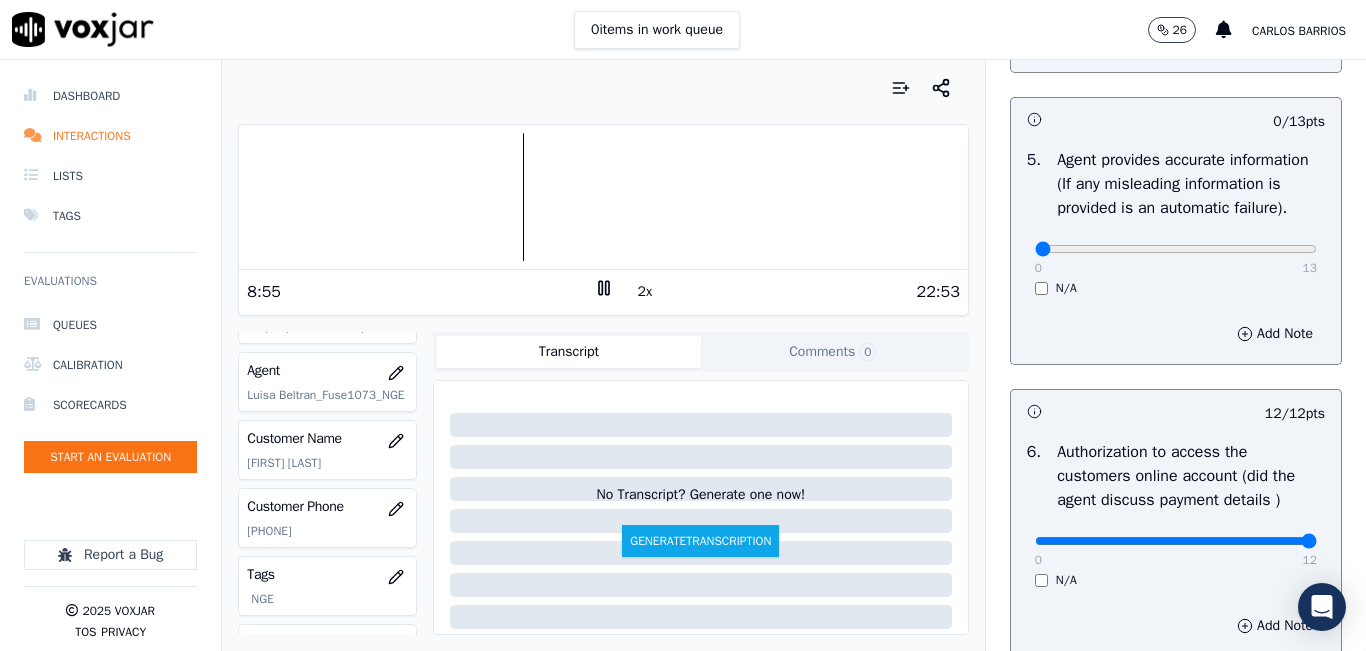 scroll, scrollTop: 1200, scrollLeft: 0, axis: vertical 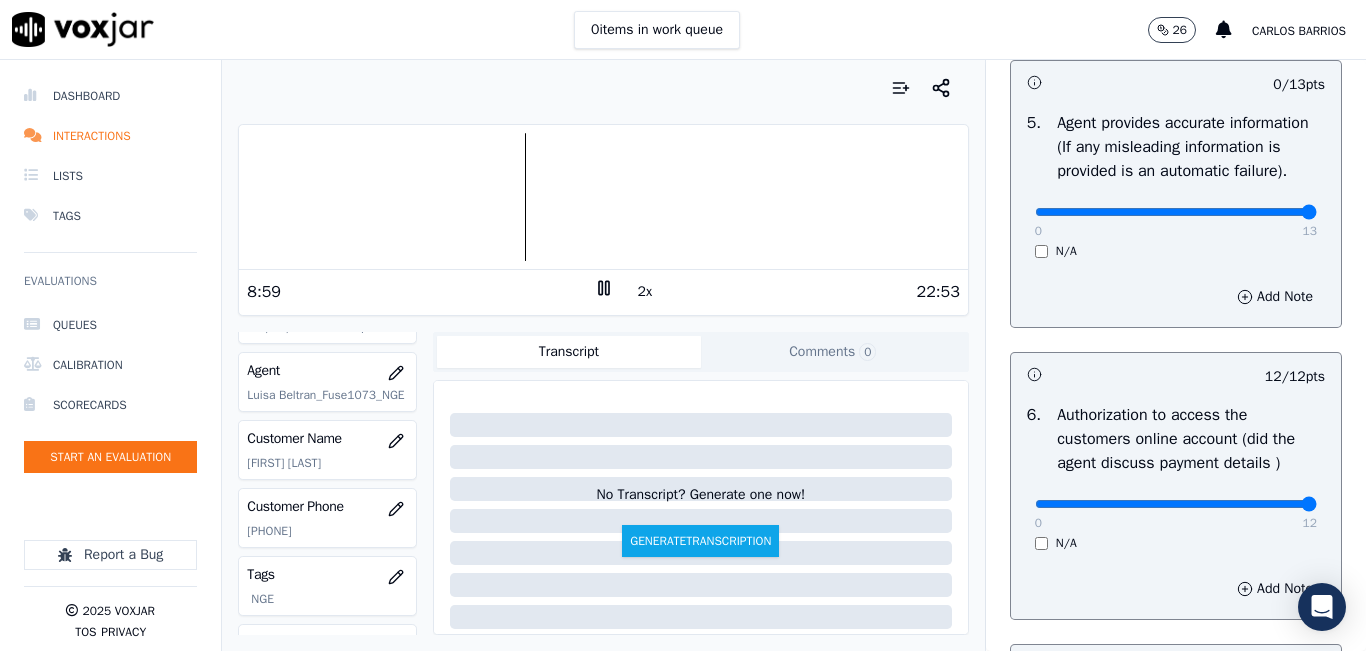 drag, startPoint x: 1249, startPoint y: 262, endPoint x: 1277, endPoint y: 254, distance: 29.12044 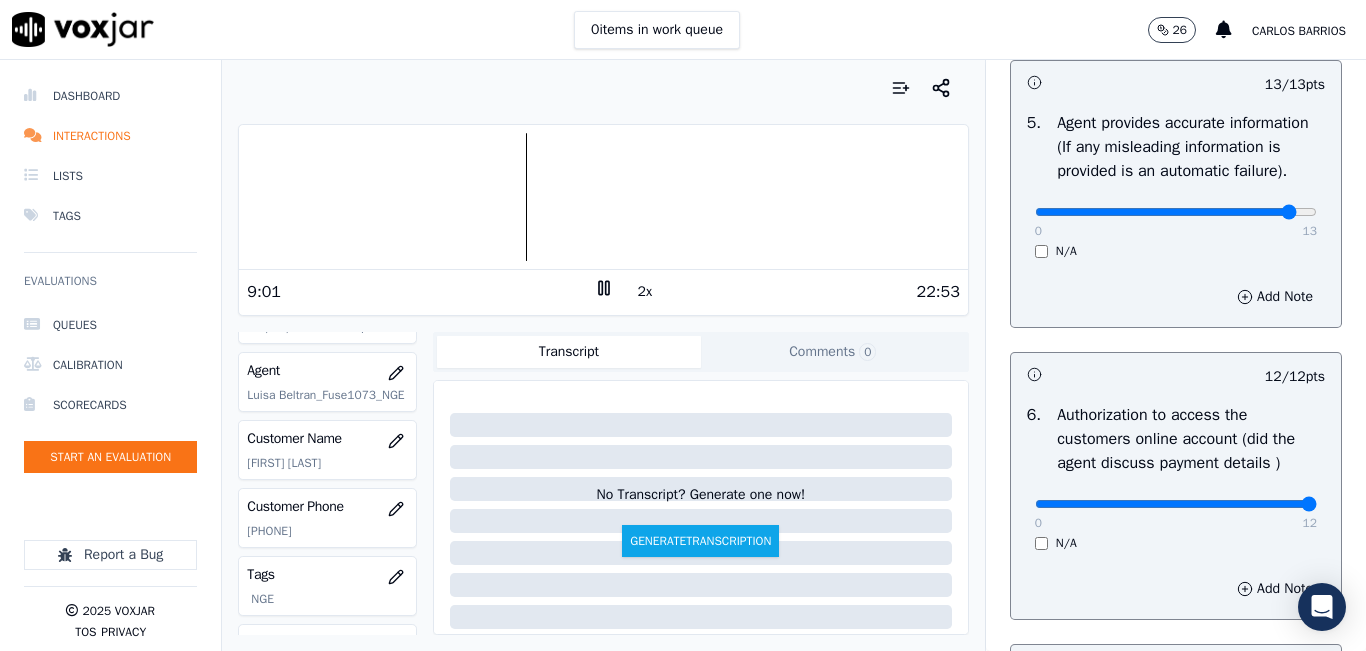 type on "12" 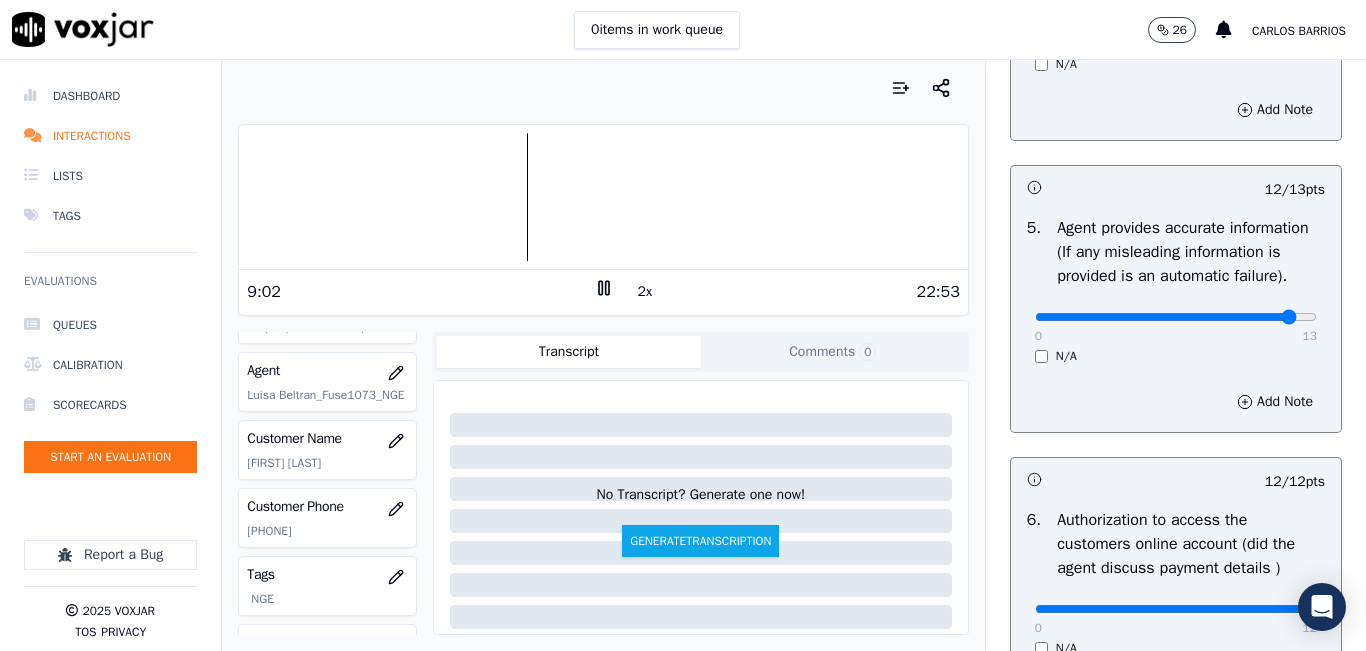 scroll, scrollTop: 1000, scrollLeft: 0, axis: vertical 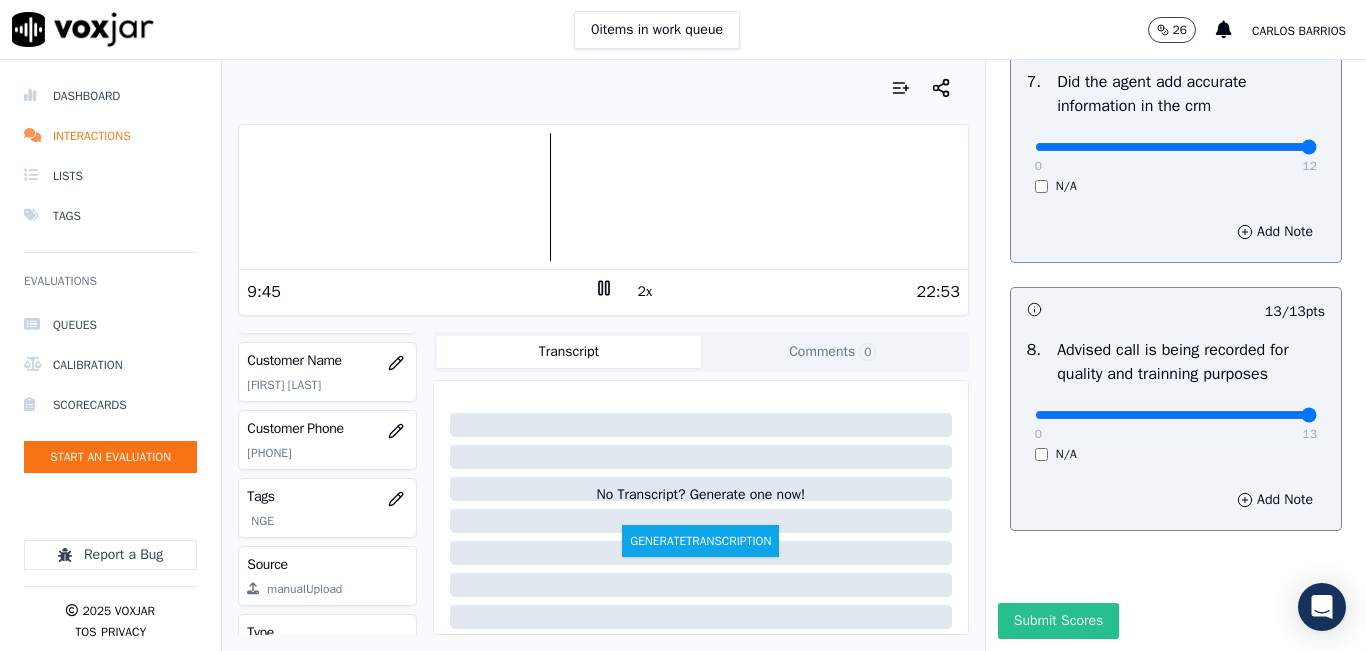 click on "Submit Scores" at bounding box center [1058, 621] 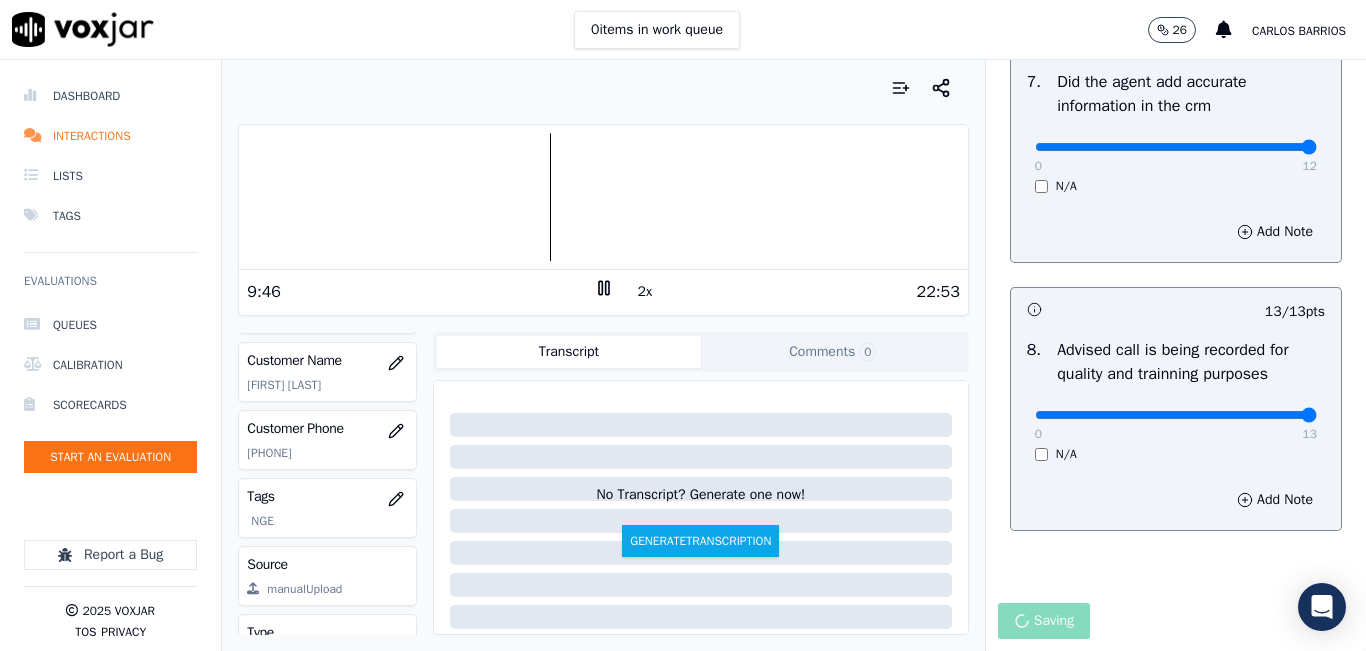 click on "Saving" at bounding box center [1176, 627] 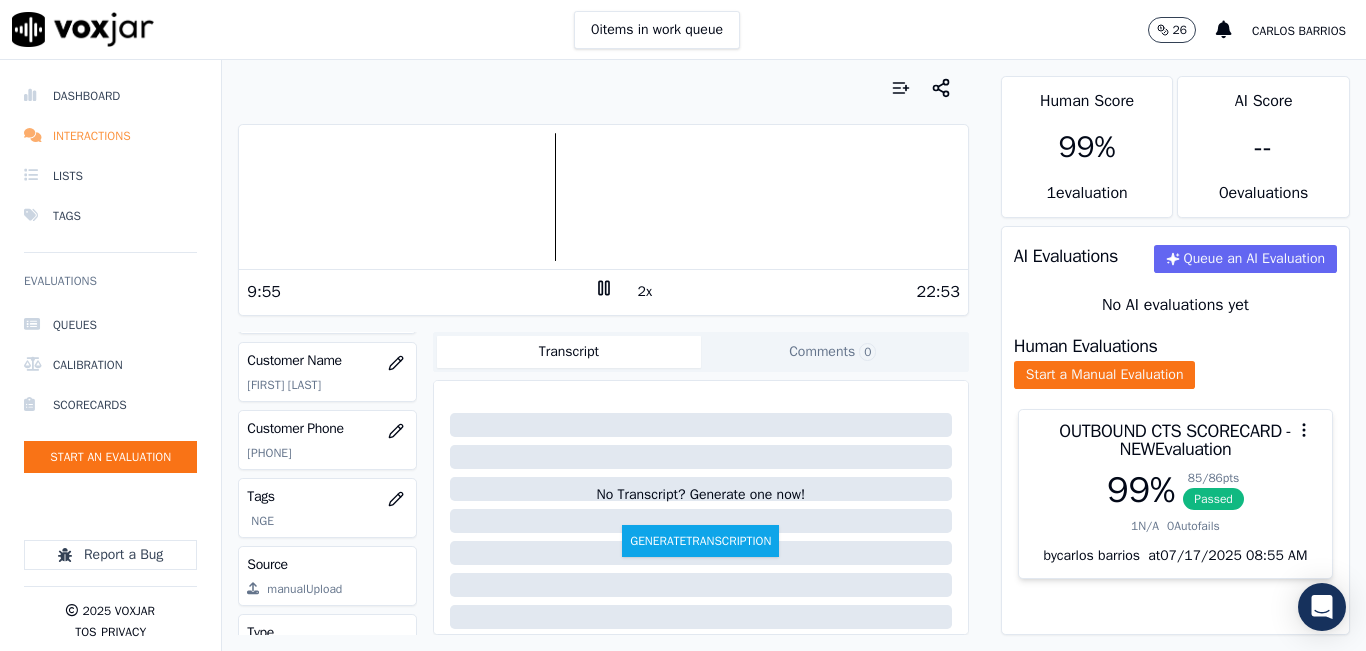 click on "Interactions" at bounding box center [110, 136] 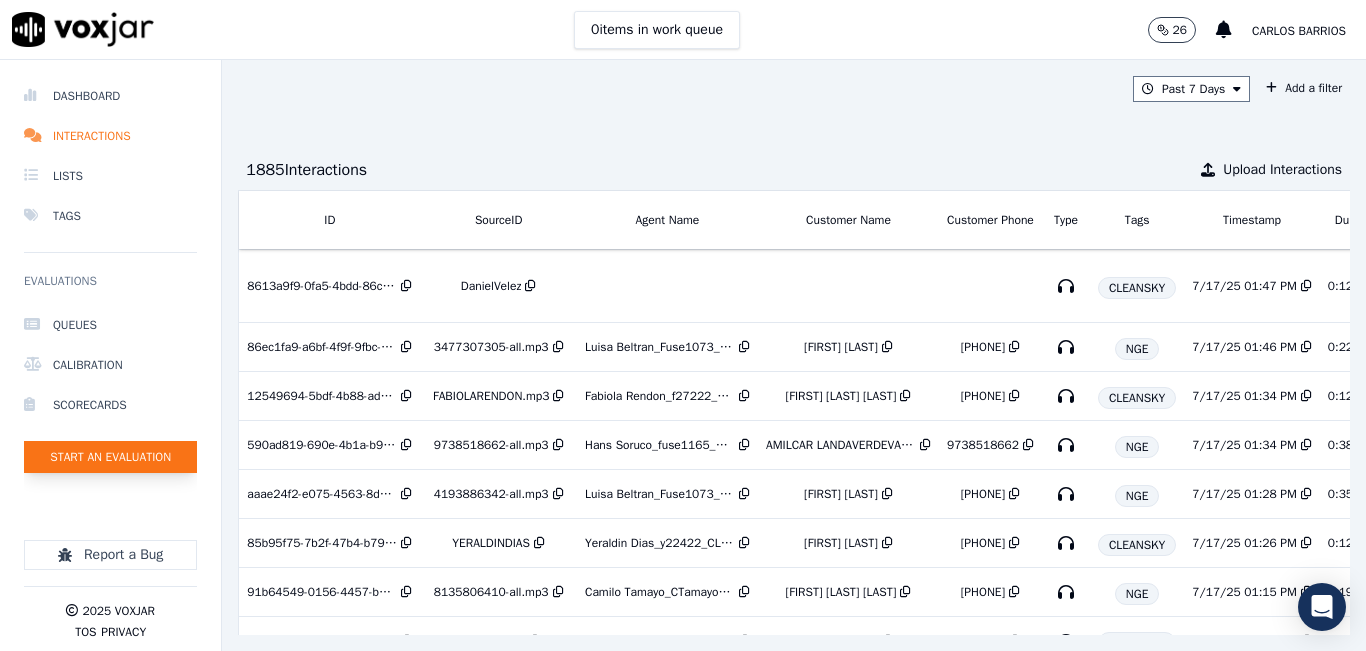 click on "Start an Evaluation" 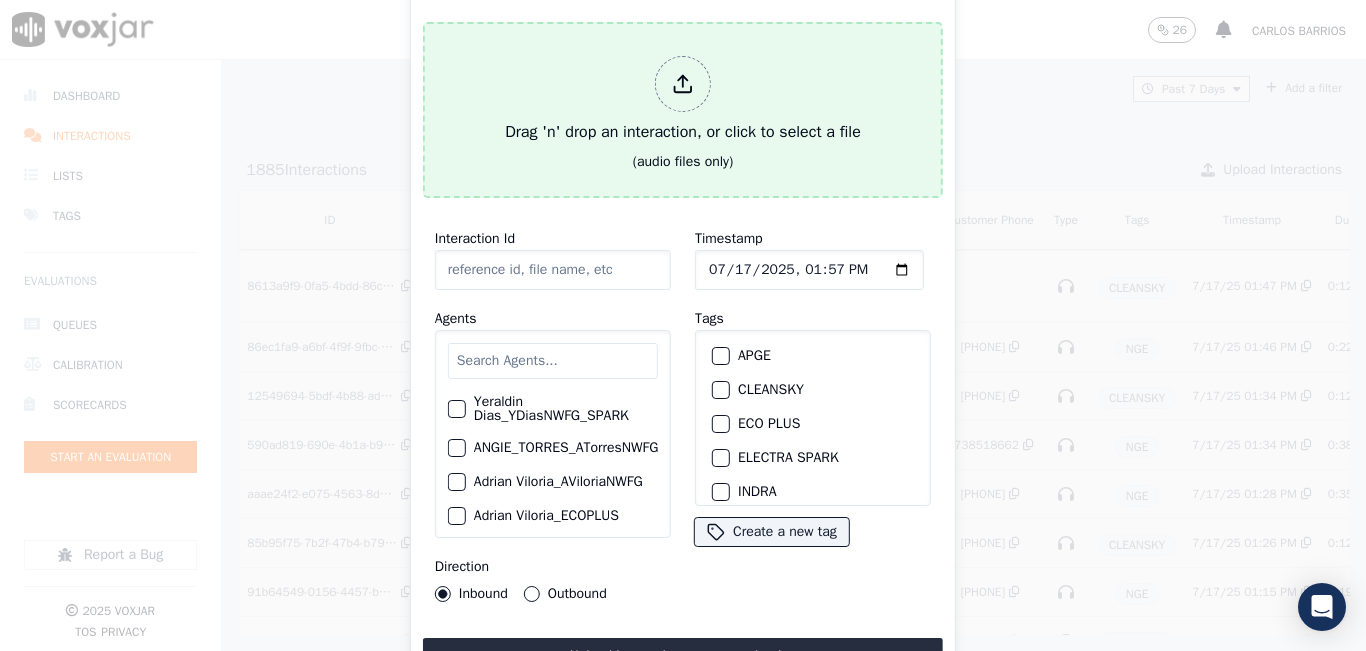 click on "Drag 'n' drop an interaction, or click to select a file" at bounding box center (683, 100) 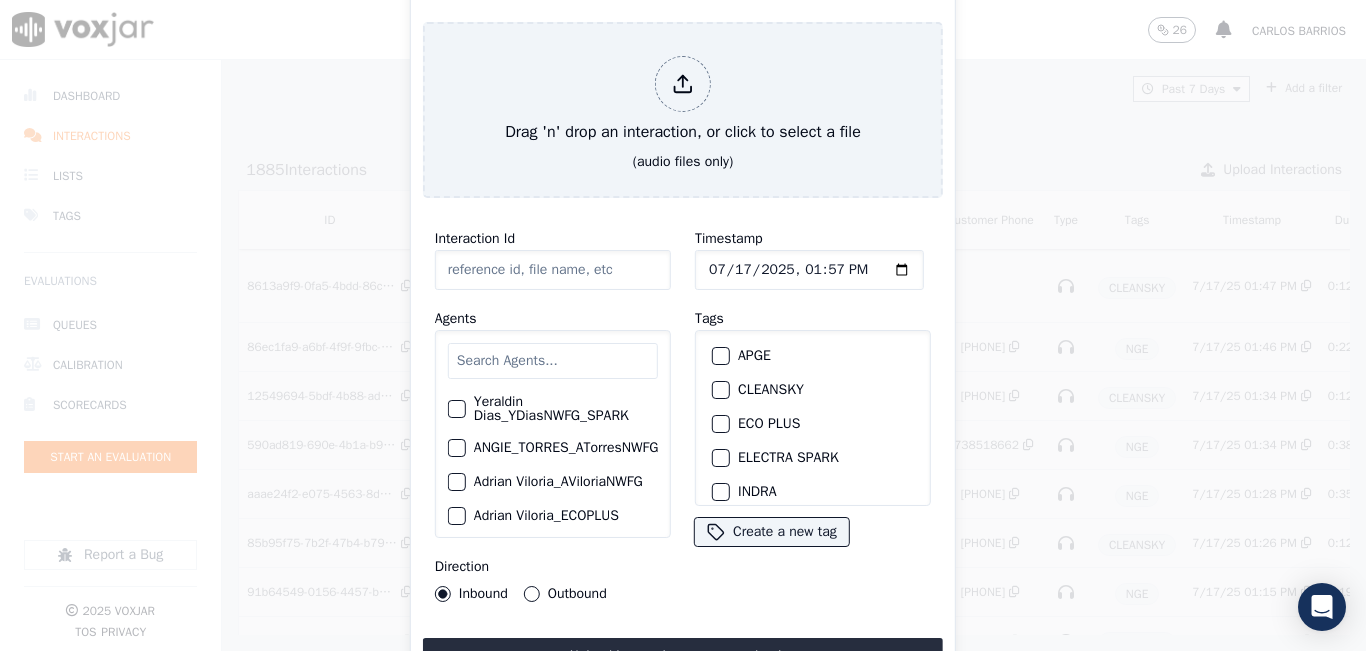 click on "Yeraldin Dias_YDiasNWFG_SPARK     ANGIE_TORRES_ATorresNWFG_SPARK     Adrian Viloria_AViloriaNWFG     Adrian Viloria_ECOPLUS     Adrian Viloria_a25003_CLEANSKY     Adrian Viloria_a25016_WGL     Adrian Viloria_a25046_INDRA     Adrian Viloria_fuse1164_NGE     Alan Marruaga_a26181_WGL     Alejandra Chavarro_SYMMETRY     Alejandra Chavarro_a26184_WGL     Alejandro Vizcaino_a13916_CLEANSKY     Alejandro Vizcaino­_NW2906_CLEANSKY     Andres Higuita_AHiguitaNWFG_SPARK     Andres Higuita_Fuse3185_NGE     Andres Higuita_No Sales      Andres Higuita_a27435_CLEANSKY     Andres Higuita_a27490_INDRA     Andres Prias_APriasNWFG     Andres Prias_SYMMETRY     Andres Prias_a27400_CLEANSKY     Andres Prias_a27447_INDRA     Andres Prias_fuse1184_NGE     Angie Torres_ATorresNWFG     Angie Torres_SYMMETRY     Angie Torres_WANN1185_NGE     Angie Torres_a27399_CLEANSKY     Angie Torres_a27445_INDRA     Brandon Camacho_BAQ2083_INDRA     Brandon Camacho_BCamachoNWFG     Brandon Camacho_ECOPLUS     Brandon Camacho_b27395_CLEANSKY" 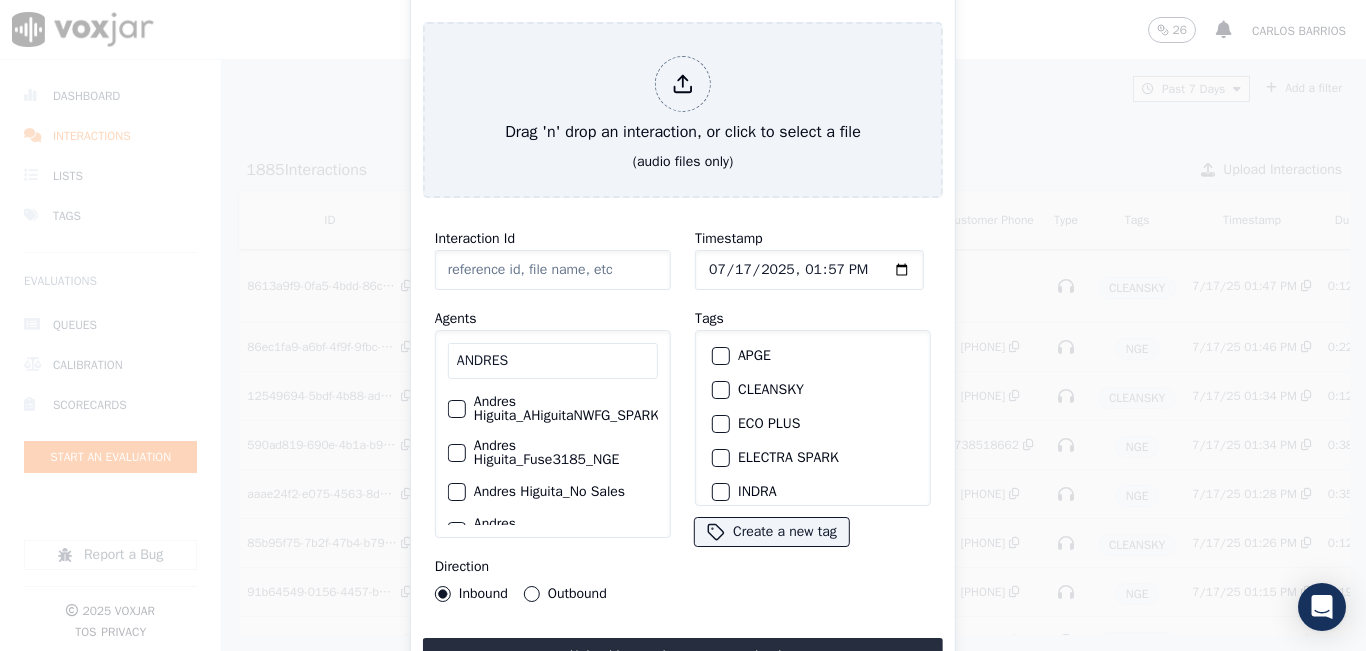 type on "ANDRES" 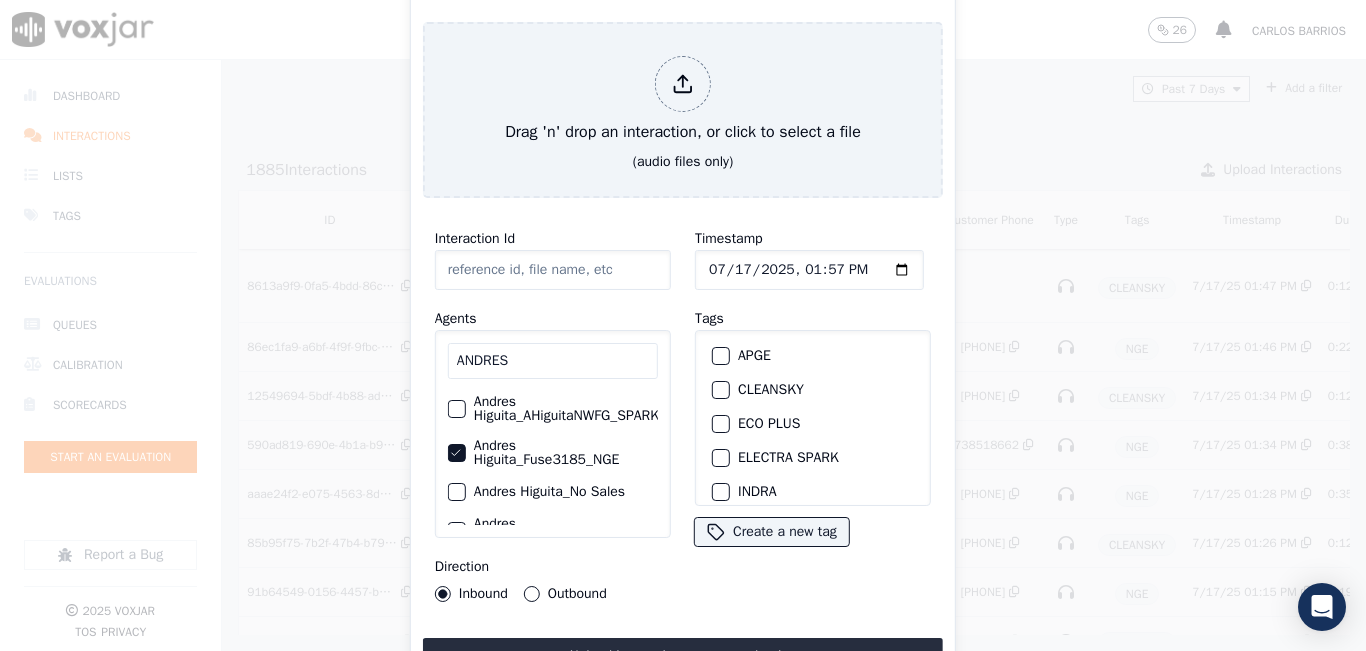 click on "Outbound" at bounding box center [532, 594] 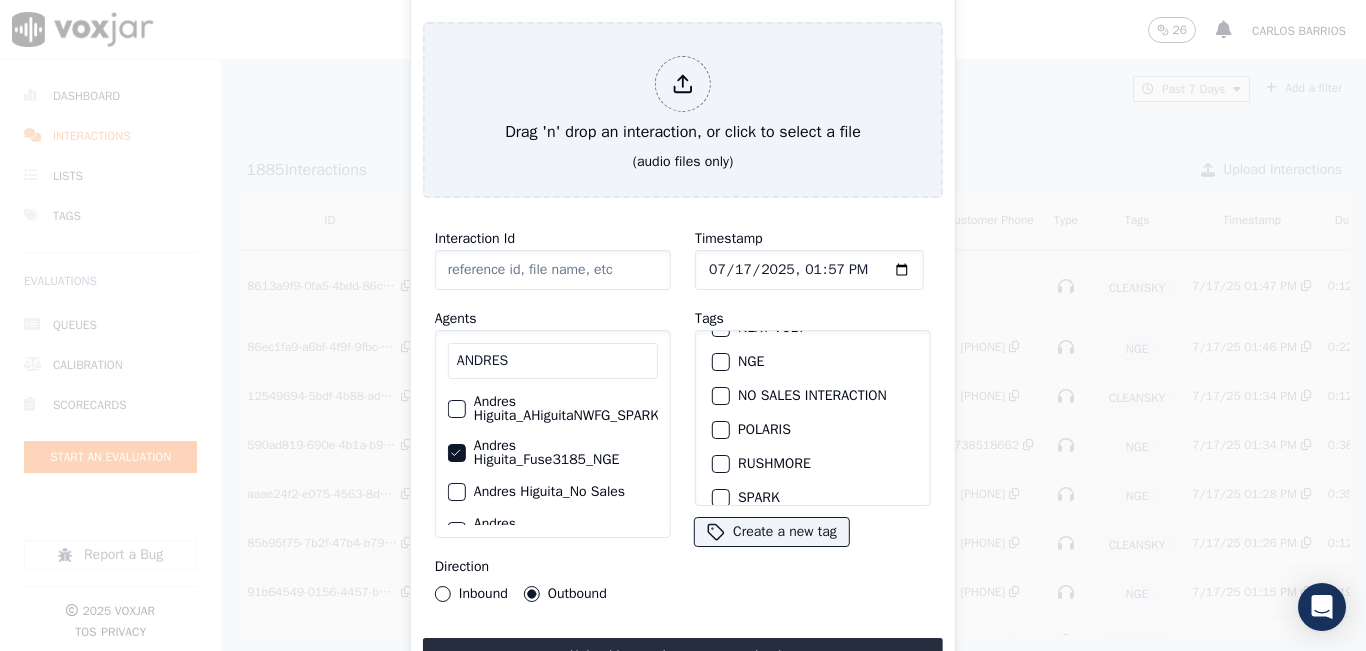 scroll, scrollTop: 200, scrollLeft: 0, axis: vertical 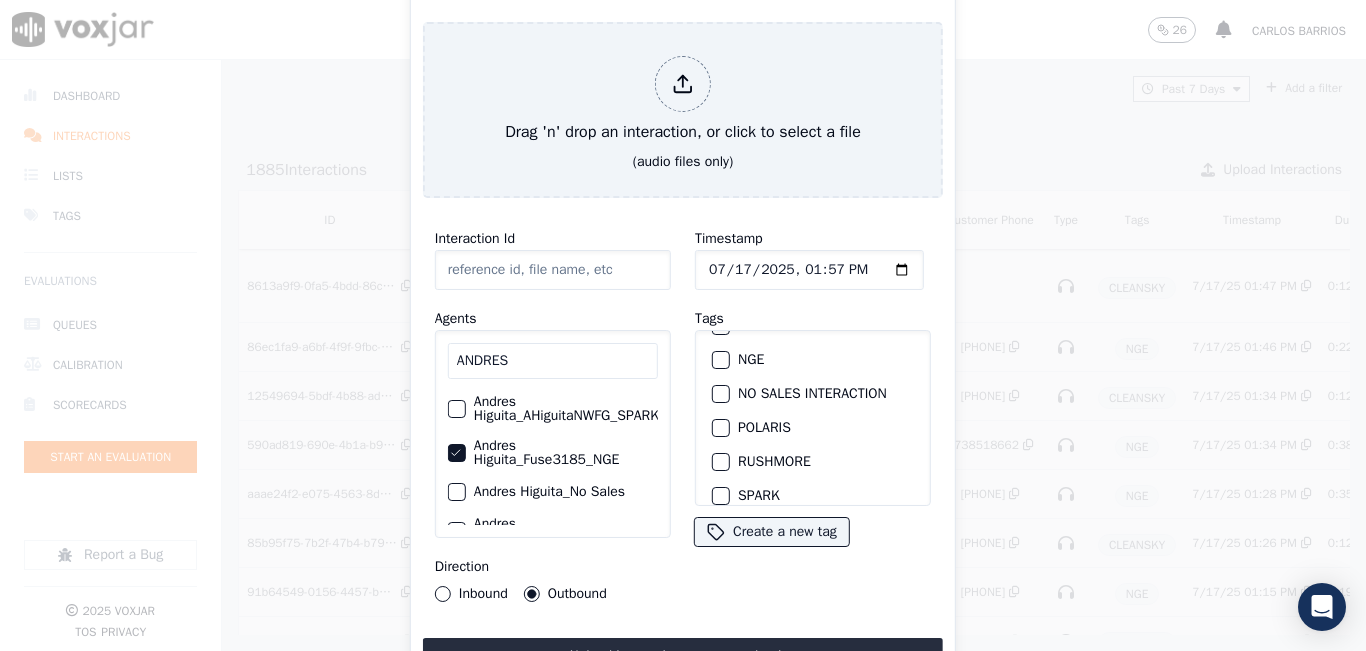 click at bounding box center [720, 360] 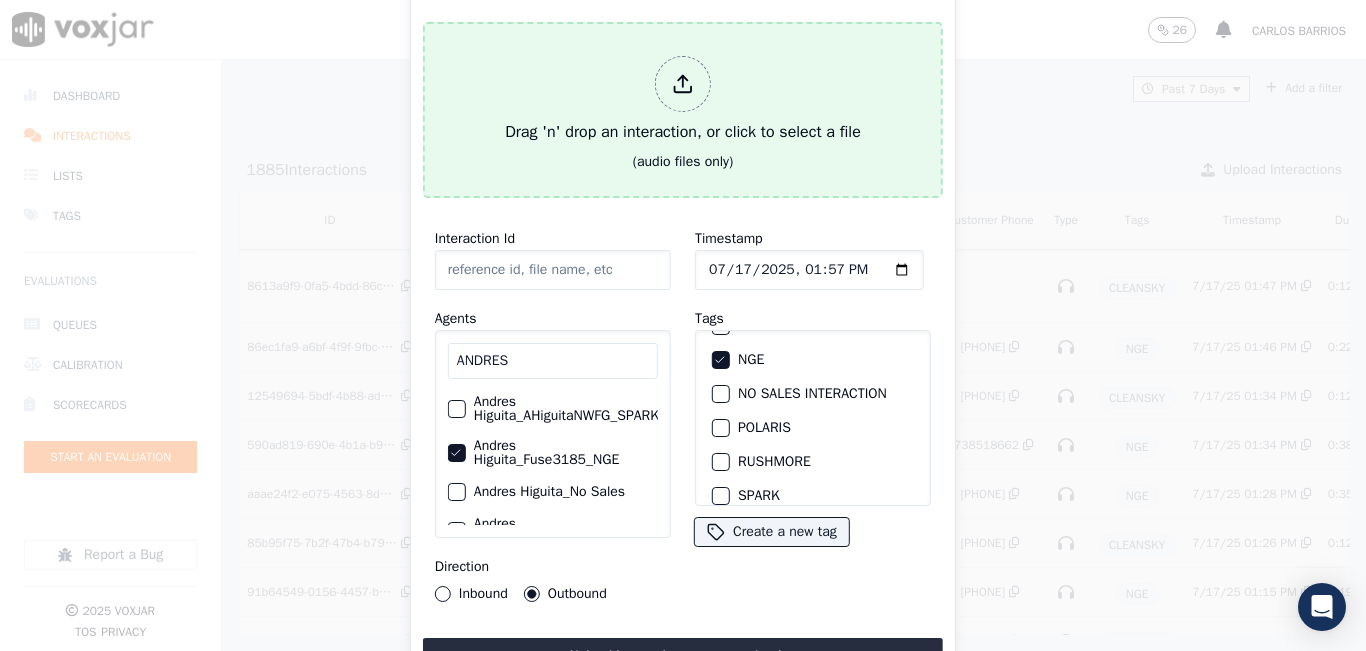 click on "Drag 'n' drop an interaction, or click to select a file" at bounding box center (683, 100) 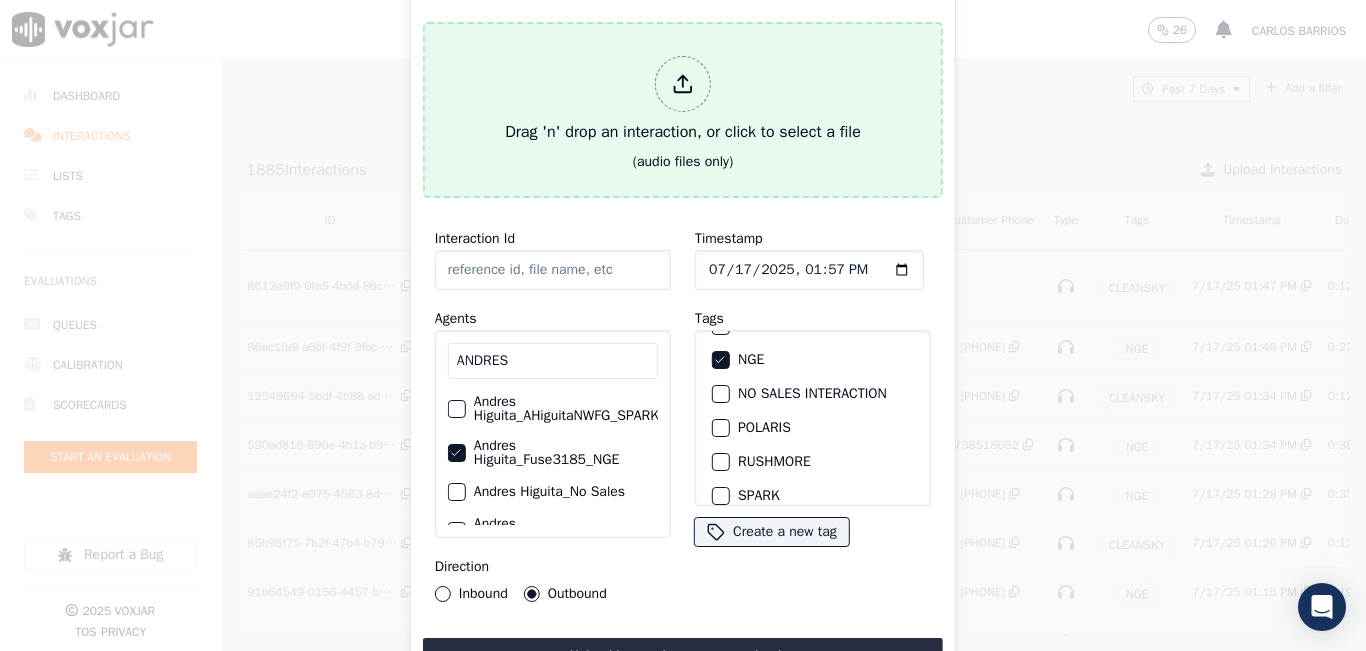 type on "20250716-105147_8138534270-all.mp3" 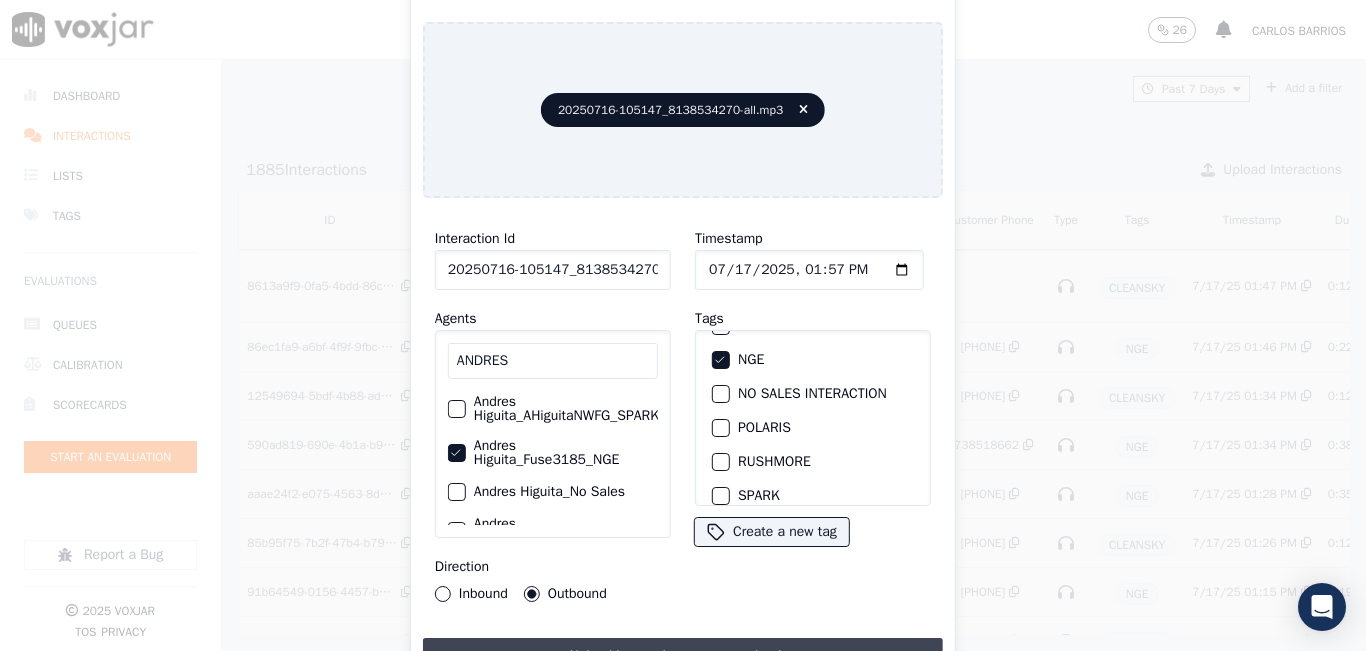 click on "Upload interaction to start evaluation" at bounding box center [683, 656] 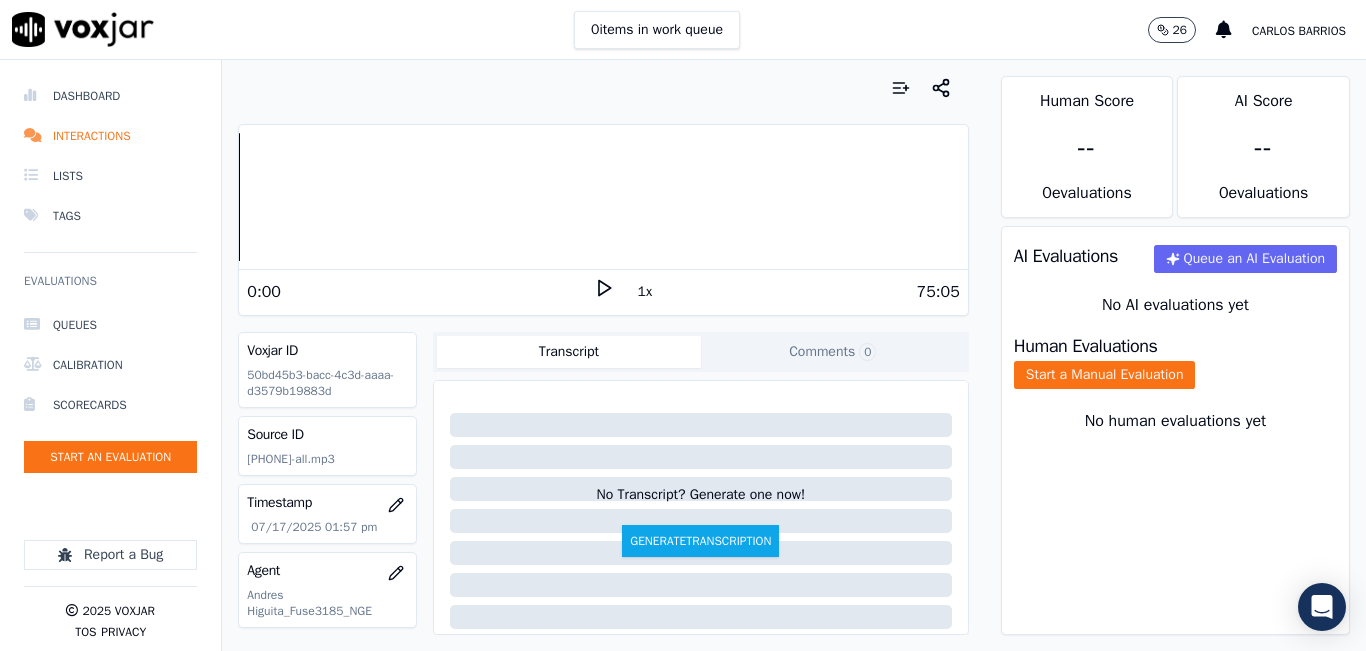 click 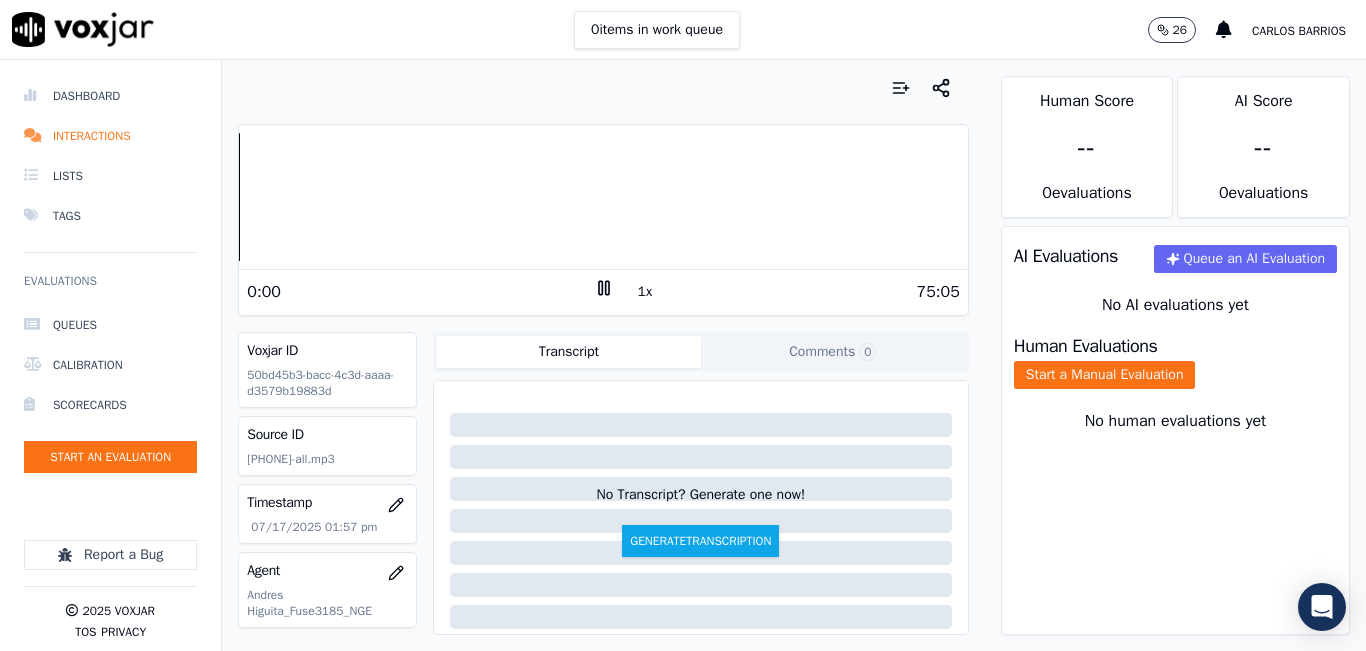 click on "1x" at bounding box center [645, 292] 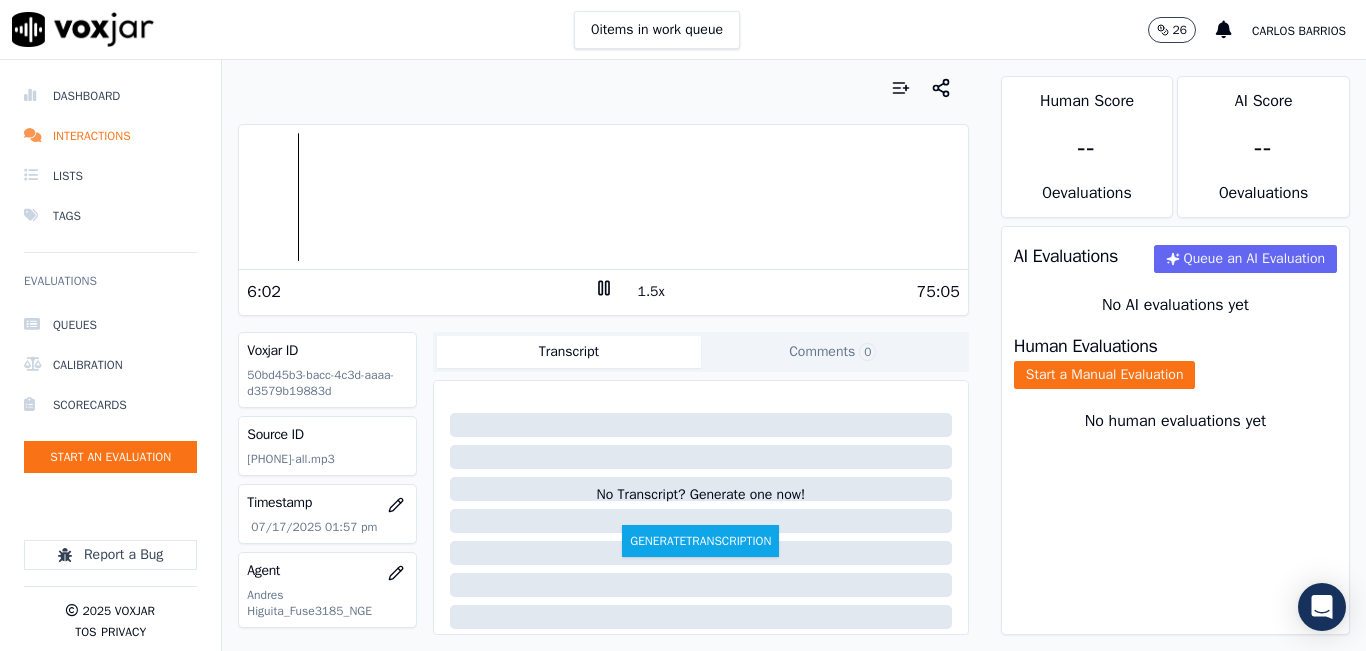 click at bounding box center [603, 197] 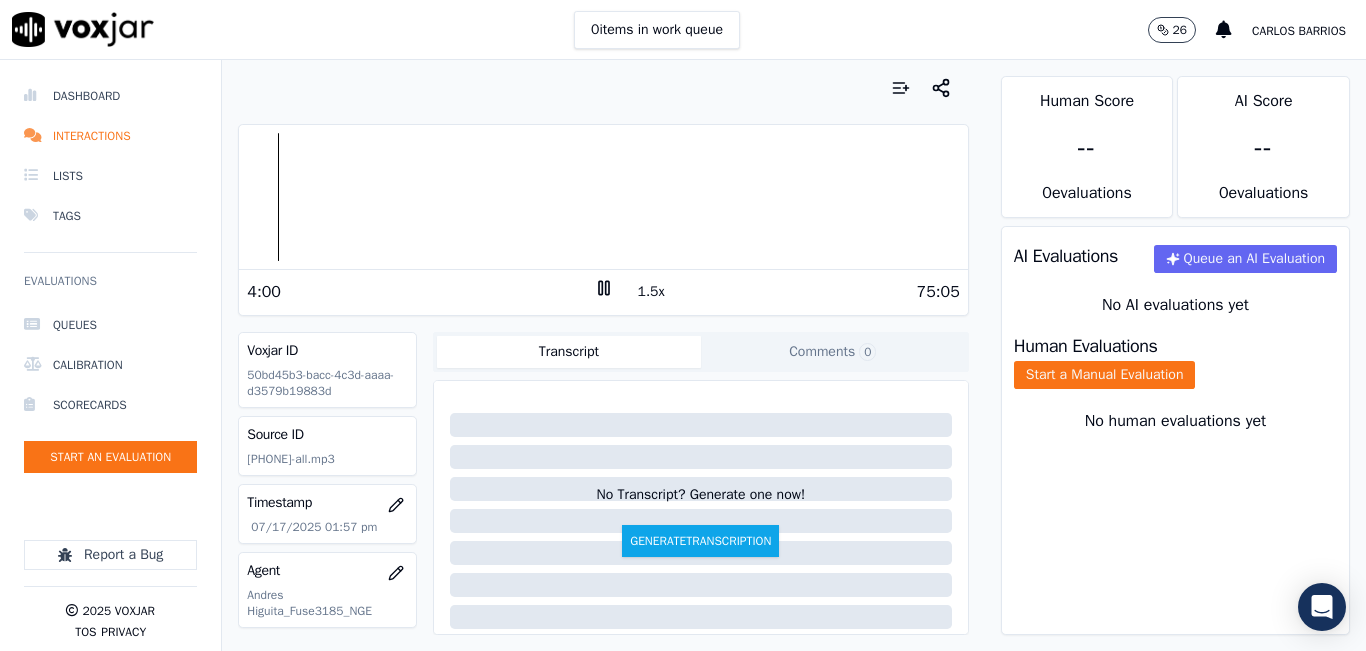 click on "1.5x" at bounding box center [651, 292] 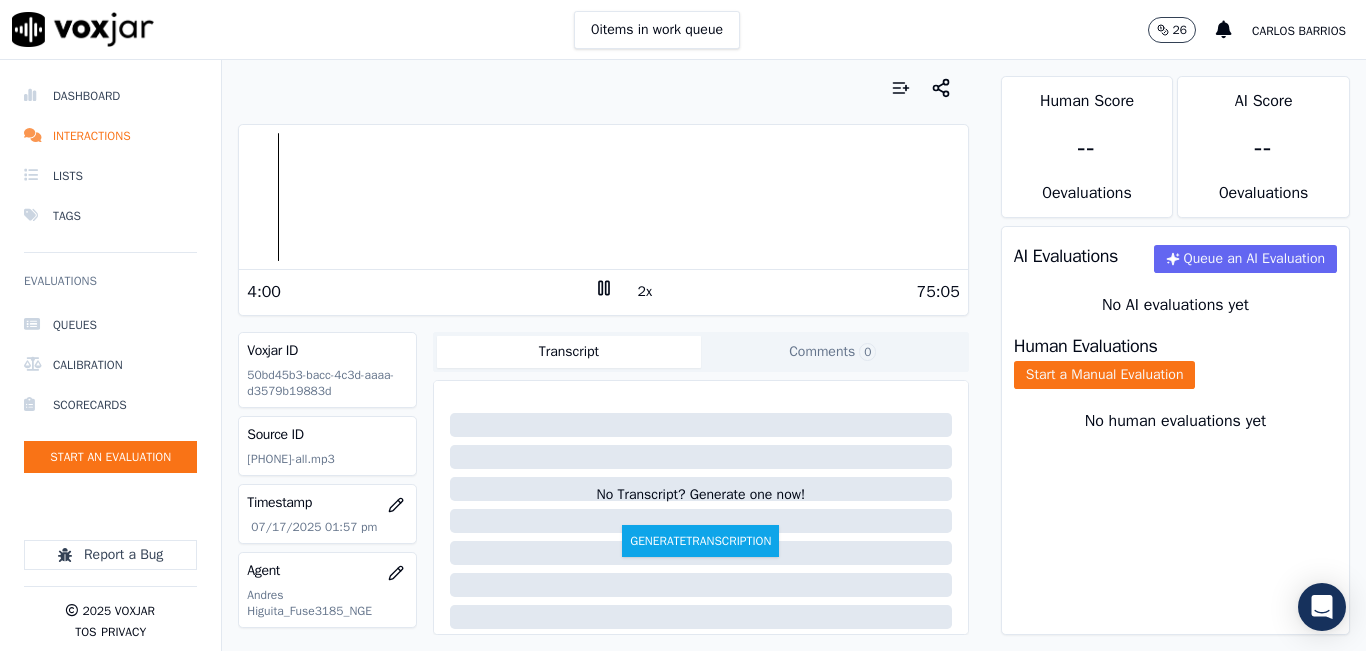 click on "2x" at bounding box center [645, 292] 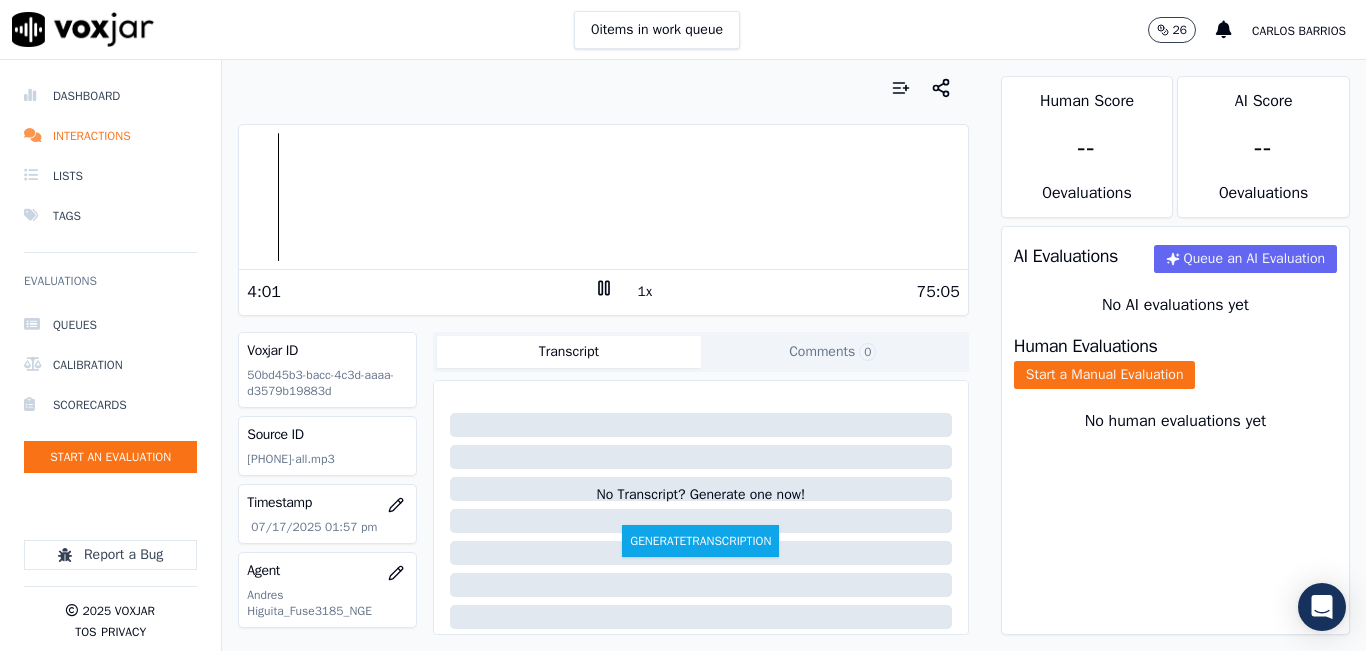 click on "1x" at bounding box center (645, 292) 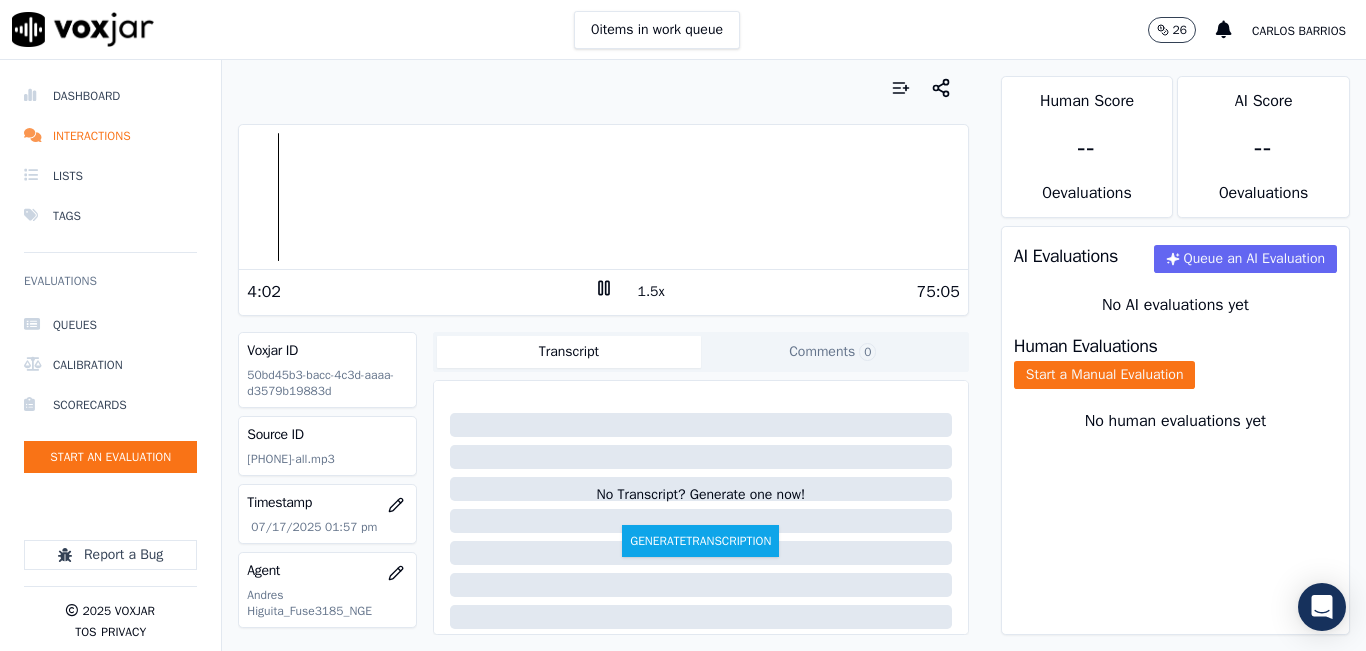 click on "1.5x" at bounding box center [651, 292] 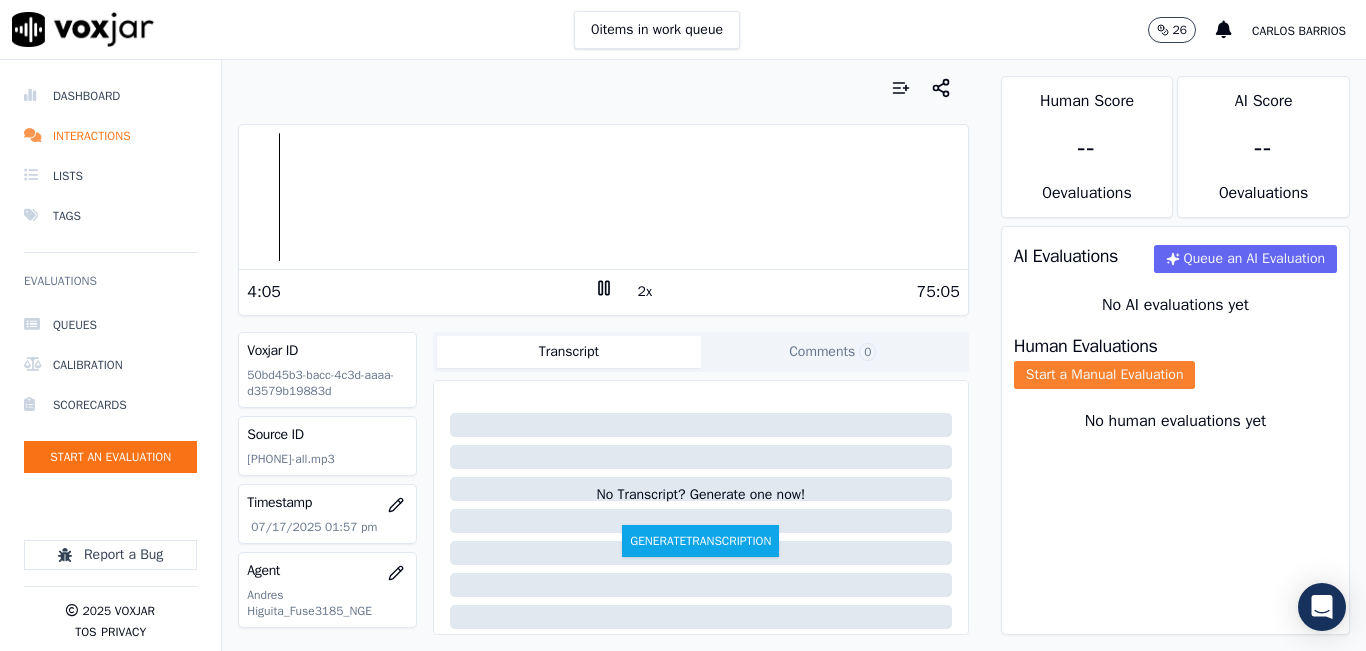 click on "Start a Manual Evaluation" 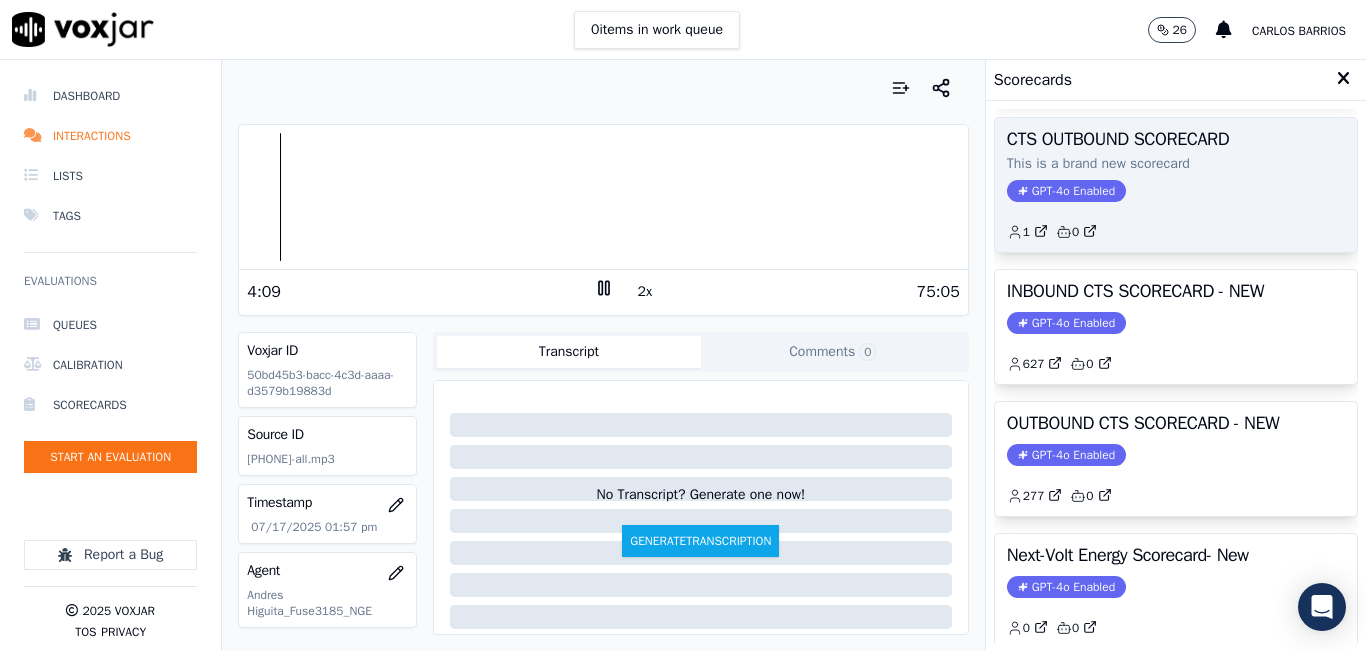 scroll, scrollTop: 200, scrollLeft: 0, axis: vertical 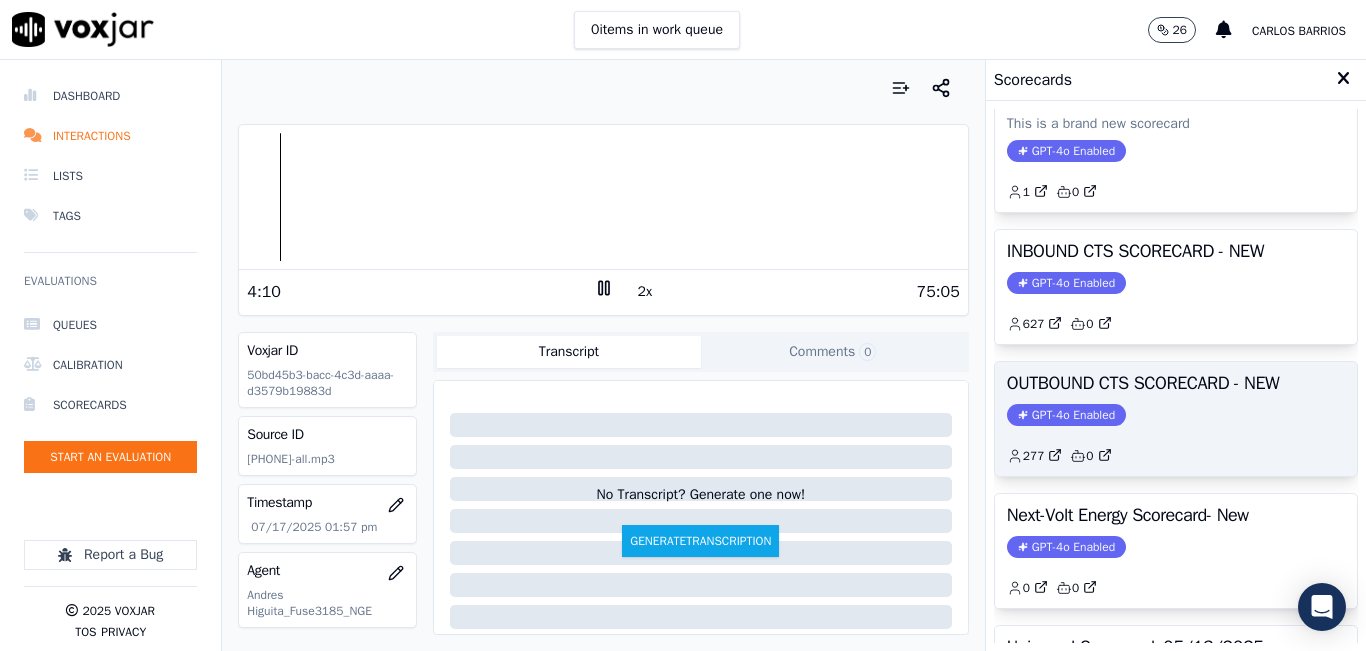 click on "GPT-4o Enabled" 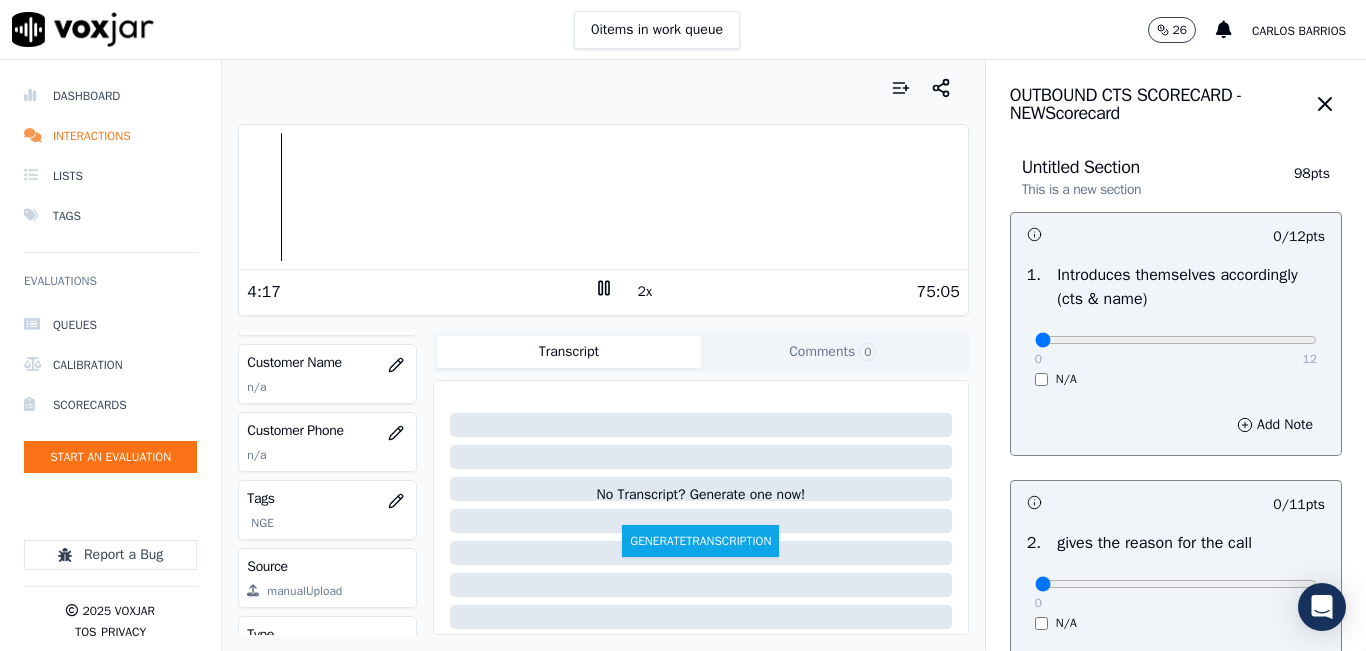 scroll, scrollTop: 300, scrollLeft: 0, axis: vertical 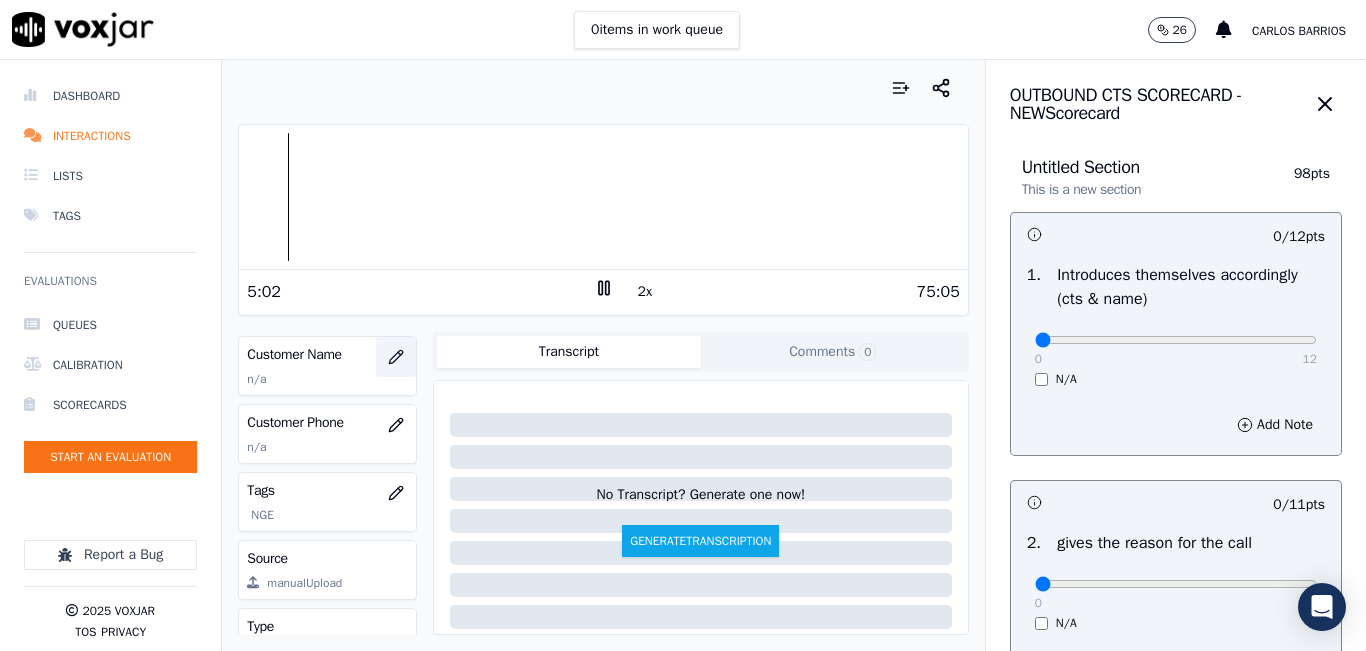 click 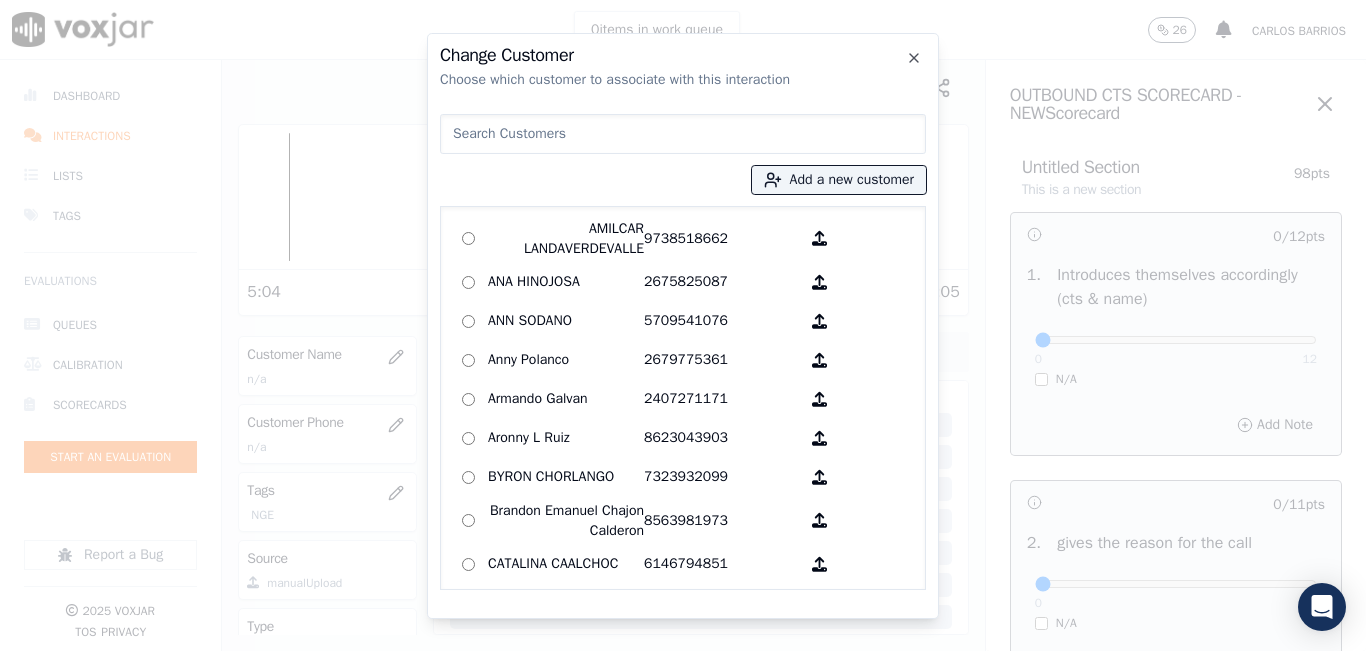 click at bounding box center [683, 134] 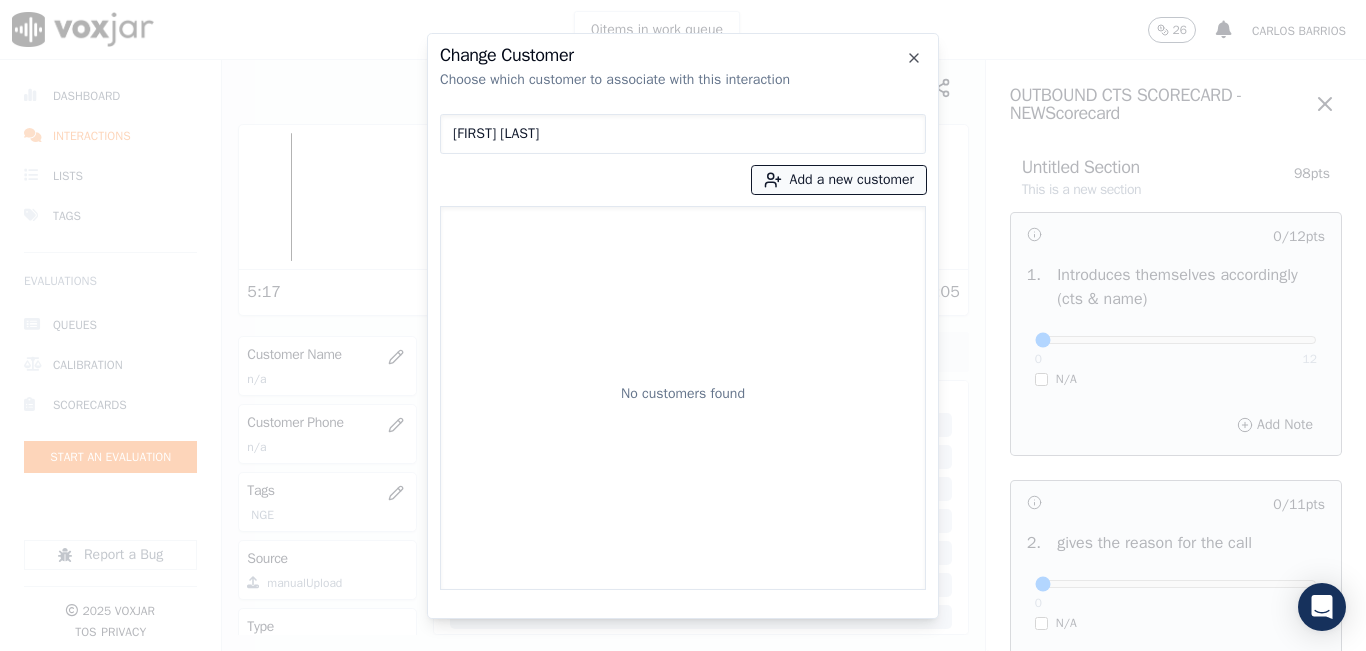 type on "ANTONIO FIGUEROA" 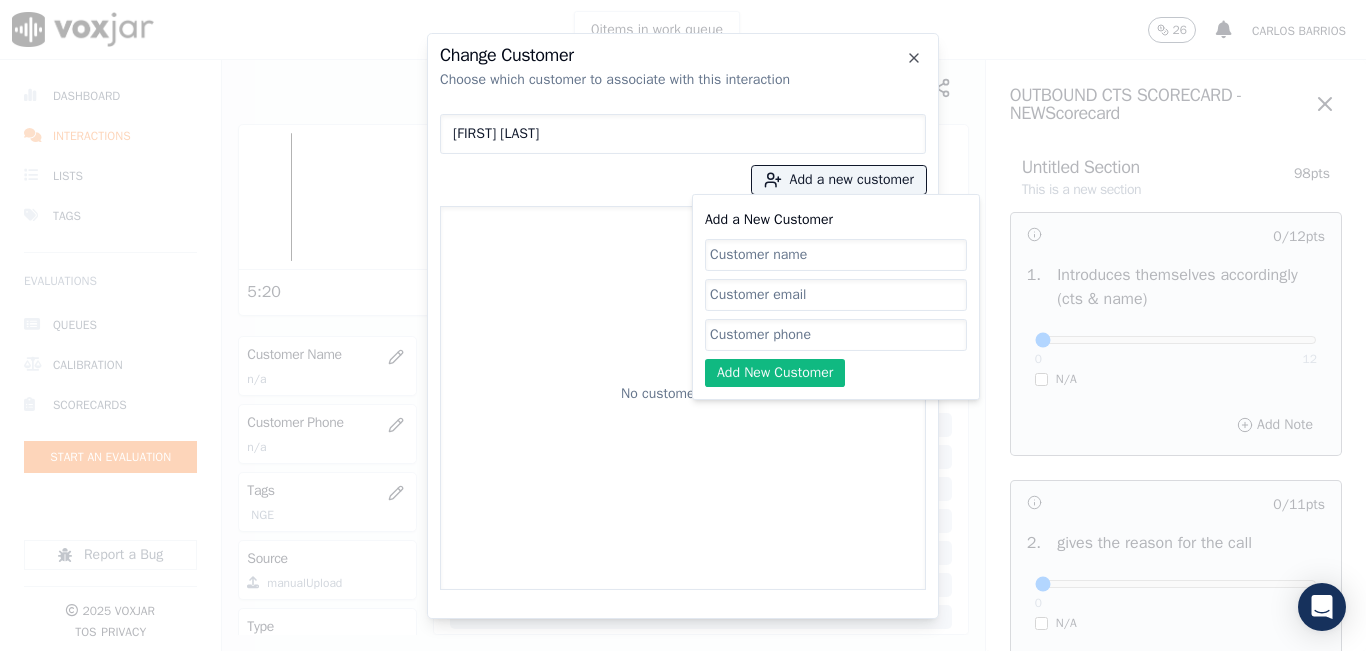 click on "Add a New Customer" 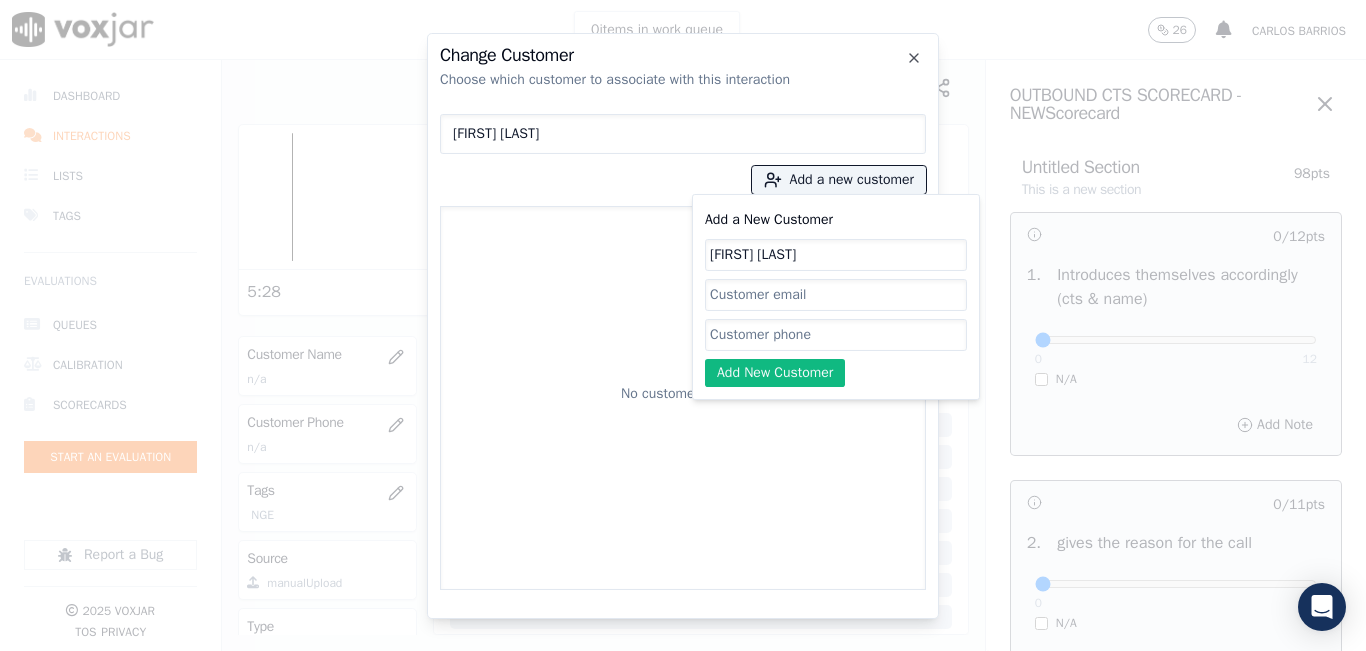 type on "ANTONIO FIGUEROA" 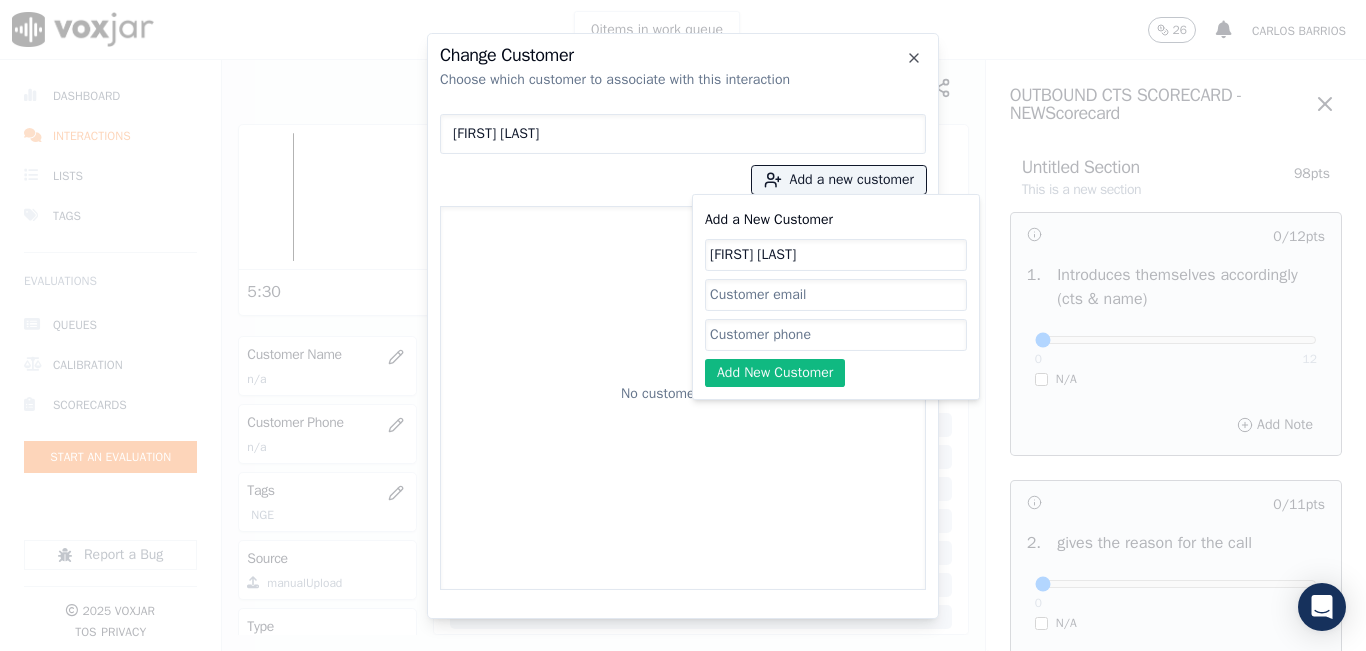paste on "8138534270" 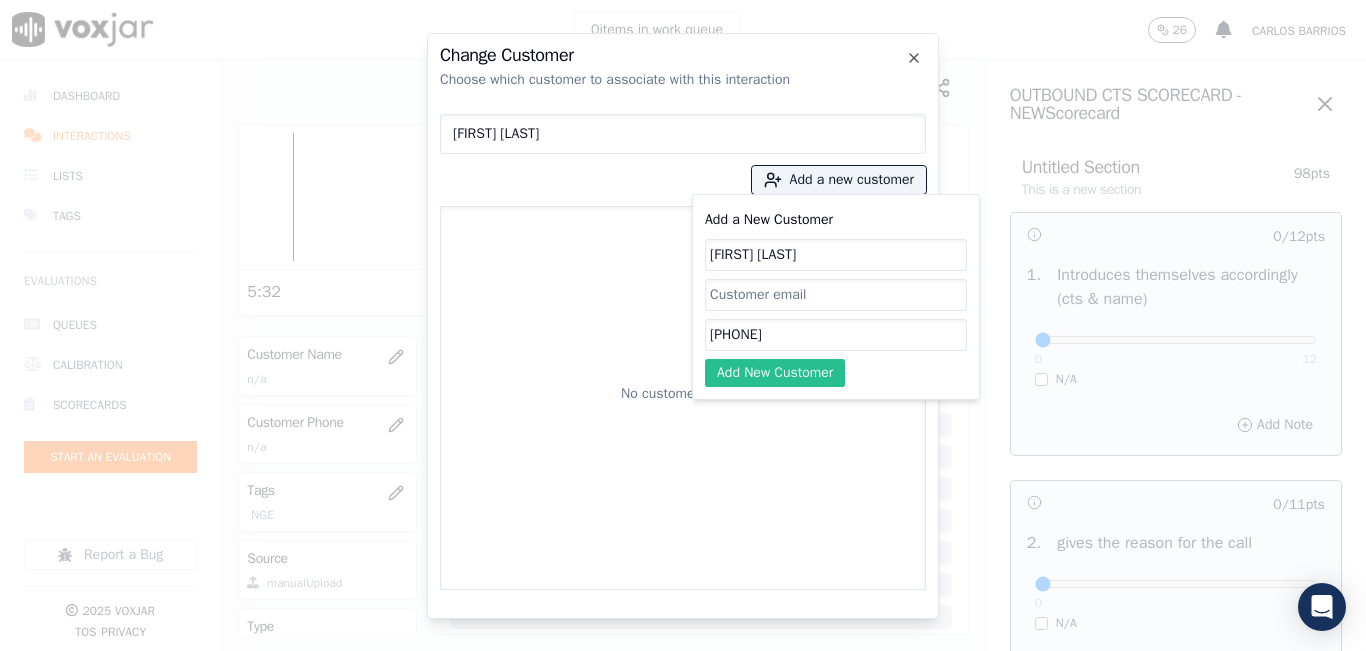 type on "8138534270" 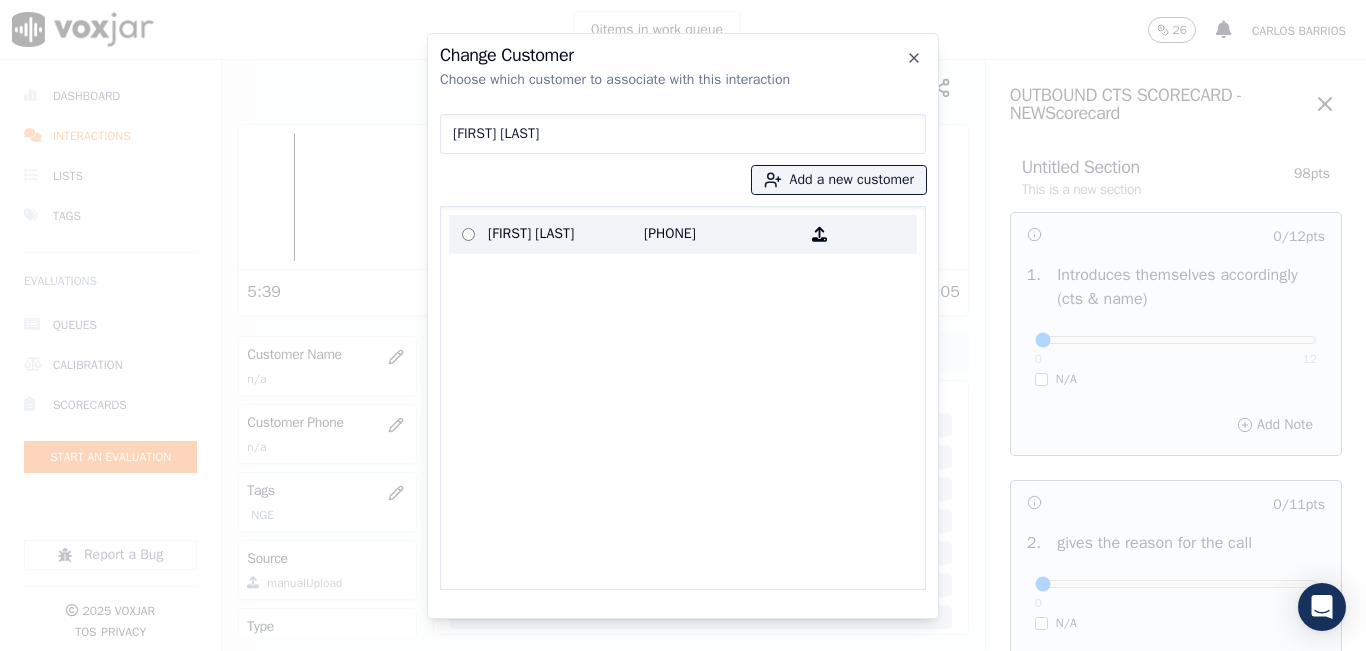 click on "8138534270" at bounding box center (722, 234) 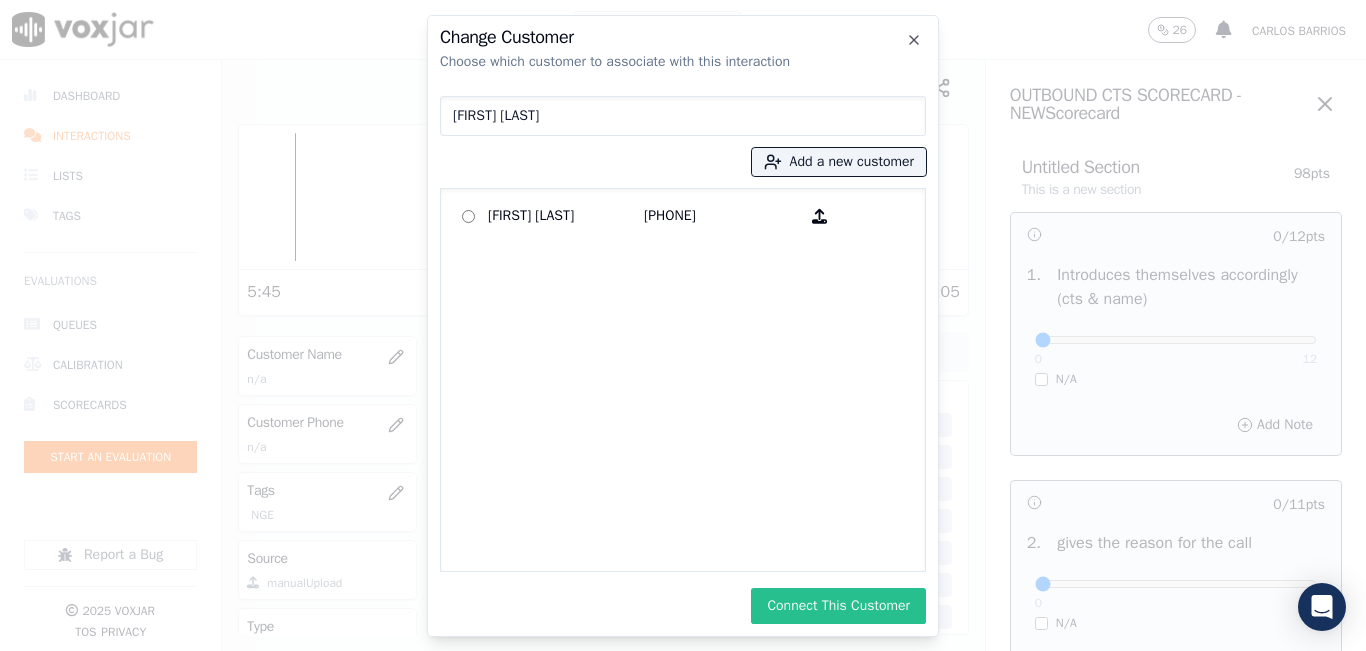 click on "Connect This Customer" at bounding box center (838, 606) 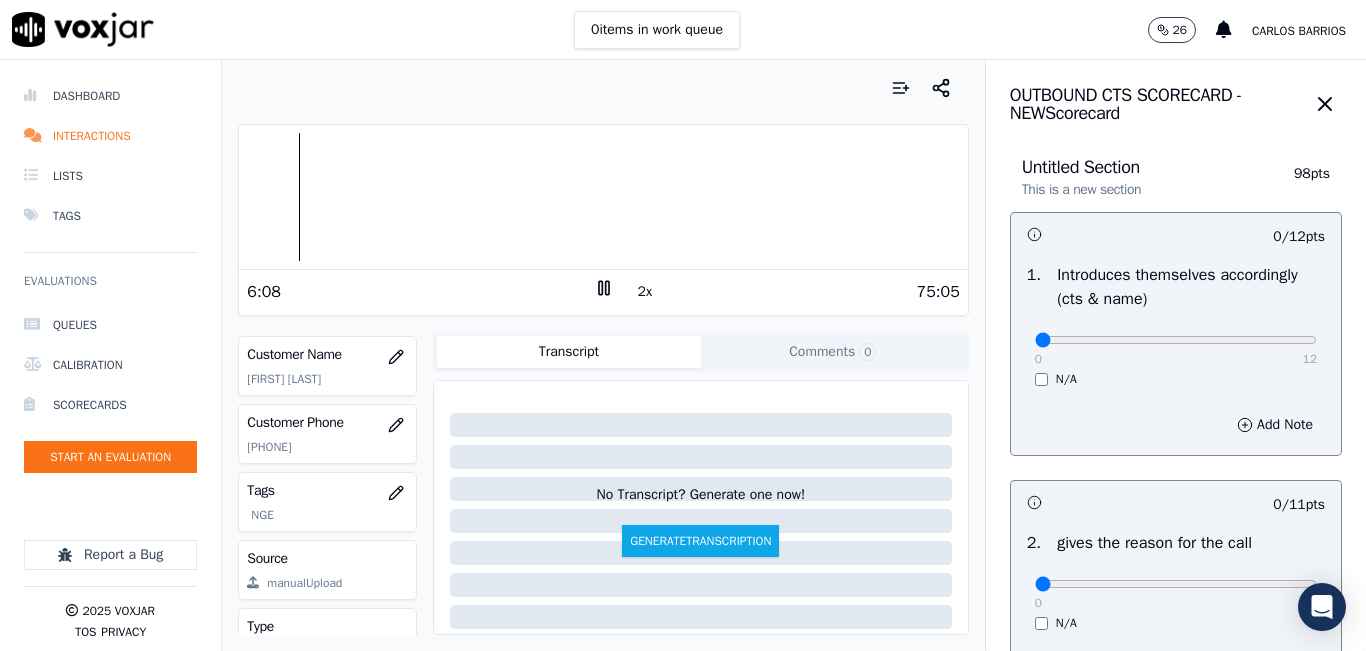 click 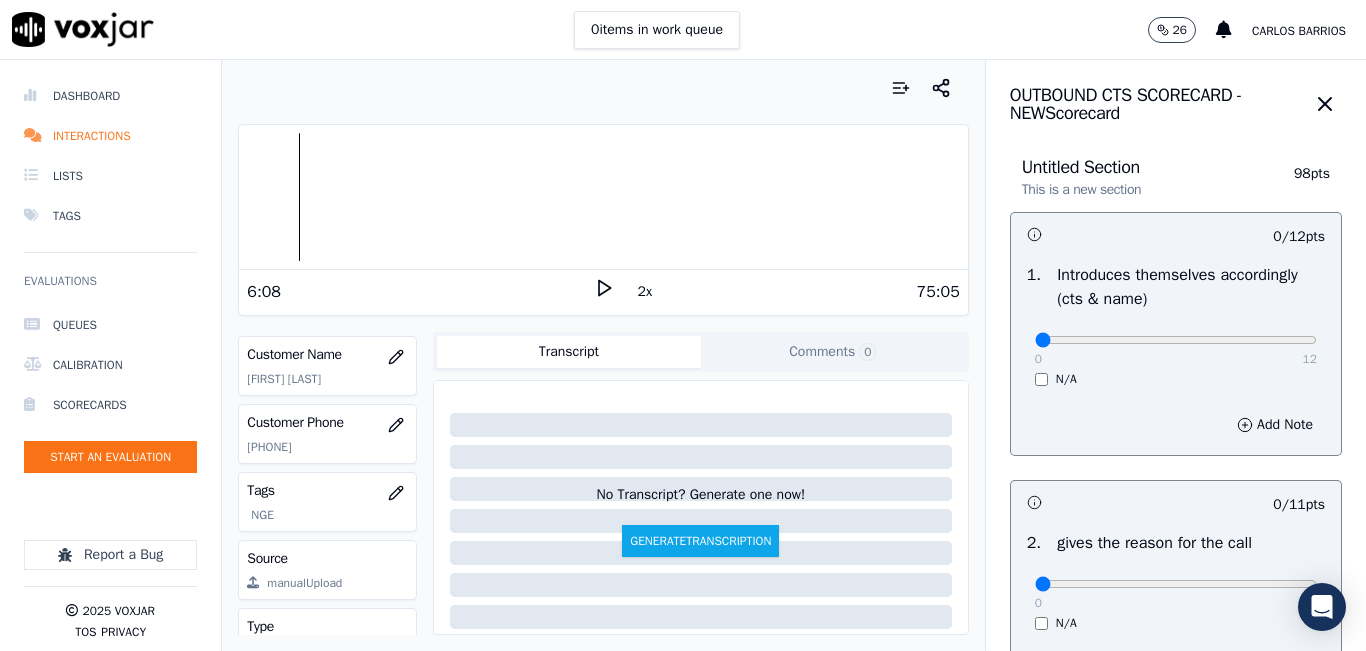 click 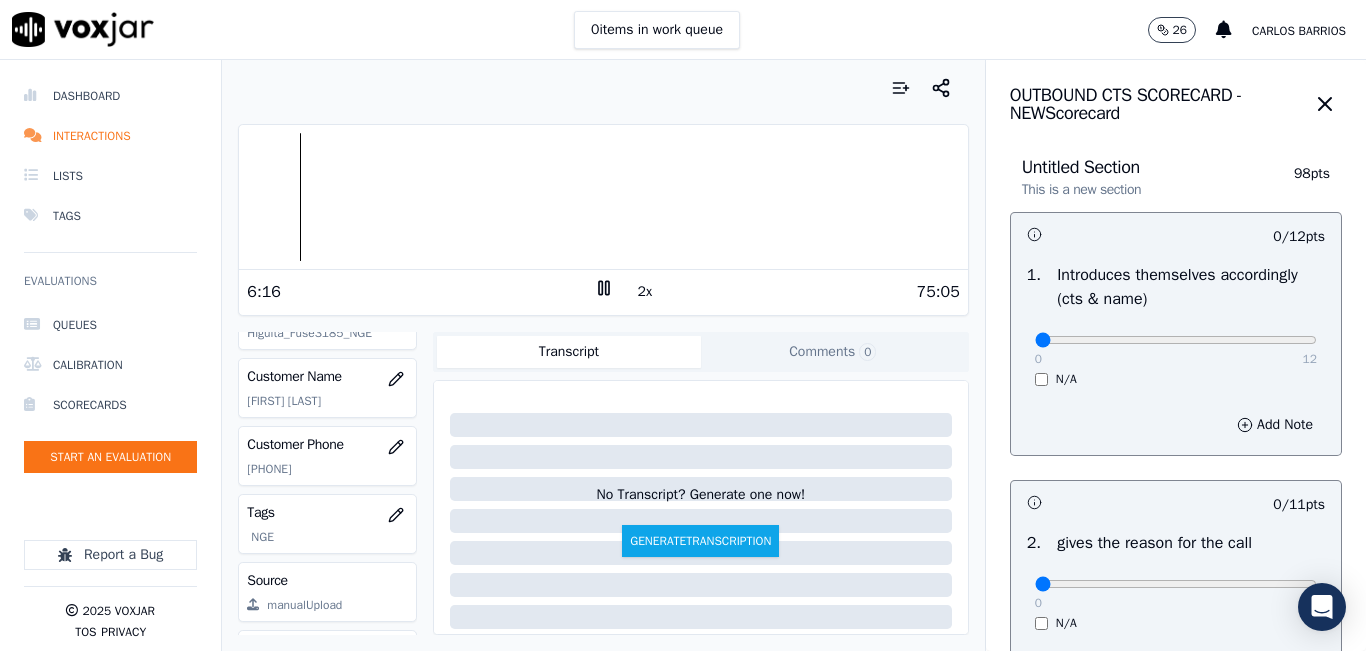 scroll, scrollTop: 178, scrollLeft: 0, axis: vertical 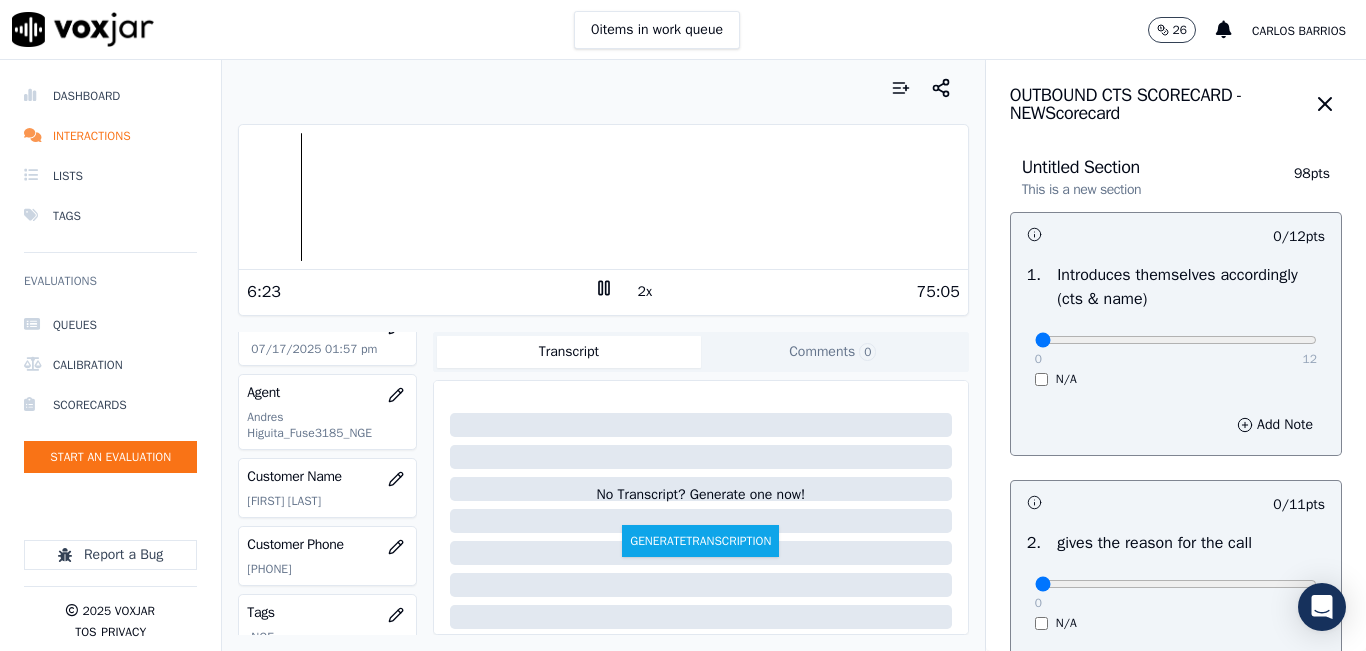 click on "Your browser does not support the audio element.   6:23     2x   75:05   Voxjar ID   50bd45b3-bacc-4c3d-aaaa-d3579b19883d   Source ID   8138534270-all.mp3   Timestamp
07/17/2025 01:57 pm     Agent
Andres Higuita_Fuse3185_NGE     Customer Name     ANTONIO FIGUEROA     Customer Phone     8138534270     Tags
NGE     Source     manualUpload   Type     AUDIO       Transcript   Comments  0   No Transcript? Generate one now!   Generate  Transcription         Add Comment" at bounding box center [603, 355] 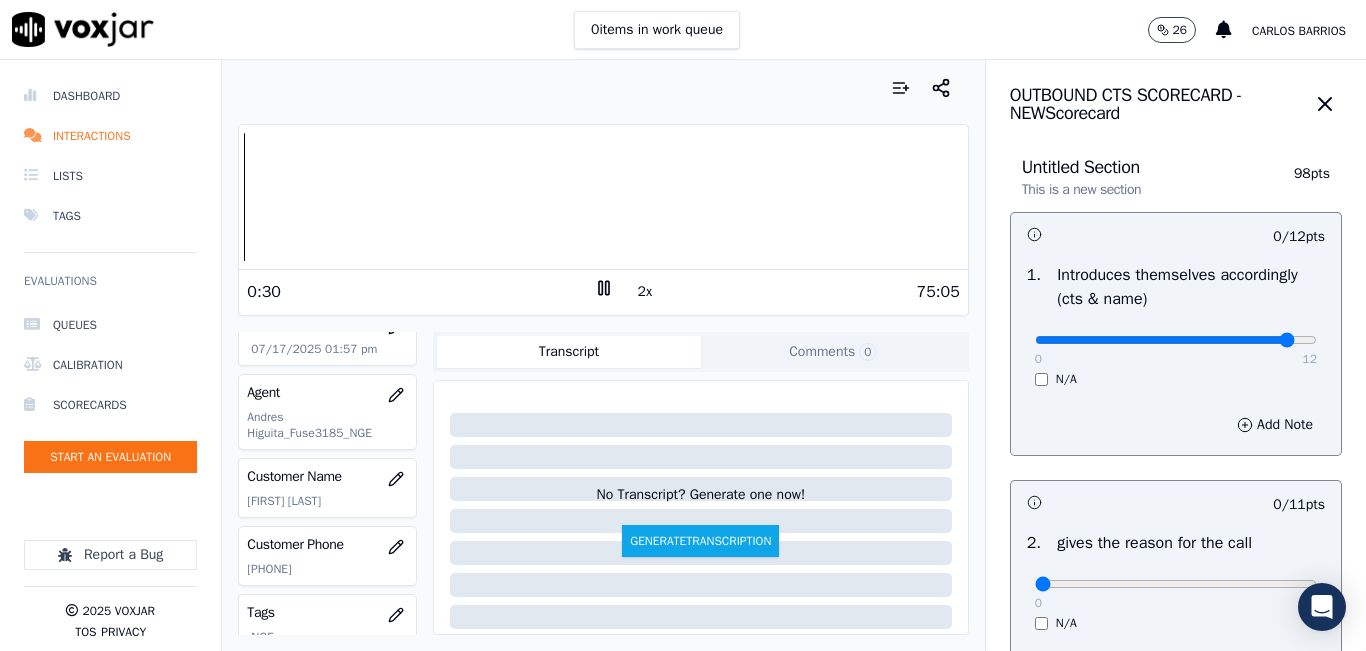 type on "11" 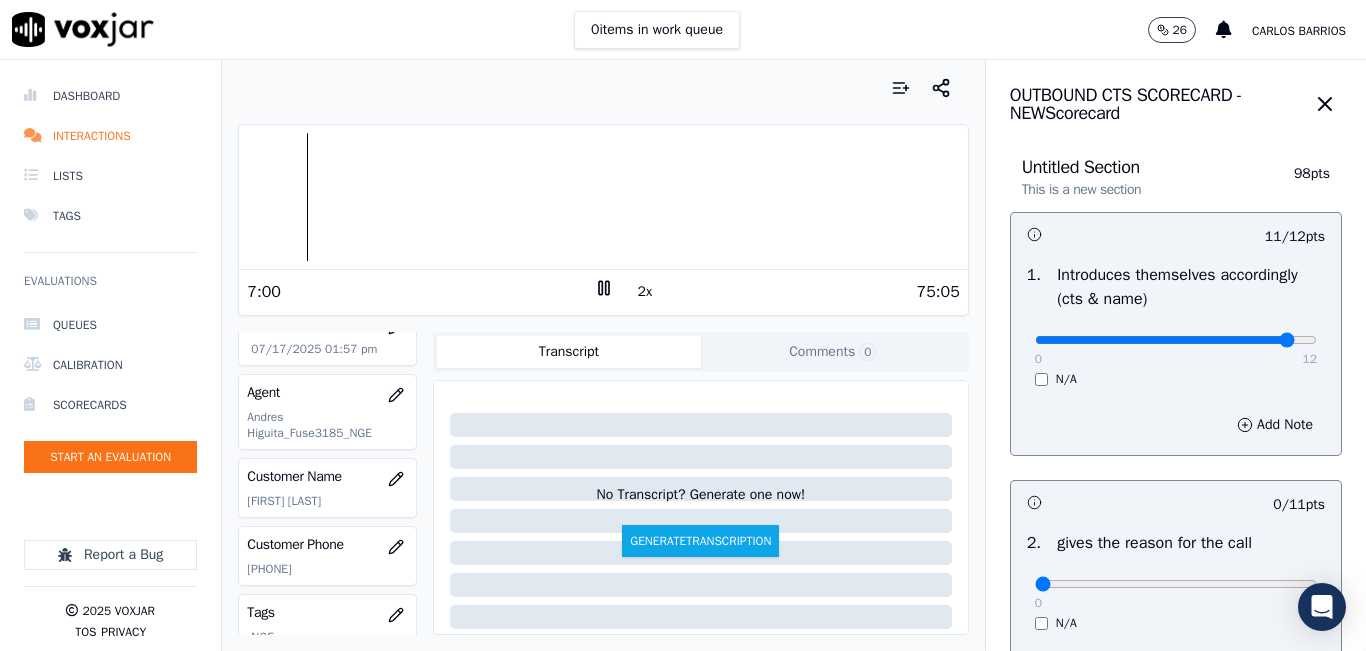 click at bounding box center [603, 197] 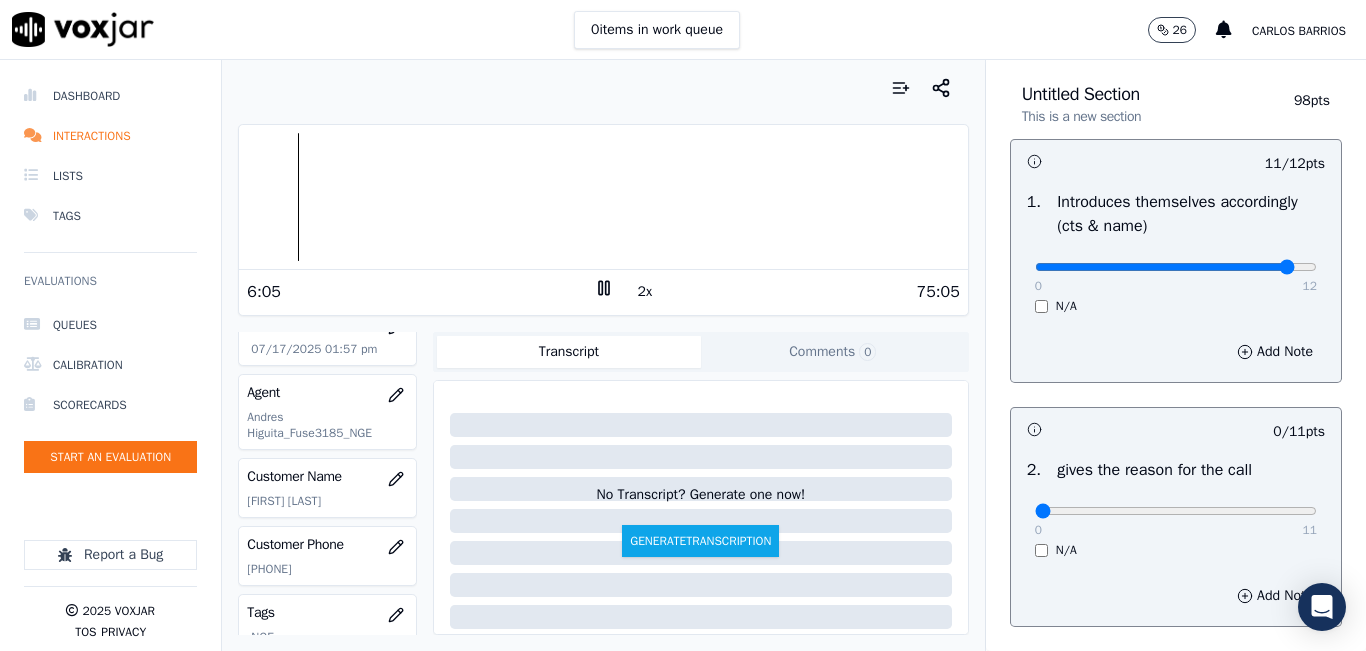 scroll, scrollTop: 100, scrollLeft: 0, axis: vertical 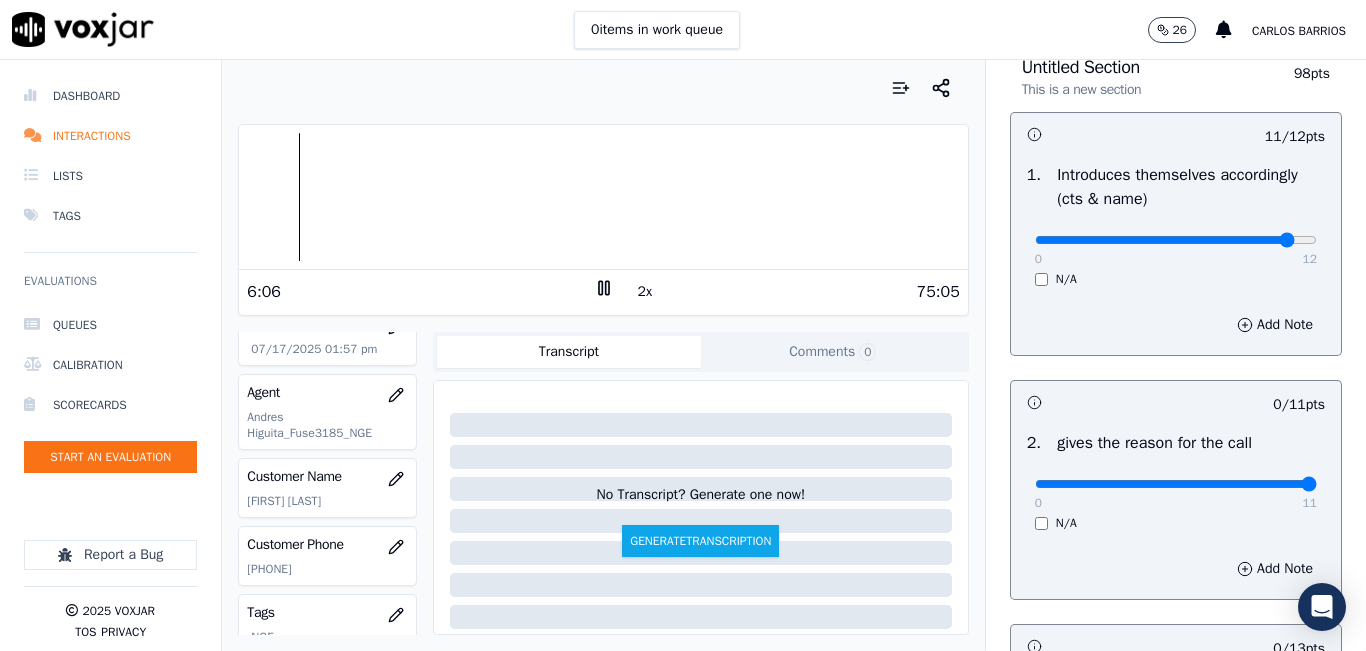 type on "11" 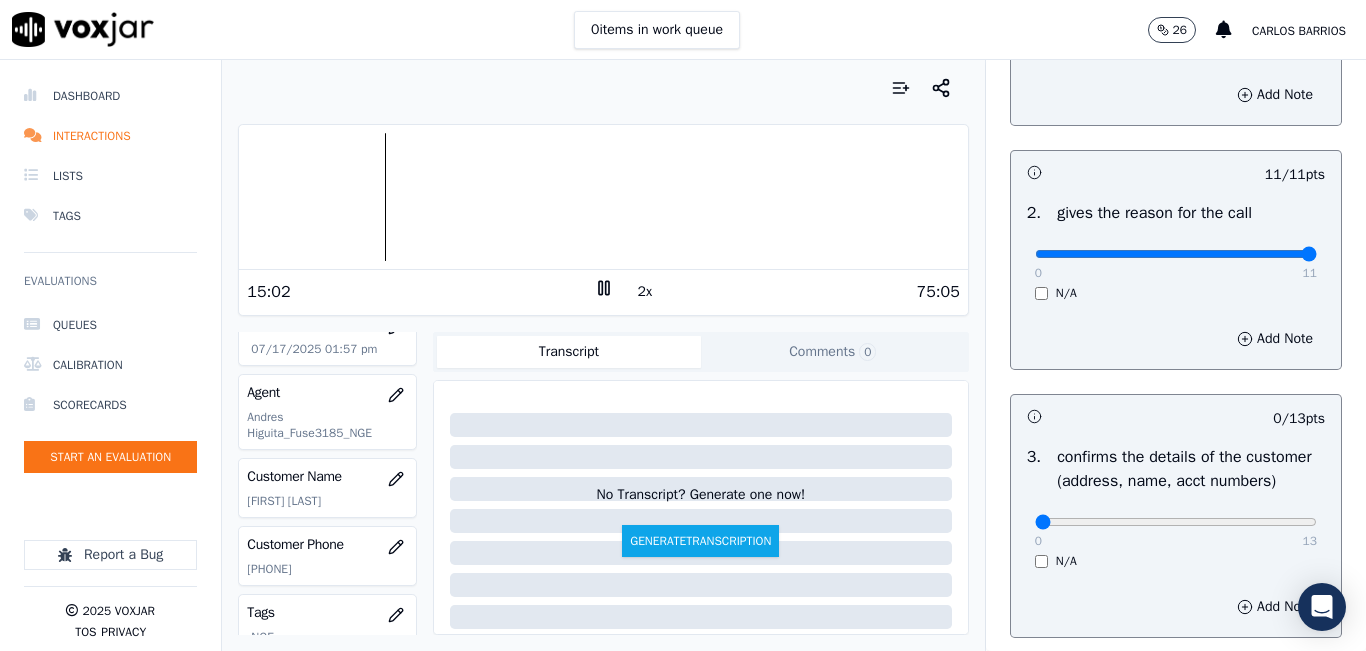 scroll, scrollTop: 500, scrollLeft: 0, axis: vertical 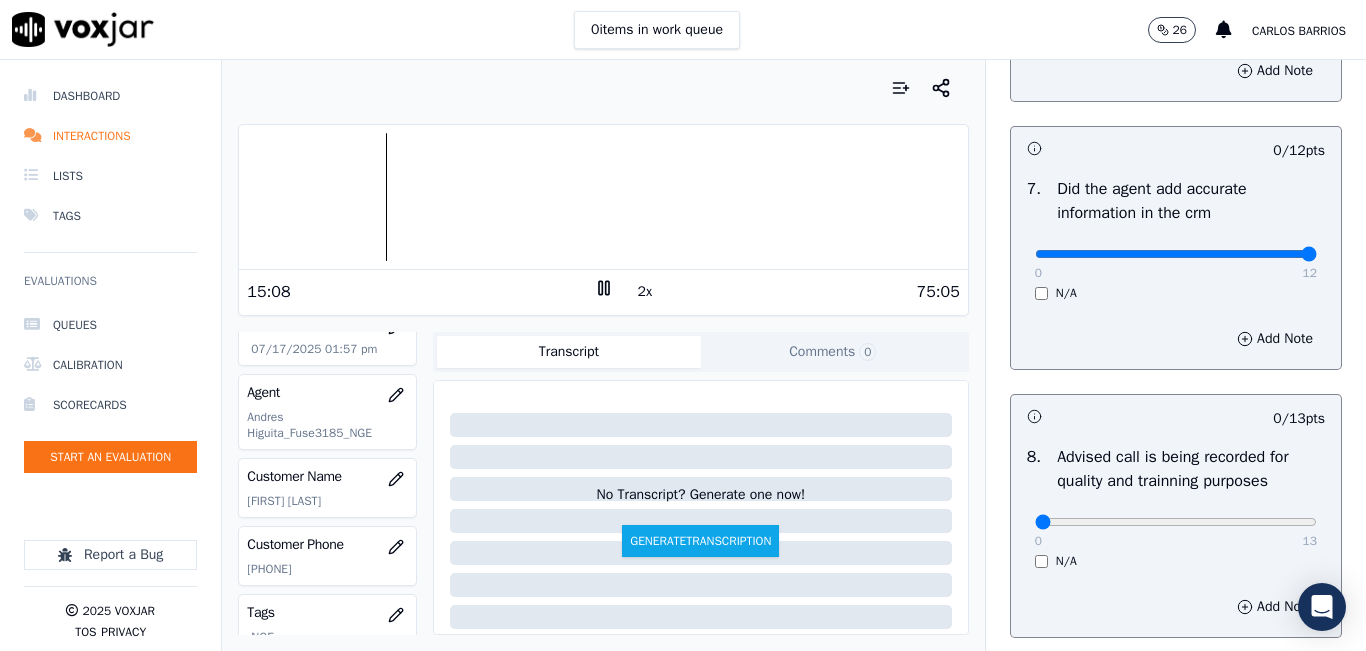 drag, startPoint x: 1281, startPoint y: 293, endPoint x: 1329, endPoint y: 290, distance: 48.09366 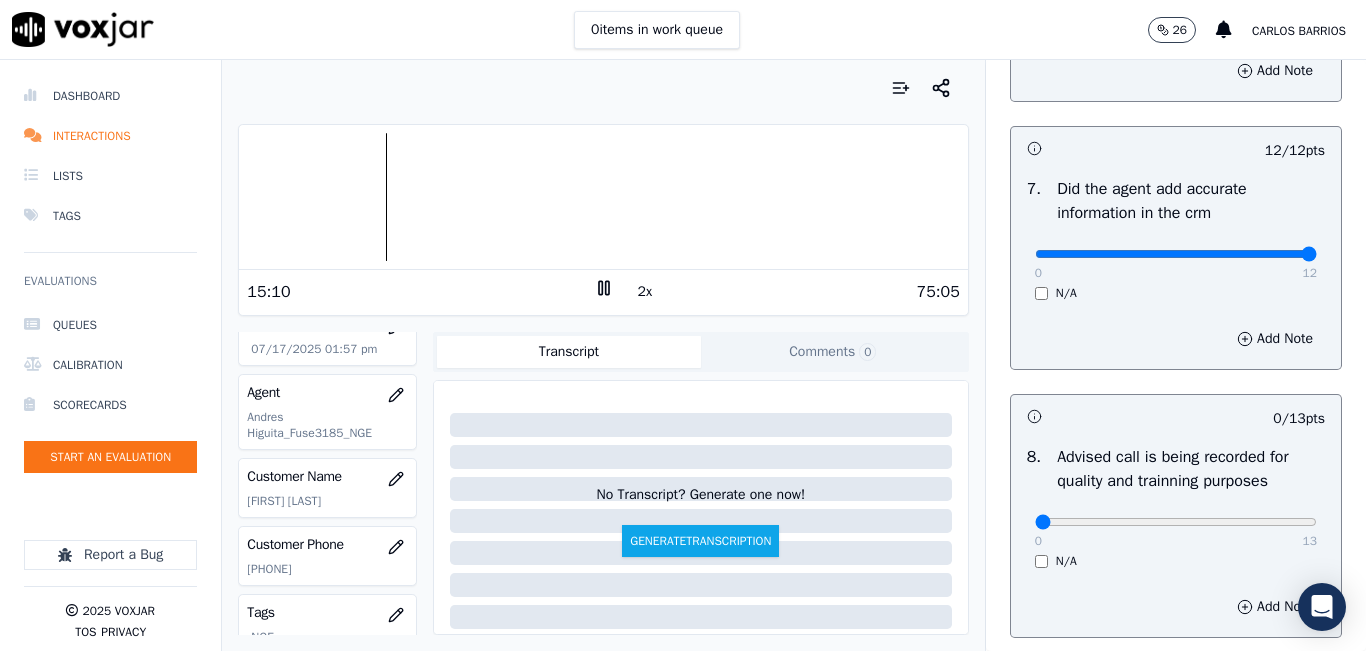 scroll, scrollTop: 327, scrollLeft: 0, axis: vertical 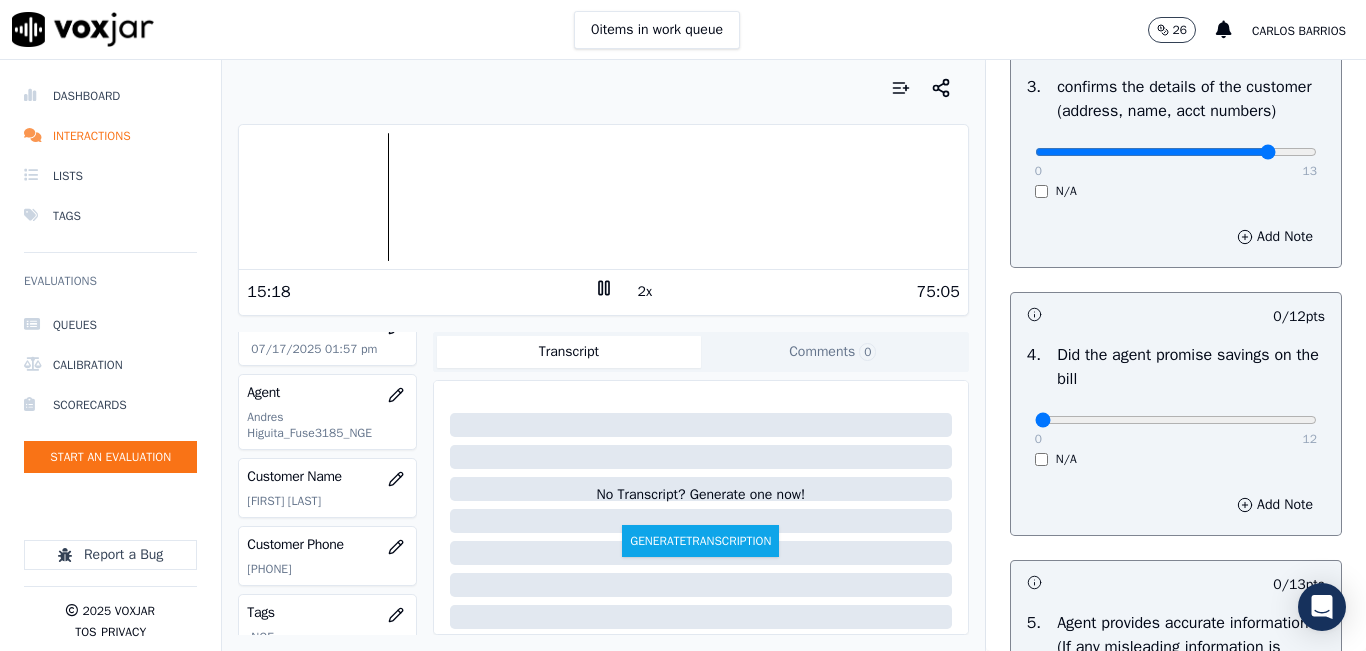 type on "11" 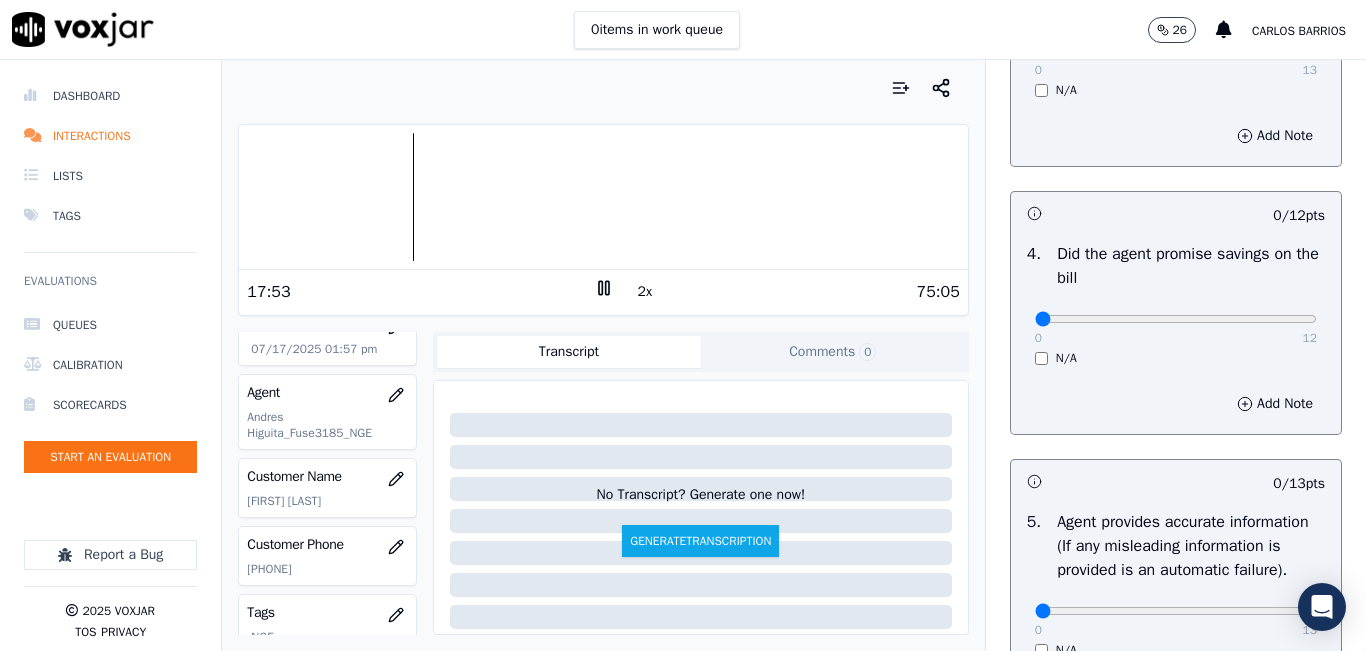 scroll, scrollTop: 900, scrollLeft: 0, axis: vertical 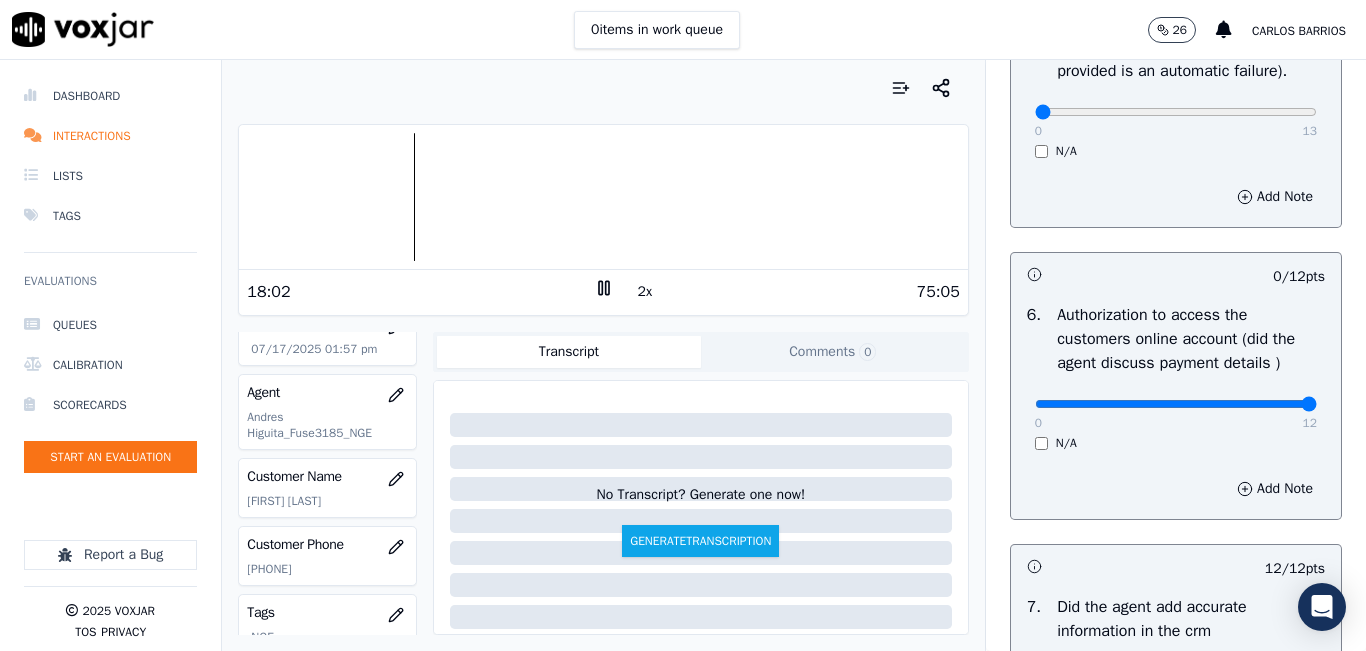 type on "12" 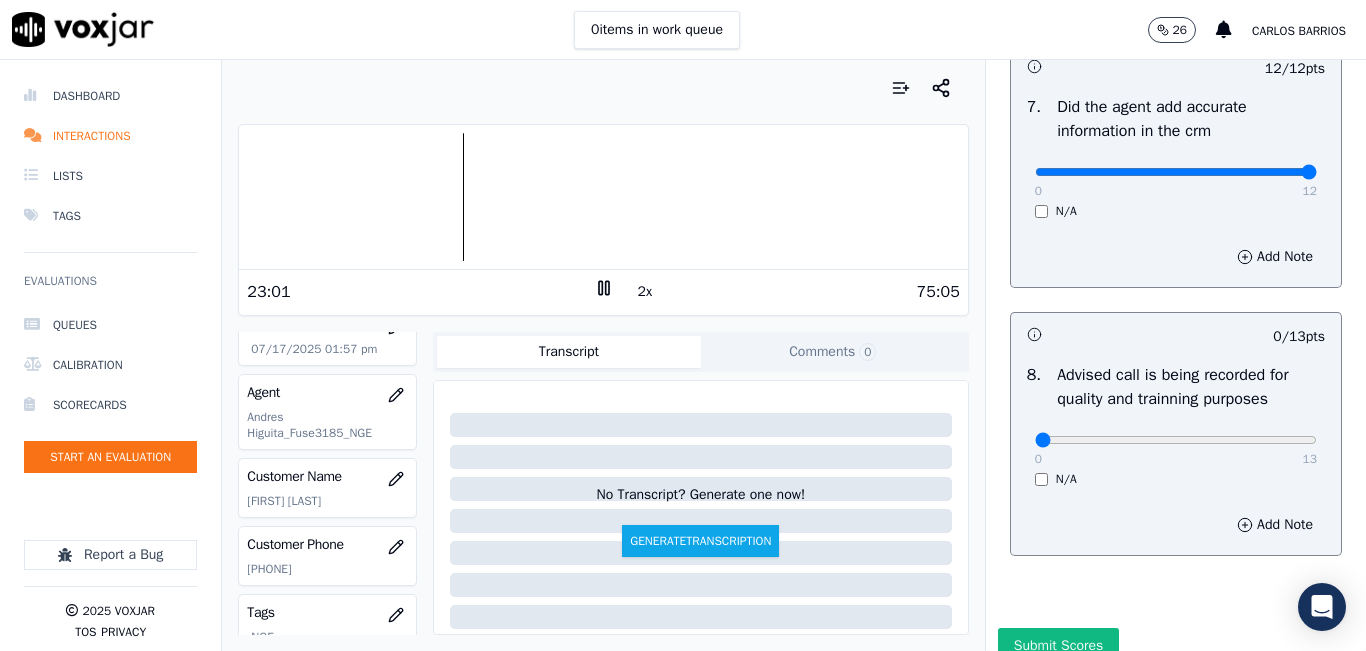 scroll, scrollTop: 1918, scrollLeft: 0, axis: vertical 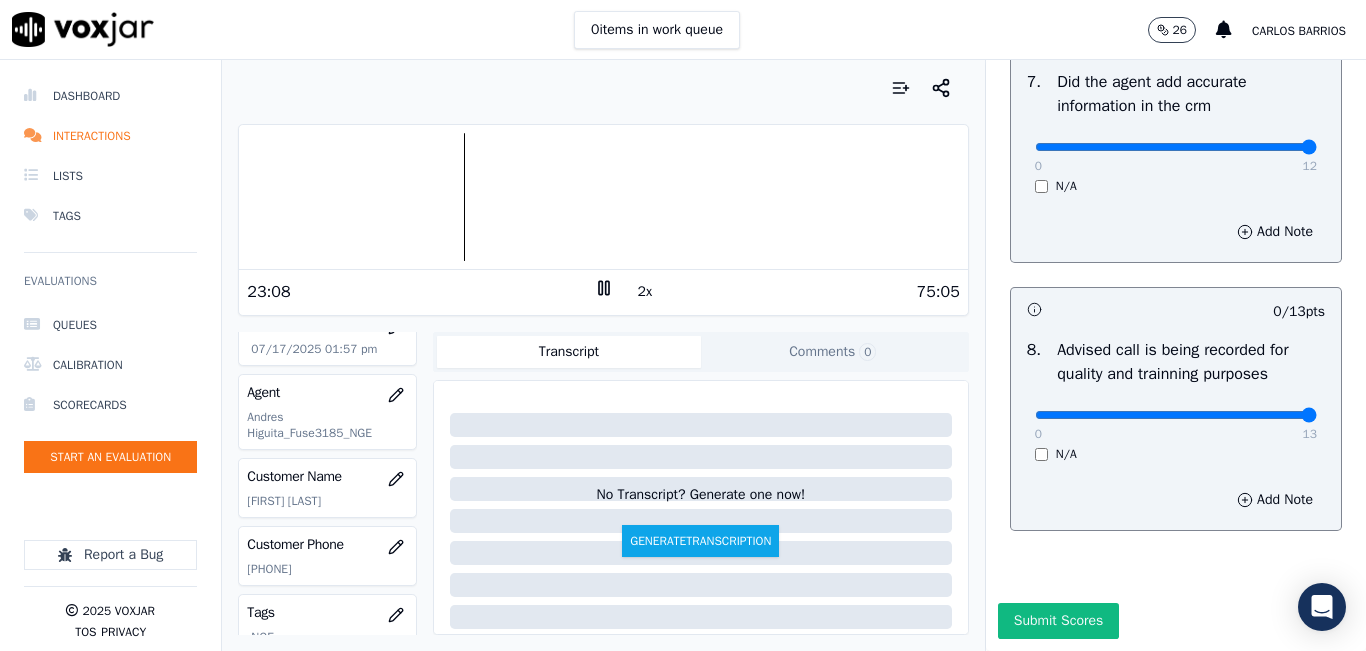 type on "13" 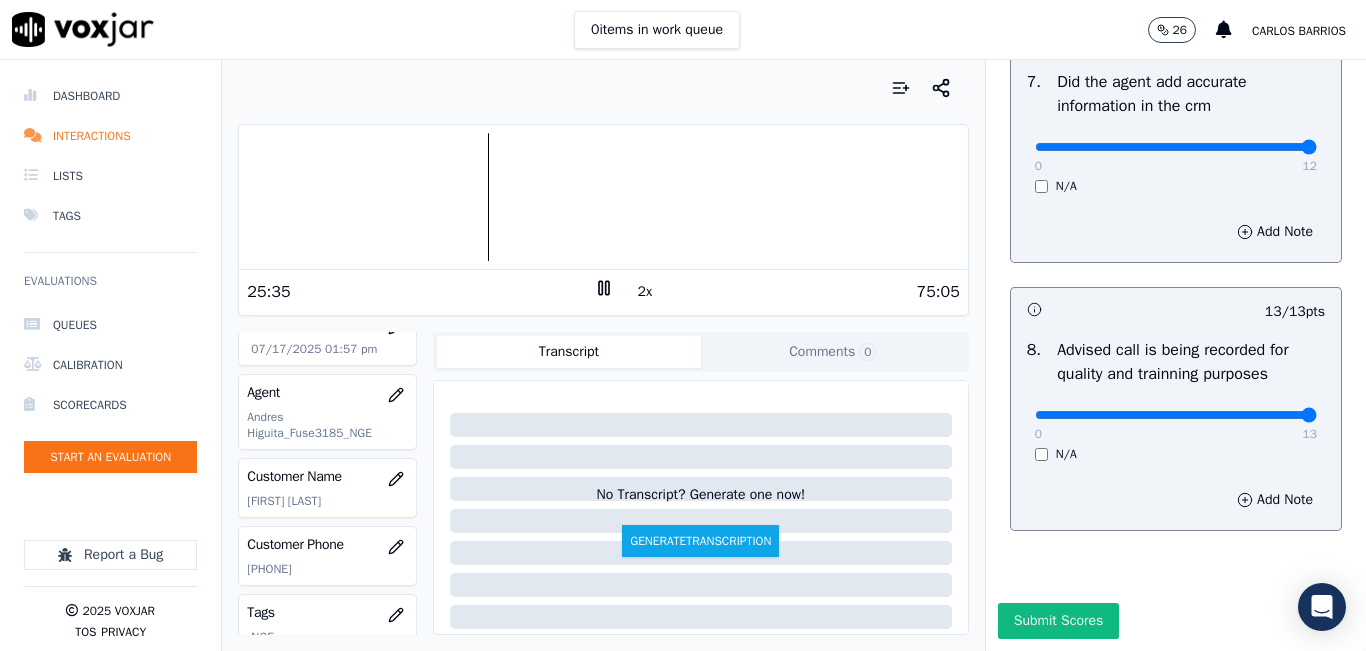 click on "2x" at bounding box center [604, 291] 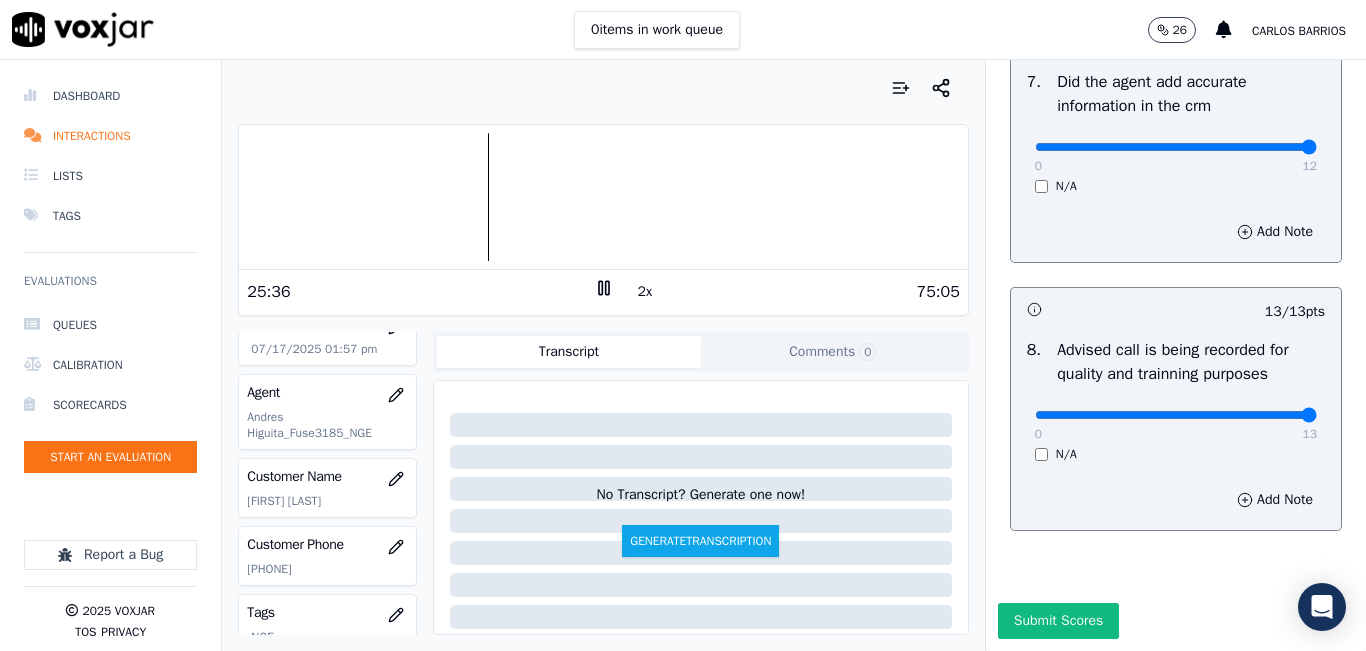 click 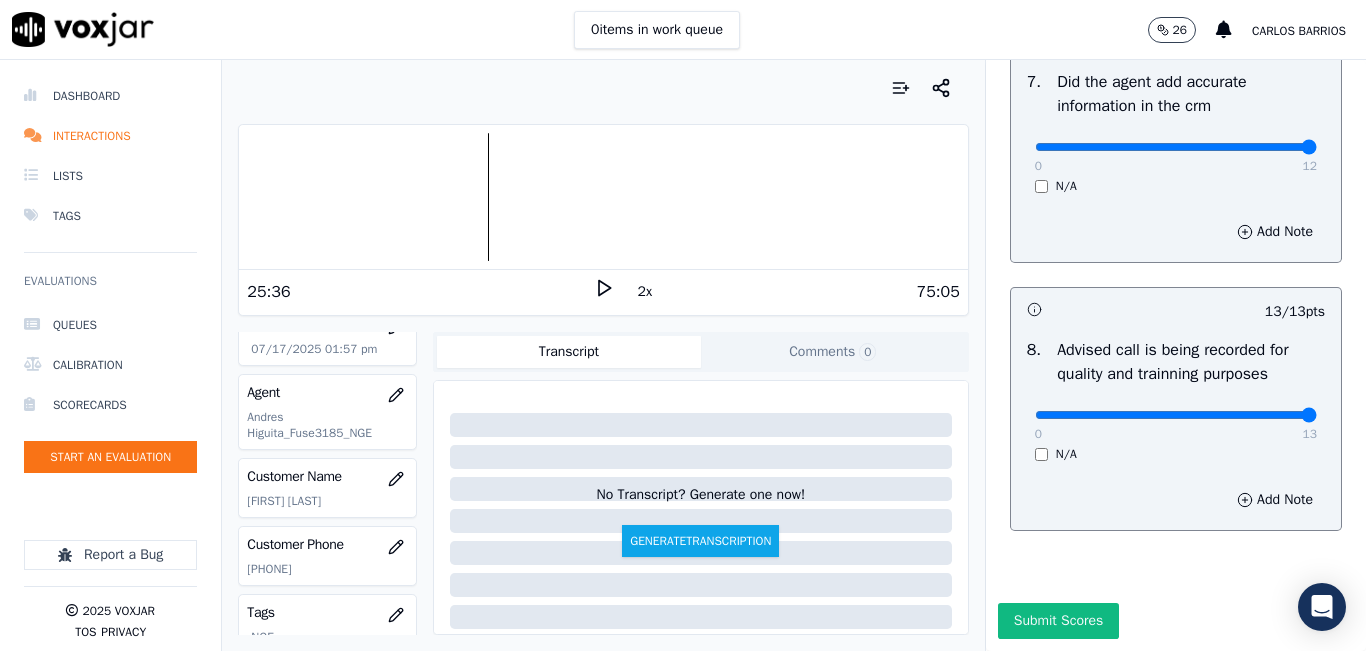 click 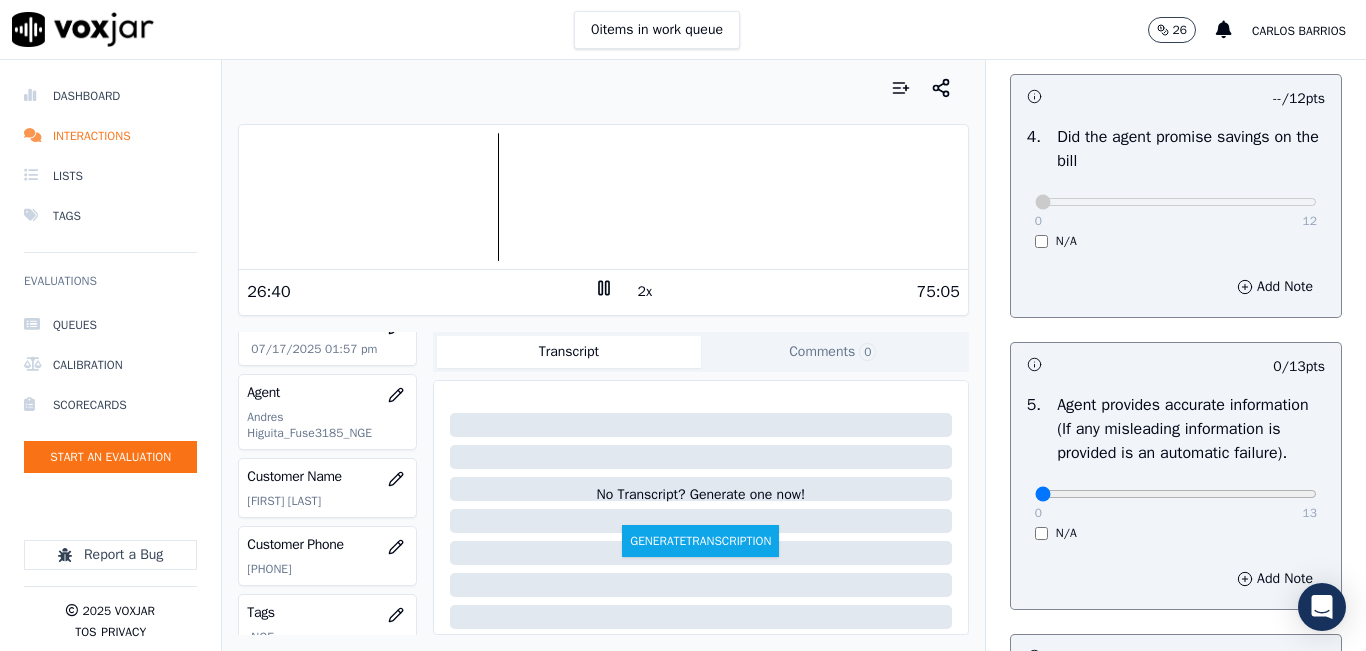 scroll, scrollTop: 1018, scrollLeft: 0, axis: vertical 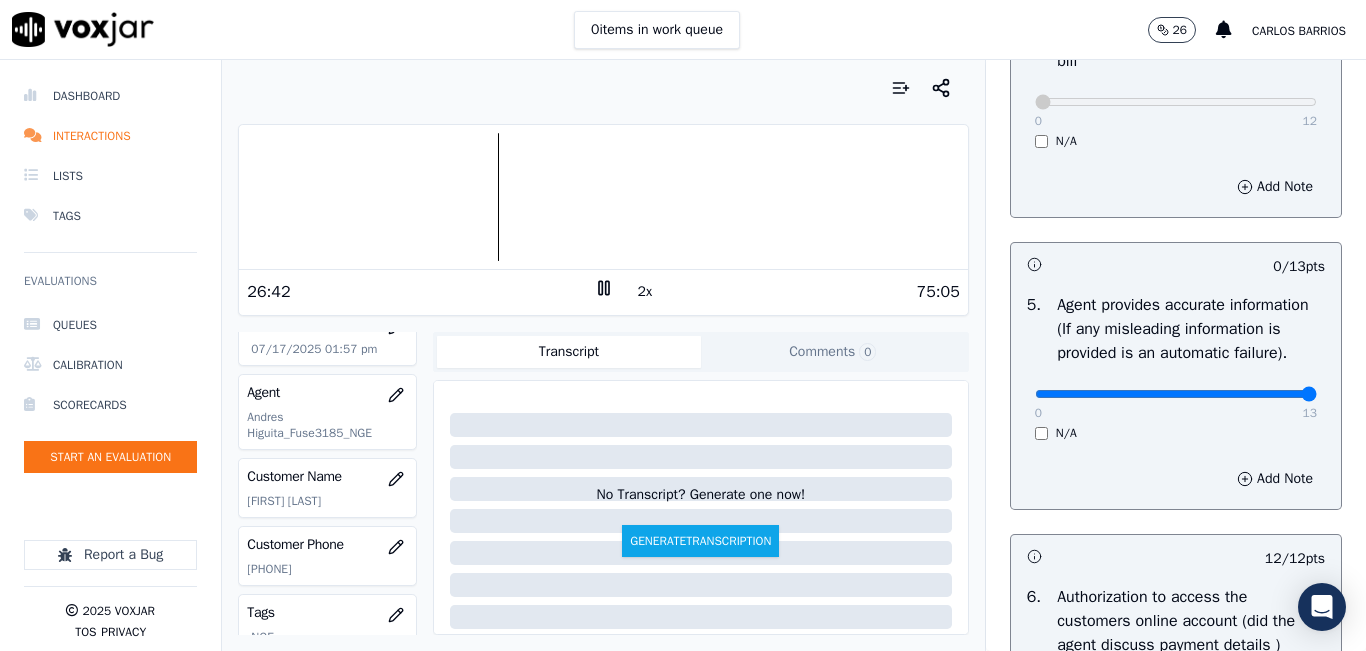 type on "13" 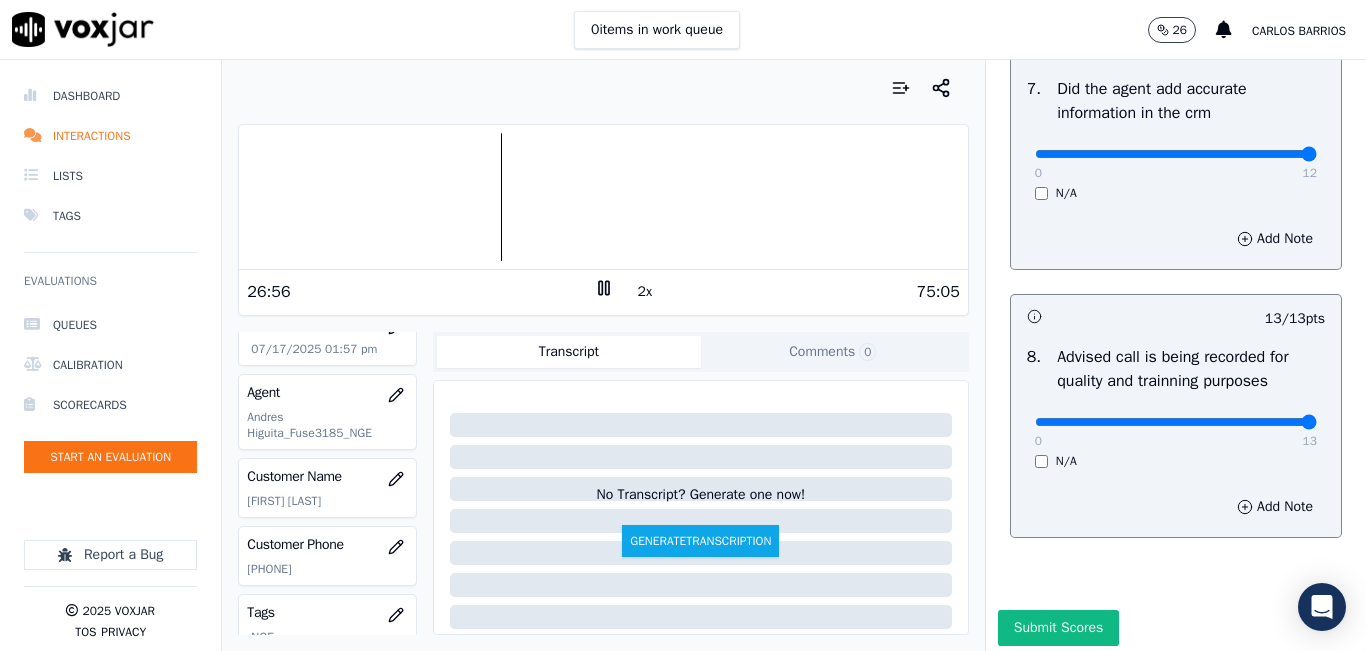 scroll, scrollTop: 1918, scrollLeft: 0, axis: vertical 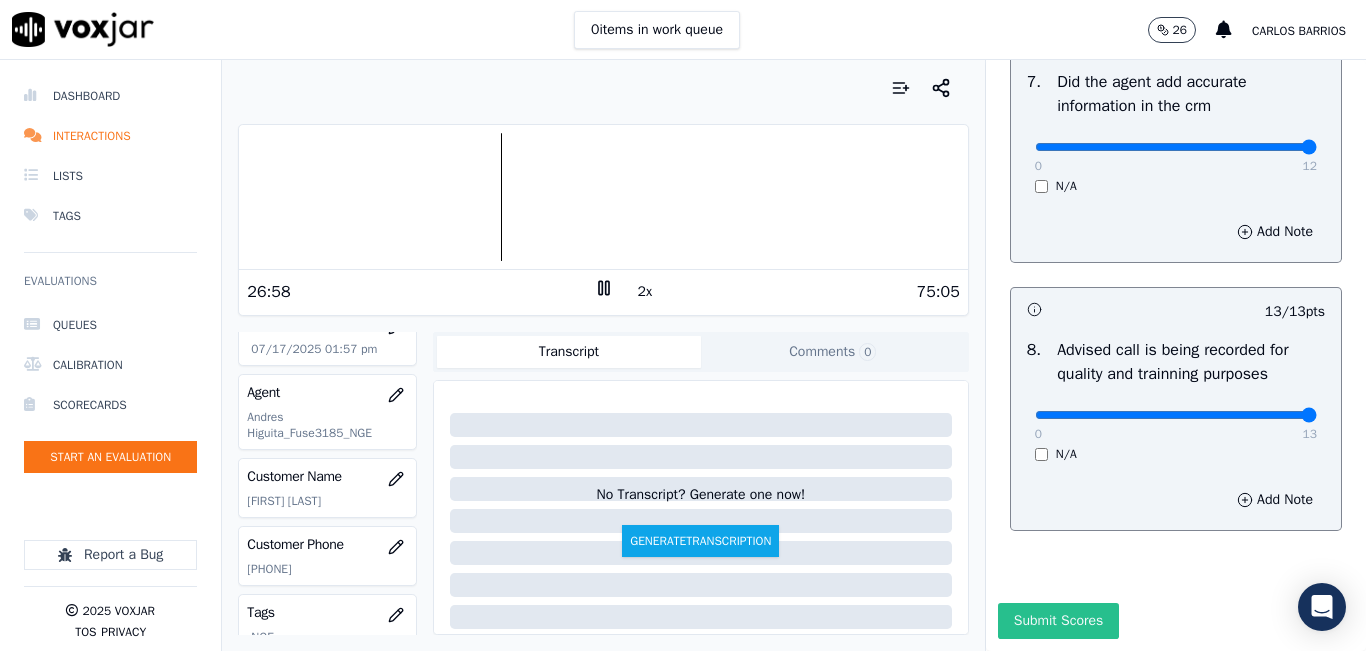 click on "Submit Scores" at bounding box center (1058, 621) 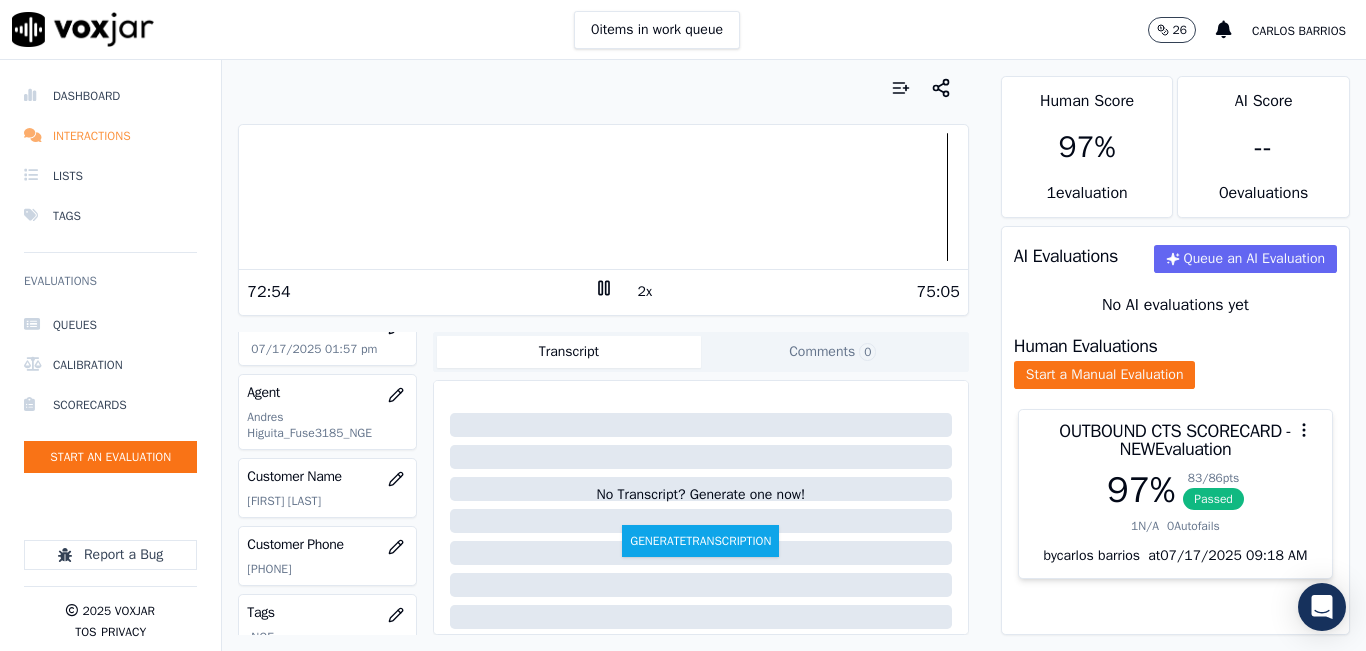 click on "Interactions" at bounding box center (110, 136) 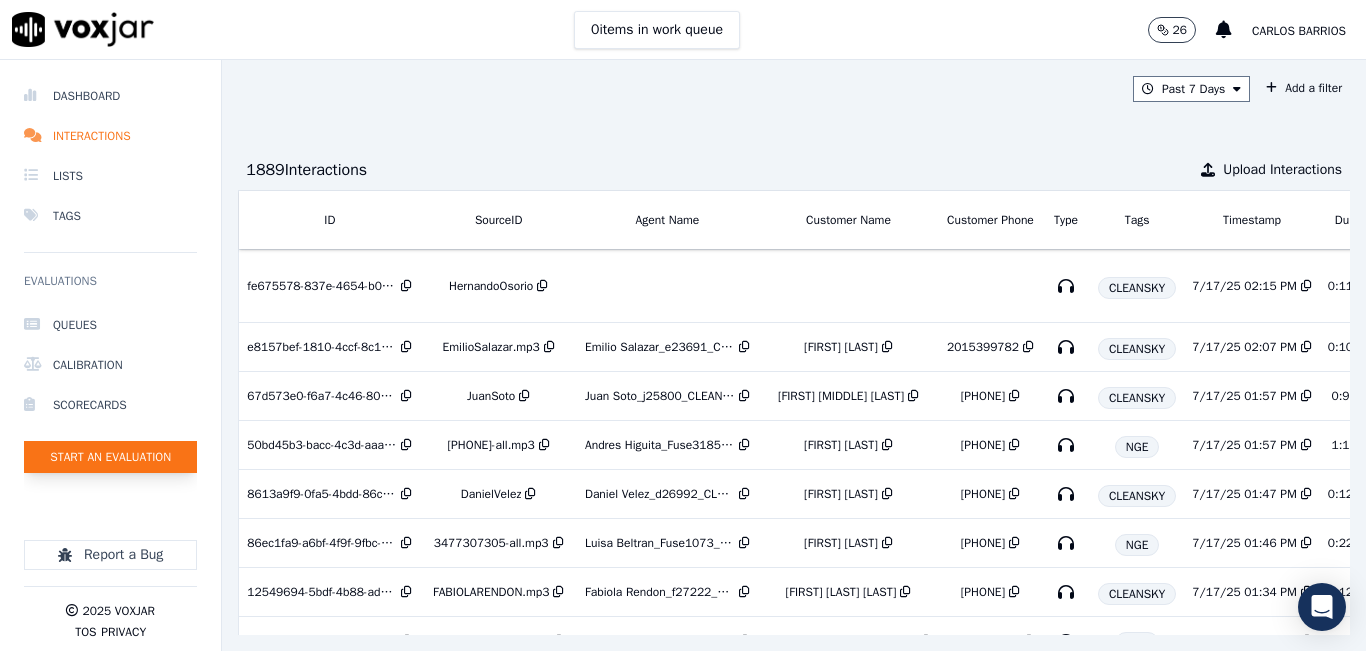 click on "Start an Evaluation" 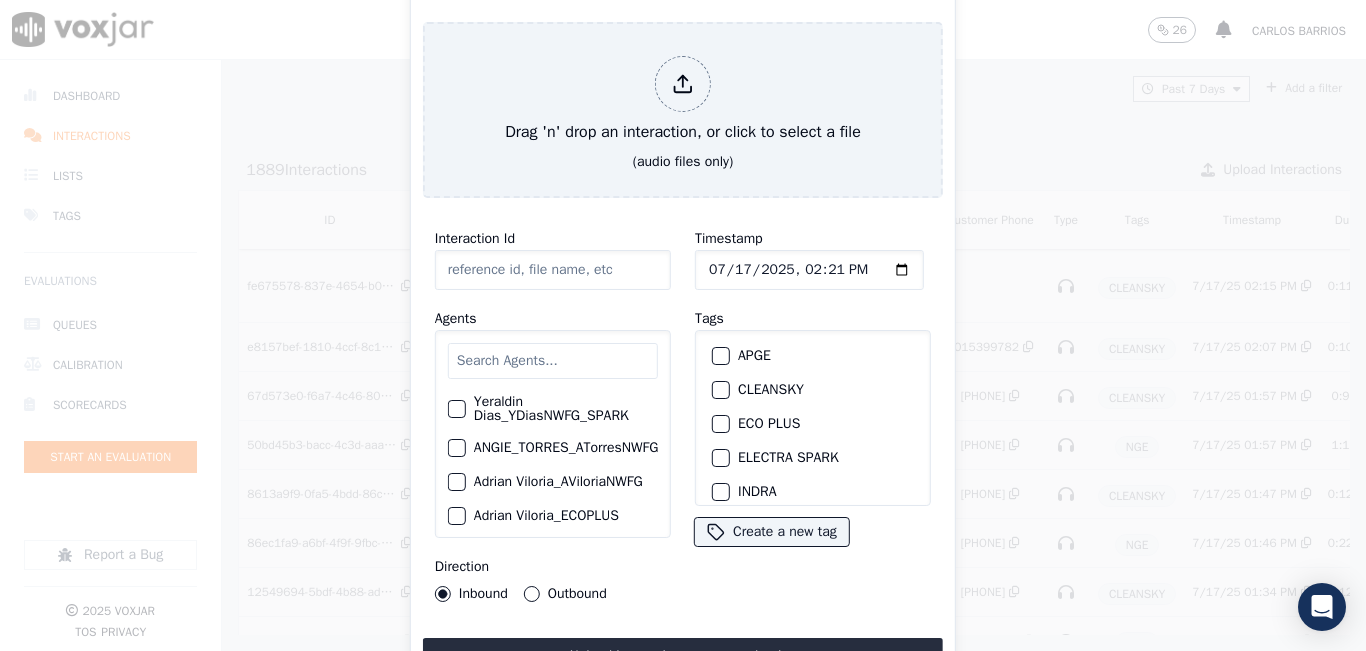 click at bounding box center [553, 361] 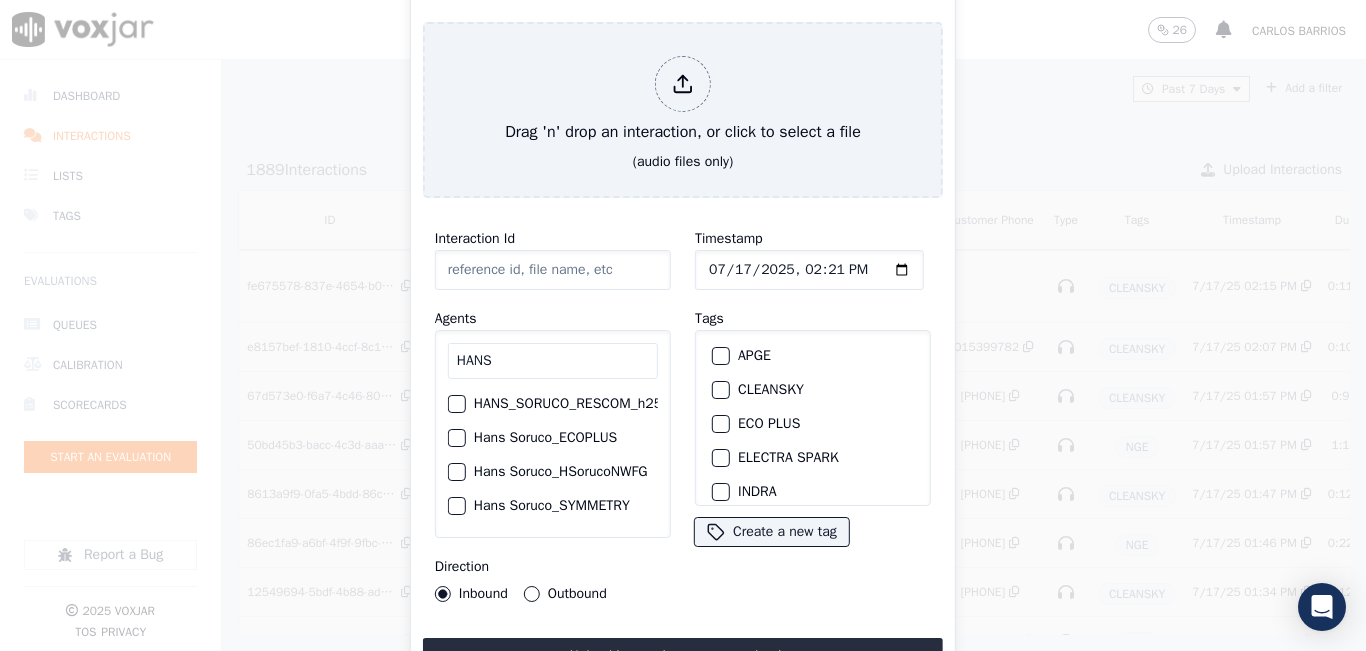 scroll, scrollTop: 100, scrollLeft: 0, axis: vertical 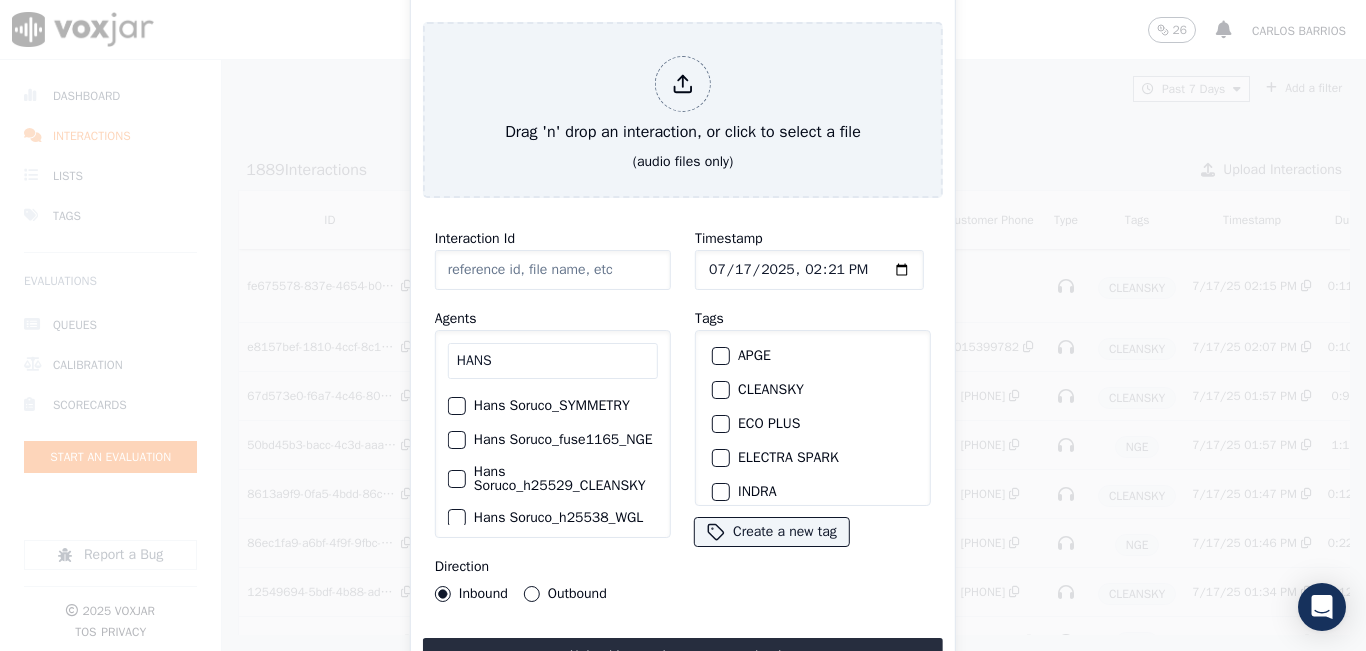 type on "HANS" 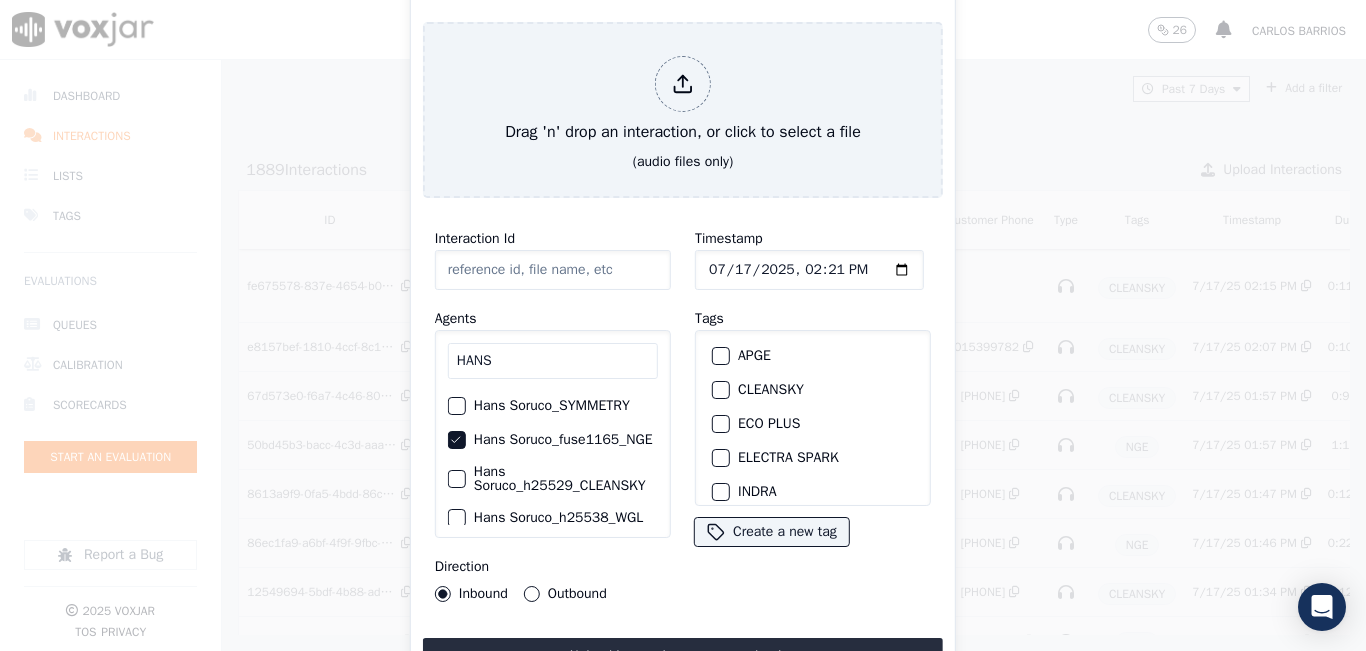 click on "Outbound" at bounding box center (532, 594) 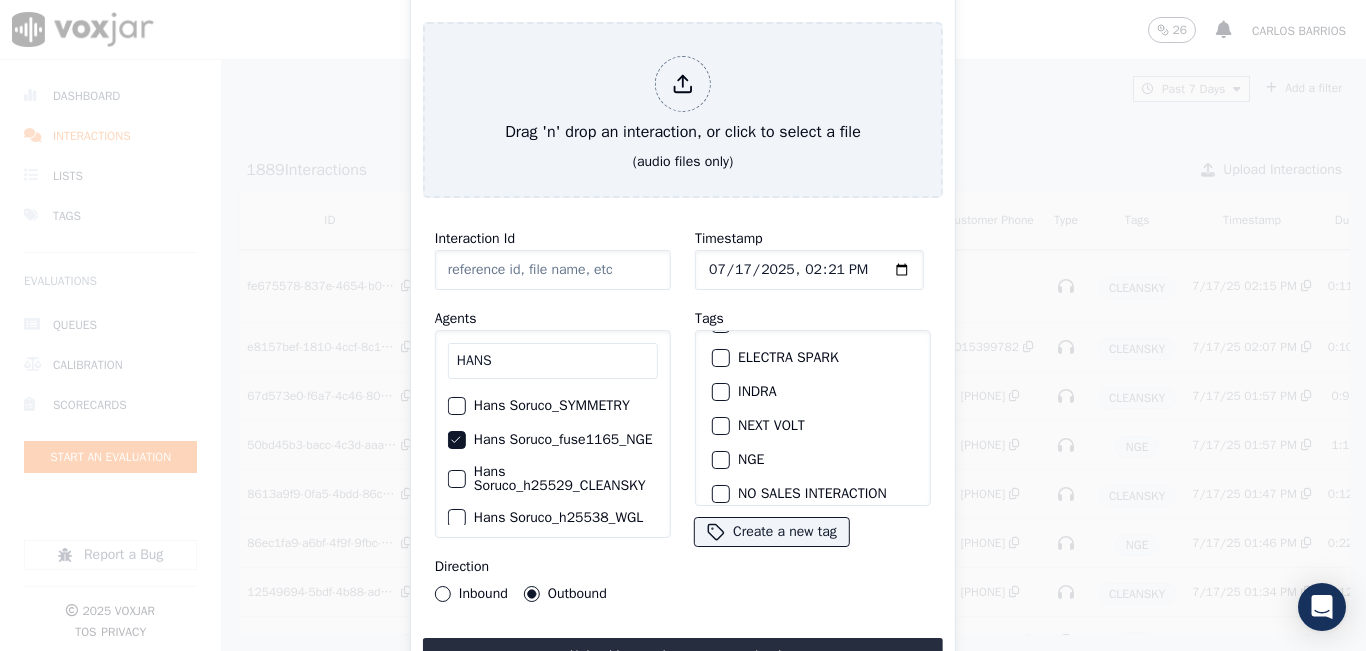scroll, scrollTop: 0, scrollLeft: 0, axis: both 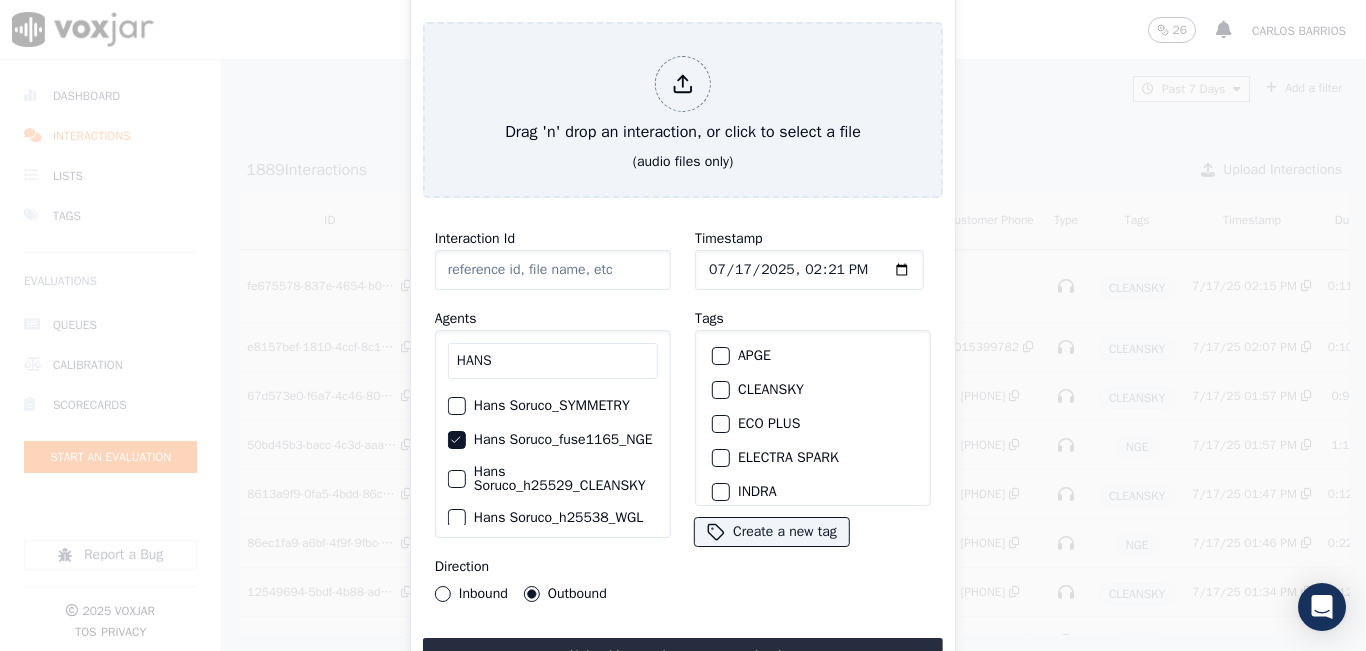 click on "Inbound" at bounding box center (443, 594) 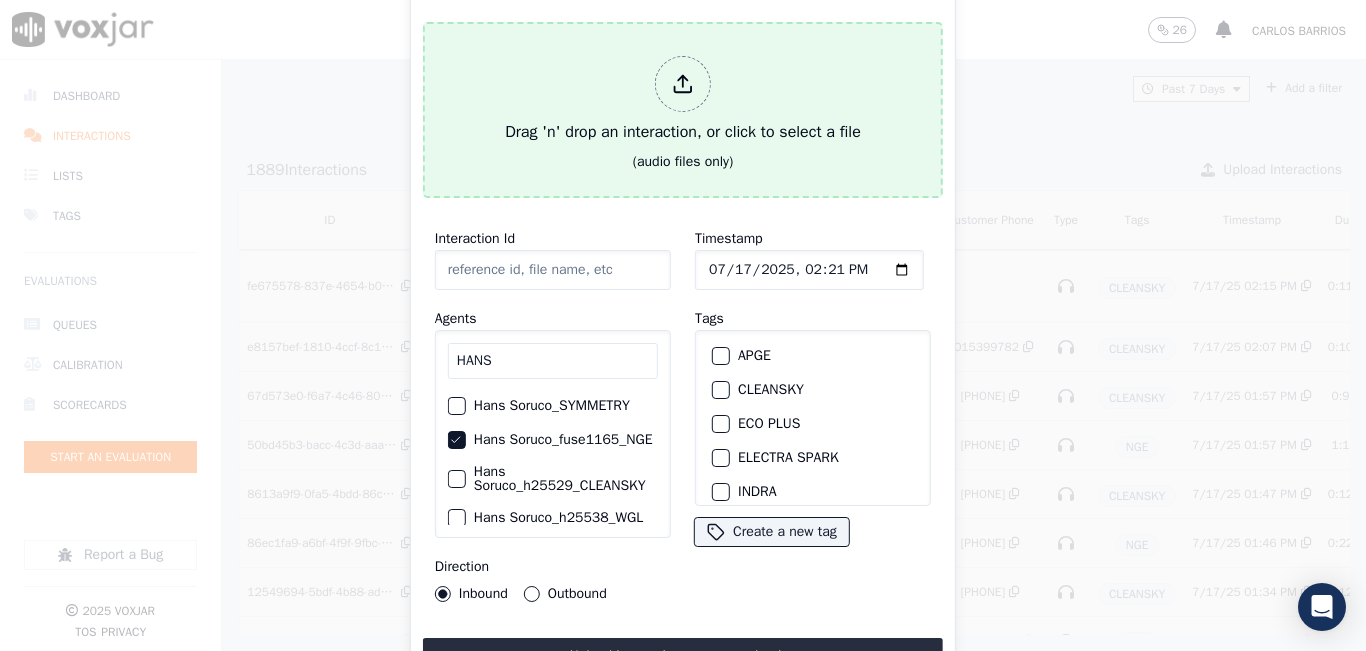 click on "Drag 'n' drop an interaction, or click to select a file" at bounding box center [683, 100] 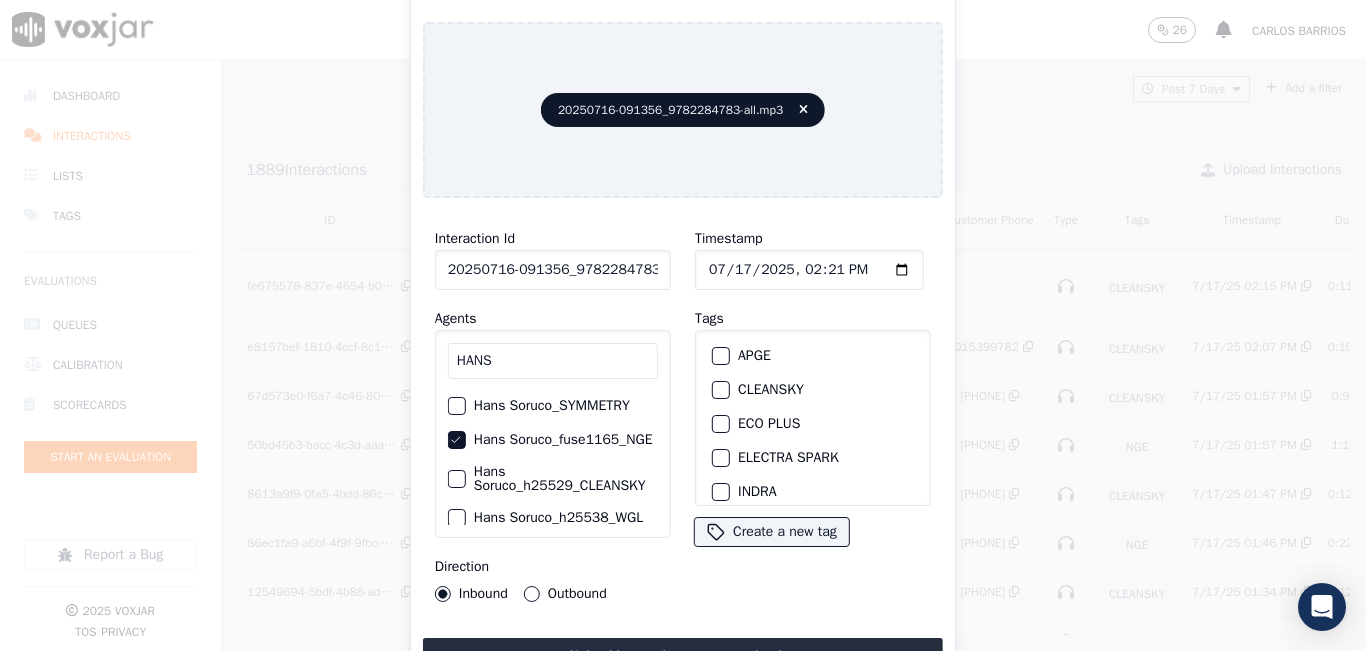 scroll, scrollTop: 100, scrollLeft: 0, axis: vertical 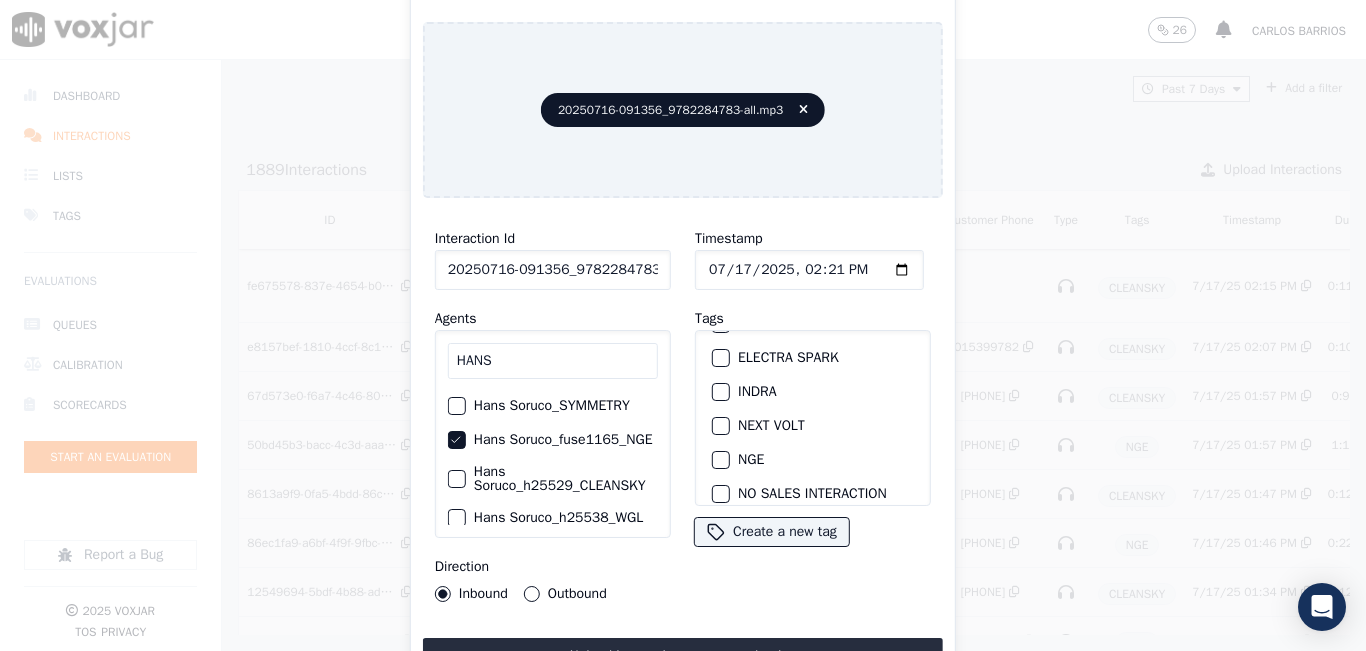 click at bounding box center (720, 460) 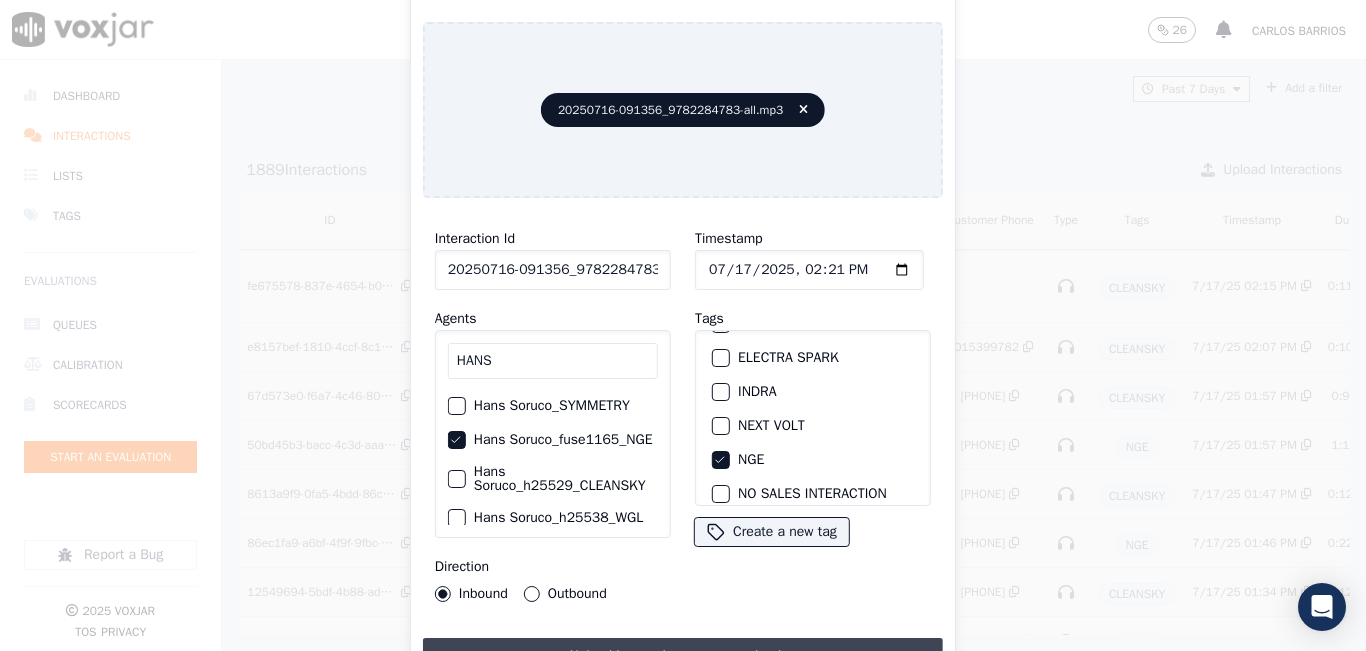 click on "Upload interaction to start evaluation" at bounding box center [683, 656] 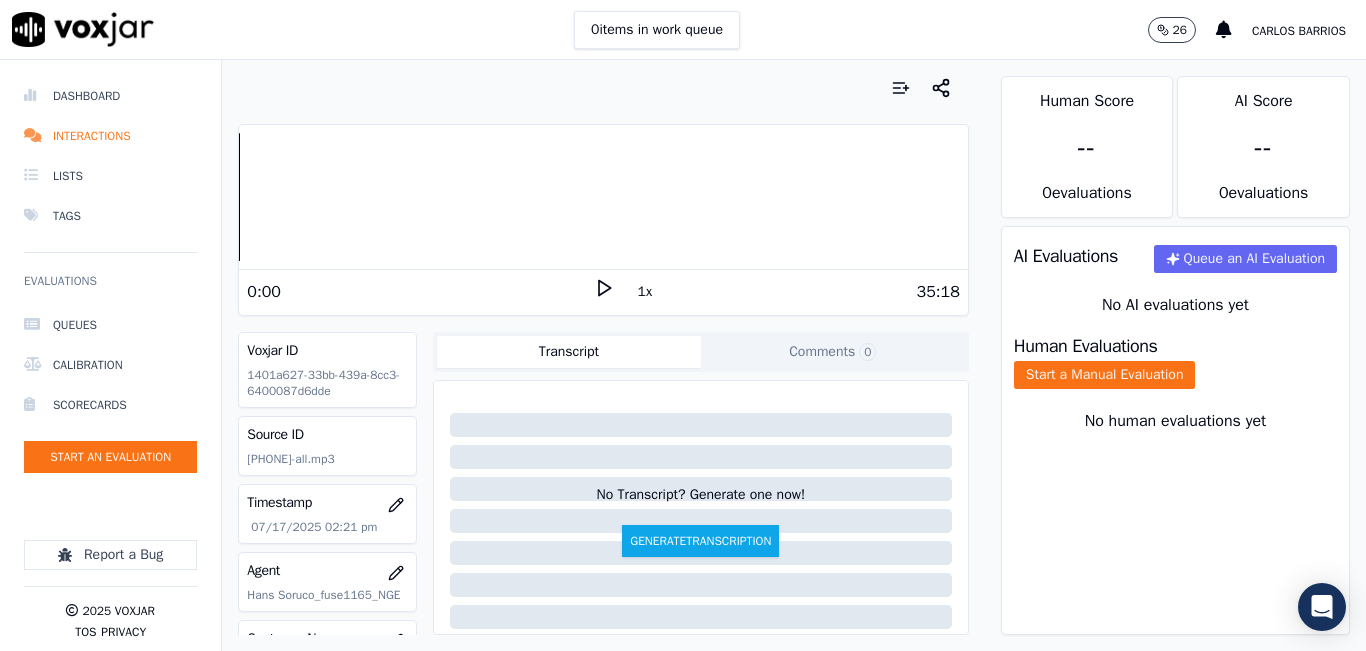 click on "1x" at bounding box center [645, 292] 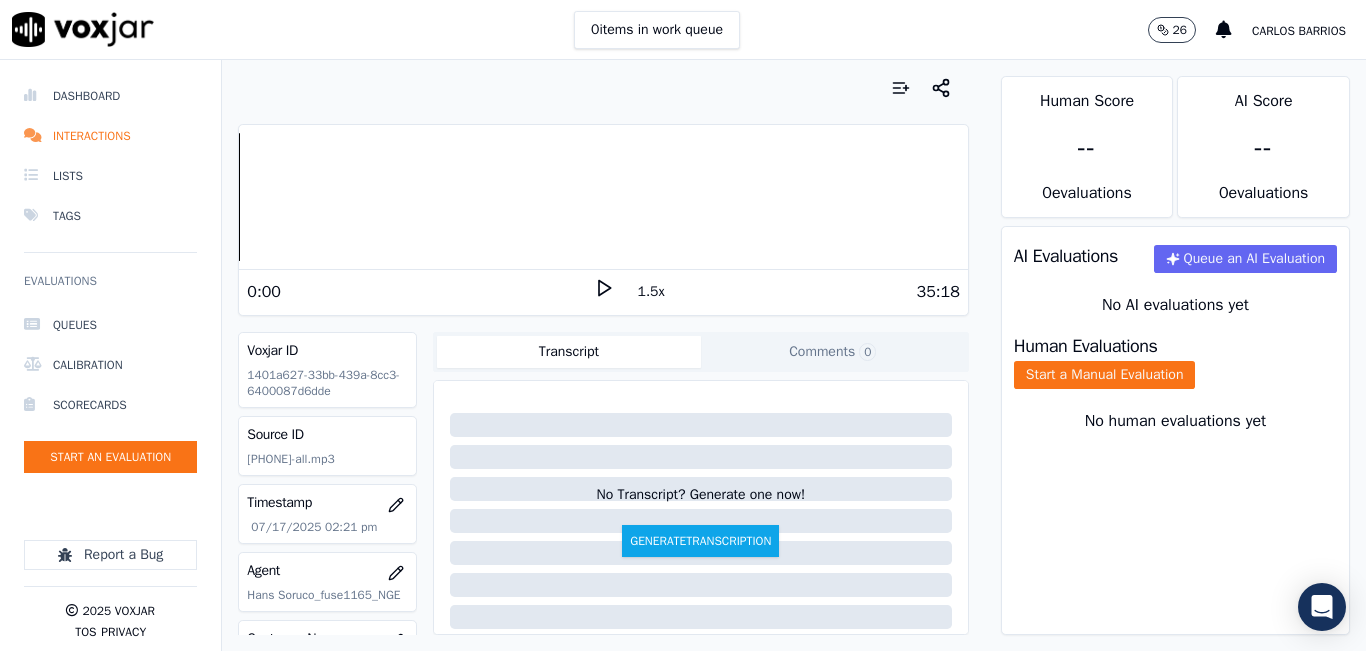 click on "1.5x" at bounding box center [651, 292] 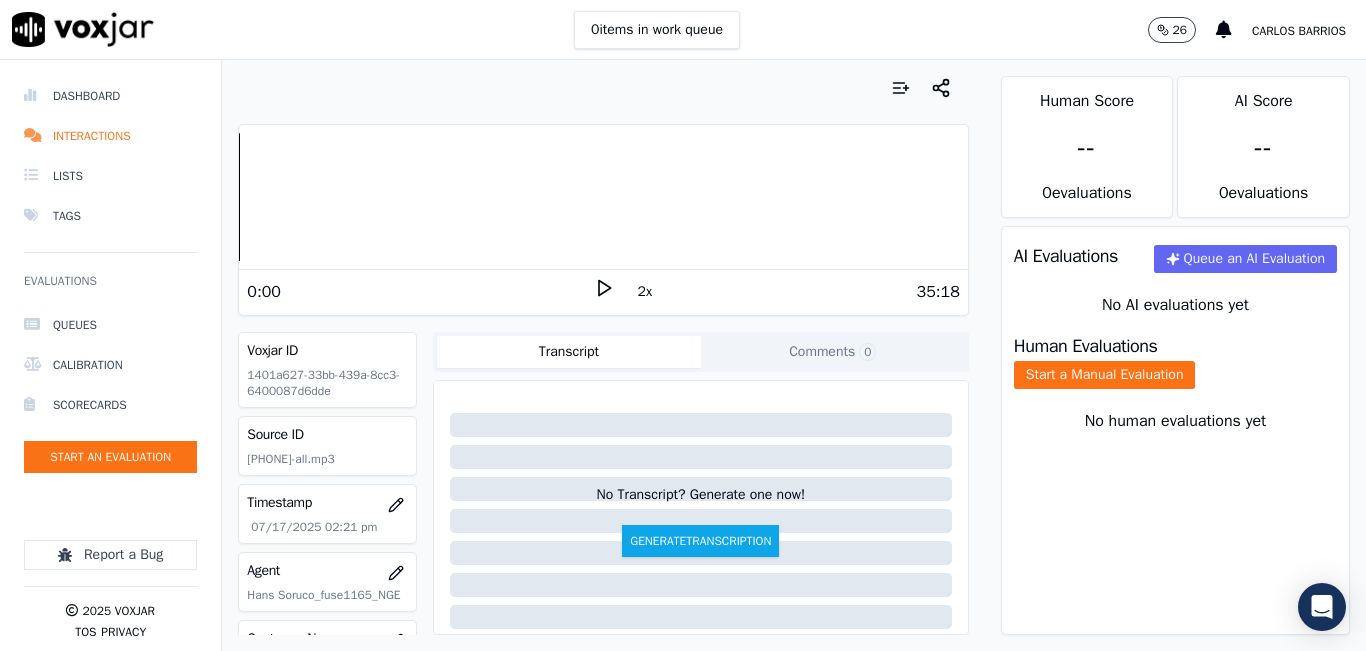 click 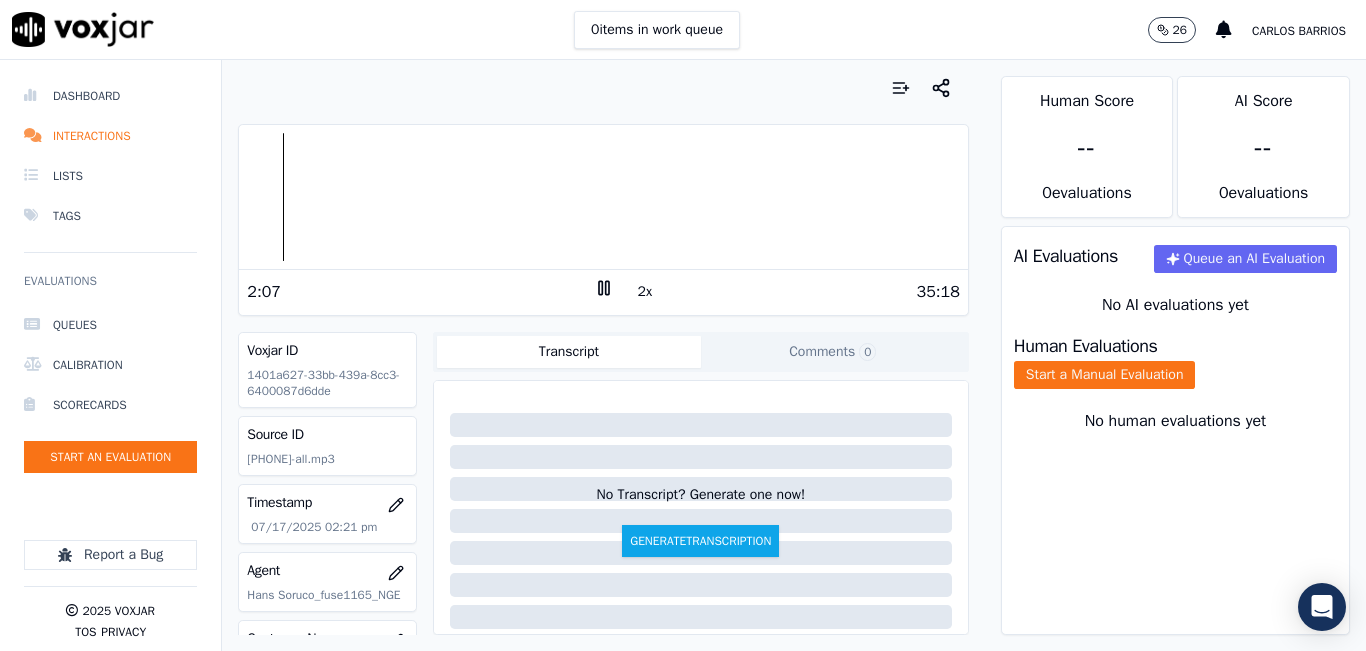 click at bounding box center [603, 197] 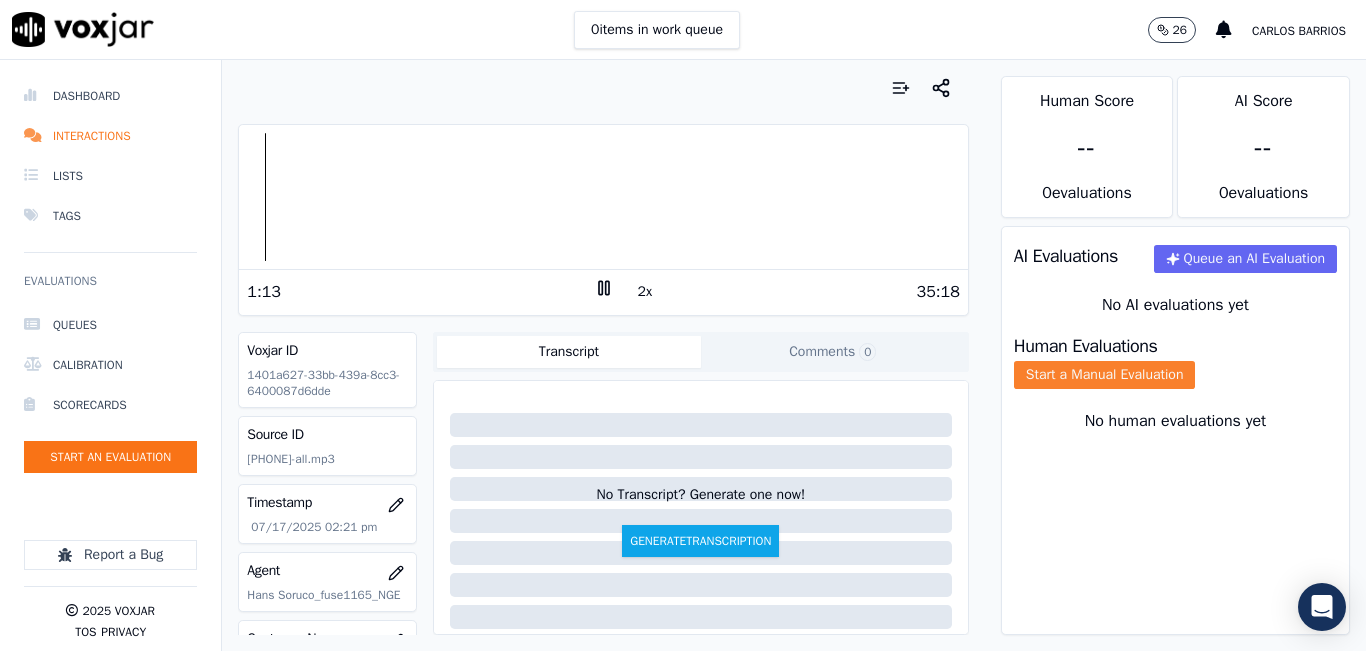 click on "Start a Manual Evaluation" 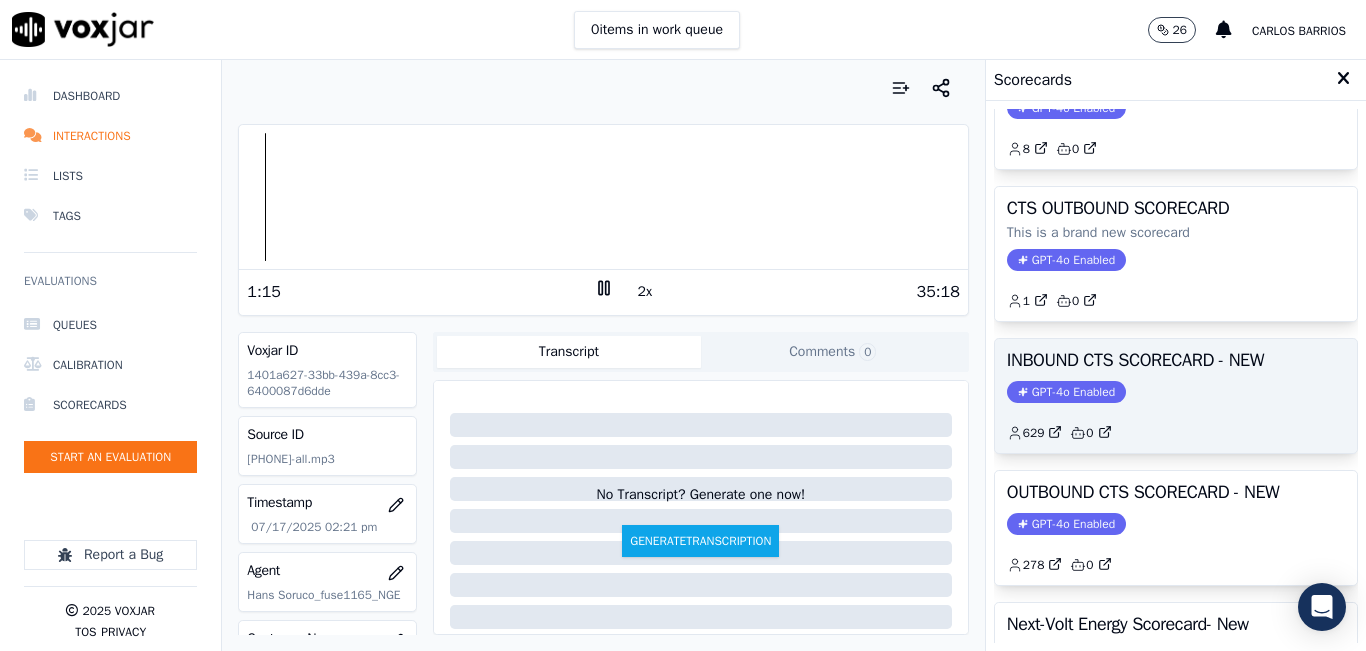 scroll, scrollTop: 100, scrollLeft: 0, axis: vertical 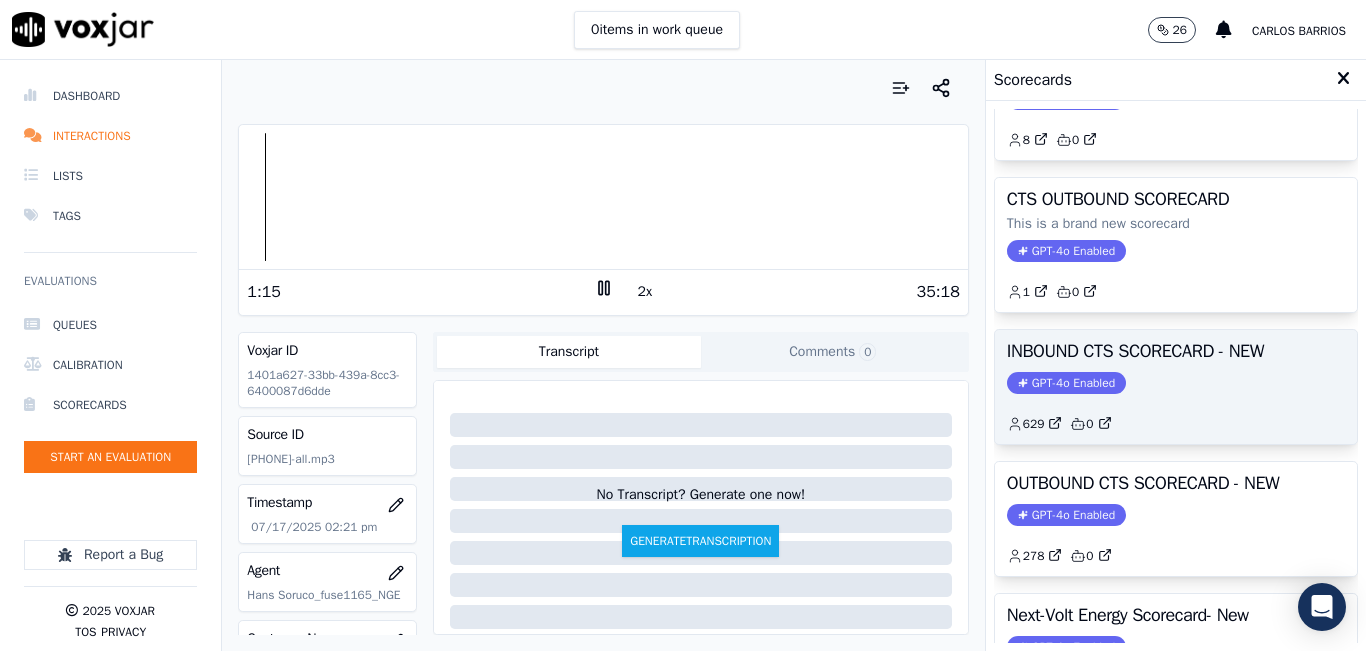 click on "INBOUND CTS SCORECARD - NEW        GPT-4o Enabled       629         0" at bounding box center [1176, 387] 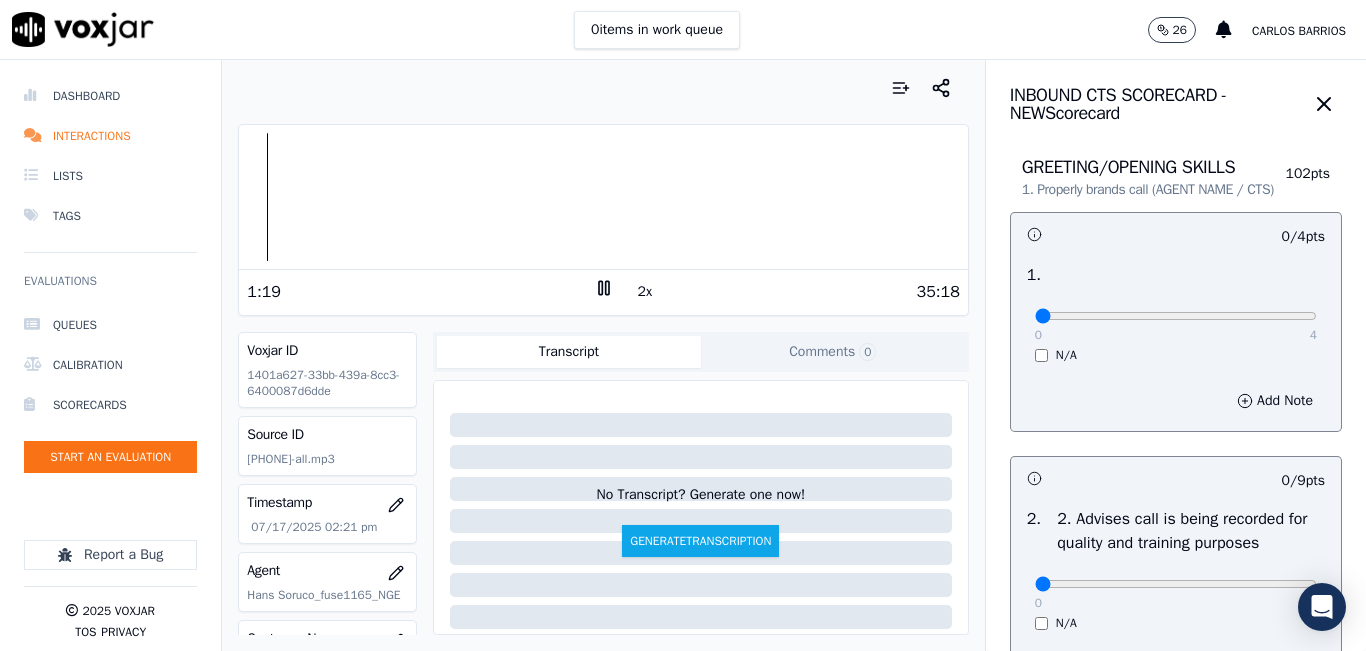 click on "Dashboard   Interactions   Lists   Tags       Evaluations     Queues   Calibration   Scorecards   Start an Evaluation
Report a Bug       2025   Voxjar   TOS   Privacy             Your browser does not support the audio element.   1:19     2x   35:18   Voxjar ID   1401a627-33bb-439a-8cc3-6400087d6dde   Source ID   9782284783-all.mp3   Timestamp
07/17/2025 02:21 pm     Agent
Hans Soruco_fuse1165_NGE     Customer Name     n/a     Customer Phone     n/a     Tags
NGE     Source     manualUpload   Type     AUDIO       Transcript   Comments  0   No Transcript? Generate one now!   Generate  Transcription         Add Comment   Scores   Transcript   Metadata   Comments         Human Score   --   0  evaluation s   AI Score   --   0  evaluation s     AI Evaluations
Queue an AI Evaluation   No AI evaluations yet   Human Evaluations   Start a Manual Evaluation   No human evaluations yet       INBOUND CTS SCORECARD - NEW   Scorecard       GREETING/OPENING SKILLS" at bounding box center (683, 355) 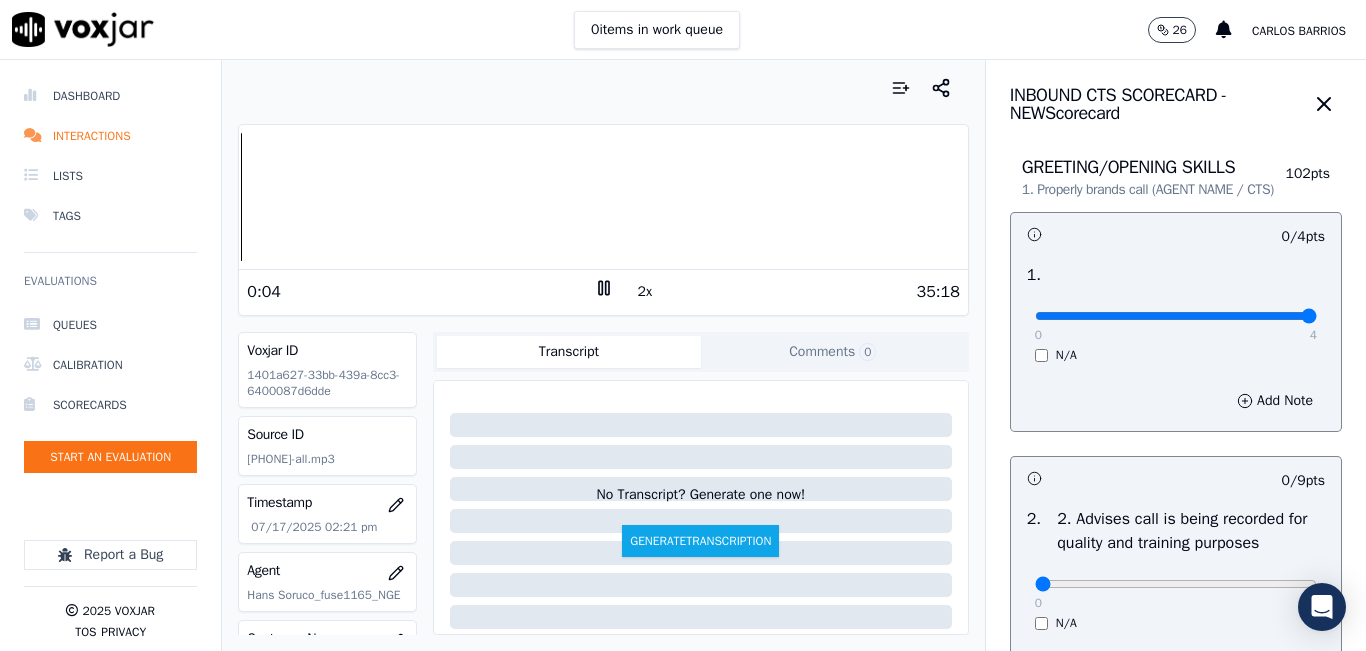 drag, startPoint x: 1241, startPoint y: 336, endPoint x: 1266, endPoint y: 336, distance: 25 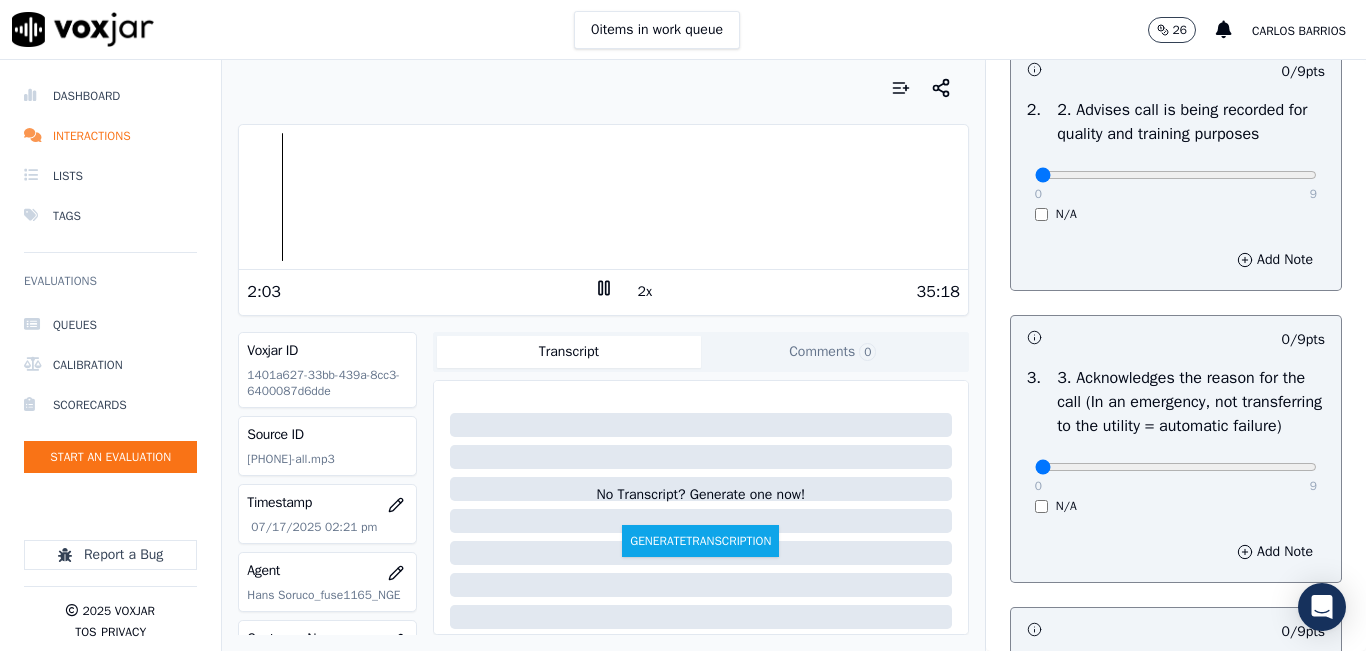 scroll, scrollTop: 600, scrollLeft: 0, axis: vertical 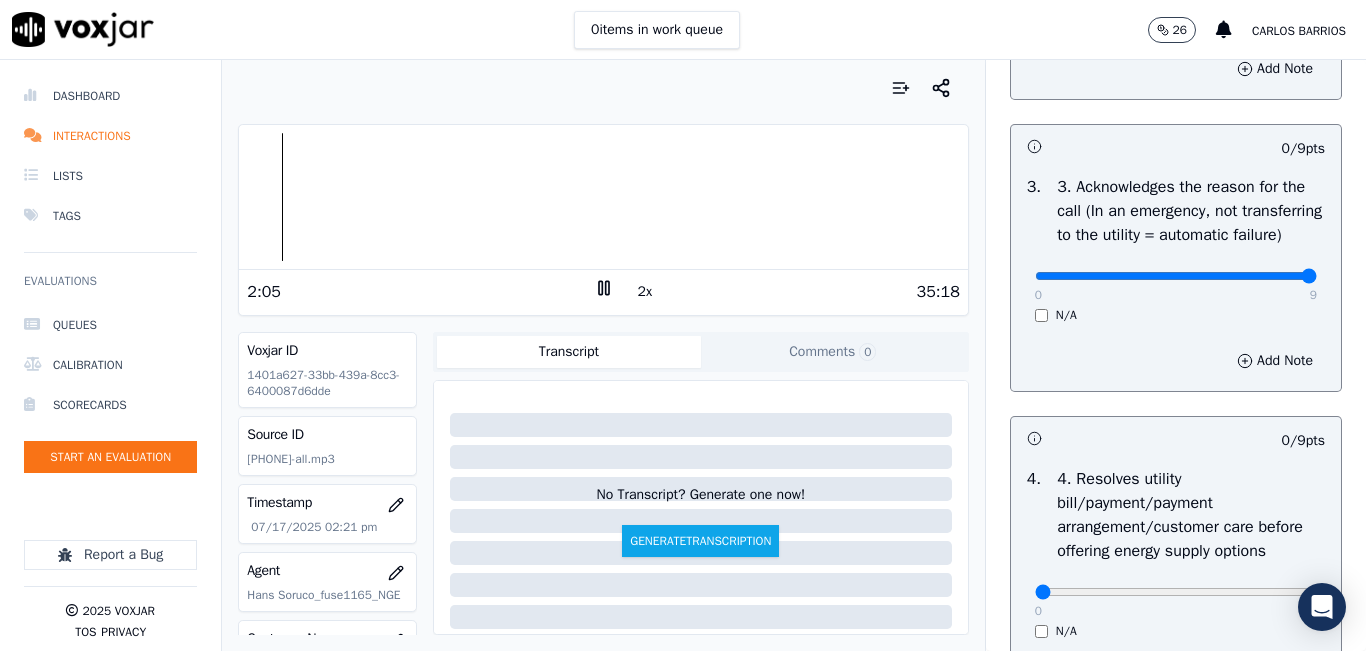 type on "9" 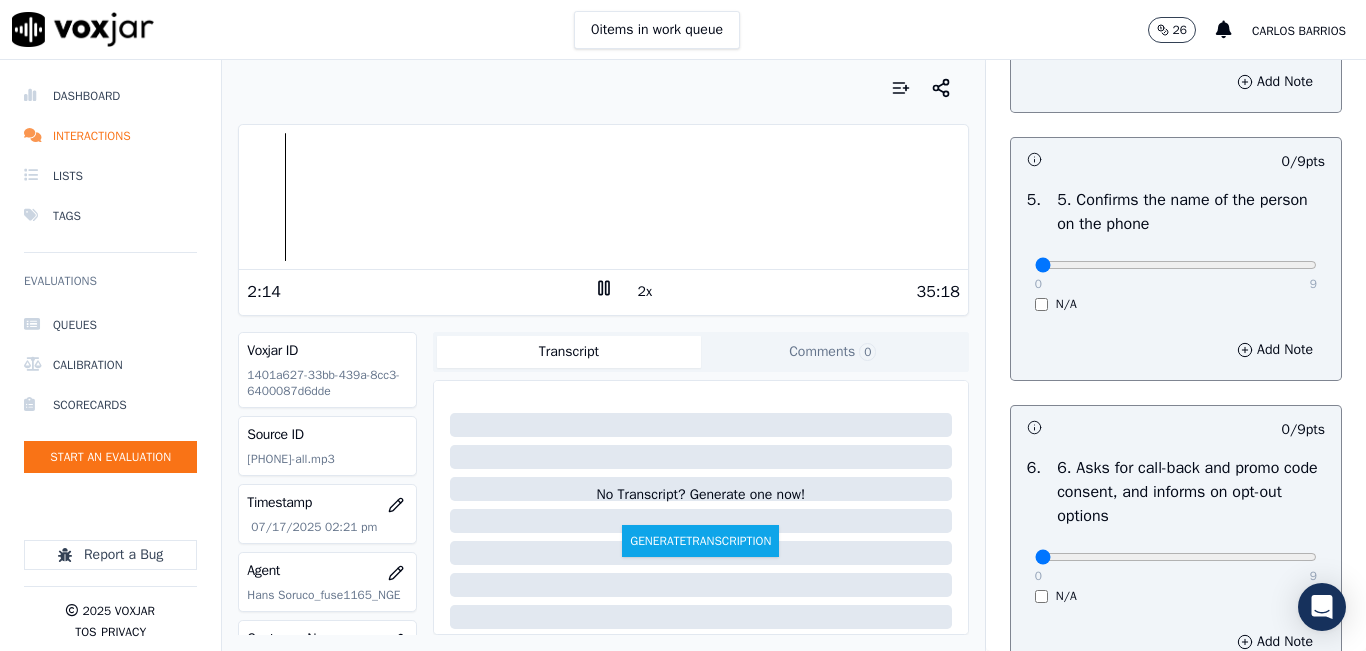 scroll, scrollTop: 1200, scrollLeft: 0, axis: vertical 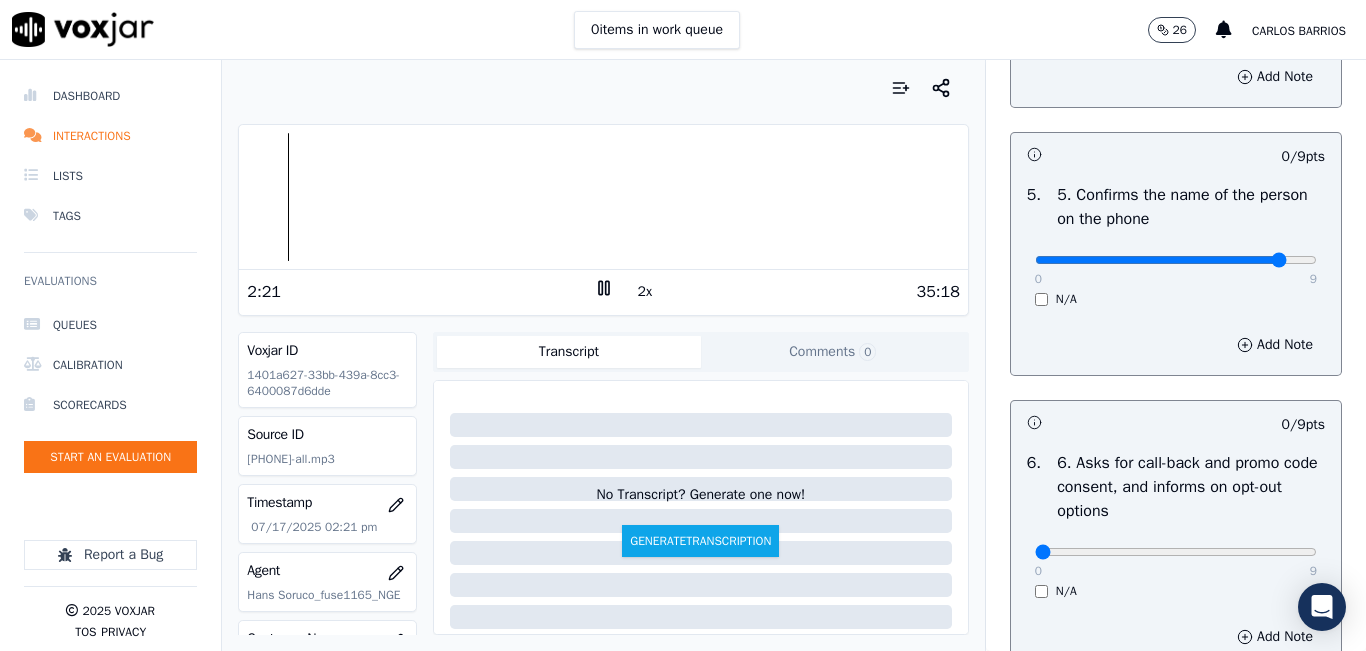 type on "8" 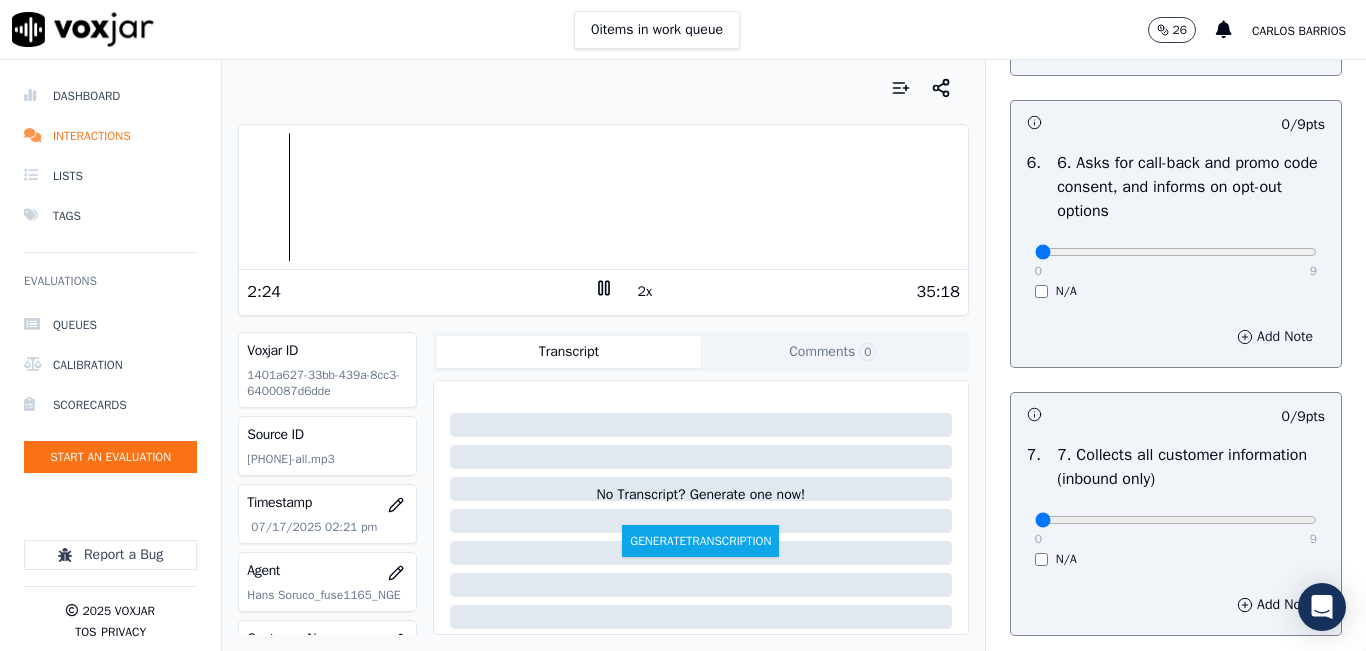 scroll, scrollTop: 1600, scrollLeft: 0, axis: vertical 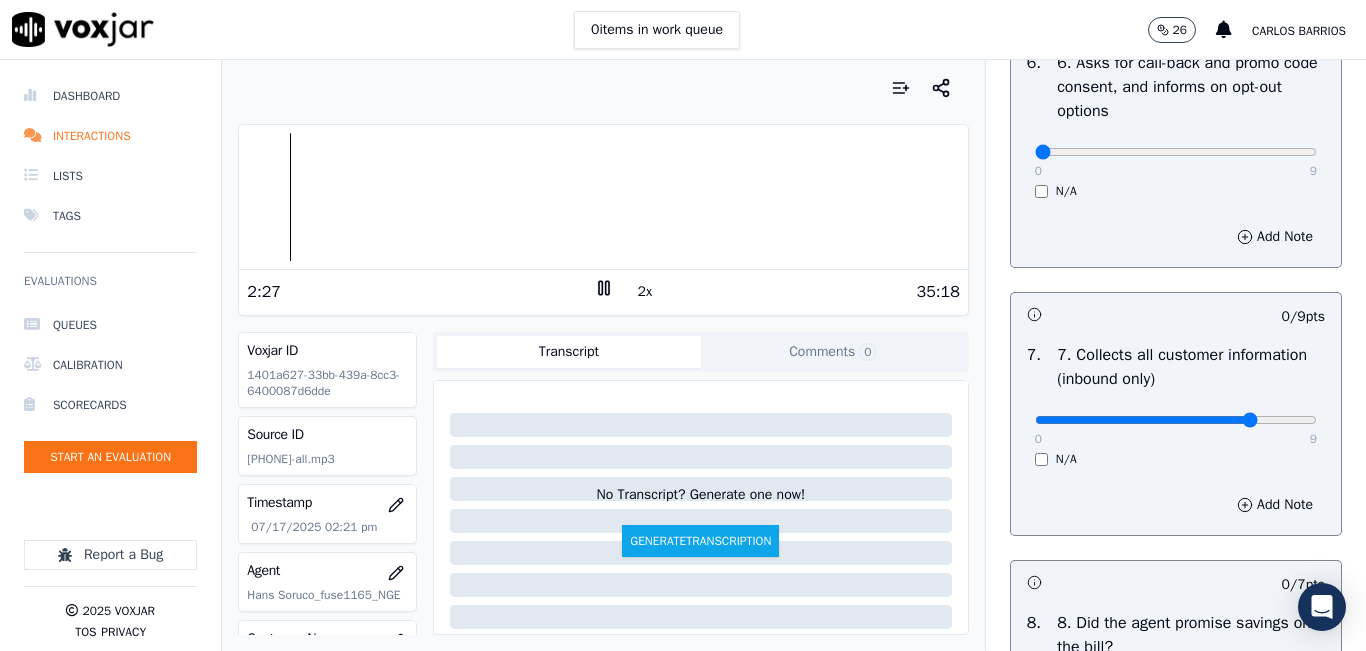 type on "7" 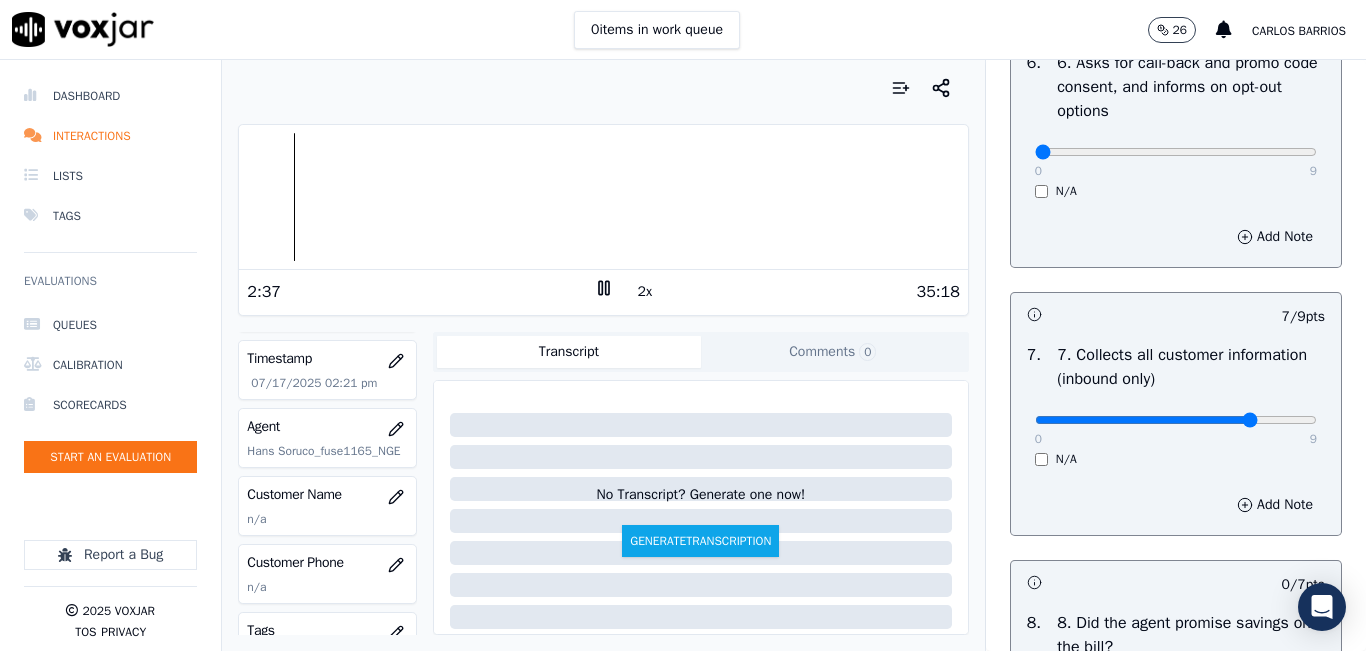 scroll, scrollTop: 200, scrollLeft: 0, axis: vertical 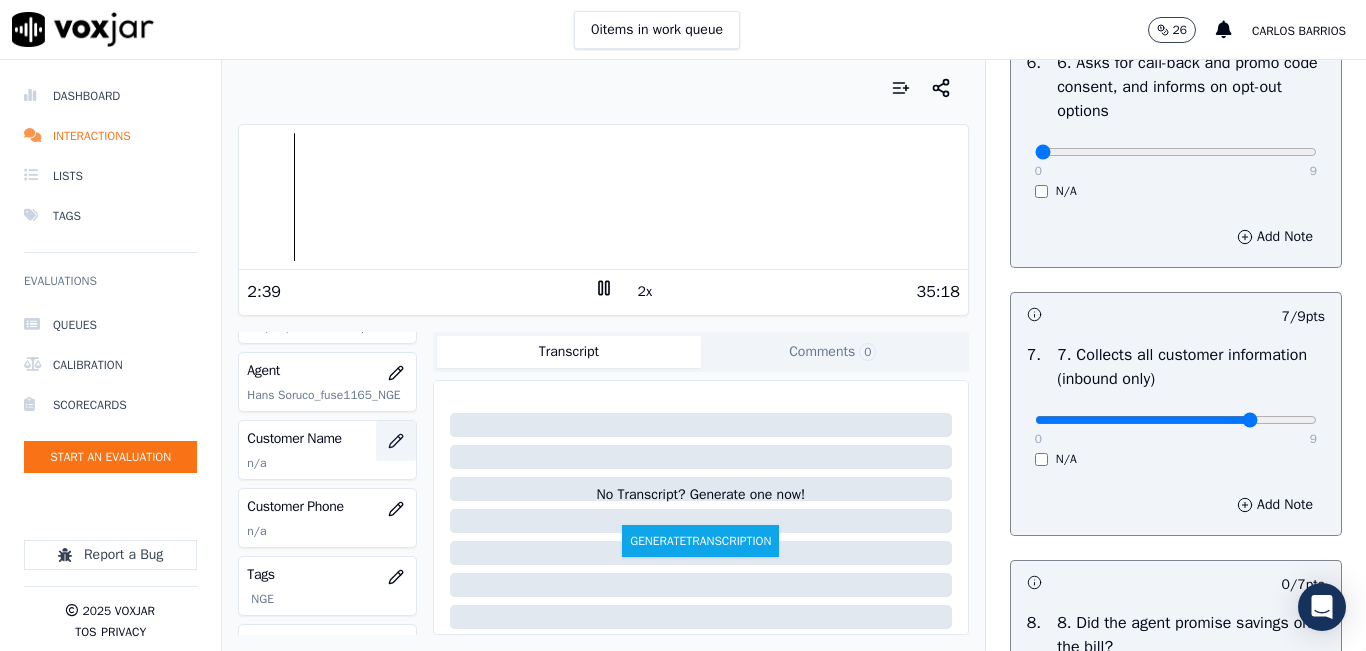 click at bounding box center (396, 441) 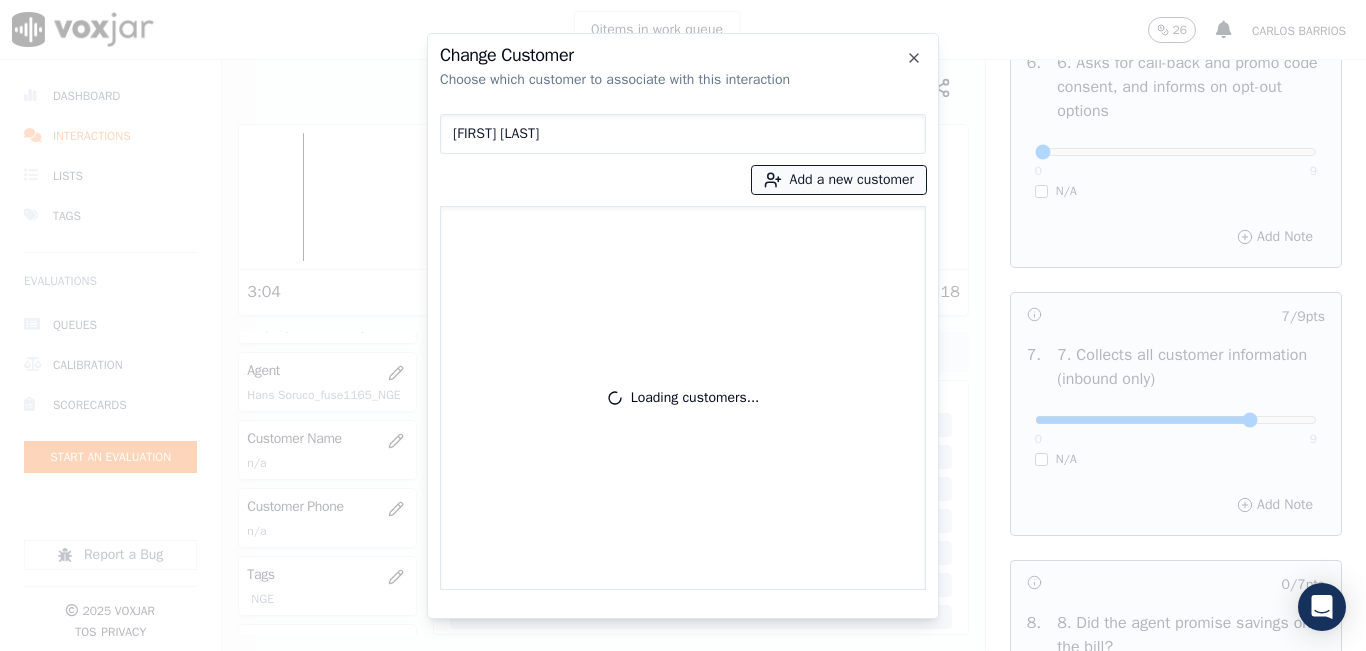 type on "NORMA PEREZ" 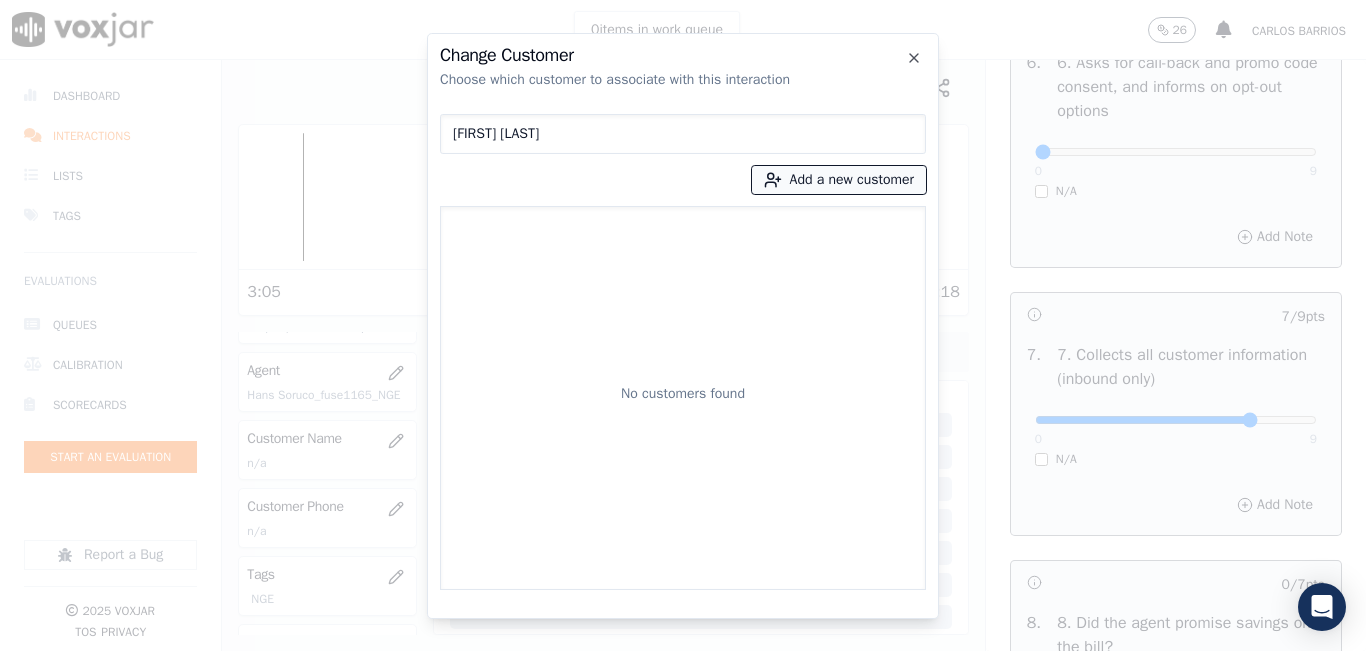 click 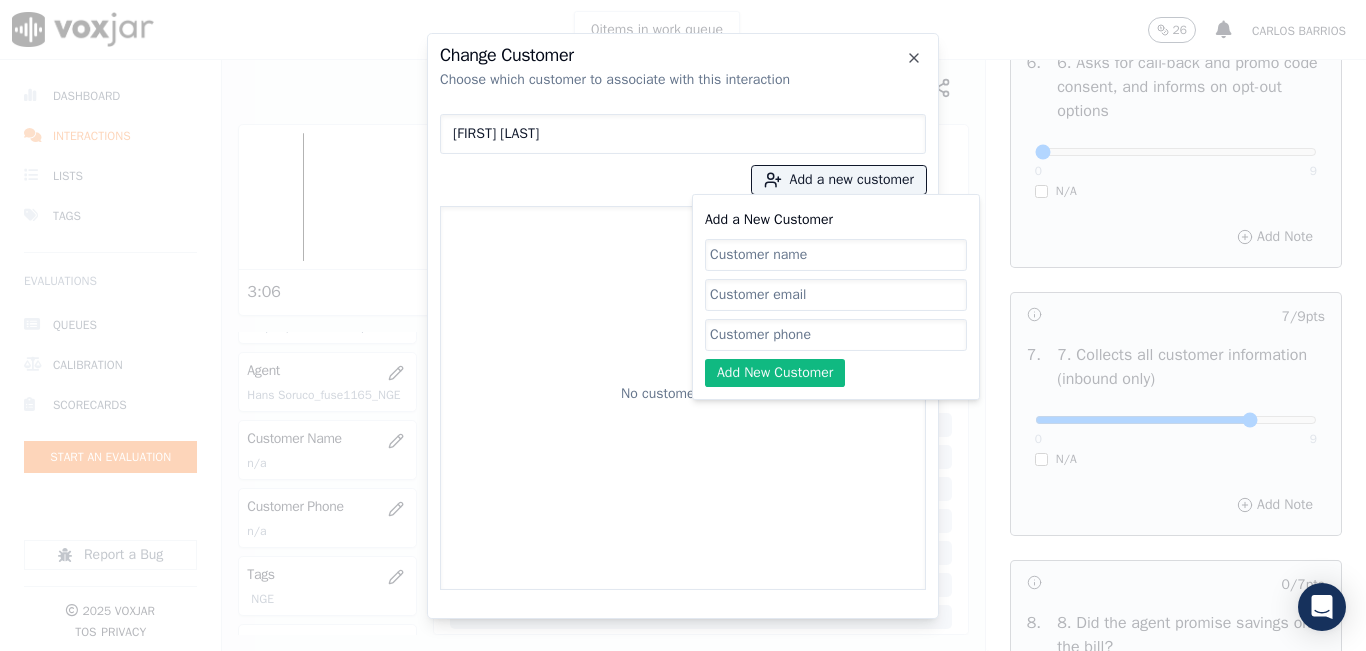 click on "Add a New Customer" 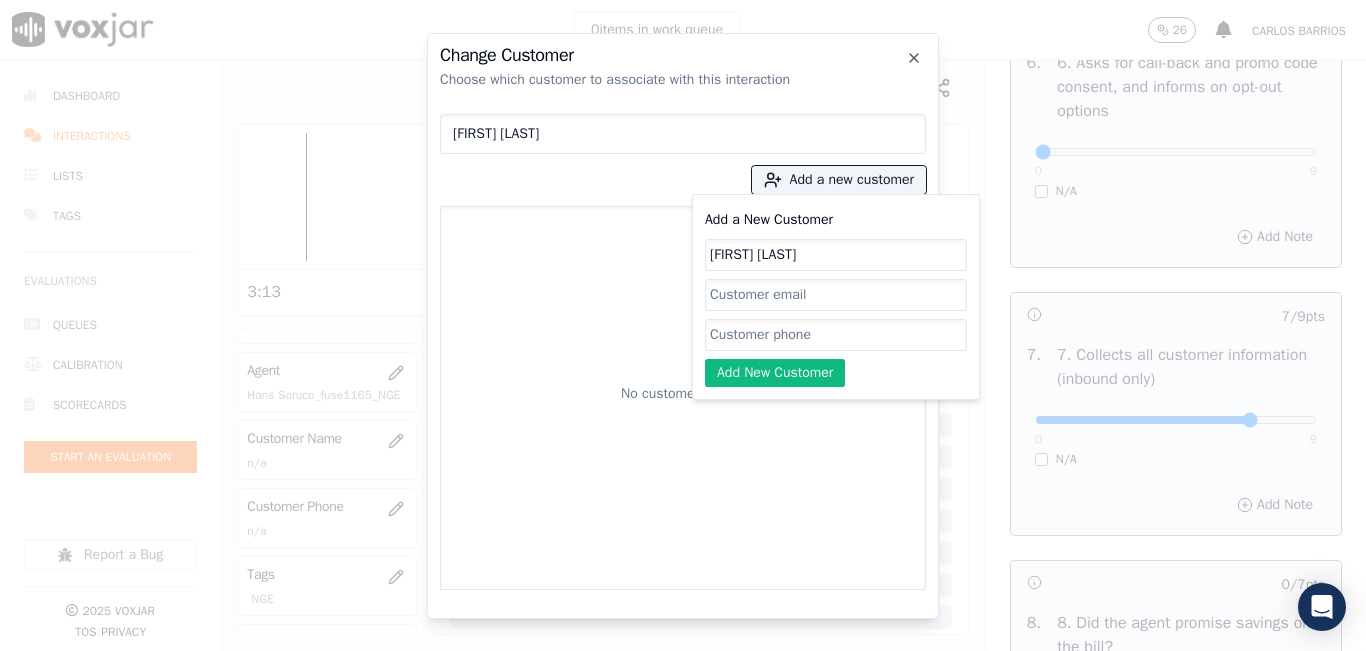 type on "NORMA PEREZ" 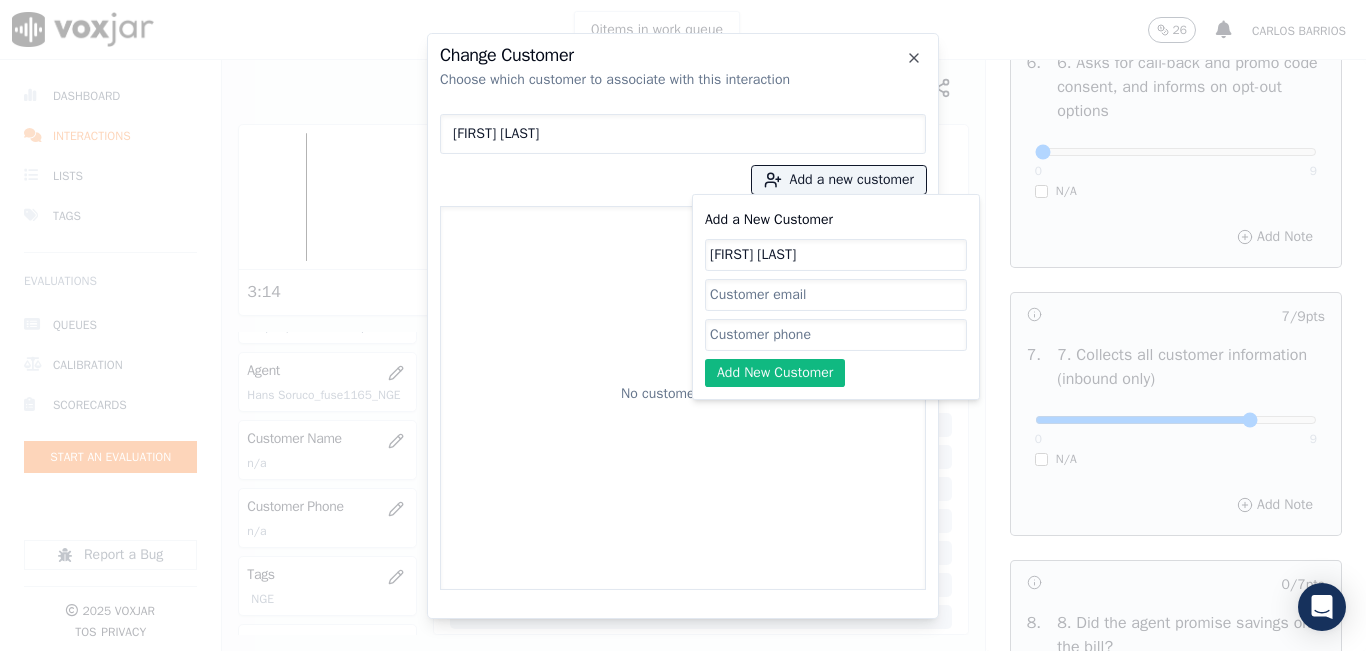 paste on "9782284783" 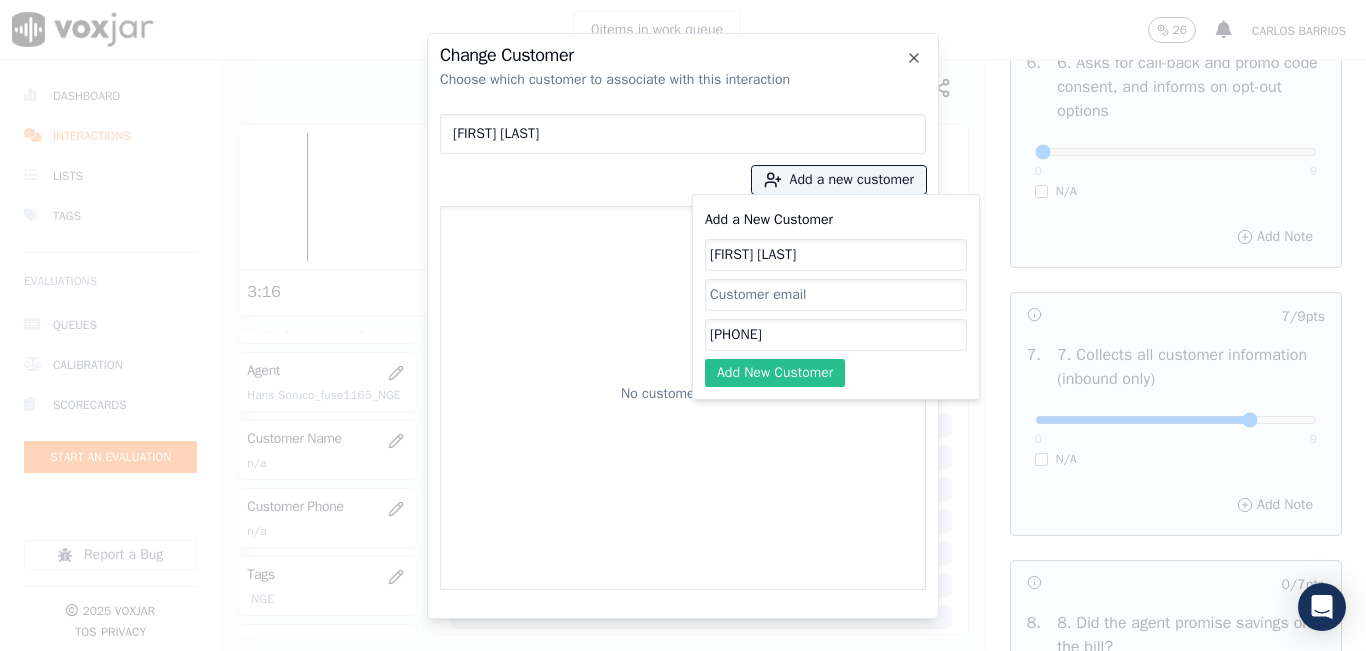 type on "9782284783" 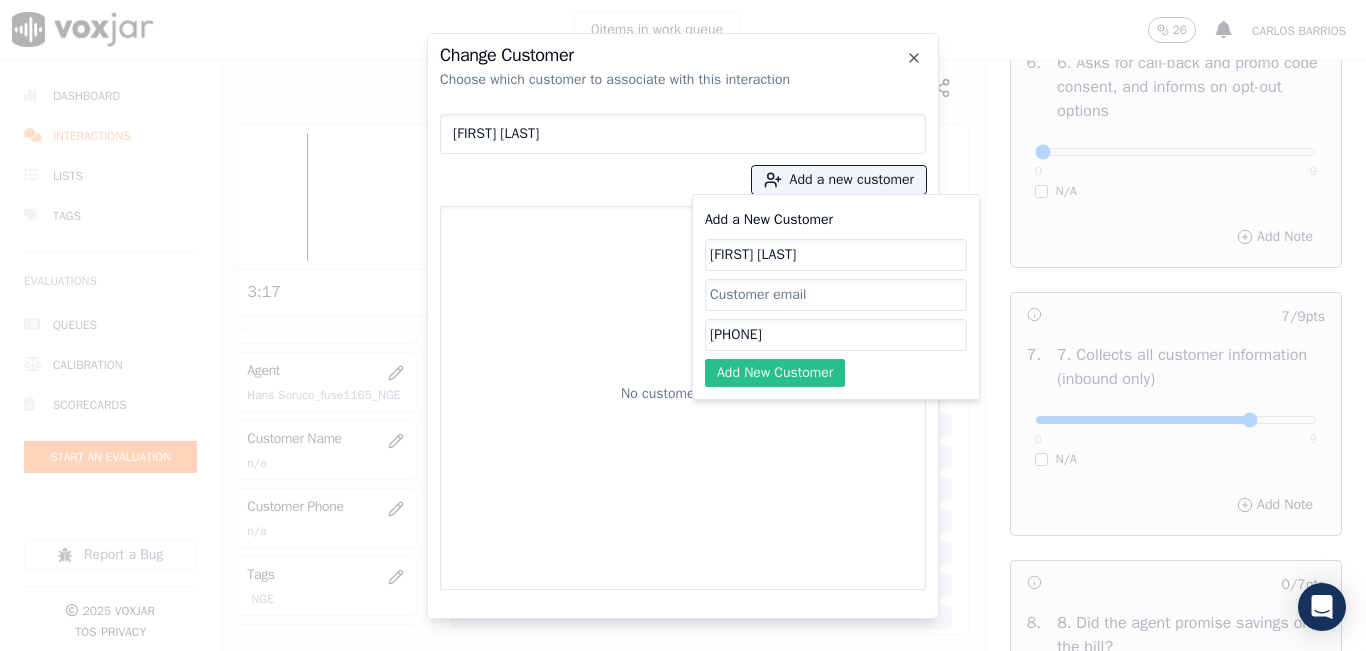click on "Add New Customer" 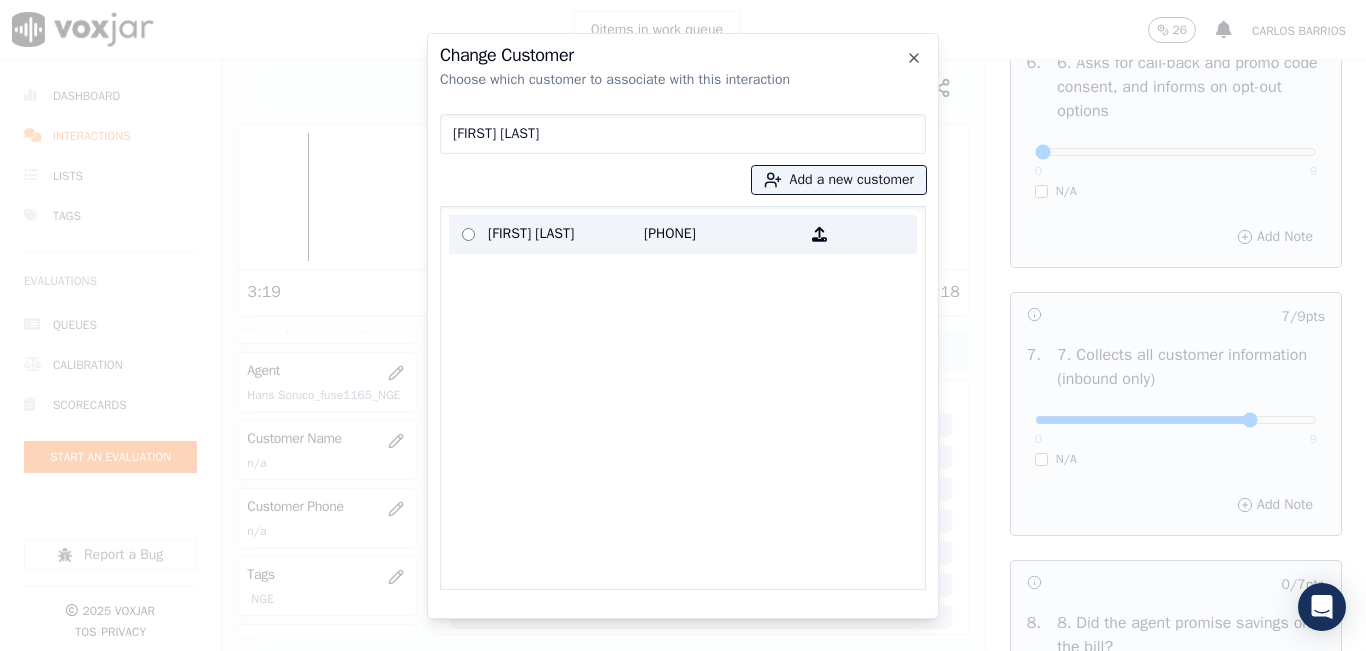 click on "NORMA PEREZ   9782284783" at bounding box center [683, 234] 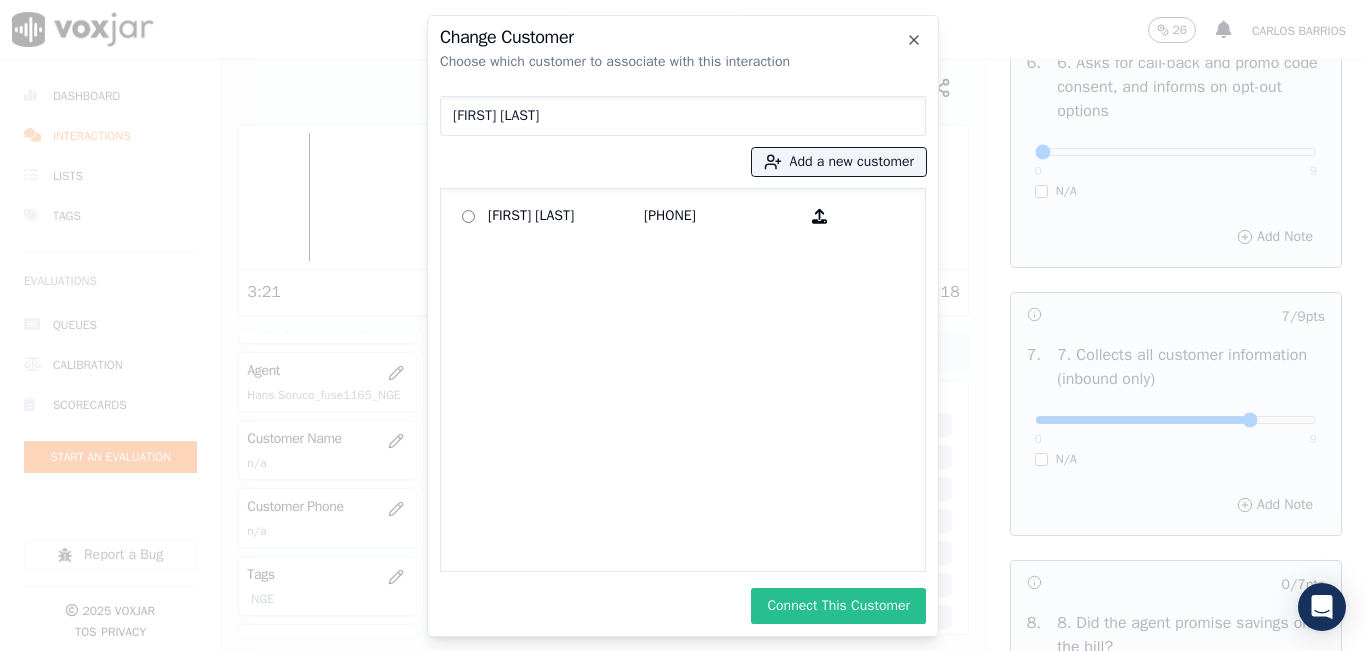 click on "Connect This Customer" at bounding box center (838, 606) 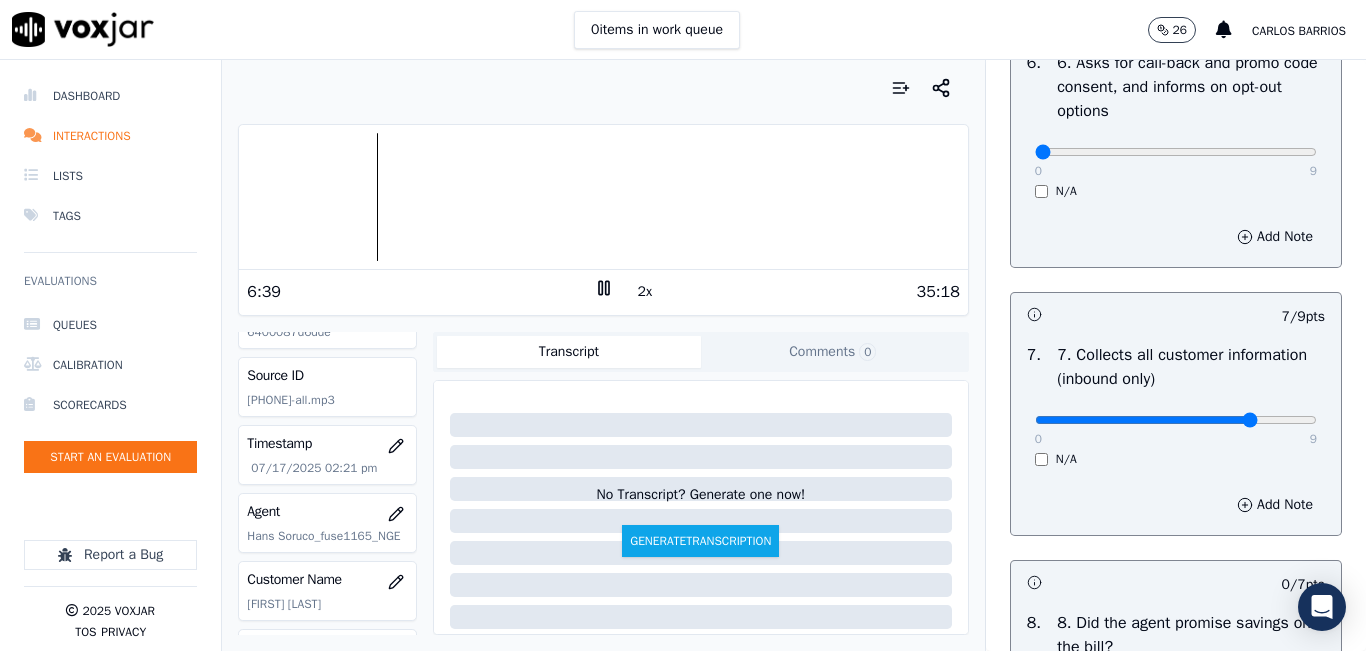 scroll, scrollTop: 100, scrollLeft: 0, axis: vertical 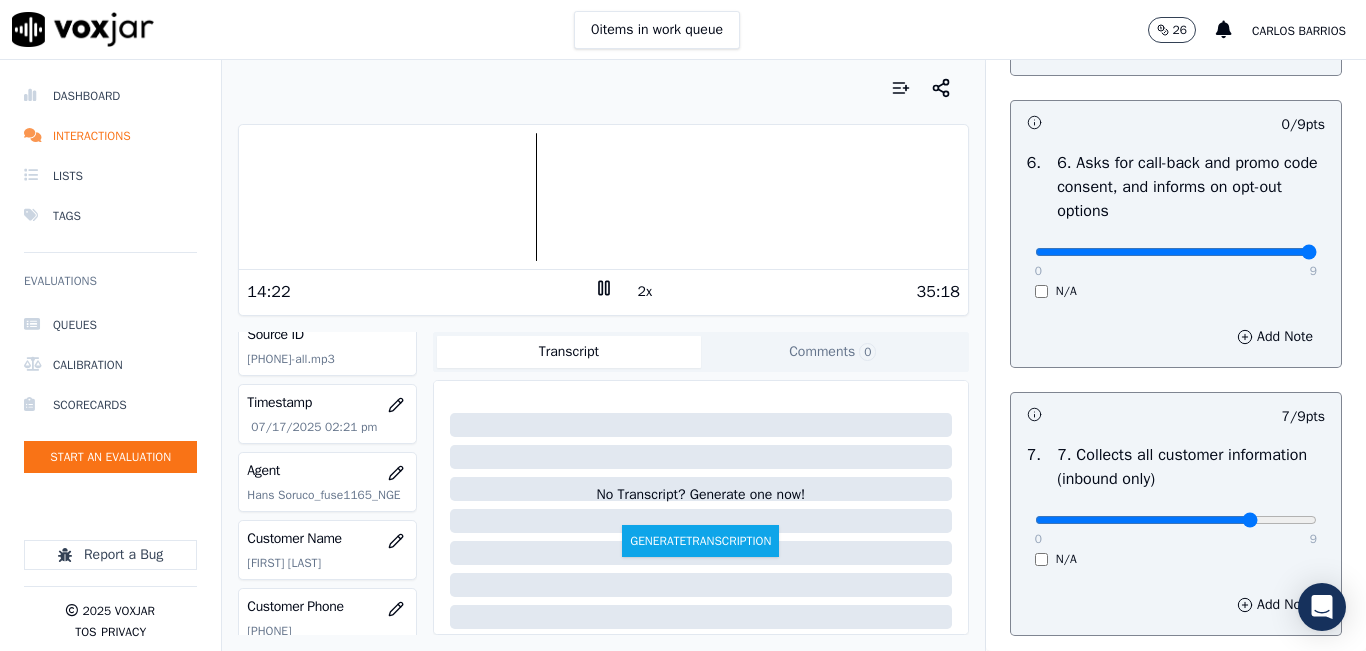 drag, startPoint x: 1245, startPoint y: 319, endPoint x: 1289, endPoint y: 328, distance: 44.911022 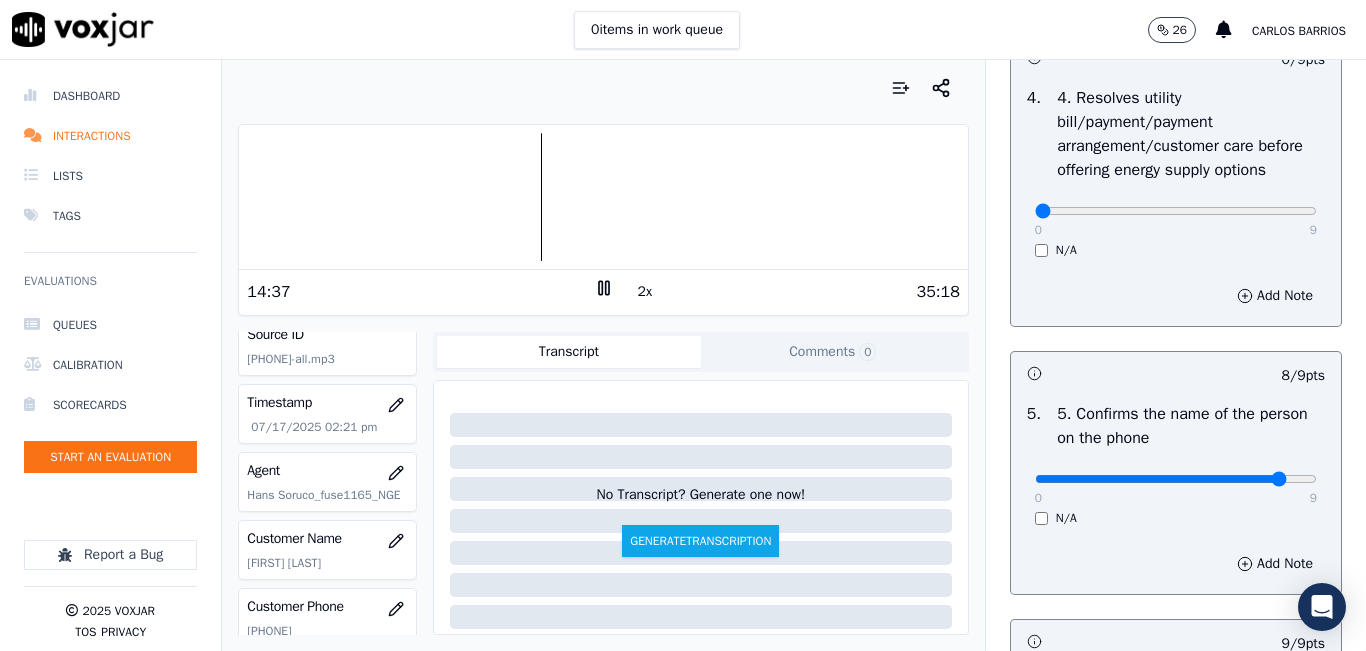 scroll, scrollTop: 1000, scrollLeft: 0, axis: vertical 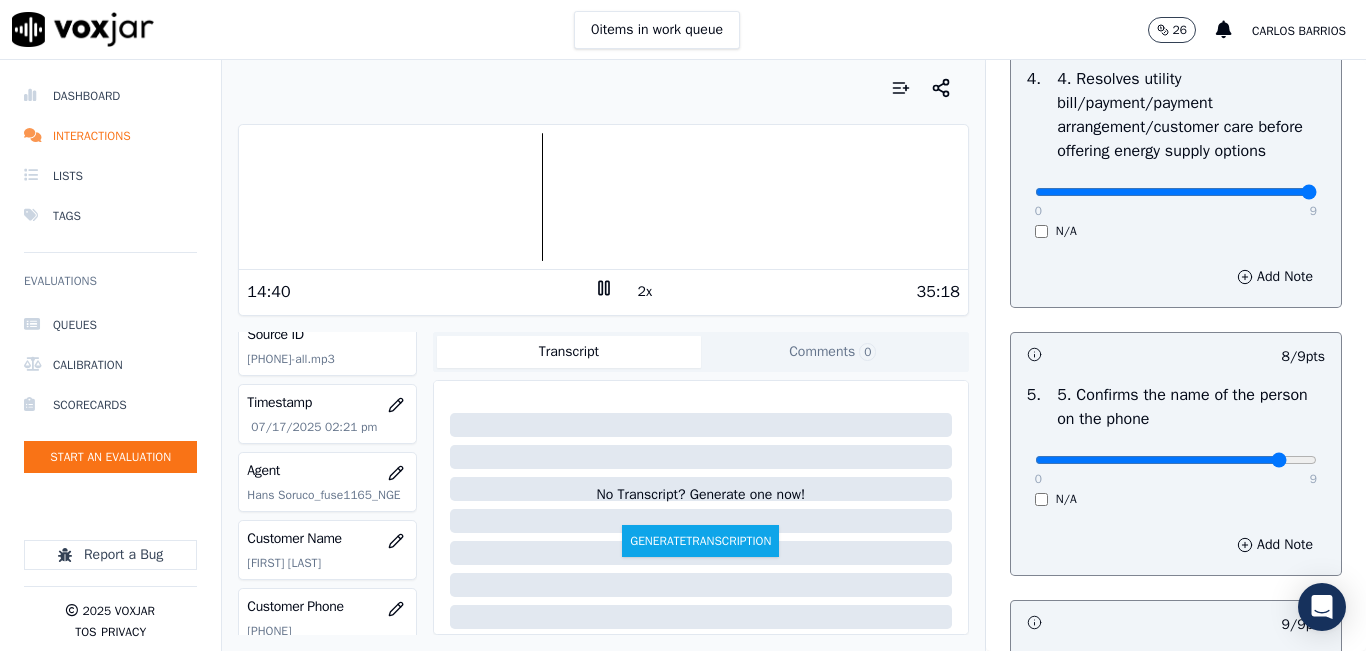 drag, startPoint x: 1250, startPoint y: 263, endPoint x: 1272, endPoint y: 256, distance: 23.086792 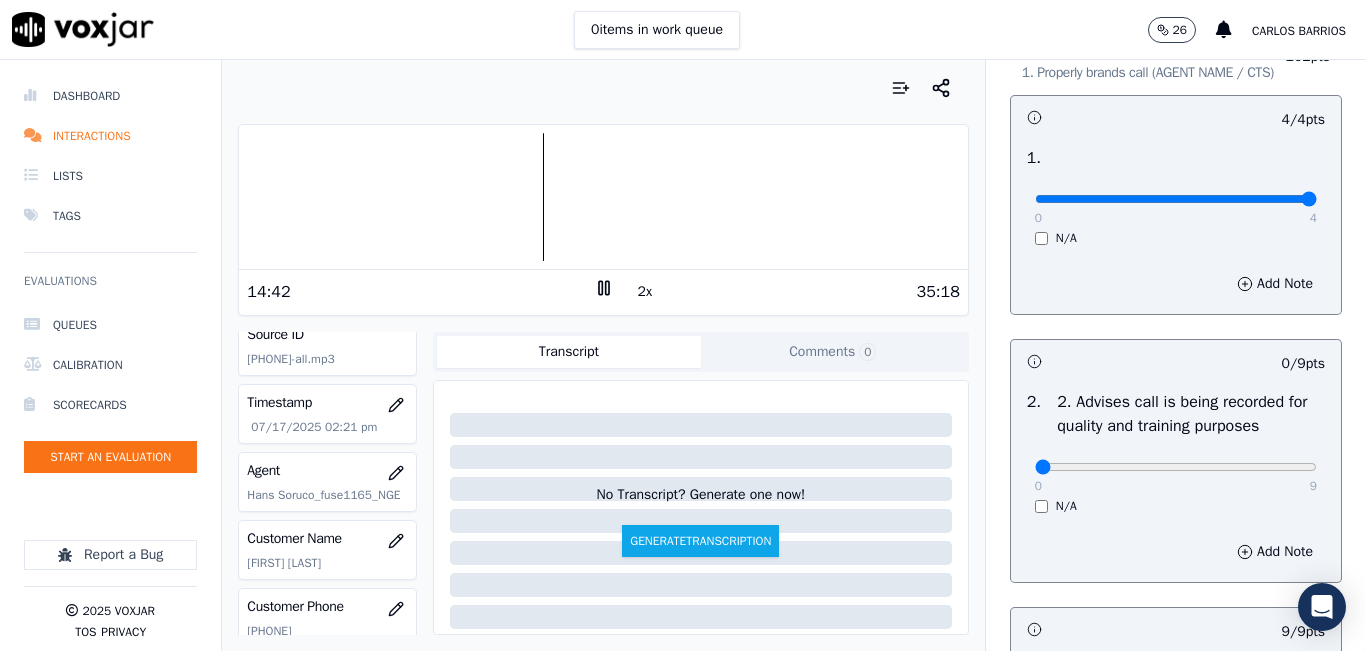 scroll, scrollTop: 100, scrollLeft: 0, axis: vertical 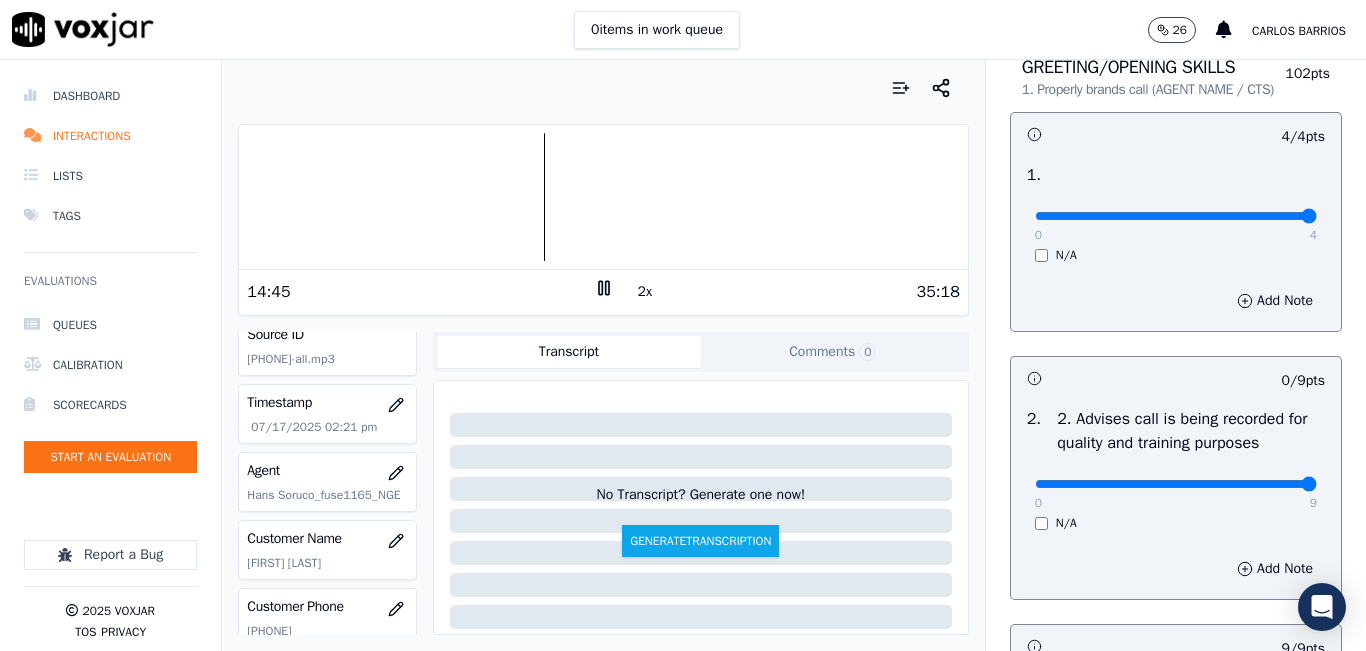 type on "9" 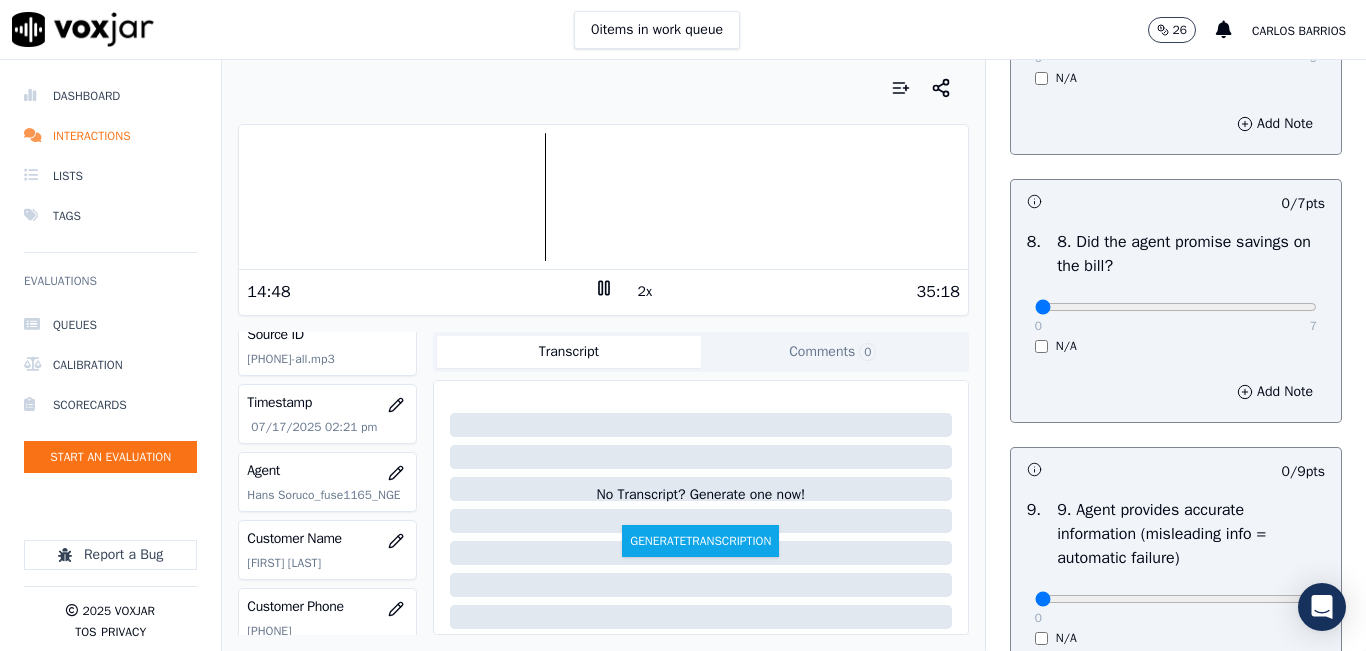 scroll, scrollTop: 2100, scrollLeft: 0, axis: vertical 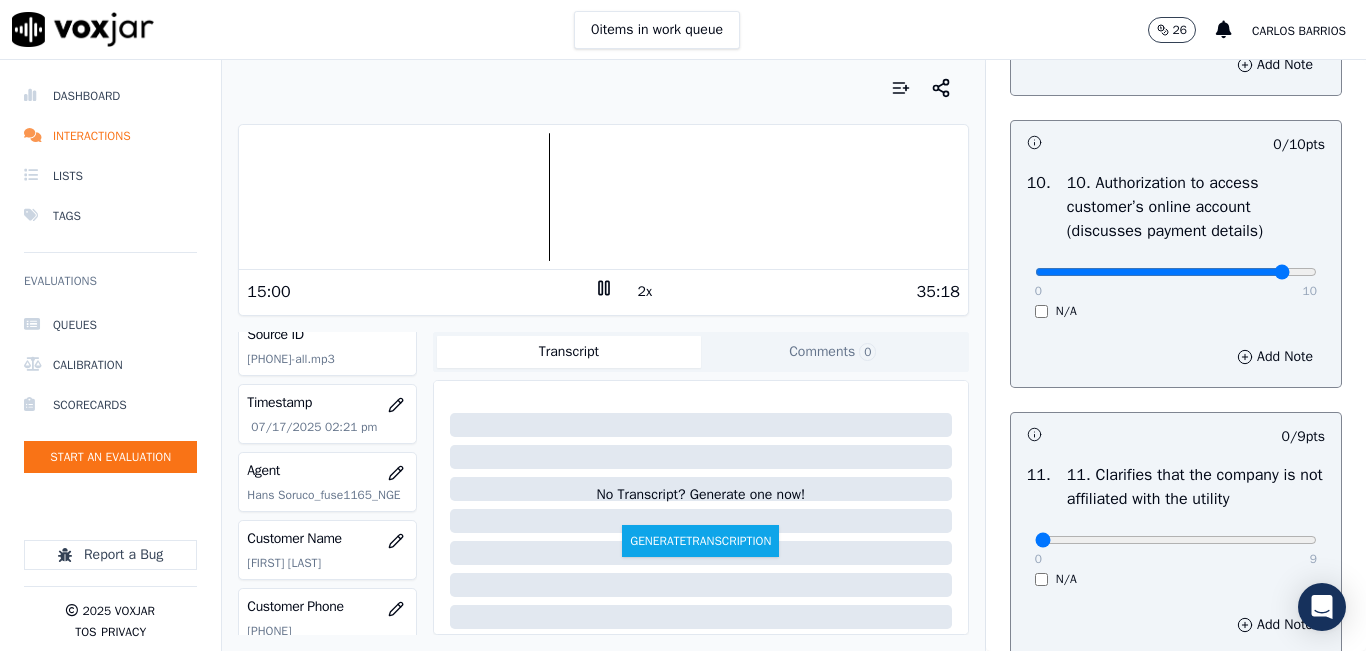 click at bounding box center [1176, -2284] 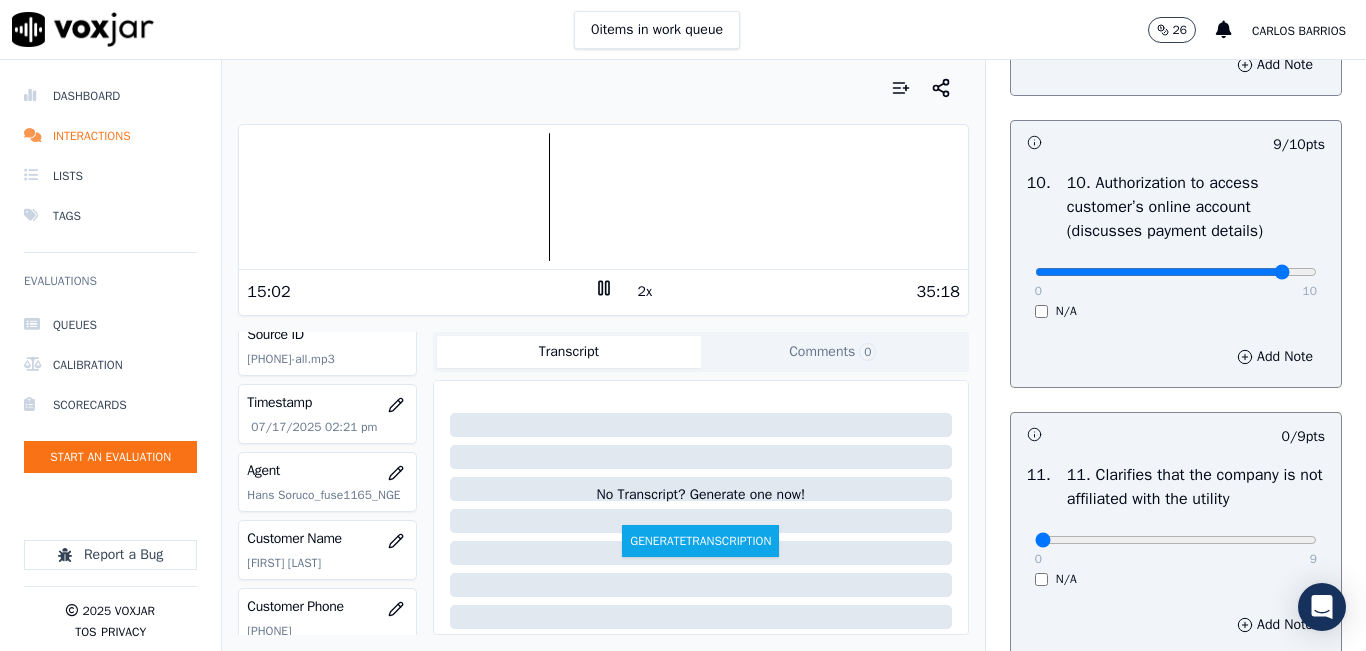 drag, startPoint x: 1255, startPoint y: 329, endPoint x: 1266, endPoint y: 339, distance: 14.866069 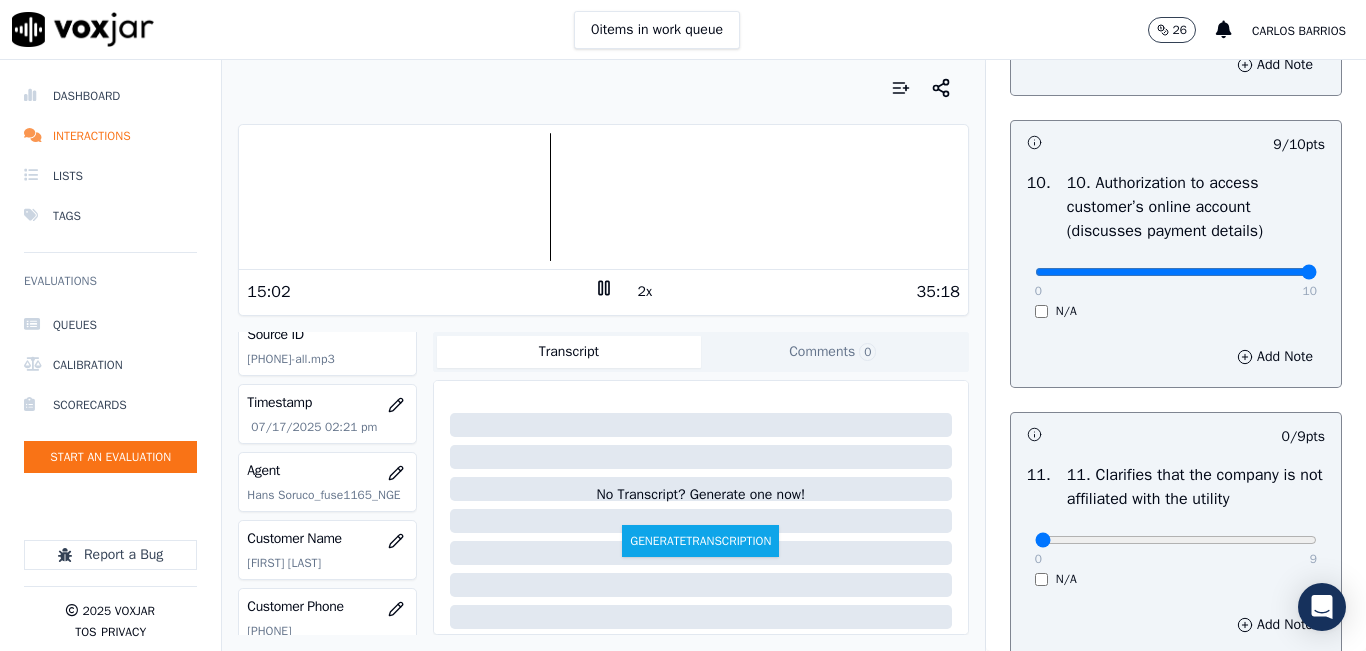 type on "10" 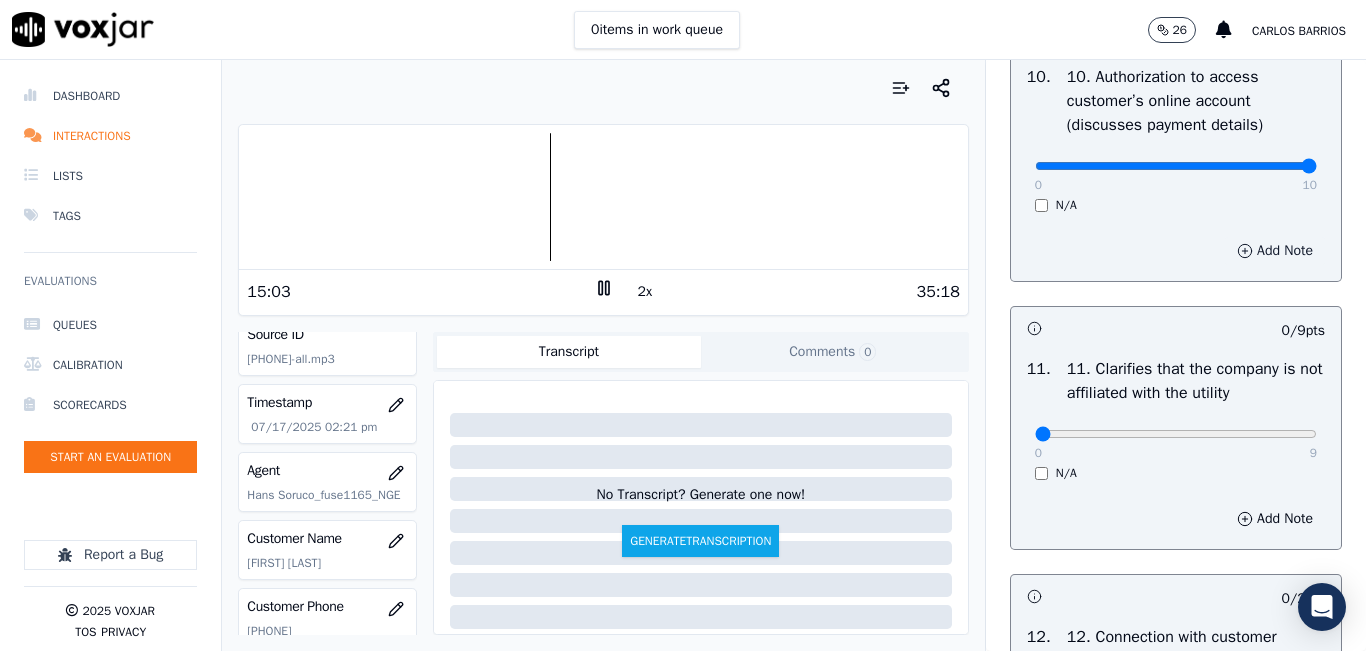 scroll, scrollTop: 2900, scrollLeft: 0, axis: vertical 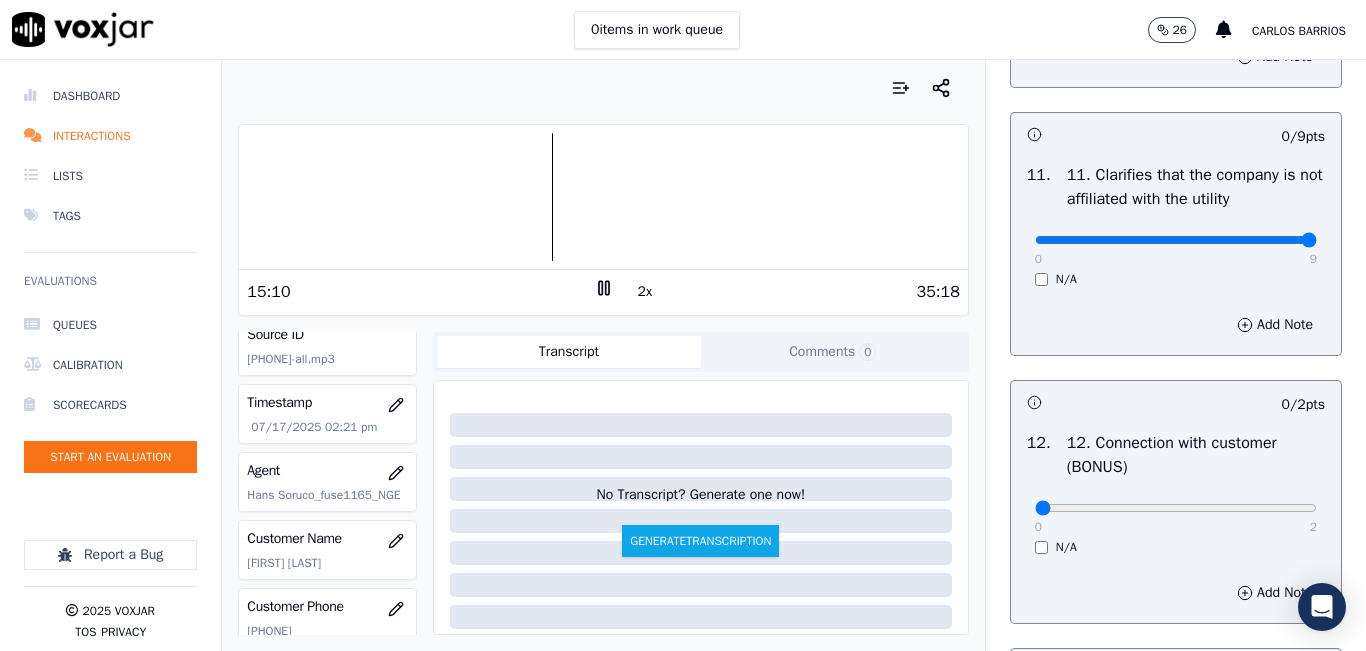 type on "9" 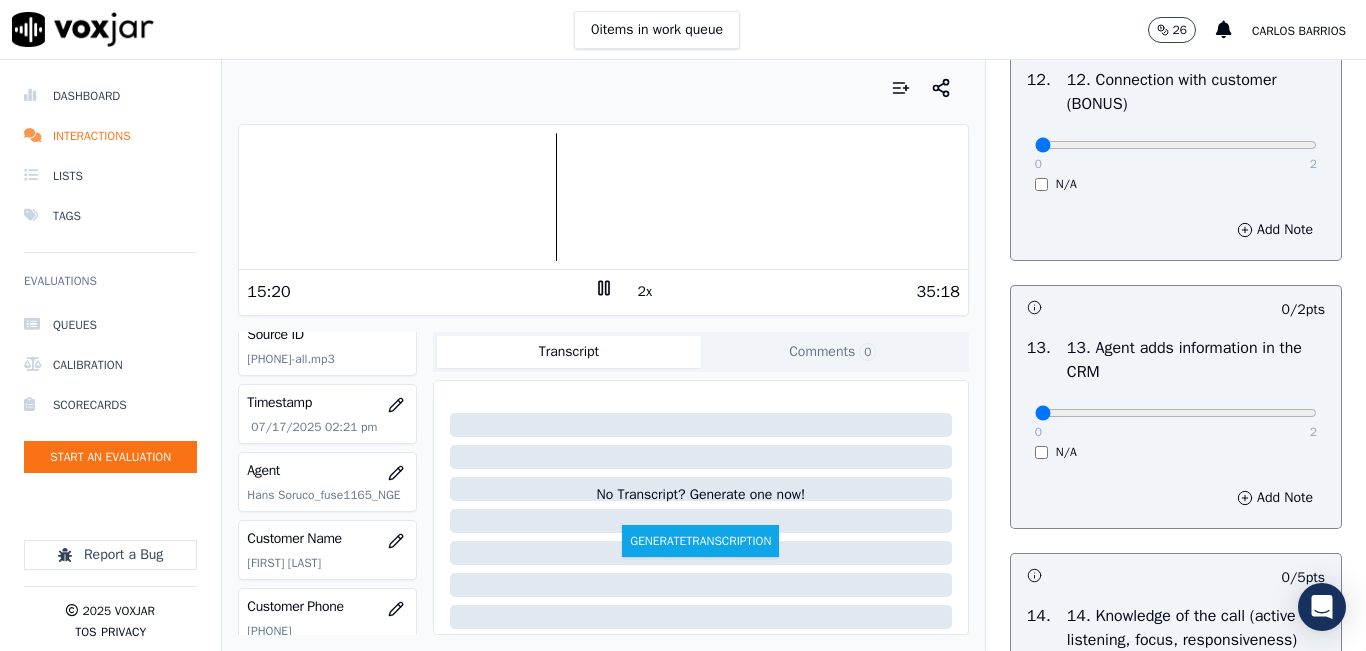 scroll, scrollTop: 3300, scrollLeft: 0, axis: vertical 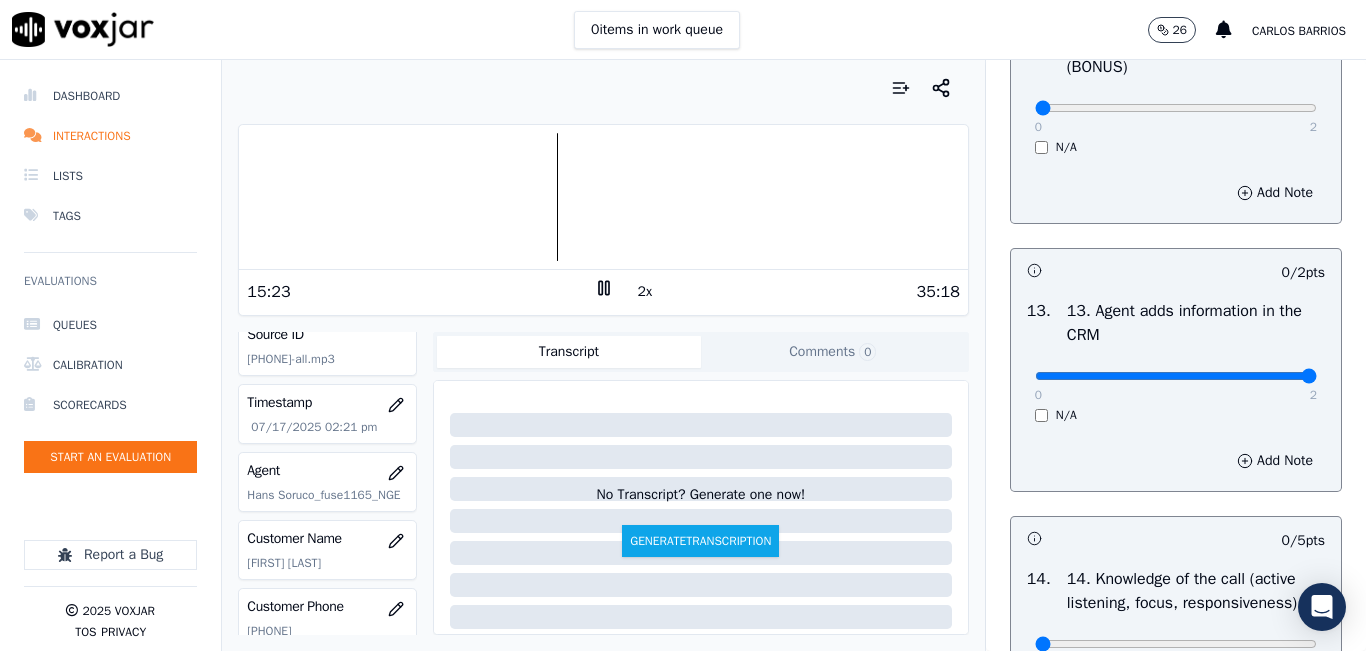 type on "2" 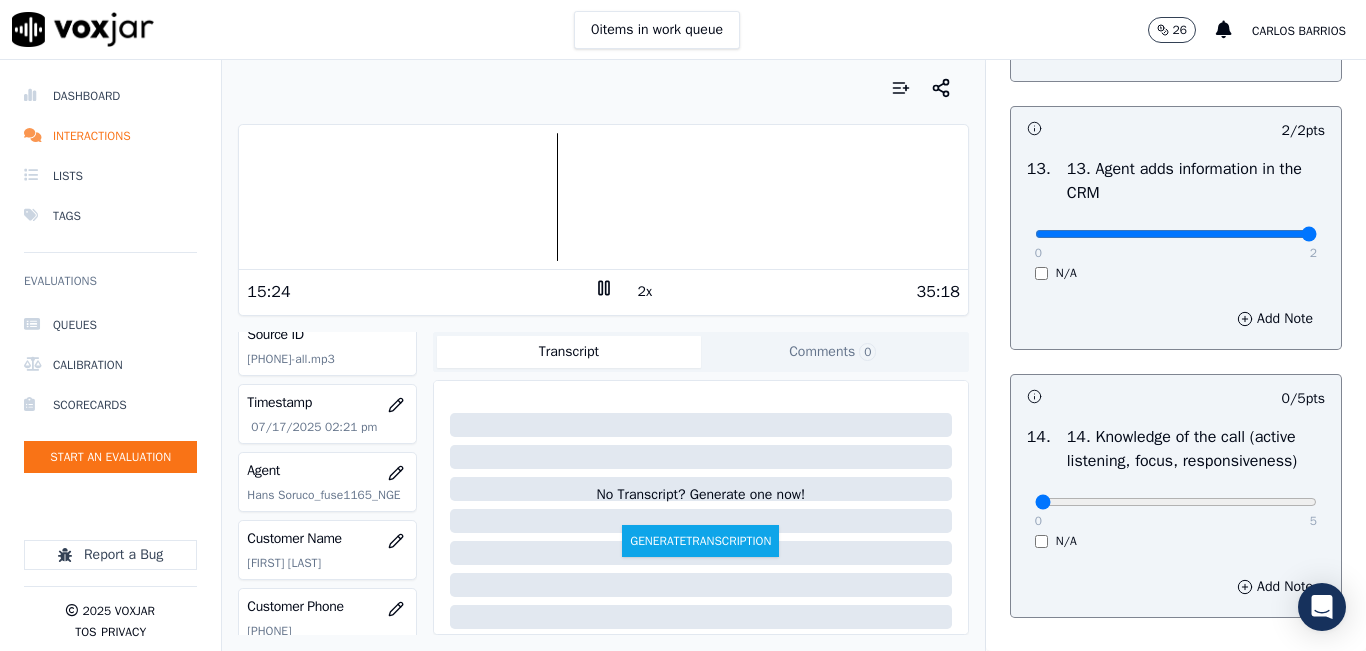 scroll, scrollTop: 3642, scrollLeft: 0, axis: vertical 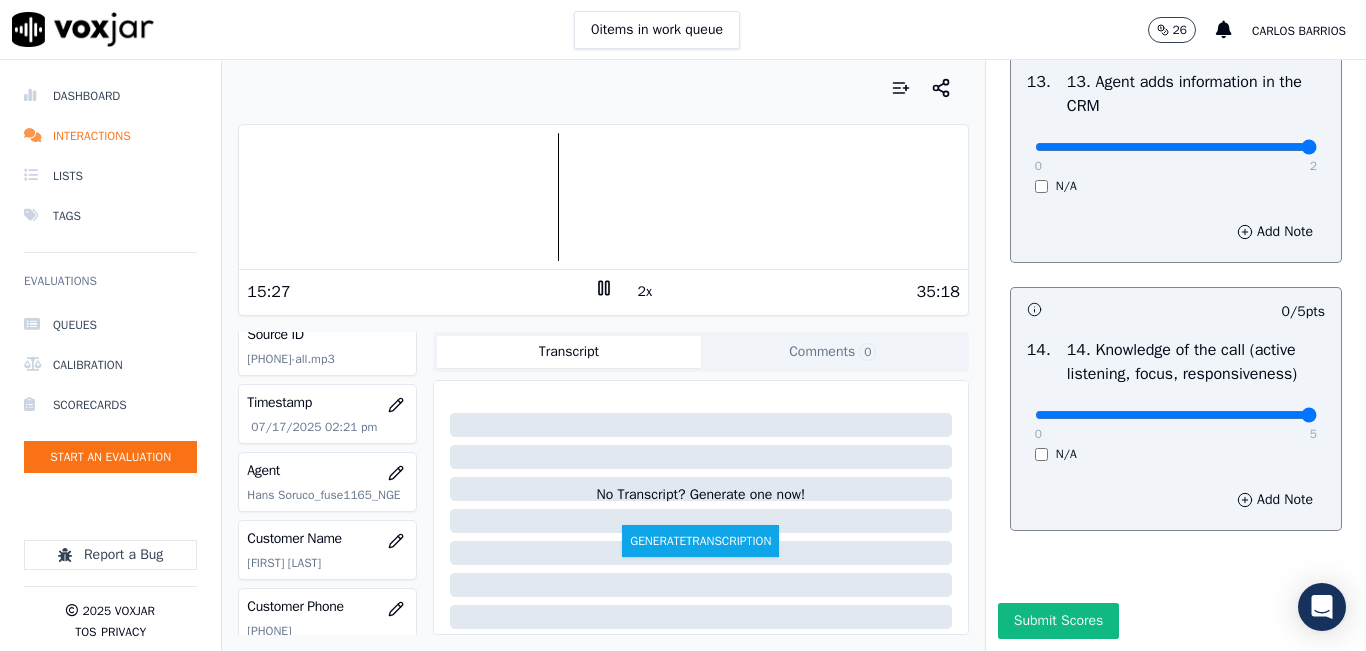 type on "5" 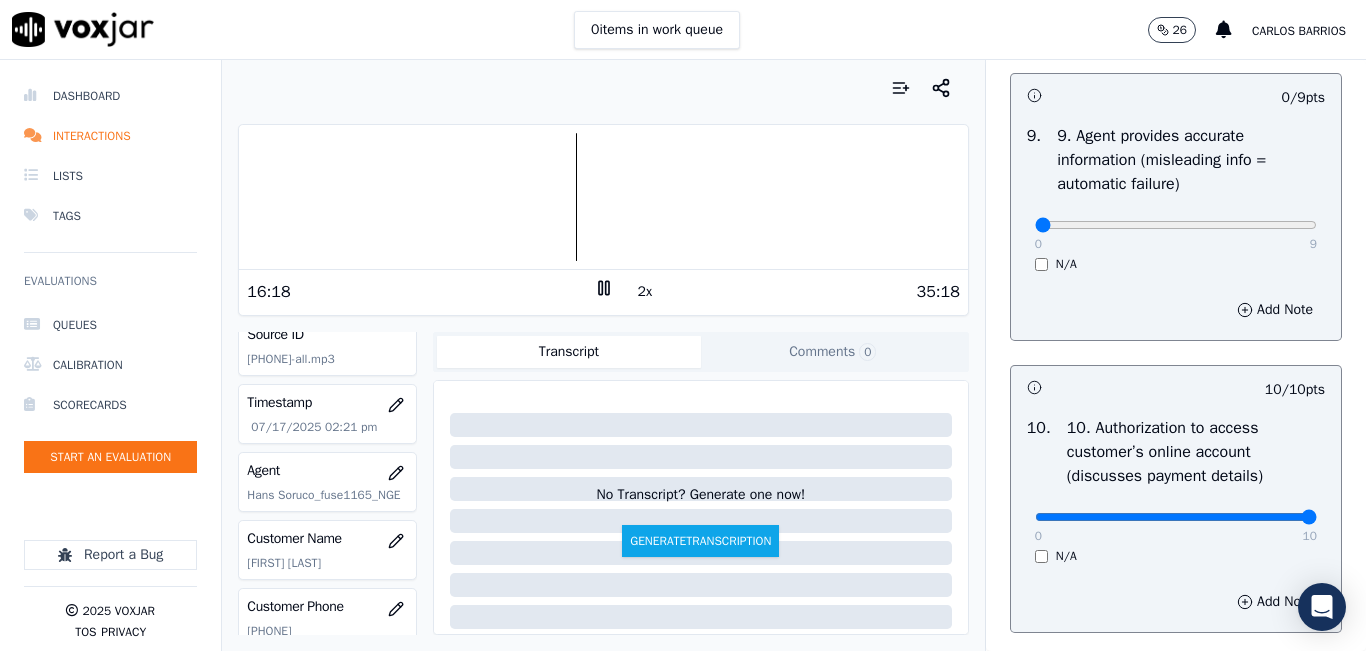 scroll, scrollTop: 2342, scrollLeft: 0, axis: vertical 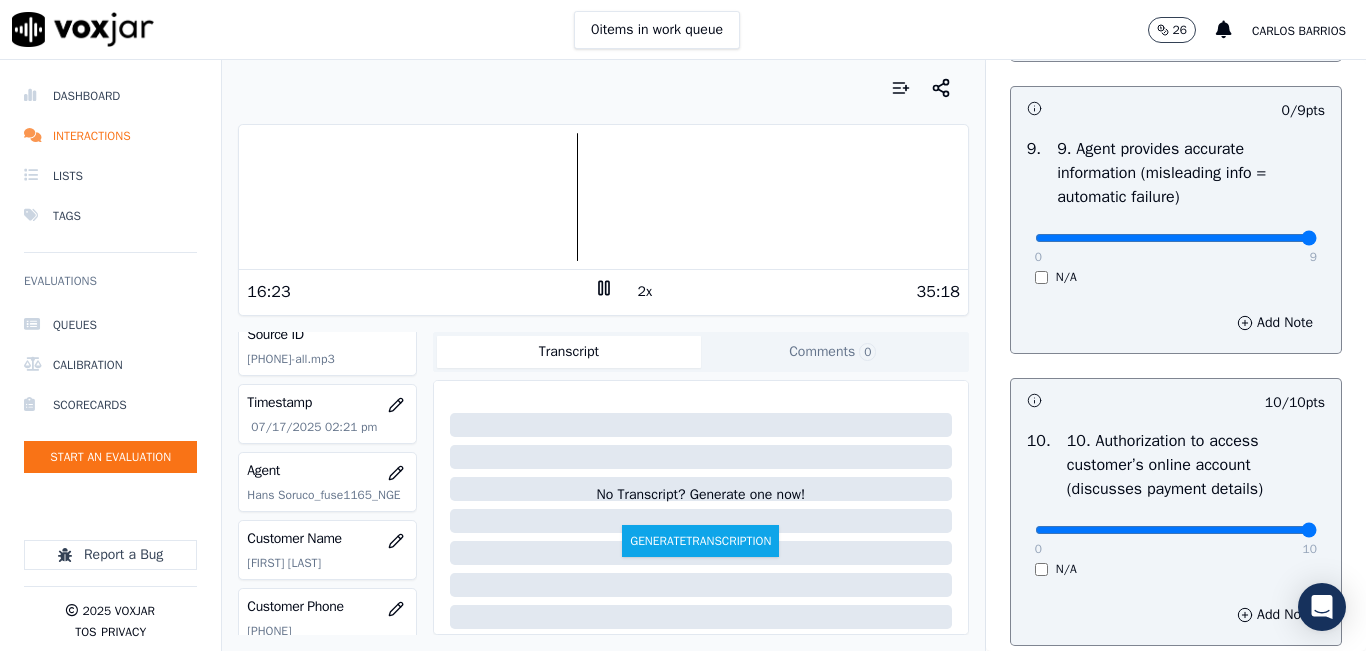 type on "9" 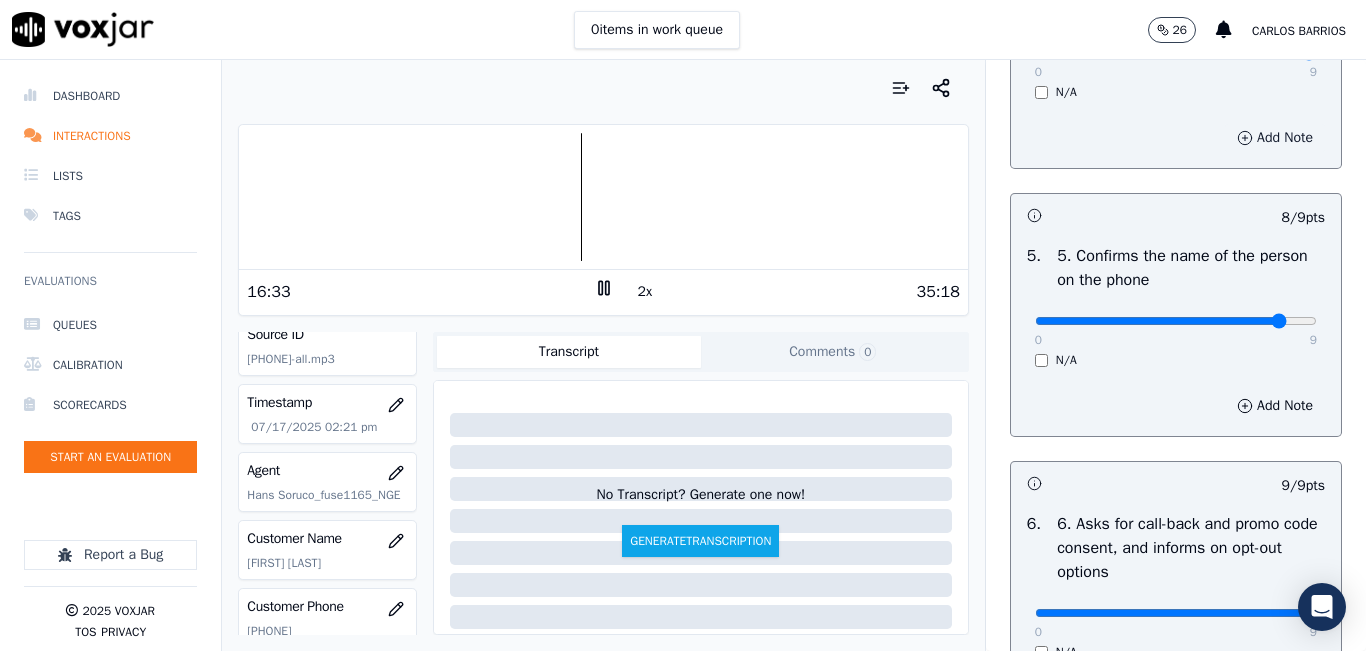 scroll, scrollTop: 1142, scrollLeft: 0, axis: vertical 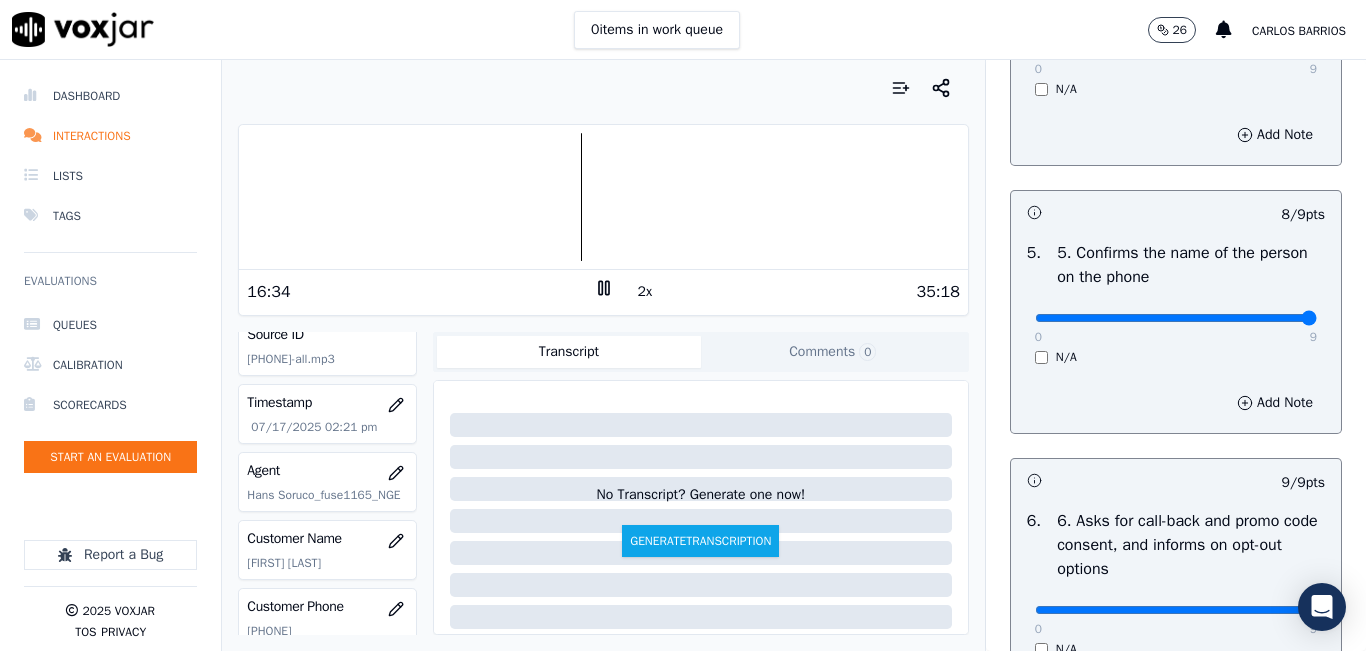 type on "9" 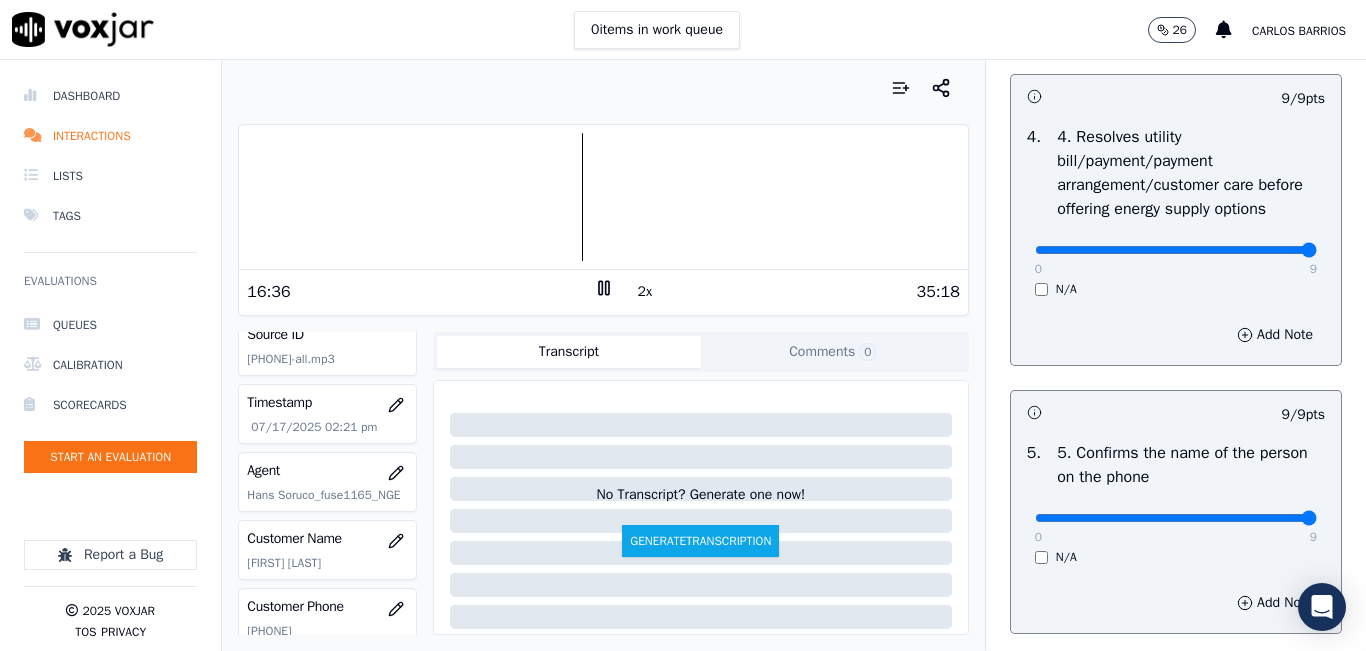 scroll, scrollTop: 842, scrollLeft: 0, axis: vertical 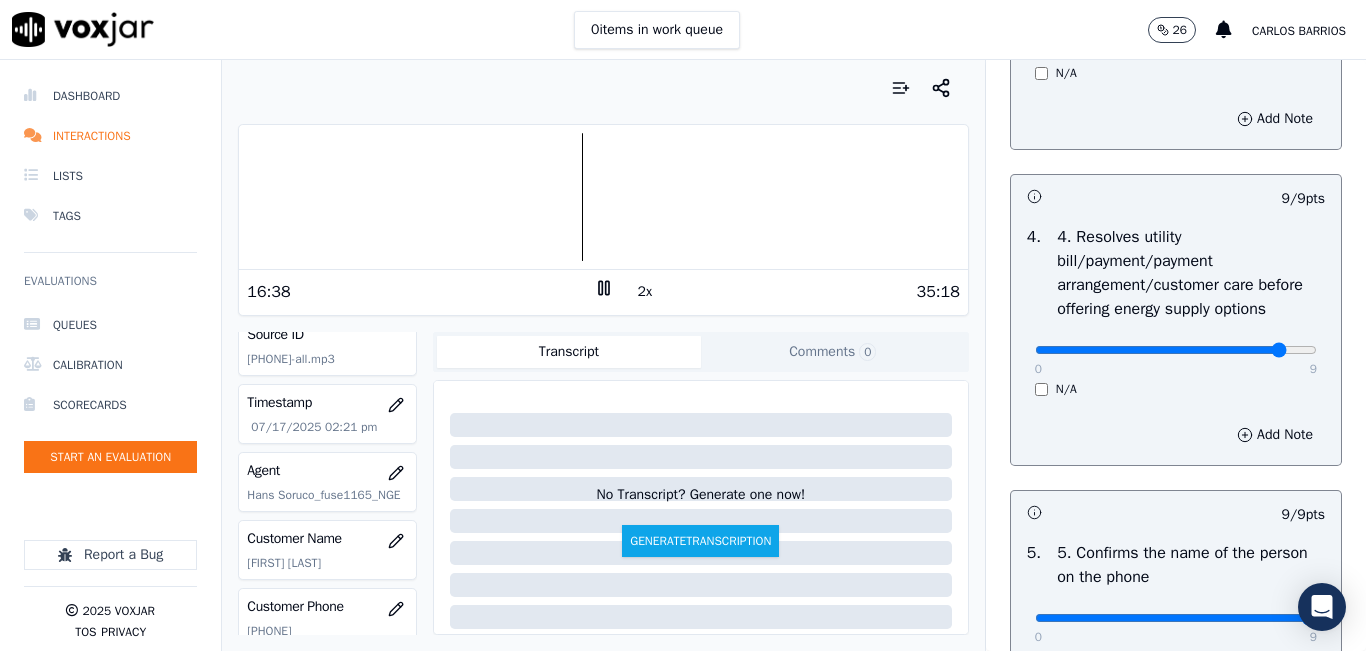 click at bounding box center (1176, -526) 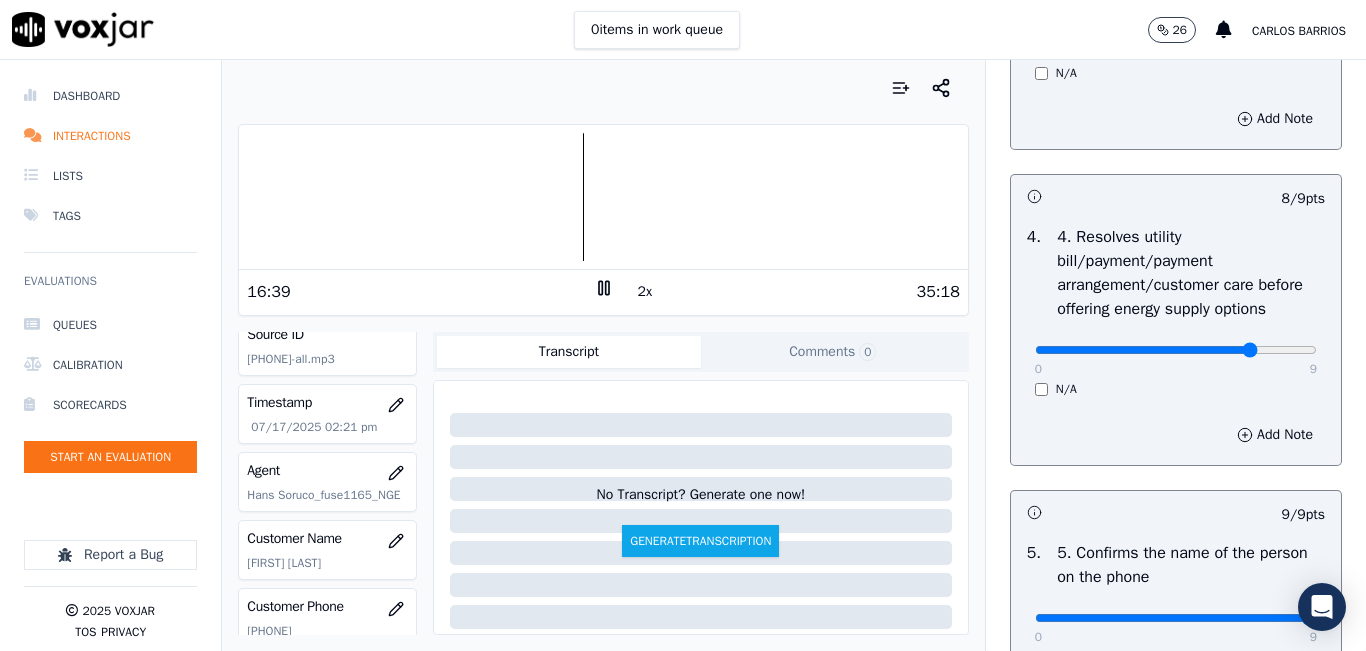 type on "7" 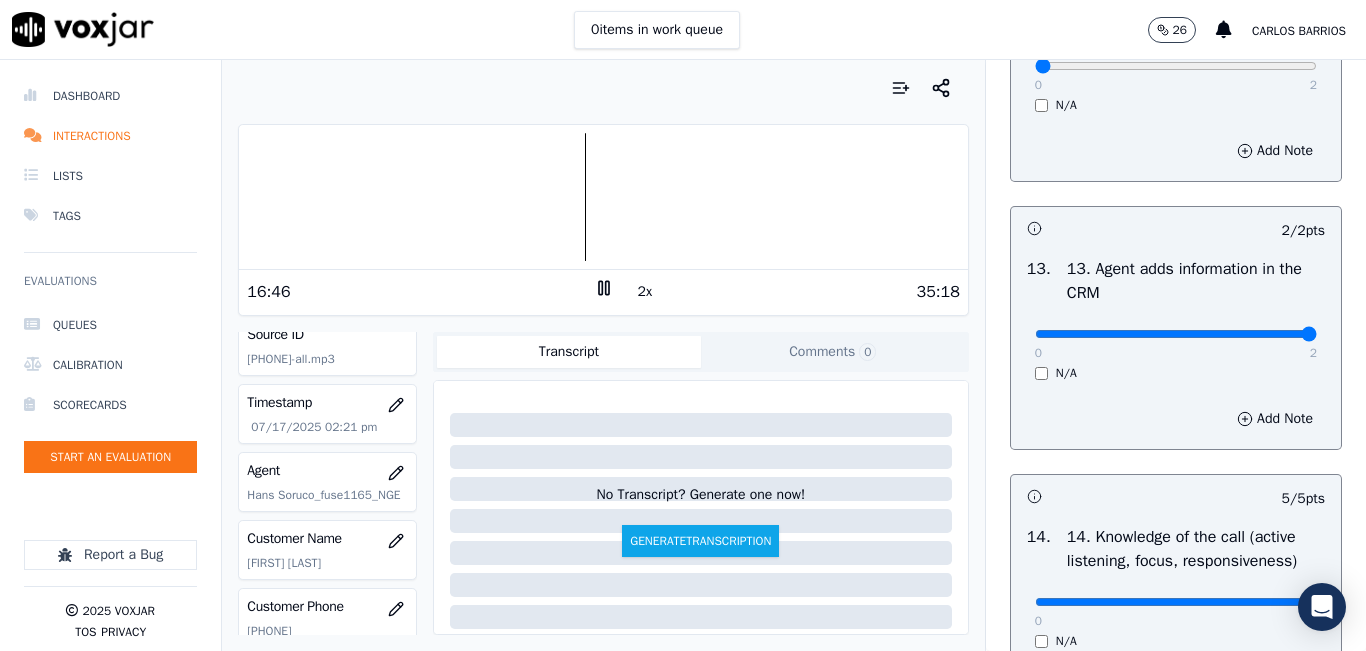 scroll, scrollTop: 3242, scrollLeft: 0, axis: vertical 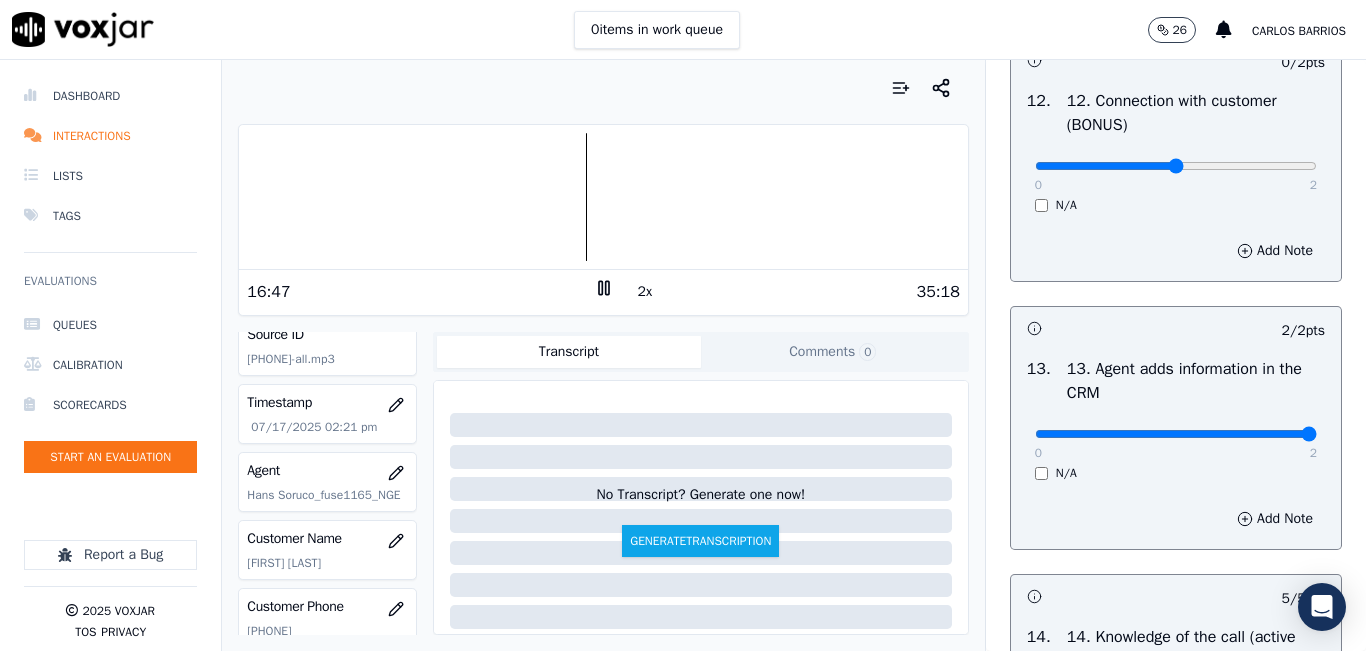 type on "1" 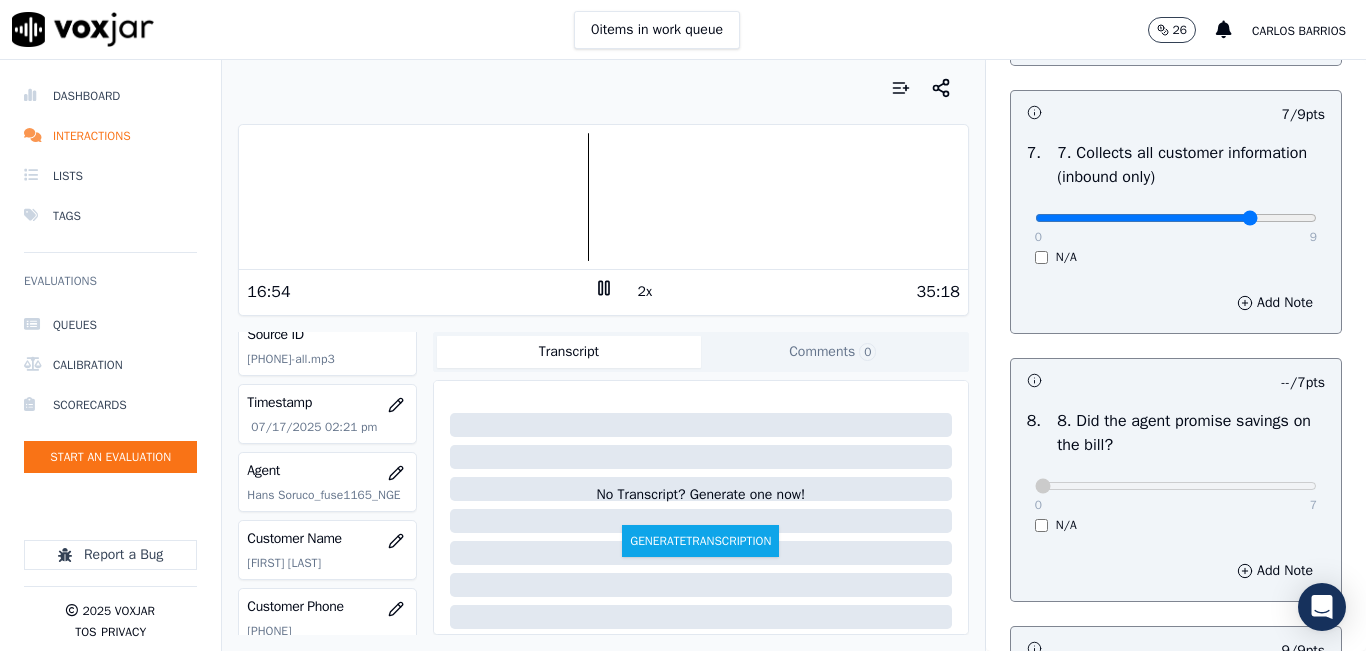 scroll, scrollTop: 1742, scrollLeft: 0, axis: vertical 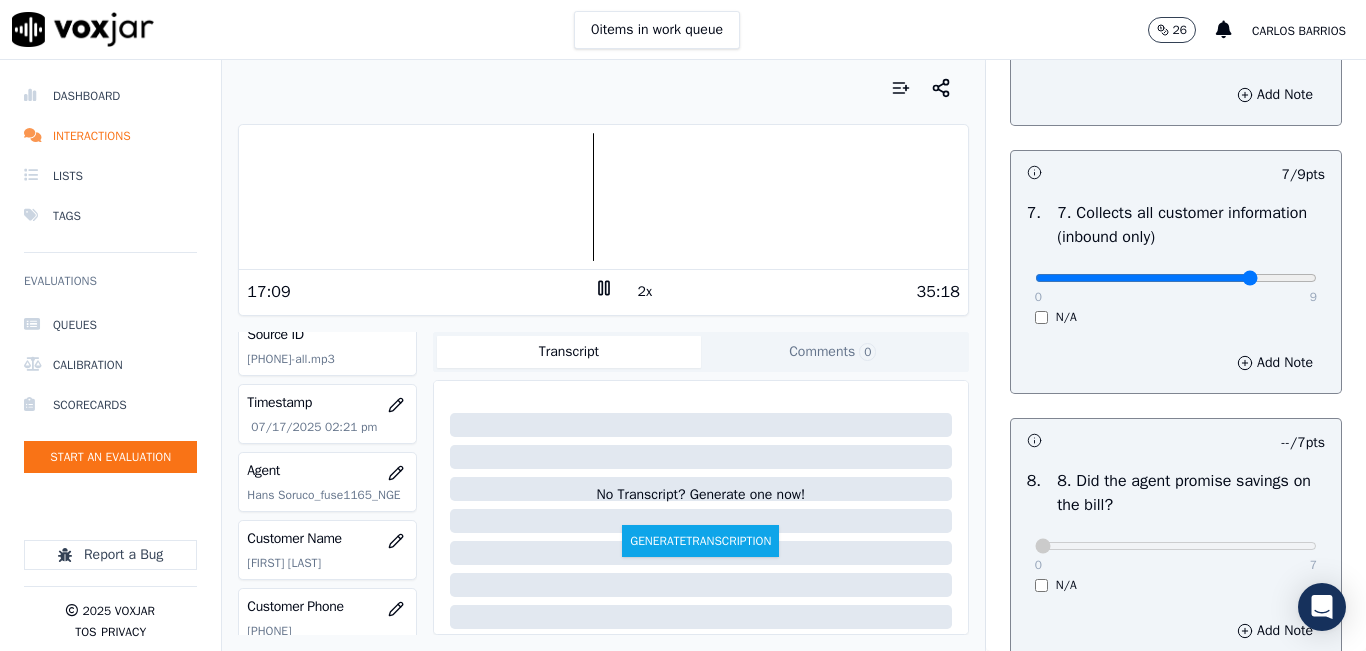 click at bounding box center (603, 197) 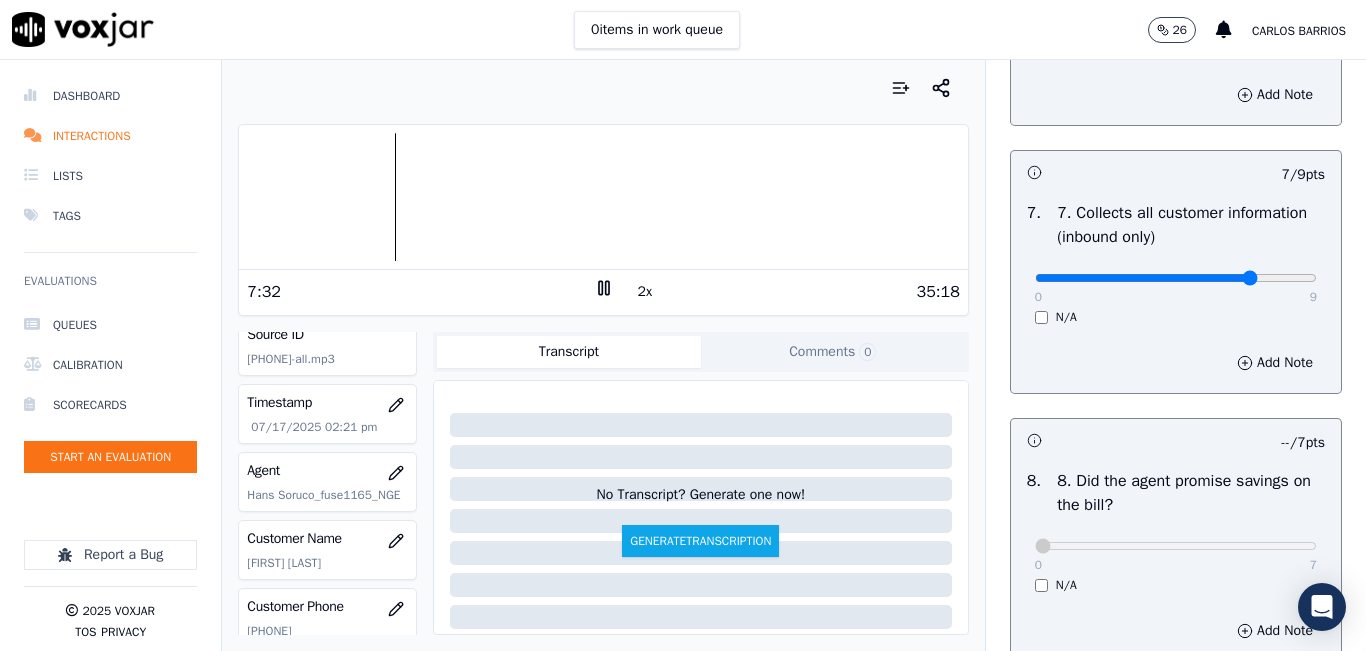 click at bounding box center [603, 197] 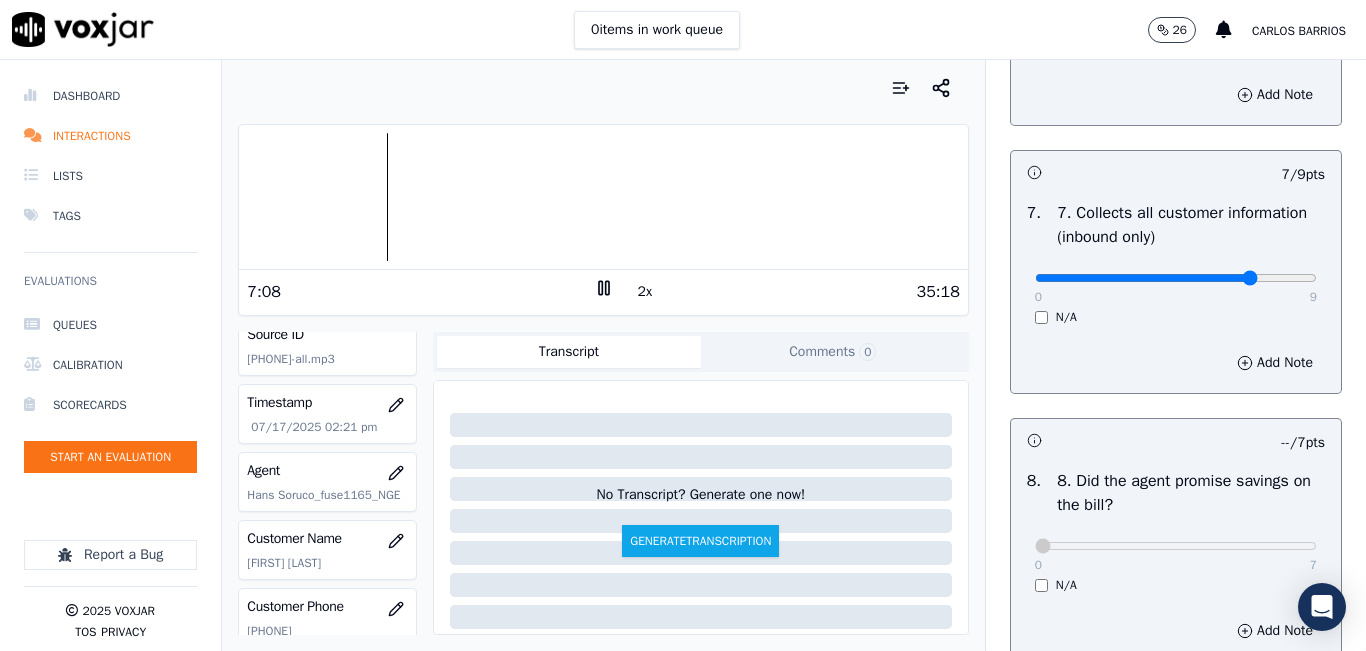 click on "Your browser does not support the audio element." at bounding box center (603, 197) 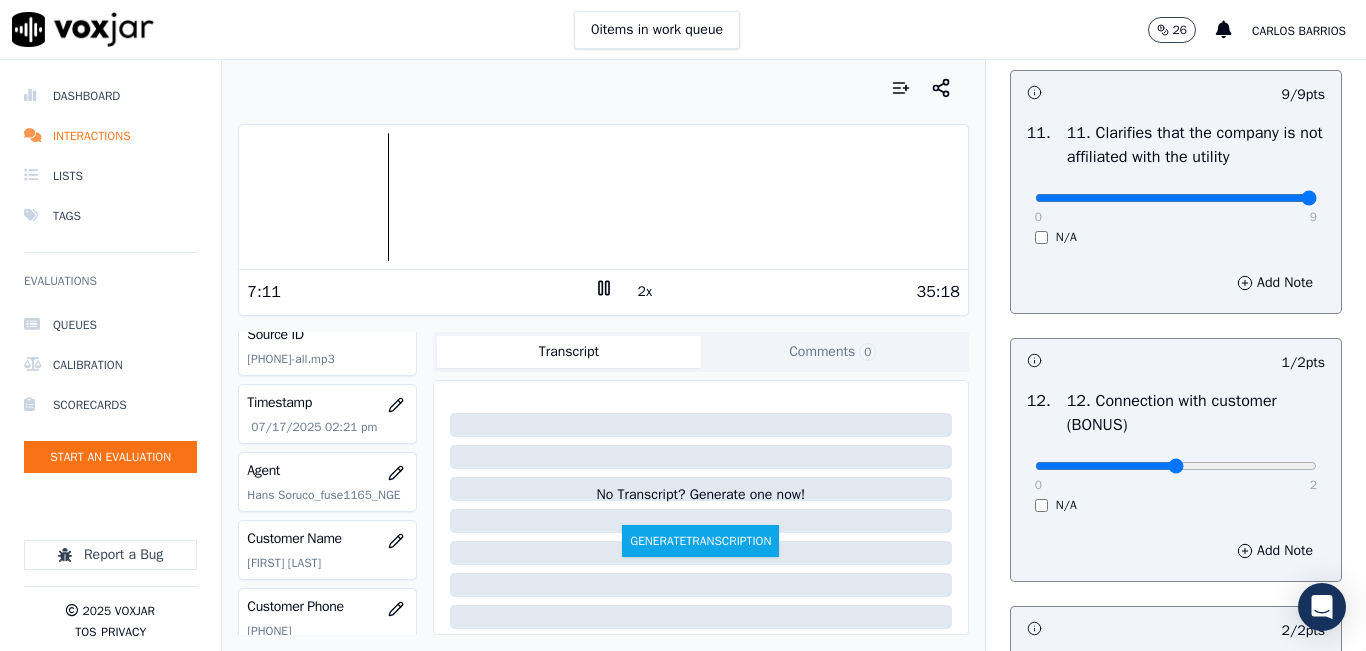 scroll, scrollTop: 3442, scrollLeft: 0, axis: vertical 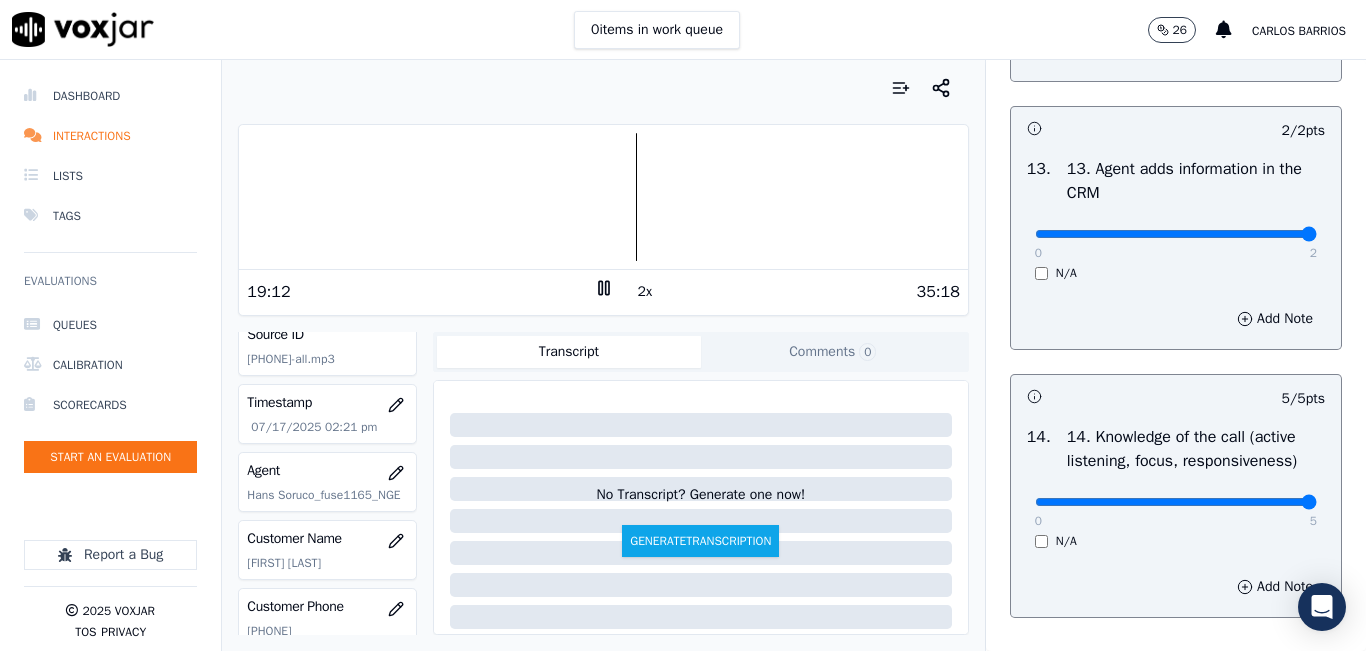 click at bounding box center (603, 197) 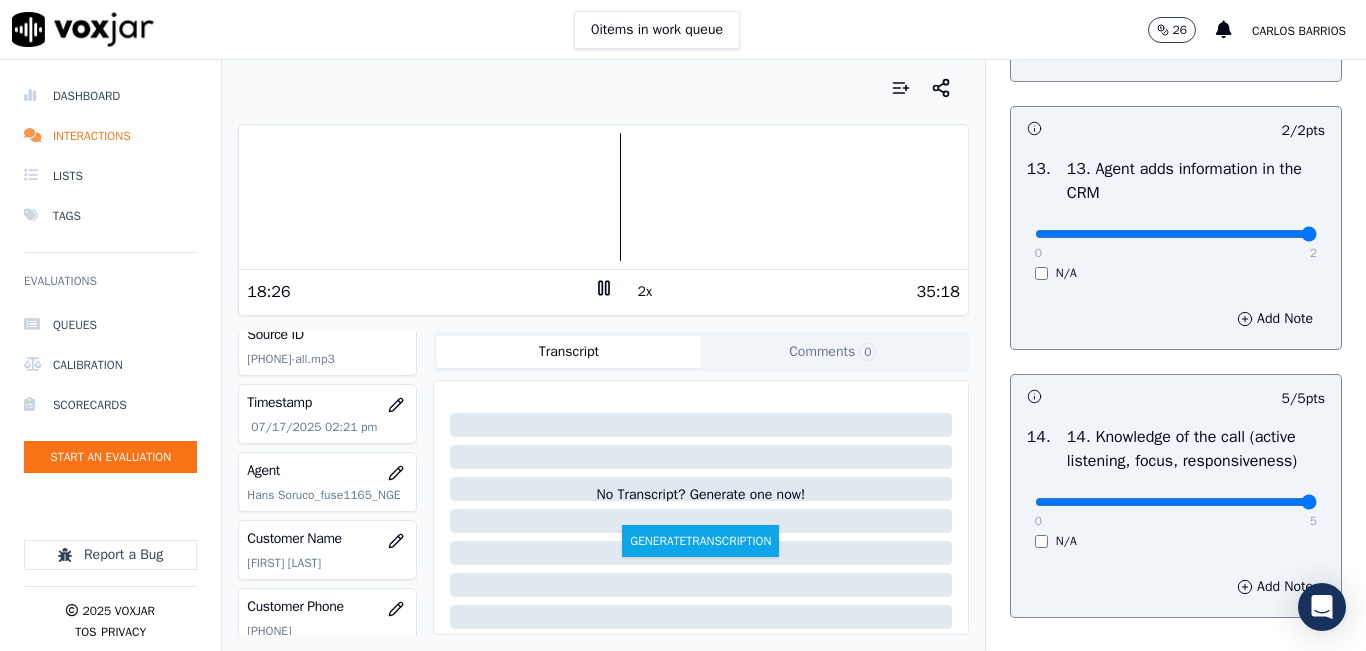 click at bounding box center [603, 197] 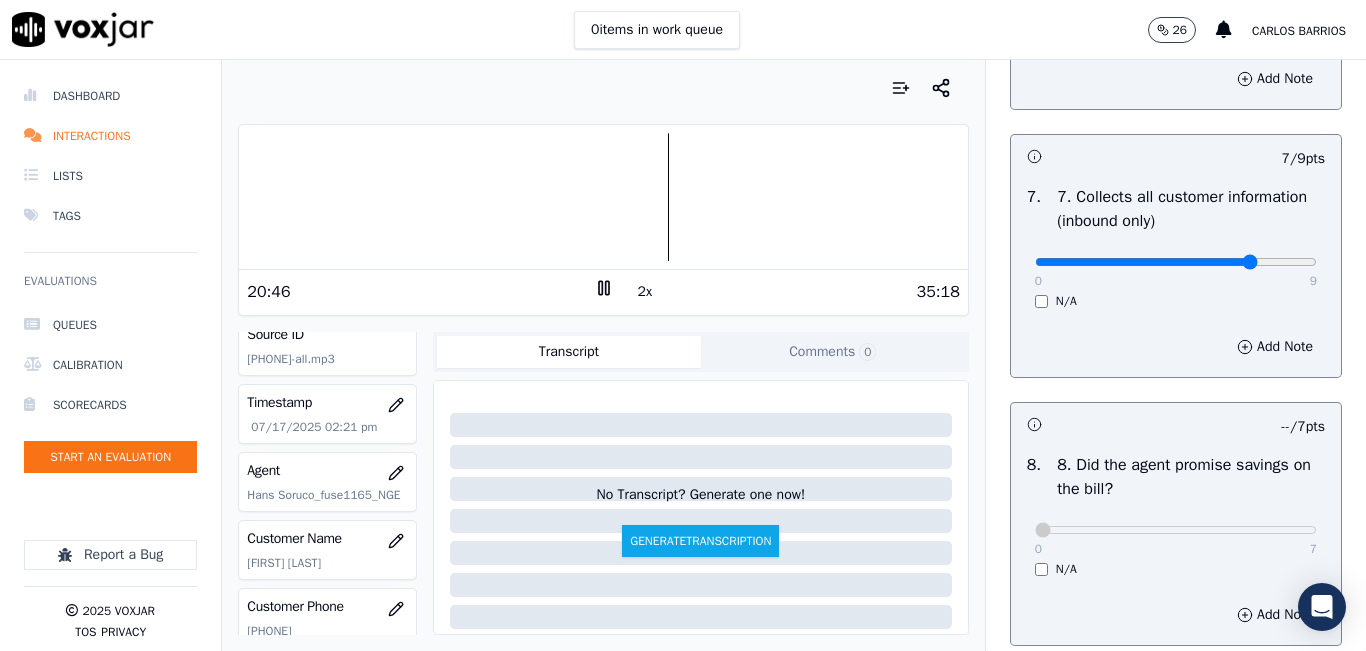 scroll, scrollTop: 1742, scrollLeft: 0, axis: vertical 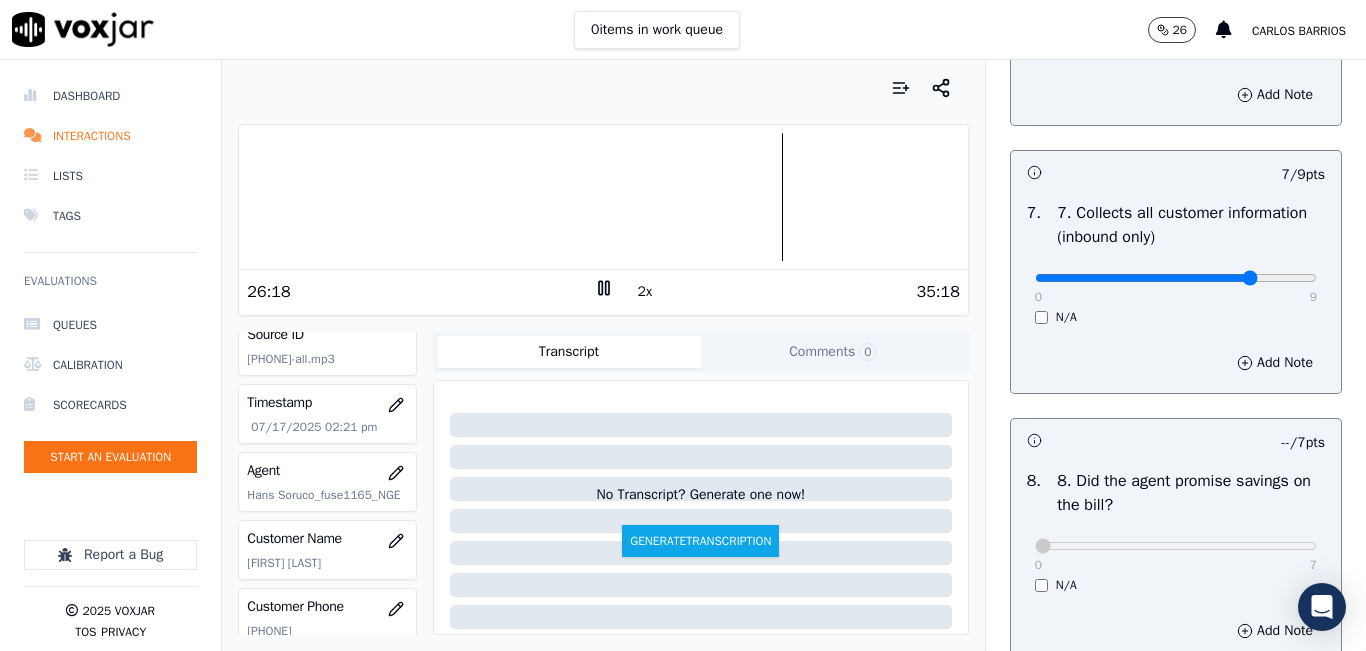 click on "Your browser does not support the audio element." at bounding box center [603, 197] 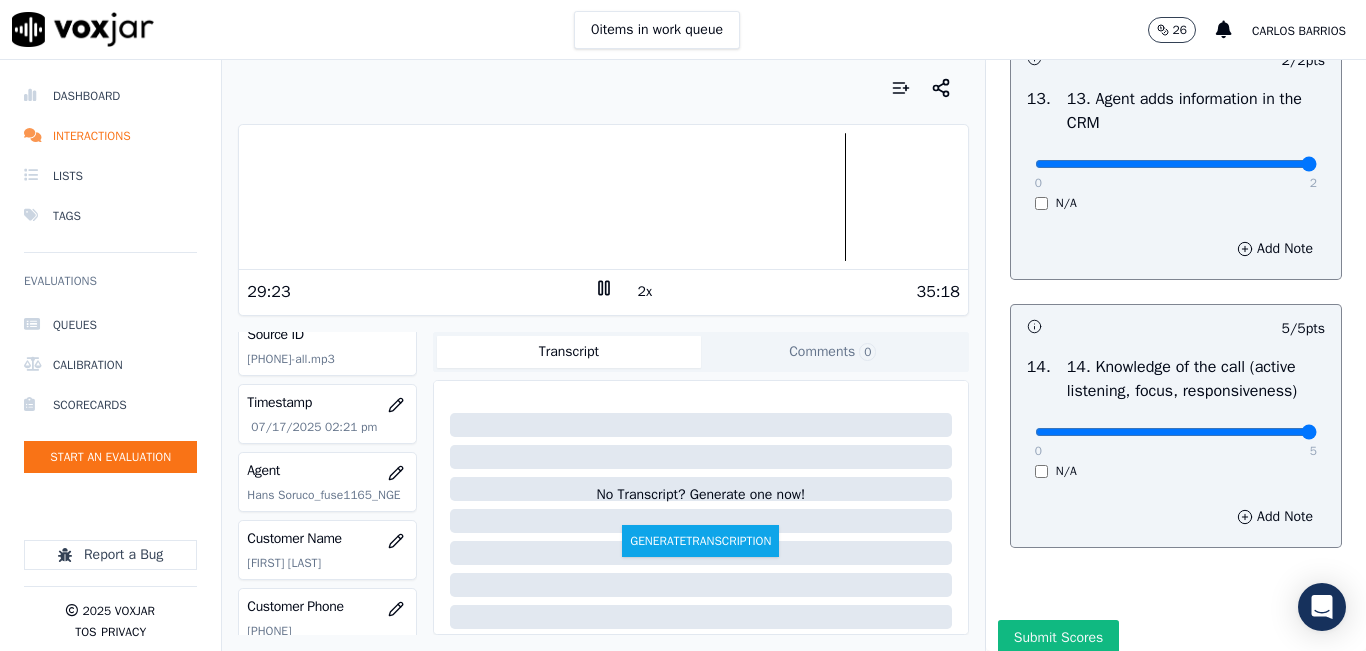 scroll, scrollTop: 3642, scrollLeft: 0, axis: vertical 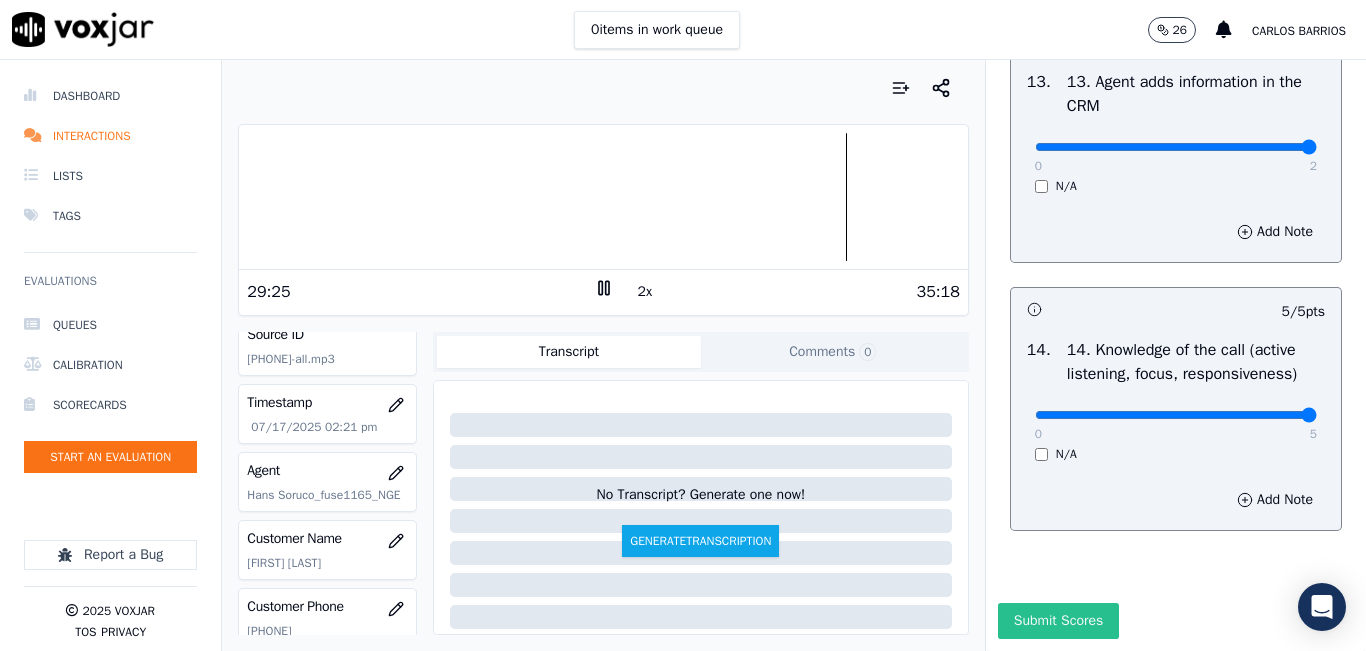 click on "Submit Scores" at bounding box center [1058, 621] 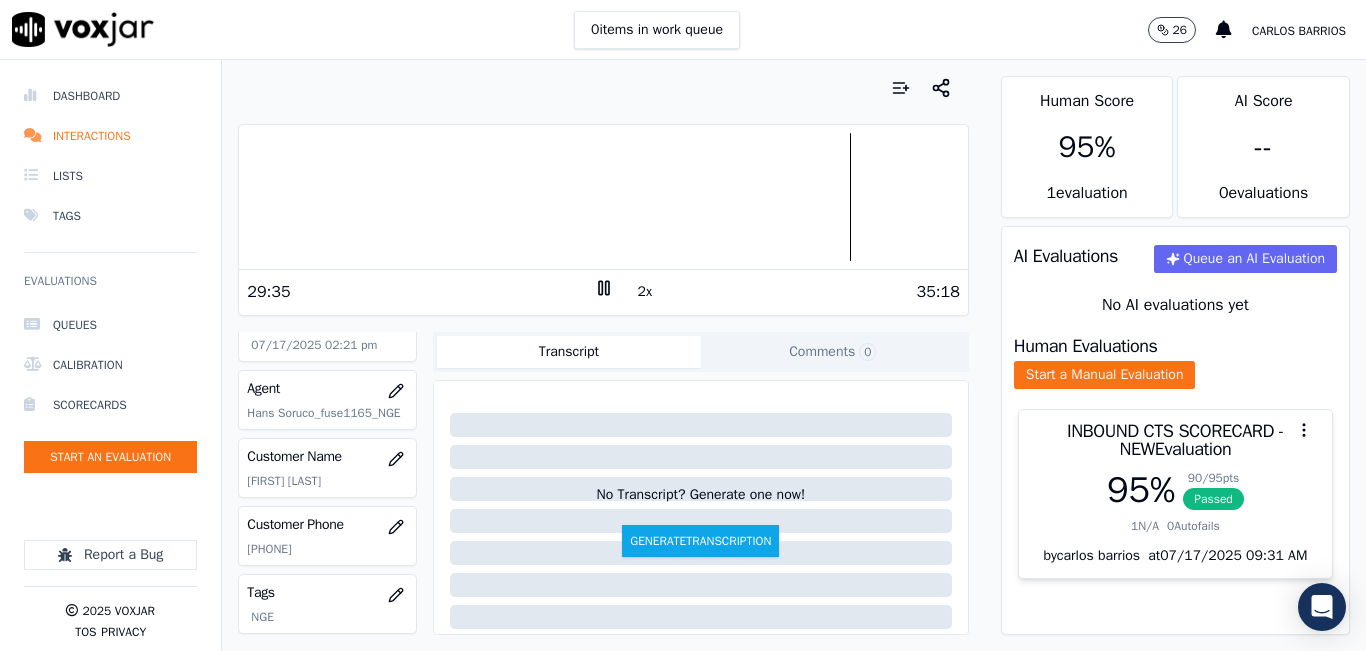 scroll, scrollTop: 200, scrollLeft: 0, axis: vertical 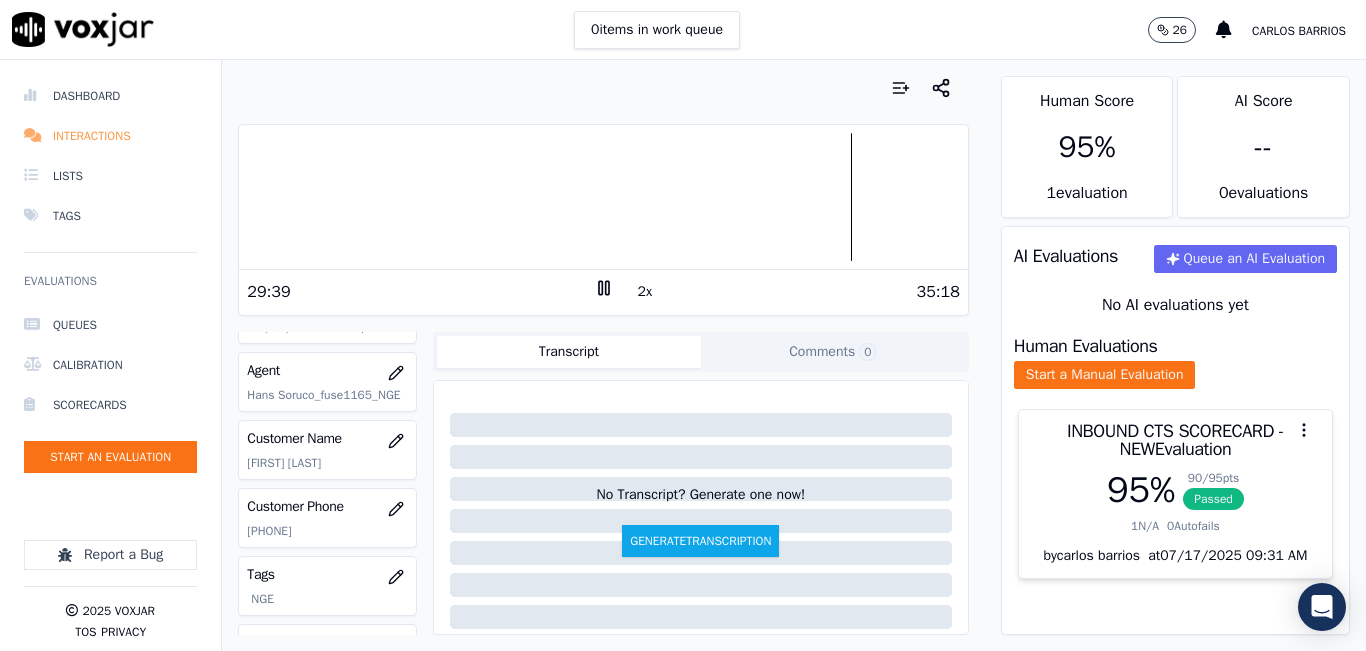 click on "Interactions" at bounding box center [110, 136] 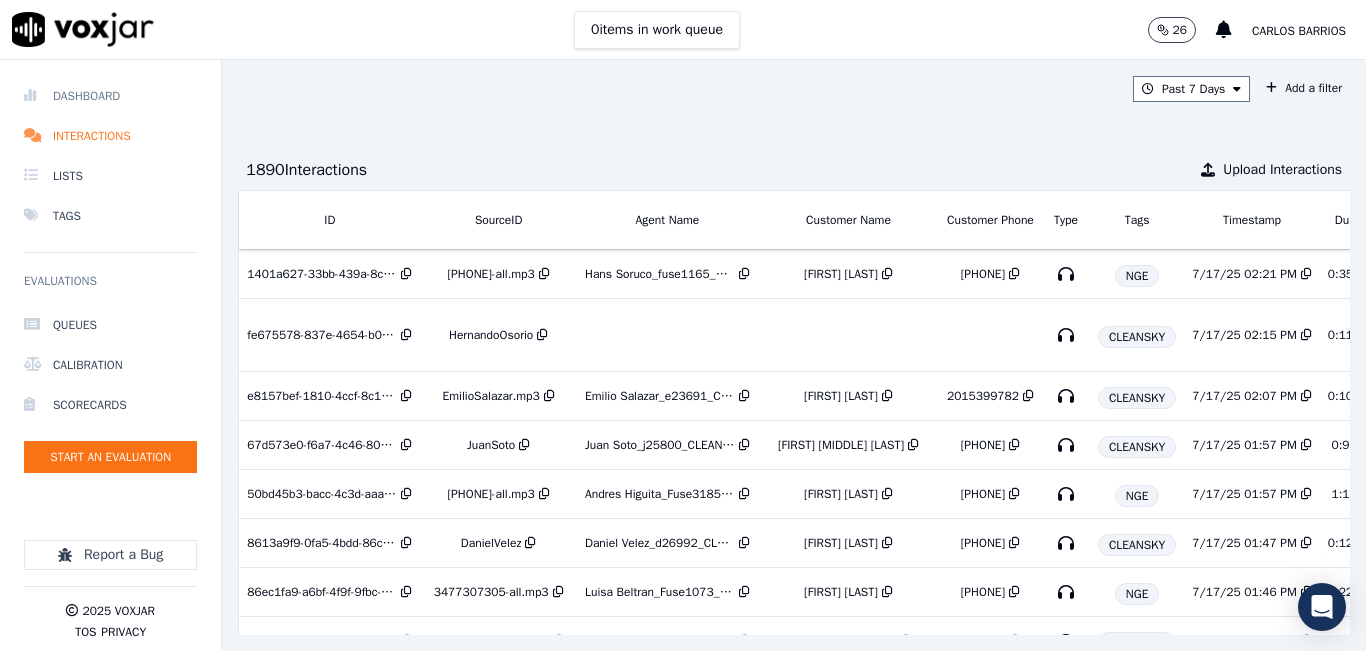 click on "Dashboard" at bounding box center [110, 96] 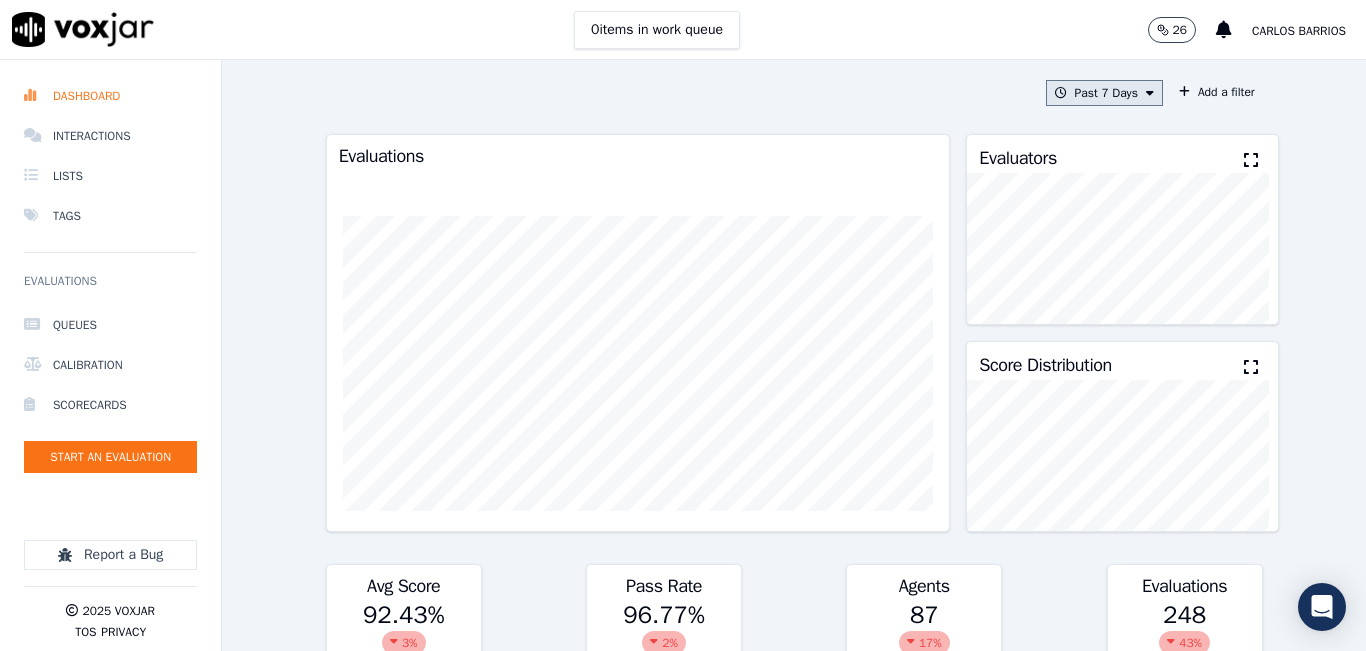 click on "Past 7 Days" at bounding box center (1104, 93) 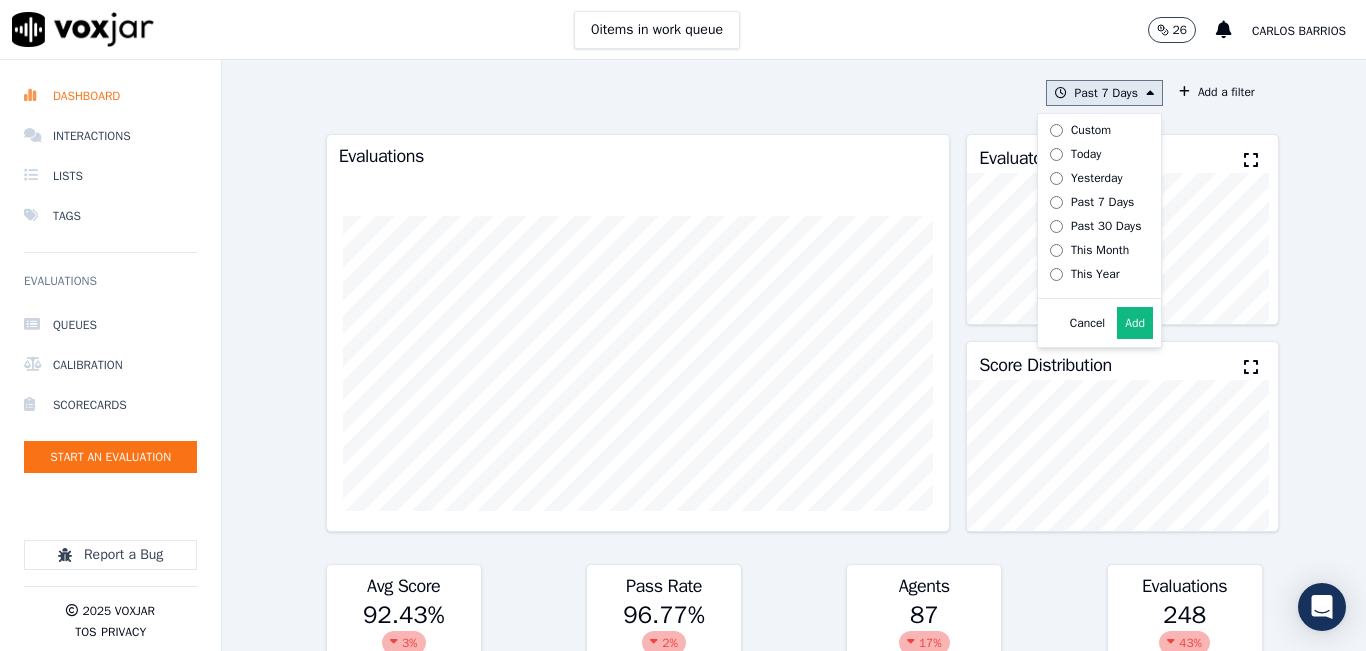 click on "Today" at bounding box center (1086, 154) 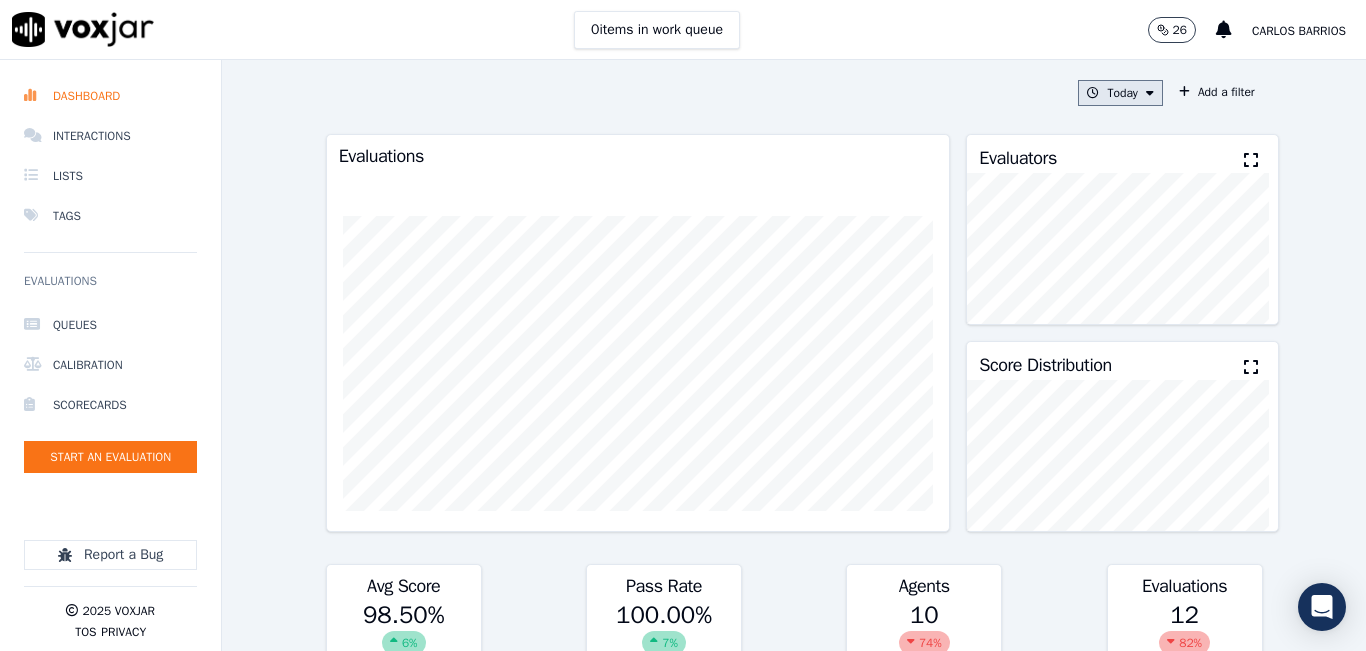 click on "Today" at bounding box center [1120, 93] 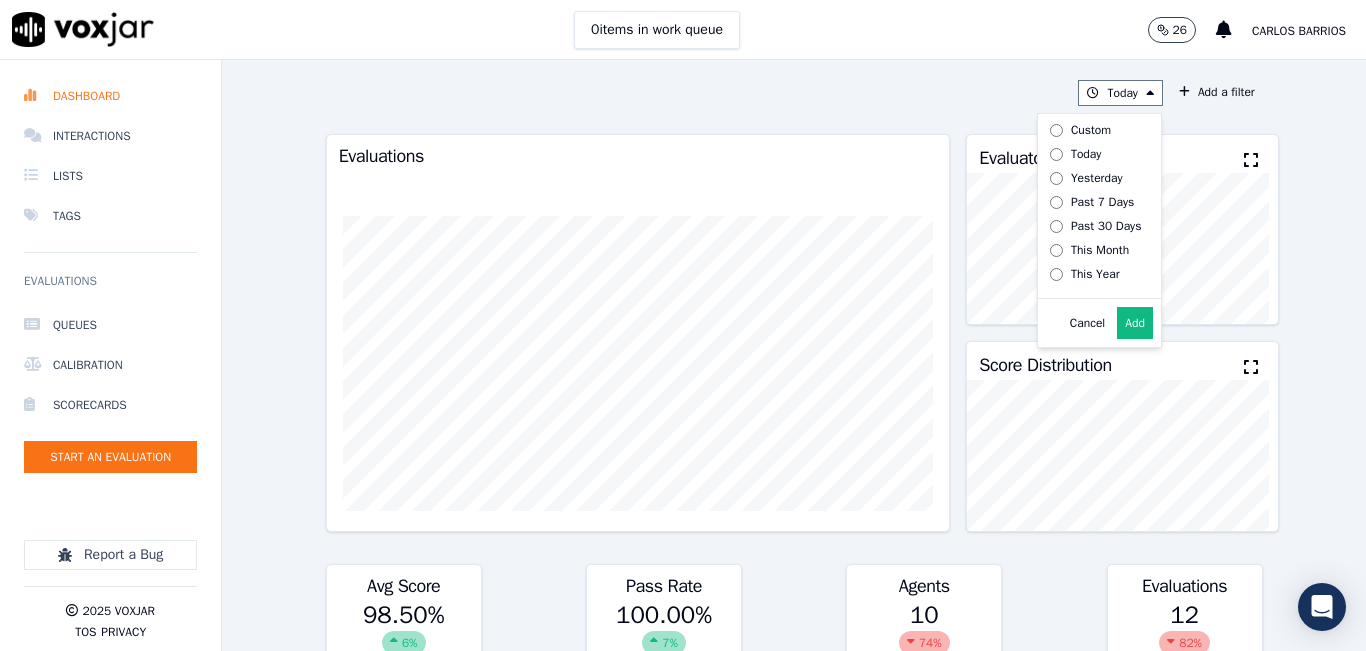 click at bounding box center [1251, 160] 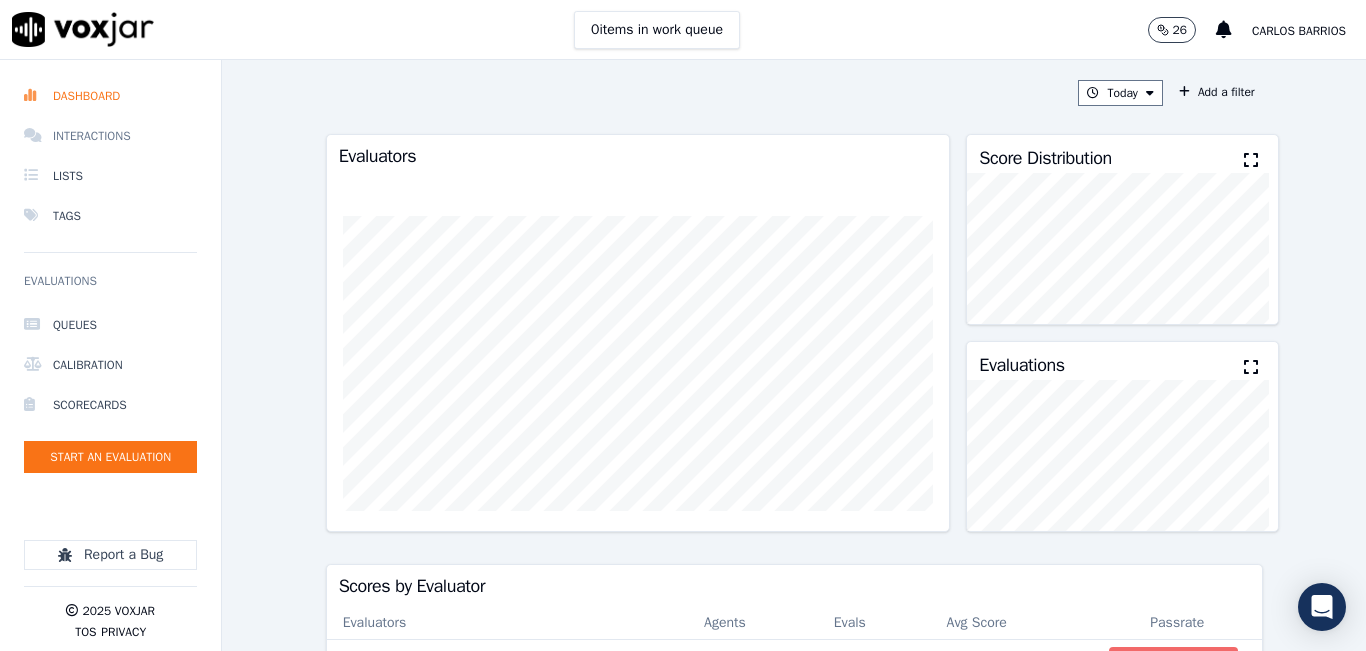 click on "Interactions" at bounding box center [110, 136] 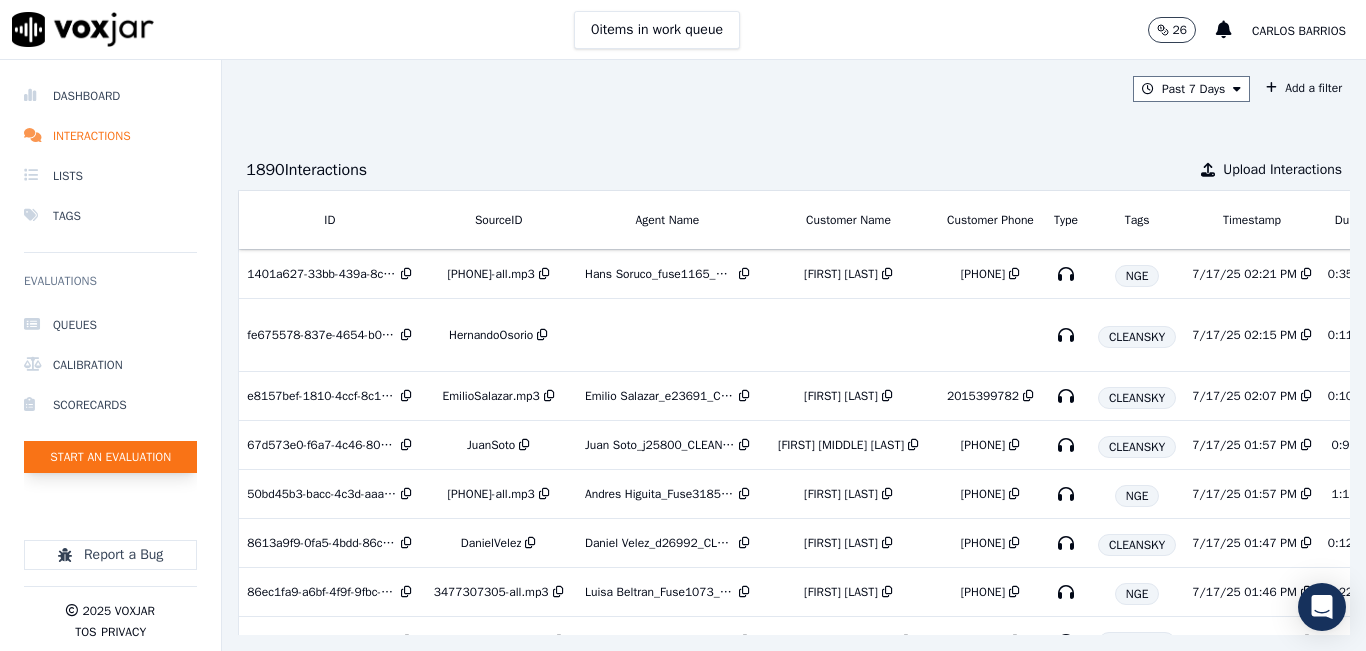 click on "Start an Evaluation" 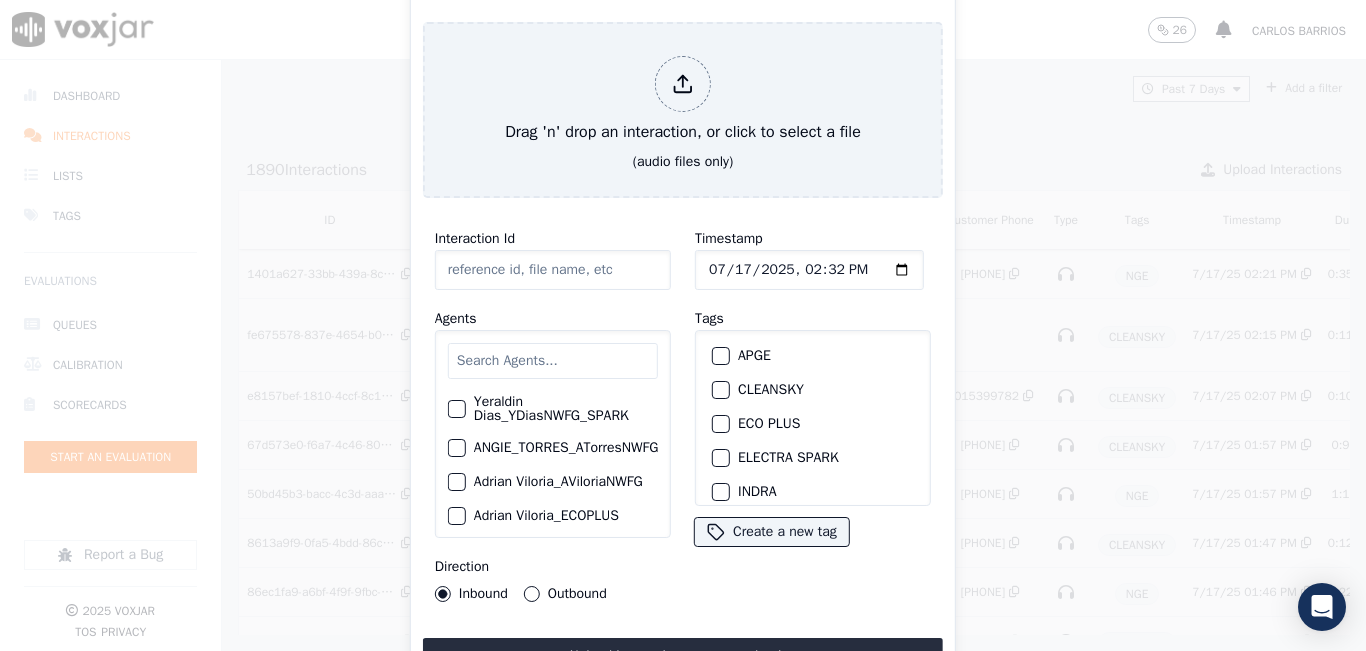 click at bounding box center (553, 361) 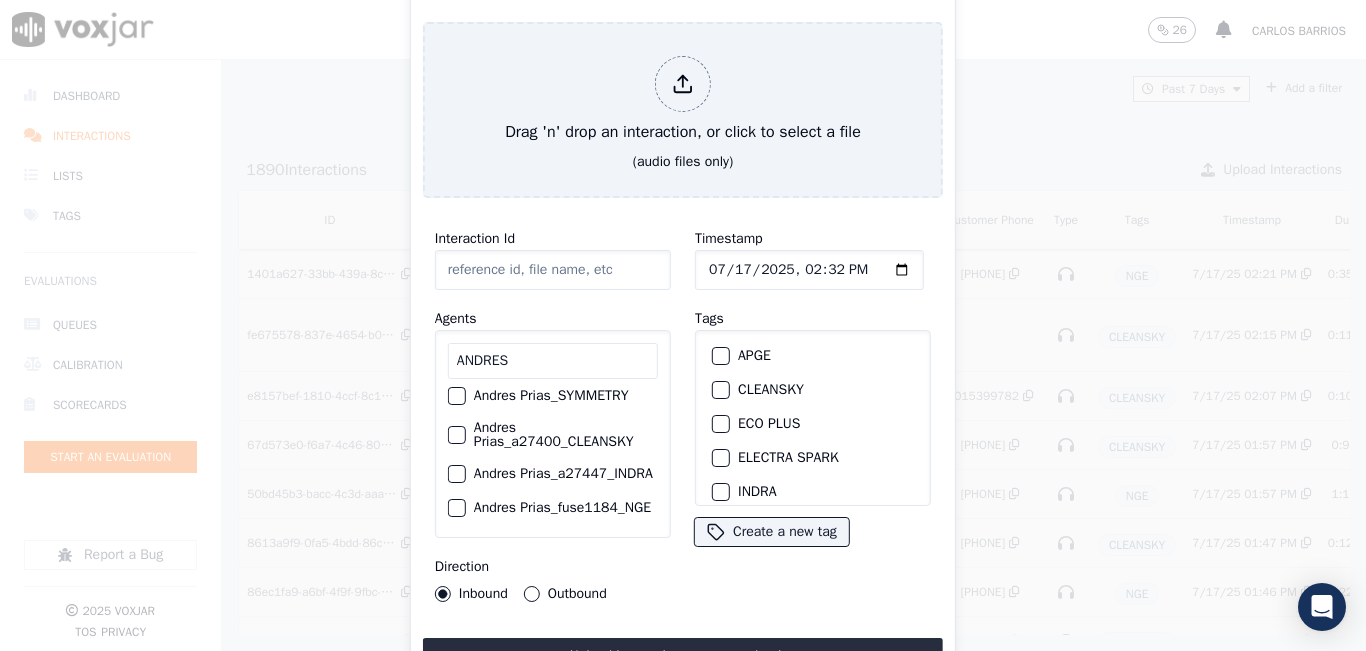 scroll, scrollTop: 298, scrollLeft: 0, axis: vertical 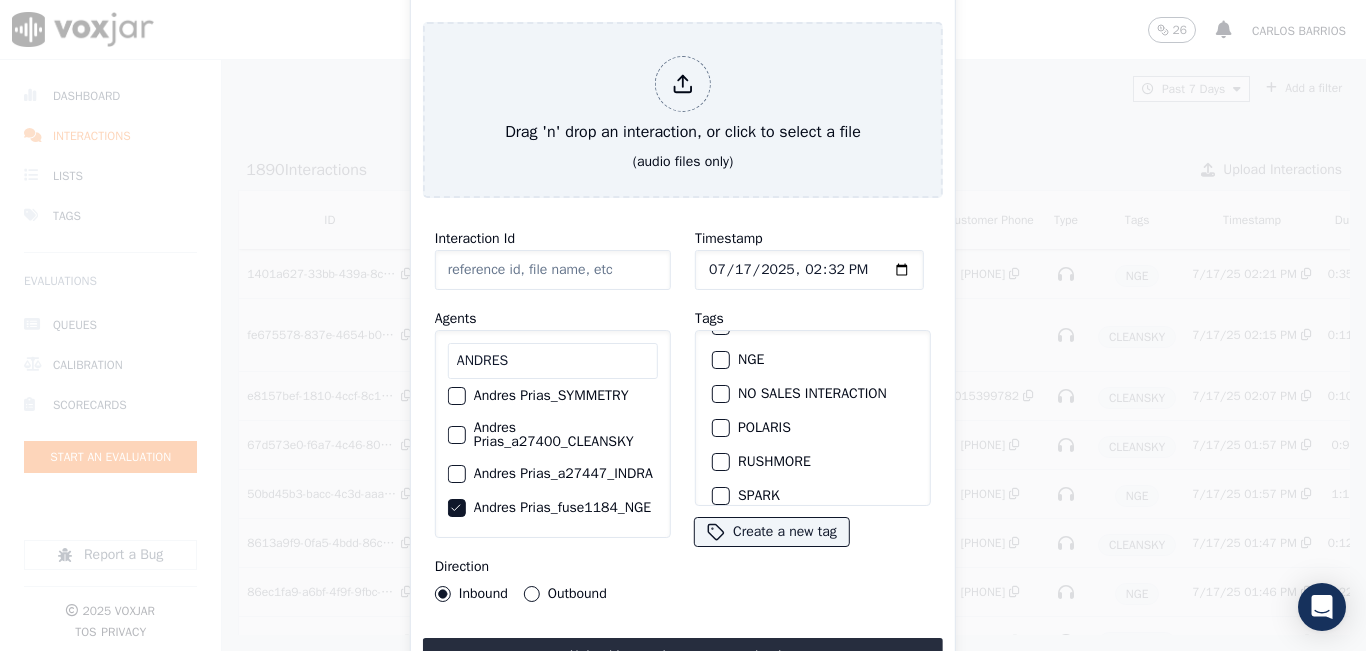 click at bounding box center [720, 360] 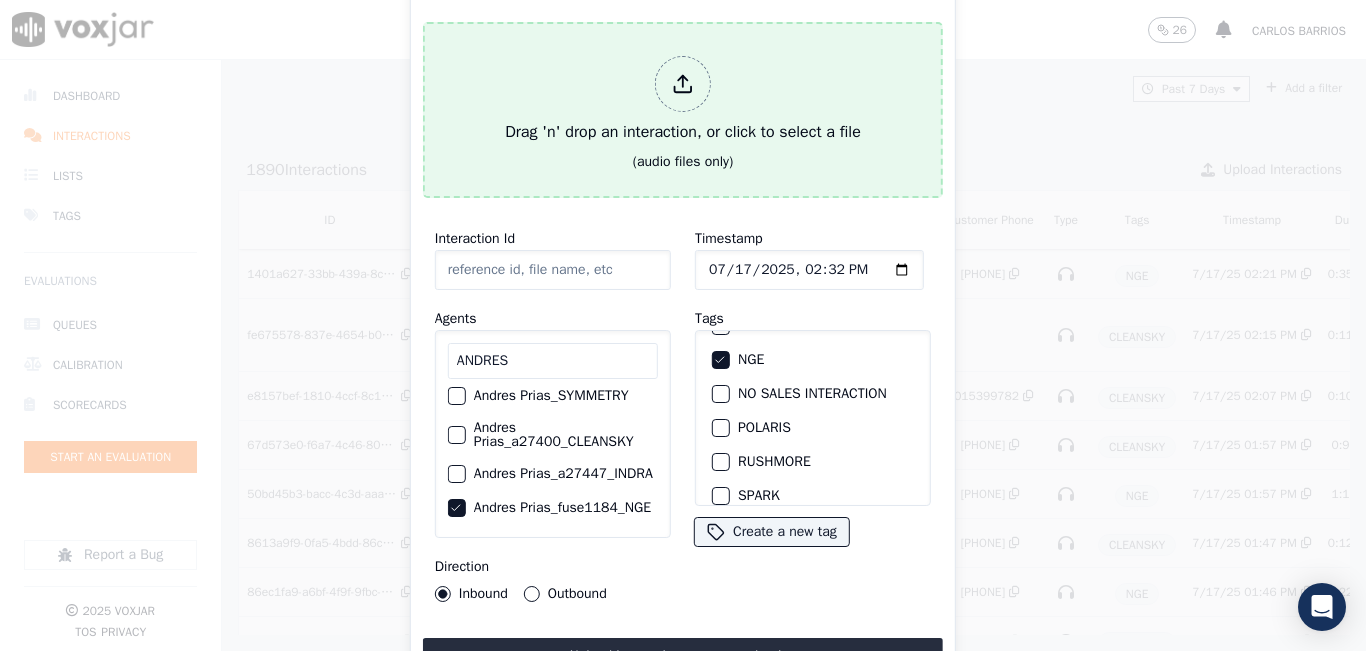click on "Drag 'n' drop an interaction, or click to select a file" at bounding box center [683, 100] 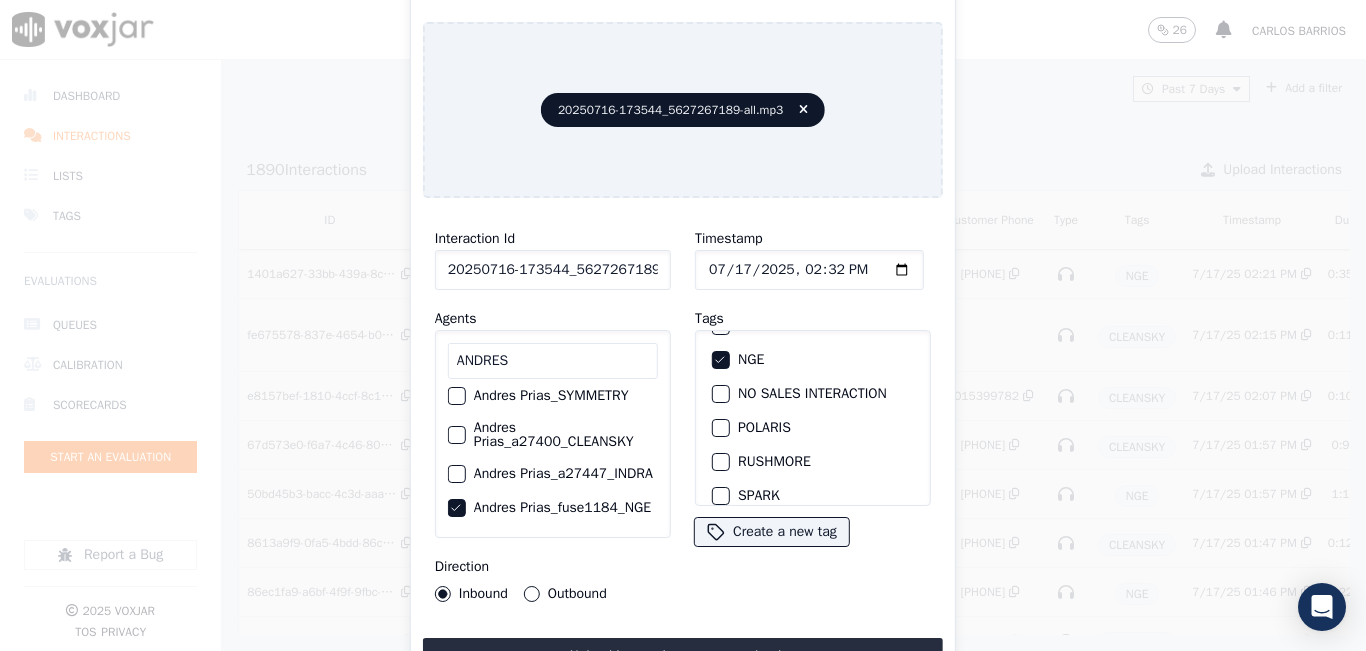 click on "Outbound" at bounding box center [532, 594] 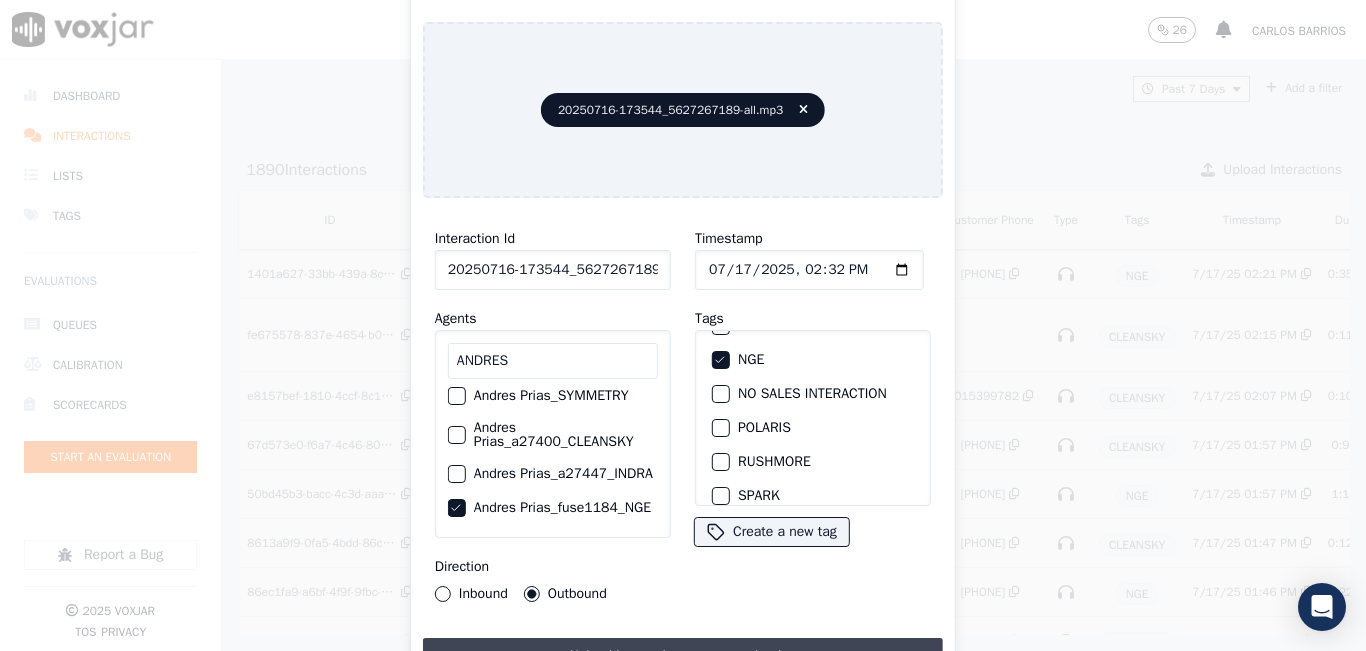 click on "Upload interaction to start evaluation" at bounding box center [683, 656] 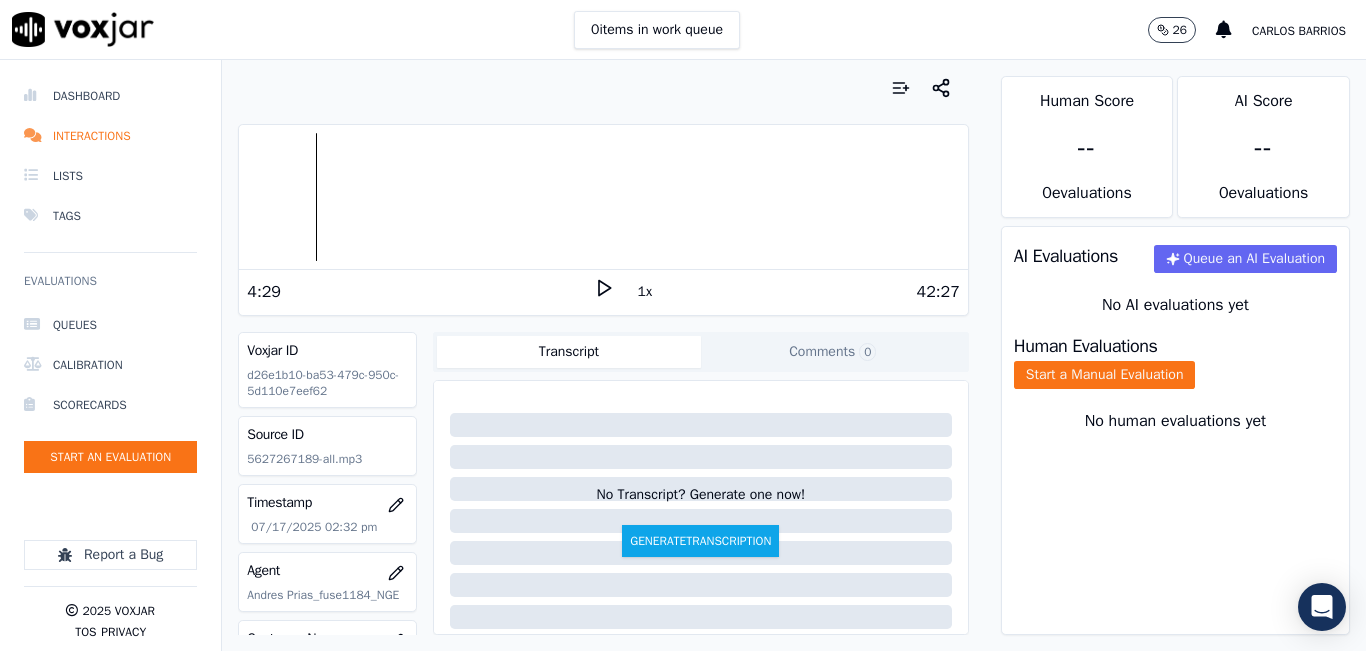 click 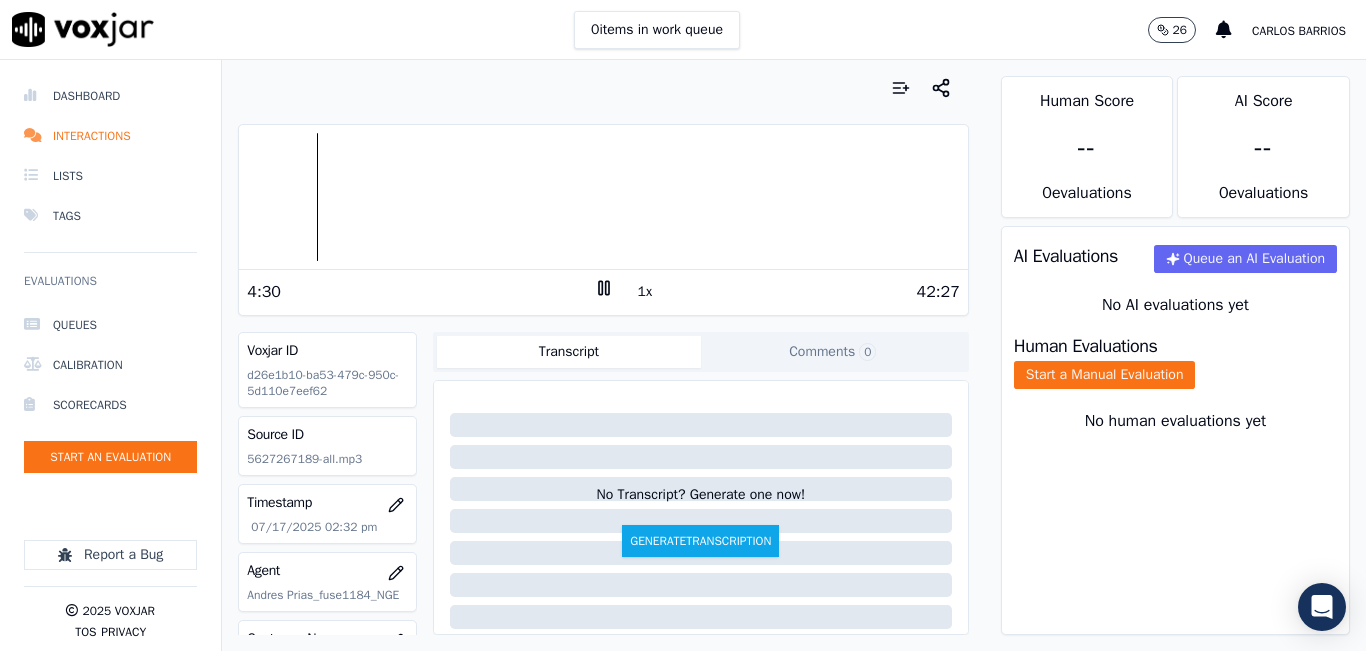 click on "1x" at bounding box center [645, 292] 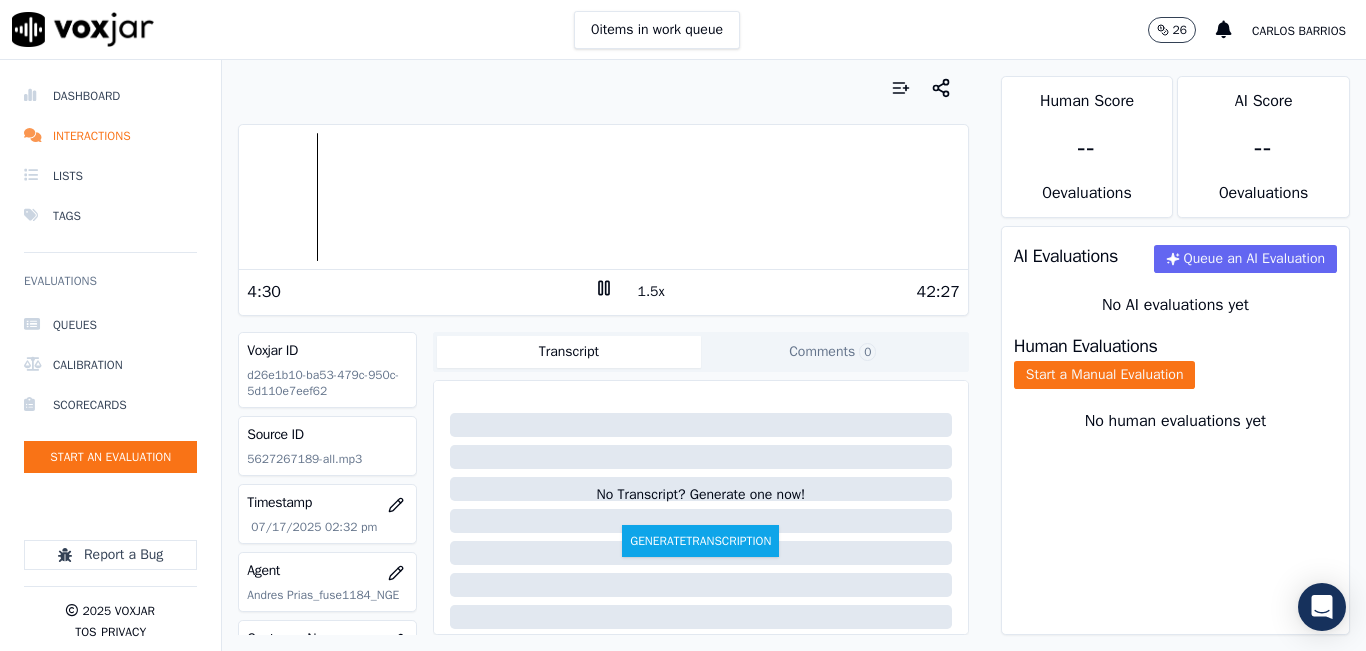 click on "1.5x" at bounding box center (651, 292) 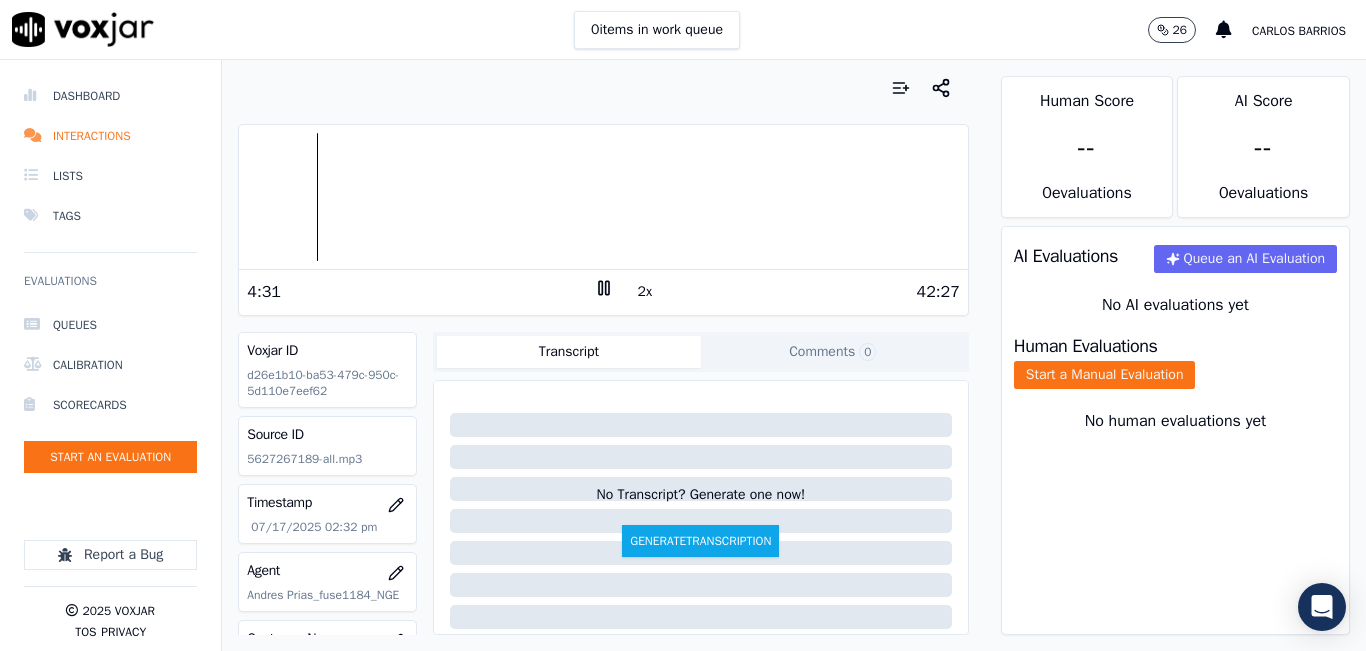 click at bounding box center [603, 197] 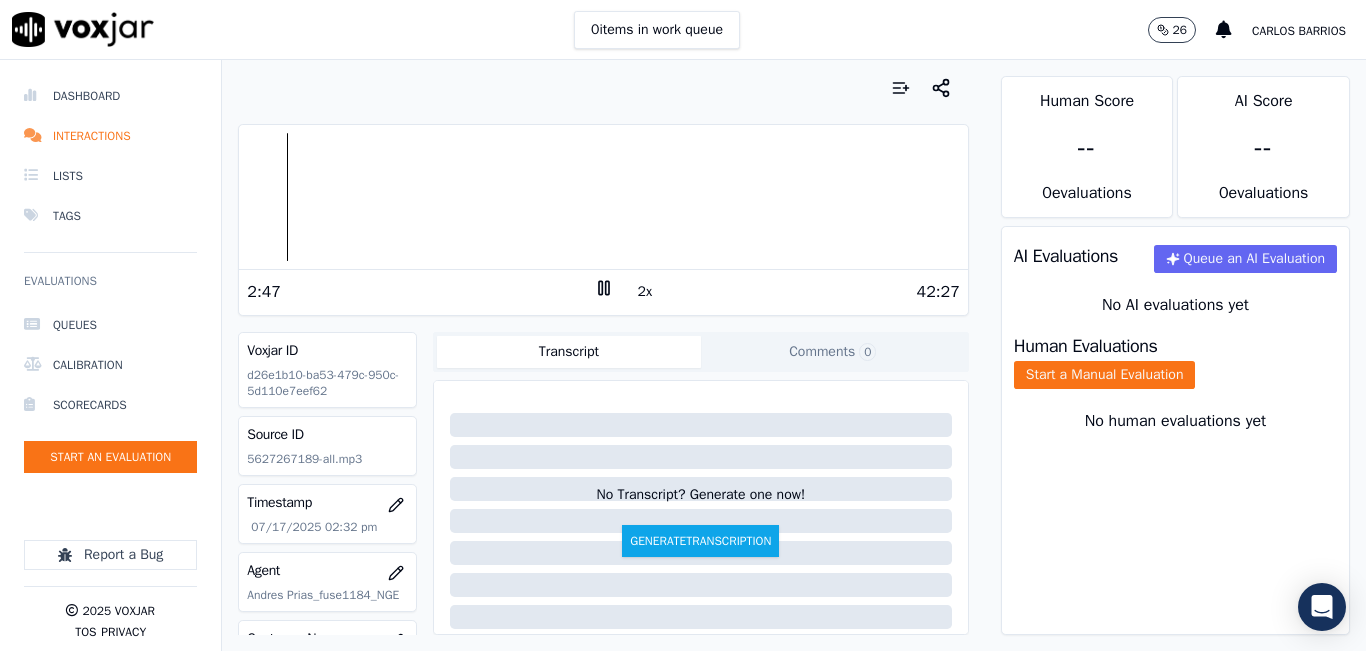 click at bounding box center [603, 197] 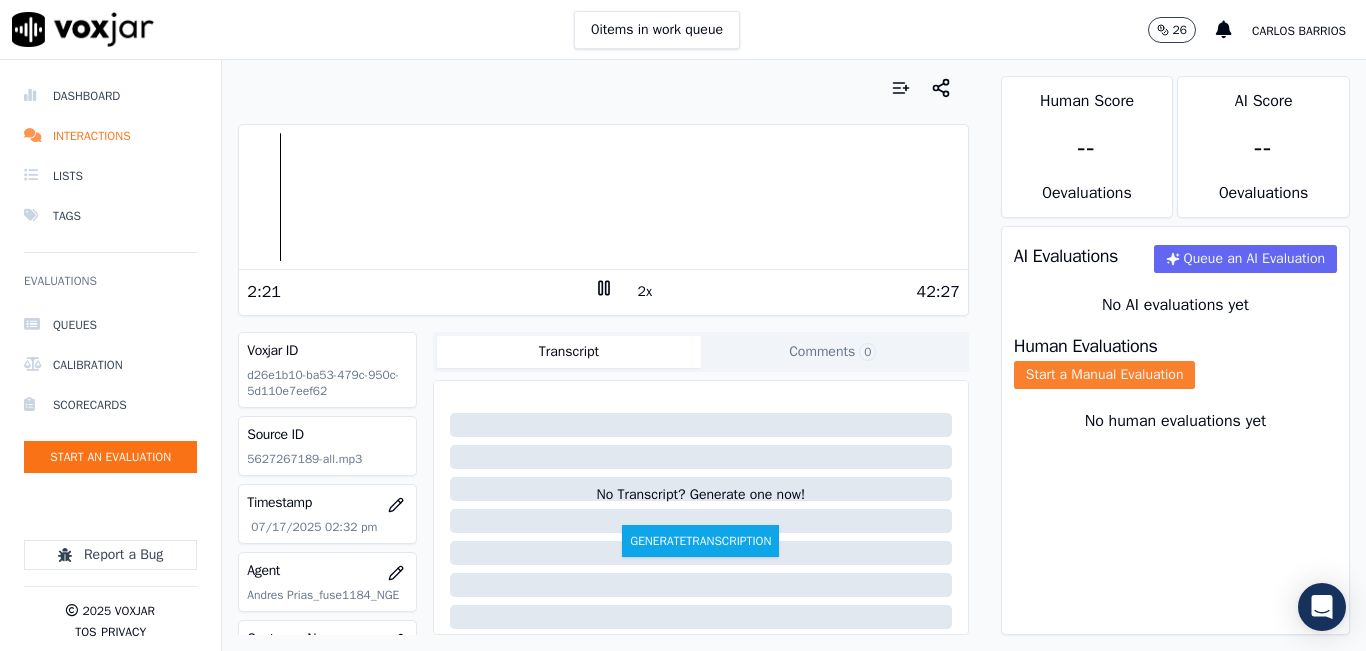 click on "Start a Manual Evaluation" 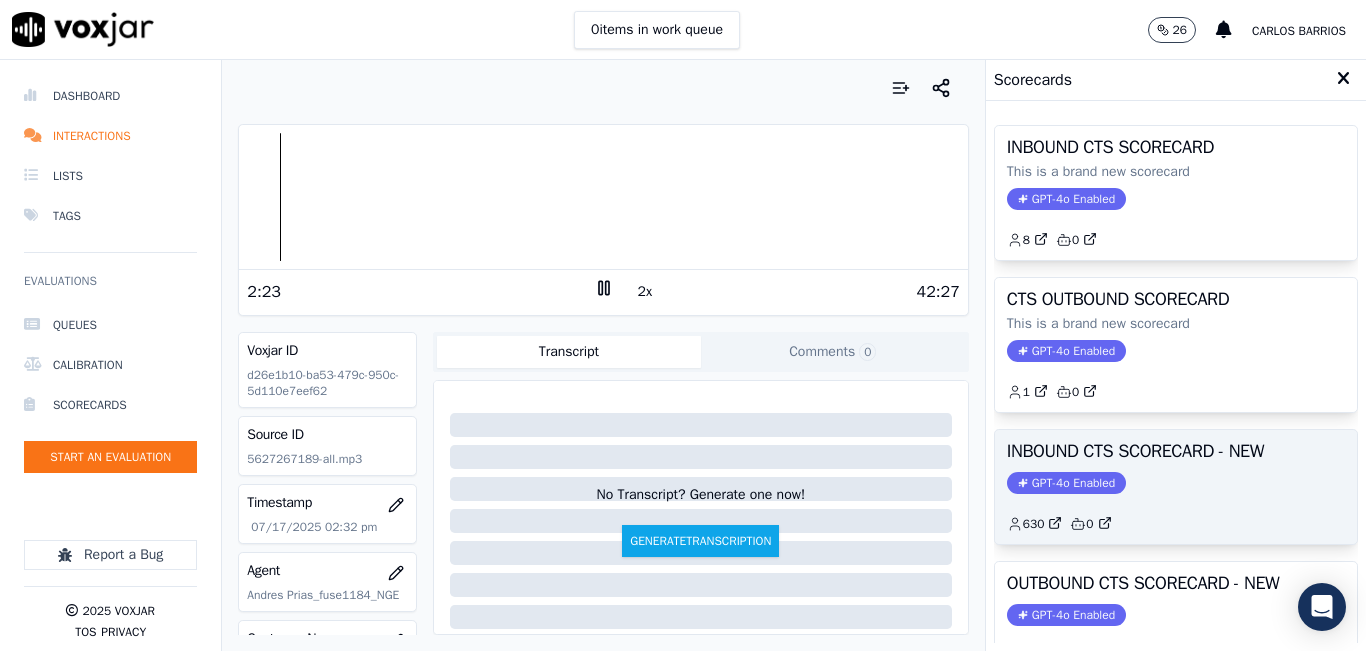click on "630         0" 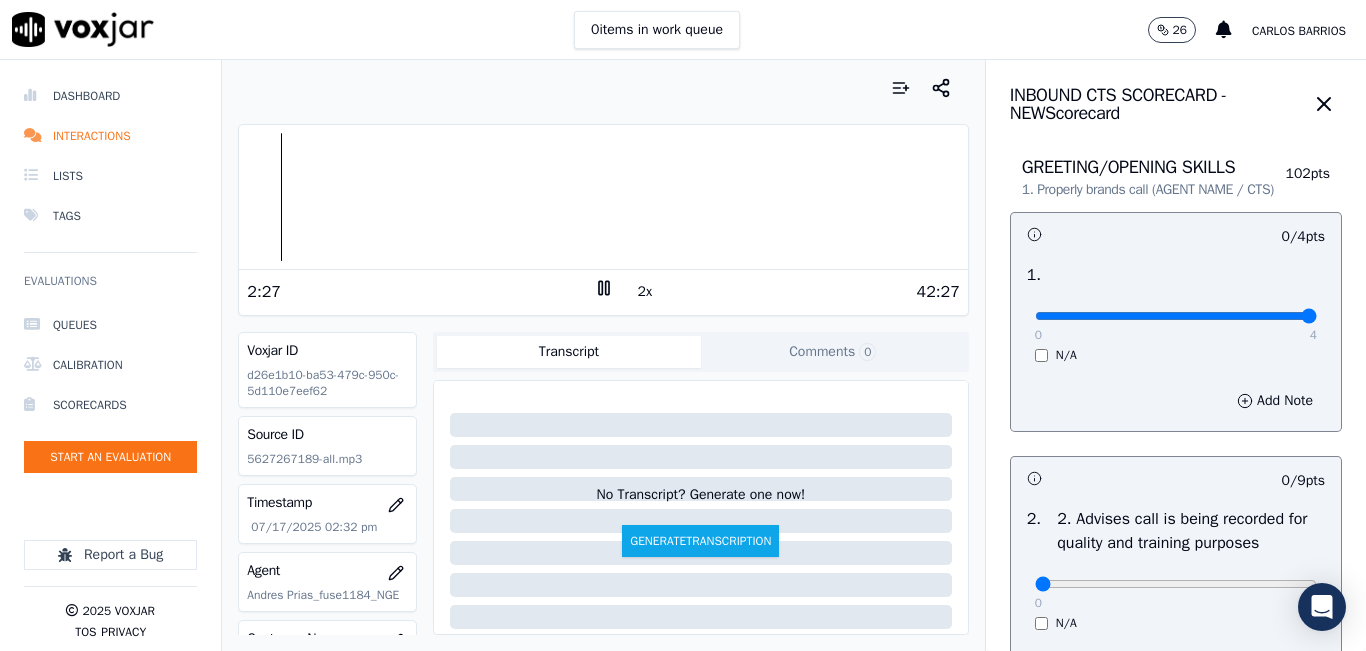type on "4" 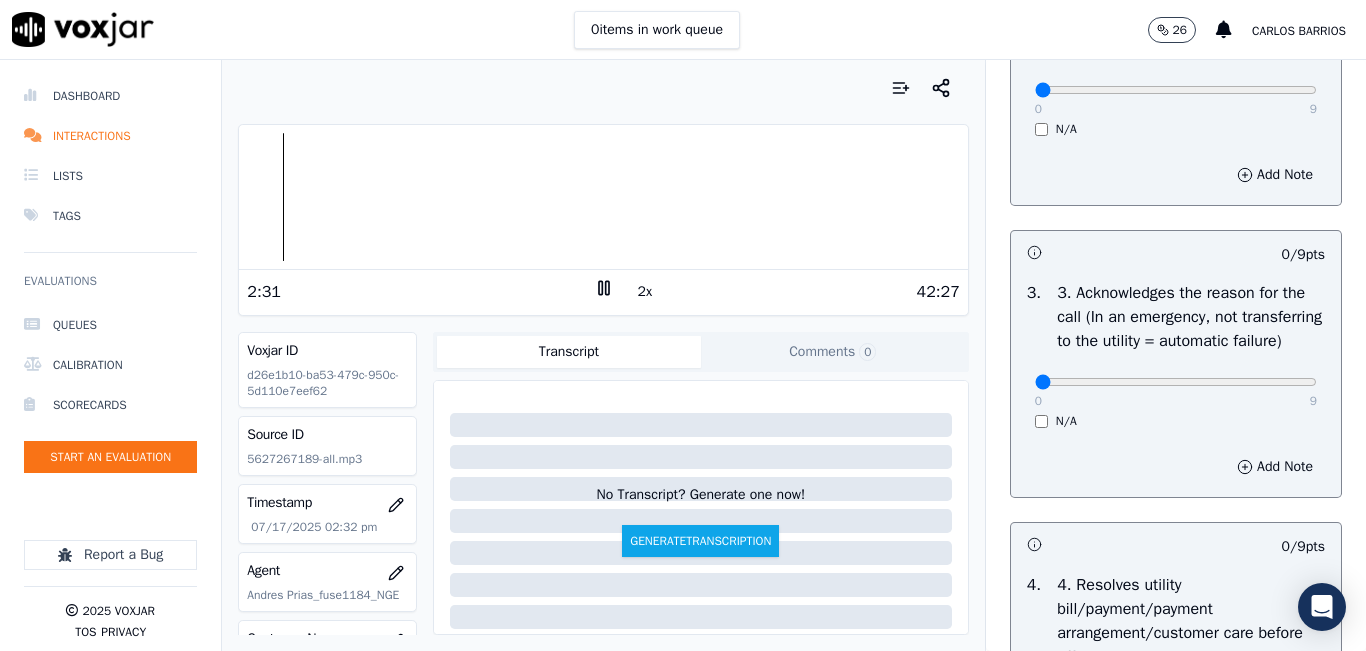 scroll, scrollTop: 500, scrollLeft: 0, axis: vertical 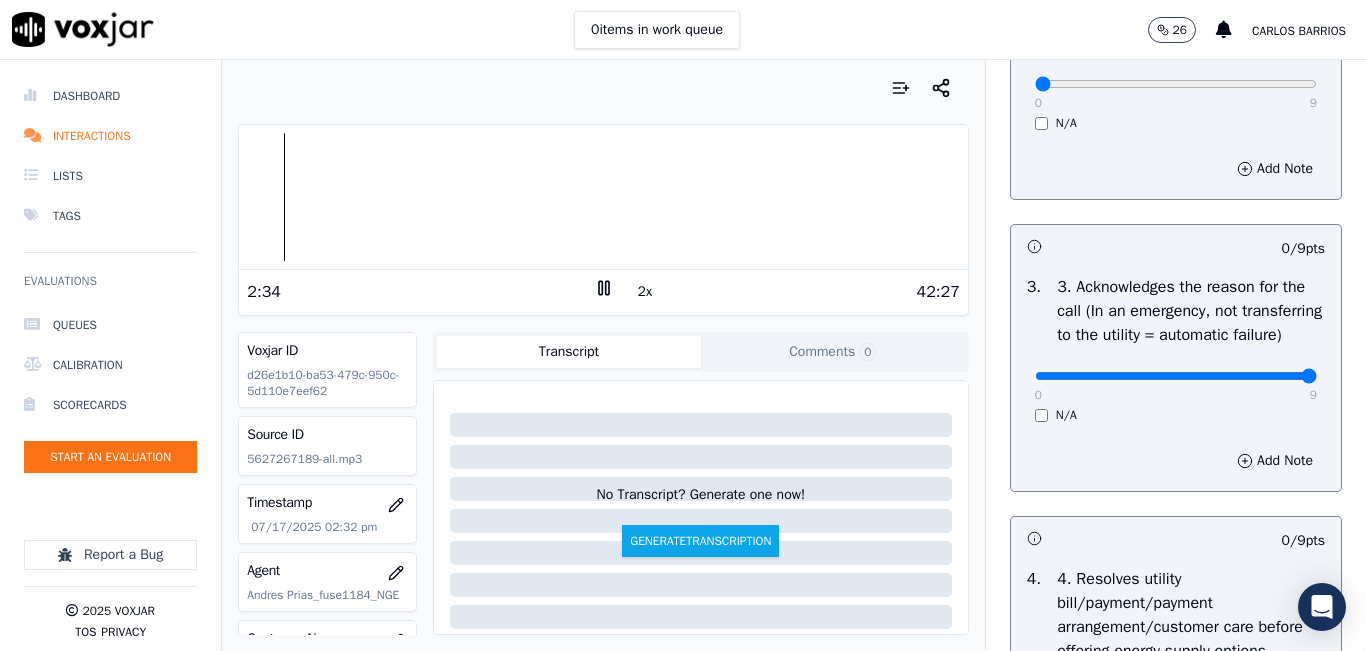 type on "9" 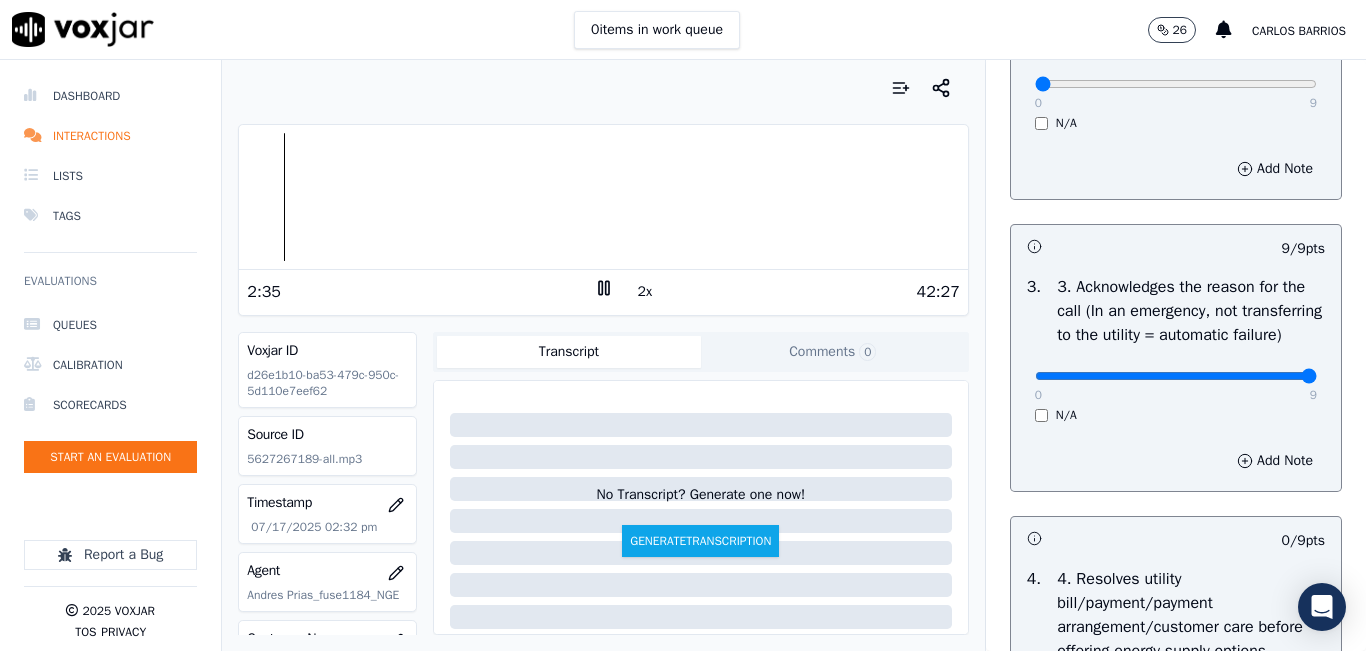 scroll, scrollTop: 900, scrollLeft: 0, axis: vertical 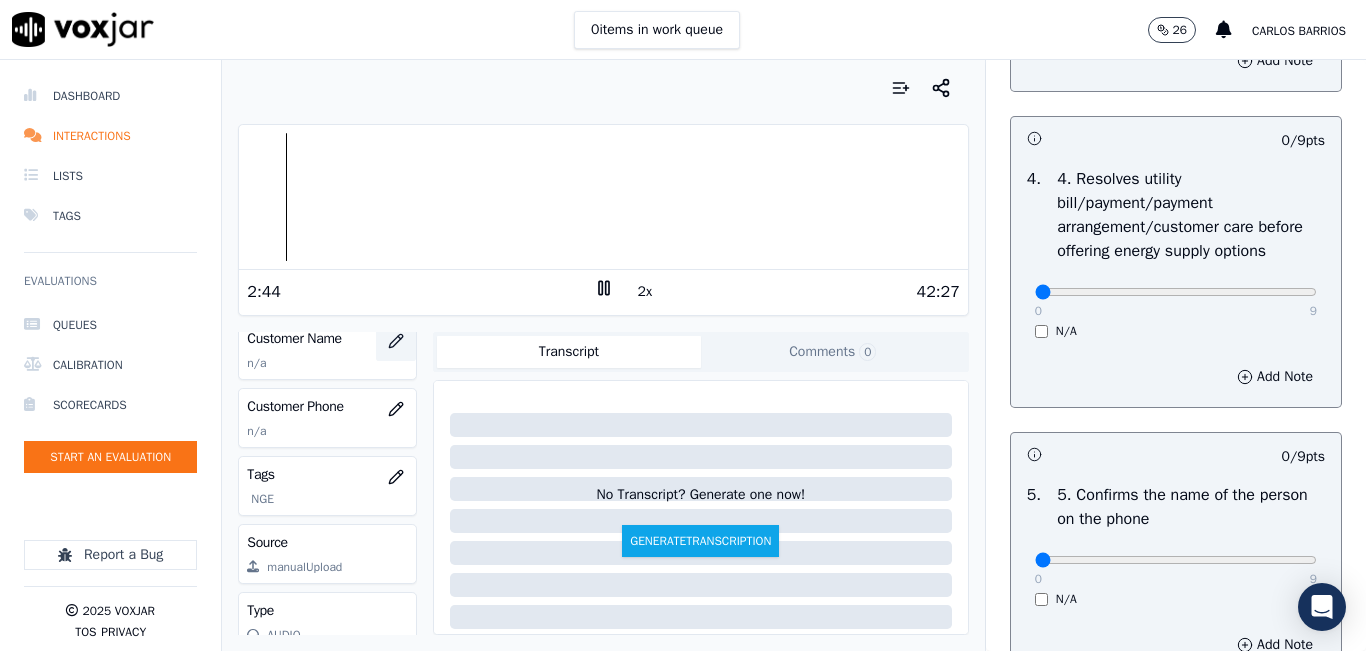 click 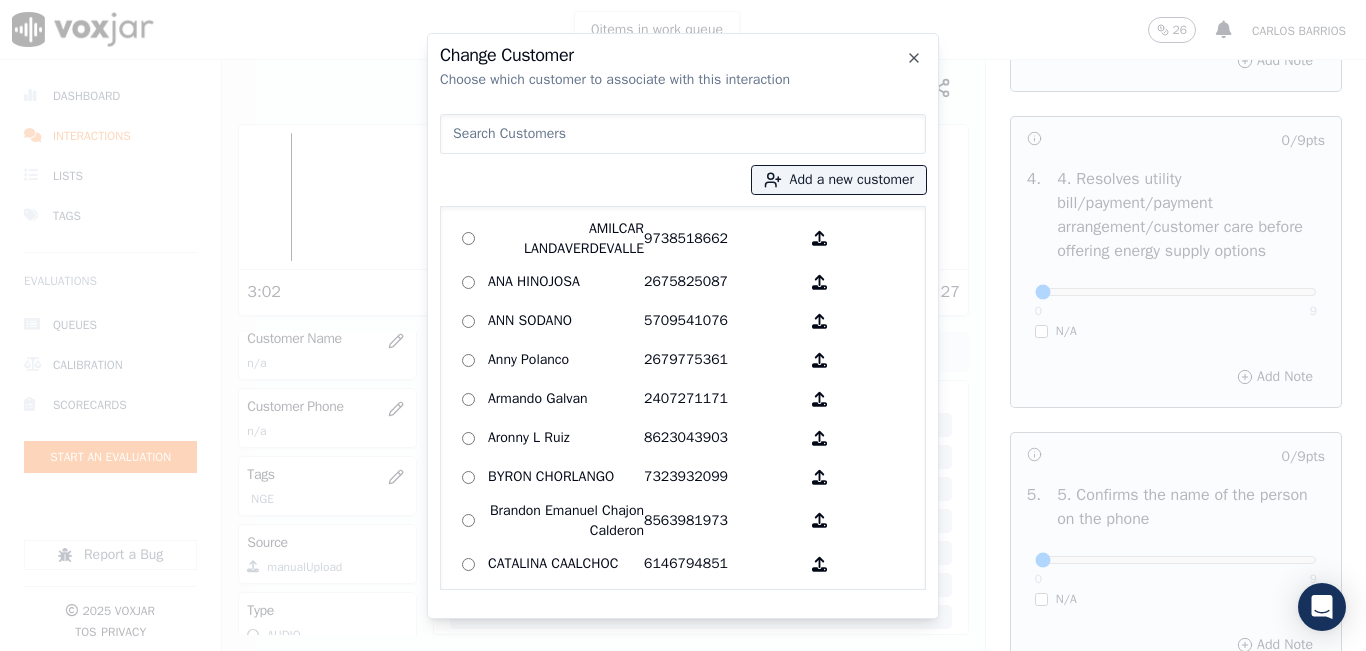 click at bounding box center (683, 134) 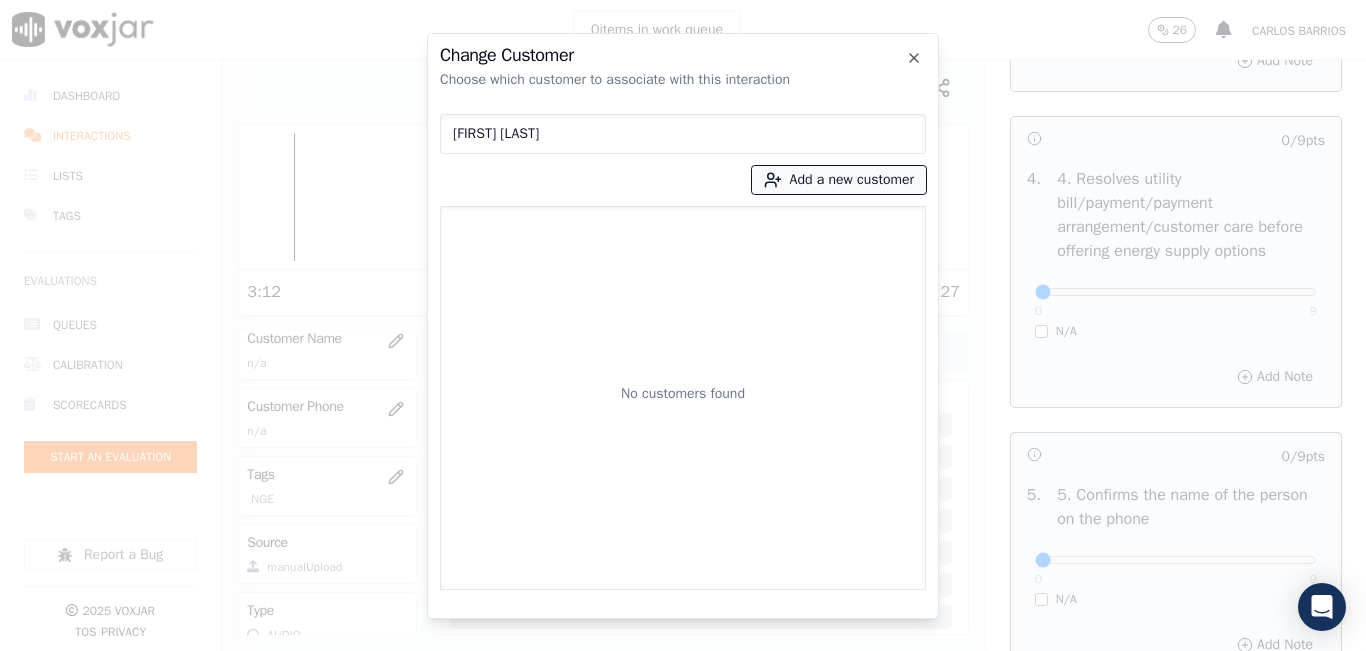 type on "THEODORE ROBERSON" 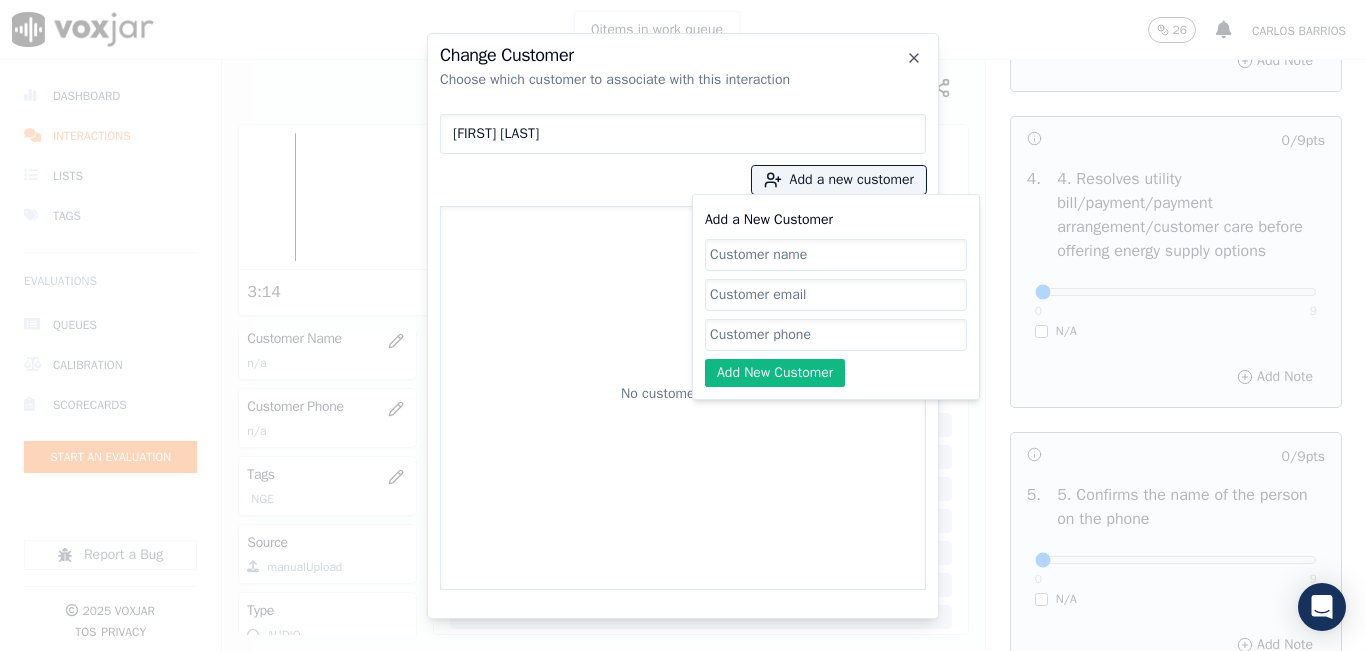 click on "Add a New Customer" 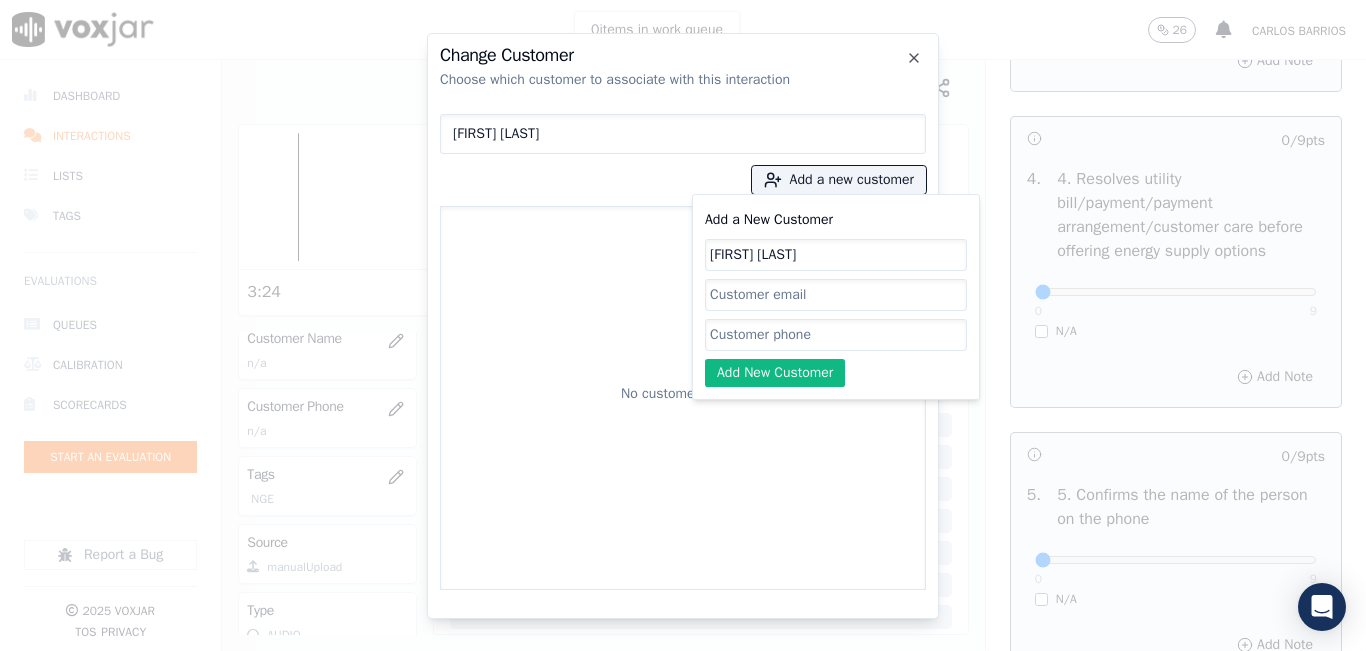 type on "THEODORE ROBERSON" 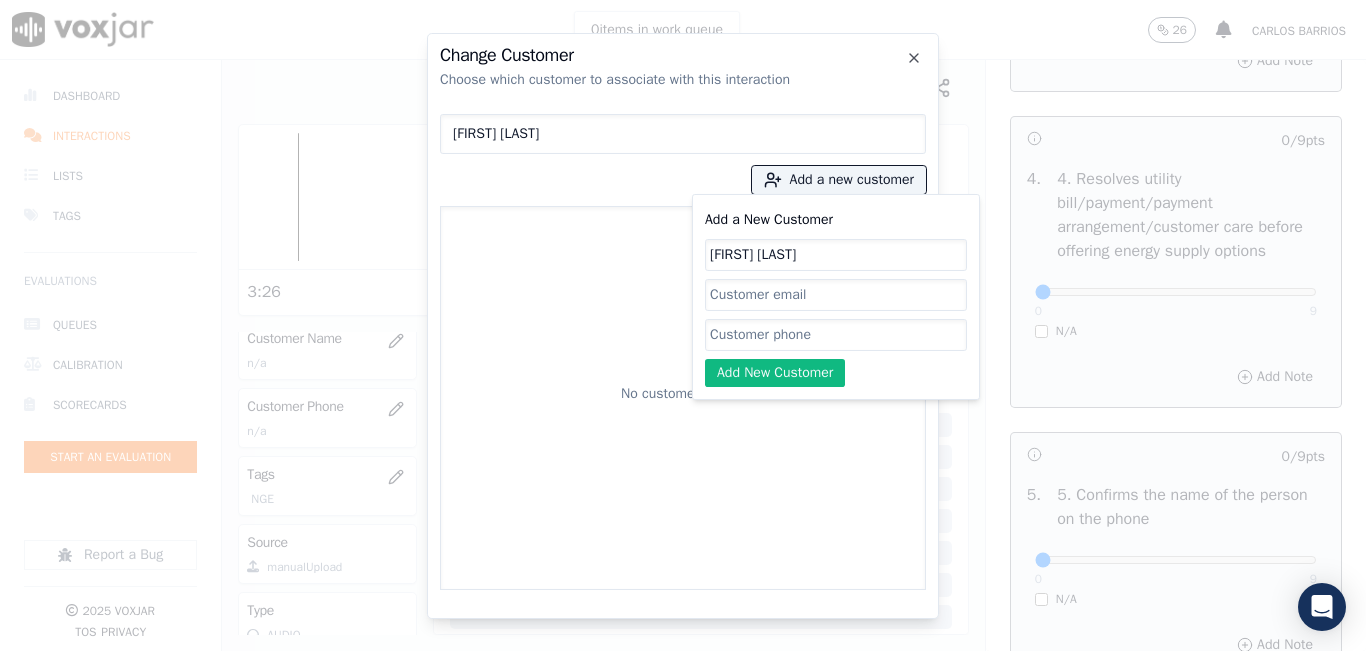 paste on "5627267189" 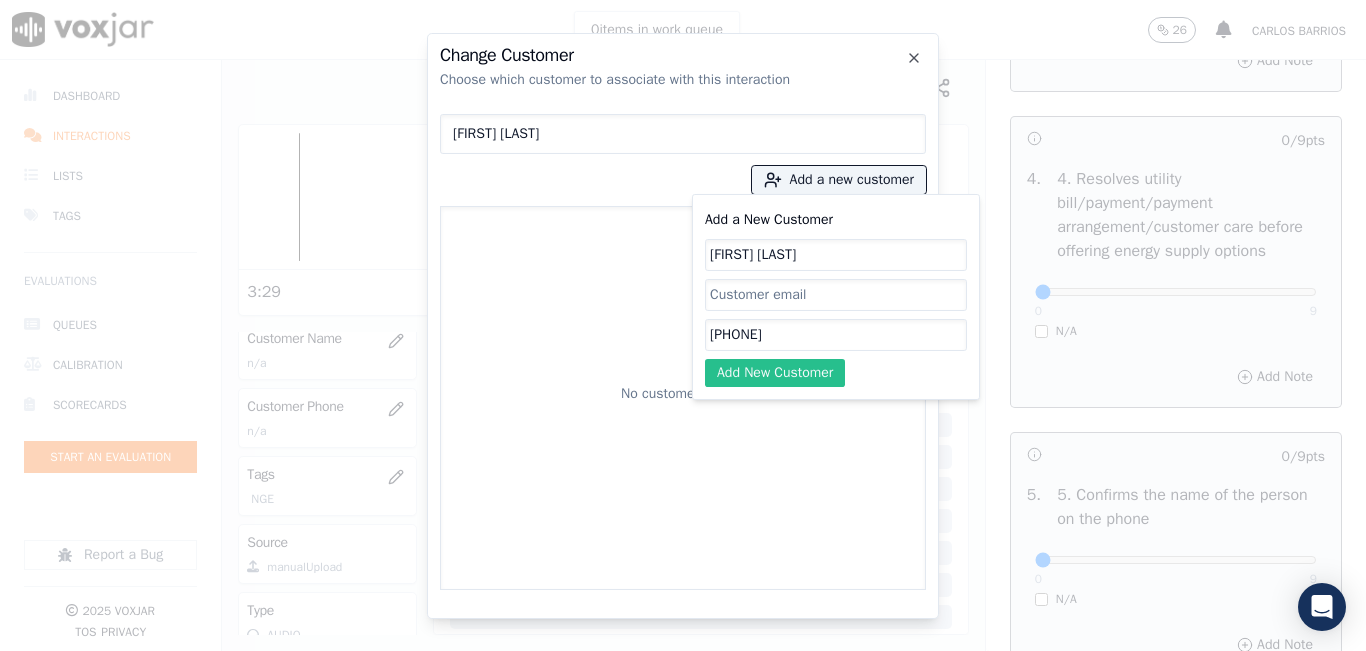 type on "5627267189" 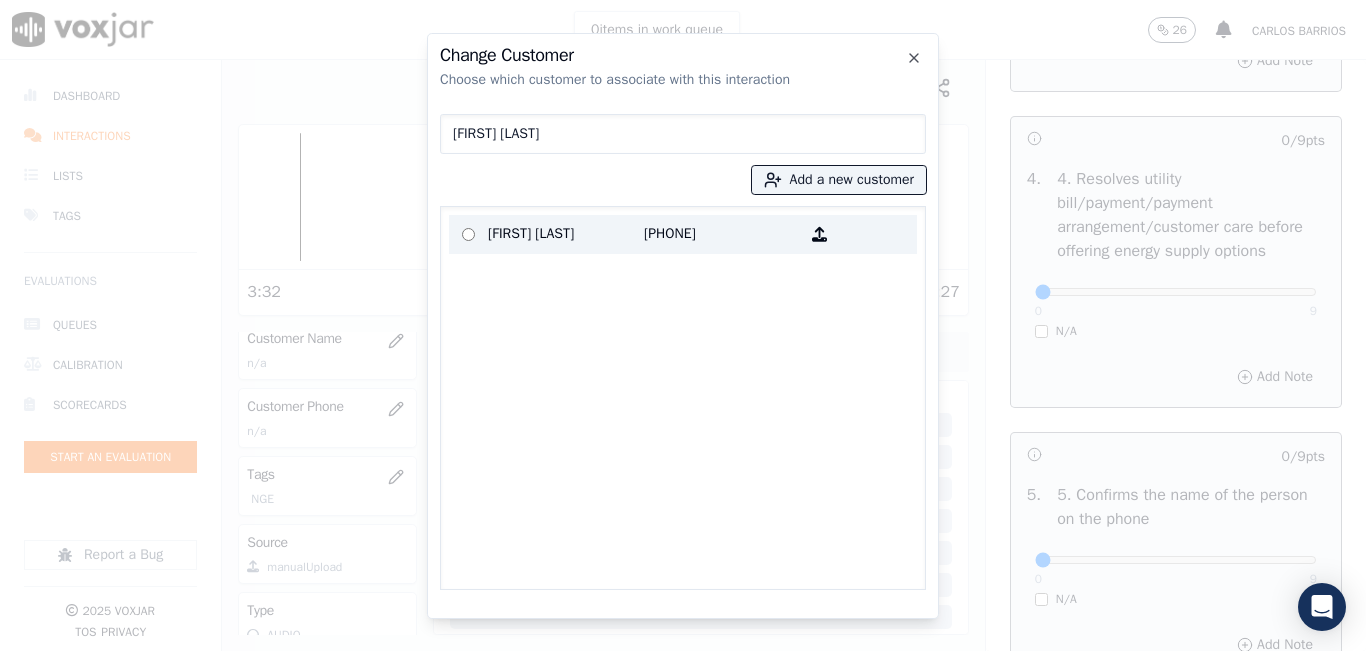 click on "THEODORE ROBERSON" at bounding box center (566, 234) 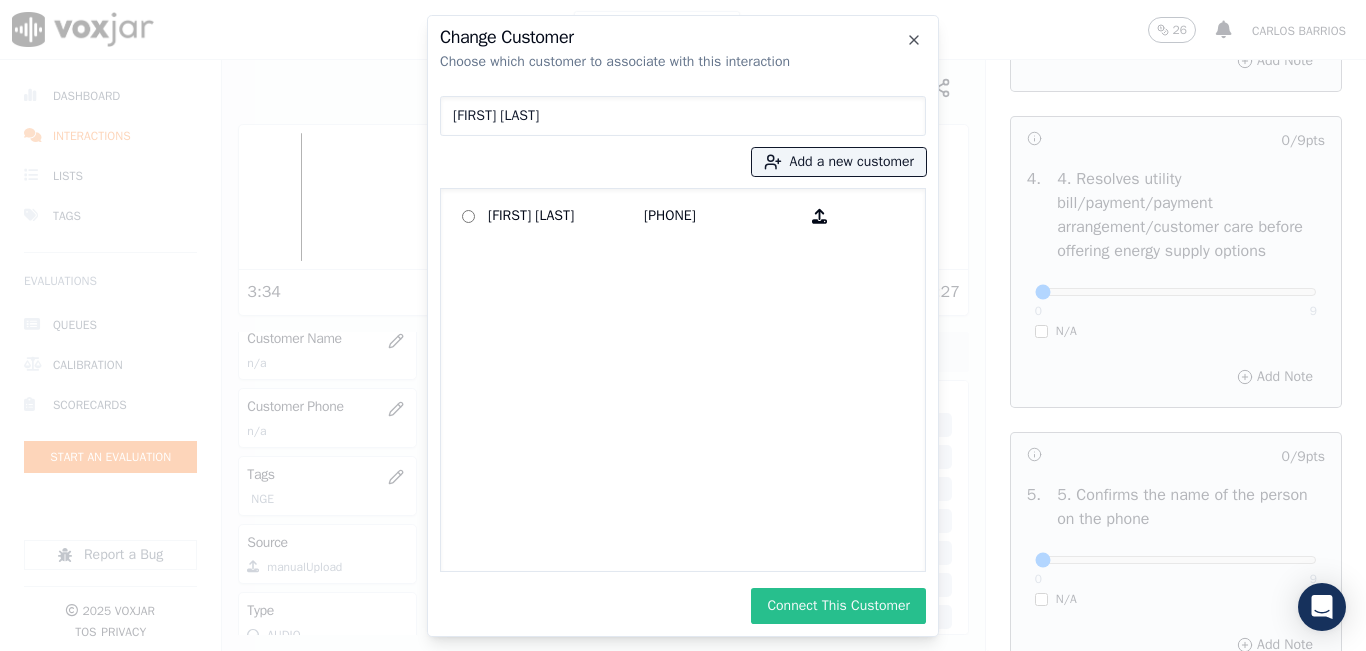 click on "Connect This Customer" at bounding box center [838, 606] 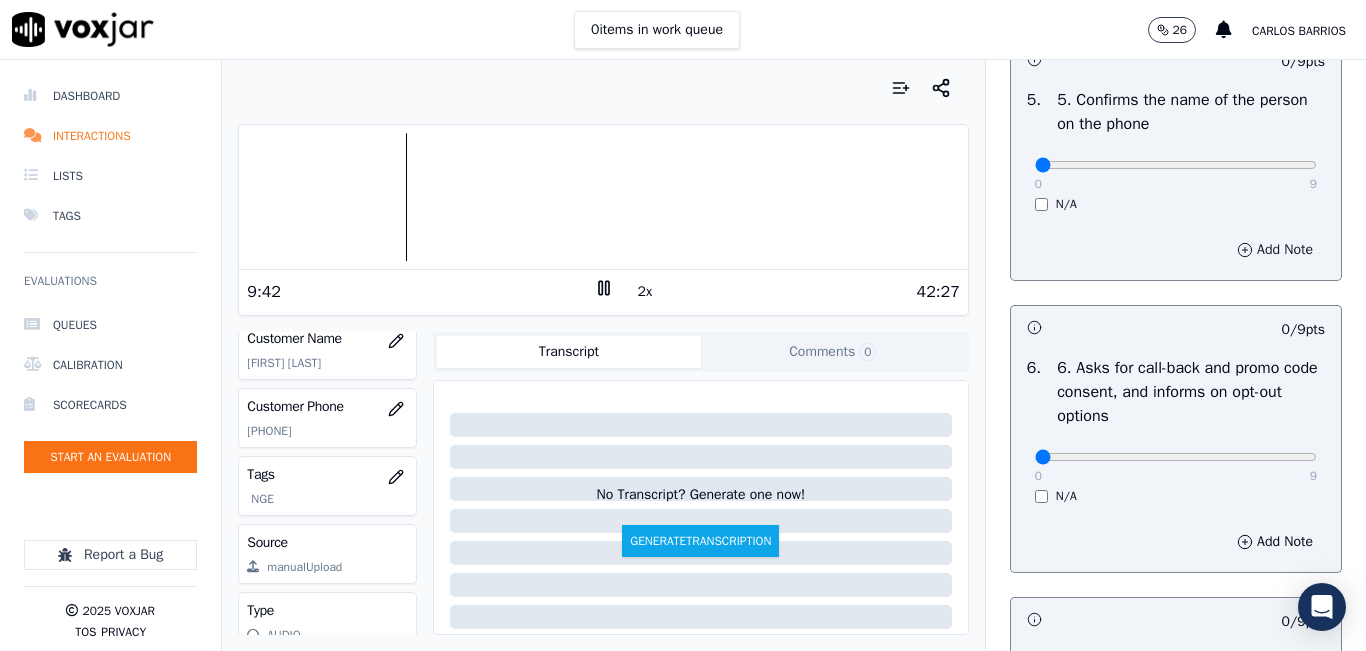scroll, scrollTop: 1300, scrollLeft: 0, axis: vertical 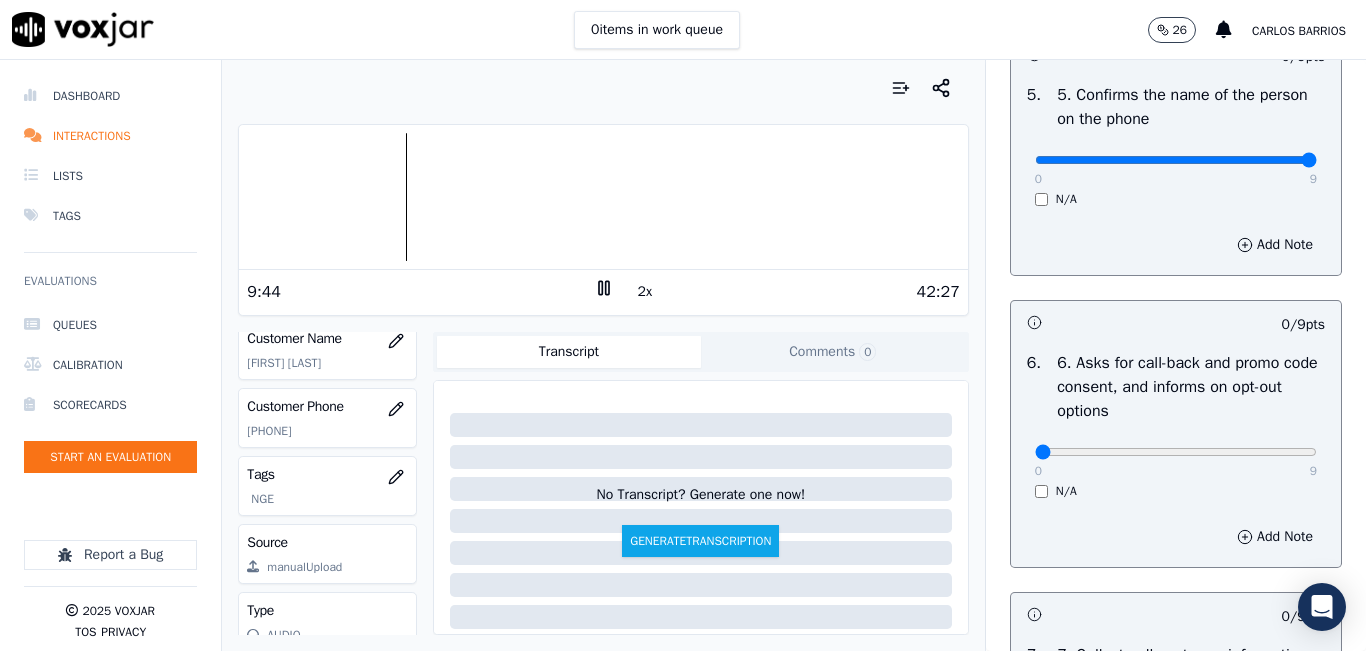 type on "9" 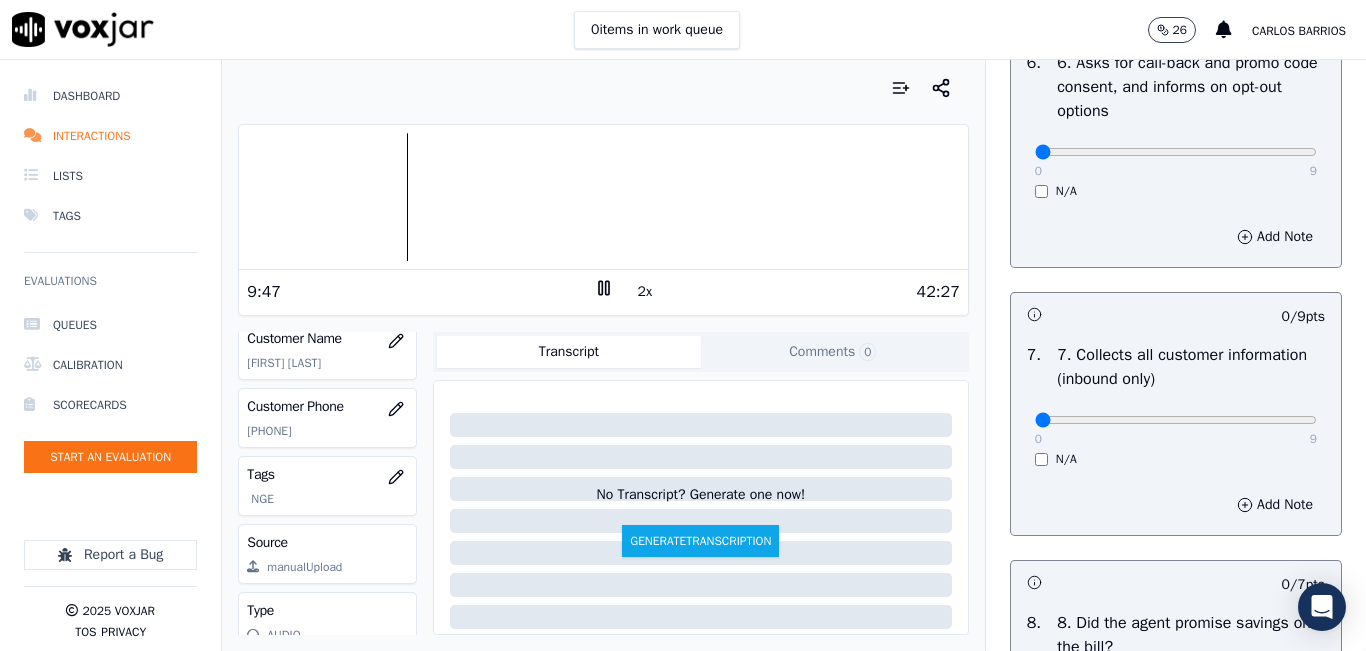 scroll, scrollTop: 1700, scrollLeft: 0, axis: vertical 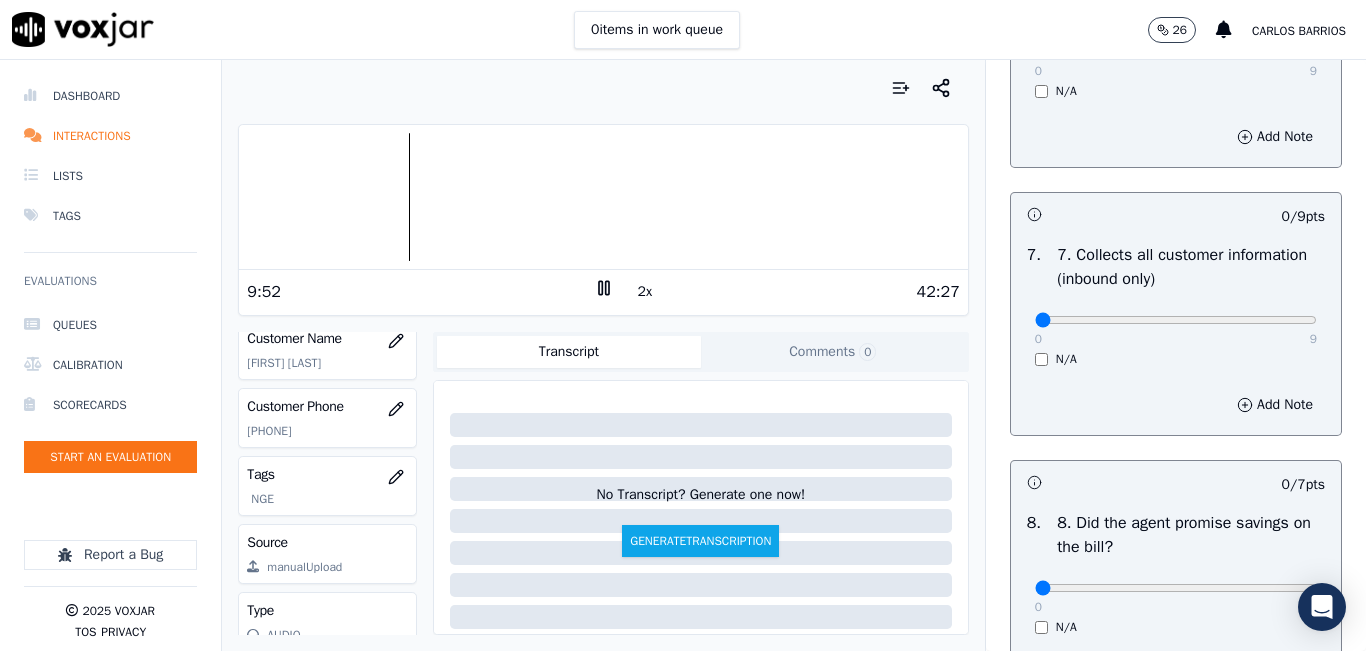 click at bounding box center (603, 197) 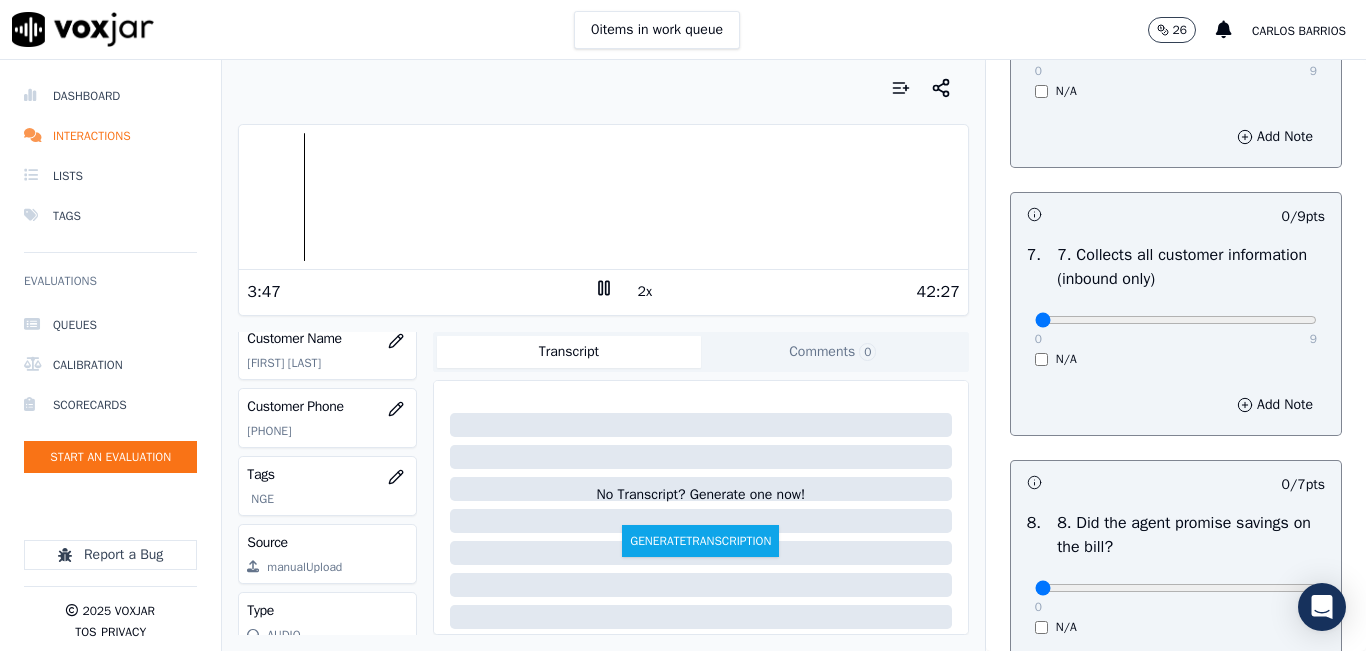 click at bounding box center [603, 197] 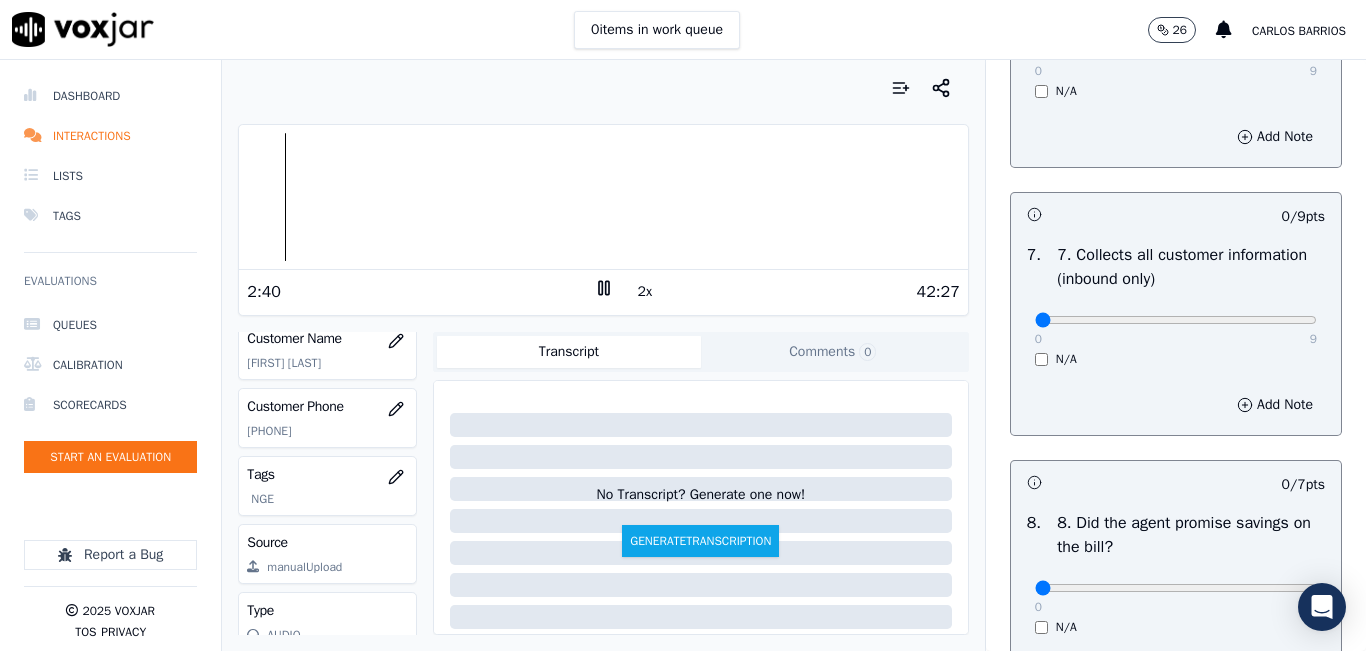 click at bounding box center [603, 197] 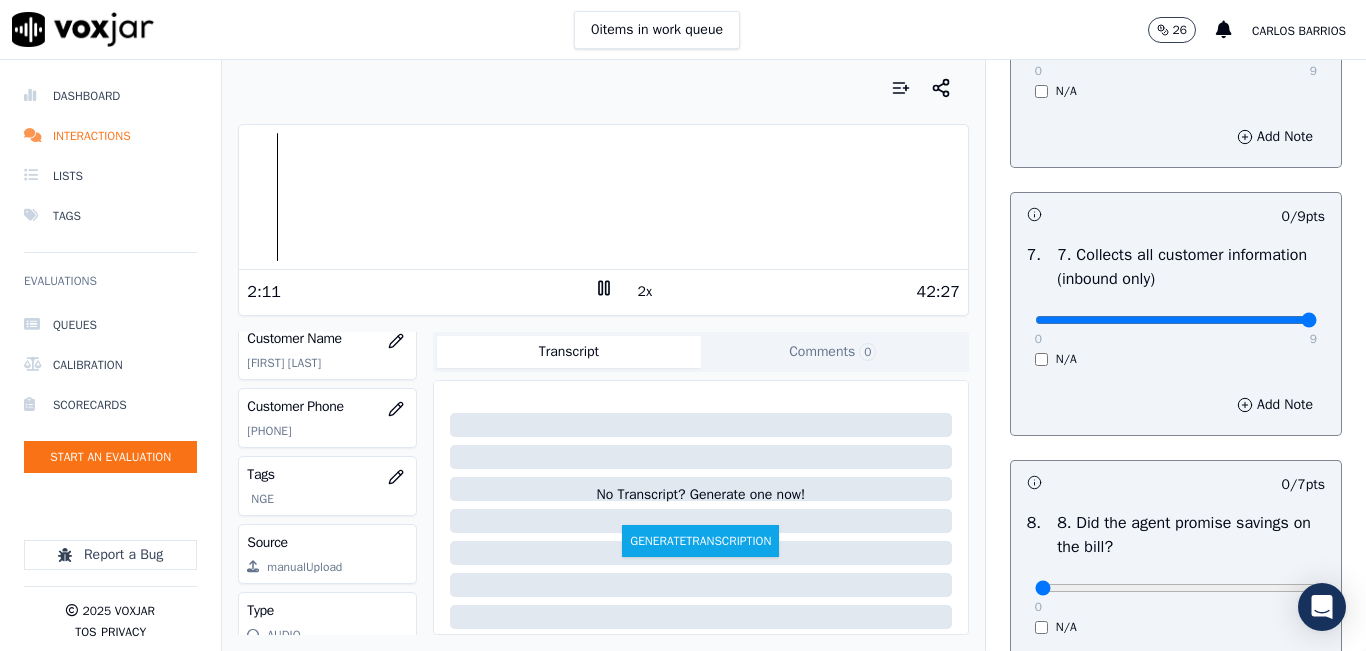 drag, startPoint x: 1254, startPoint y: 394, endPoint x: 1268, endPoint y: 390, distance: 14.56022 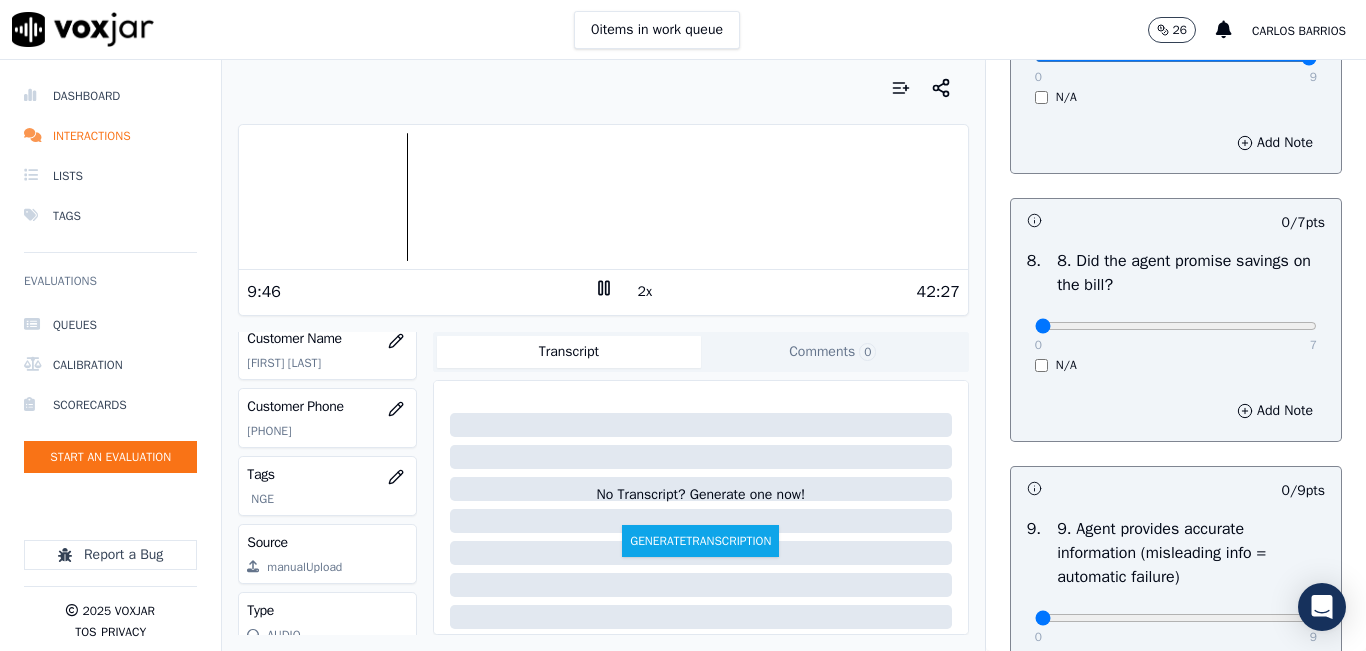 scroll, scrollTop: 2000, scrollLeft: 0, axis: vertical 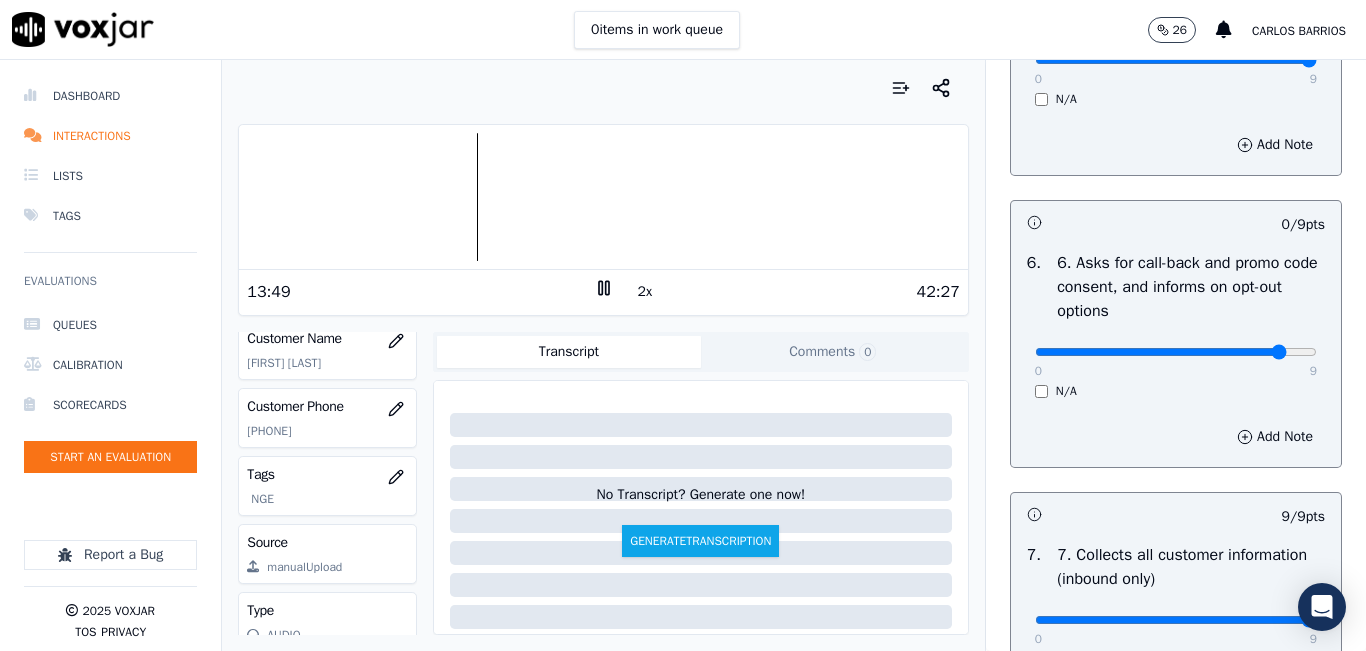 click at bounding box center (1176, -1084) 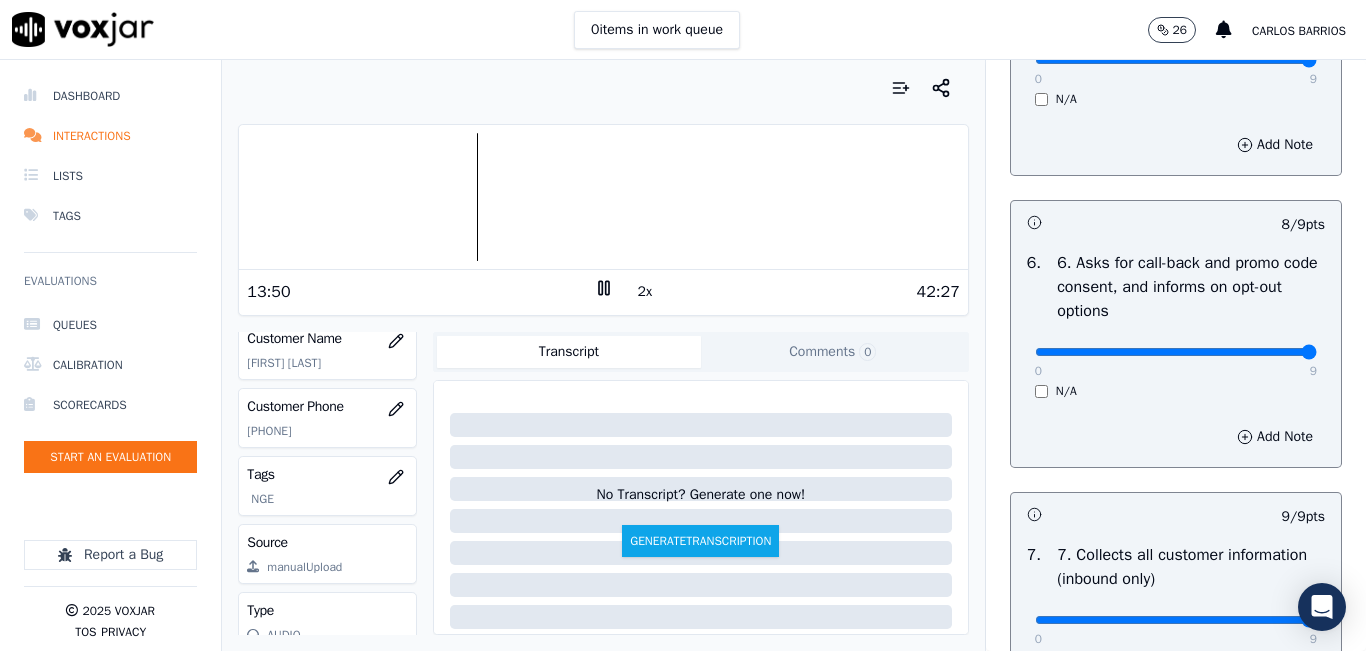 drag, startPoint x: 1249, startPoint y: 418, endPoint x: 1267, endPoint y: 418, distance: 18 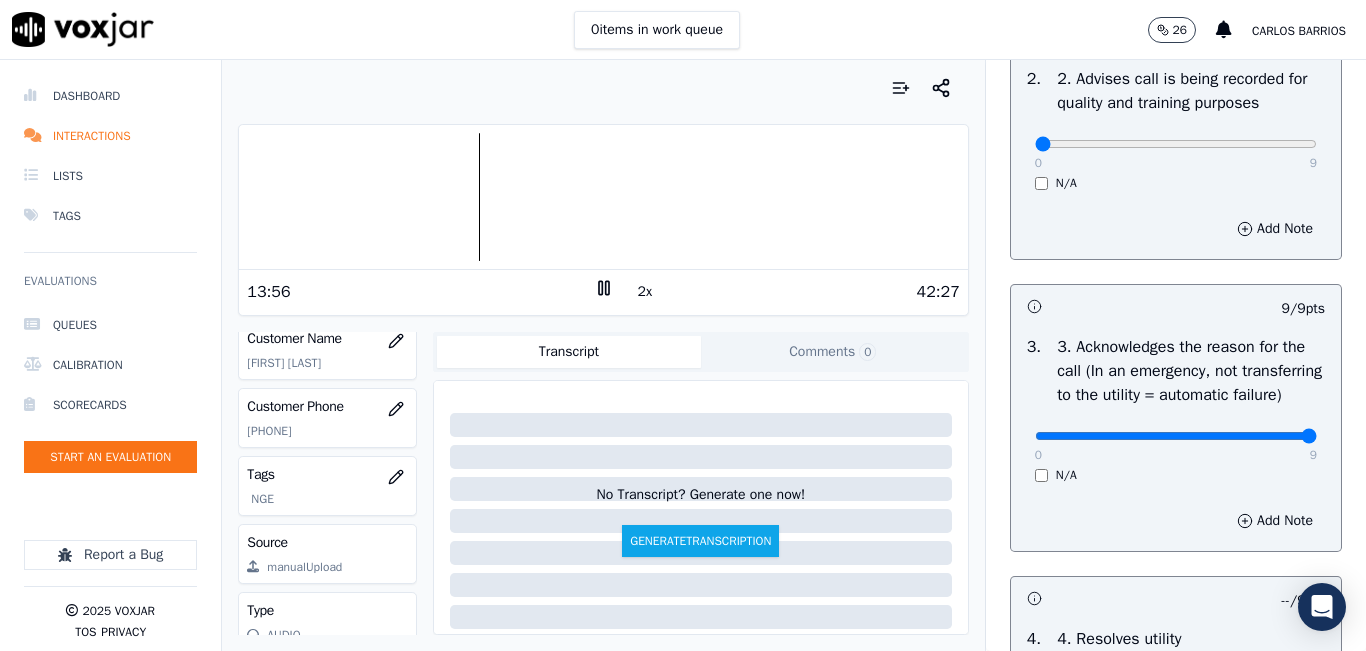 scroll, scrollTop: 400, scrollLeft: 0, axis: vertical 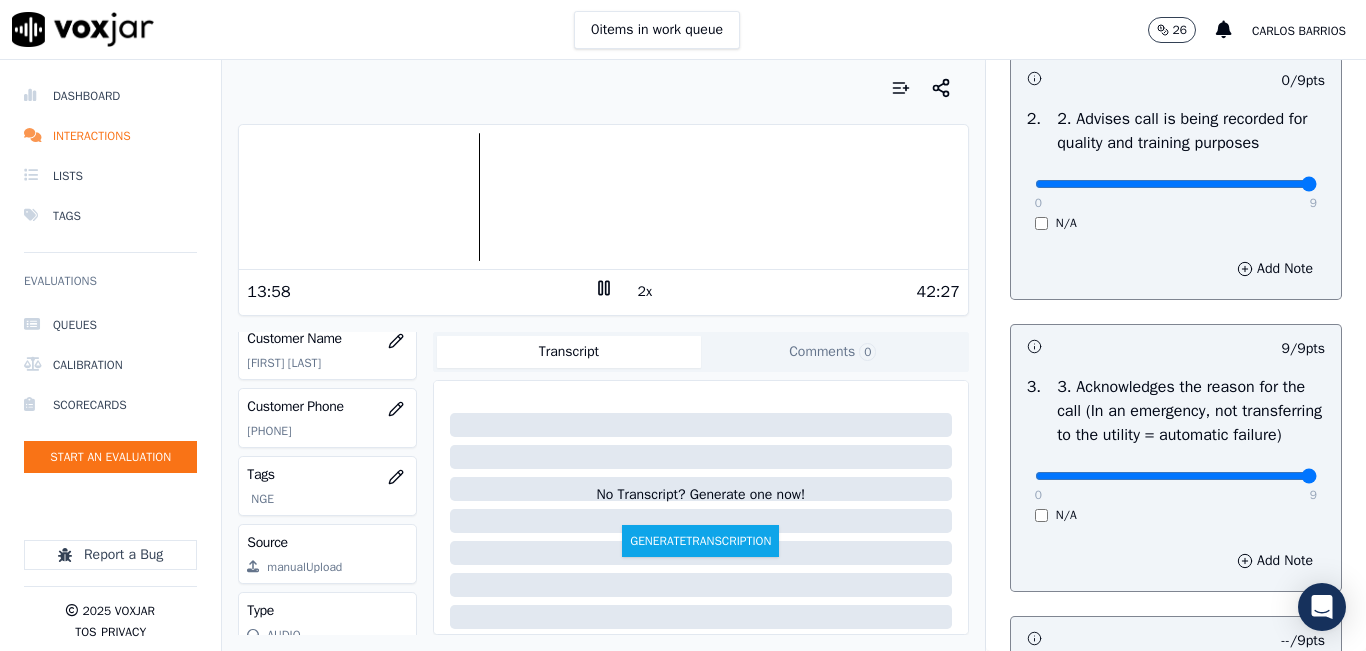 type on "9" 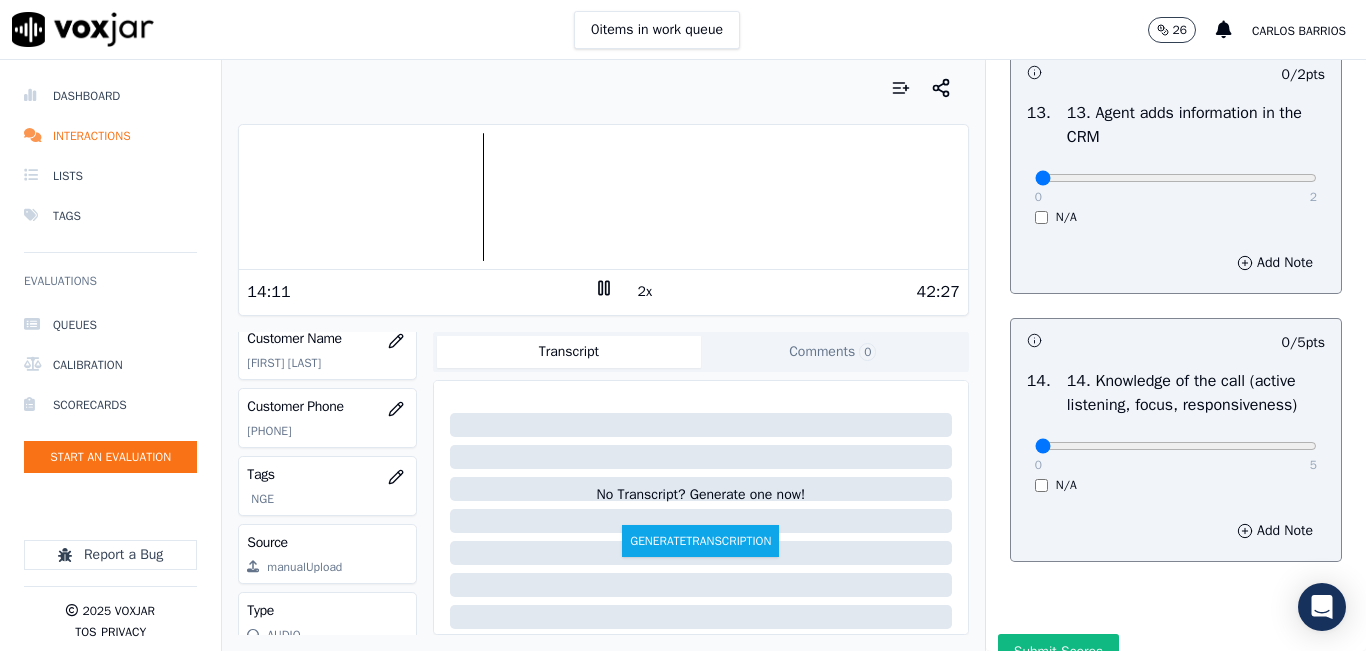 scroll, scrollTop: 3500, scrollLeft: 0, axis: vertical 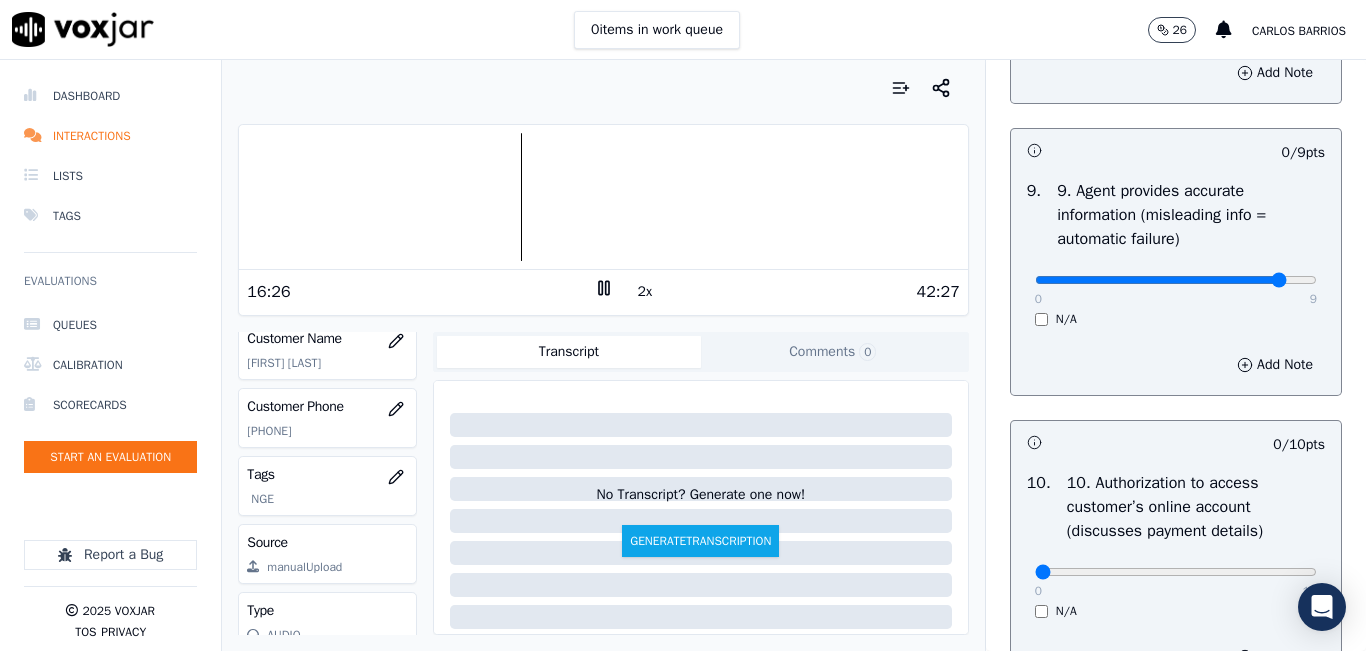 click at bounding box center [1176, -1984] 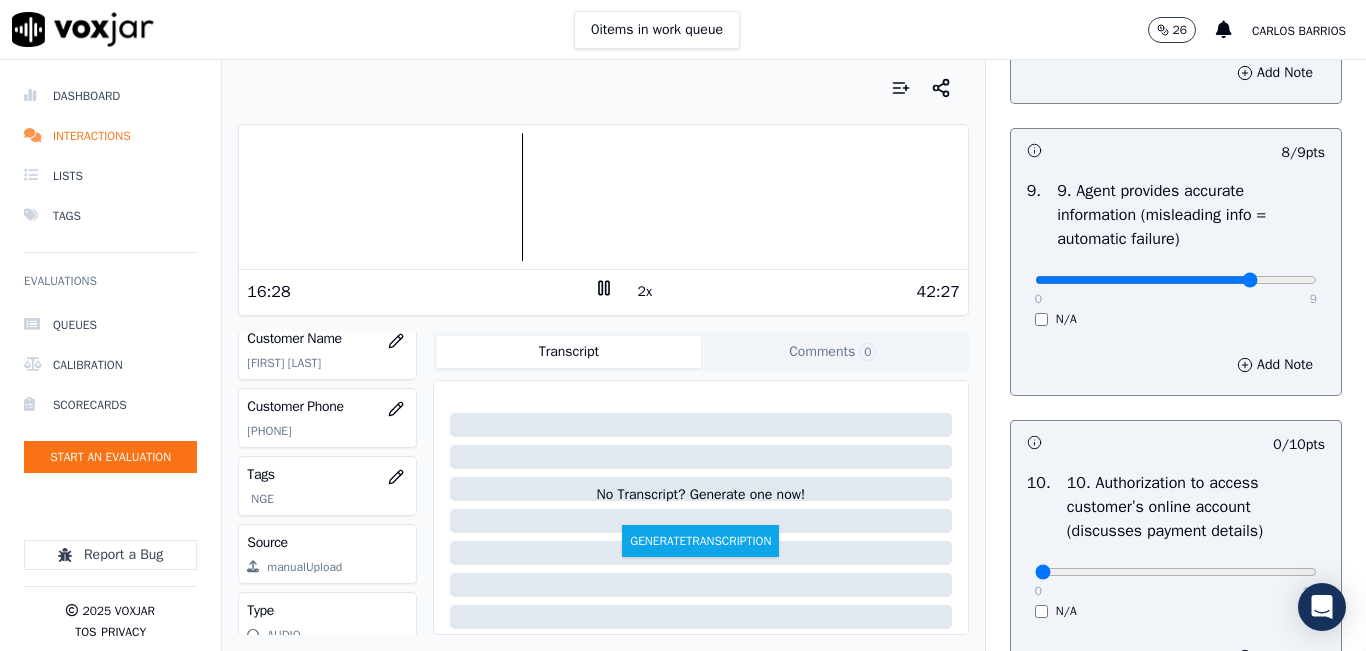 type on "7" 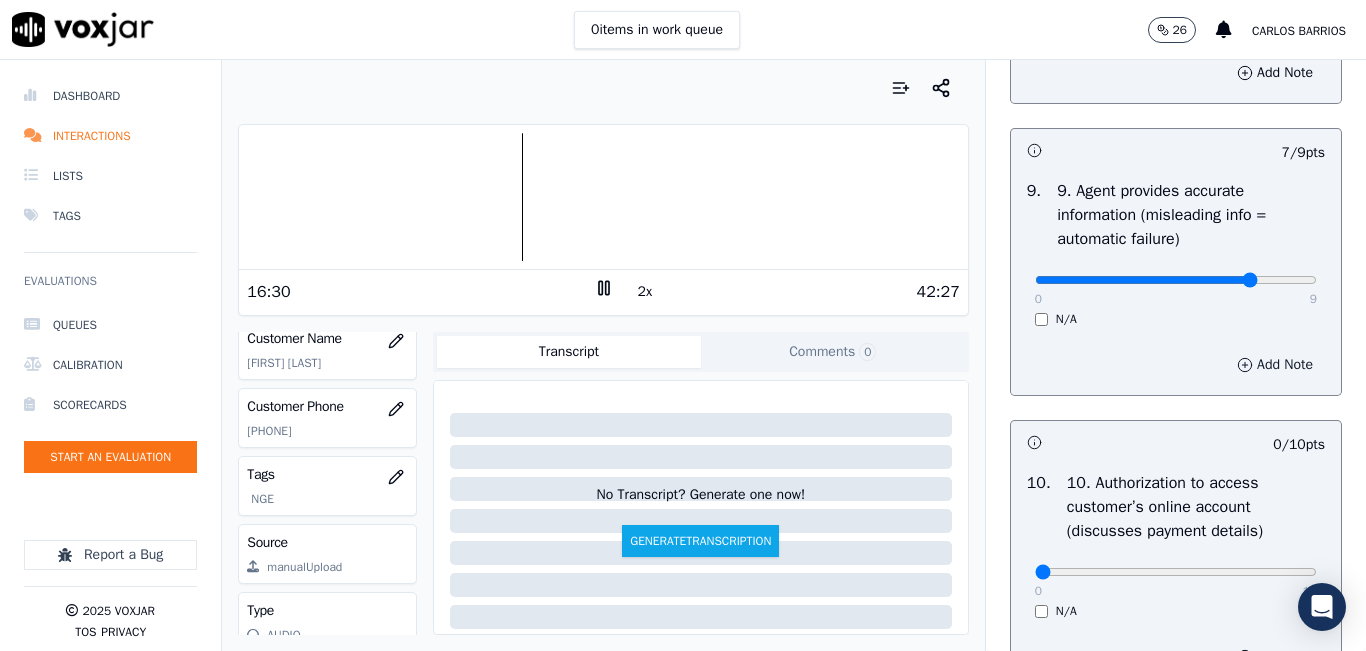 click on "Add Note" at bounding box center (1275, 365) 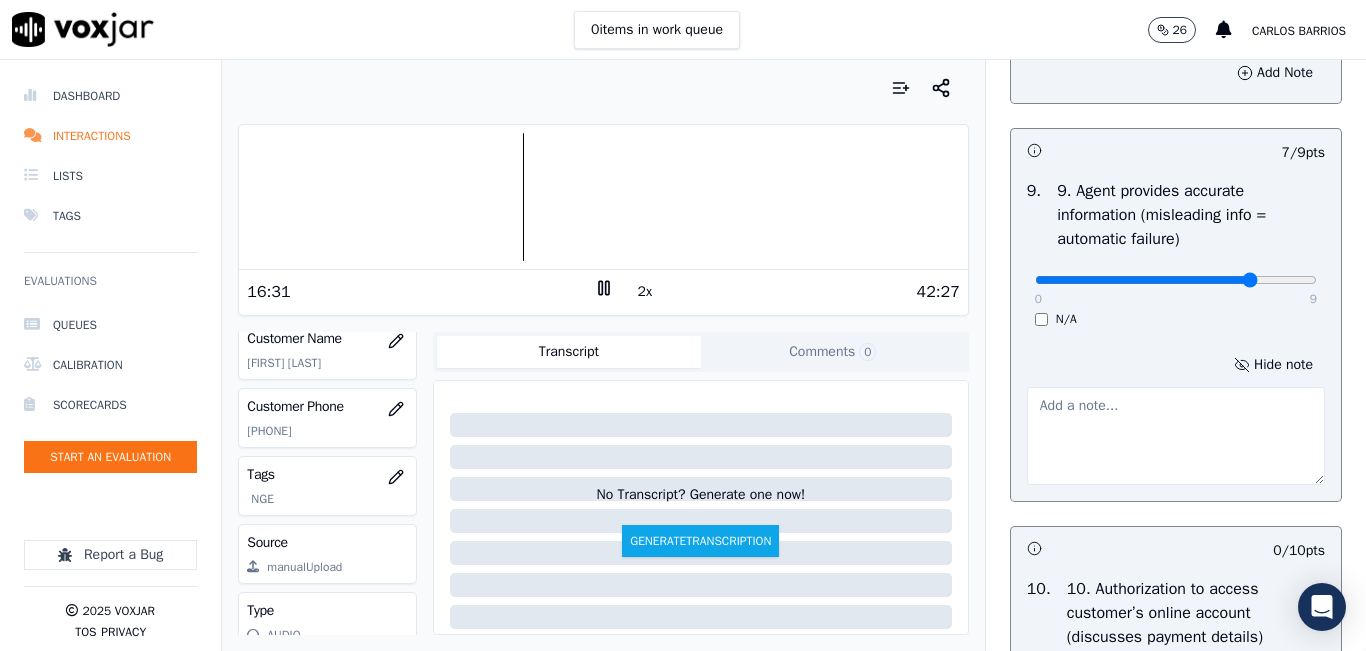 click at bounding box center (1176, 436) 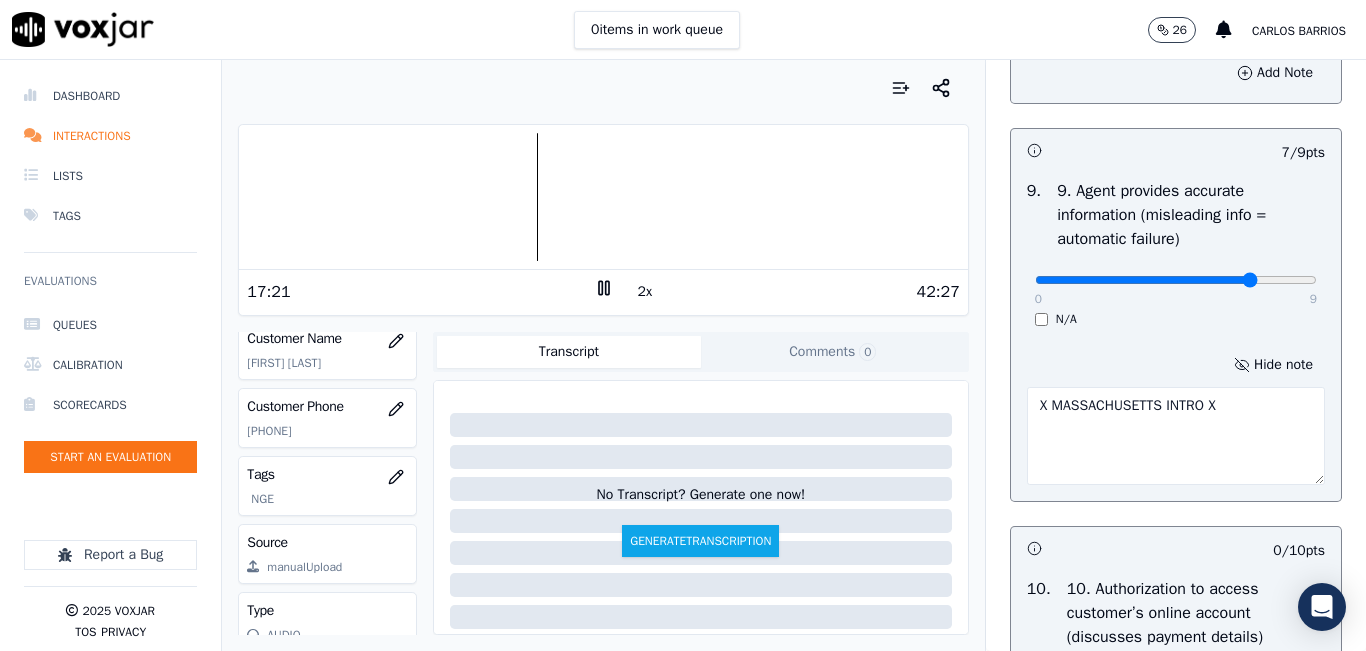 click on "X MASSACHUSETTS INTRO X" at bounding box center (1176, 436) 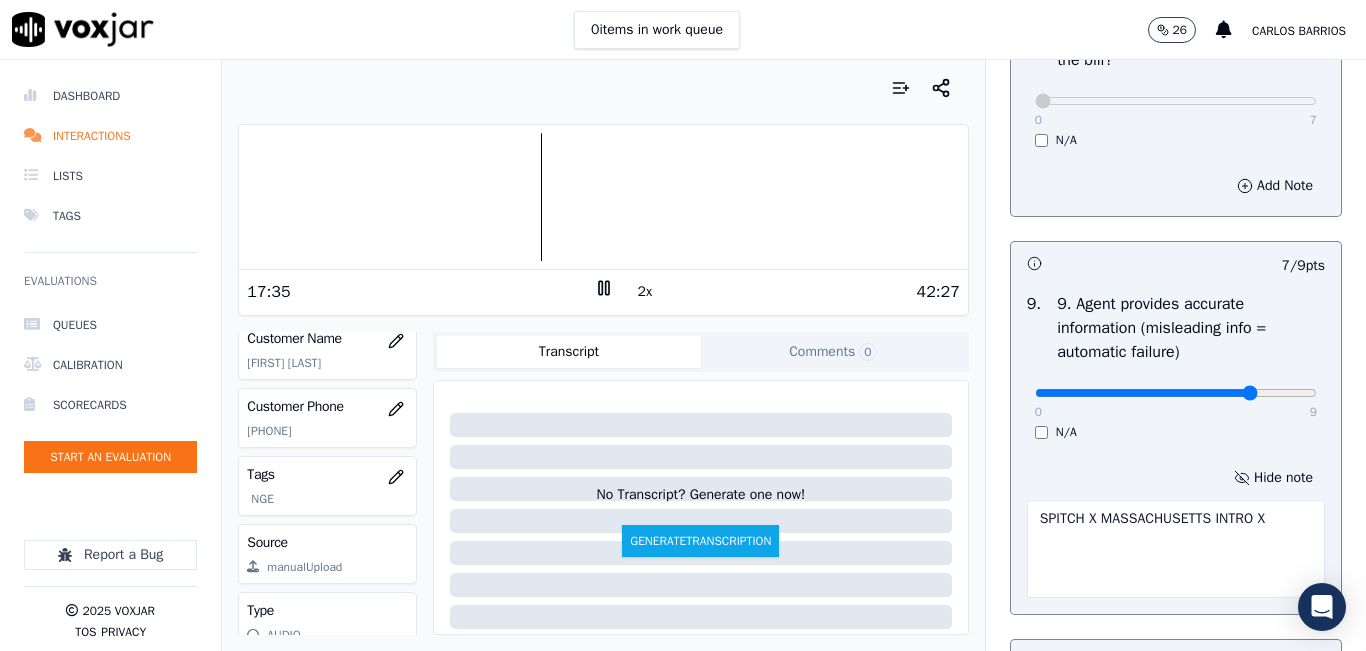 scroll, scrollTop: 2200, scrollLeft: 0, axis: vertical 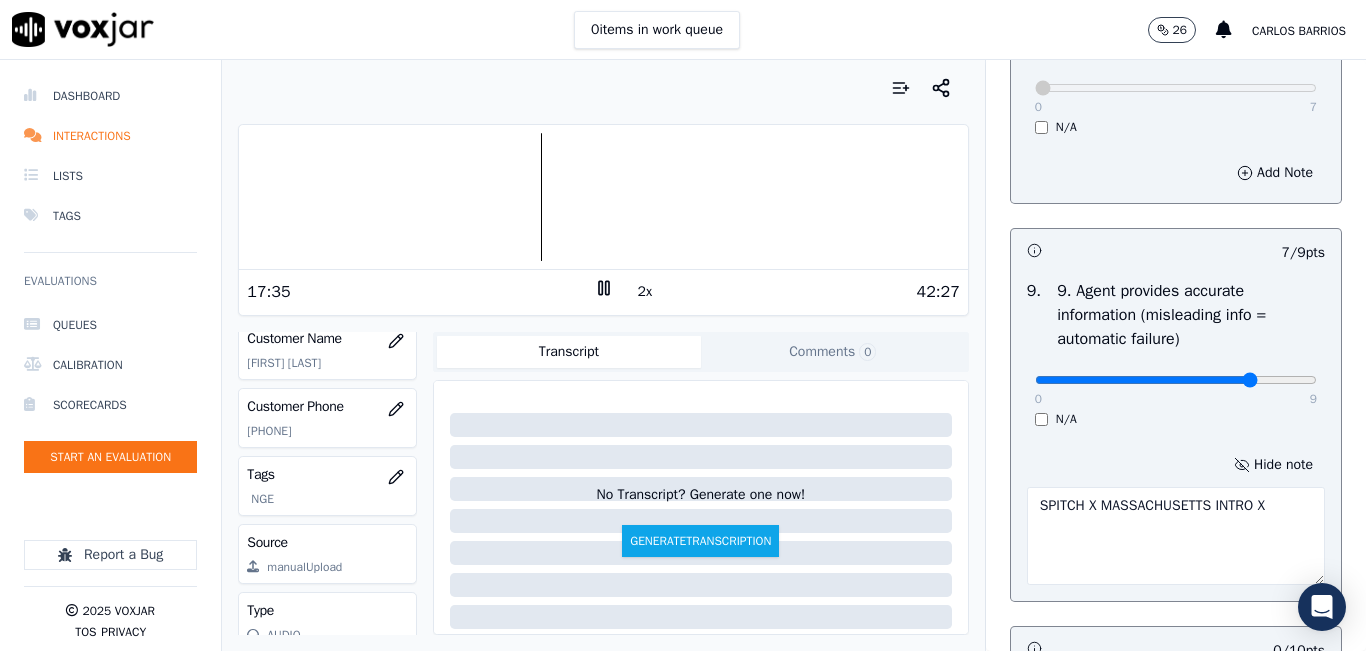 type on "SPITCH X MASSACHUSETTS INTRO X" 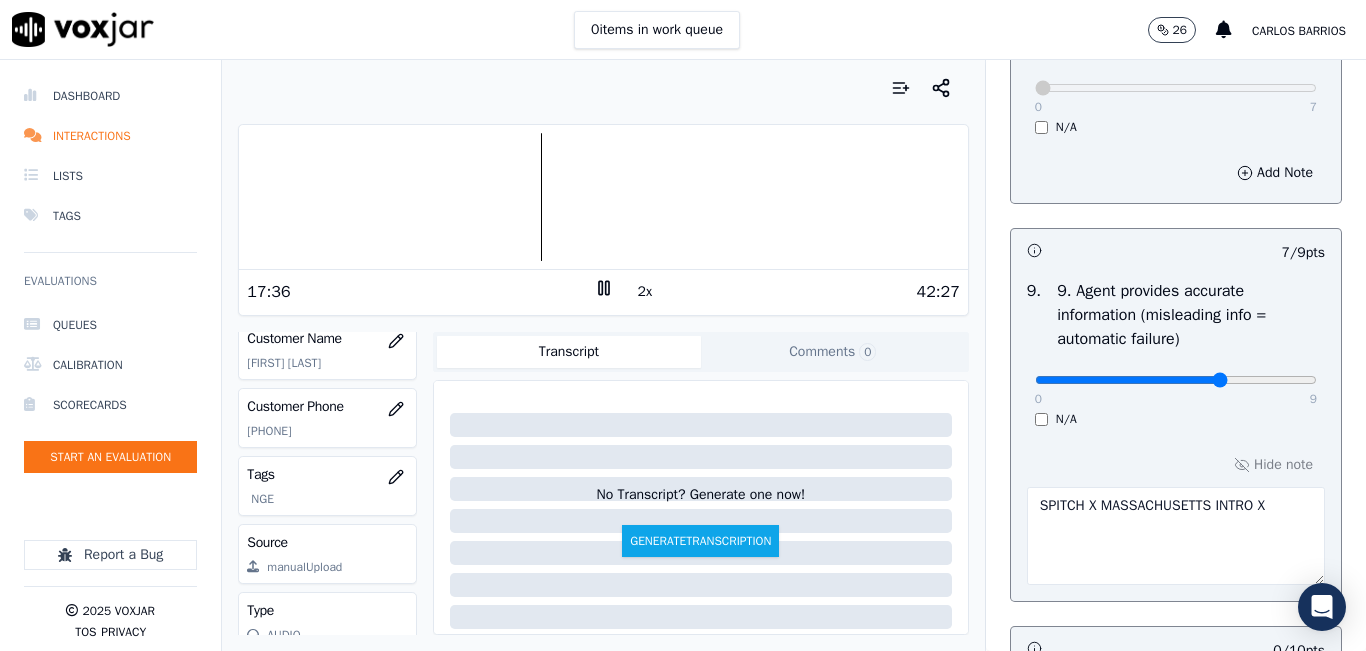 click at bounding box center [1176, -1884] 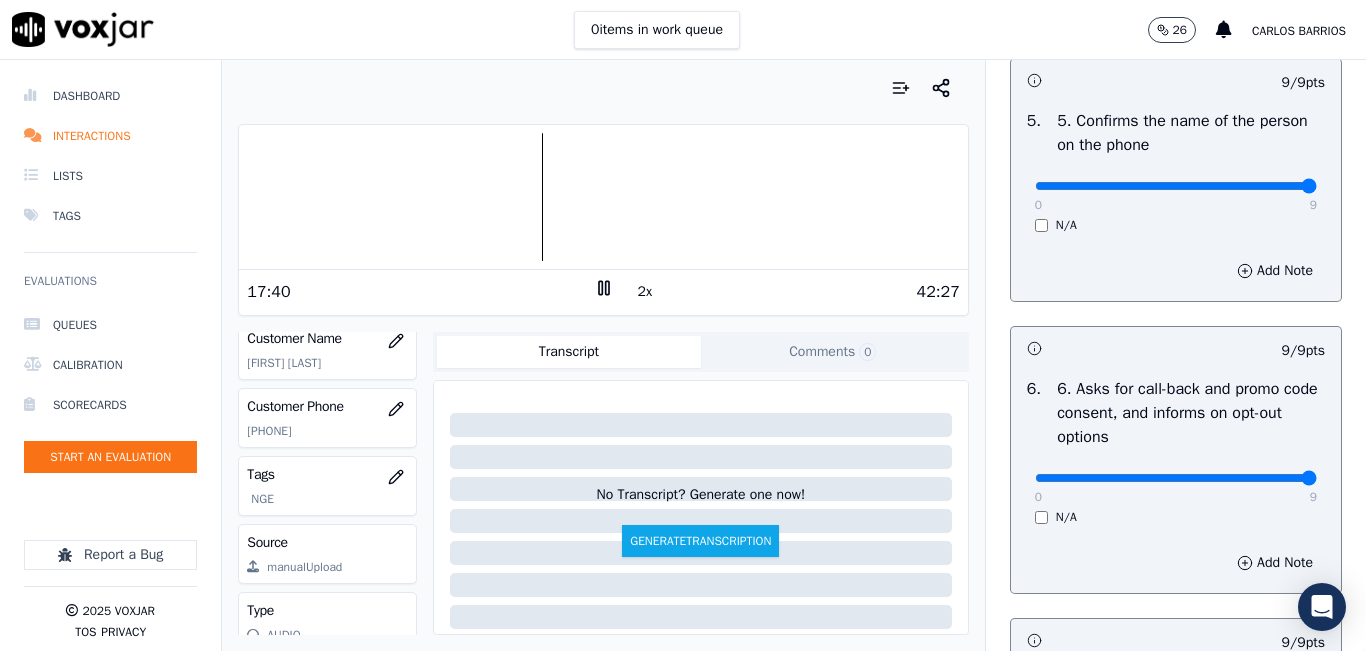 scroll, scrollTop: 1100, scrollLeft: 0, axis: vertical 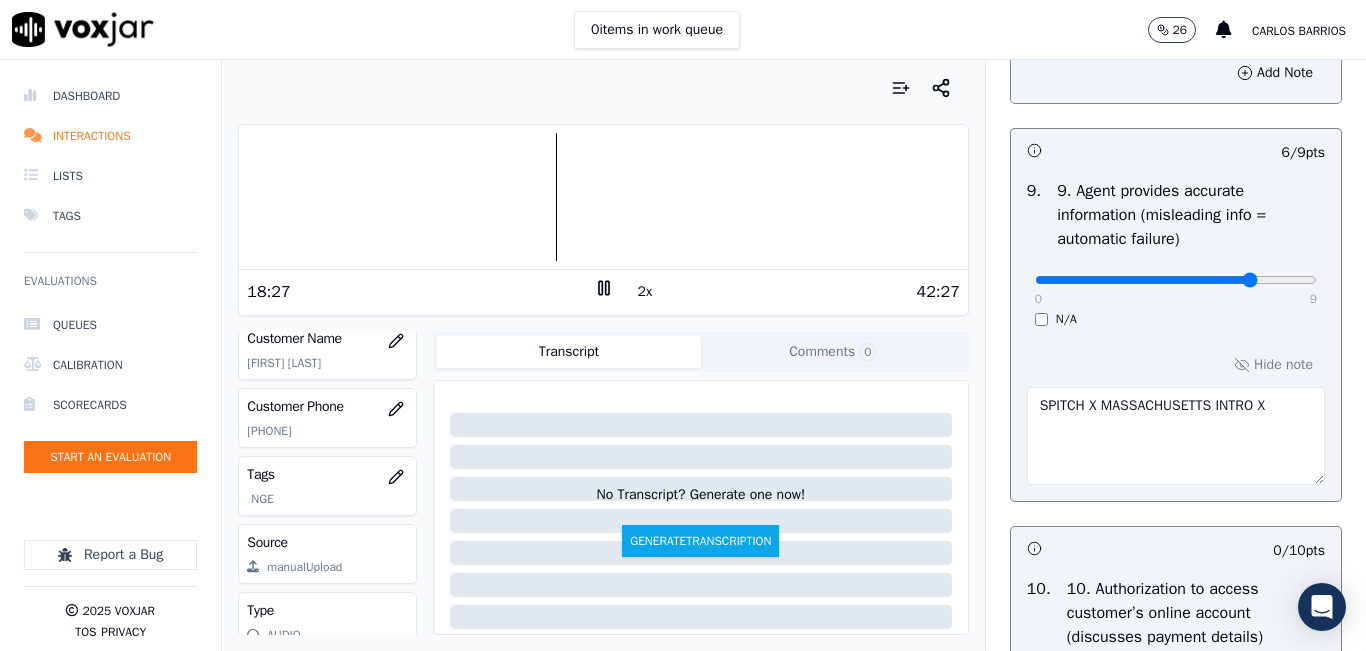 type on "7" 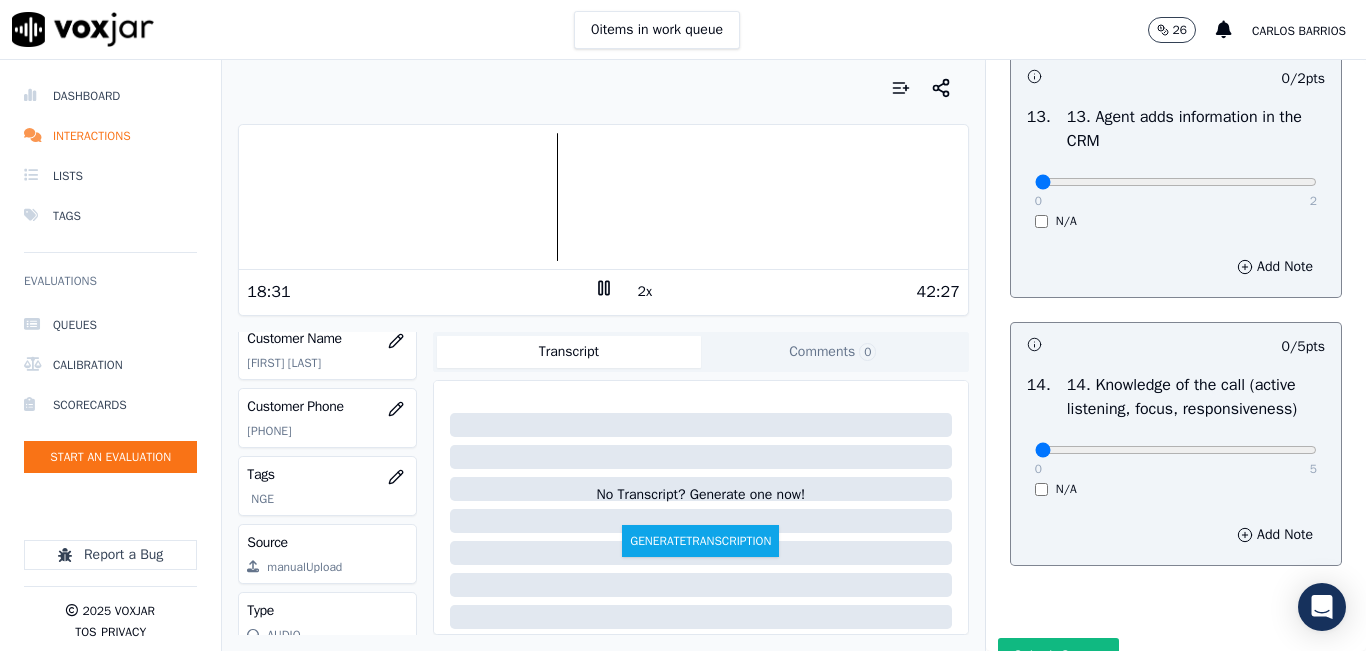 scroll, scrollTop: 3700, scrollLeft: 0, axis: vertical 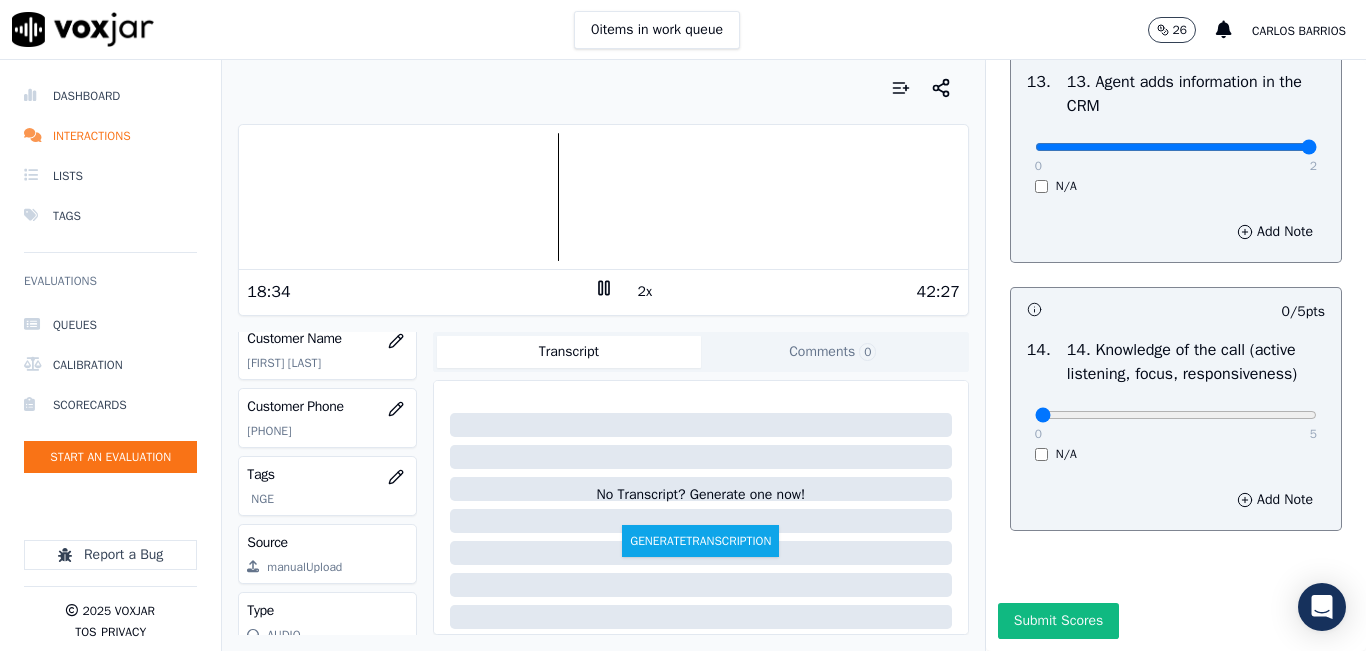 type on "2" 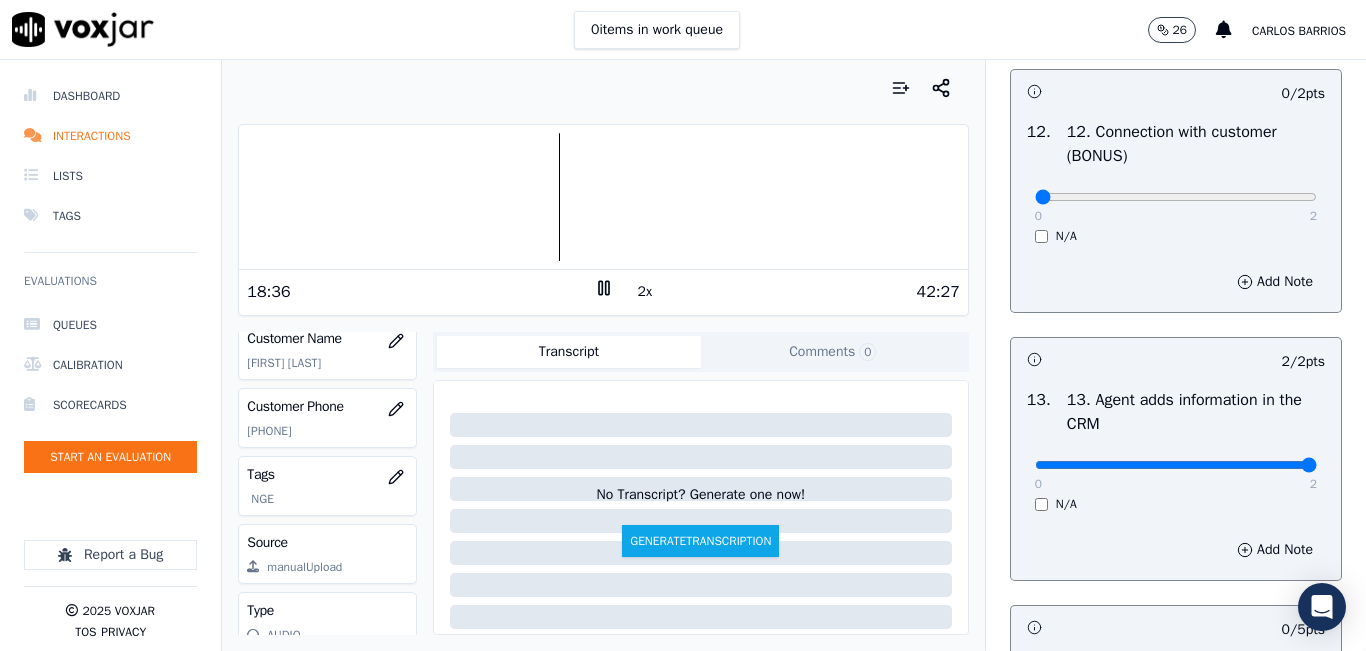 scroll, scrollTop: 3200, scrollLeft: 0, axis: vertical 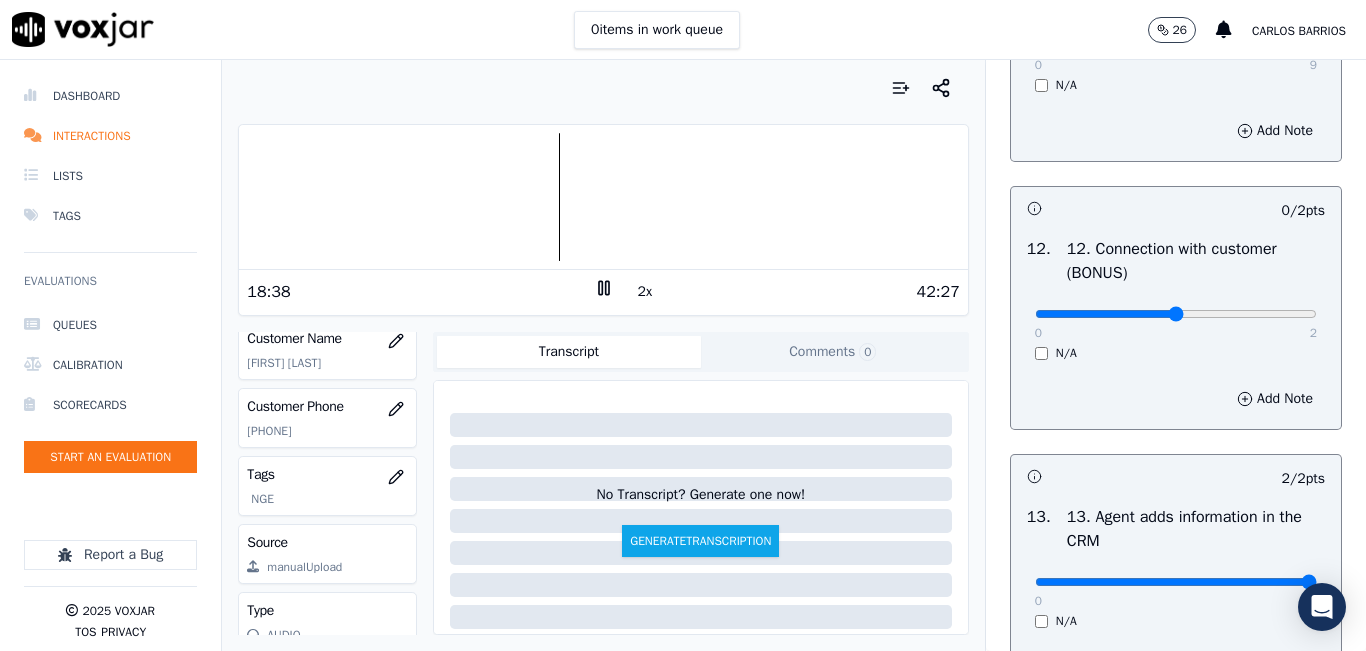 type on "1" 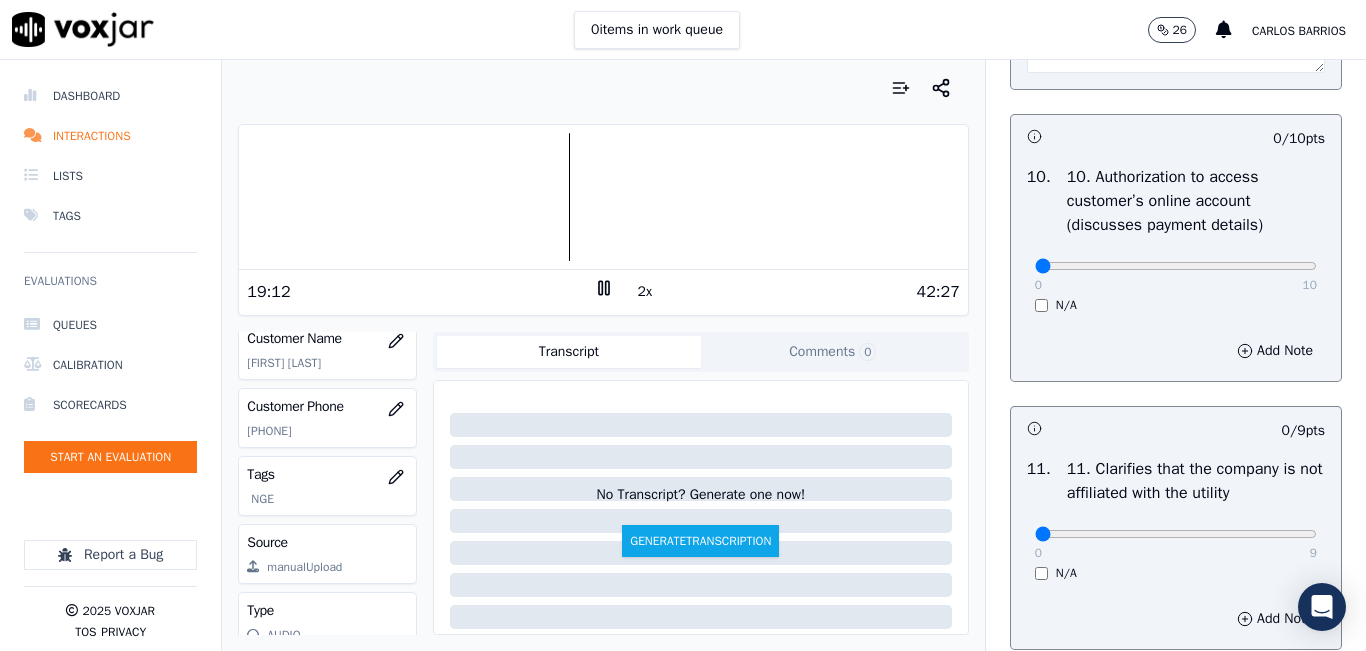 scroll, scrollTop: 2700, scrollLeft: 0, axis: vertical 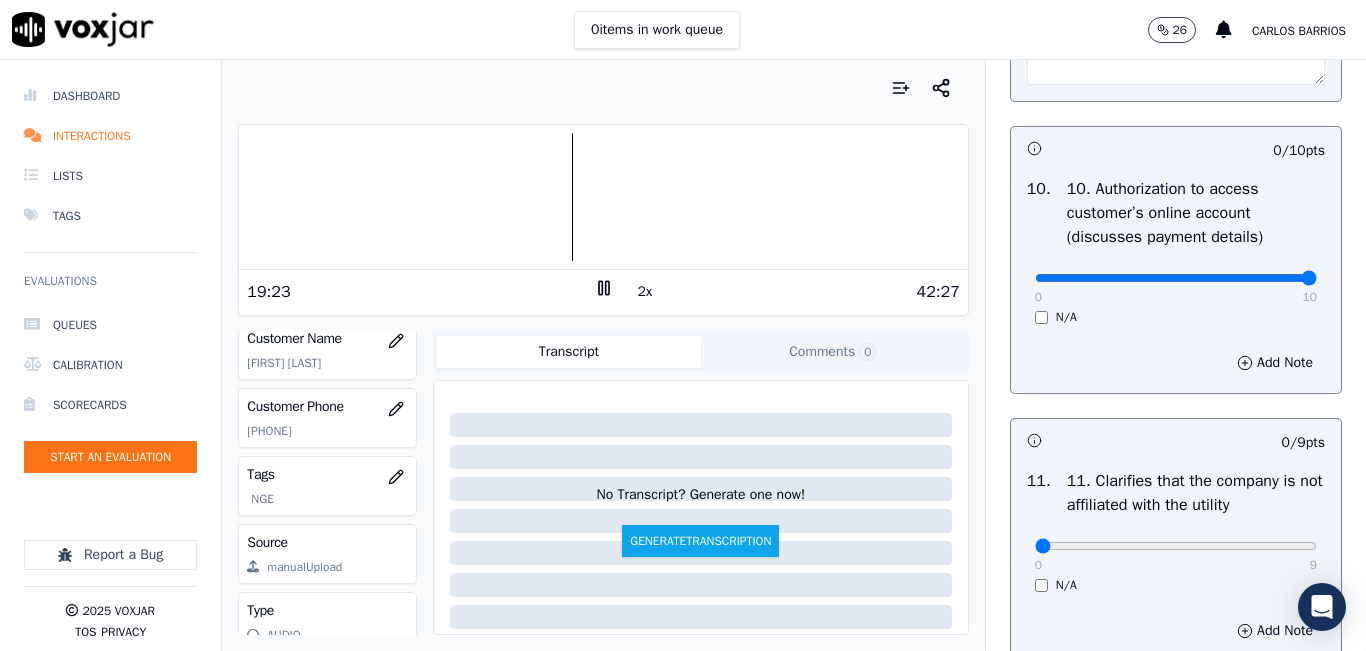 type on "10" 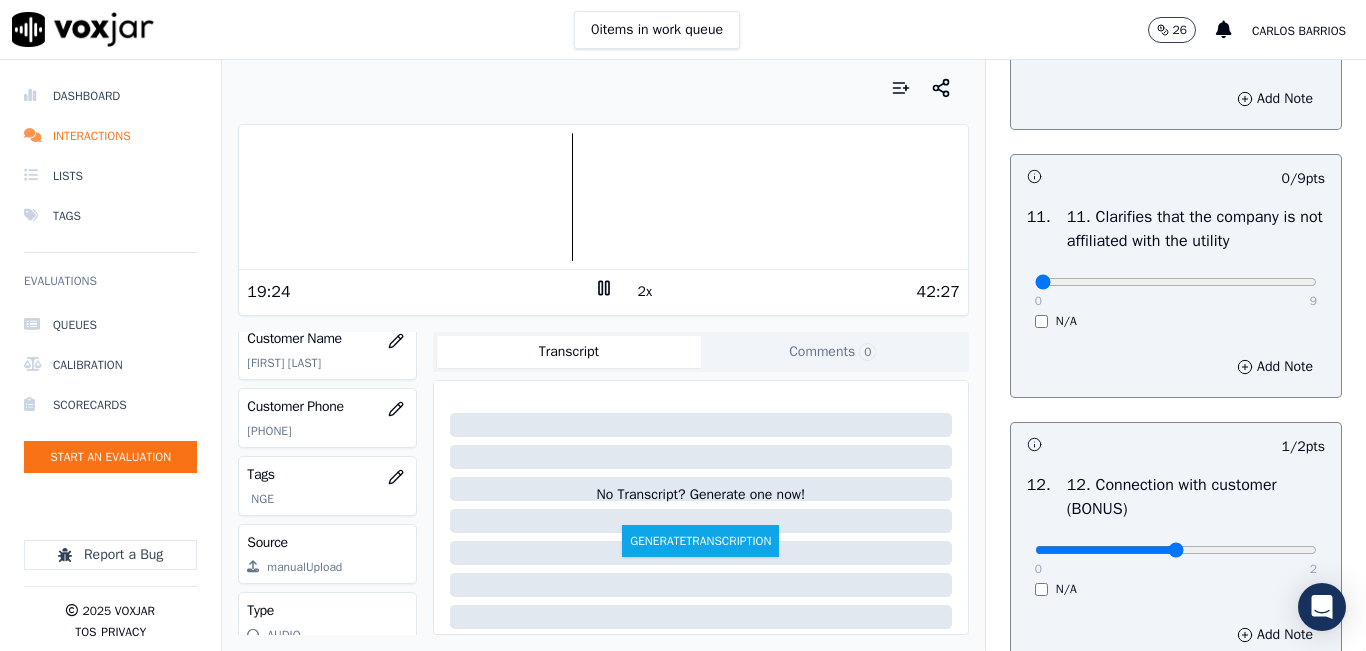 scroll, scrollTop: 3000, scrollLeft: 0, axis: vertical 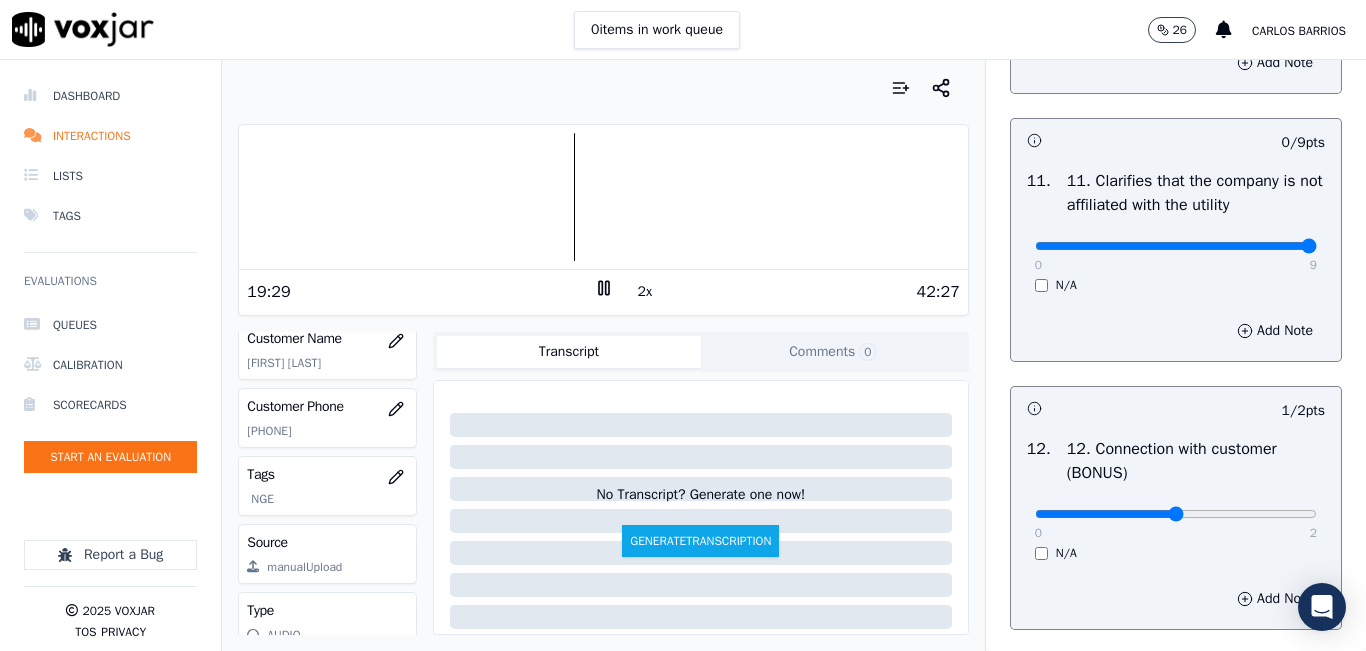 type on "9" 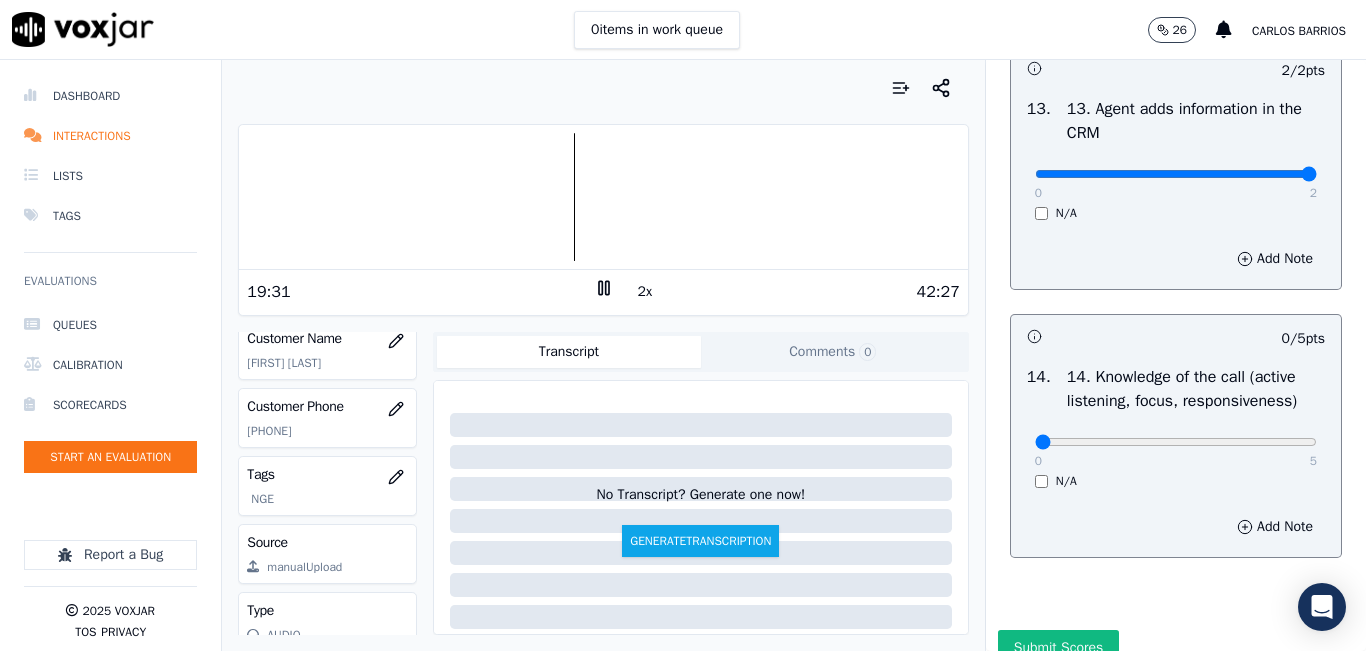 scroll, scrollTop: 3748, scrollLeft: 0, axis: vertical 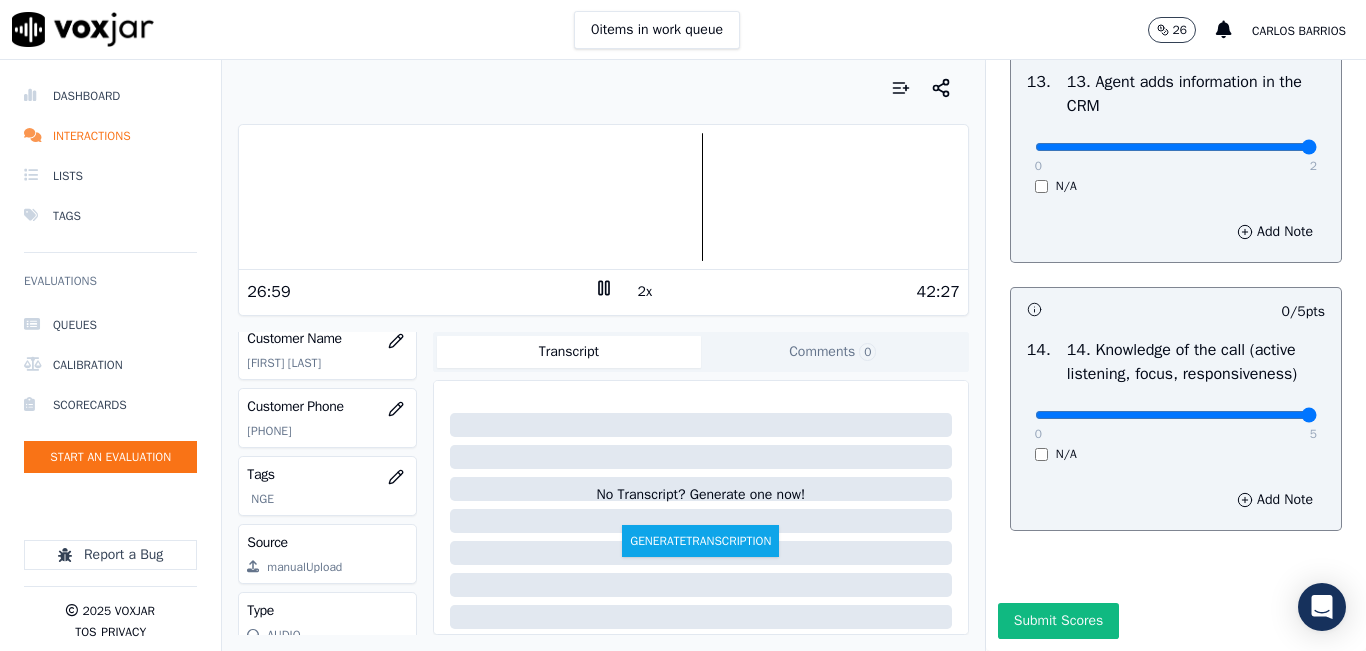 type on "5" 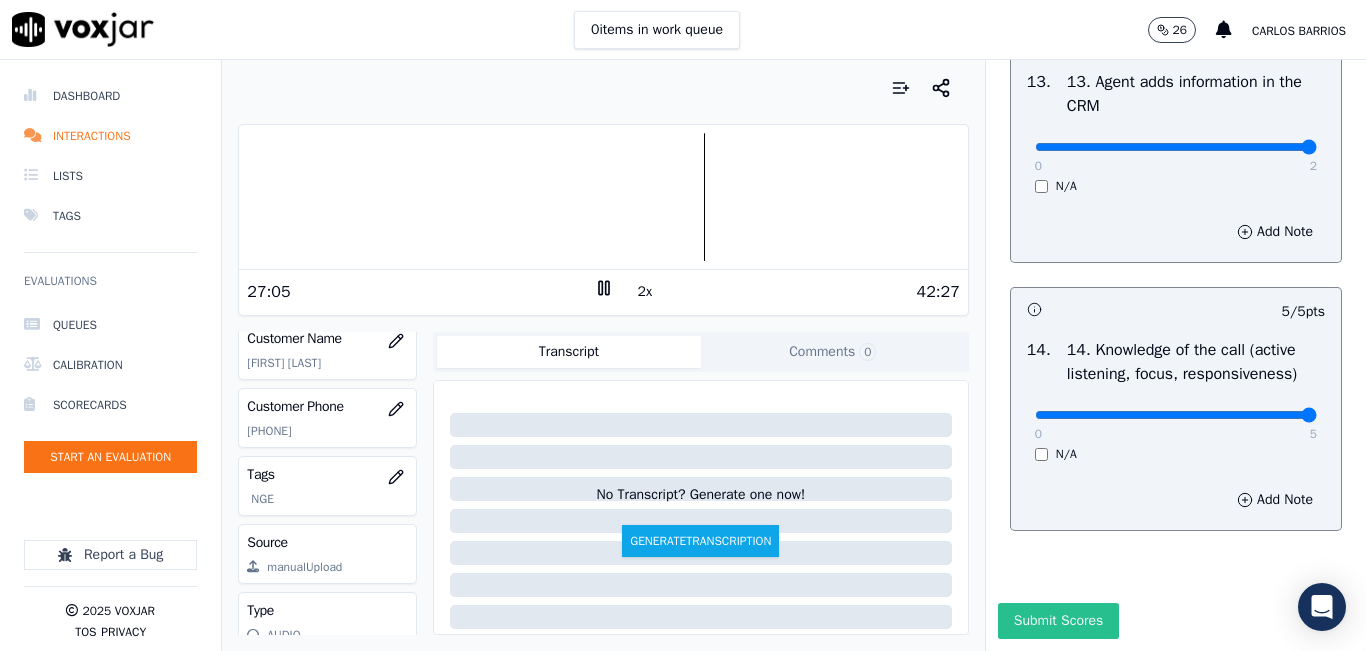 click on "Submit Scores" at bounding box center (1058, 621) 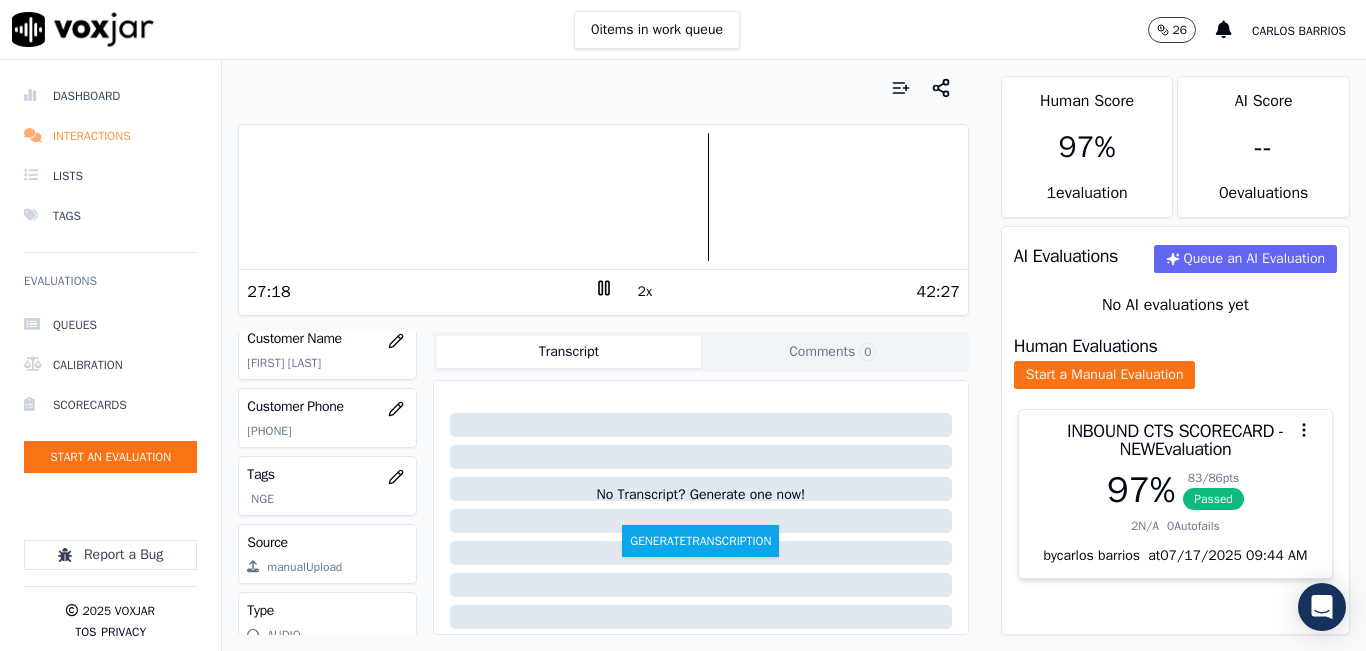 click on "Interactions" at bounding box center [110, 136] 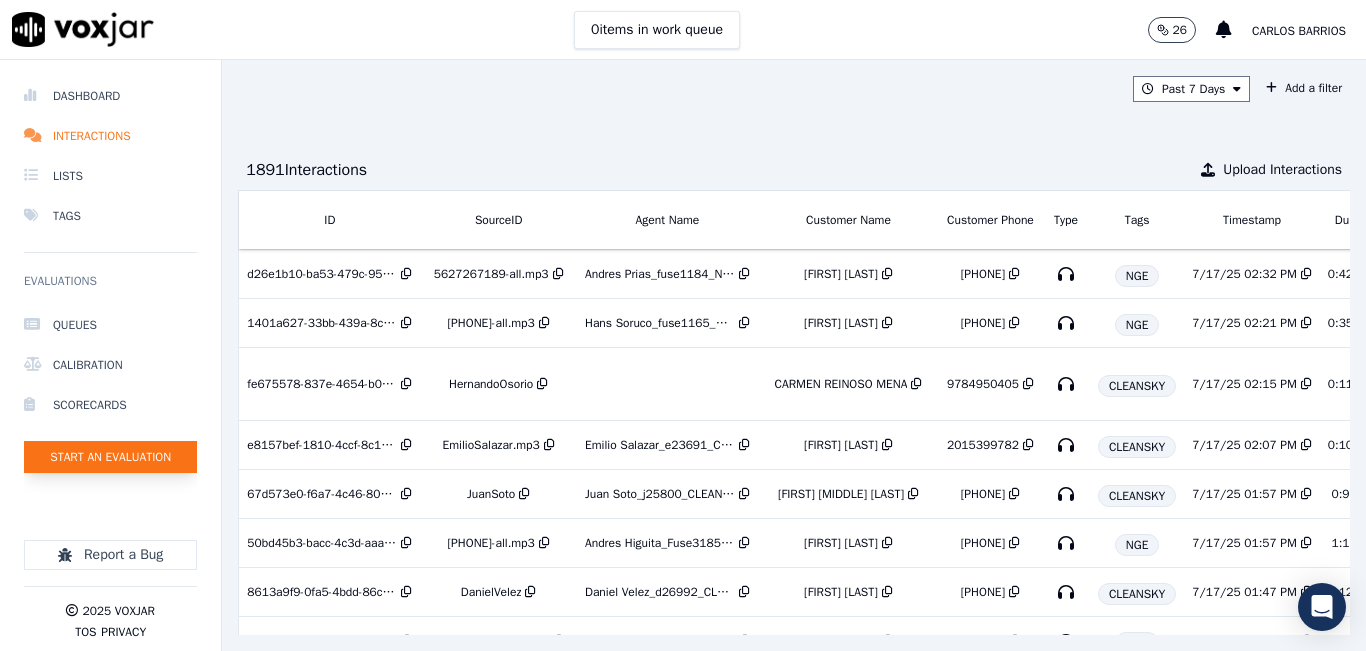 click on "Start an Evaluation" 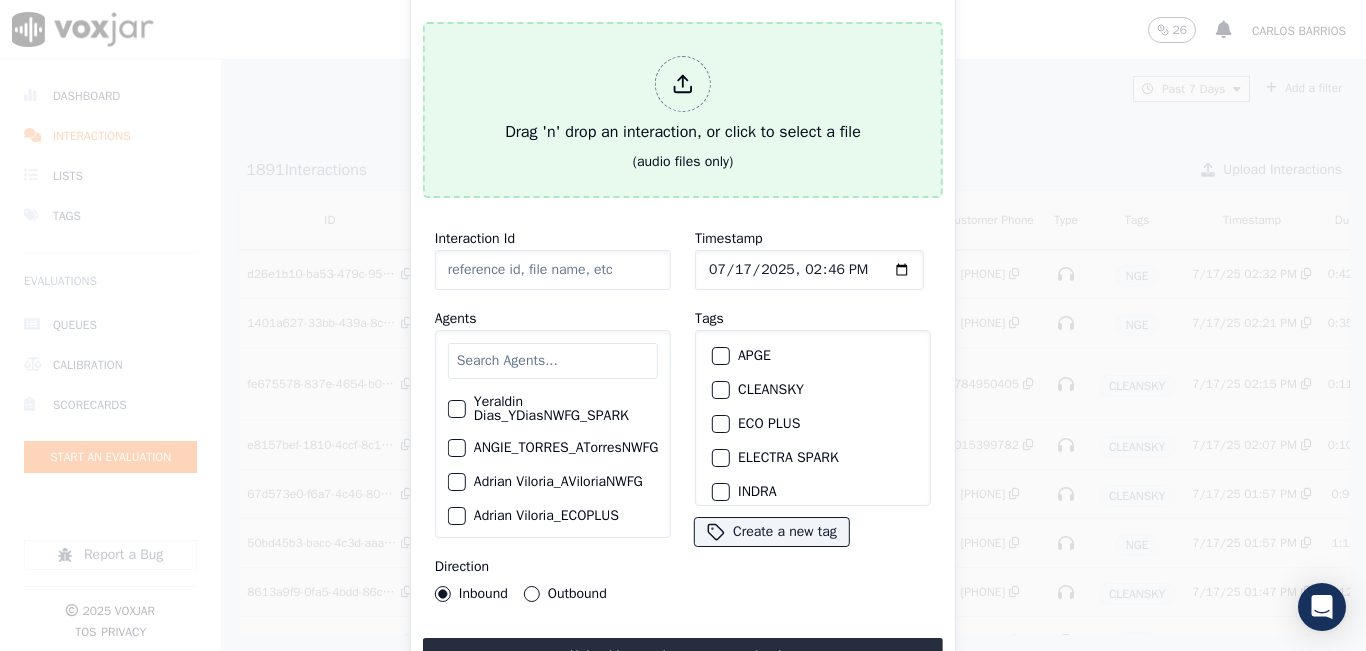 click on "Drag 'n' drop an interaction, or click to select a file" at bounding box center [683, 100] 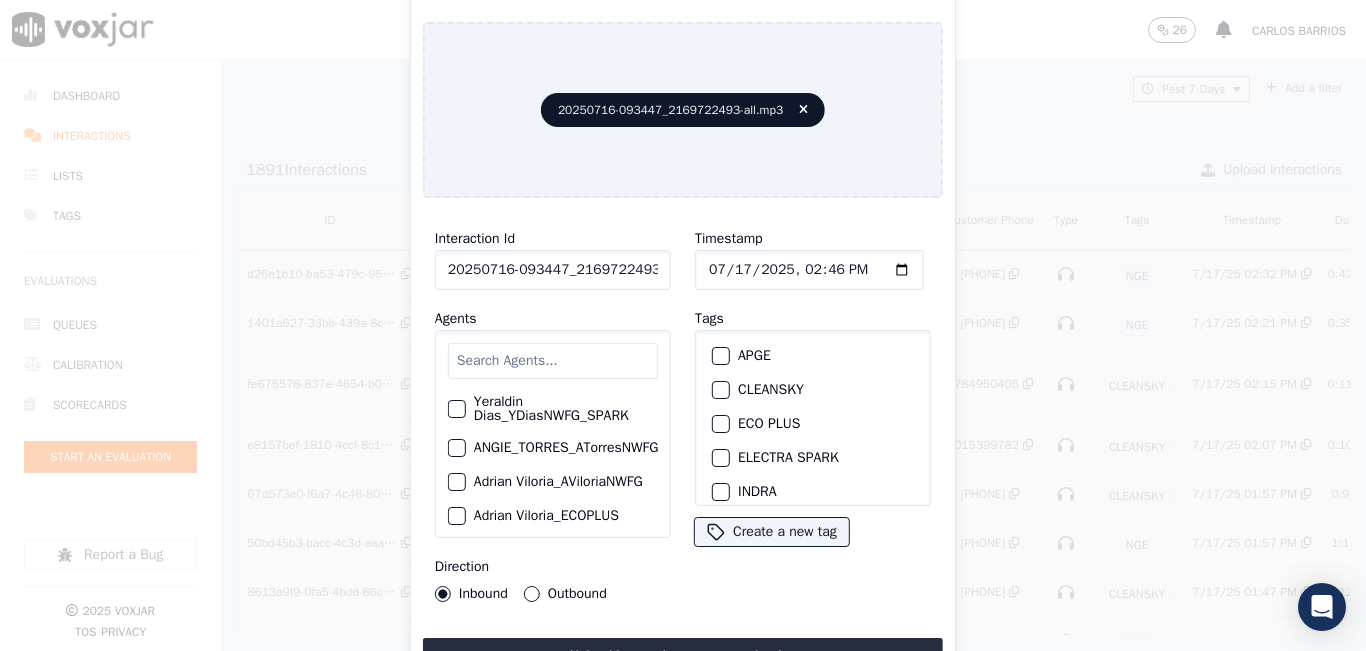 click at bounding box center (553, 361) 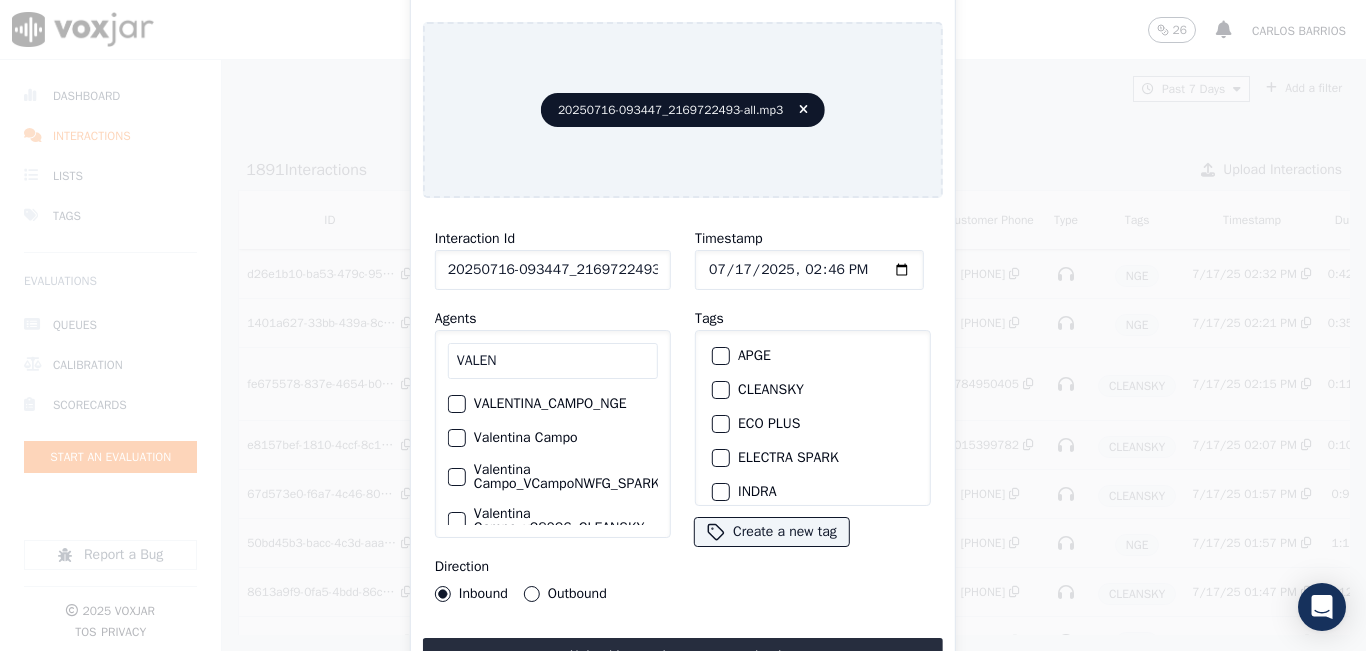 type on "VALEN" 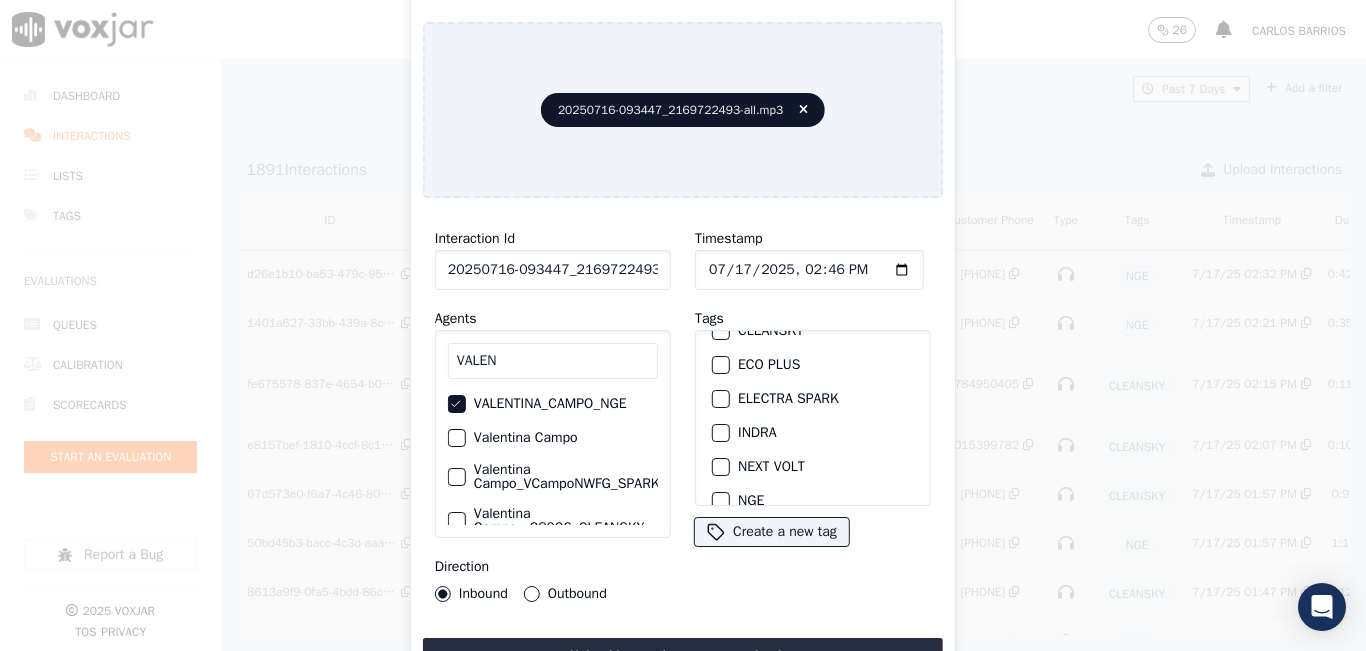 scroll, scrollTop: 100, scrollLeft: 0, axis: vertical 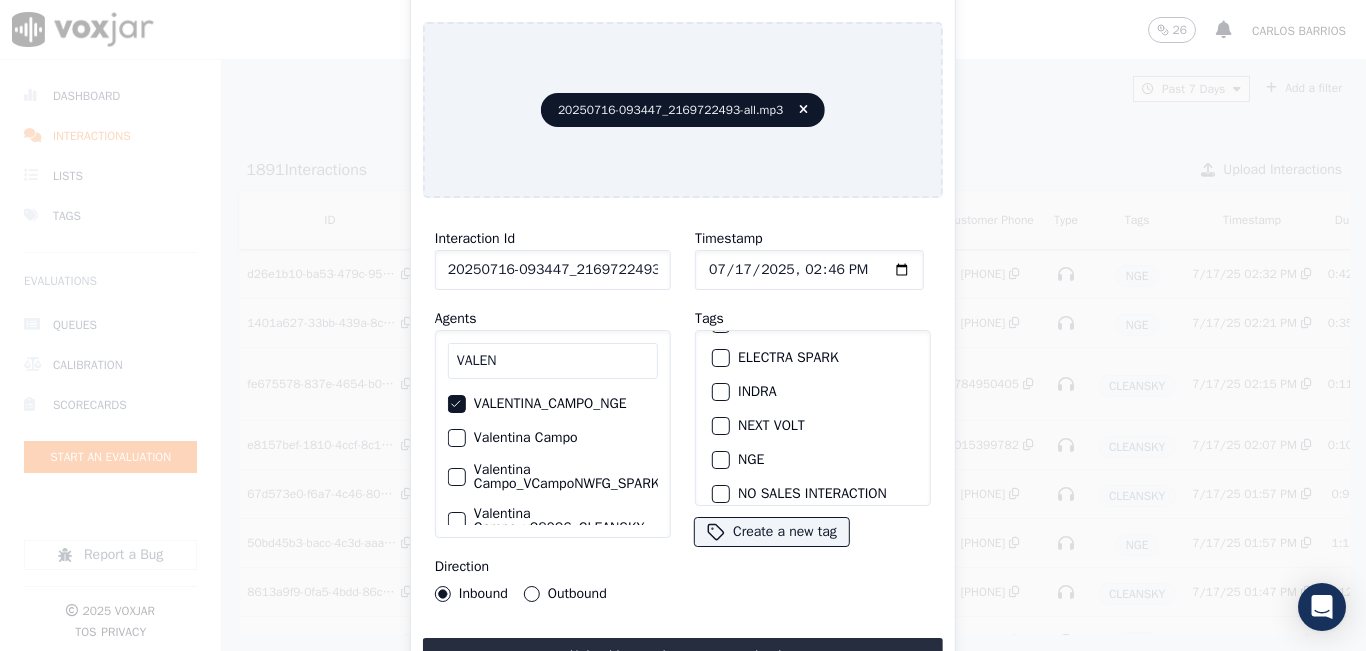 click at bounding box center [720, 460] 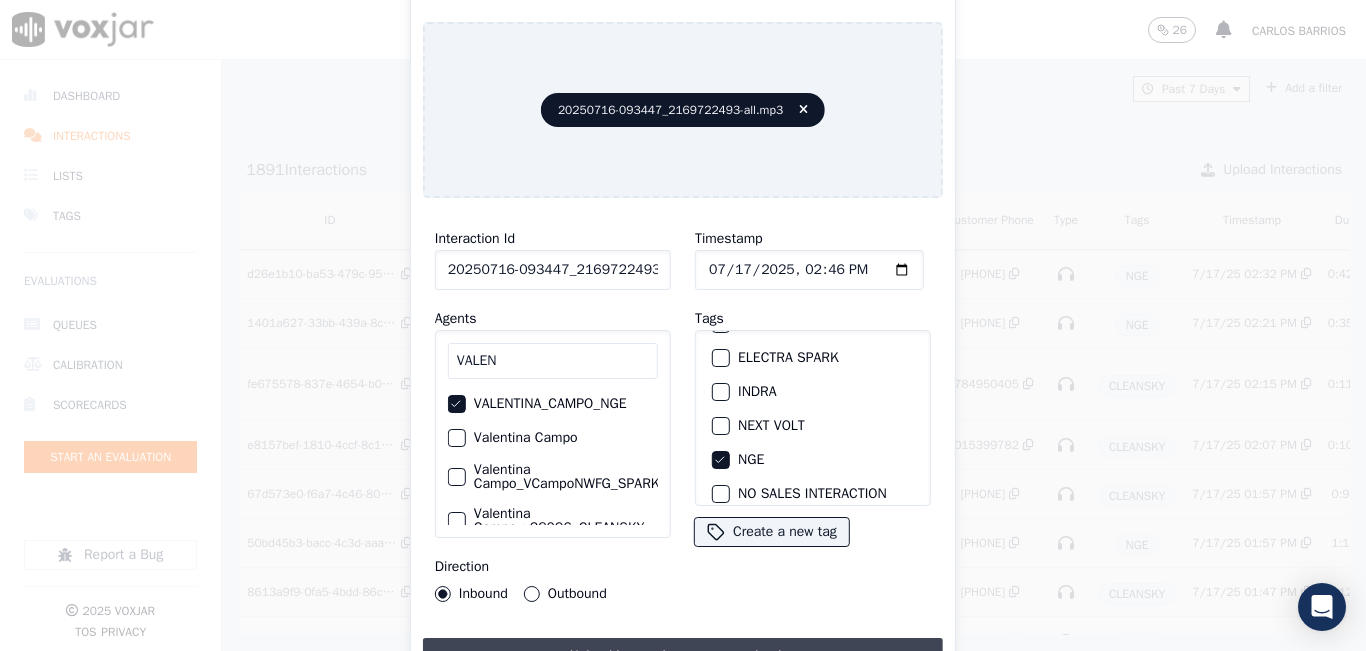 click on "Upload interaction to start evaluation" at bounding box center (683, 656) 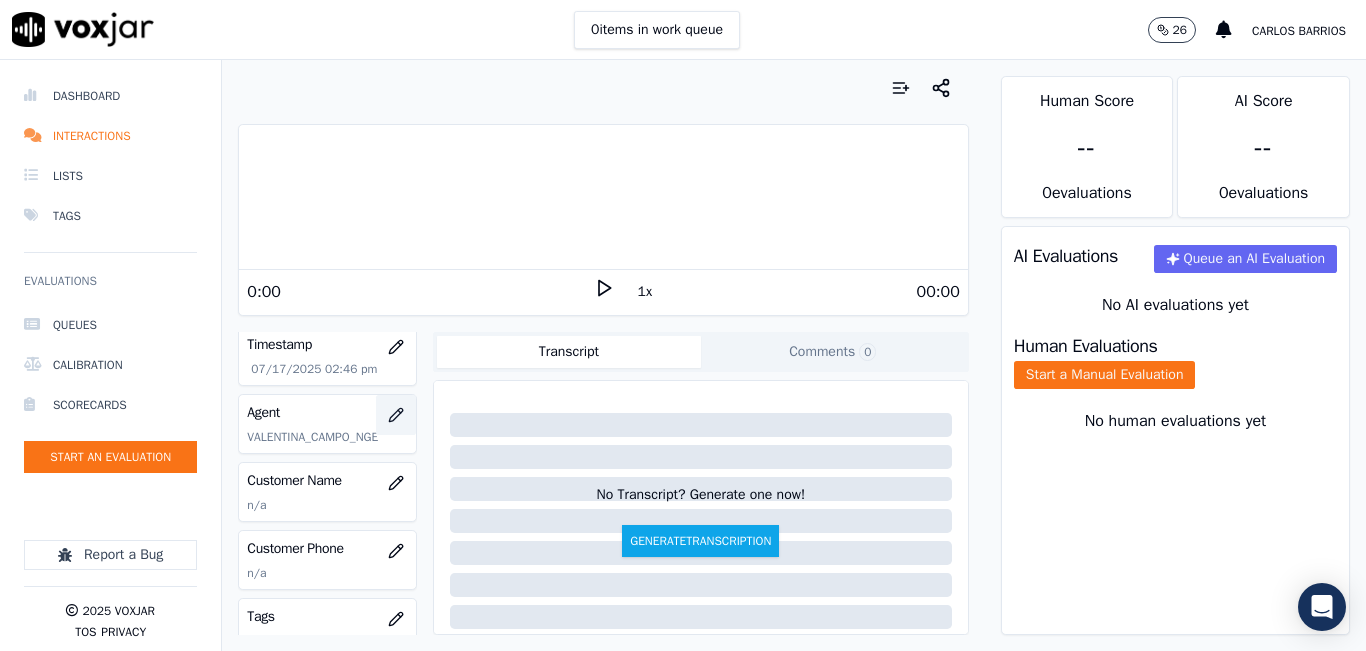 scroll, scrollTop: 200, scrollLeft: 0, axis: vertical 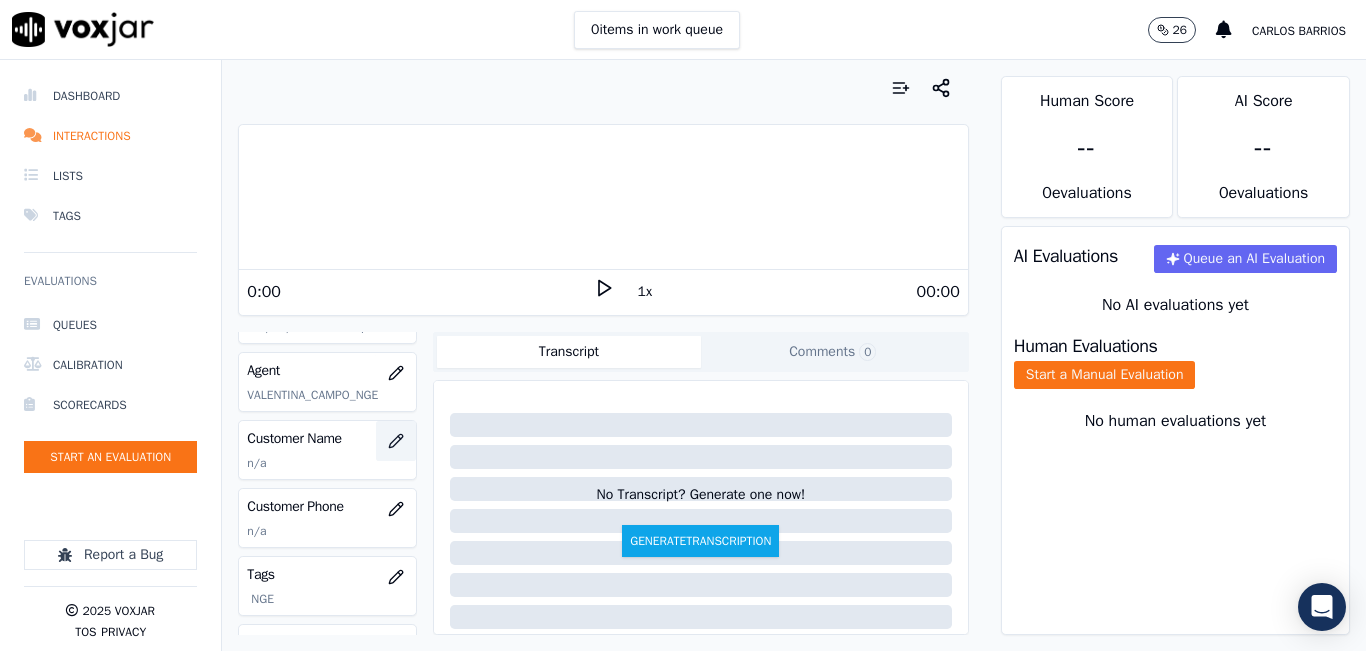 click at bounding box center [396, 441] 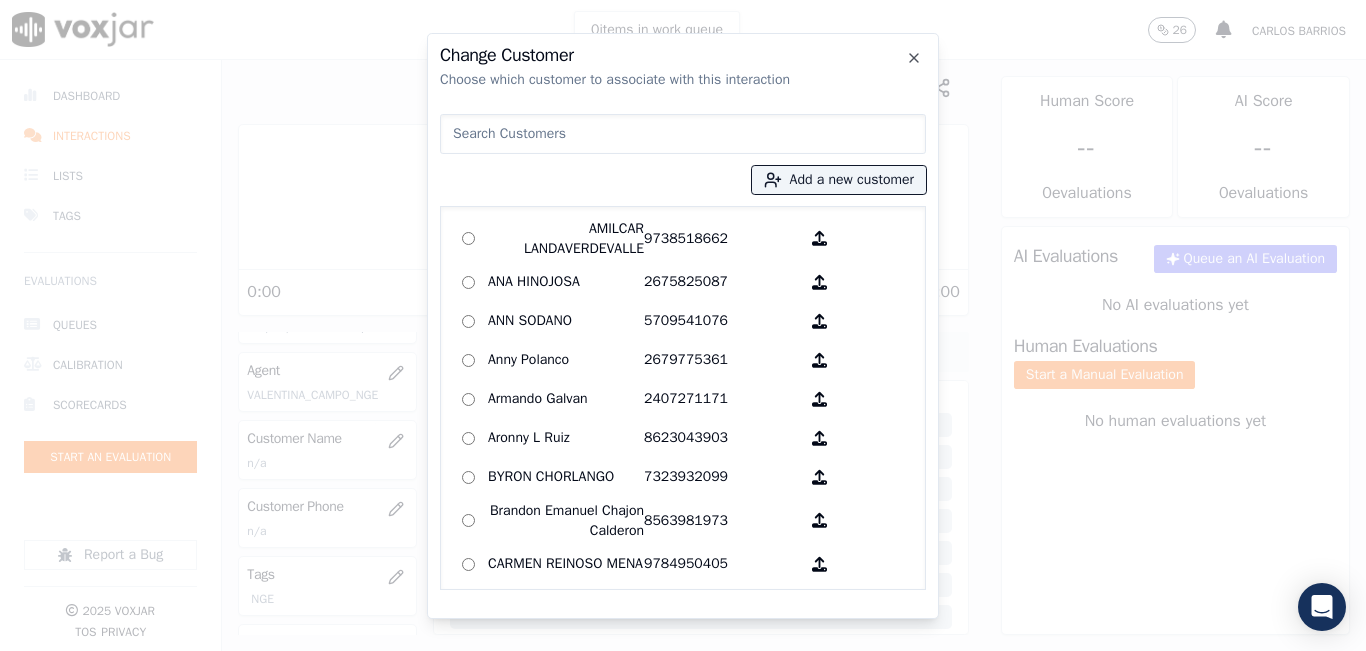 click at bounding box center [683, 134] 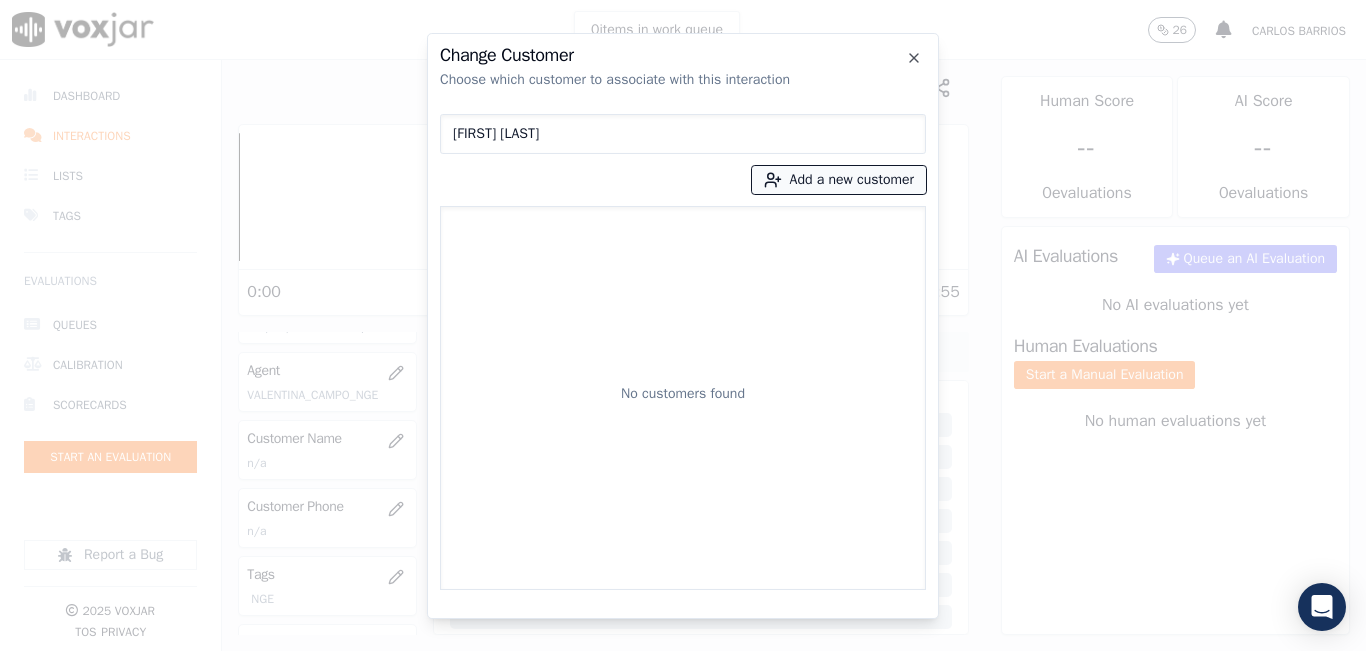 type on "SHALISA PHILLIPS" 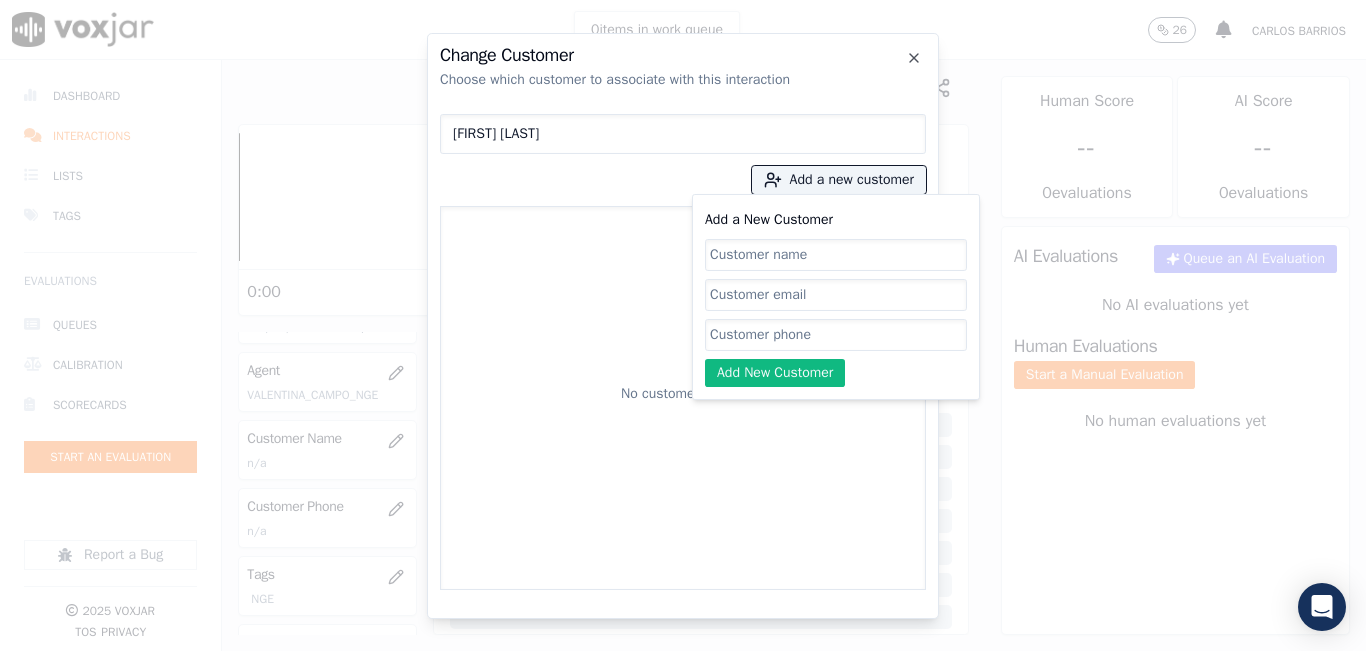 drag, startPoint x: 762, startPoint y: 260, endPoint x: 741, endPoint y: 259, distance: 21.023796 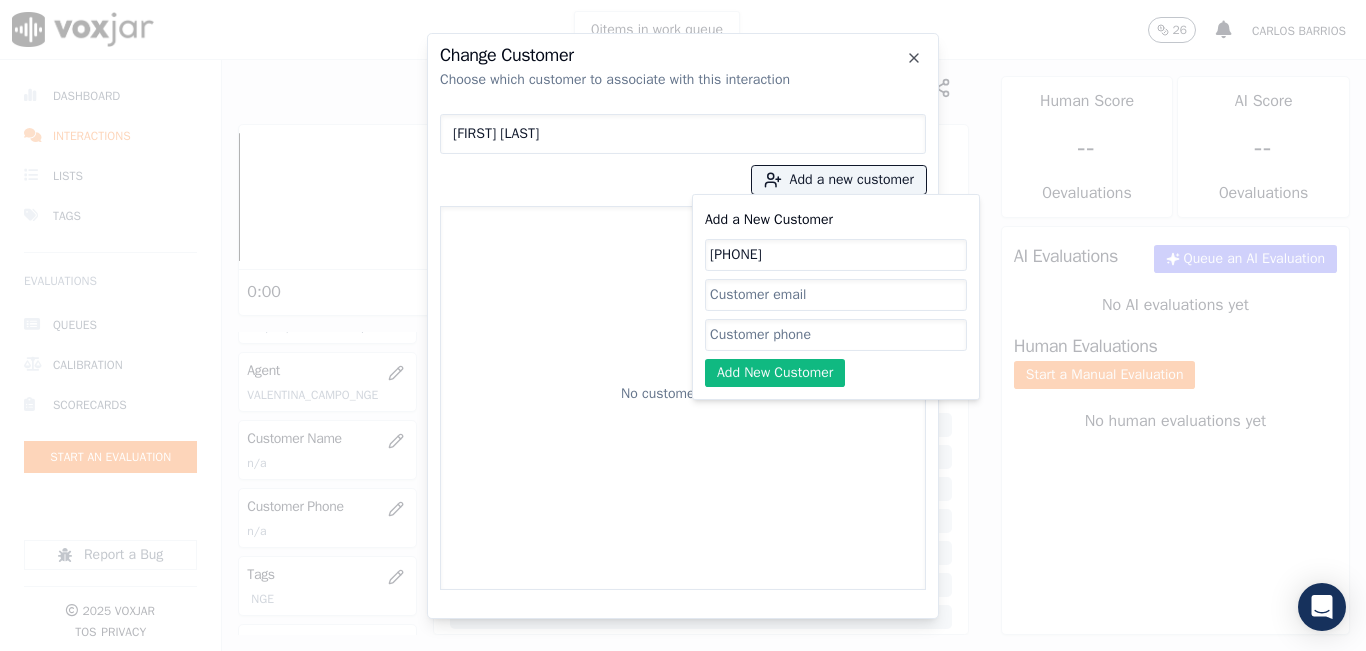 click on "Add a New Customer" 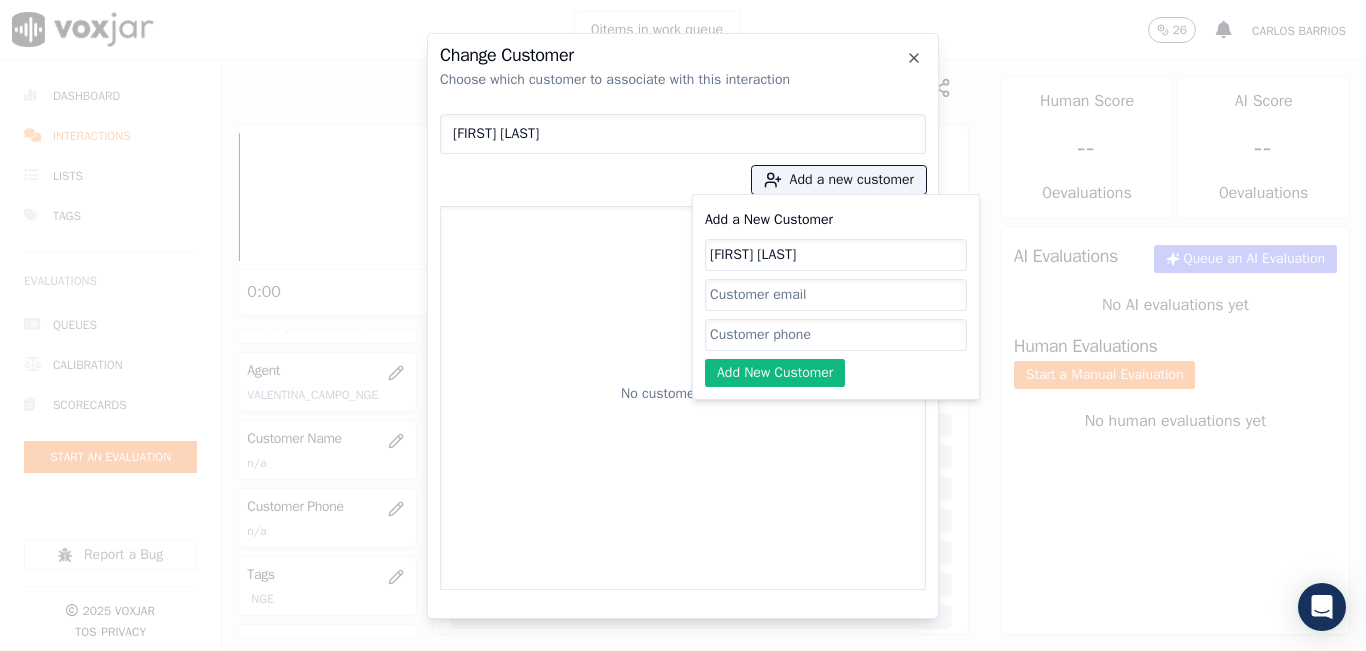 type on "SHALISA PHILLIPS" 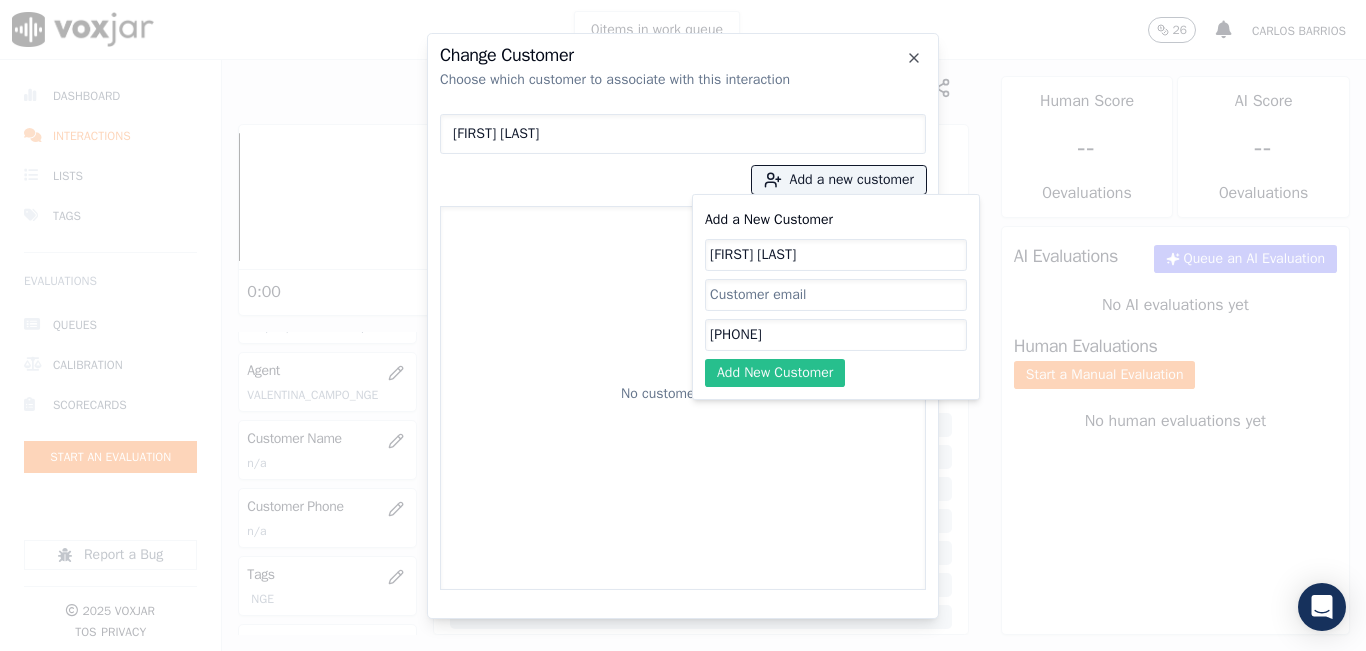 type on "2169722493" 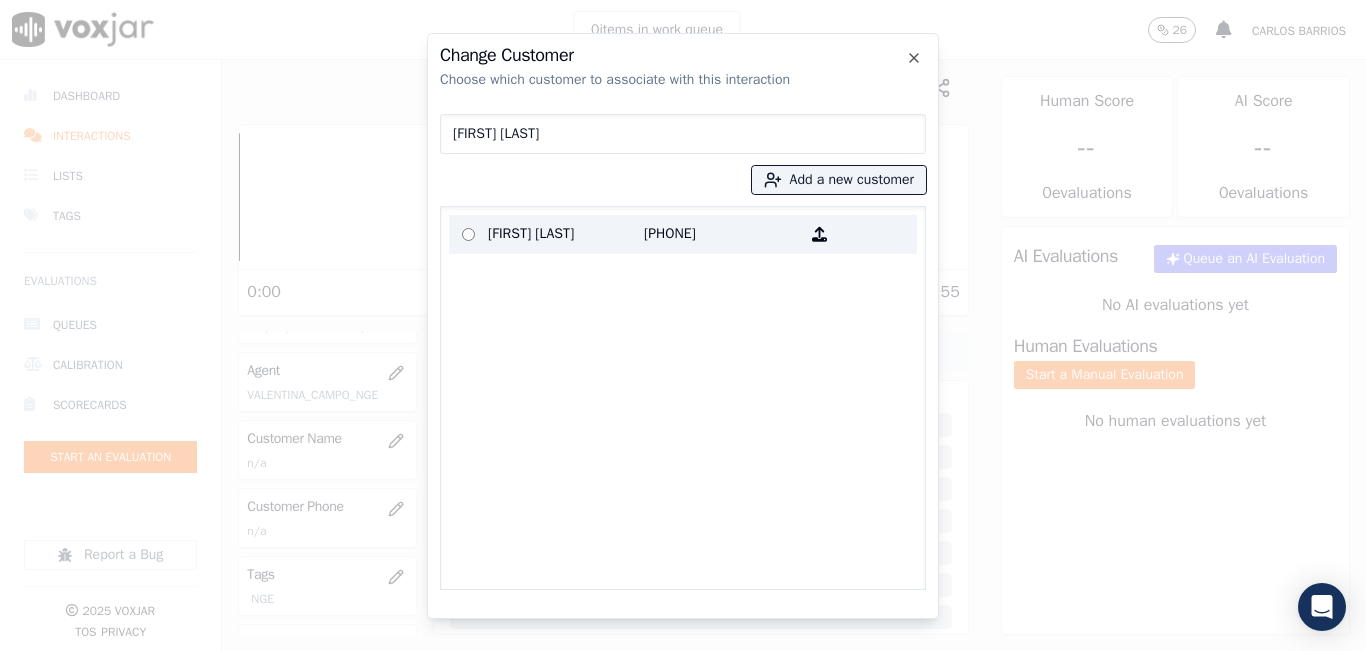 click on "SHALISA PHILLIPS" at bounding box center (566, 234) 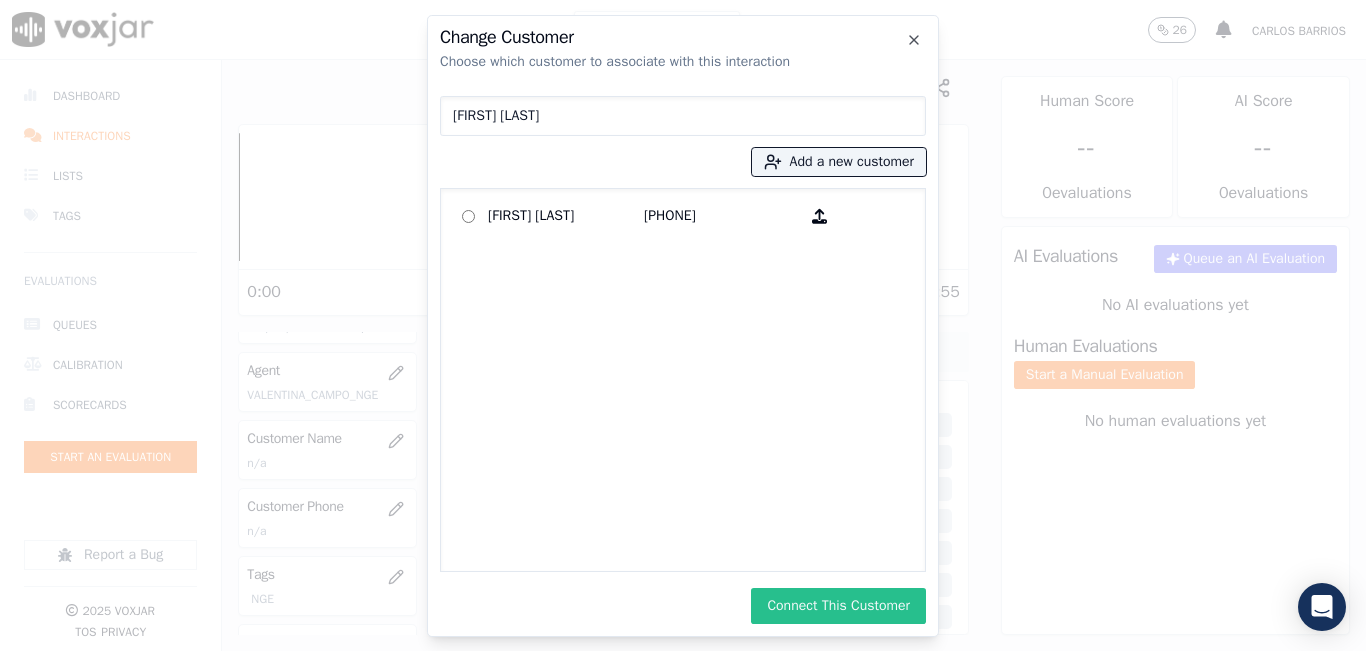 click on "Connect This Customer" at bounding box center [838, 606] 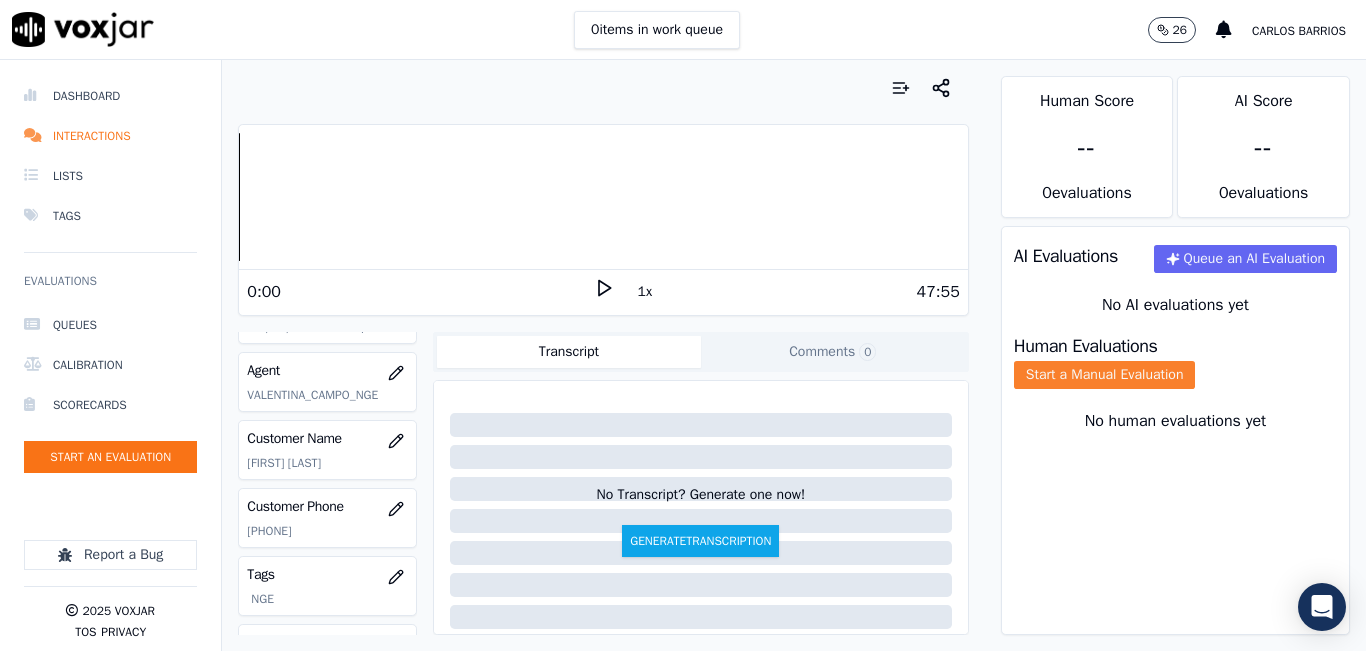 click on "Start a Manual Evaluation" 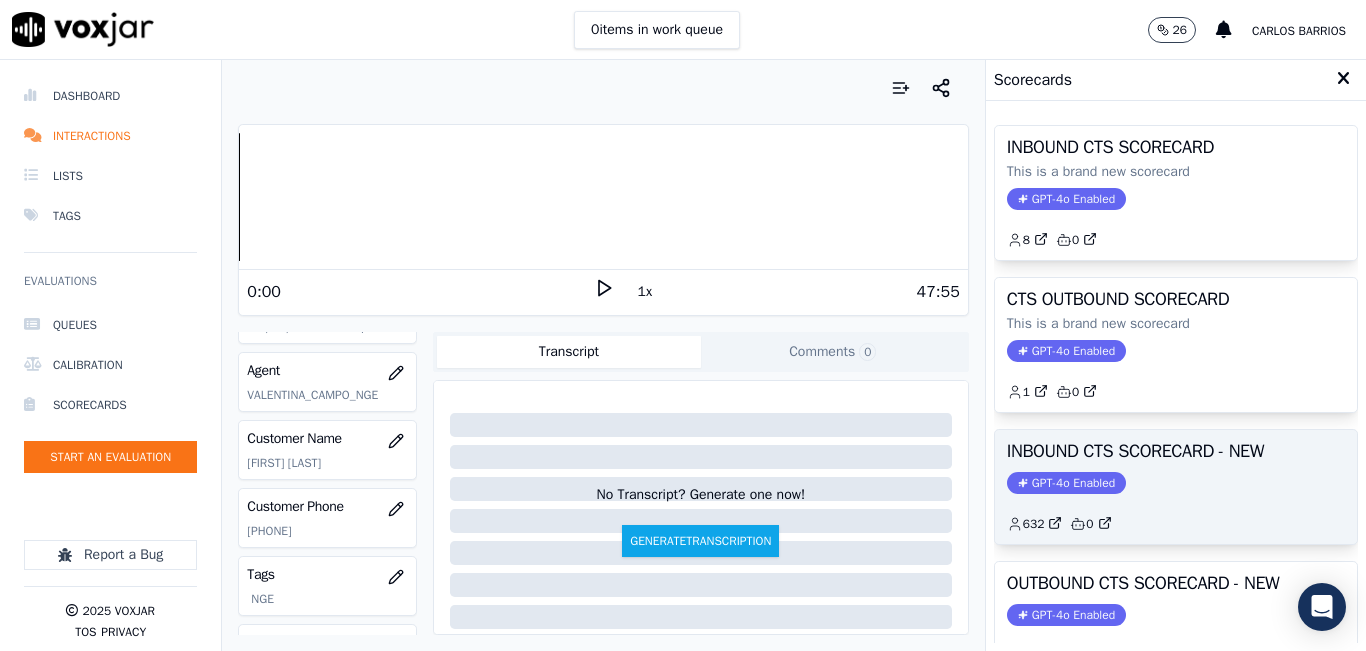 click on "INBOUND CTS SCORECARD - NEW" at bounding box center (1176, 451) 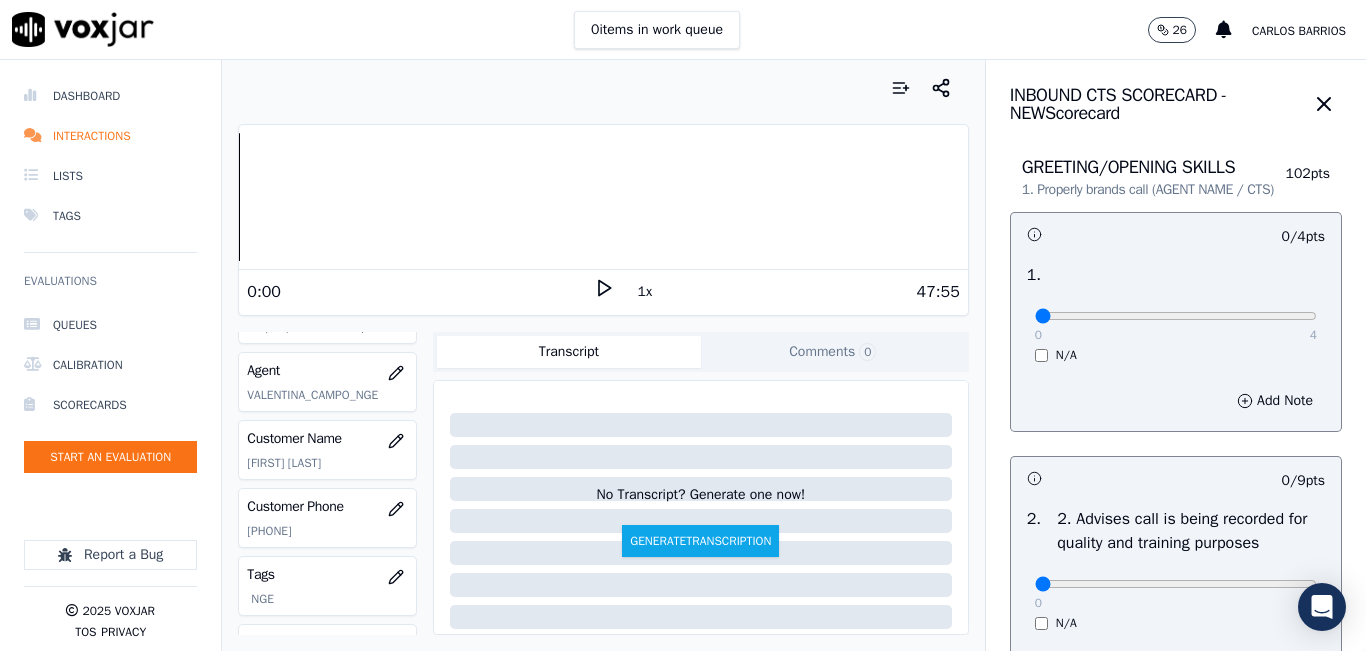 click on "1x" at bounding box center (645, 292) 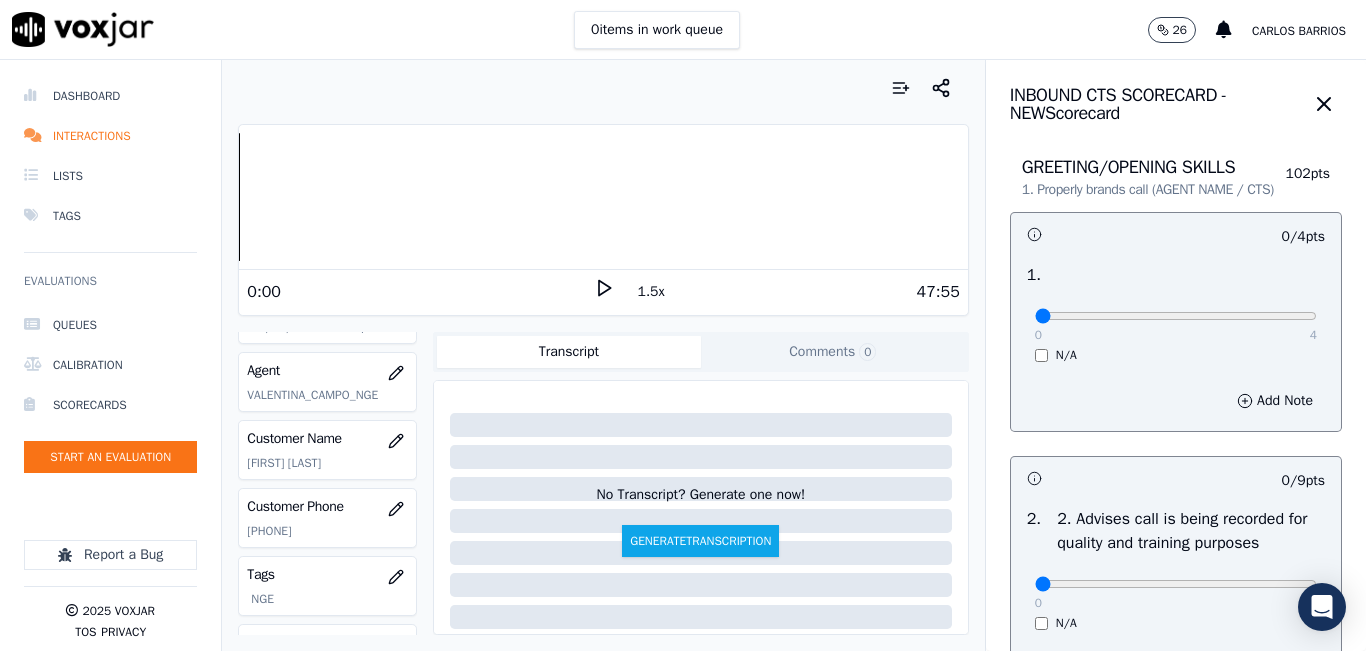 click on "1.5x" at bounding box center [651, 292] 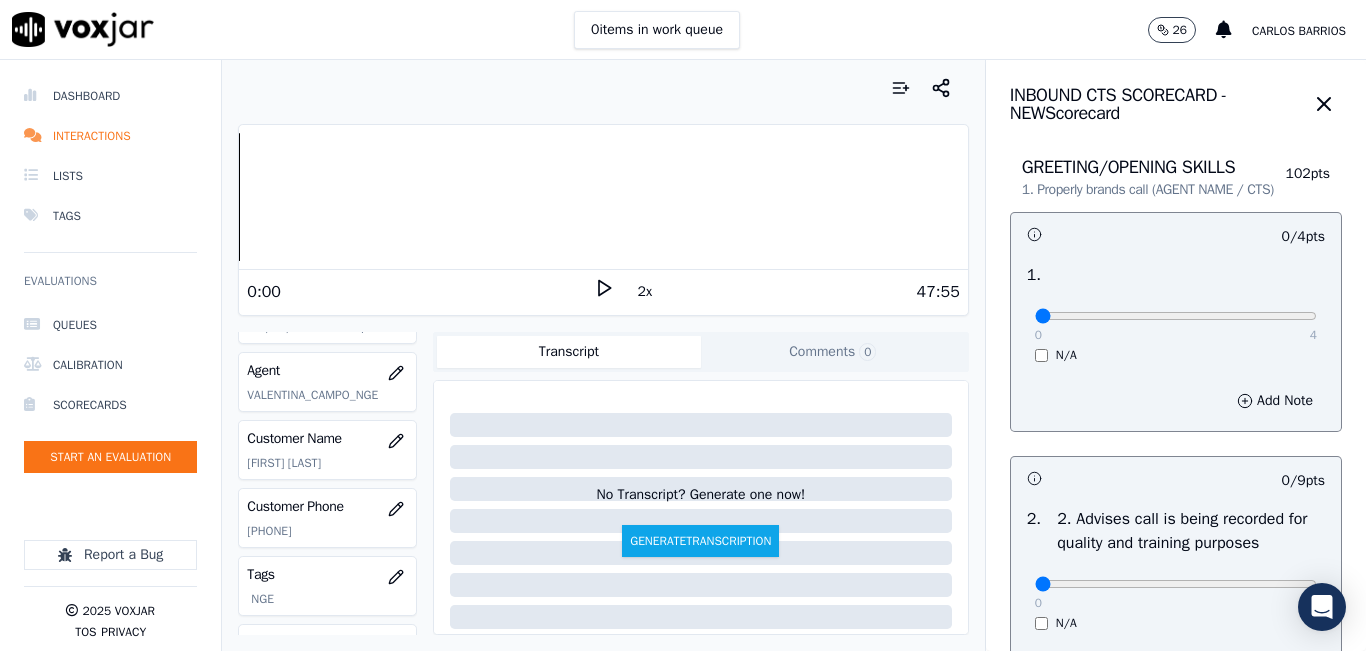 click 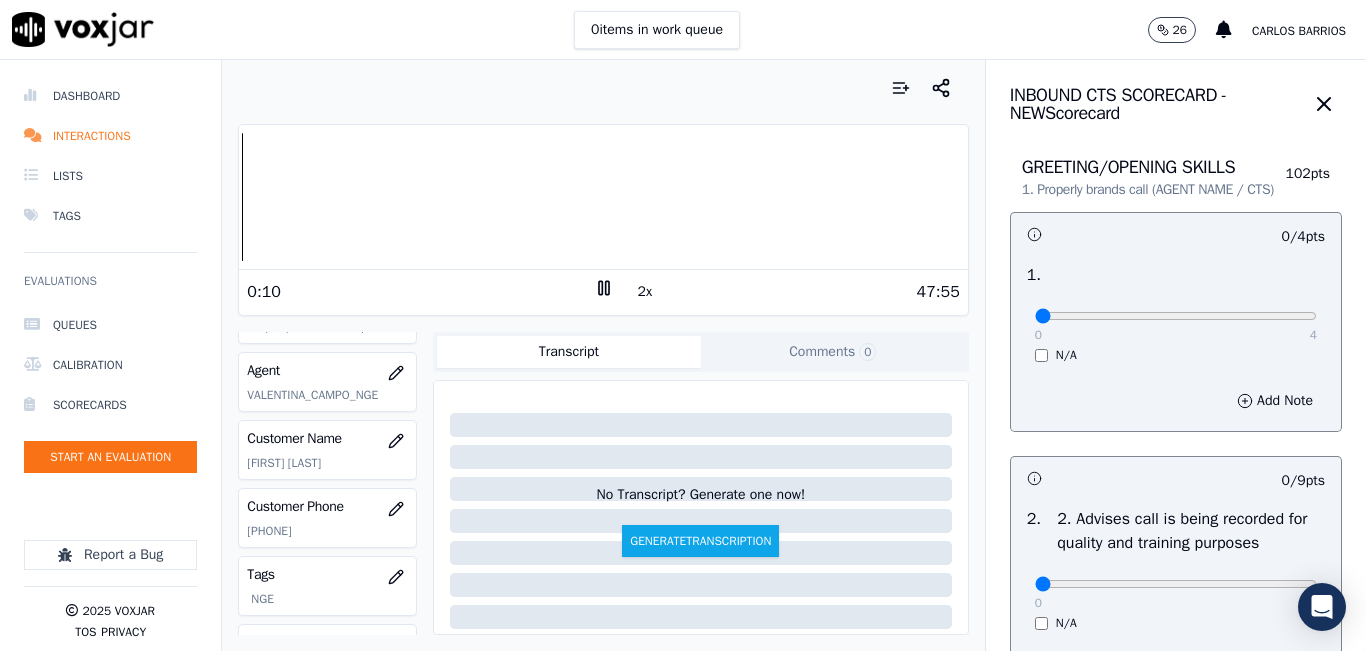 click on "0   4" at bounding box center [1176, 315] 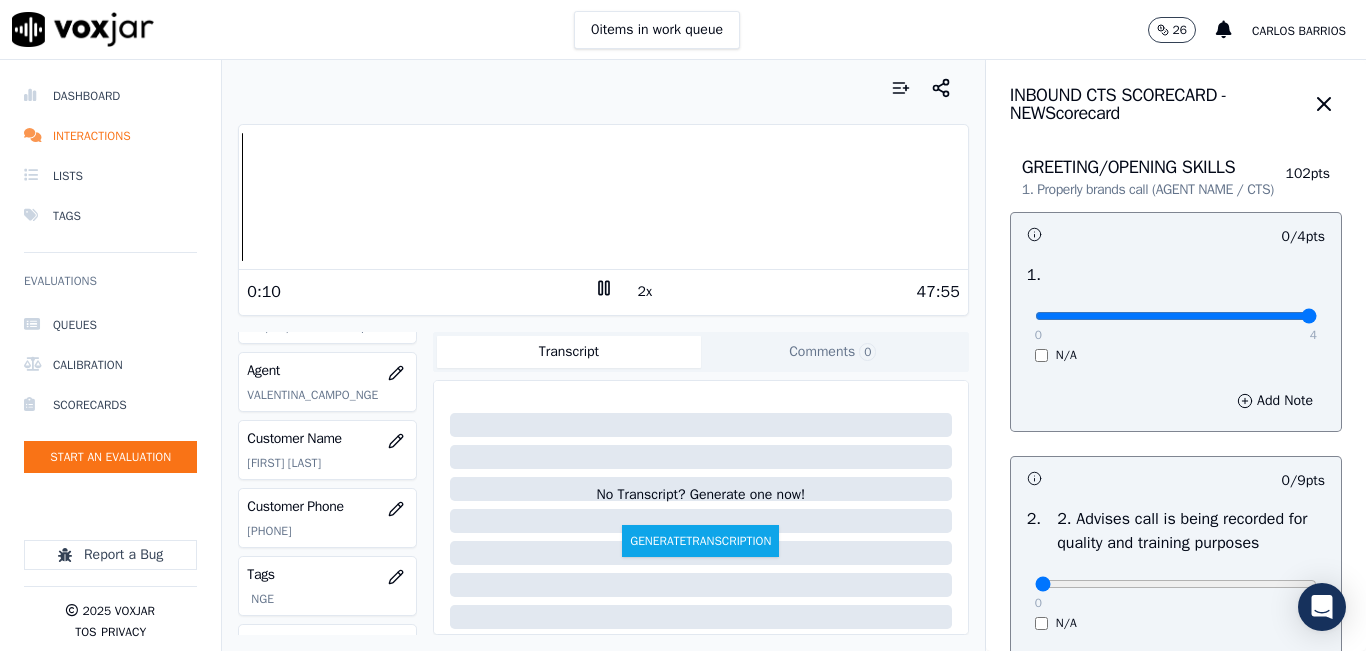 type on "4" 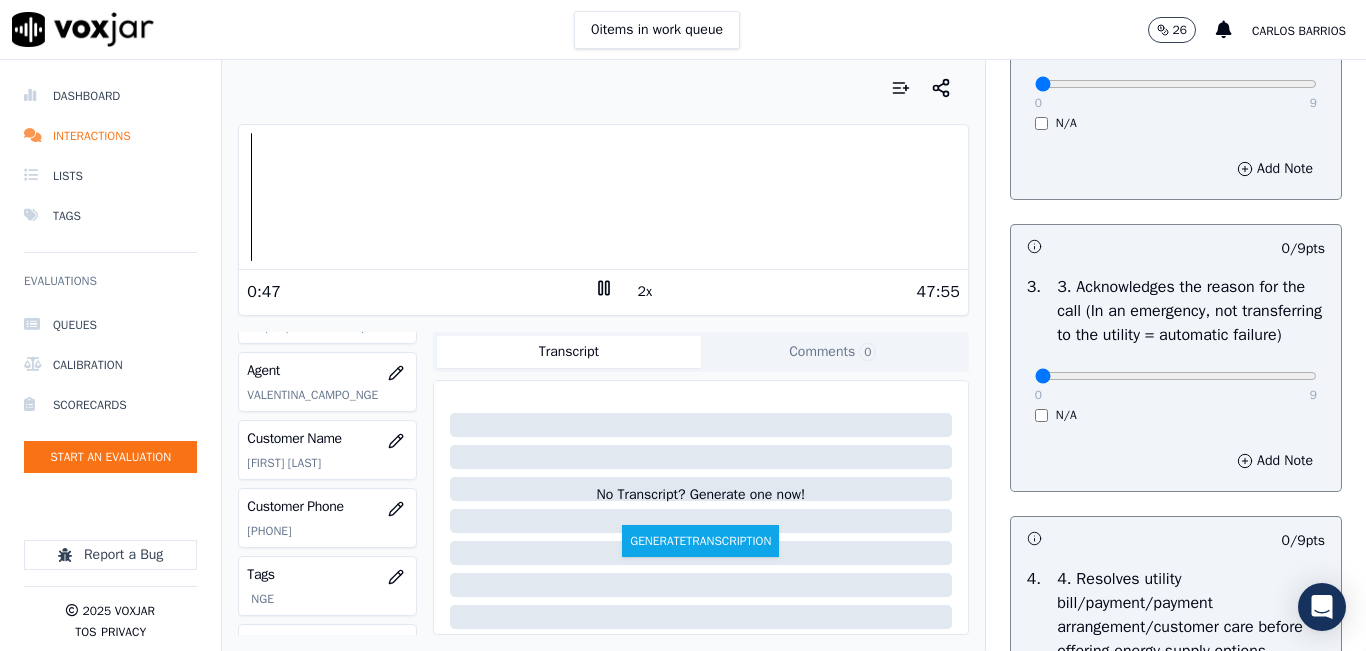 scroll, scrollTop: 600, scrollLeft: 0, axis: vertical 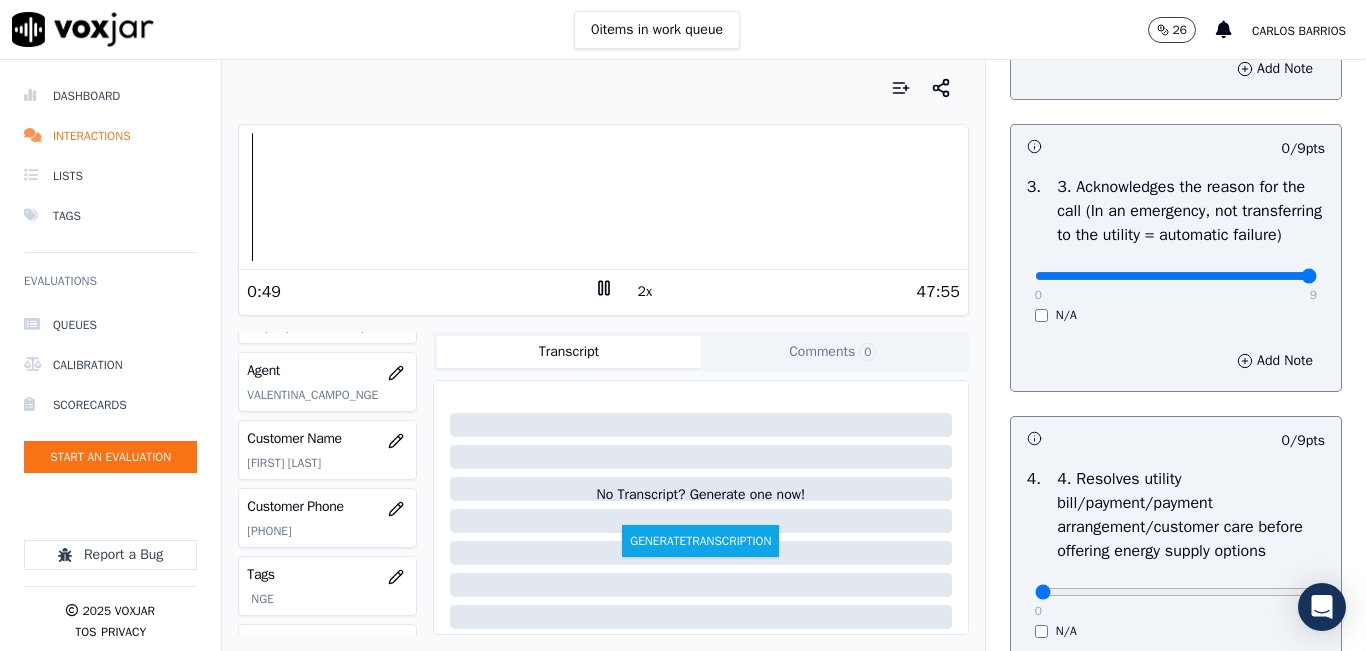 type on "9" 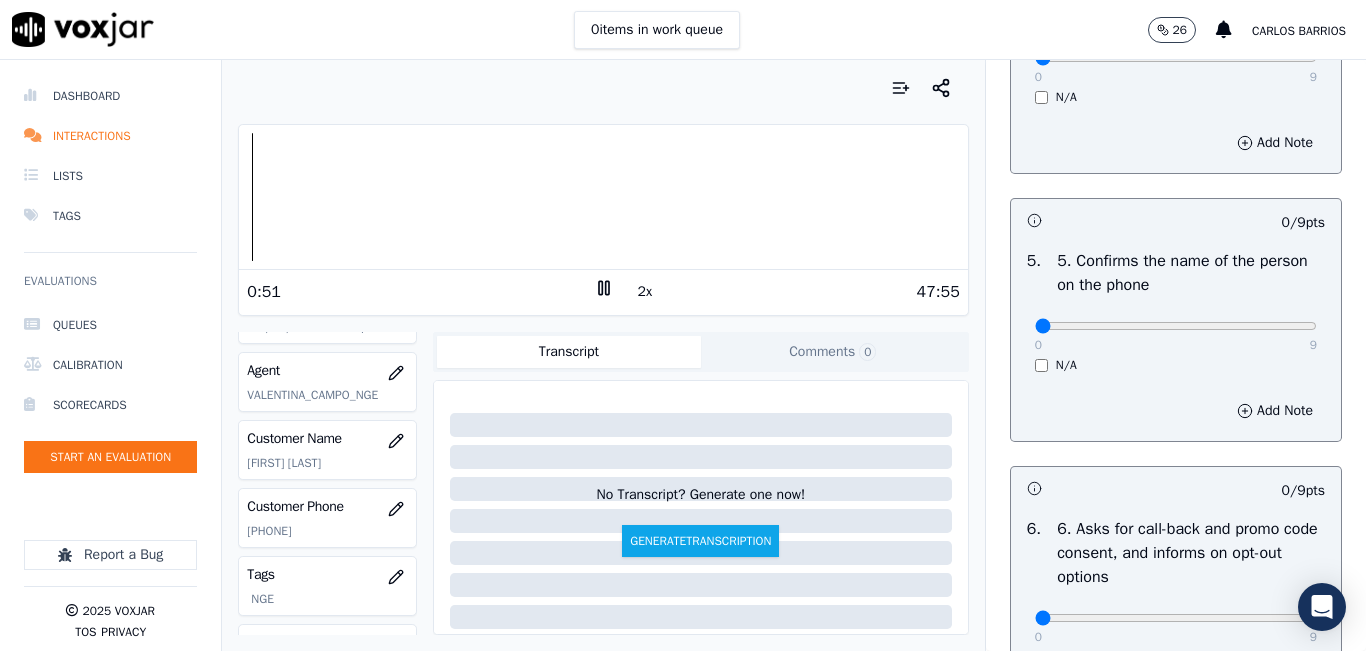 scroll, scrollTop: 1200, scrollLeft: 0, axis: vertical 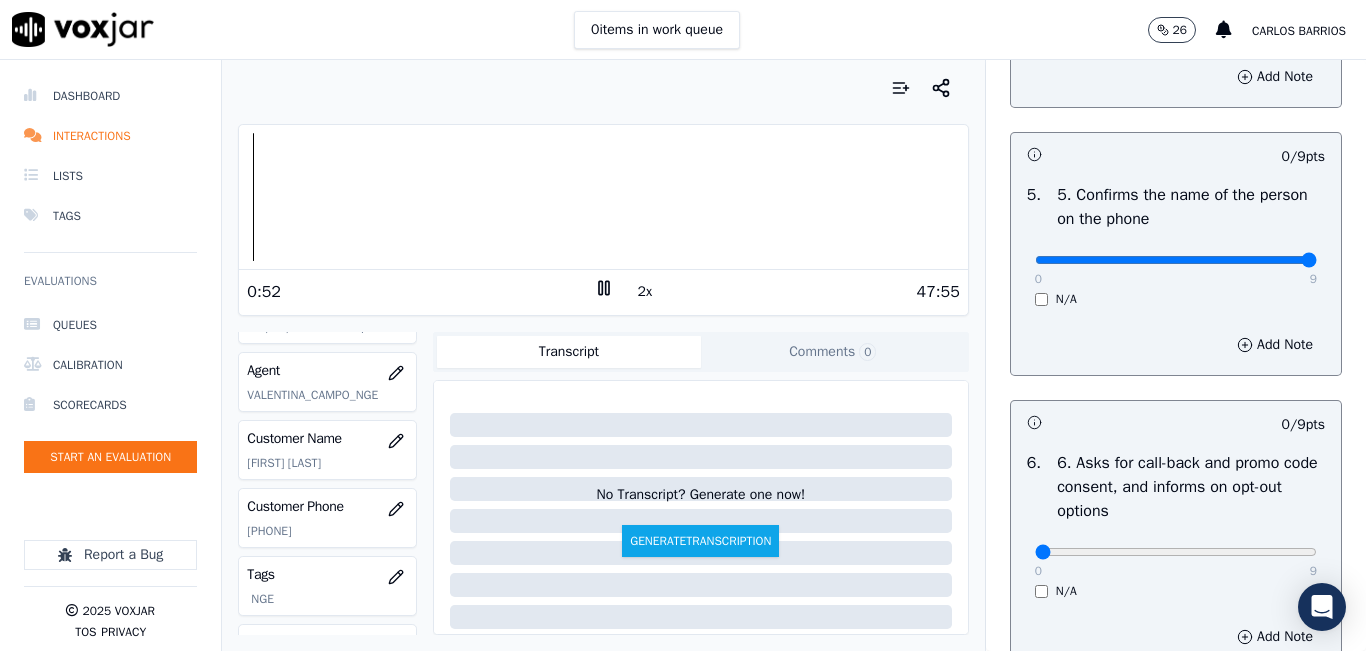 type on "9" 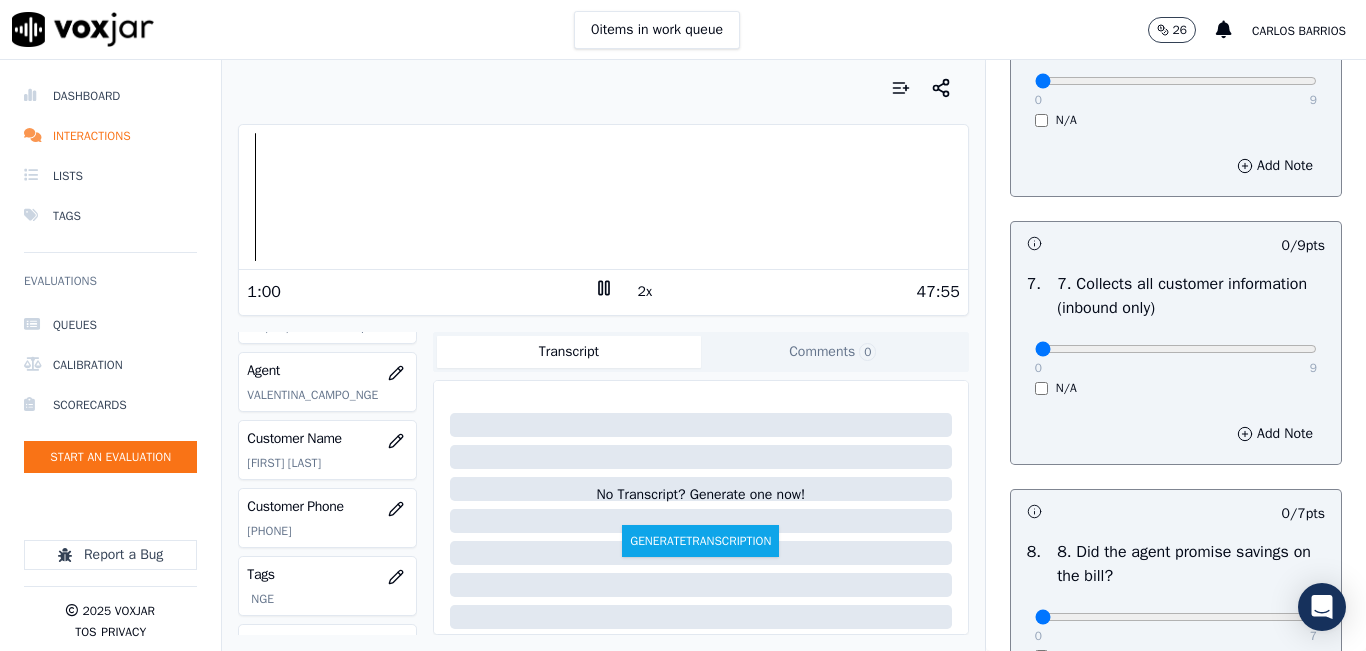 scroll, scrollTop: 1700, scrollLeft: 0, axis: vertical 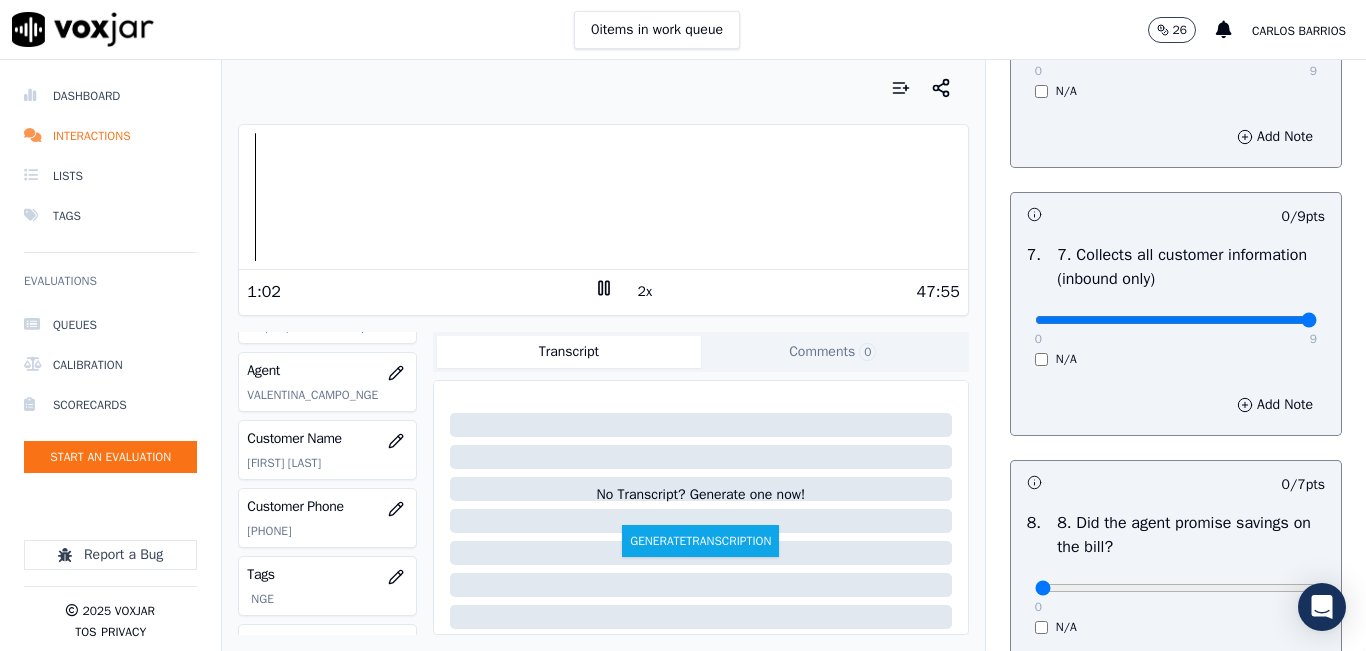 drag, startPoint x: 1257, startPoint y: 381, endPoint x: 1274, endPoint y: 380, distance: 17.029387 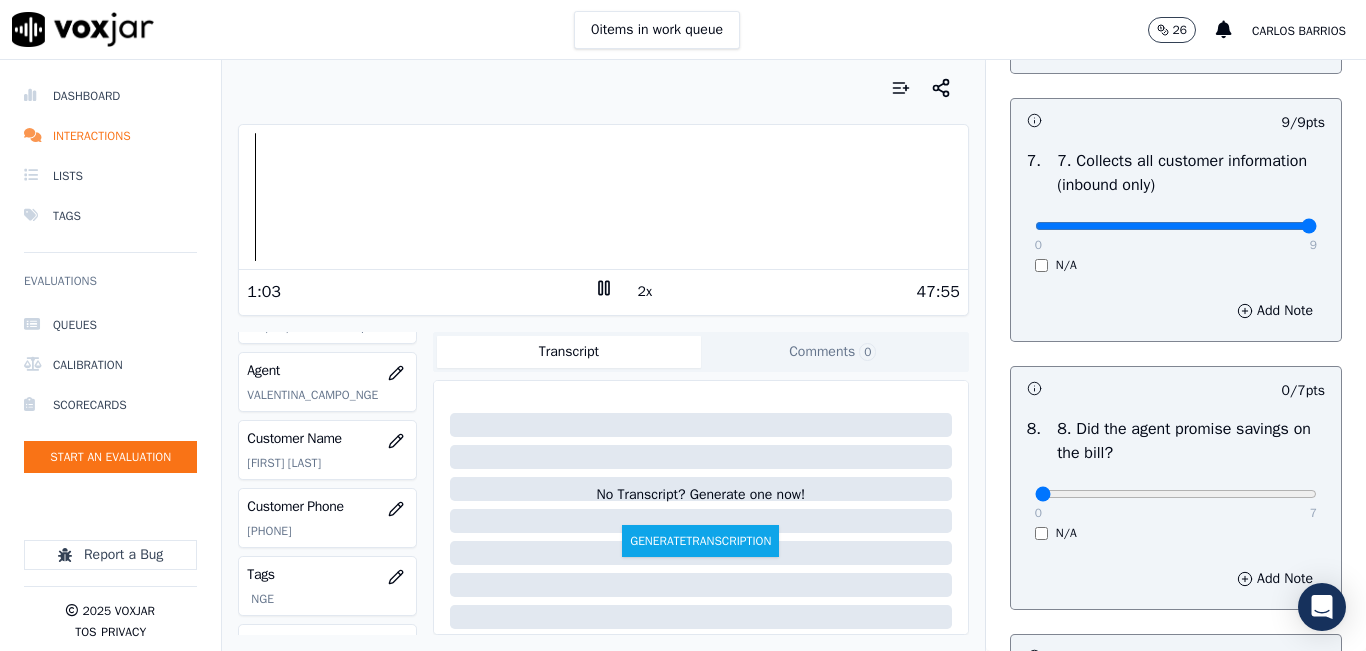 scroll, scrollTop: 1900, scrollLeft: 0, axis: vertical 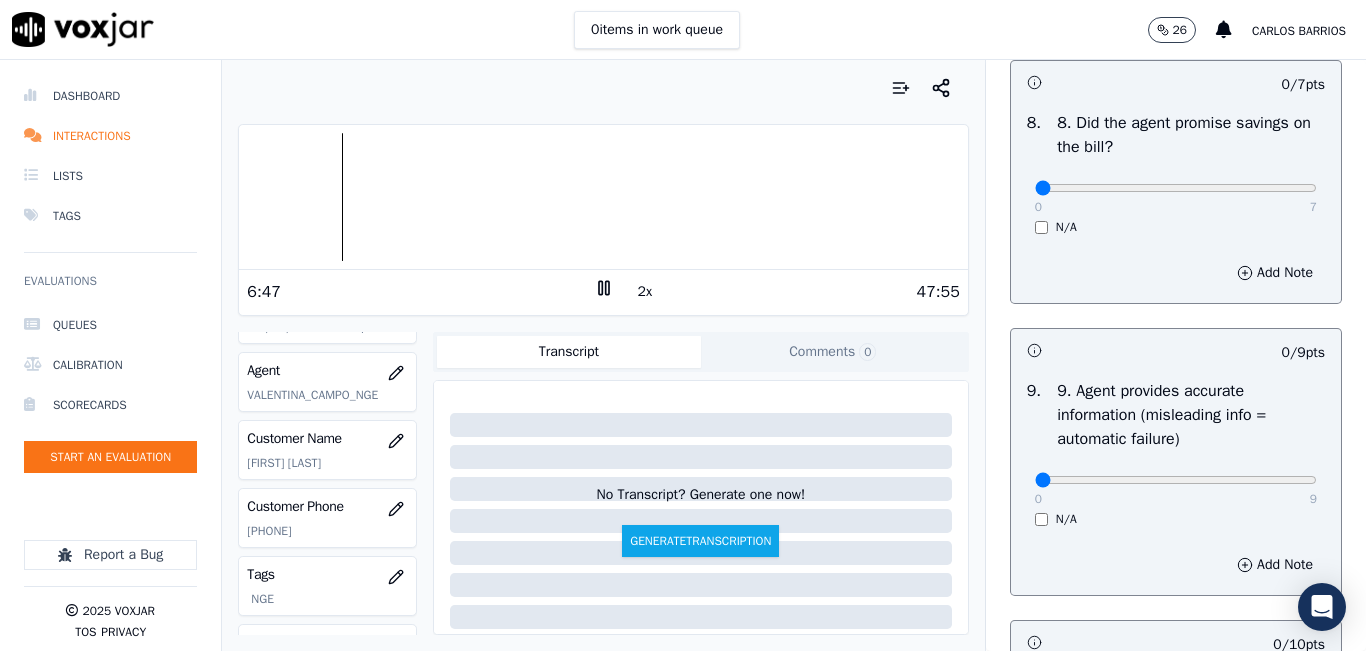 click at bounding box center [603, 197] 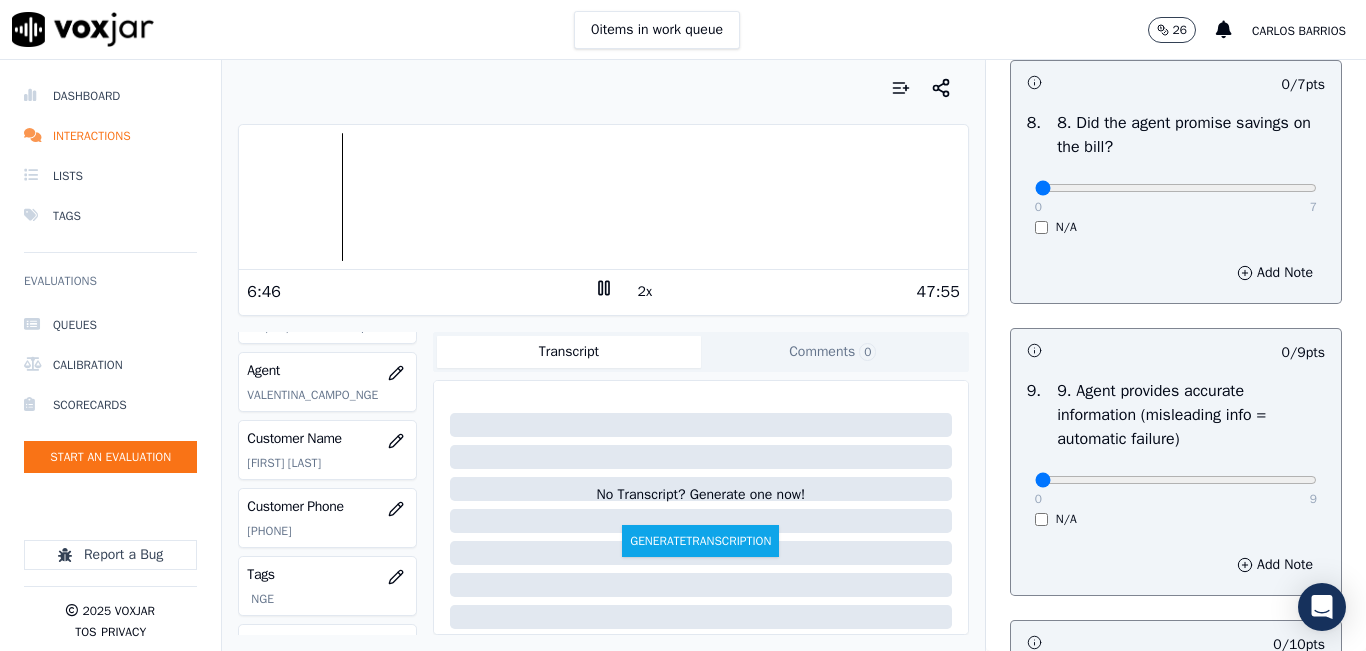 click at bounding box center [603, 197] 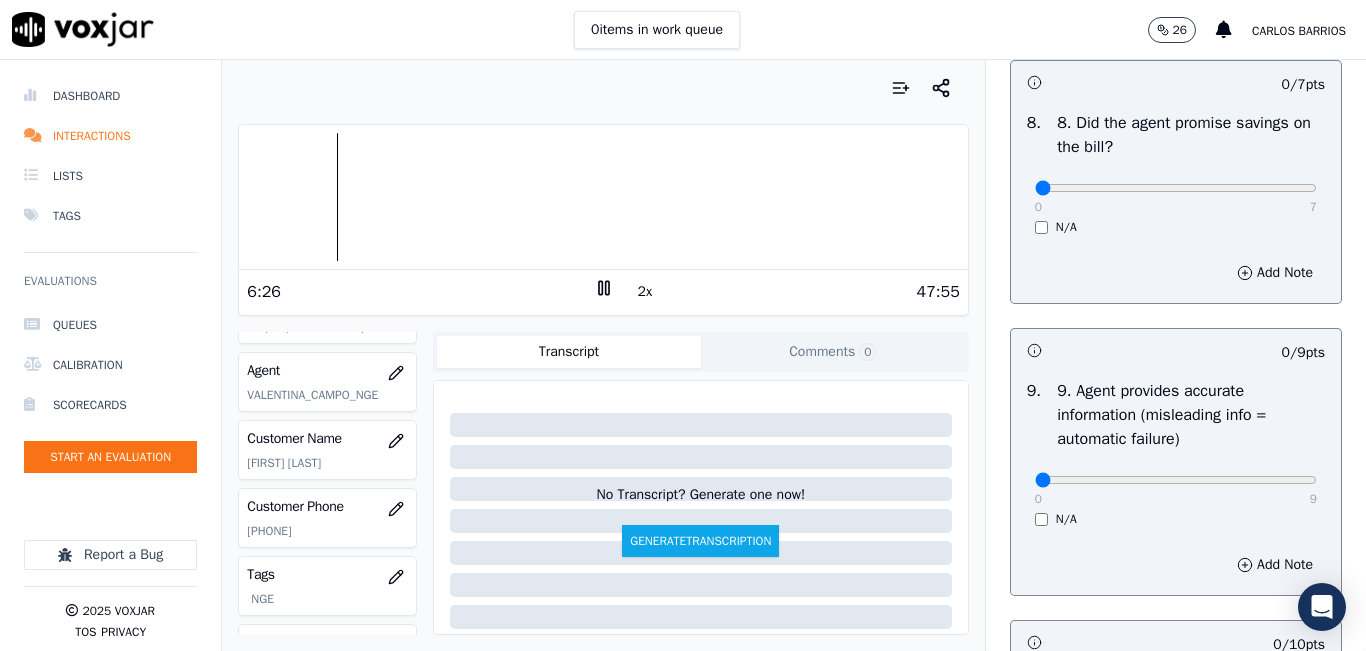 click at bounding box center (603, 197) 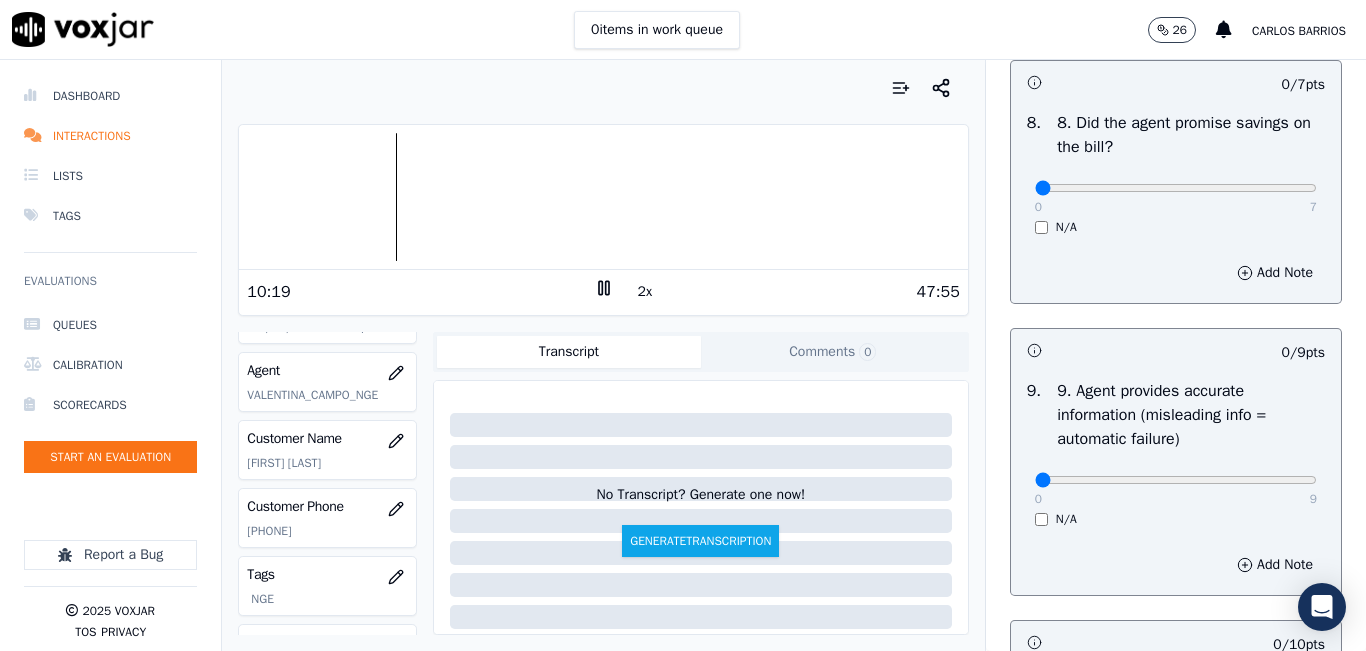 click at bounding box center (603, 197) 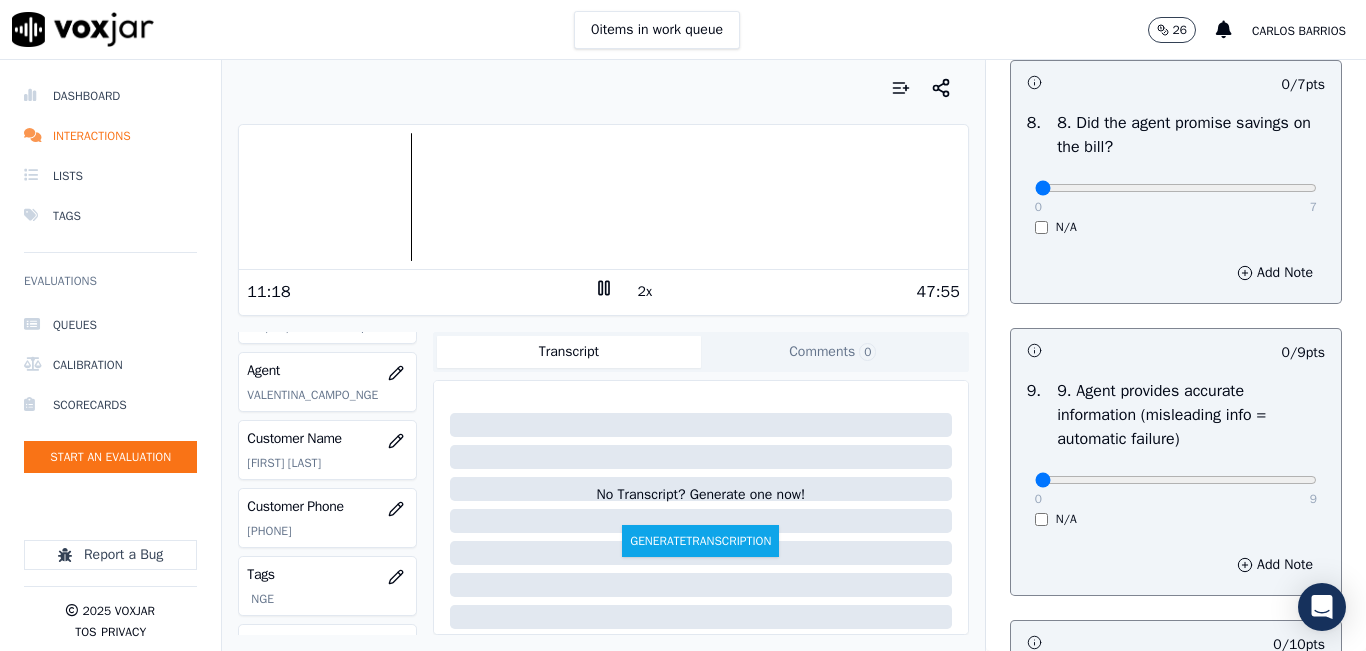 click at bounding box center [603, 197] 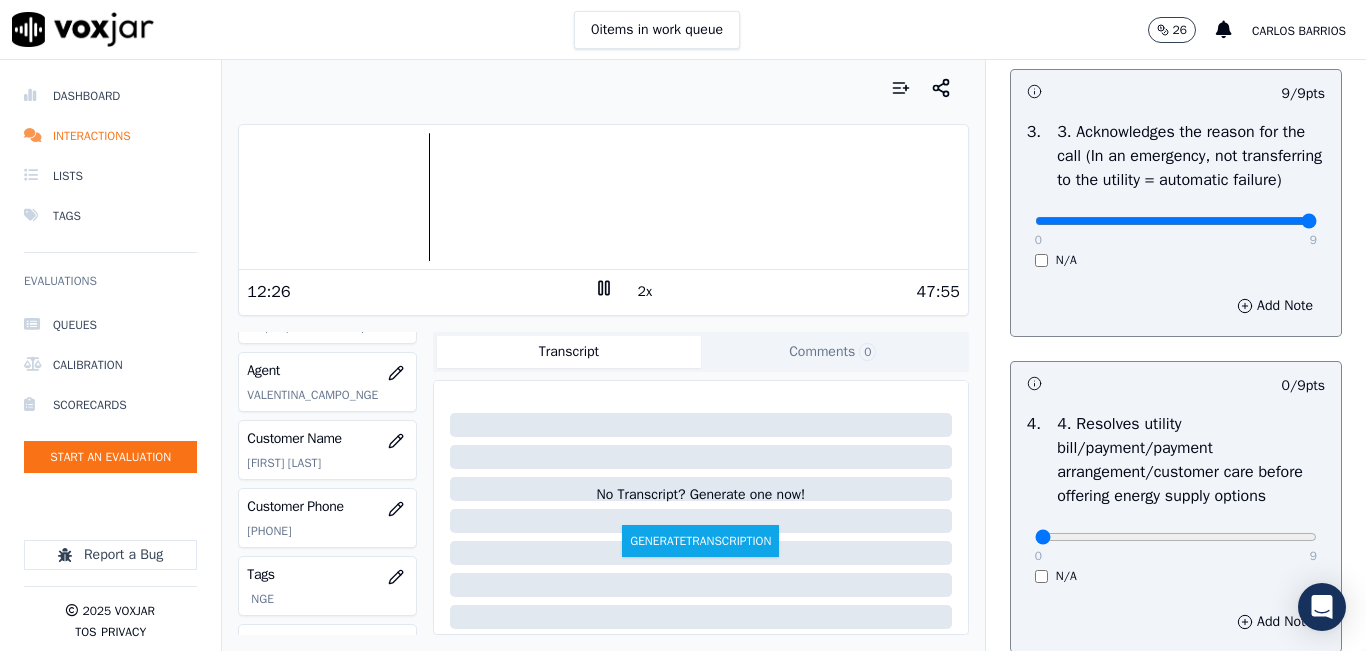 scroll, scrollTop: 700, scrollLeft: 0, axis: vertical 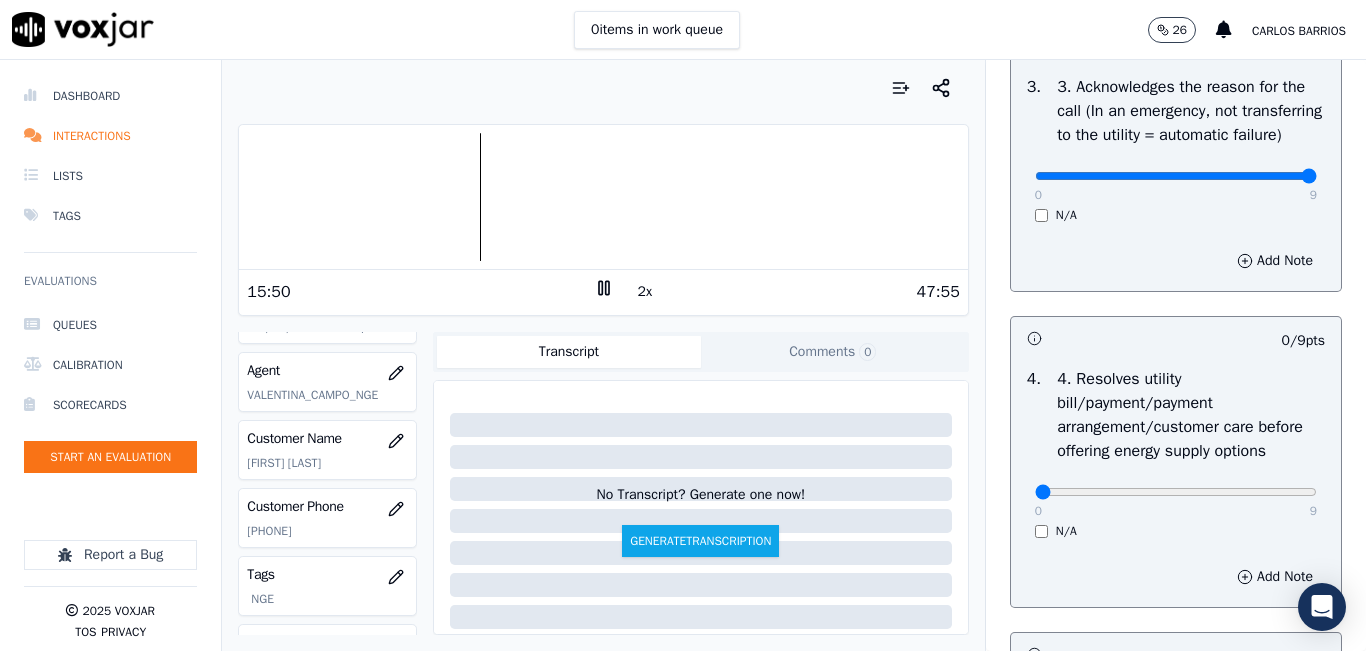click at bounding box center [603, 197] 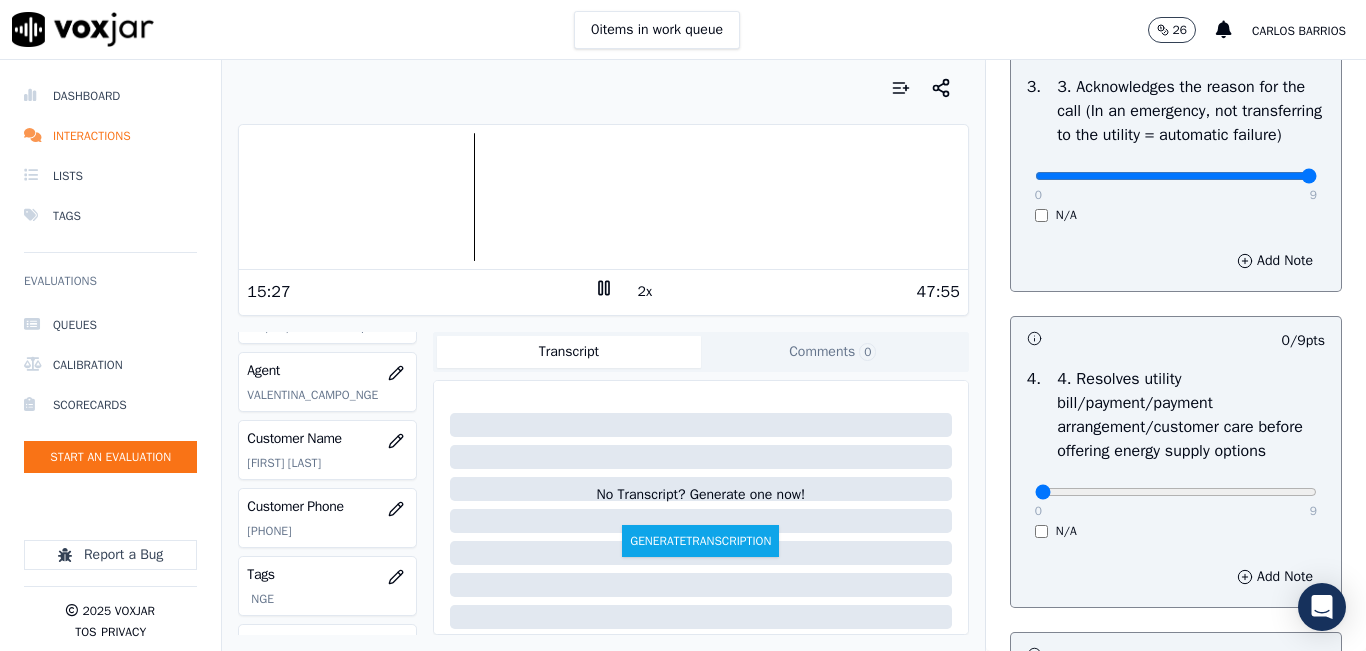 click at bounding box center (603, 197) 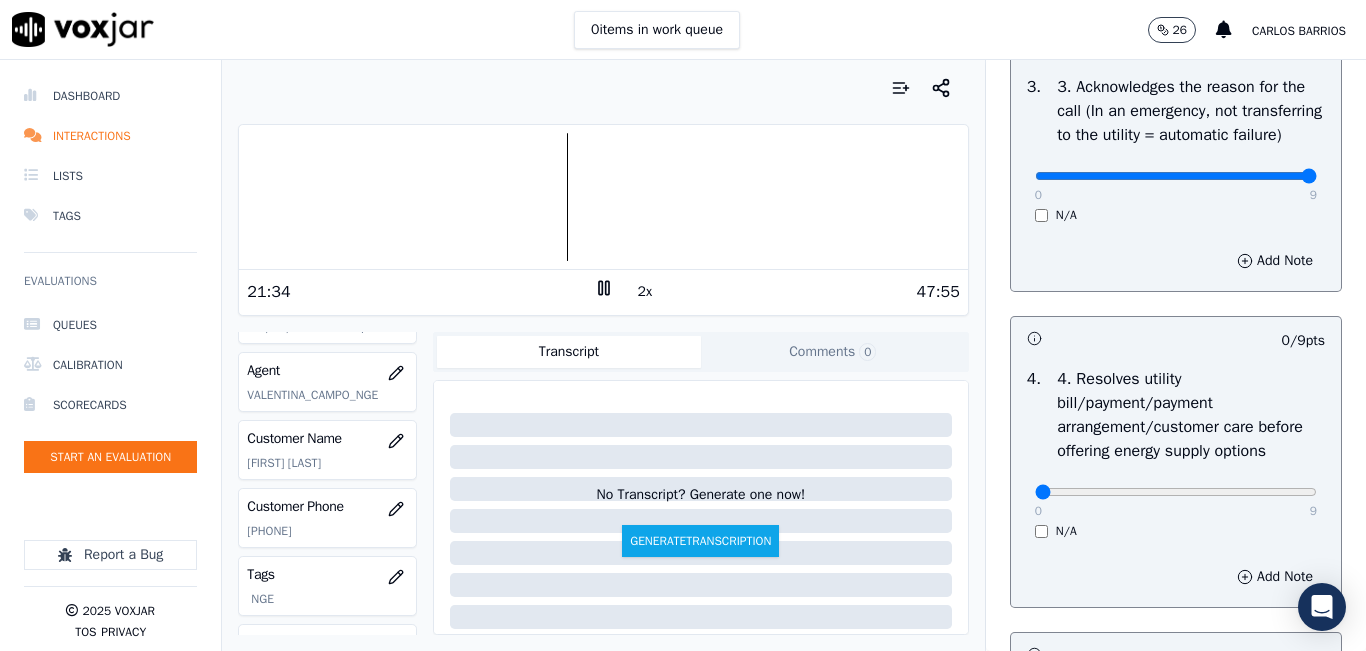 click on "2x" at bounding box center [645, 292] 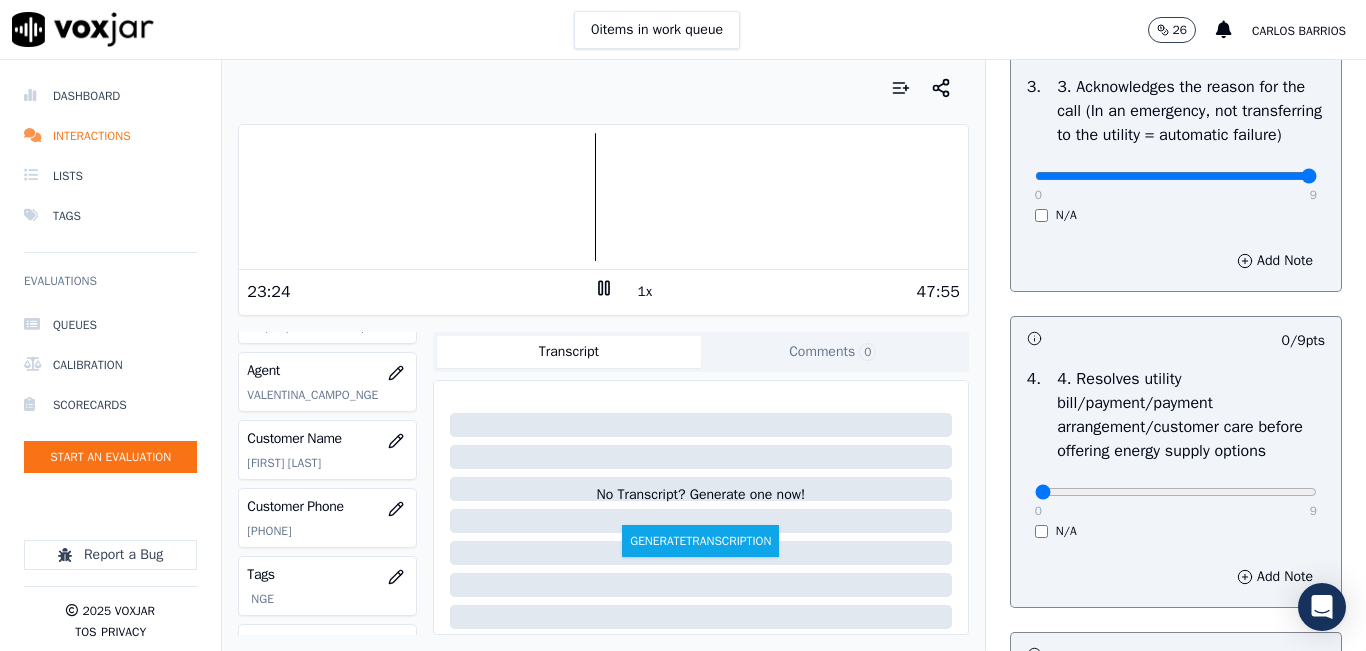 click 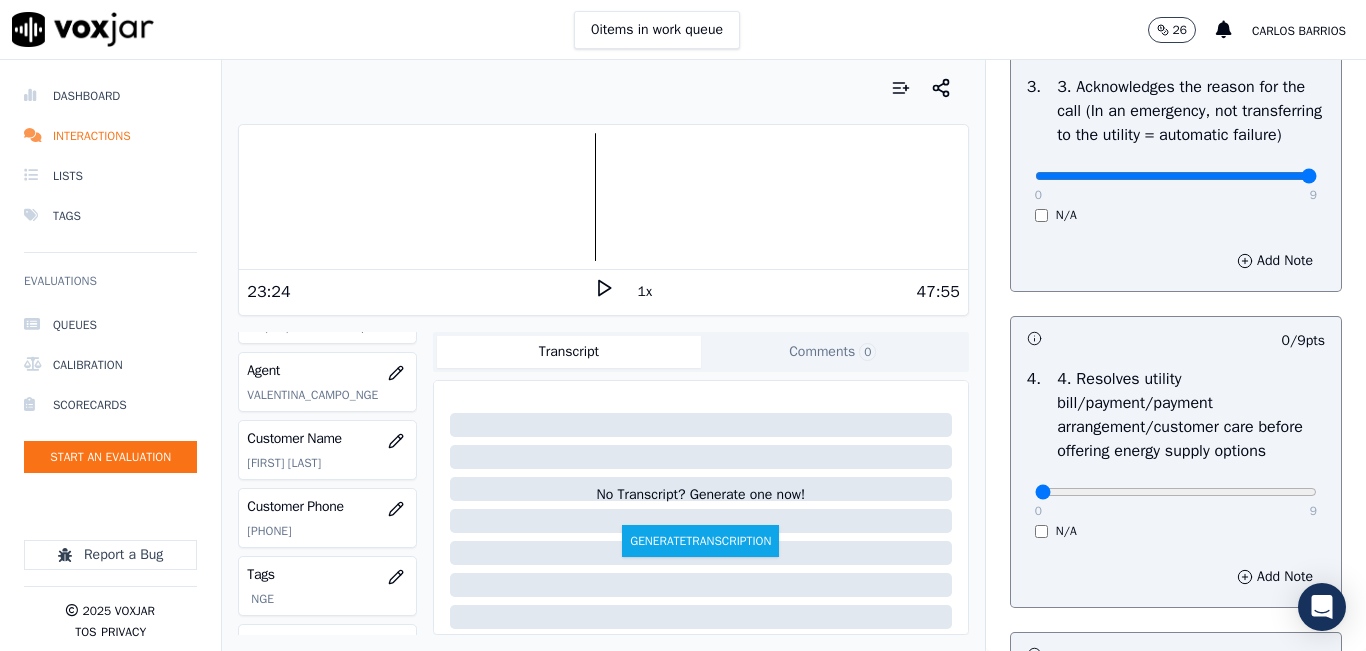 click 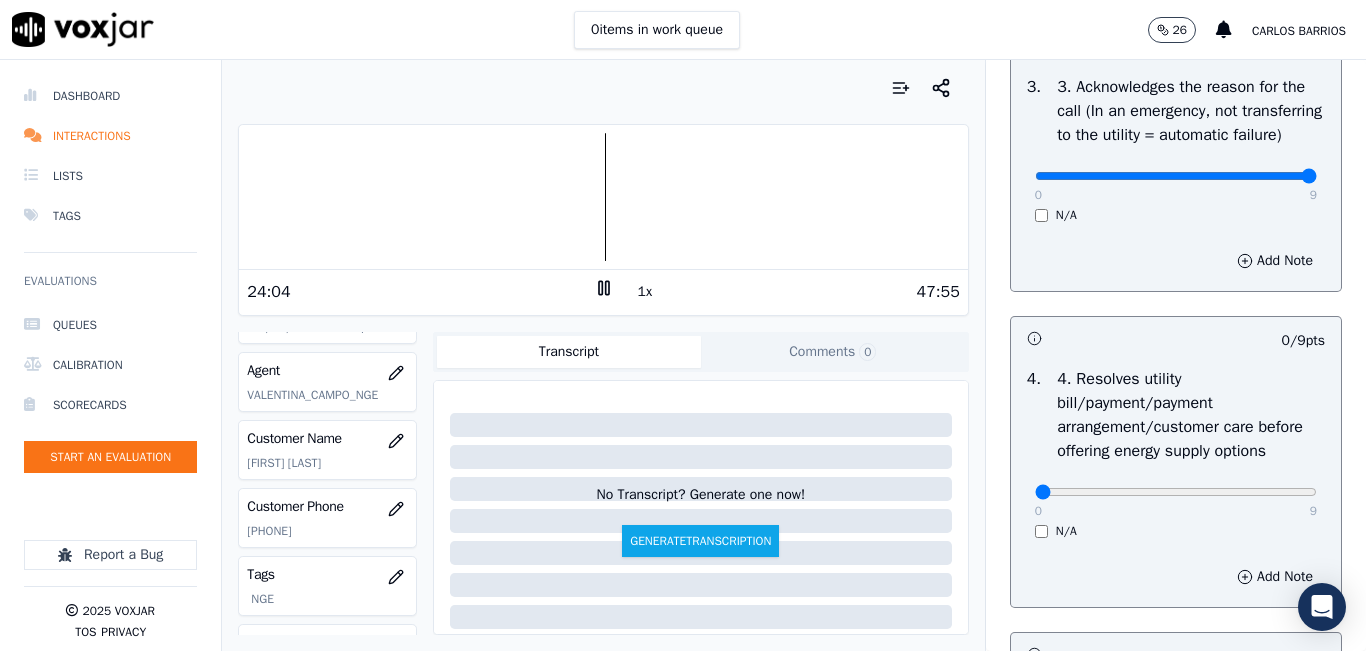 click at bounding box center (603, 197) 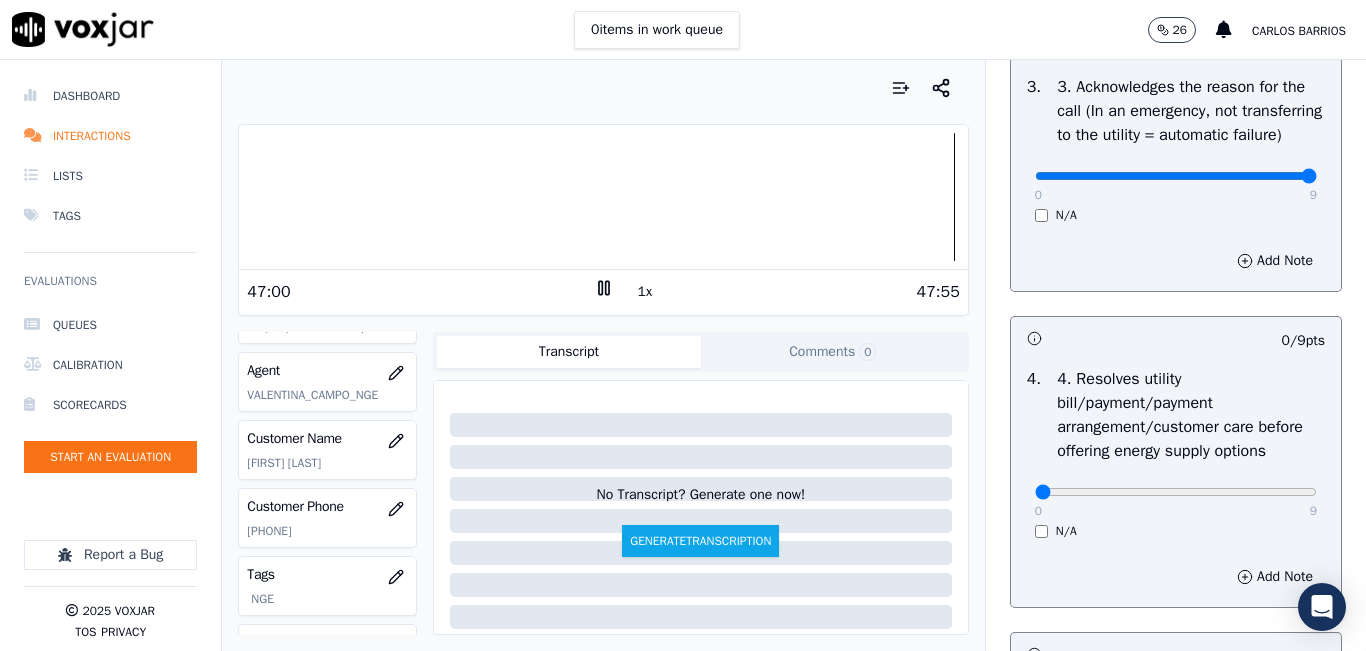 click at bounding box center (603, 197) 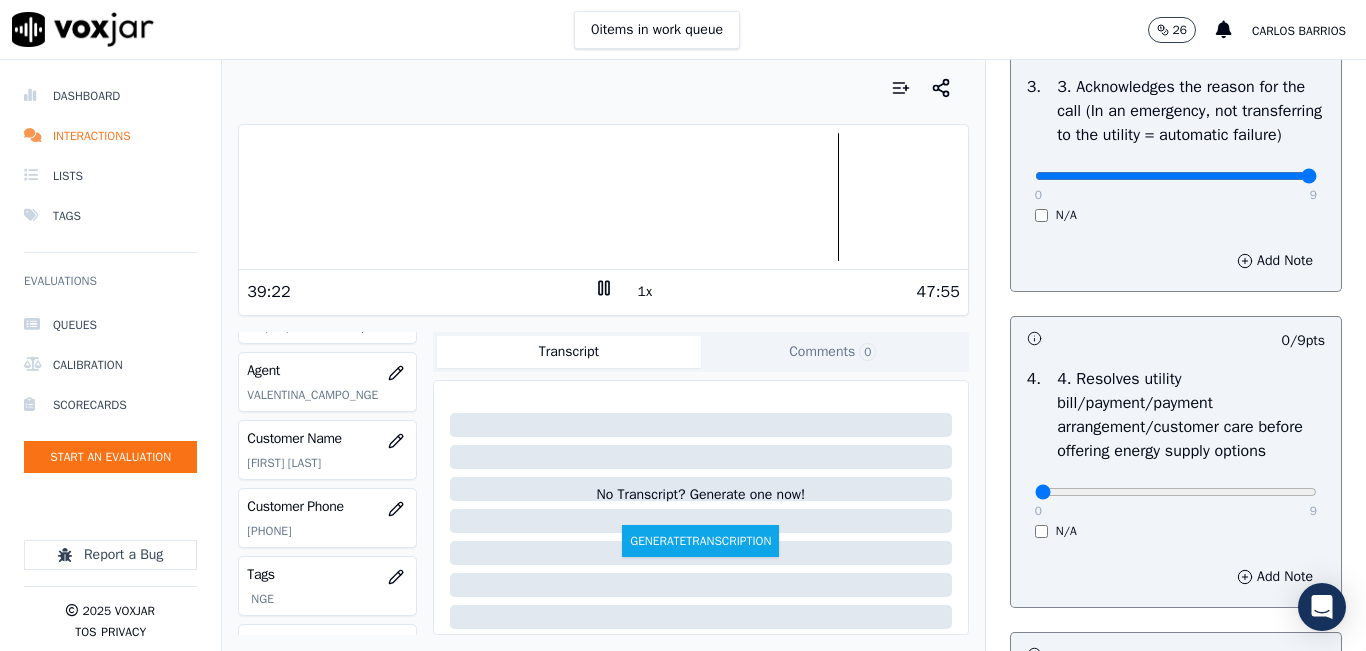 click at bounding box center [603, 197] 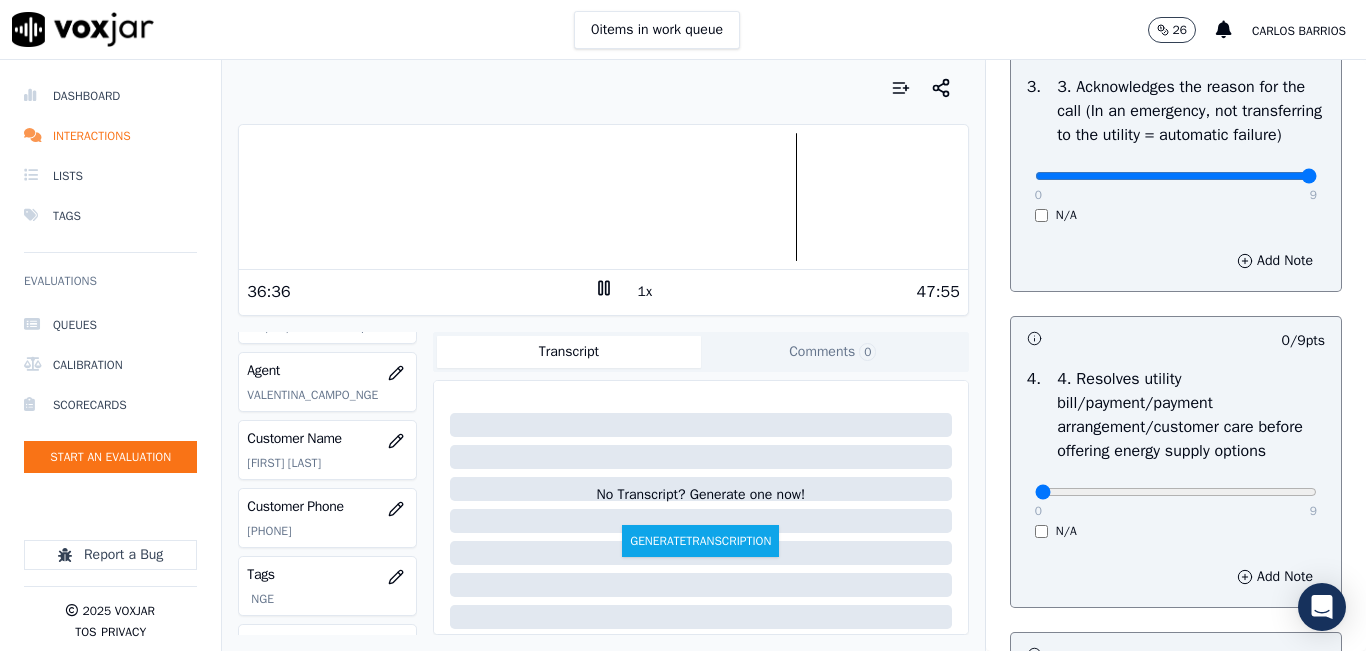 click at bounding box center (603, 197) 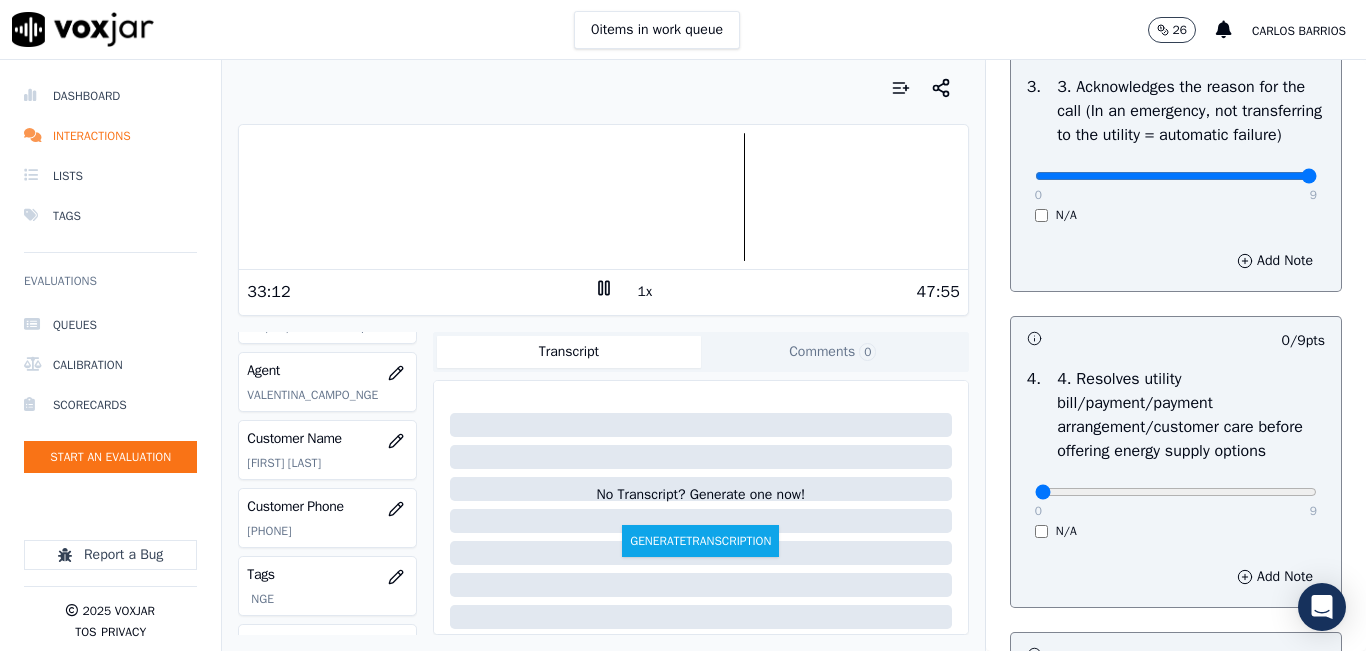 click at bounding box center [603, 197] 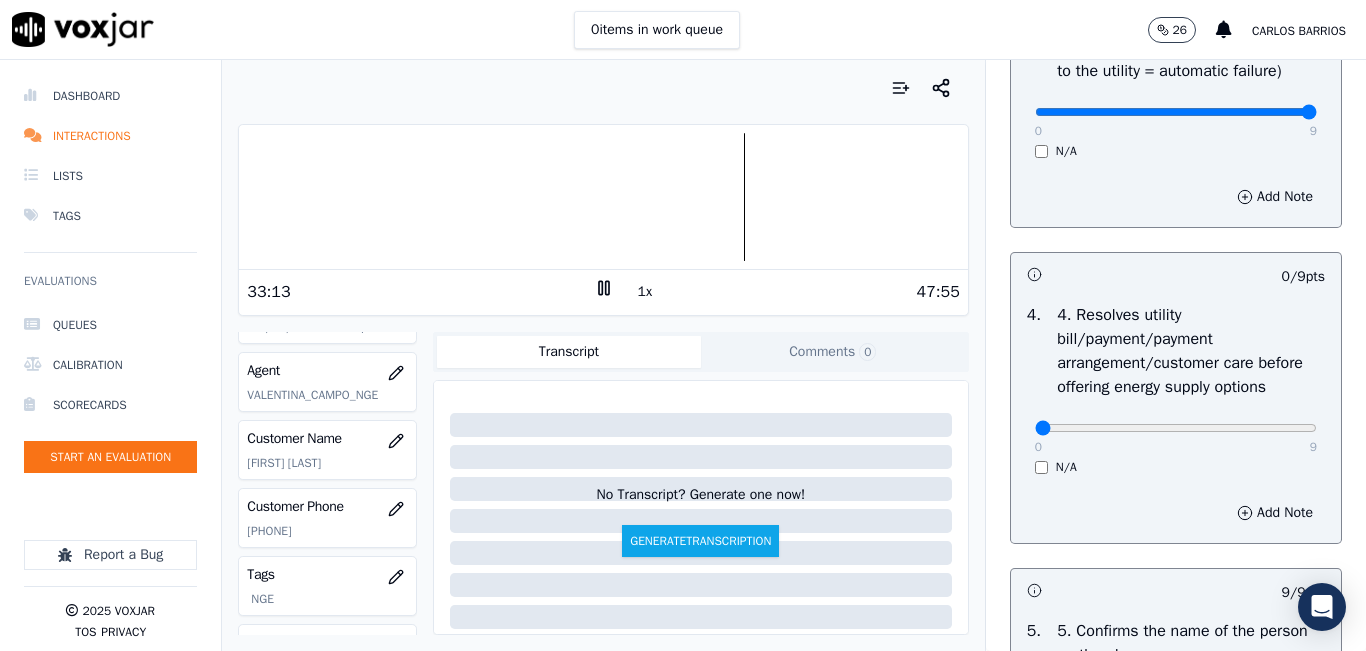 scroll, scrollTop: 800, scrollLeft: 0, axis: vertical 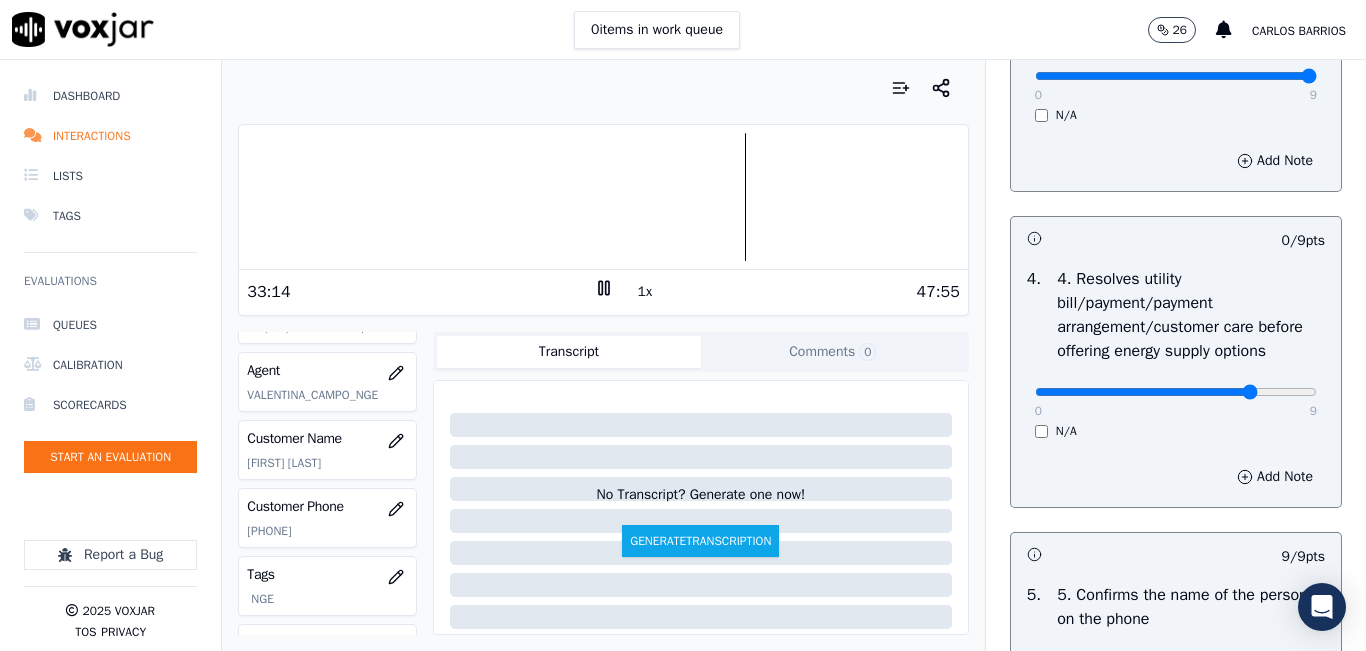 type on "7" 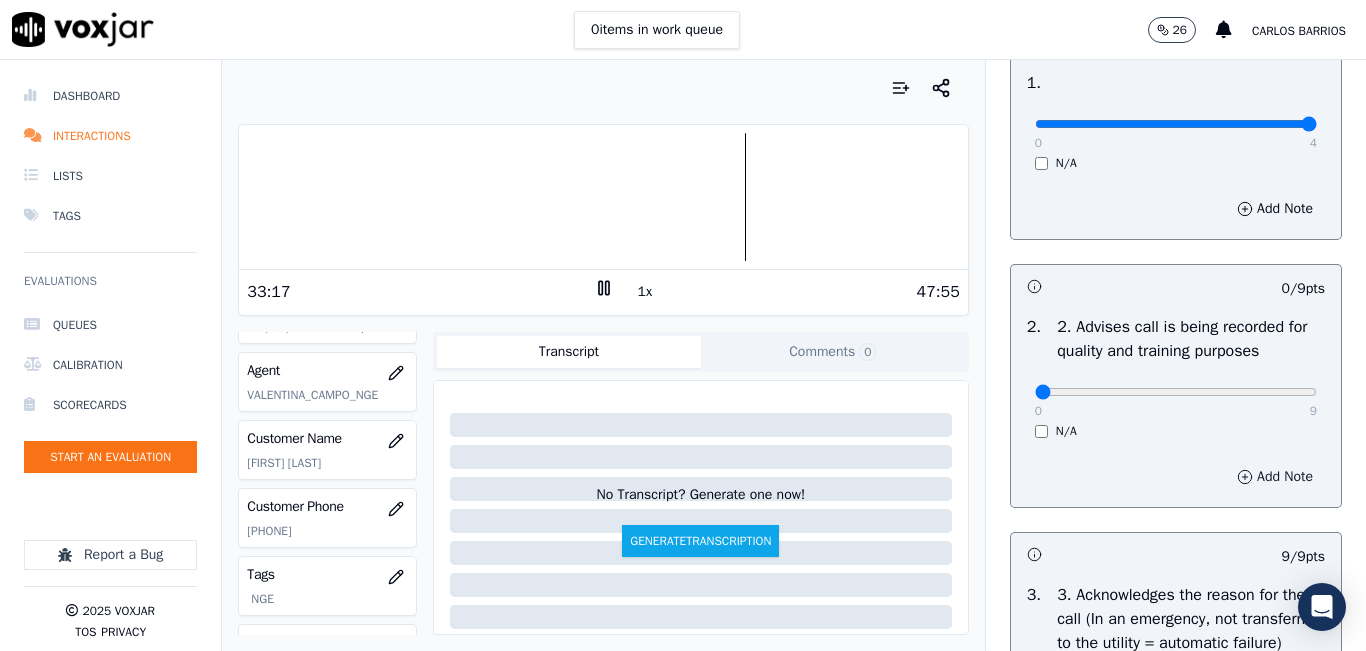 scroll, scrollTop: 200, scrollLeft: 0, axis: vertical 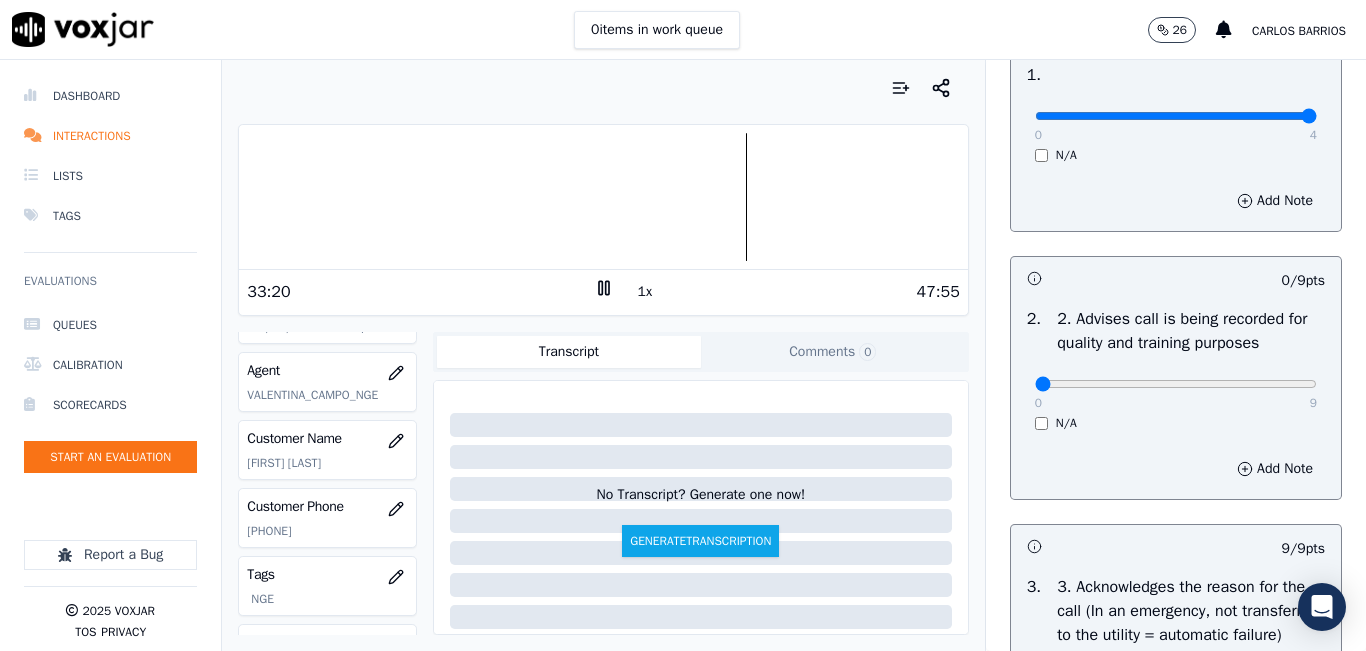 click at bounding box center [603, 197] 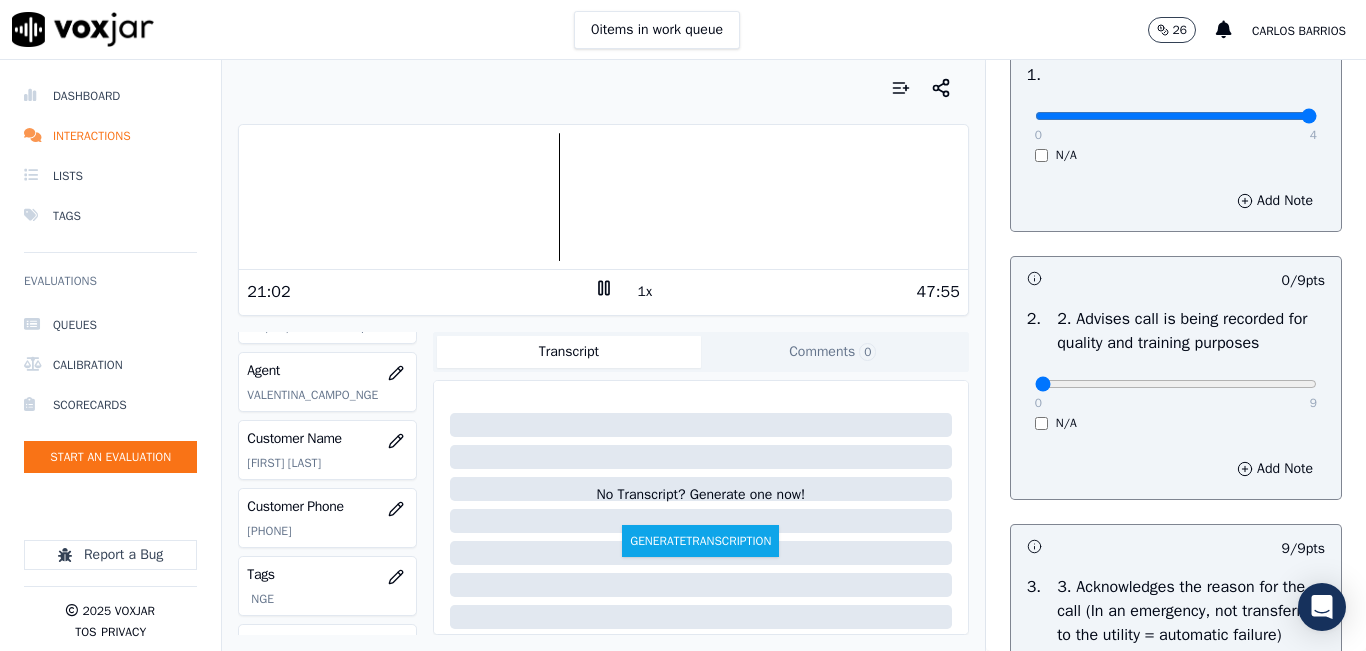 click on "1x" at bounding box center [645, 292] 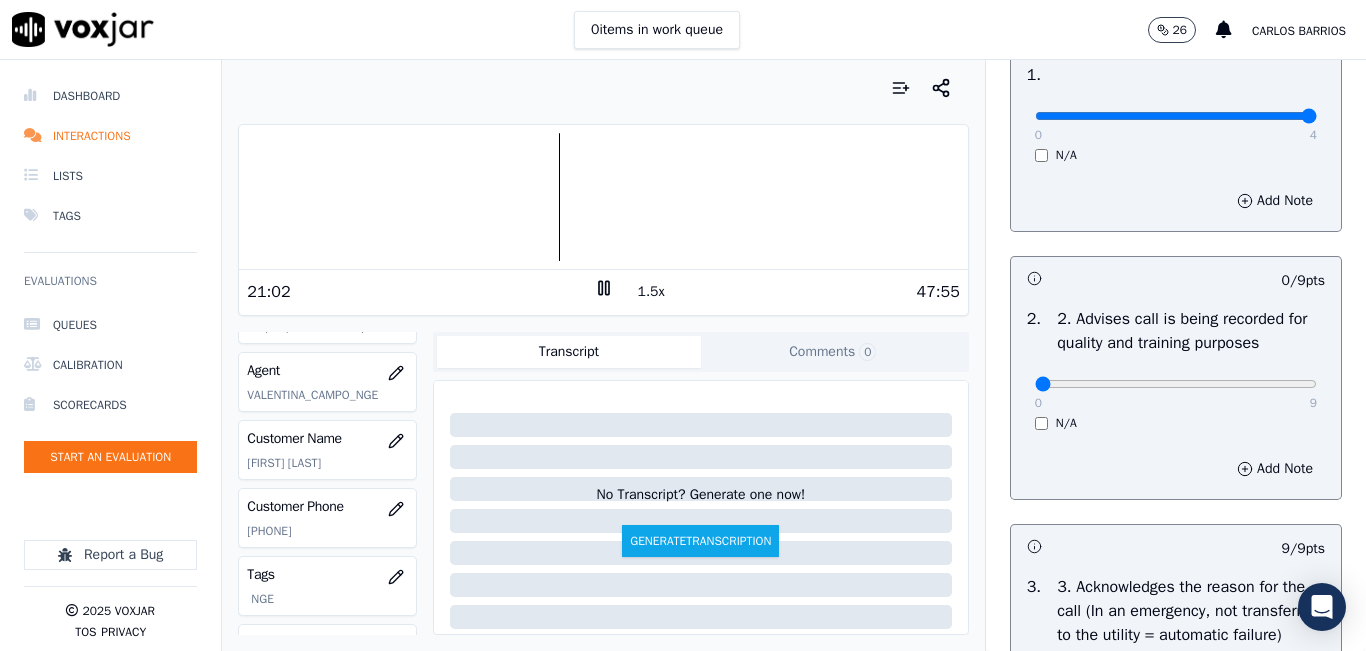 click on "1.5x" at bounding box center [651, 292] 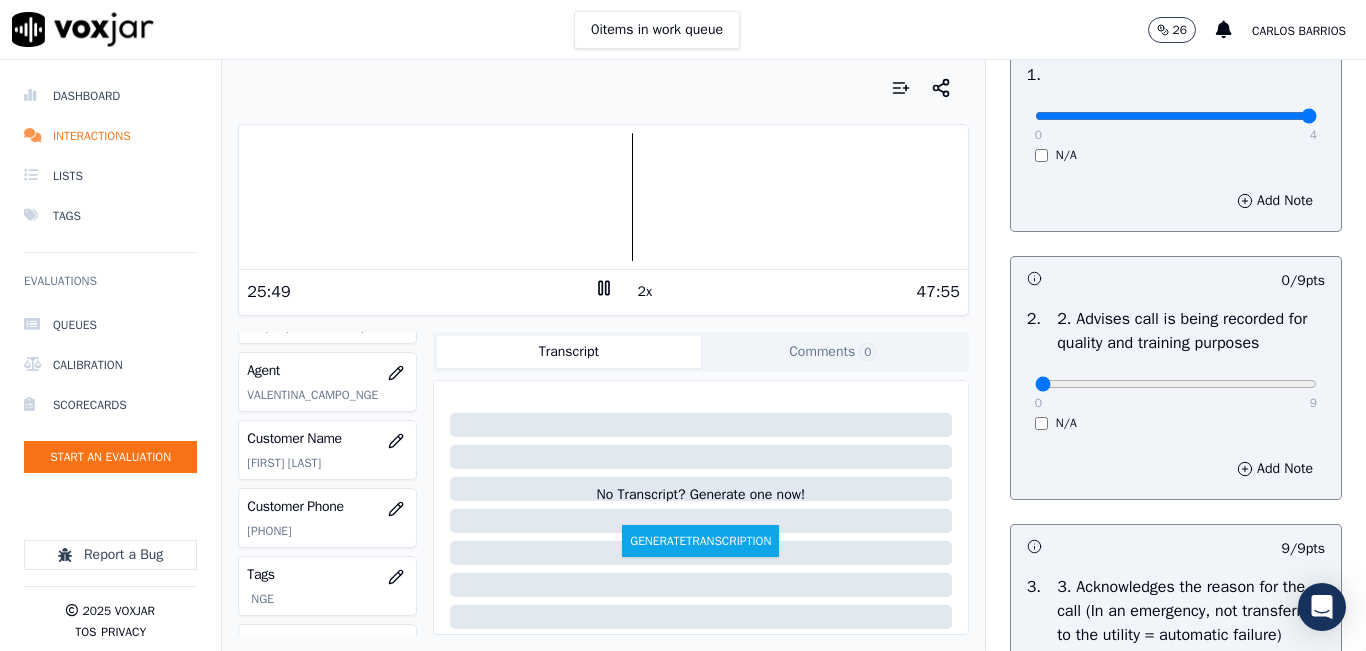 click at bounding box center (603, 197) 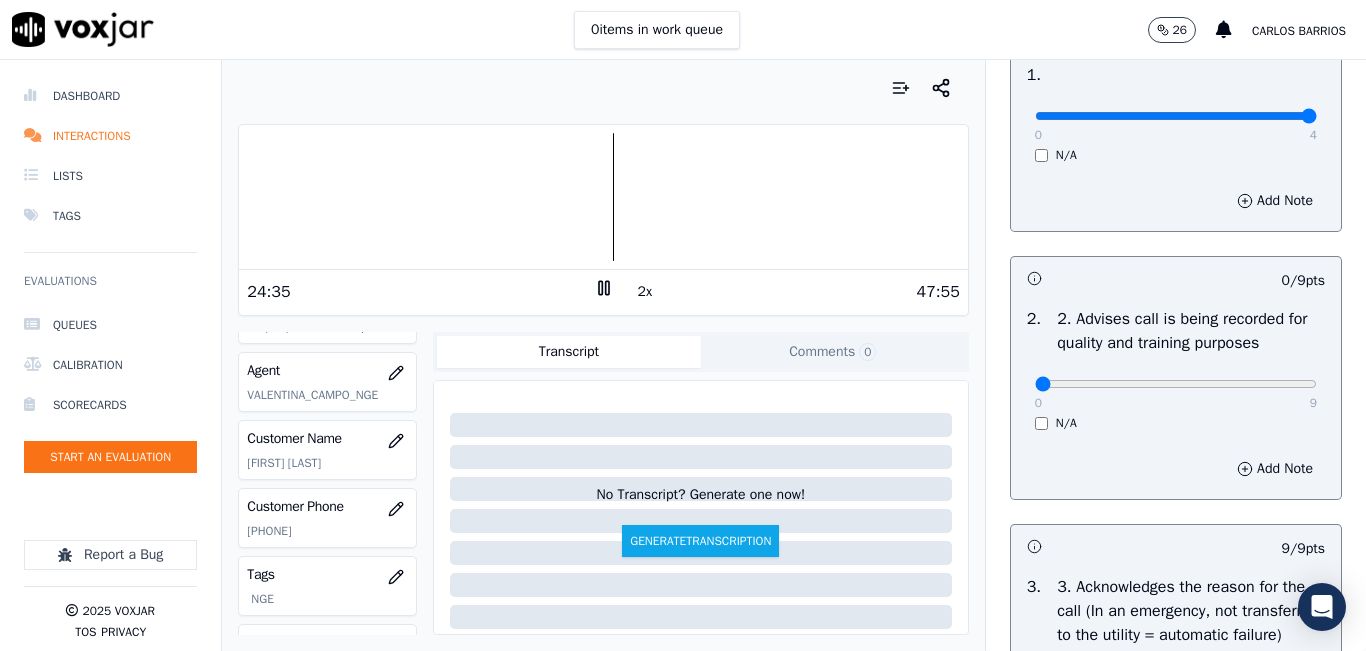 click at bounding box center [603, 197] 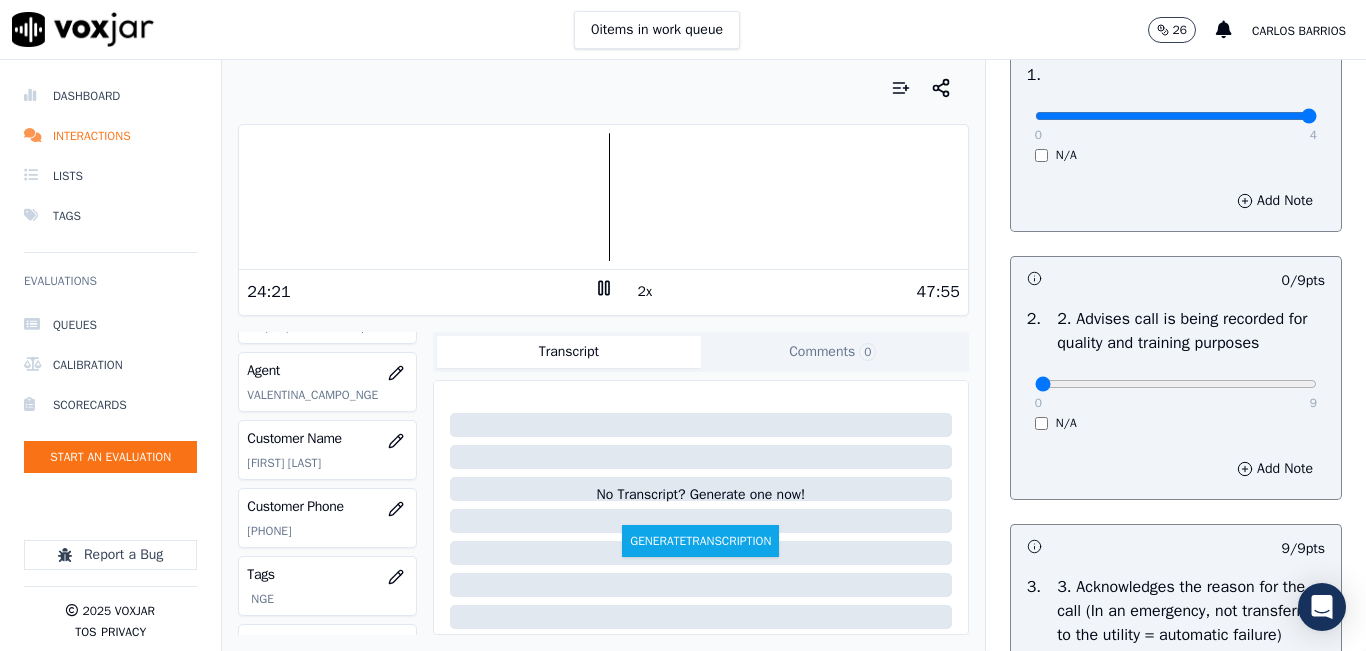 click at bounding box center (603, 197) 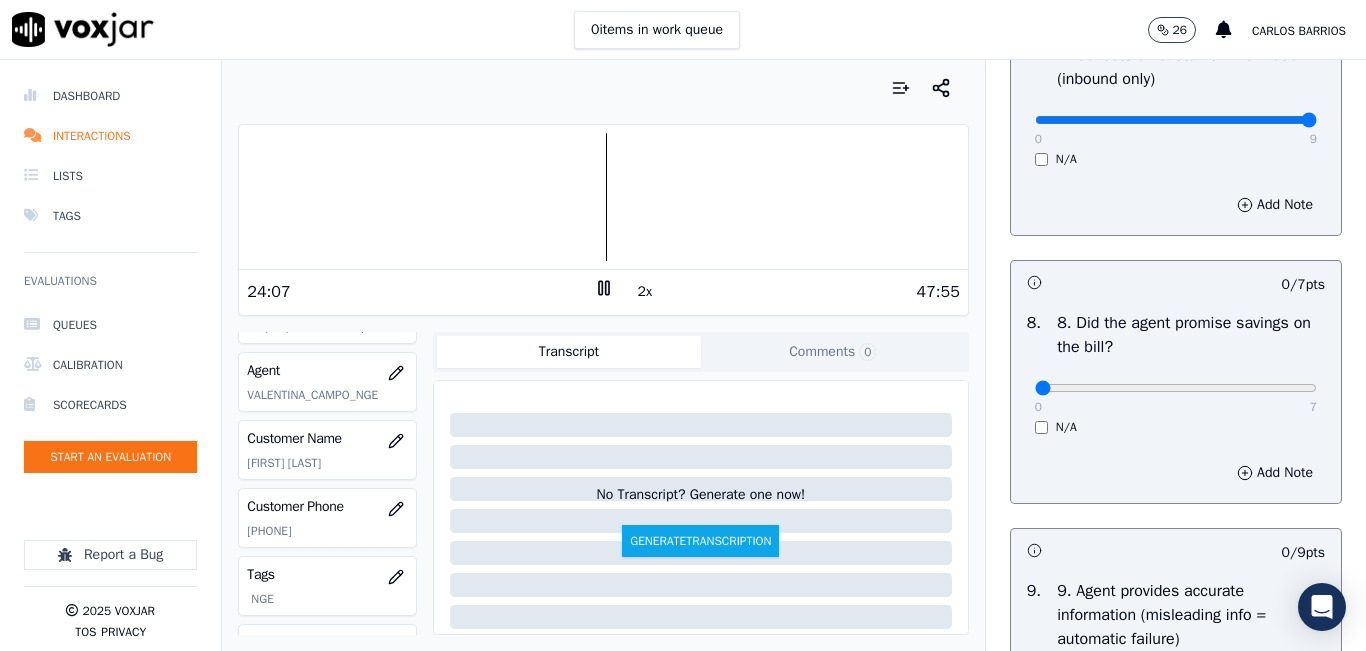scroll, scrollTop: 2000, scrollLeft: 0, axis: vertical 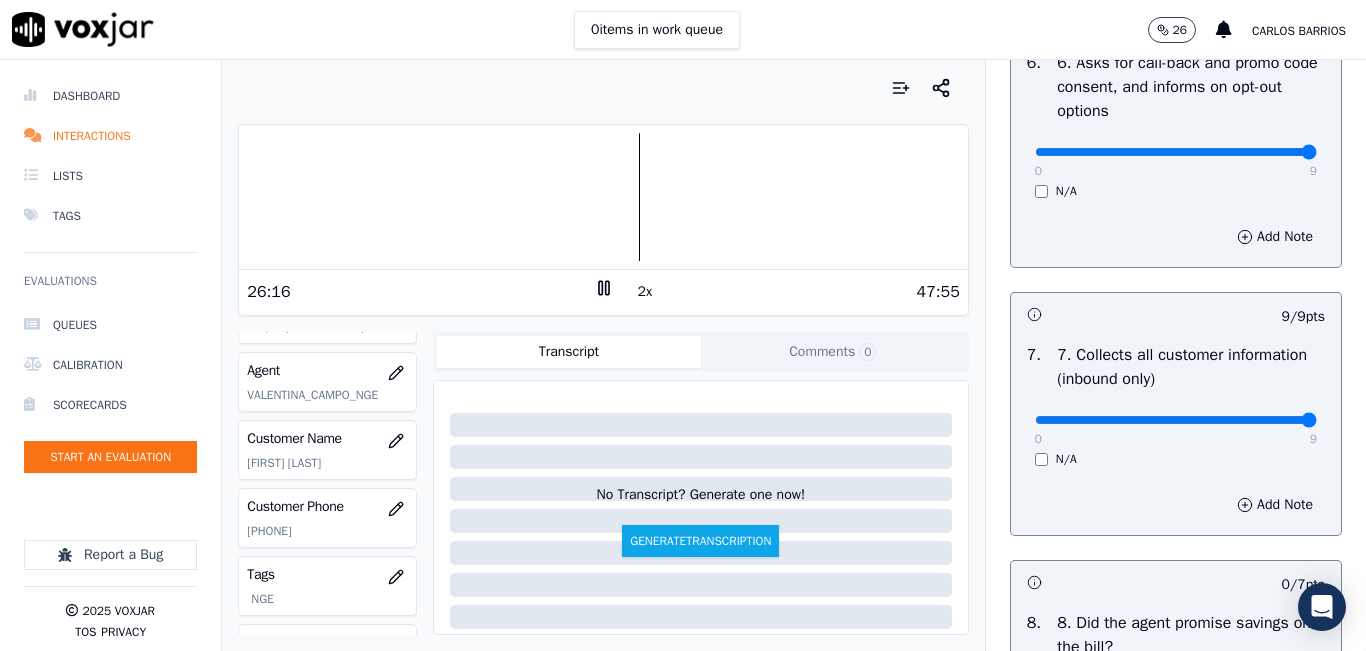 type on "9" 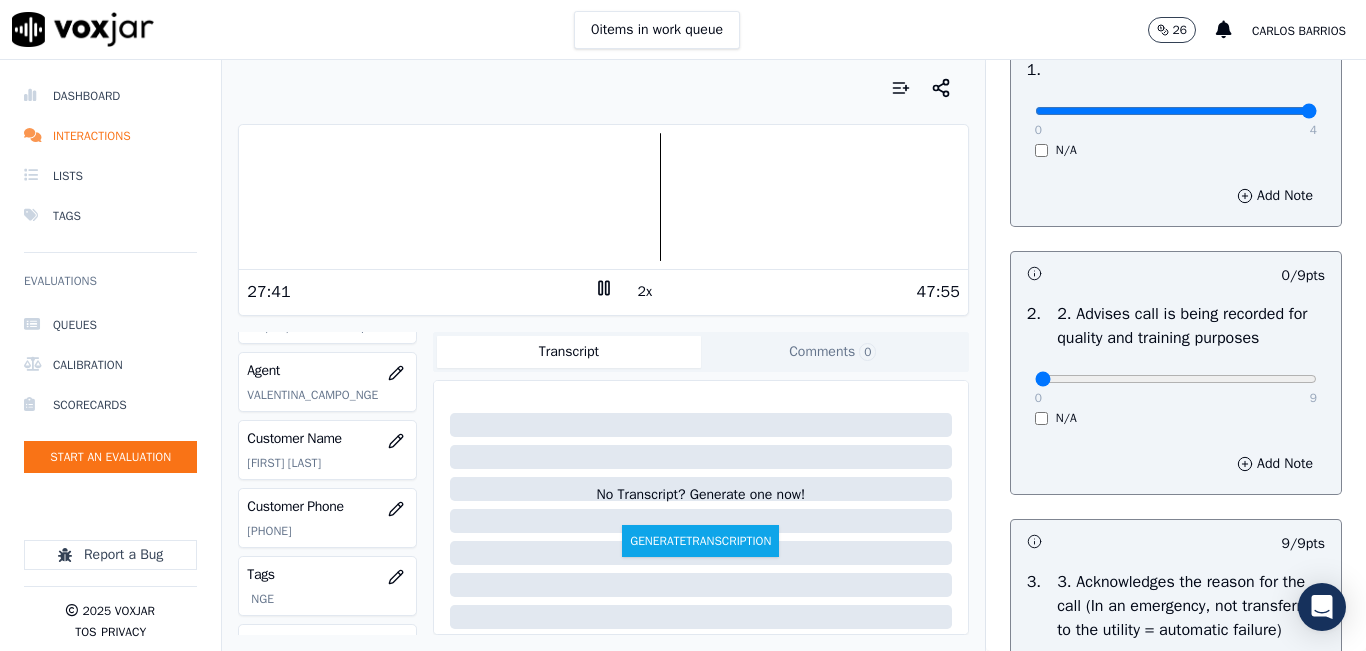 scroll, scrollTop: 200, scrollLeft: 0, axis: vertical 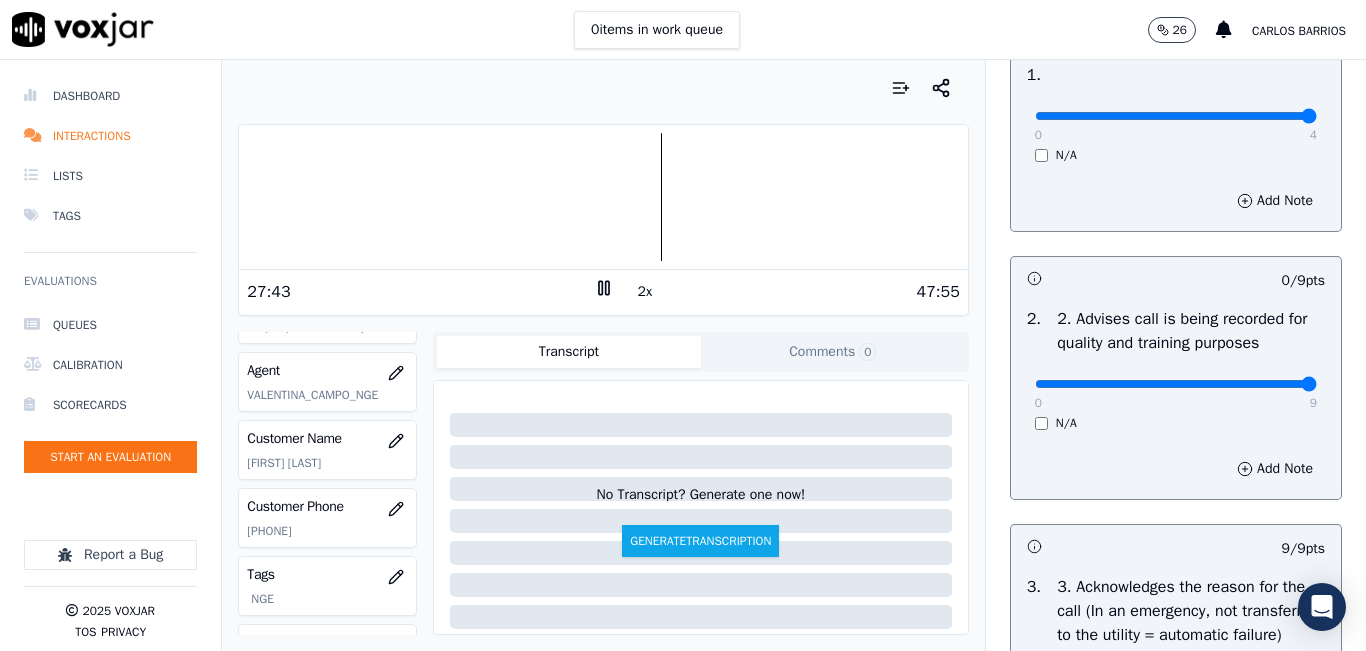 type on "9" 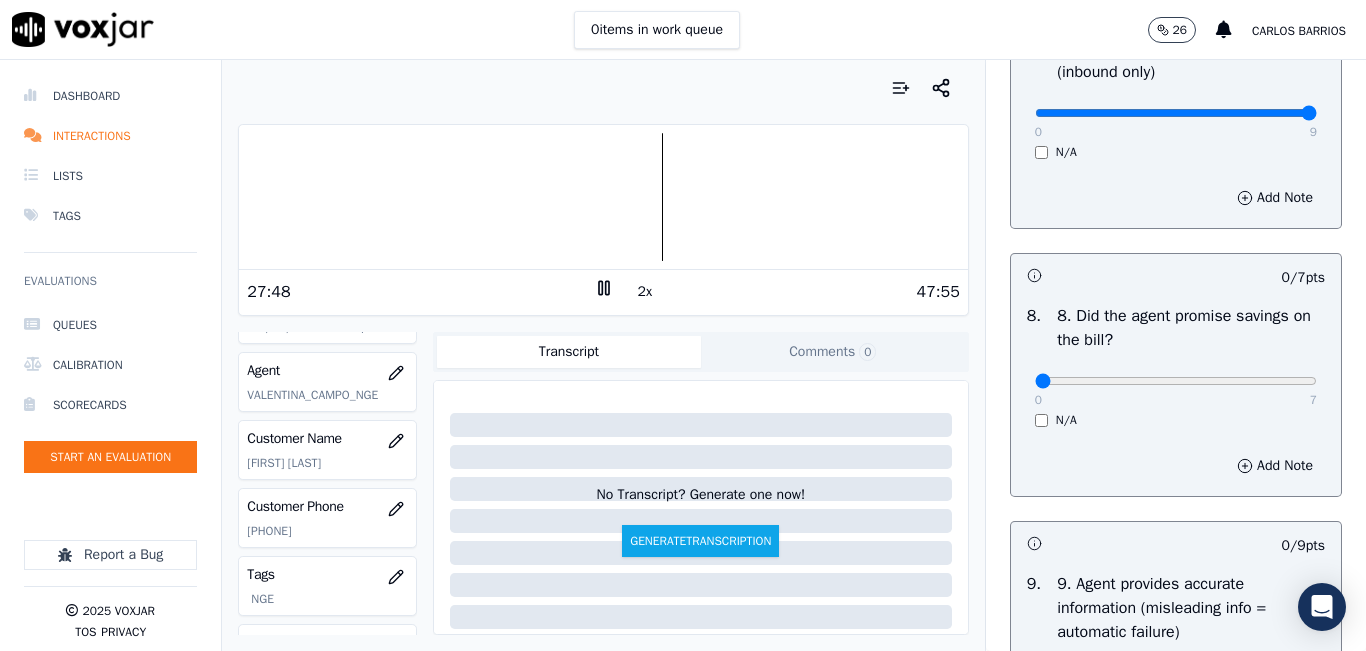 scroll, scrollTop: 2100, scrollLeft: 0, axis: vertical 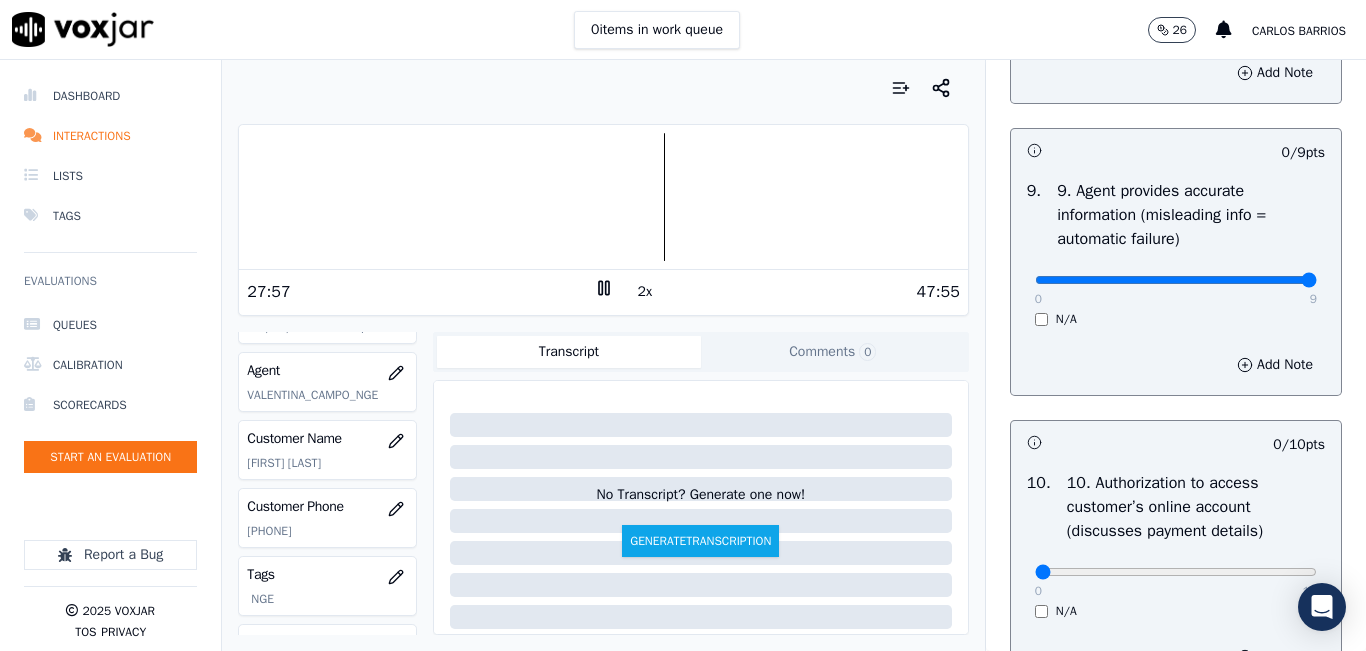drag, startPoint x: 1285, startPoint y: 333, endPoint x: 1320, endPoint y: 323, distance: 36.40055 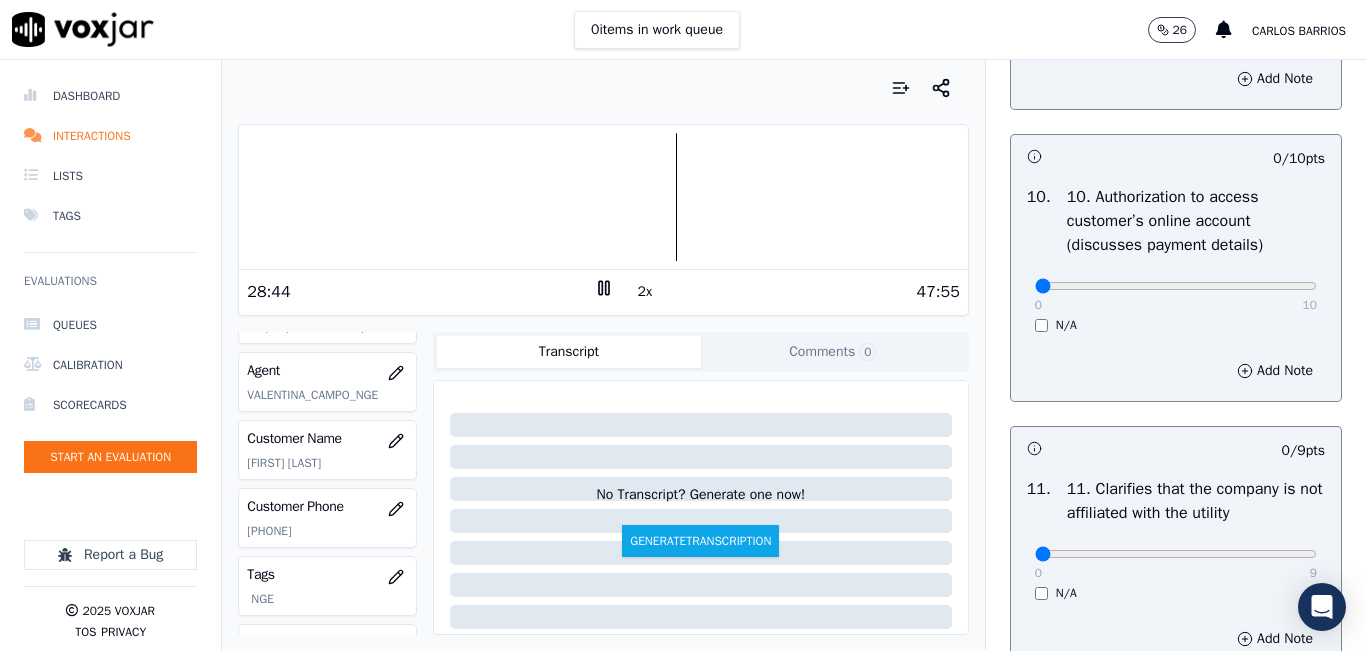 scroll, scrollTop: 2600, scrollLeft: 0, axis: vertical 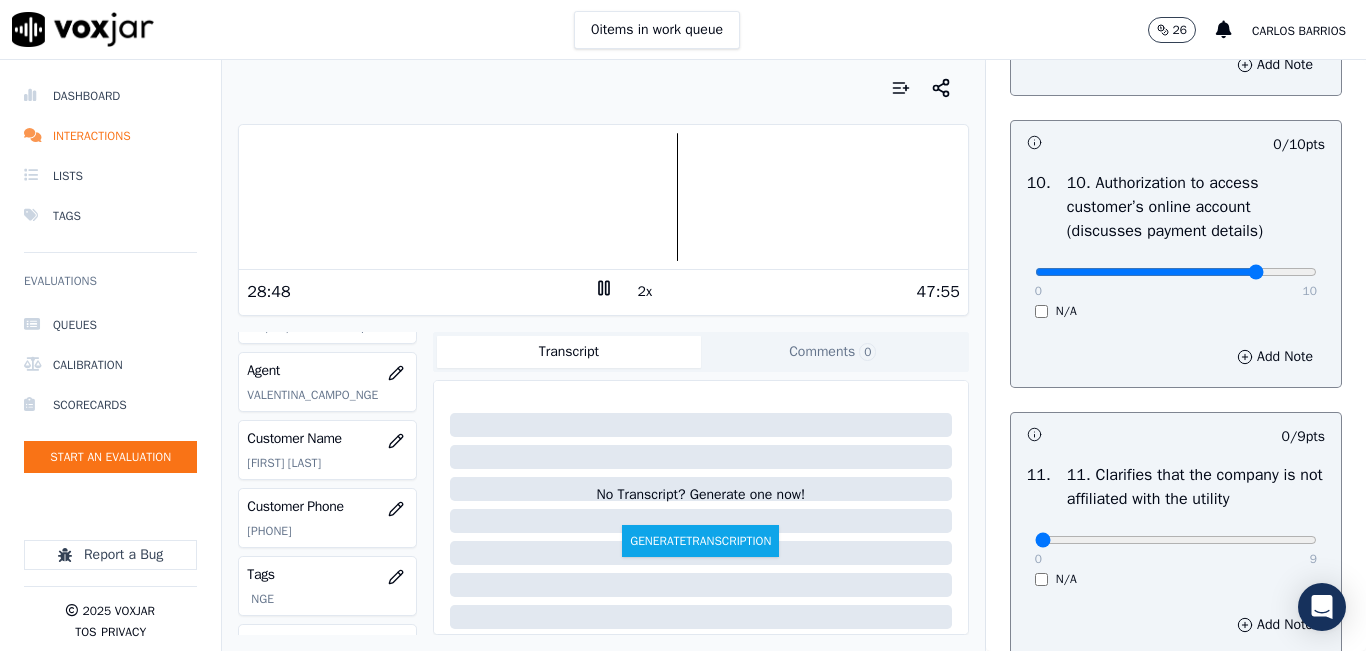 type on "8" 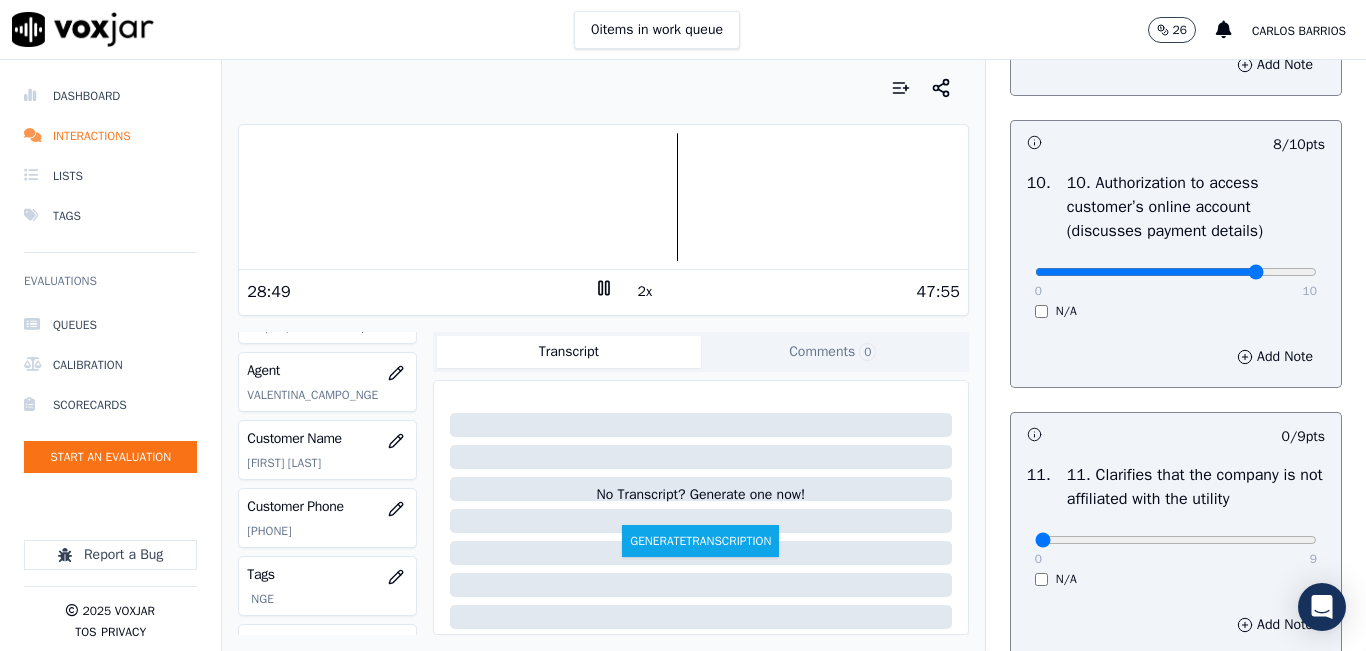 scroll, scrollTop: 2800, scrollLeft: 0, axis: vertical 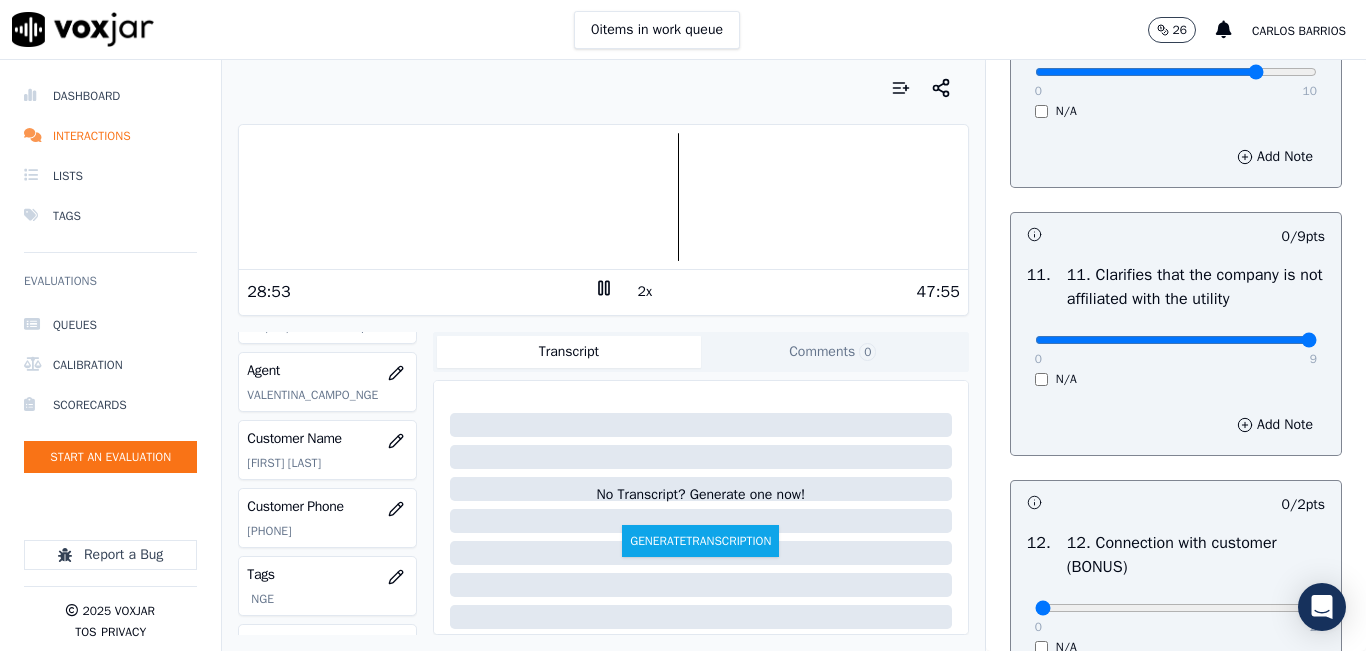 type on "9" 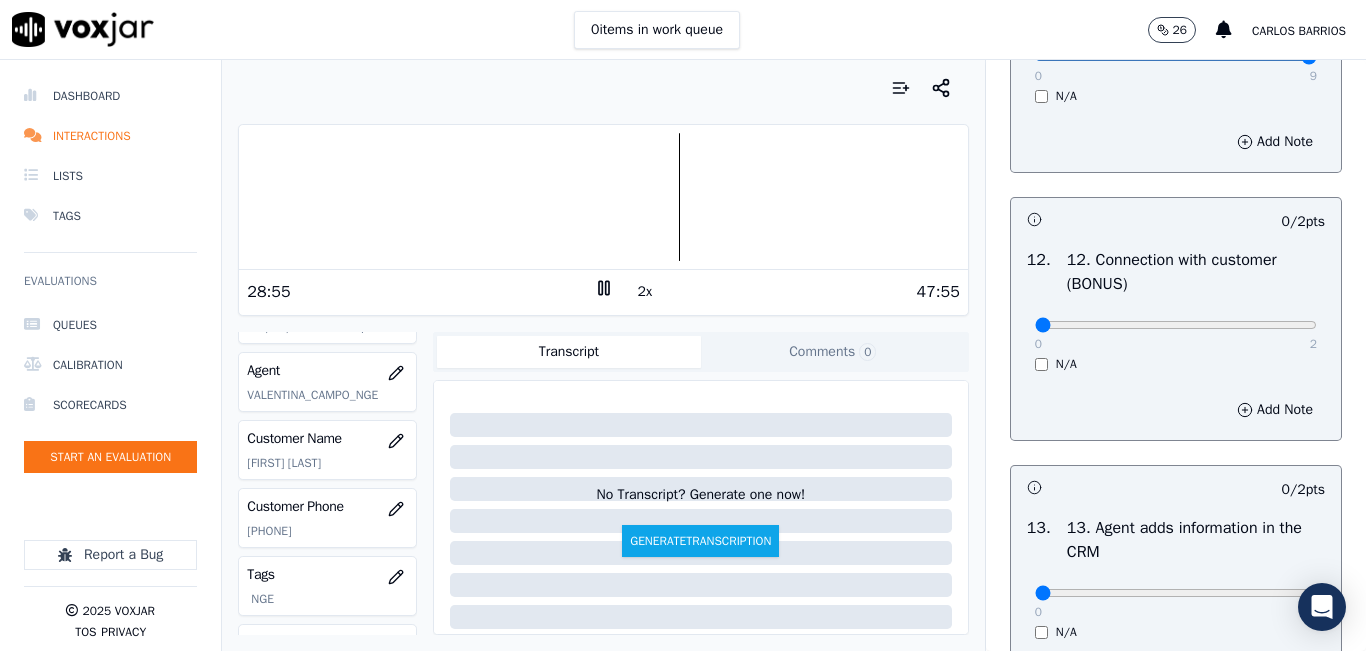 scroll, scrollTop: 3100, scrollLeft: 0, axis: vertical 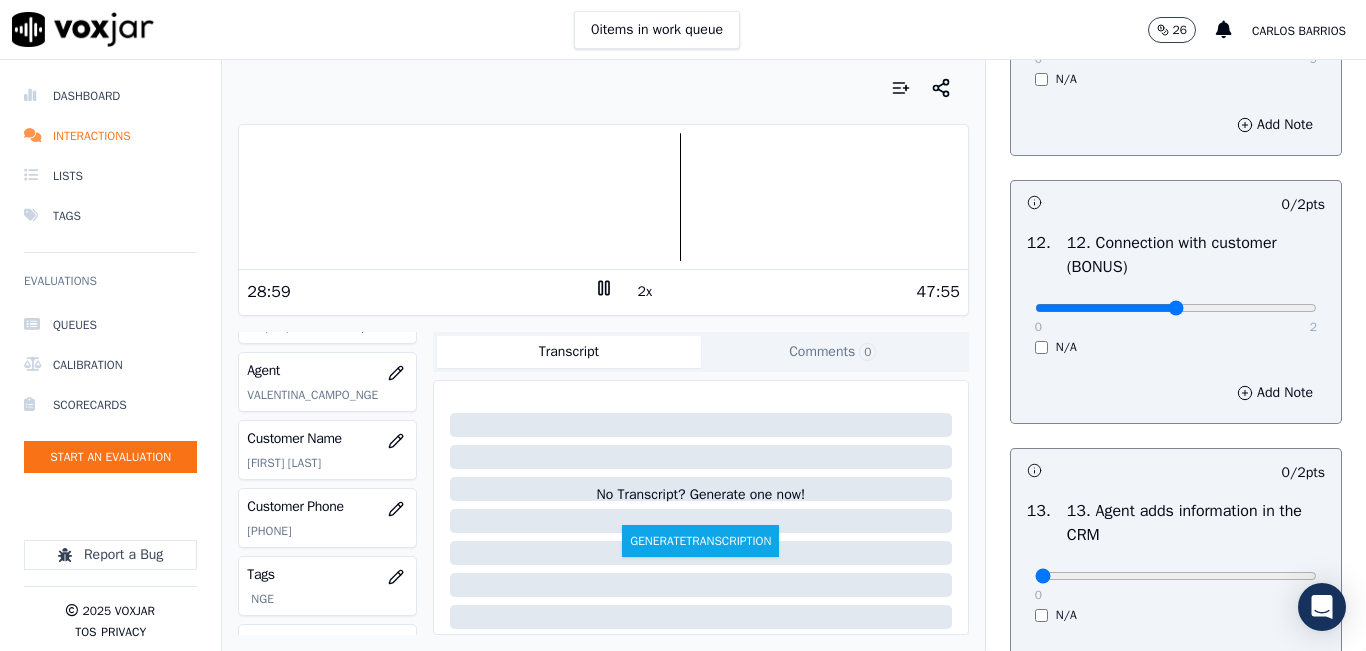 type on "1" 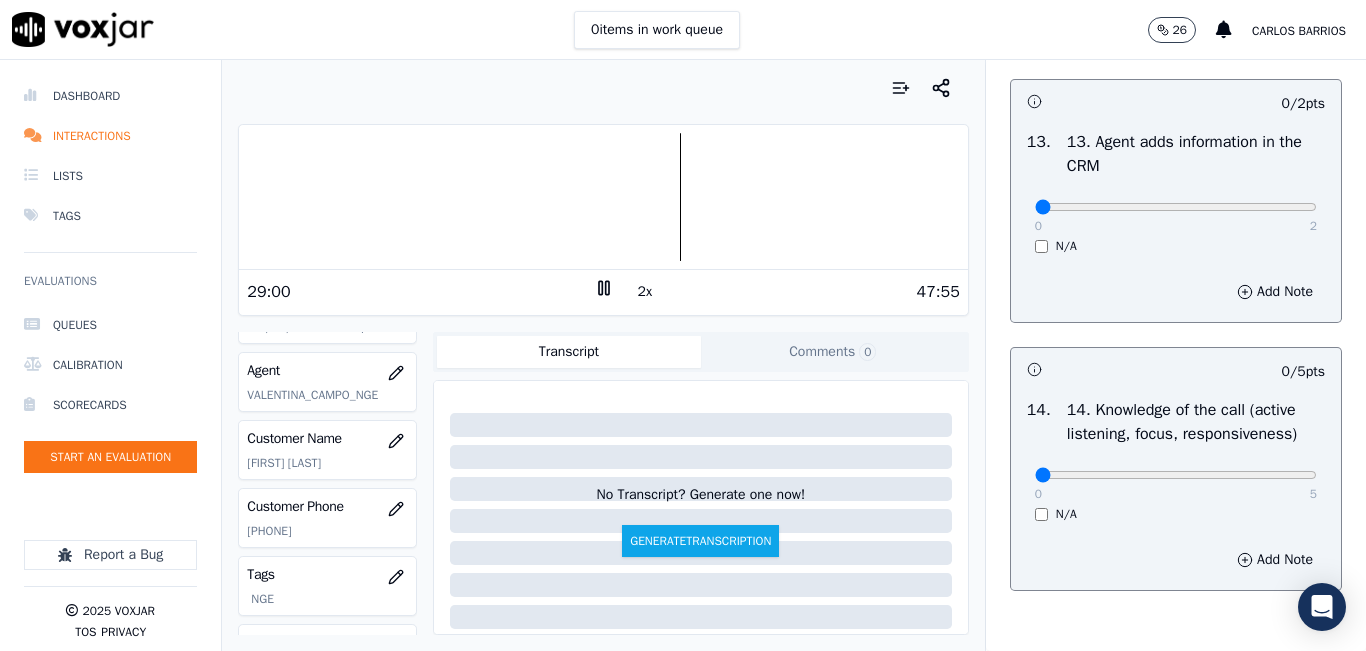 scroll, scrollTop: 3500, scrollLeft: 0, axis: vertical 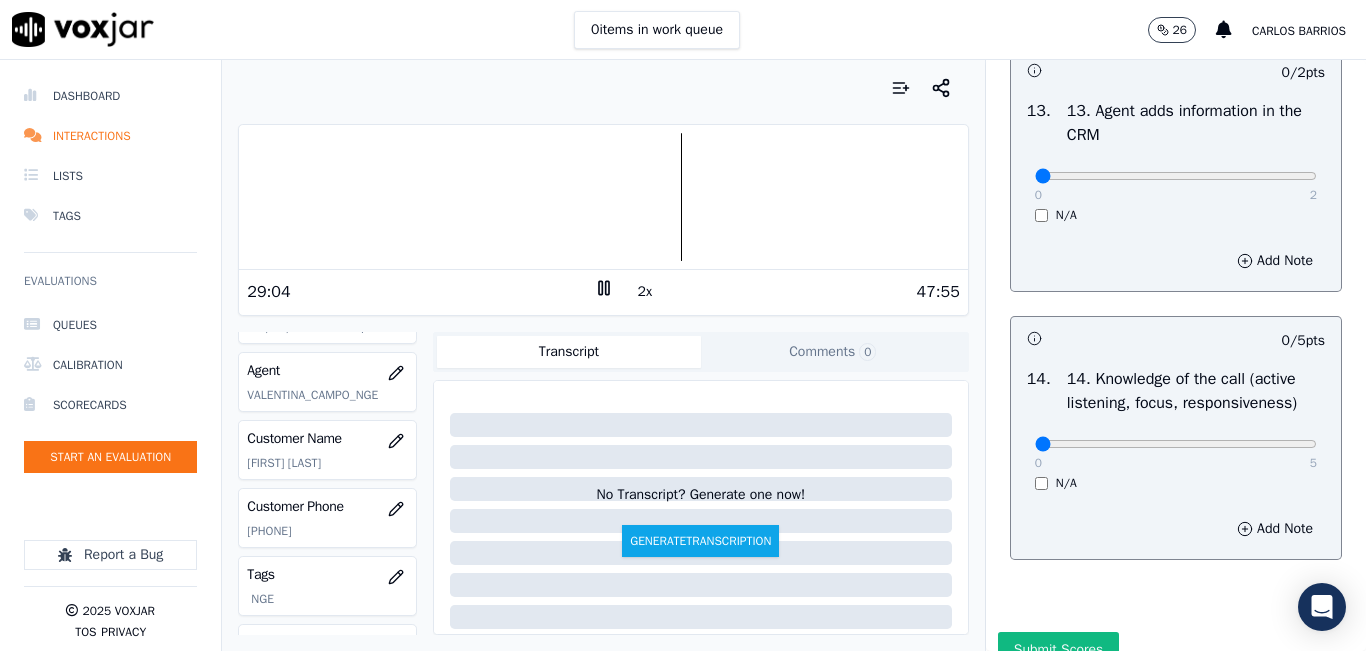 click on "0   2" at bounding box center [1176, 175] 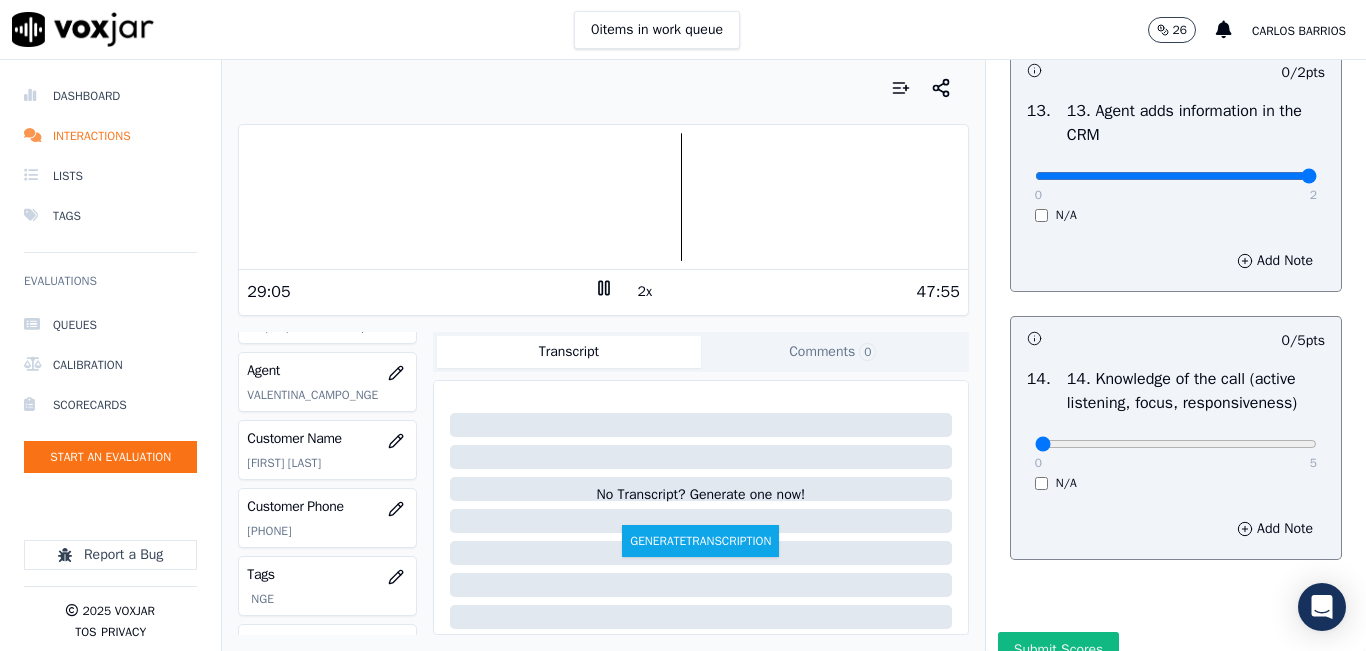 type on "2" 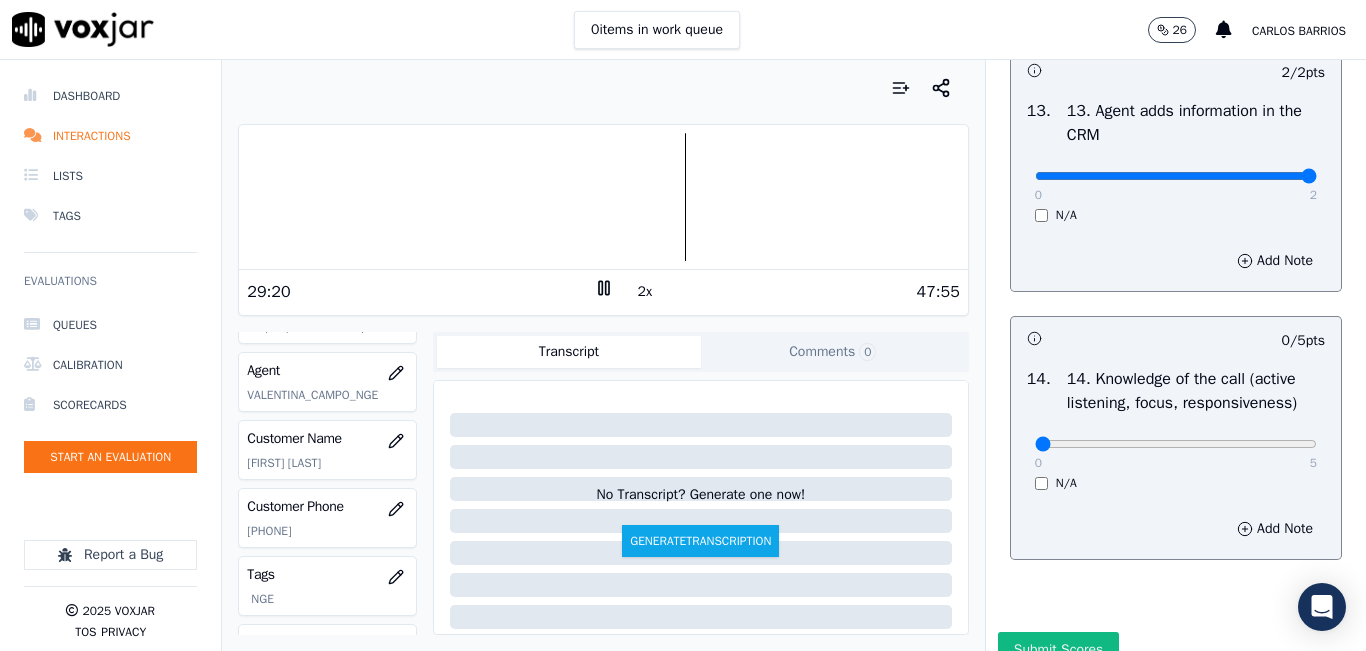 scroll, scrollTop: 3642, scrollLeft: 0, axis: vertical 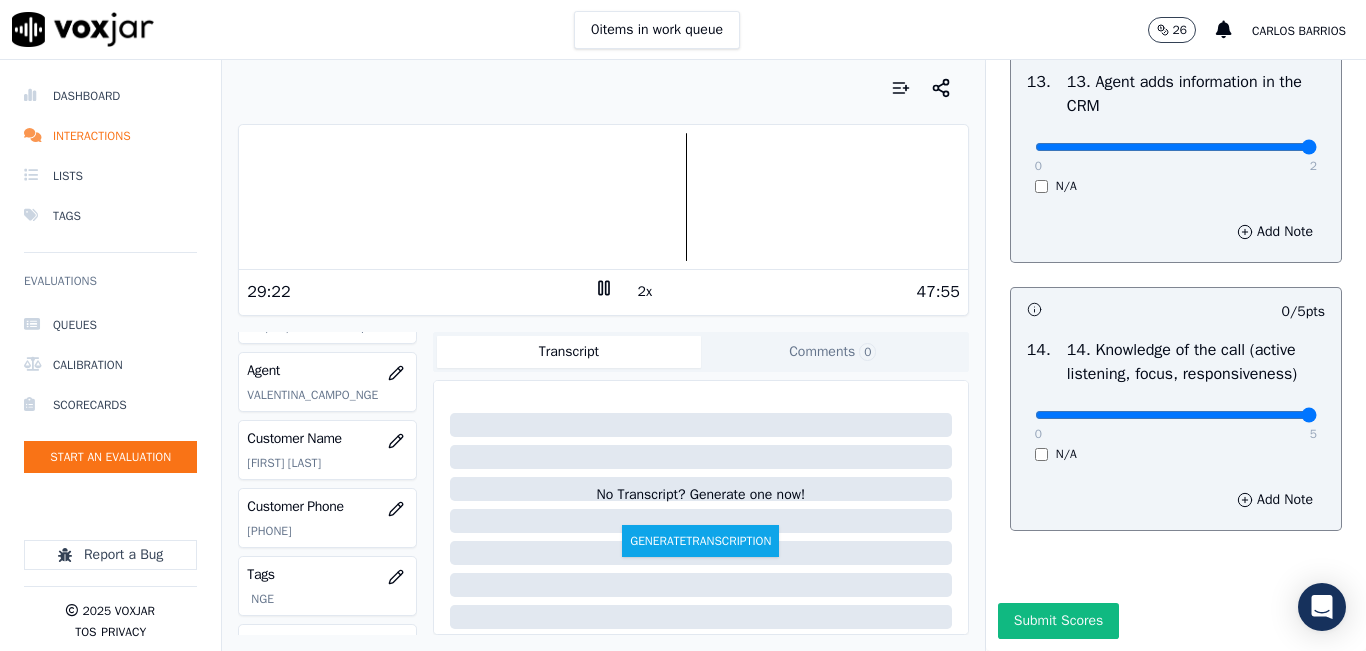 type on "5" 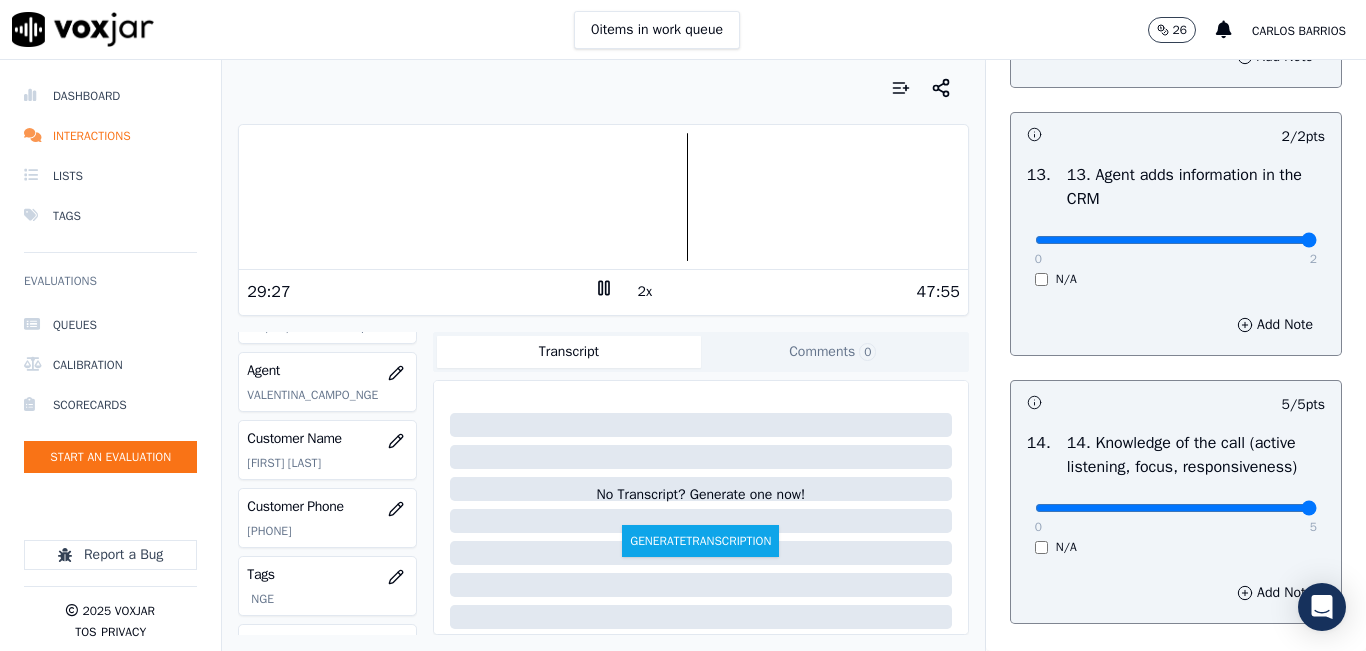scroll, scrollTop: 3642, scrollLeft: 0, axis: vertical 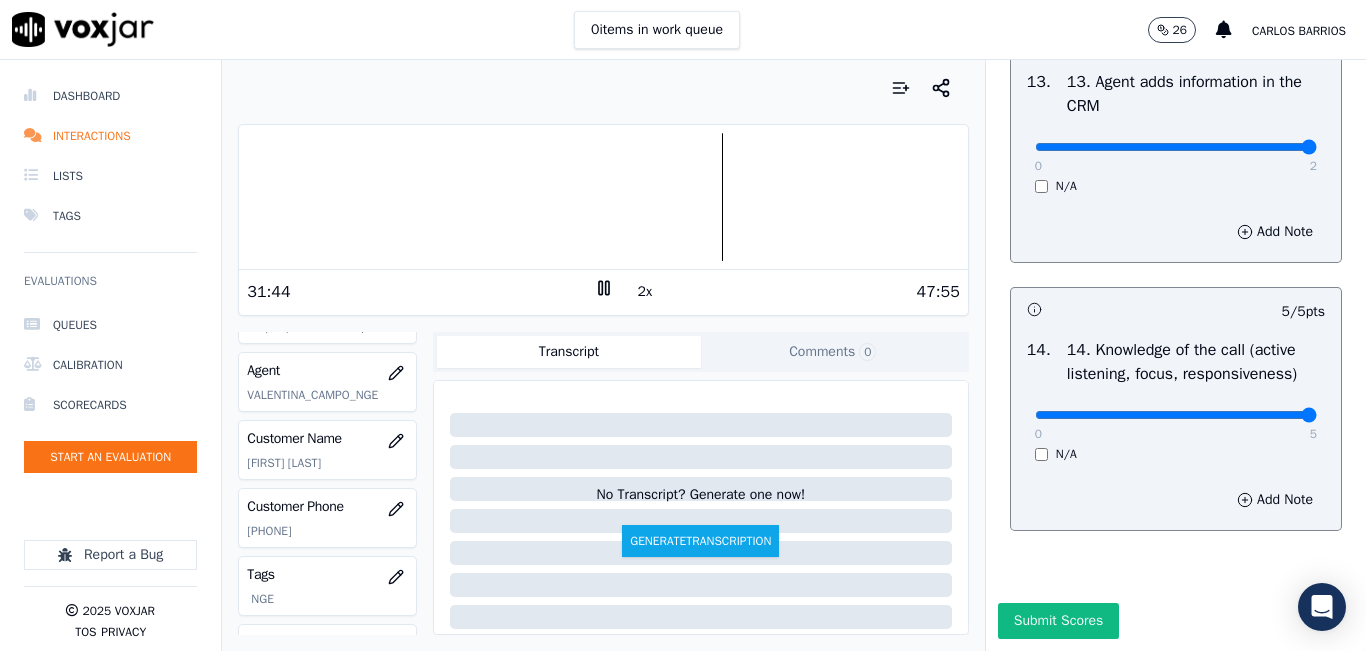 click on "Your browser does not support the audio element." at bounding box center [603, 197] 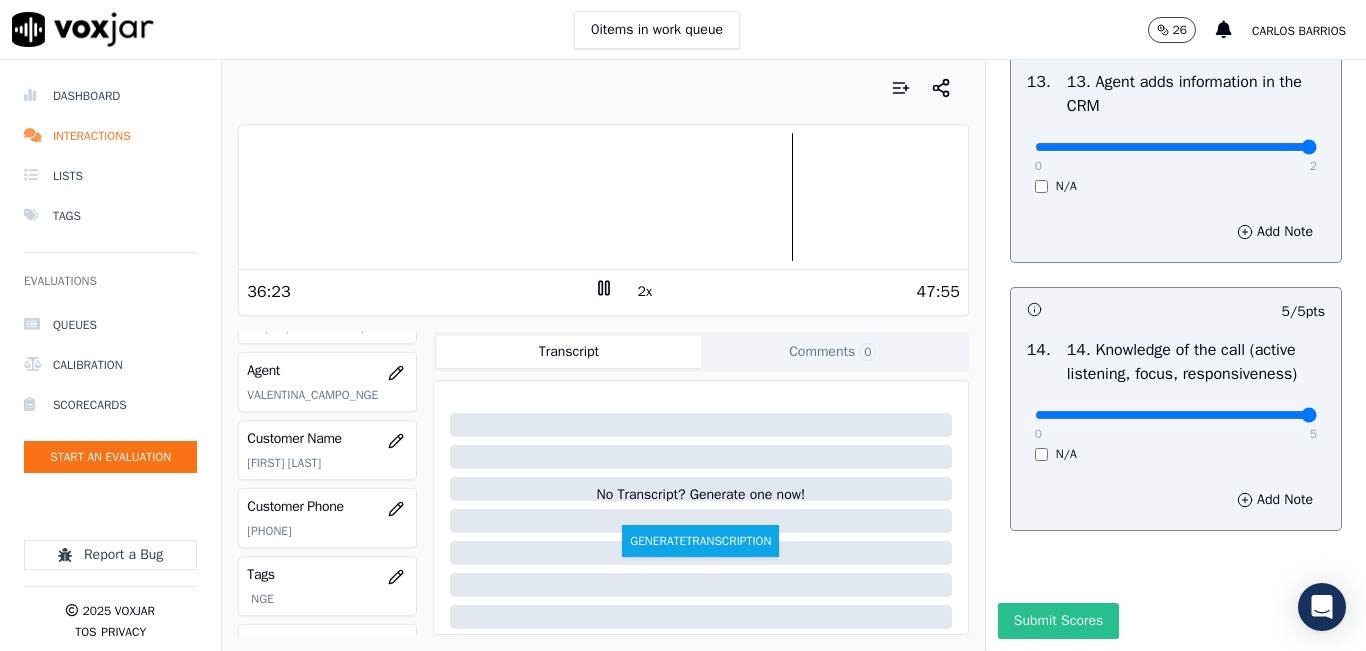 click on "Submit Scores" at bounding box center (1058, 621) 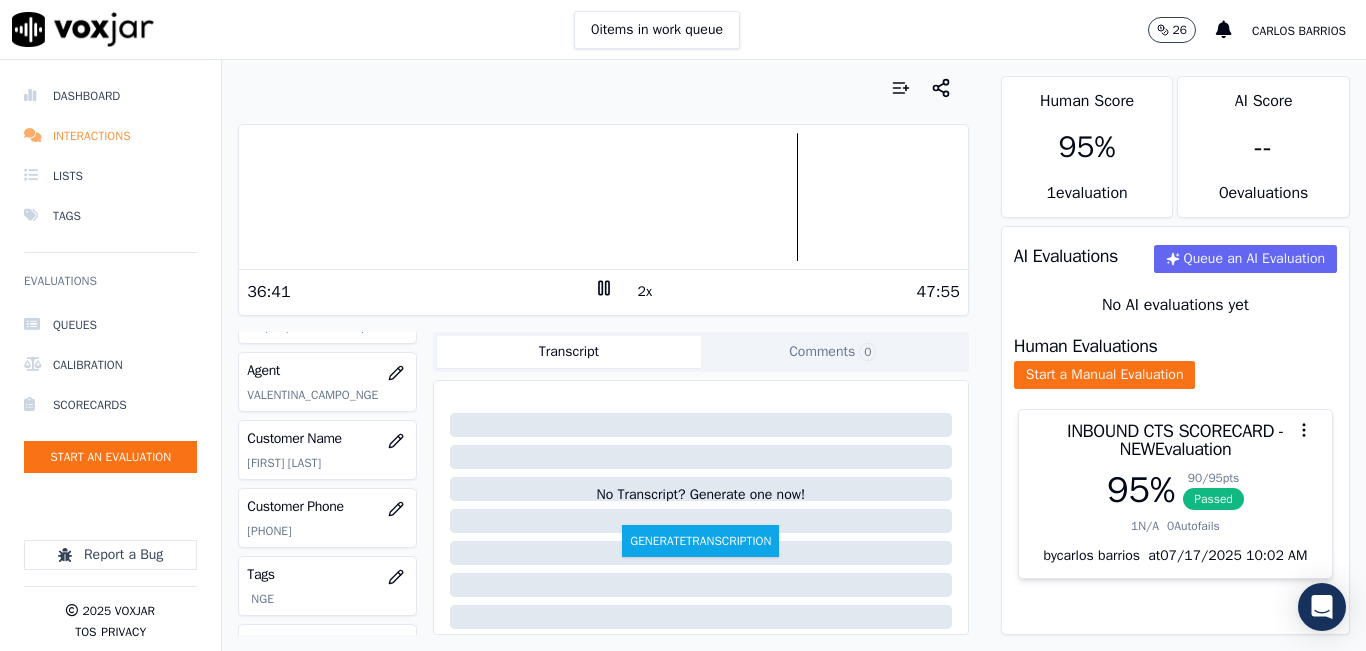 click on "Interactions" at bounding box center [110, 136] 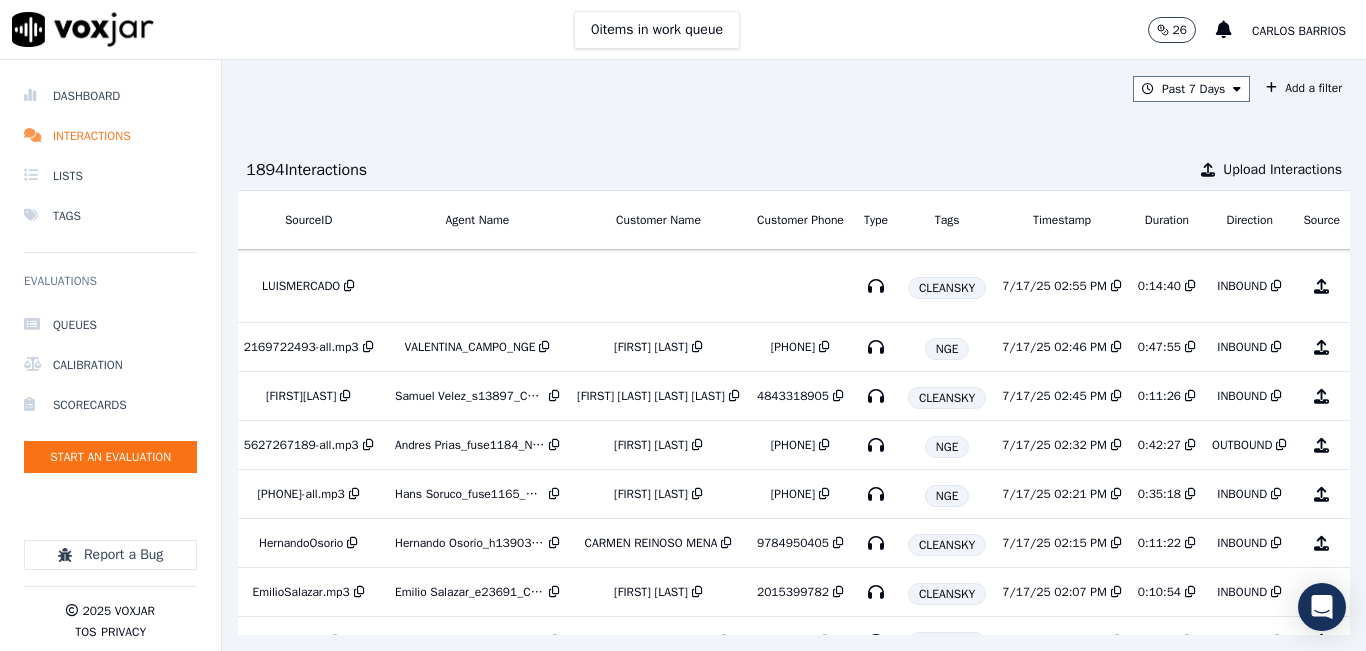 scroll, scrollTop: 0, scrollLeft: 216, axis: horizontal 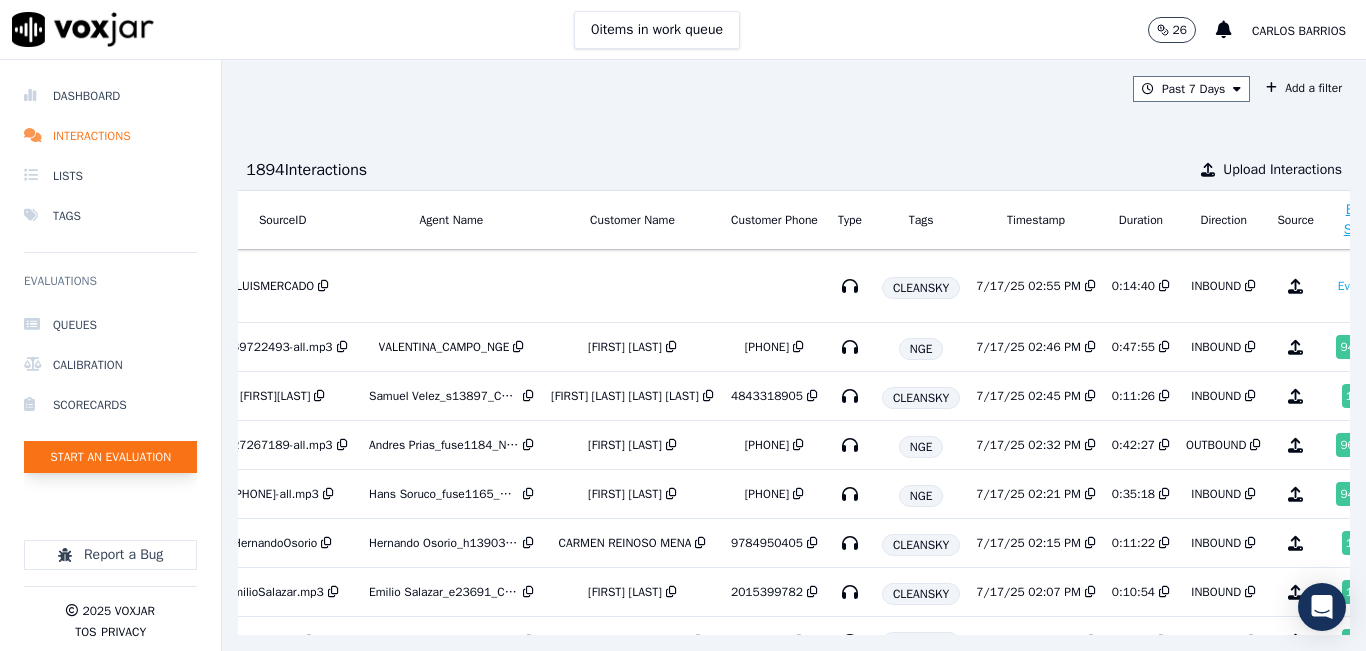 click on "Start an Evaluation" 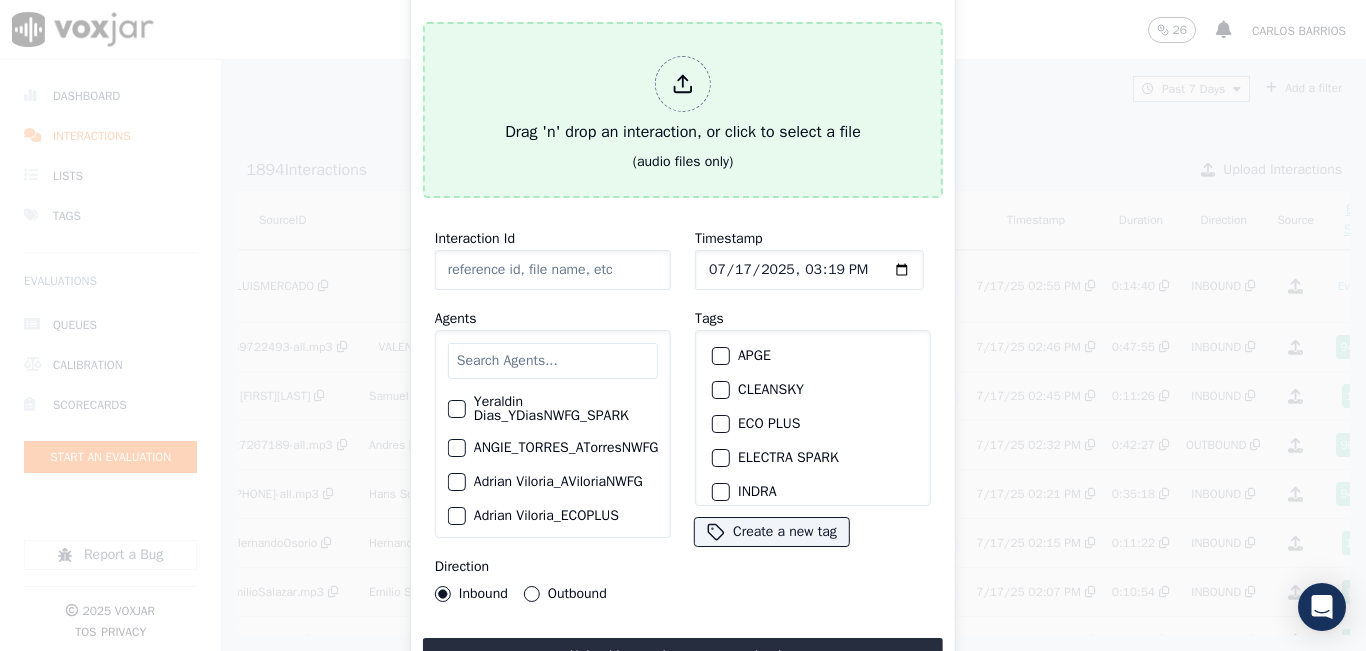 click on "Drag 'n' drop an interaction, or click to select a file" at bounding box center (683, 100) 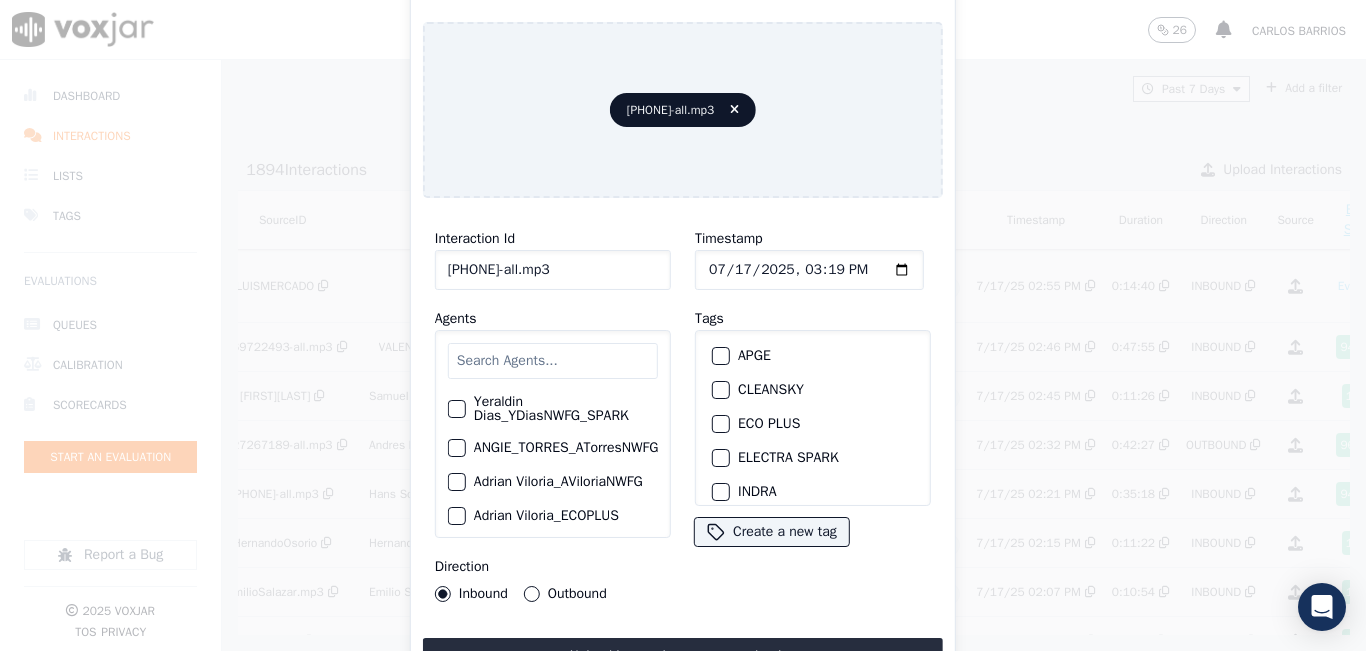 click at bounding box center [553, 361] 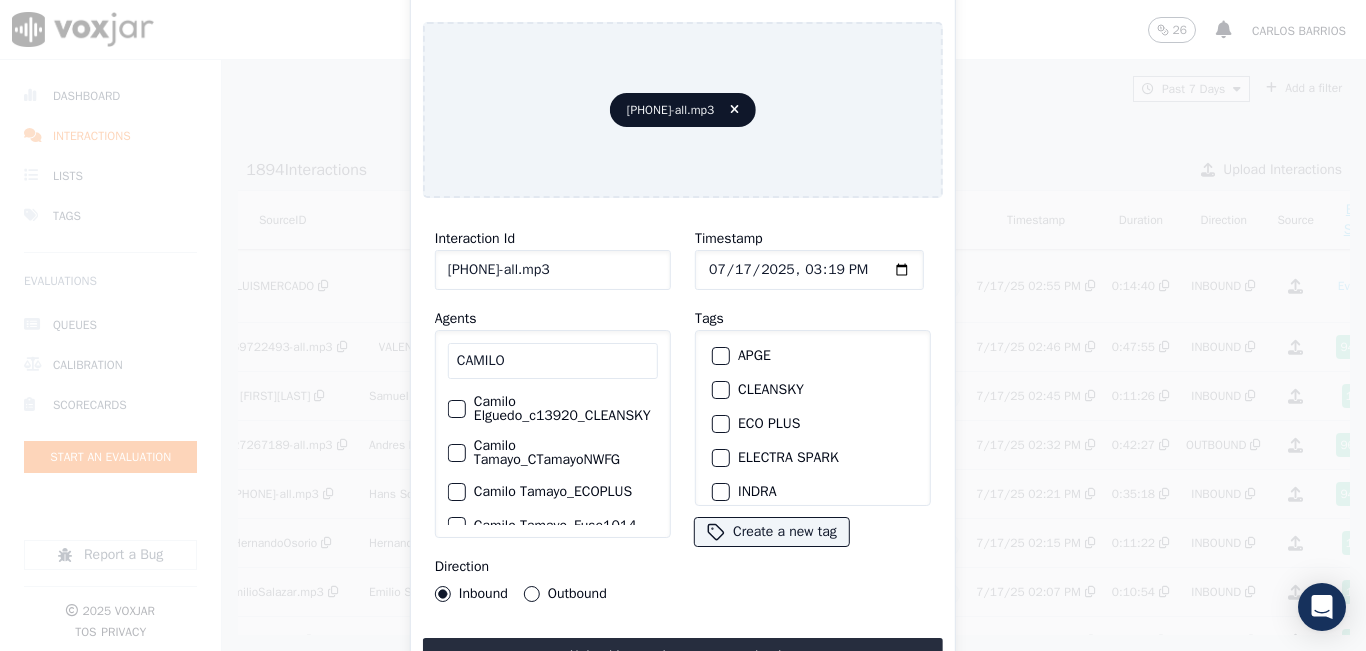 type on "CAMILO" 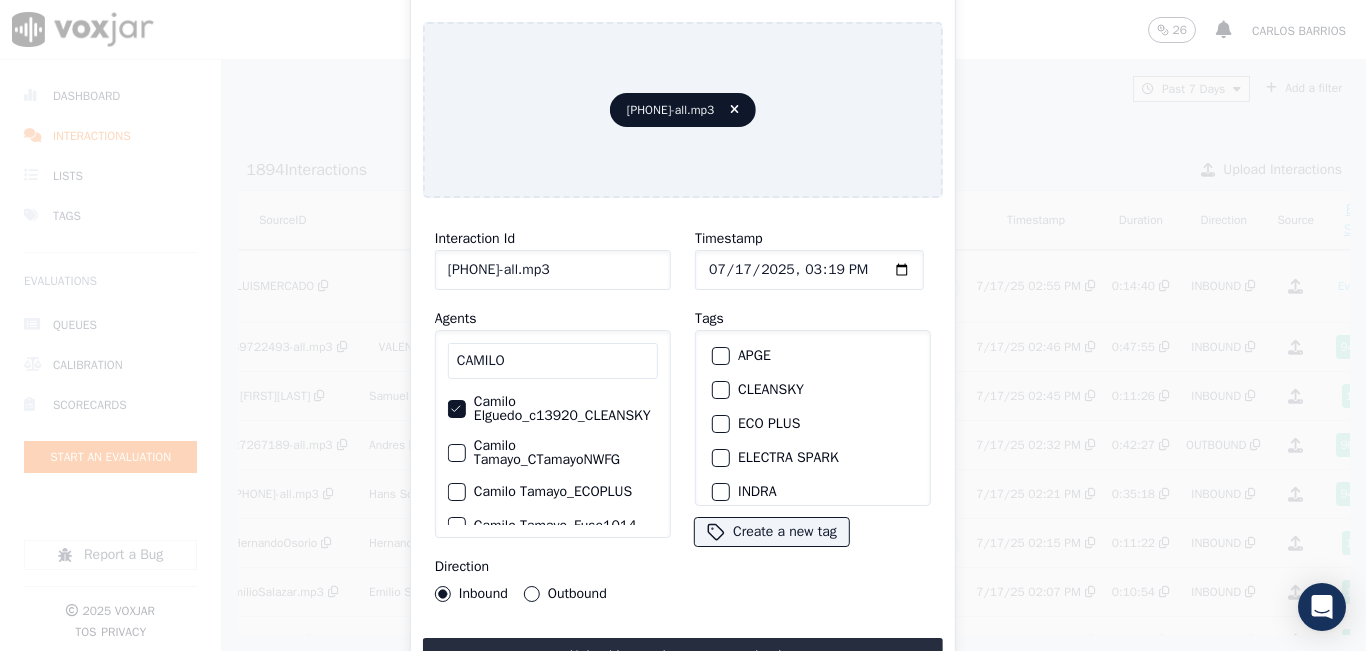 click on "Outbound" at bounding box center (532, 594) 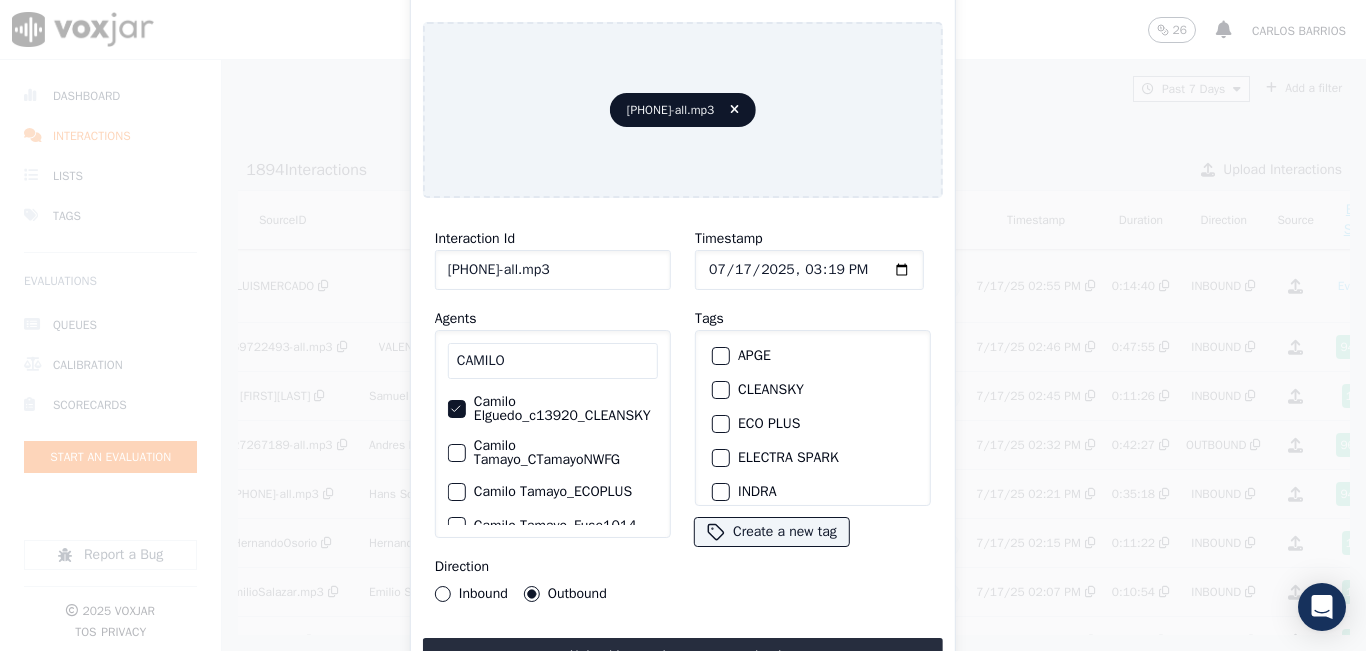 click at bounding box center (720, 390) 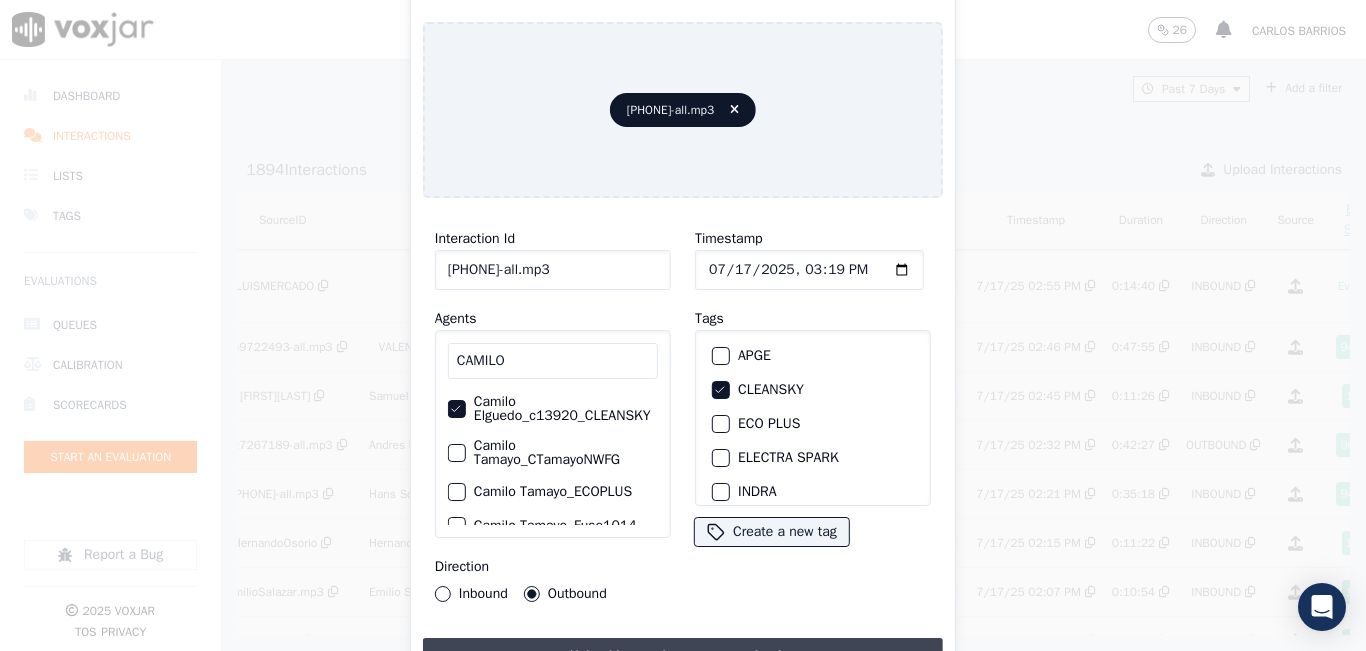 click on "Upload interaction to start evaluation" at bounding box center (683, 656) 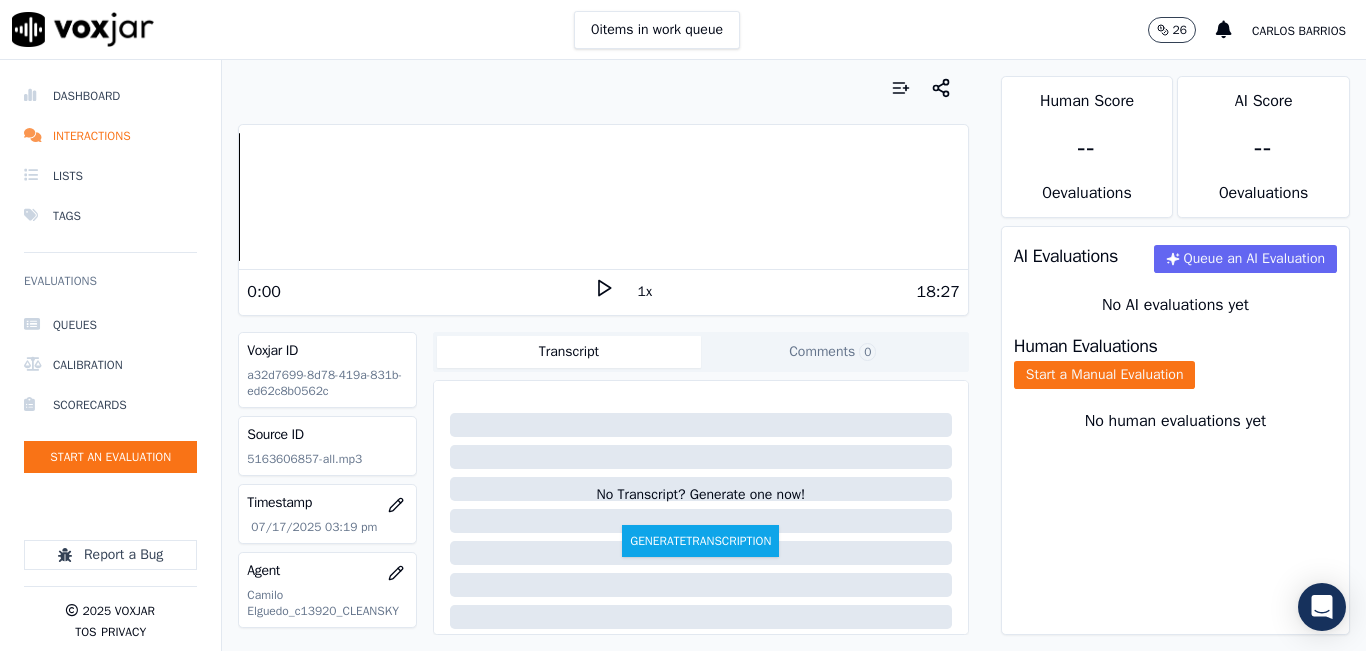 click 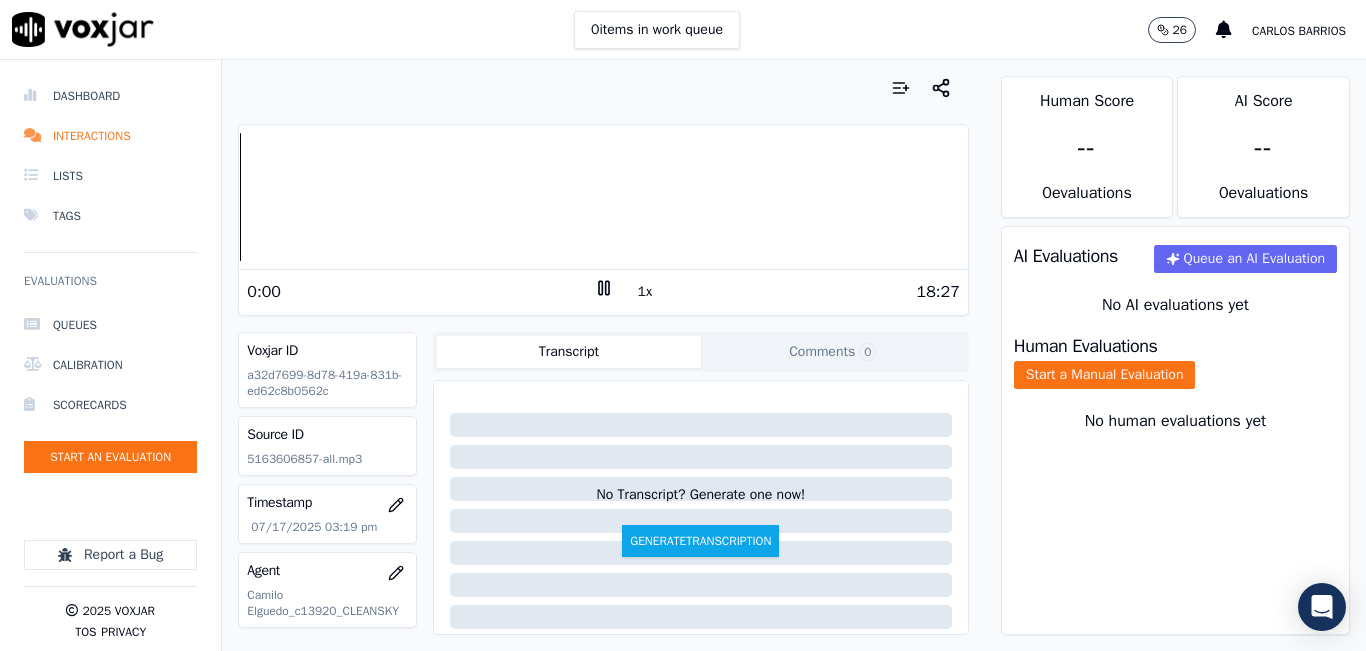 click on "1x" at bounding box center [645, 292] 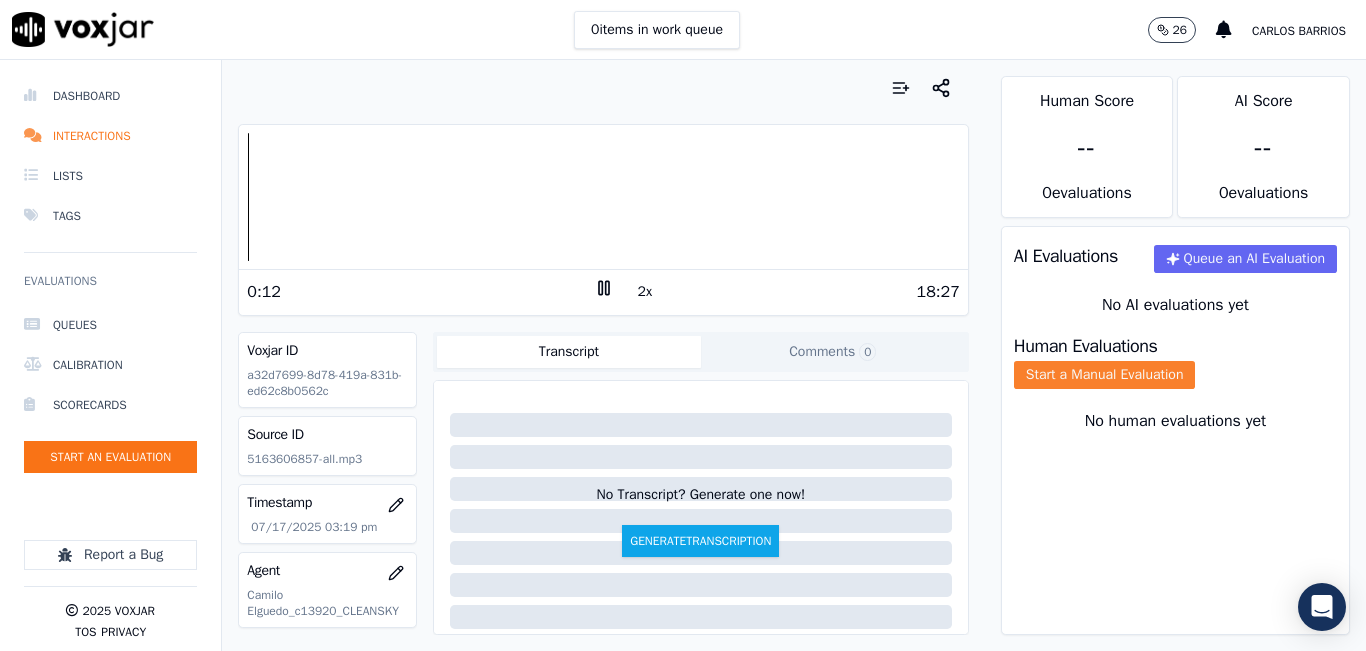 click on "Start a Manual Evaluation" 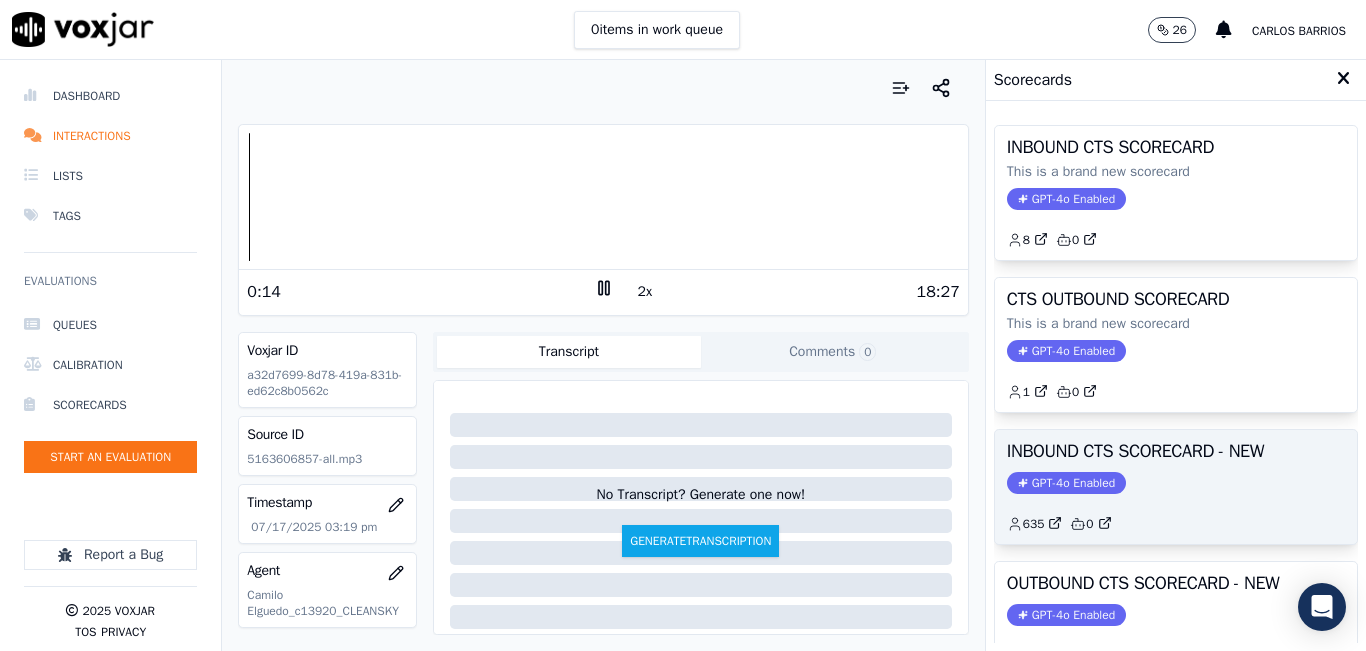 scroll, scrollTop: 100, scrollLeft: 0, axis: vertical 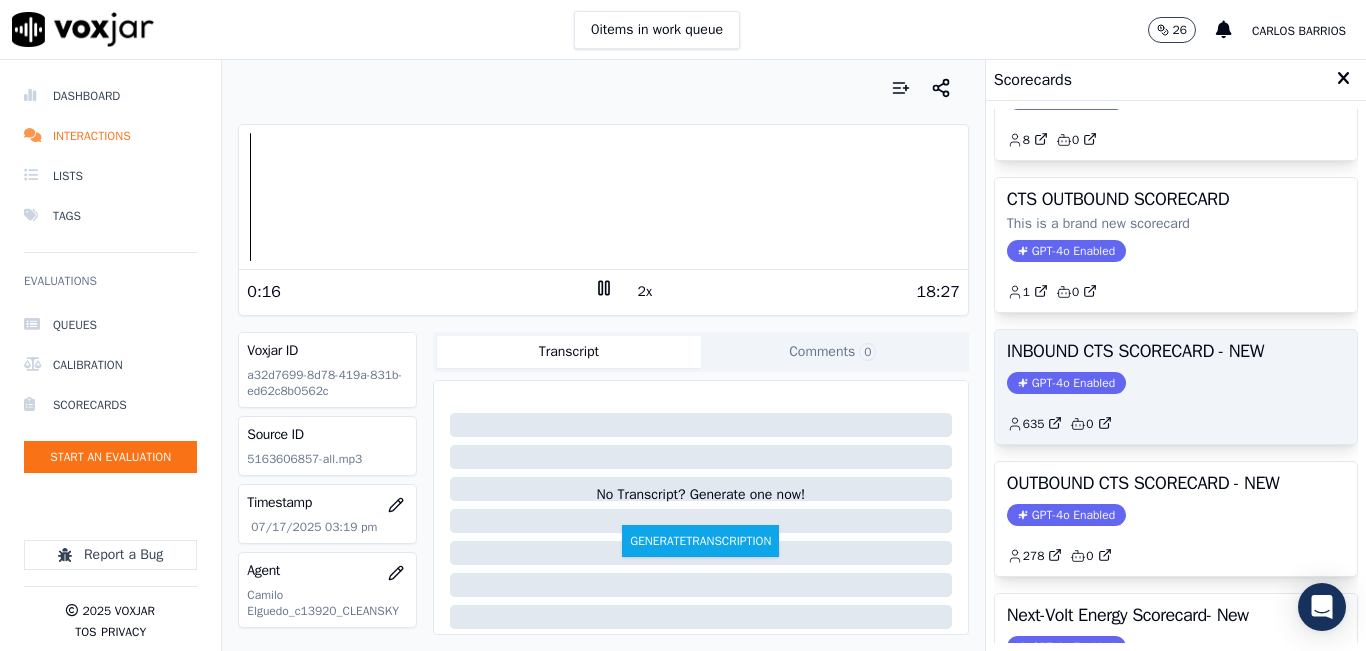 click on "OUTBOUND CTS SCORECARD - NEW" at bounding box center [1176, 483] 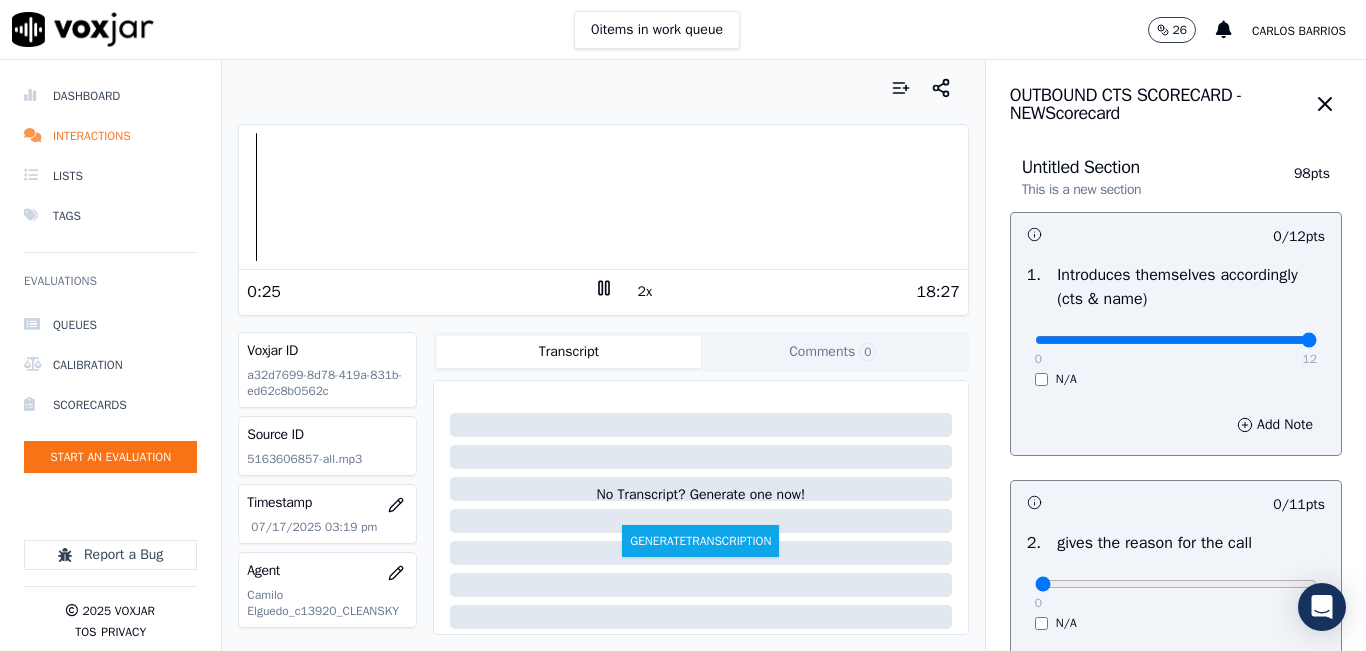 drag, startPoint x: 1202, startPoint y: 341, endPoint x: 1279, endPoint y: 348, distance: 77.31753 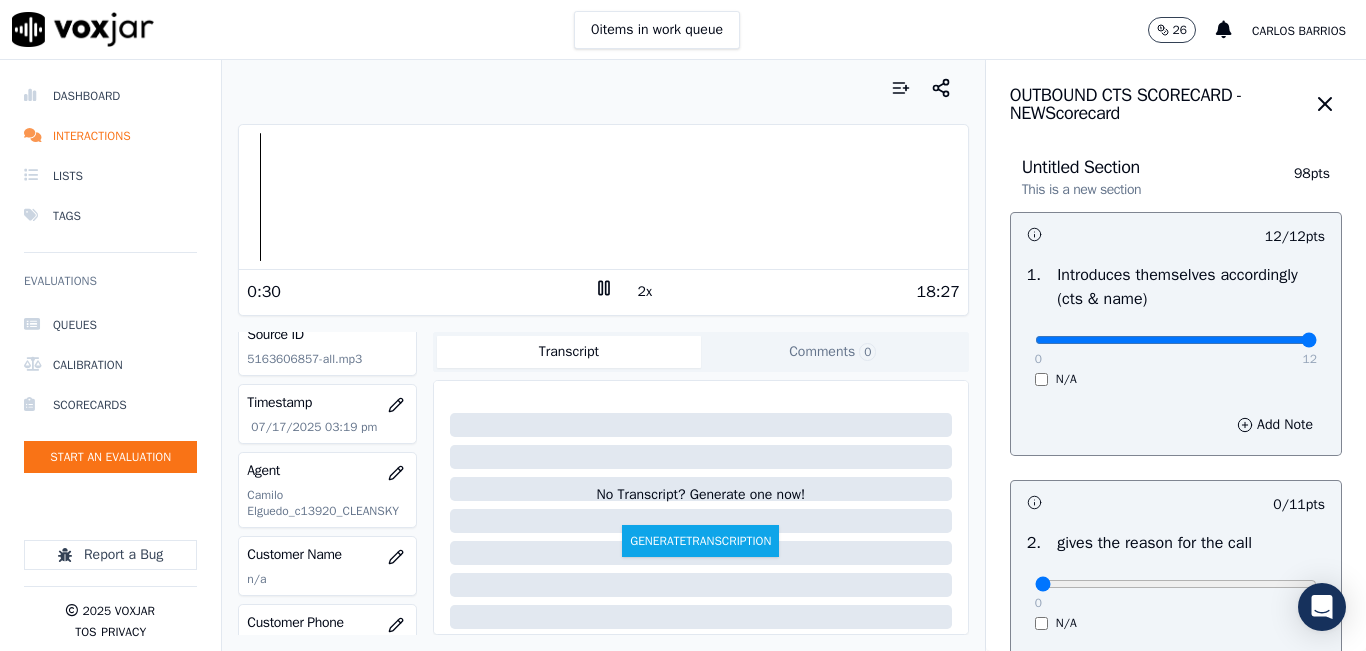 scroll, scrollTop: 200, scrollLeft: 0, axis: vertical 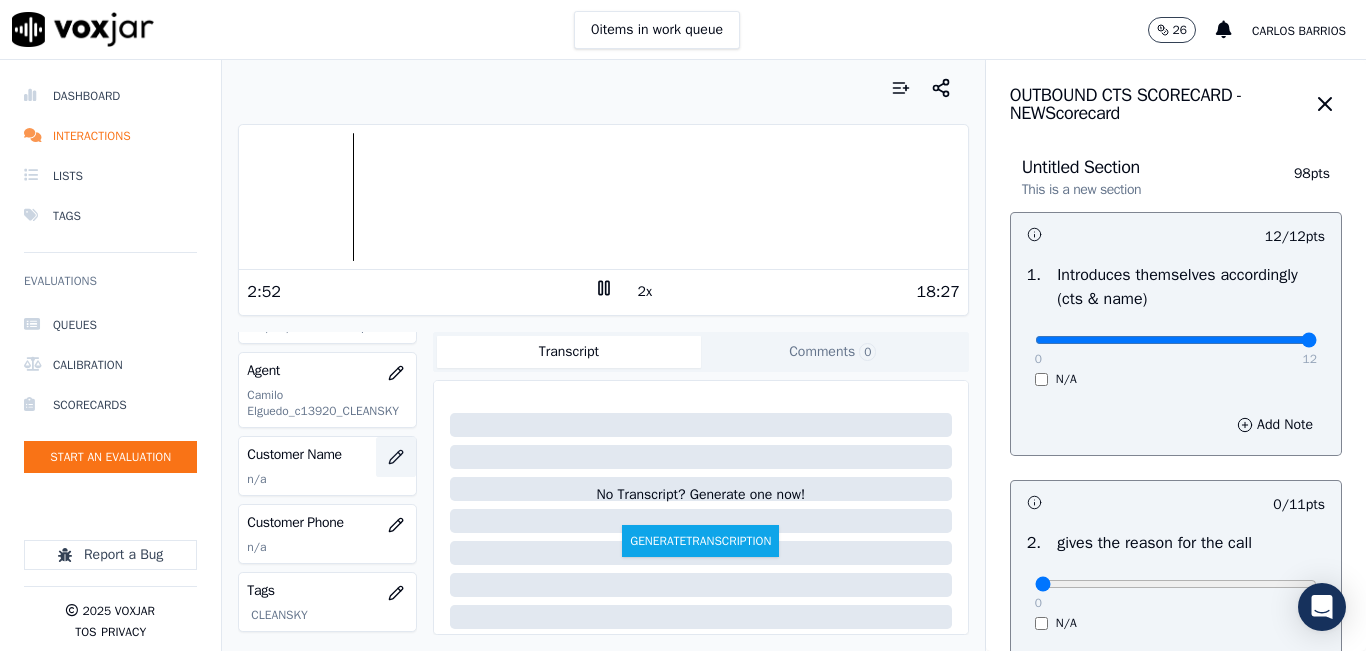 click 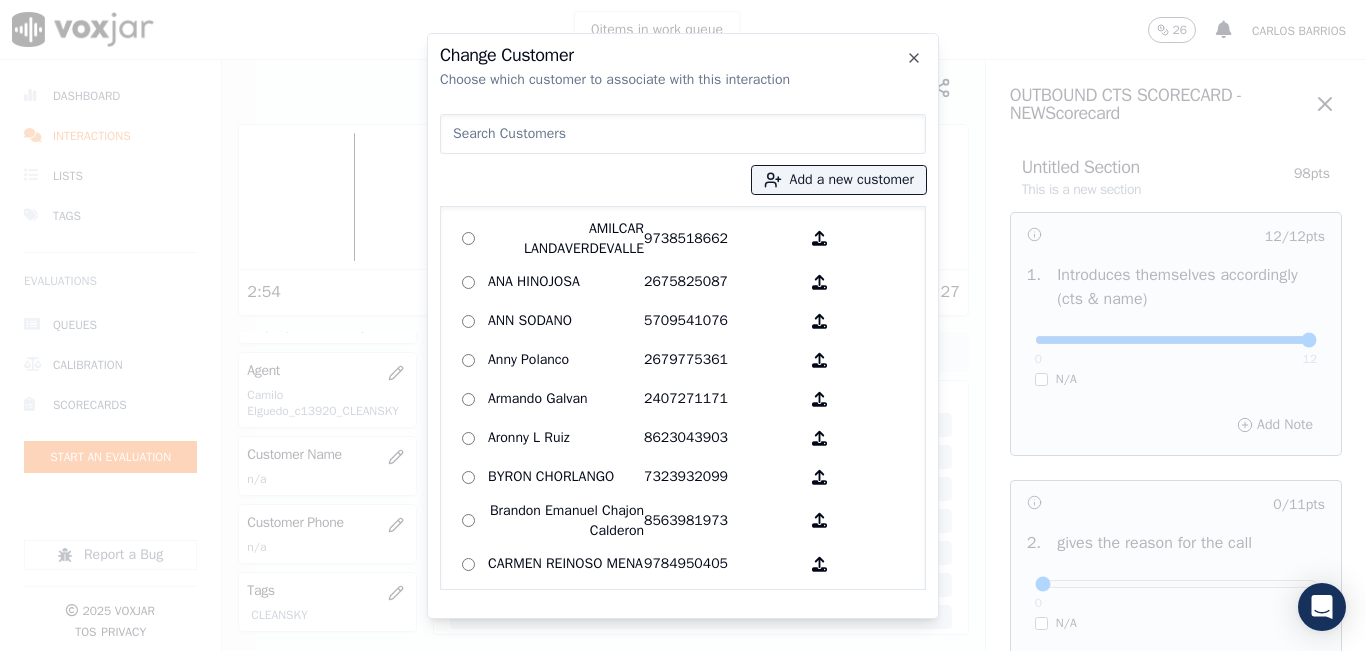 click at bounding box center [683, 134] 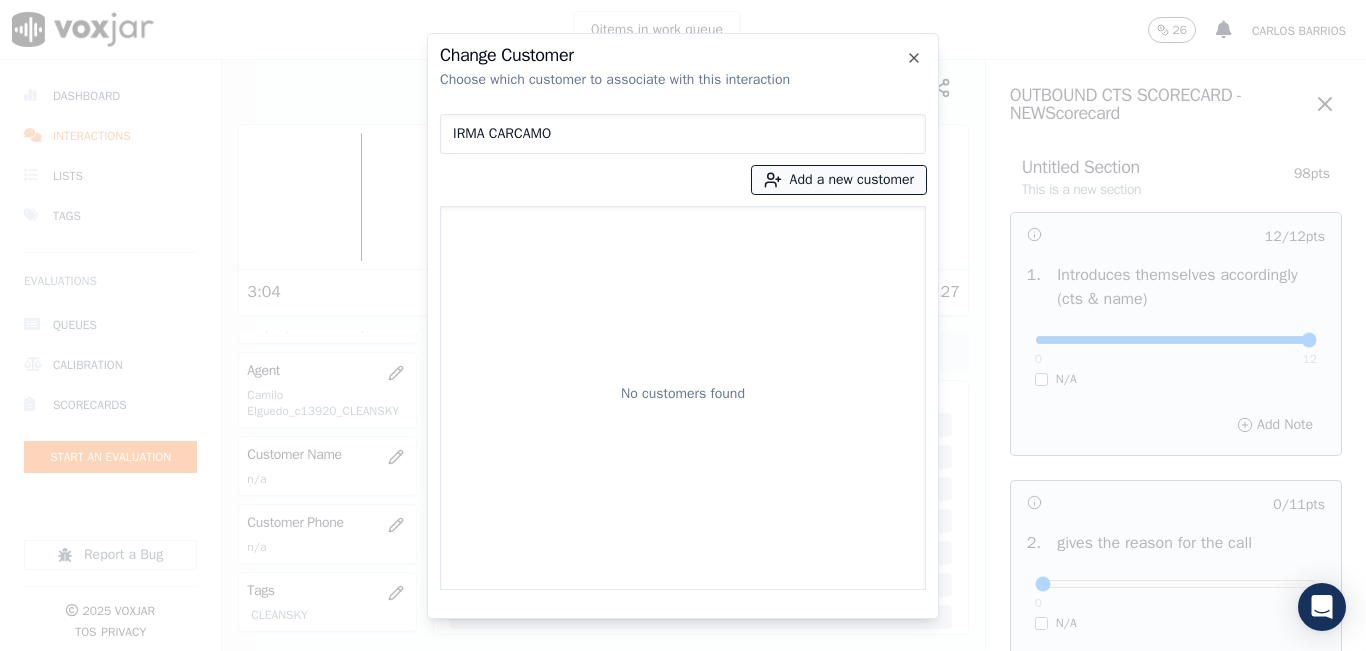 type on "IRMA CARCAMO" 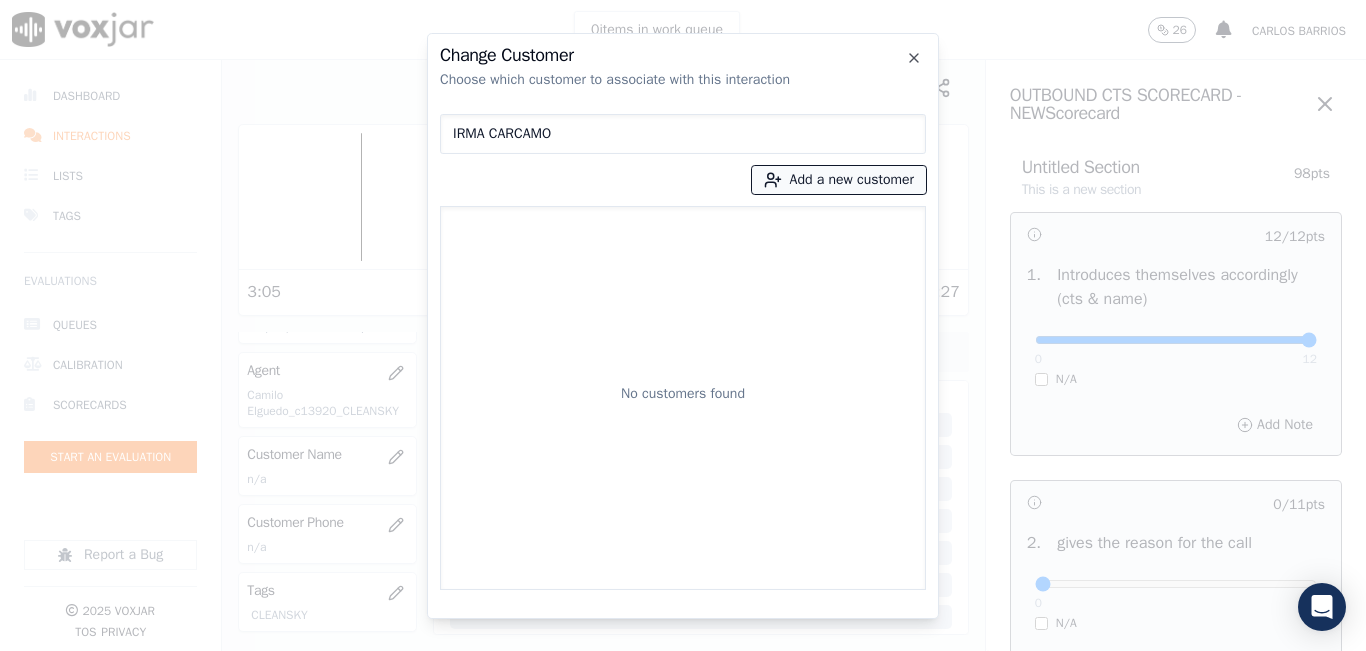 click on "Add a new customer" at bounding box center (839, 180) 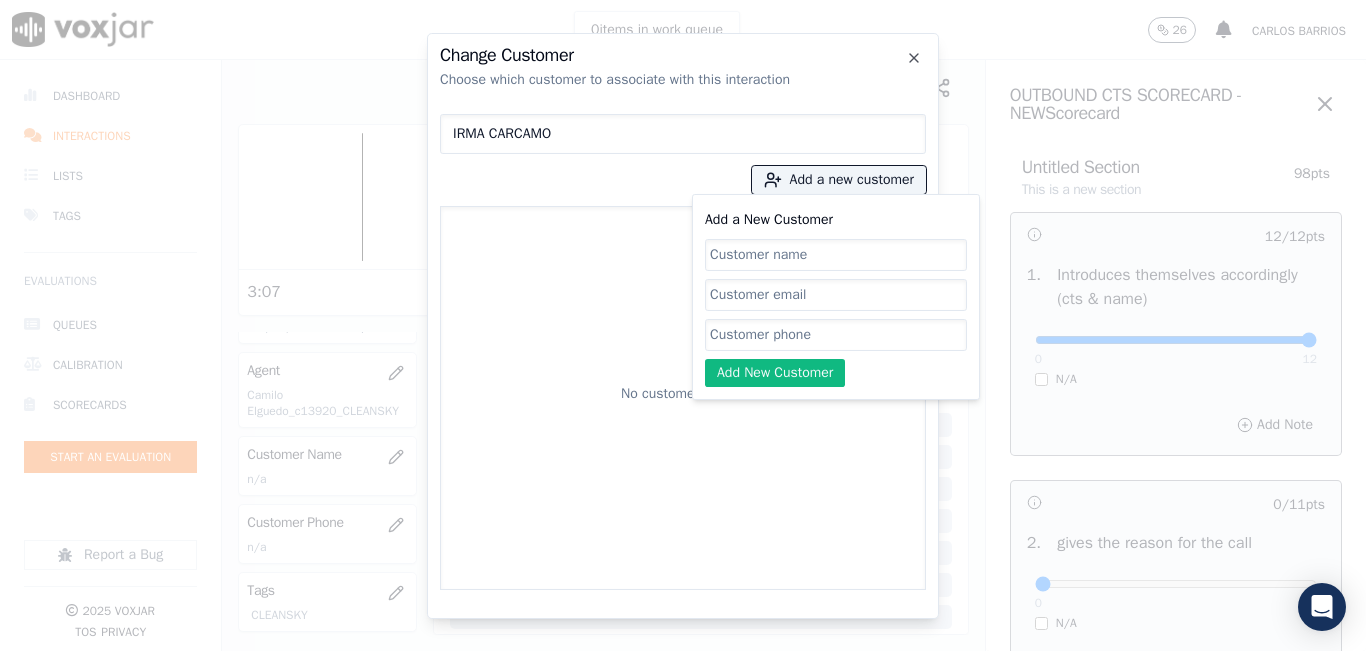 click on "Add a New Customer" 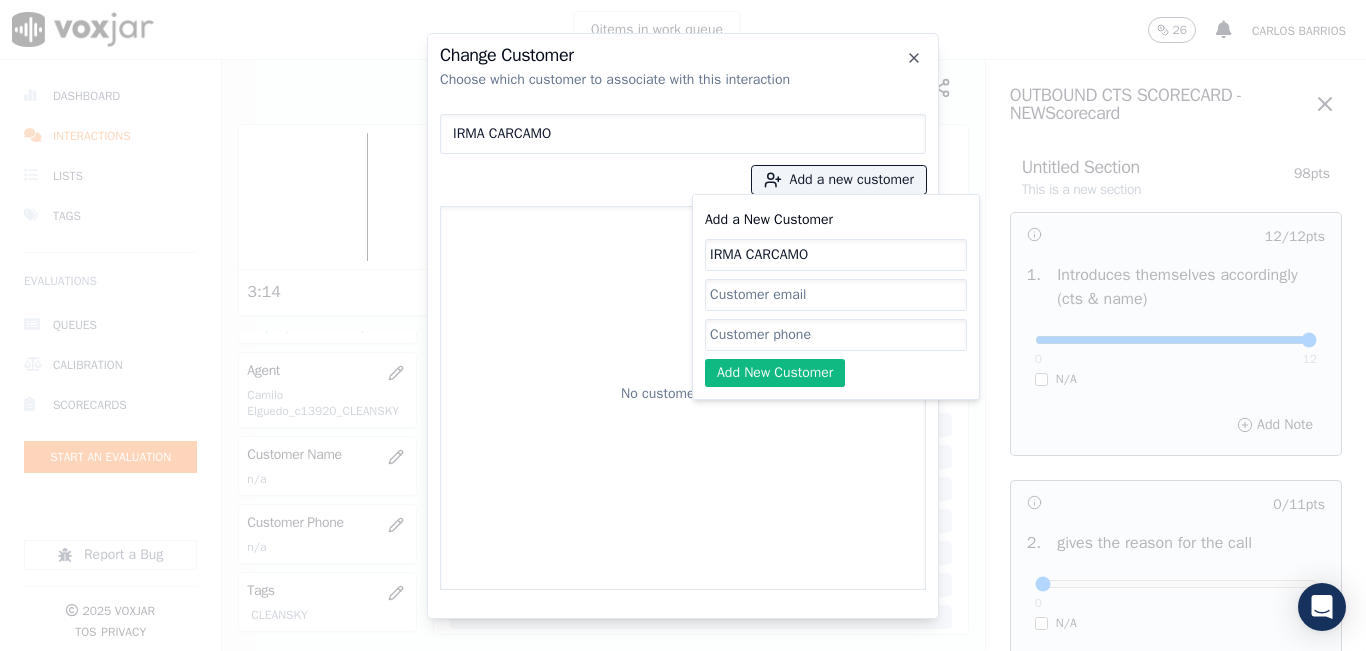 type on "IRMA CARCAMO" 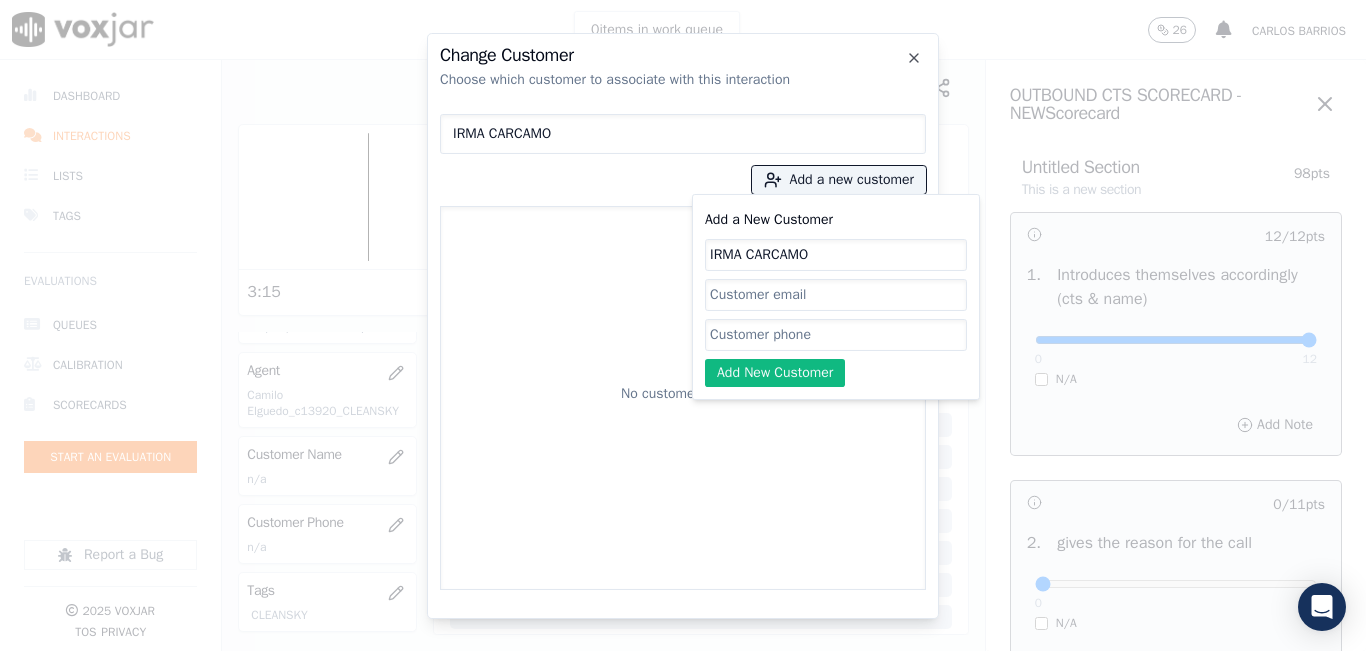 paste on "5163606857" 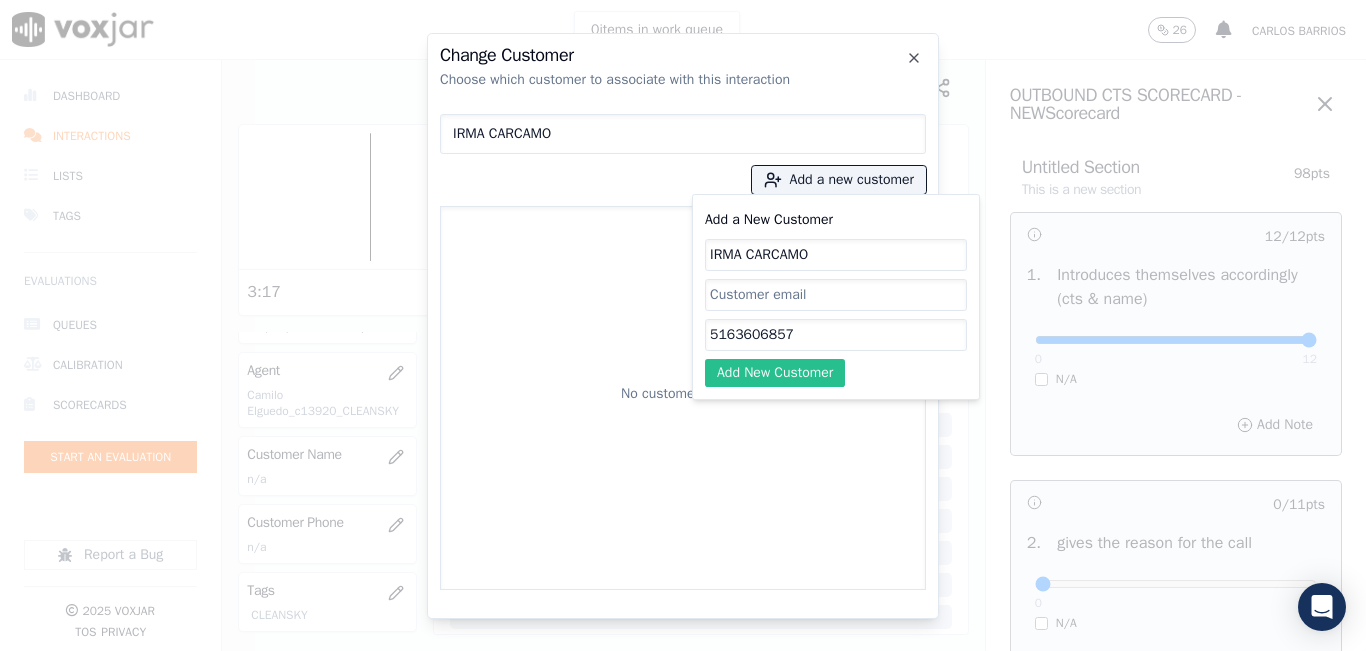 type on "5163606857" 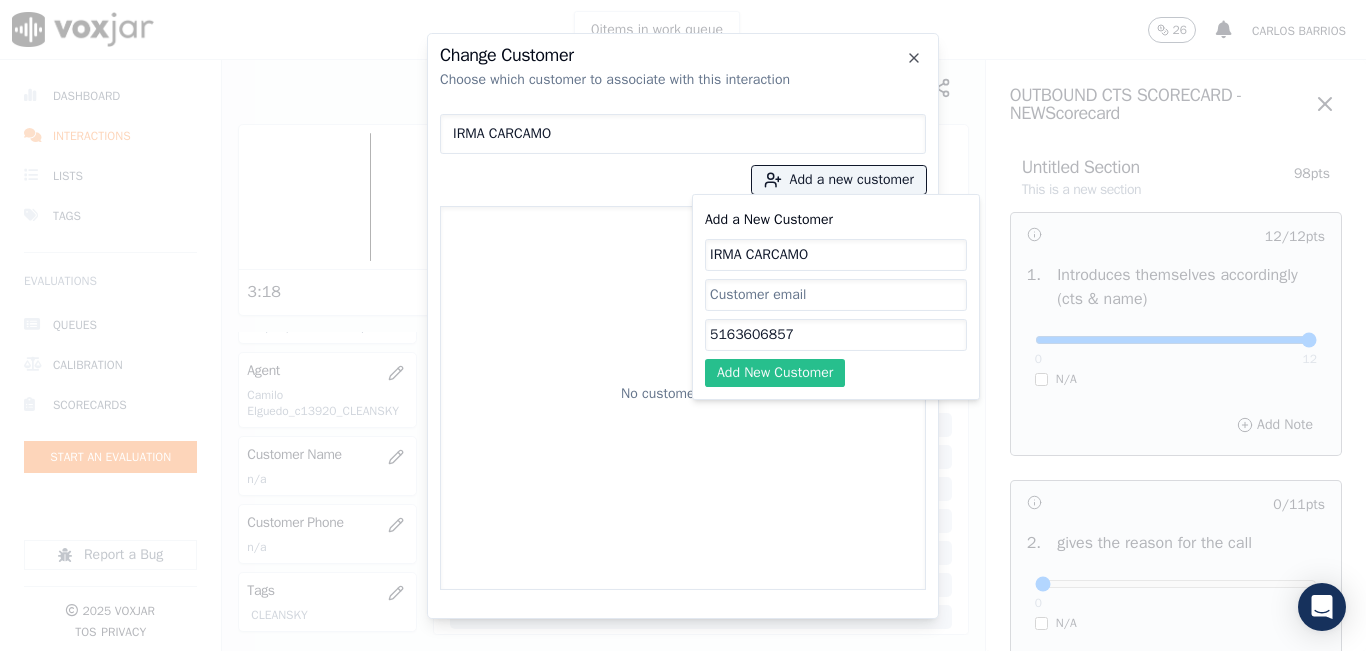 click on "Add New Customer" 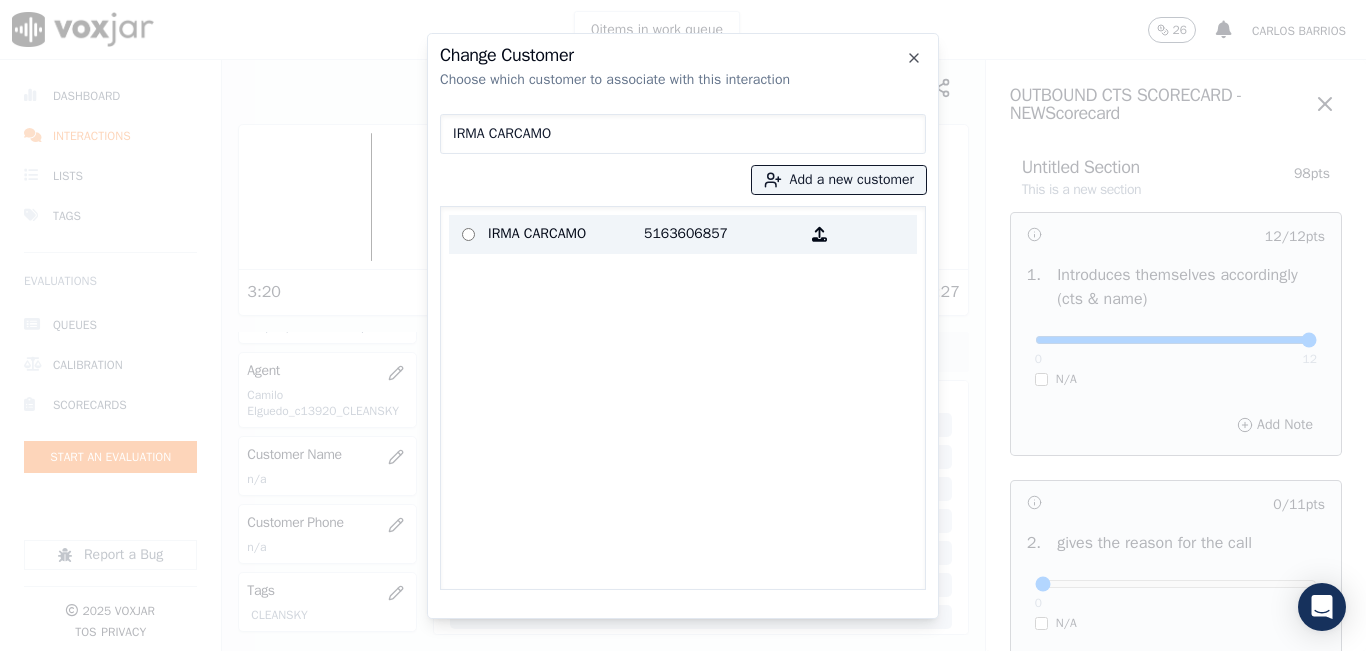 click on "IRMA CARCAMO" at bounding box center (566, 234) 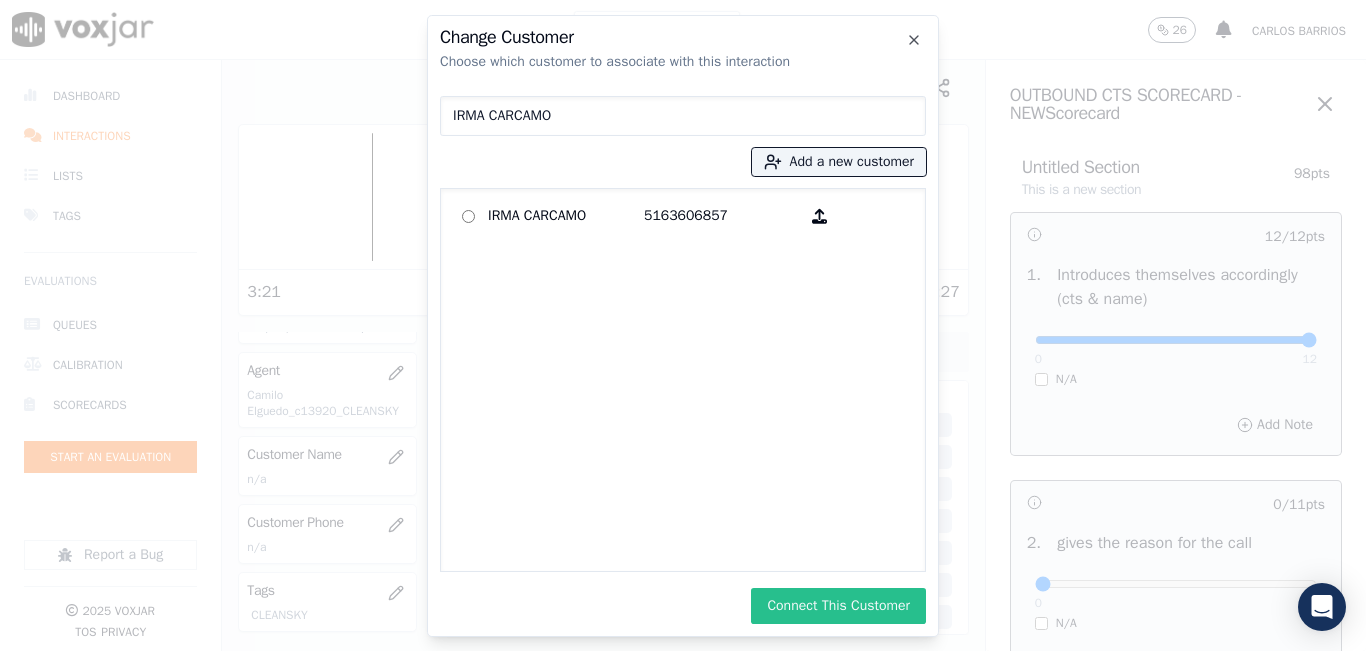 click on "Connect This Customer" at bounding box center (838, 606) 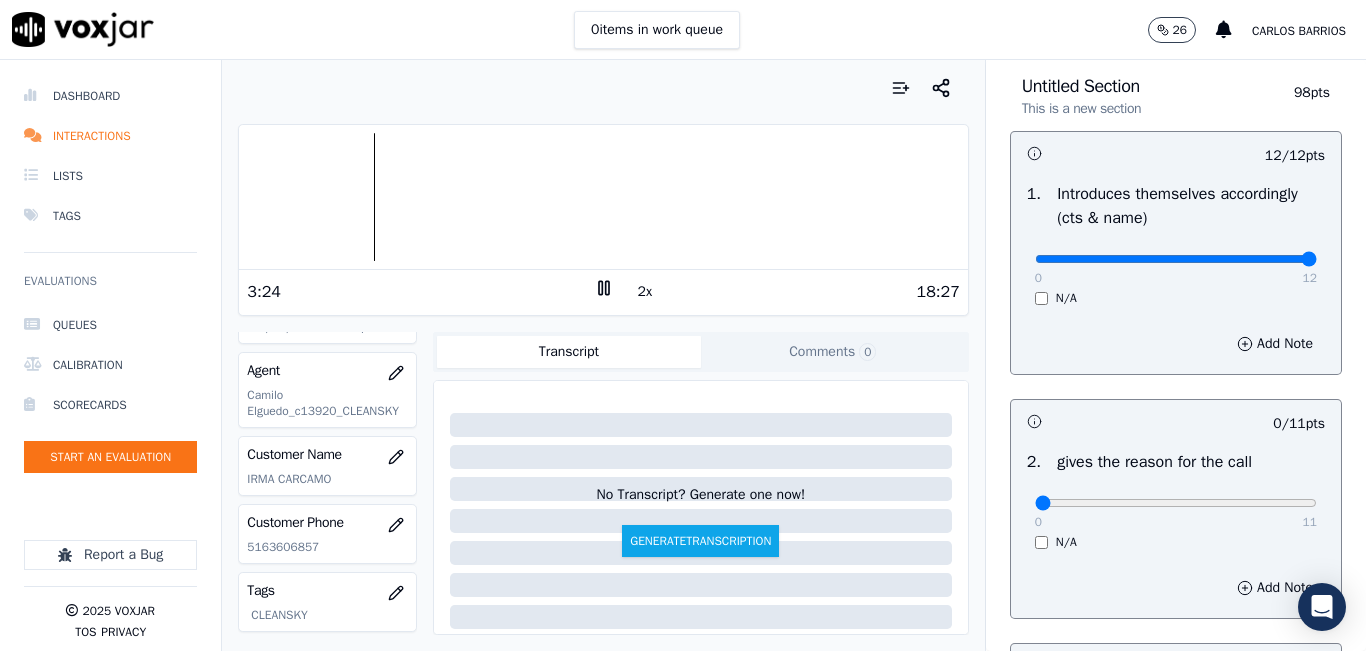 scroll, scrollTop: 200, scrollLeft: 0, axis: vertical 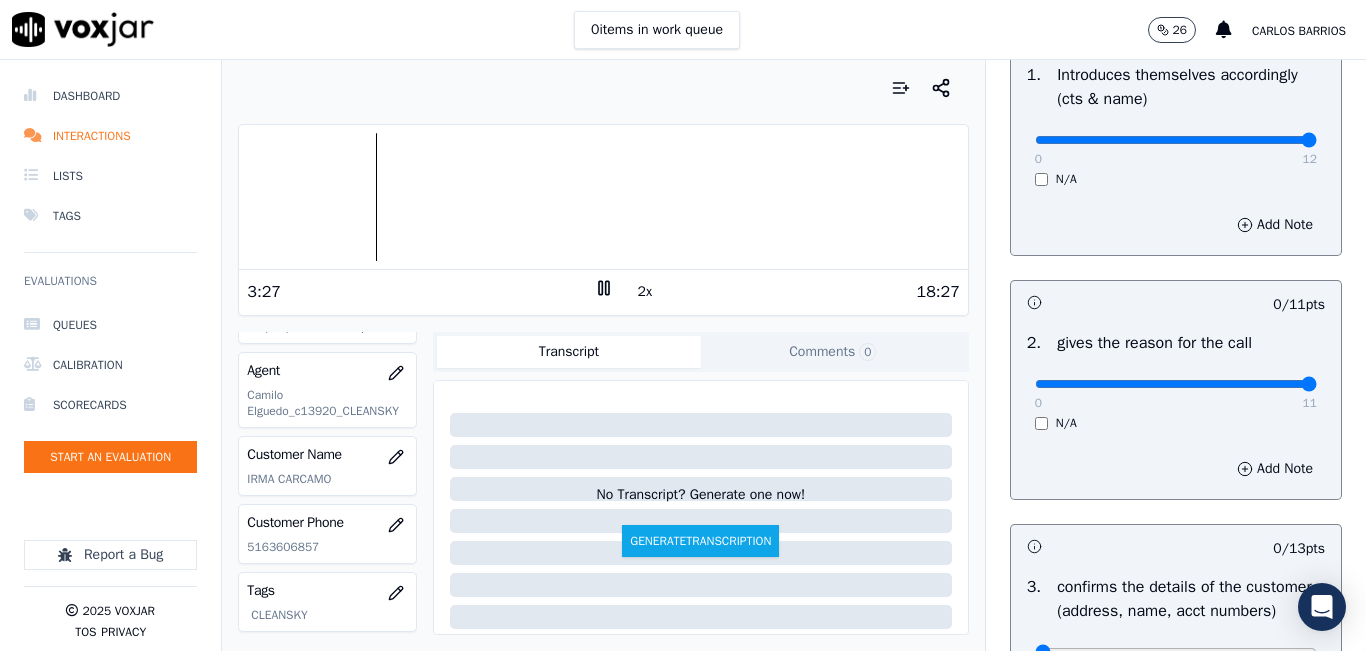 type on "11" 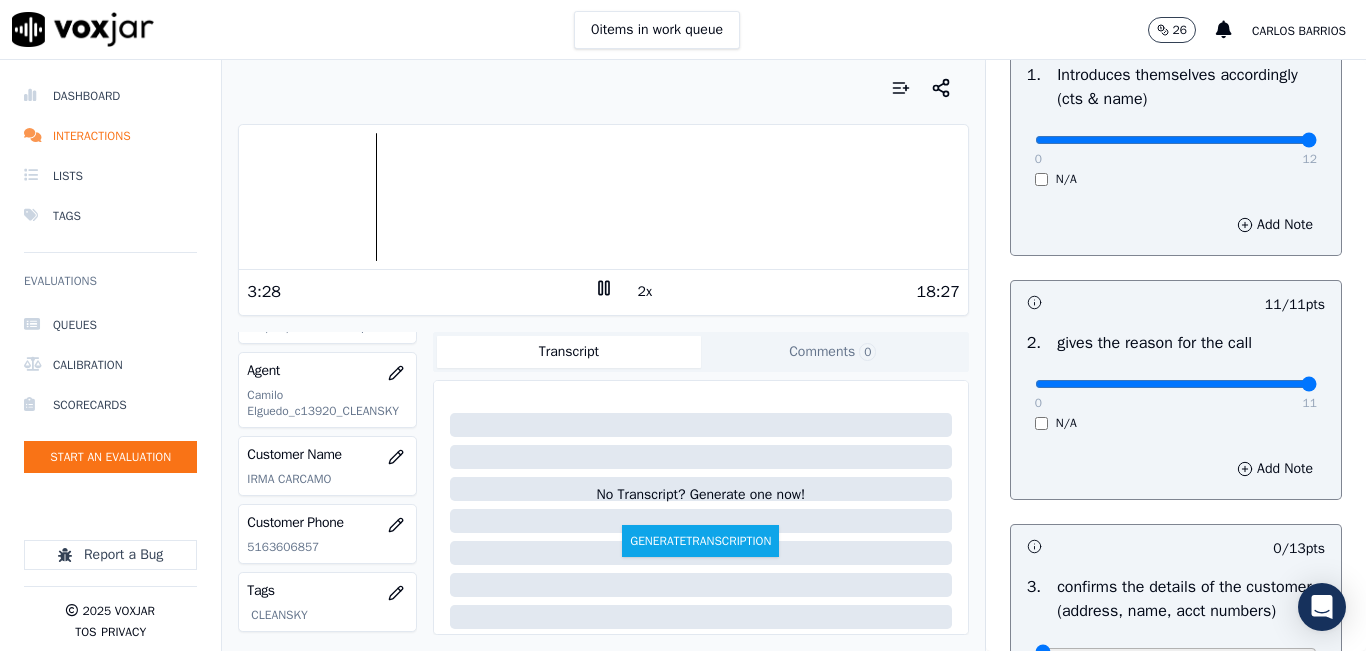 scroll, scrollTop: 600, scrollLeft: 0, axis: vertical 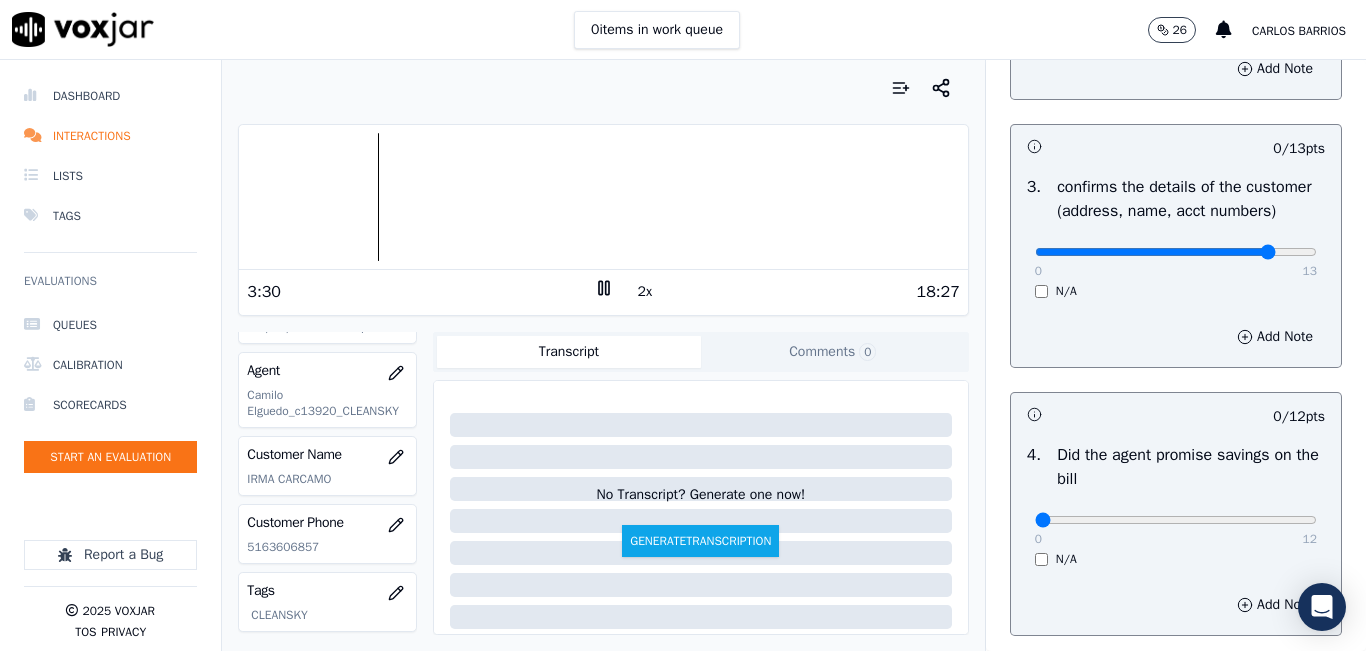 click at bounding box center [1176, -260] 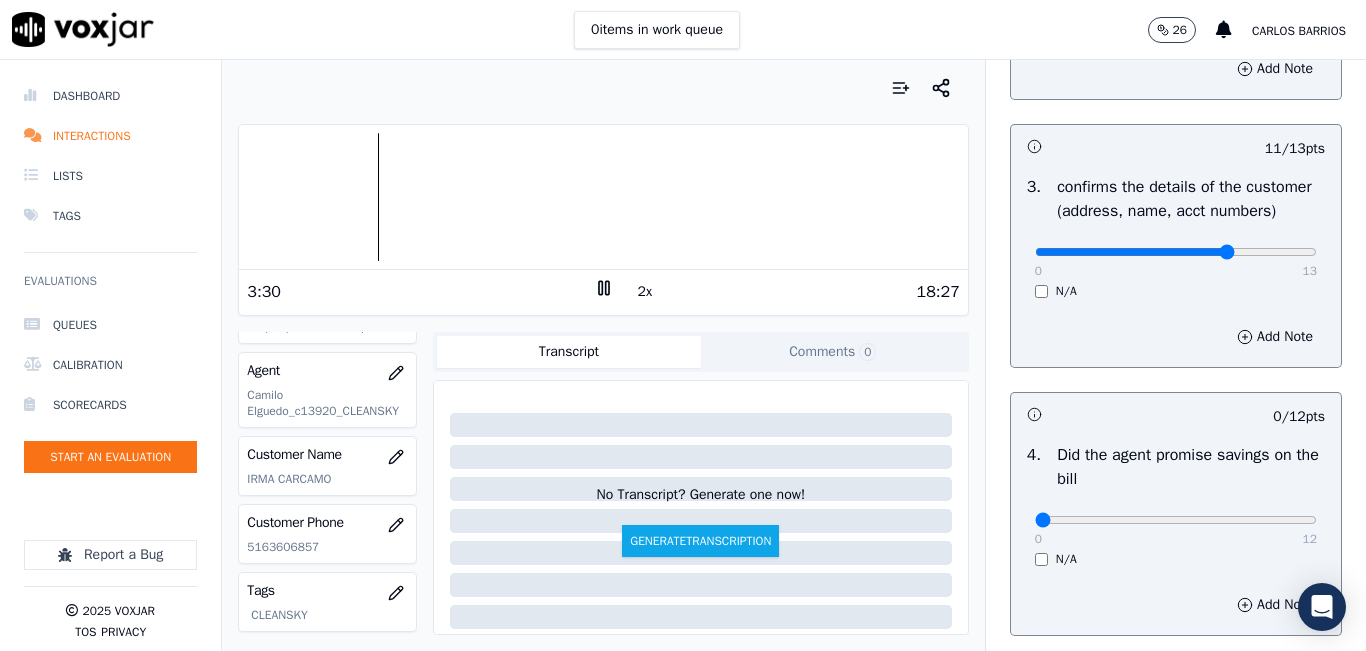 click at bounding box center (1176, -260) 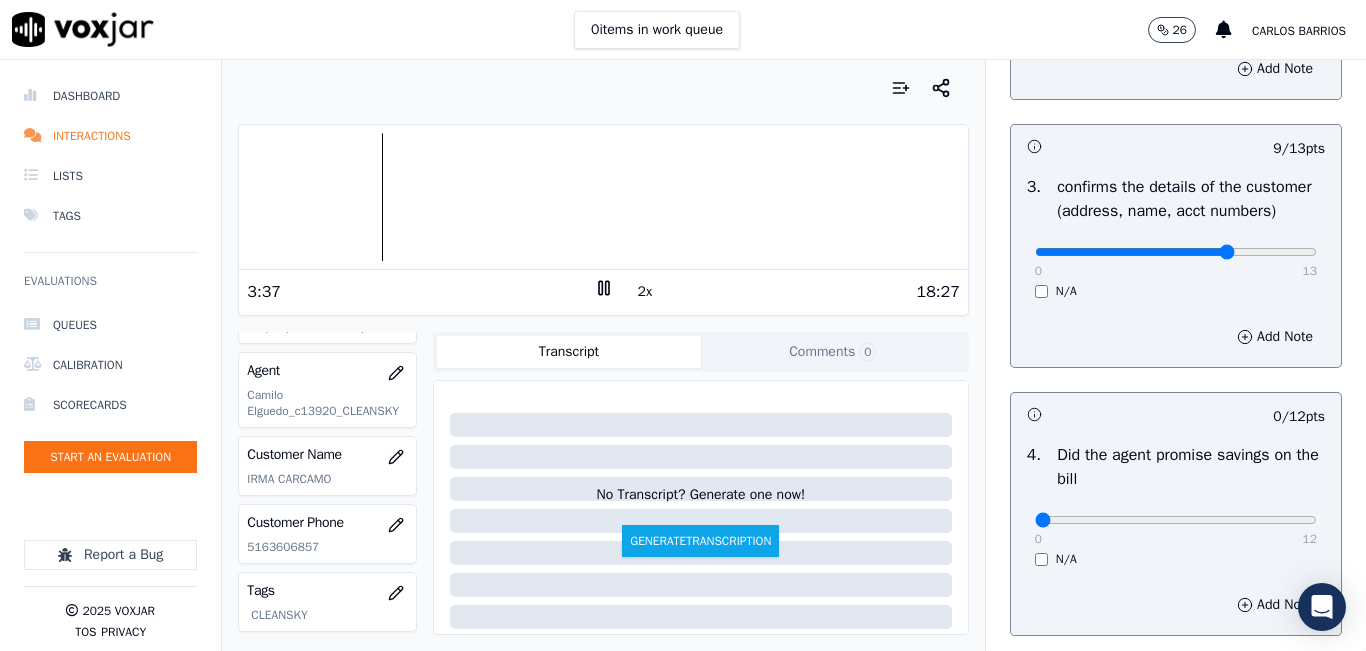 click at bounding box center [1176, -260] 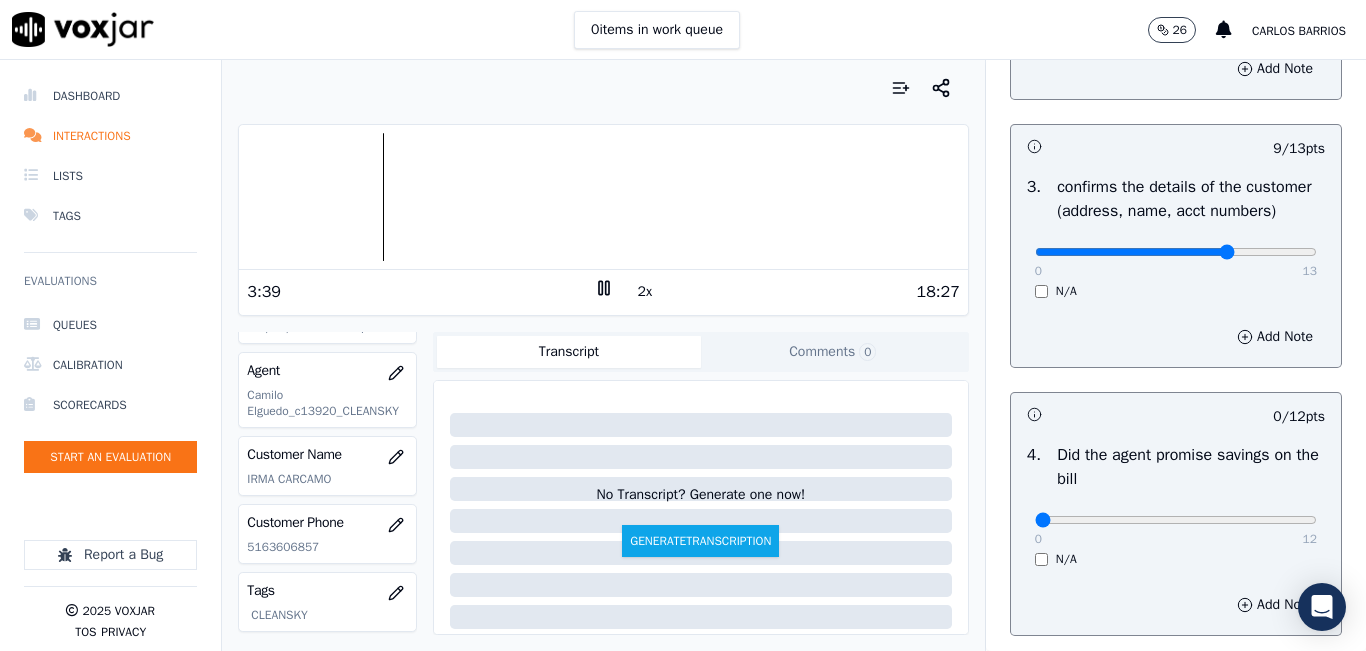 scroll, scrollTop: 700, scrollLeft: 0, axis: vertical 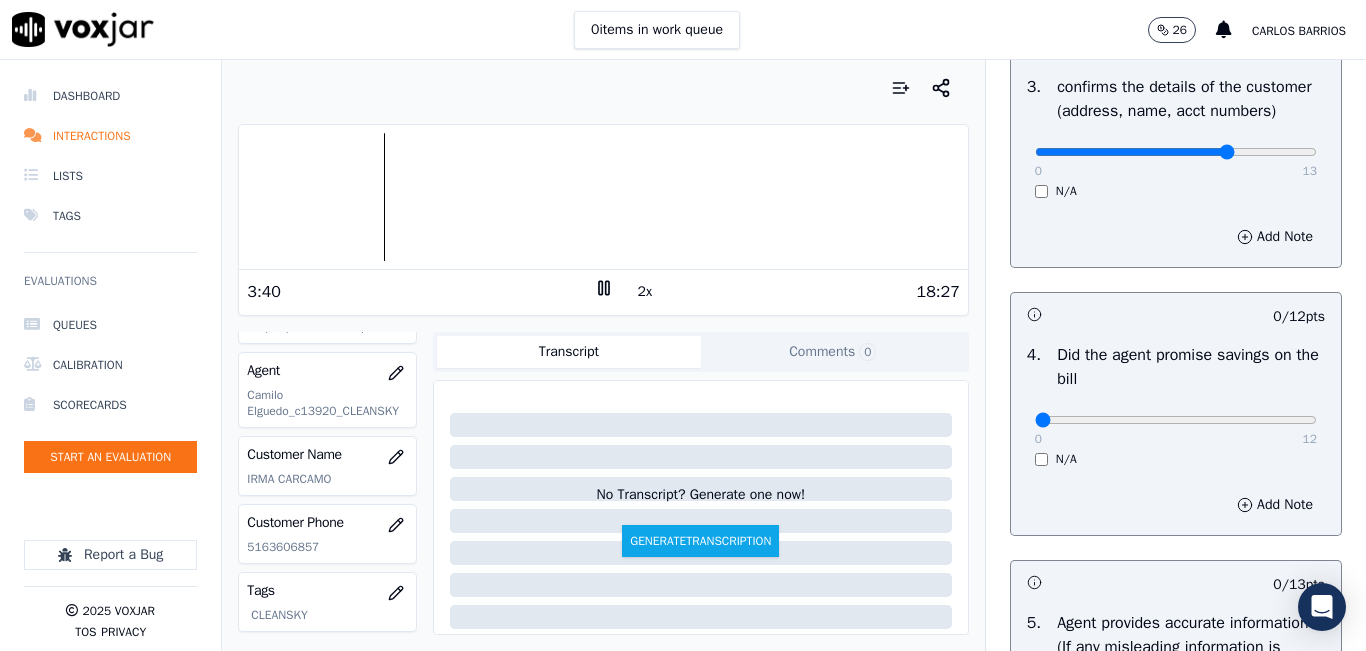 click at bounding box center (1176, -360) 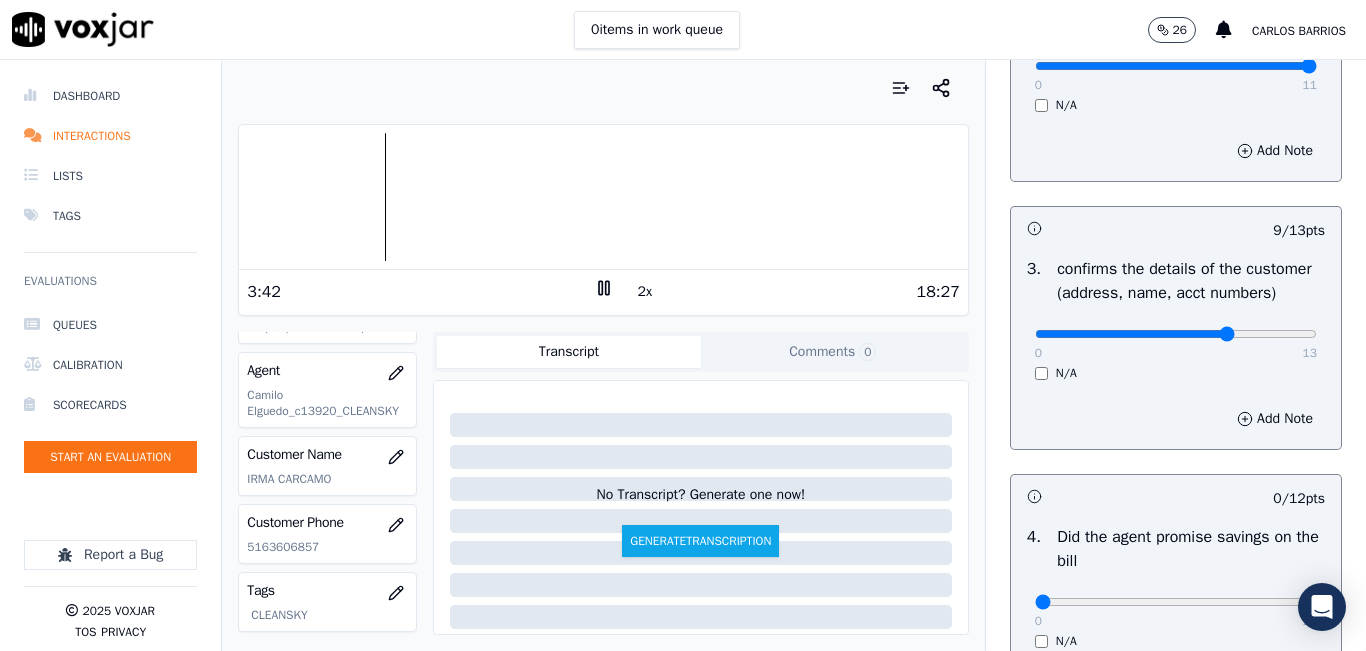 scroll, scrollTop: 500, scrollLeft: 0, axis: vertical 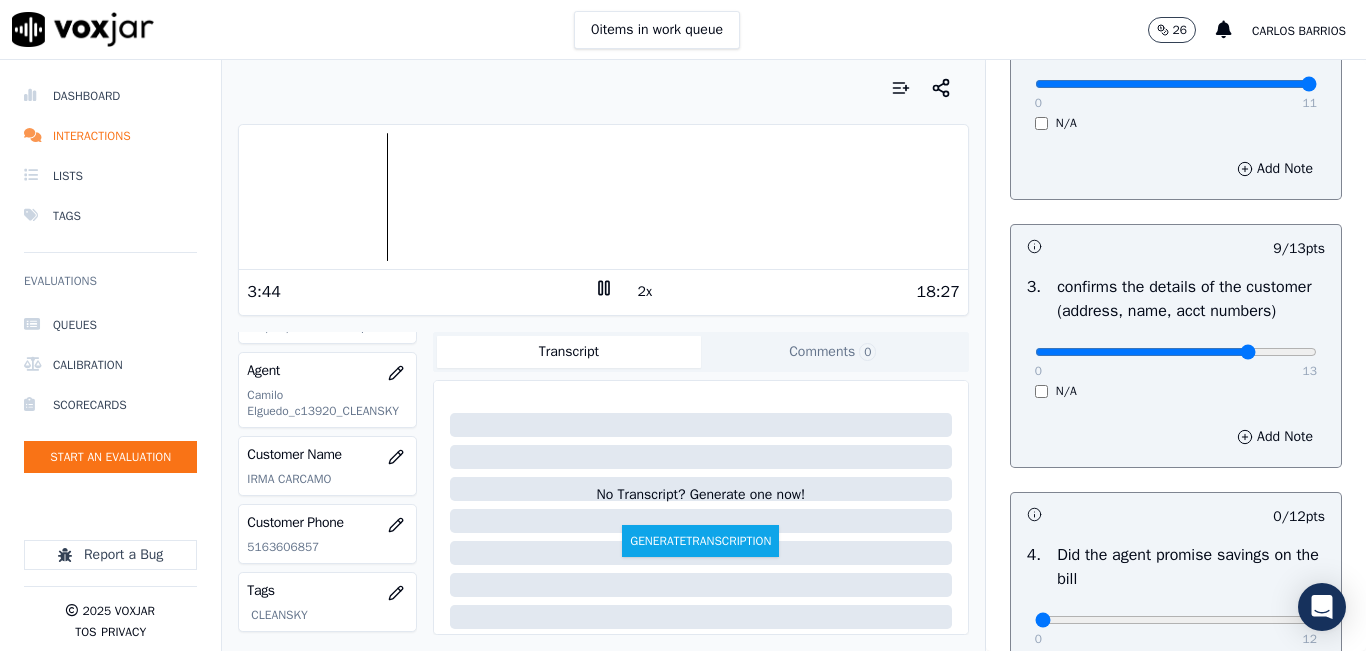 type on "10" 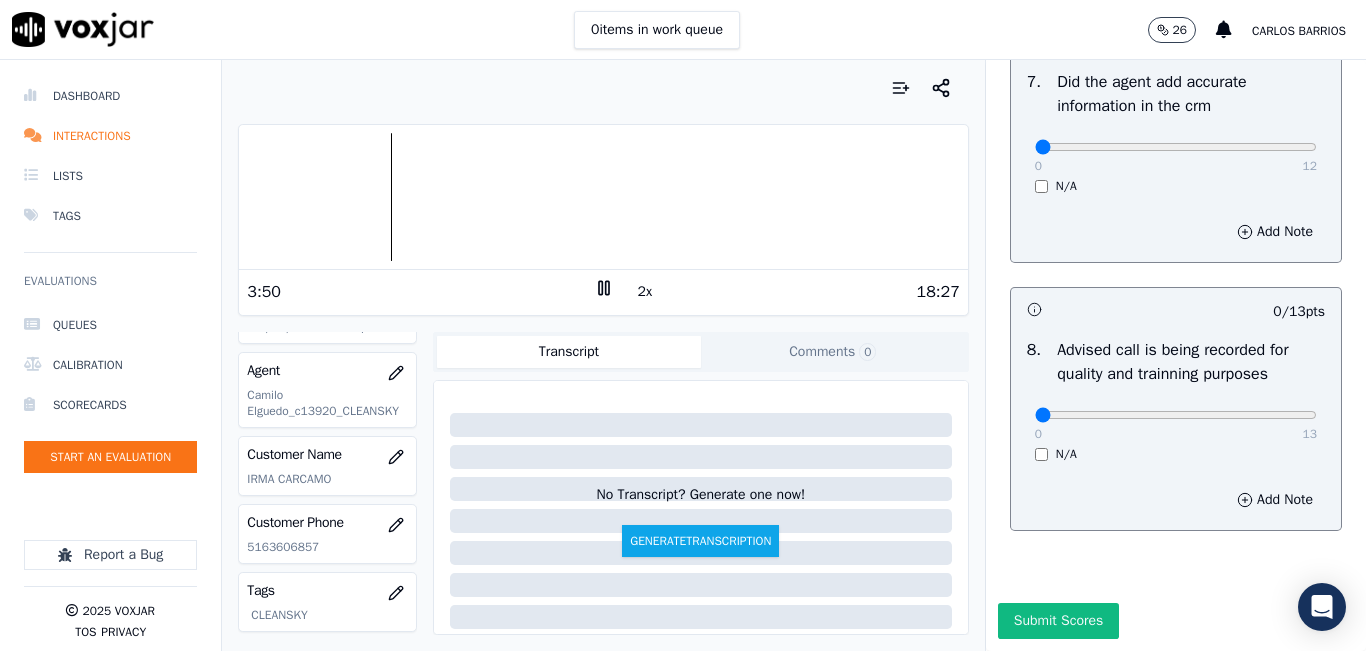 scroll, scrollTop: 1918, scrollLeft: 0, axis: vertical 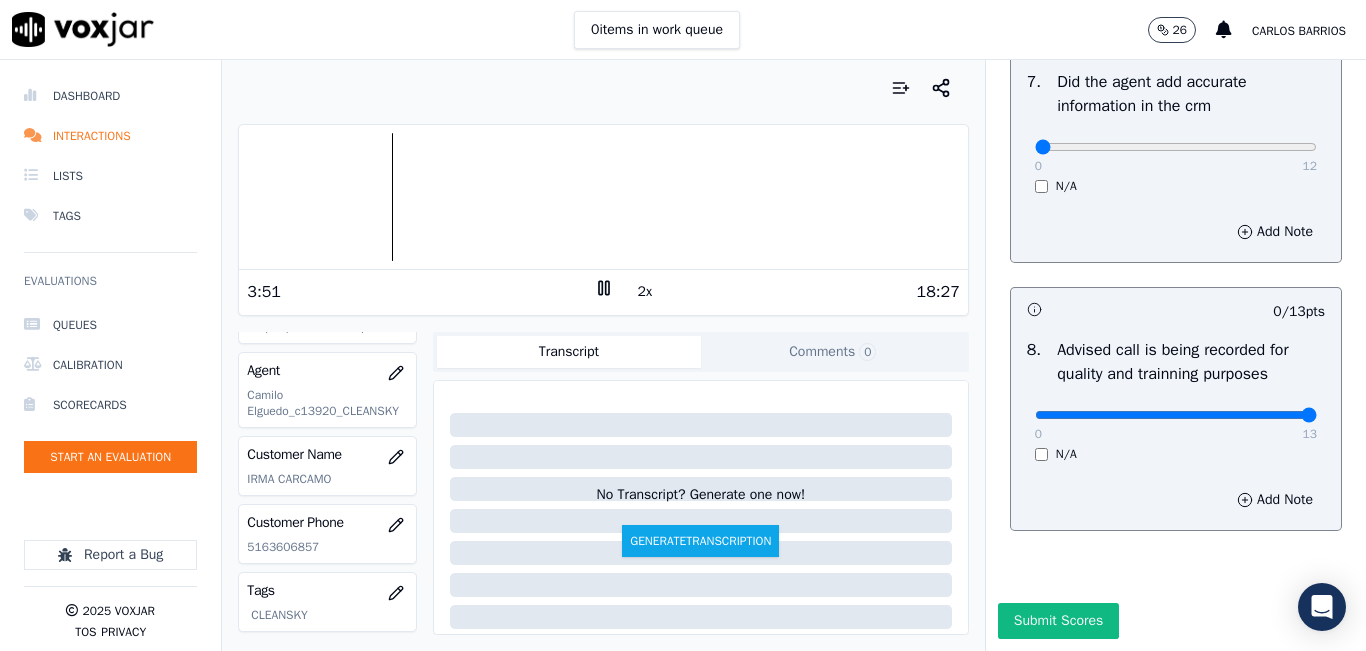 type on "13" 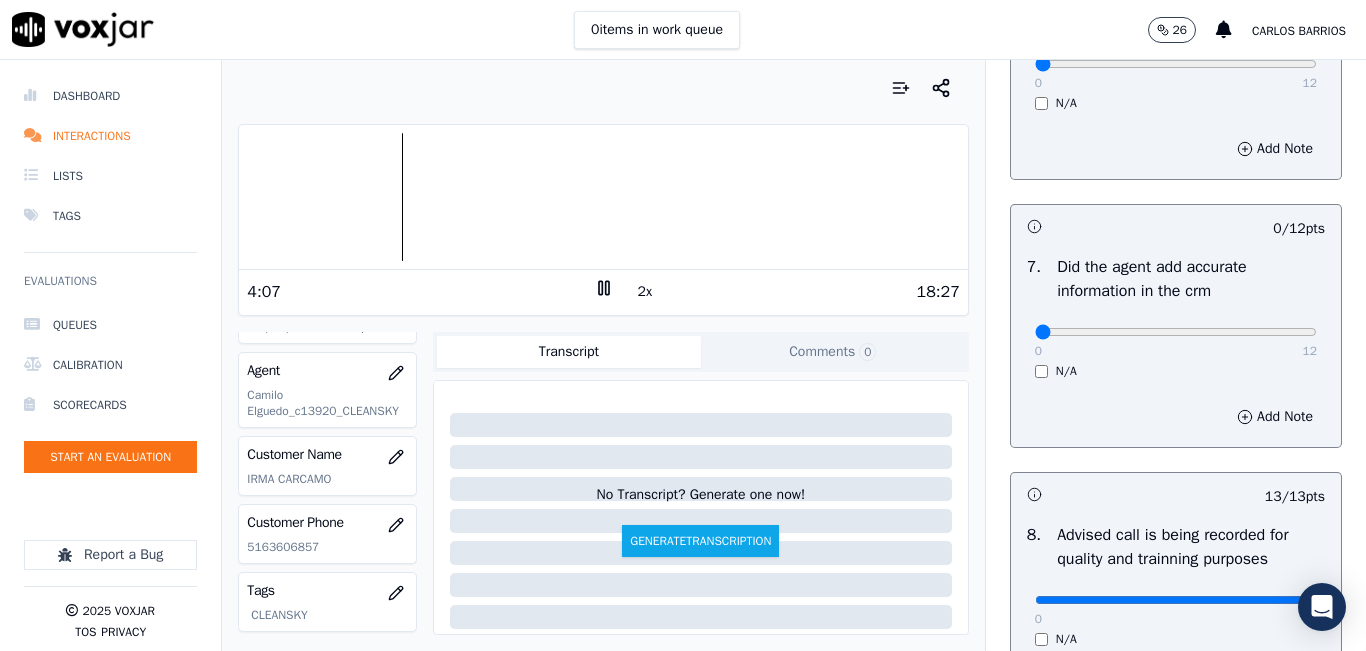 scroll, scrollTop: 1618, scrollLeft: 0, axis: vertical 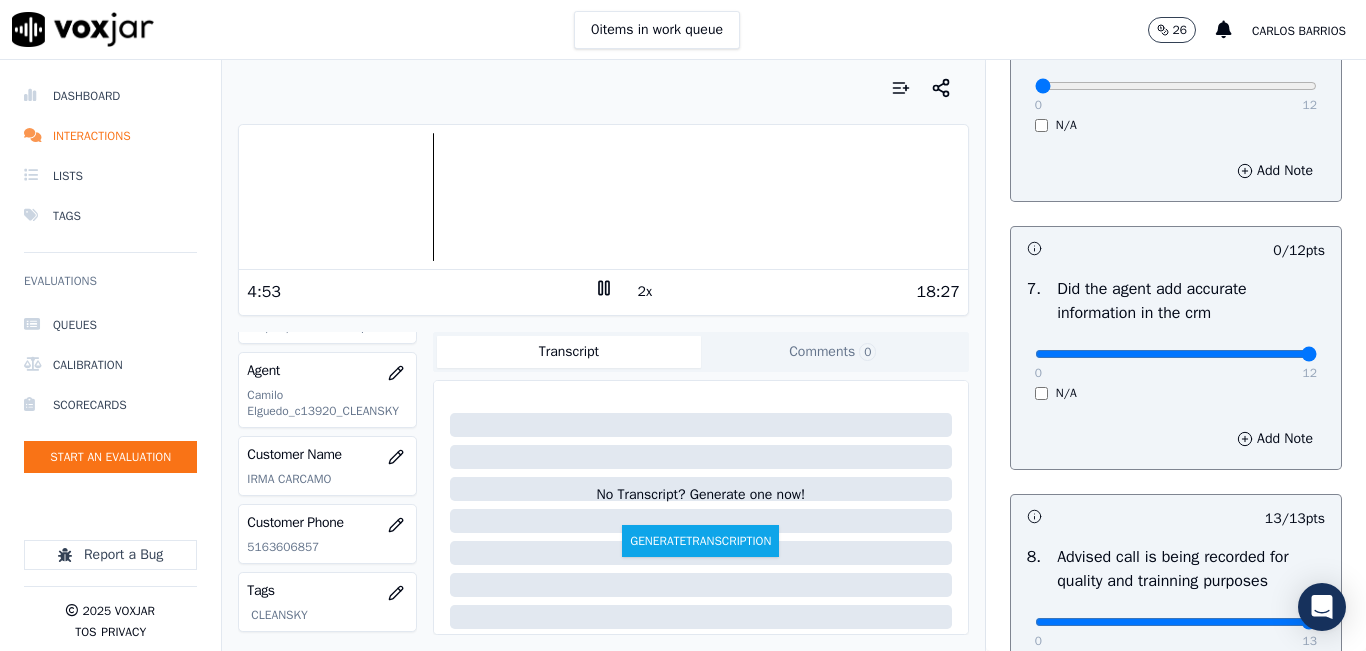 type on "12" 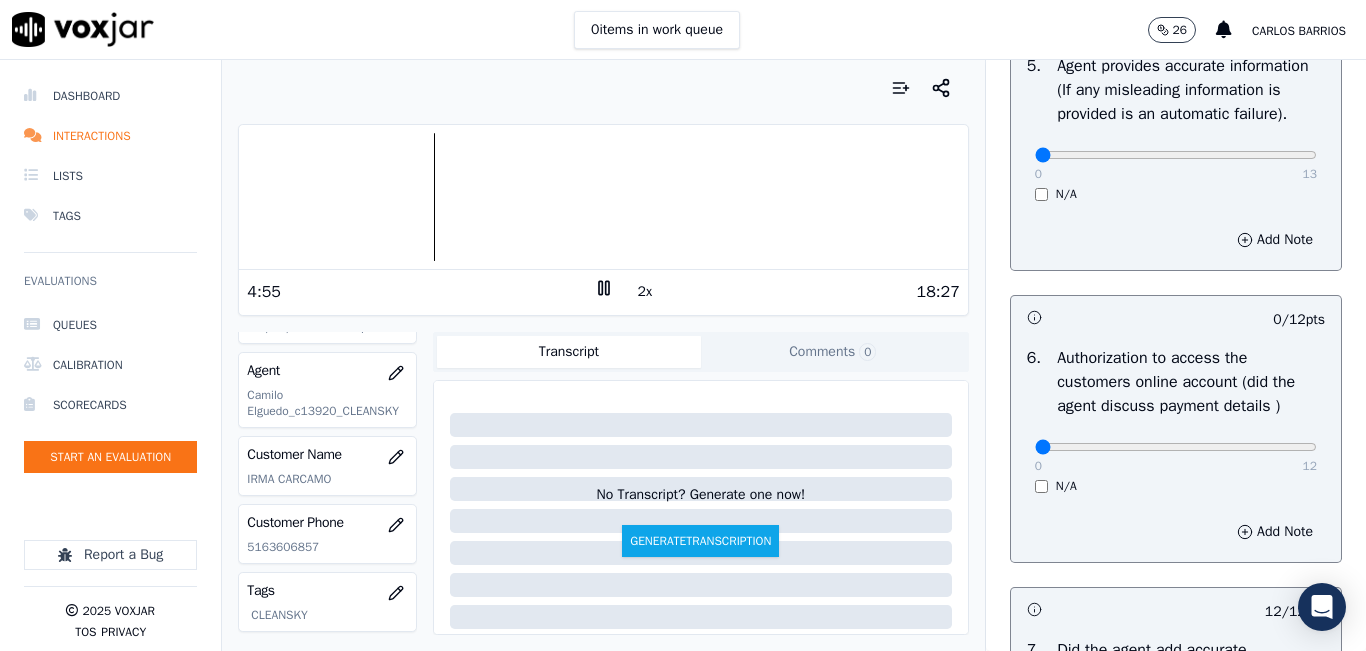 scroll, scrollTop: 1218, scrollLeft: 0, axis: vertical 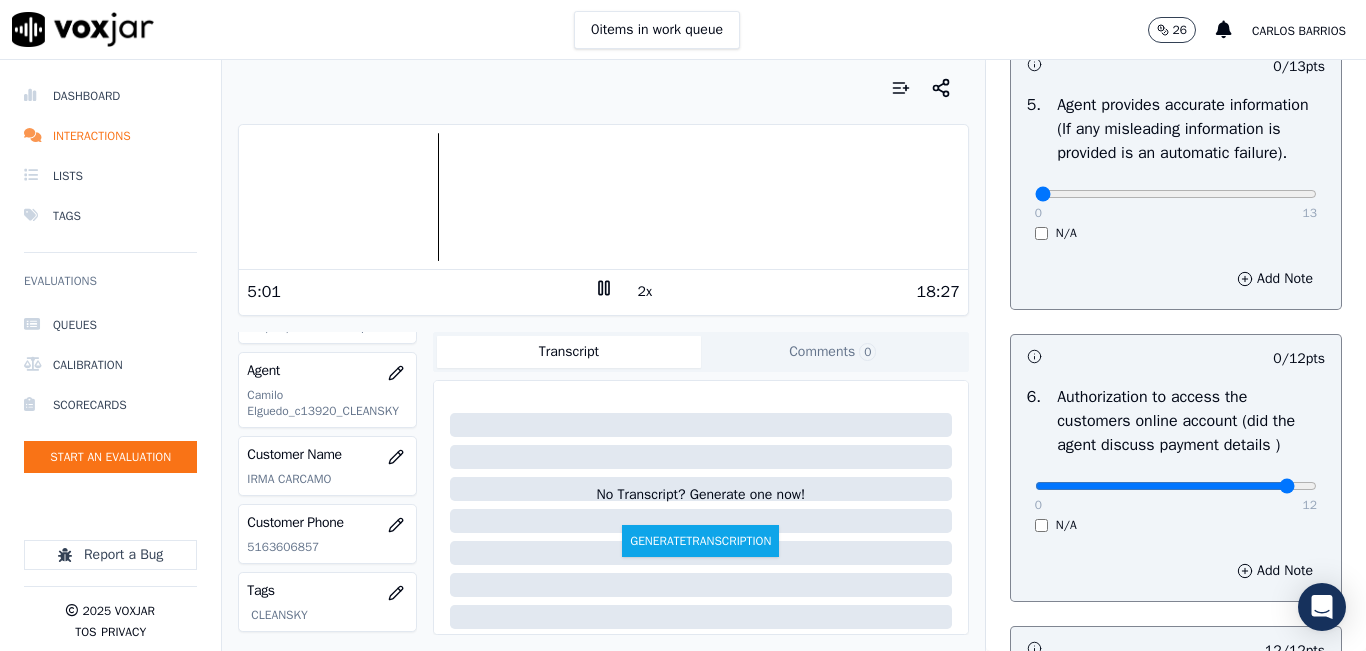 click at bounding box center [1176, -878] 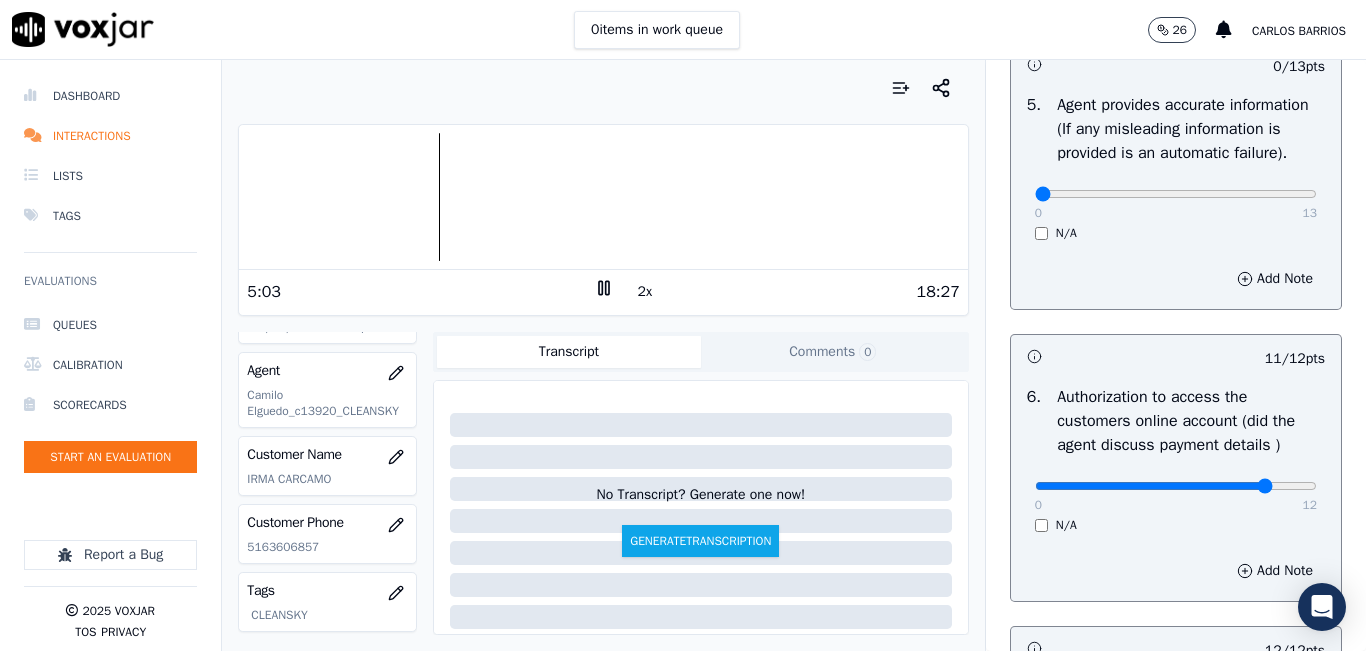 type on "10" 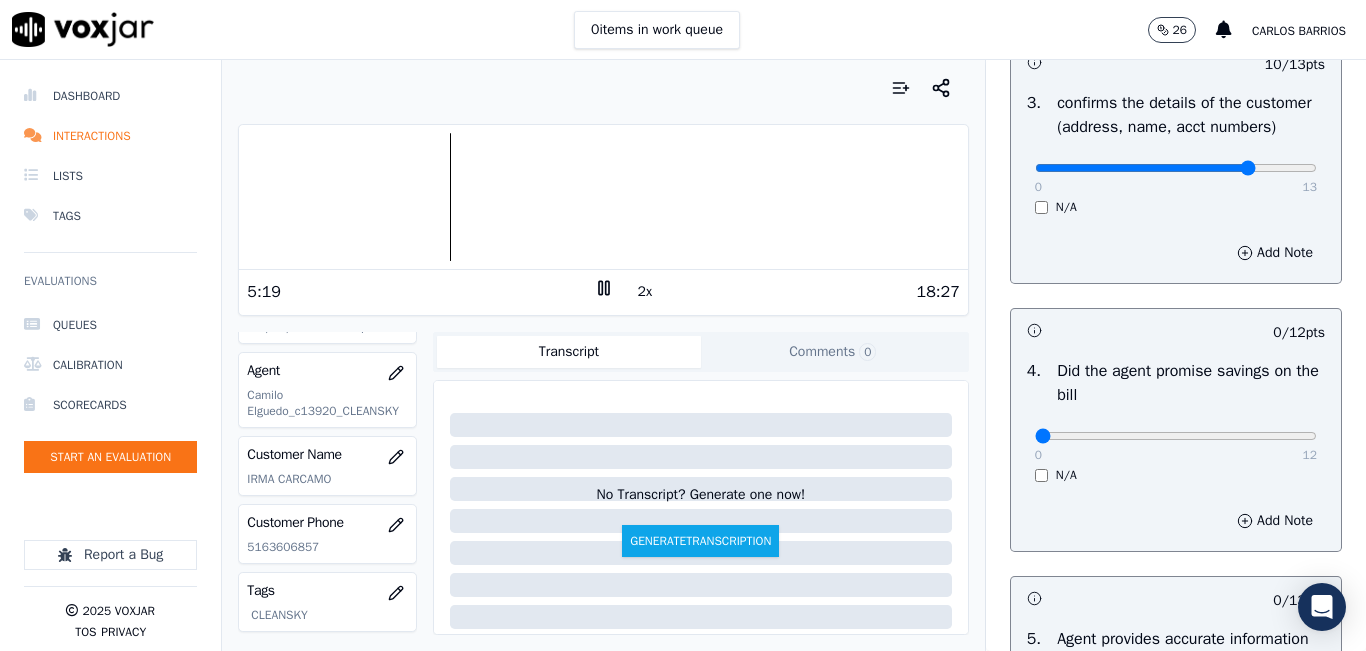 scroll, scrollTop: 718, scrollLeft: 0, axis: vertical 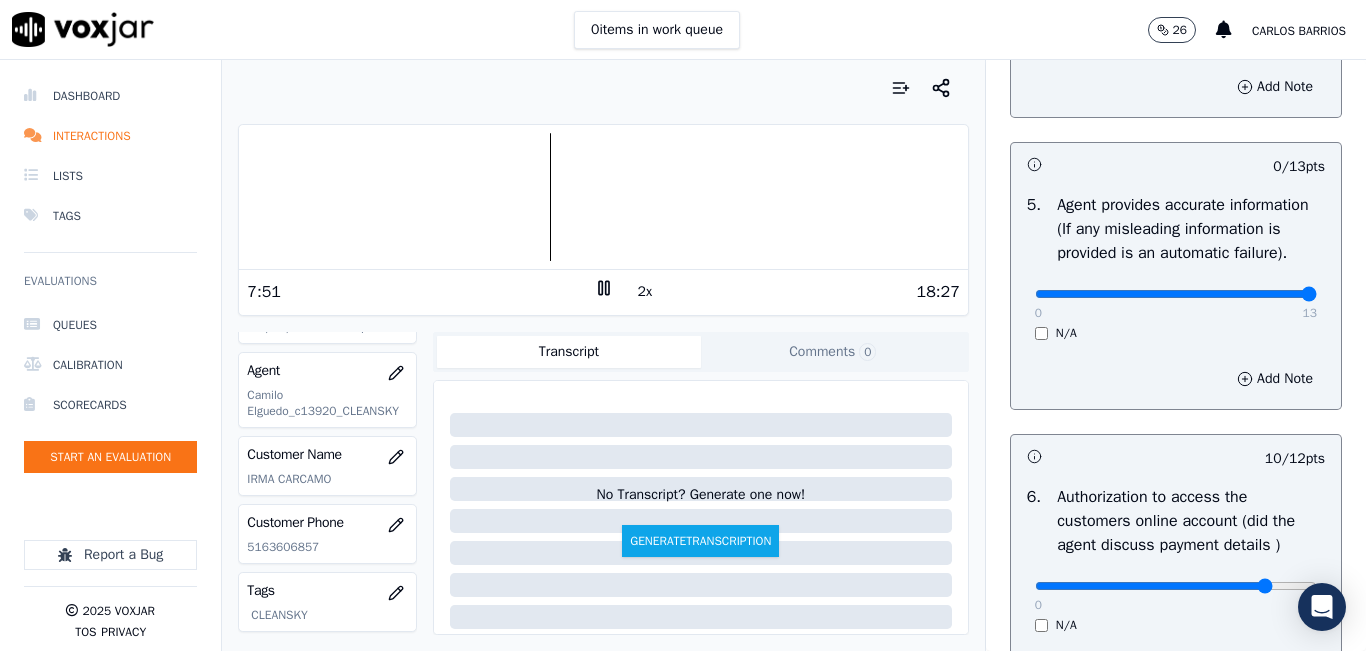 type on "13" 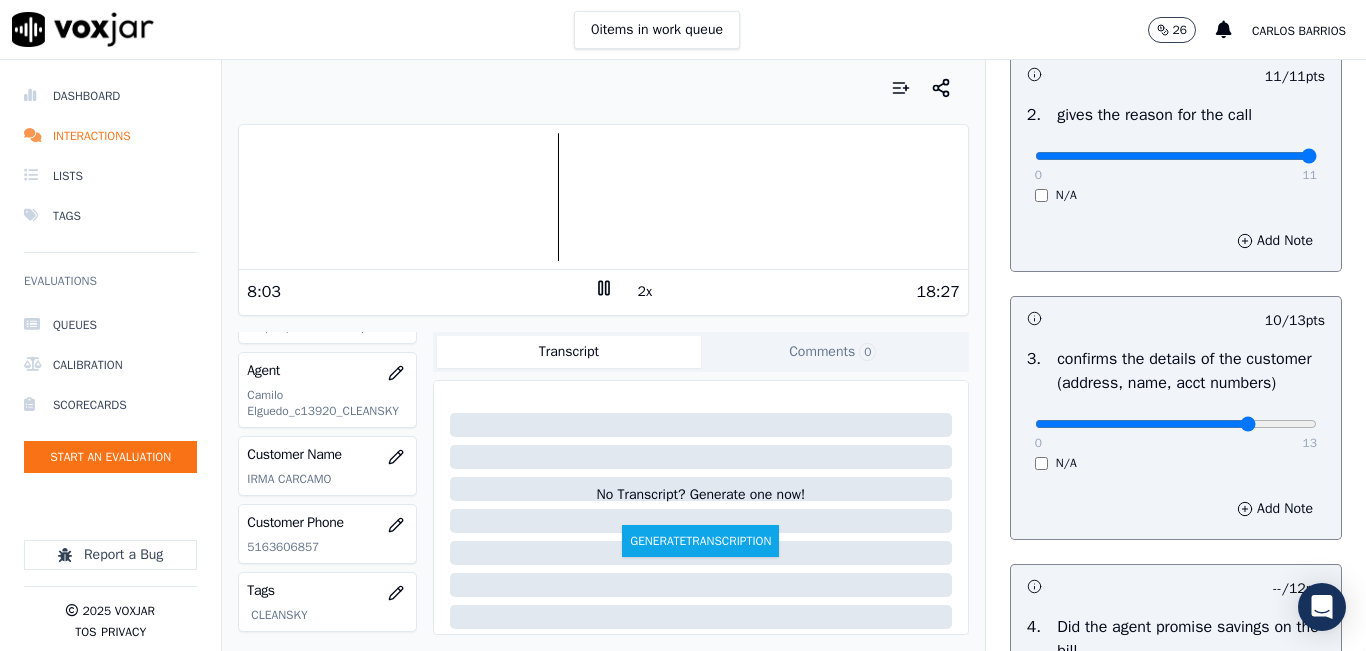 scroll, scrollTop: 418, scrollLeft: 0, axis: vertical 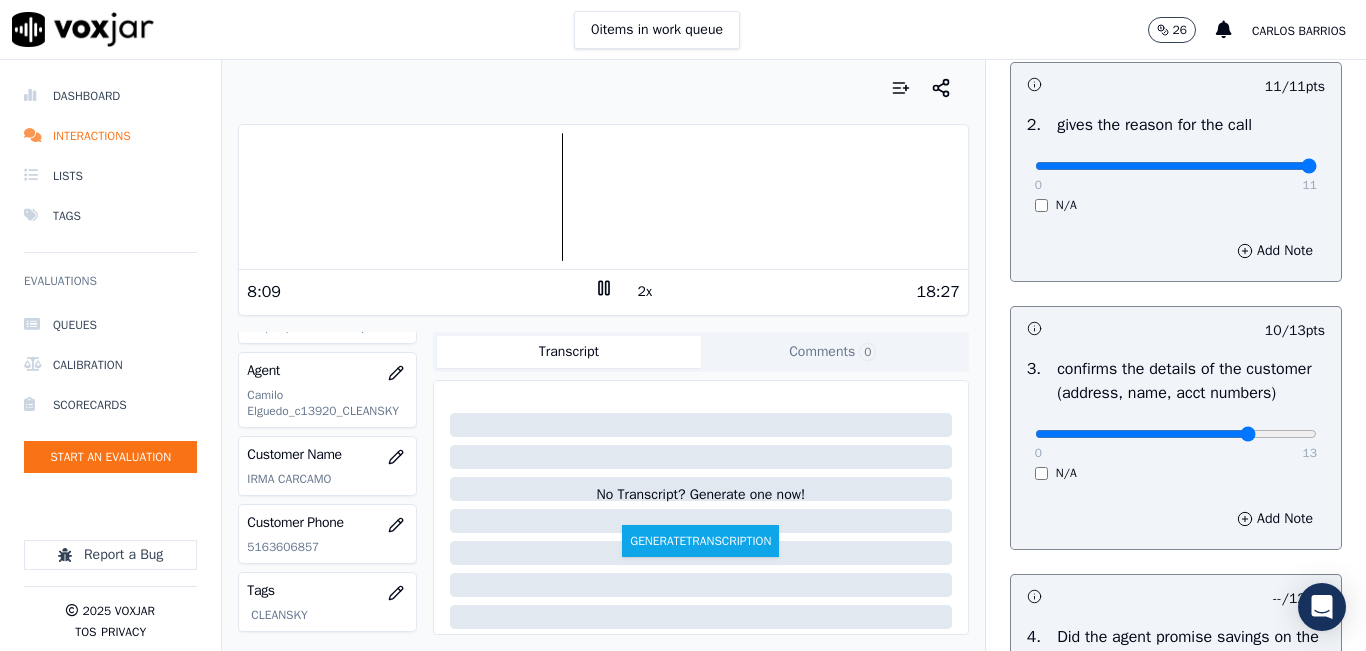 click at bounding box center (1176, -78) 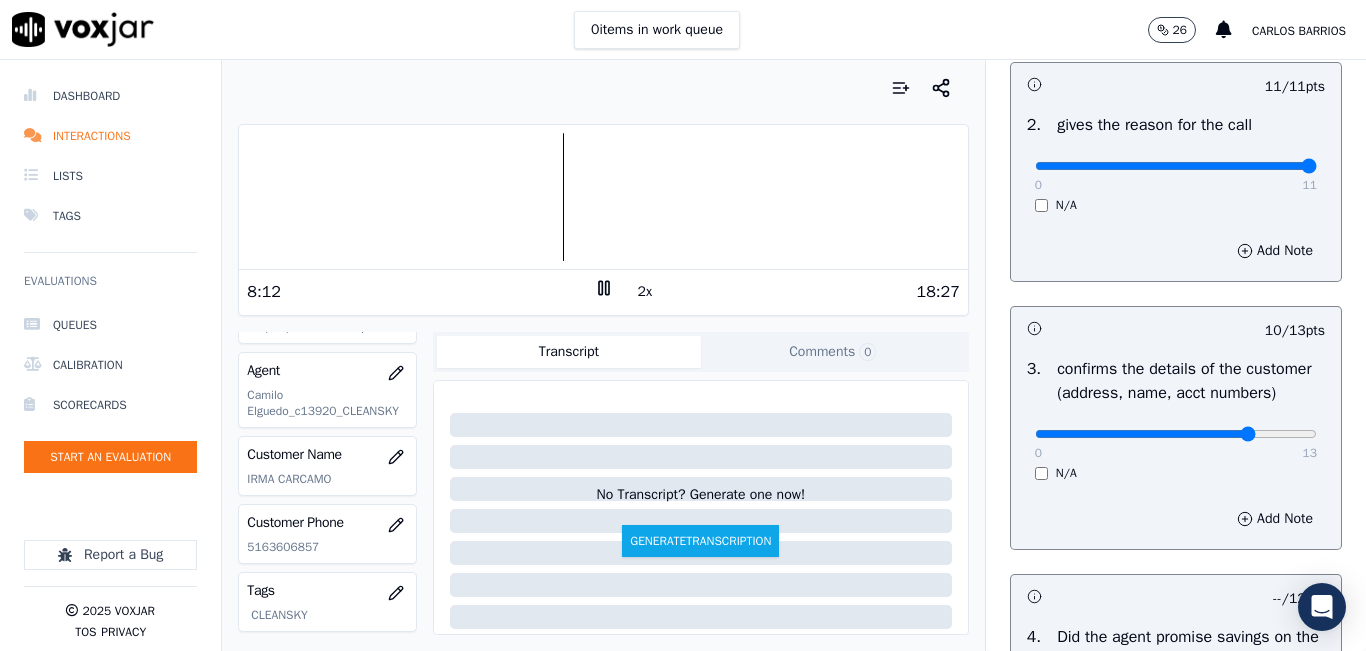 click at bounding box center (1176, -78) 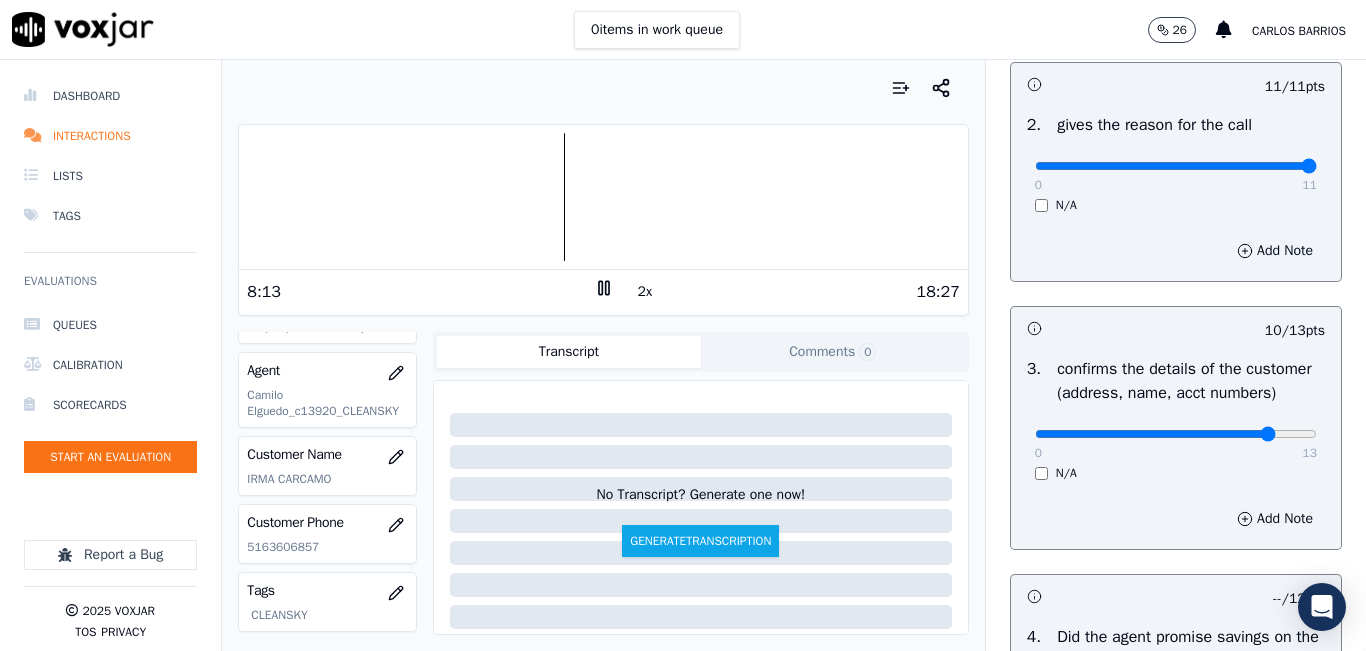 click at bounding box center [1176, -78] 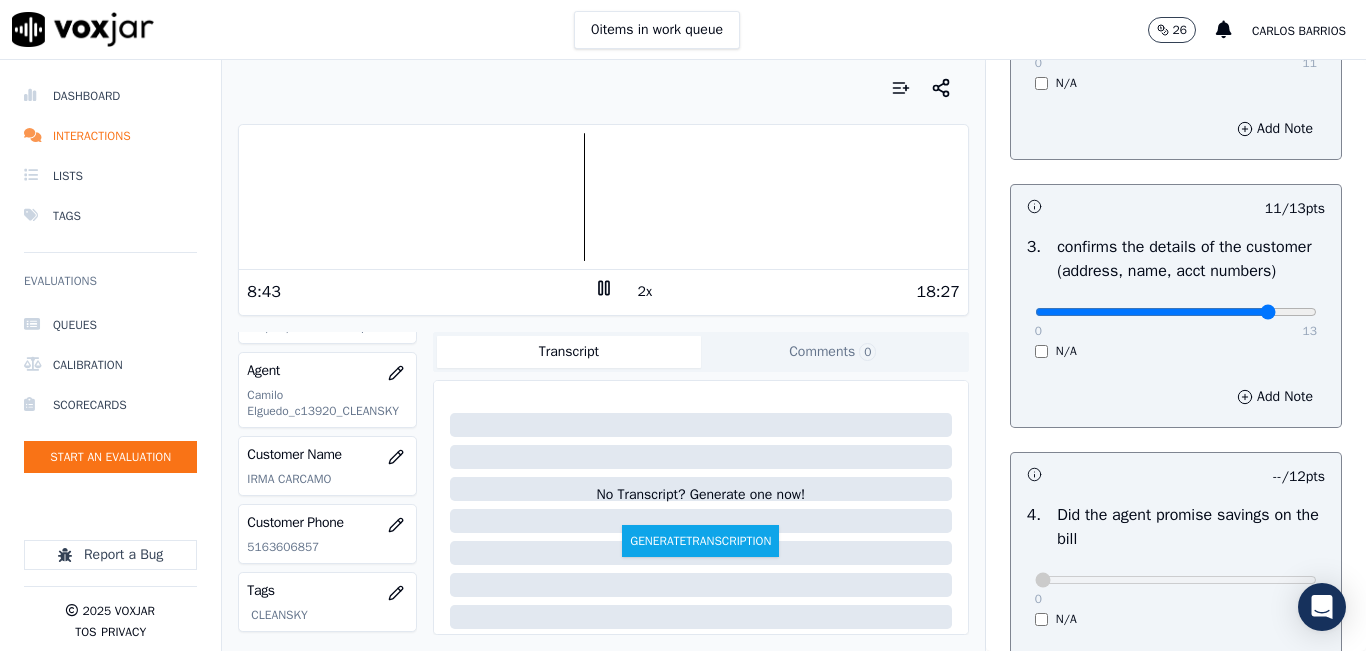scroll, scrollTop: 500, scrollLeft: 0, axis: vertical 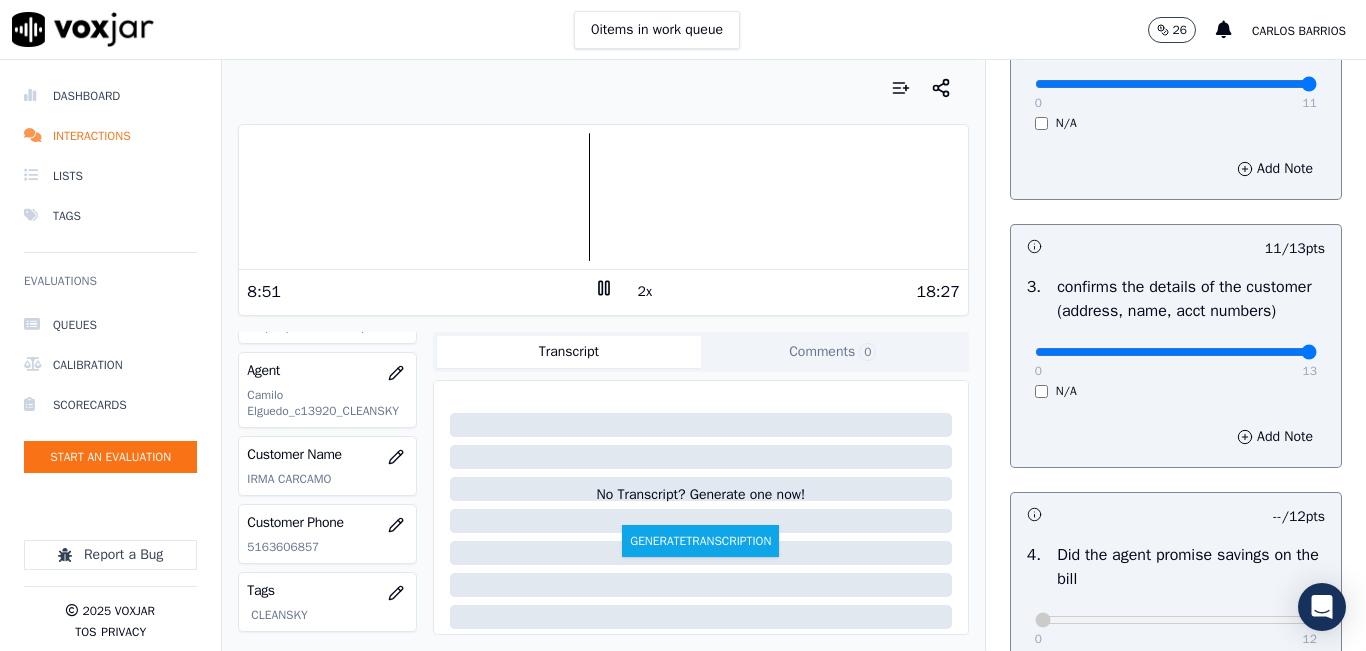 type on "13" 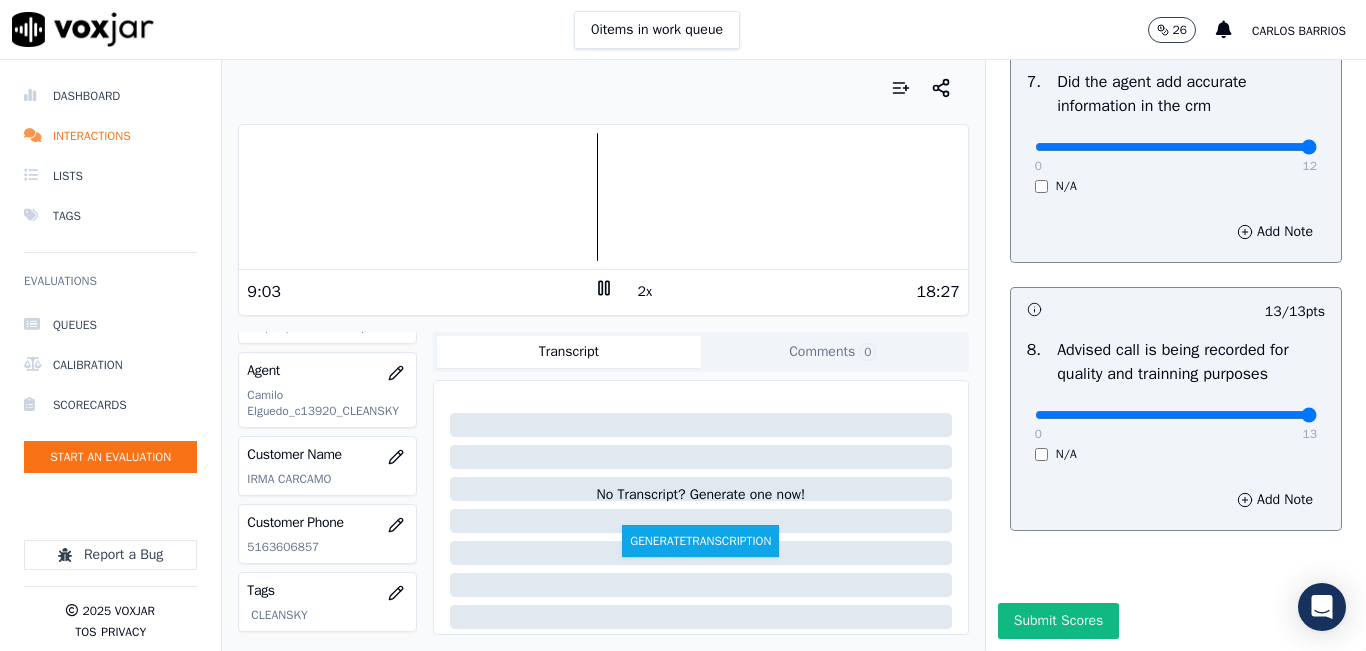scroll, scrollTop: 1918, scrollLeft: 0, axis: vertical 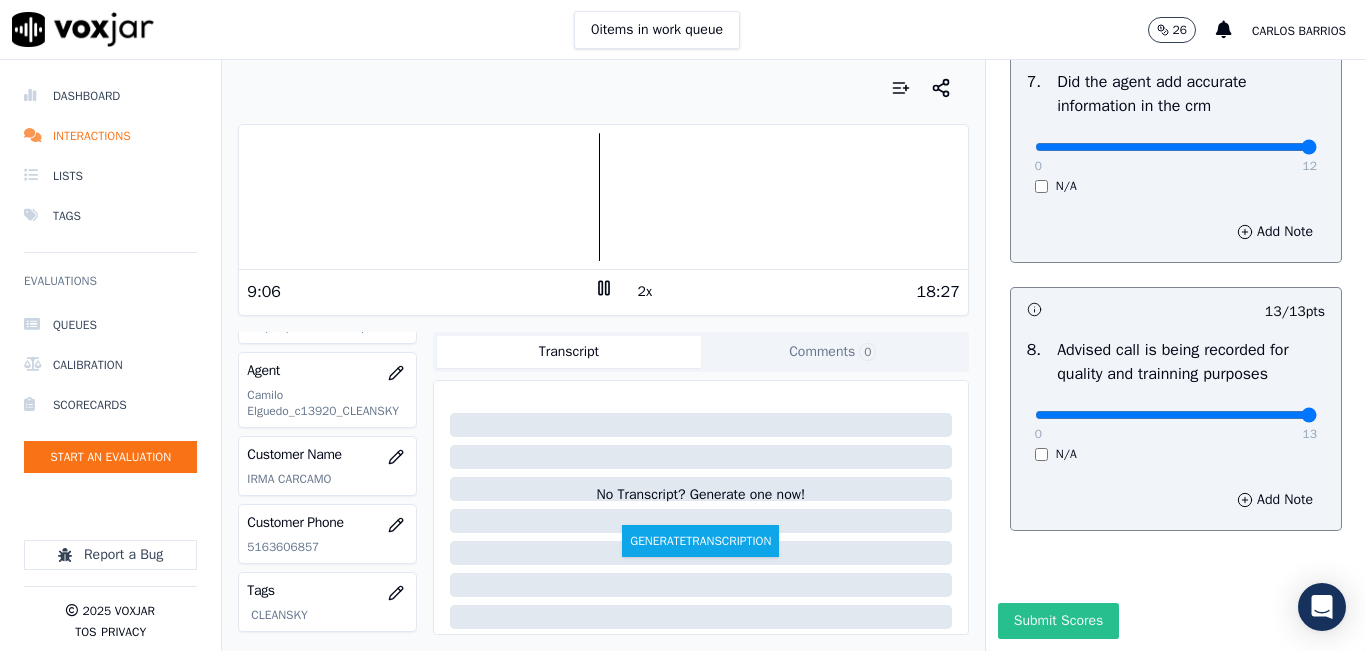 click on "Submit Scores" at bounding box center [1058, 621] 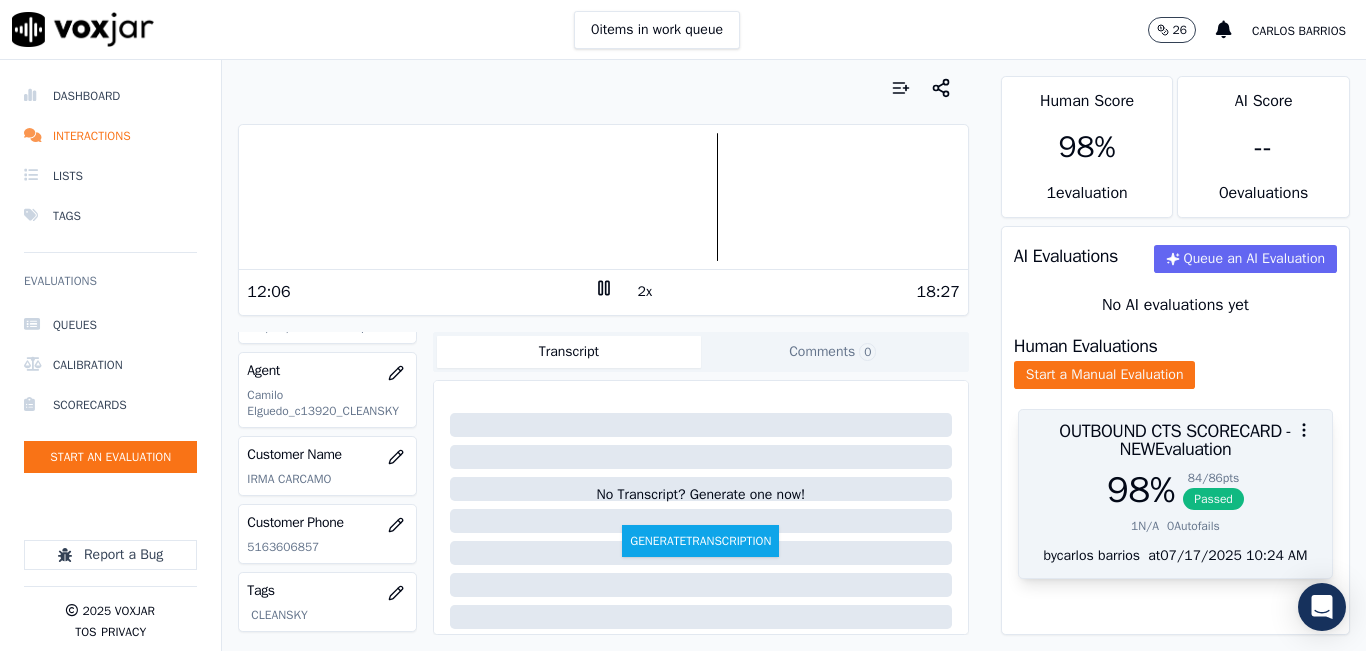 scroll, scrollTop: 32, scrollLeft: 0, axis: vertical 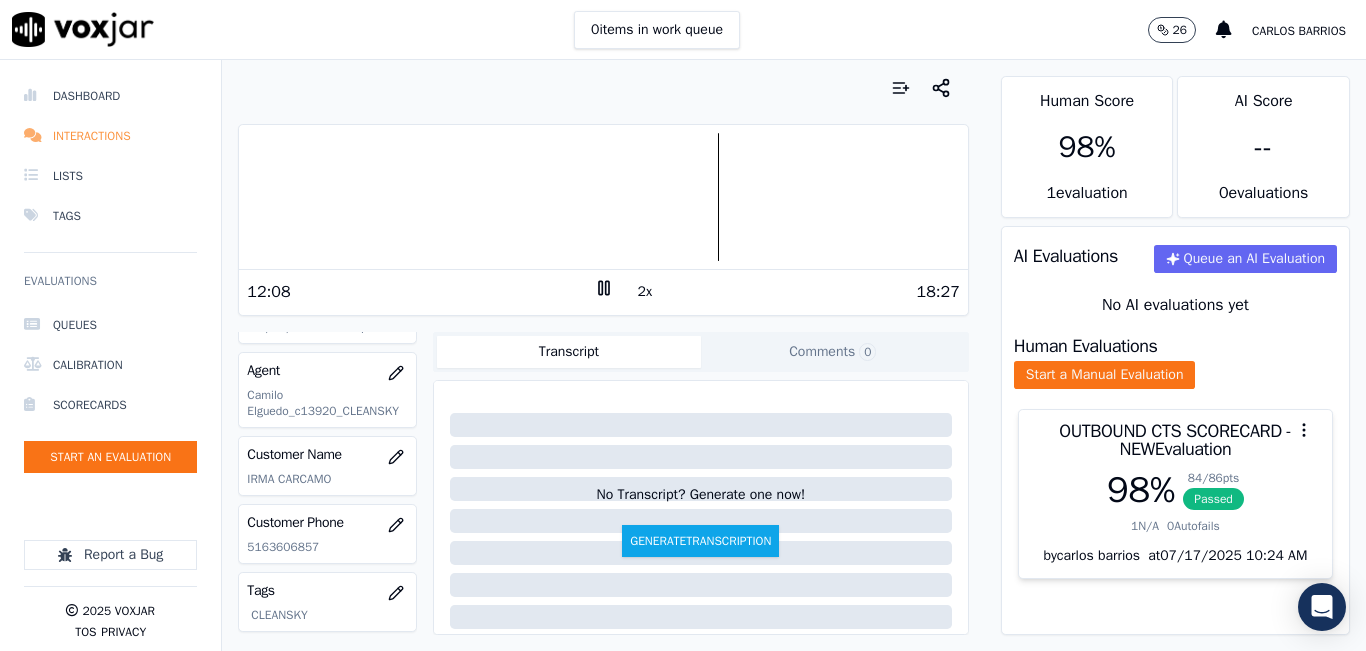 click on "Interactions" at bounding box center (110, 136) 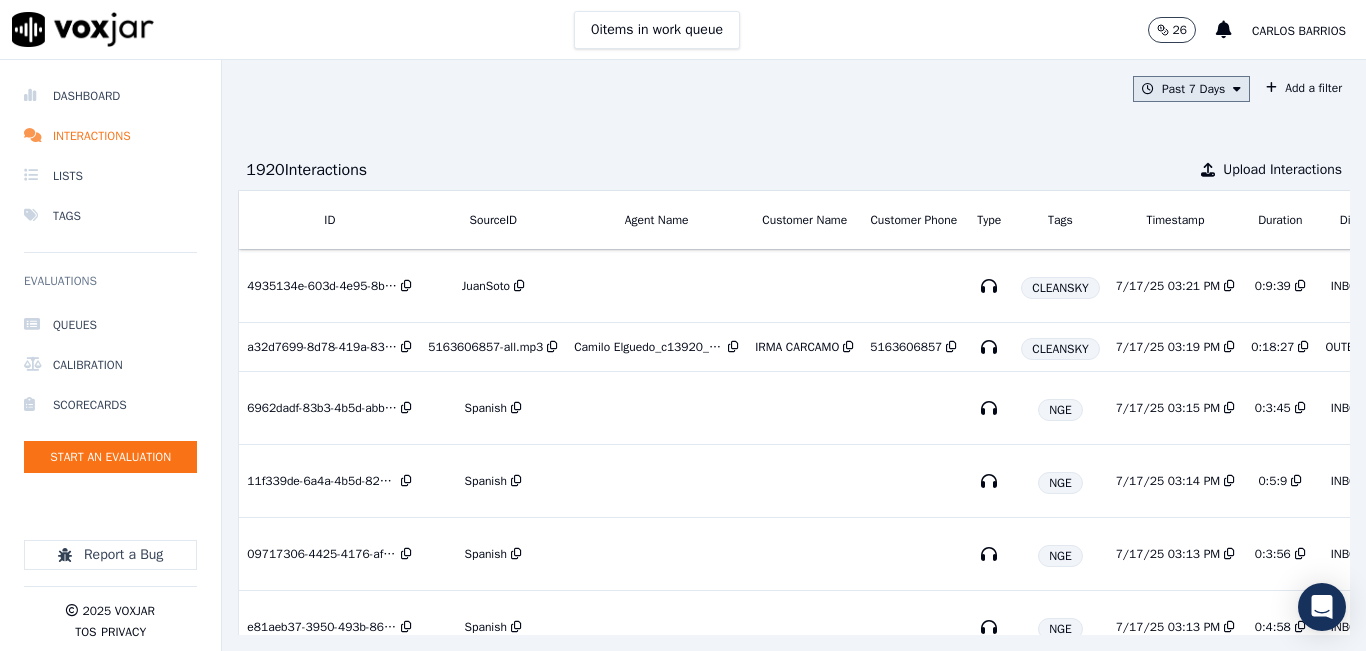 click on "Past 7 Days" at bounding box center [1191, 89] 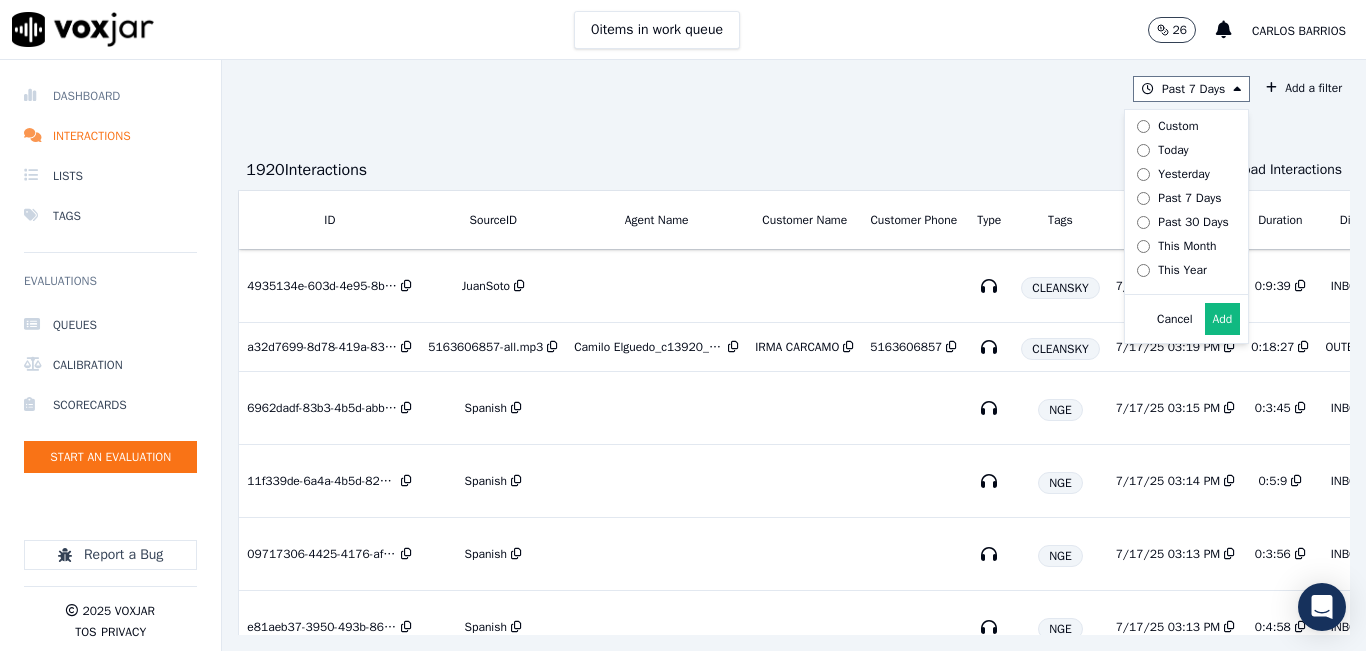 click on "Dashboard" at bounding box center (110, 96) 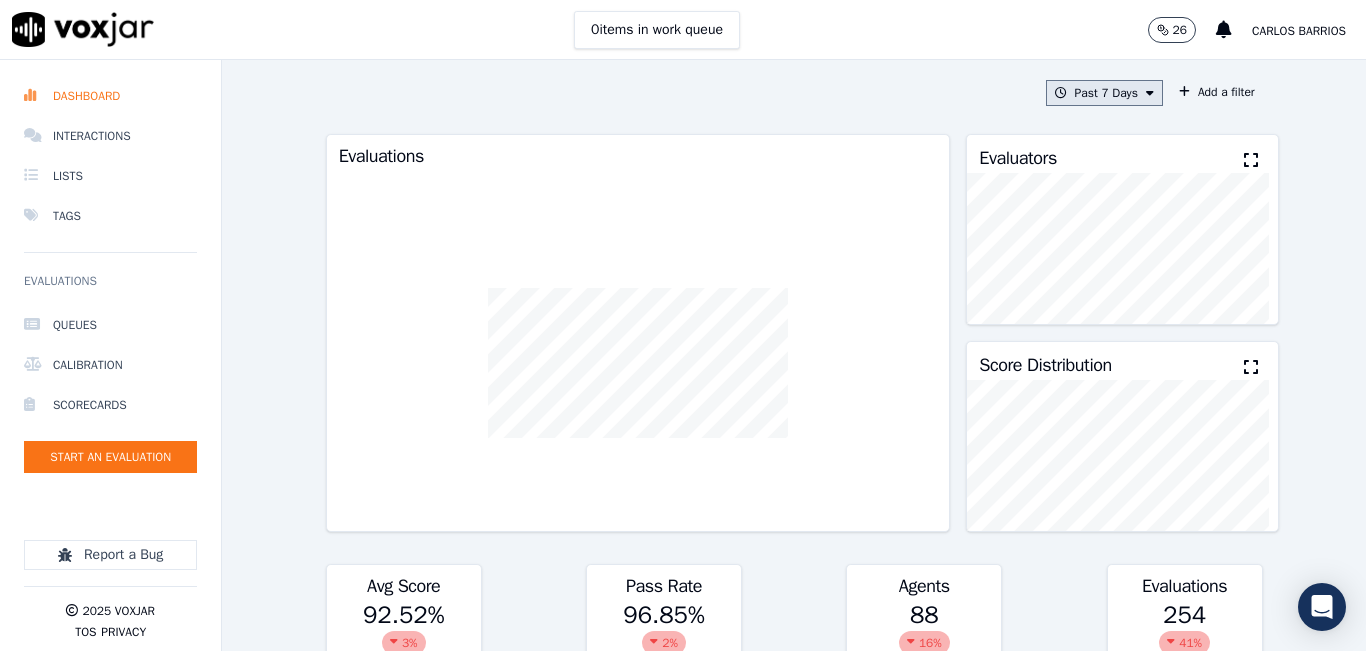 click on "Past 7 Days" at bounding box center (1104, 93) 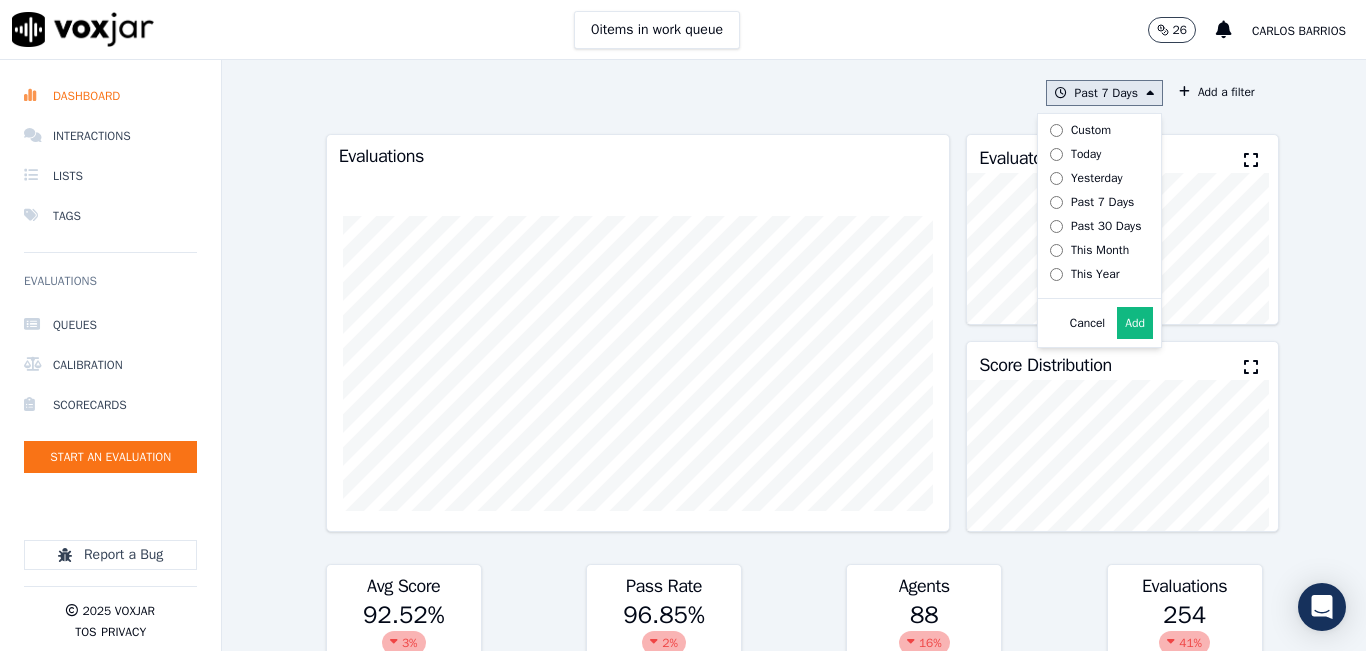 click on "Today" at bounding box center [1086, 154] 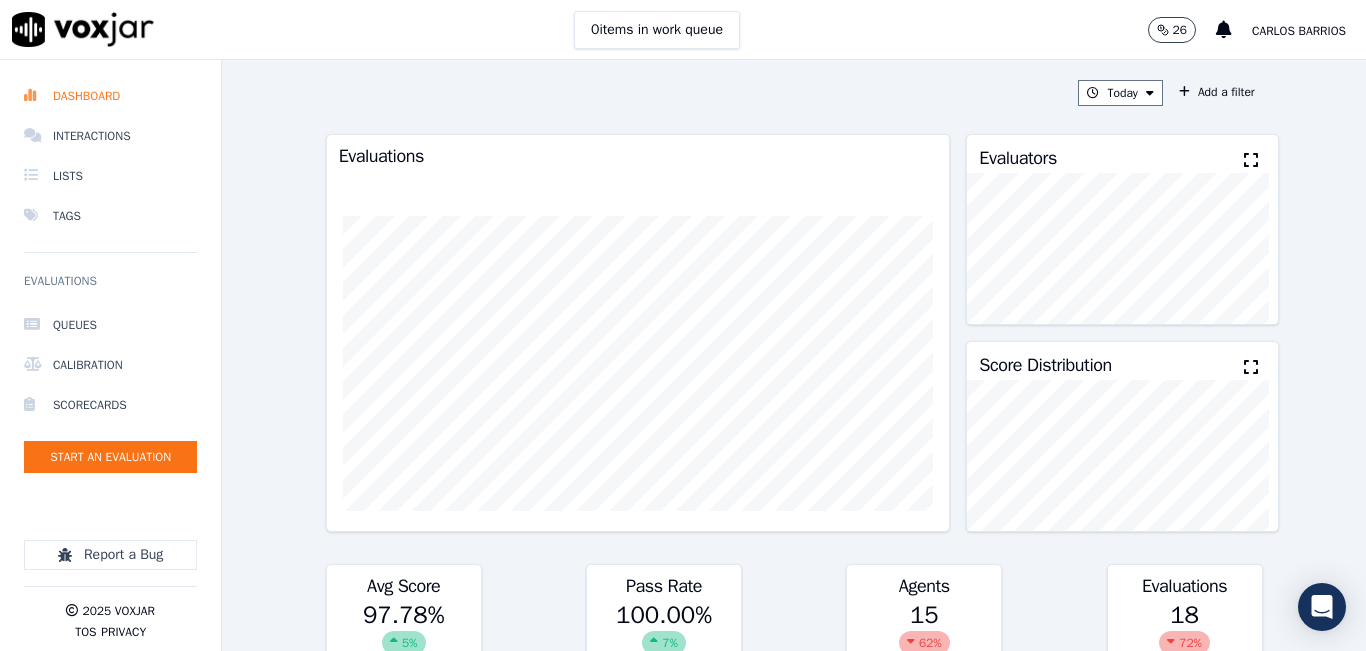 click at bounding box center (1251, 160) 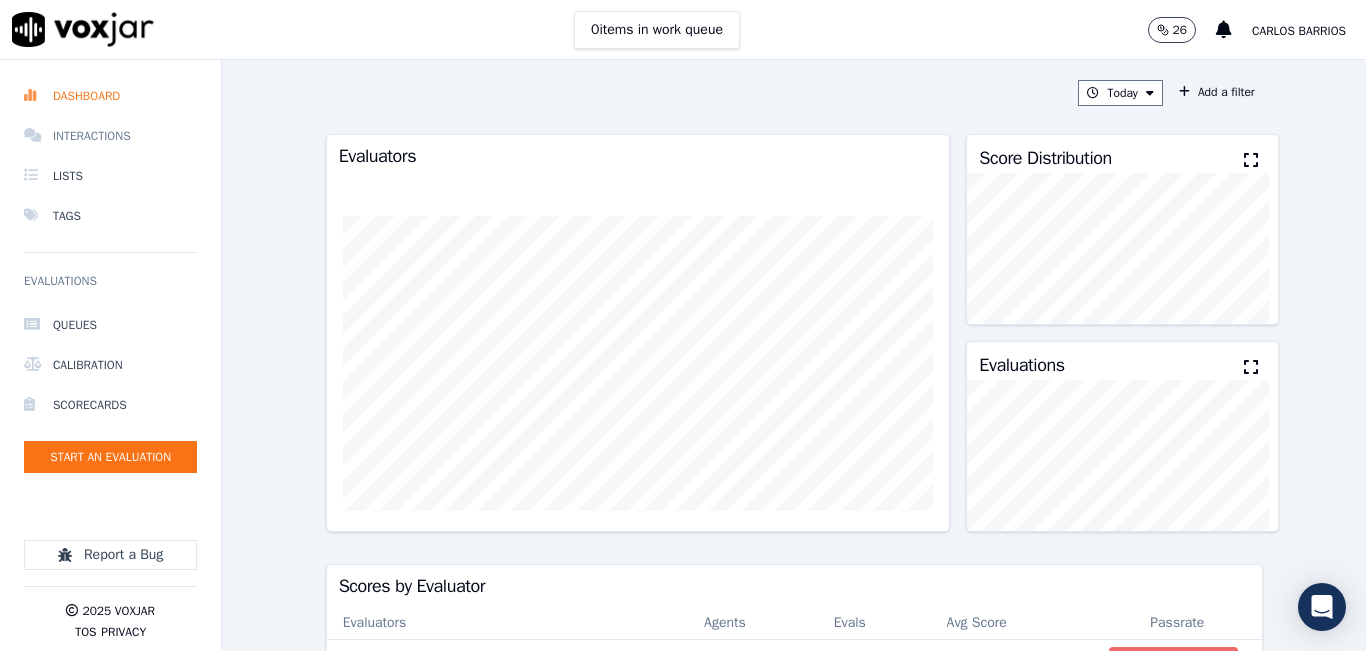 click on "Interactions" at bounding box center (110, 136) 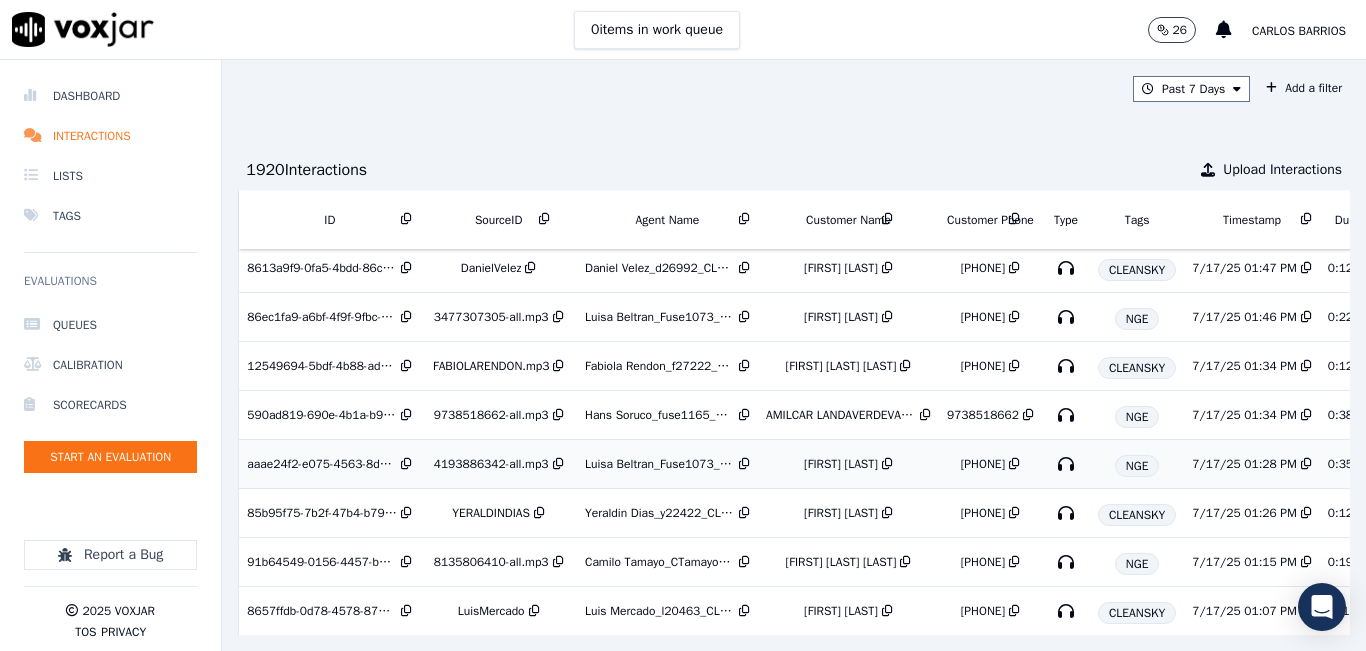 scroll, scrollTop: 2421, scrollLeft: 0, axis: vertical 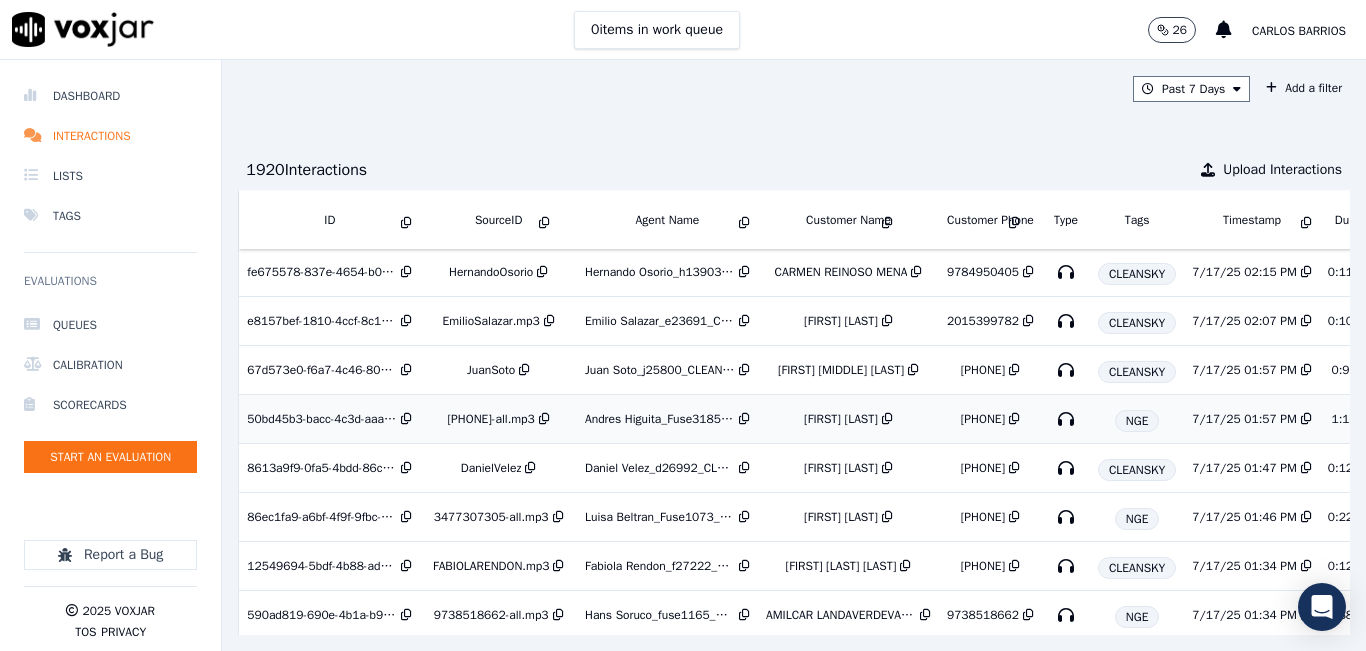 click on "ANTONIO FIGUEROA" at bounding box center [848, 419] 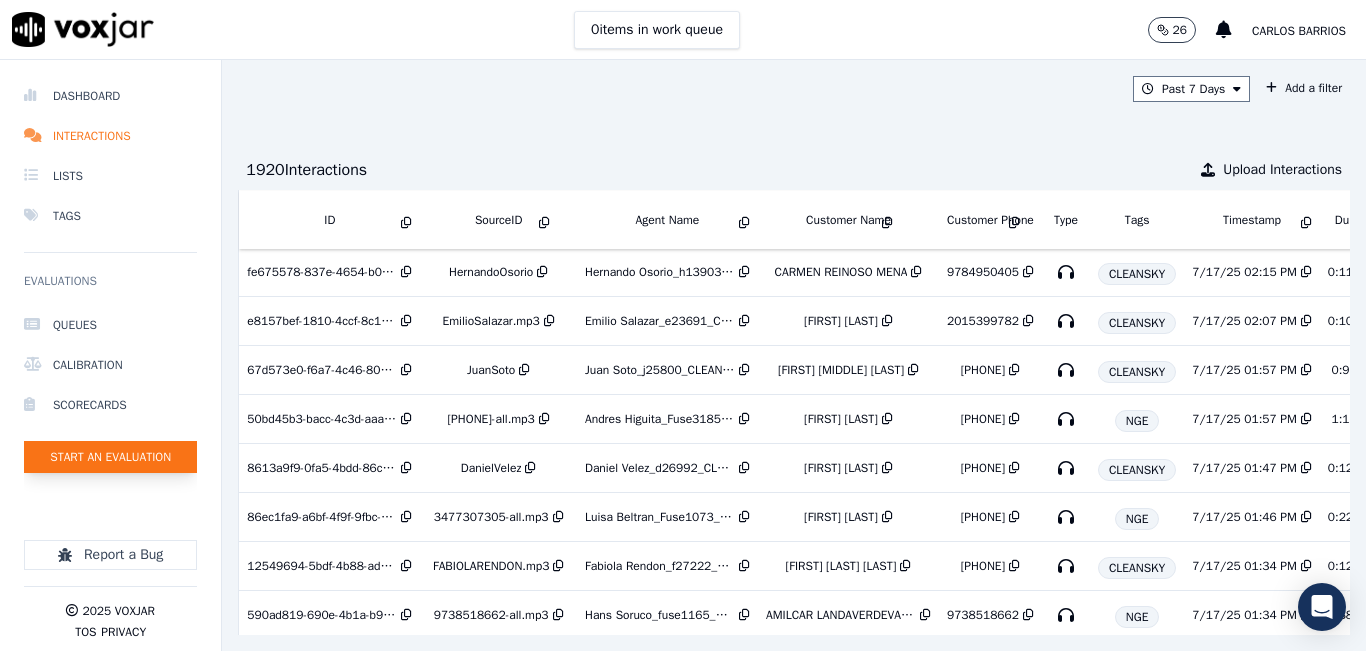 click on "Start an Evaluation" 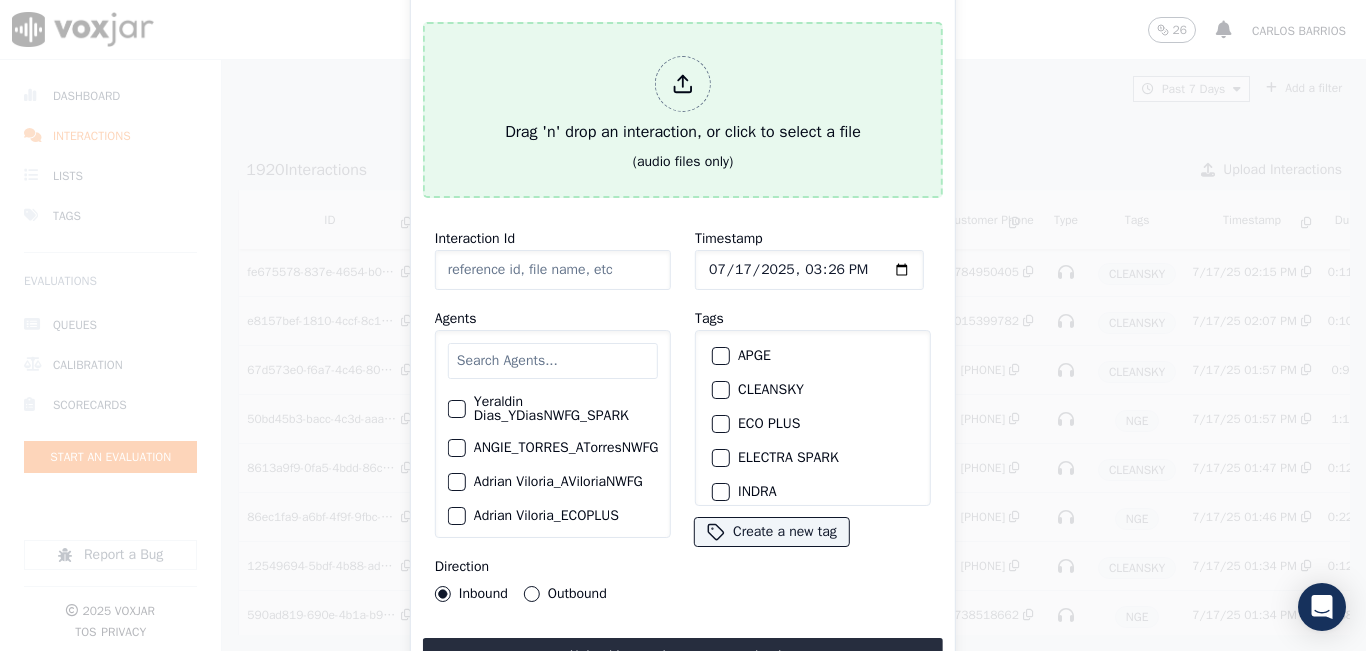 click on "Drag 'n' drop an interaction, or click to select a file" at bounding box center (683, 100) 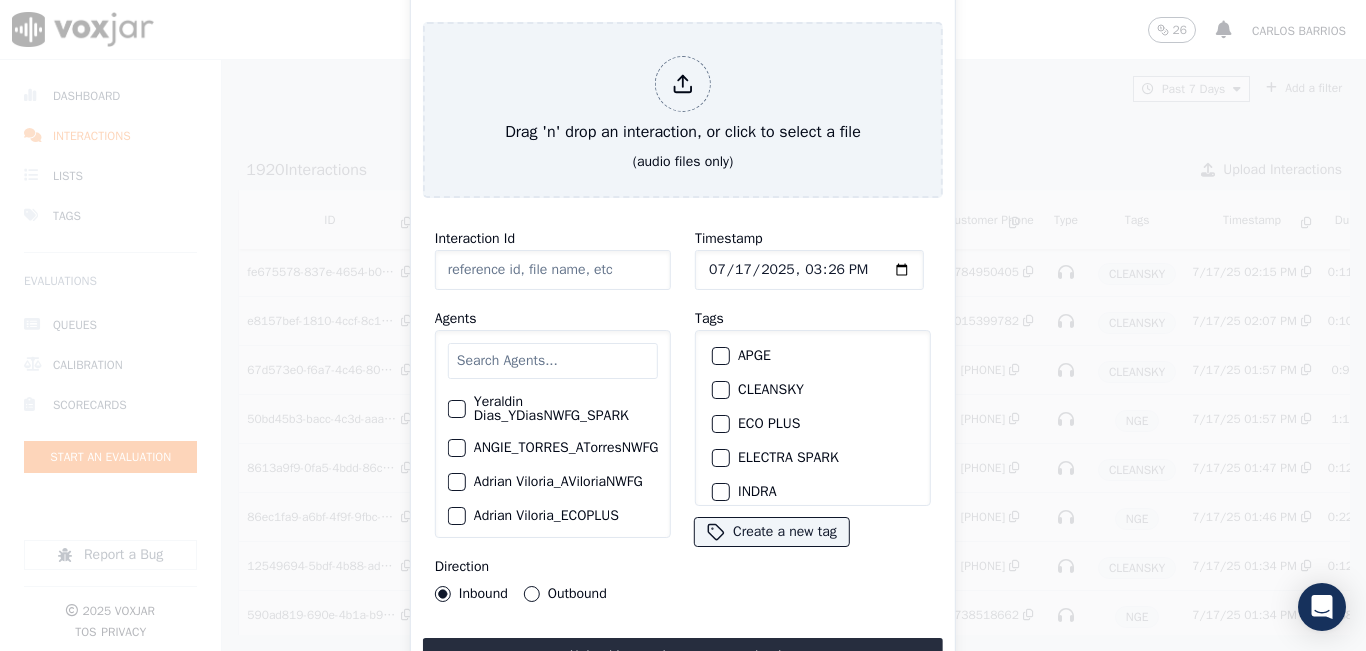 type on "20250716-114955_7328957568-all.mp3" 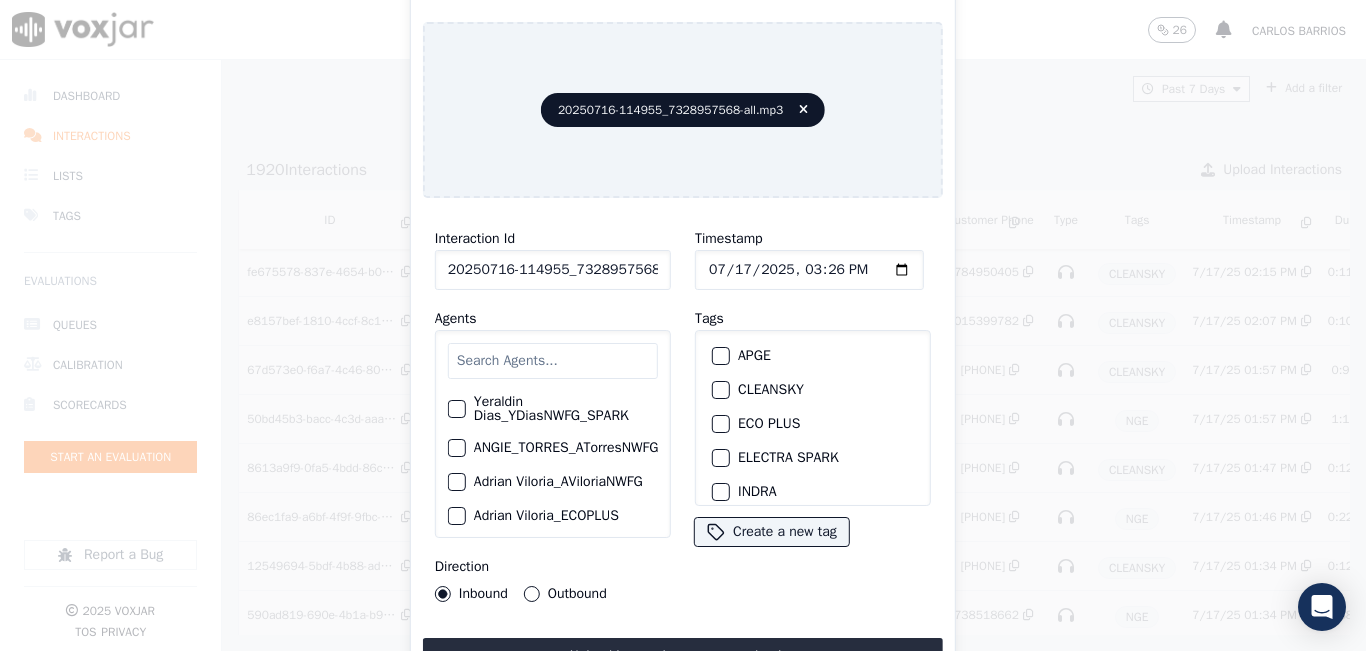 click at bounding box center [553, 361] 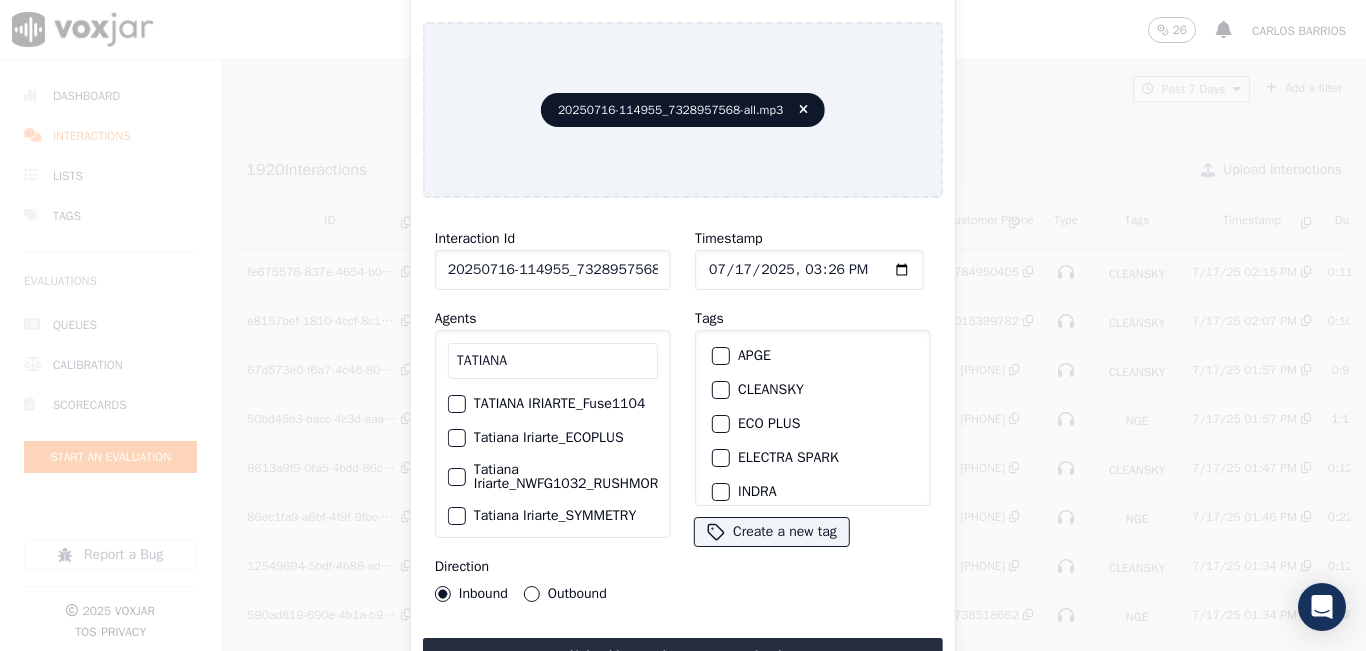 type on "TATIANA" 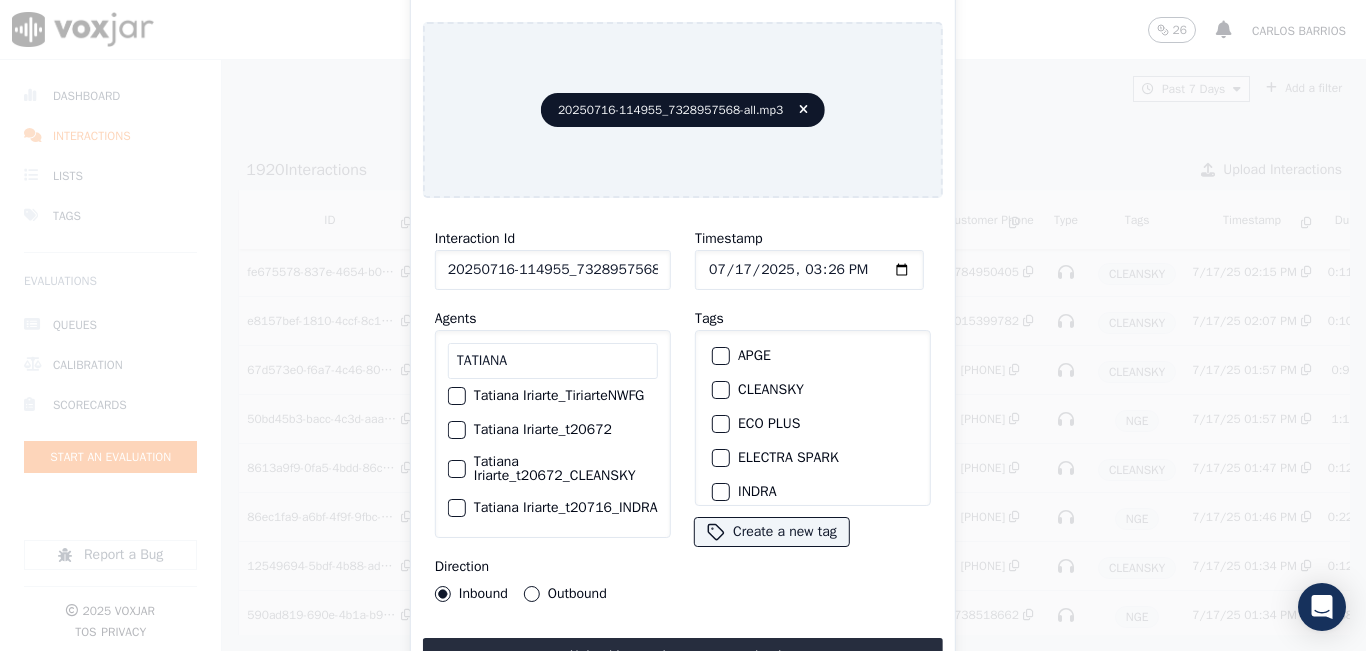 scroll, scrollTop: 200, scrollLeft: 0, axis: vertical 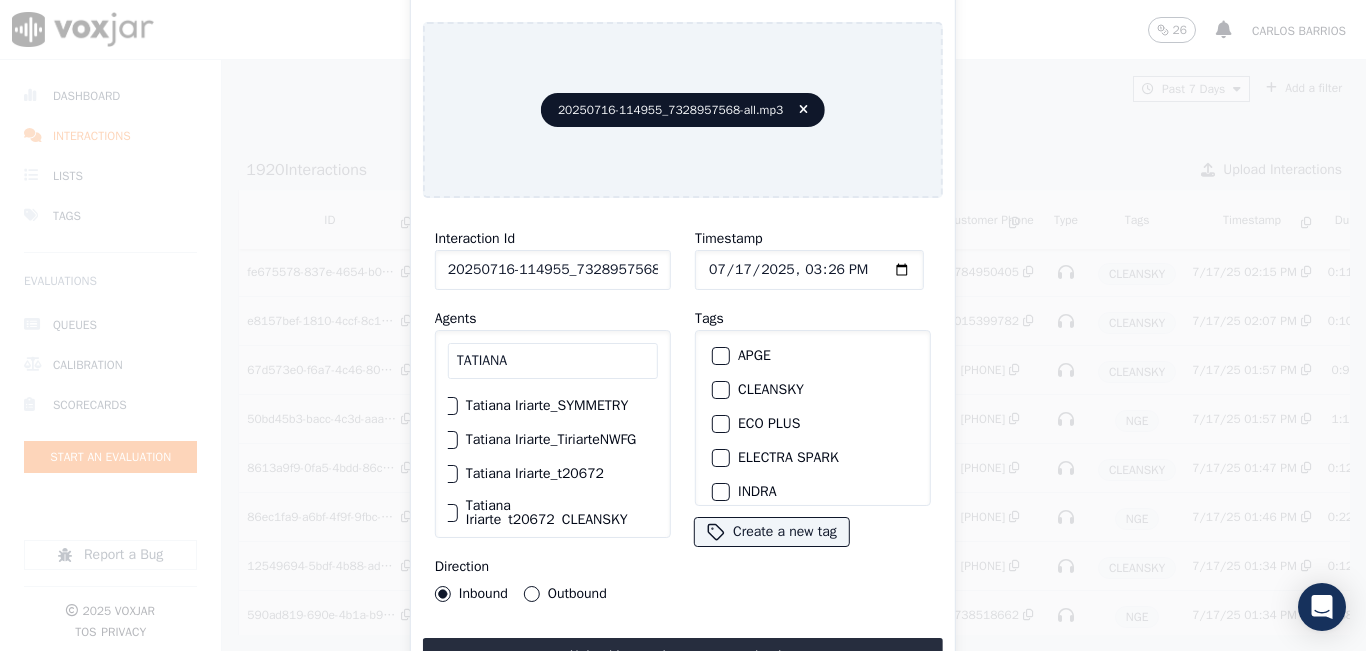 click on "Tatiana Iriarte_TiriarteNWFG" 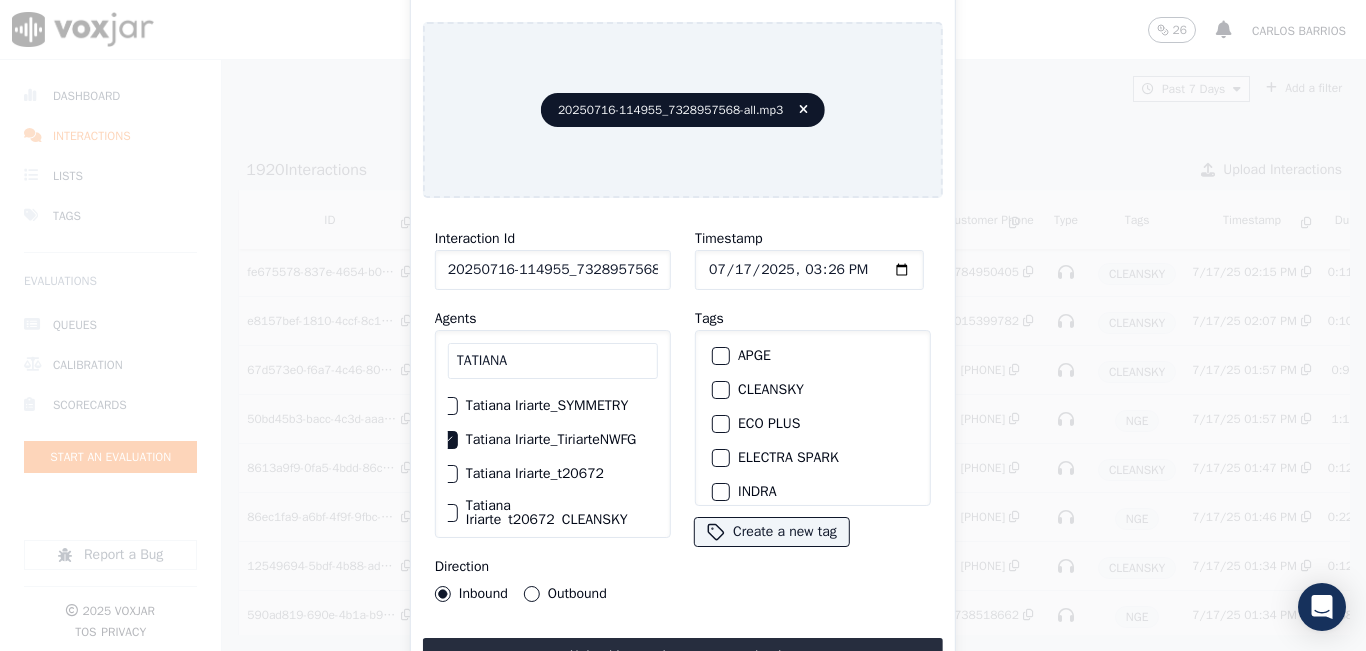 click at bounding box center (720, 390) 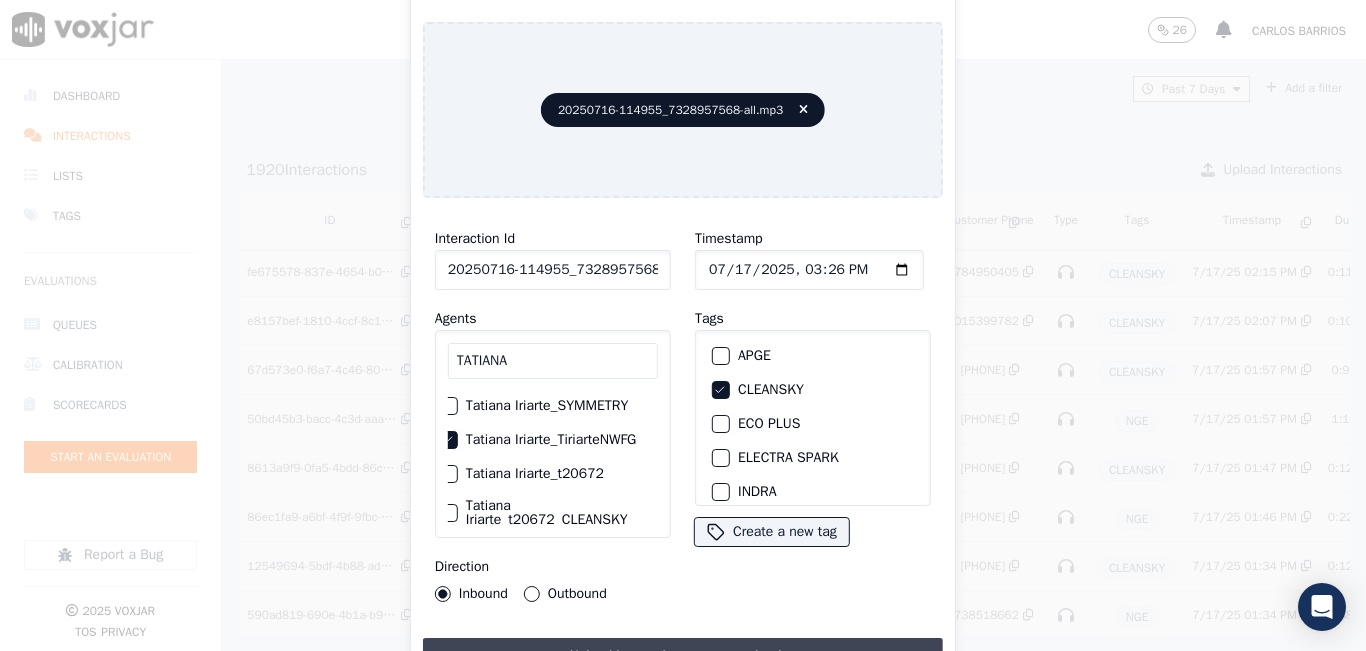 click on "Upload interaction to start evaluation" at bounding box center (683, 656) 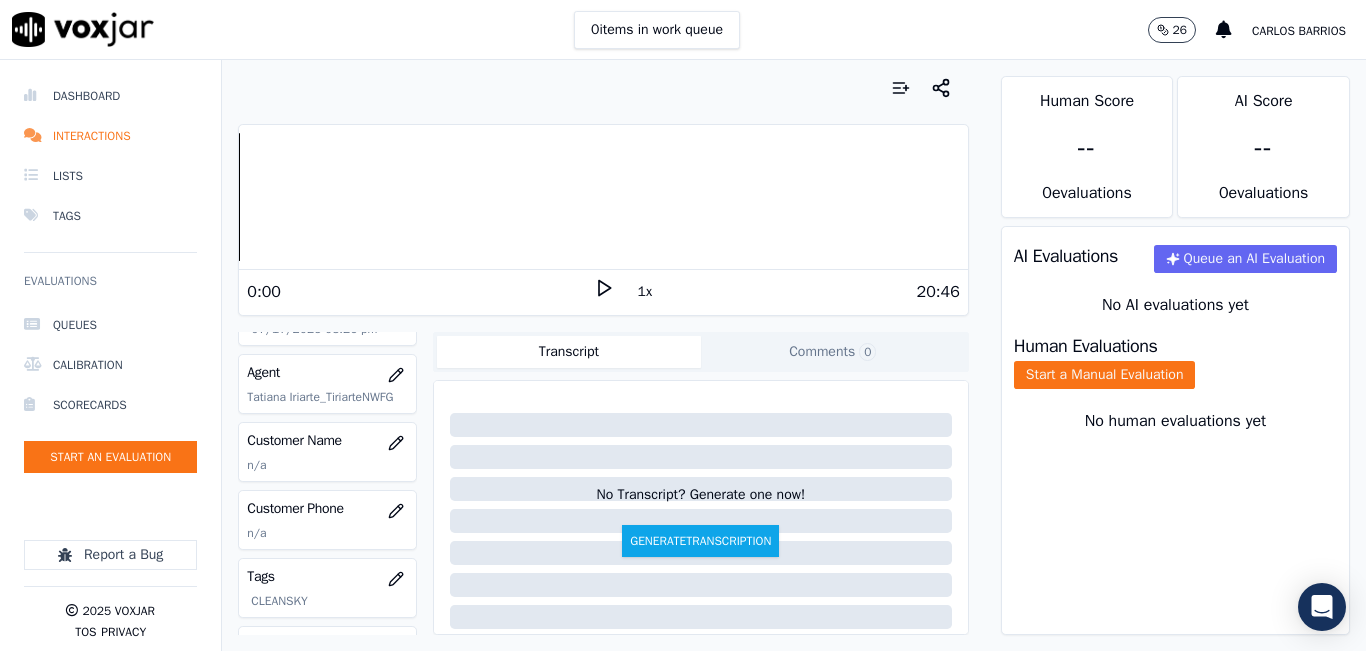 scroll, scrollTop: 200, scrollLeft: 0, axis: vertical 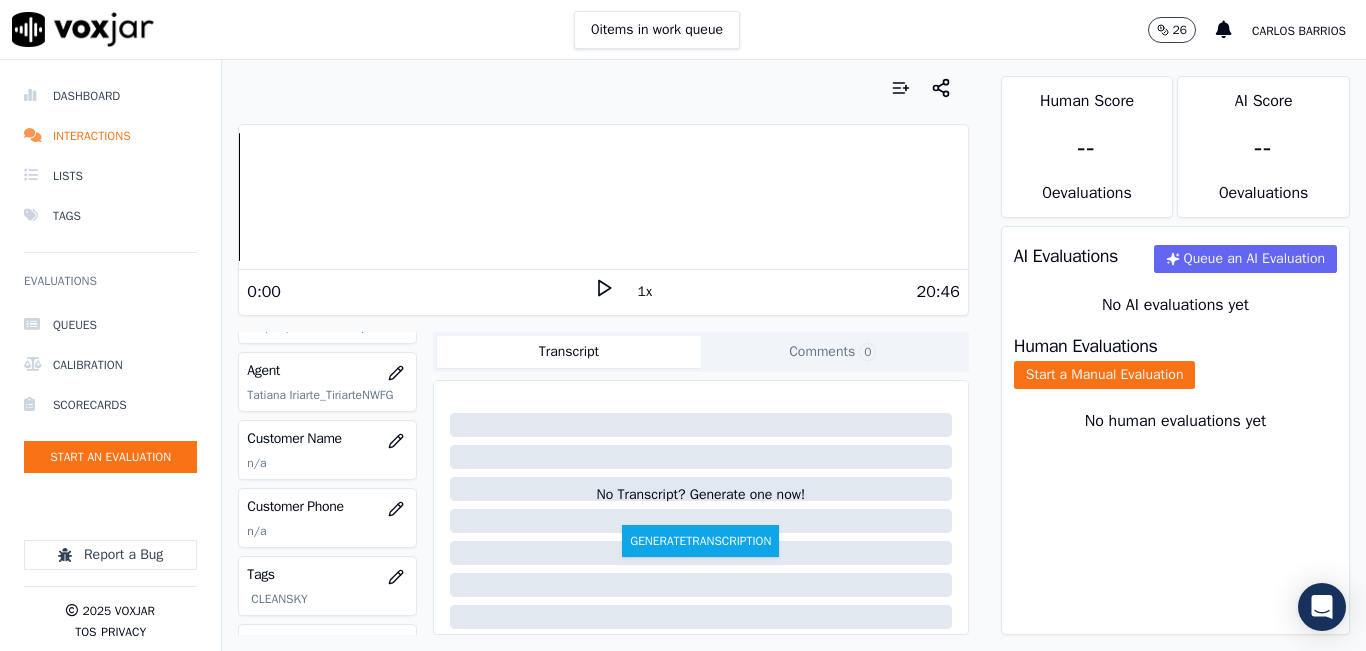 click 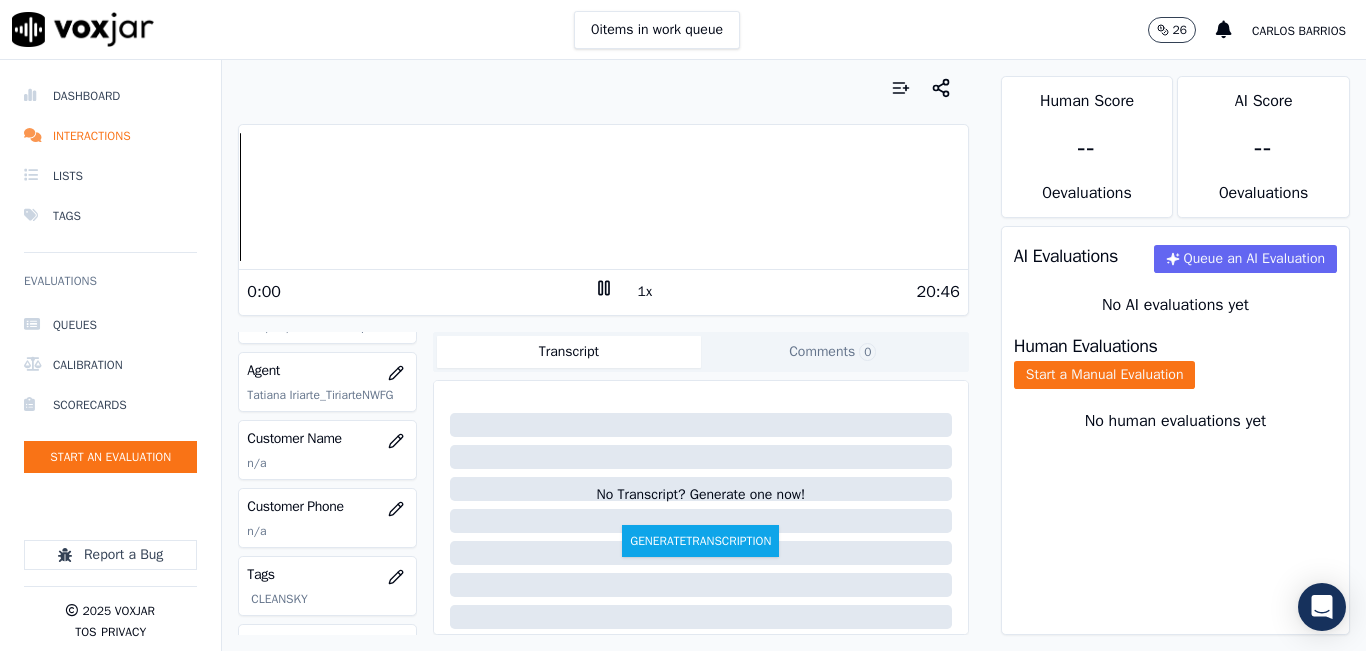 click on "1x" at bounding box center (645, 292) 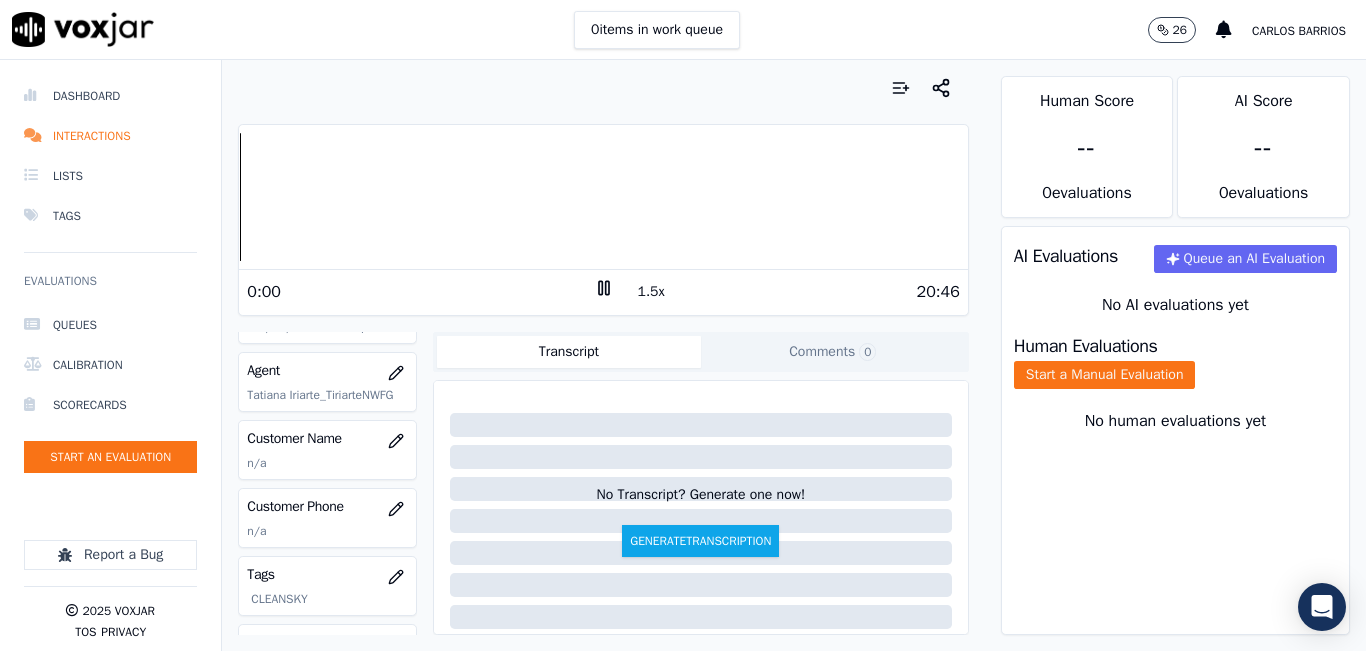 click on "1.5x" at bounding box center [651, 292] 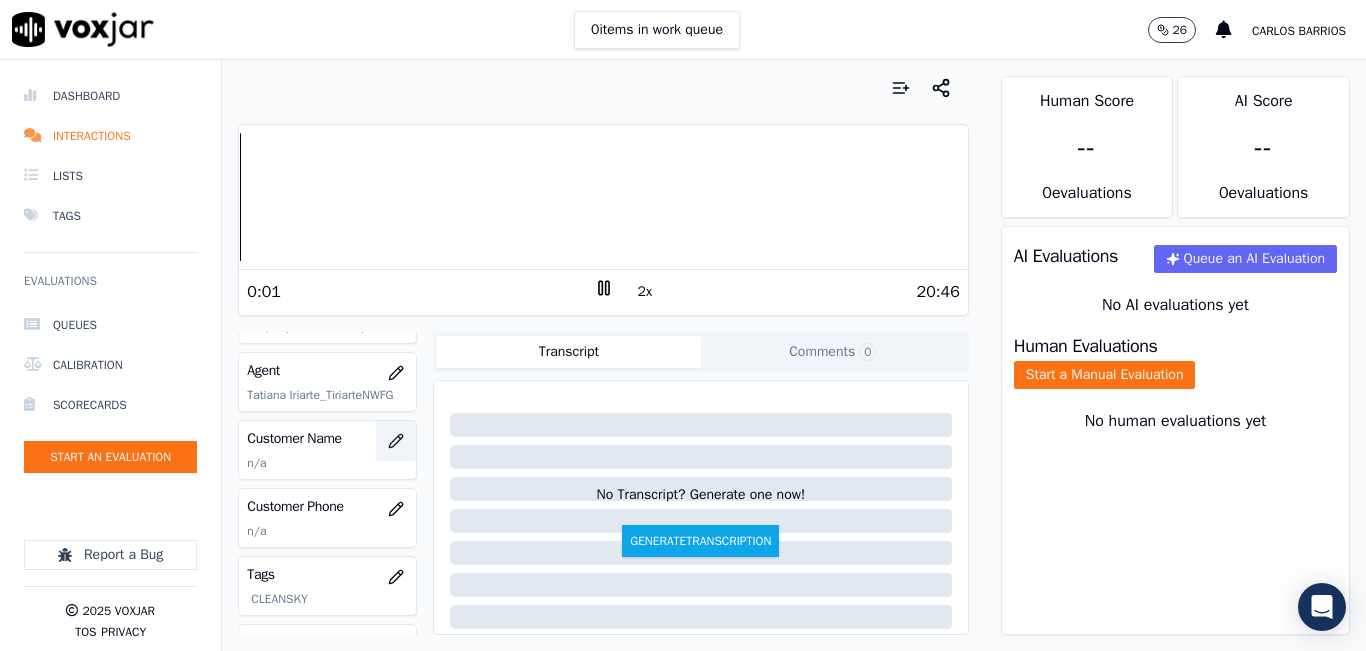 click at bounding box center (396, 441) 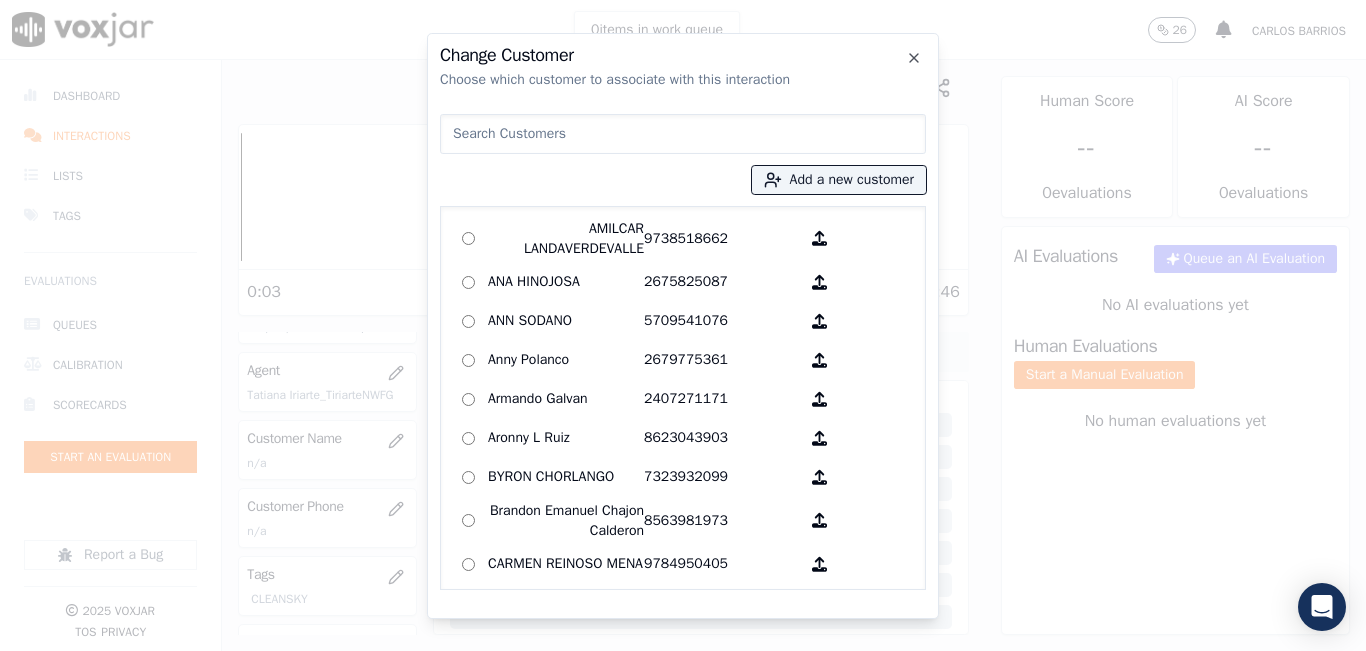 click at bounding box center [683, 134] 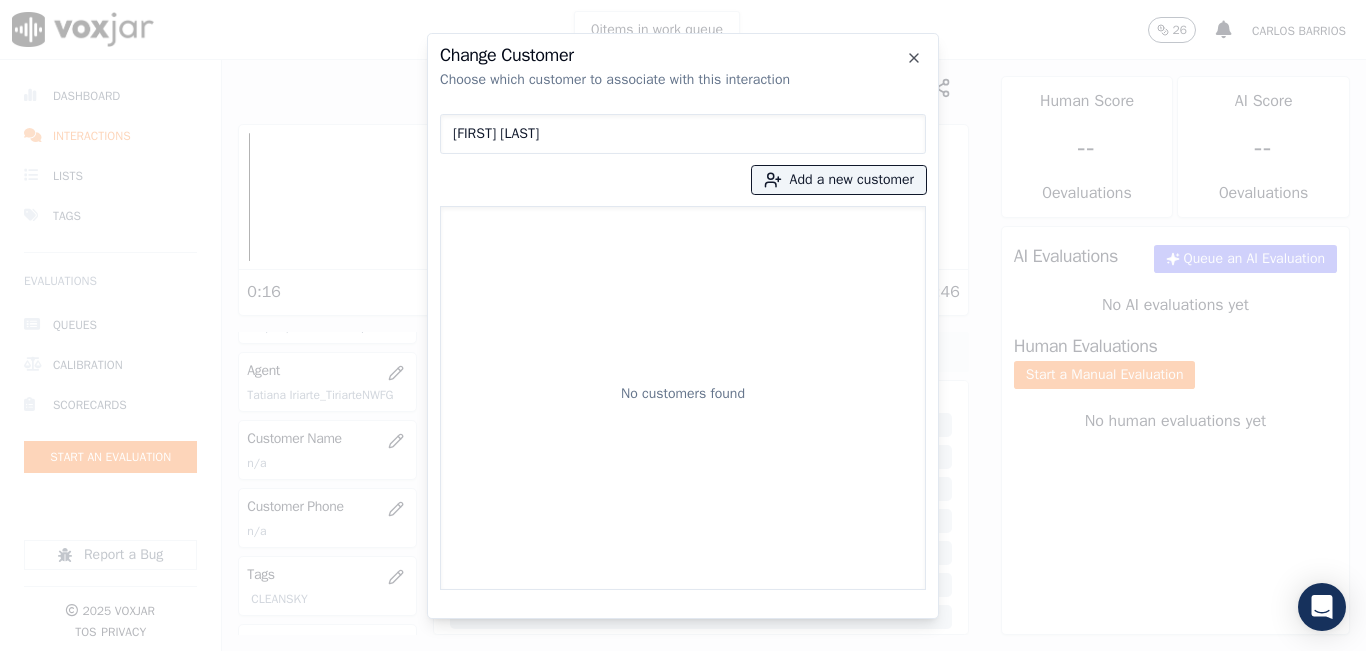 type on "OMAR COLUMNA GUZMAN" 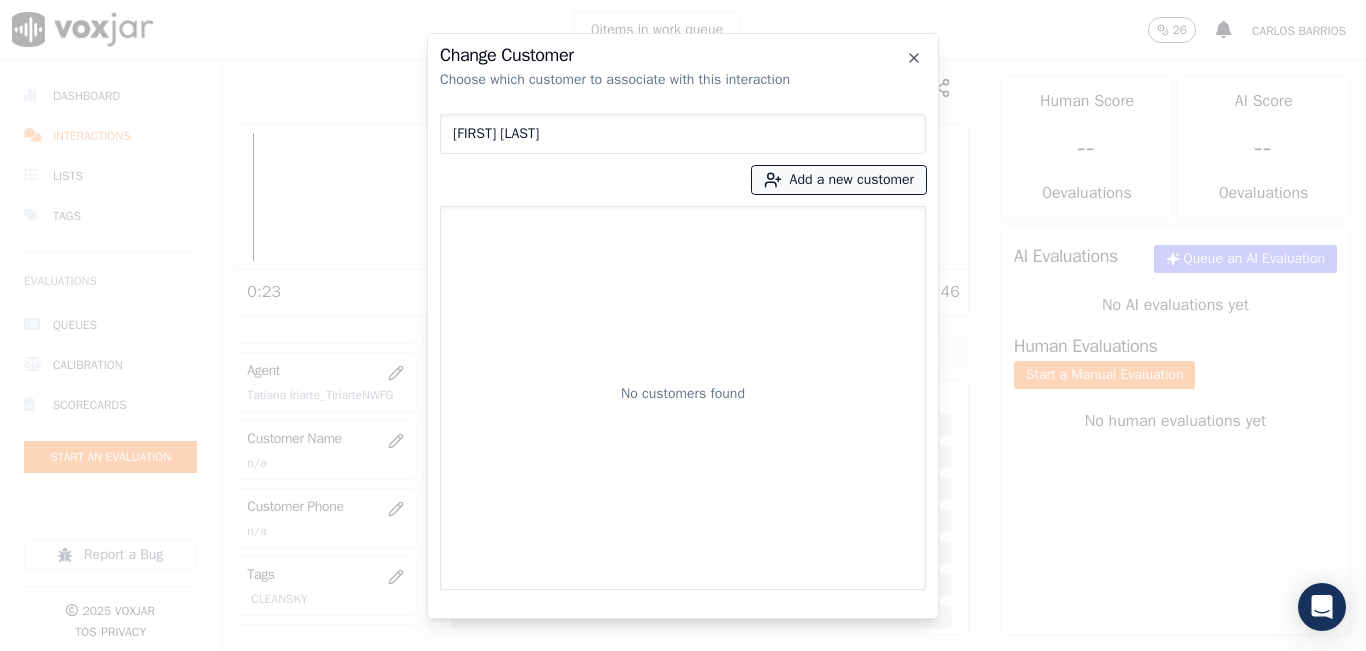 click on "Add a new customer" at bounding box center [839, 180] 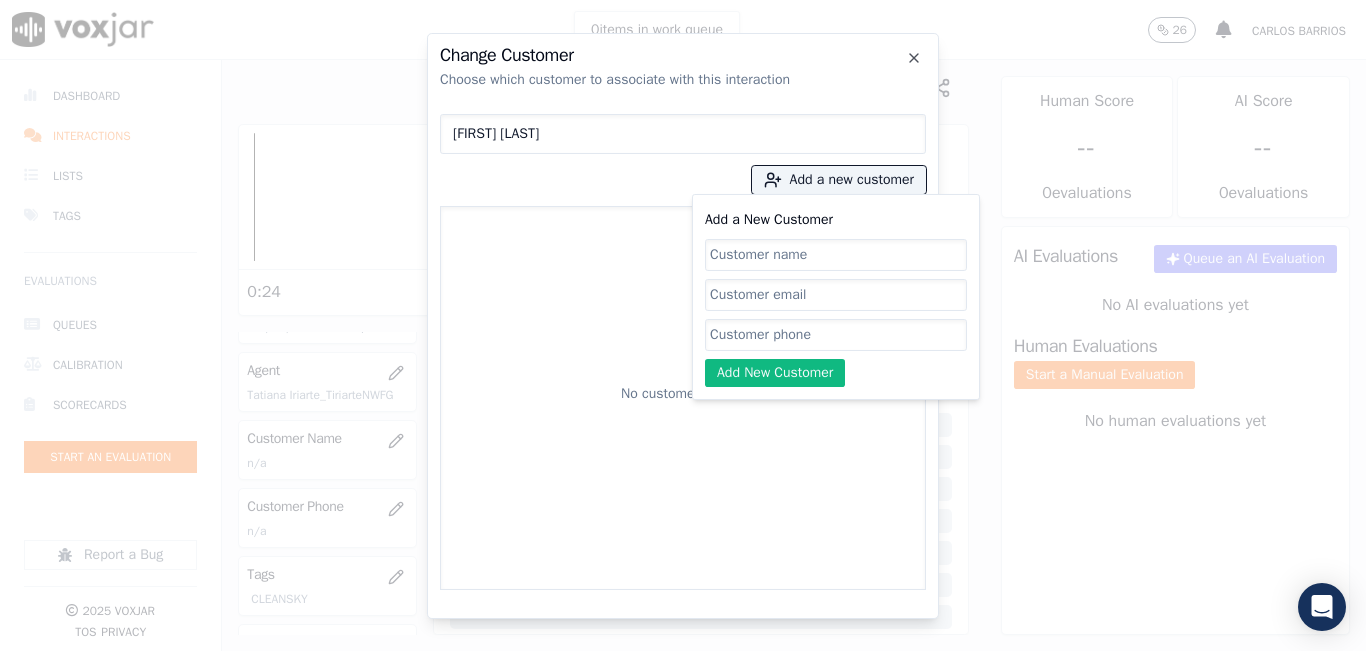 click on "Add a New Customer" 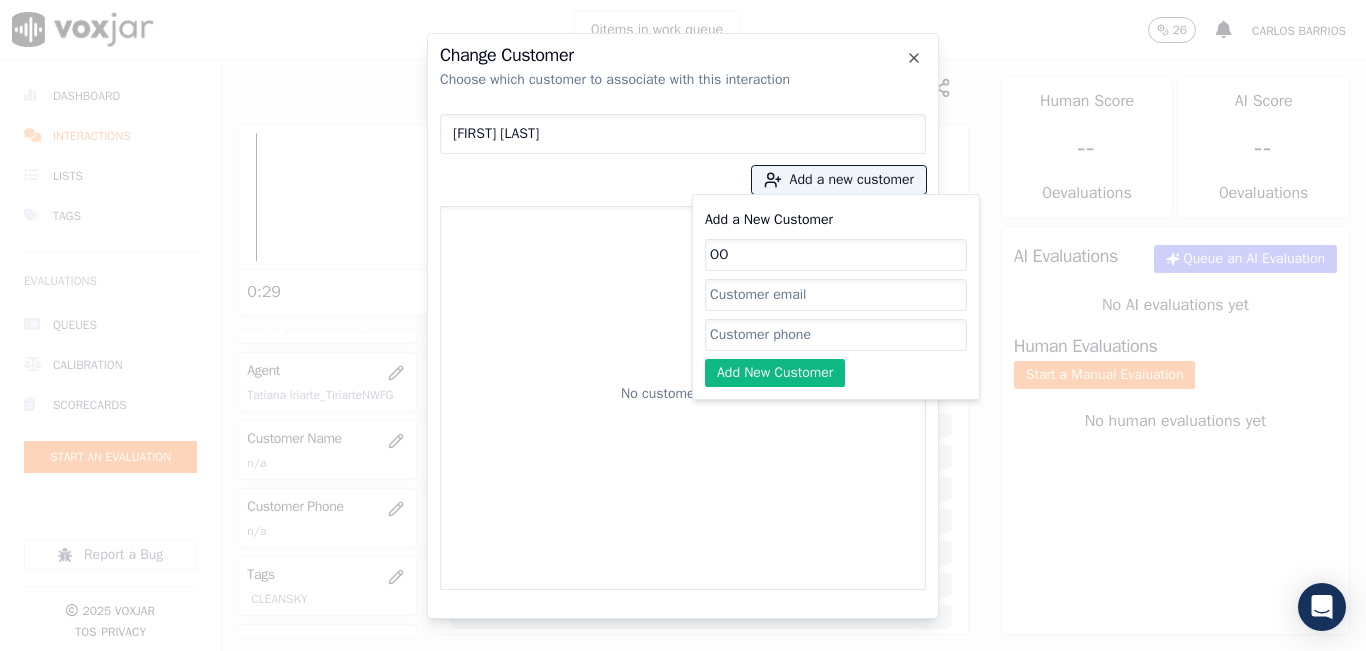 type on "O" 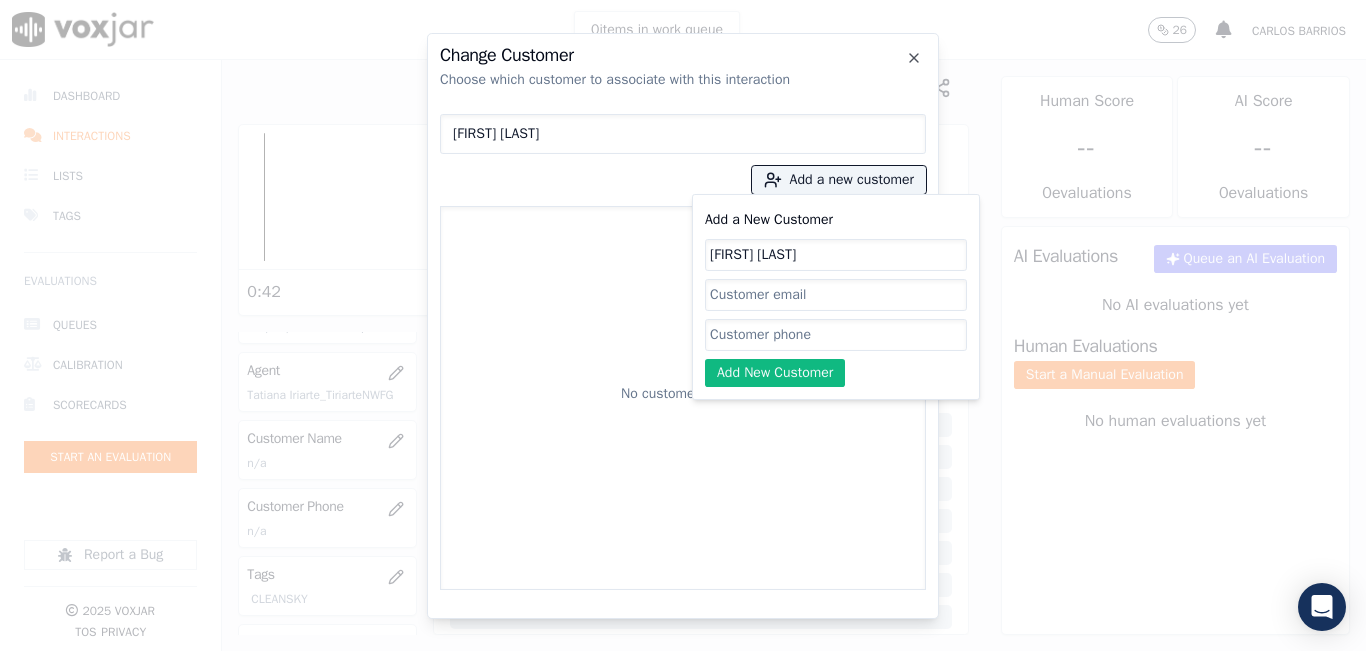 type on "OMAR COLUMNA GUZMAN" 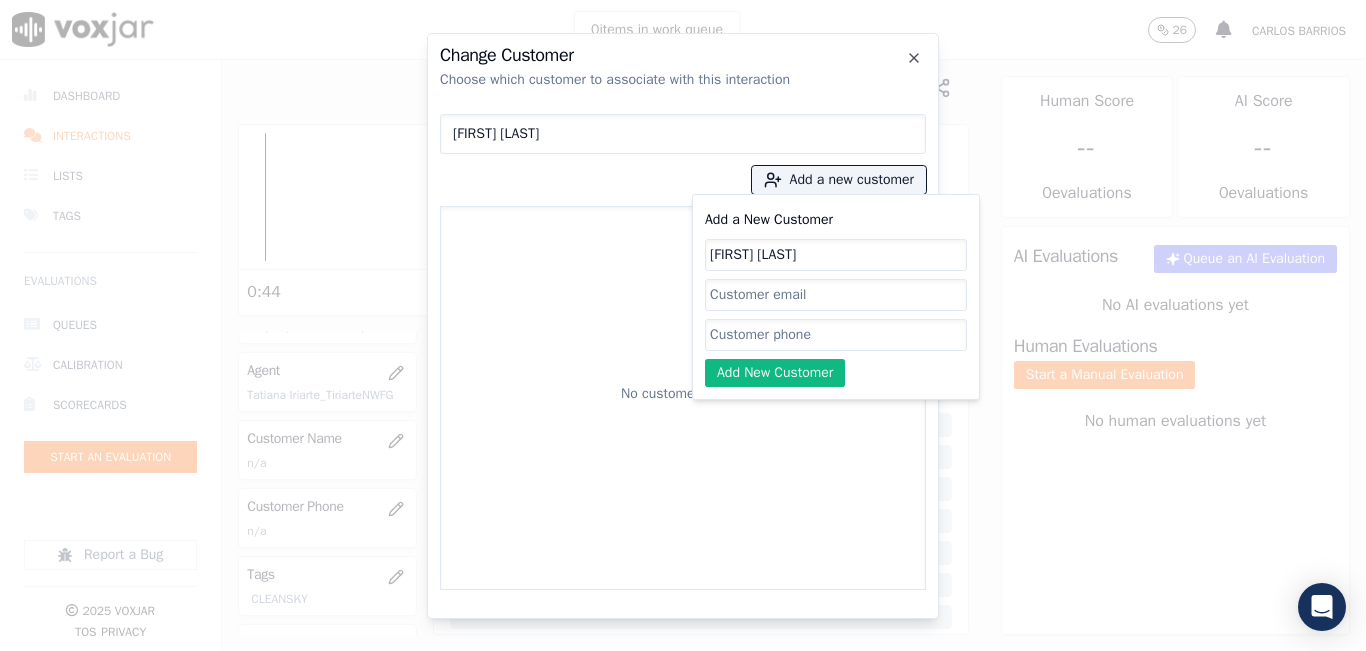 paste on "7328957568" 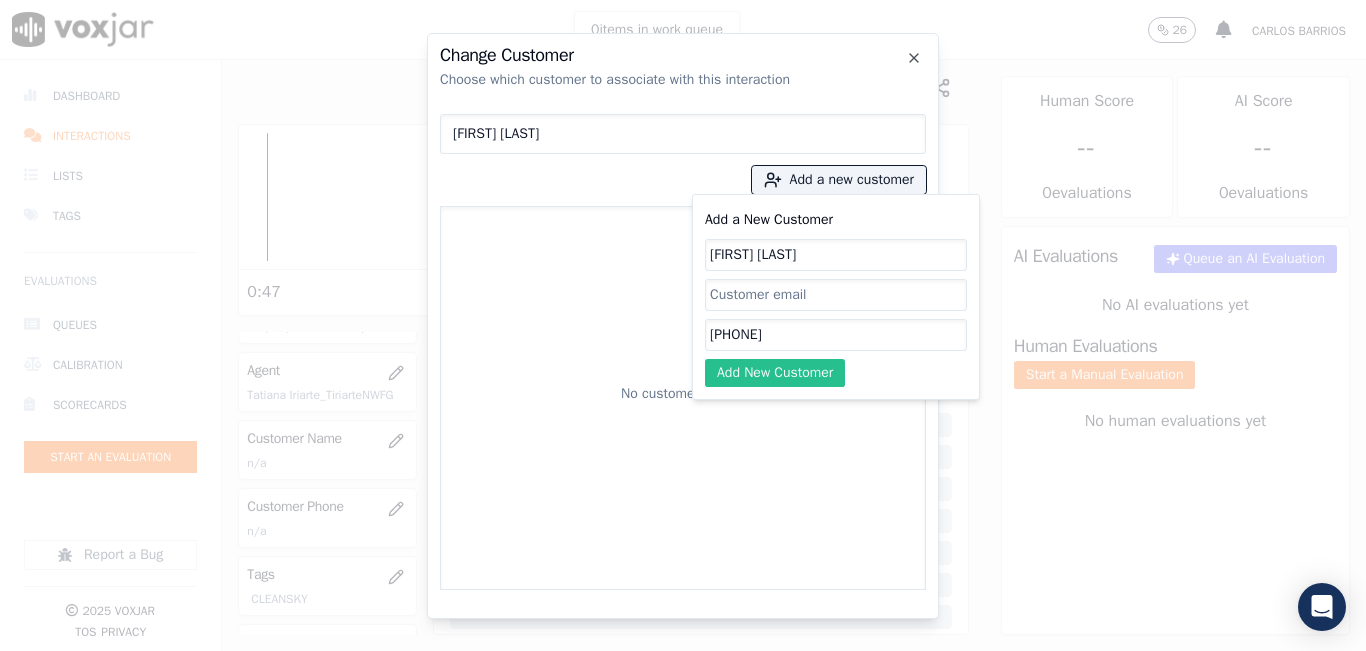 type on "7328957568" 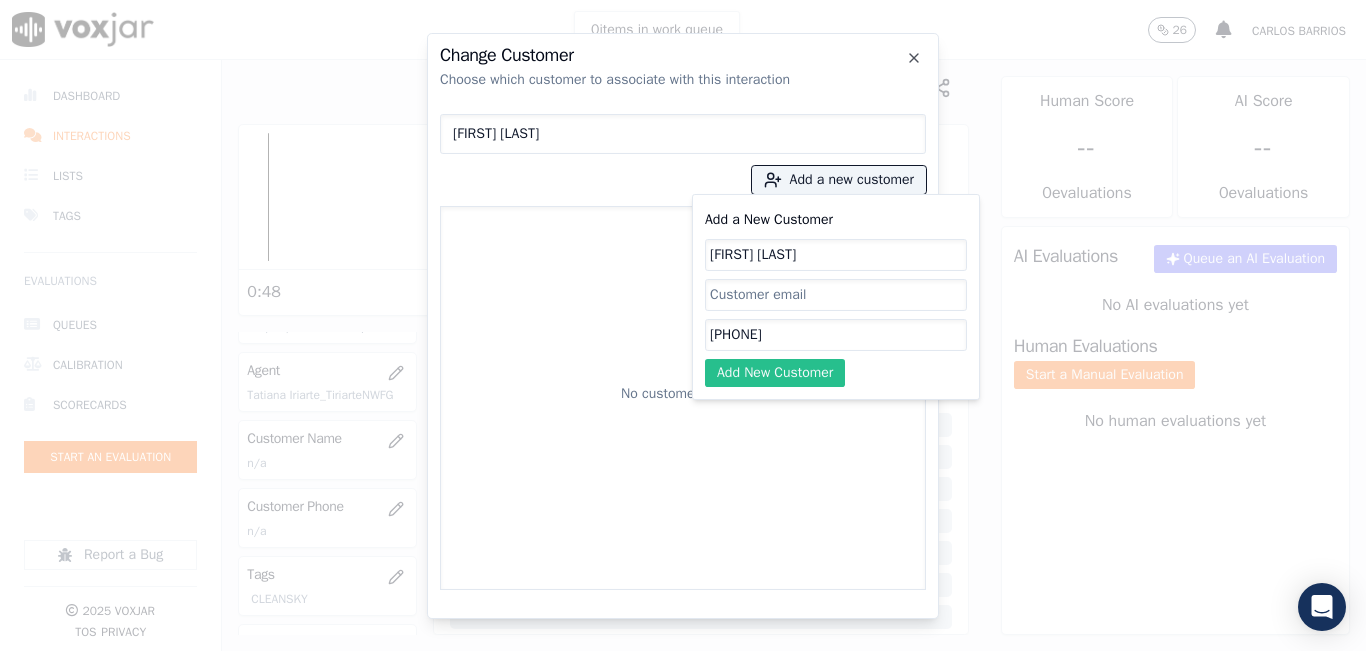 click on "Add New Customer" 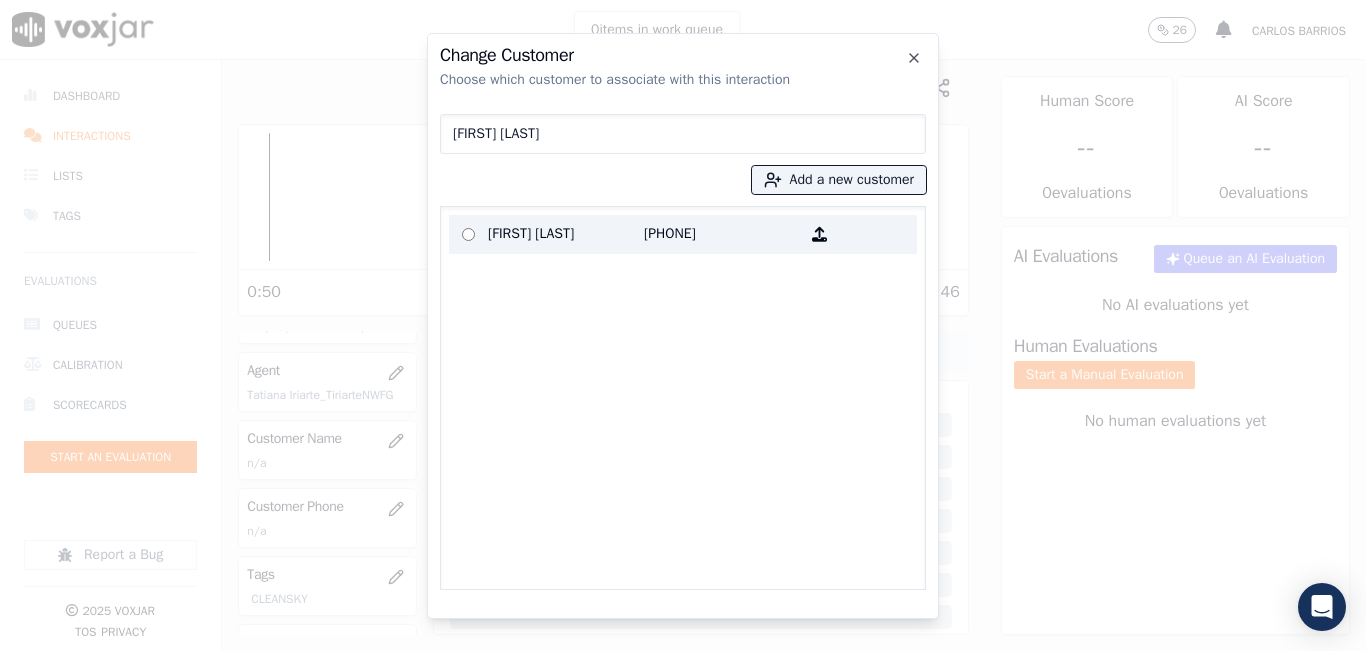 click on "7328957568" at bounding box center [722, 234] 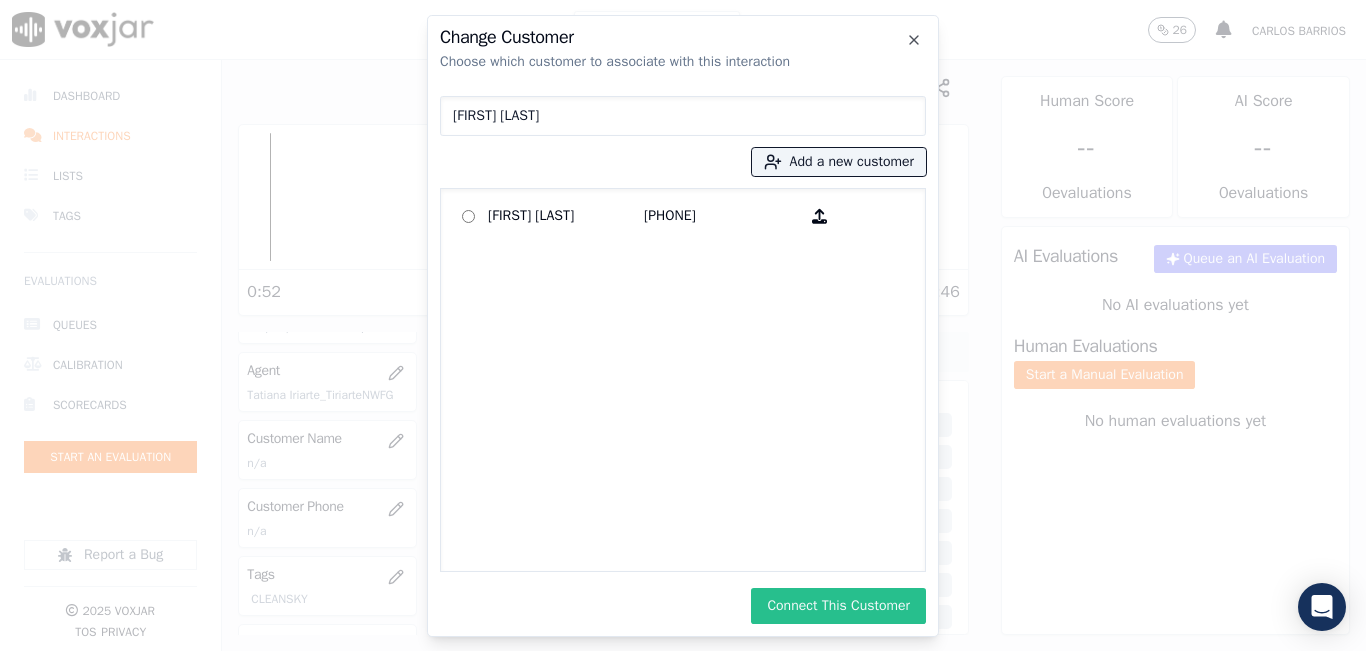 click on "Connect This Customer" at bounding box center (838, 606) 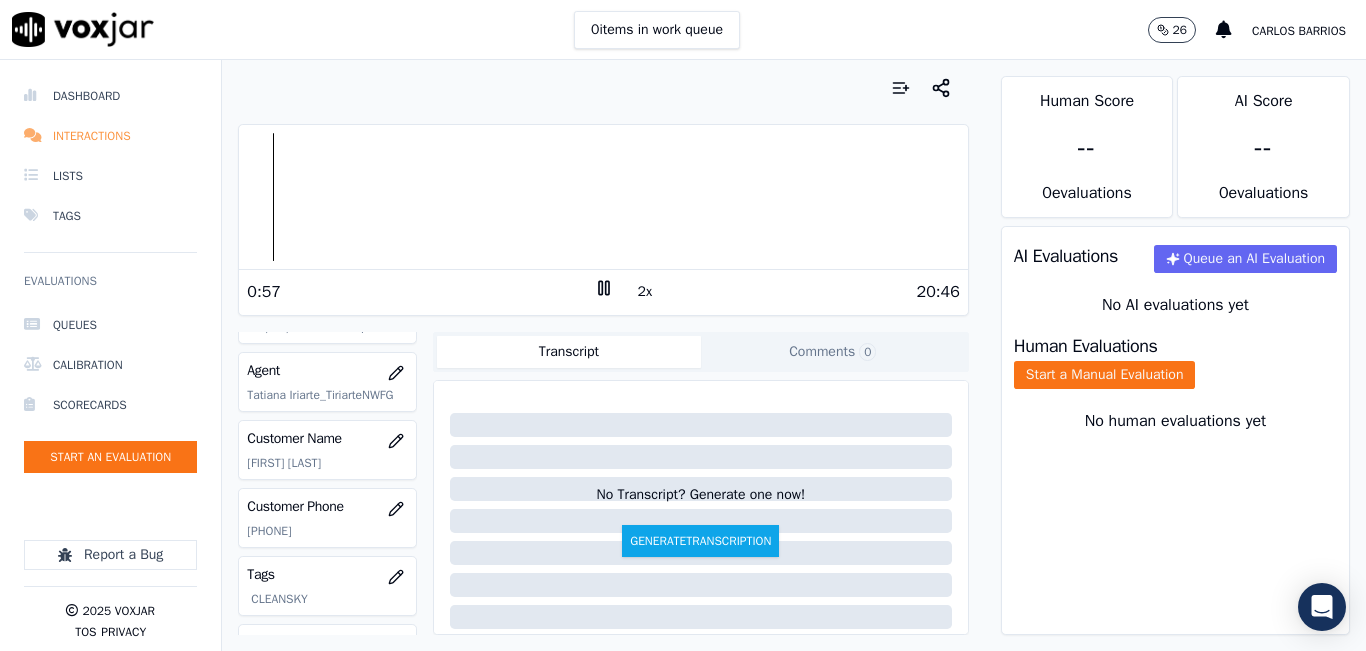 click on "Interactions" at bounding box center [110, 136] 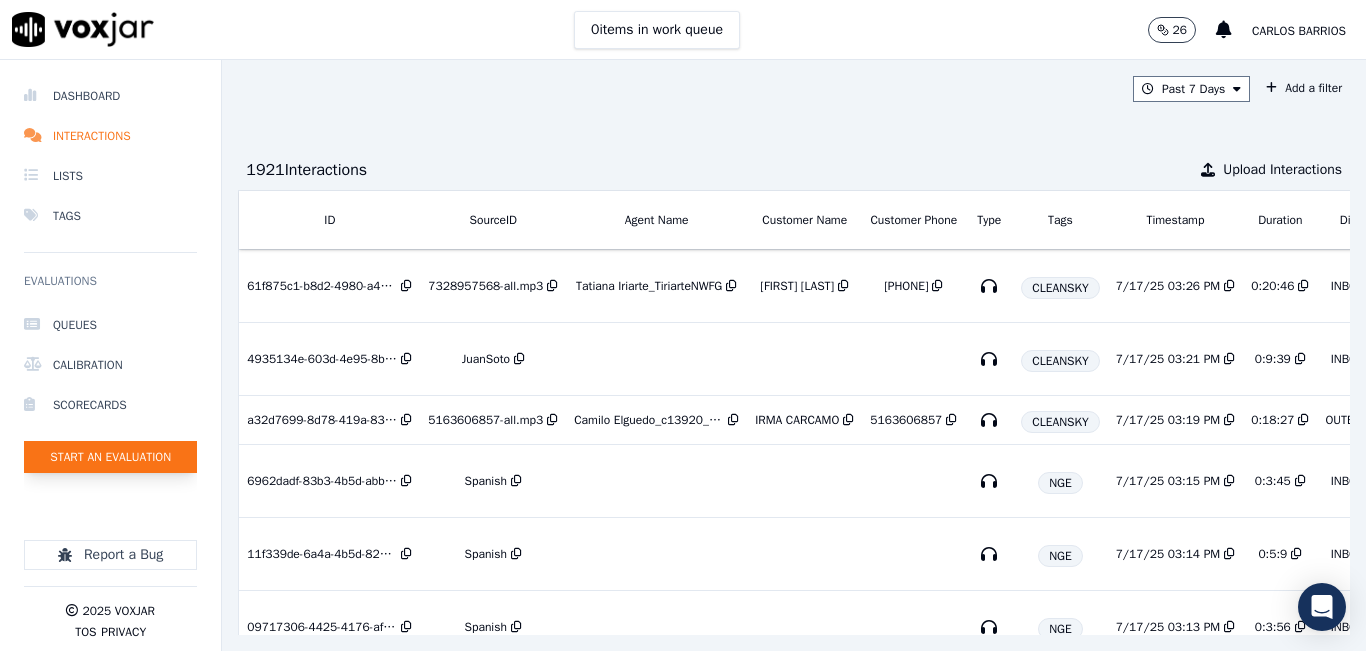 click on "Start an Evaluation" 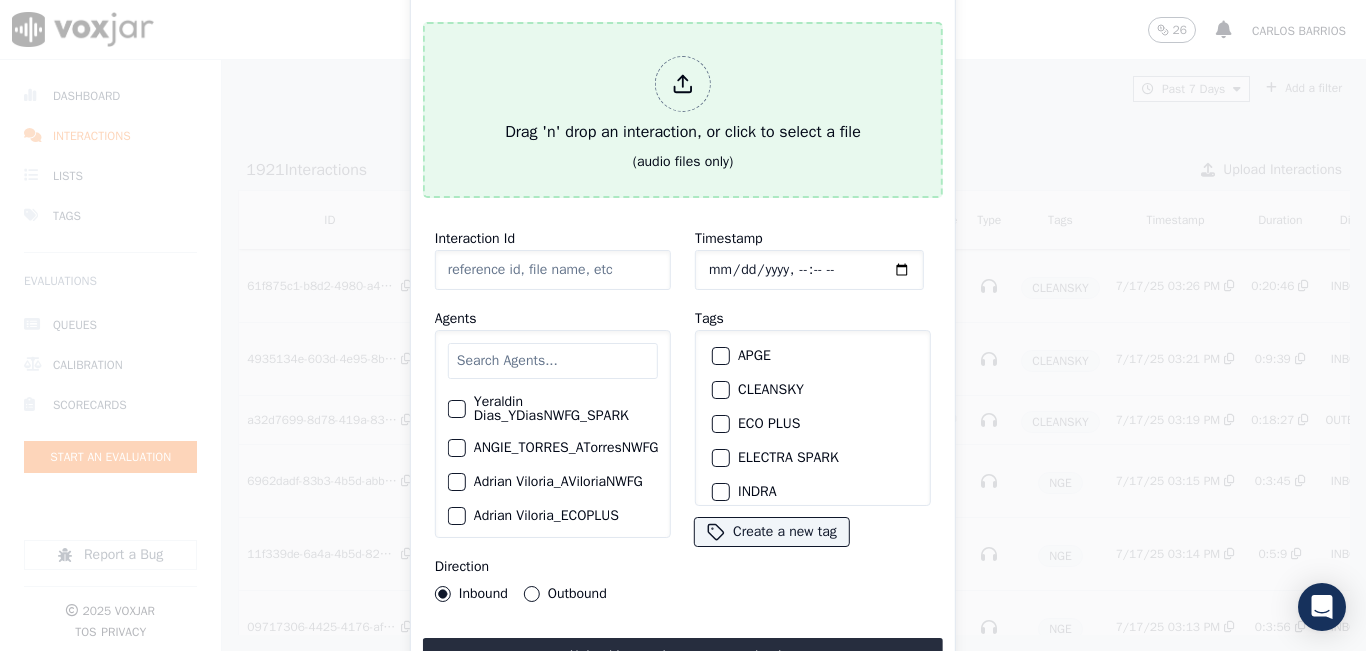 click on "Drag 'n' drop an interaction, or click to select a file" at bounding box center (683, 100) 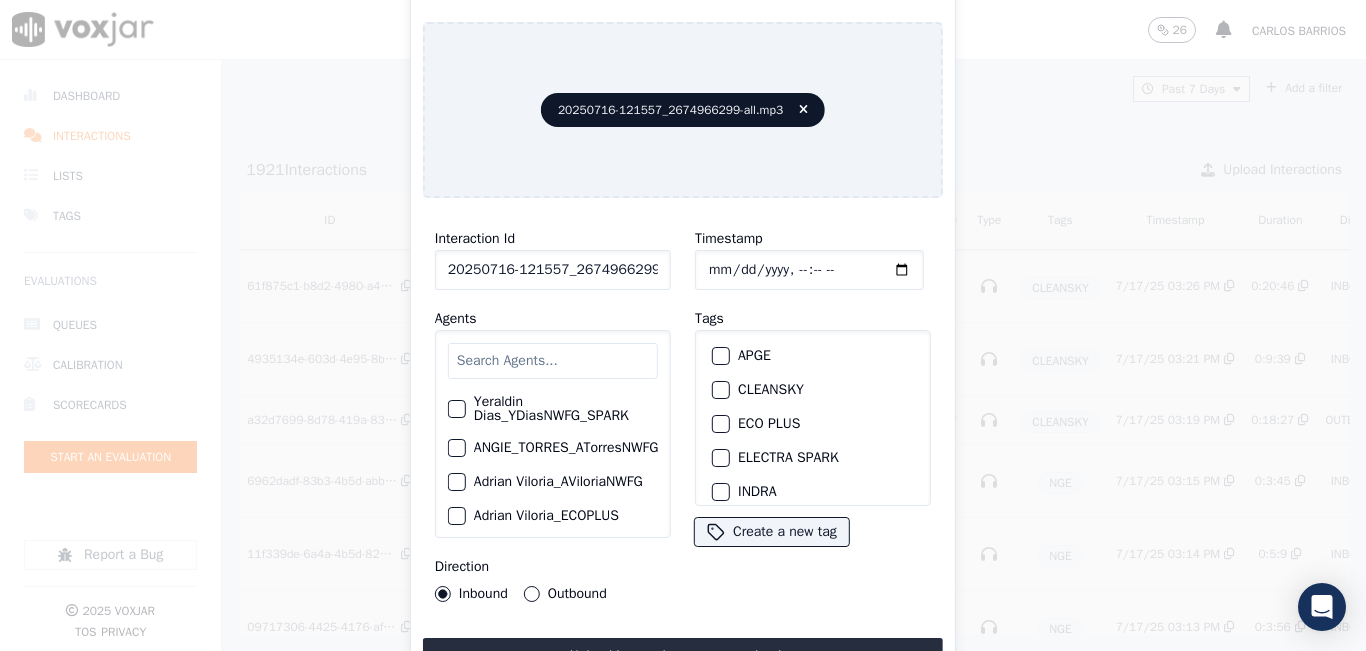click at bounding box center [553, 361] 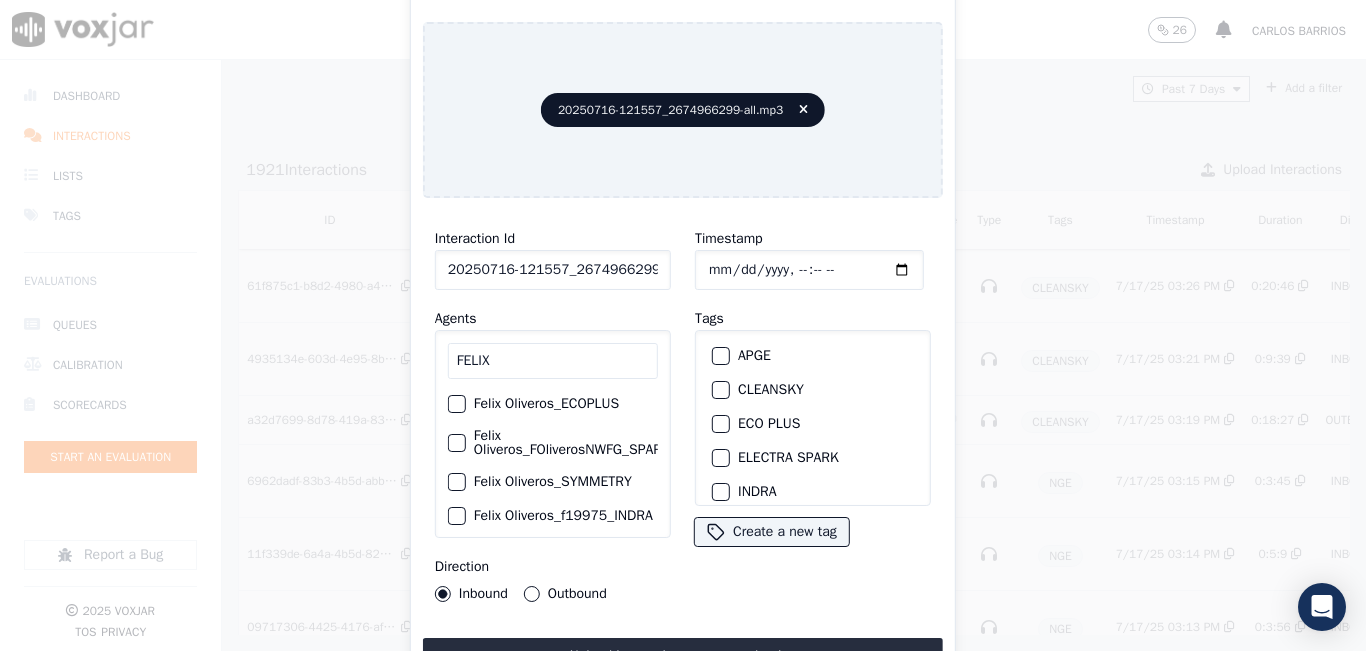 type on "FELIX" 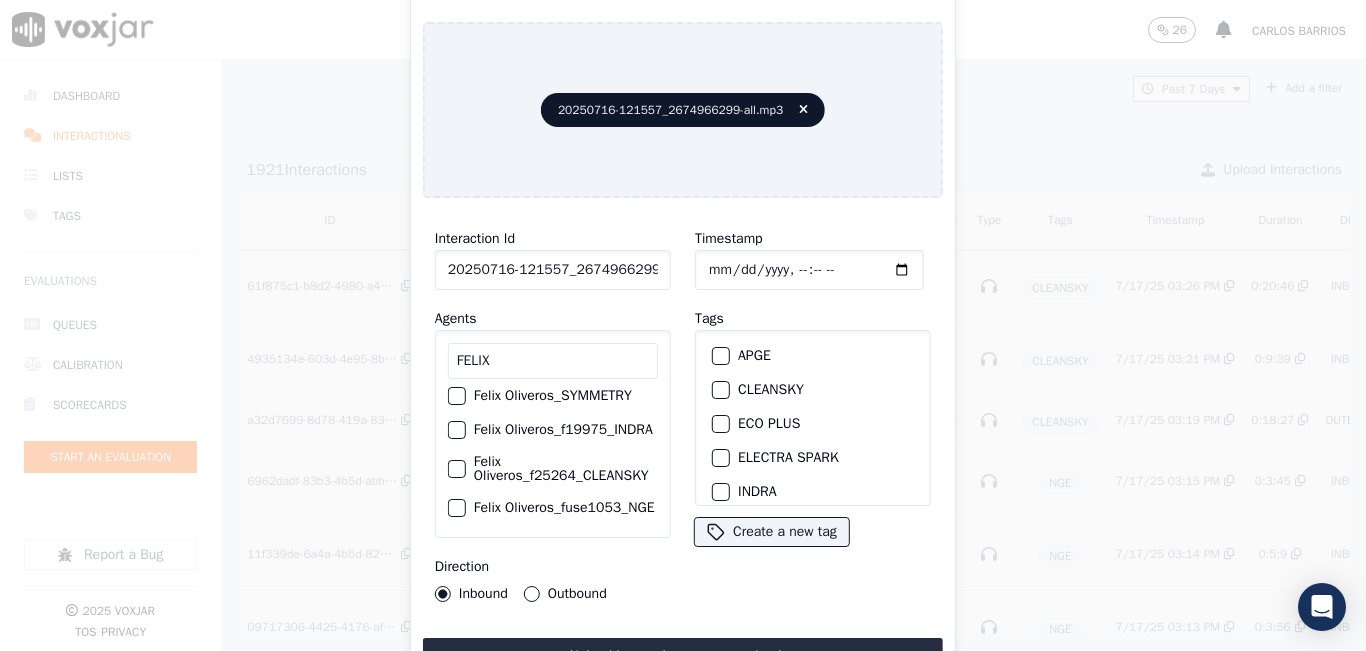 scroll, scrollTop: 132, scrollLeft: 0, axis: vertical 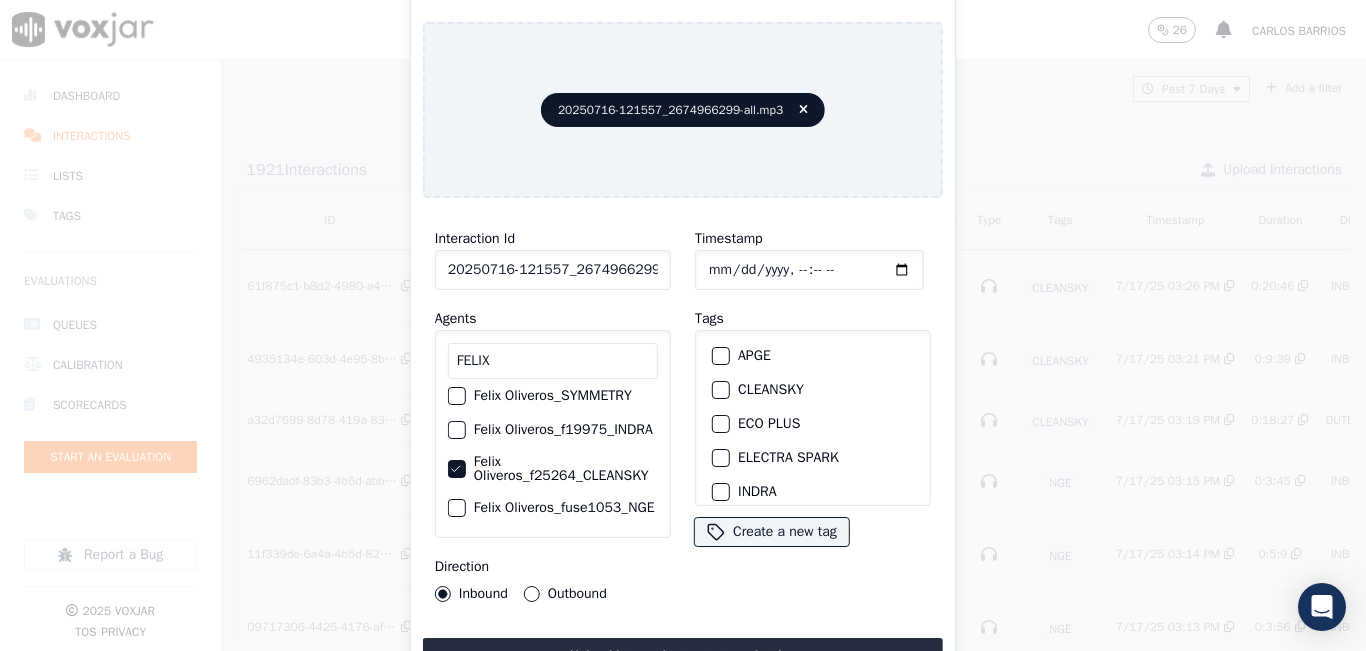 click on "Outbound" at bounding box center [532, 594] 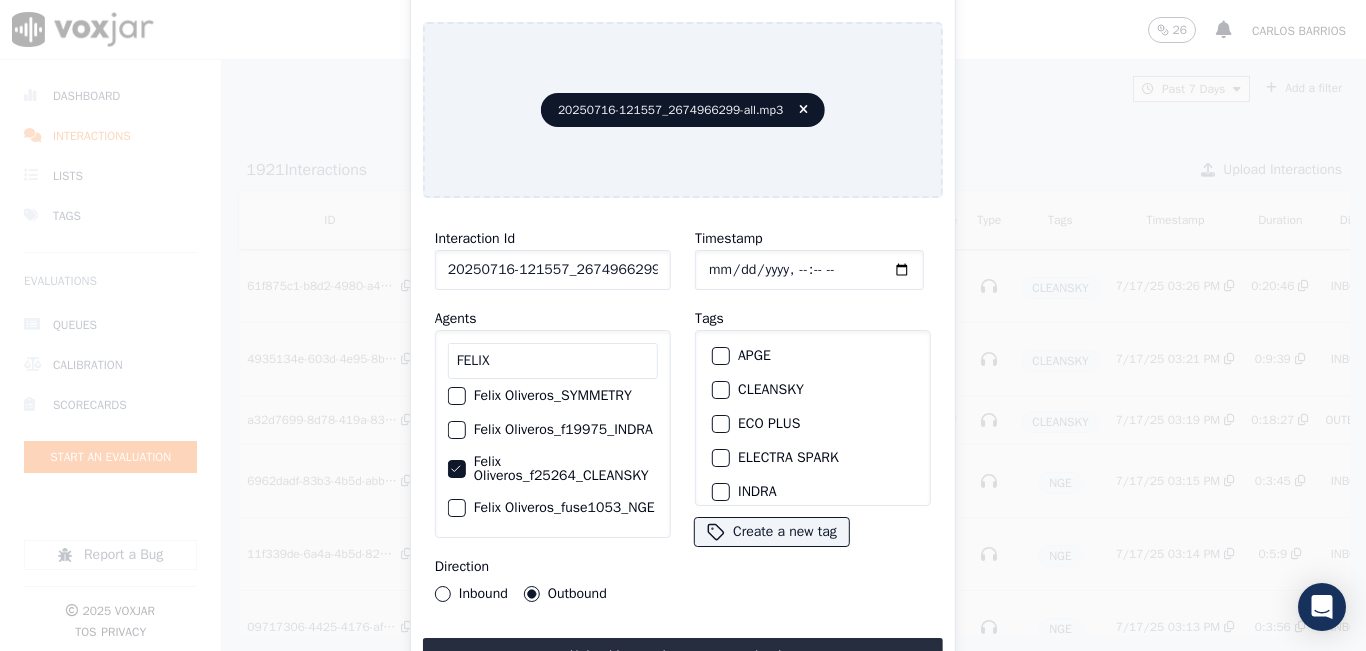 click on "CLEANSKY" at bounding box center (813, 390) 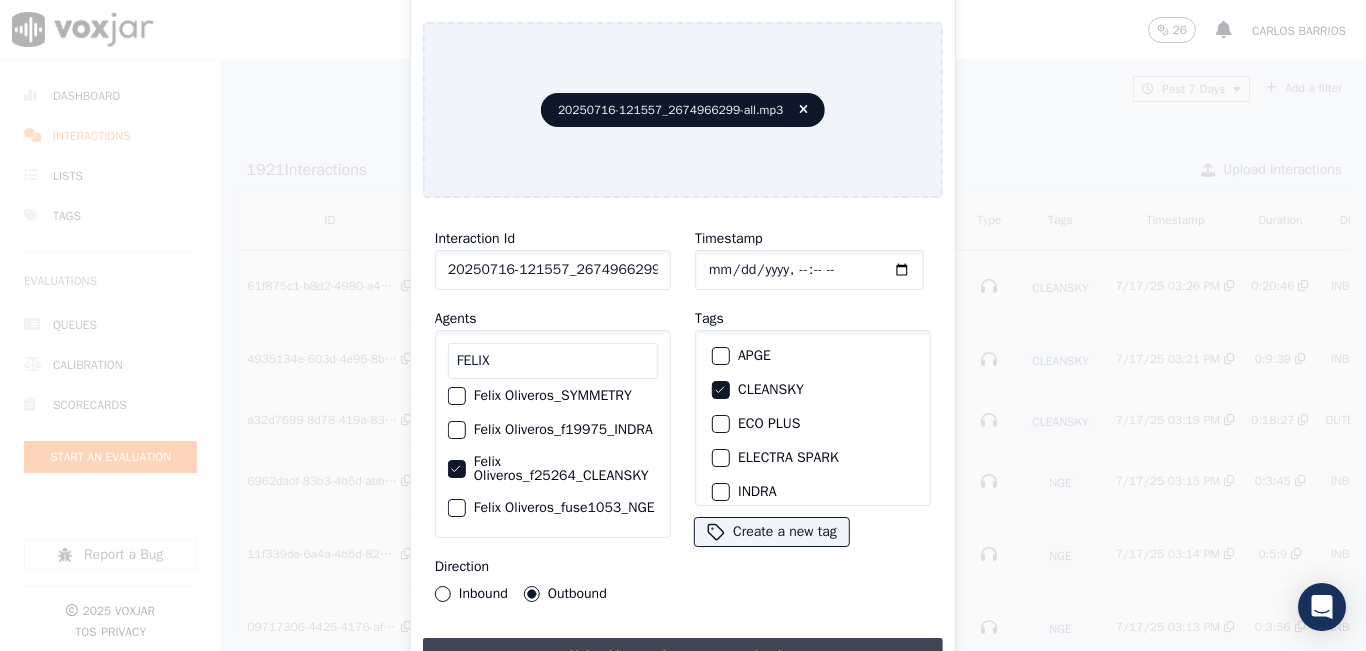 click on "Upload interaction to start evaluation" at bounding box center (683, 656) 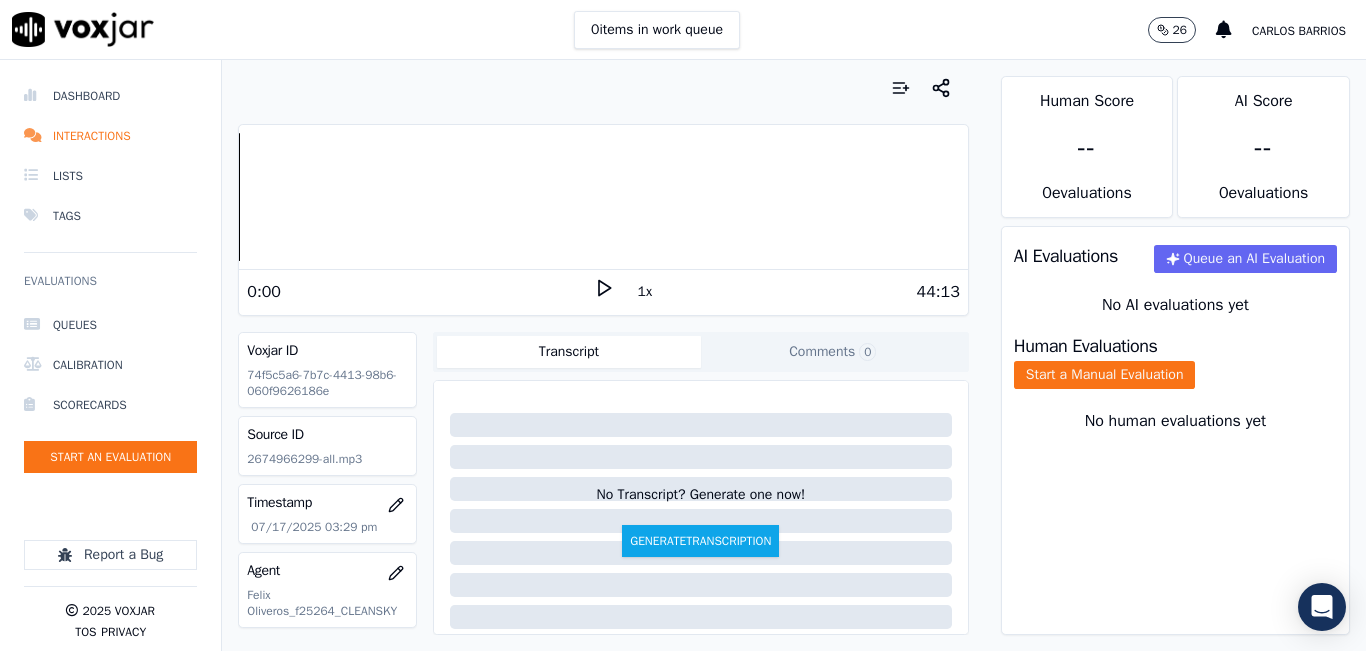 scroll, scrollTop: 300, scrollLeft: 0, axis: vertical 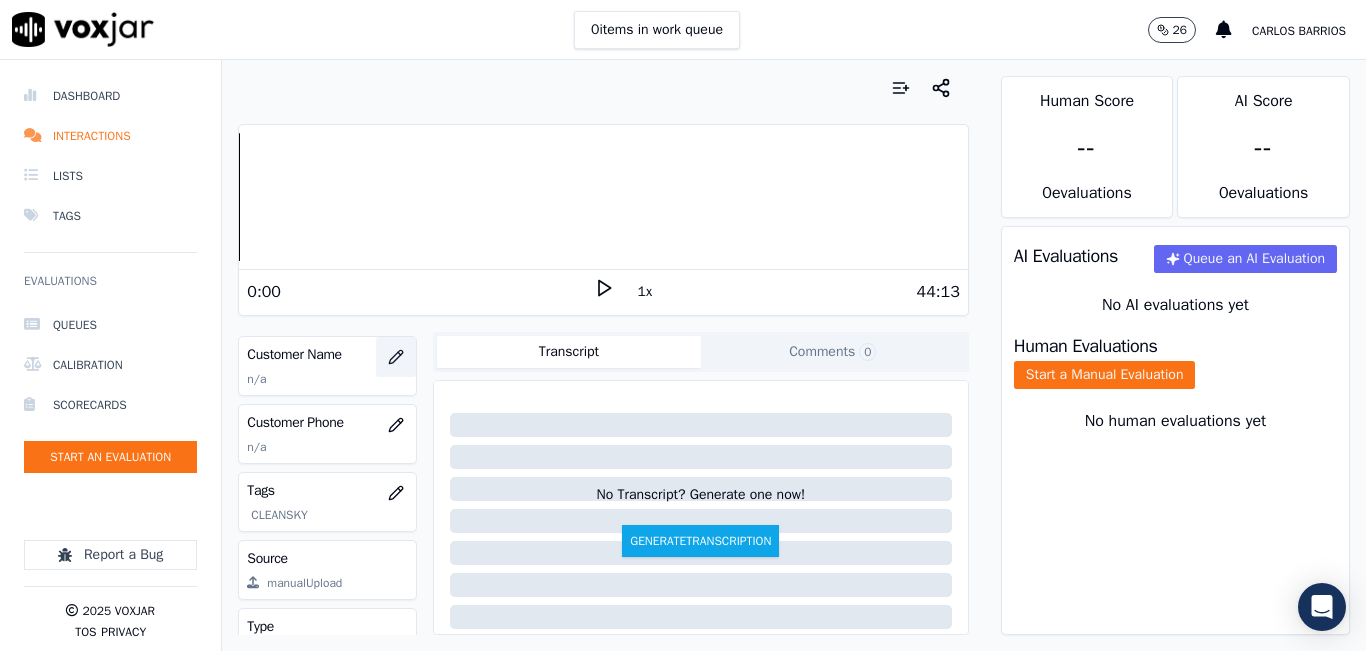 click 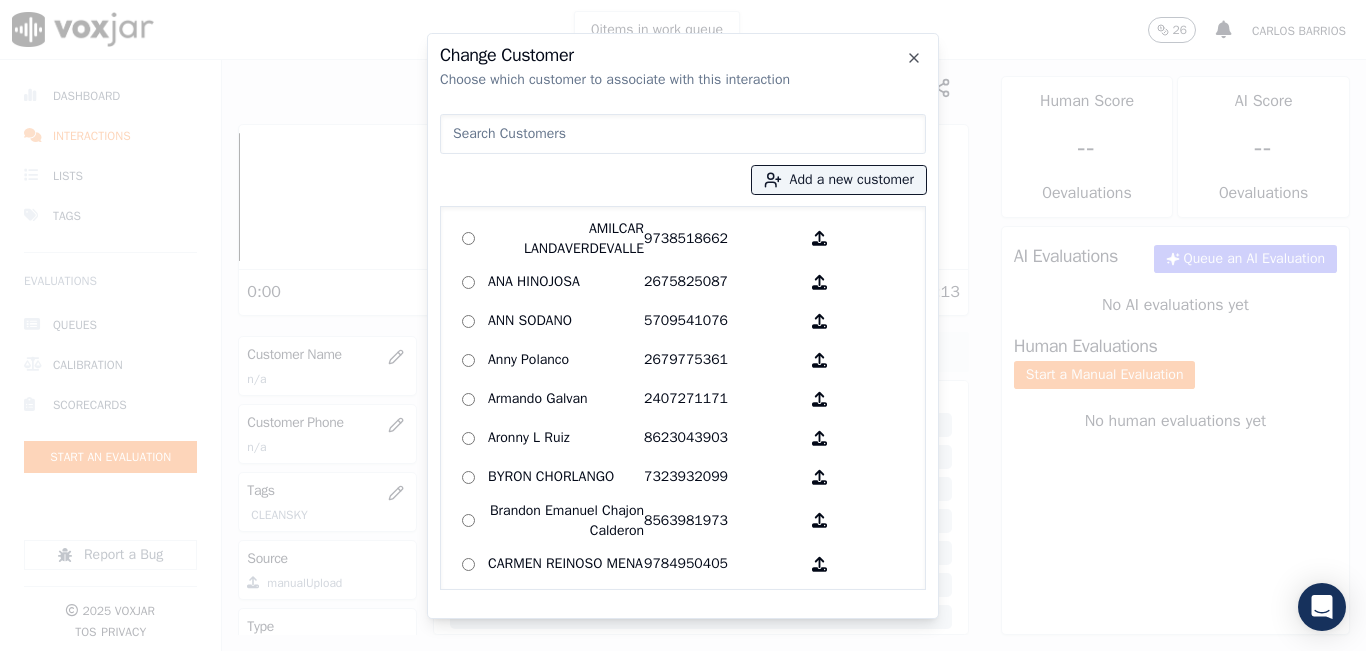 click at bounding box center (683, 134) 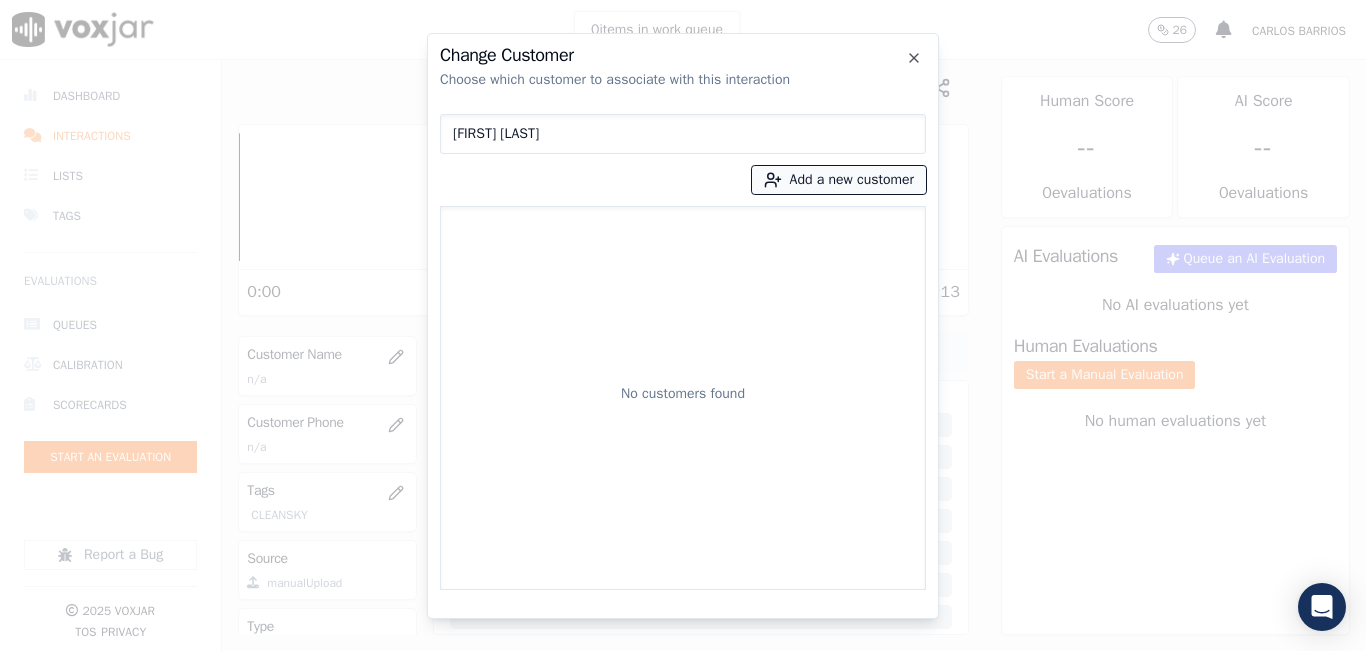 type on "MARILYN VILLATORO" 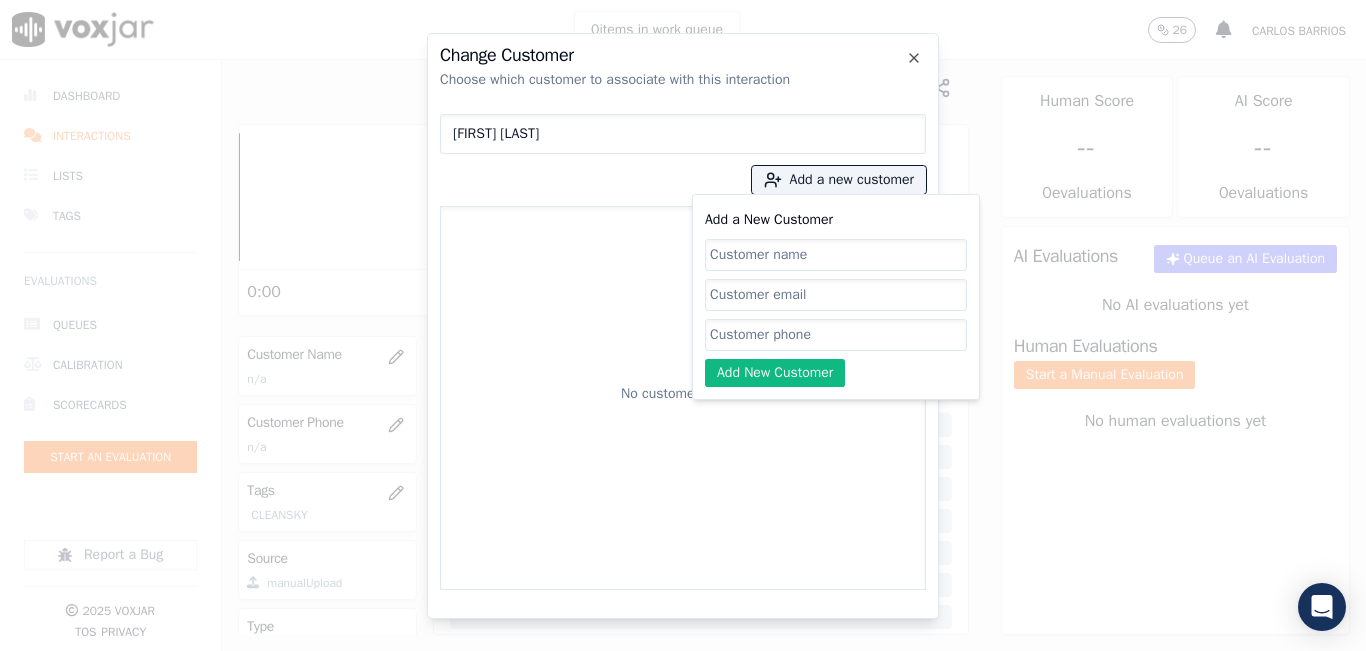 click on "Add a New Customer" 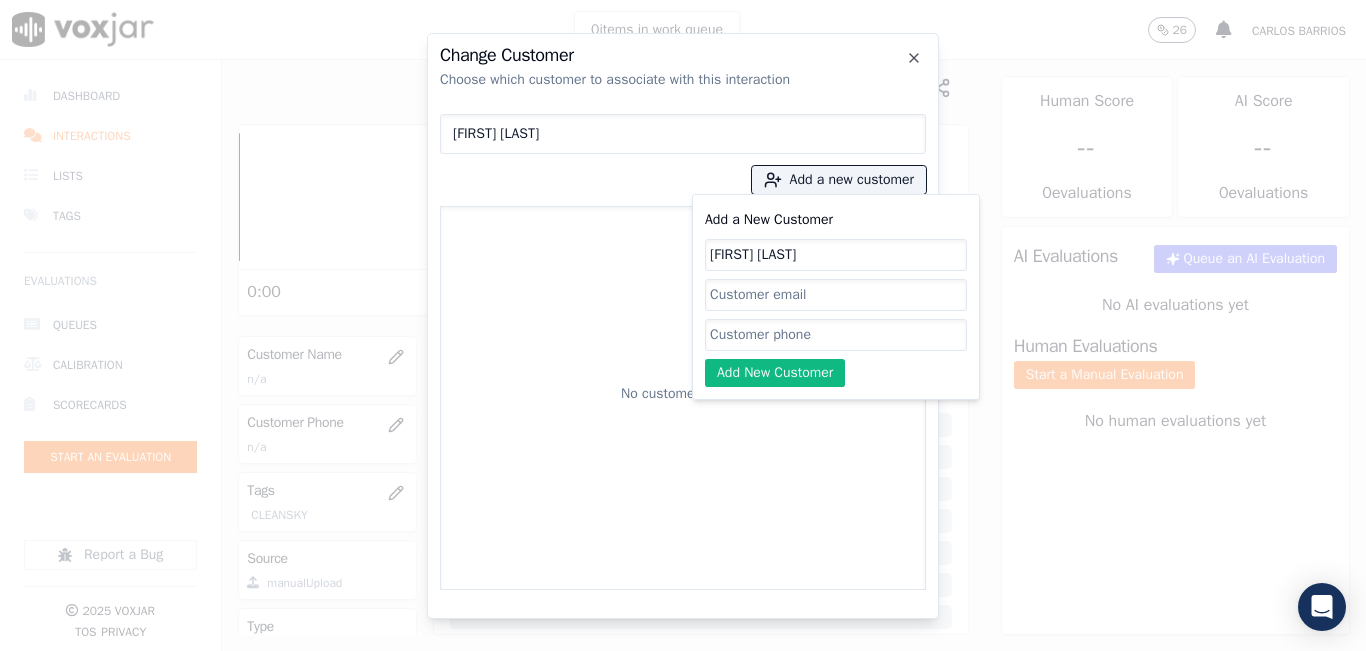 type on "MARILYN VILLATORO" 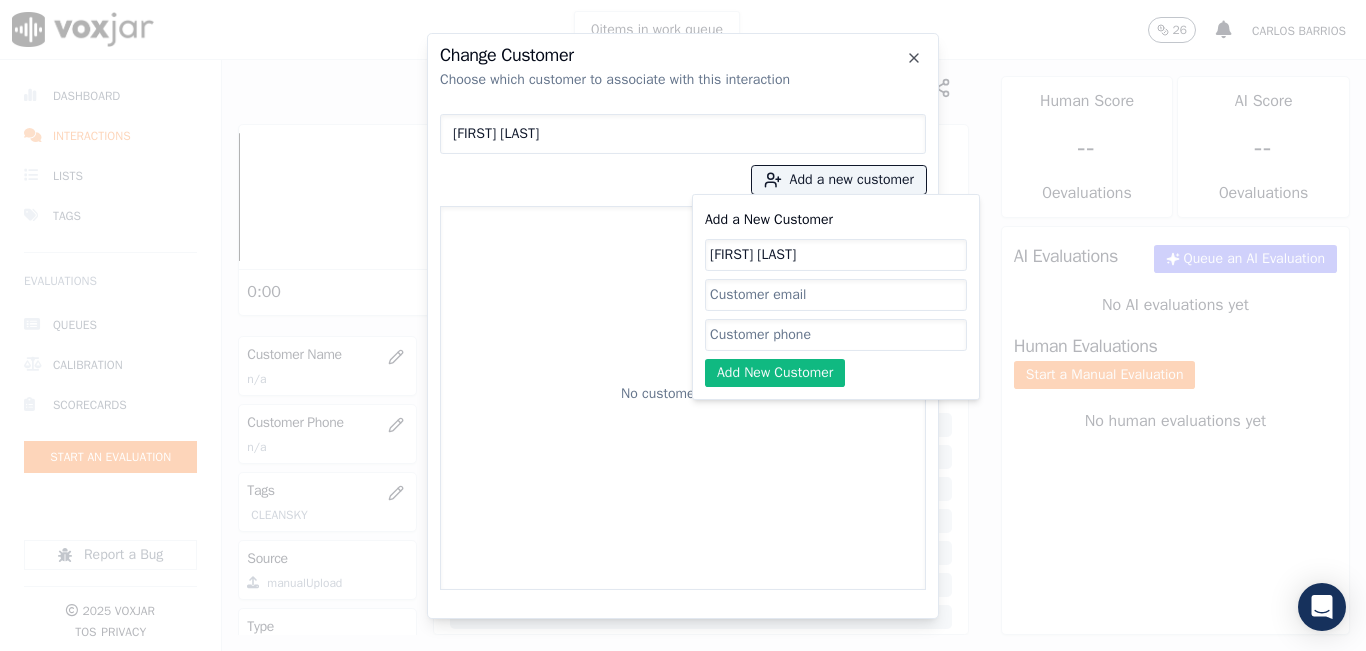 click on "Add a New Customer" 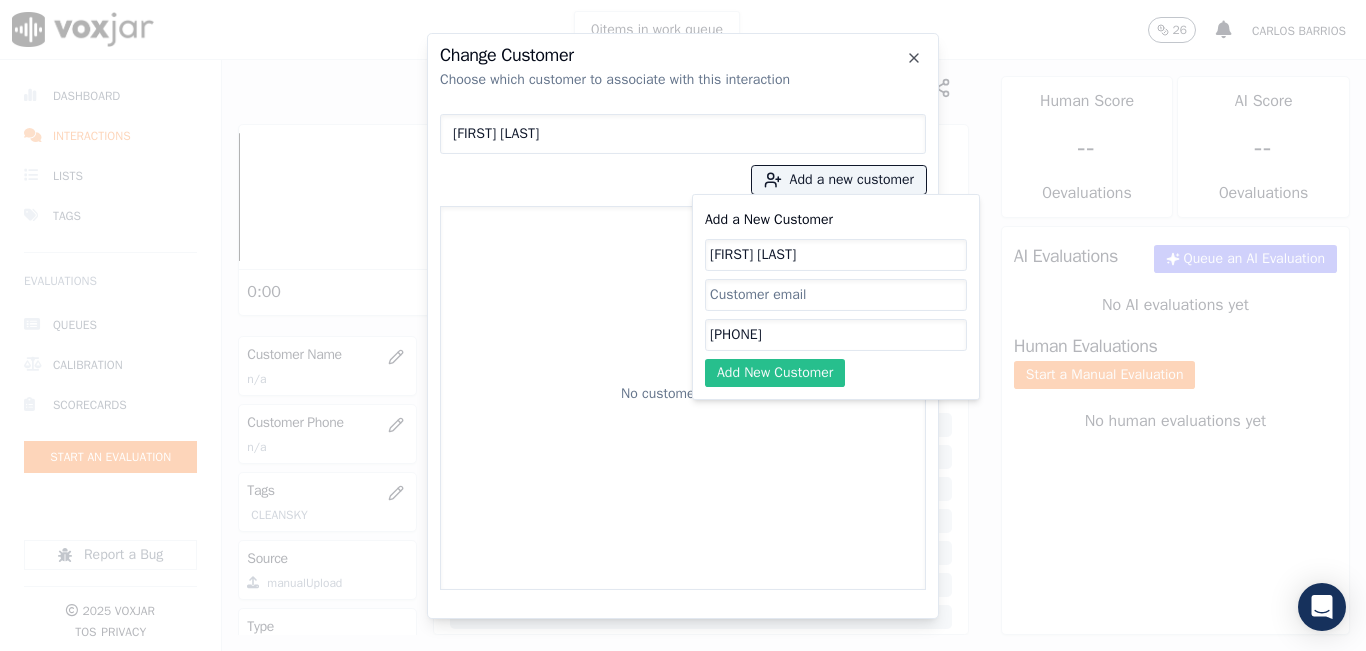 drag, startPoint x: 790, startPoint y: 341, endPoint x: 805, endPoint y: 385, distance: 46.486557 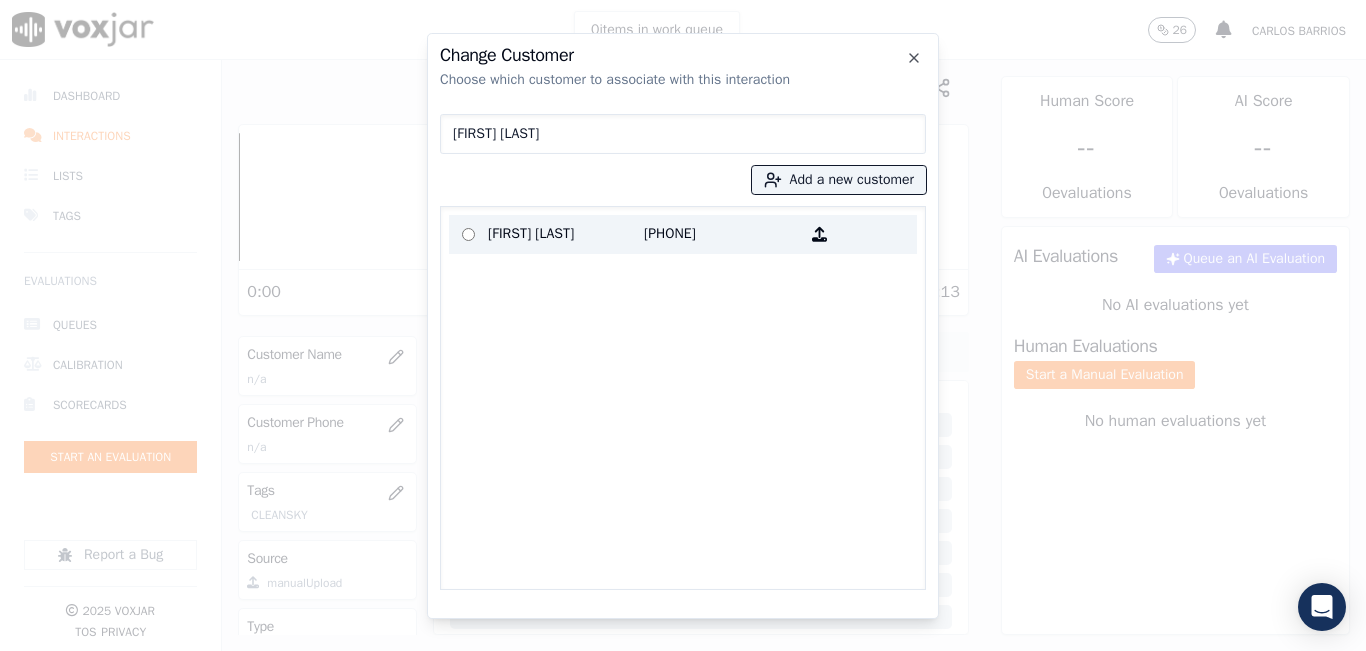 click on "MARILYN VILLATORO" at bounding box center (566, 234) 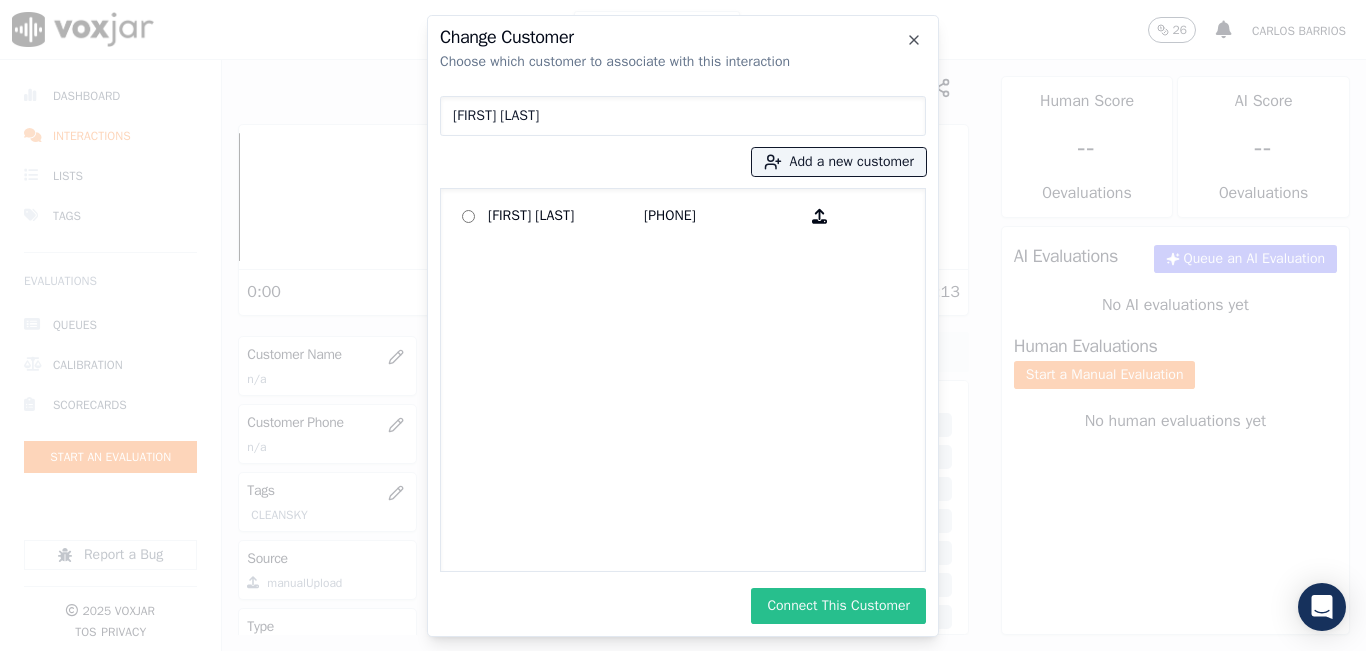 click on "Connect This Customer" at bounding box center (838, 606) 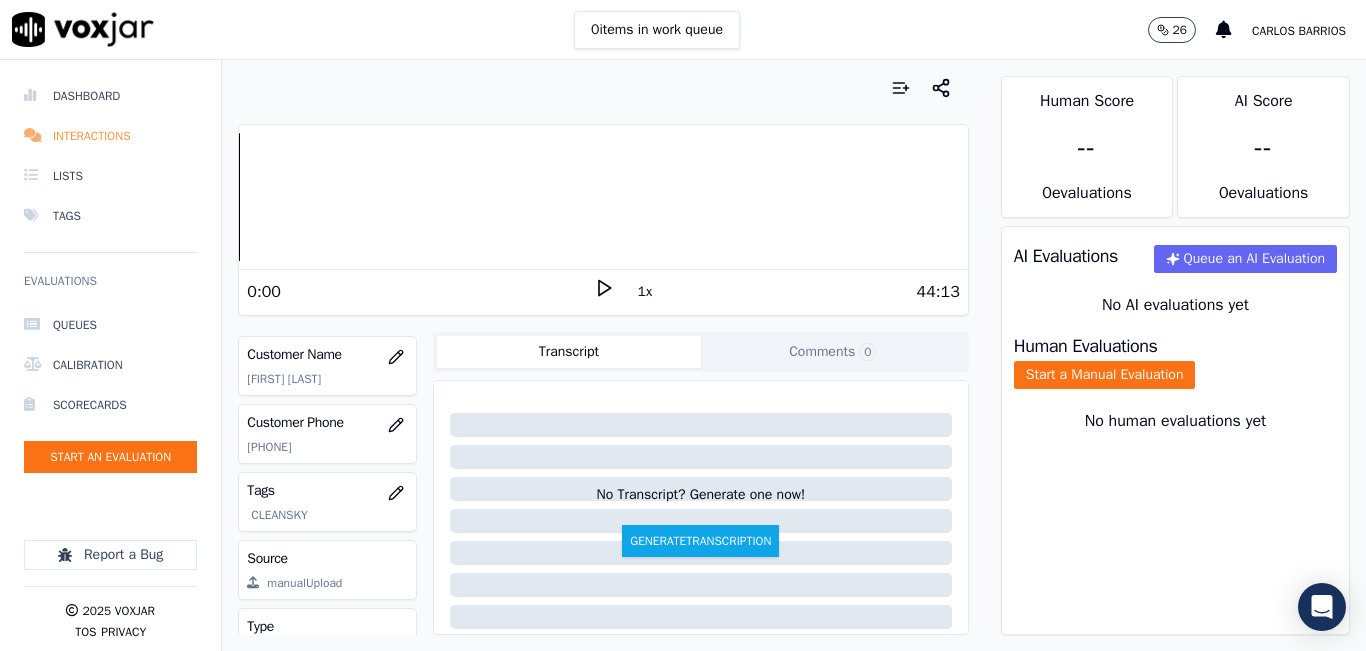 click on "Interactions" at bounding box center [110, 136] 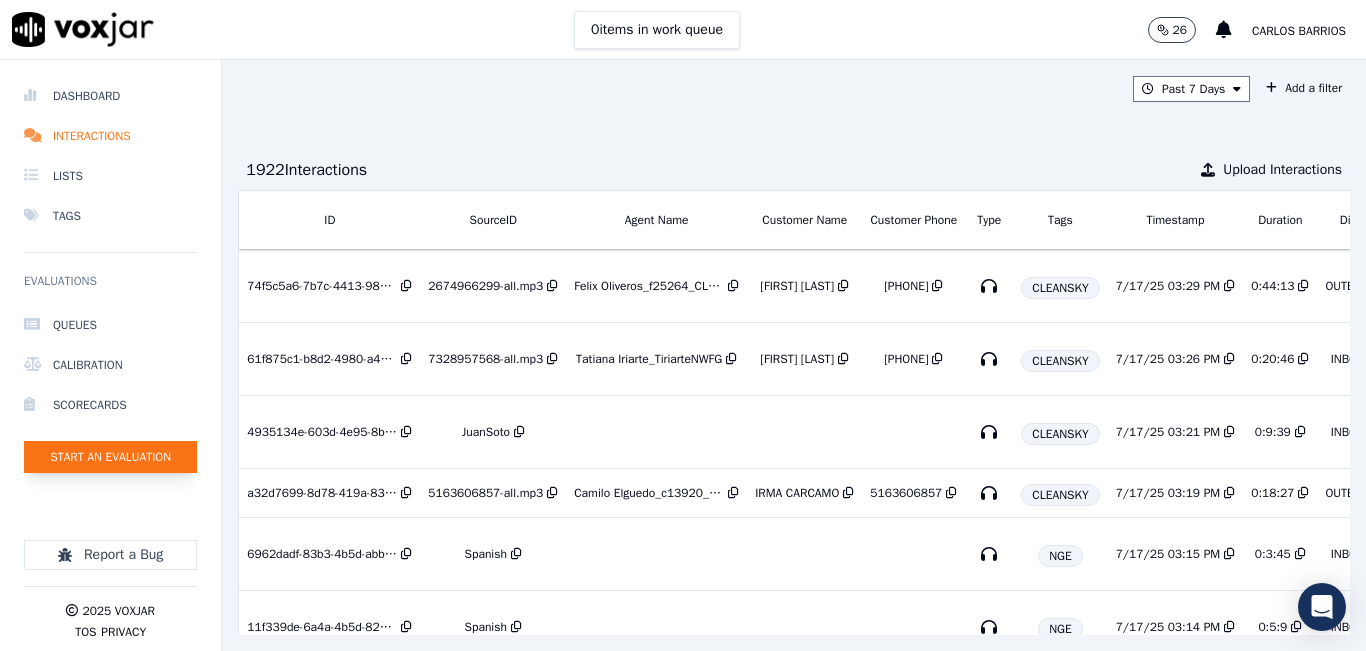 click on "Start an Evaluation" 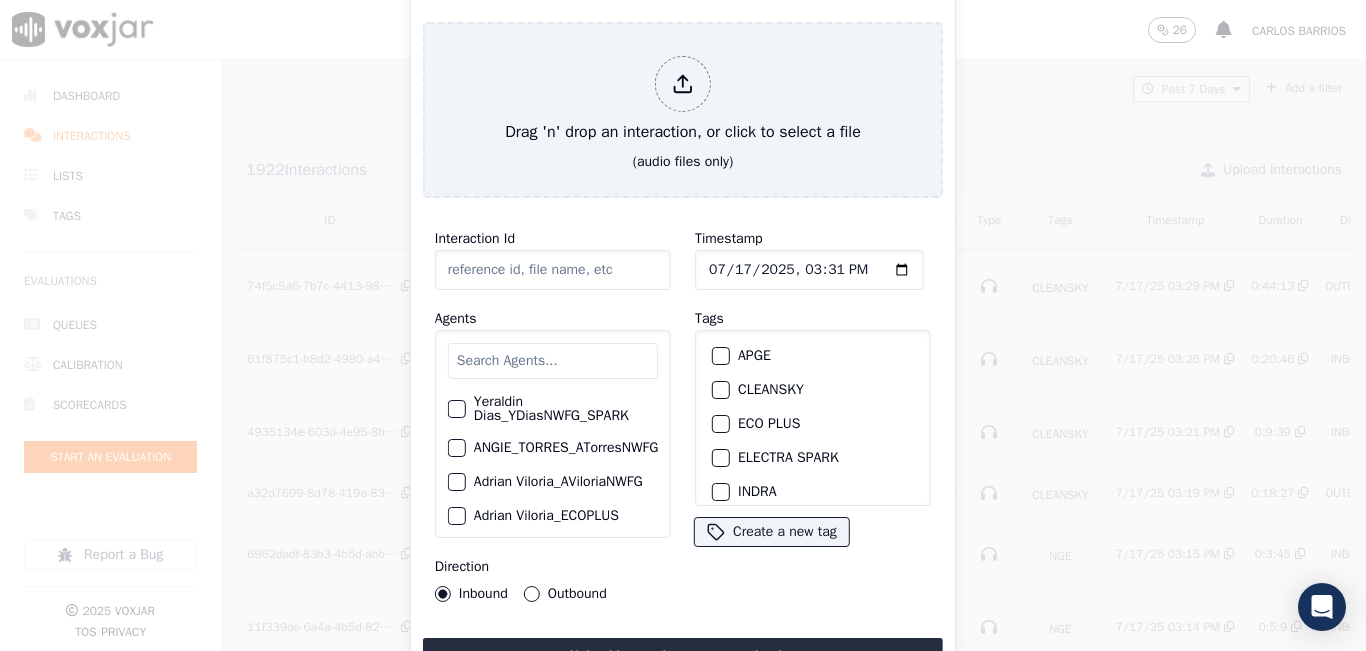 click at bounding box center [553, 361] 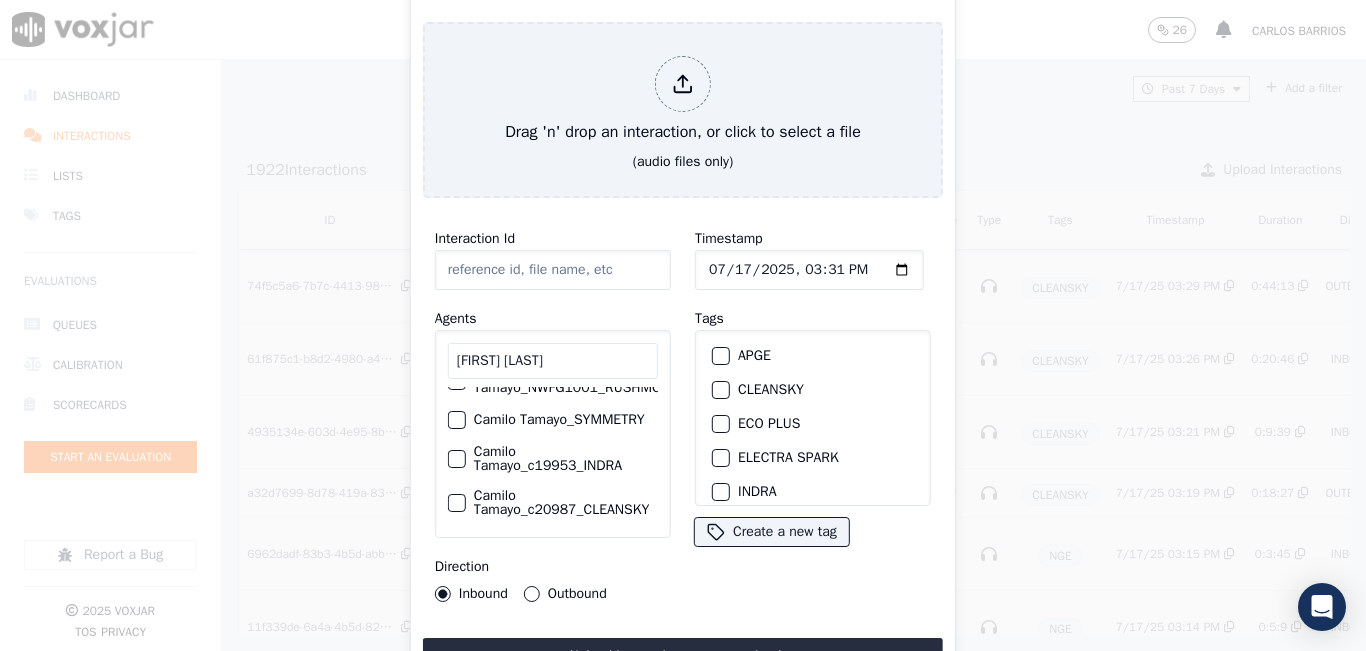 scroll, scrollTop: 166, scrollLeft: 0, axis: vertical 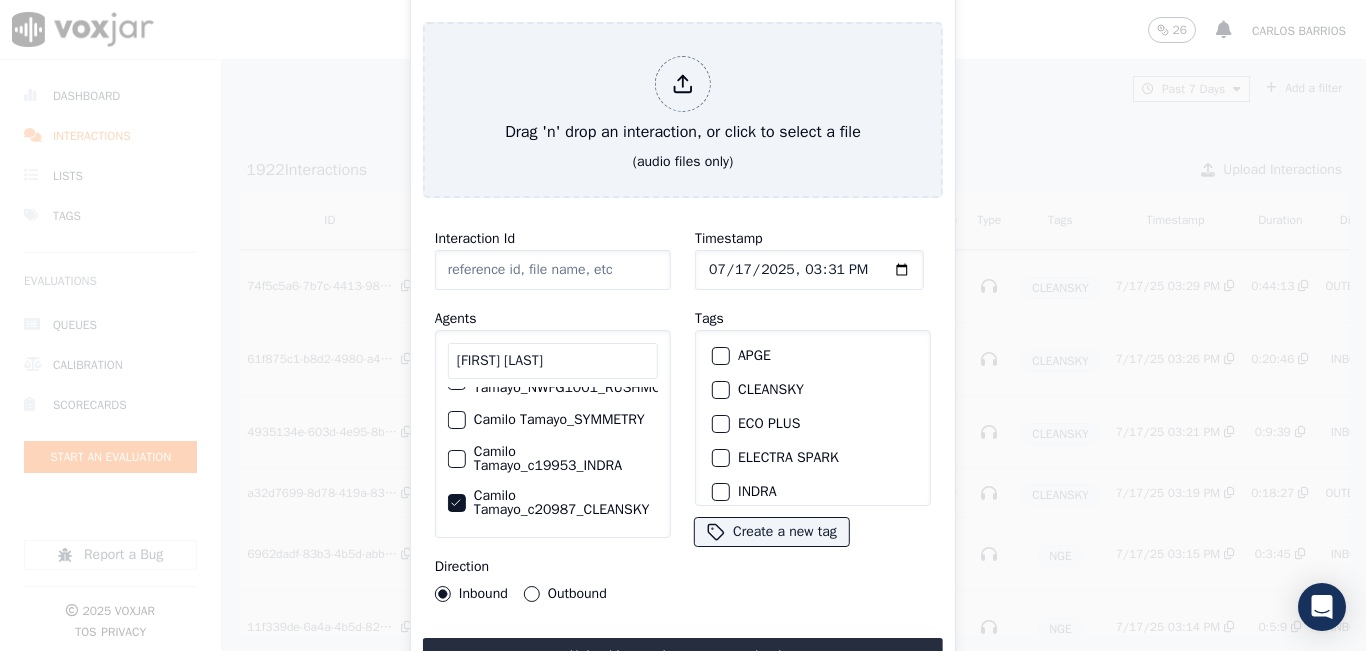click at bounding box center (720, 390) 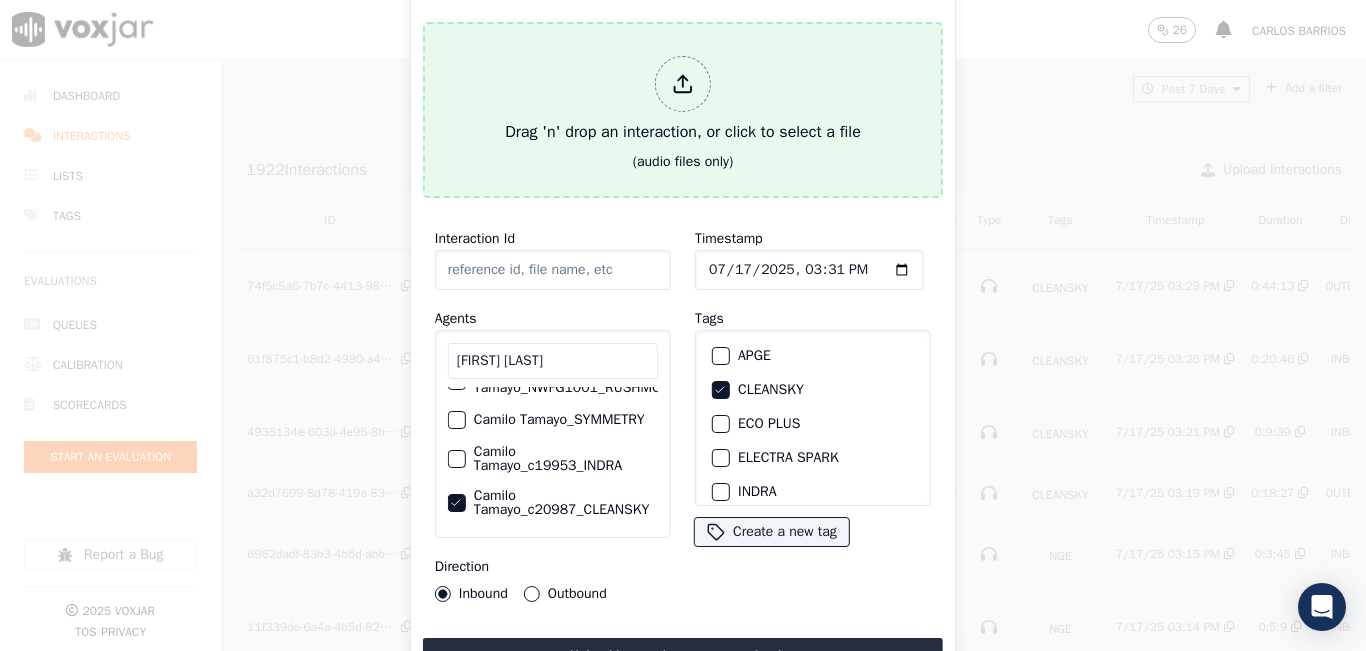 click on "Drag 'n' drop an interaction, or click to select a file" at bounding box center [683, 100] 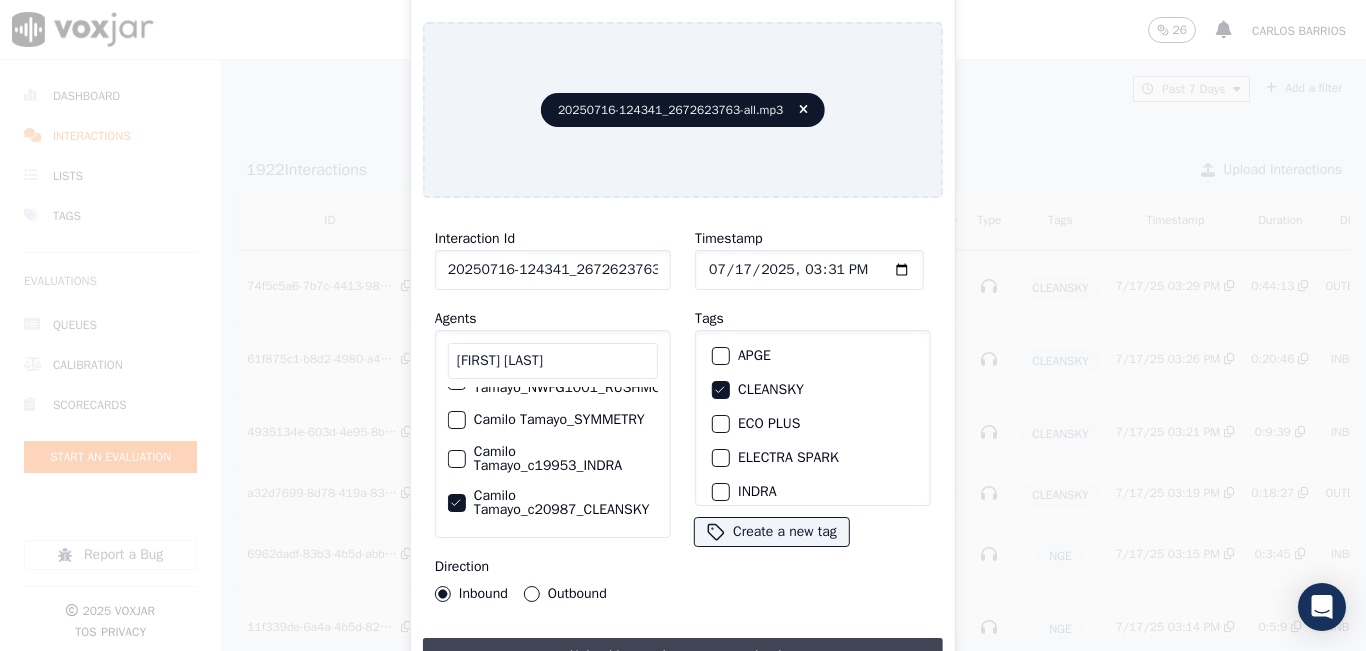 click on "Upload interaction to start evaluation" at bounding box center (683, 656) 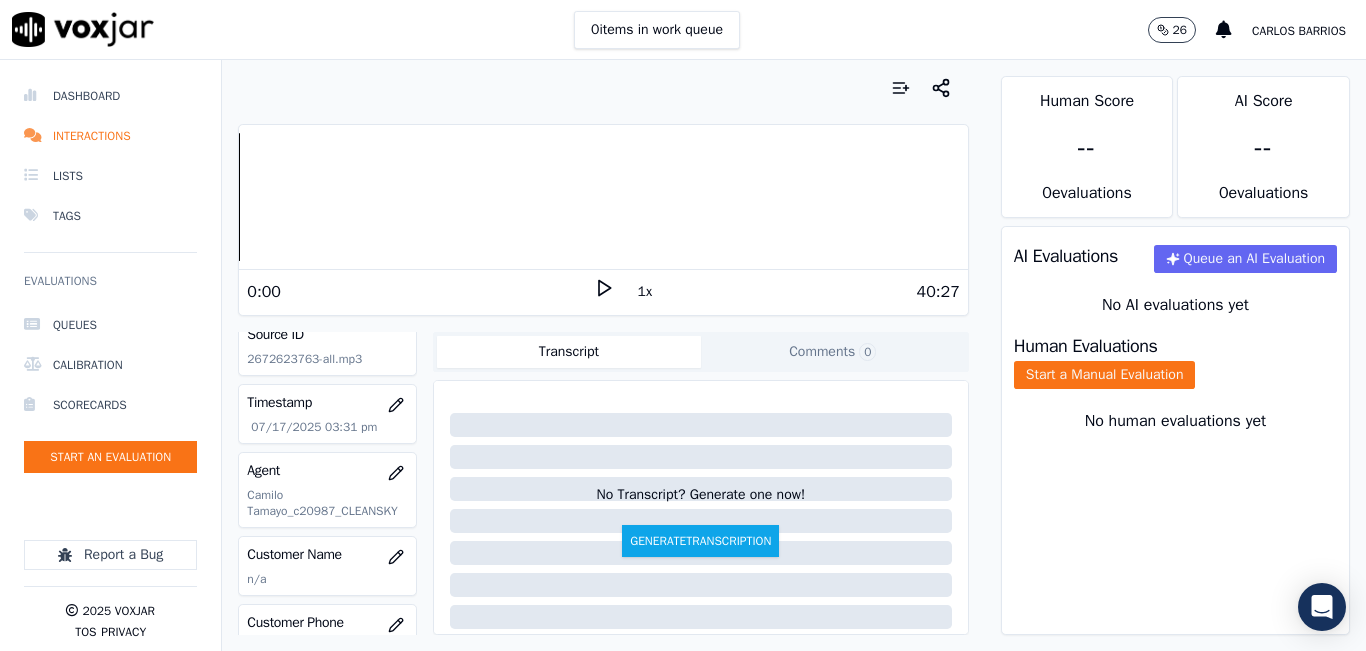 scroll, scrollTop: 200, scrollLeft: 0, axis: vertical 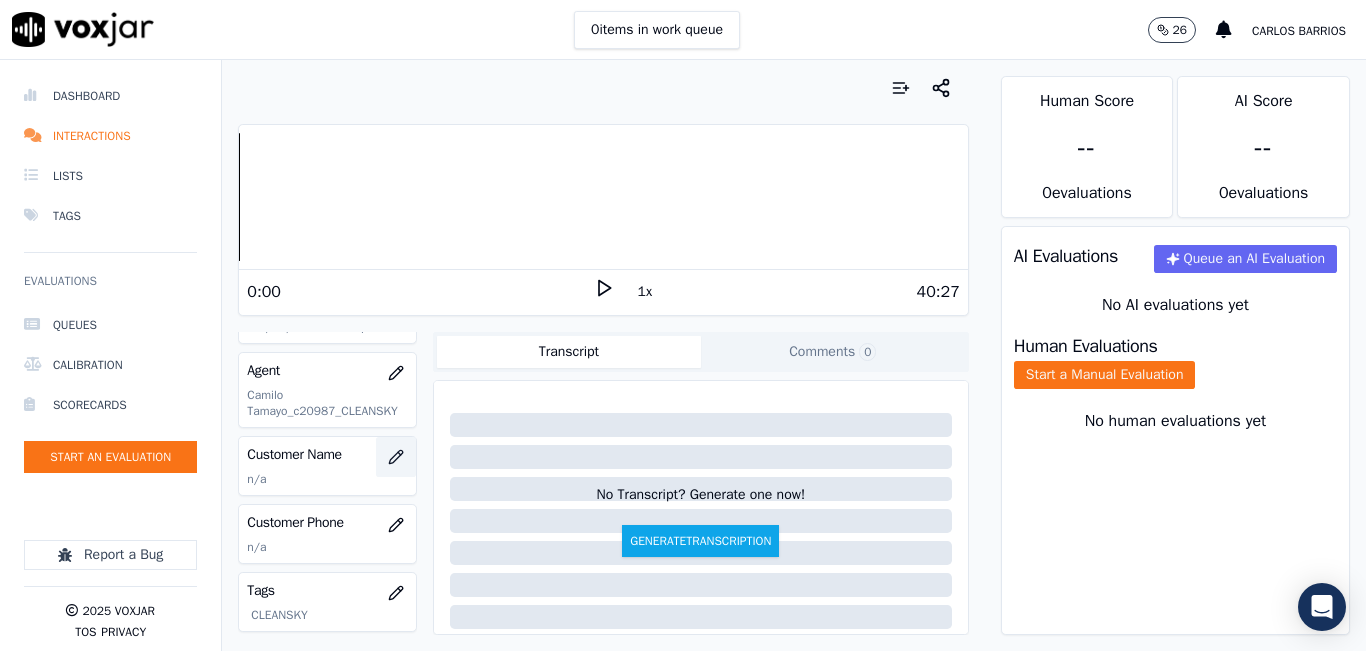 click at bounding box center (396, 457) 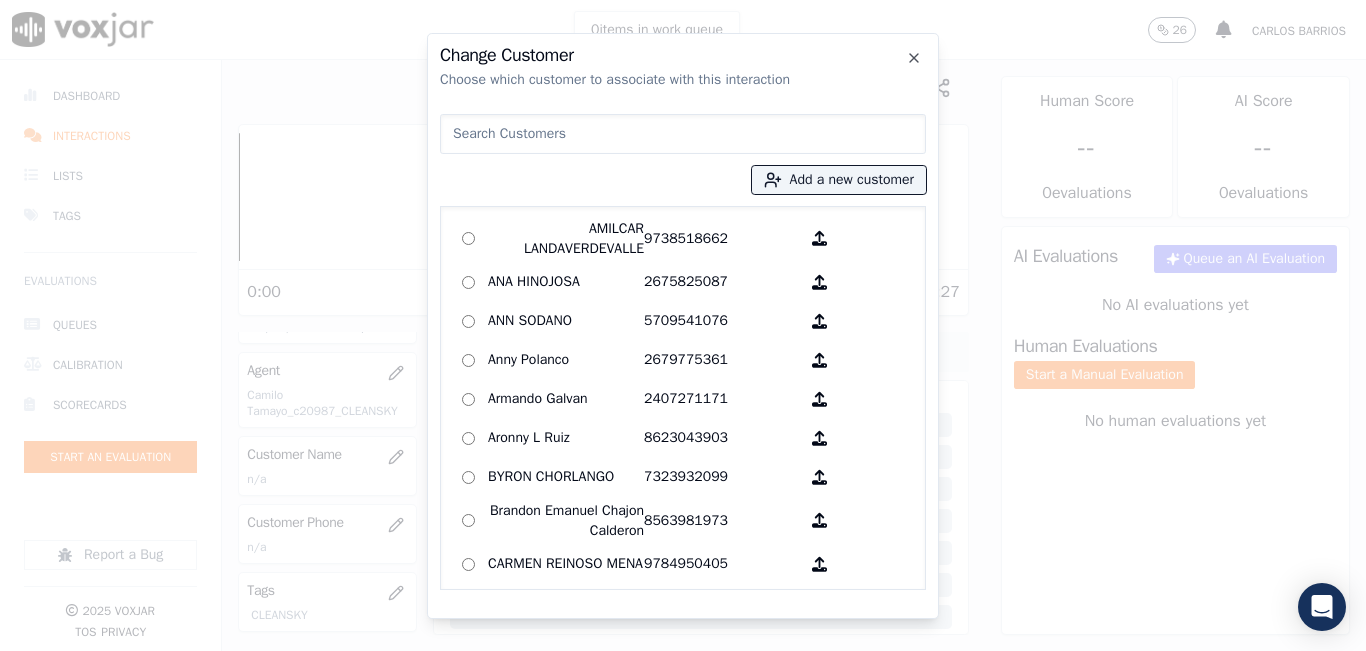 click at bounding box center [683, 134] 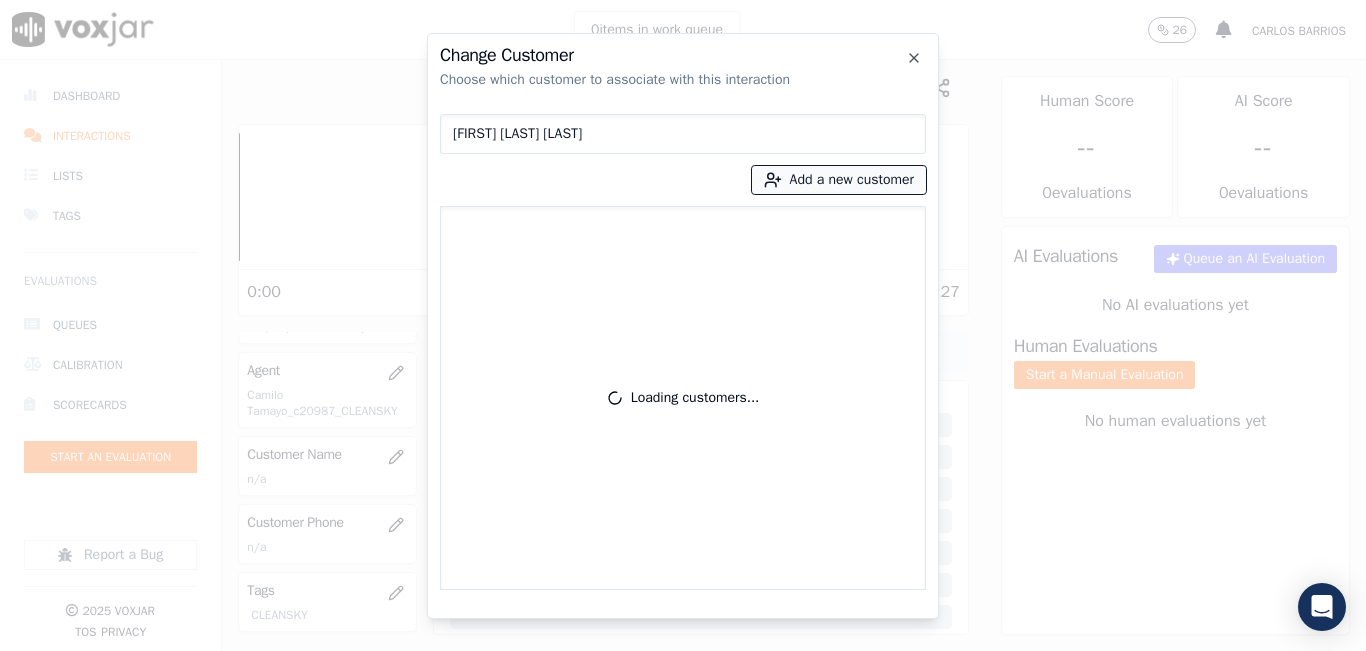 type on "LUIS ROBLES ACOSTA" 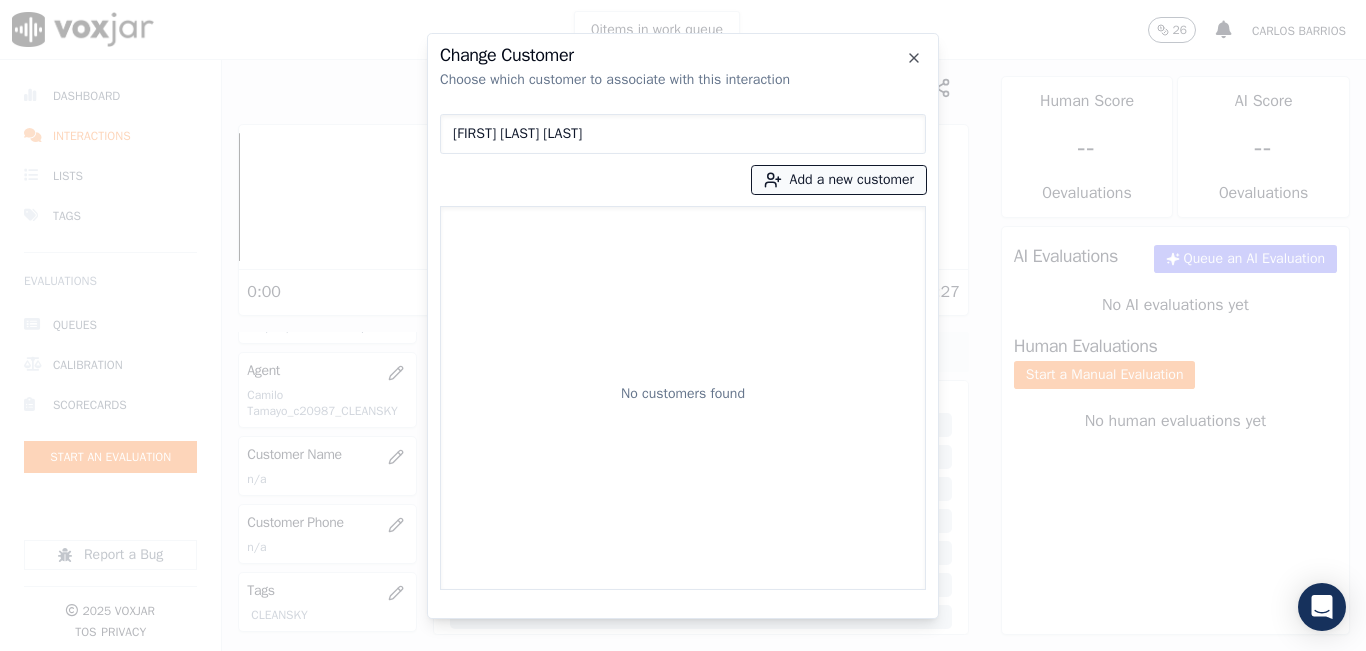 click on "Add a new customer" at bounding box center (839, 180) 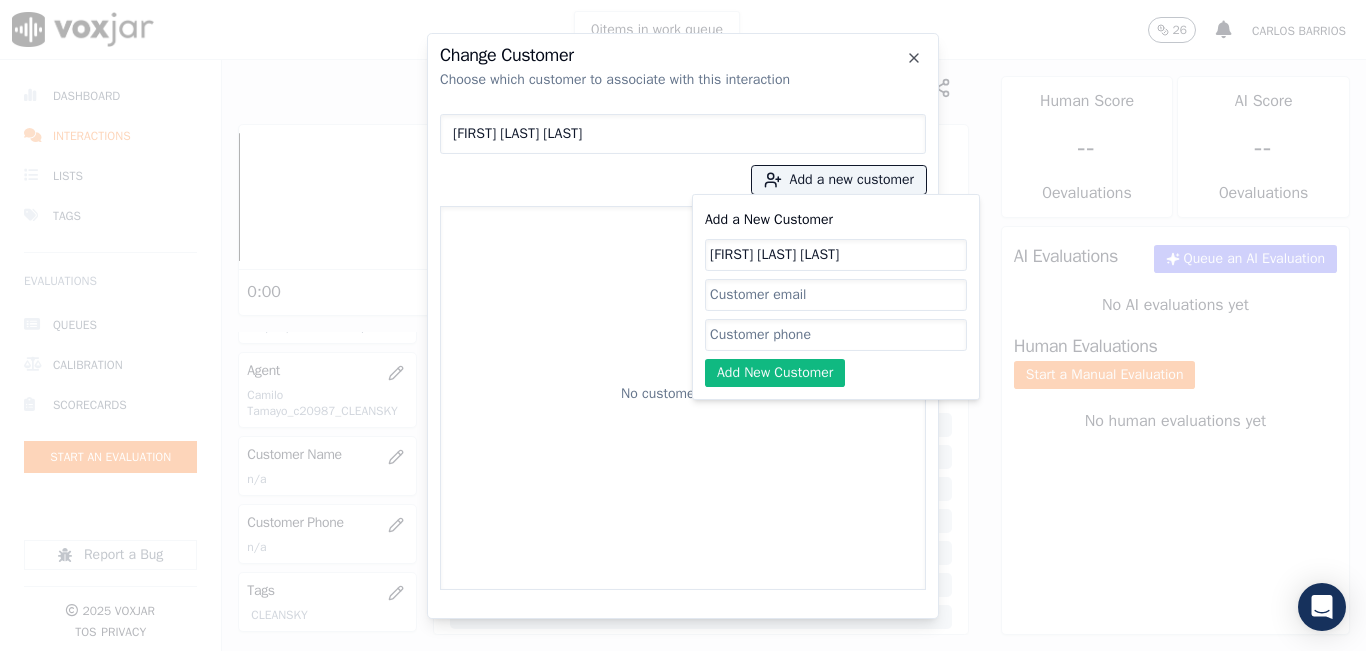 type on "LUIS ROBLES ACOSTA" 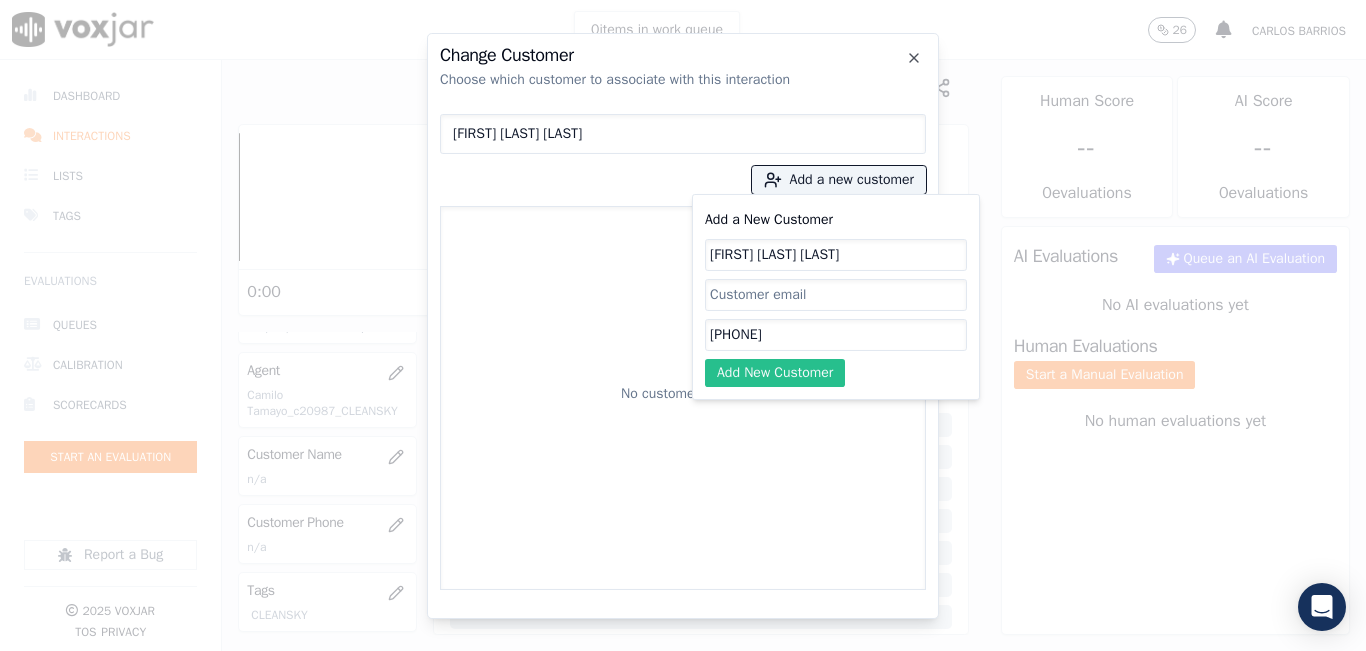 type on "2672623763" 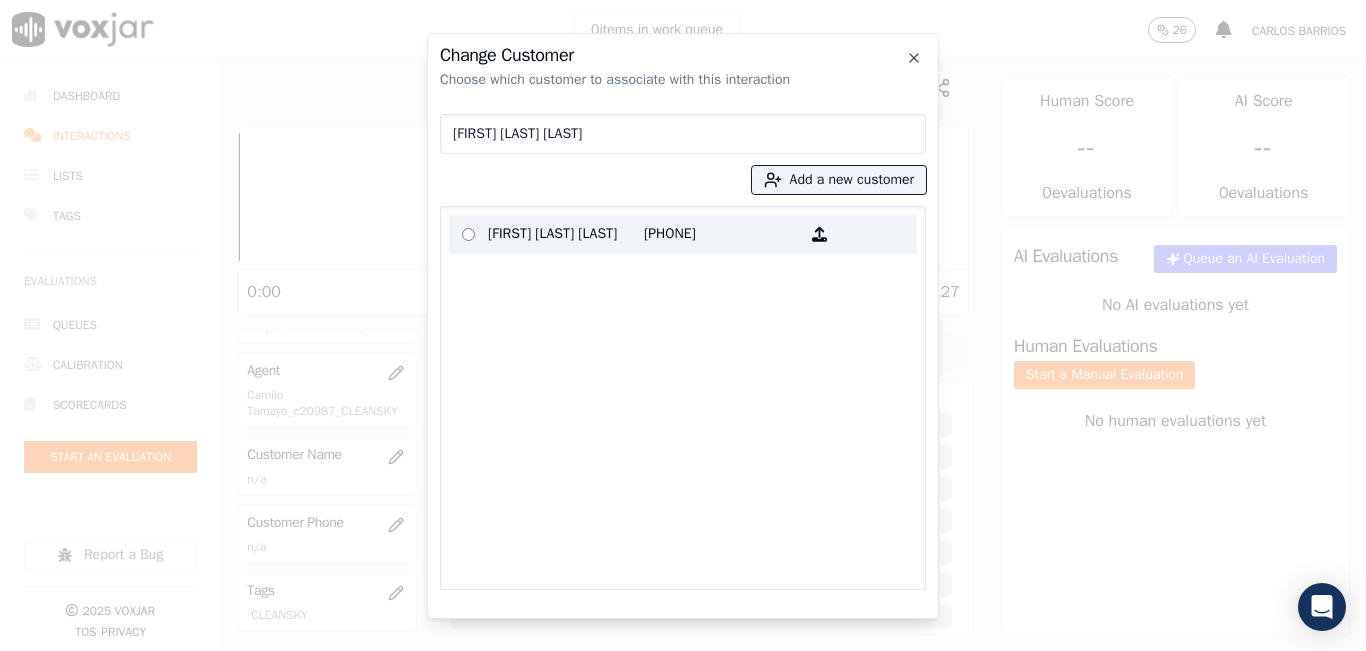 click on "2672623763" at bounding box center (722, 234) 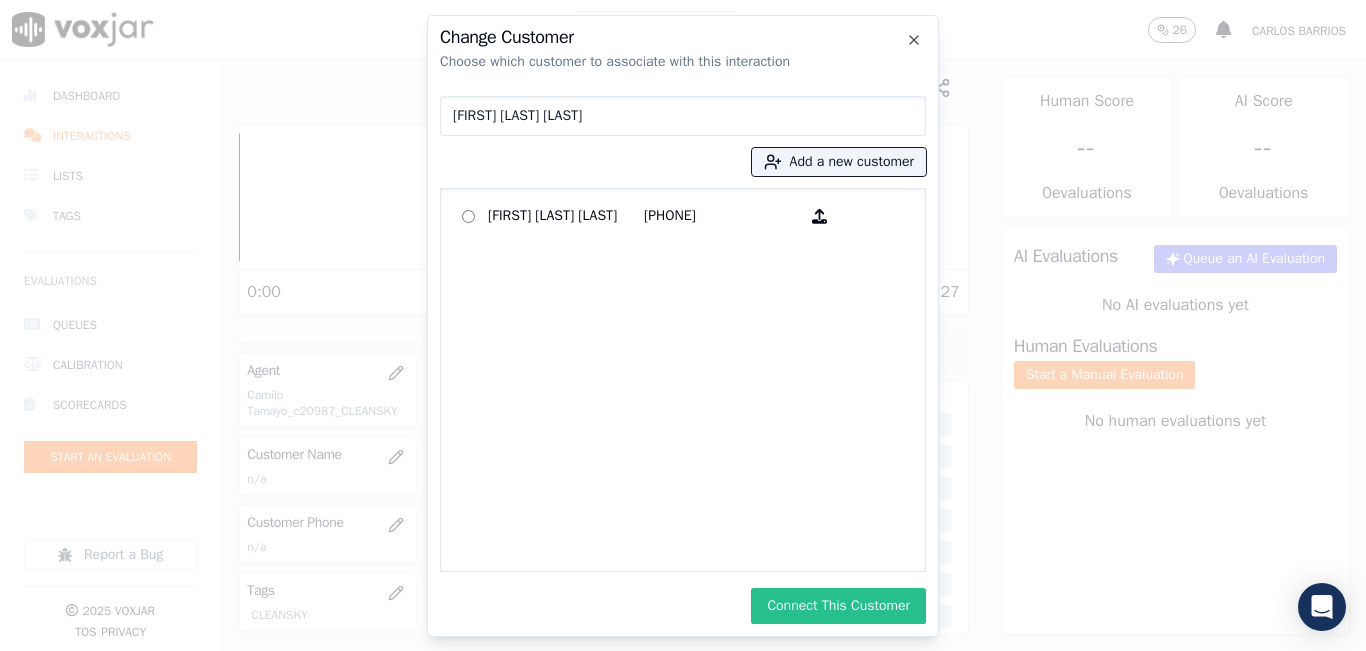 click on "Connect This Customer" at bounding box center (838, 606) 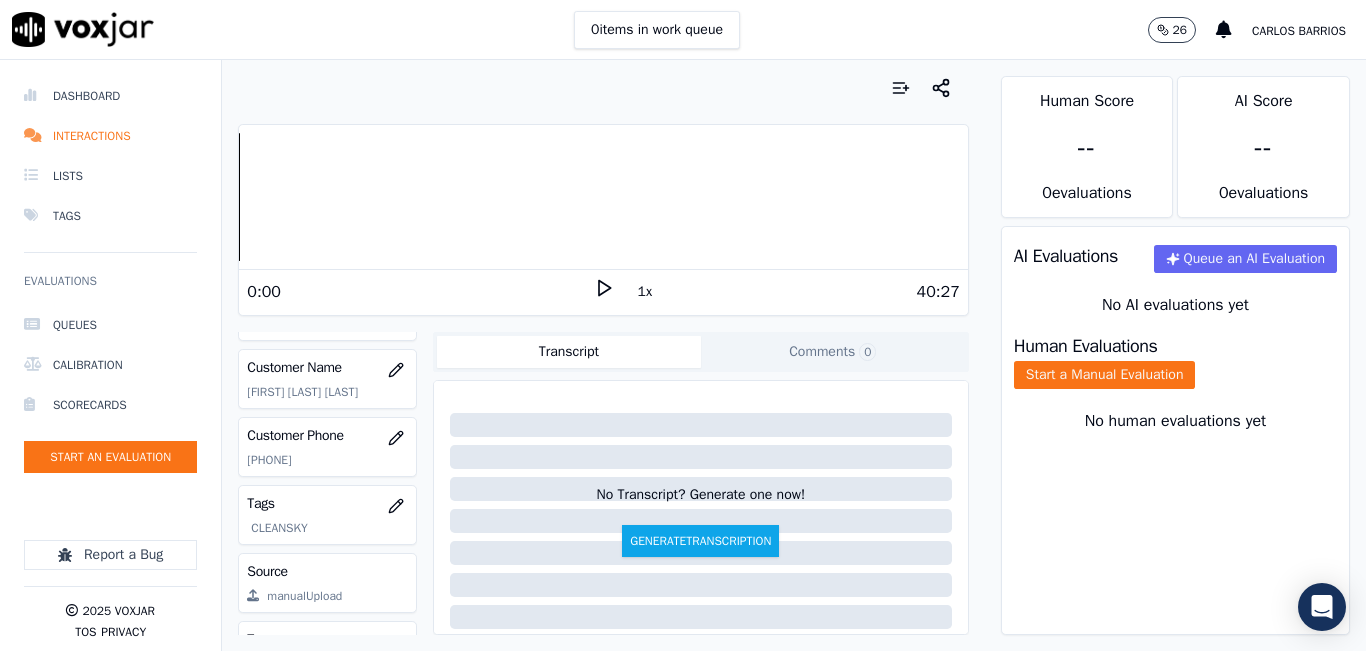 scroll, scrollTop: 300, scrollLeft: 0, axis: vertical 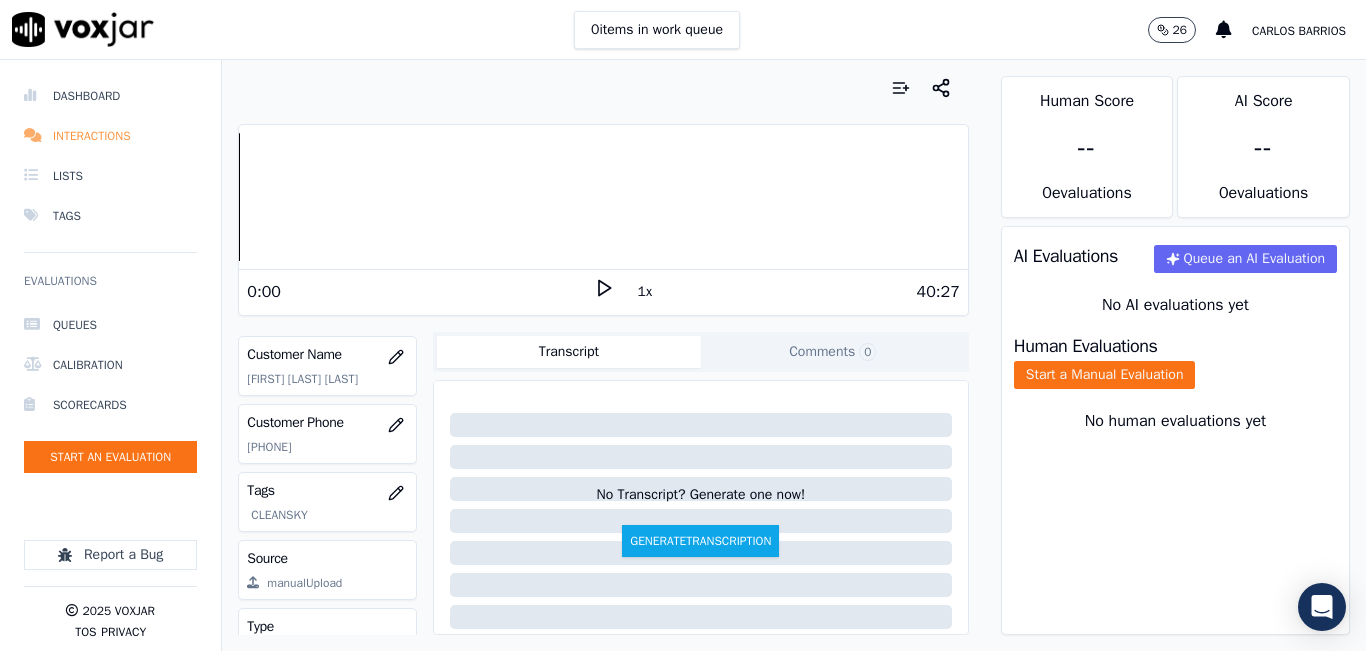 click on "Interactions" at bounding box center (110, 136) 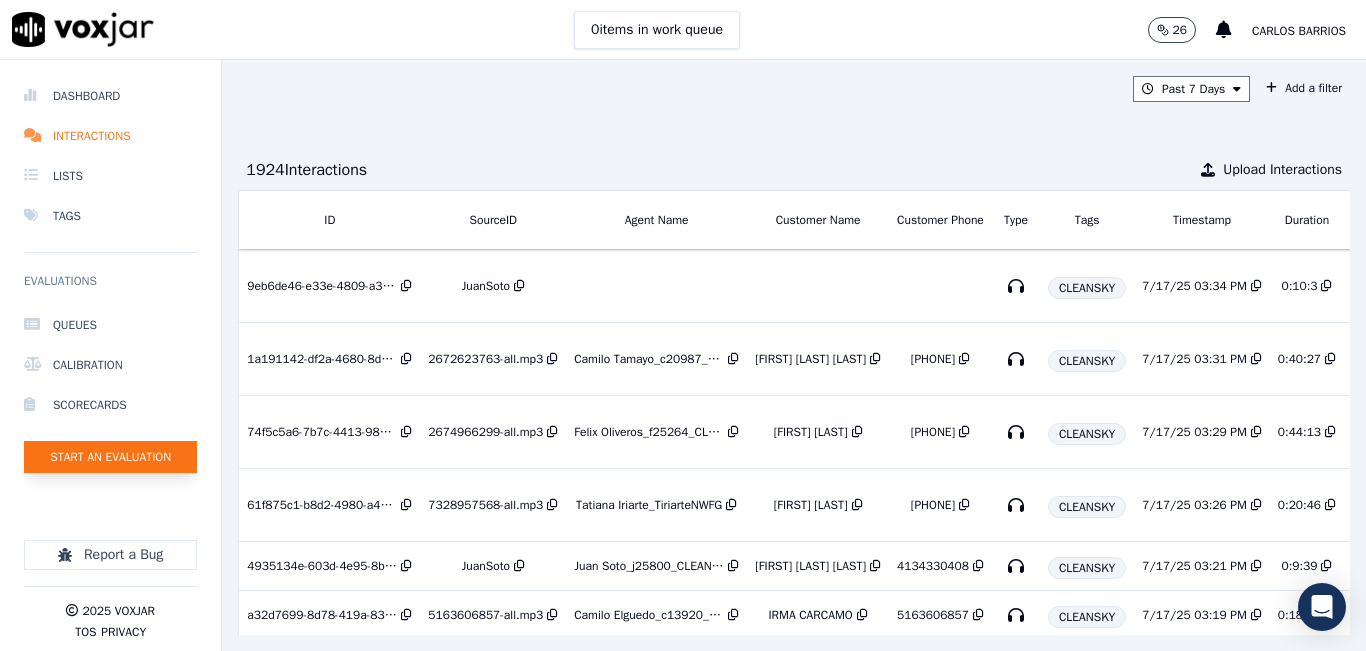 click on "Start an Evaluation" 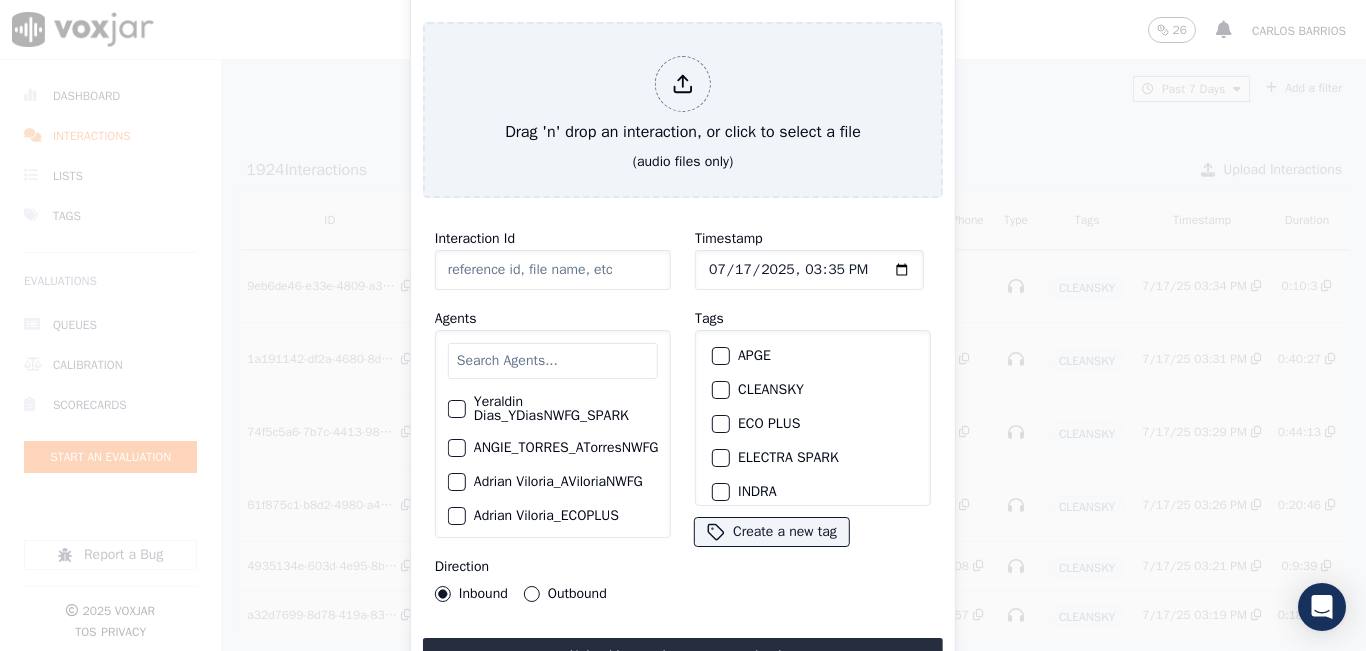 click at bounding box center (553, 361) 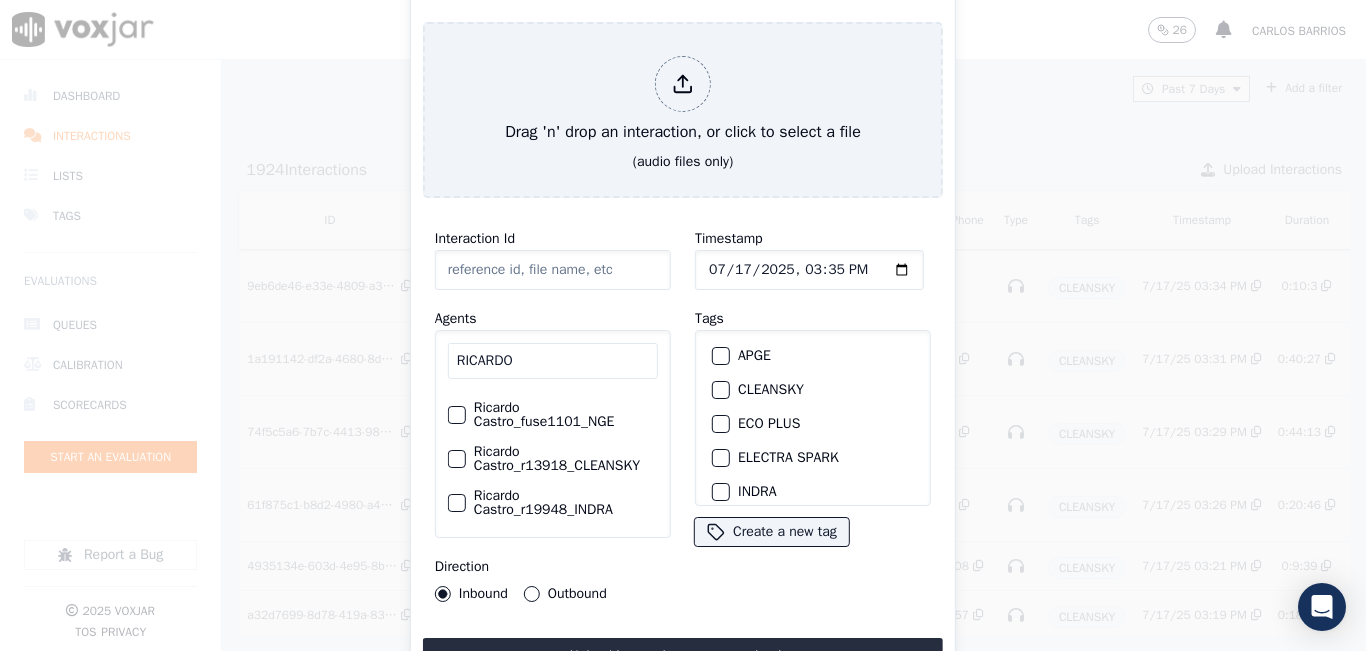scroll, scrollTop: 117, scrollLeft: 0, axis: vertical 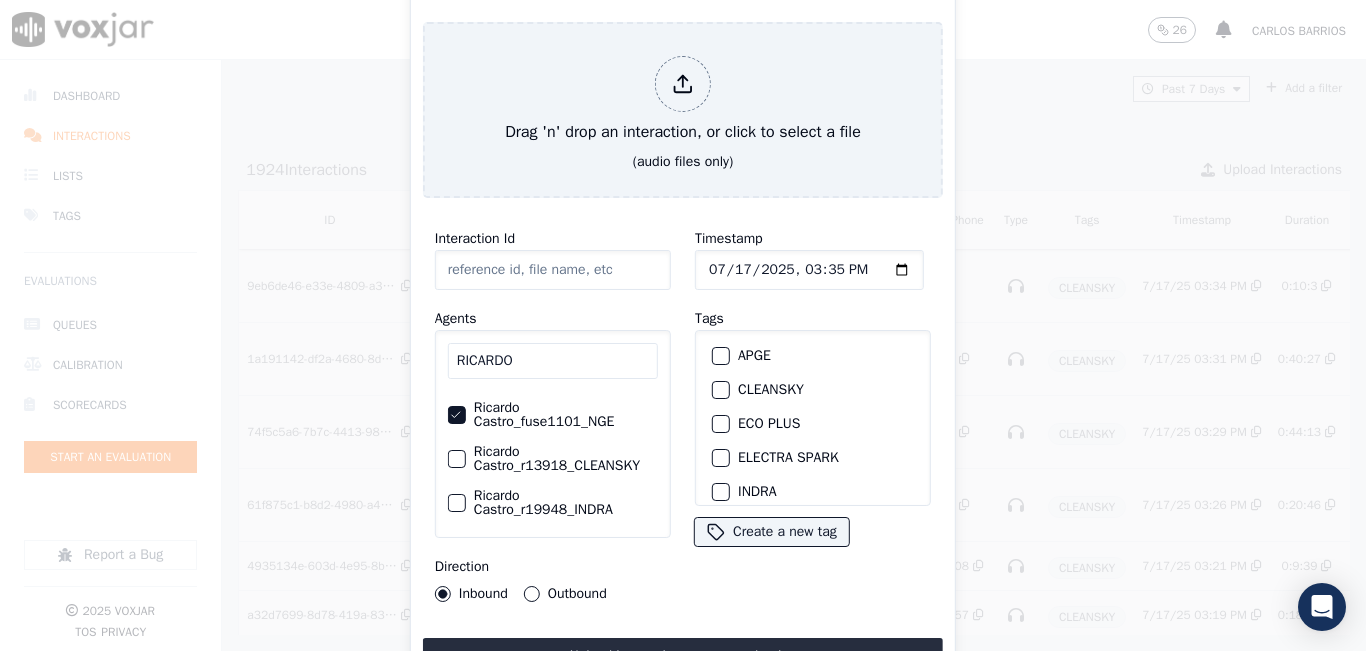 click on "Interaction Id       Agents   RICARDO     Ricardo Castro     Ricardo Castro_RCastroNWFG     Ricardo Castro_SYMMETRY     Ricardo Castro_fuse1101_NGE     Ricardo Castro_r13918_CLEANSKY     Ricardo Castro_r19948_INDRA     Direction     Inbound     Outbound" at bounding box center (553, 414) 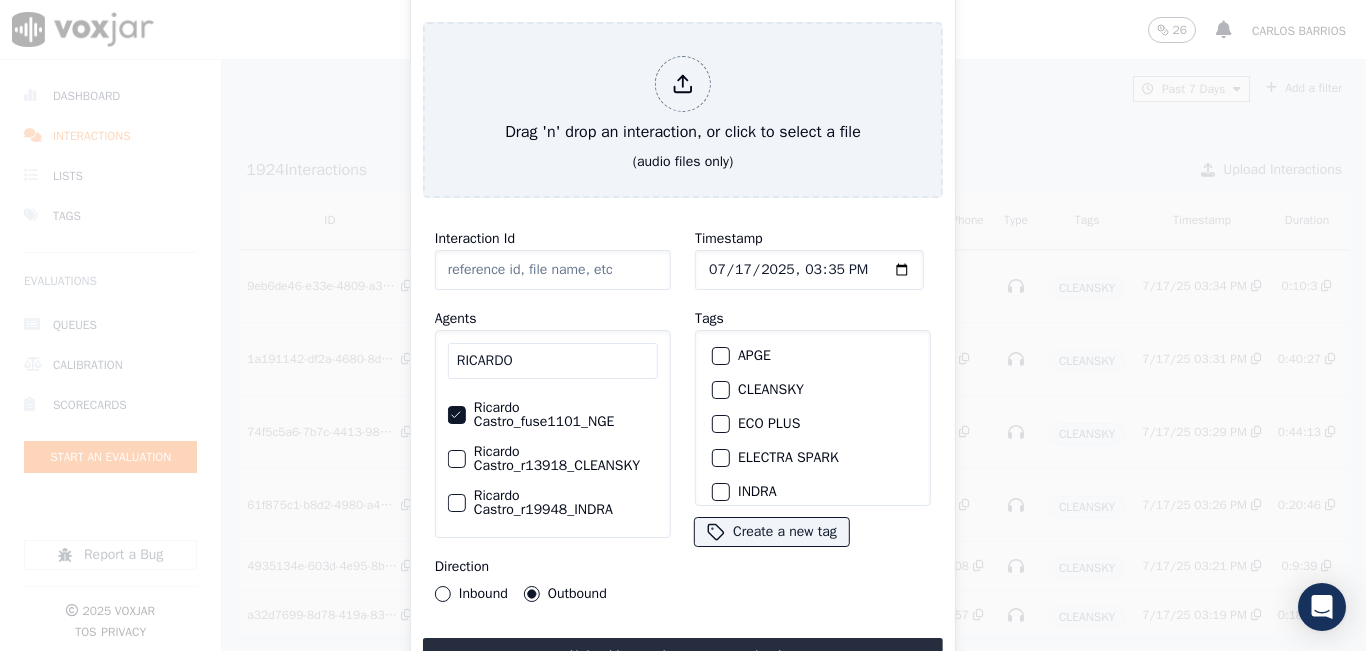 click at bounding box center [720, 390] 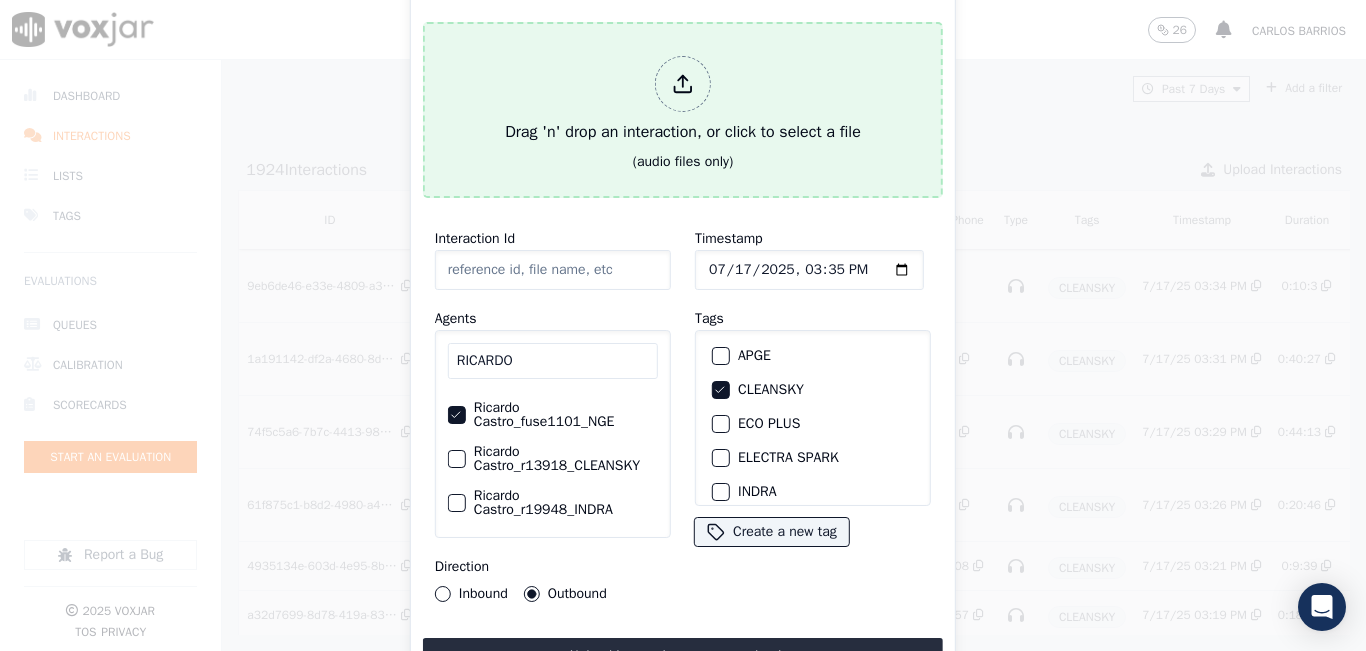 click on "Drag 'n' drop an interaction, or click to select a file" at bounding box center (683, 100) 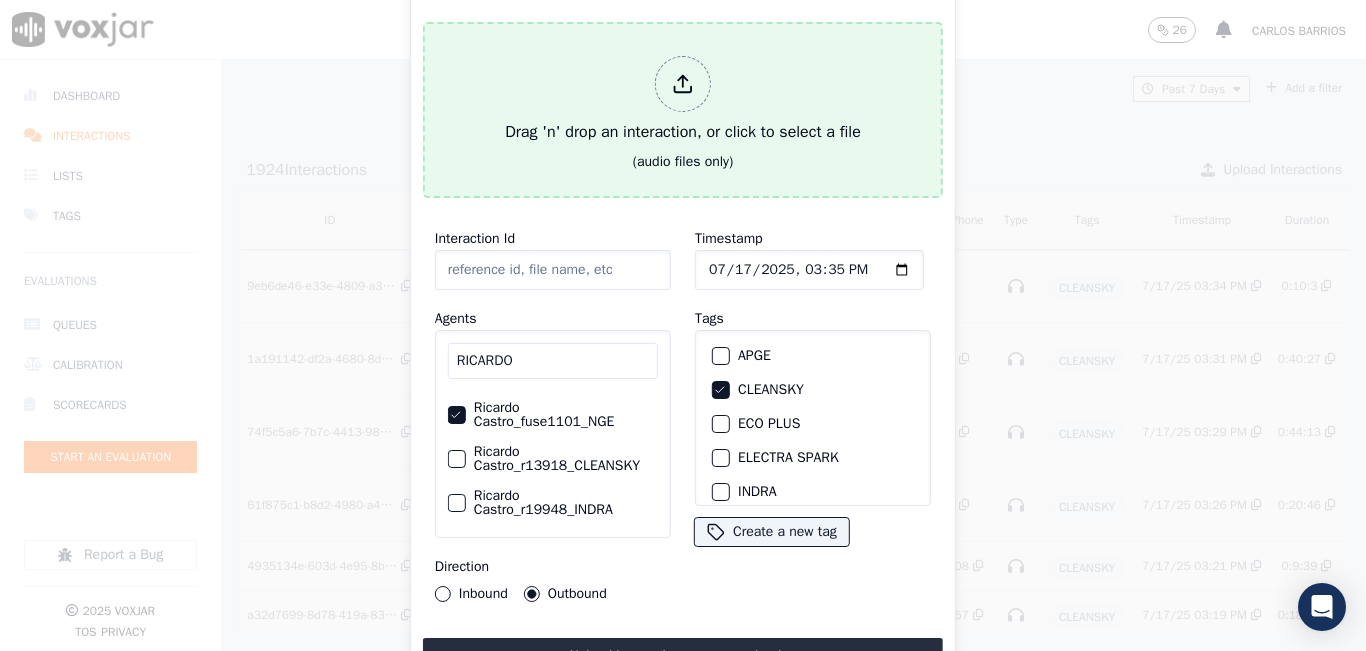 type on "20250716-154315_2677682089-all.mp3" 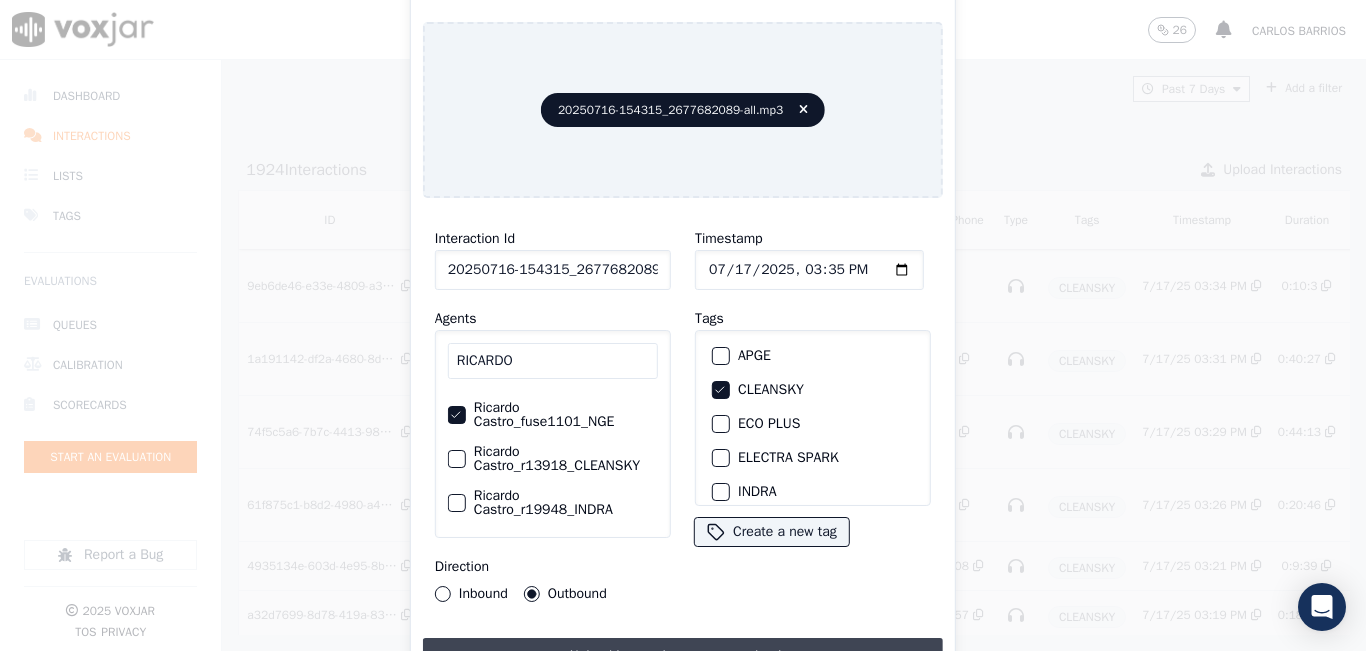 click on "Upload interaction to start evaluation" at bounding box center [683, 656] 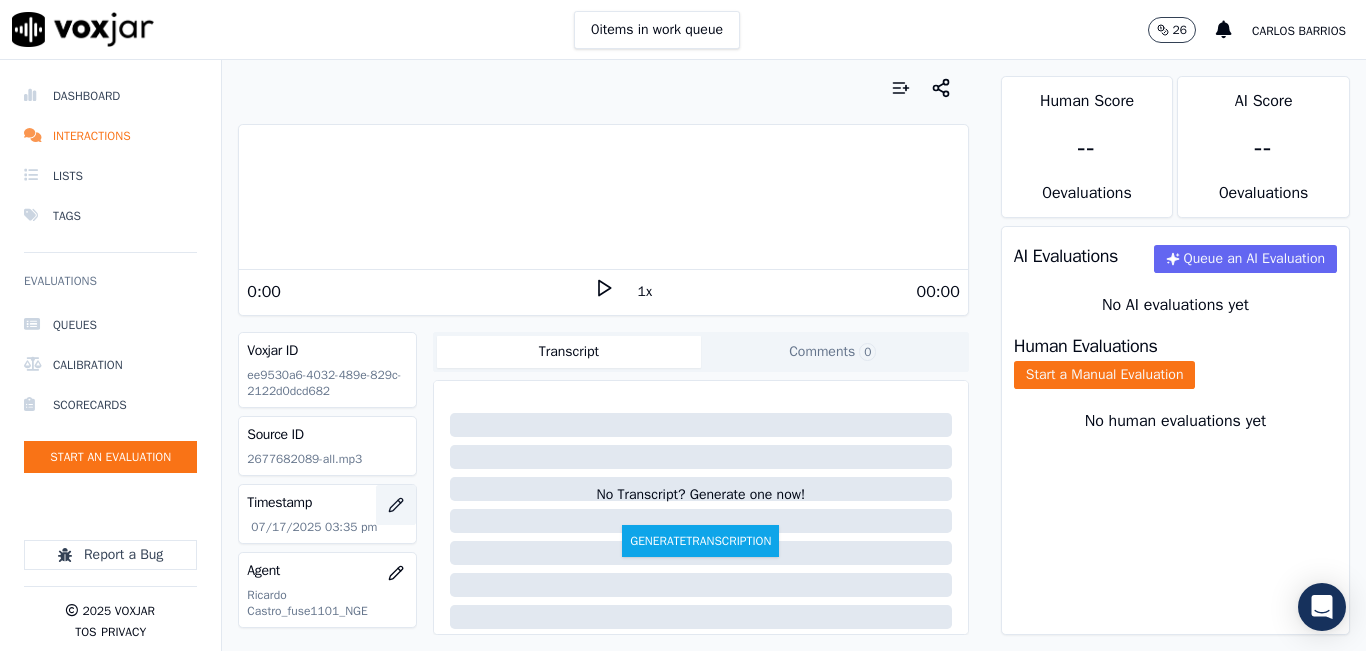 scroll, scrollTop: 100, scrollLeft: 0, axis: vertical 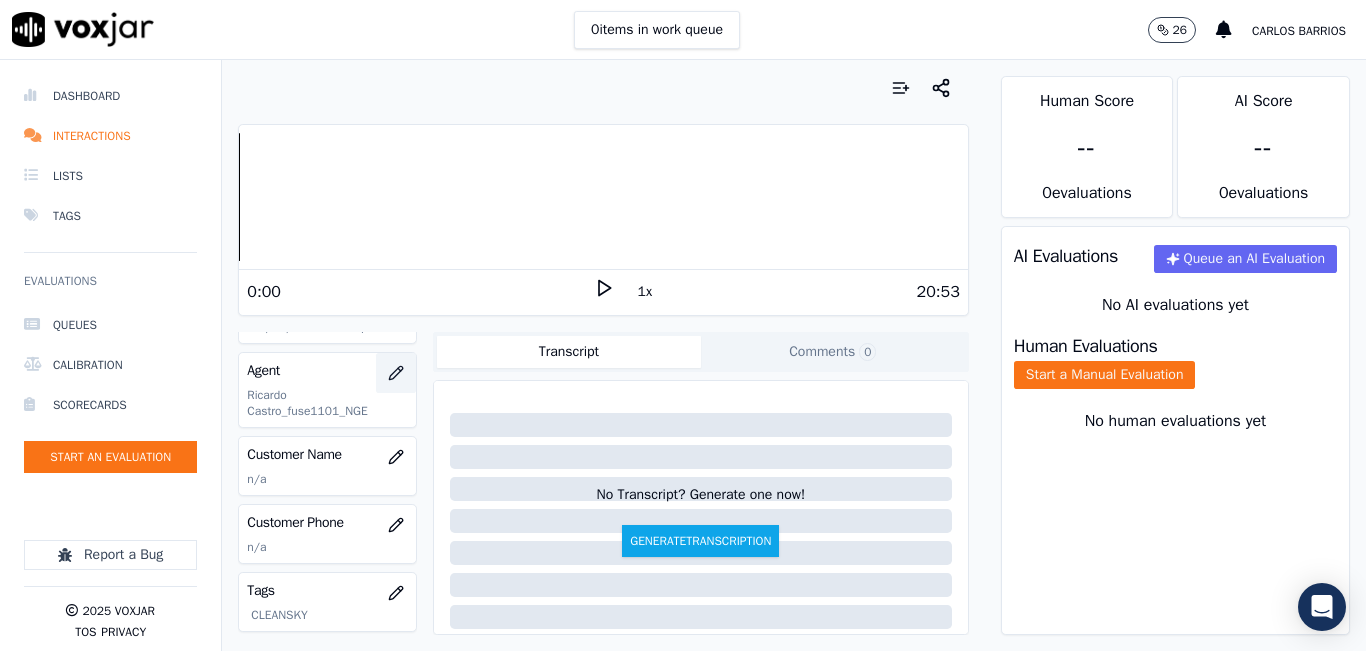 click on "Voxjar ID   ee9530a6-4032-489e-829c-2122d0dcd682   Source ID   2677682089-all.mp3   Timestamp
07/17/2025 03:35 pm     Agent
Ricardo Castro_fuse1101_NGE     Customer Name     n/a     Customer Phone     n/a     Tags
CLEANSKY     Source     manualUpload   Type     AUDIO" at bounding box center [327, 483] 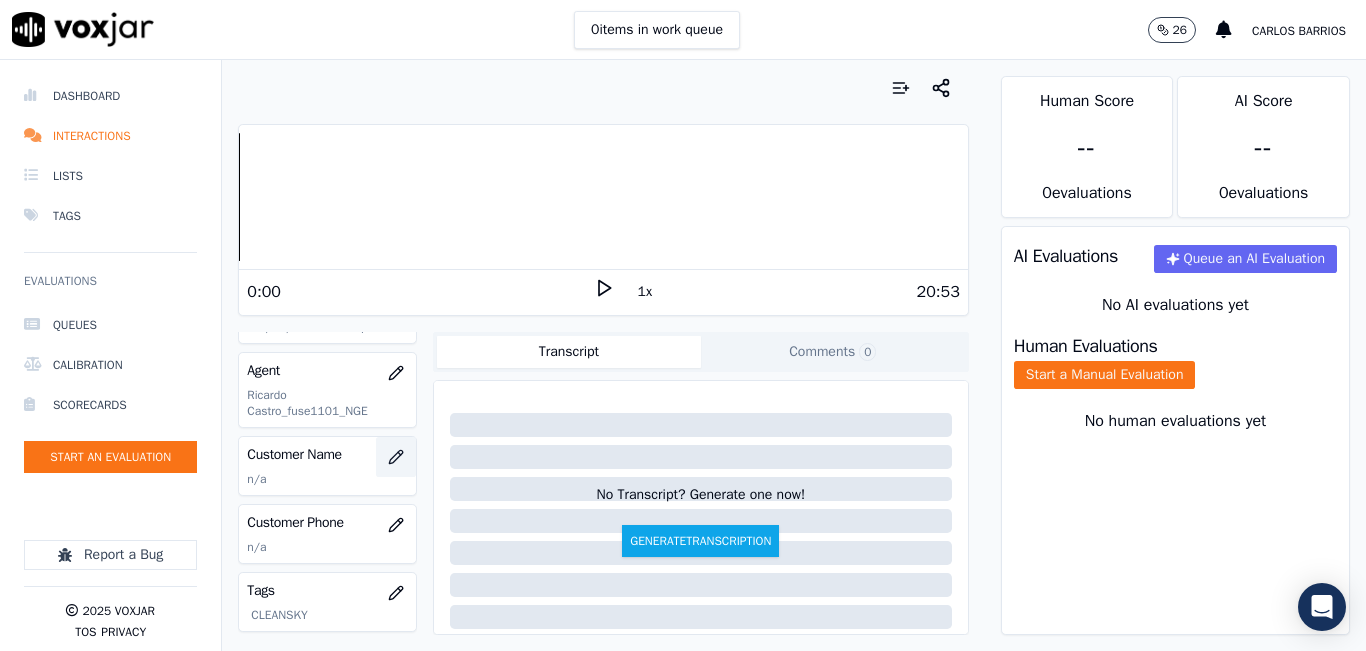 click 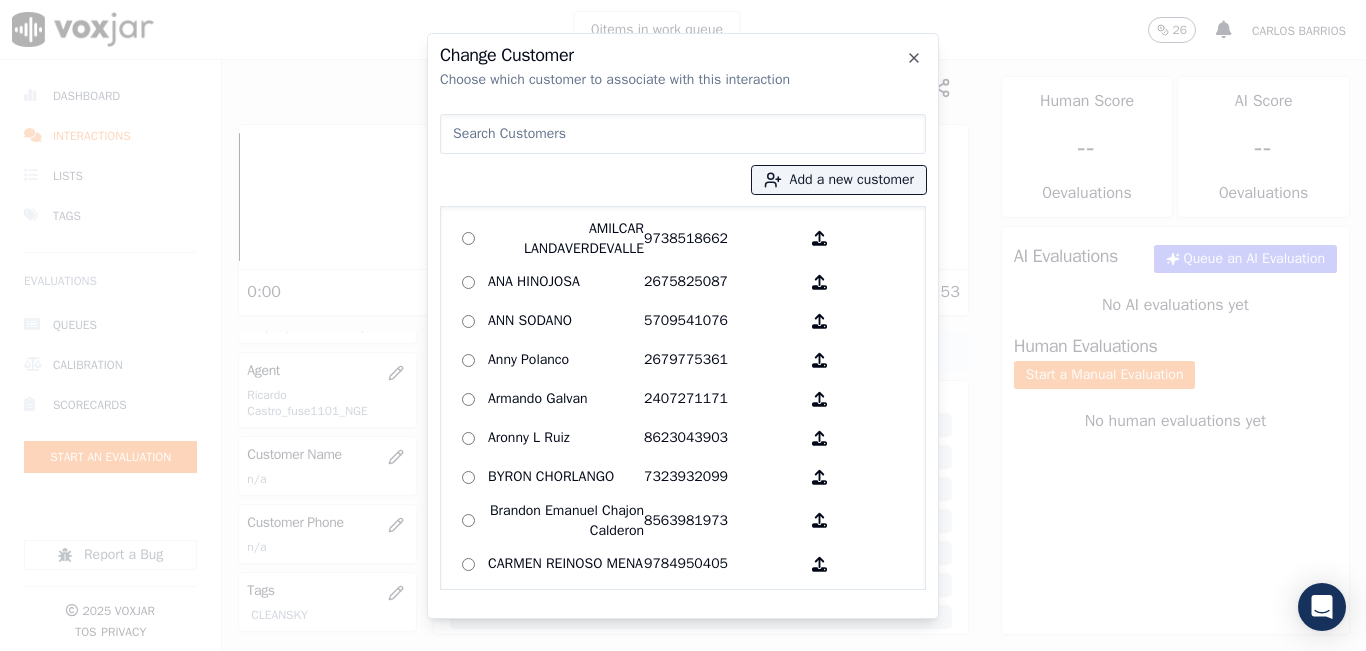 click at bounding box center (683, 134) 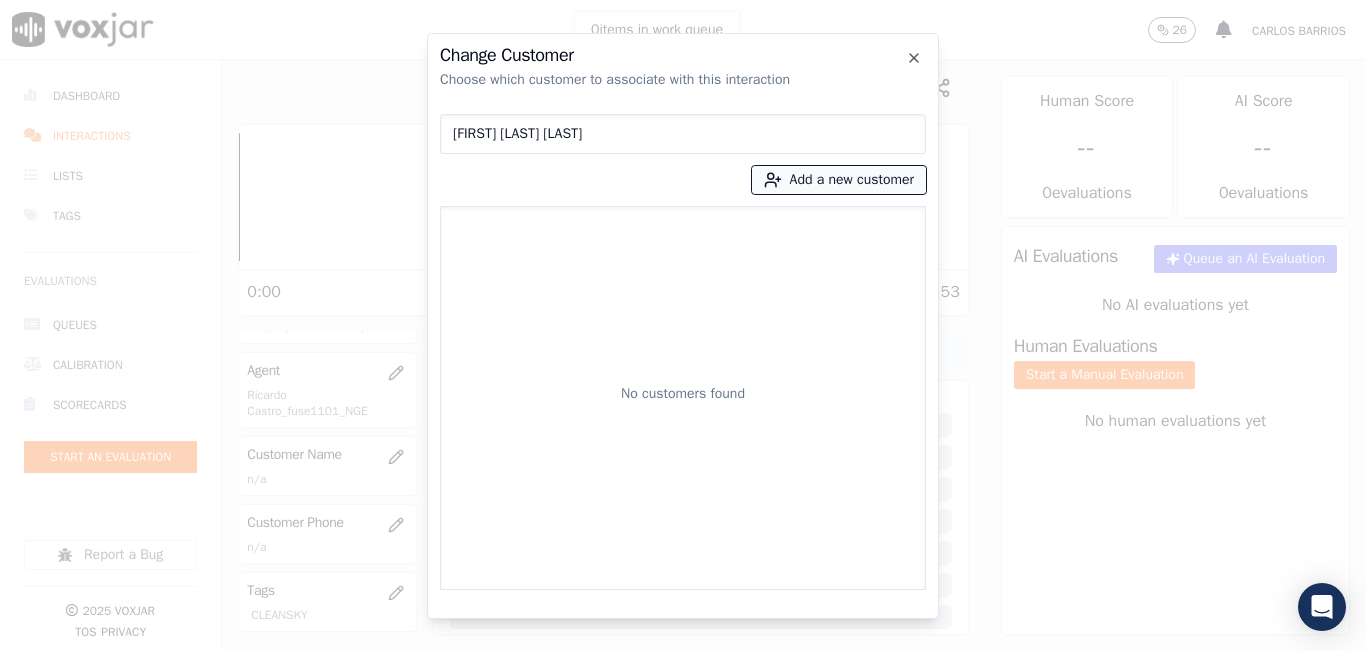 type on "GERSON ALDANA PINTO" 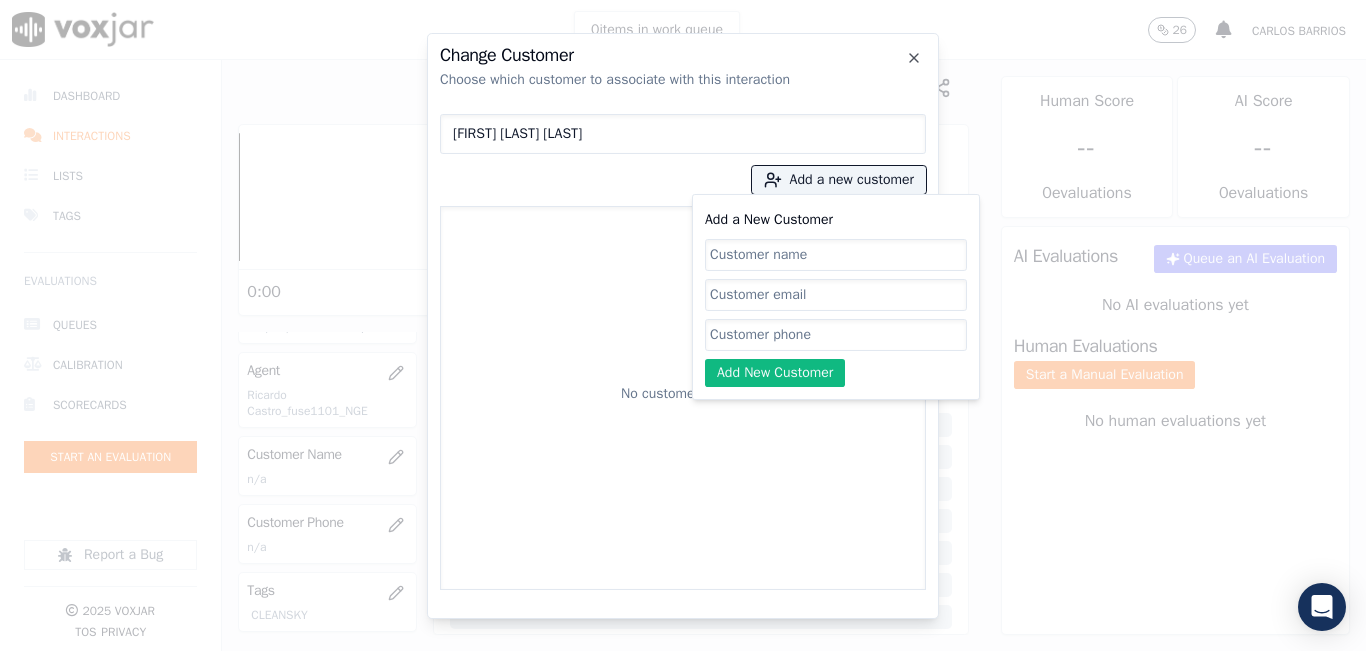 click on "Add a New Customer" 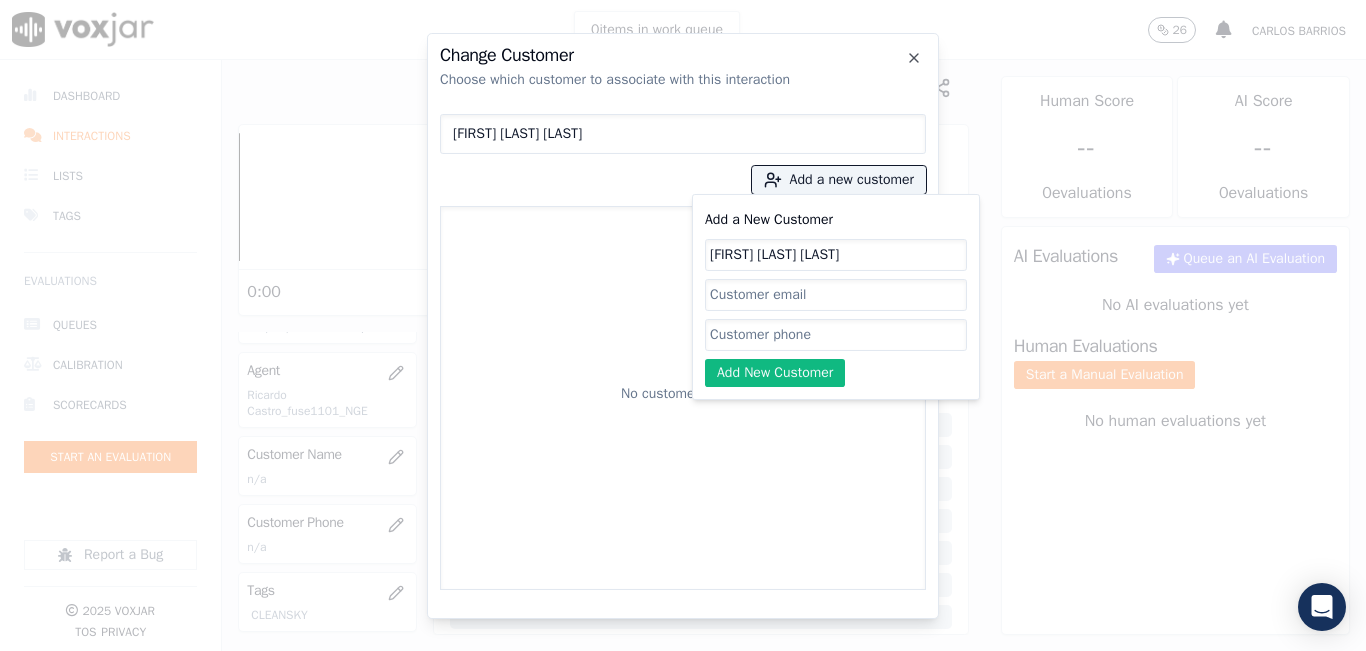 type on "GERSON ALDANA PINTO" 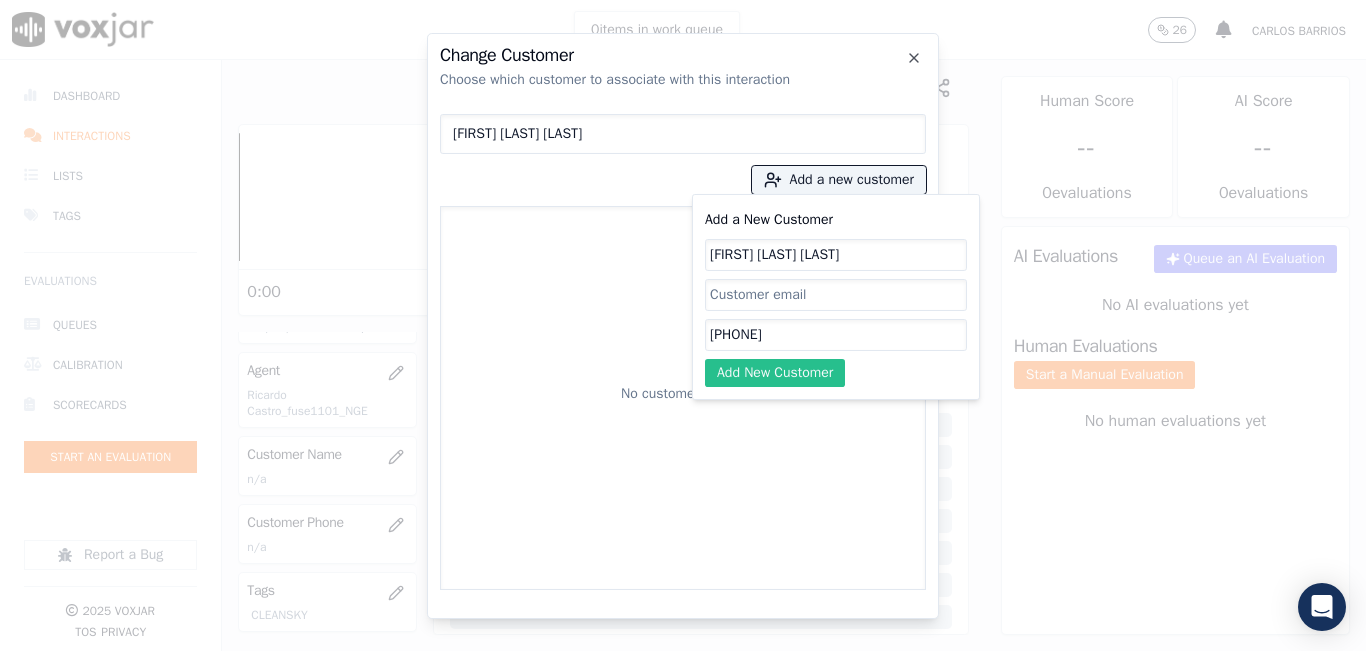 type on "2677682089" 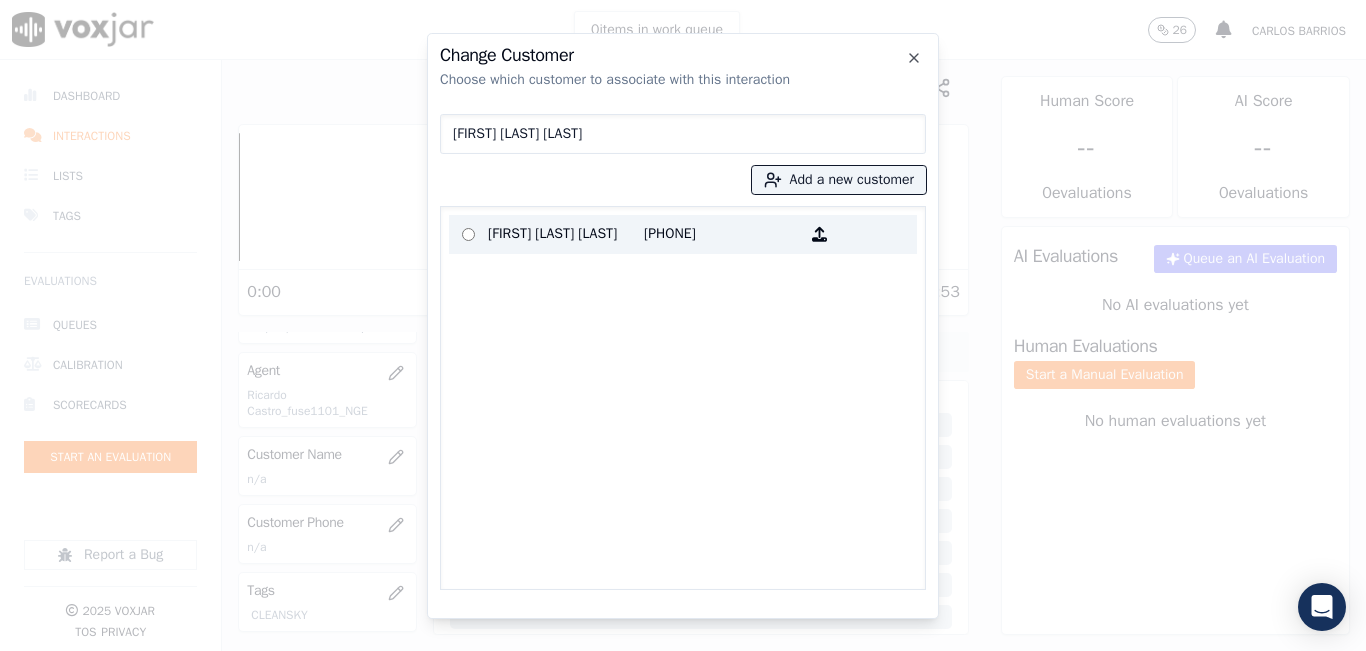 click on "2677682089" at bounding box center [722, 234] 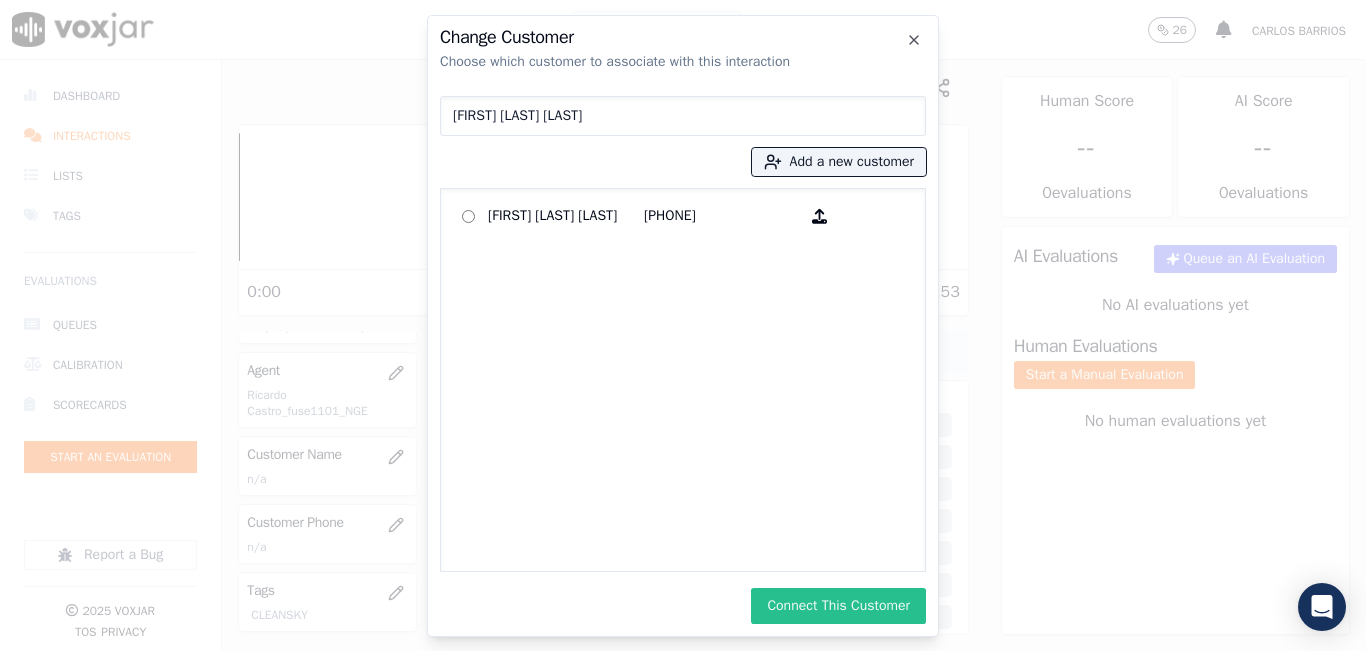 click on "Connect This Customer" at bounding box center (838, 606) 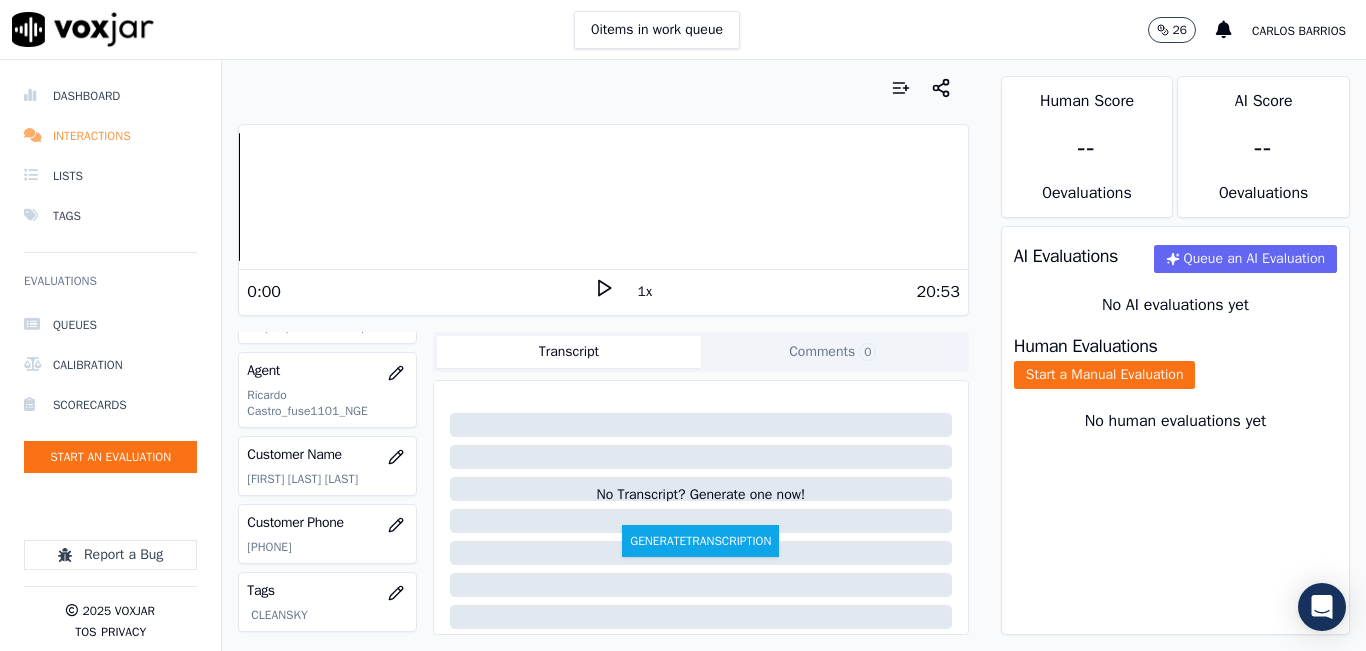 click on "Interactions" at bounding box center (110, 136) 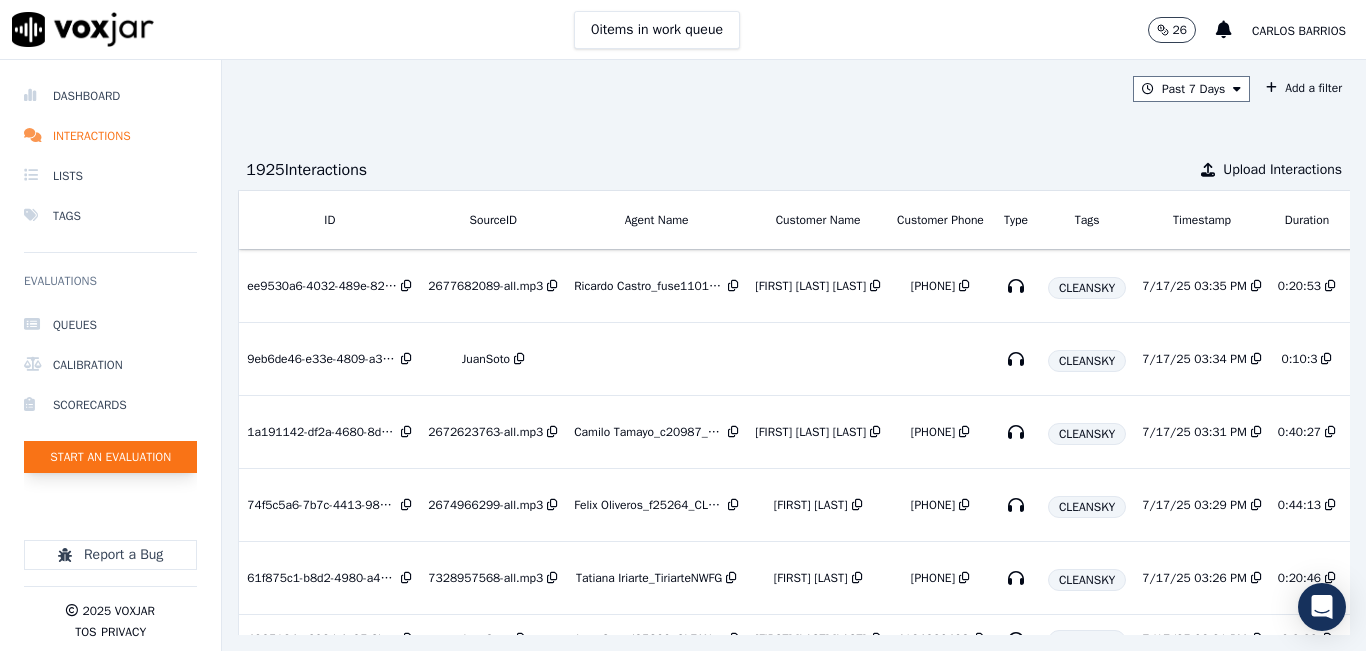 click on "Start an Evaluation" 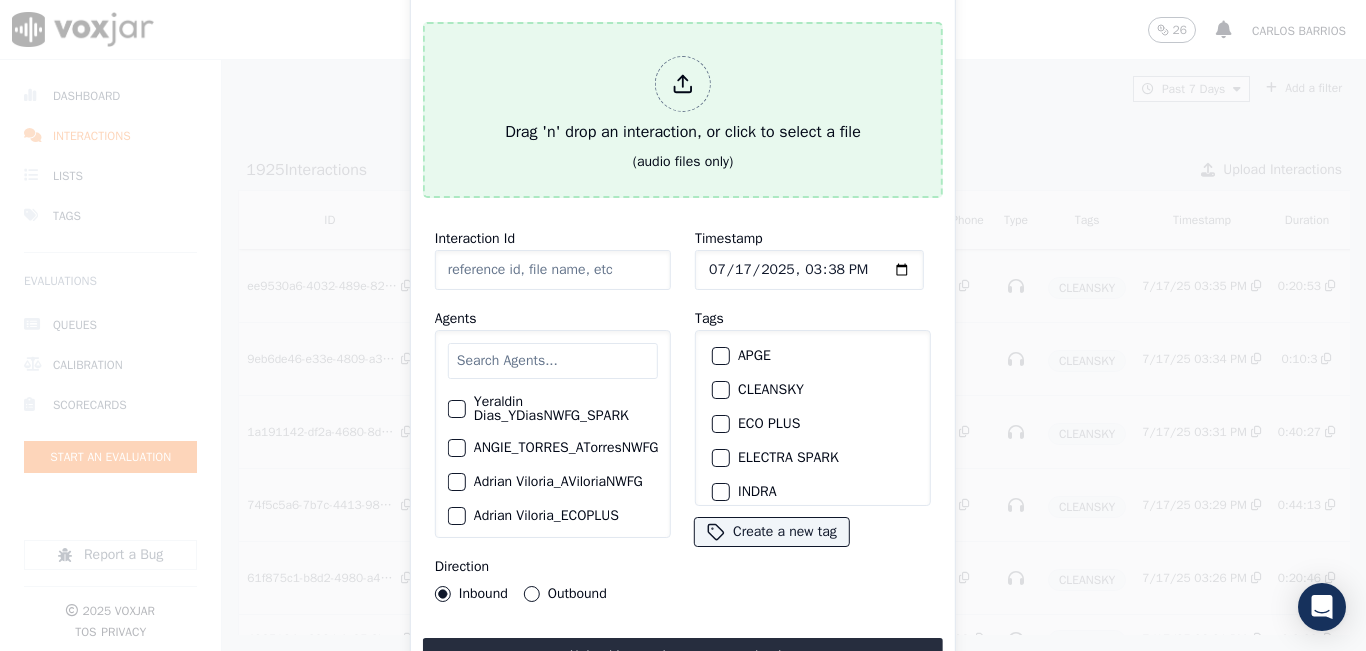 click on "Drag 'n' drop an interaction, or click to select a file   (audio files only)" at bounding box center [683, 110] 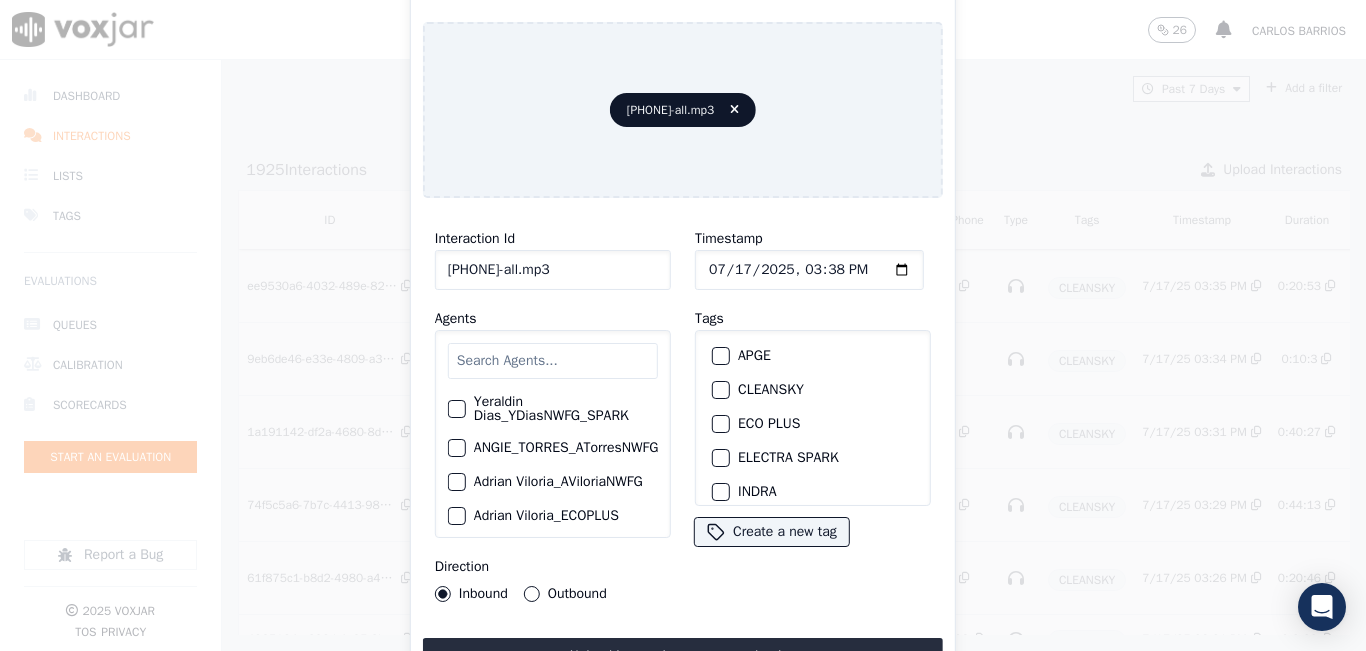 click at bounding box center (553, 361) 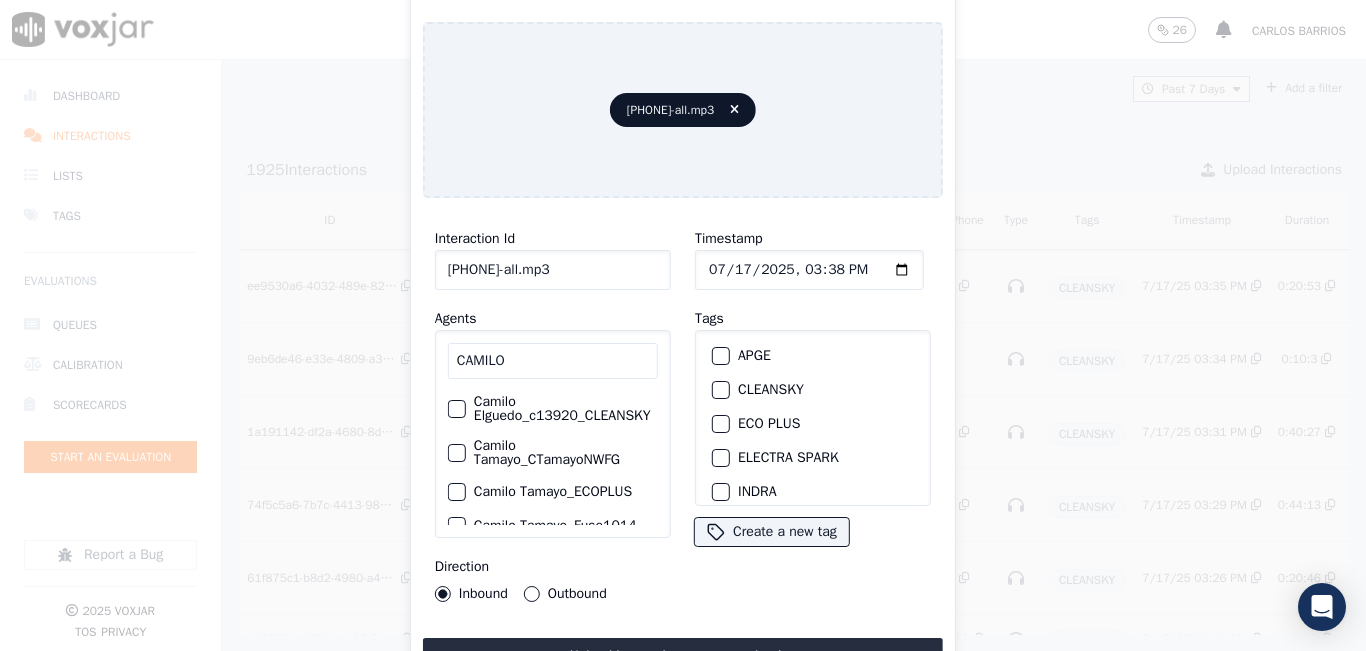 type on "CAMILO" 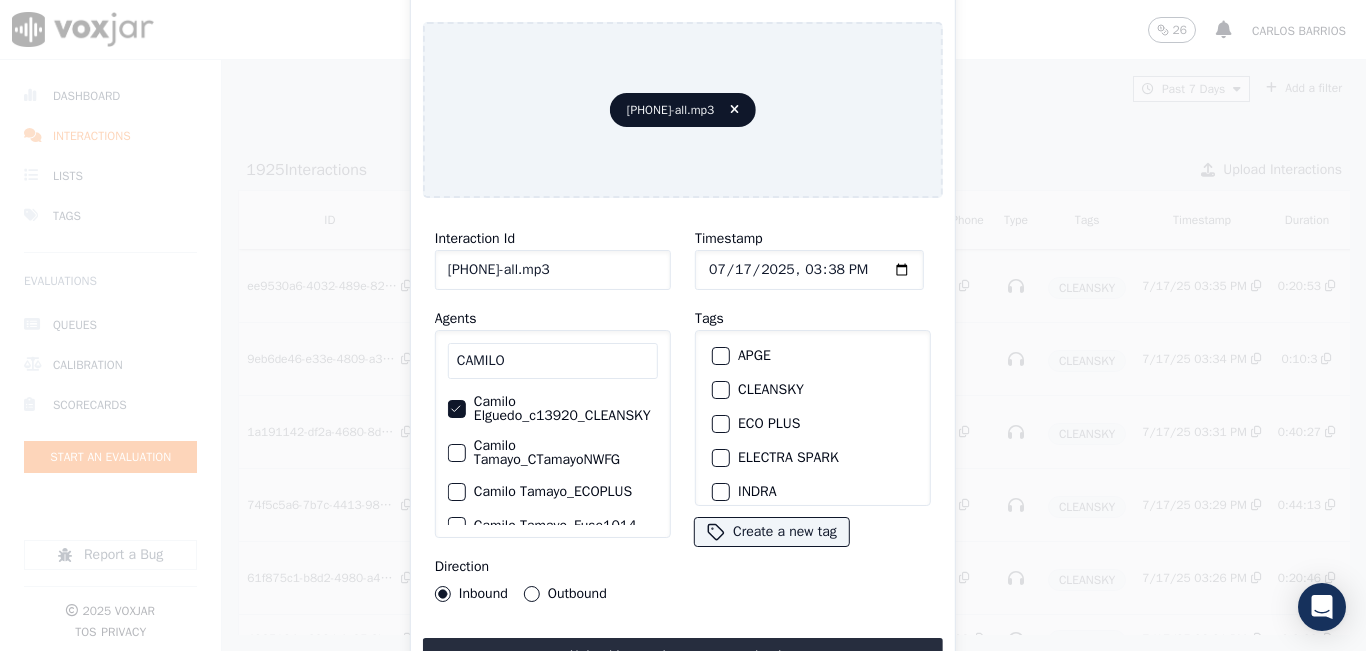 click at bounding box center (720, 390) 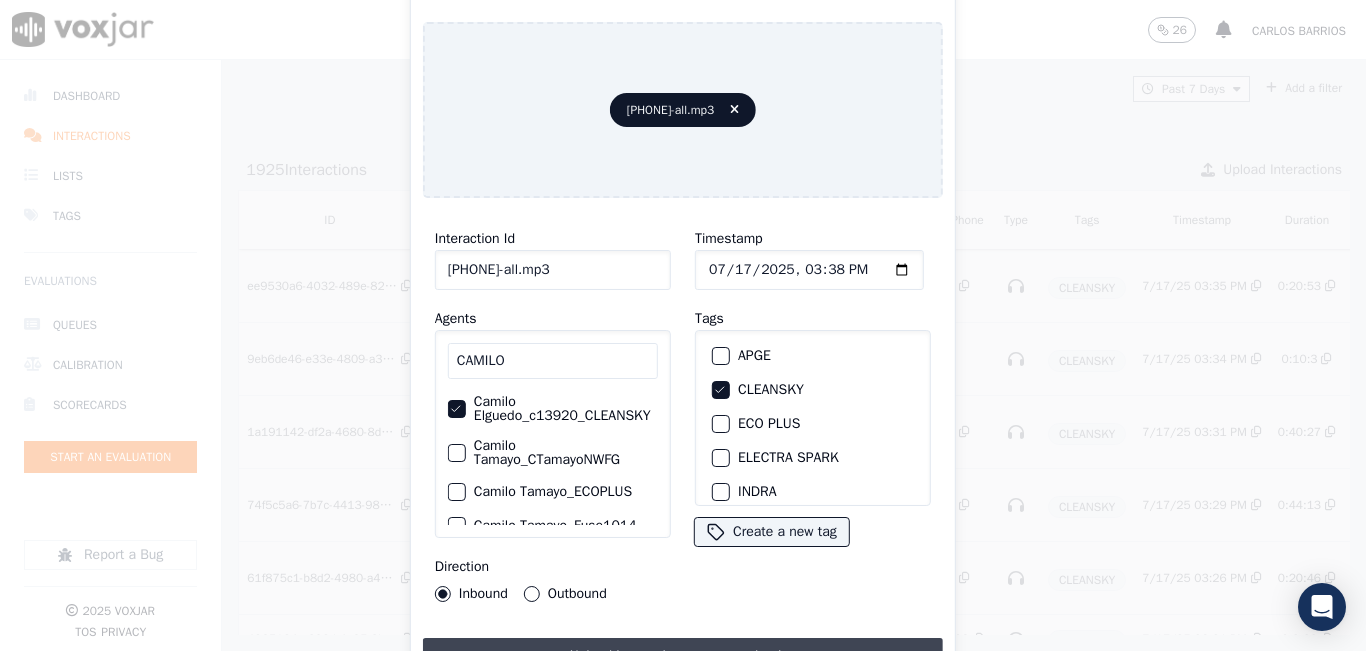 click on "Upload interaction to start evaluation" at bounding box center (683, 656) 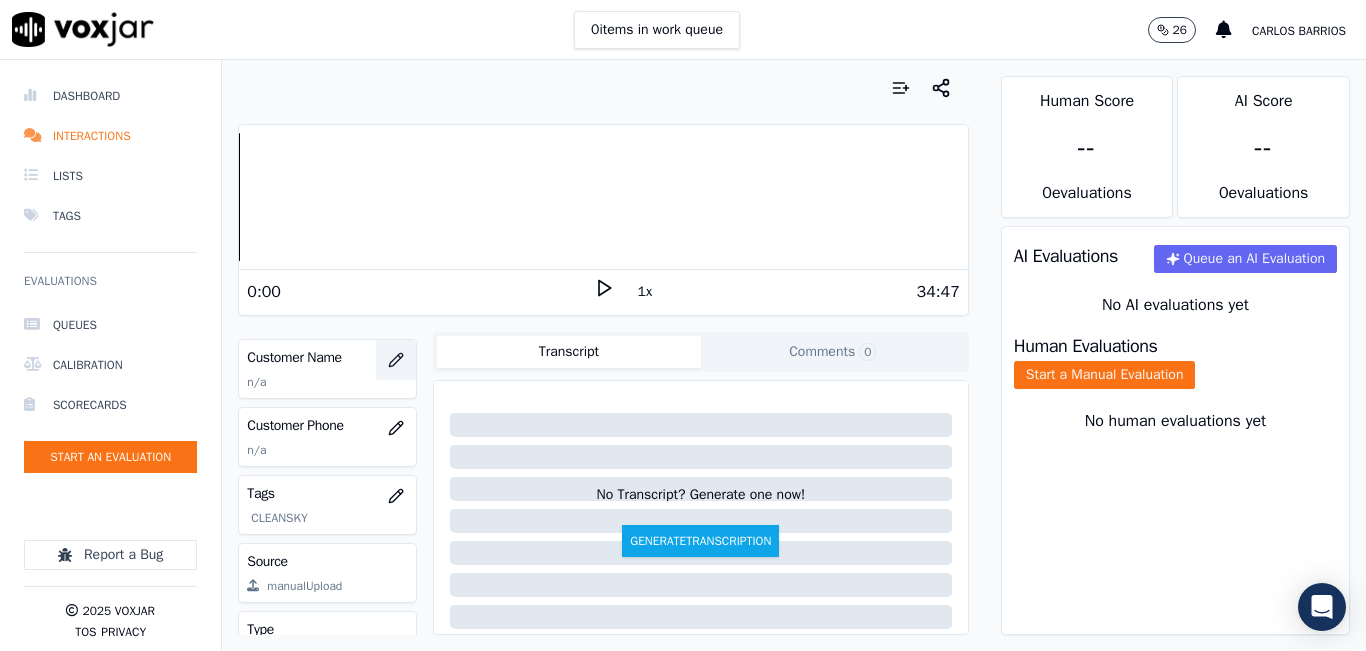 scroll, scrollTop: 300, scrollLeft: 0, axis: vertical 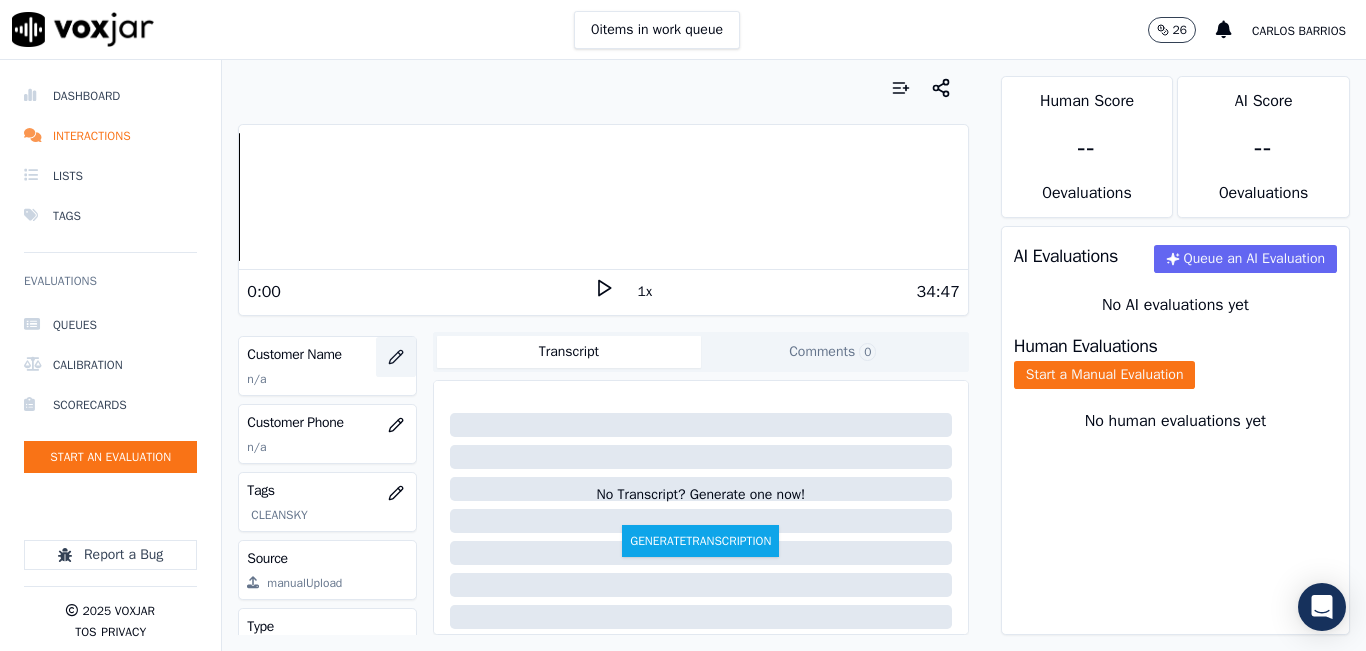 click at bounding box center (396, 357) 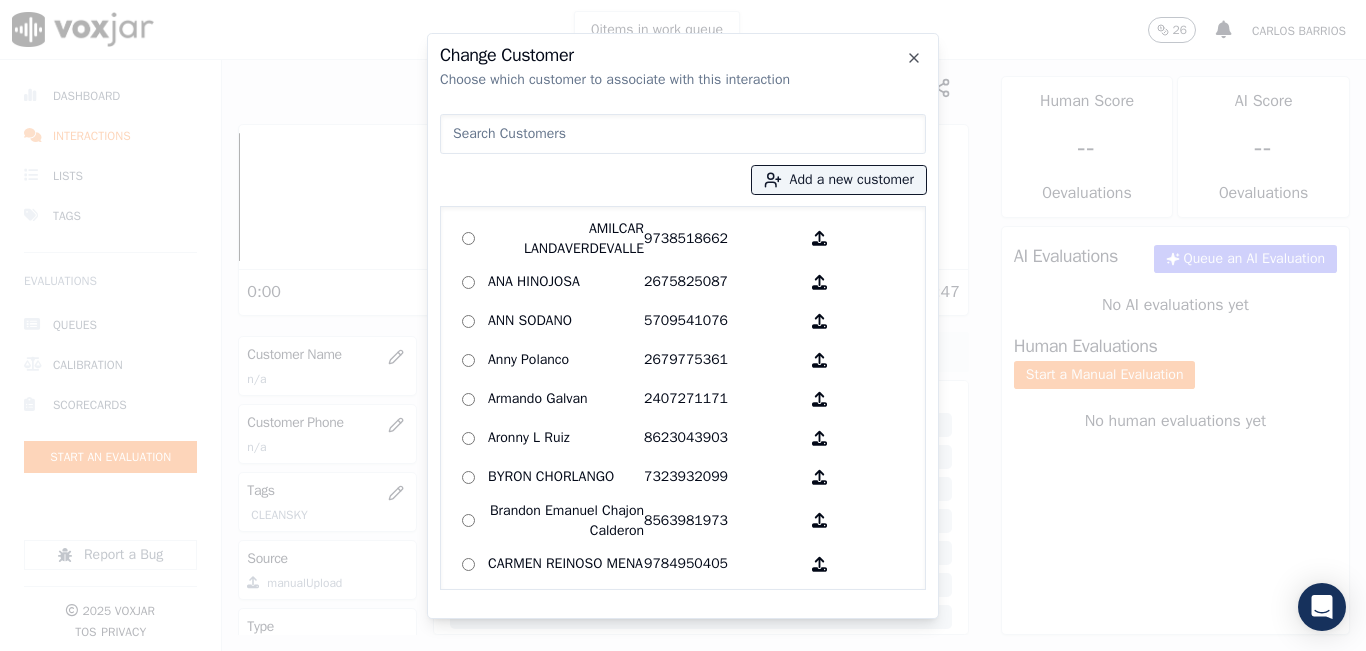 click at bounding box center [683, 134] 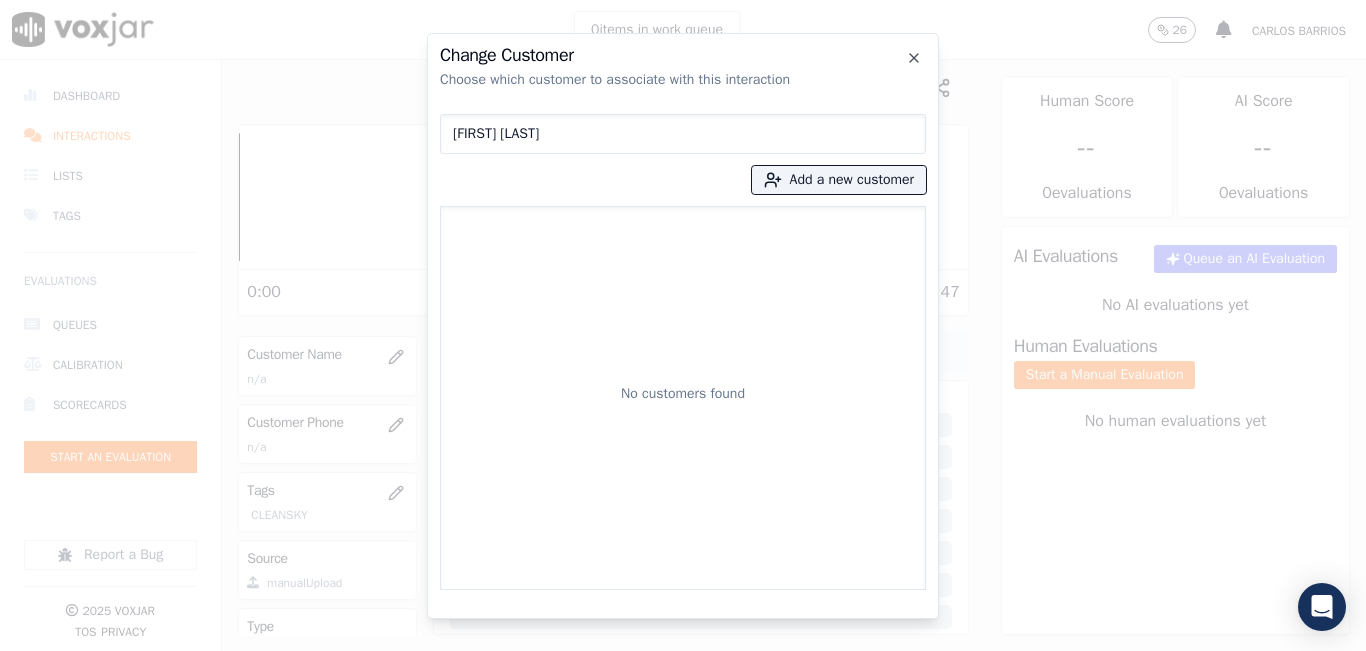 type on "JEANNETTE PLAINAT" 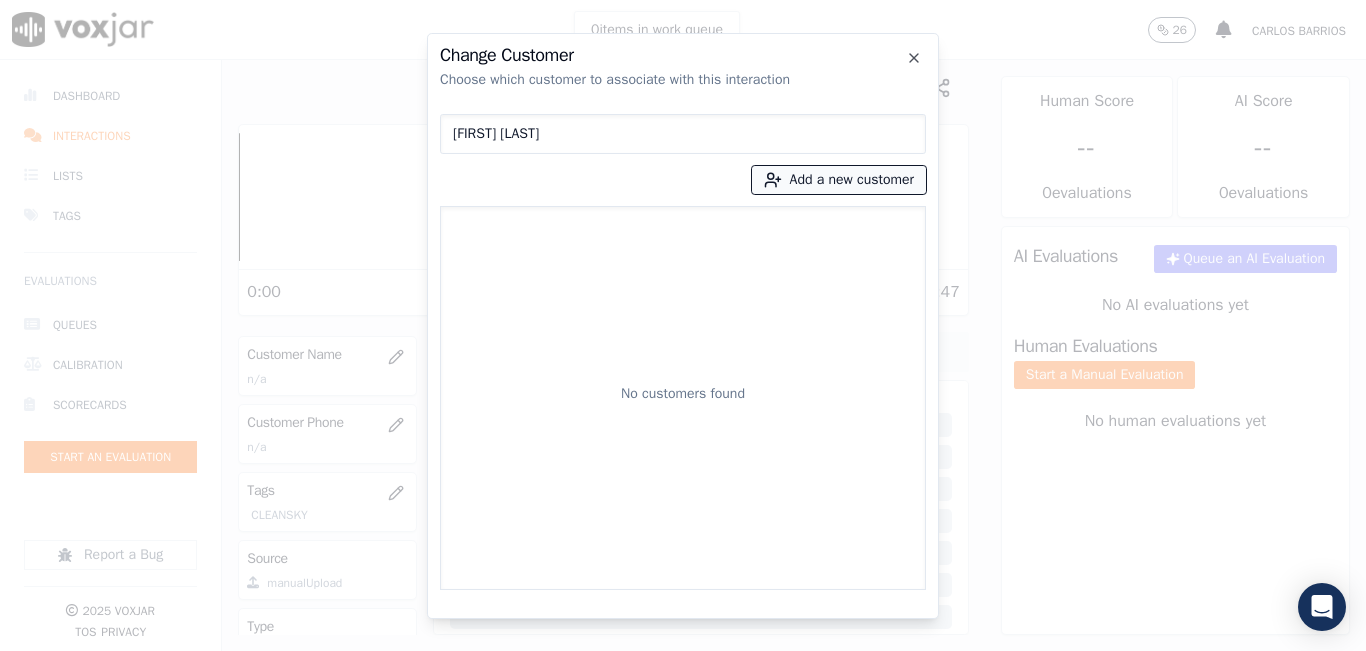 click on "Add a new customer" at bounding box center (839, 180) 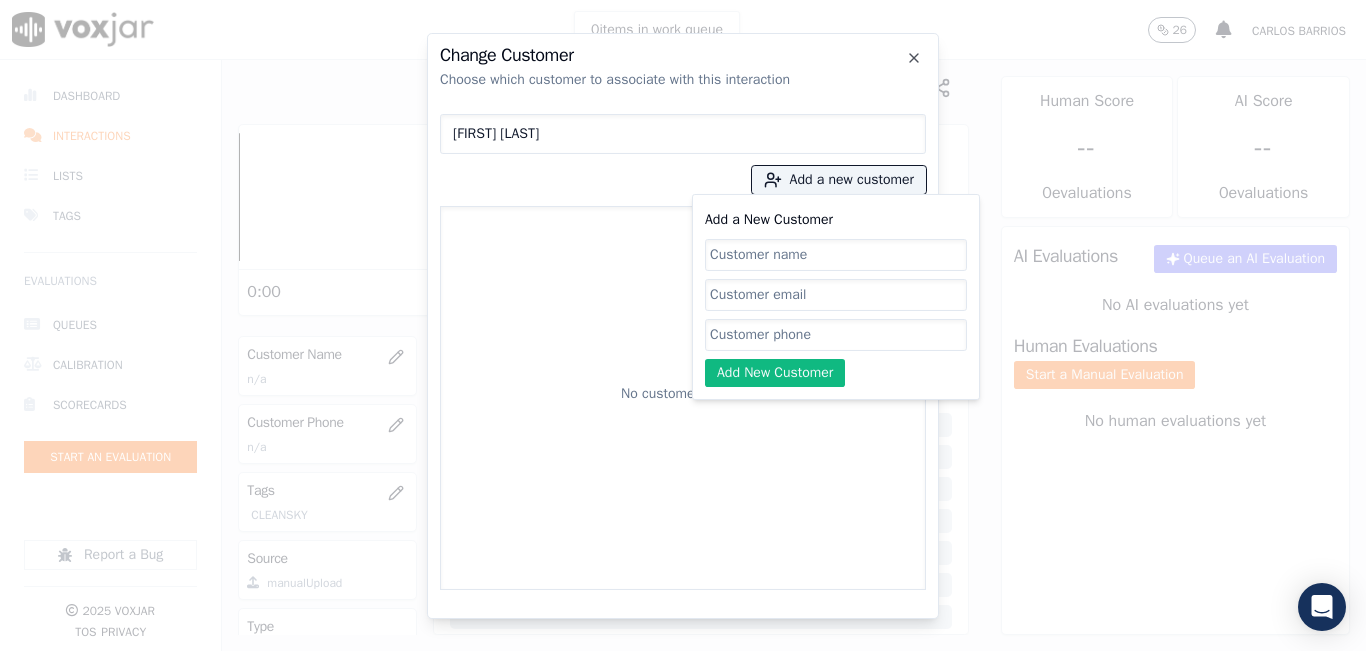 click on "Add a New Customer" 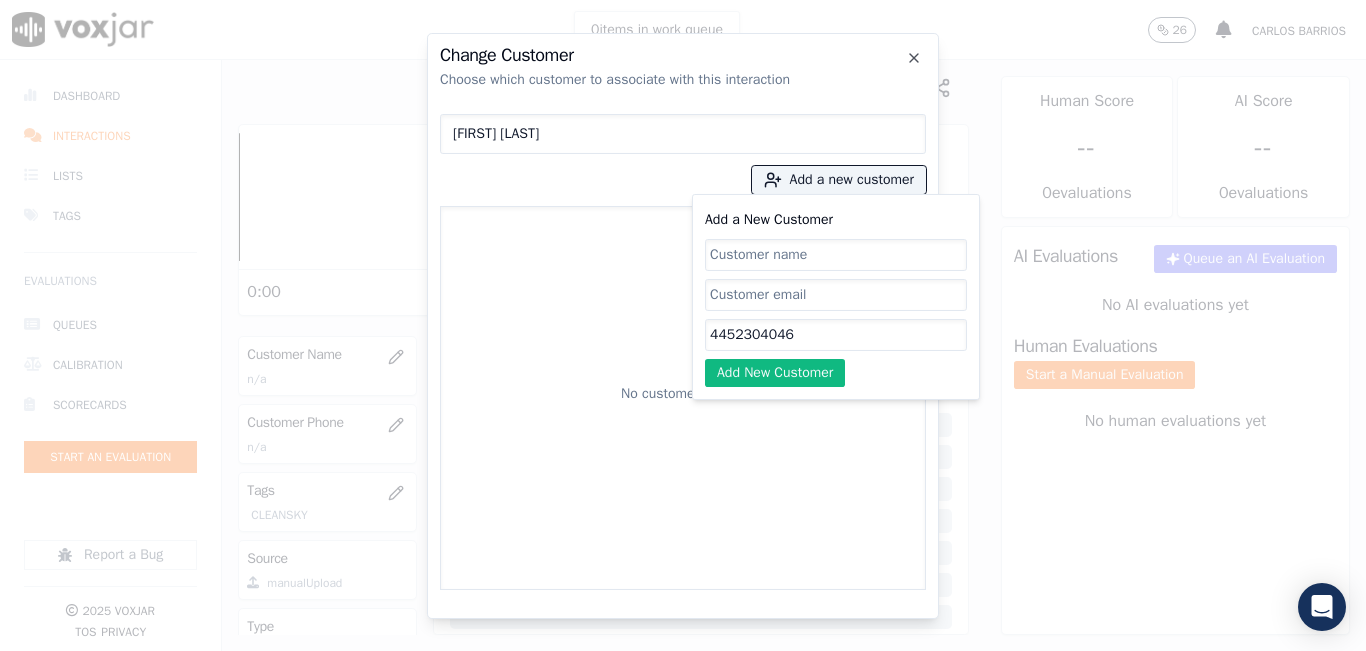 type on "4452304046" 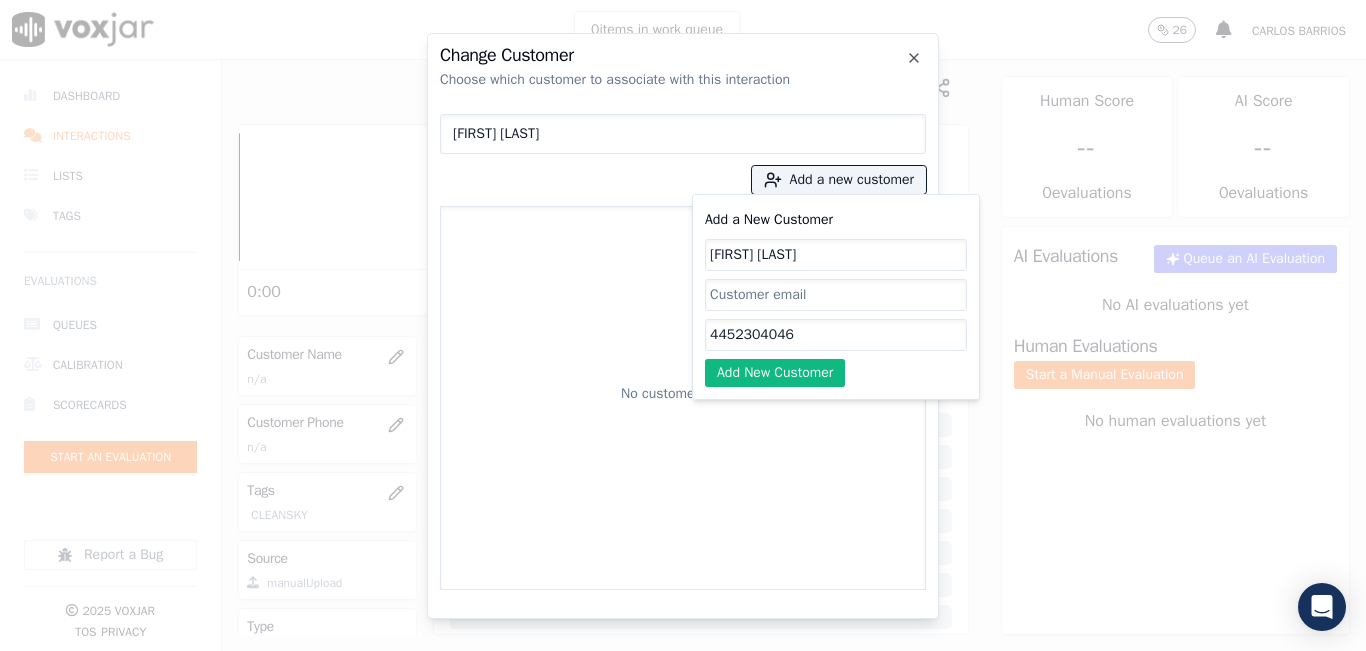 type on "JEANNETTE PLAINAT" 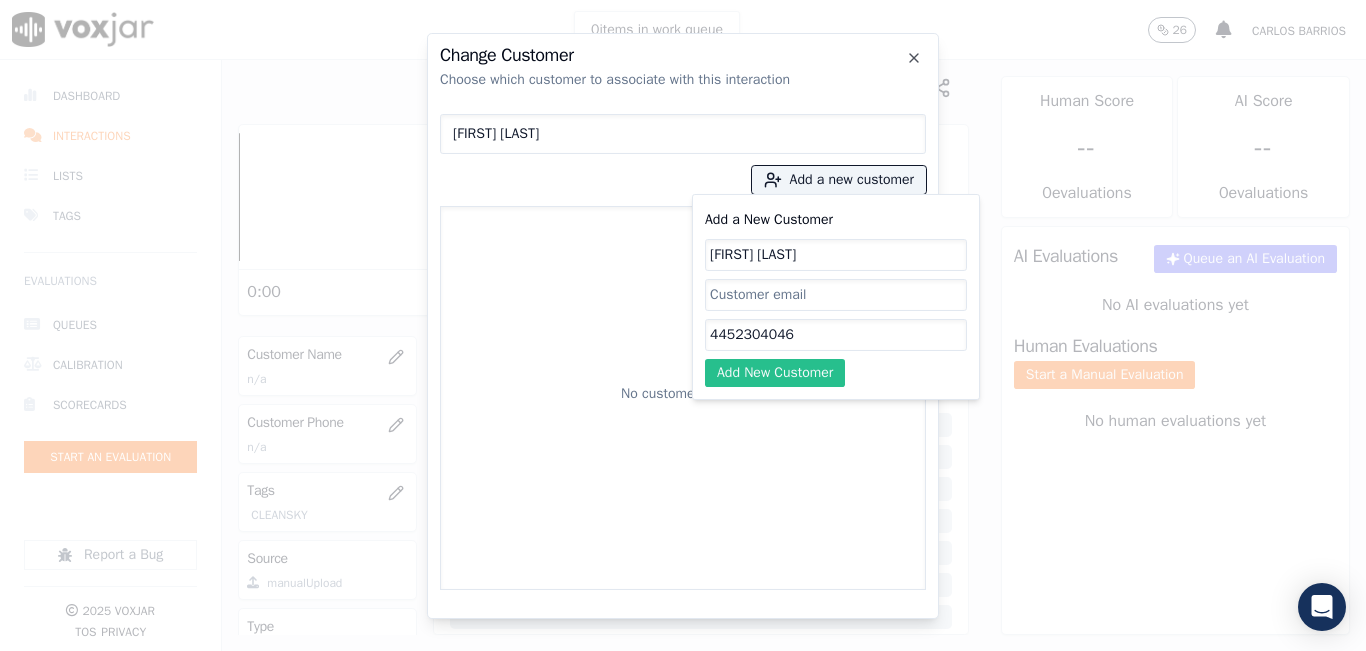 click on "Add New Customer" 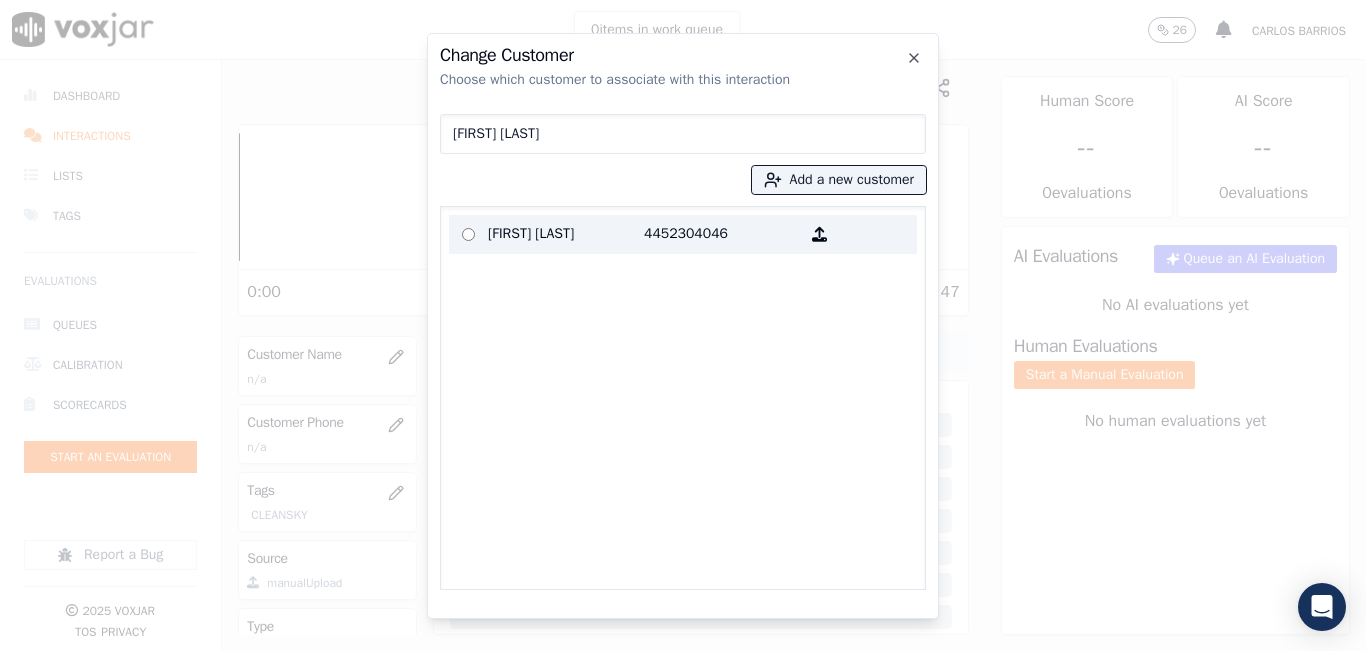 click on "JEANNETTE PLAINAT" at bounding box center (566, 234) 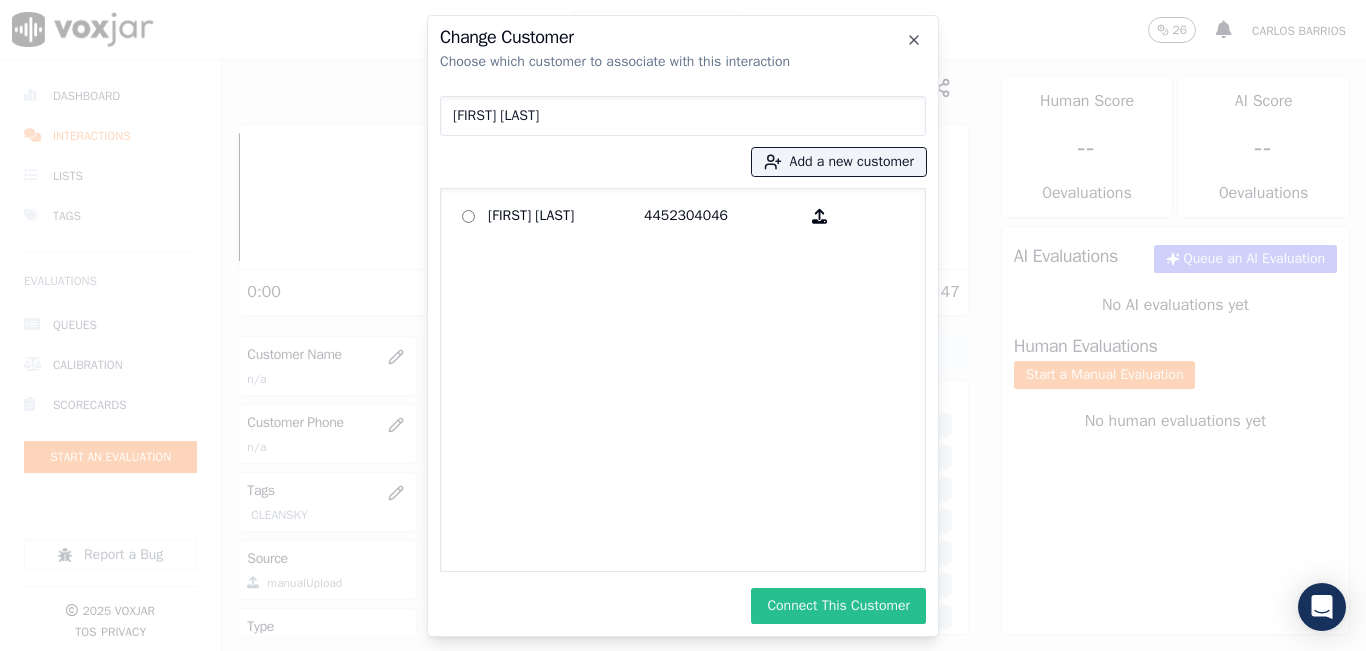 click on "Connect This Customer" at bounding box center (838, 606) 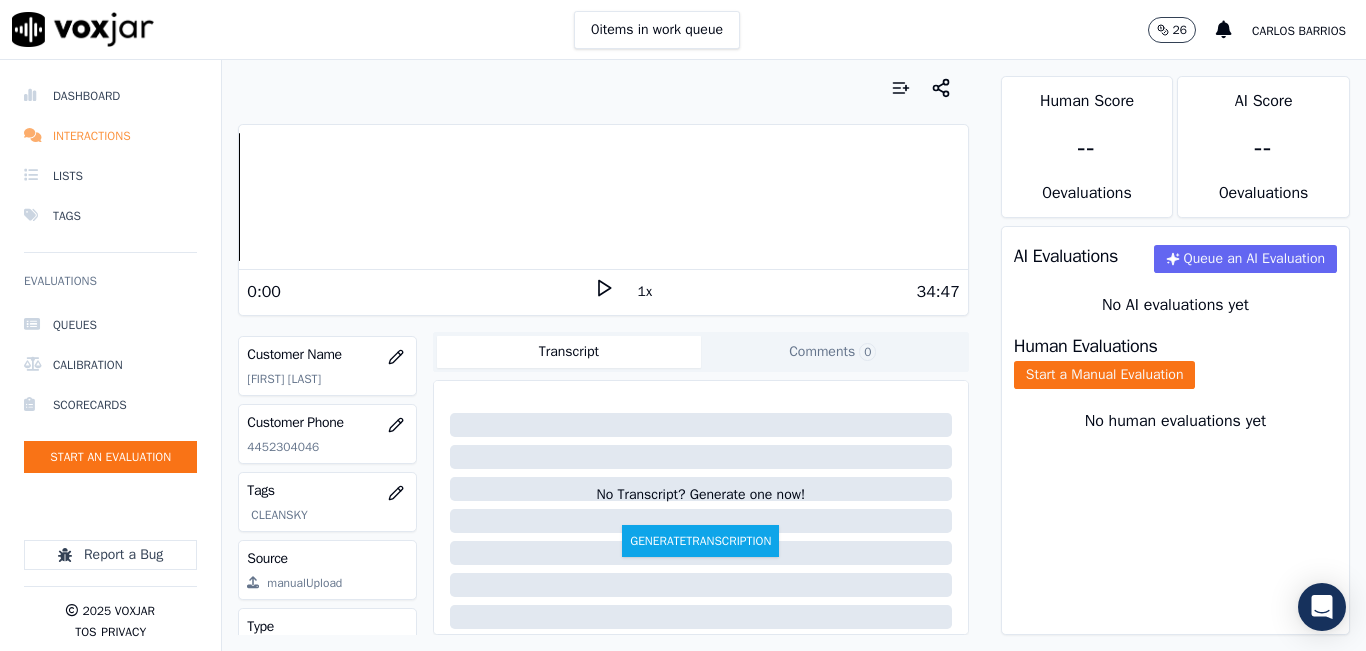 click on "Interactions" at bounding box center (110, 136) 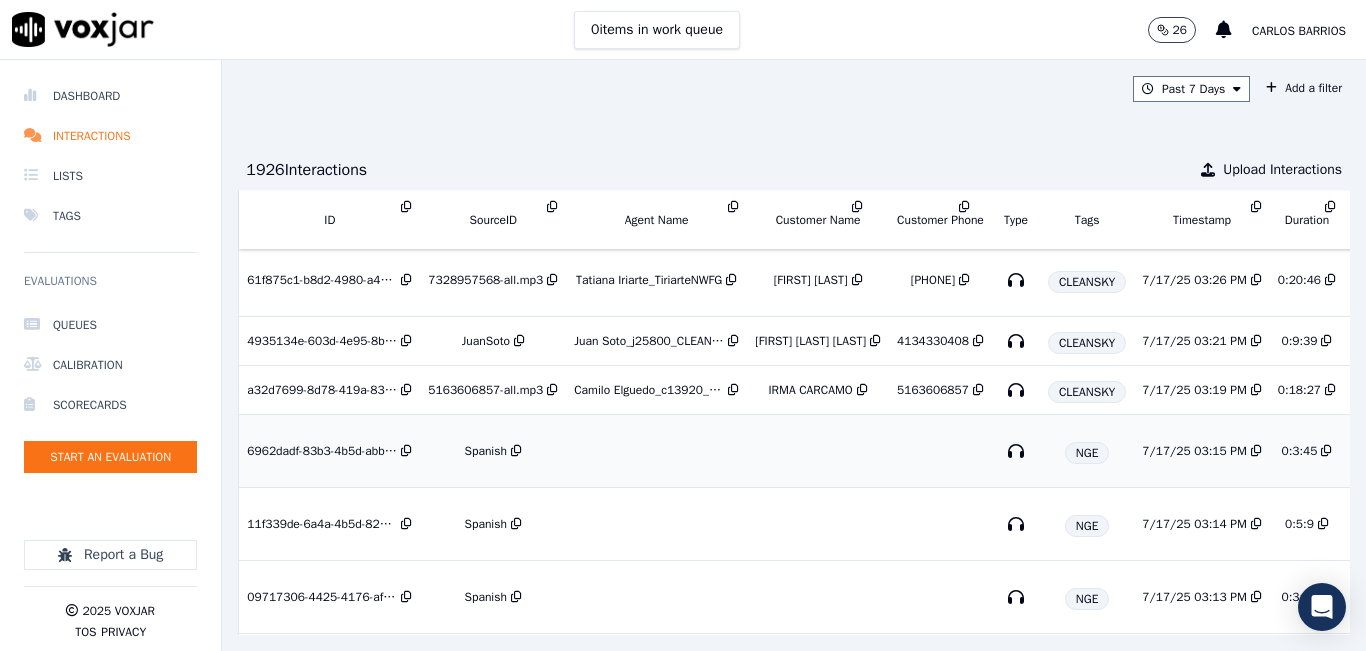 scroll, scrollTop: 400, scrollLeft: 0, axis: vertical 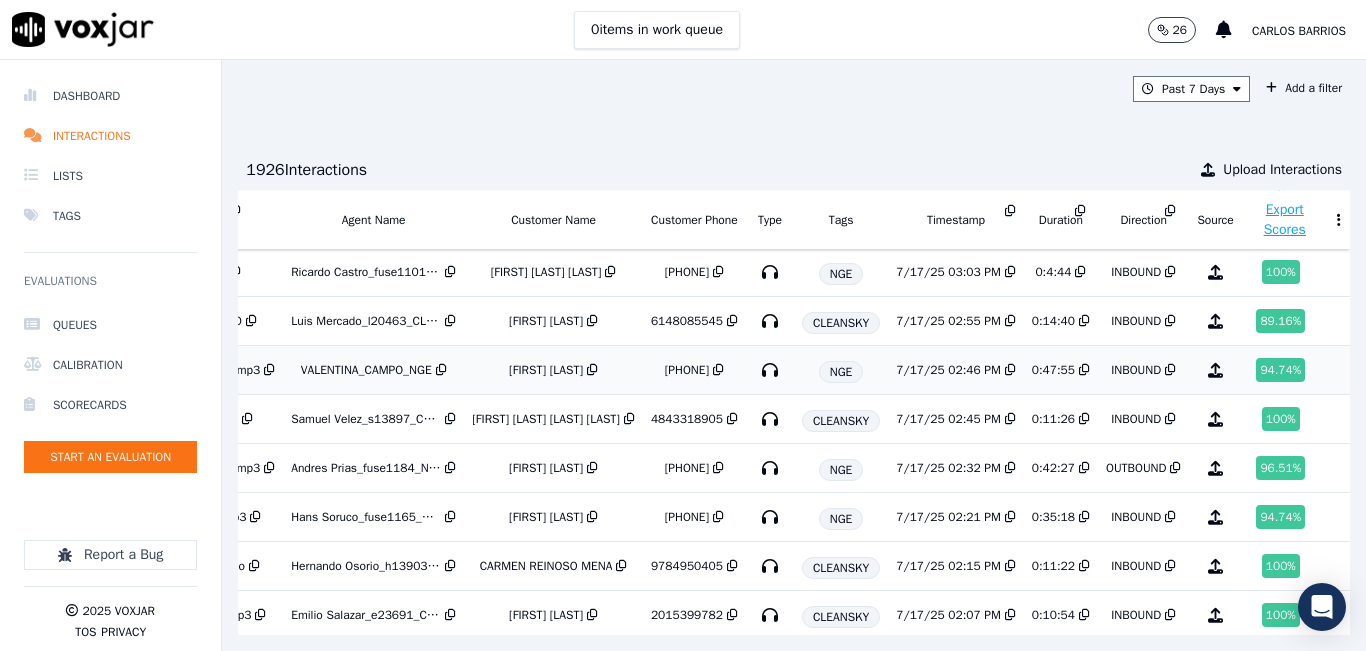 click on "SHALISA PHILLIPS" at bounding box center (546, 370) 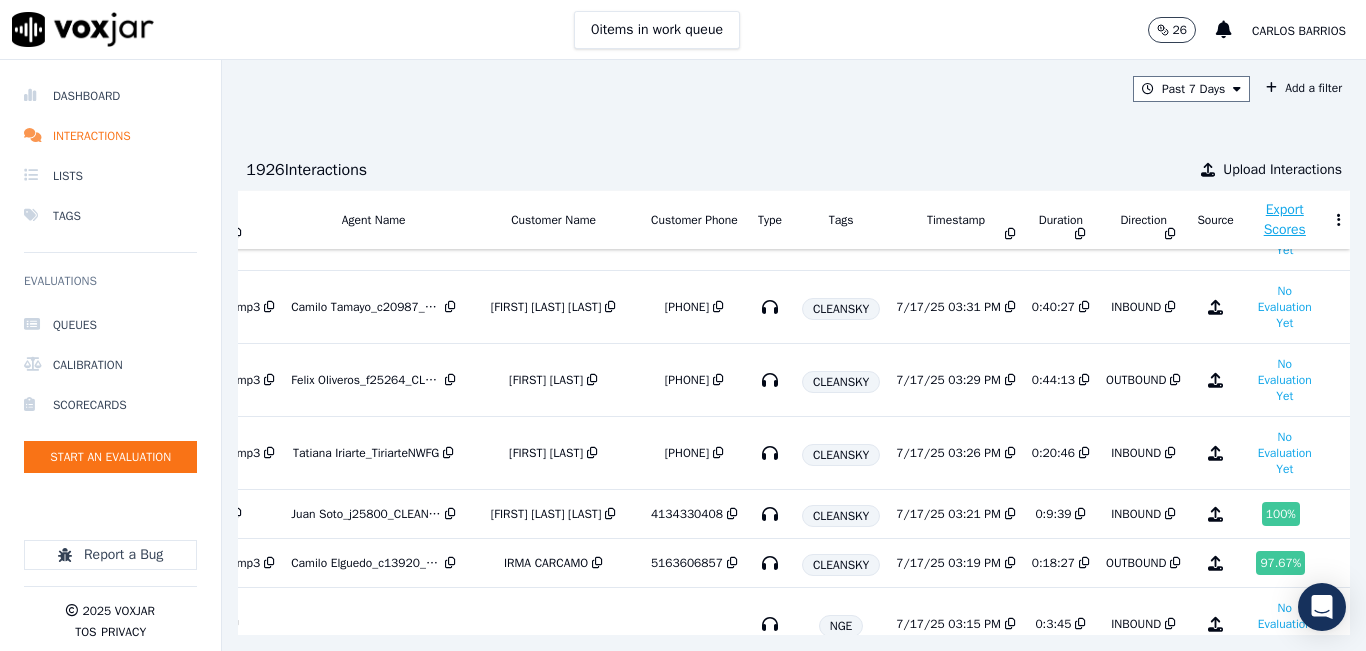 scroll, scrollTop: 200, scrollLeft: 320, axis: both 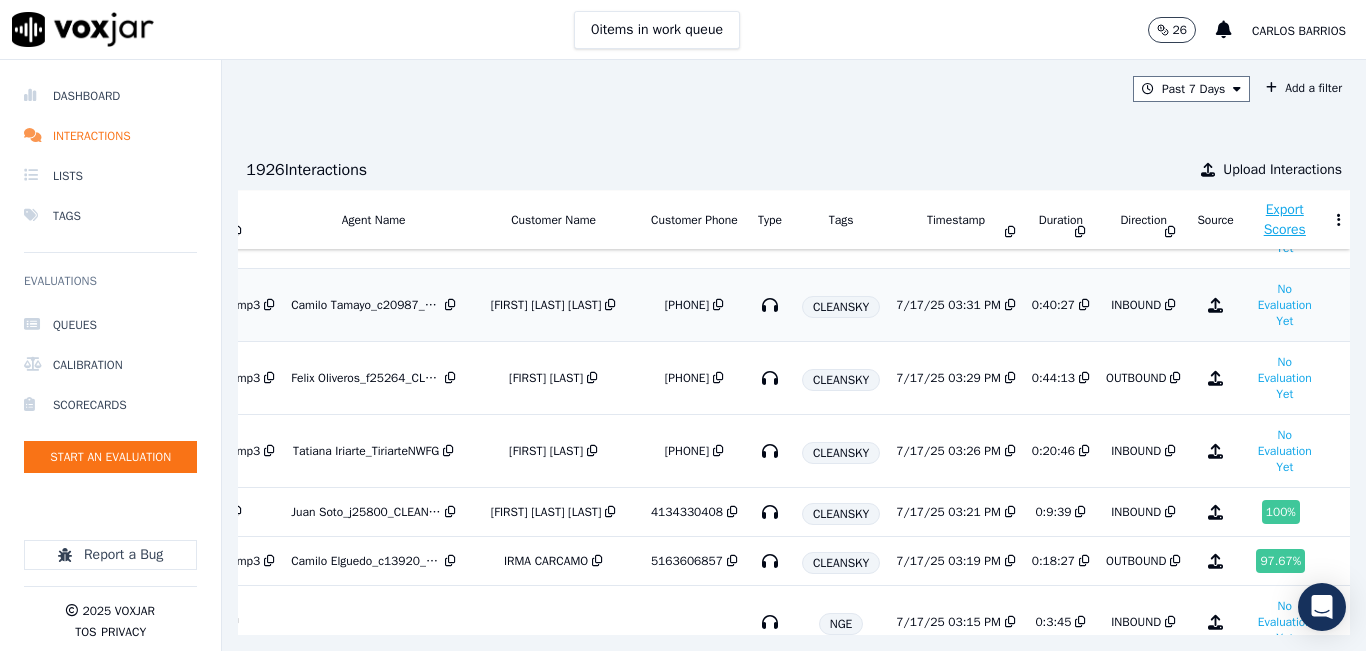 click on "2672623763" at bounding box center [687, 305] 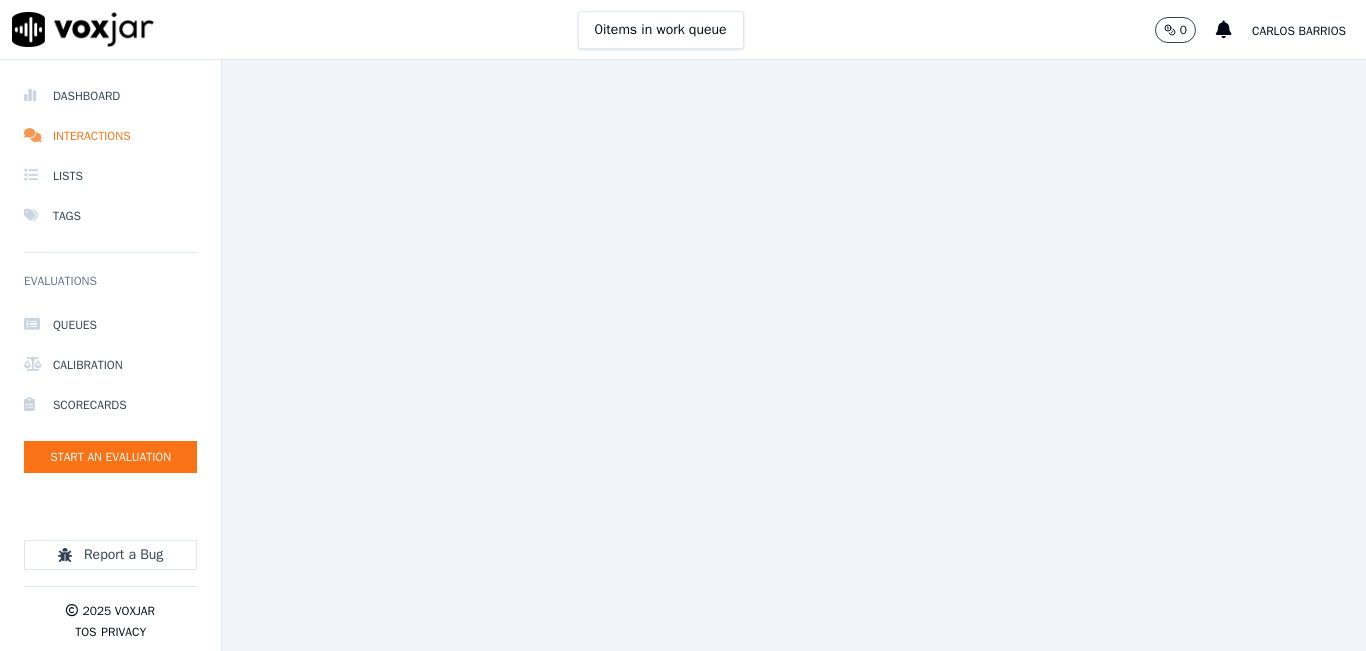 scroll, scrollTop: 0, scrollLeft: 0, axis: both 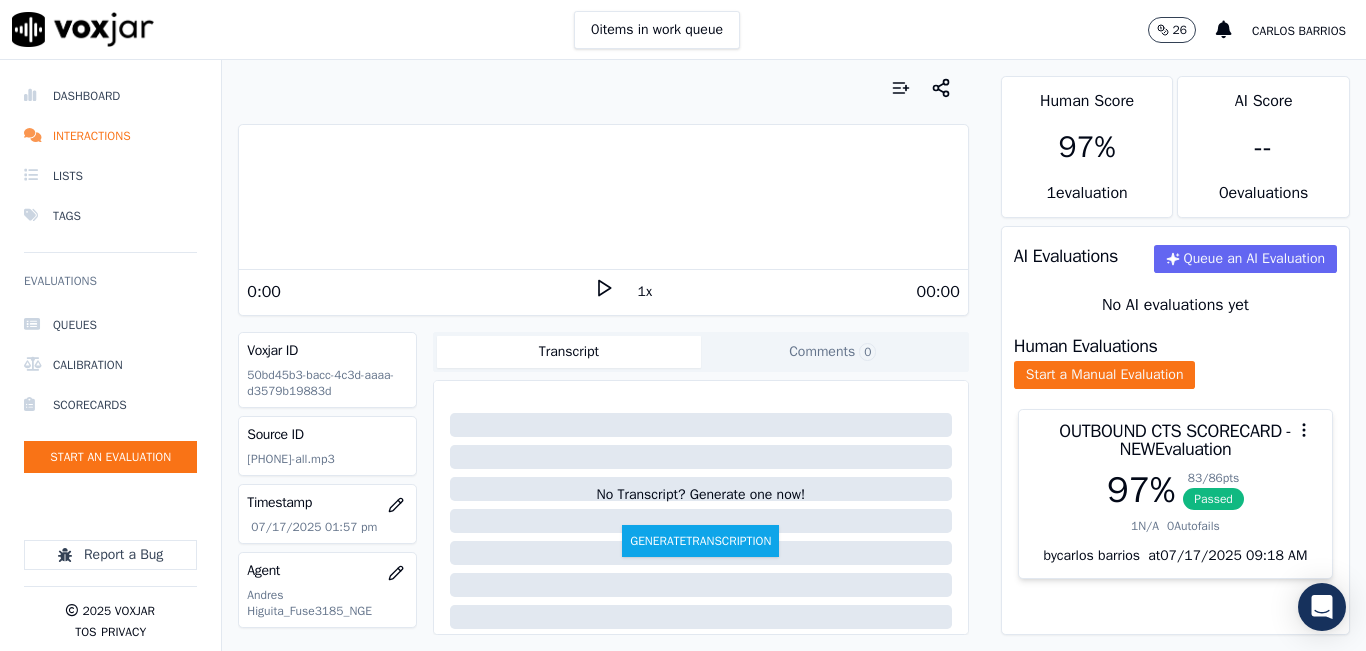 click 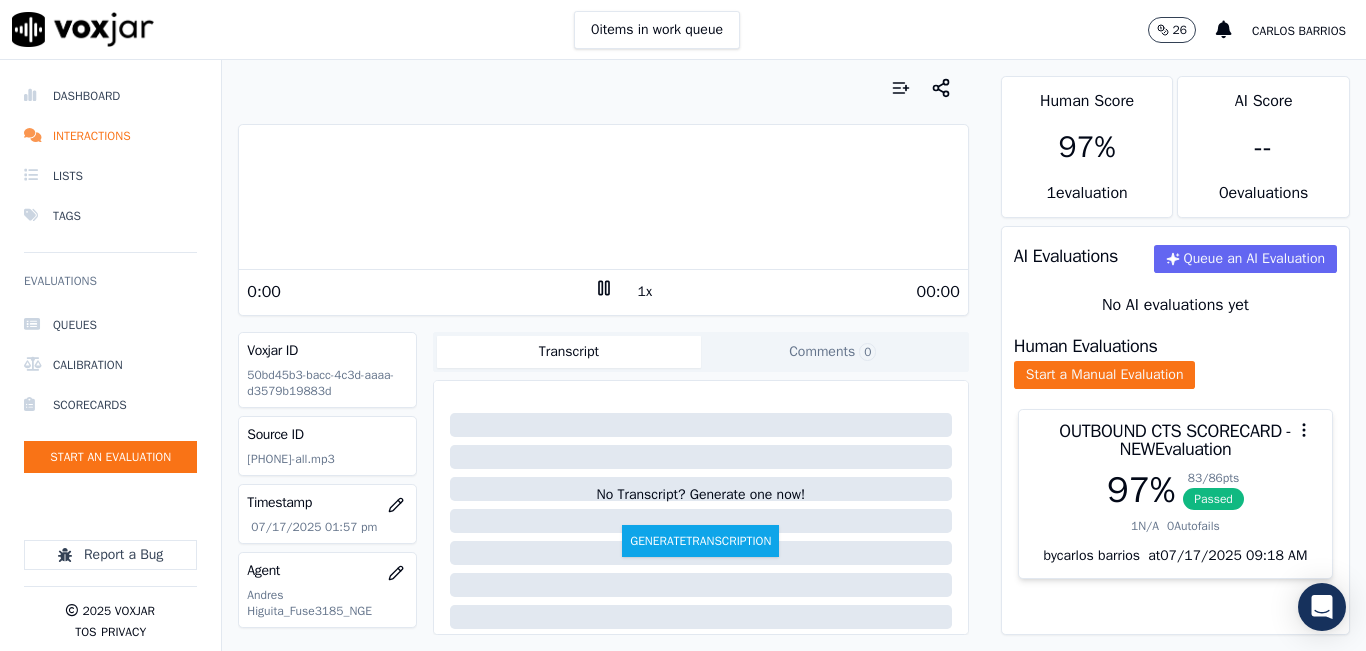 click on "1x" at bounding box center [645, 292] 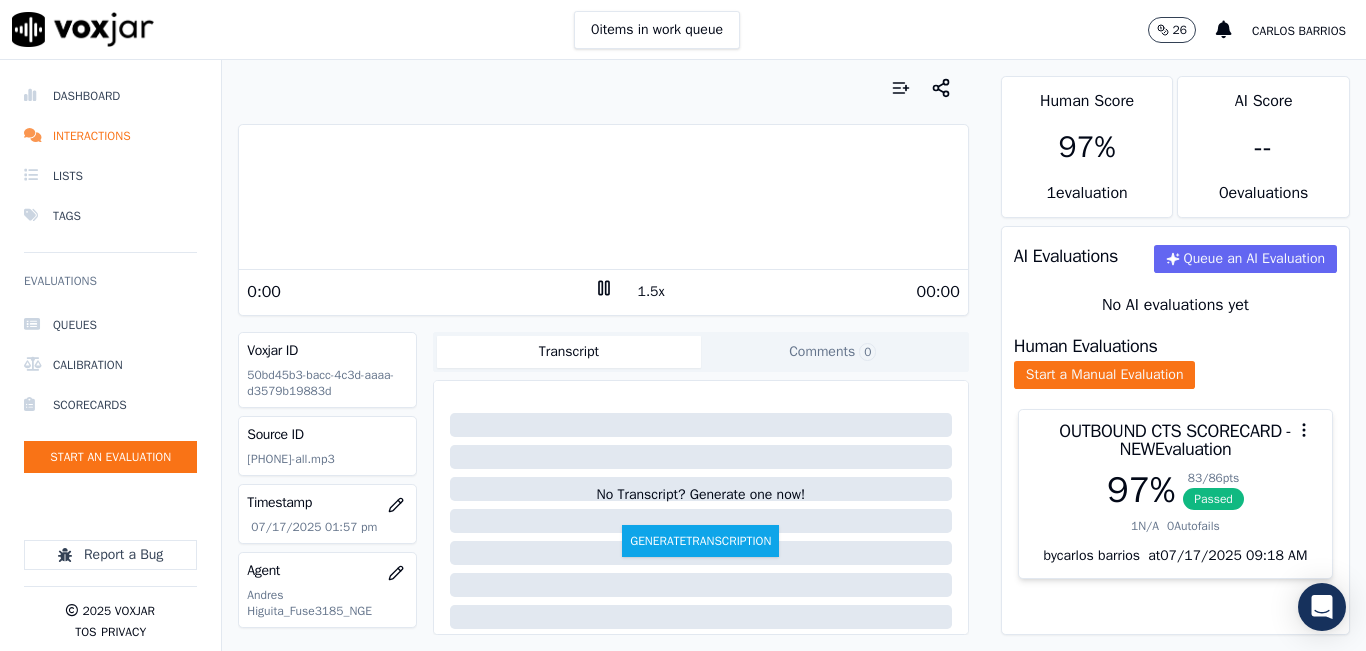click on "1.5x" at bounding box center (651, 292) 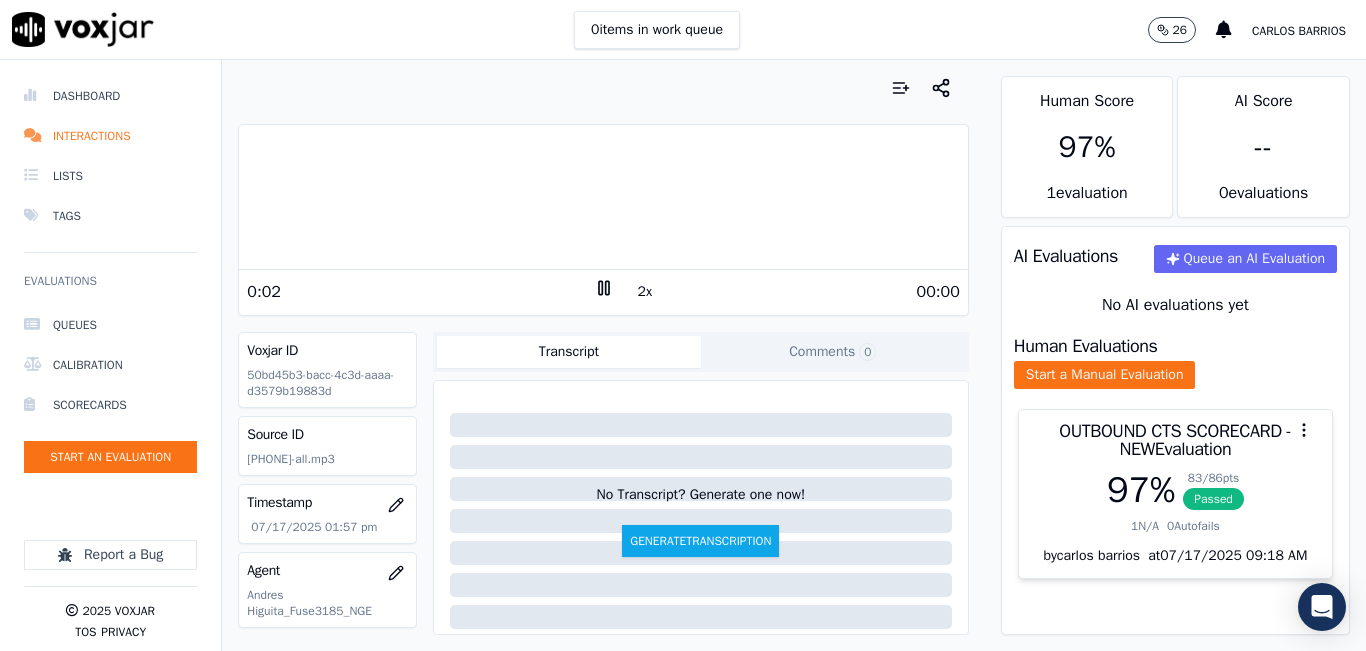 scroll, scrollTop: 100, scrollLeft: 0, axis: vertical 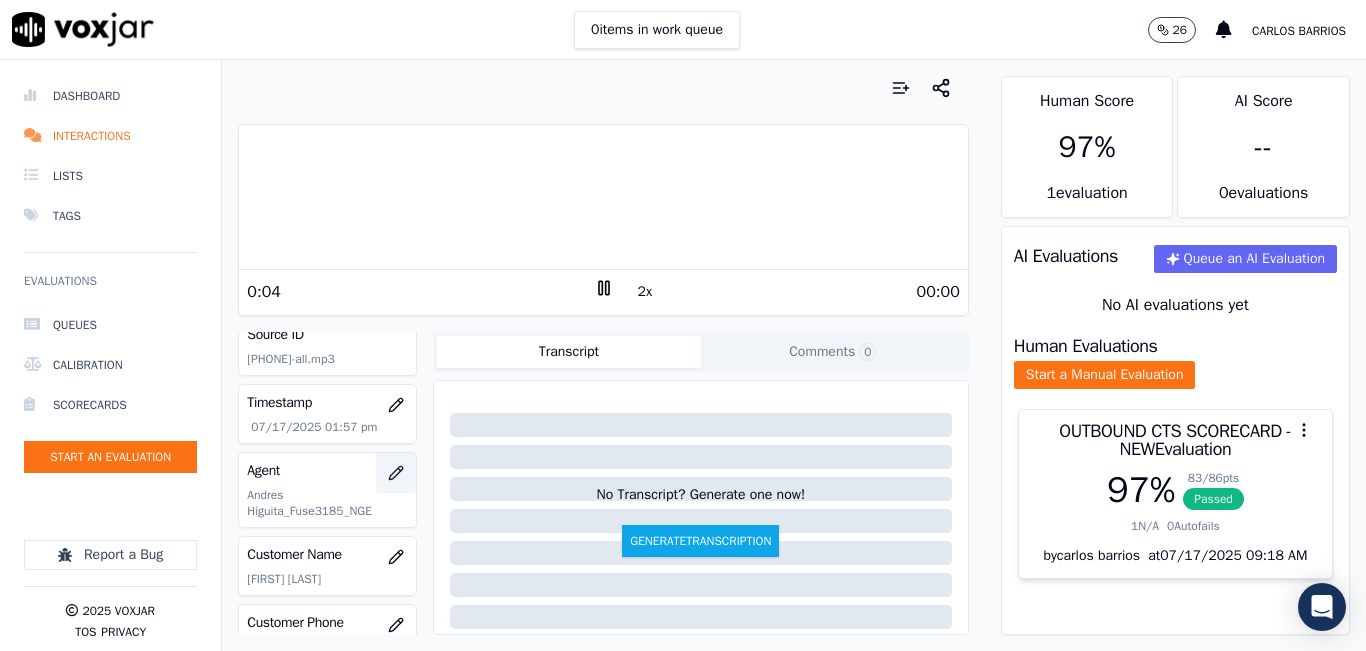 click 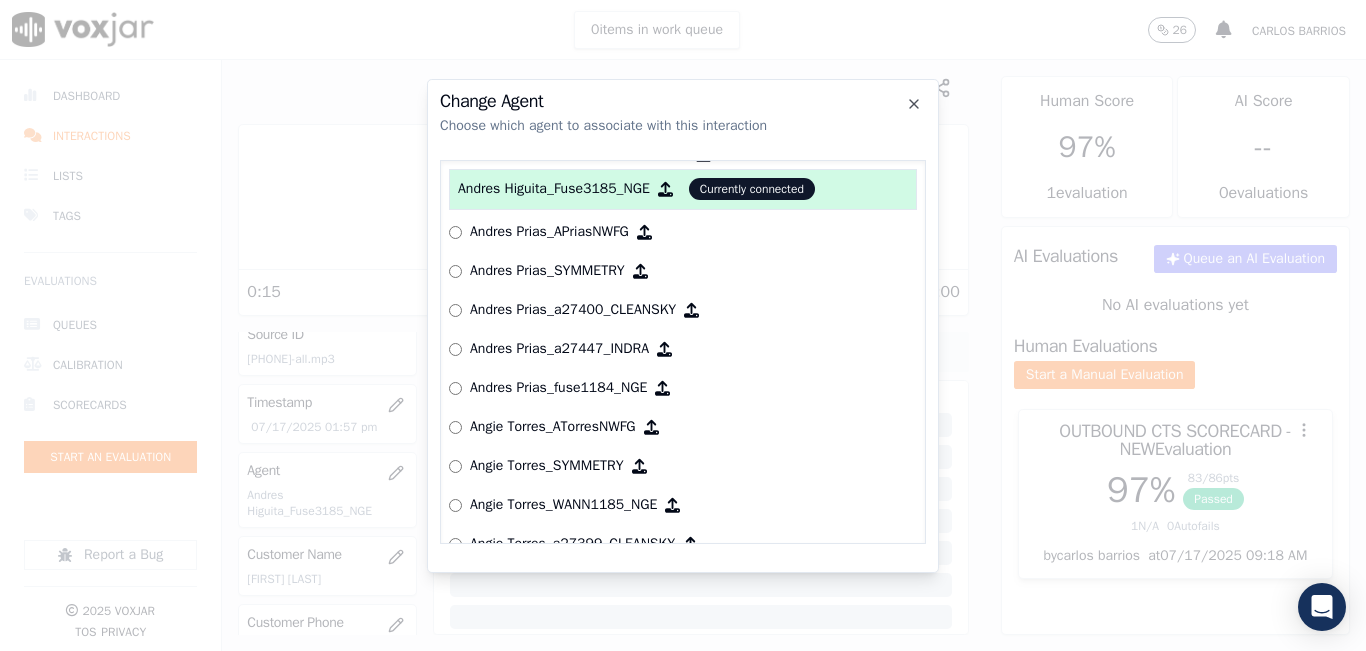 scroll, scrollTop: 674, scrollLeft: 0, axis: vertical 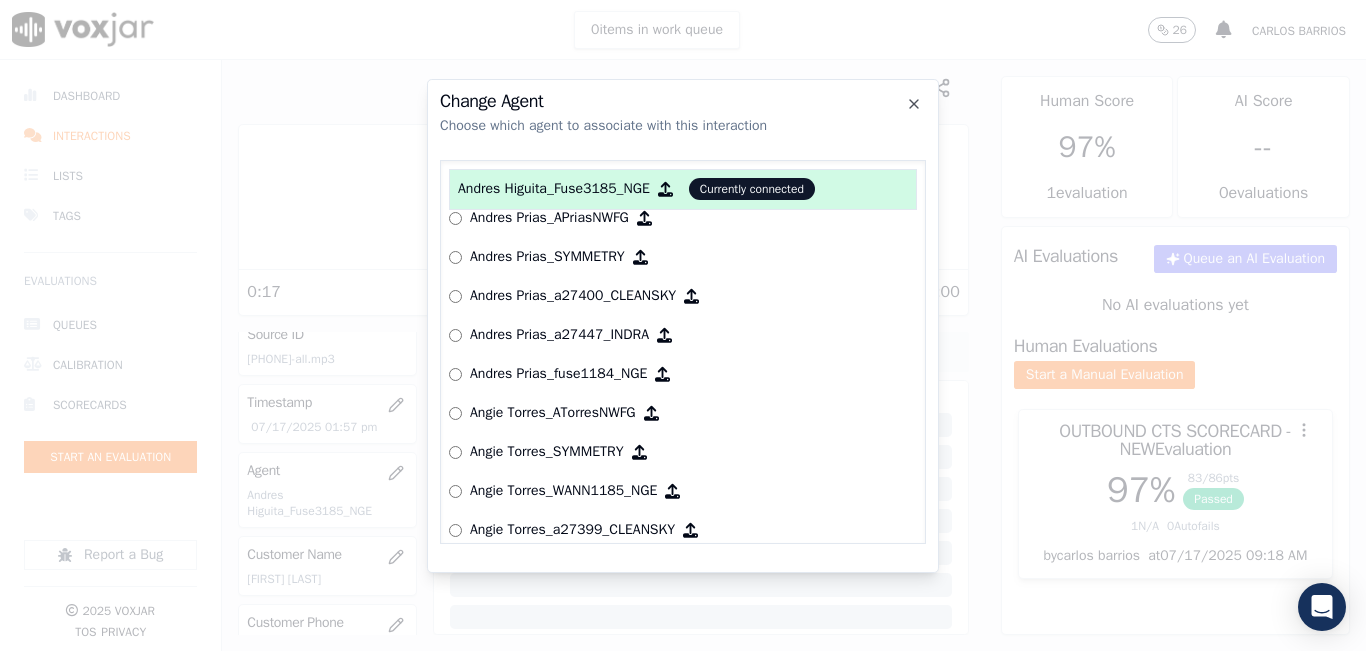 click on "Andres Prias_fuse1184_NGE" at bounding box center (558, 374) 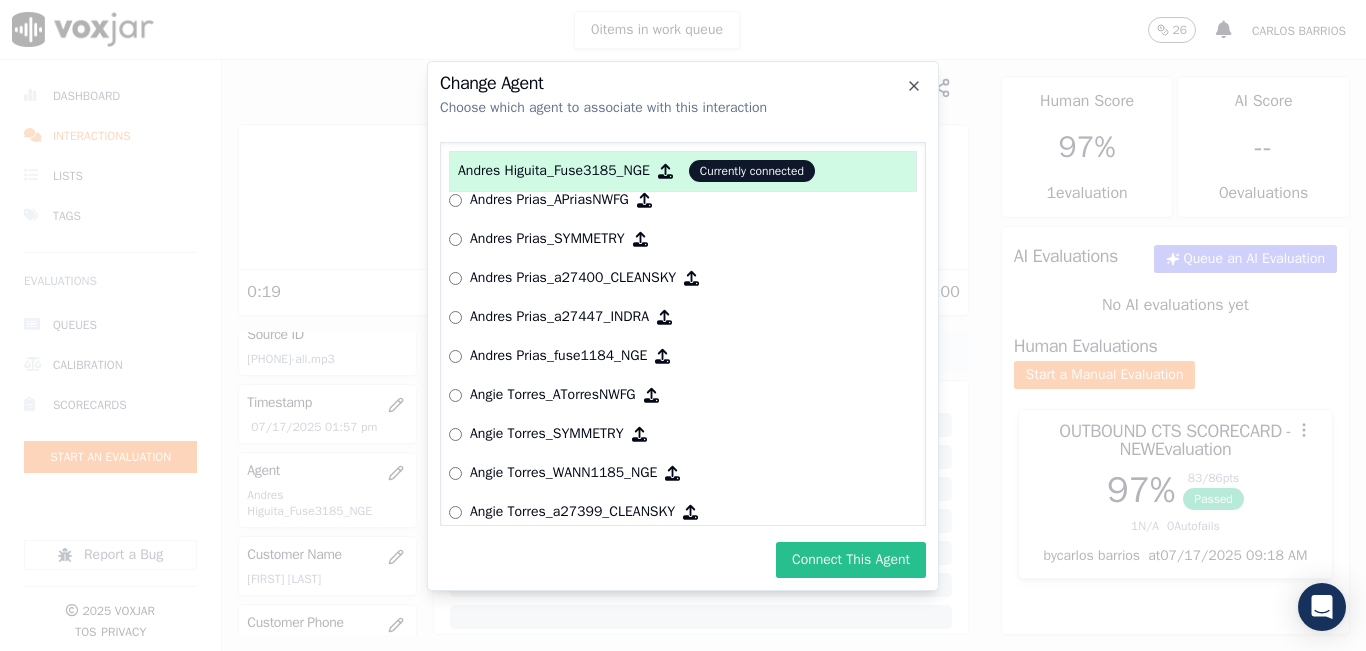 click on "Connect This Agent" at bounding box center (851, 560) 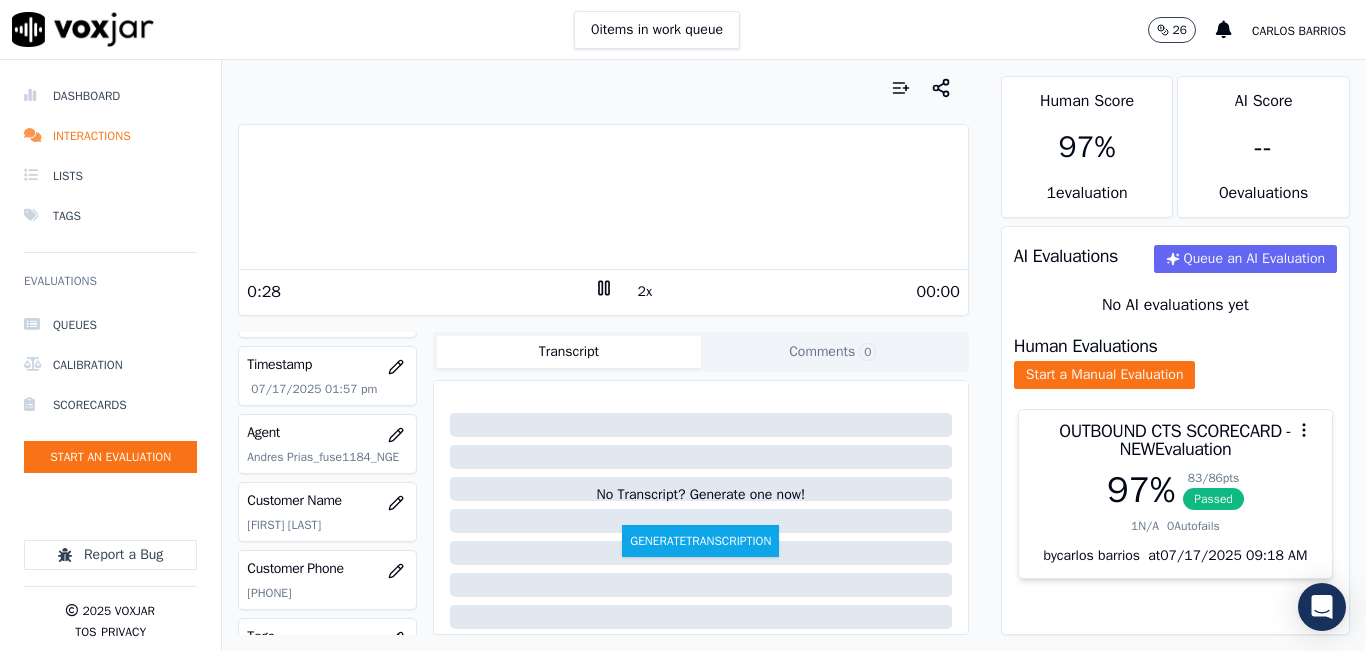 scroll, scrollTop: 100, scrollLeft: 0, axis: vertical 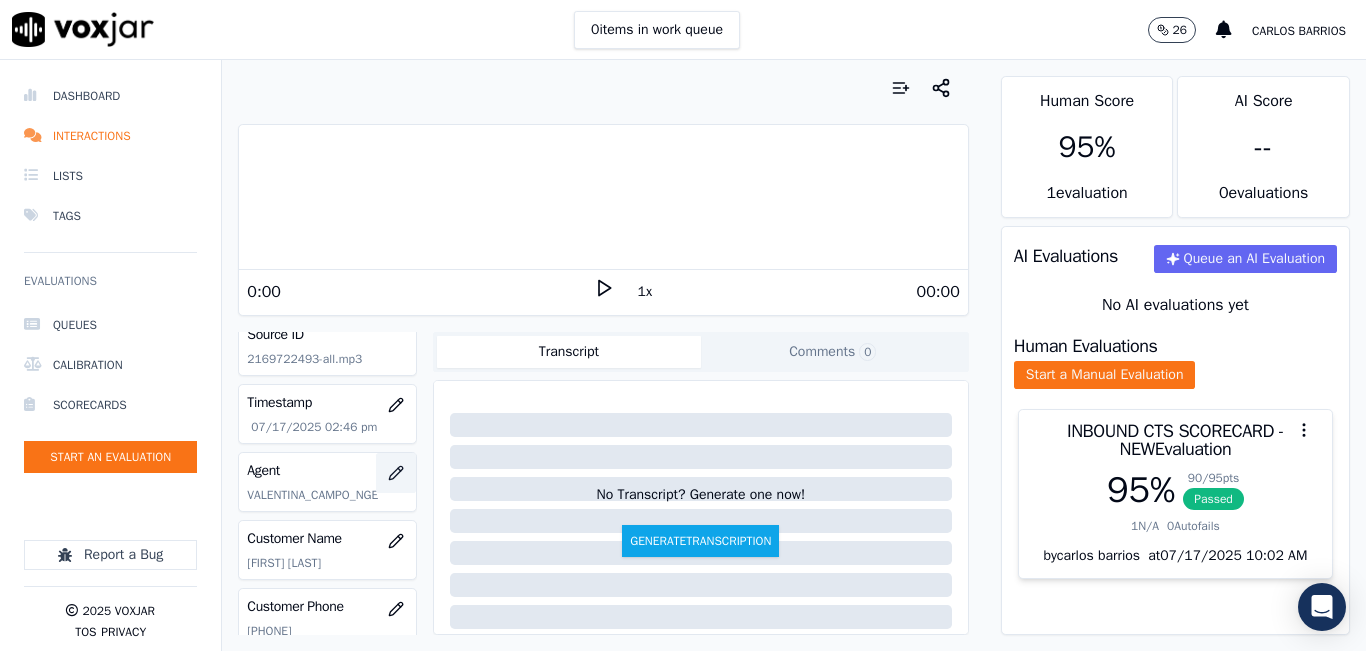 click 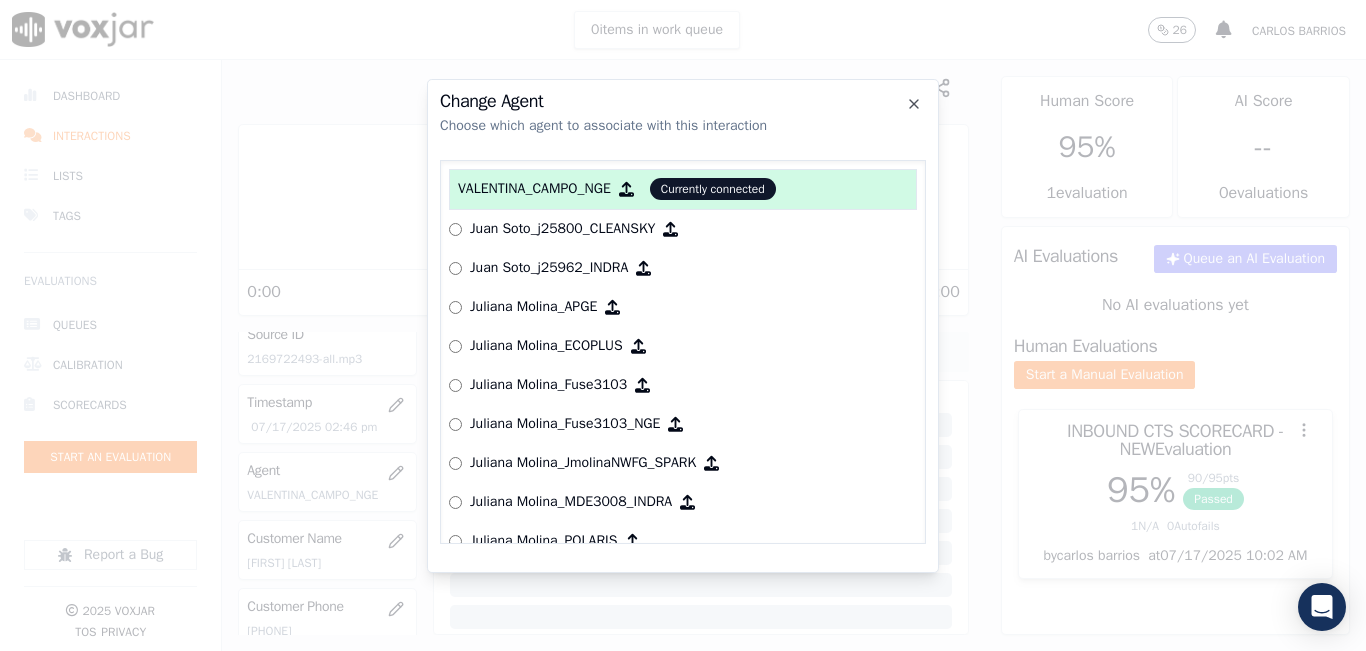 scroll, scrollTop: 5540, scrollLeft: 0, axis: vertical 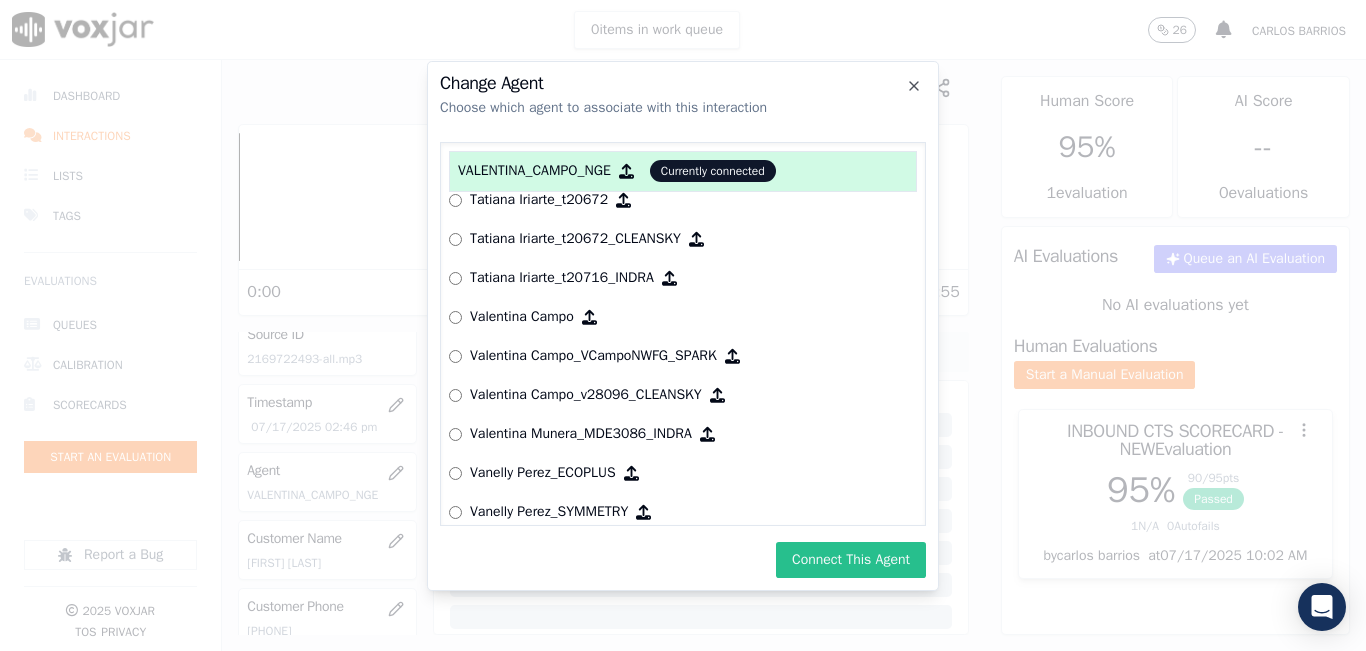 click on "Connect This Agent" at bounding box center (851, 560) 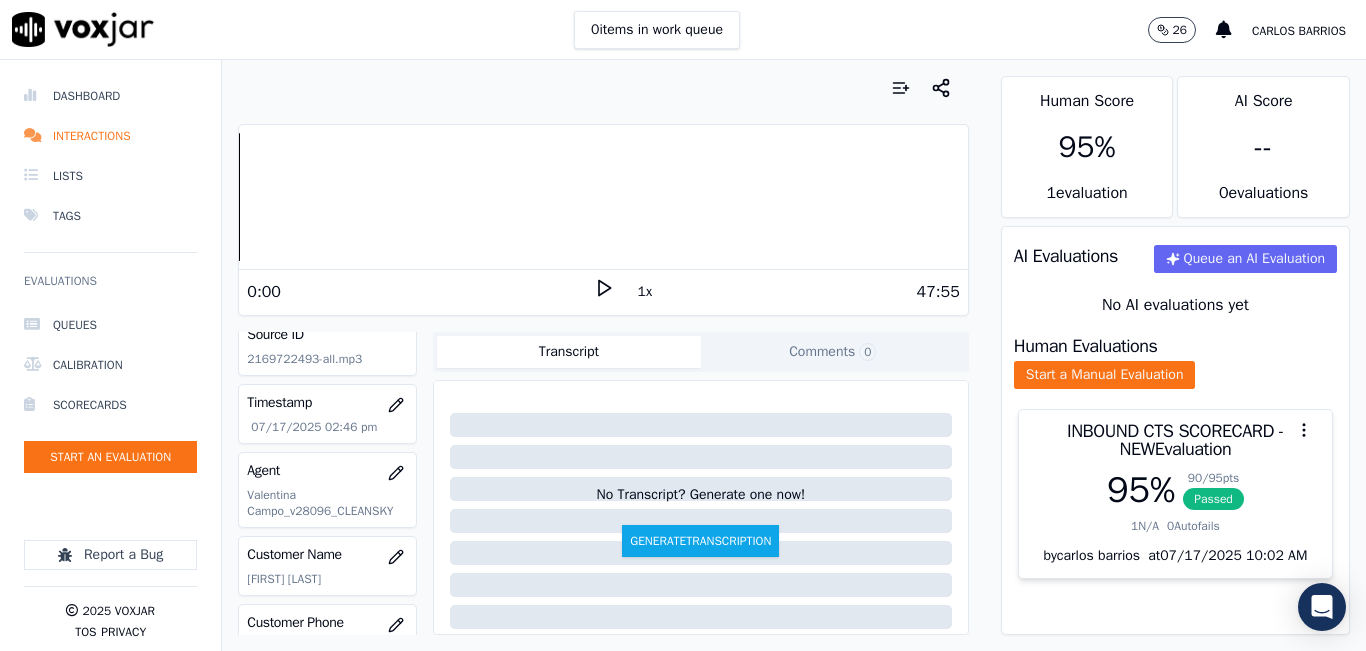 click 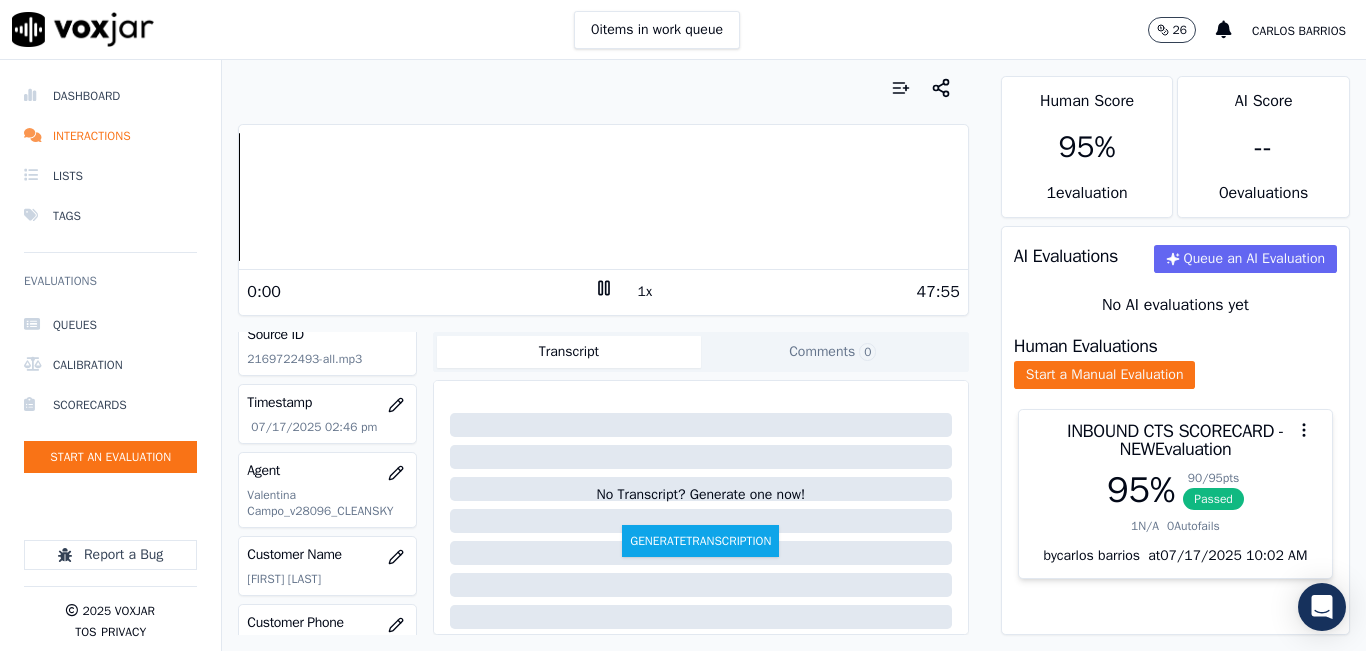 click on "47:55" at bounding box center (787, 292) 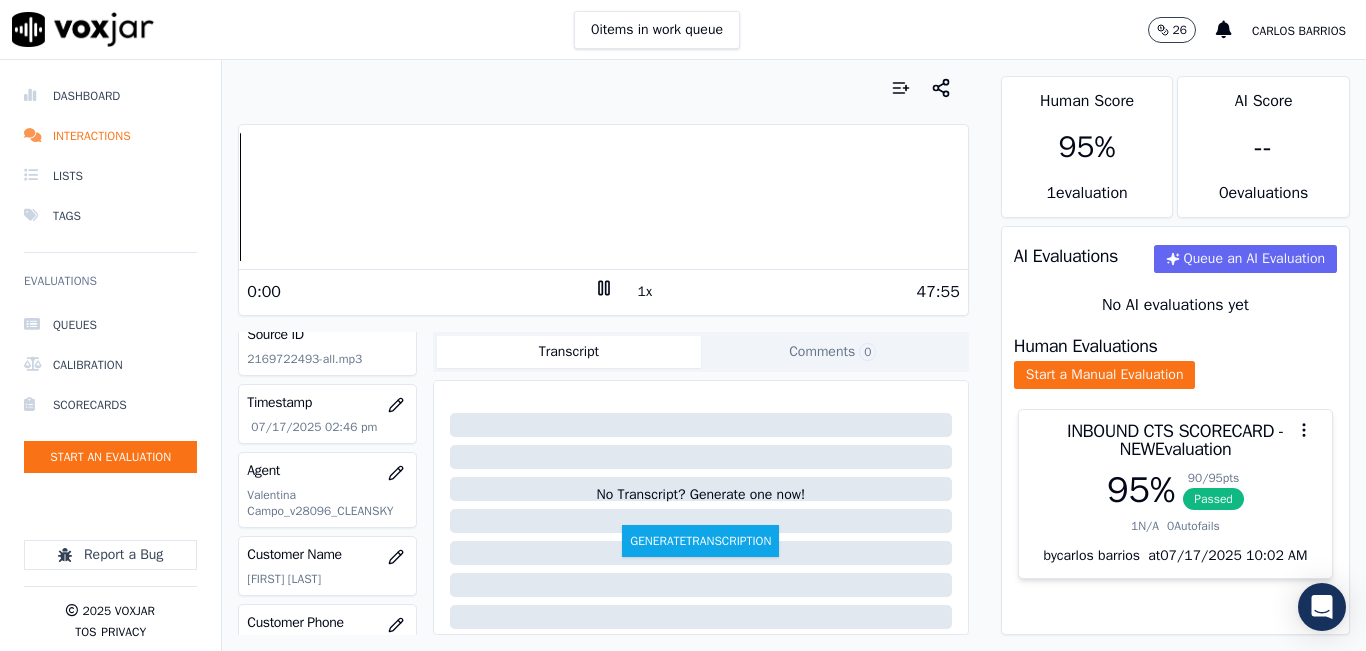 click on "1x" at bounding box center [645, 292] 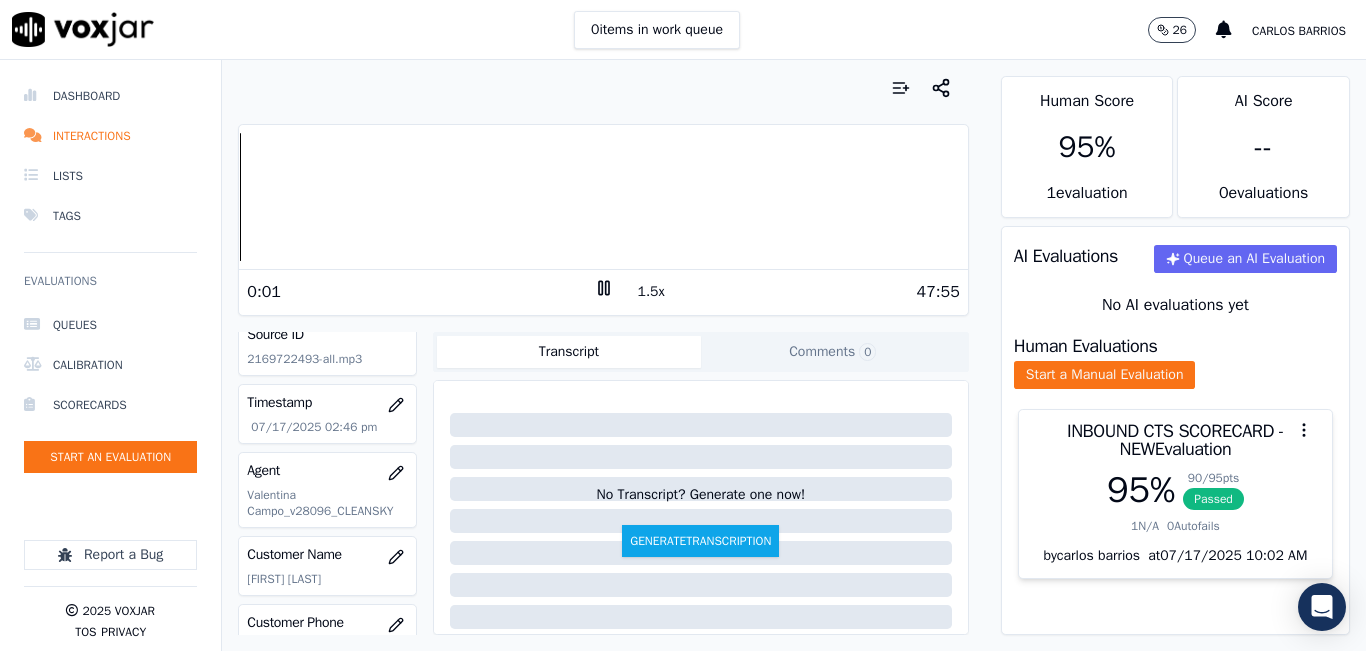click on "1.5x" at bounding box center [651, 292] 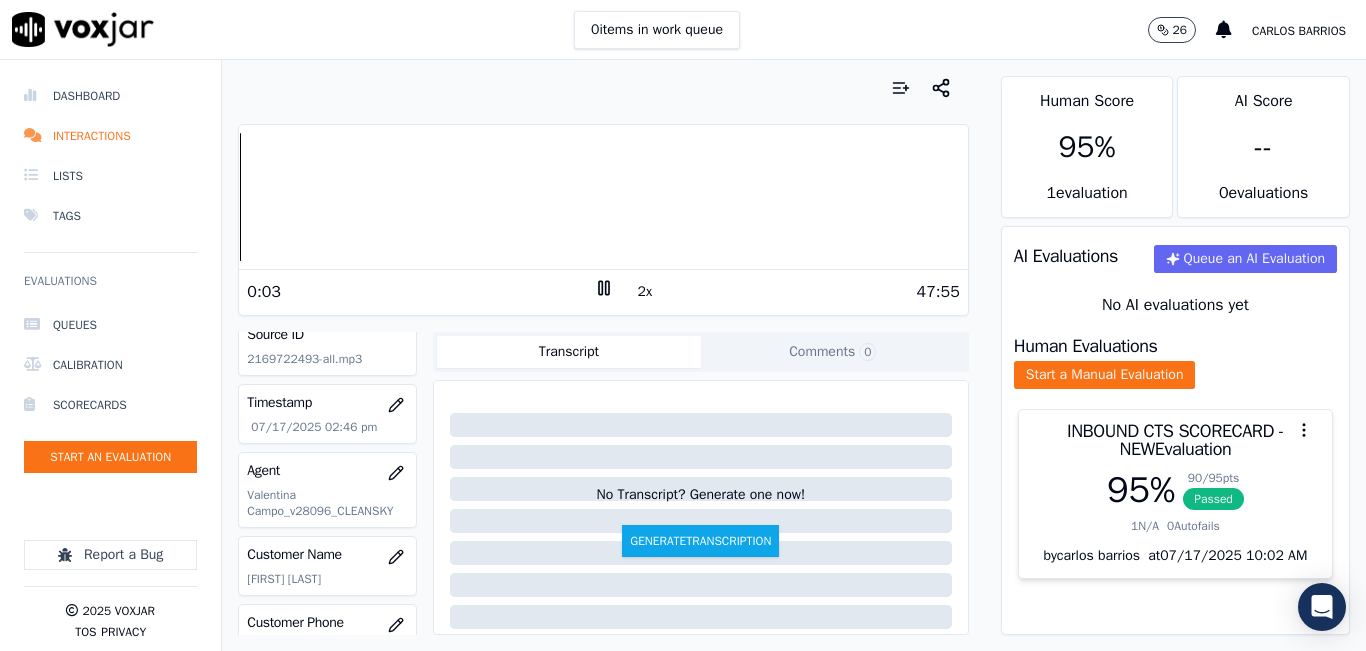 click on "2x" at bounding box center (645, 292) 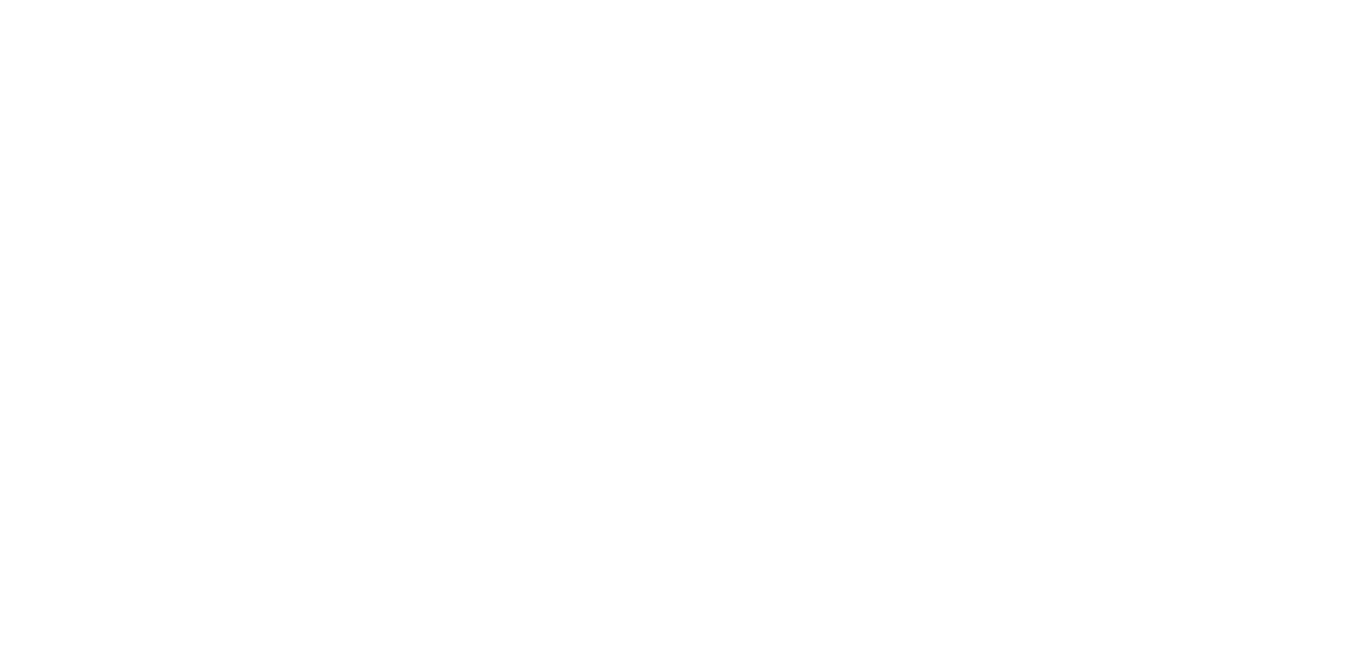 scroll, scrollTop: 0, scrollLeft: 0, axis: both 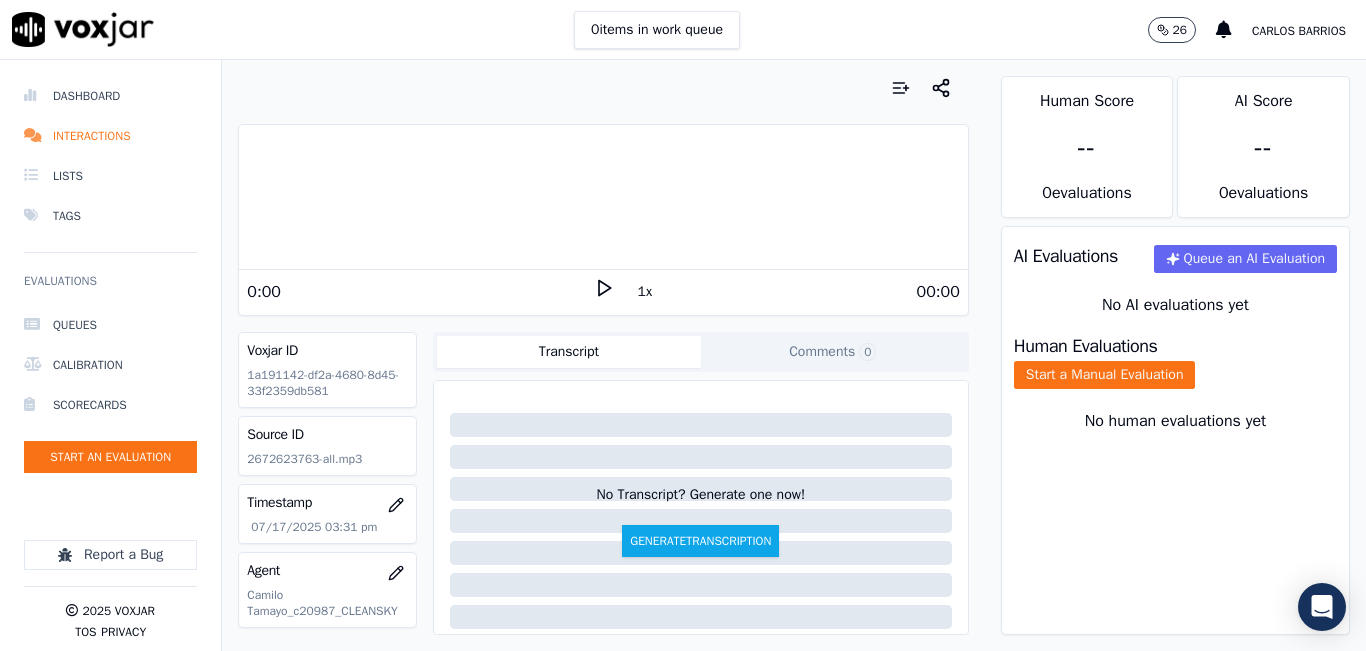 click 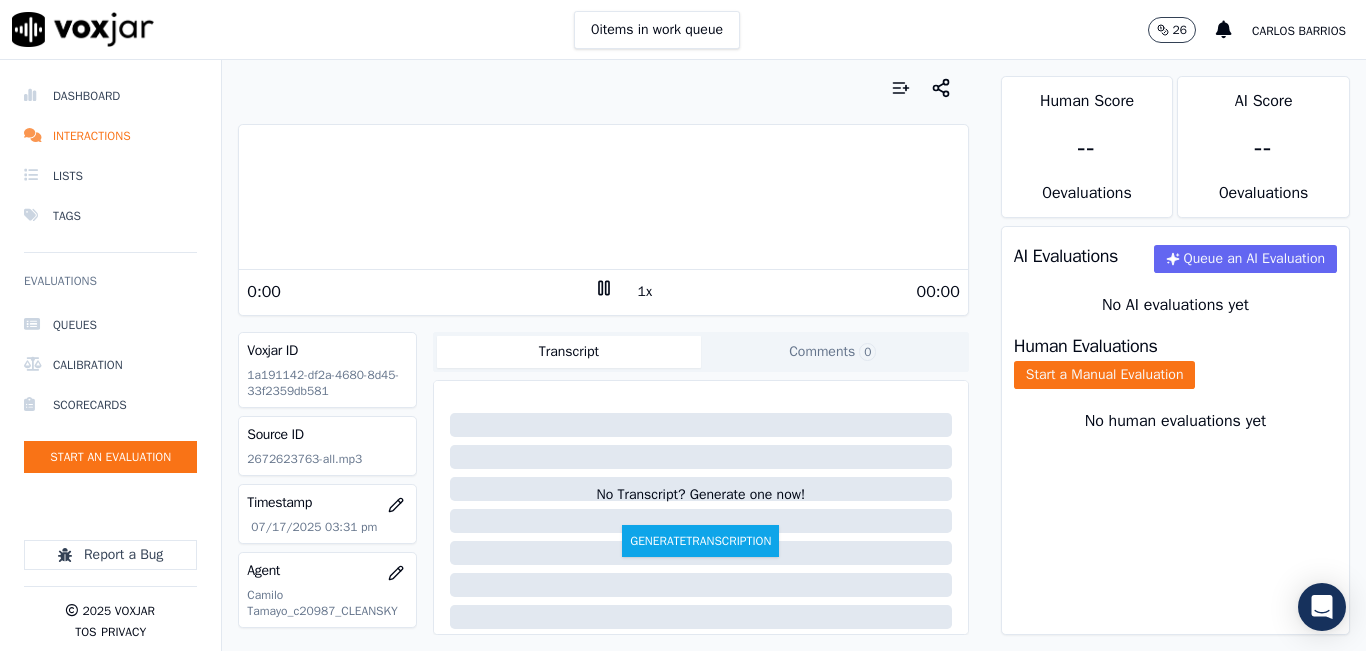click 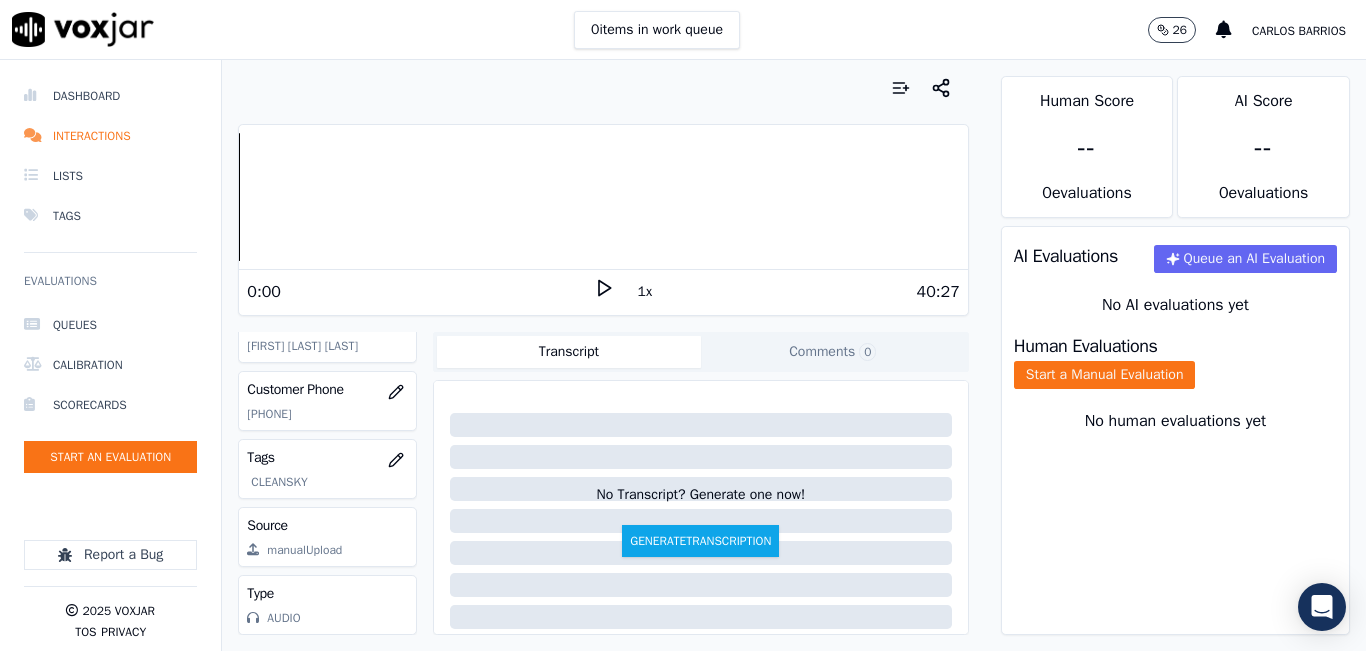 scroll, scrollTop: 378, scrollLeft: 0, axis: vertical 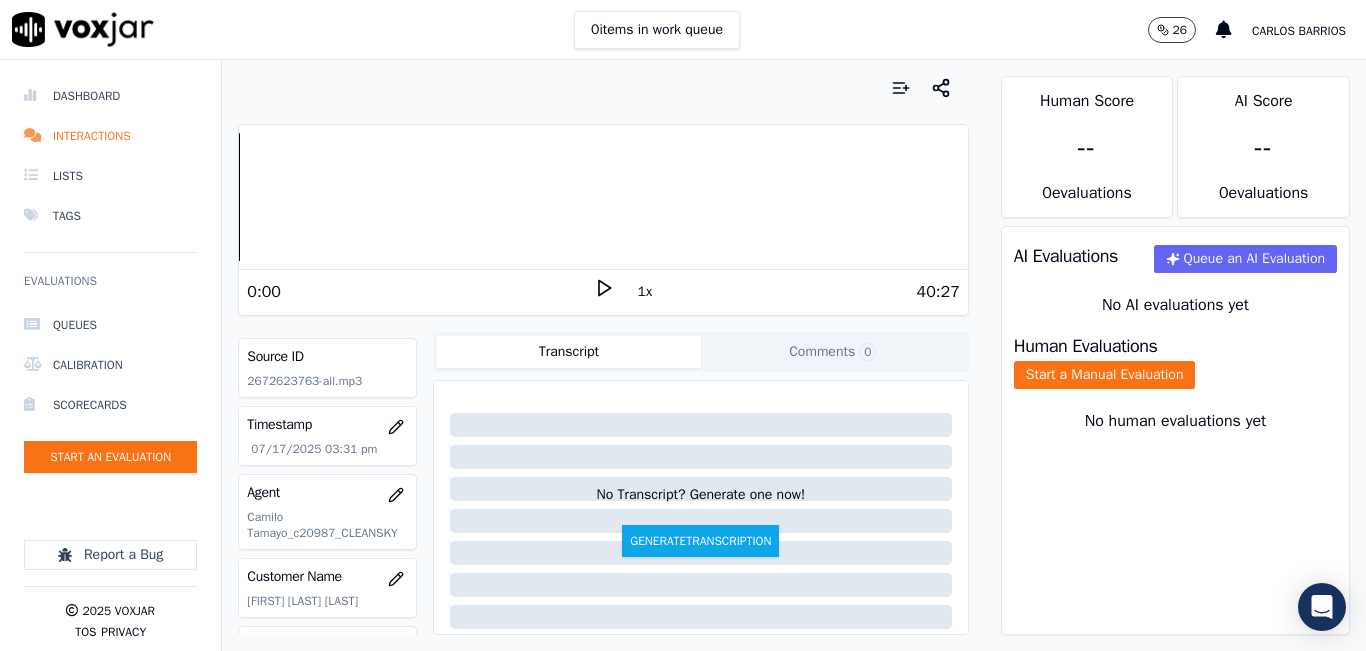 click 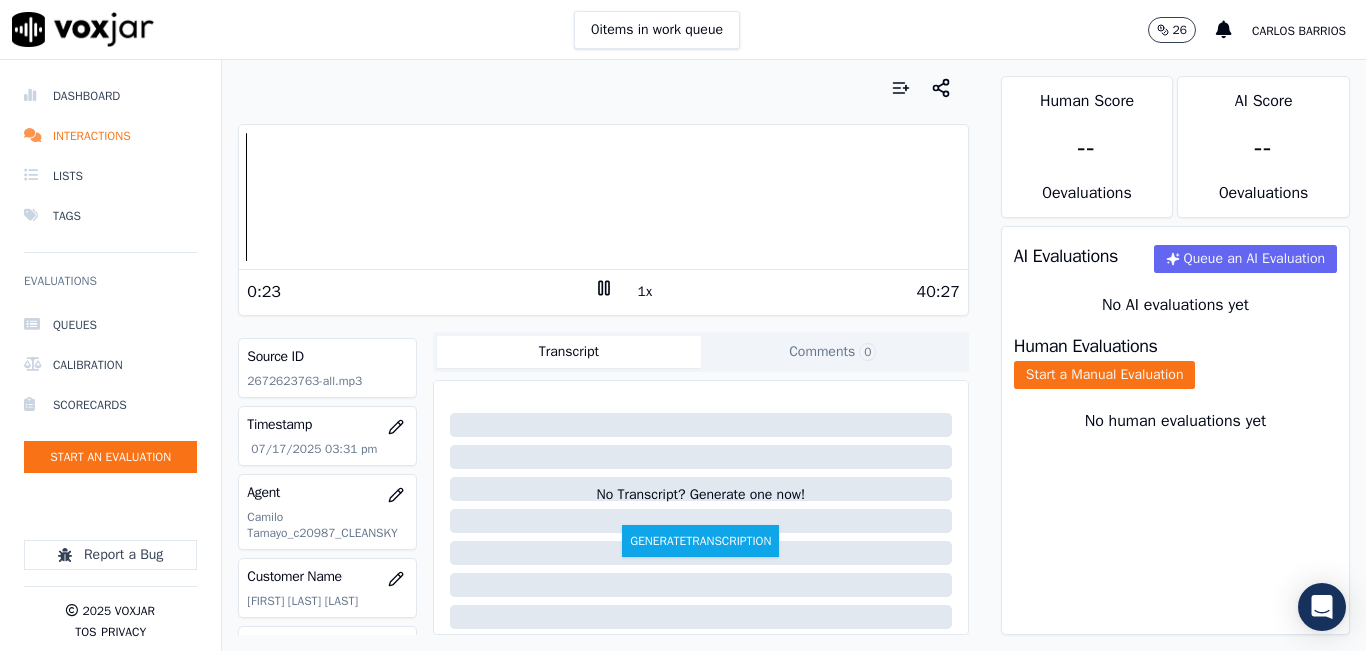 click on "1x" at bounding box center [645, 292] 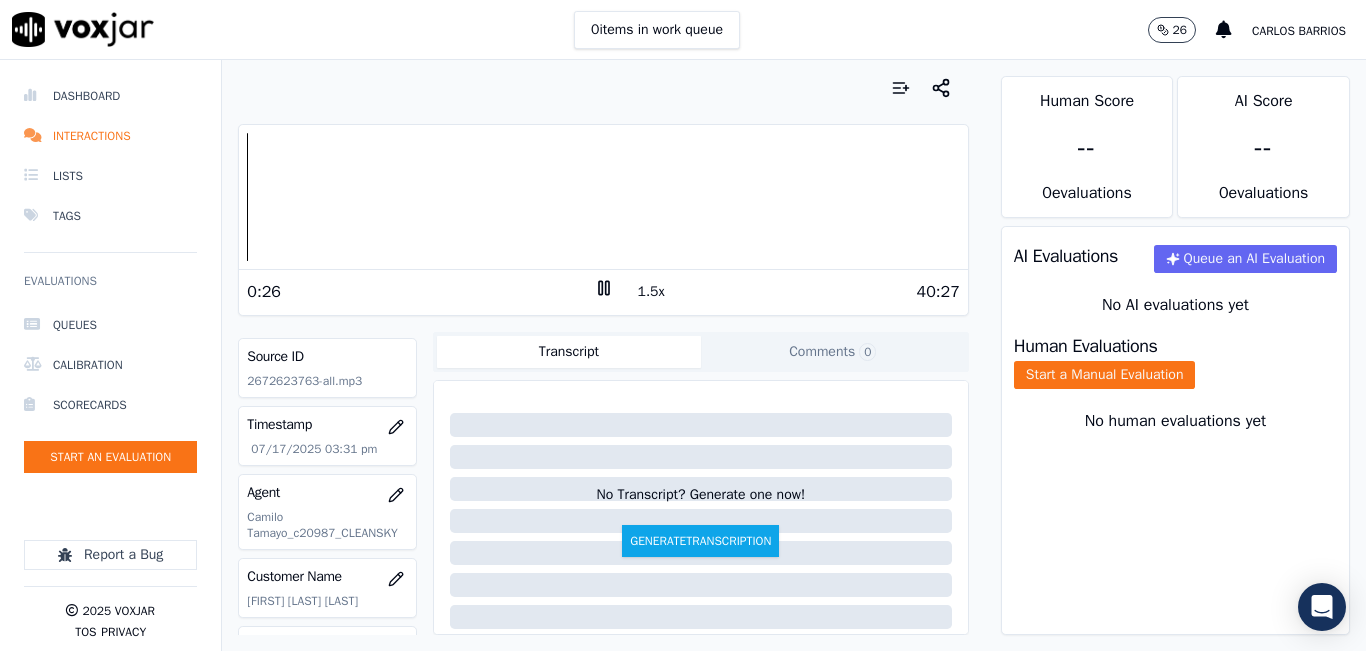 click on "1.5x" at bounding box center [651, 292] 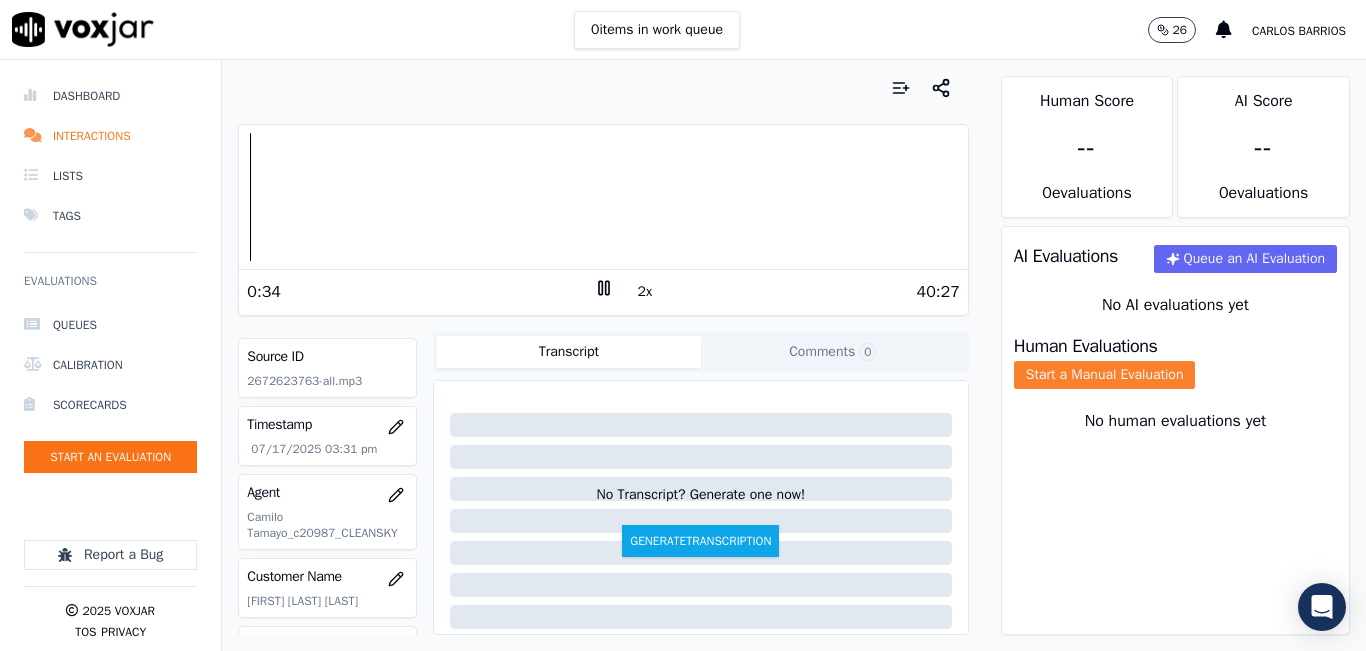 click on "Start a Manual Evaluation" 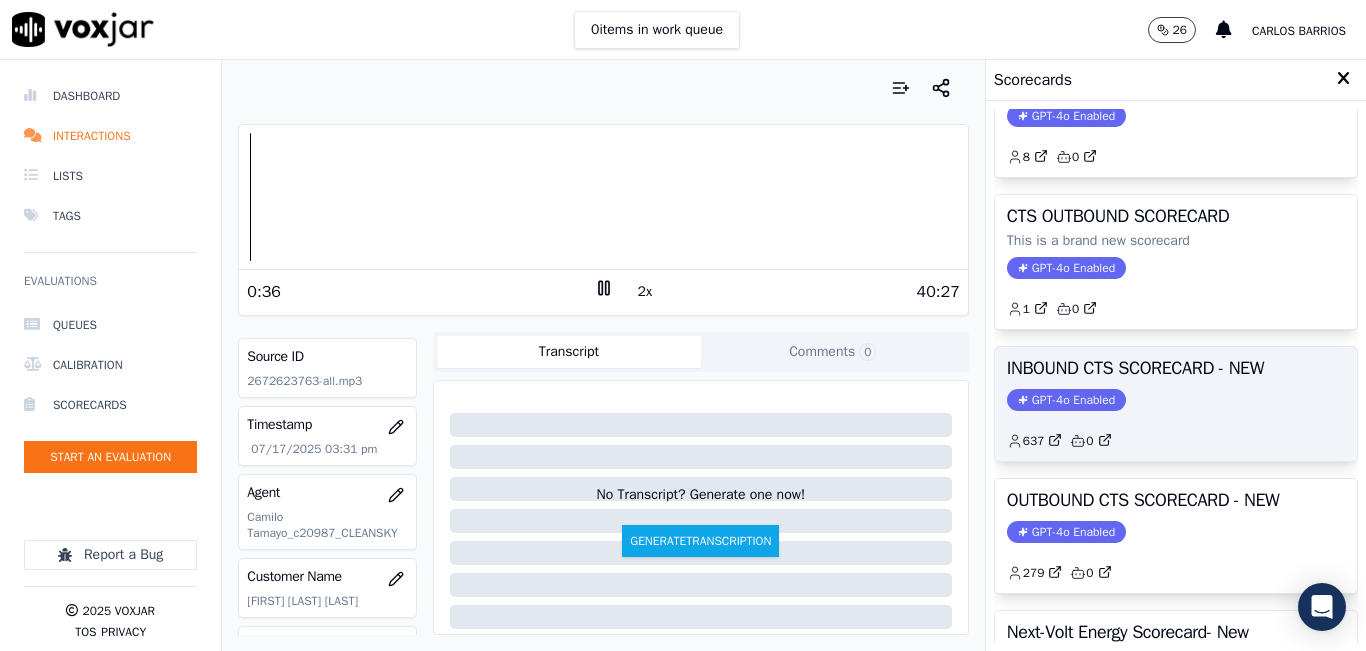 scroll, scrollTop: 100, scrollLeft: 0, axis: vertical 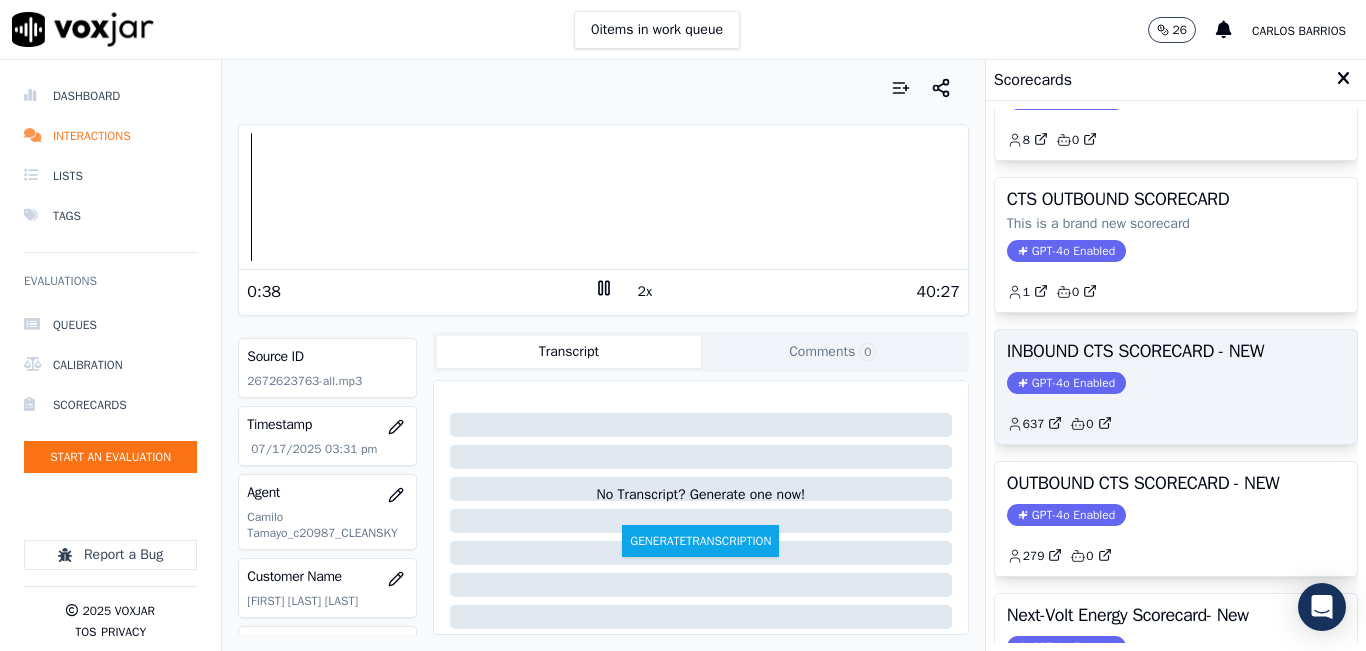 click on "INBOUND CTS SCORECARD - NEW        GPT-4o Enabled       637         0" at bounding box center [1176, 387] 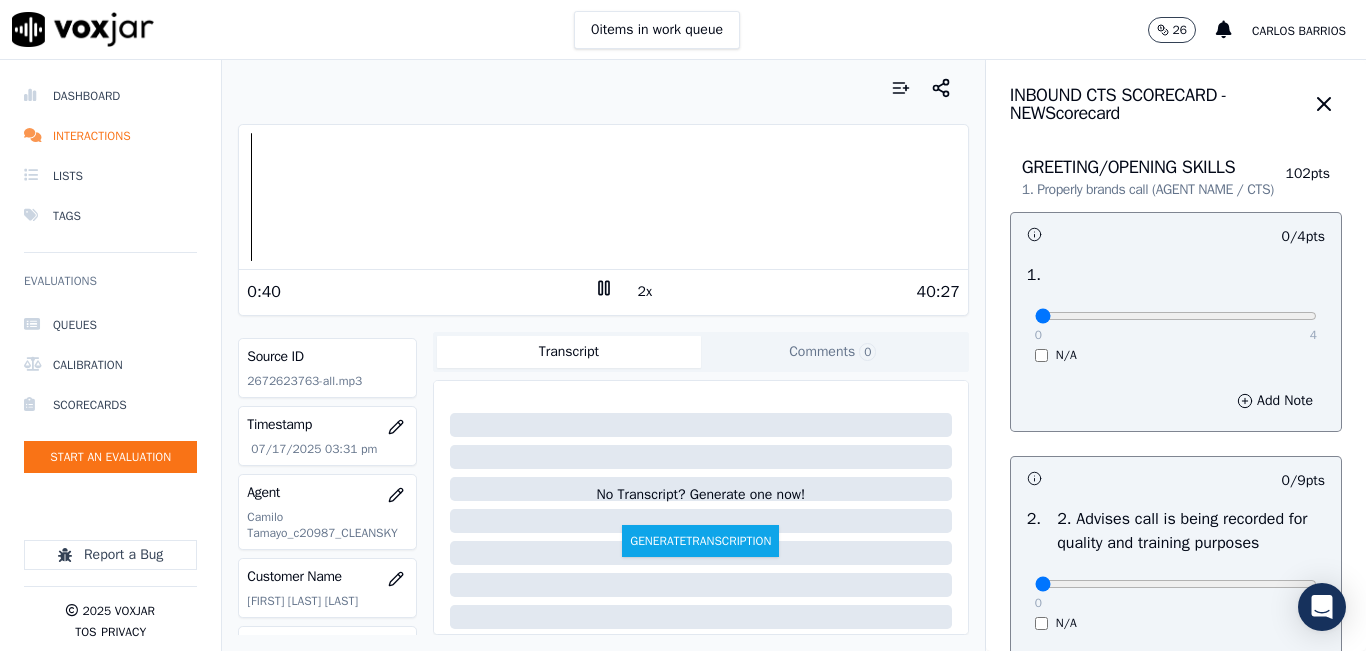 click on "Your browser does not support the audio element.   0:40     2x   40:27   Voxjar ID   1a191142-df2a-4680-8d45-33f2359db581   Source ID   2672623763-all.mp3   Timestamp
07/17/2025 03:31 pm     Agent
Camilo Tamayo_c20987_CLEANSKY     Customer Name     LUIS ROBLES ACOSTA     Customer Phone     2672623763     Tags
CLEANSKY     Source     manualUpload   Type     AUDIO       Transcript   Comments  0   No Transcript? Generate one now!   Generate  Transcription         Add Comment" at bounding box center (603, 355) 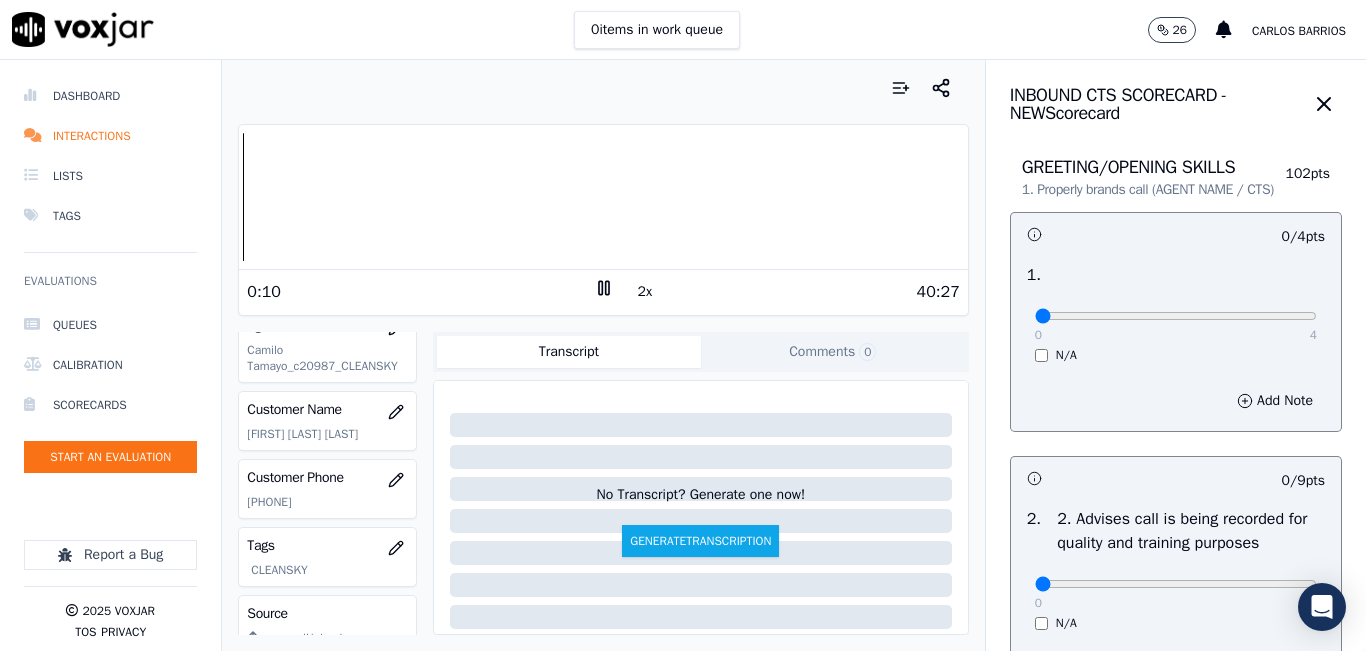 scroll, scrollTop: 278, scrollLeft: 0, axis: vertical 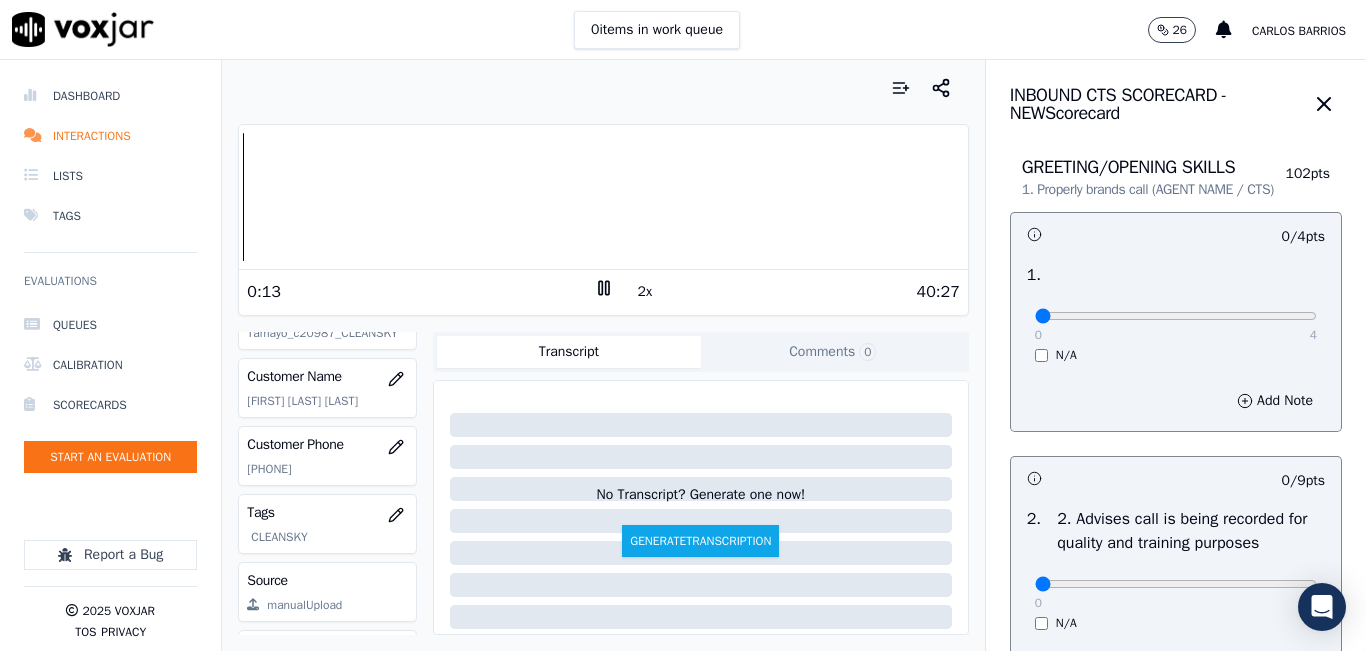 click 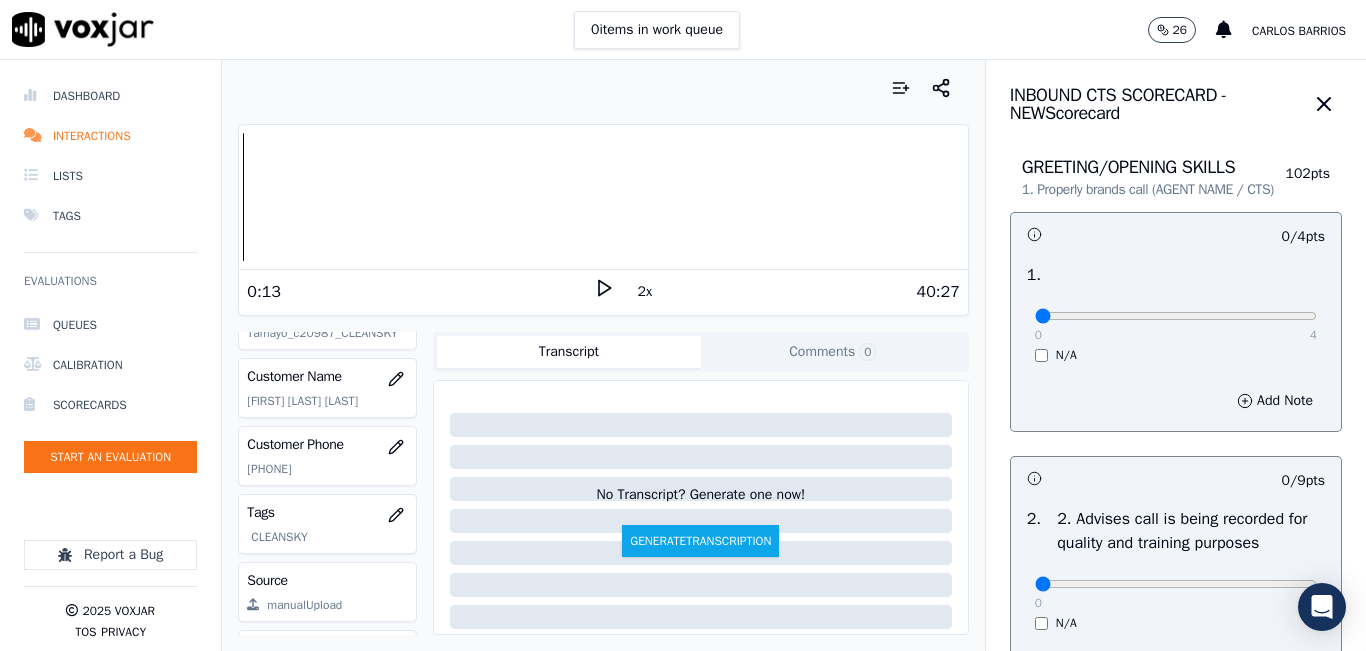 click on "[PHONE]" 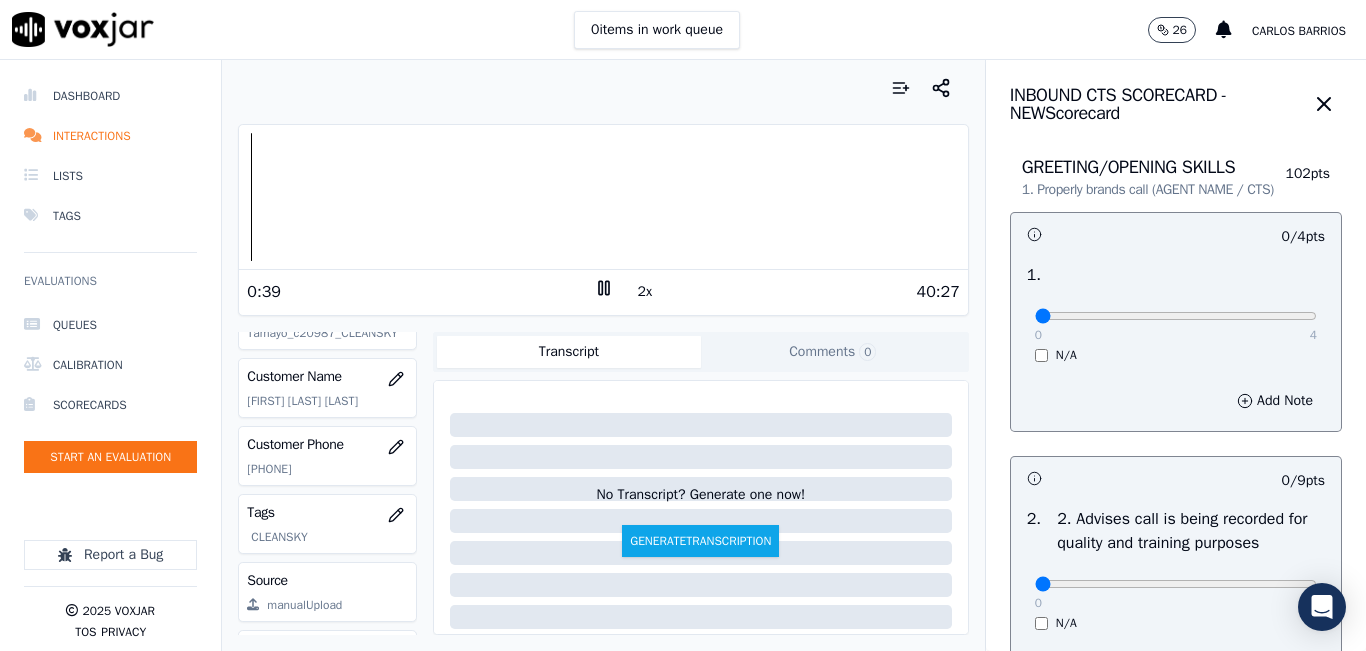 click at bounding box center (603, 197) 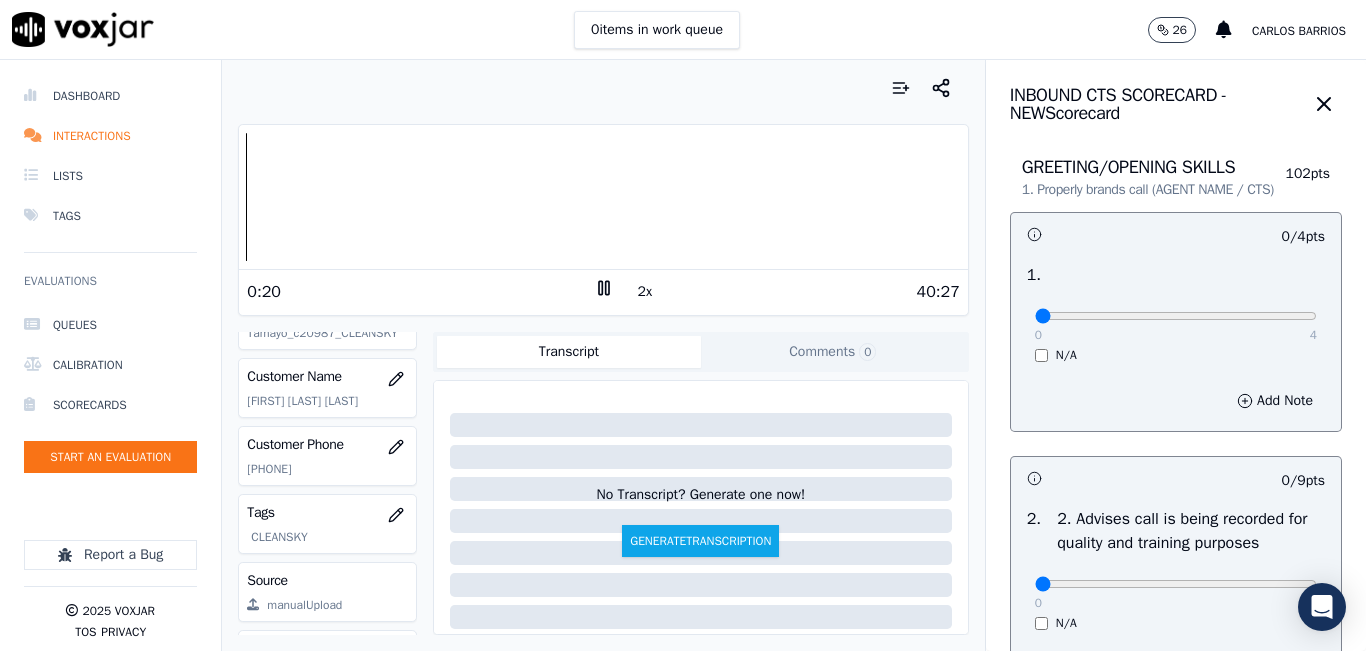 click on "Your browser does not support the audio element.   0:20     2x   40:27   Voxjar ID   1a191142-df2a-4680-8d45-33f2359db581   Source ID   2672623763-all.mp3   Timestamp
07/17/2025 03:31 pm     Agent
Camilo Tamayo_c20987_CLEANSKY     Customer Name     LUIS ROBLES ACOSTA     Customer Phone     2672623763     Tags
CLEANSKY     Source     manualUpload   Type     AUDIO       Transcript   Comments  0   No Transcript? Generate one now!   Generate  Transcription         Add Comment" at bounding box center [603, 355] 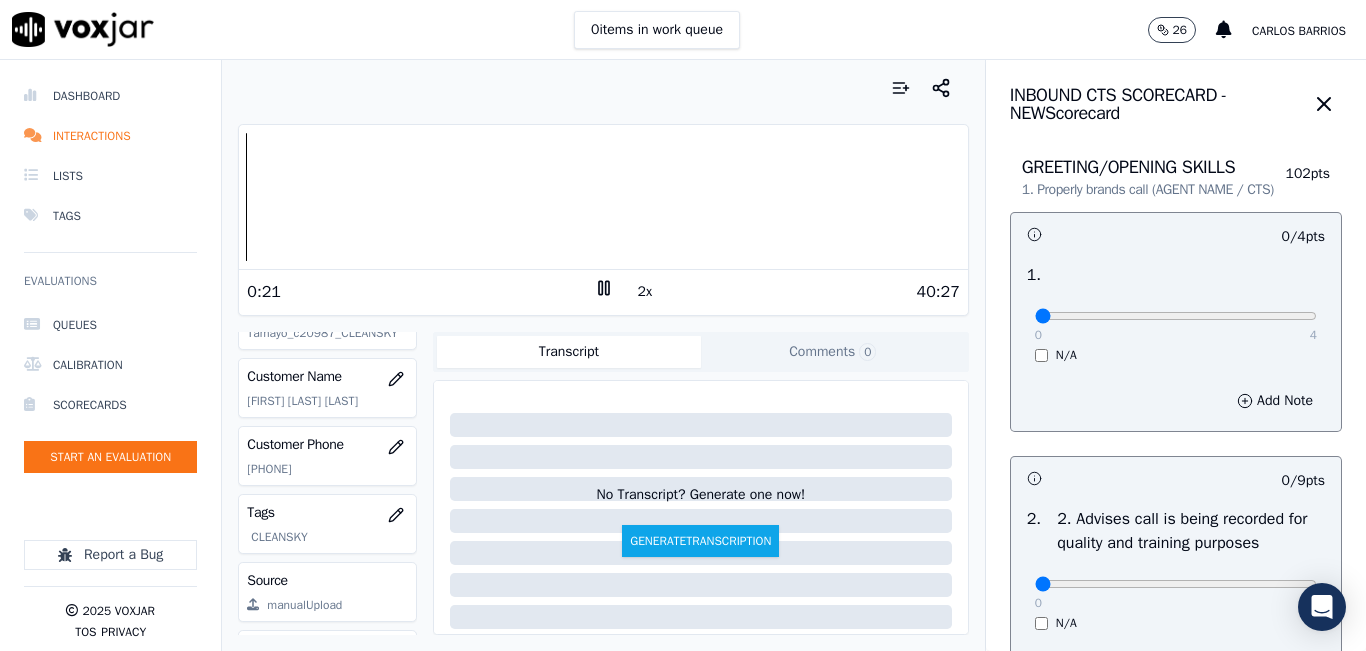 click at bounding box center [603, 197] 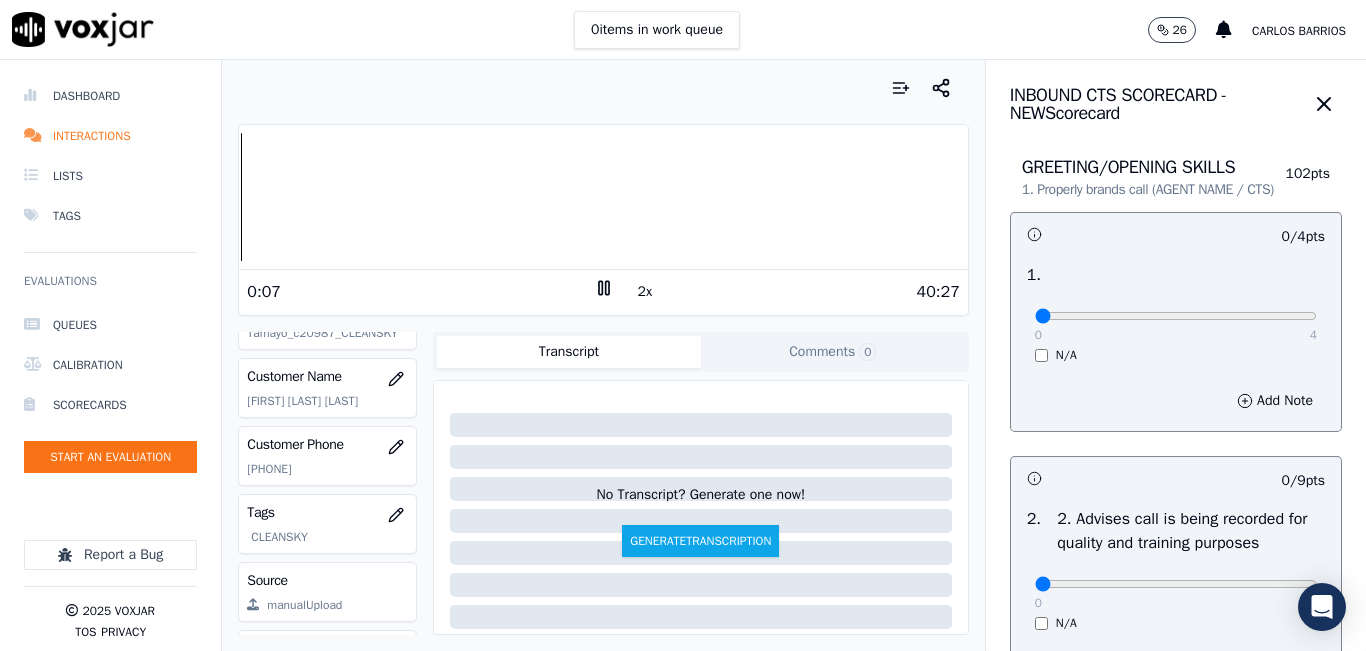 click on "2x" at bounding box center [645, 292] 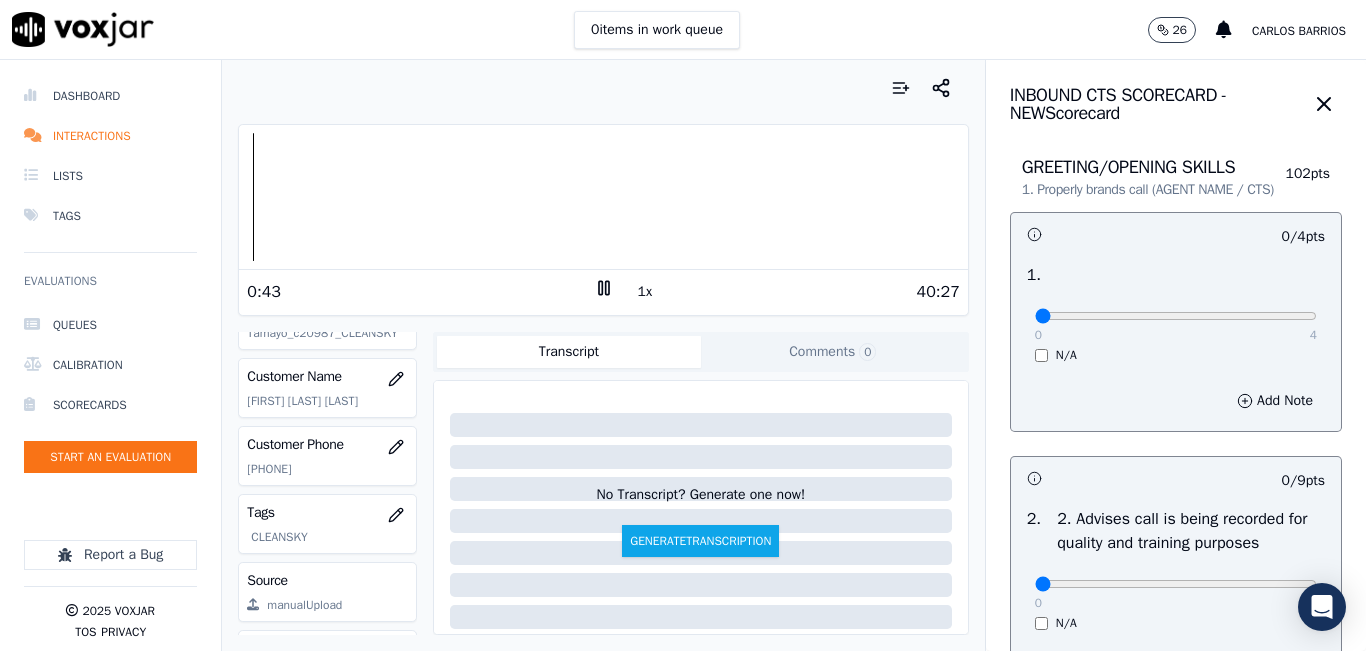 click 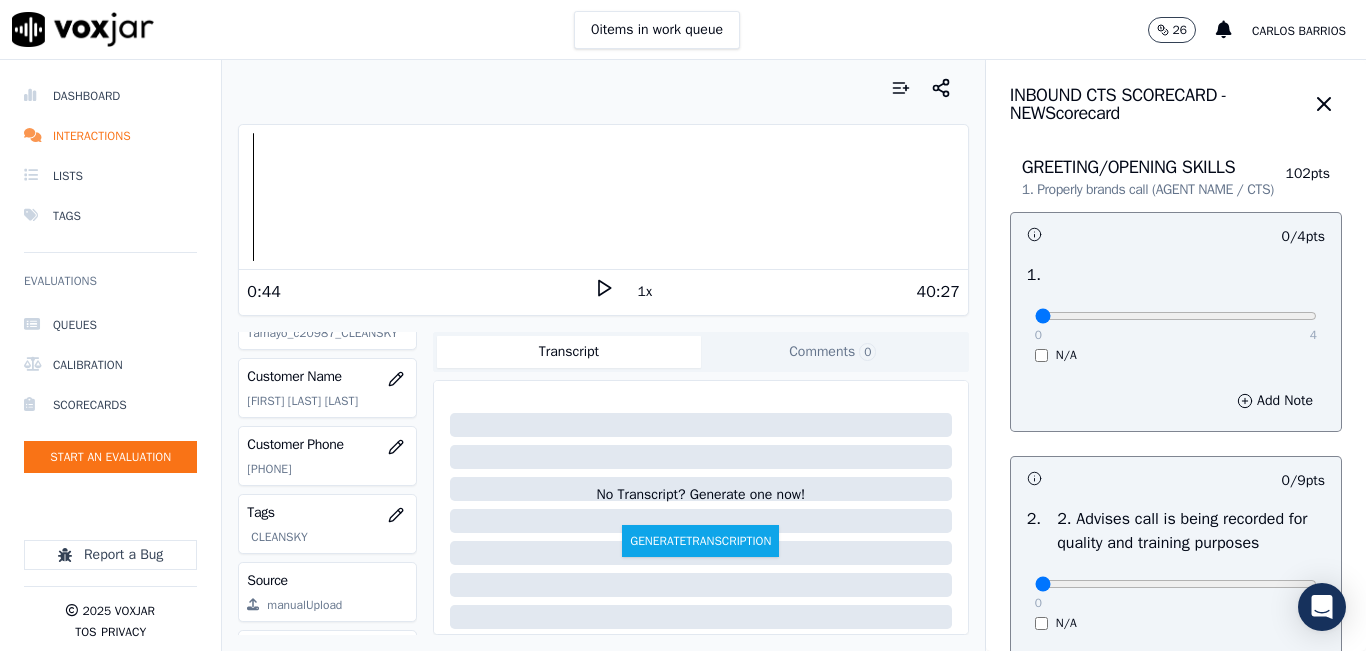 click 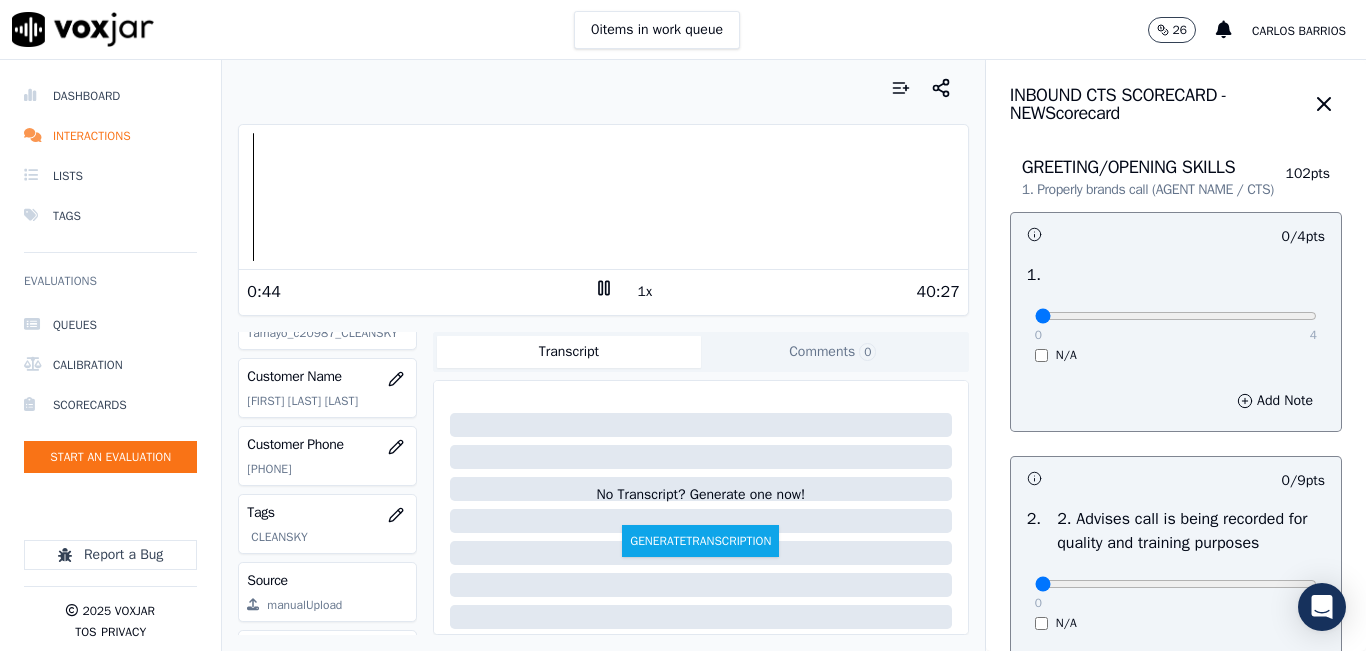 click on "1x" at bounding box center (645, 292) 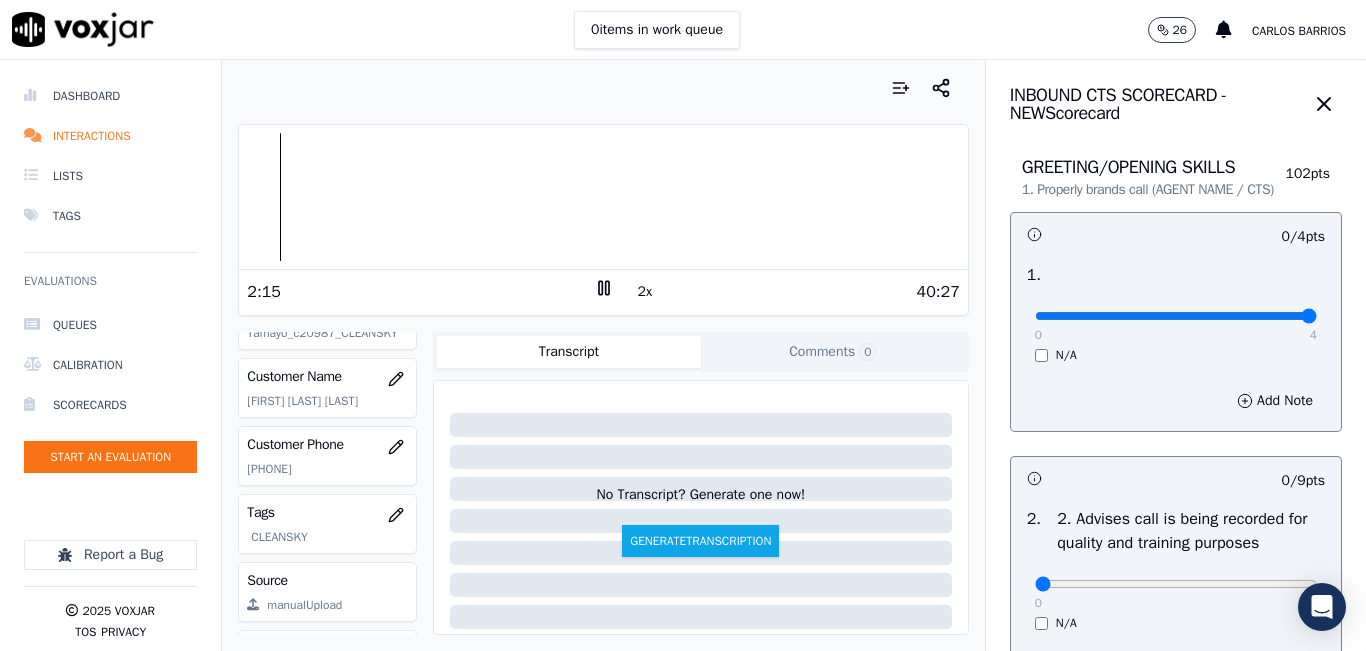 drag, startPoint x: 1248, startPoint y: 332, endPoint x: 1261, endPoint y: 334, distance: 13.152946 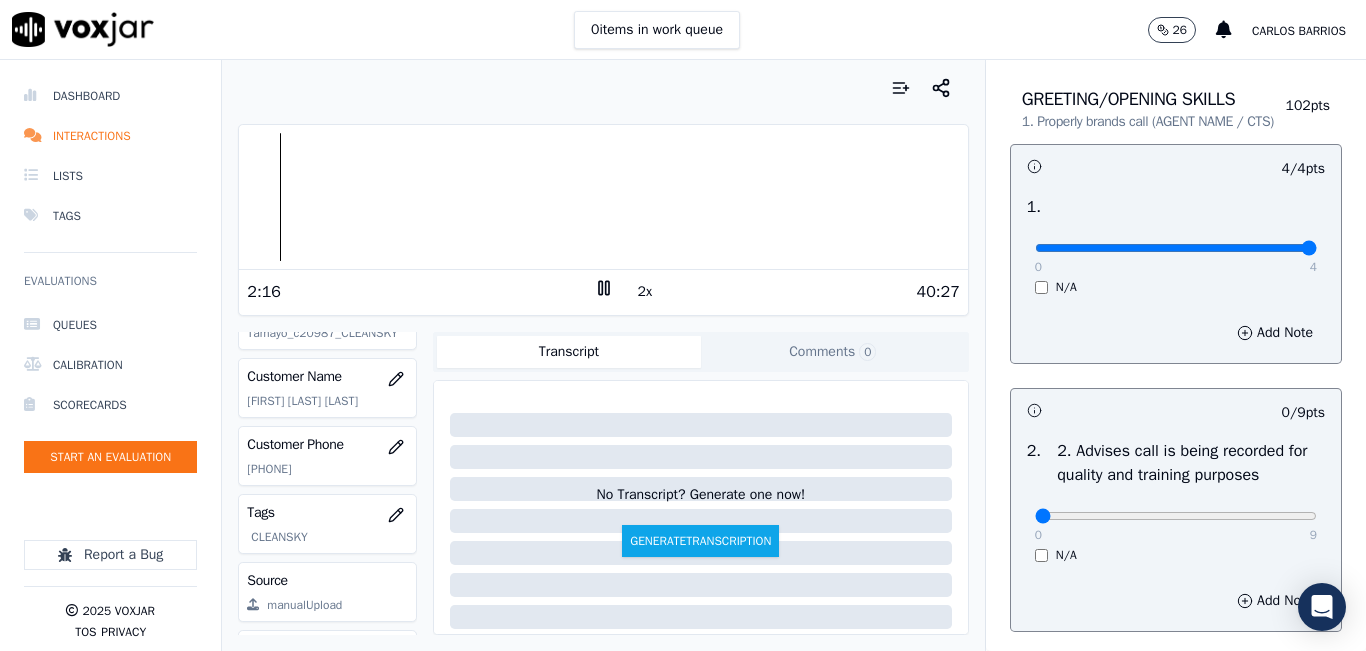 scroll, scrollTop: 200, scrollLeft: 0, axis: vertical 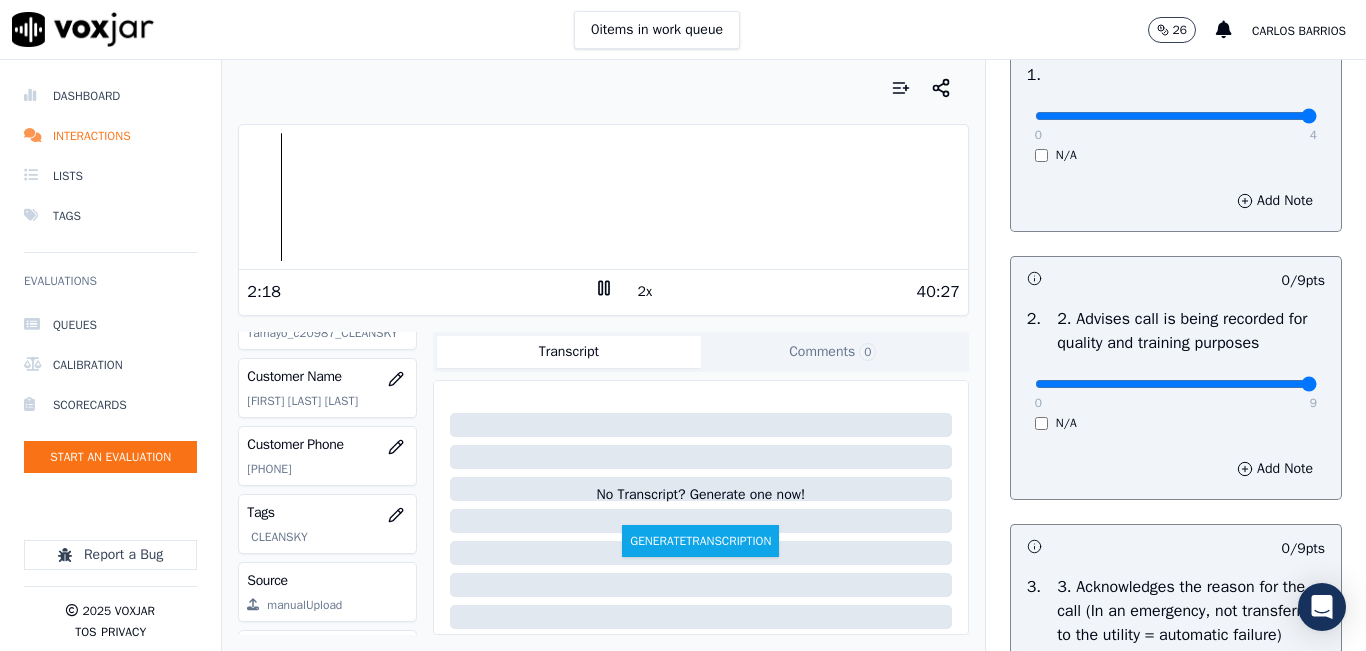 type on "9" 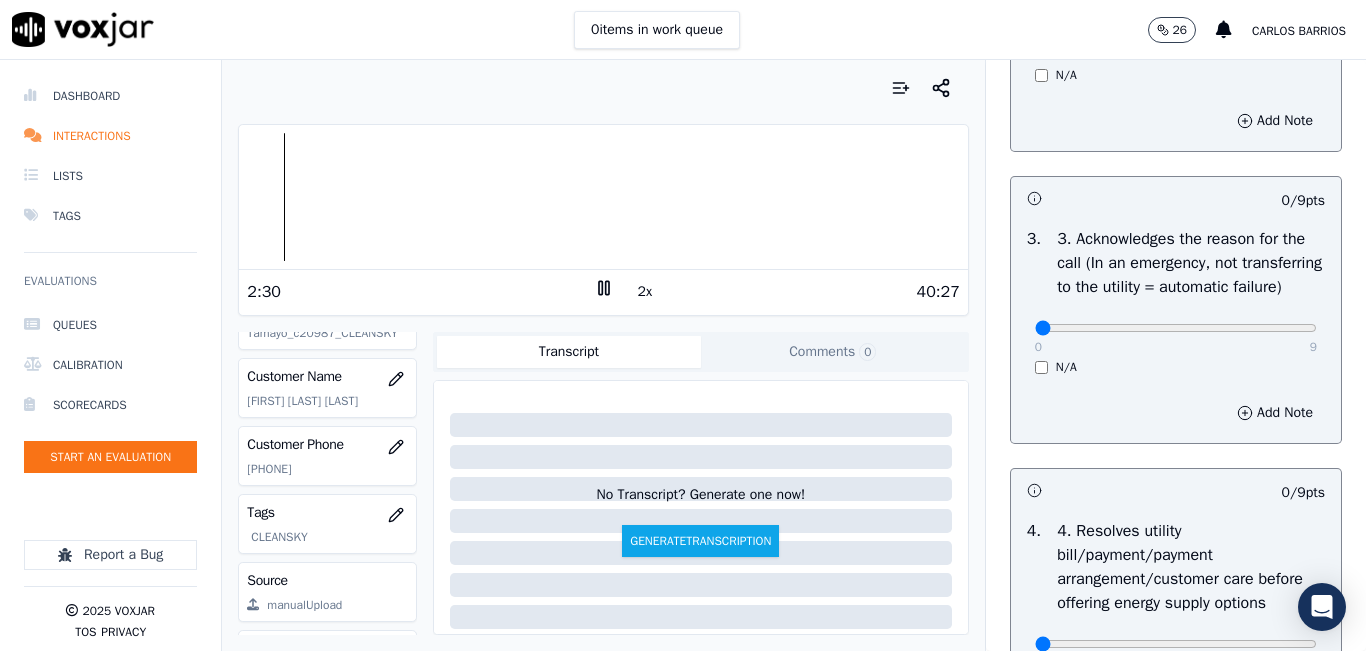 scroll, scrollTop: 600, scrollLeft: 0, axis: vertical 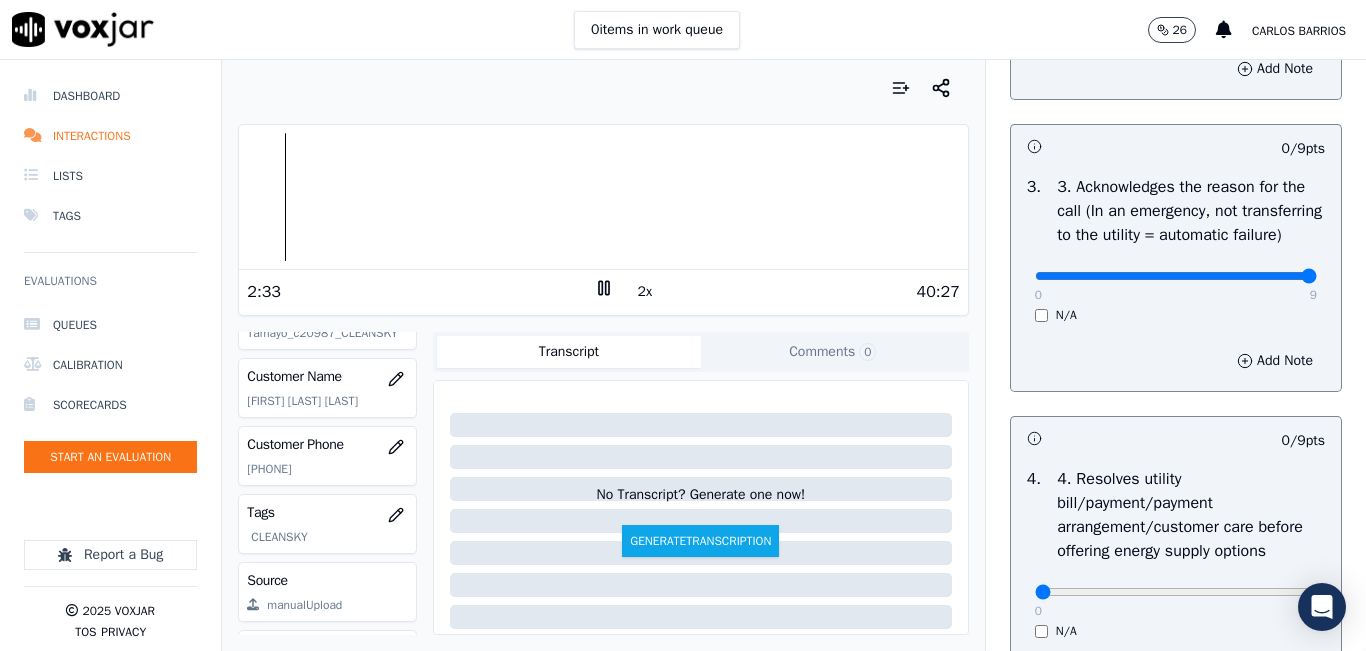 drag, startPoint x: 1255, startPoint y: 317, endPoint x: 1281, endPoint y: 311, distance: 26.683329 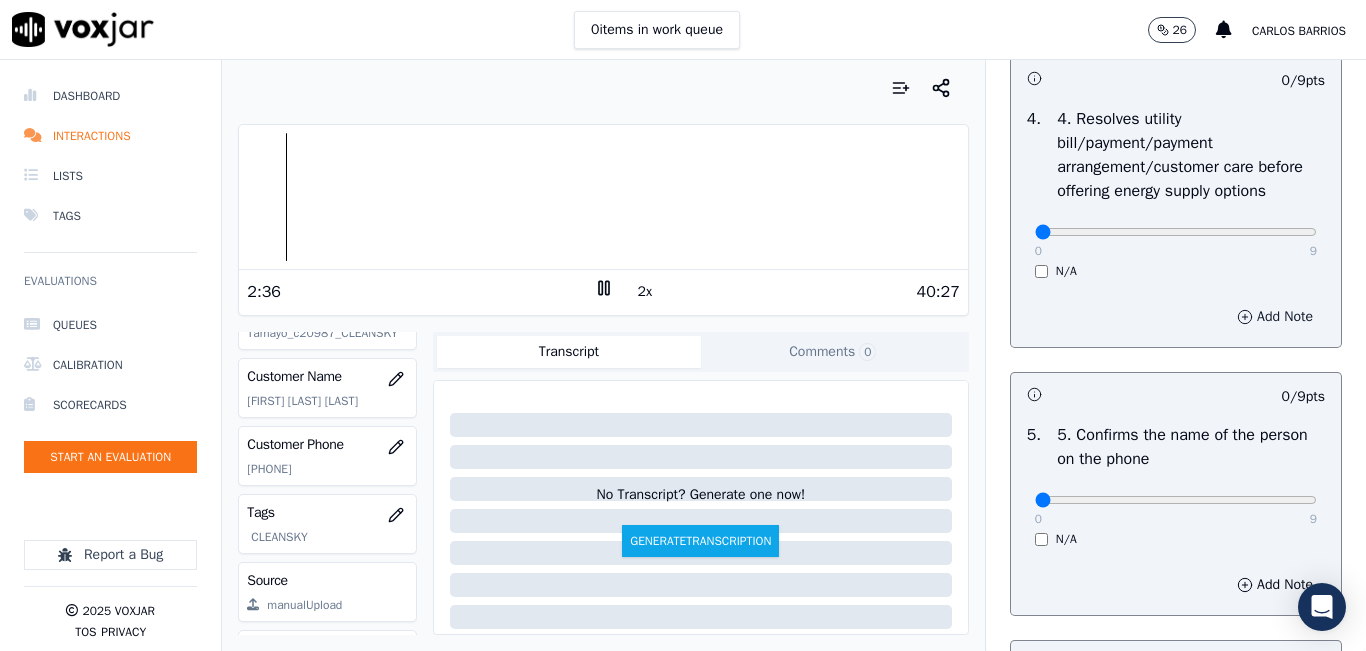 scroll, scrollTop: 1000, scrollLeft: 0, axis: vertical 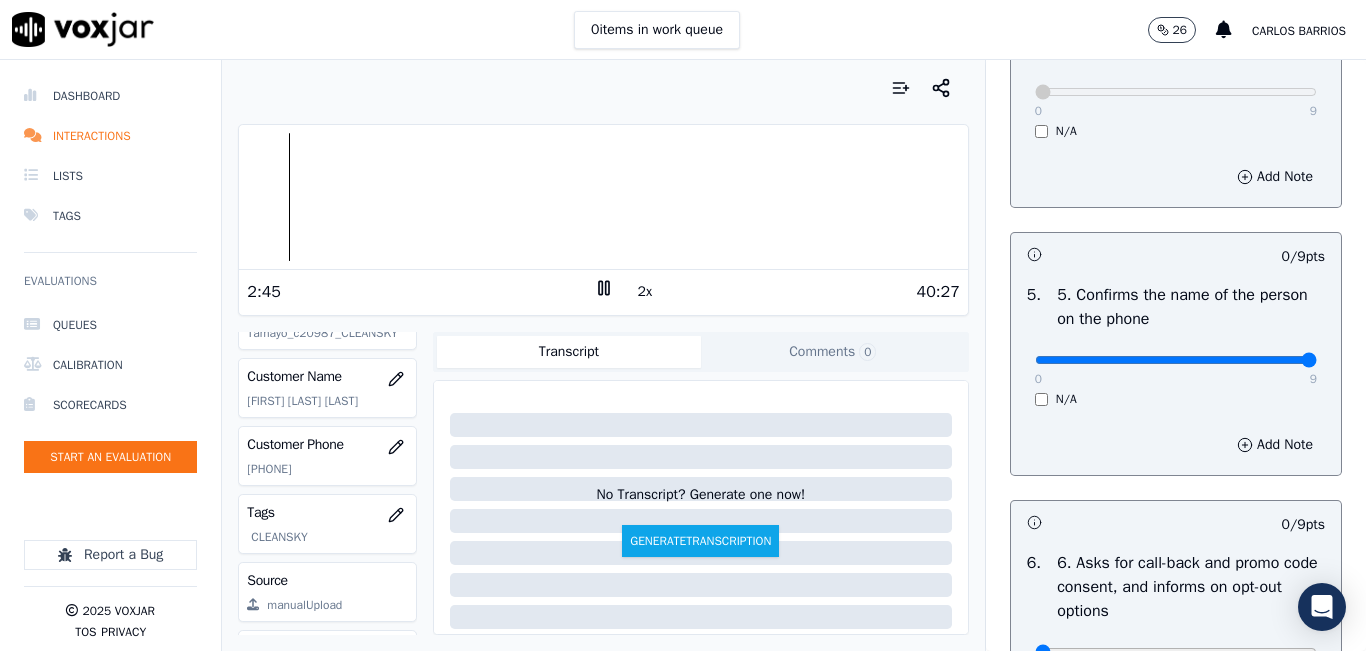 drag, startPoint x: 1261, startPoint y: 424, endPoint x: 1287, endPoint y: 421, distance: 26.172504 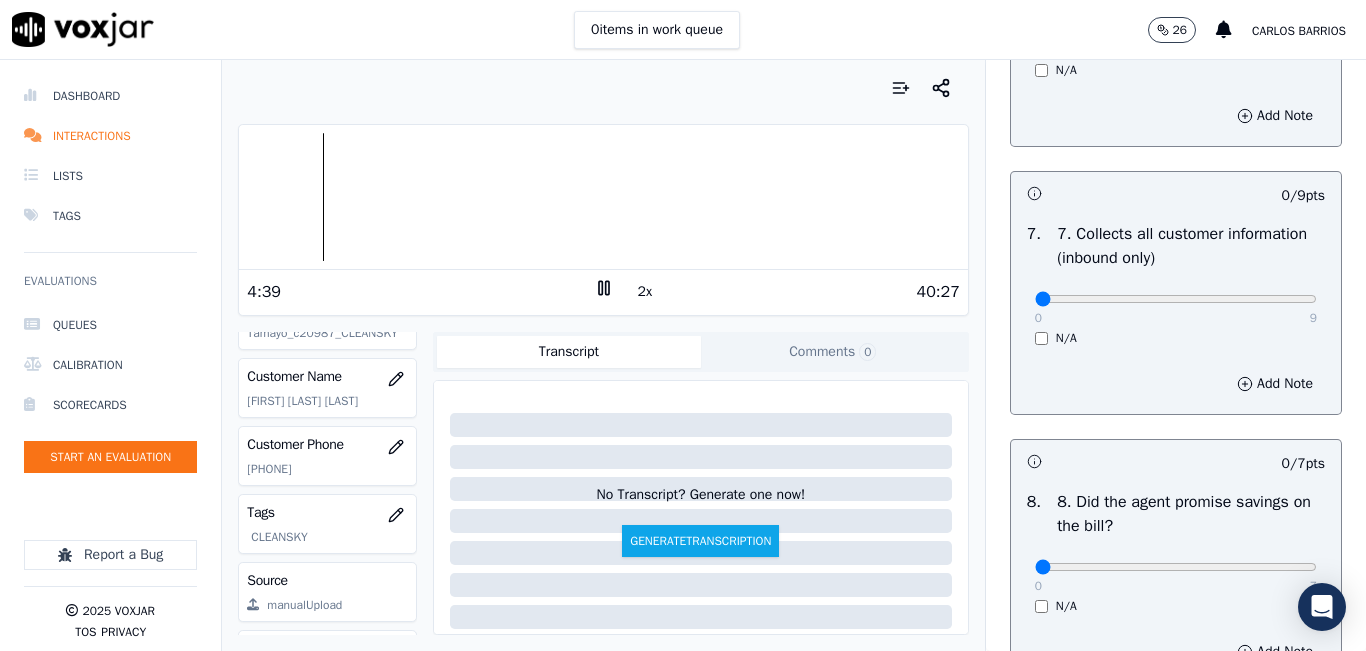 scroll, scrollTop: 1800, scrollLeft: 0, axis: vertical 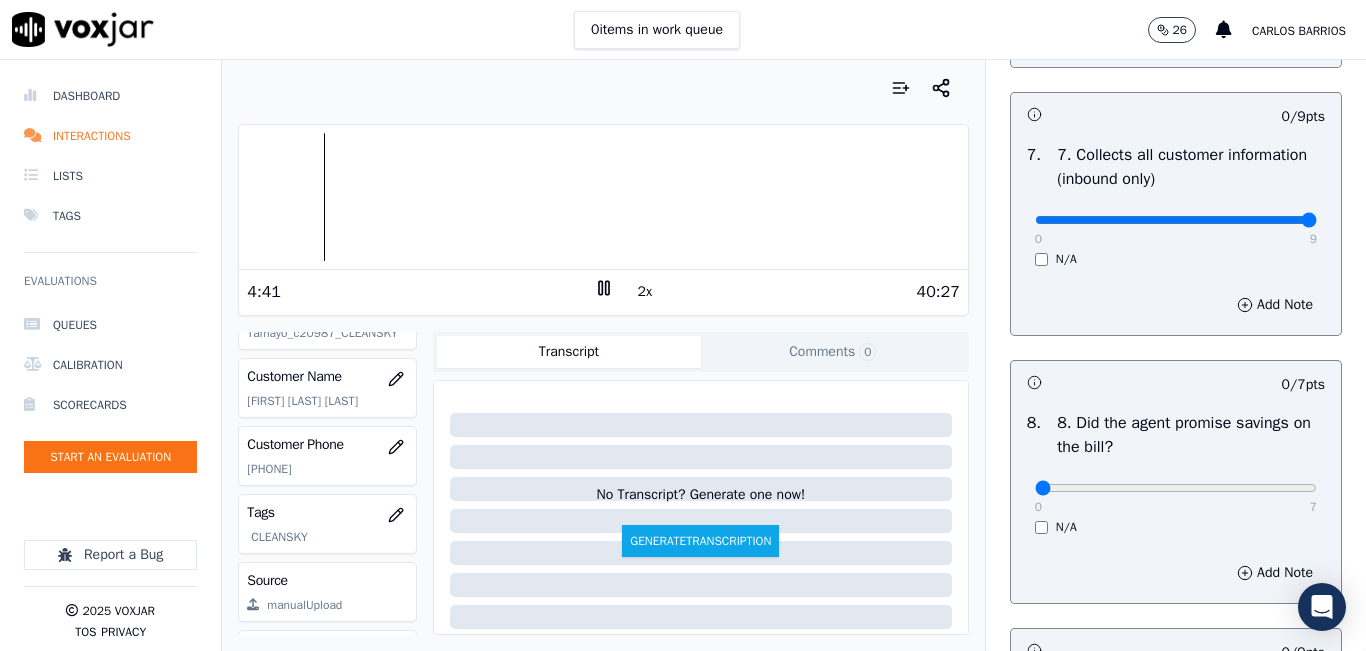 type on "9" 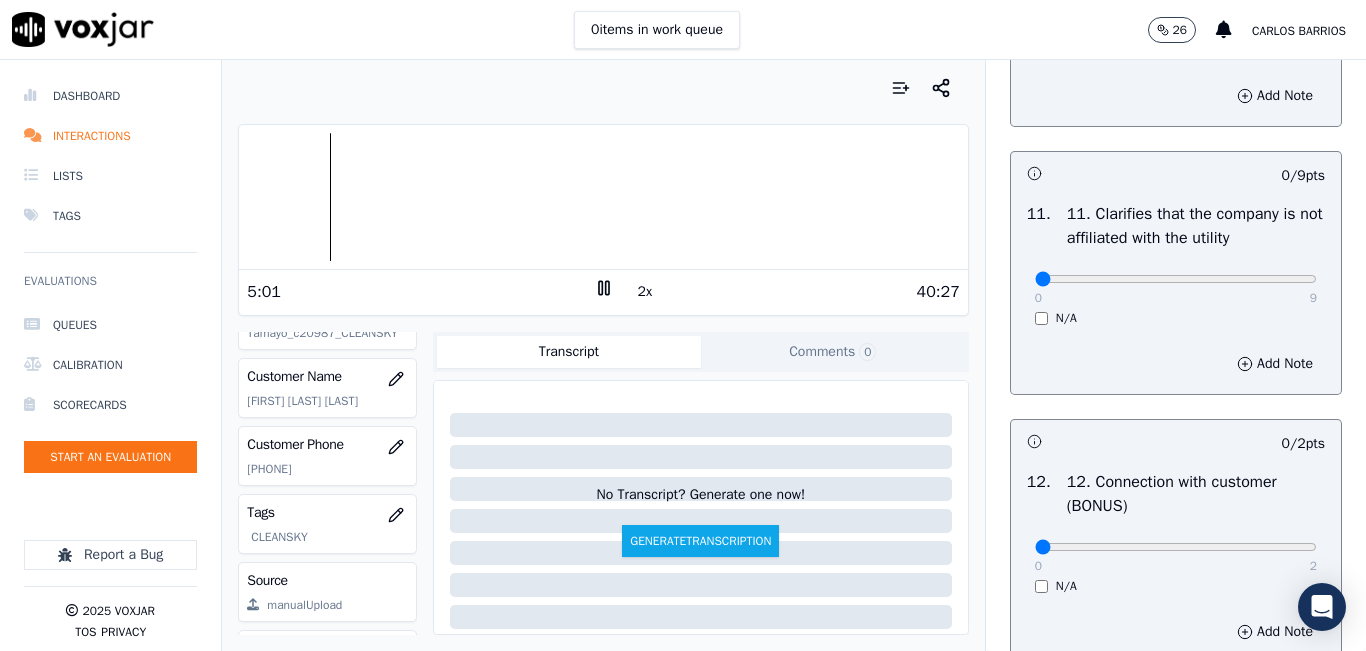 scroll, scrollTop: 2900, scrollLeft: 0, axis: vertical 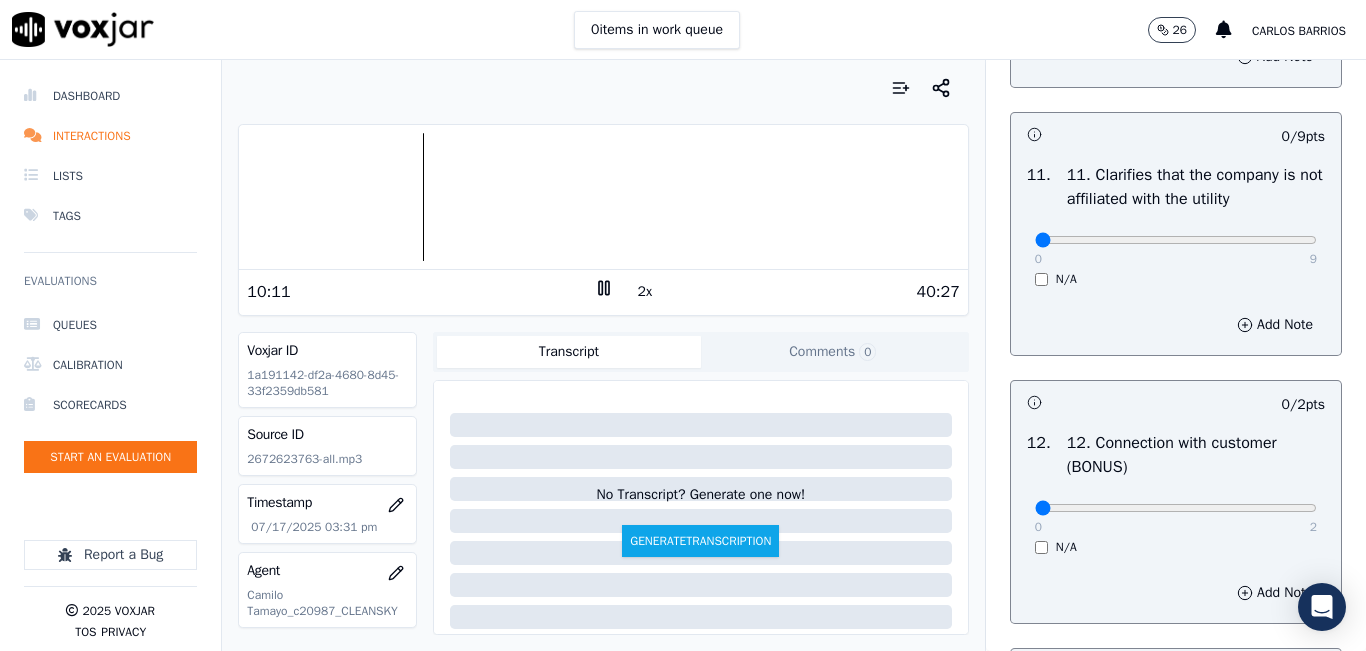 click on "2x" at bounding box center (645, 292) 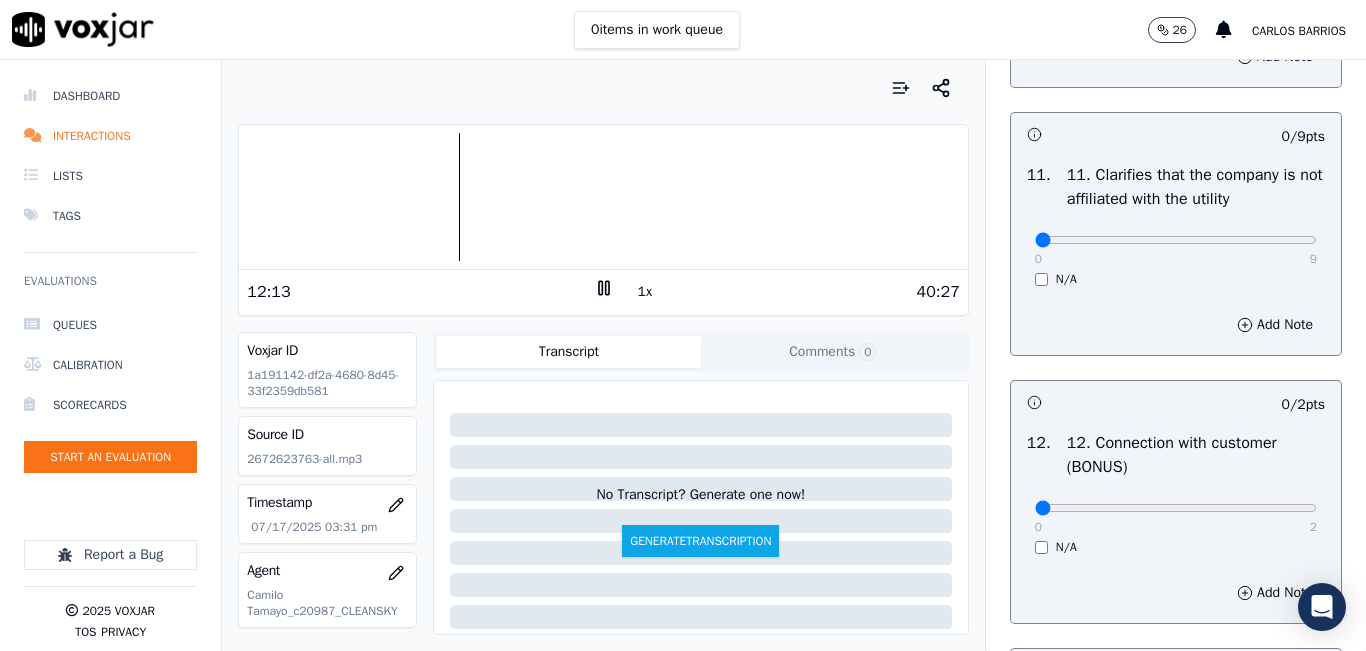 click on "1x" at bounding box center (645, 292) 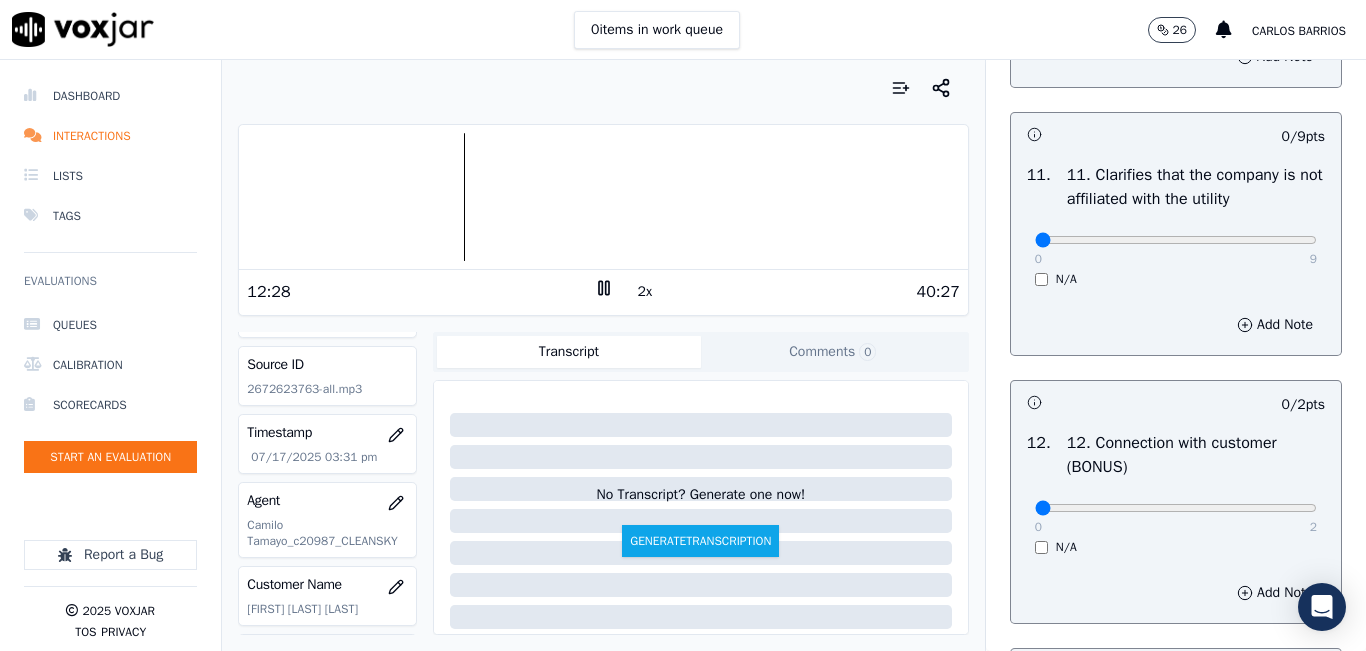 scroll, scrollTop: 200, scrollLeft: 0, axis: vertical 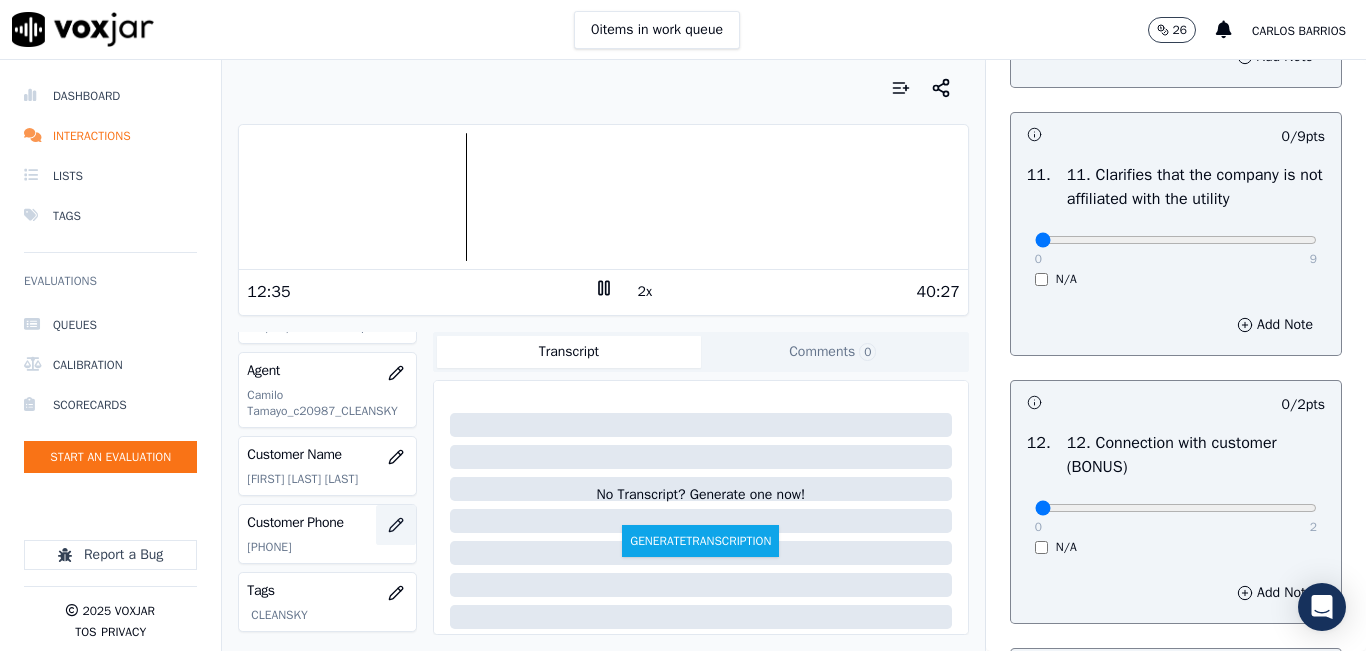 click at bounding box center (396, 525) 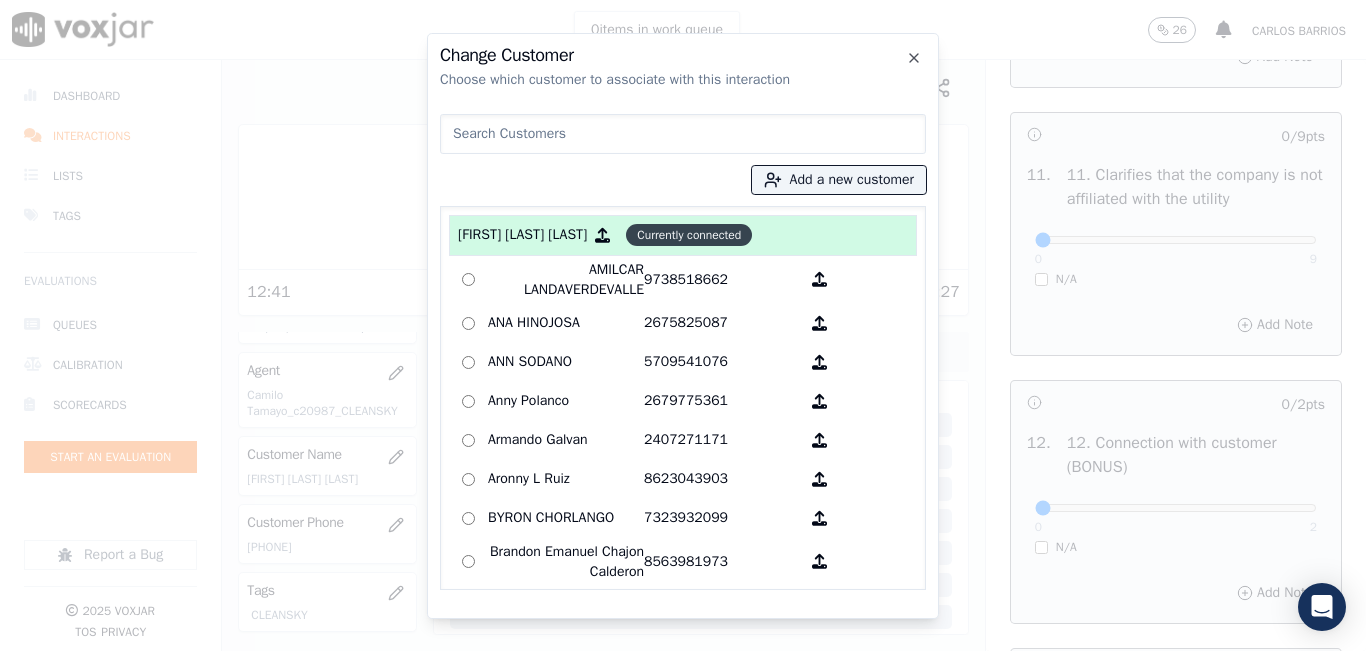 click on "Currently connected" 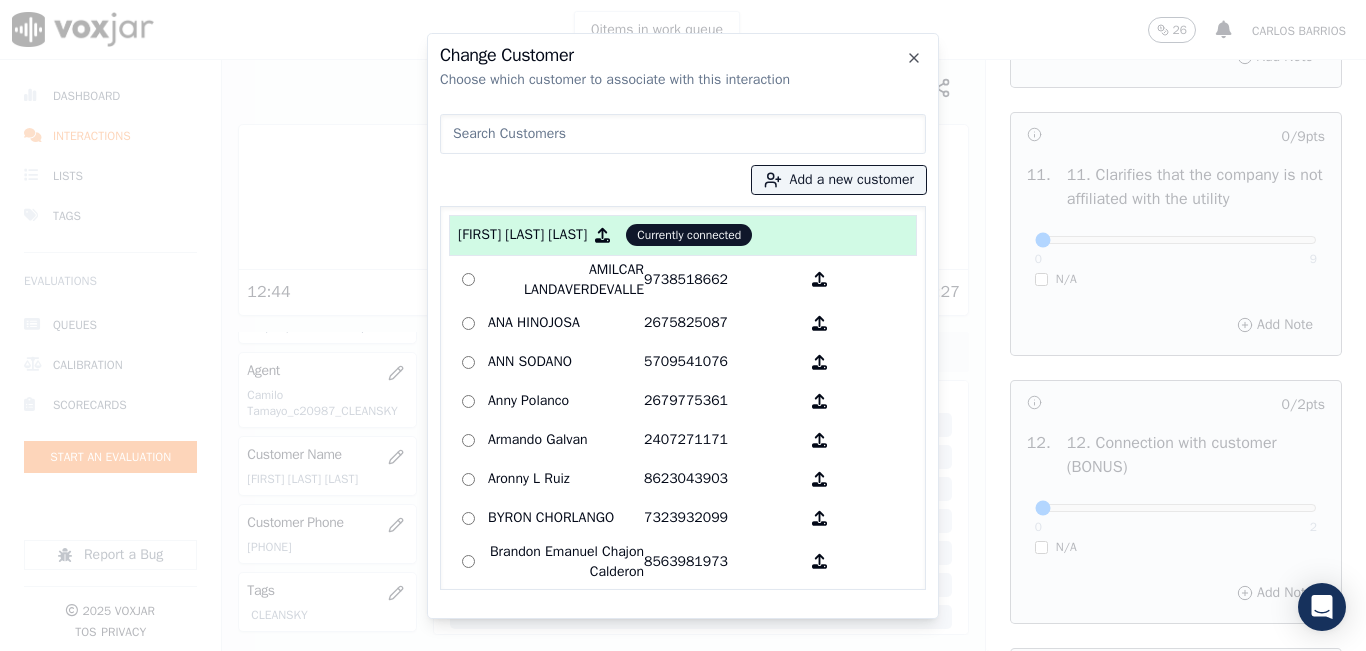 click on "LUIS ROBLES ACOSTA" at bounding box center (522, 235) 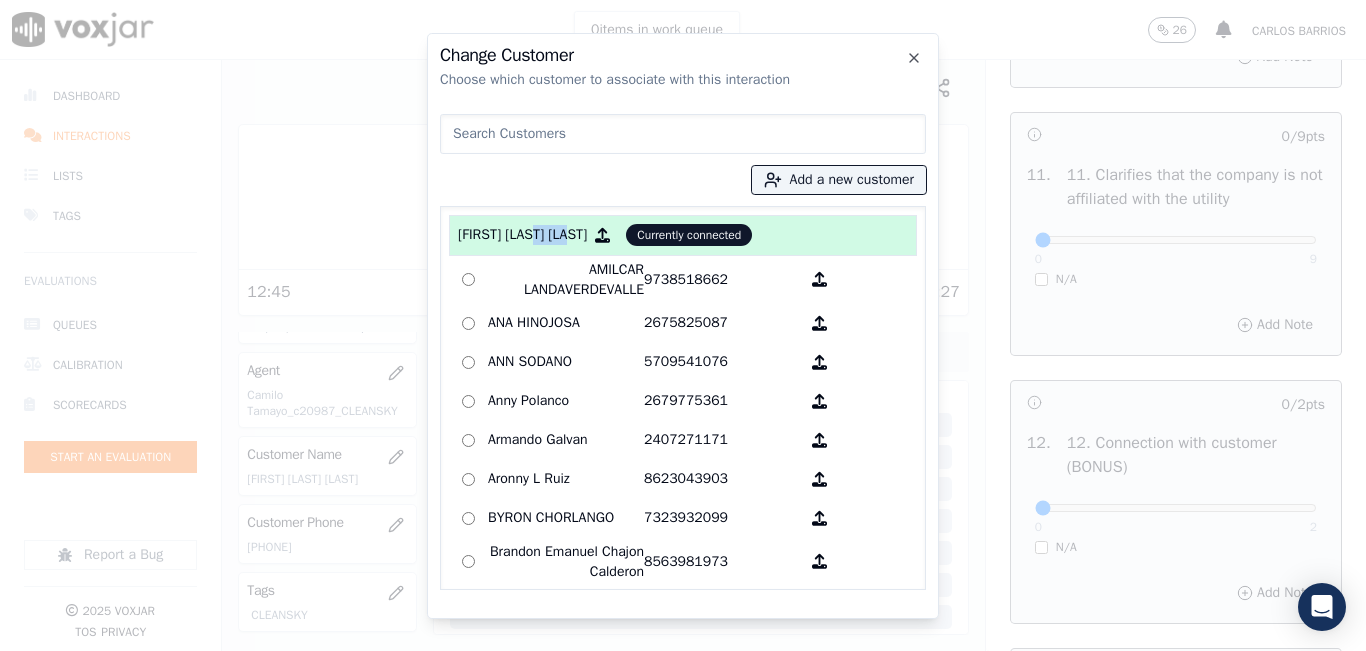 click on "LUIS ROBLES ACOSTA" at bounding box center (522, 235) 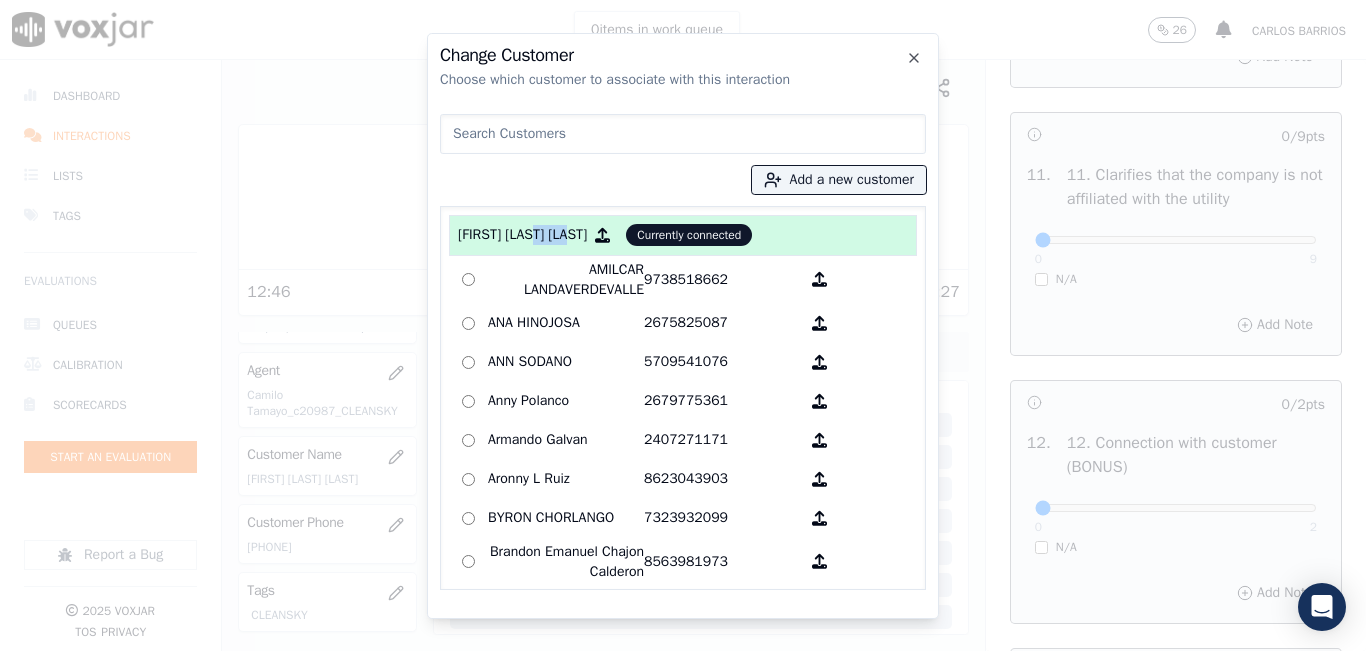 click at bounding box center [602, 235] 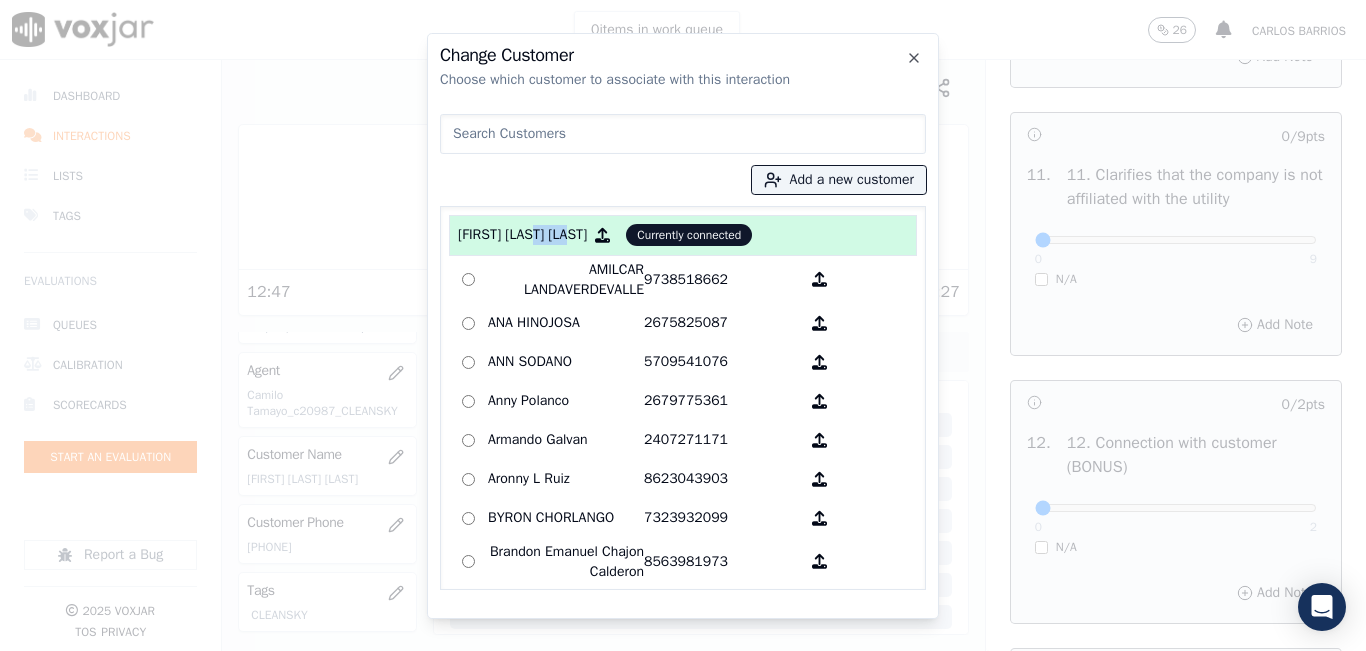 click at bounding box center [602, 235] 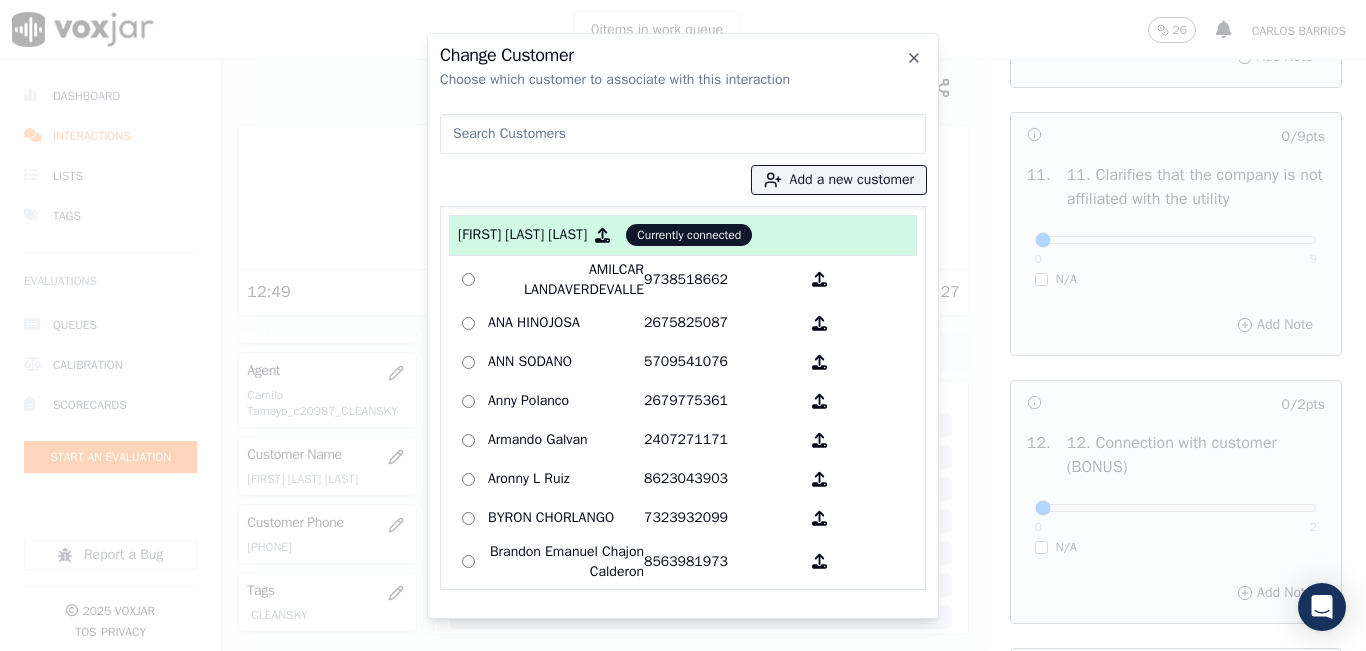 click on "LUIS ROBLES ACOSTA       Currently connected" at bounding box center (683, 235) 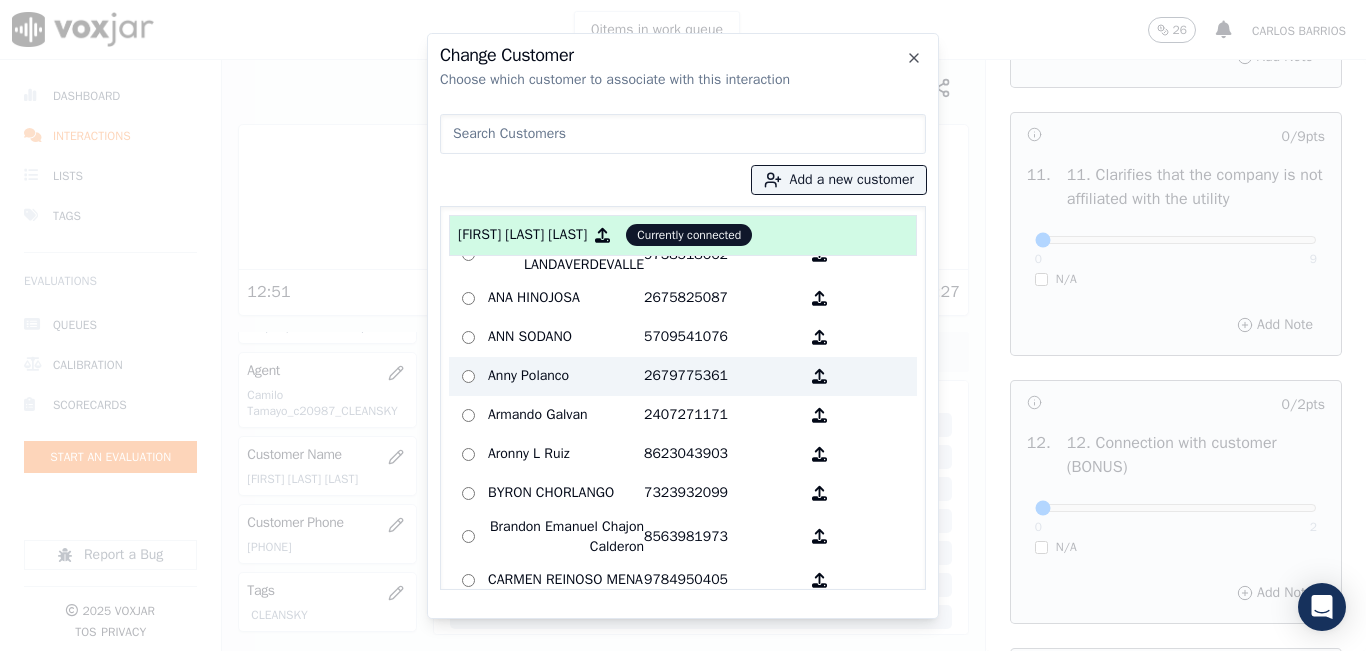 scroll, scrollTop: 0, scrollLeft: 0, axis: both 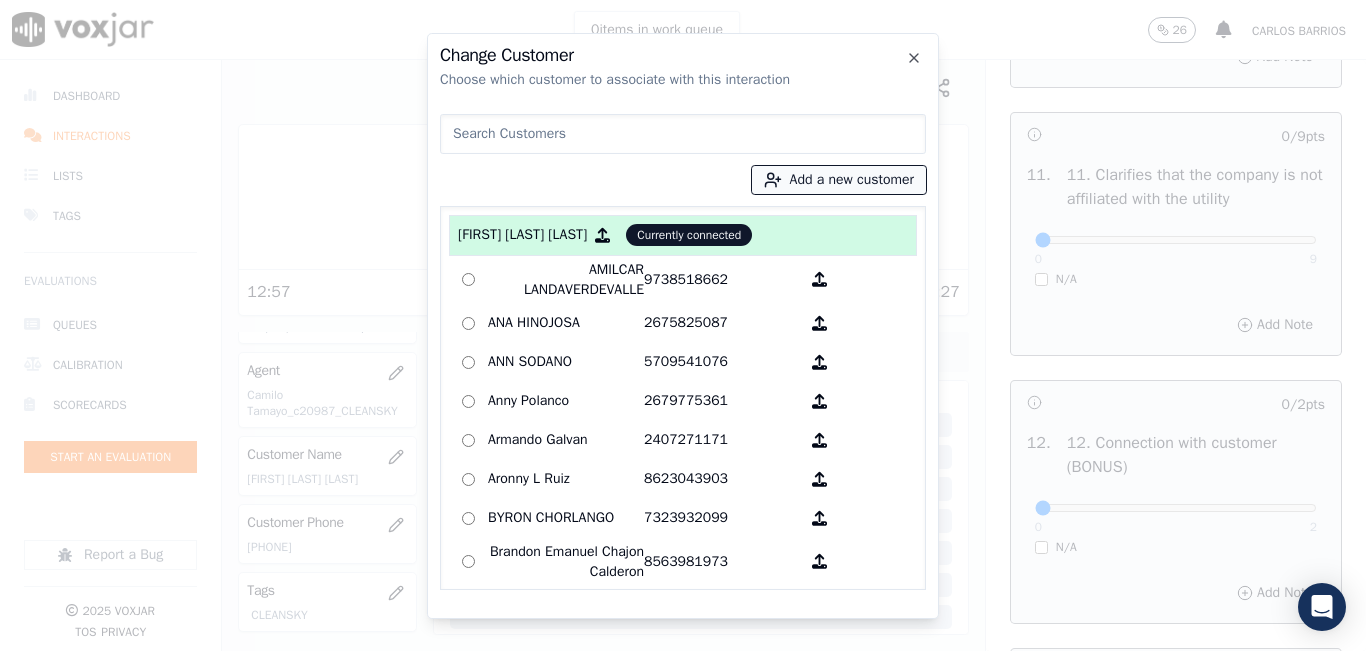 click on "Add a new customer" at bounding box center [839, 180] 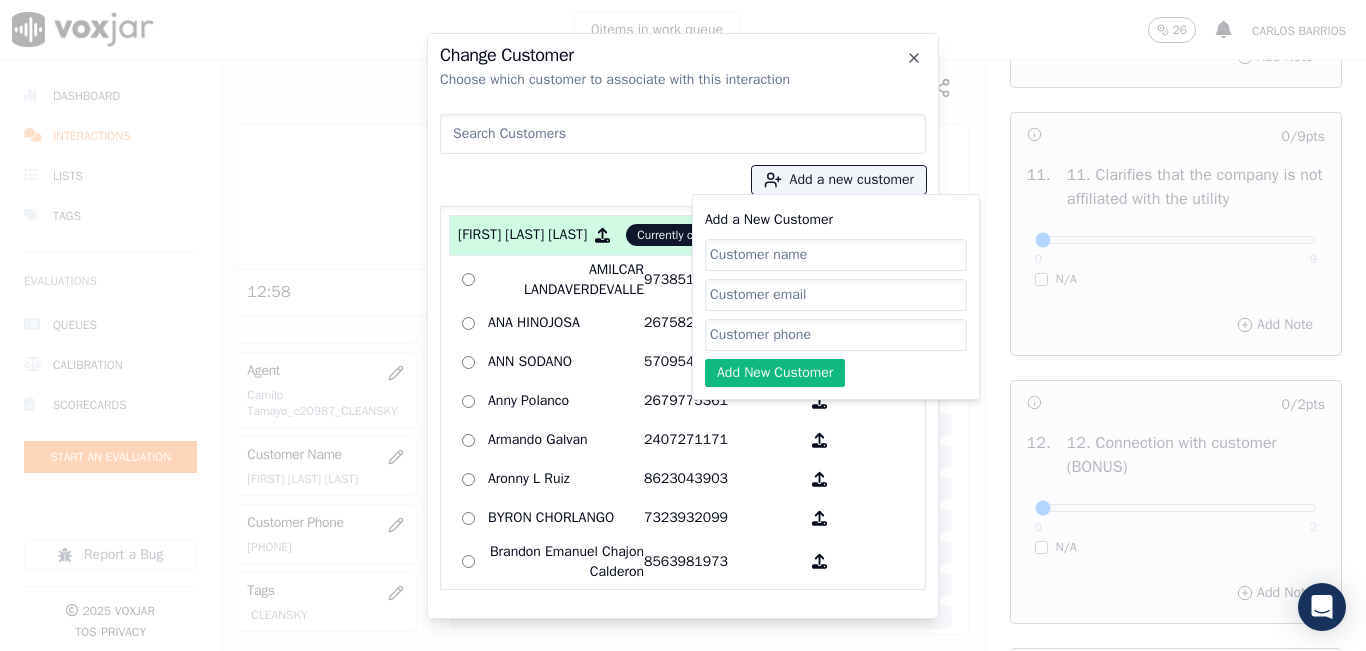 click on "Add a New Customer" 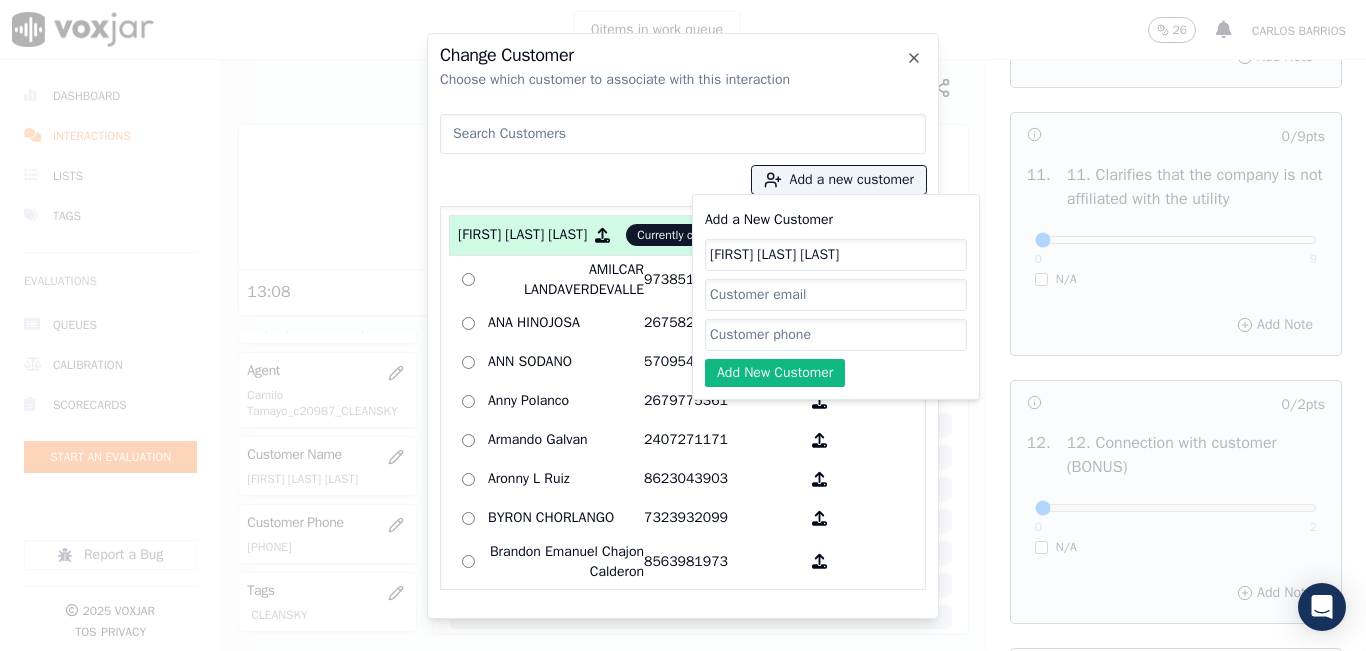 type on "LUIS ROBLES ACOSTA" 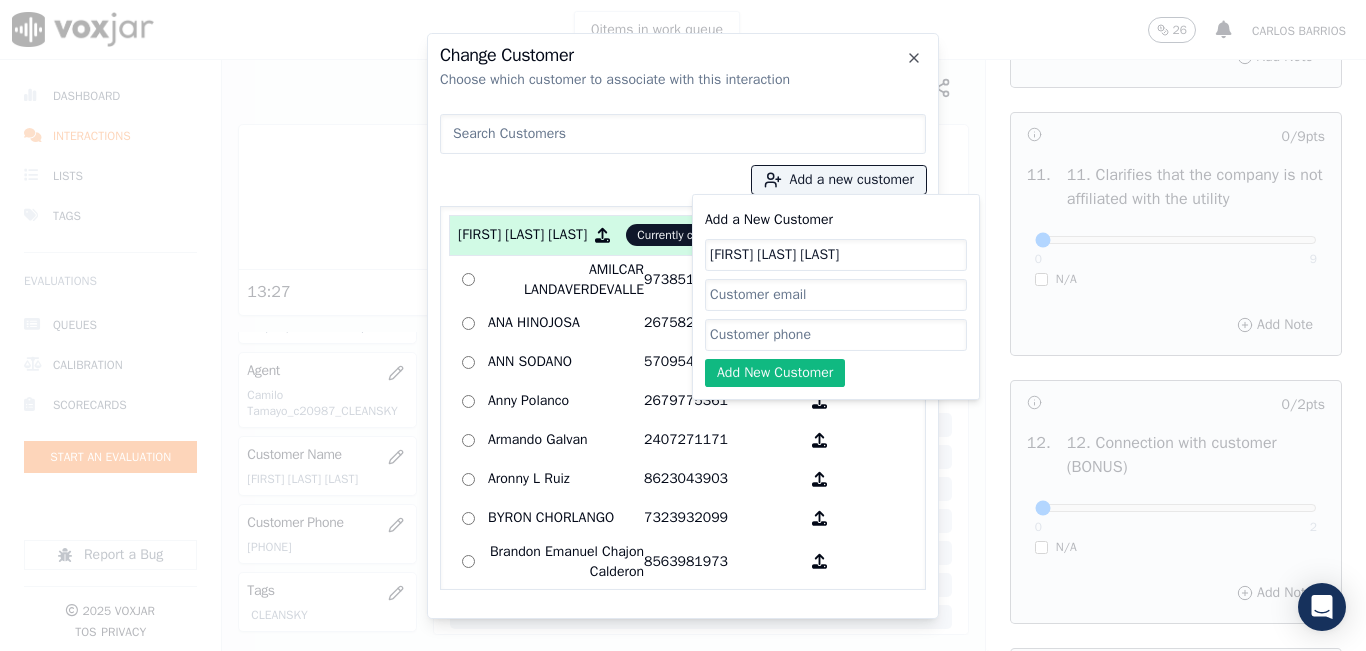 click on "Add a New Customer   LUIS ROBLES ACOSTA         Add New Customer" at bounding box center (836, 297) 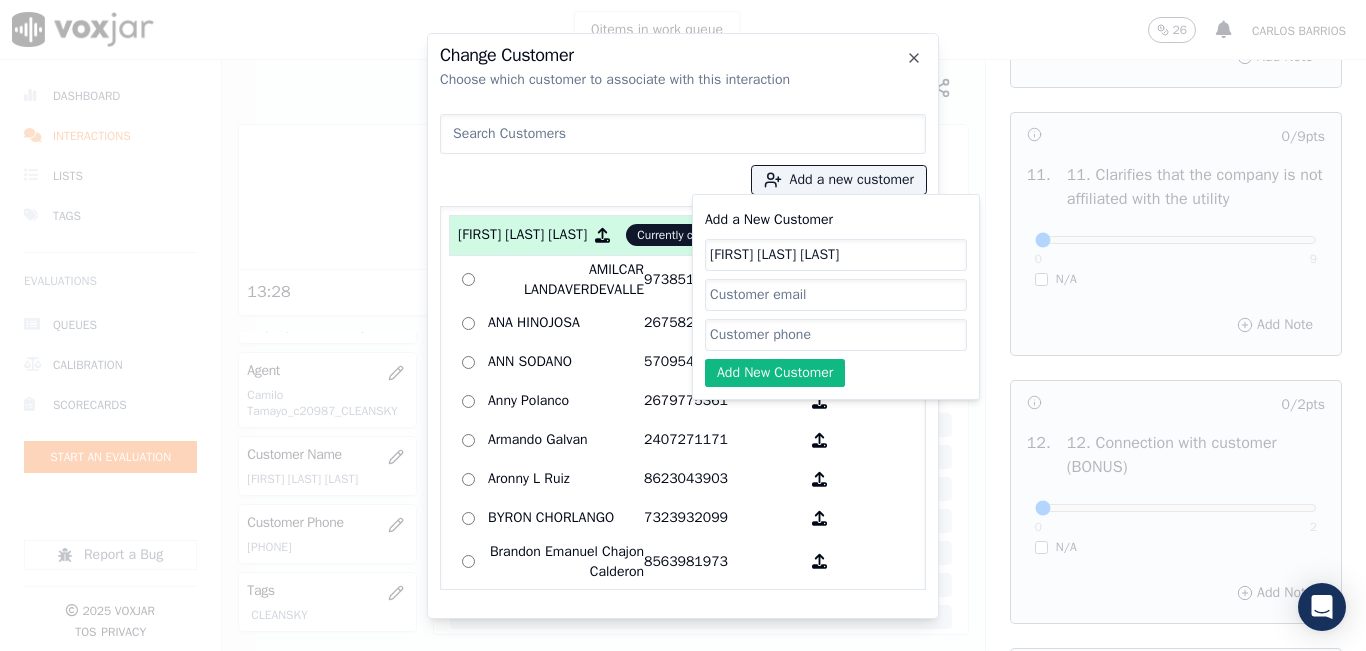 click on "Add a New Customer" 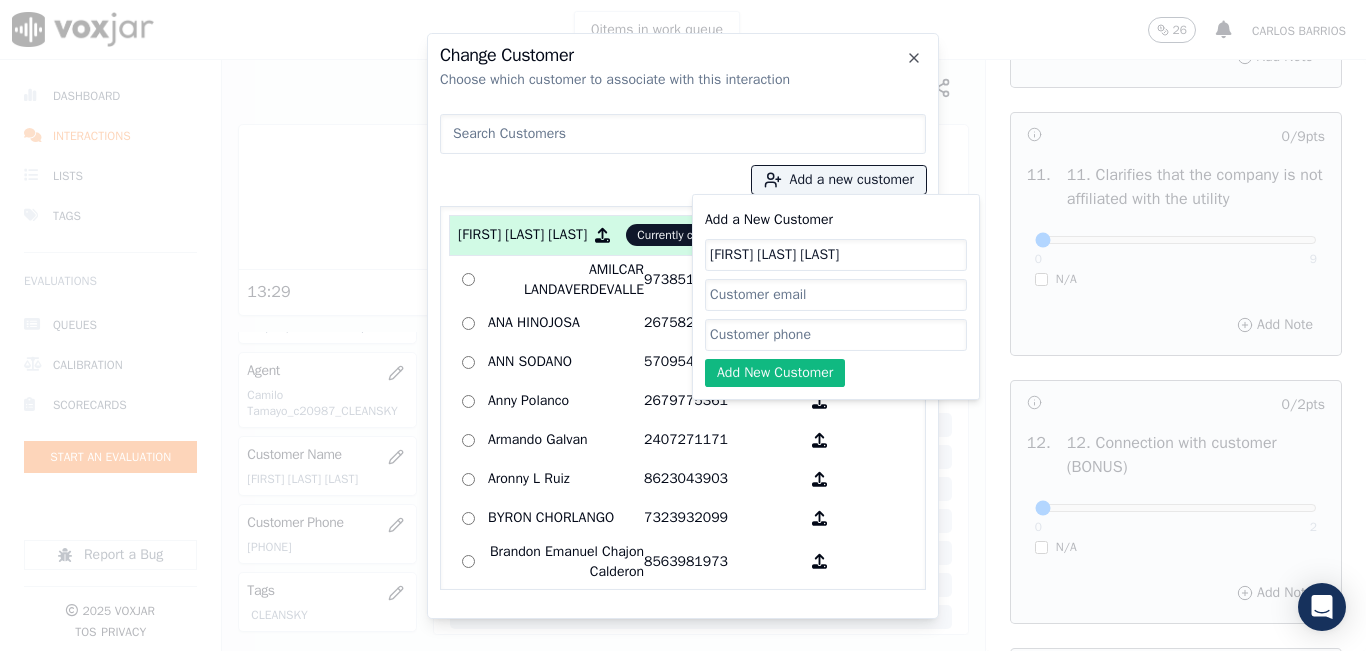 paste on "[PHONE]" 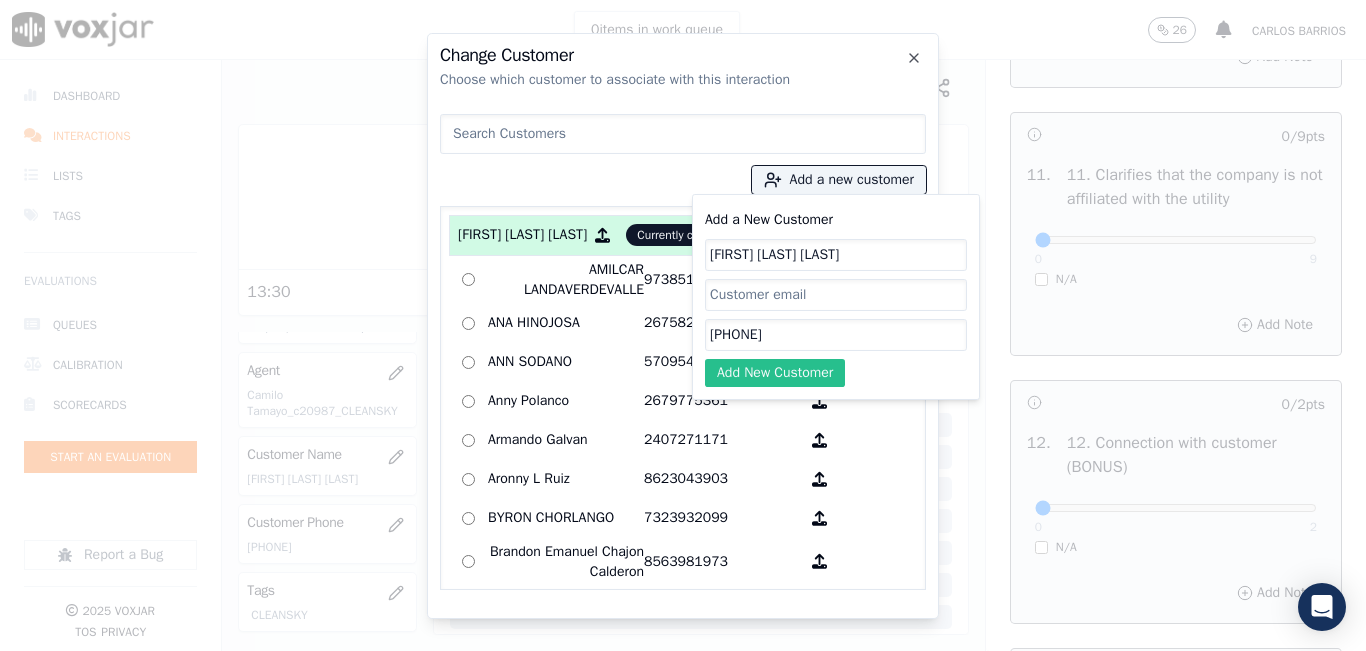 type on "[PHONE]" 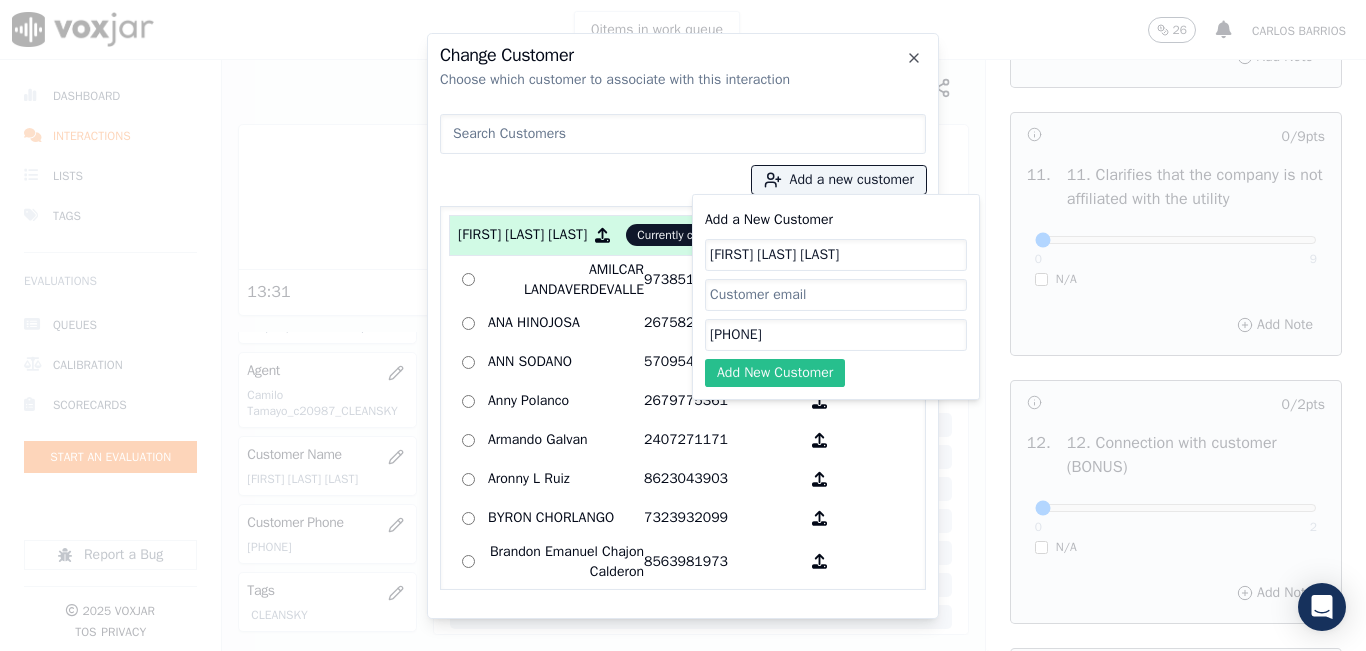 click on "Add New Customer" 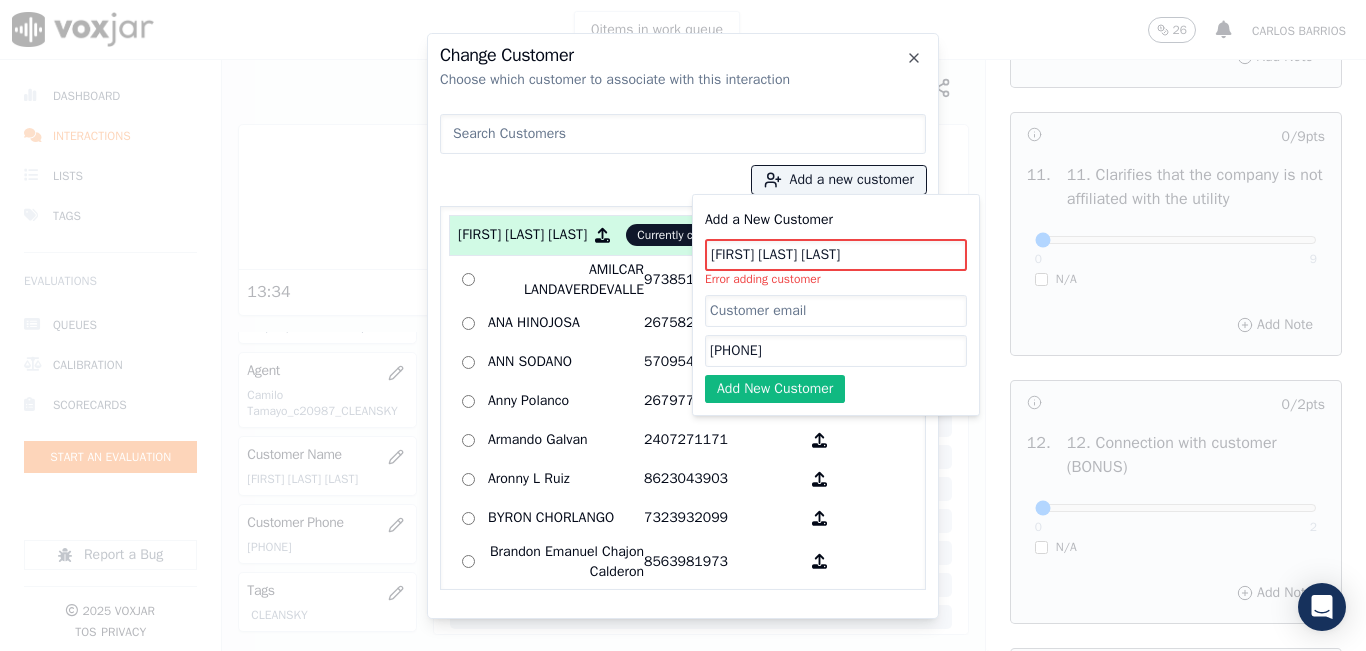 click on "LUIS ROBLES ACOSTA" 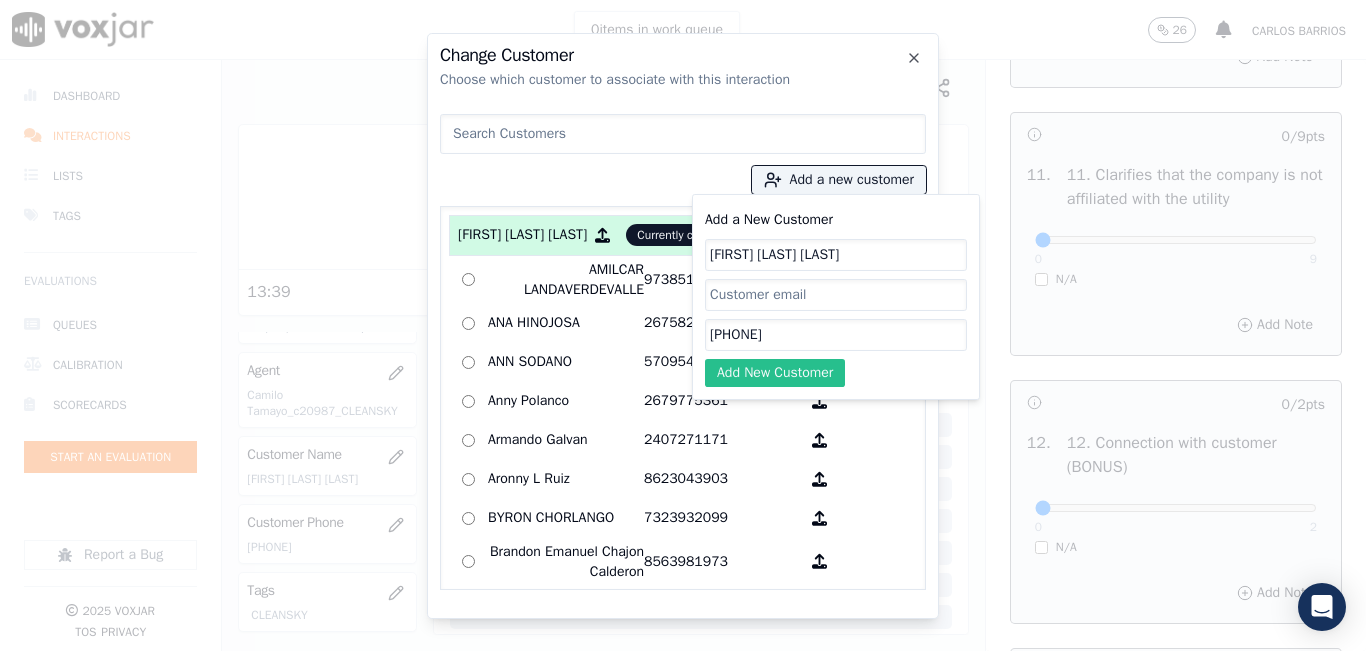 type on "[FIRST] [LAST]" 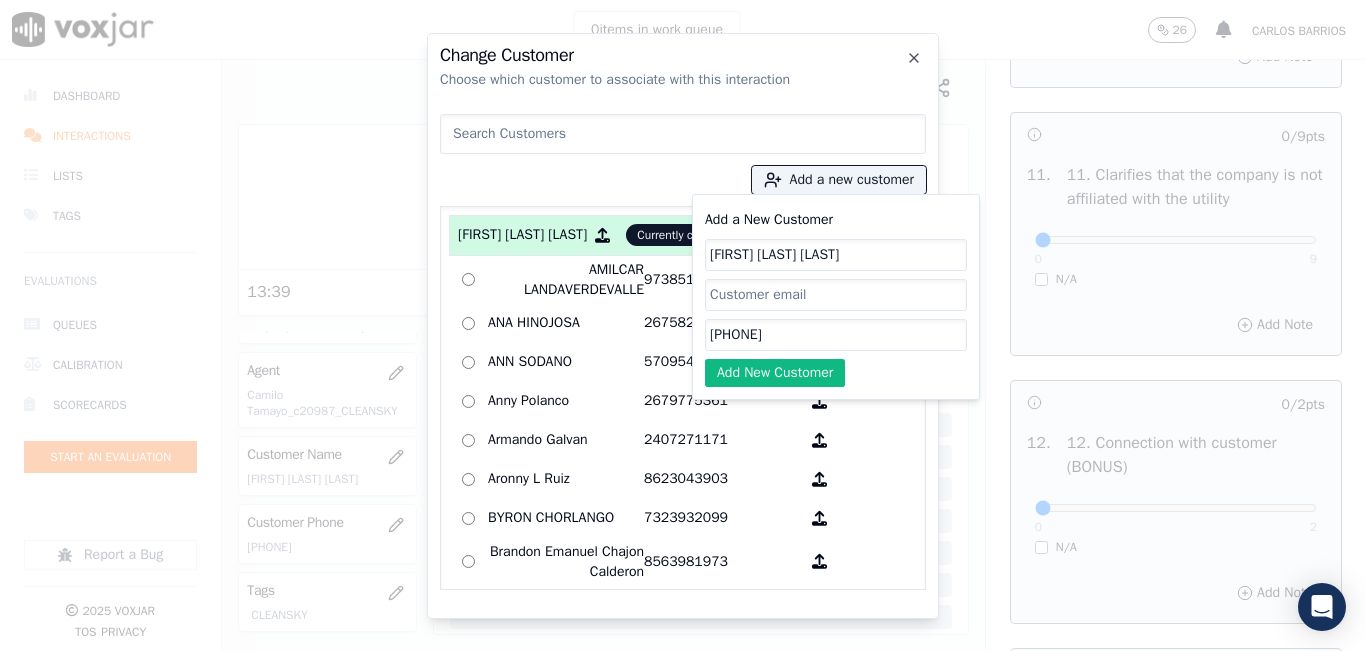 drag, startPoint x: 819, startPoint y: 363, endPoint x: 828, endPoint y: 333, distance: 31.320919 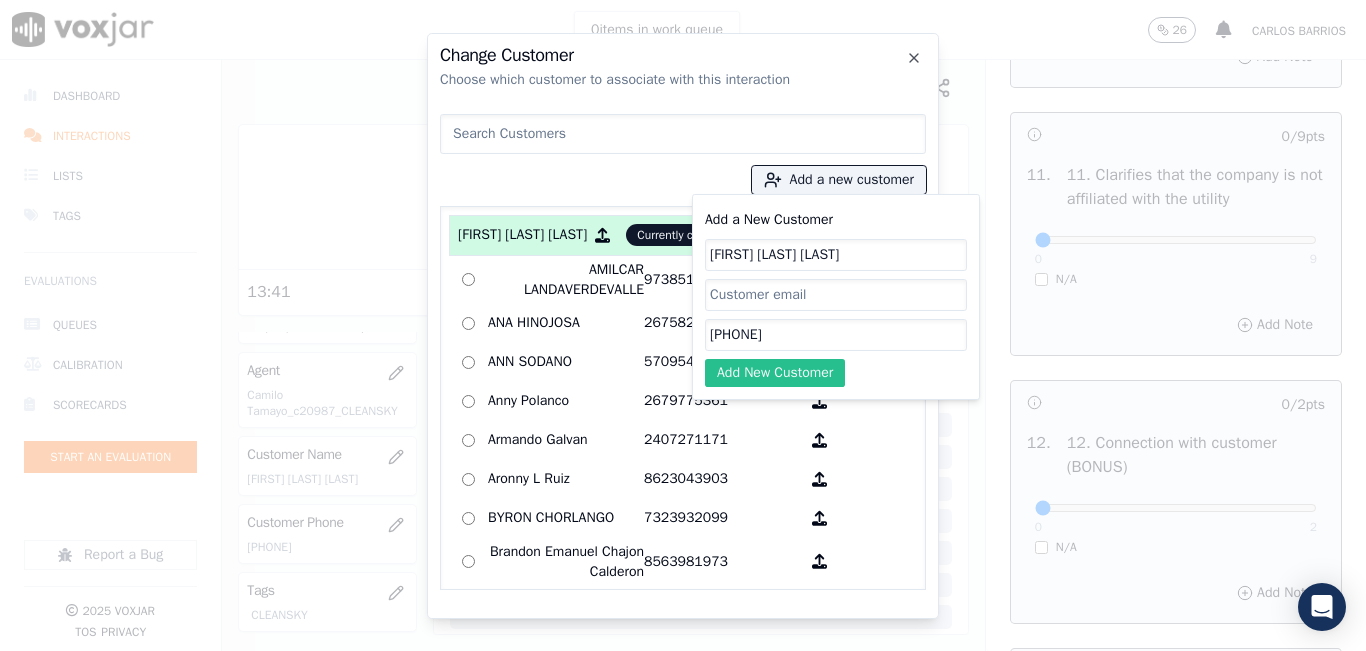 click on "Add New Customer" 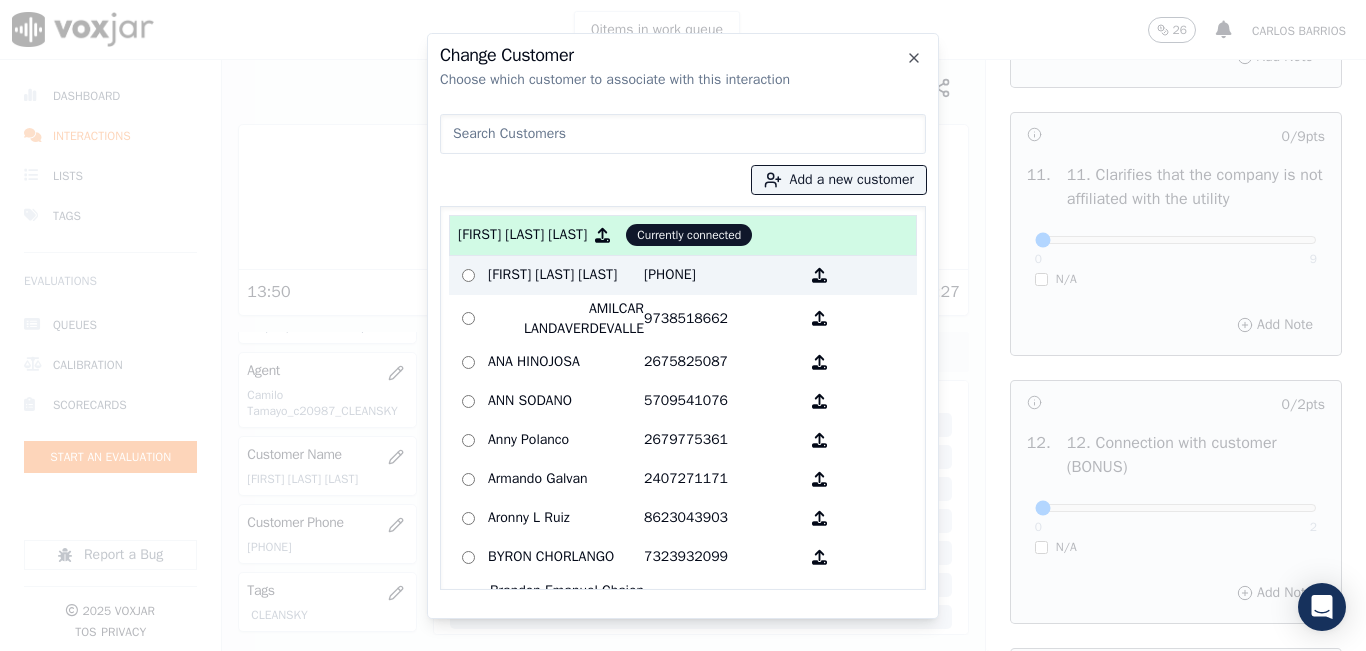click on "[PHONE]" at bounding box center [722, 275] 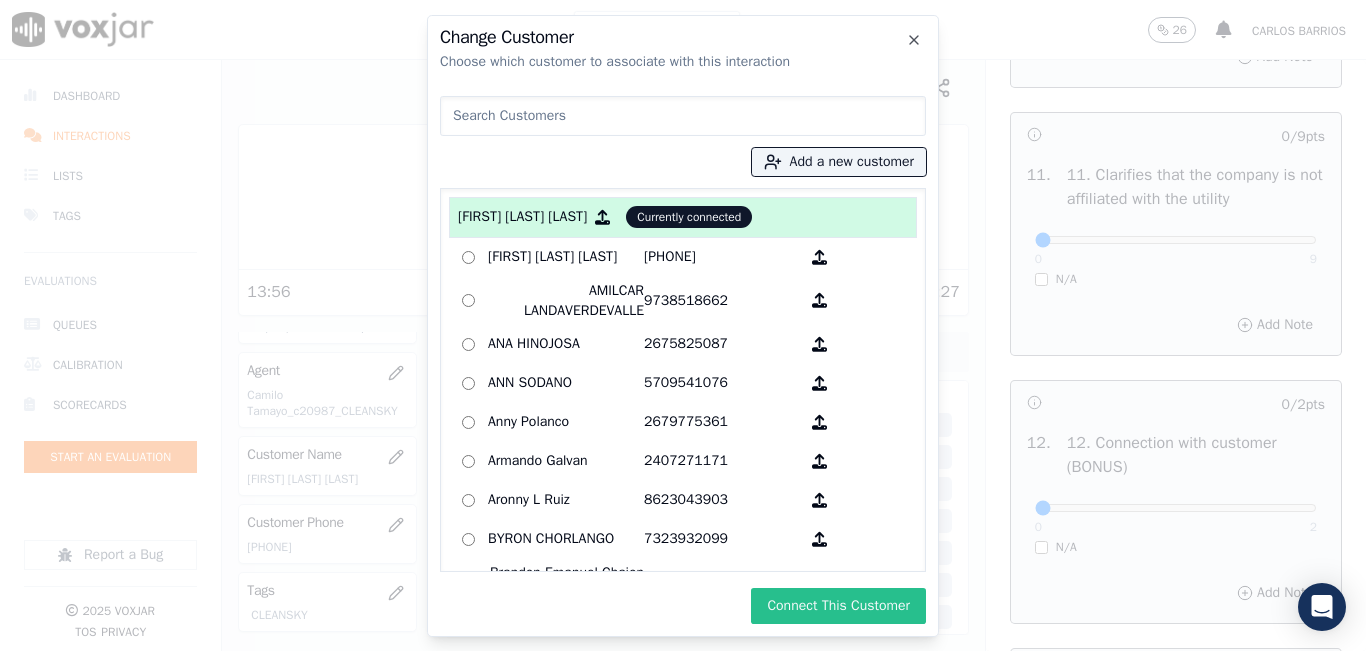click on "Connect This Customer" at bounding box center (838, 606) 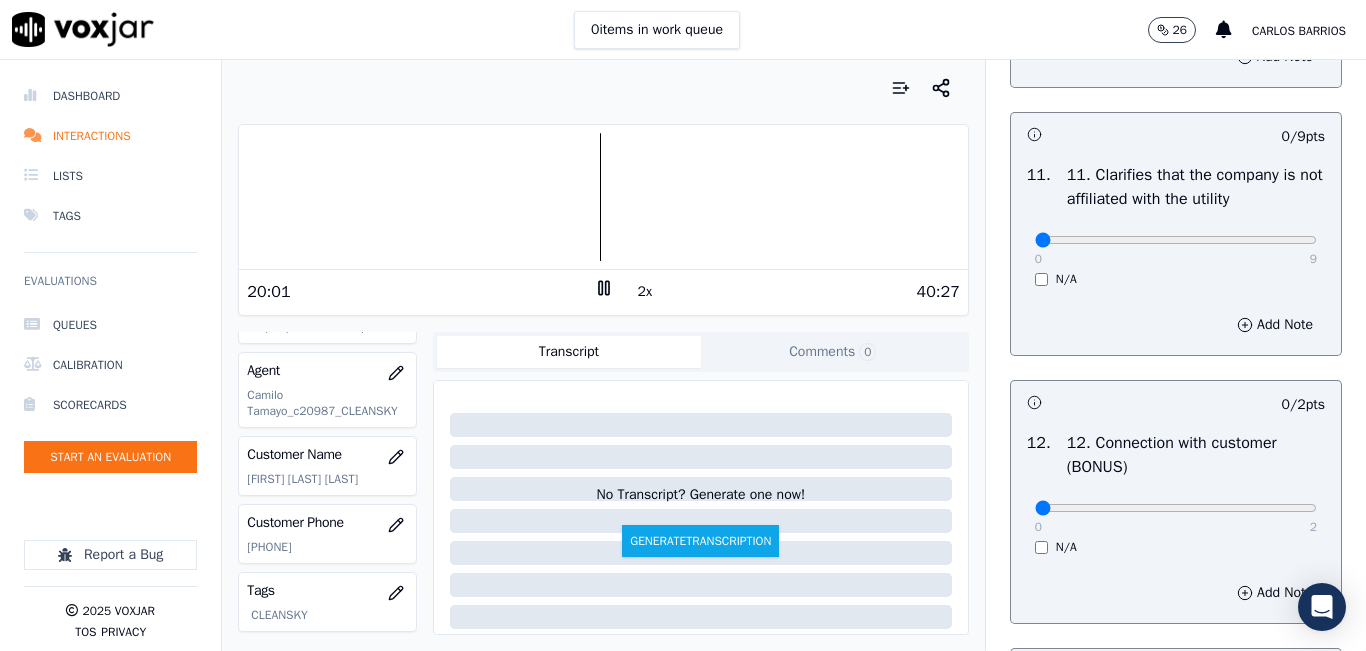 click at bounding box center [603, 197] 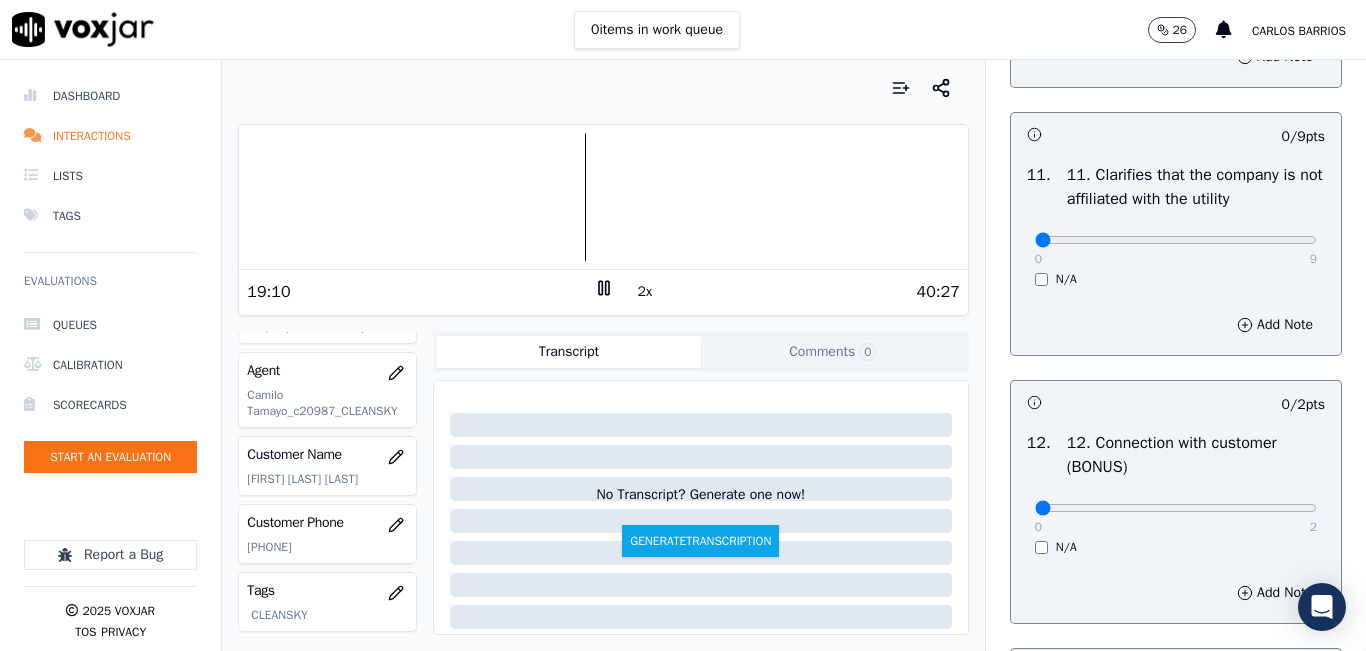 click at bounding box center [603, 197] 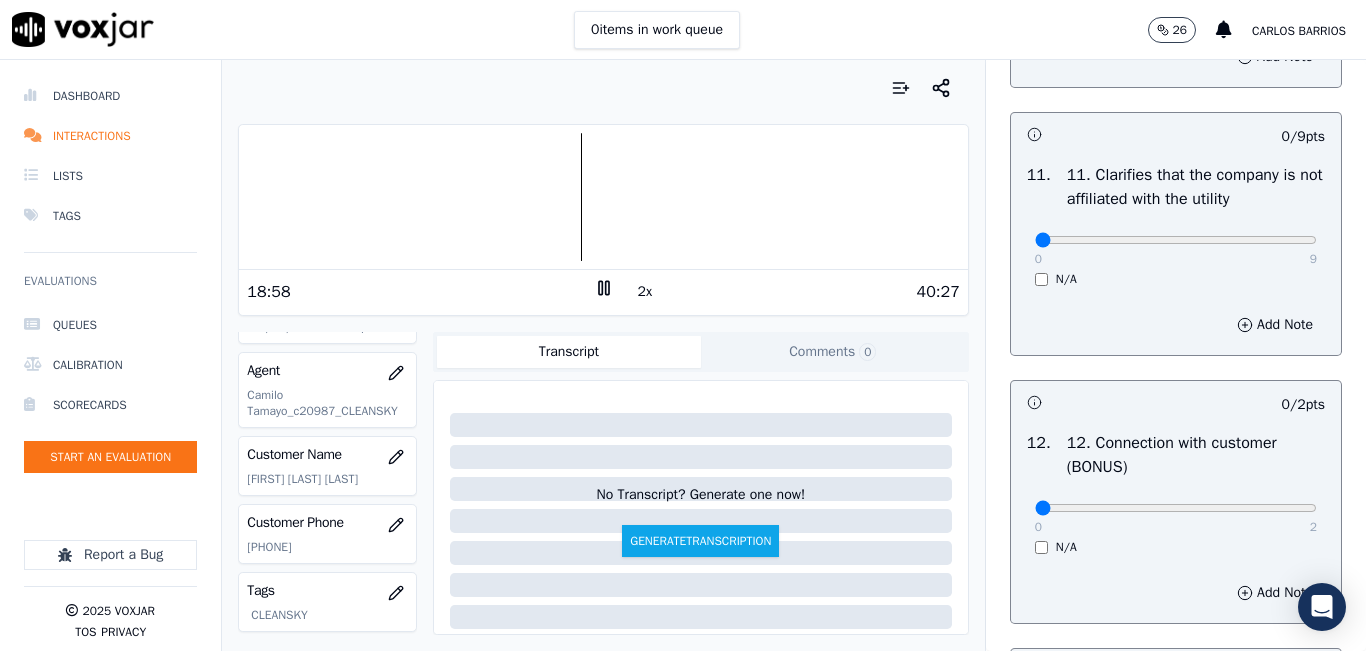 click at bounding box center (603, 197) 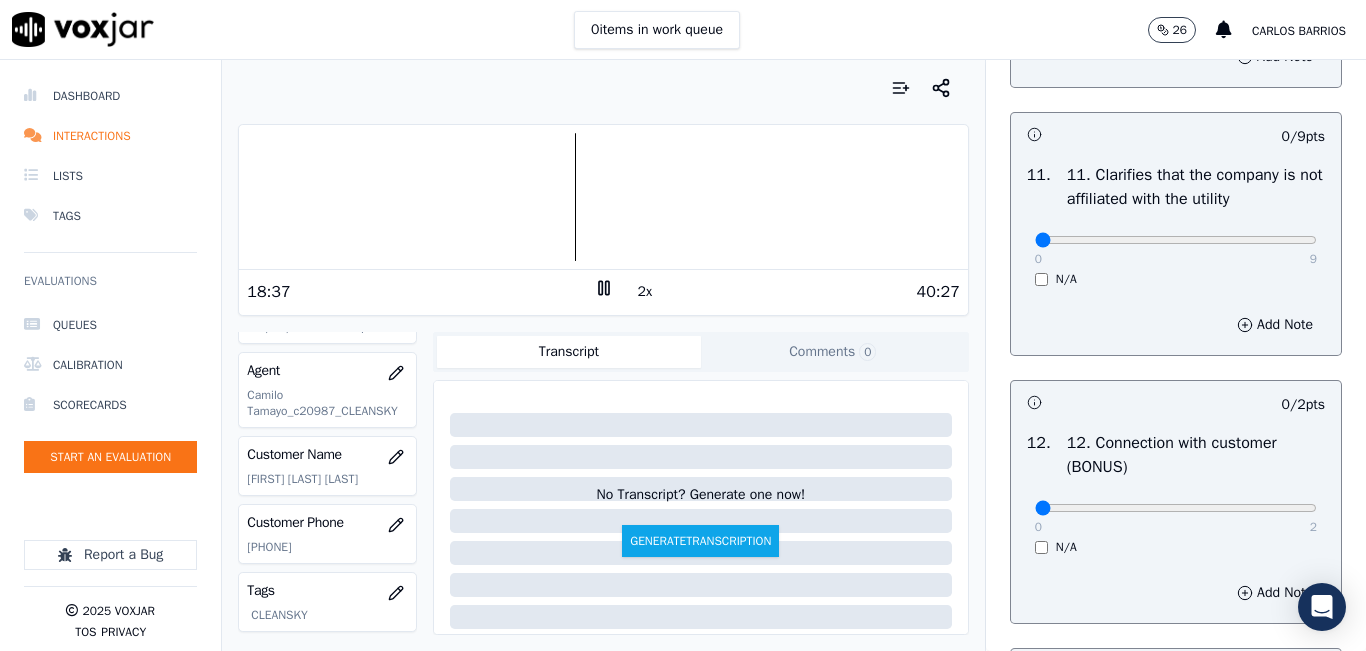 click at bounding box center [603, 197] 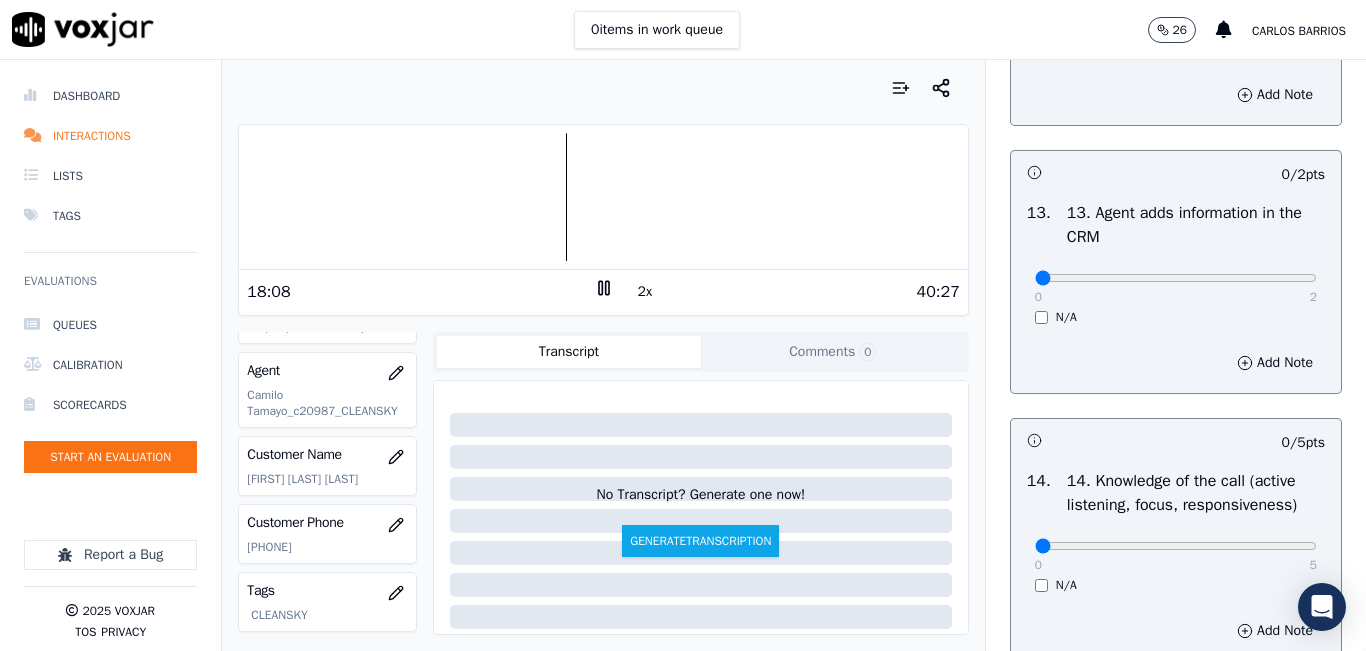 scroll, scrollTop: 3400, scrollLeft: 0, axis: vertical 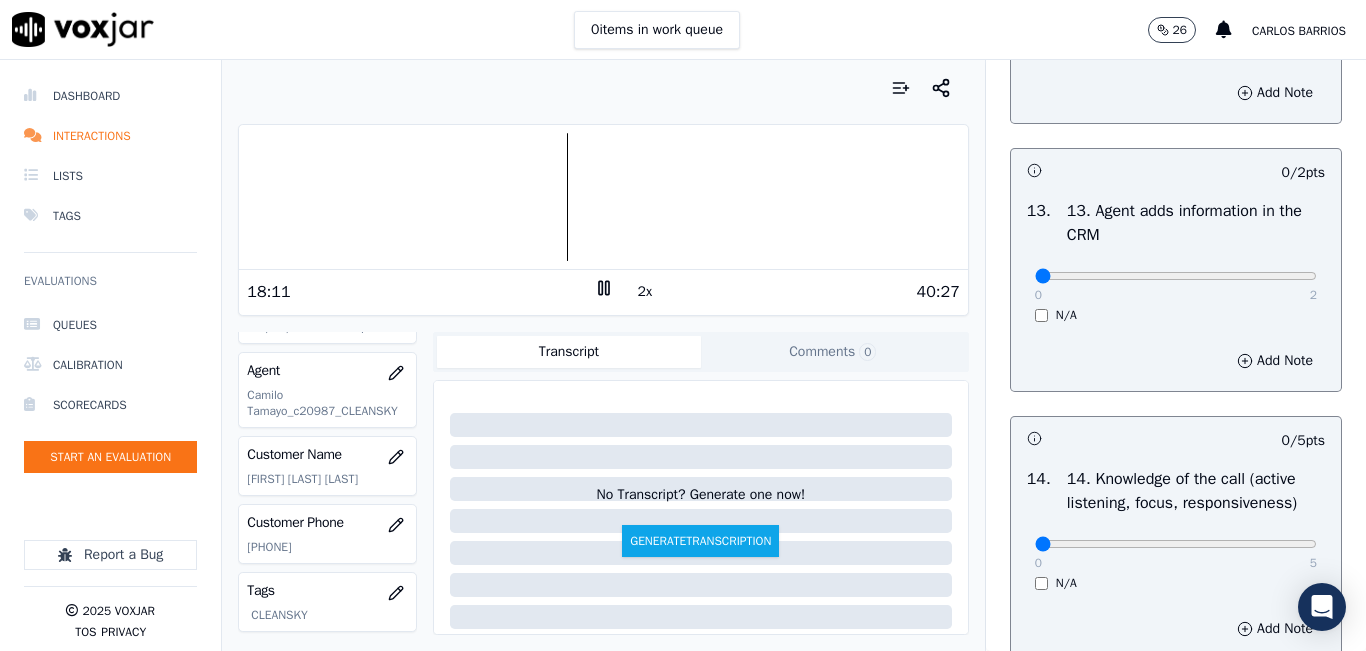drag, startPoint x: 1263, startPoint y: 353, endPoint x: 1253, endPoint y: 338, distance: 18.027756 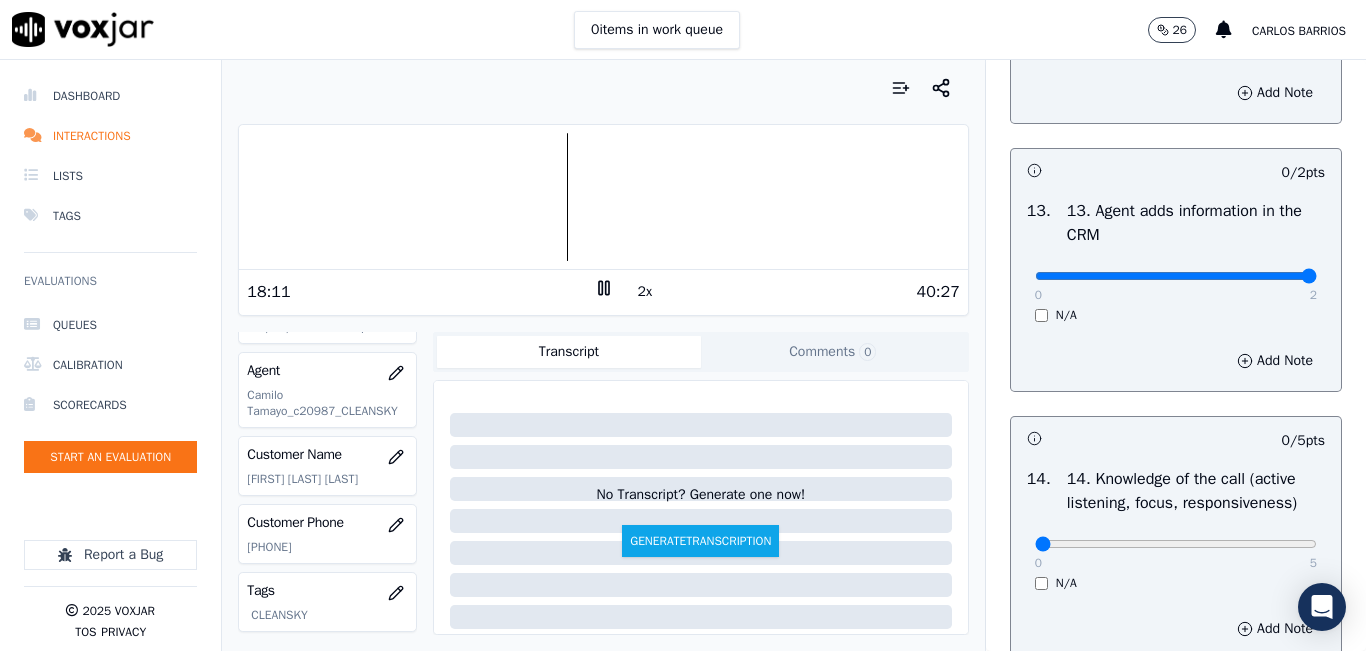 type on "2" 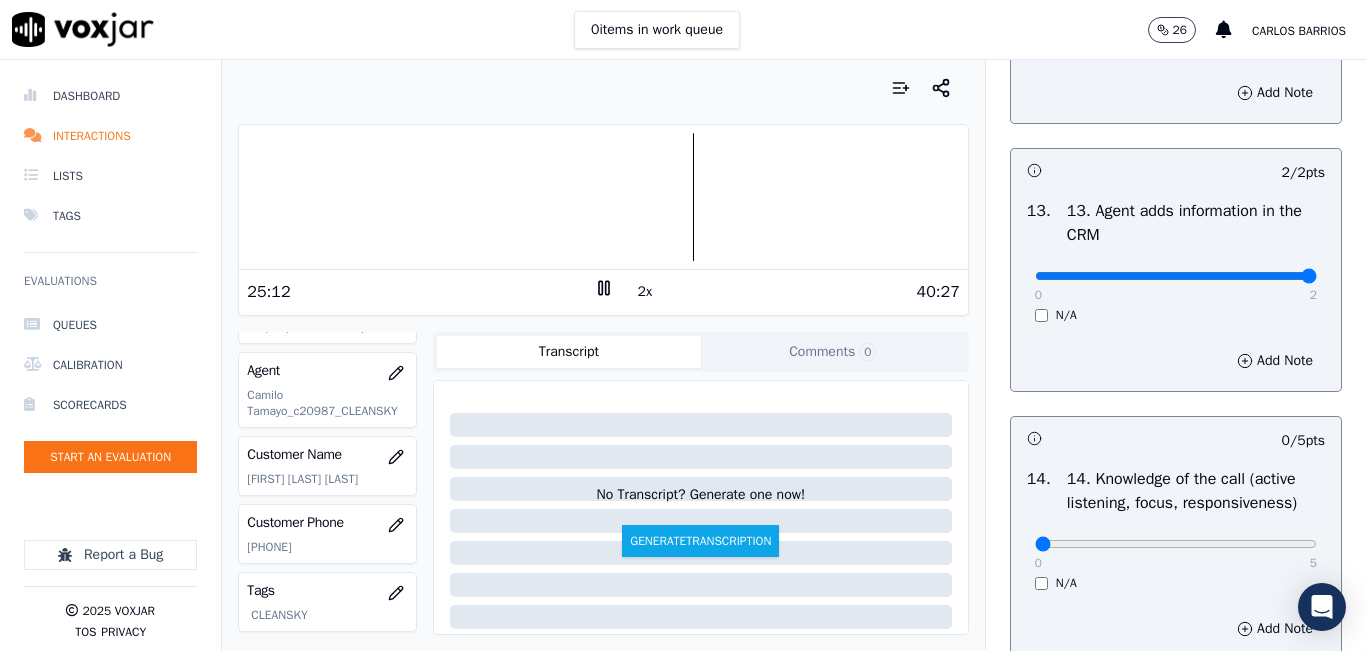 click at bounding box center [603, 197] 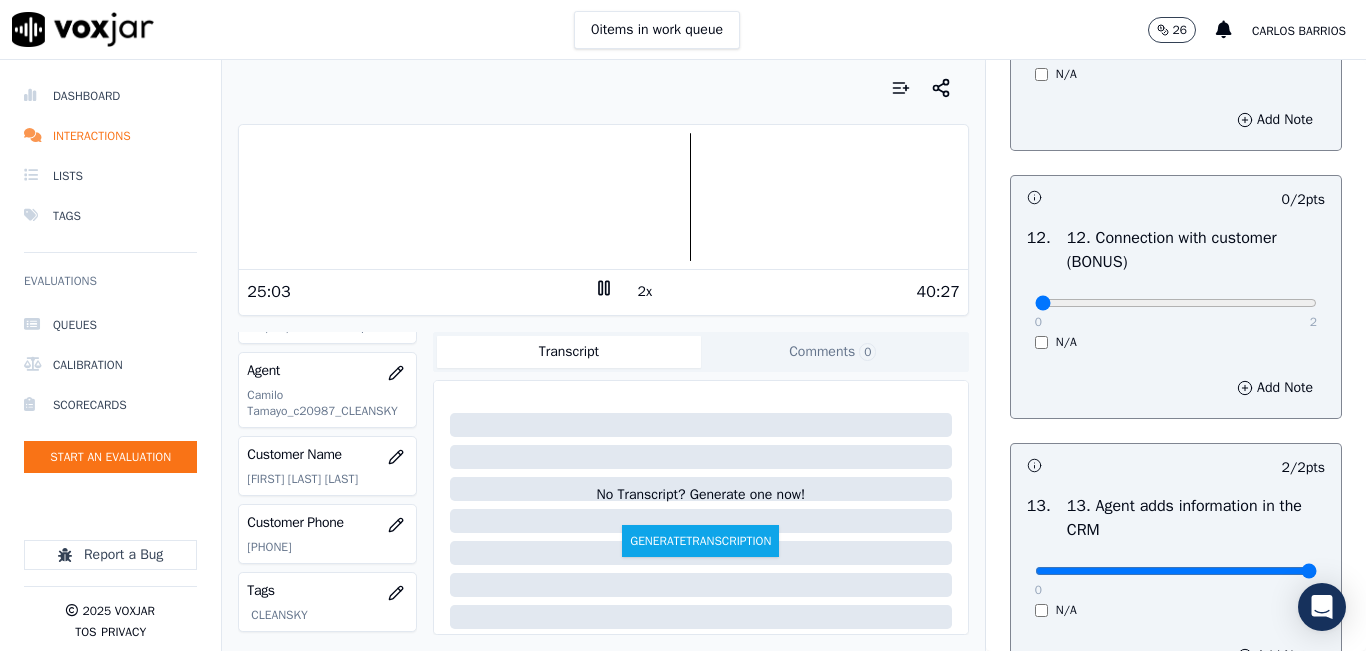 scroll, scrollTop: 3100, scrollLeft: 0, axis: vertical 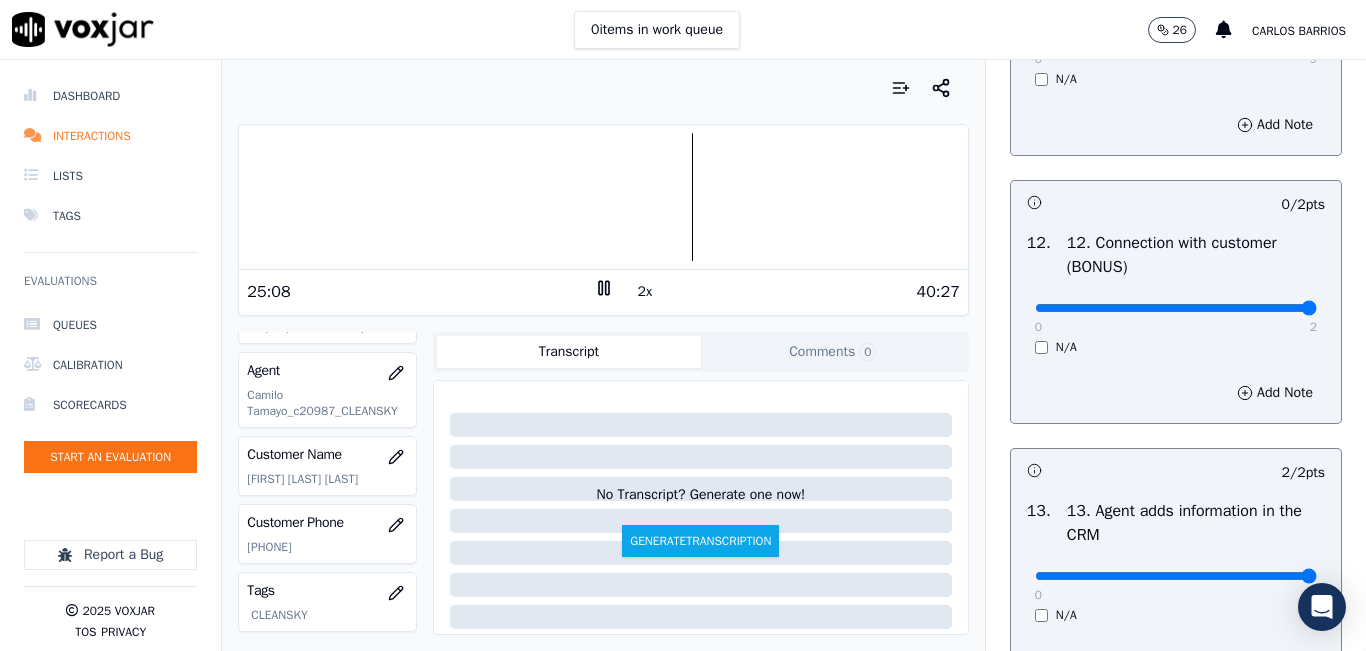 type on "2" 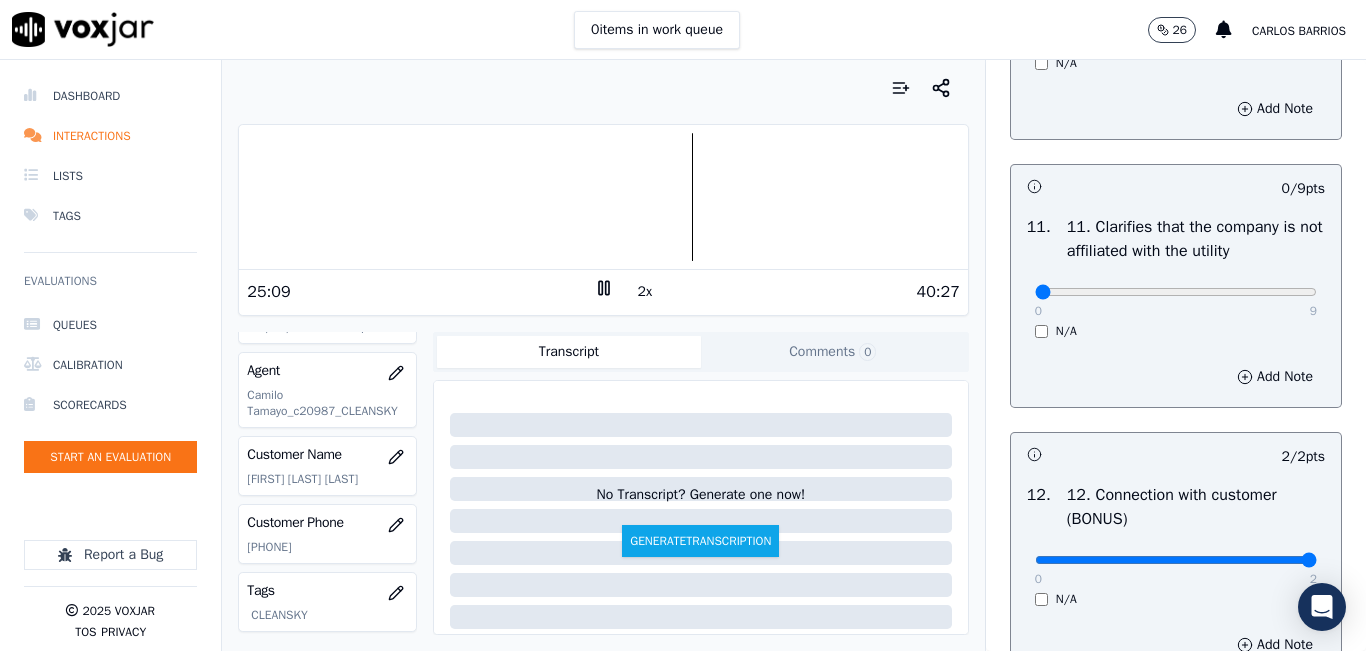 scroll, scrollTop: 2800, scrollLeft: 0, axis: vertical 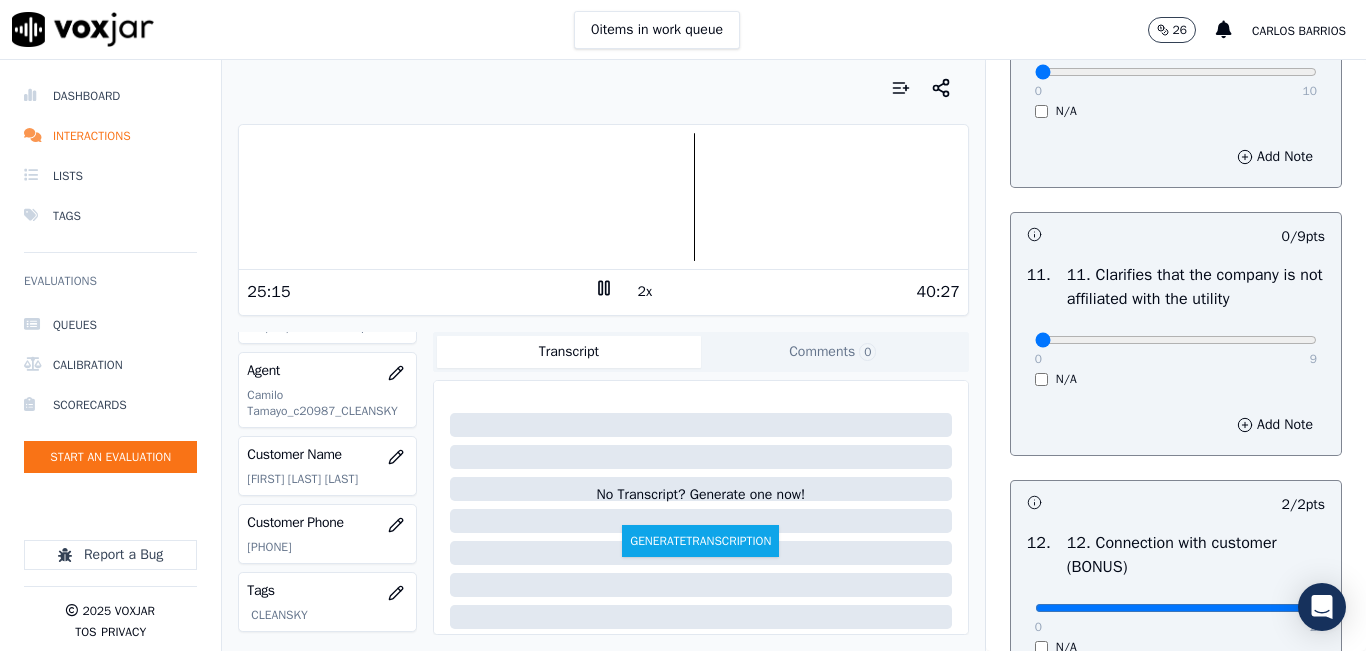 click at bounding box center [603, 197] 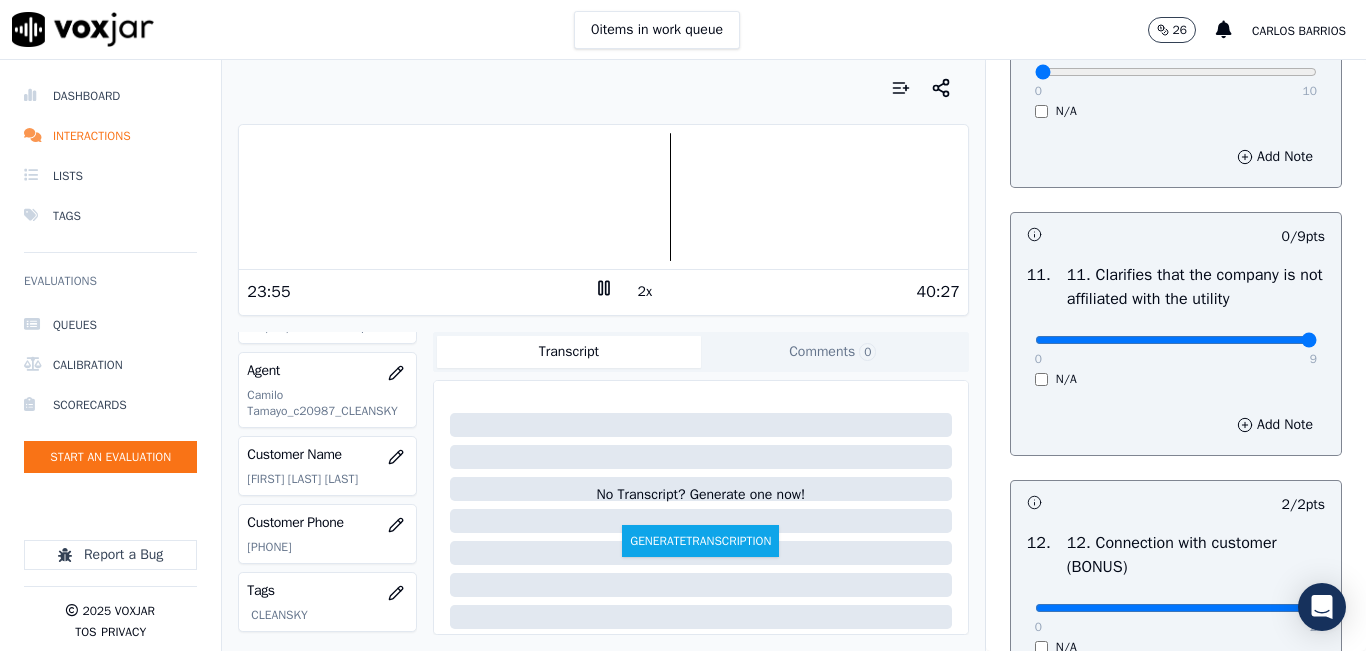 type on "9" 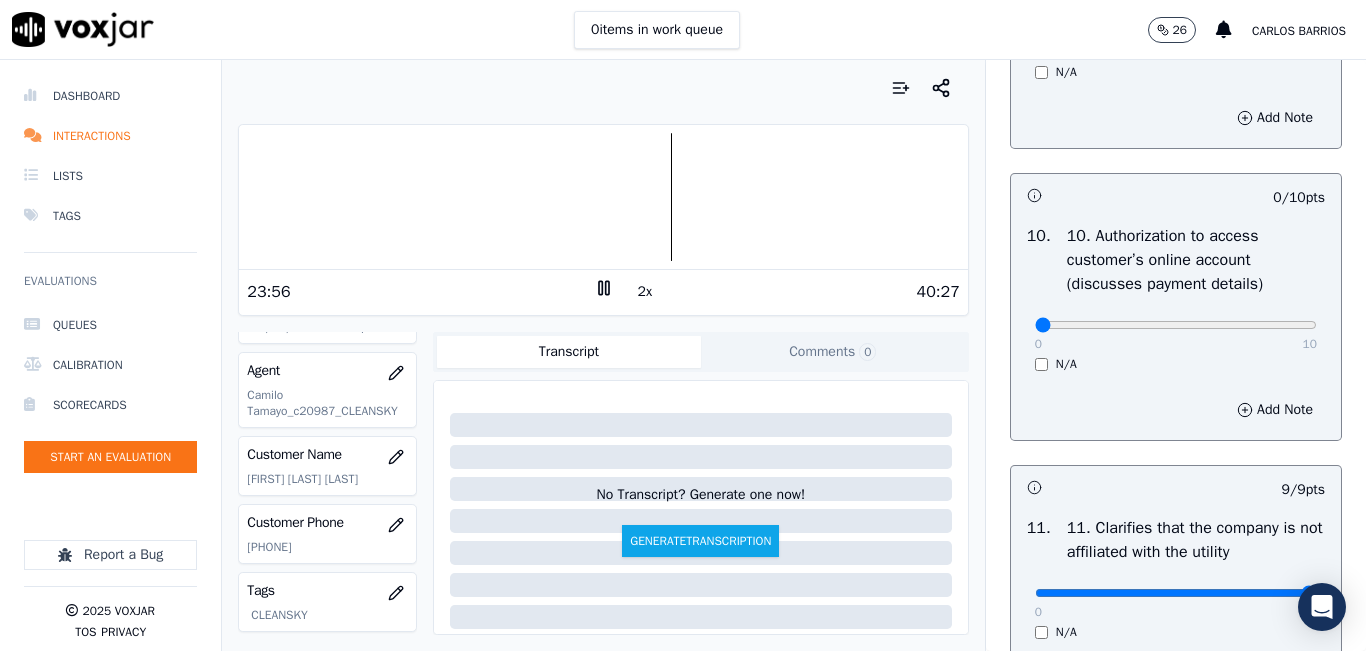 scroll, scrollTop: 2500, scrollLeft: 0, axis: vertical 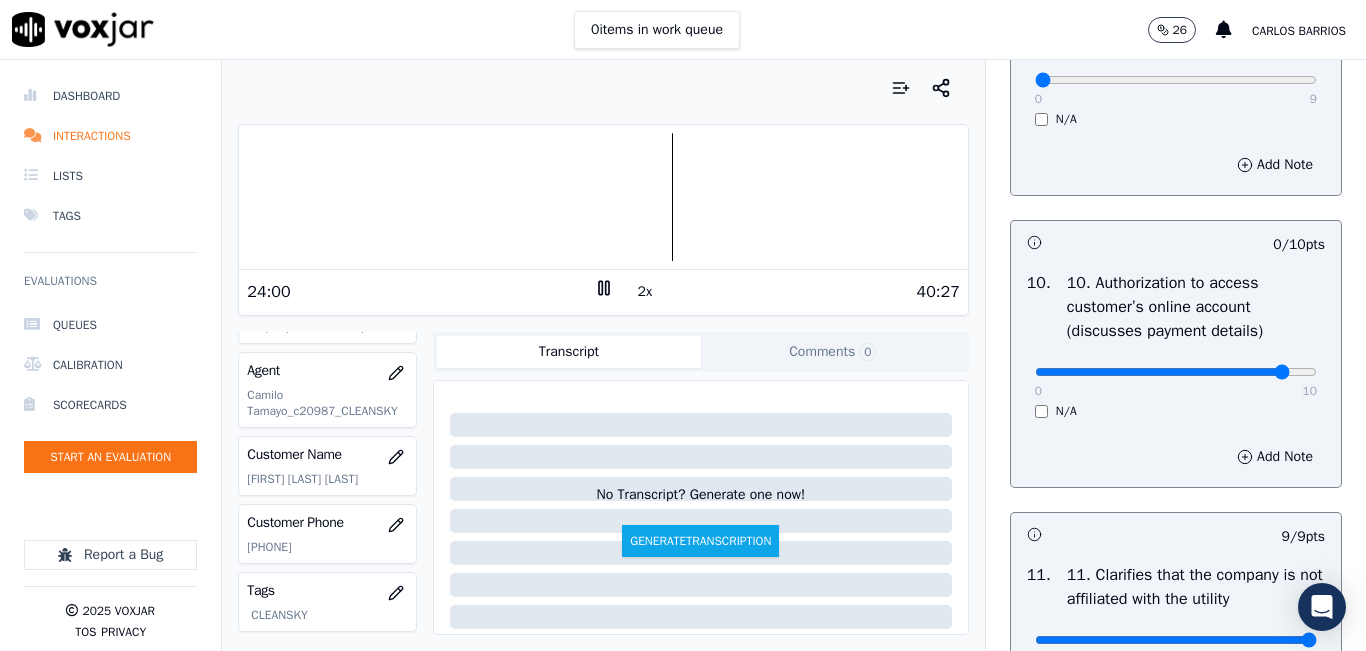 click at bounding box center (1176, -2184) 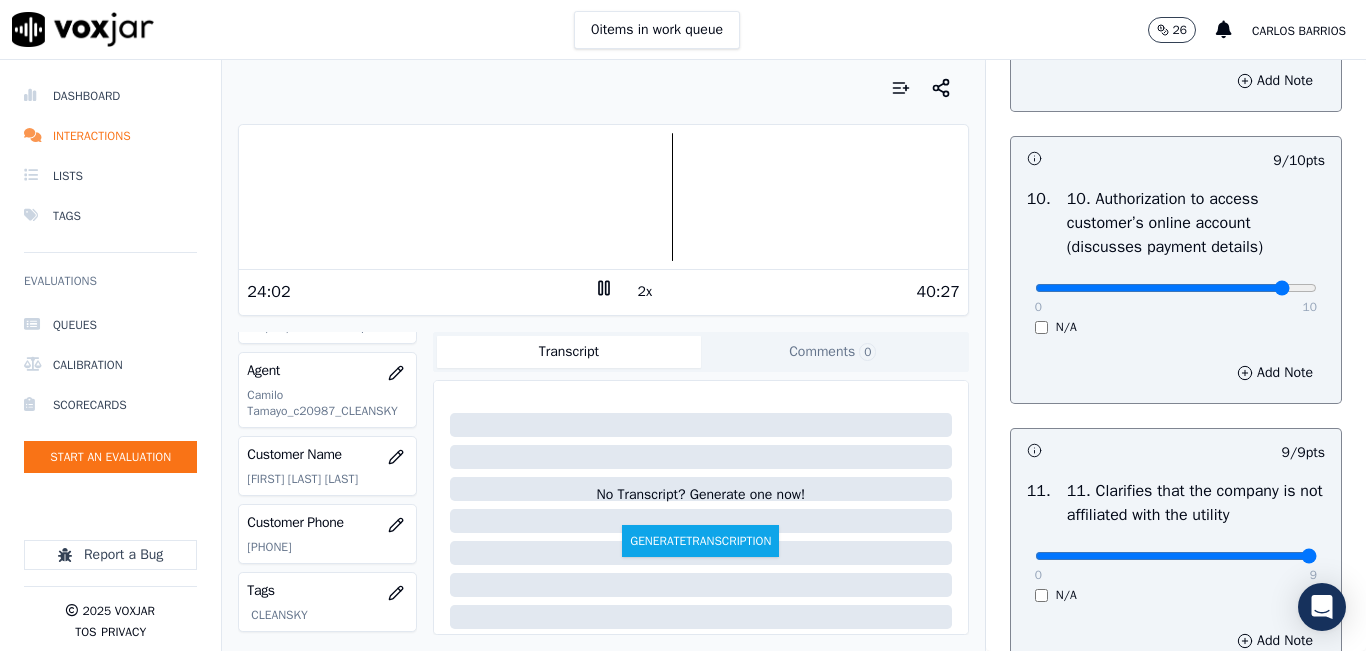 scroll, scrollTop: 2600, scrollLeft: 0, axis: vertical 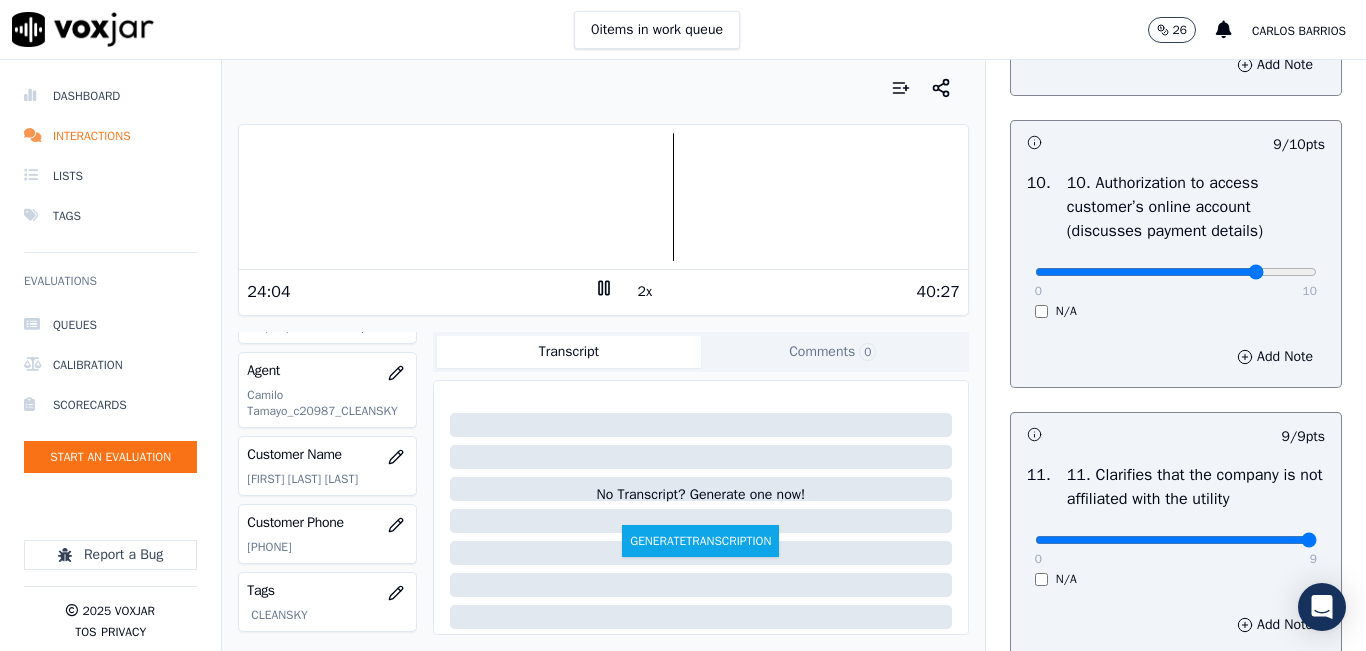 type on "8" 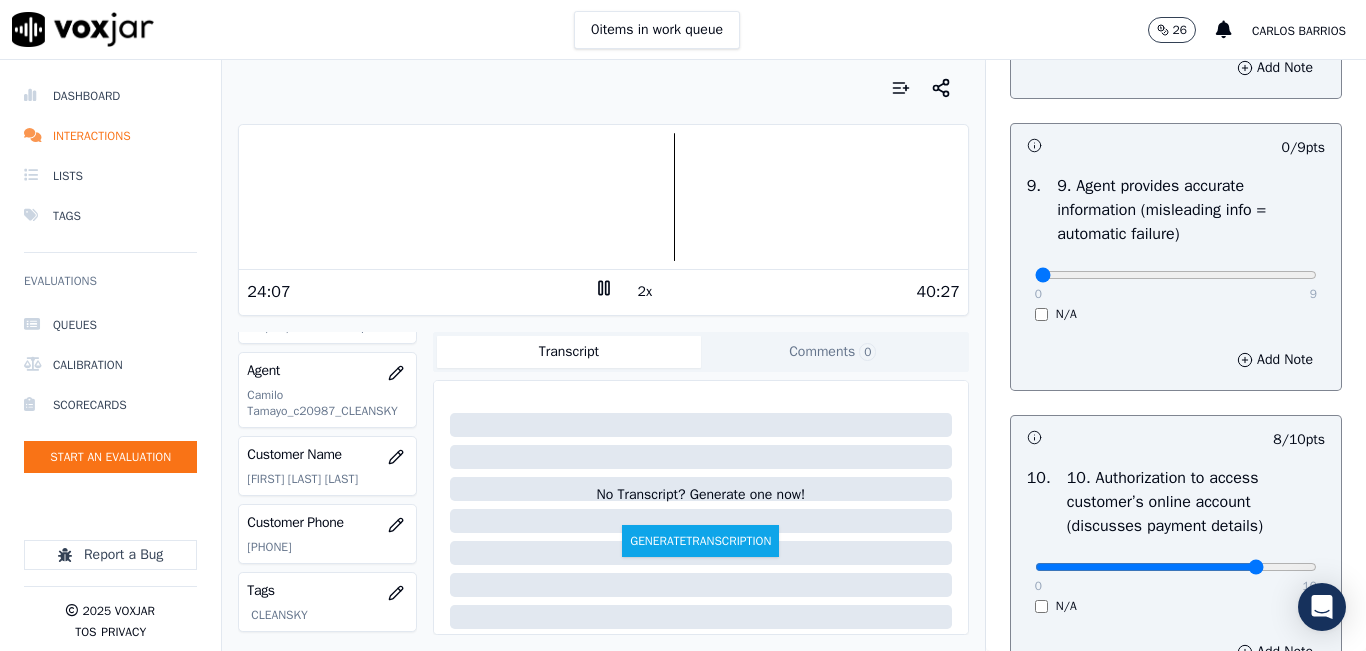 scroll, scrollTop: 2300, scrollLeft: 0, axis: vertical 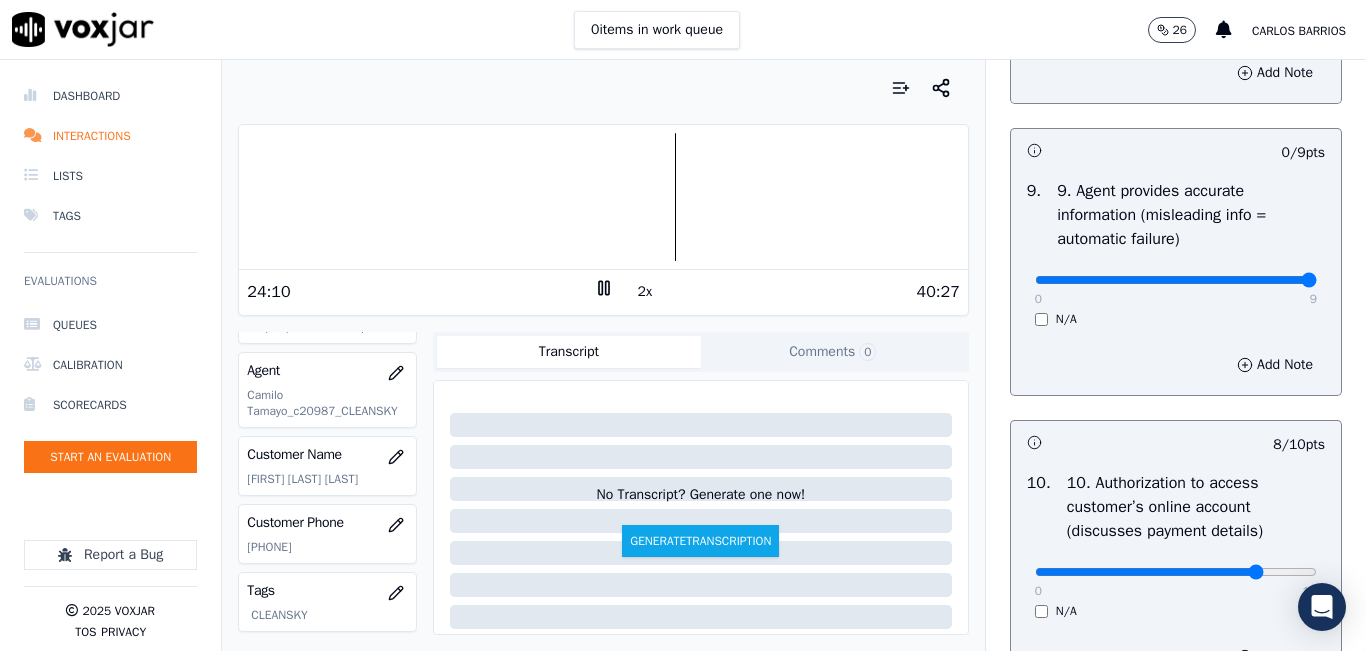 type on "9" 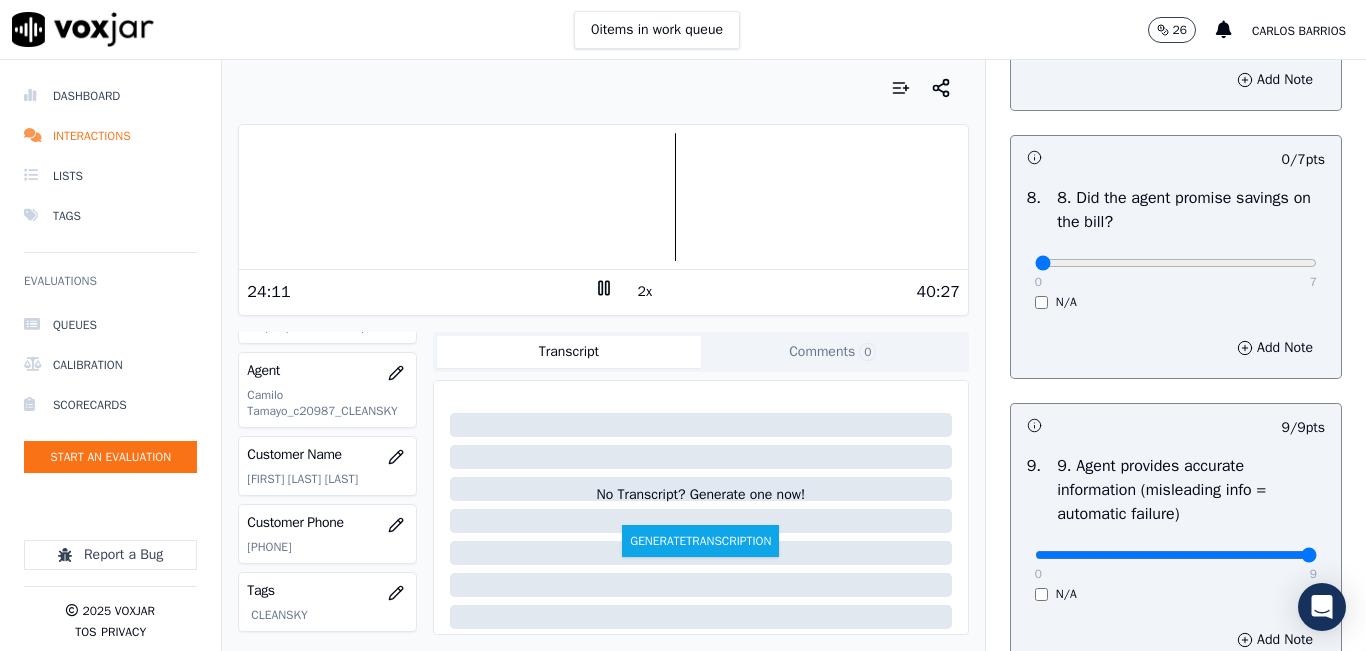 scroll, scrollTop: 2000, scrollLeft: 0, axis: vertical 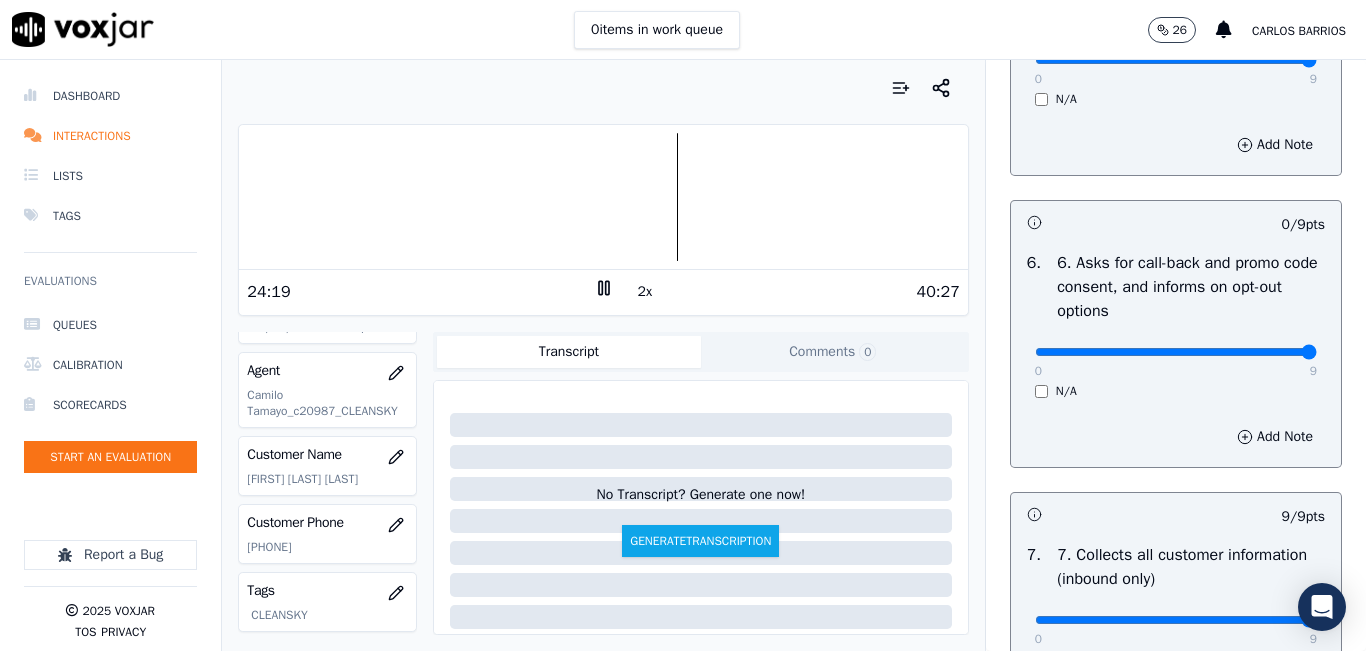type on "9" 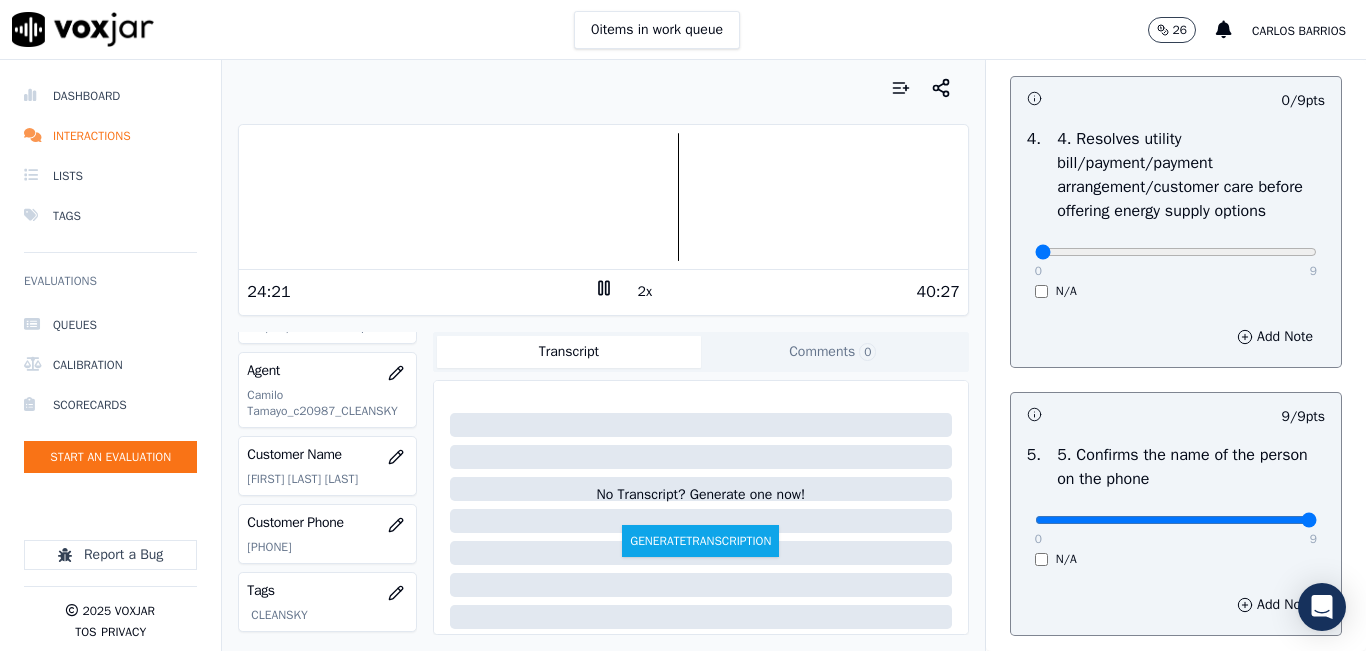scroll, scrollTop: 900, scrollLeft: 0, axis: vertical 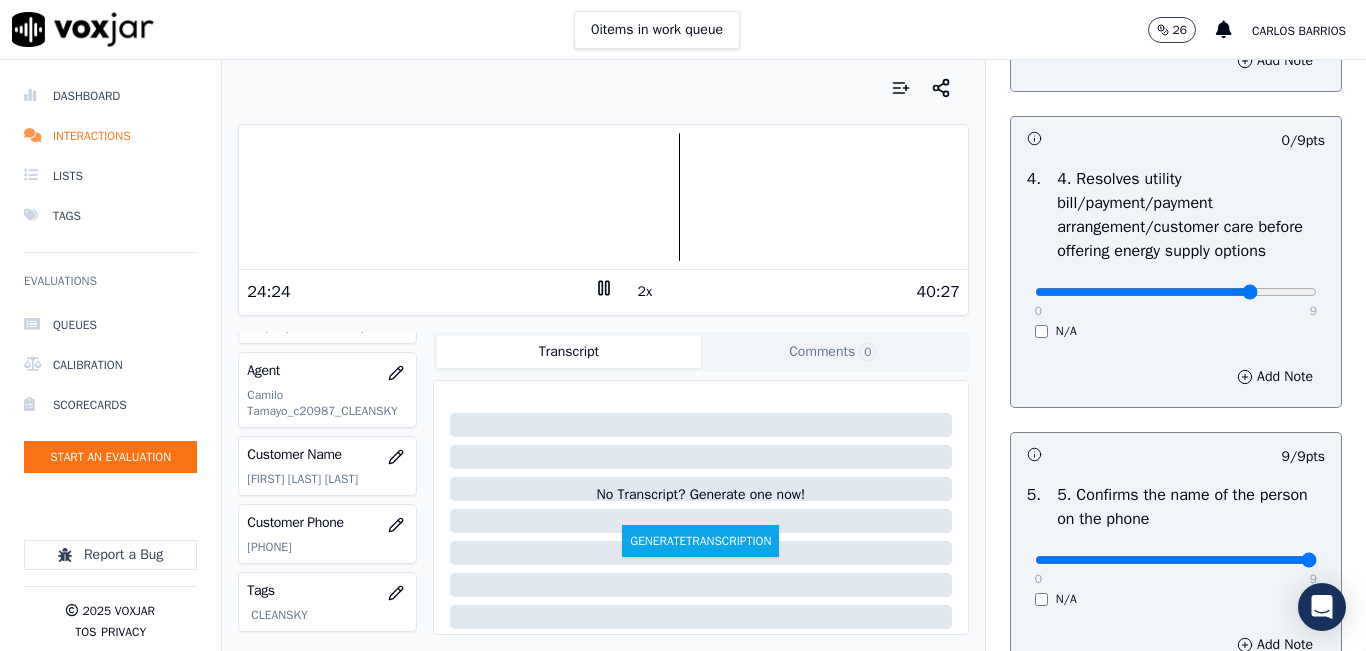 click at bounding box center [1176, -584] 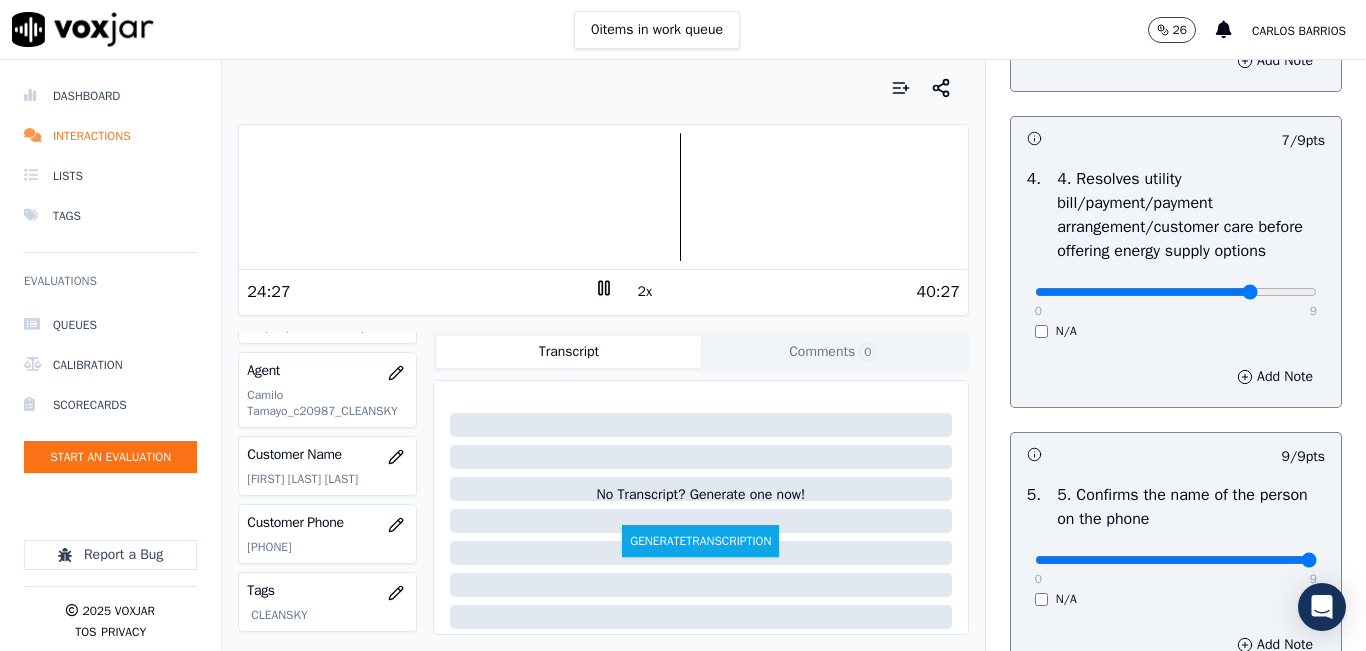 click at bounding box center (603, 197) 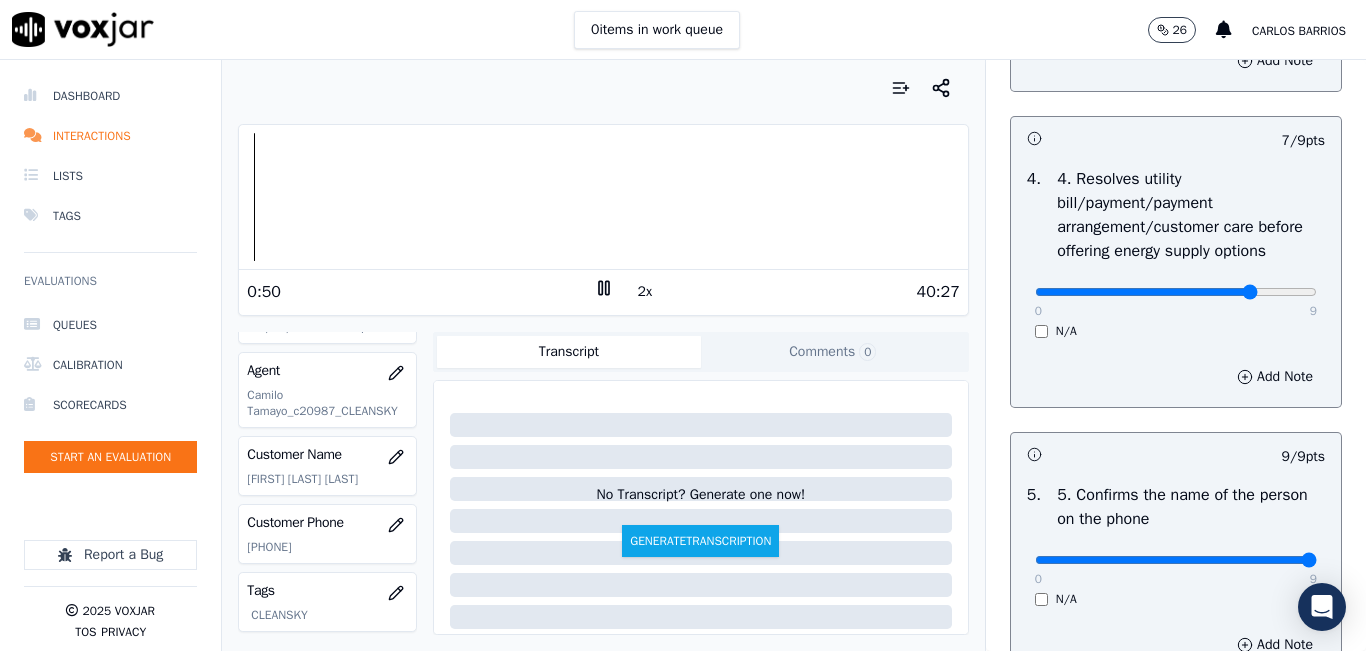 click at bounding box center [603, 197] 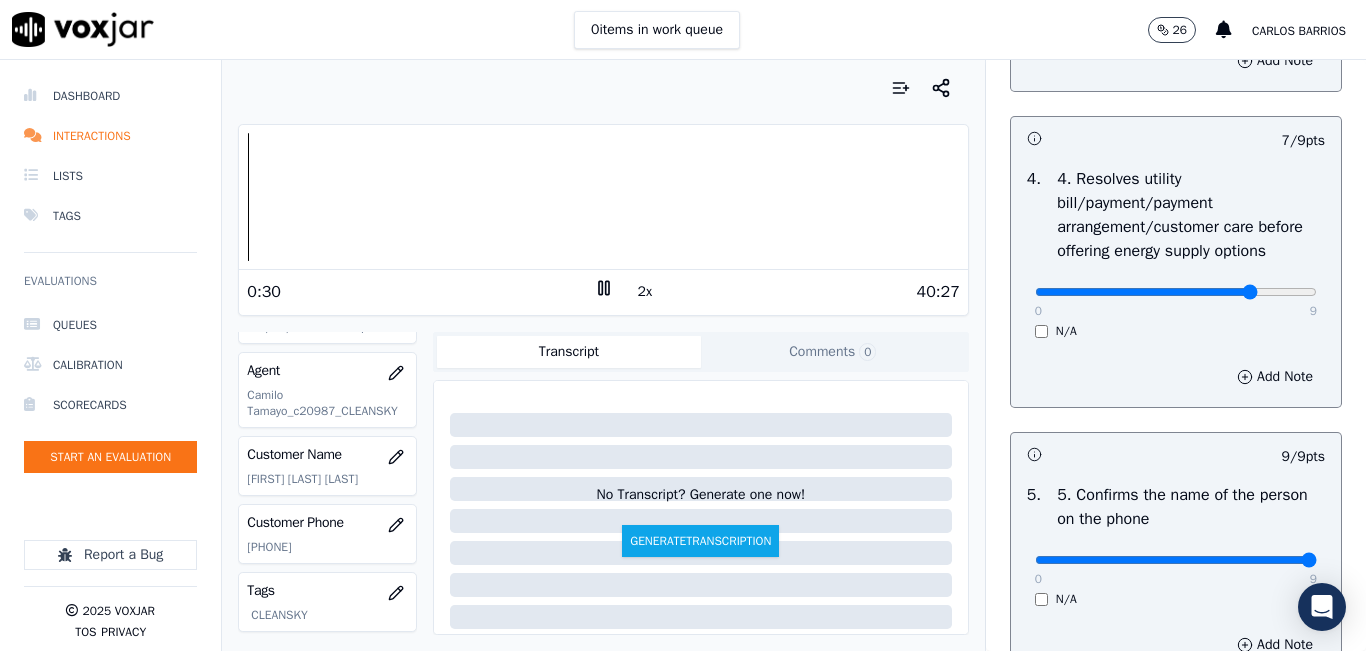 click on "2x" at bounding box center (645, 292) 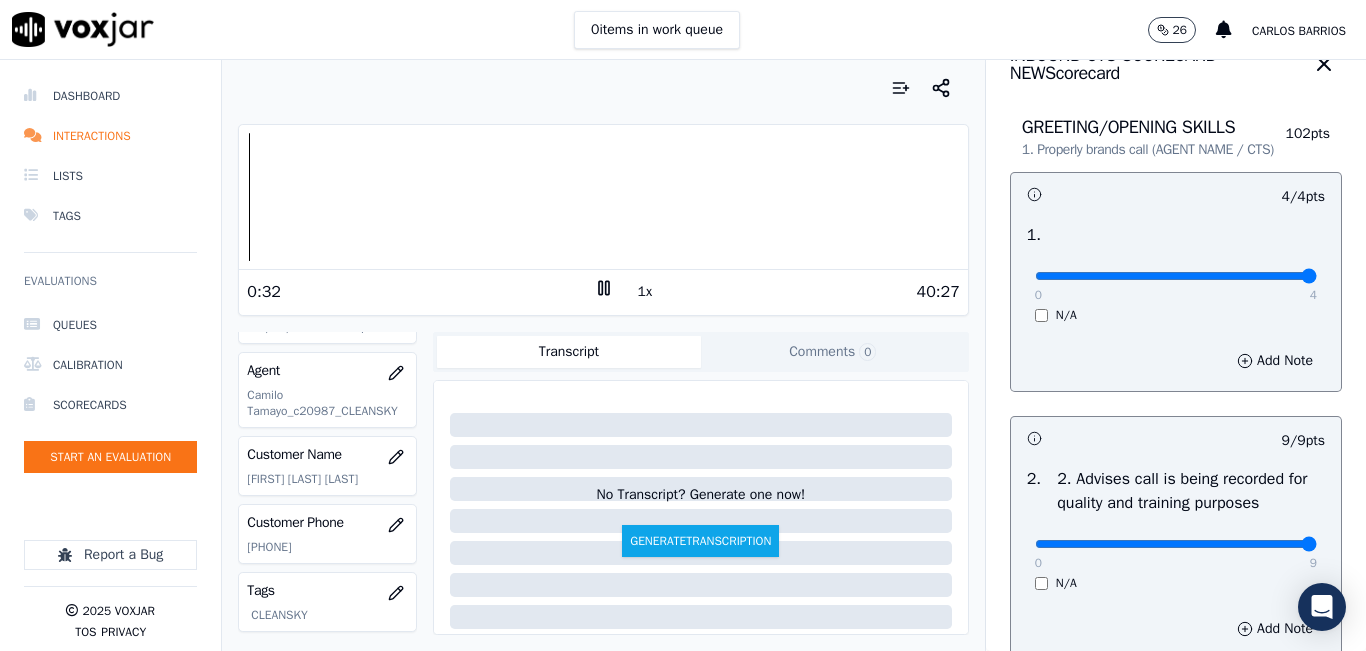 scroll, scrollTop: 0, scrollLeft: 0, axis: both 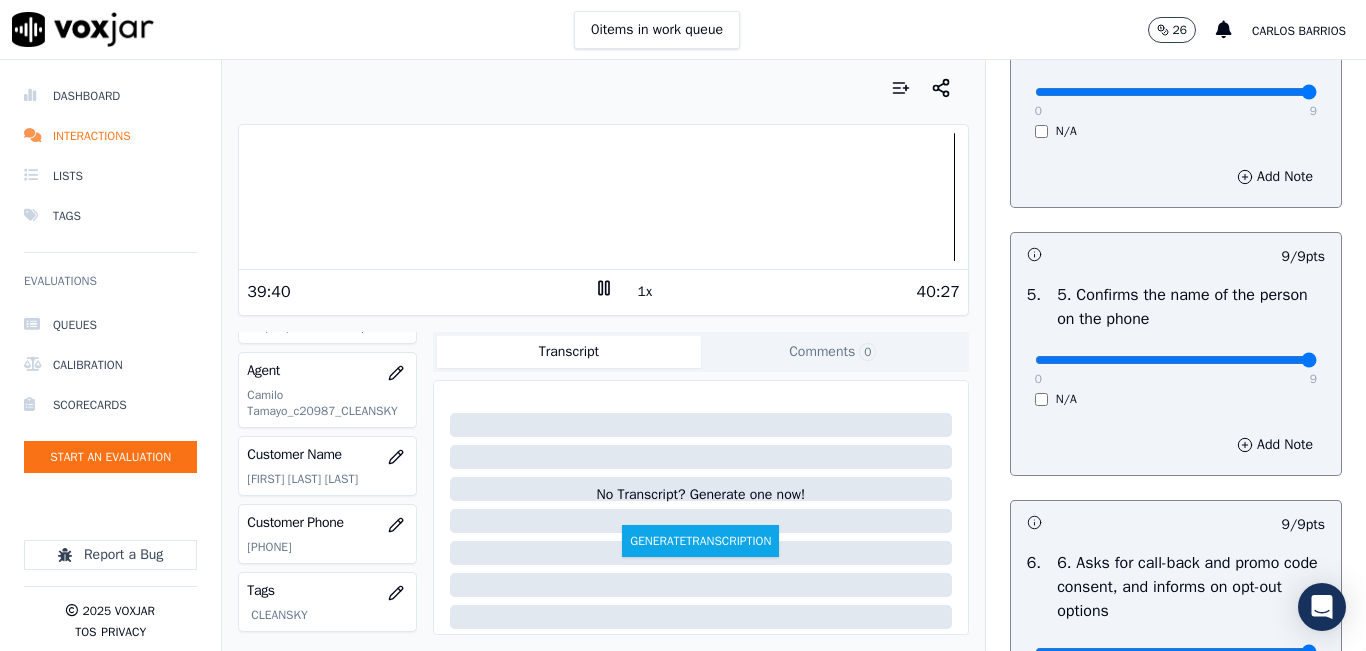 drag, startPoint x: 1253, startPoint y: 166, endPoint x: 1275, endPoint y: 164, distance: 22.090721 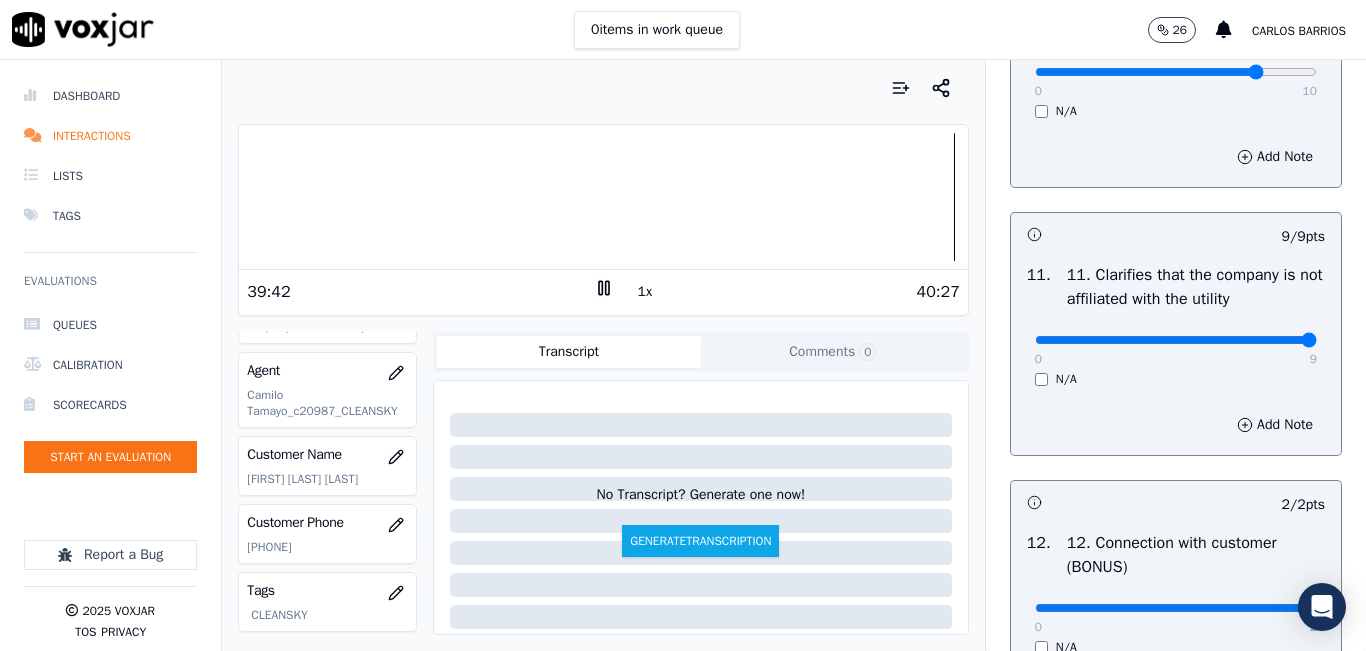 scroll, scrollTop: 2700, scrollLeft: 0, axis: vertical 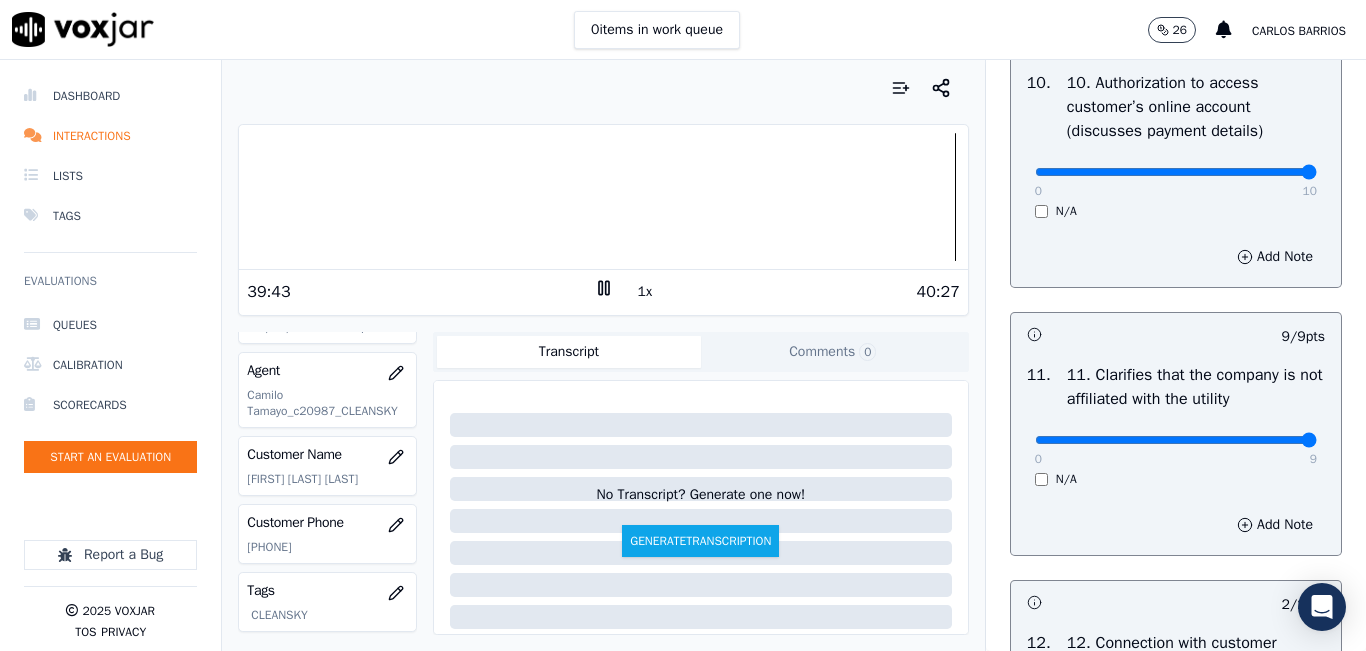 type on "10" 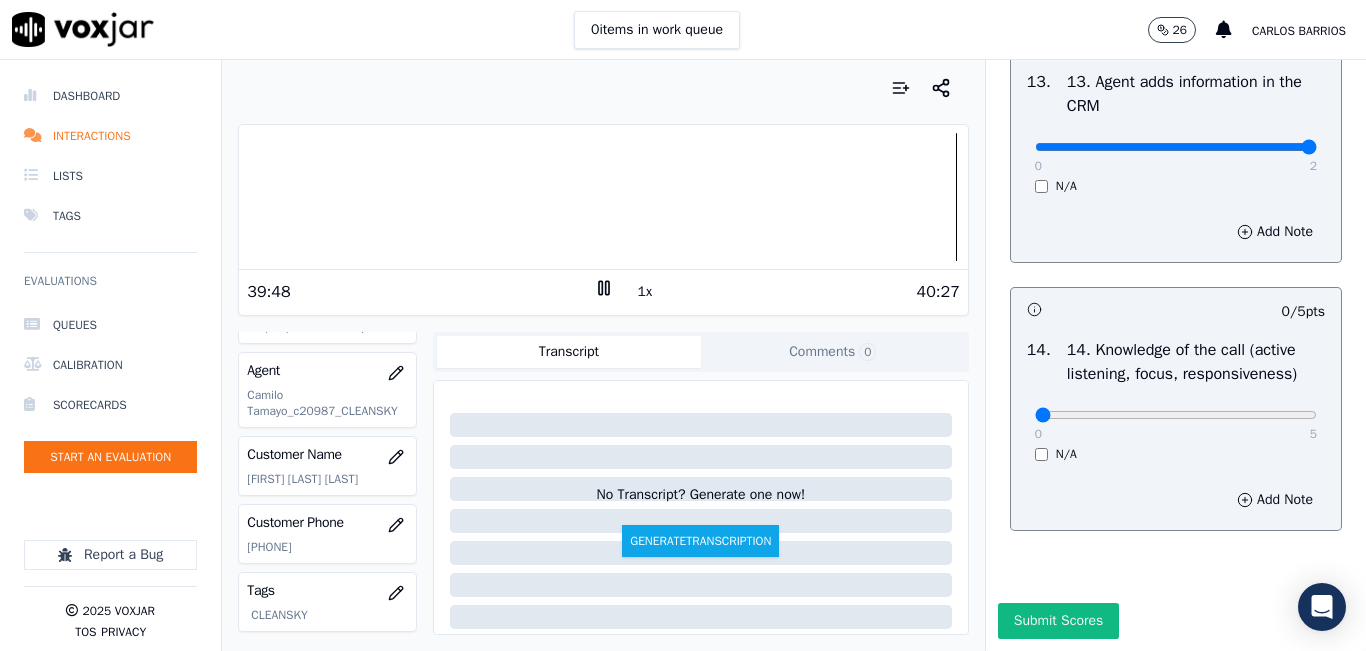 scroll, scrollTop: 3642, scrollLeft: 0, axis: vertical 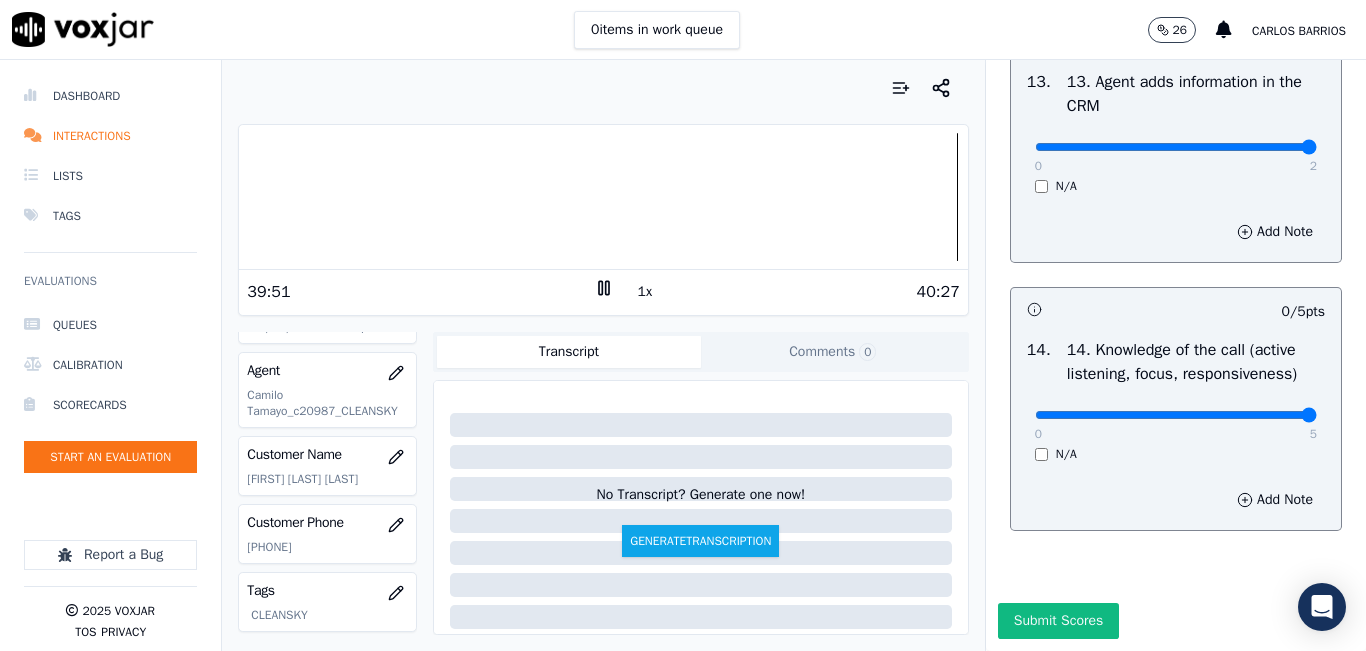 type on "5" 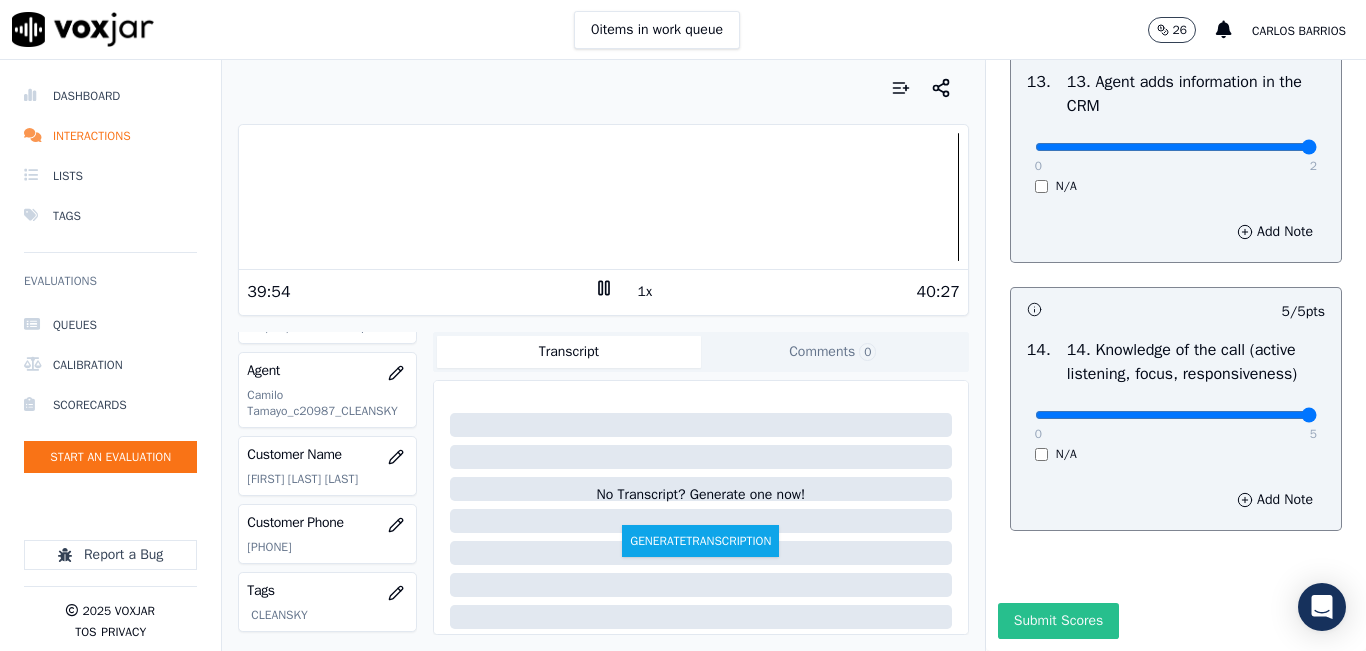 click on "Submit Scores" at bounding box center [1058, 621] 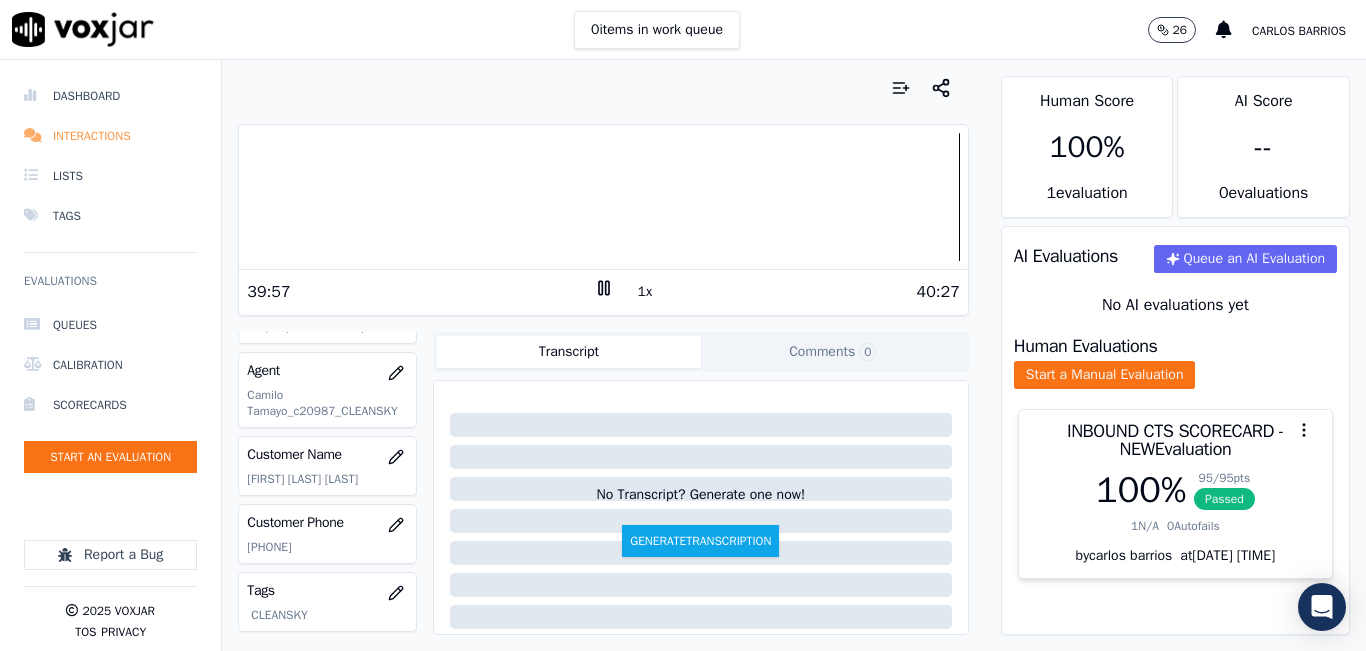 click on "Interactions" at bounding box center [110, 136] 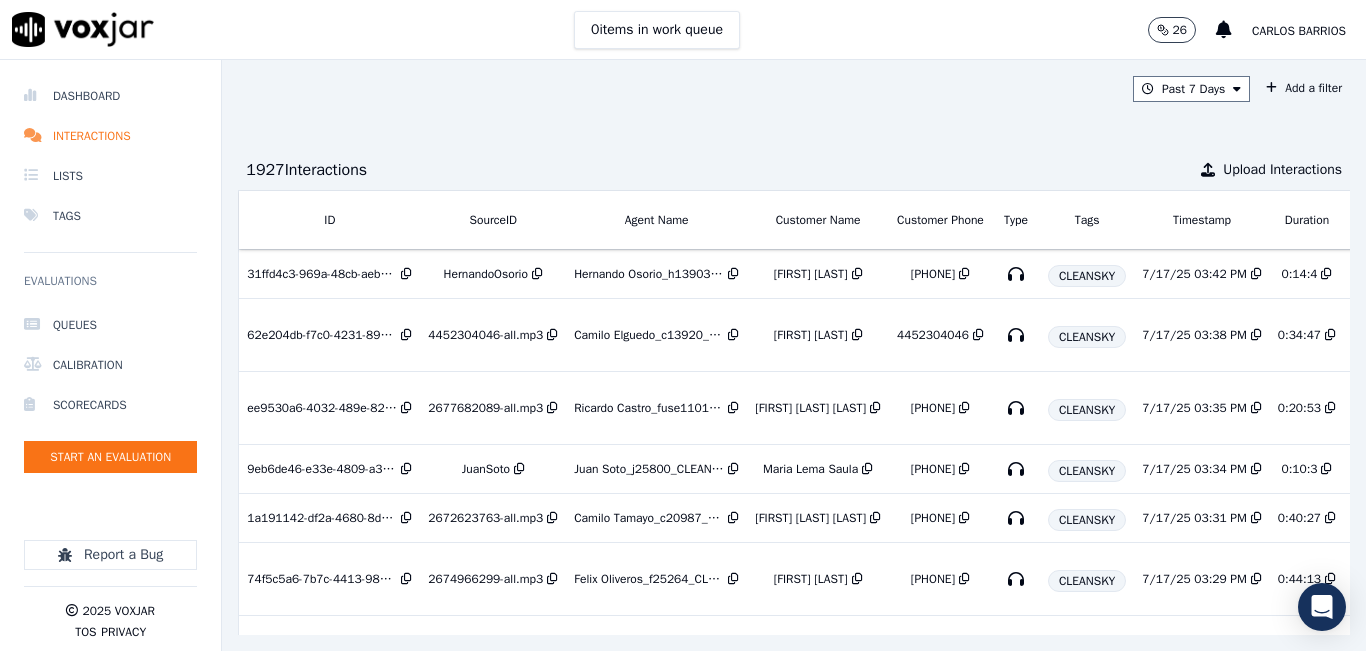 scroll, scrollTop: 0, scrollLeft: 319, axis: horizontal 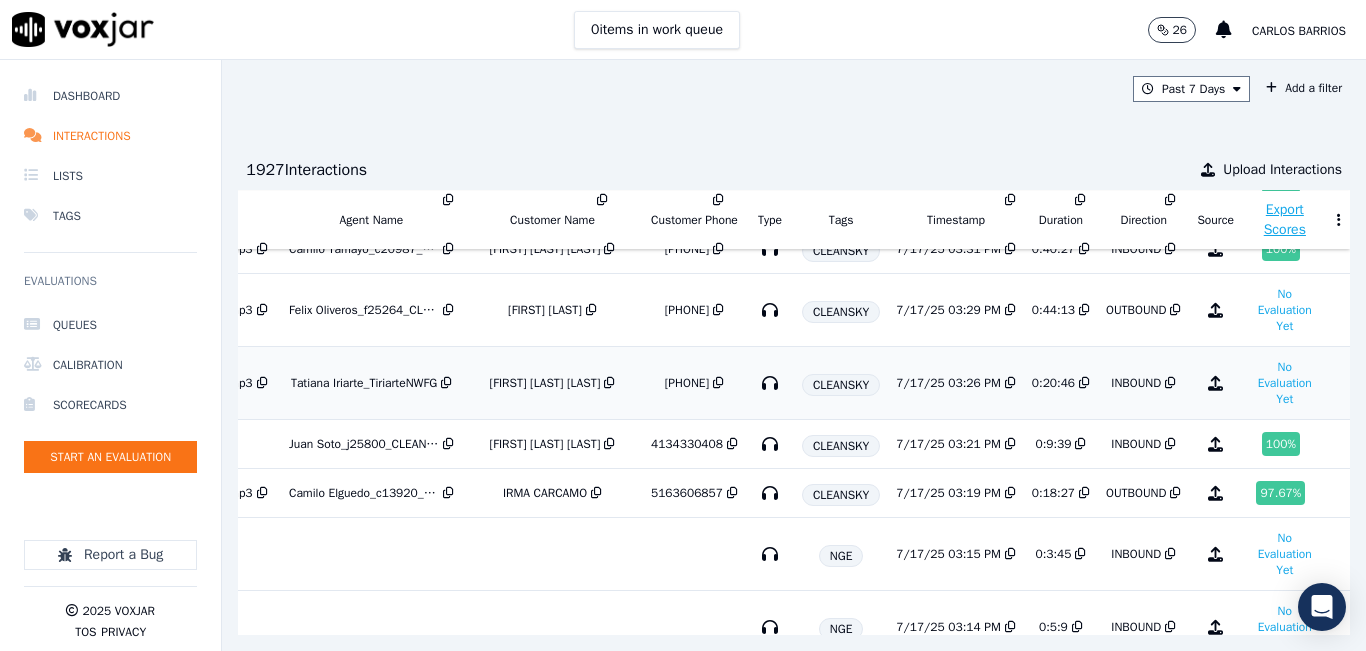 click on "0:20:46" at bounding box center (1053, 383) 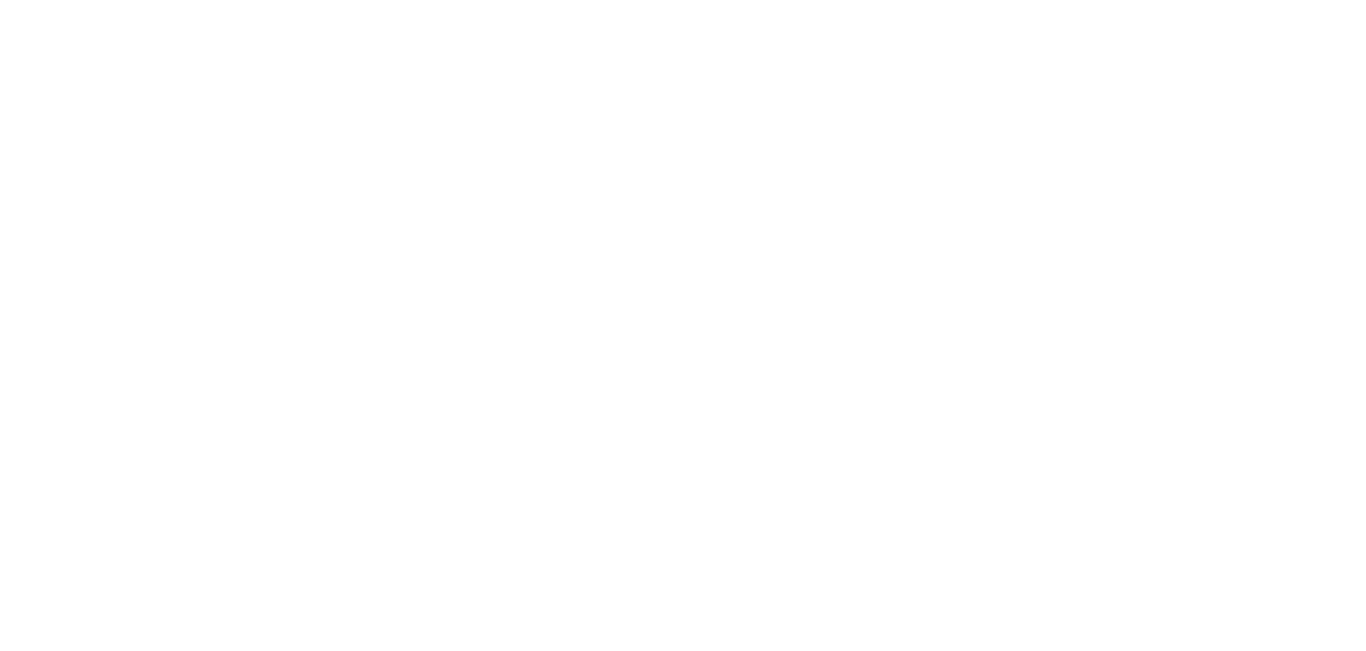 scroll, scrollTop: 0, scrollLeft: 0, axis: both 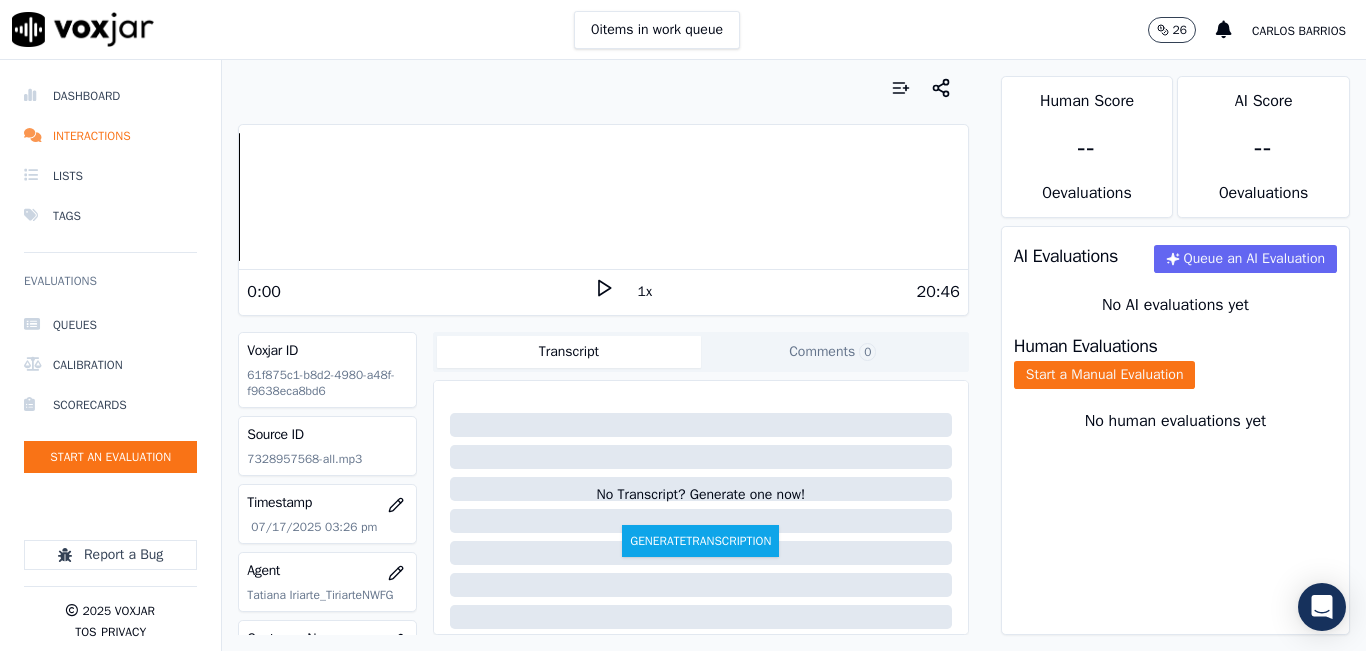 click on "1x" at bounding box center (645, 292) 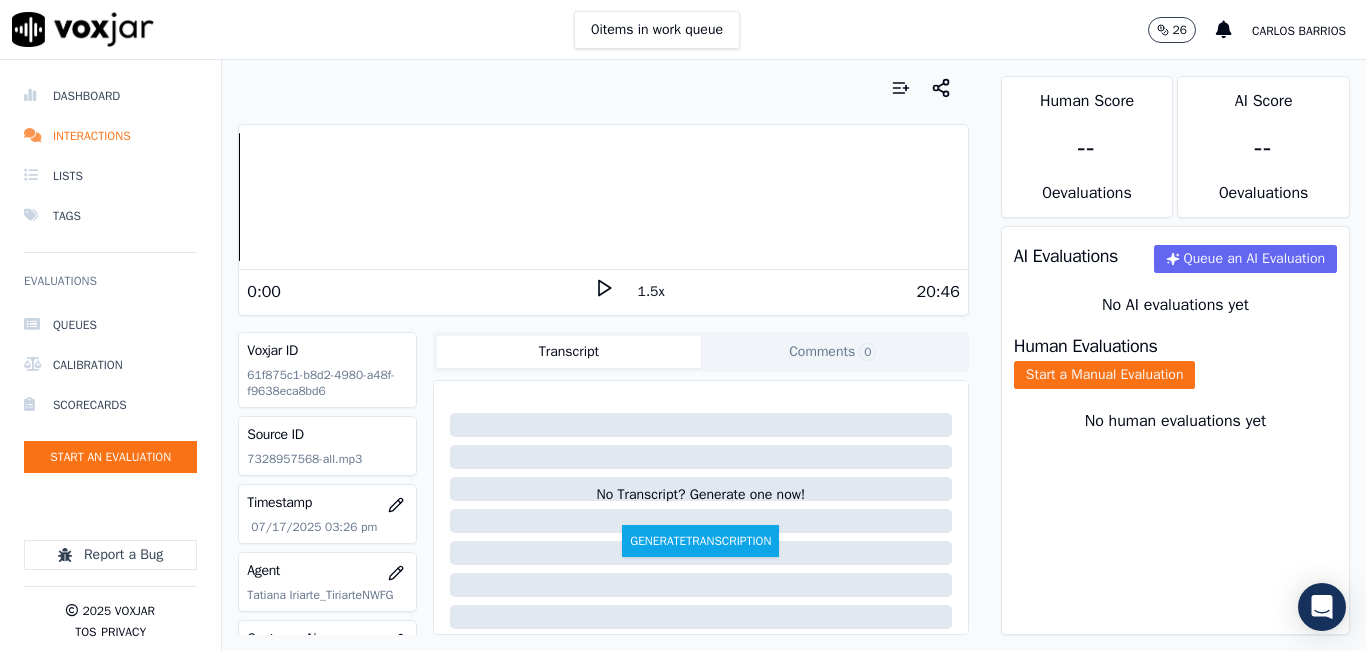 click on "1.5x" at bounding box center (651, 292) 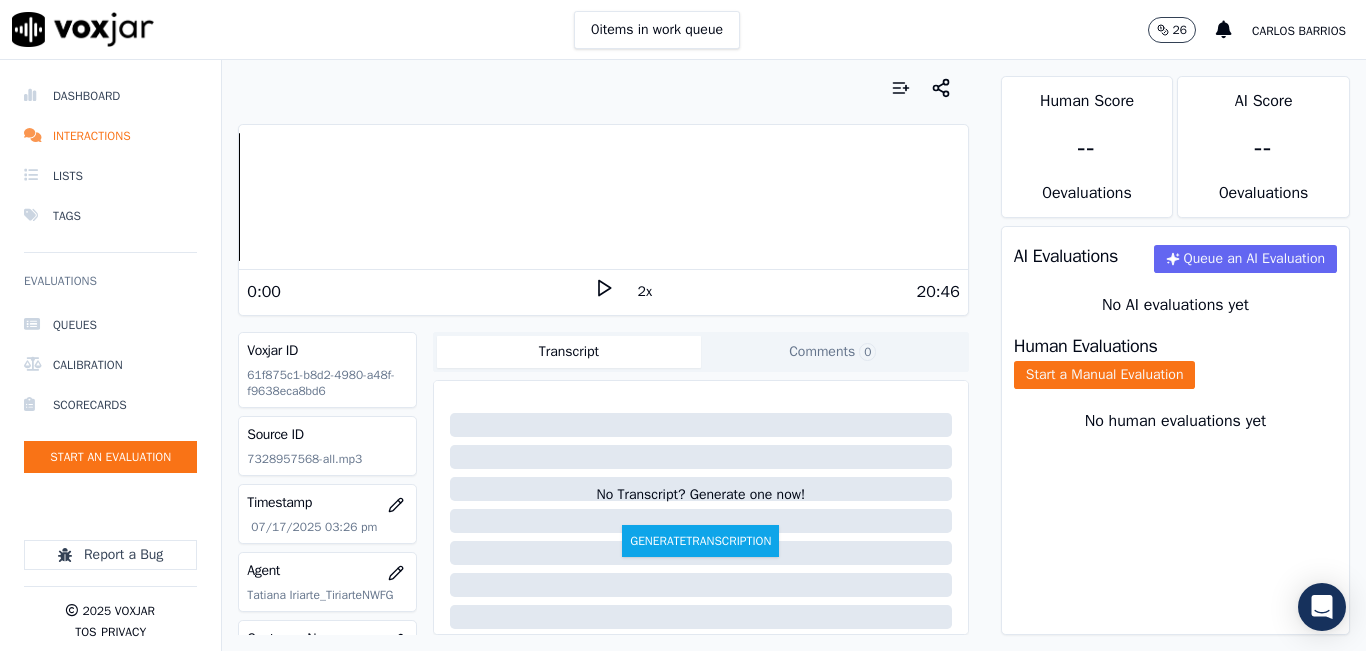 click 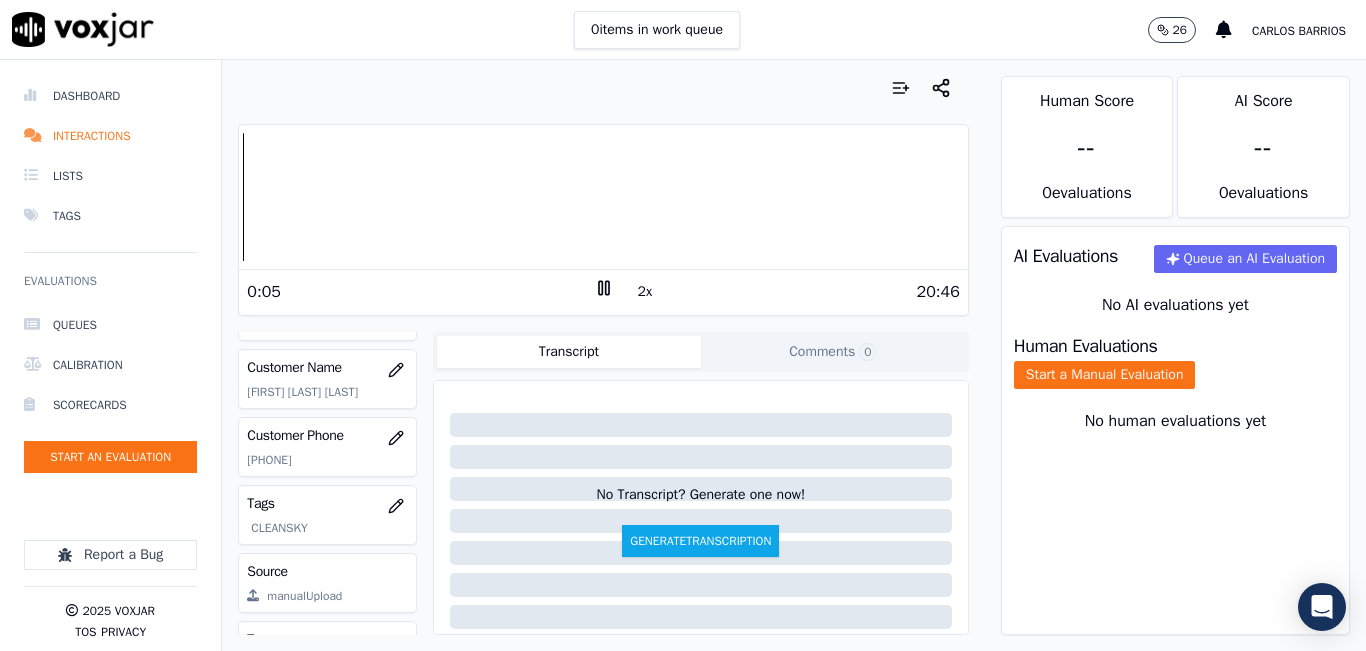 scroll, scrollTop: 300, scrollLeft: 0, axis: vertical 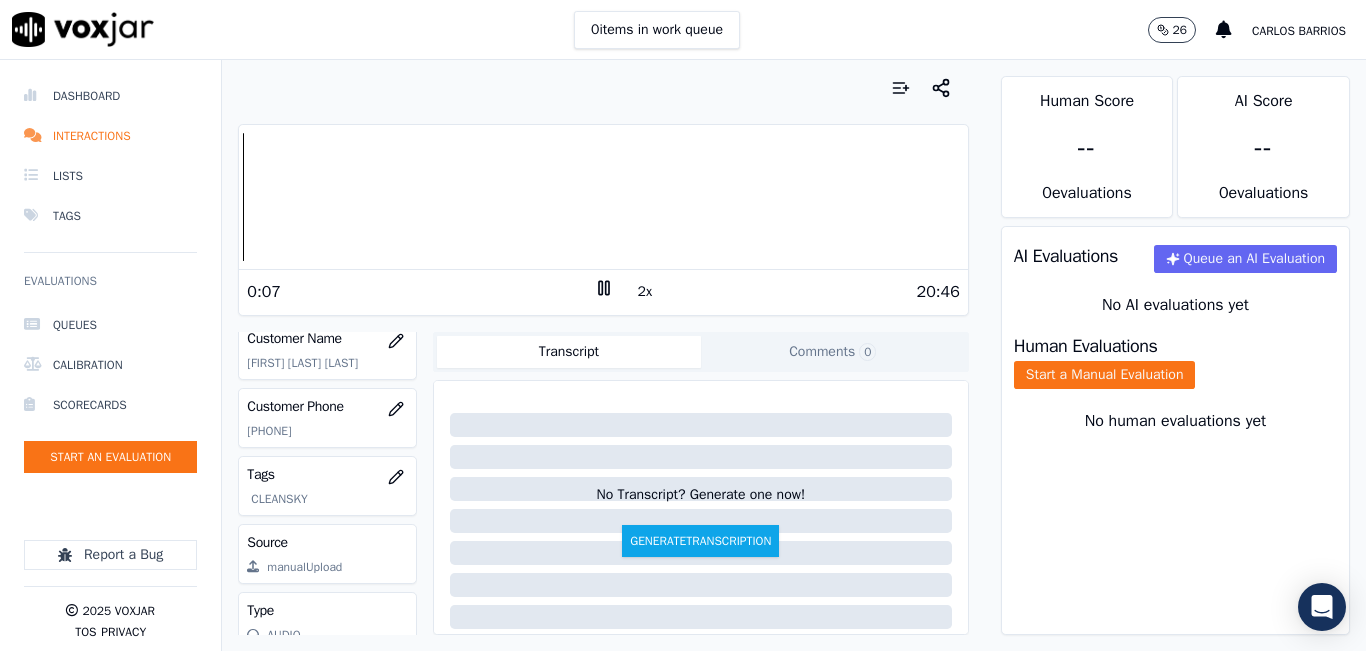 click on "[PHONE]" 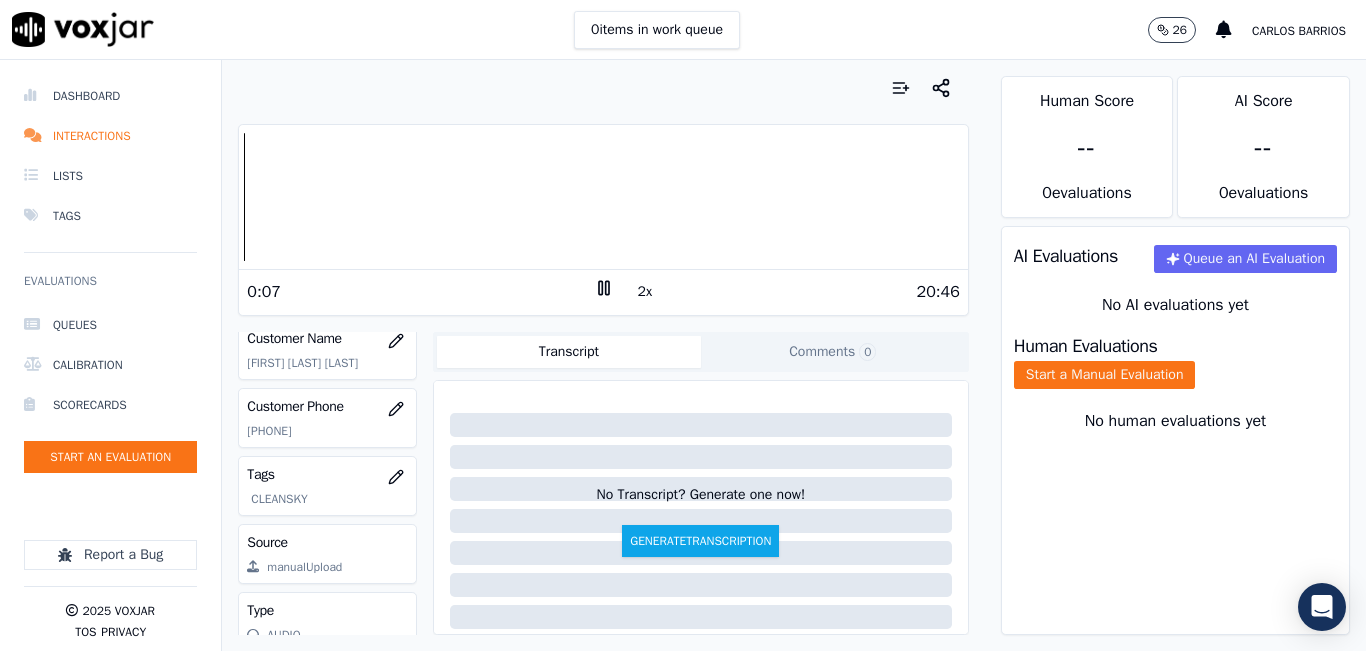click on "[PHONE]" 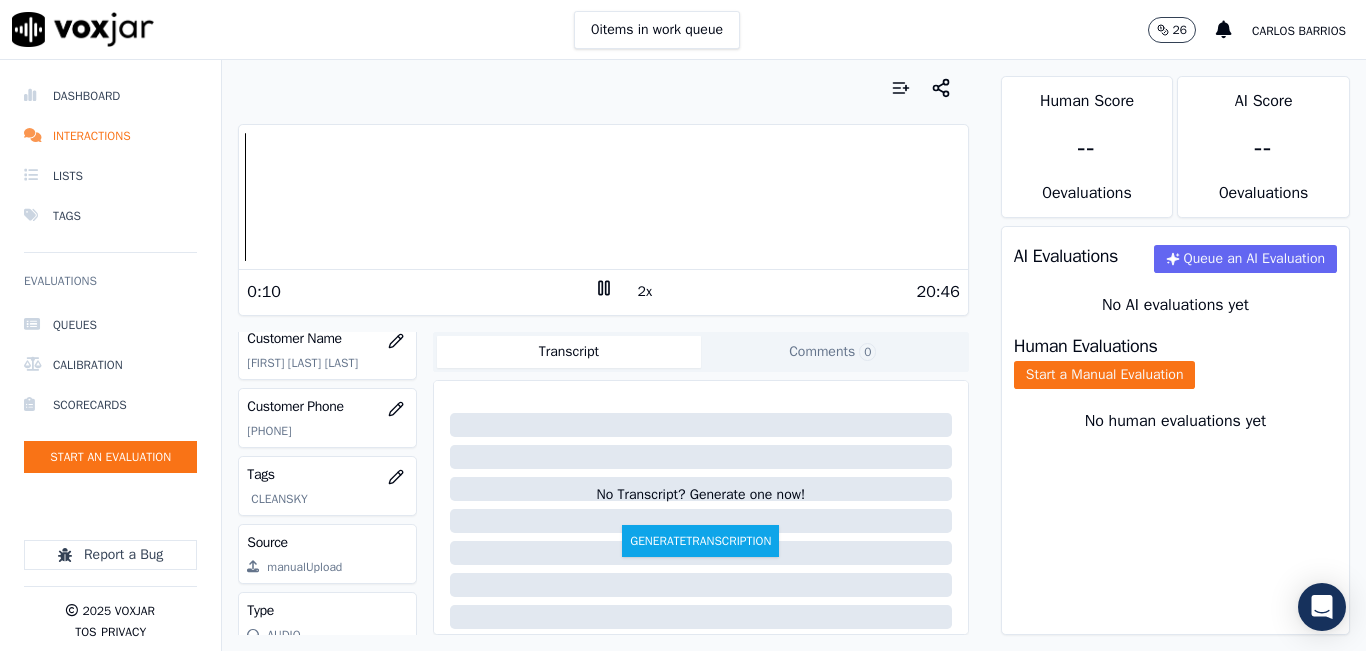 copy on "[PHONE]" 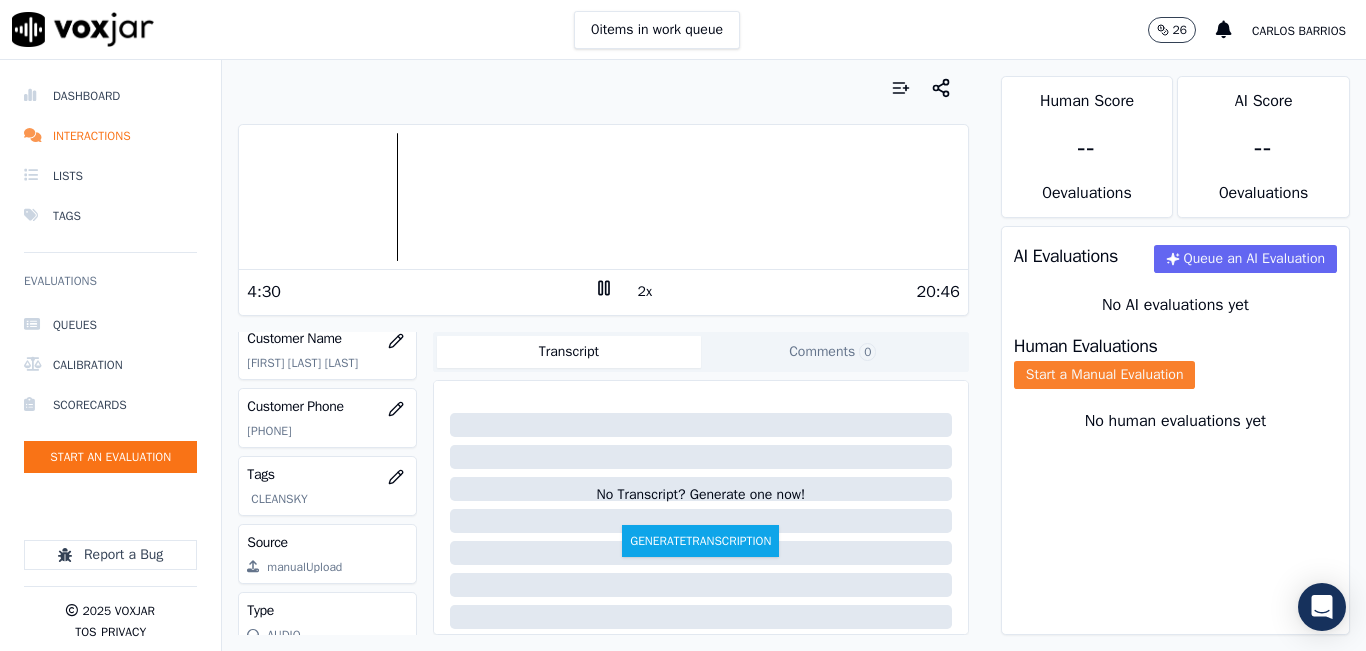 click on "Start a Manual Evaluation" 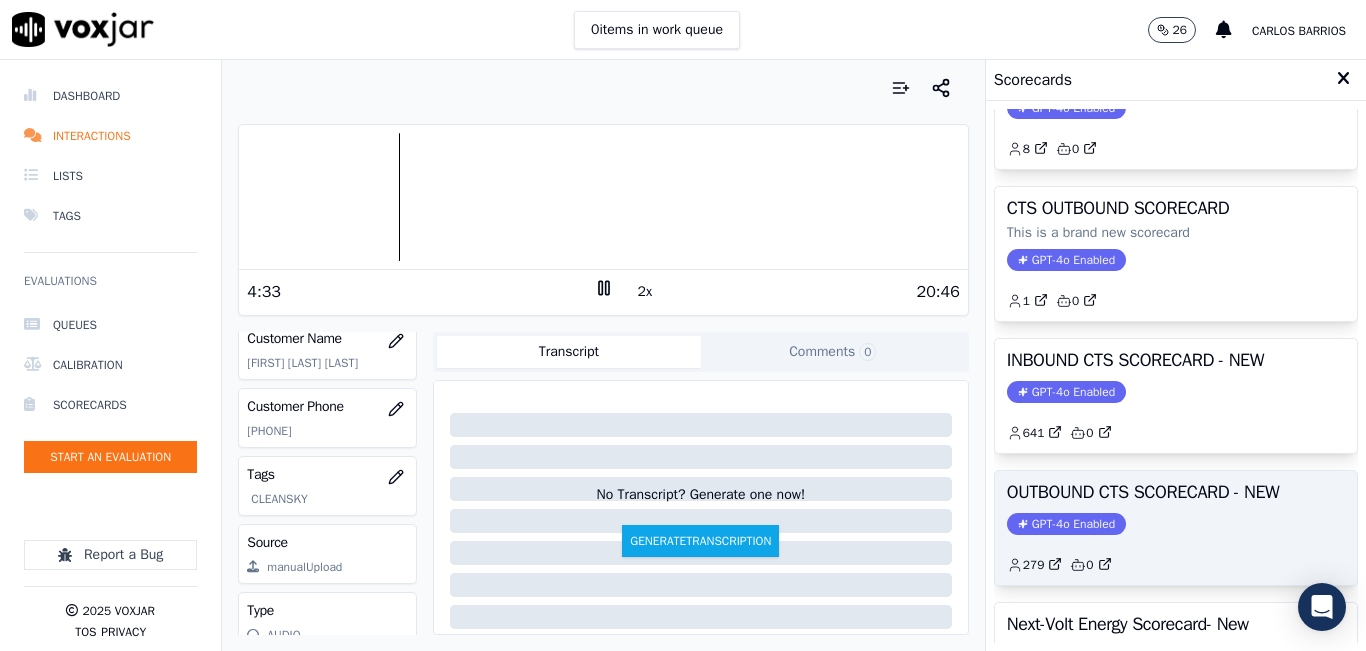 scroll, scrollTop: 100, scrollLeft: 0, axis: vertical 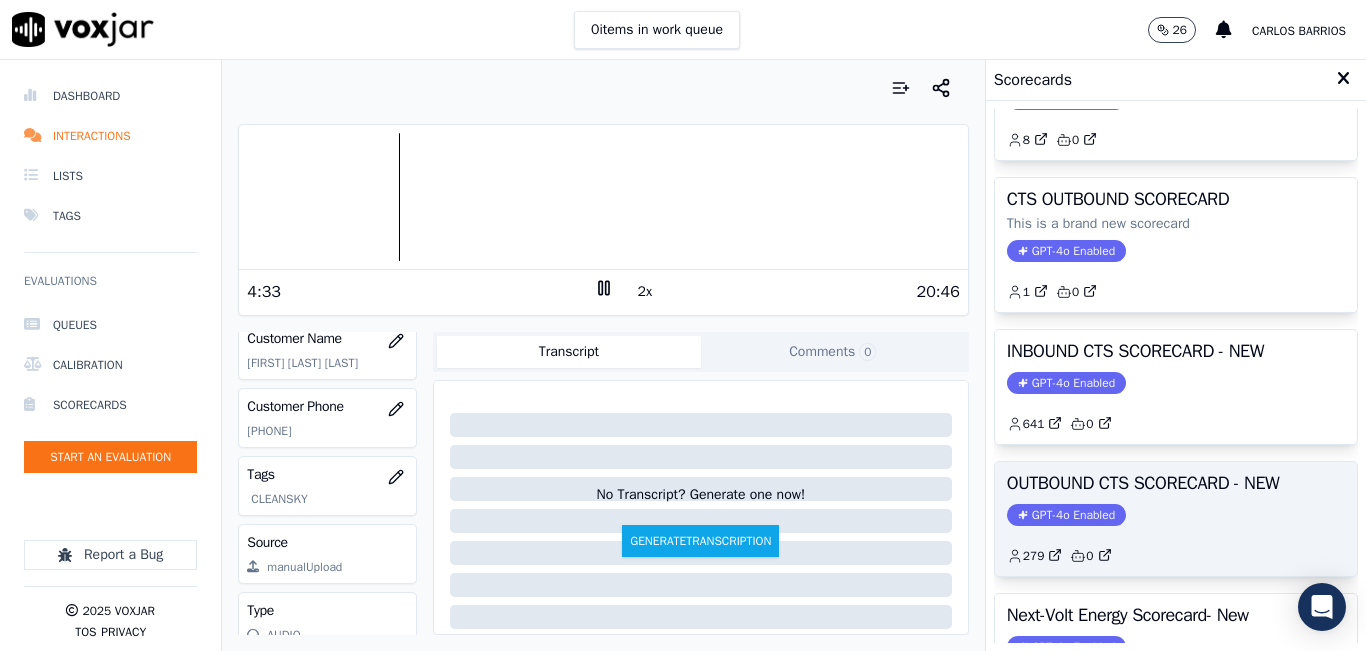 click on "OUTBOUND CTS SCORECARD - NEW        GPT-4o Enabled       279         0" at bounding box center [1176, 519] 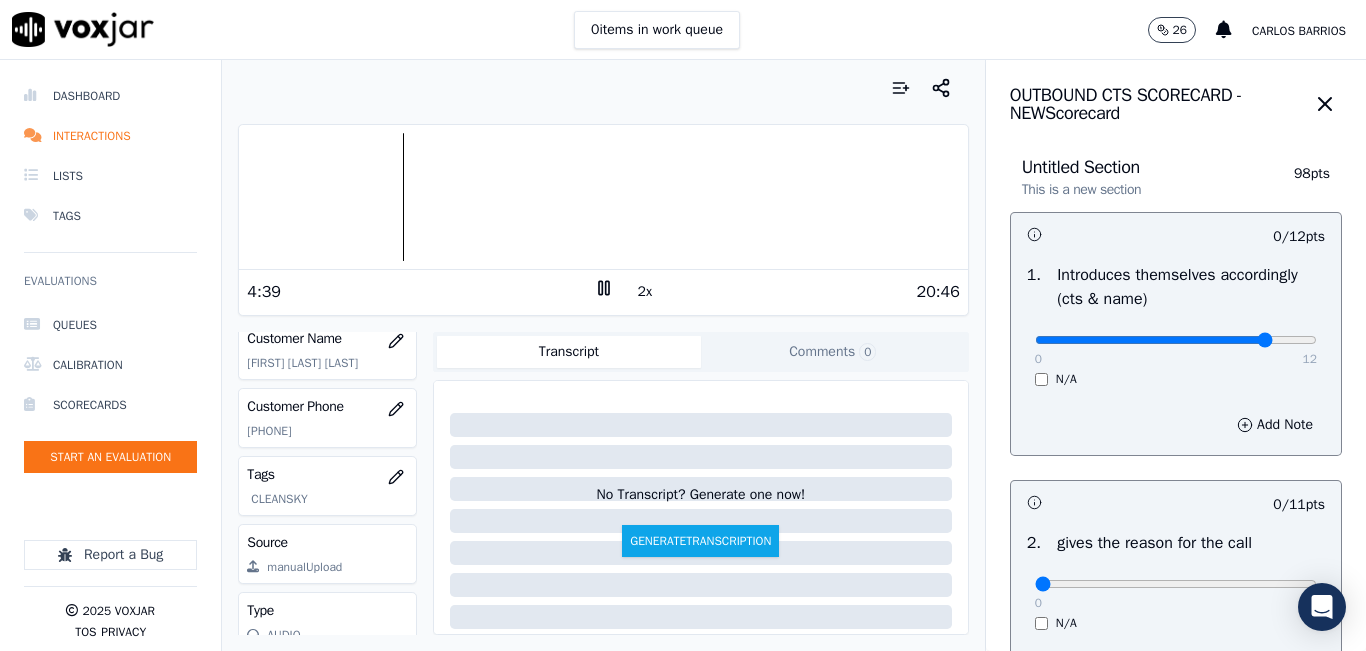 click at bounding box center (1176, 340) 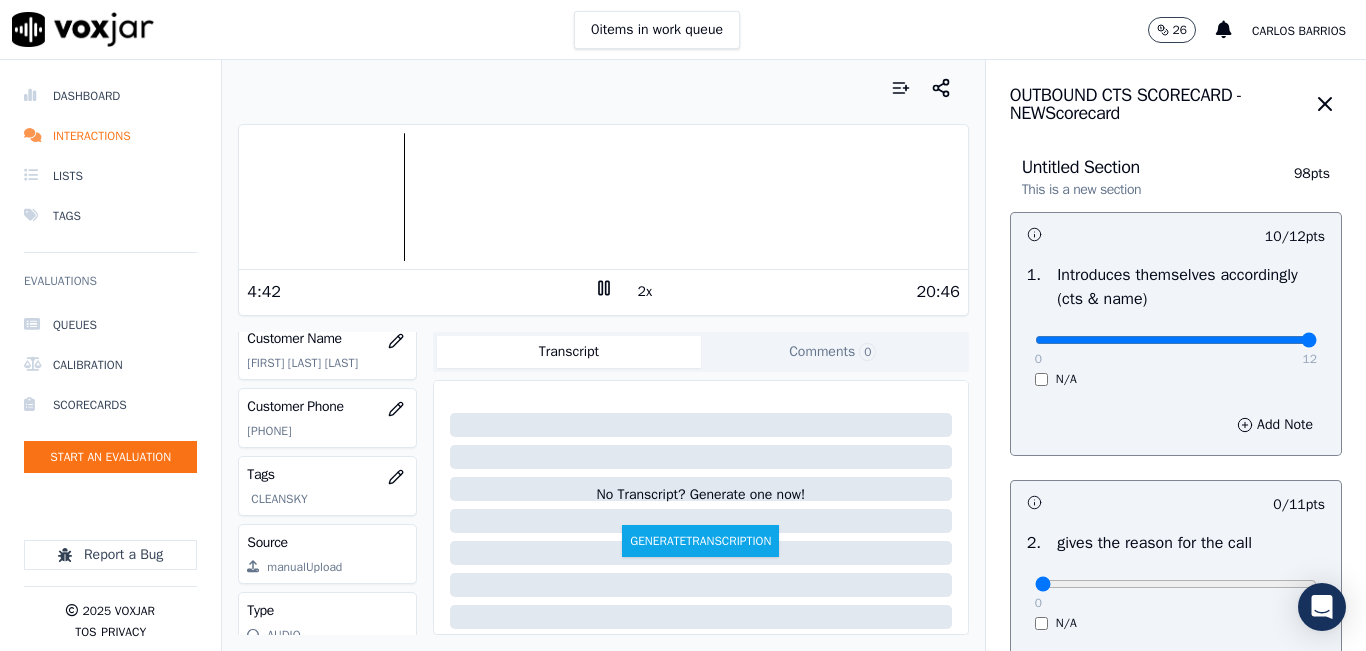 drag, startPoint x: 1249, startPoint y: 345, endPoint x: 1276, endPoint y: 340, distance: 27.45906 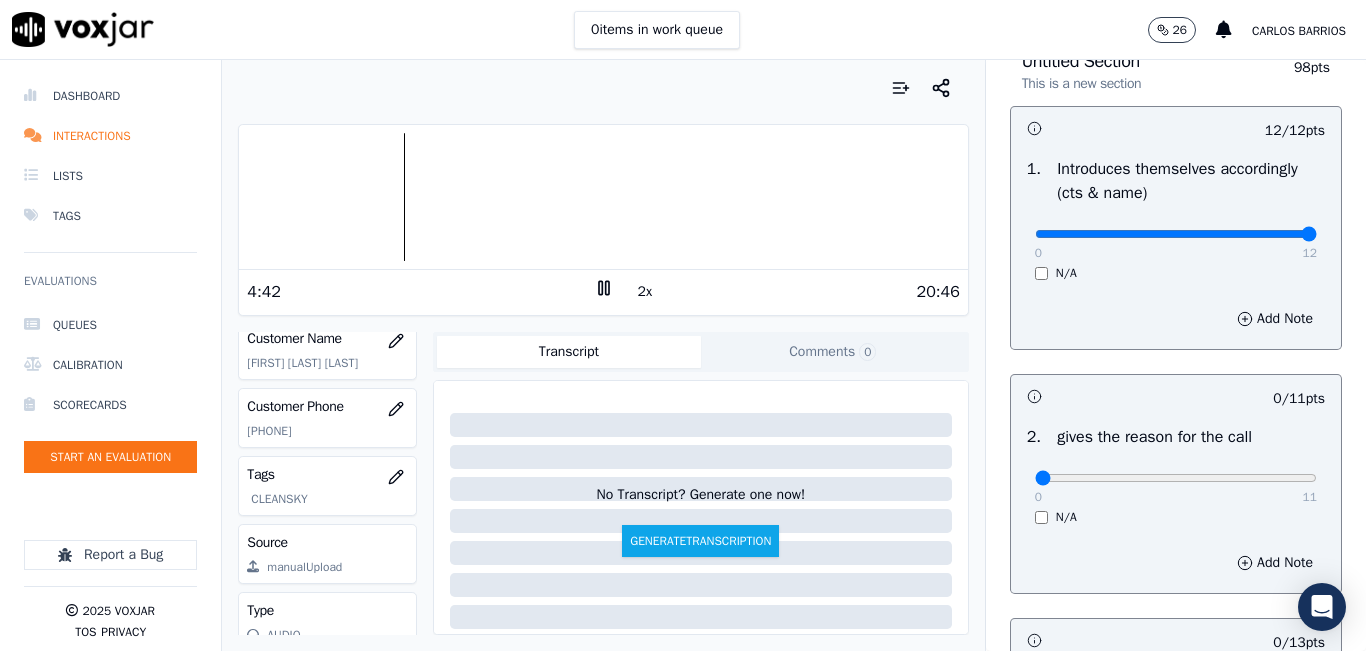 scroll, scrollTop: 300, scrollLeft: 0, axis: vertical 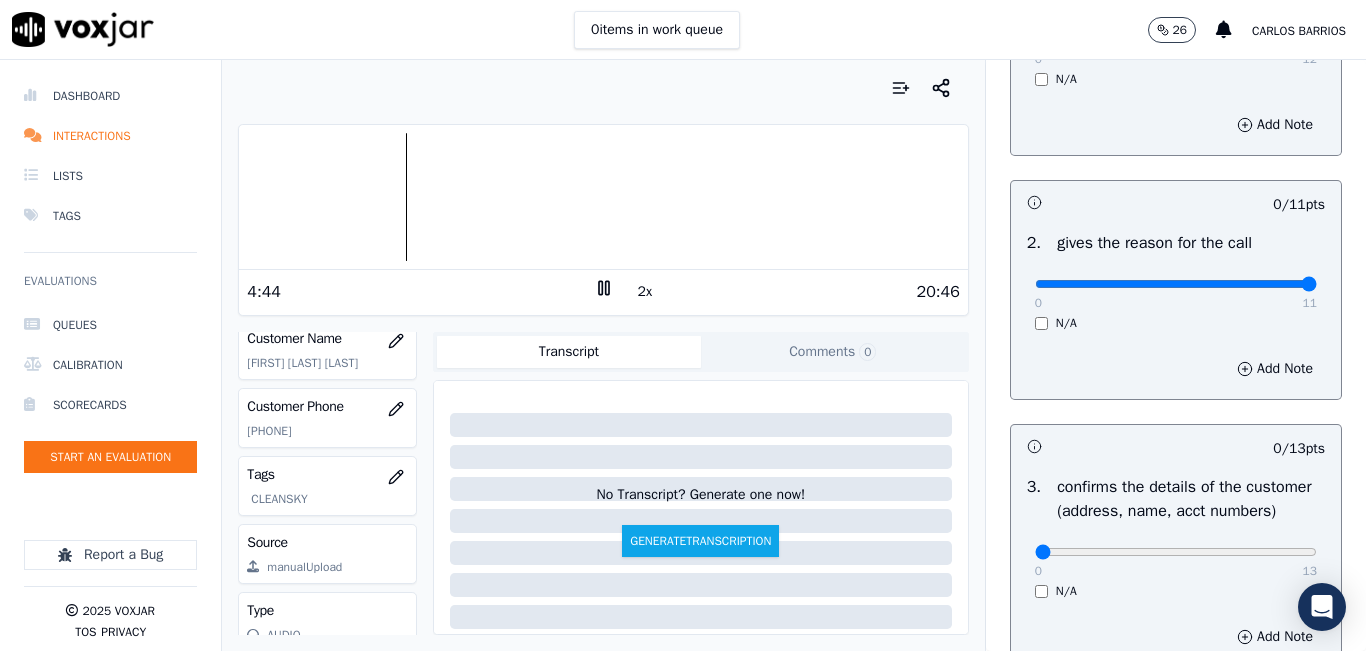 type on "11" 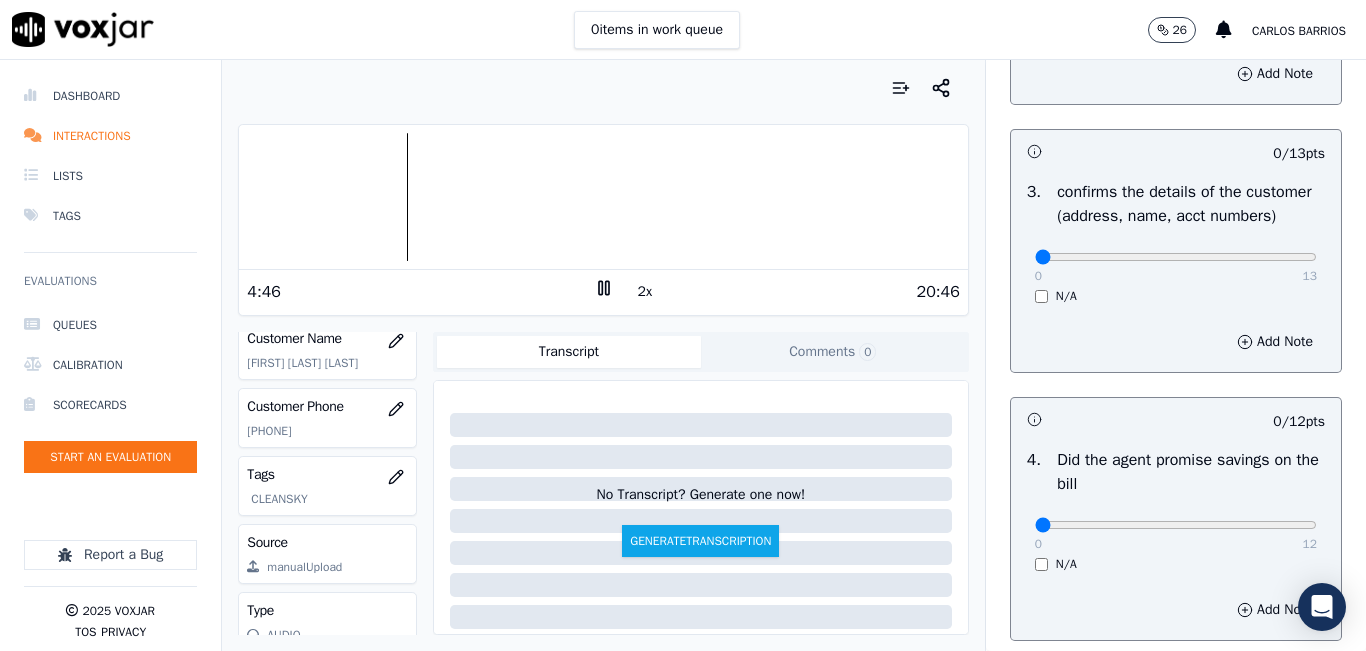 scroll, scrollTop: 600, scrollLeft: 0, axis: vertical 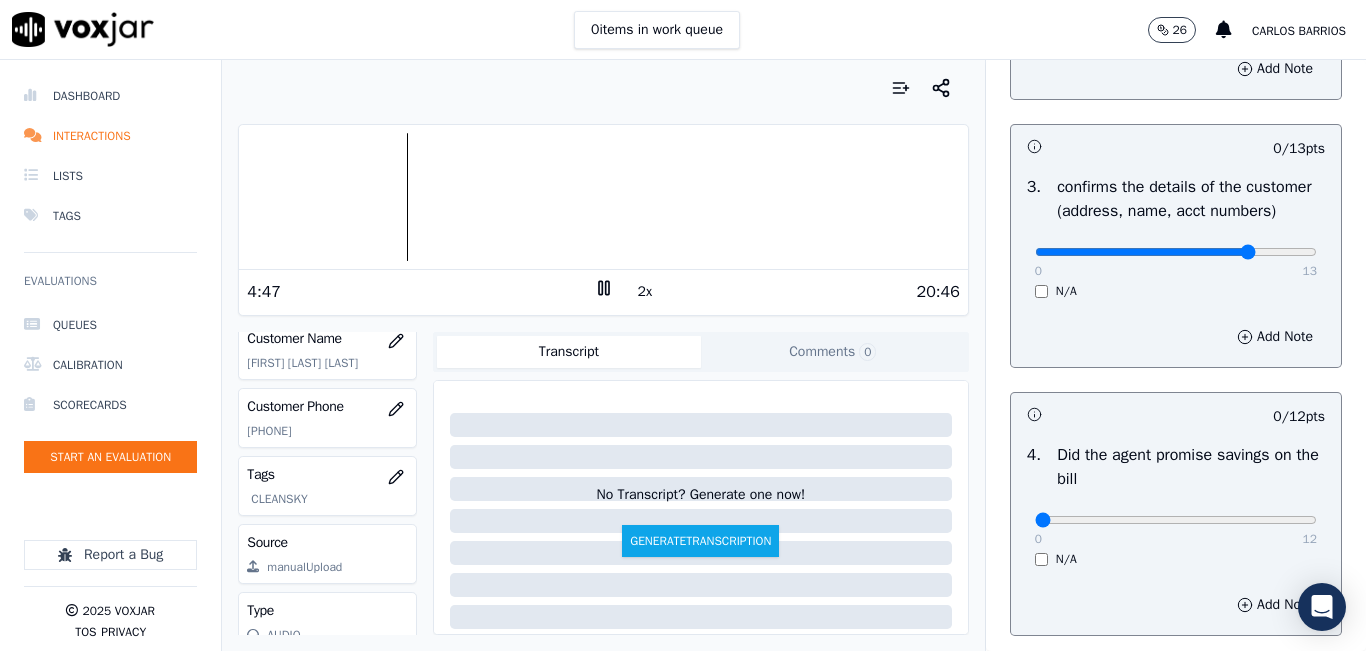 type on "10" 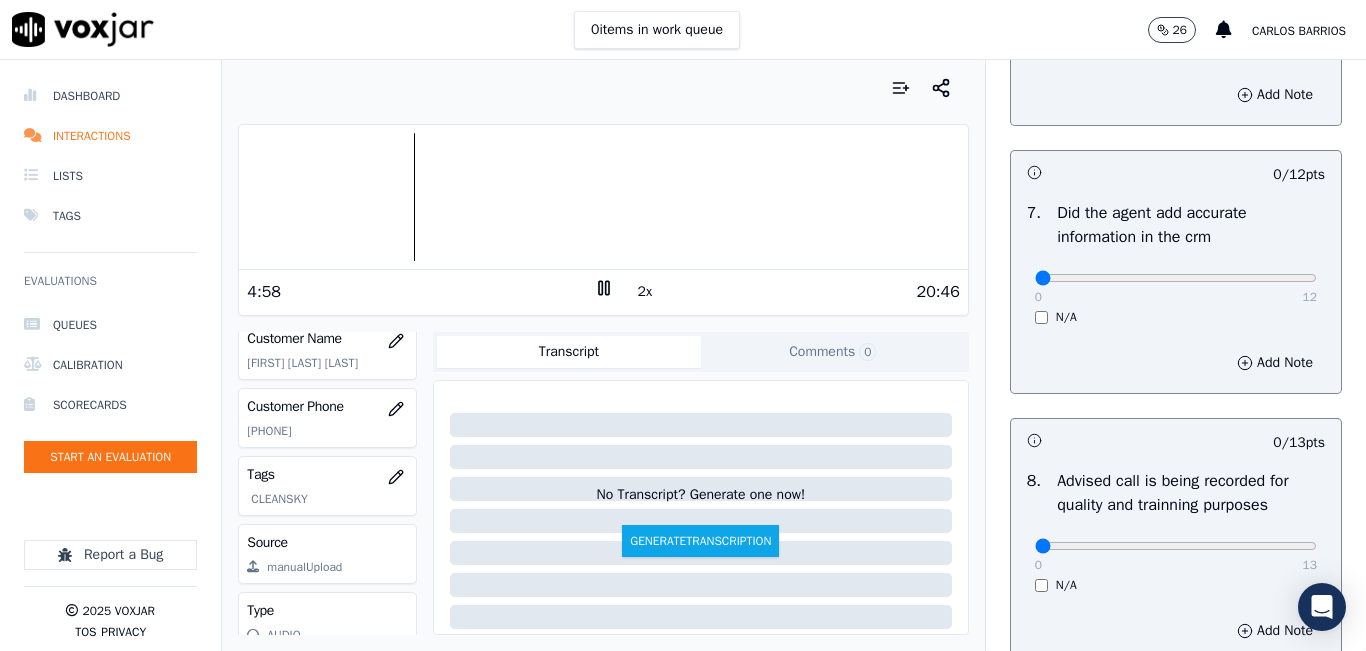 scroll, scrollTop: 1700, scrollLeft: 0, axis: vertical 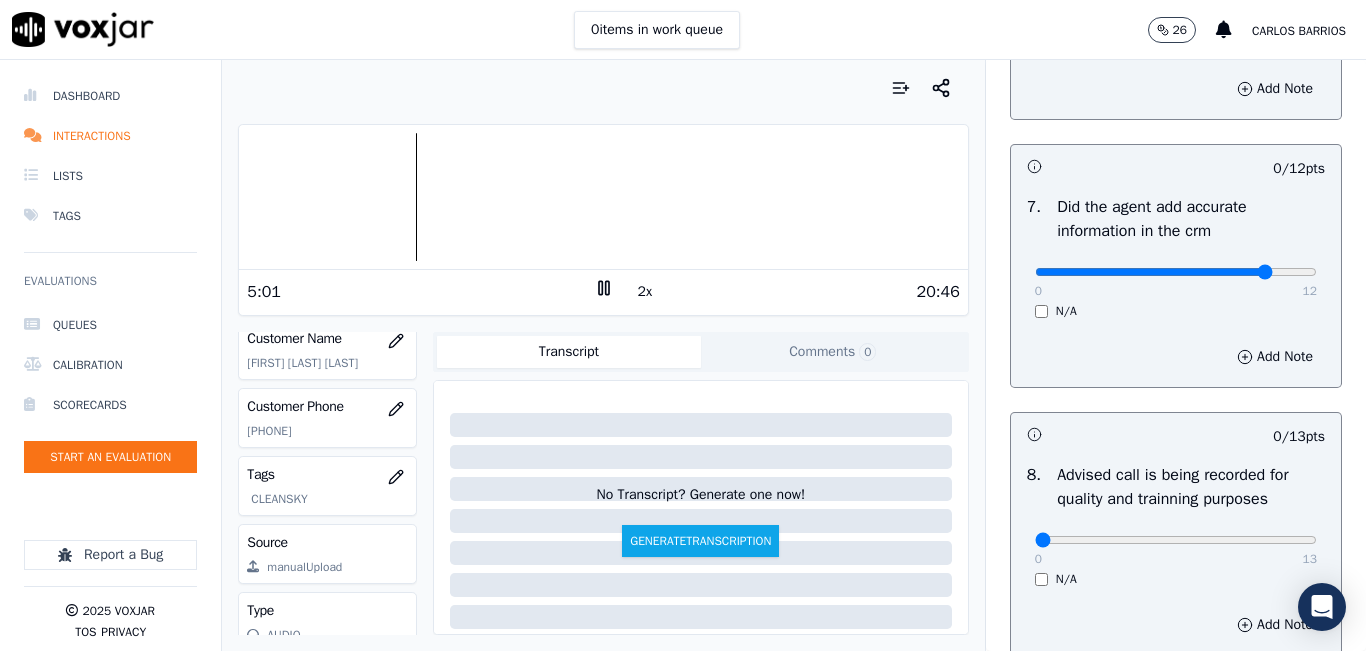 type on "10" 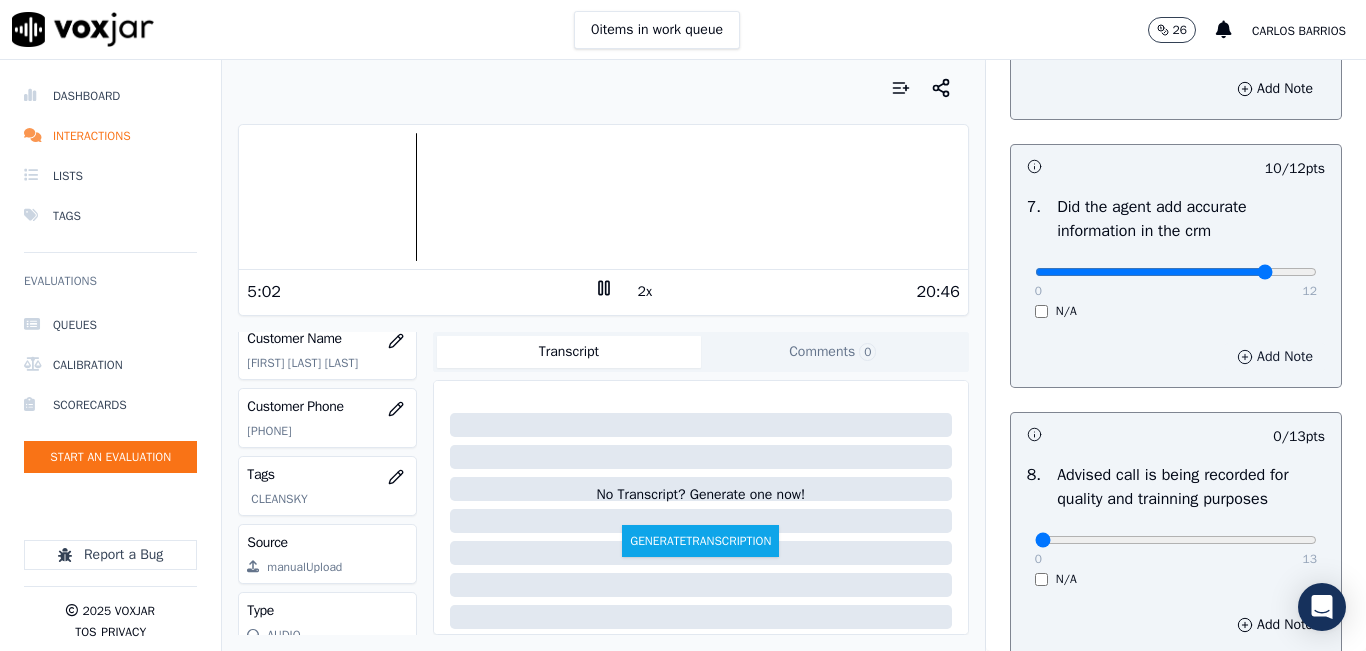 click on "Add Note" at bounding box center [1275, 357] 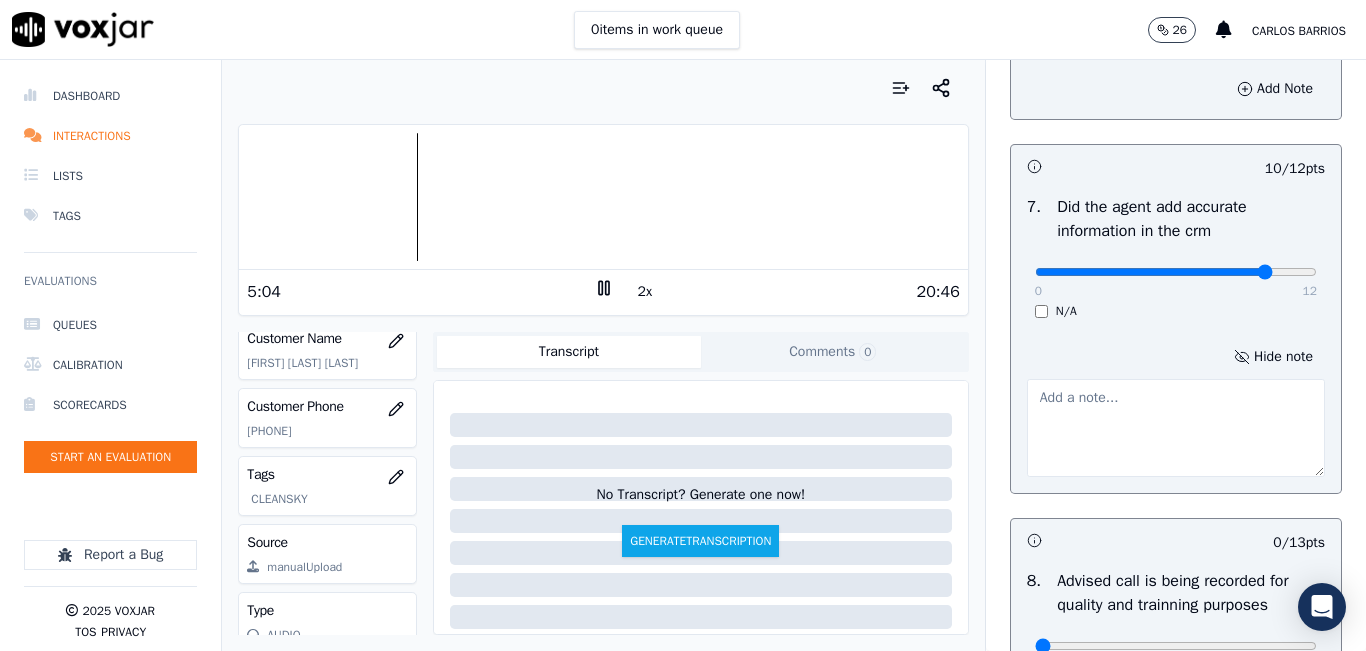 click at bounding box center (1176, 428) 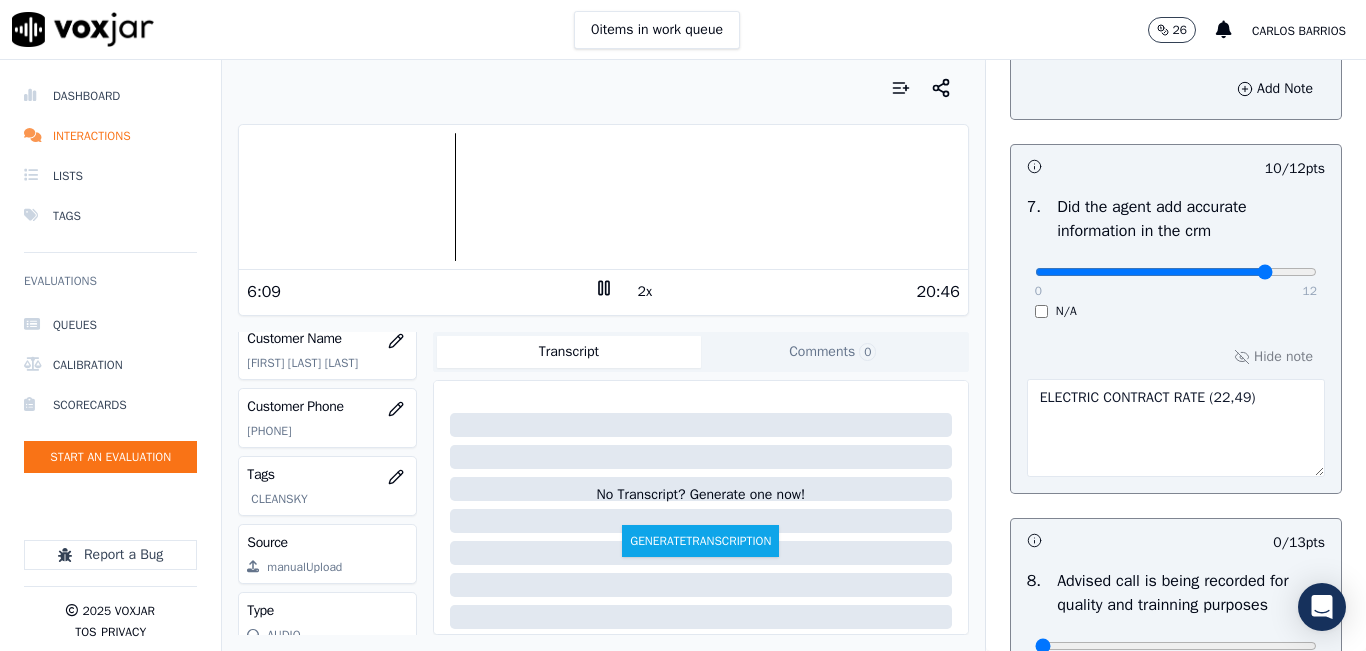 type on "ELECTRIC CONTRACT RATE (22,49)" 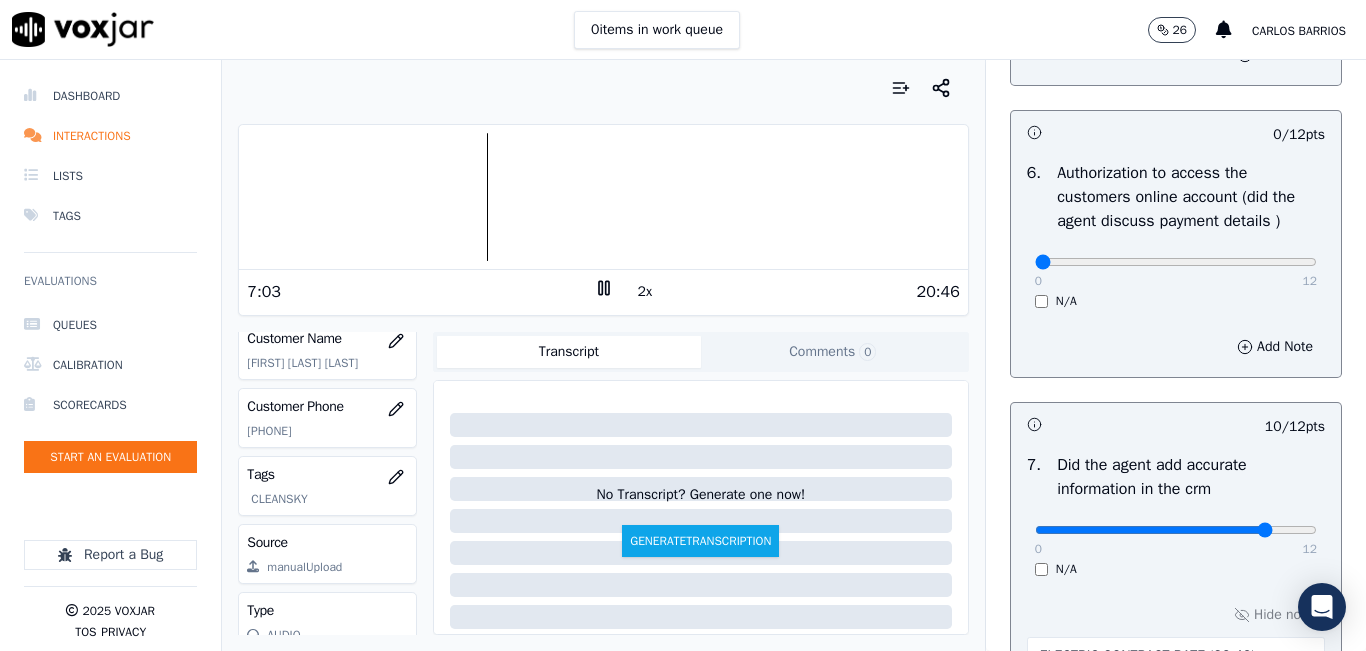 scroll, scrollTop: 1400, scrollLeft: 0, axis: vertical 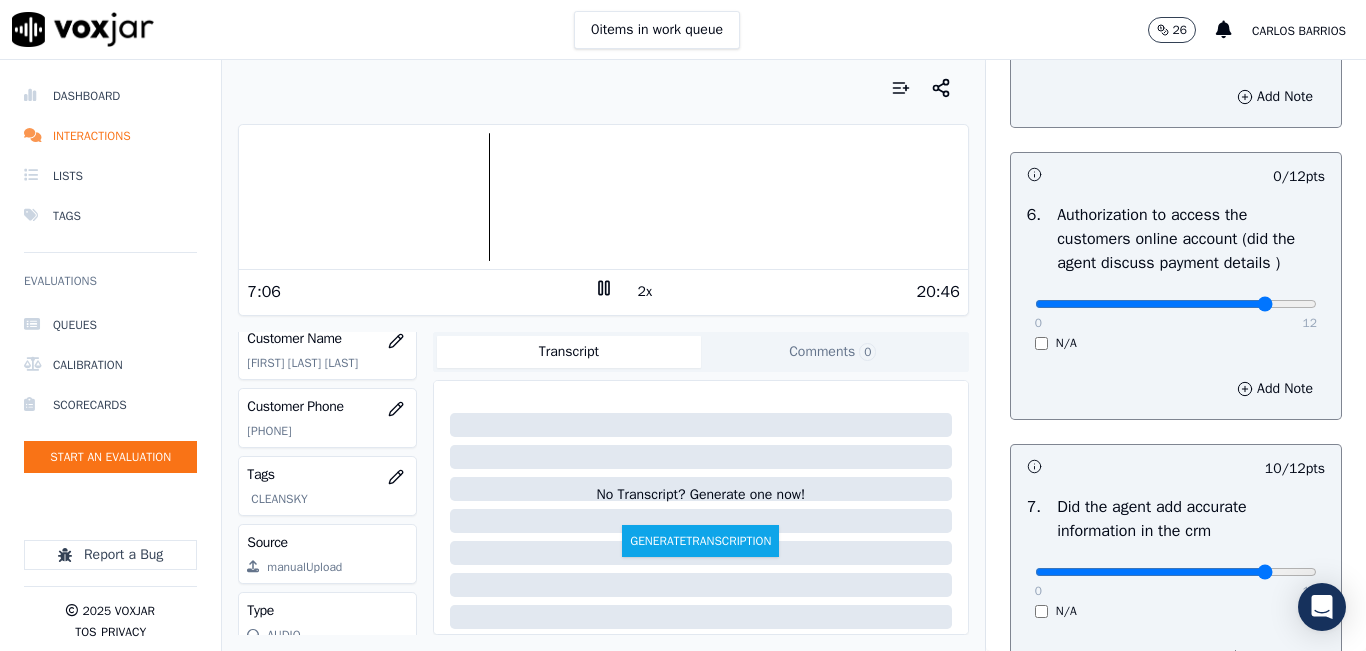 type on "10" 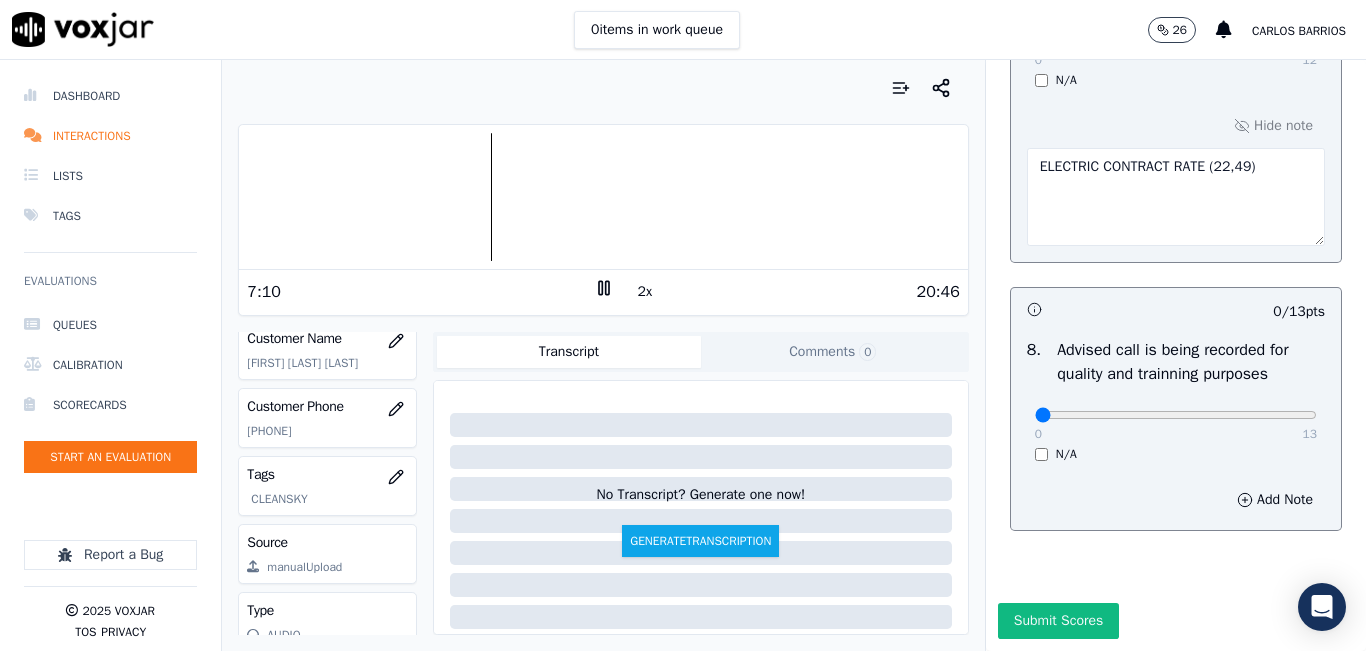 scroll, scrollTop: 2024, scrollLeft: 0, axis: vertical 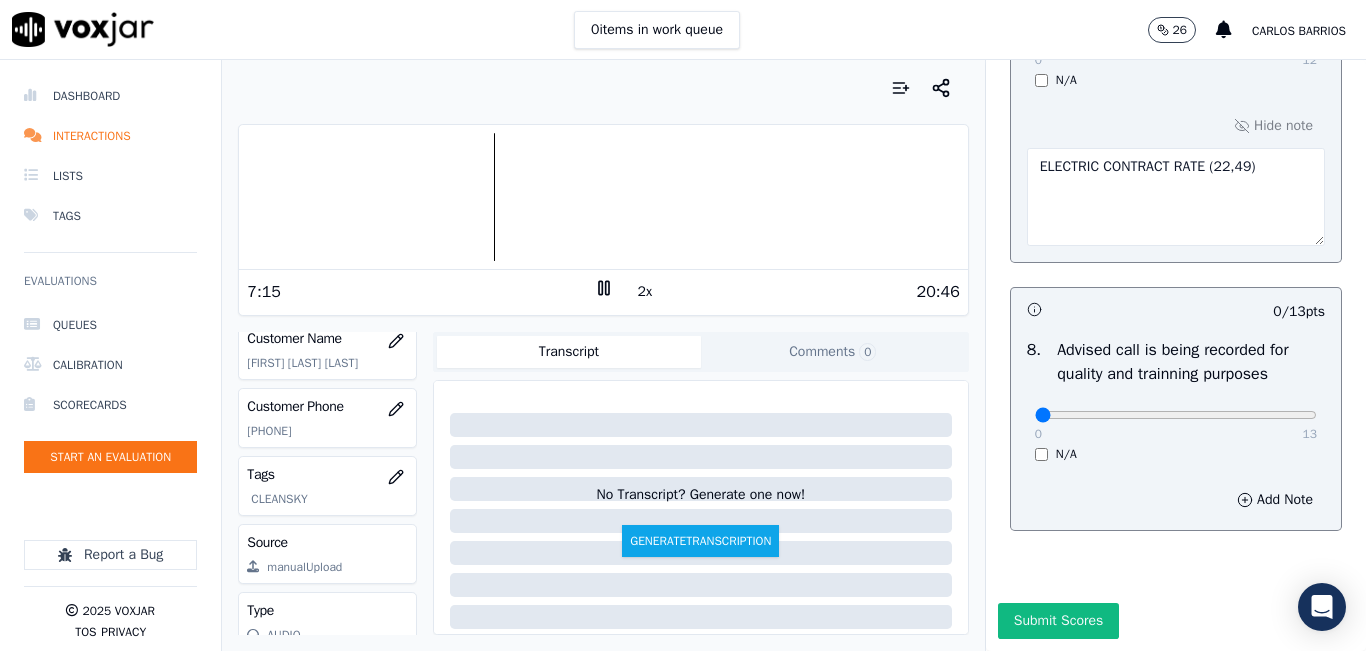click at bounding box center [603, 197] 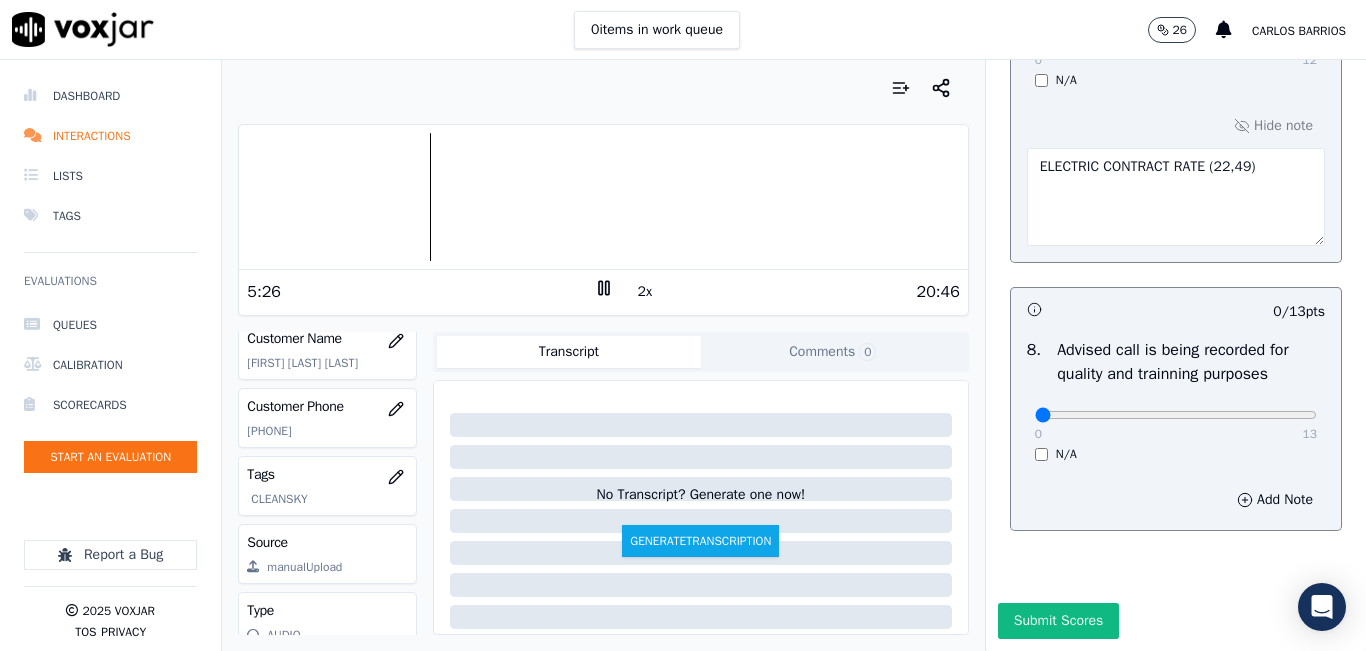 click at bounding box center (603, 197) 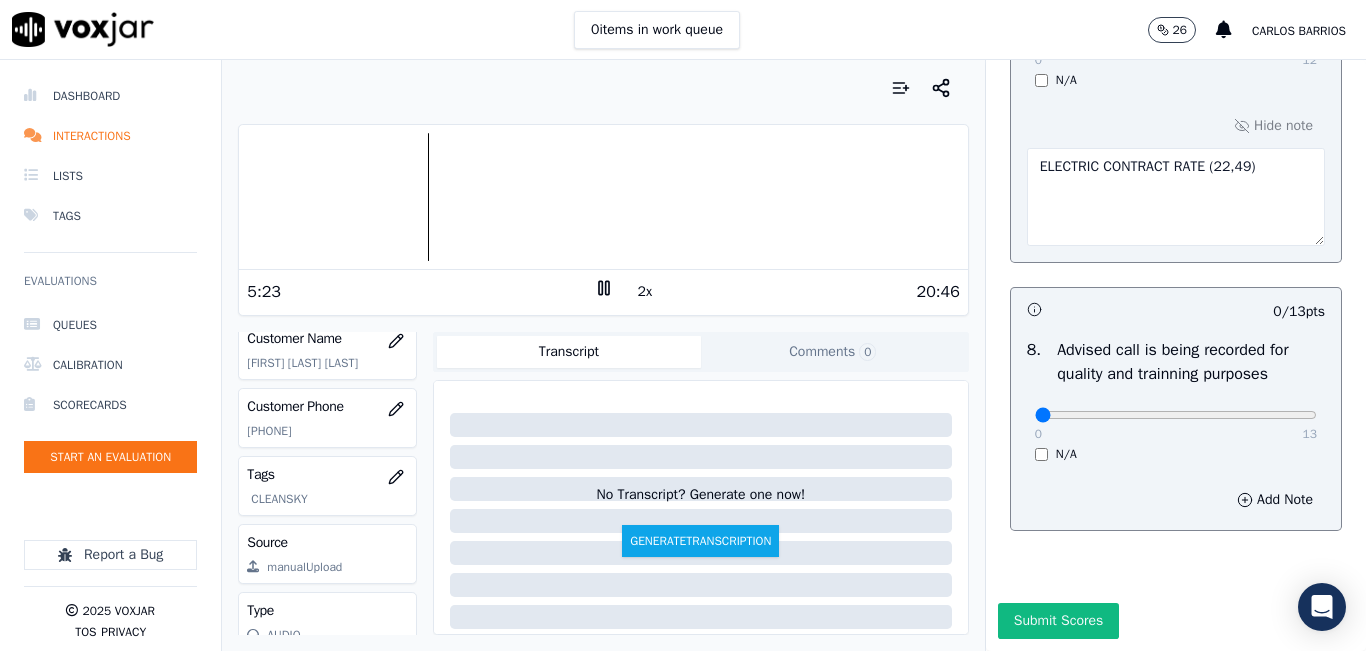 click at bounding box center [603, 197] 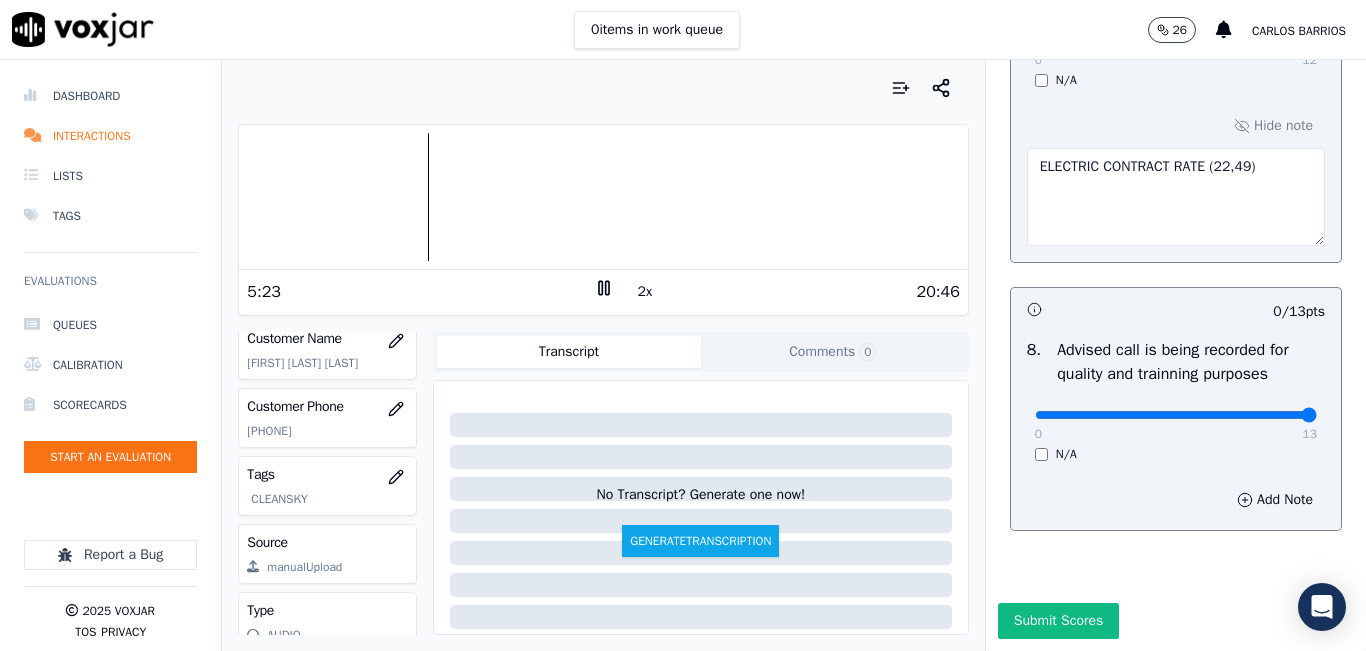 type on "13" 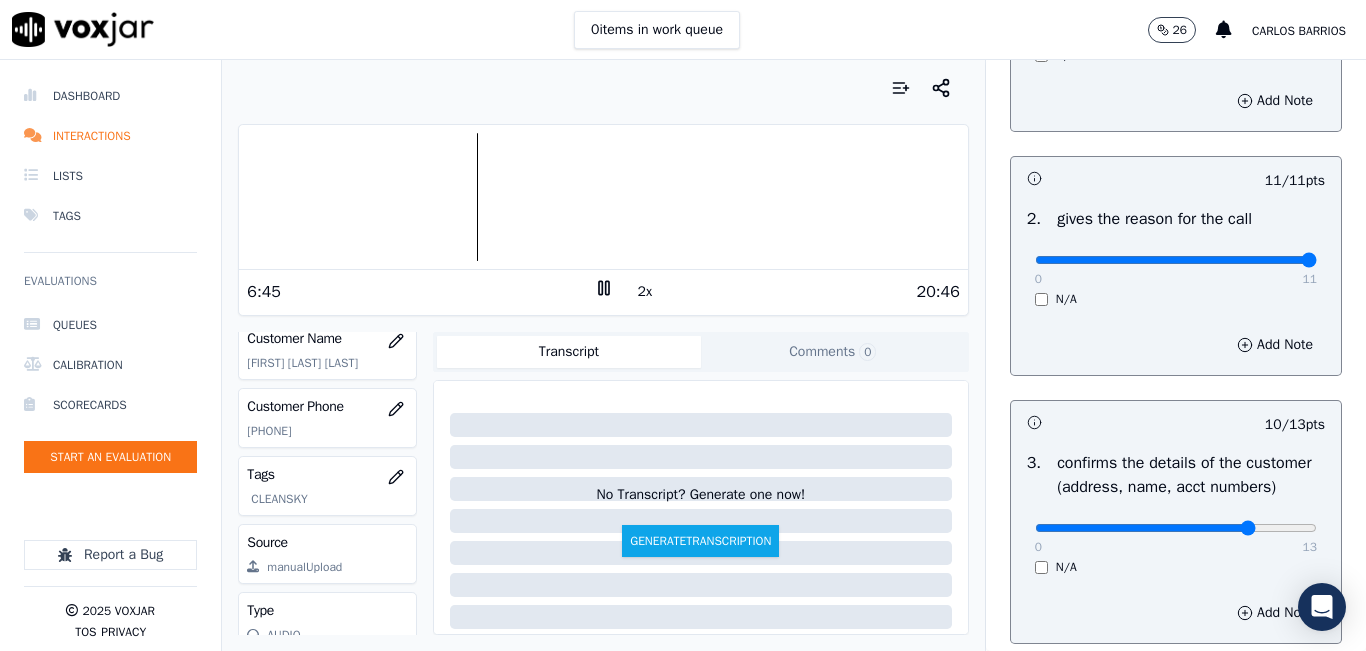 scroll, scrollTop: 424, scrollLeft: 0, axis: vertical 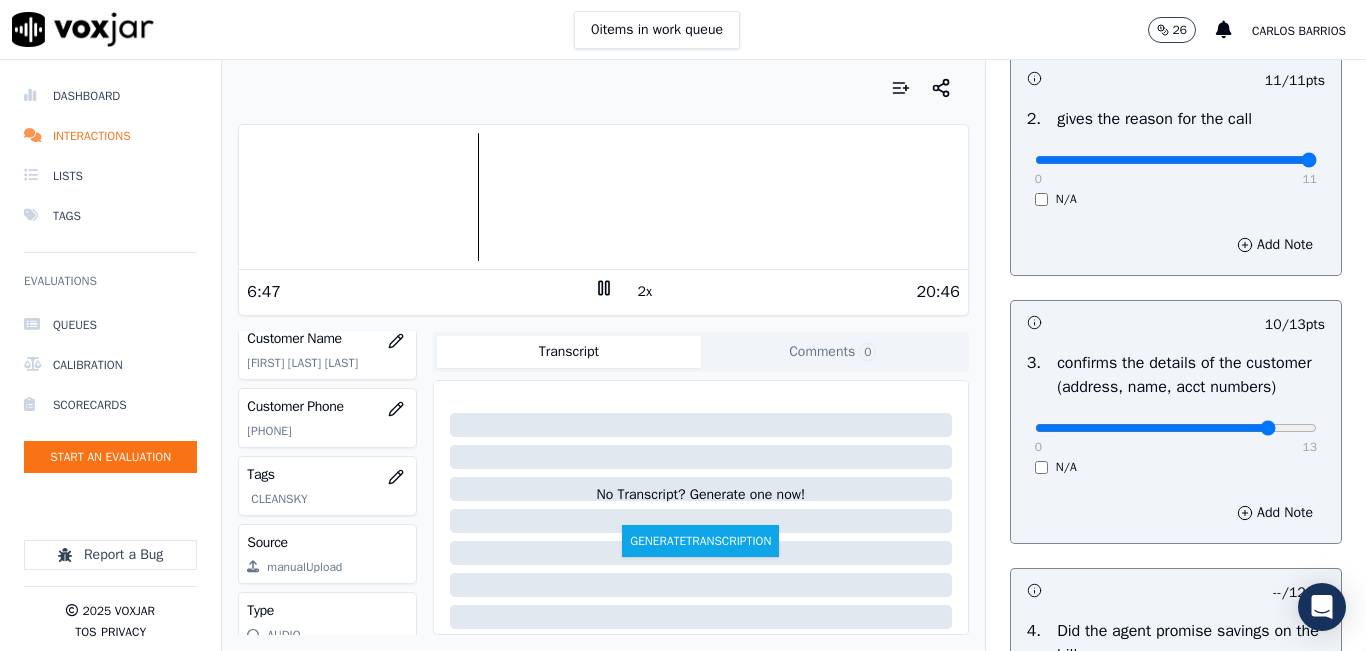 type on "11" 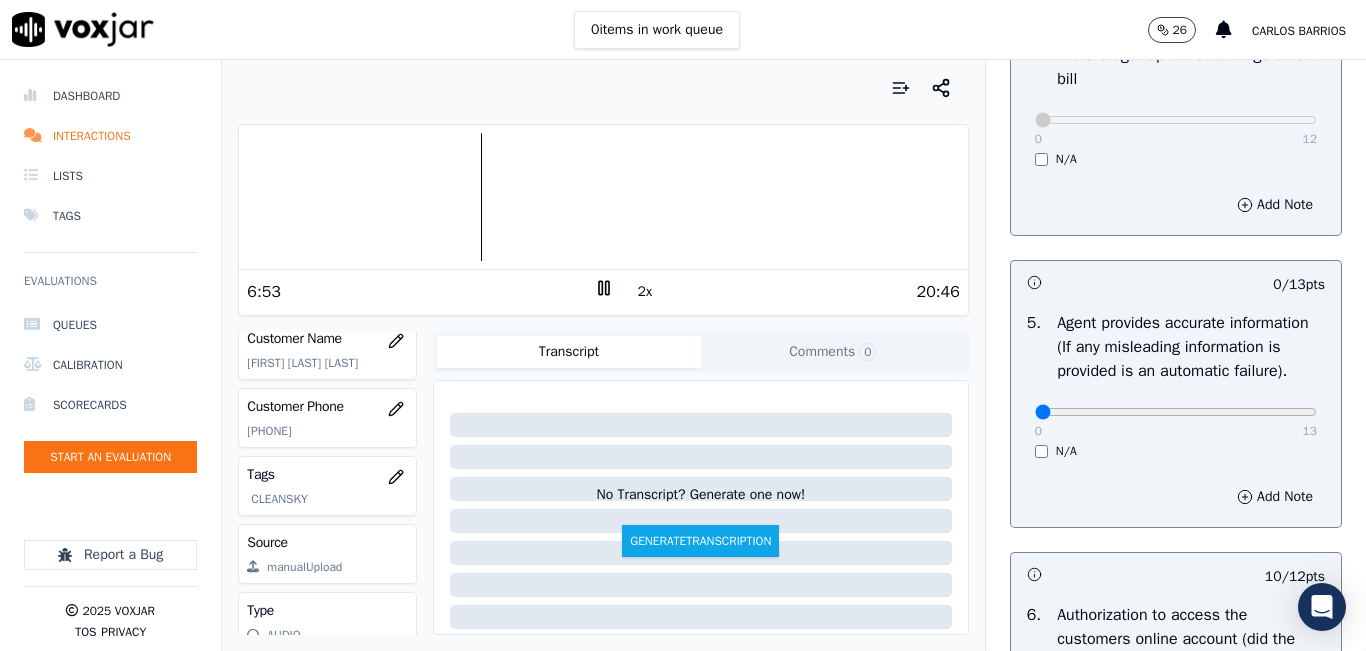 scroll, scrollTop: 1200, scrollLeft: 0, axis: vertical 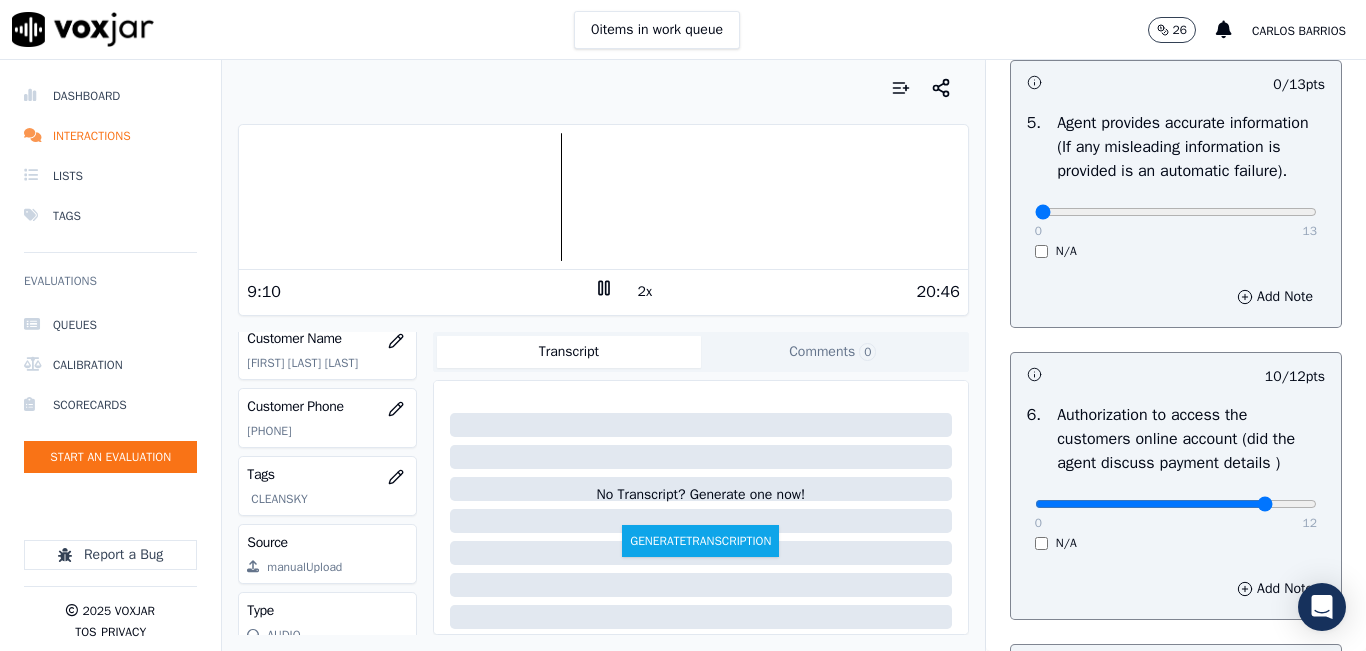 click at bounding box center [603, 197] 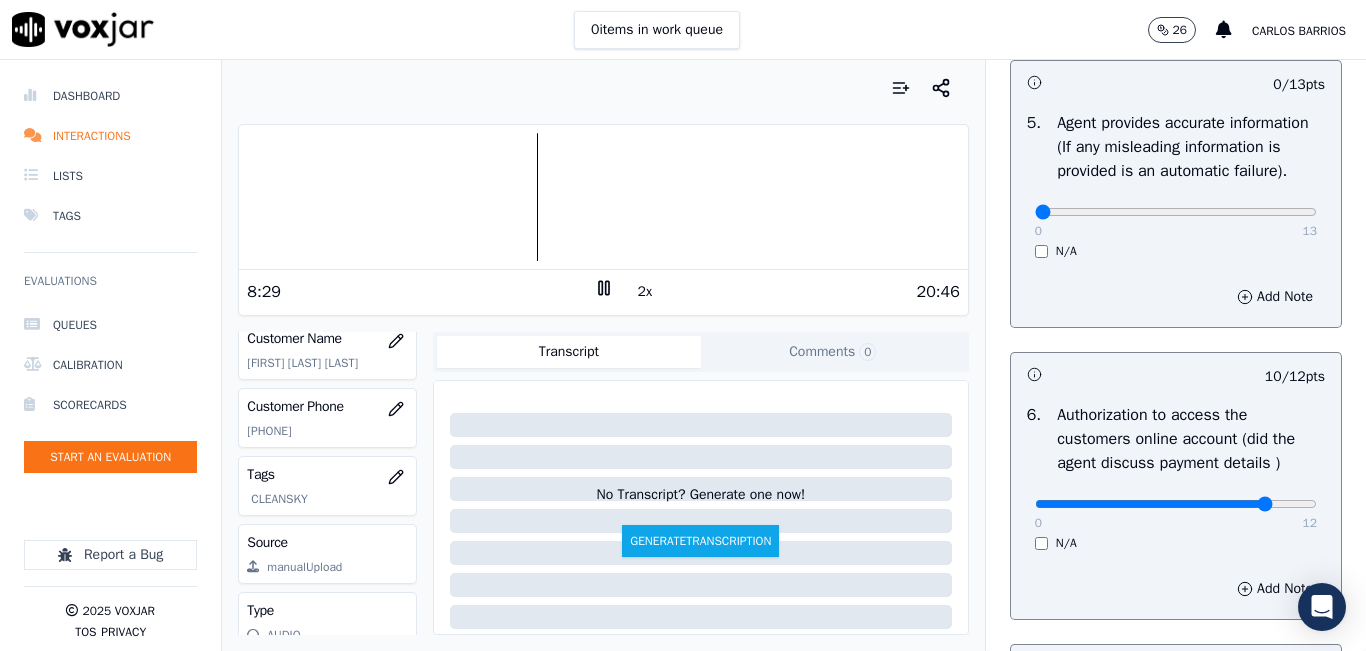 click at bounding box center (603, 197) 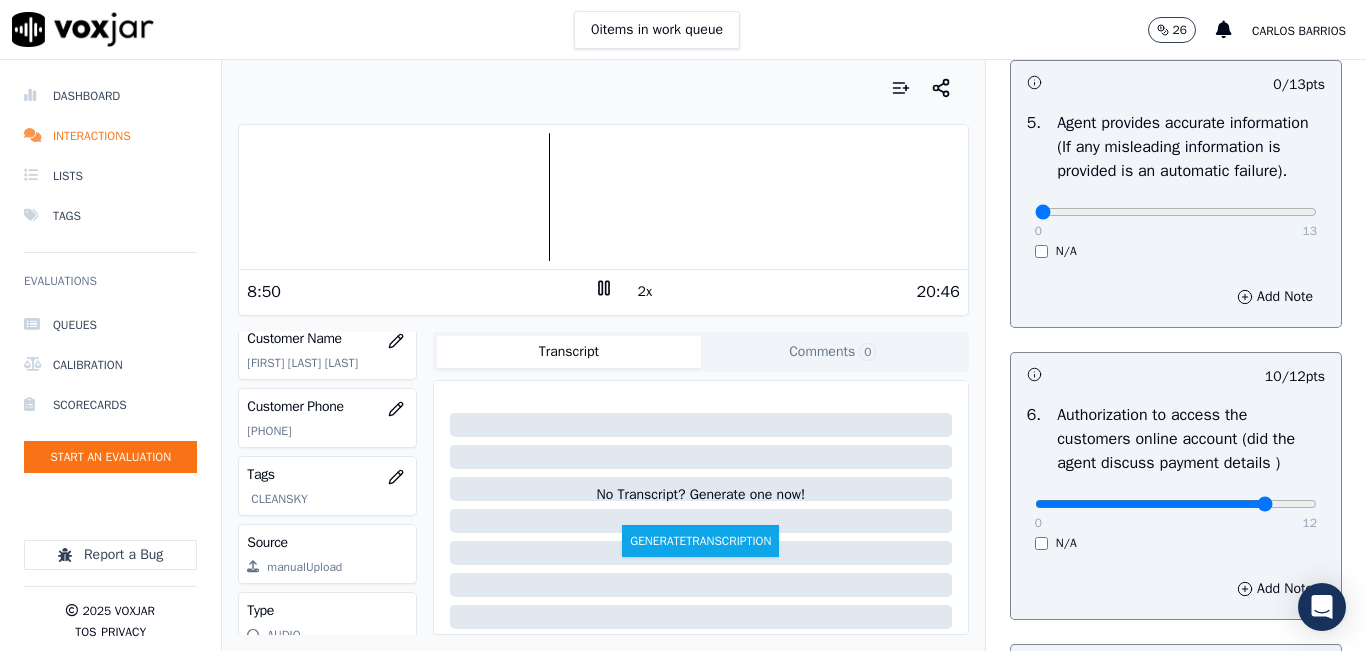 click at bounding box center (603, 197) 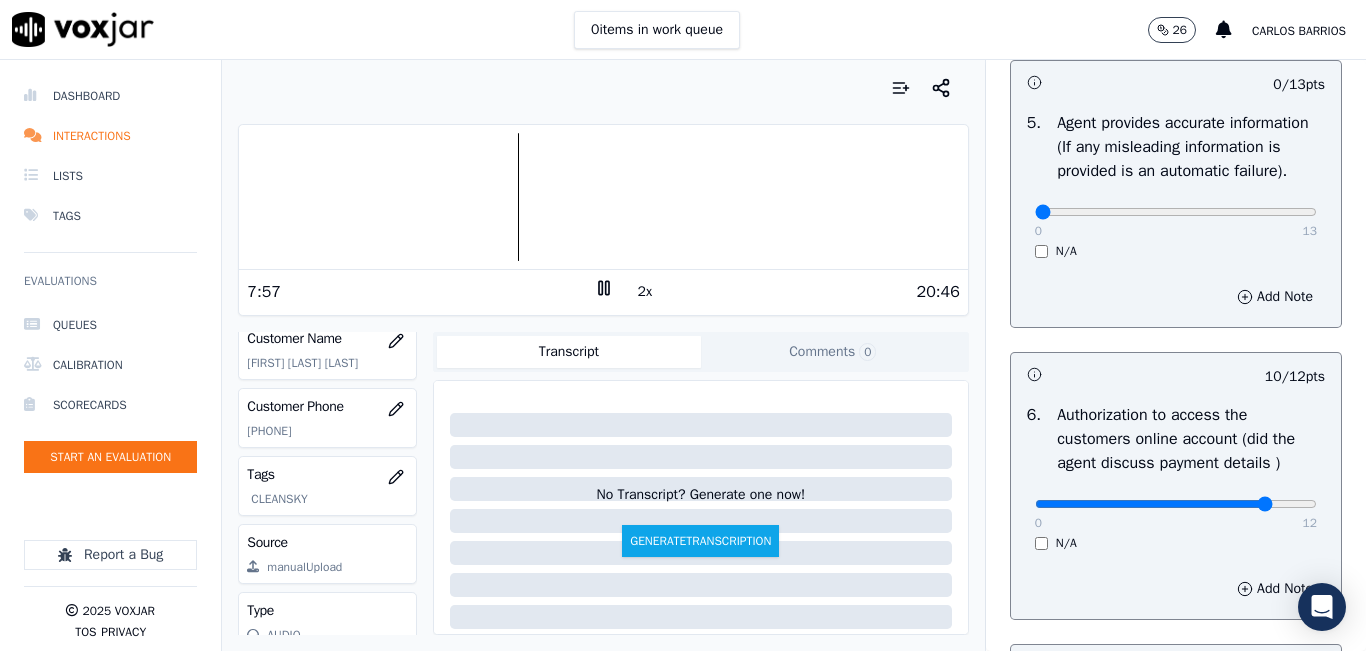 click on "0   13     N/A" at bounding box center [1176, 221] 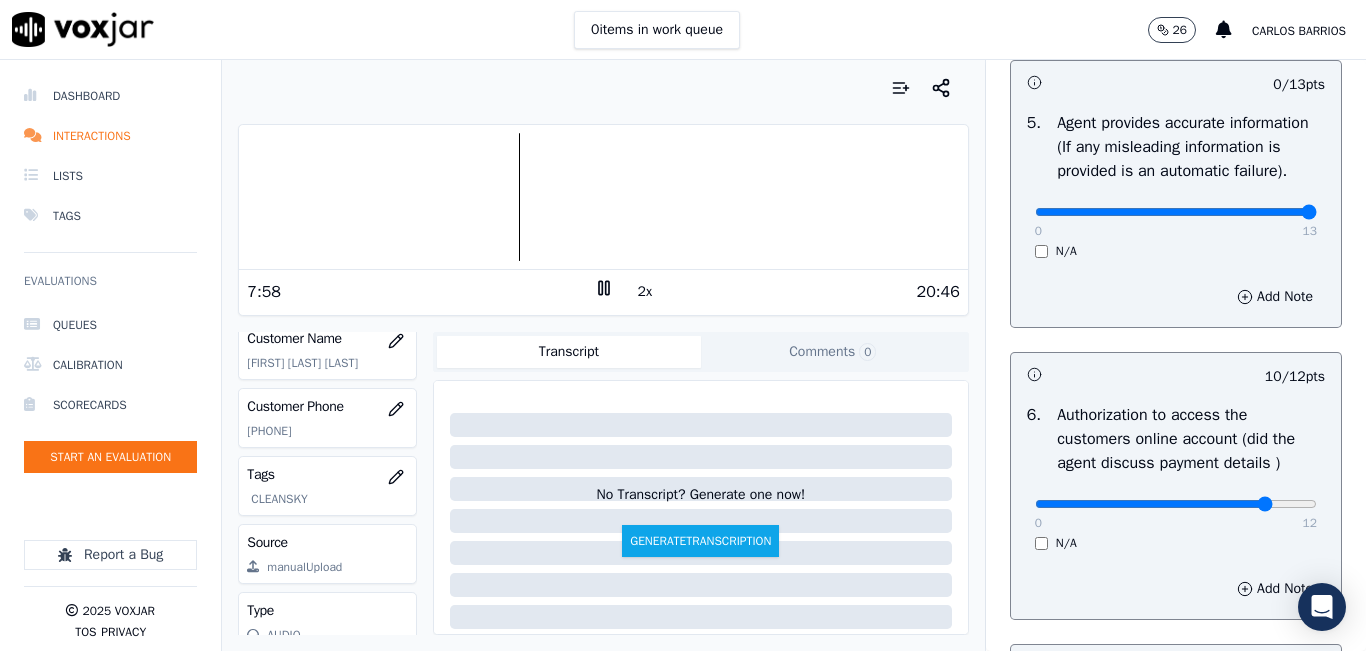 type on "13" 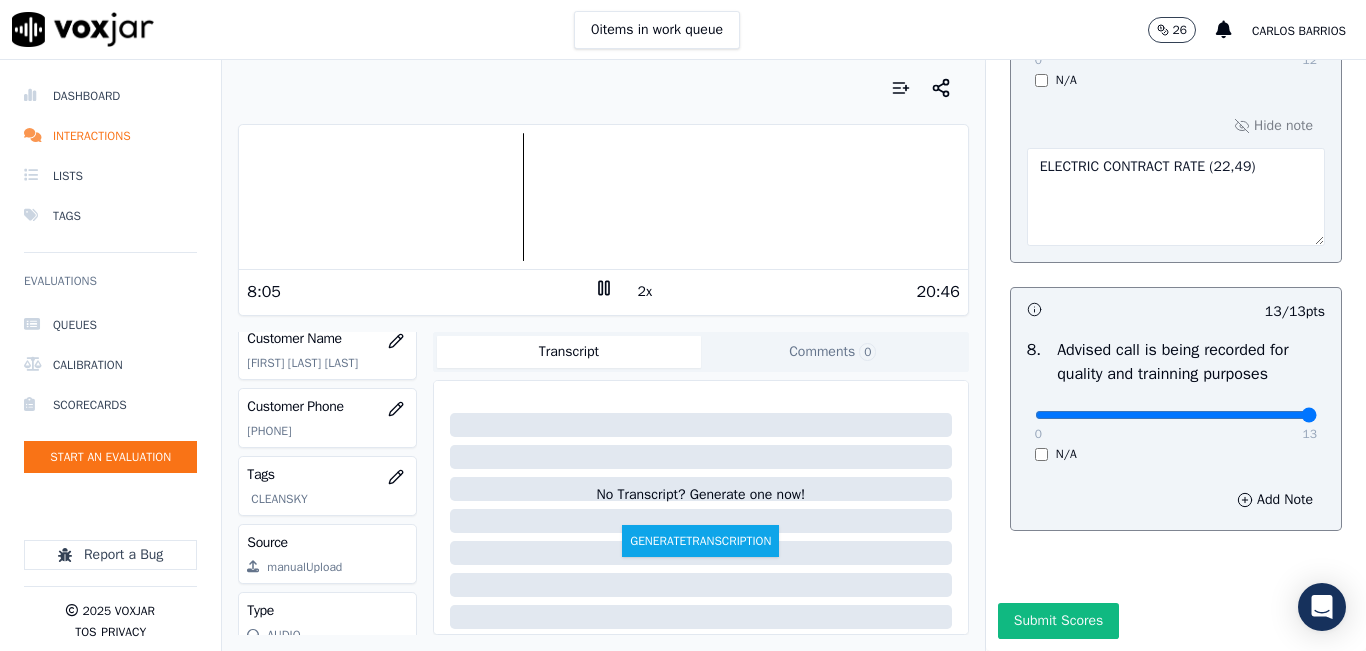 scroll, scrollTop: 2024, scrollLeft: 0, axis: vertical 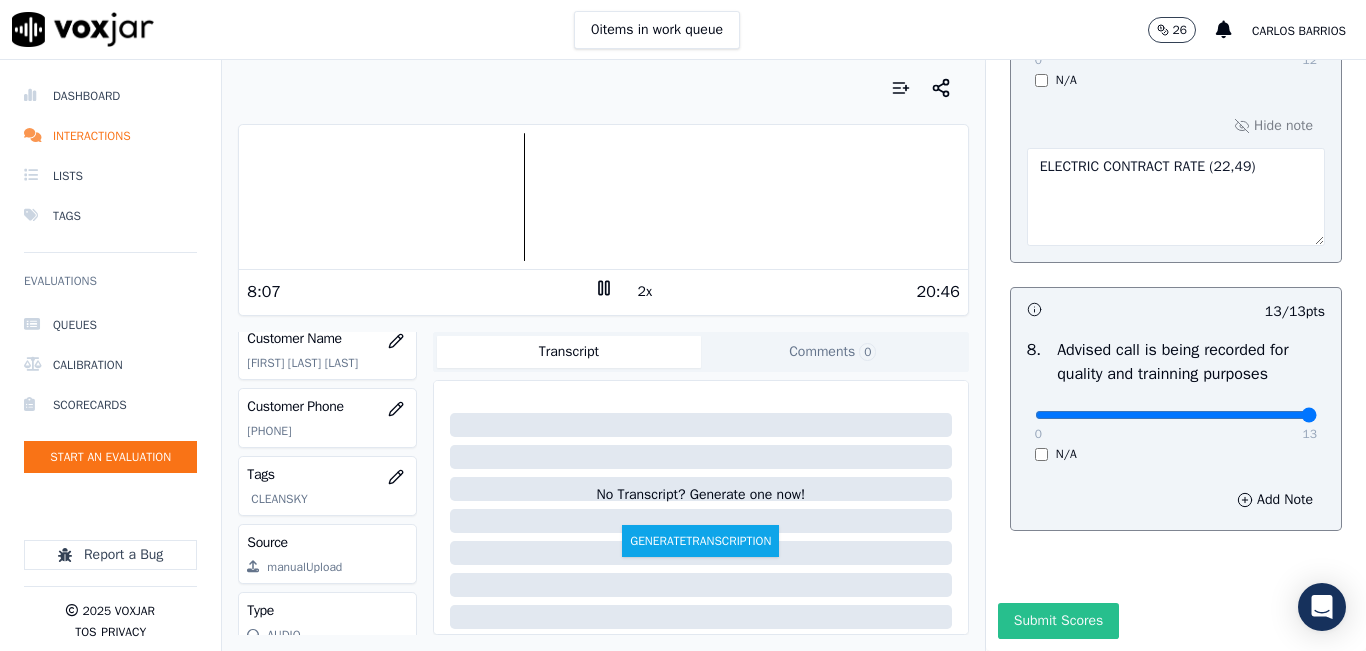 click on "Submit Scores" at bounding box center (1058, 621) 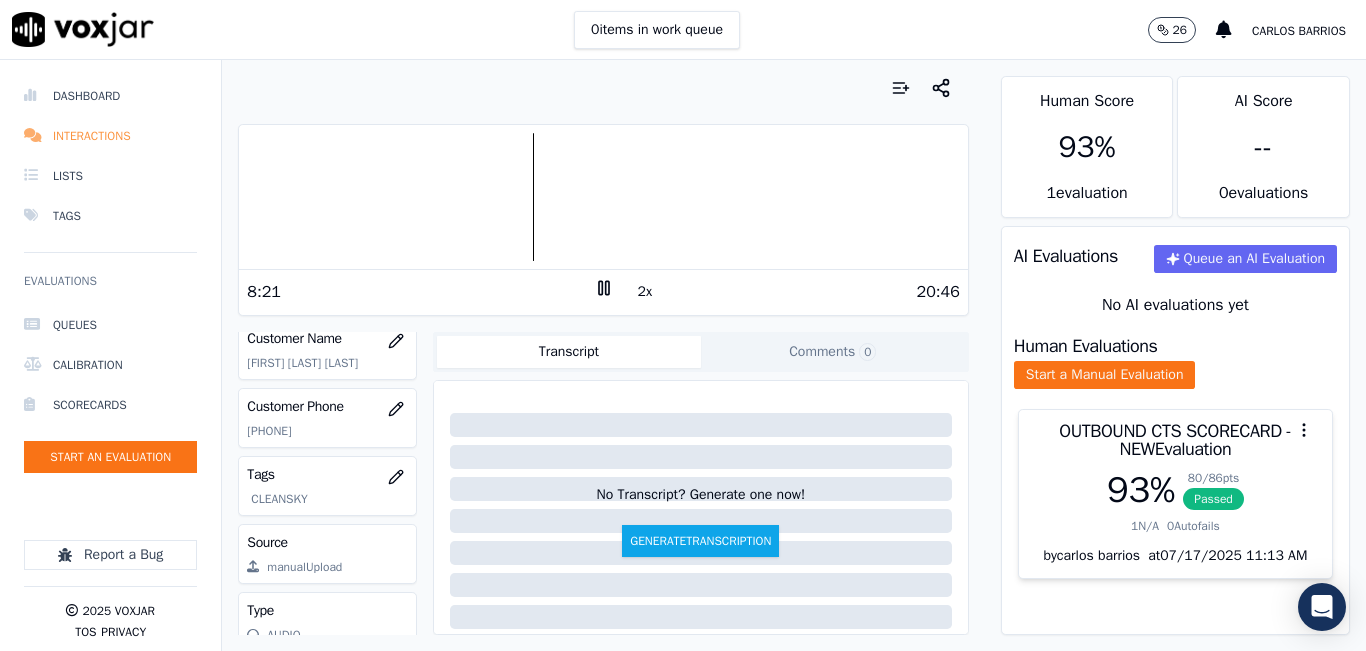 click on "Interactions" at bounding box center (110, 136) 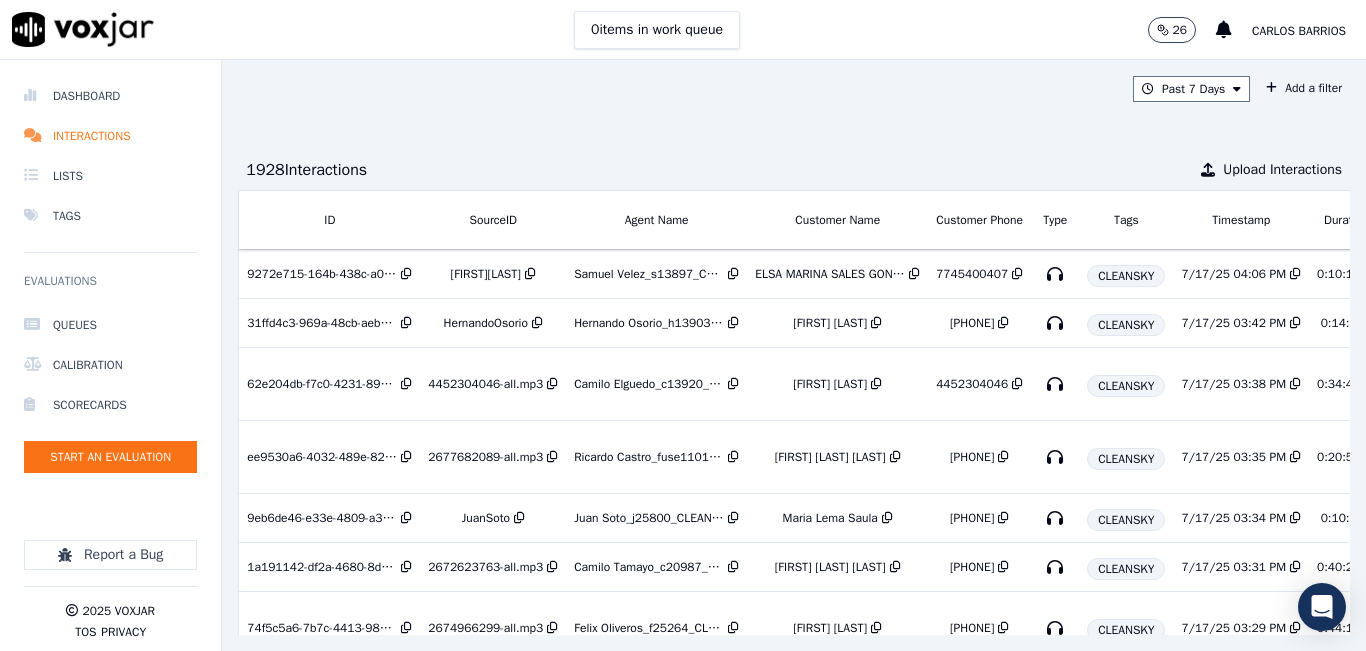 scroll, scrollTop: 0, scrollLeft: 320, axis: horizontal 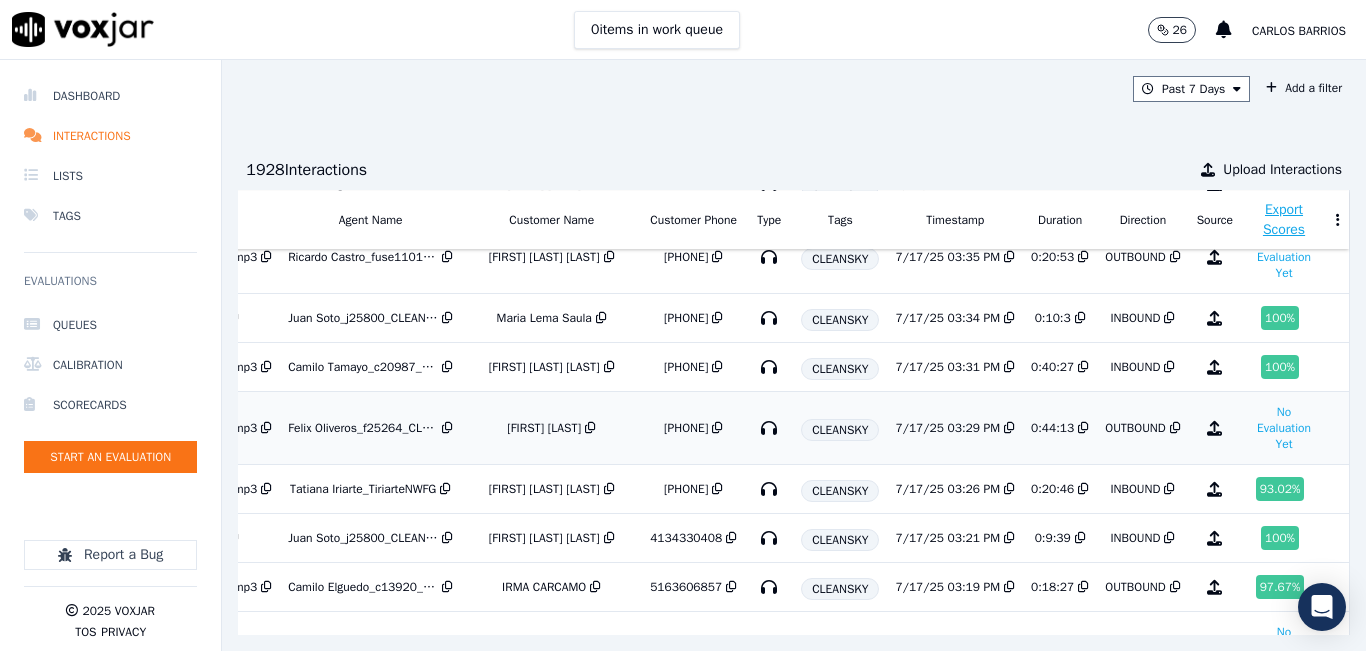 click on "[FIRST] [LAST]" at bounding box center [544, 428] 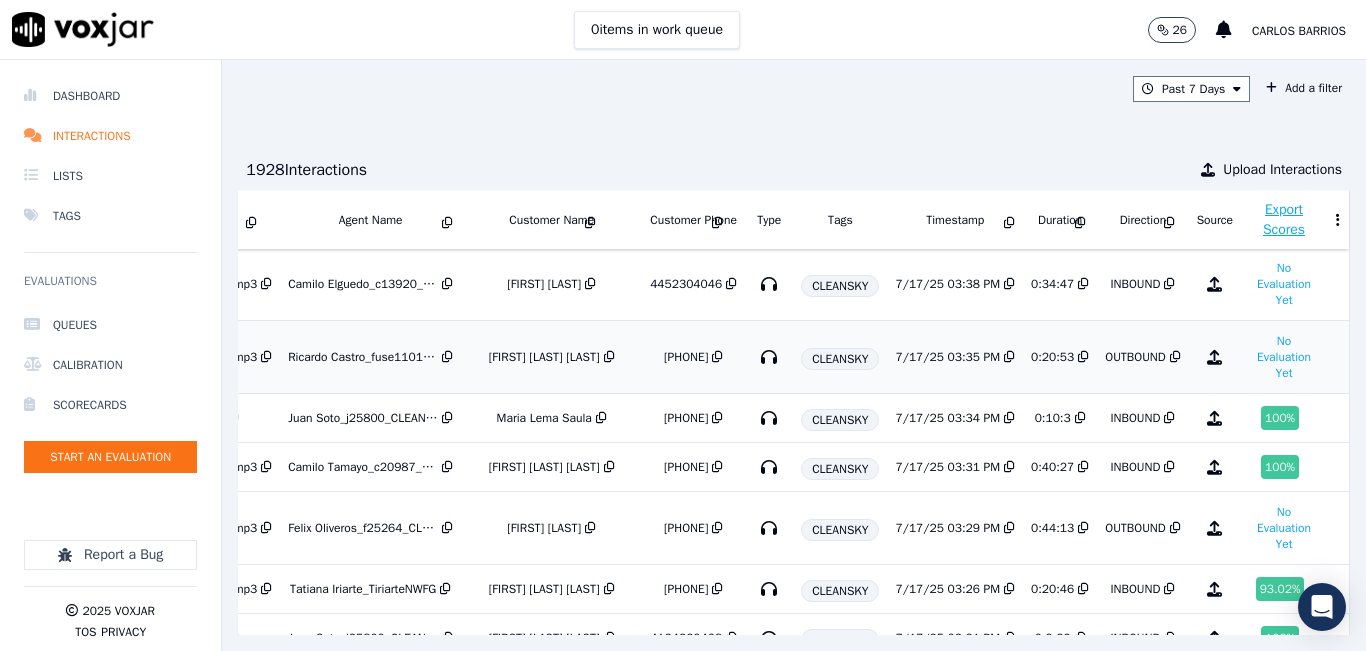 scroll, scrollTop: 200, scrollLeft: 320, axis: both 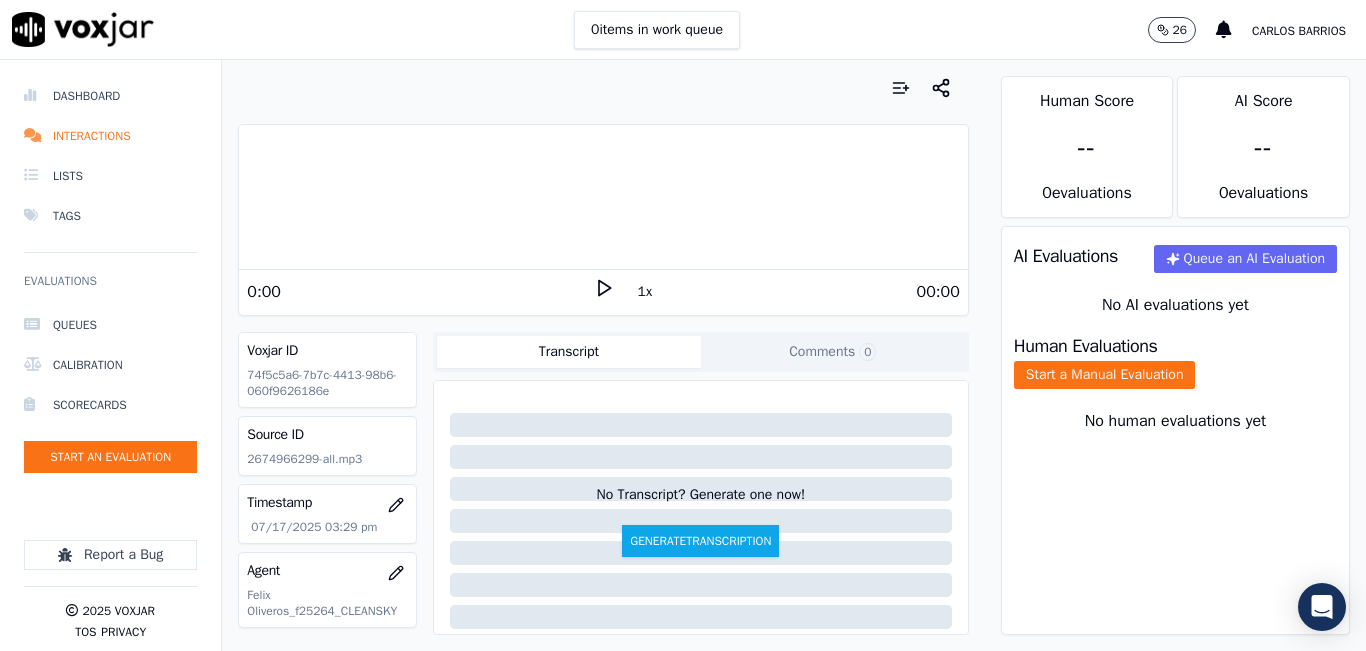 click 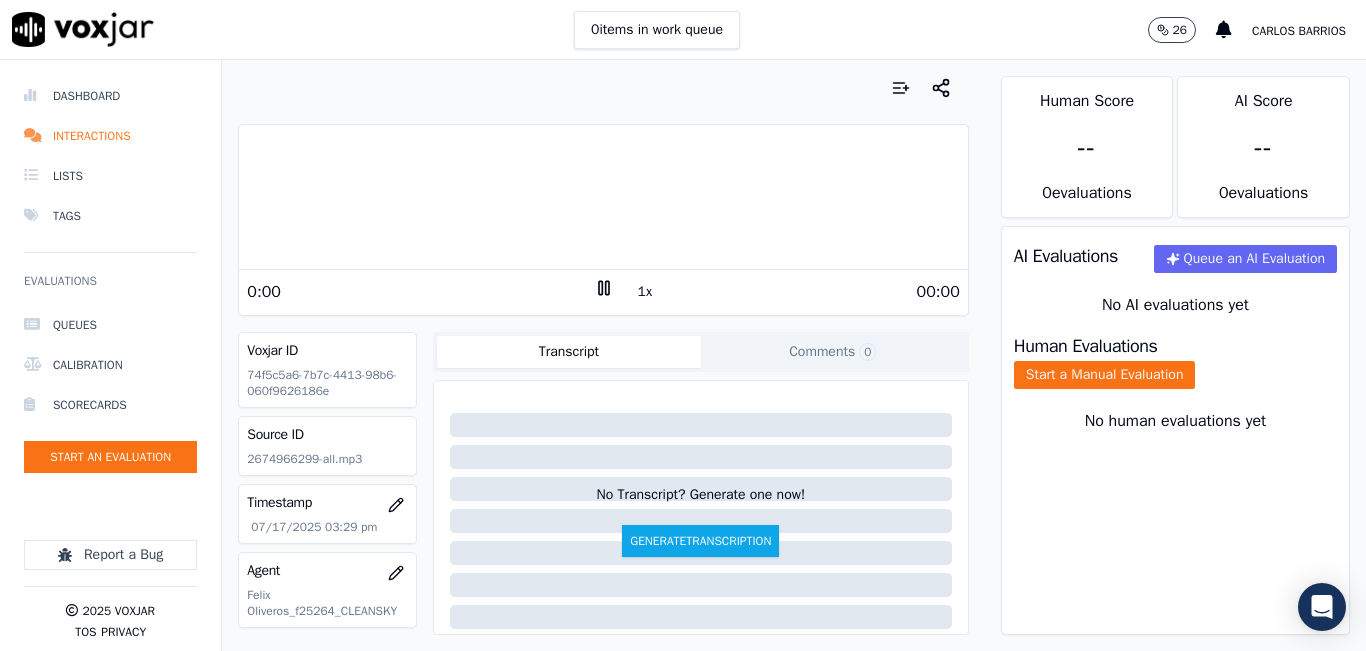 click on "1x" at bounding box center (645, 292) 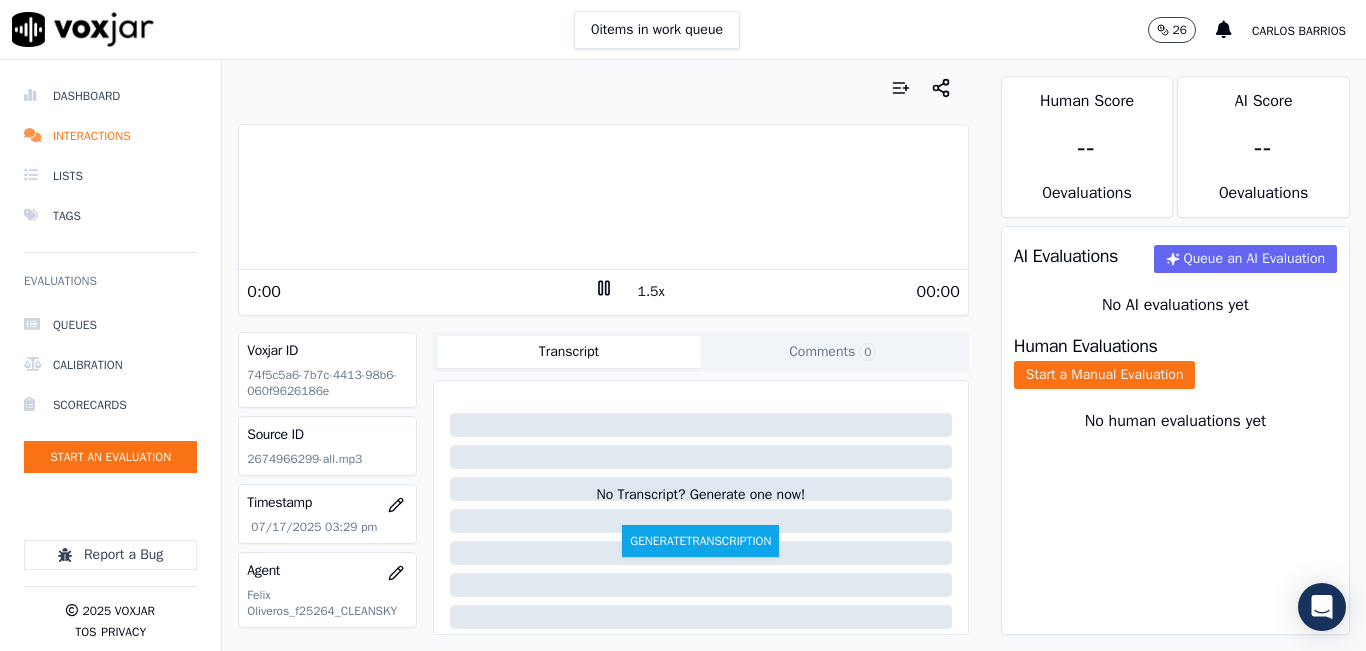 click on "1.5x" at bounding box center [651, 292] 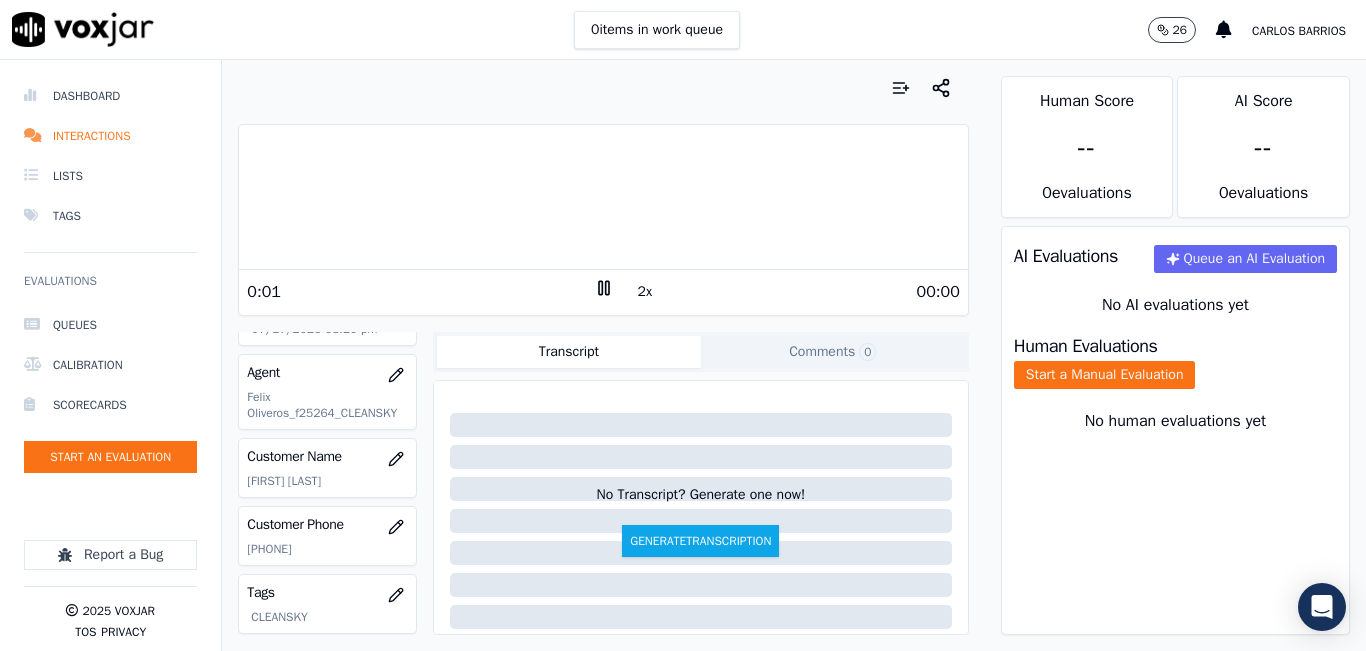 scroll, scrollTop: 200, scrollLeft: 0, axis: vertical 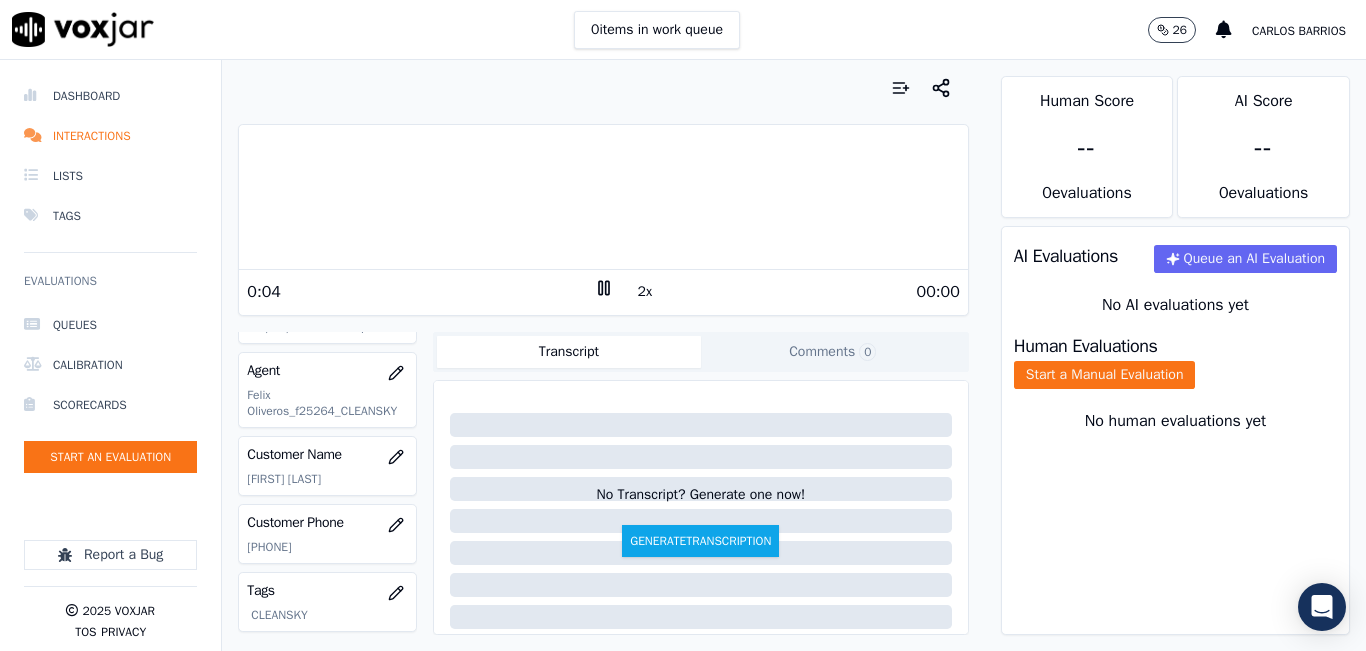 click on "[PHONE]" 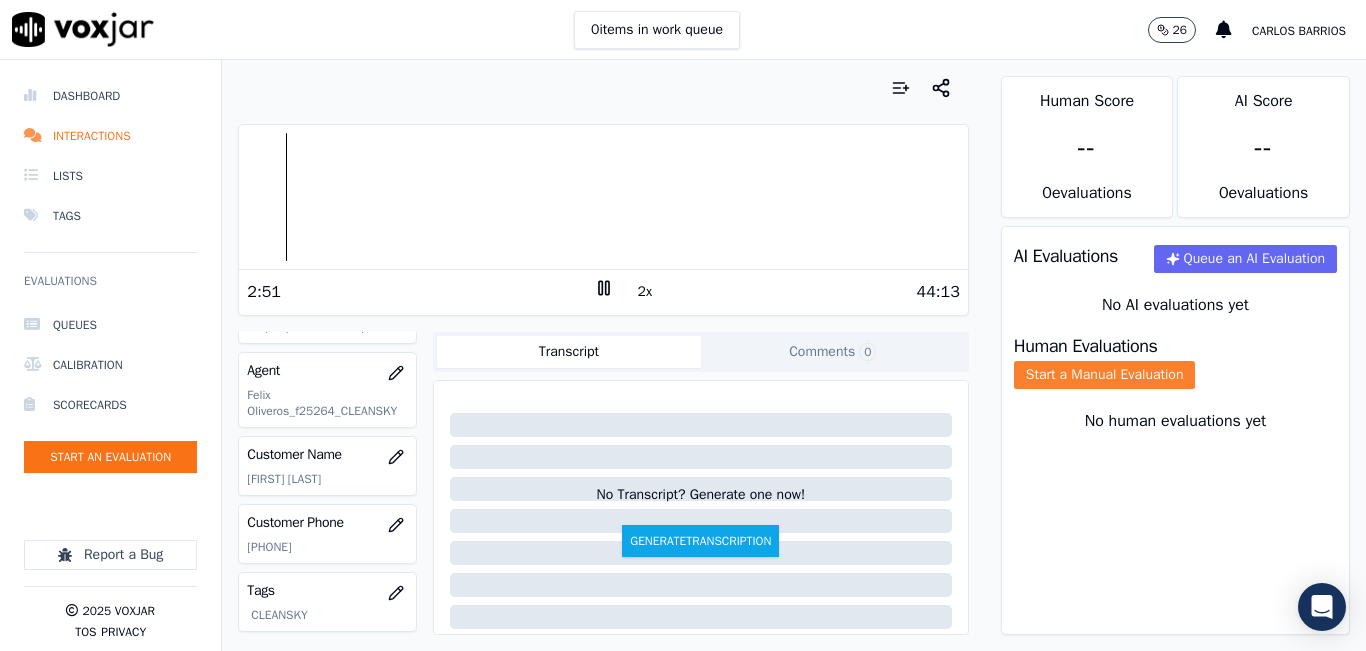 click on "Start a Manual Evaluation" 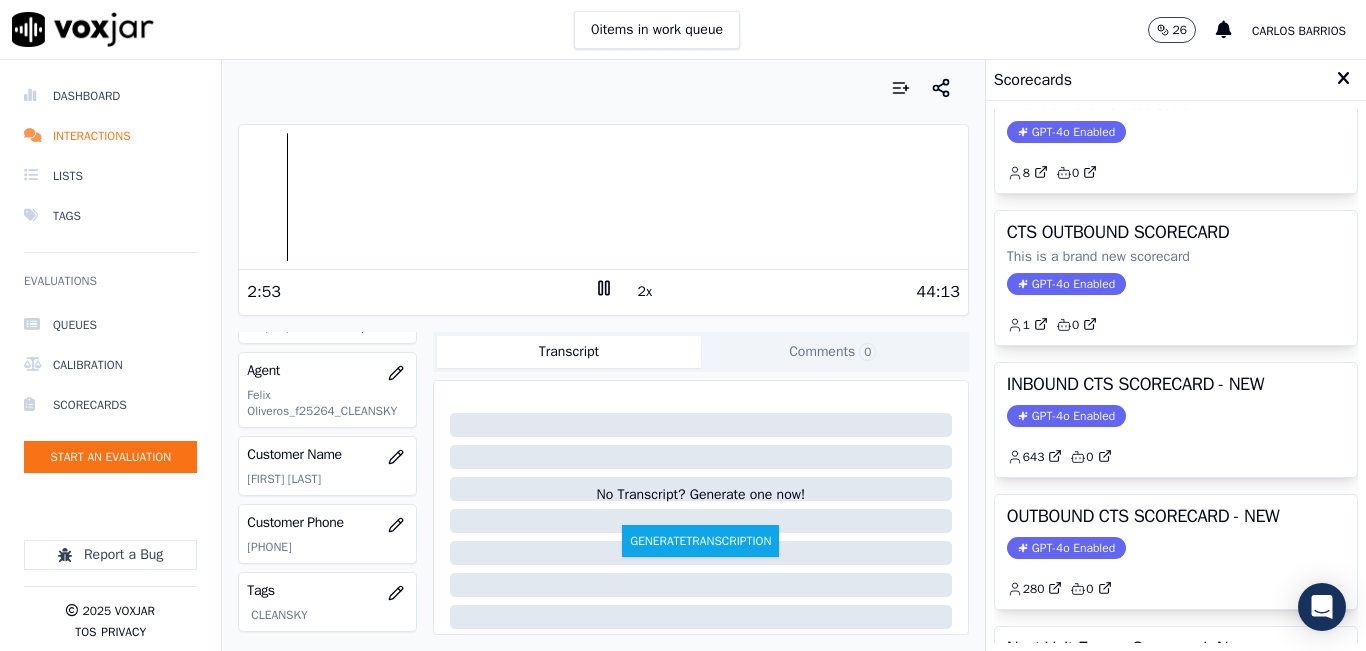 scroll, scrollTop: 200, scrollLeft: 0, axis: vertical 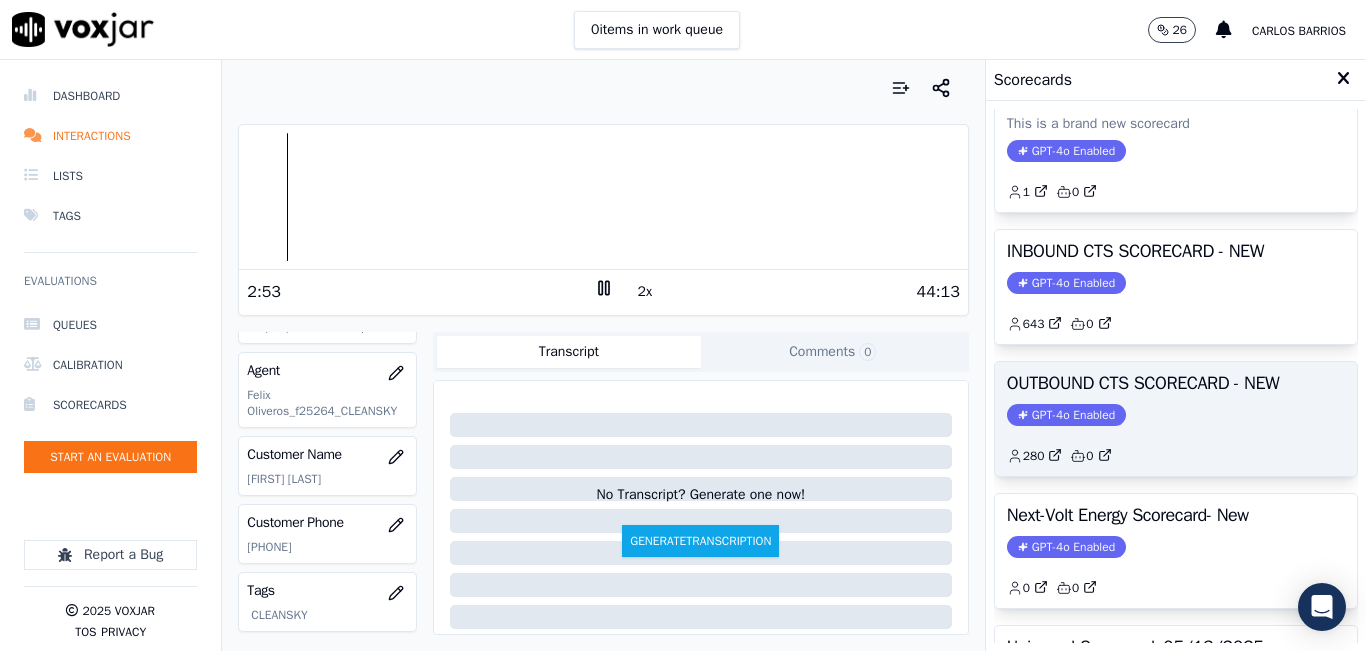 click on "OUTBOUND CTS SCORECARD - NEW        GPT-4o Enabled       280         0" at bounding box center [1176, 419] 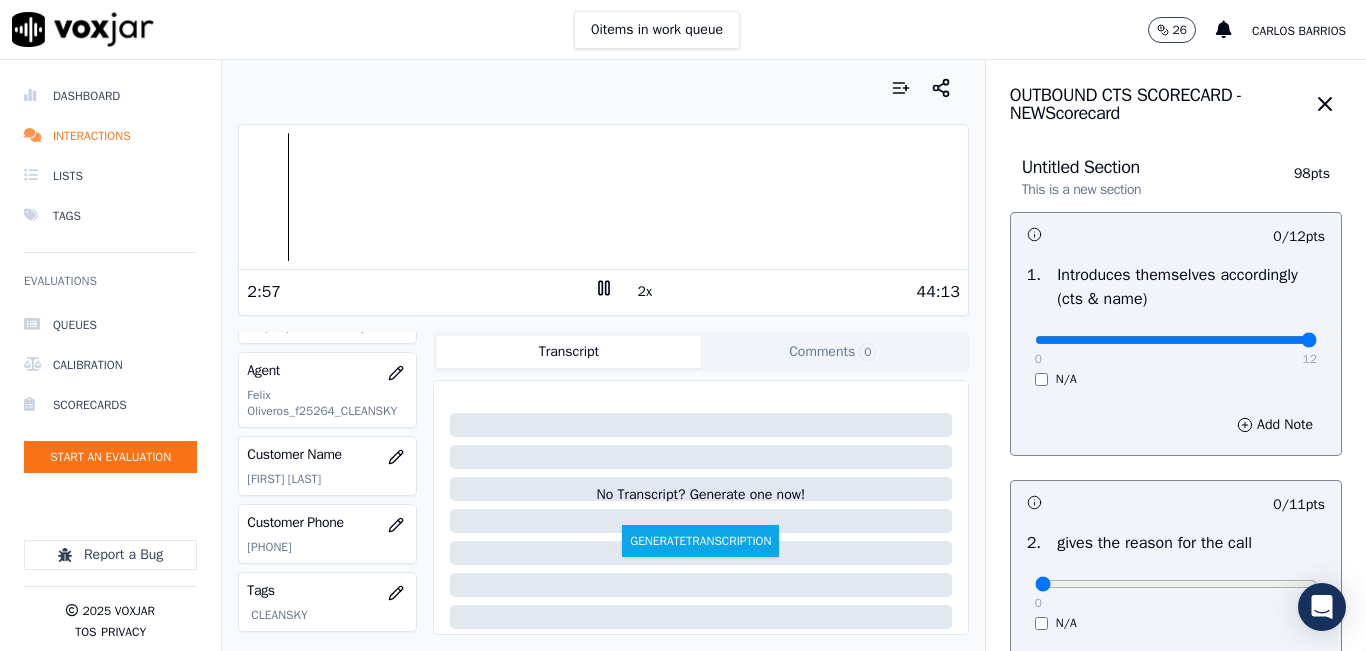 drag, startPoint x: 1260, startPoint y: 352, endPoint x: 1340, endPoint y: 352, distance: 80 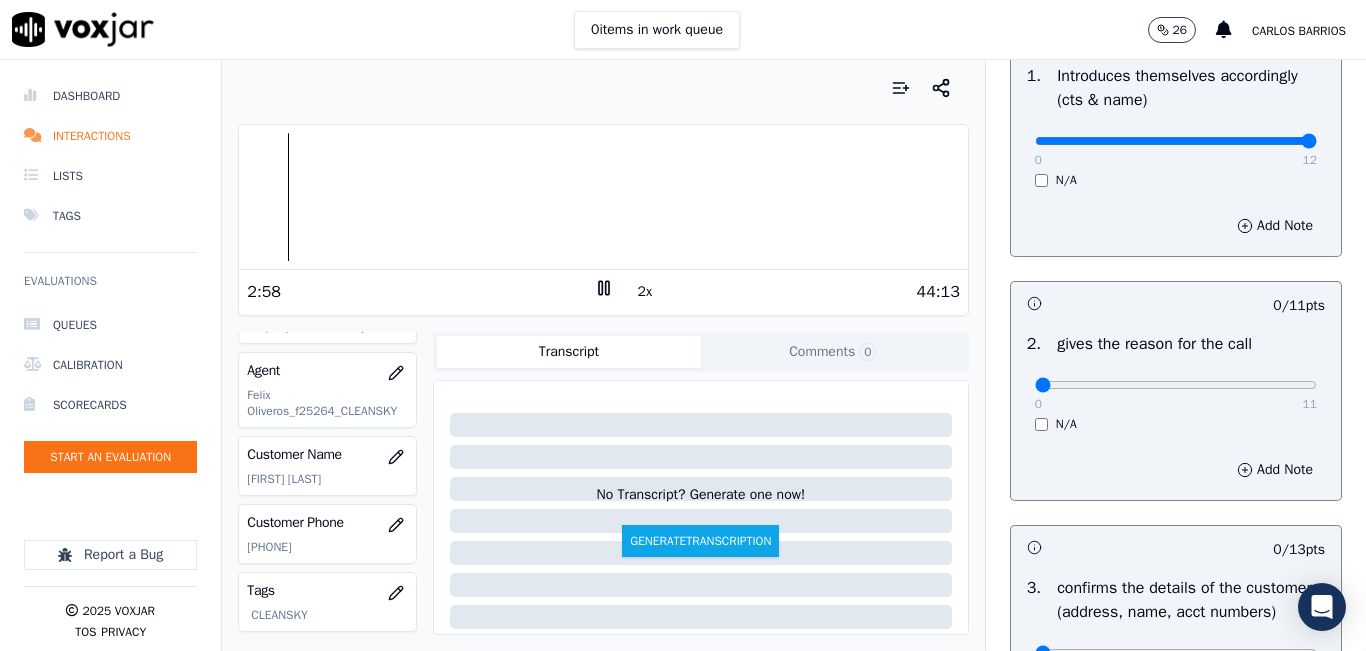 scroll, scrollTop: 200, scrollLeft: 0, axis: vertical 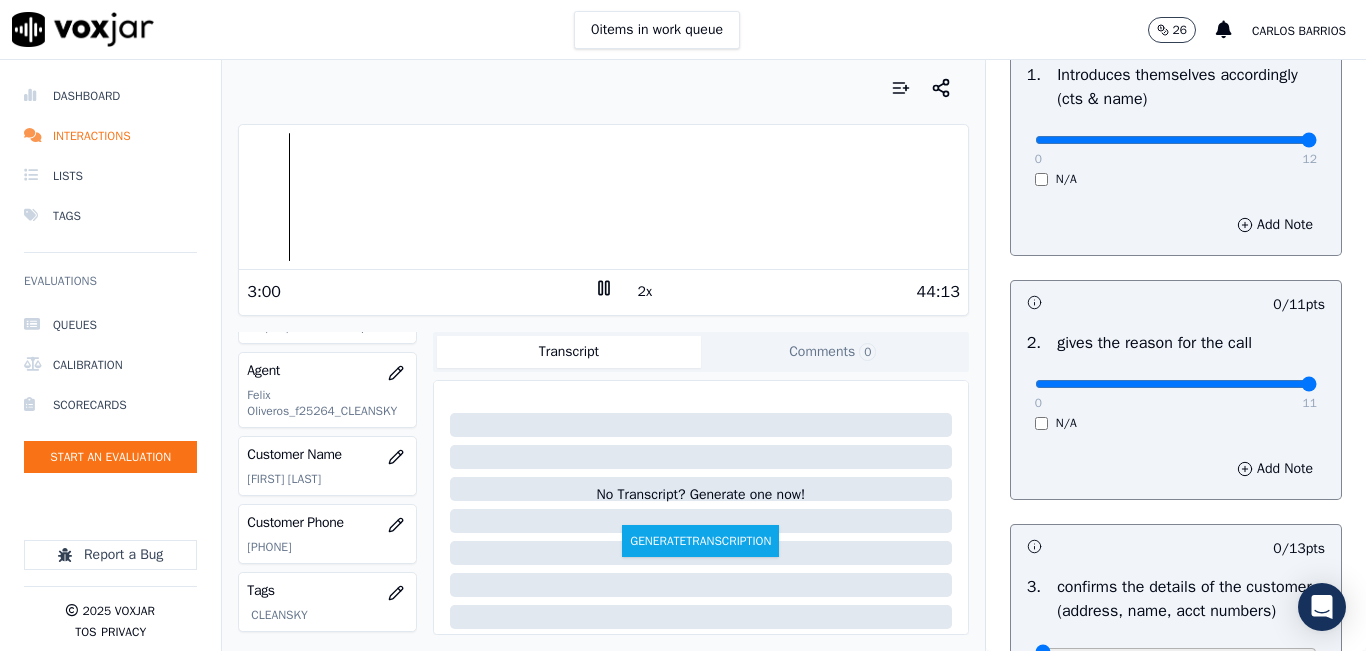 drag, startPoint x: 1257, startPoint y: 388, endPoint x: 1265, endPoint y: 345, distance: 43.737854 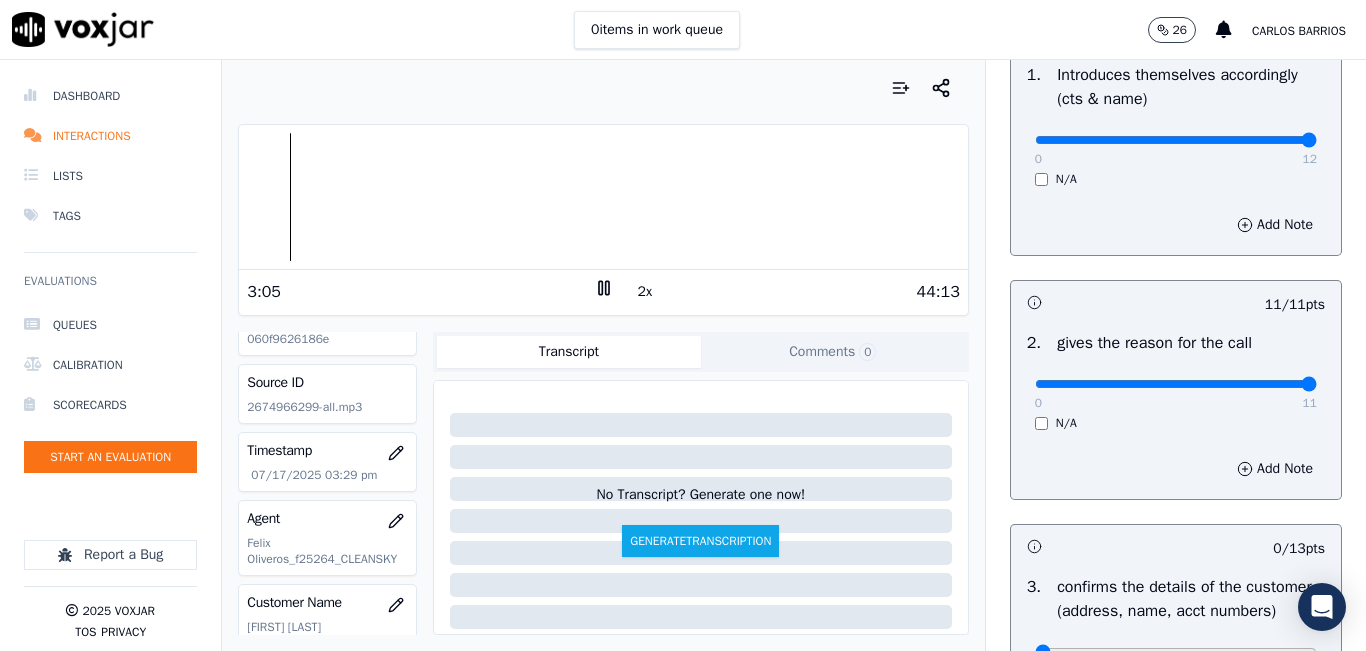 scroll, scrollTop: 0, scrollLeft: 0, axis: both 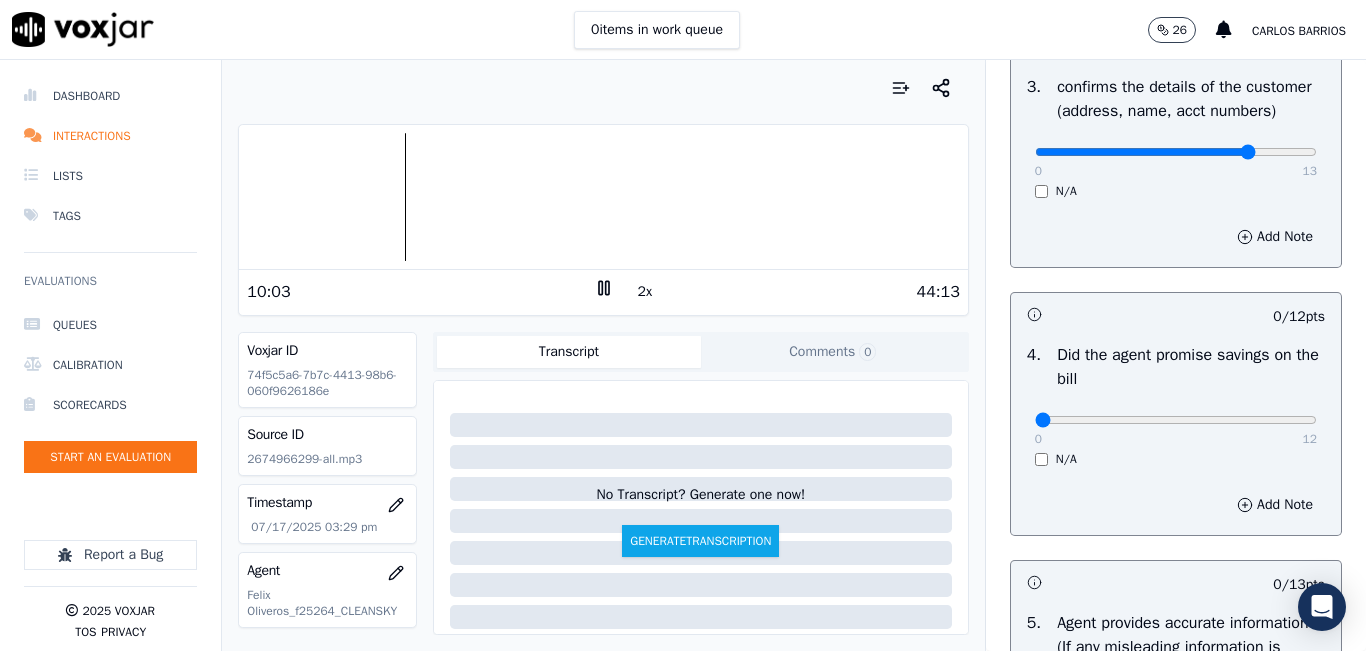 type on "10" 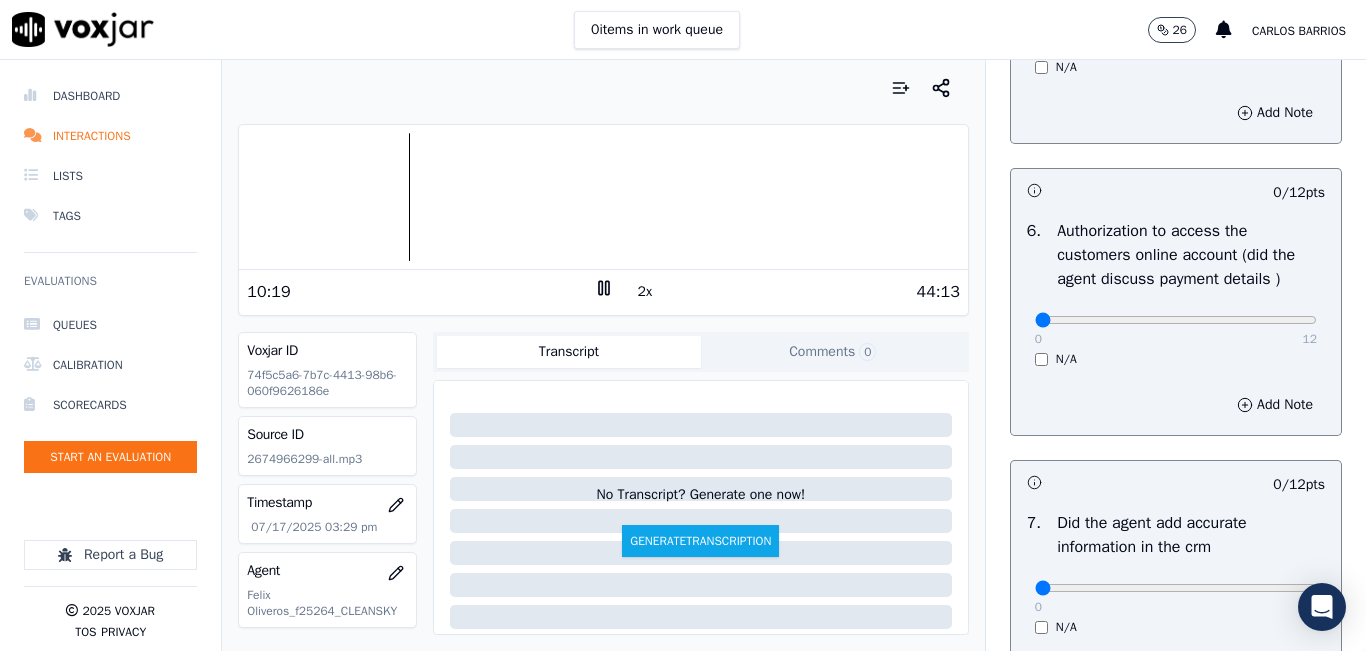 scroll, scrollTop: 1400, scrollLeft: 0, axis: vertical 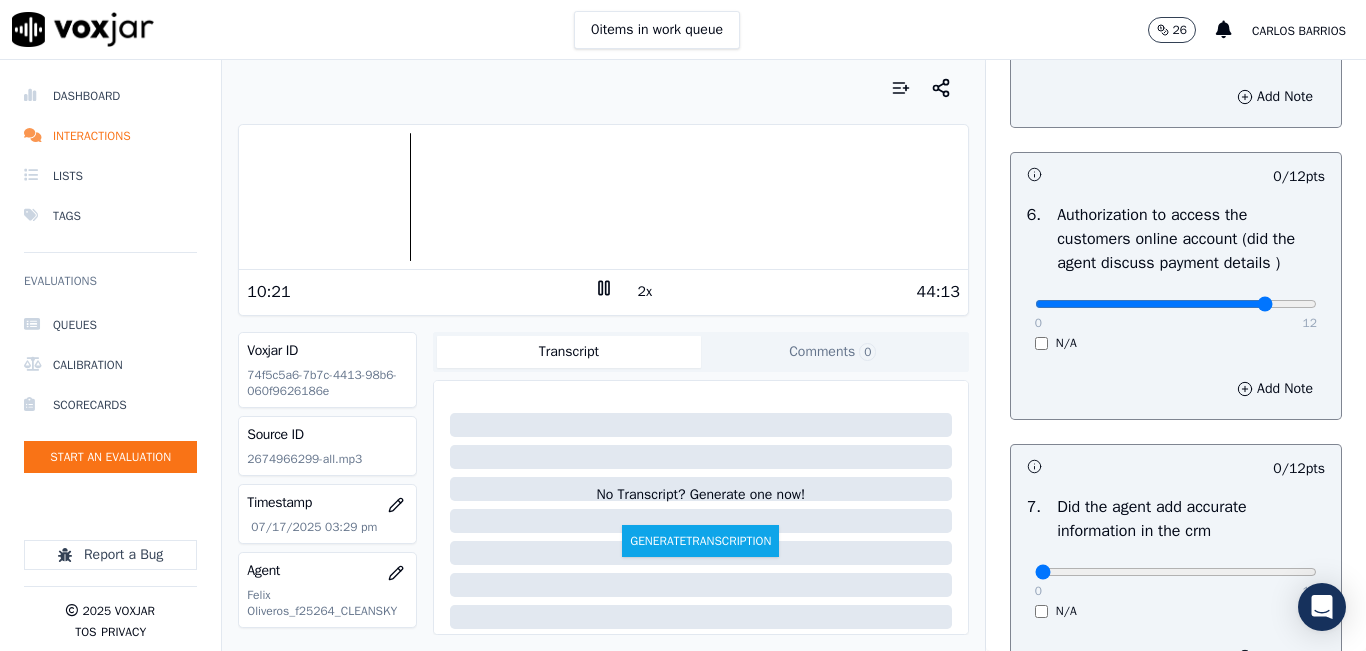 type on "10" 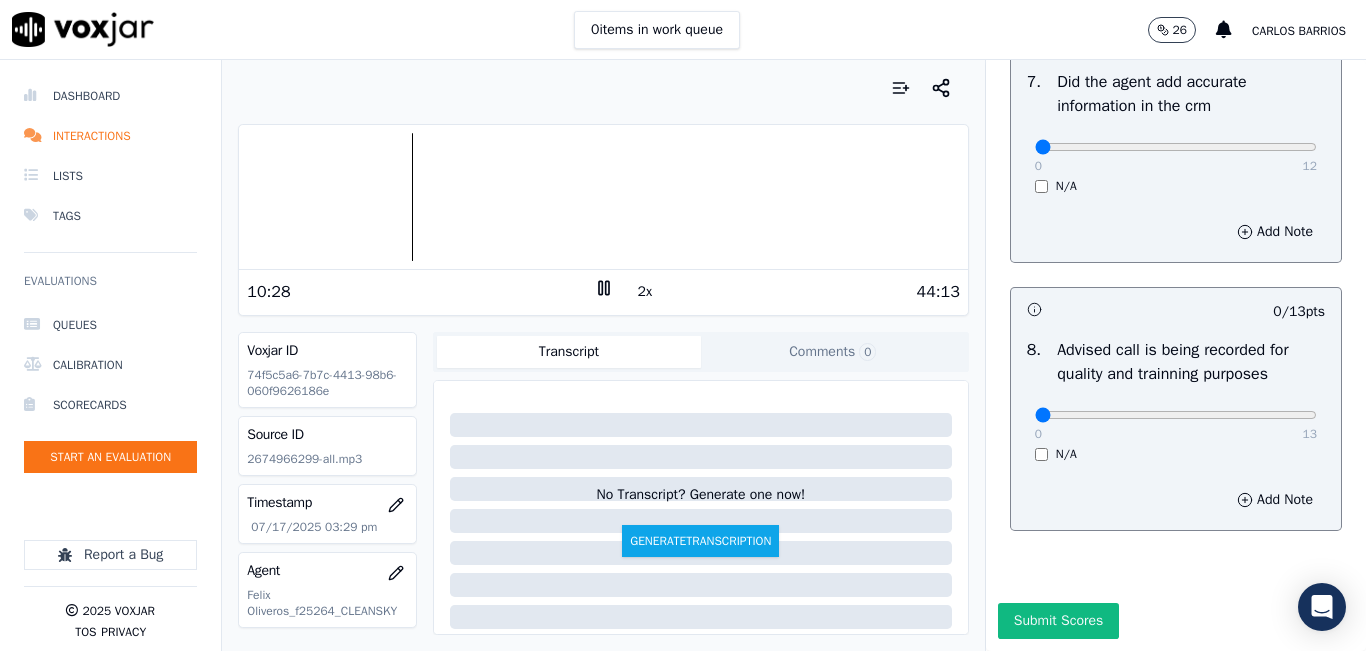 scroll, scrollTop: 1918, scrollLeft: 0, axis: vertical 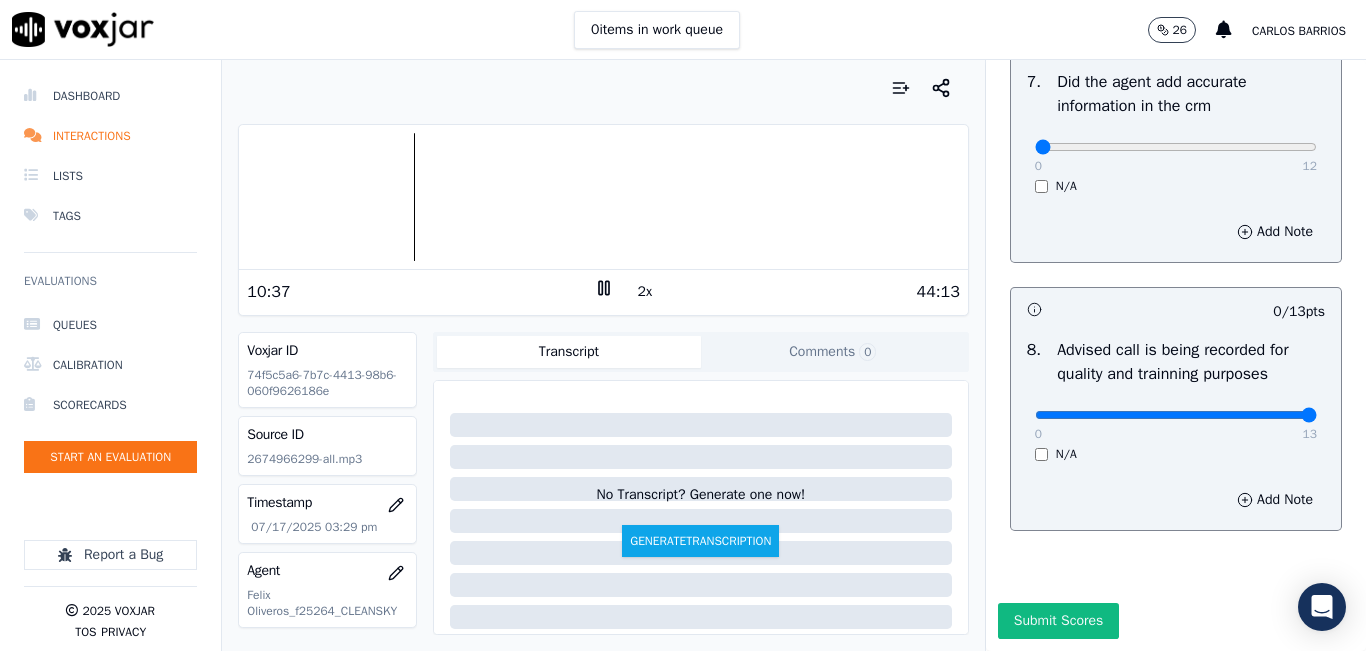 drag, startPoint x: 1261, startPoint y: 373, endPoint x: 1277, endPoint y: 371, distance: 16.124516 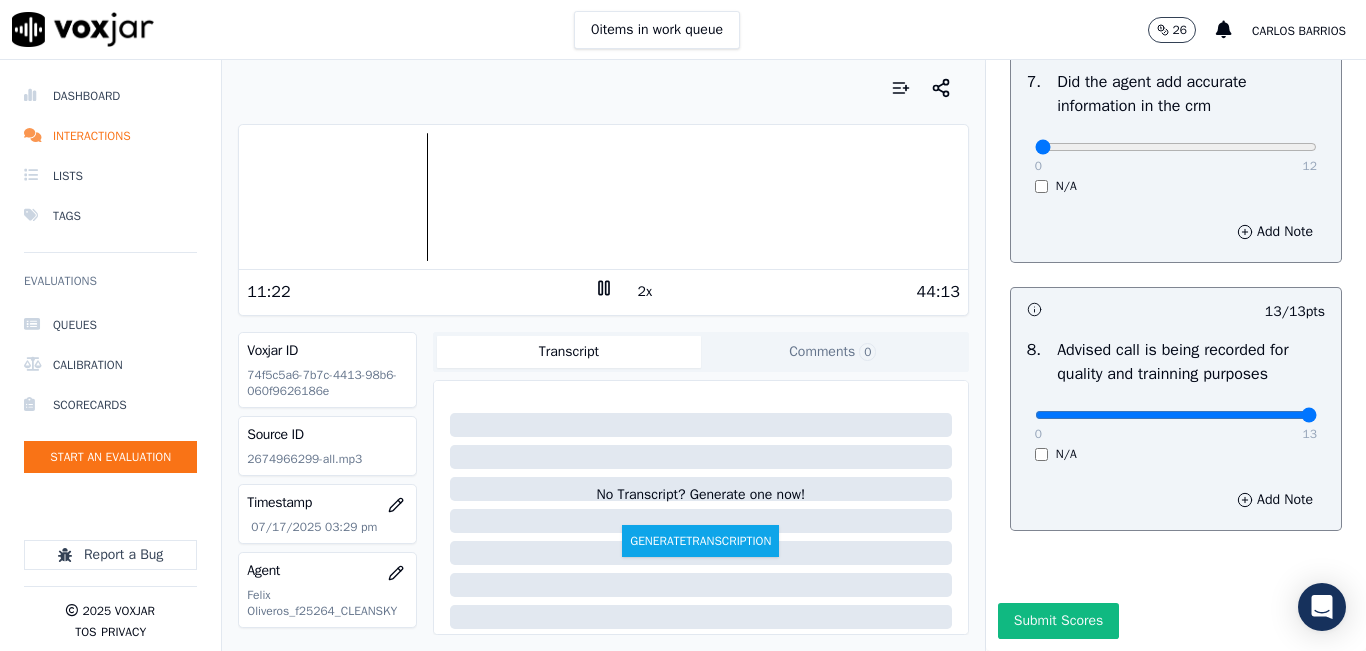 click 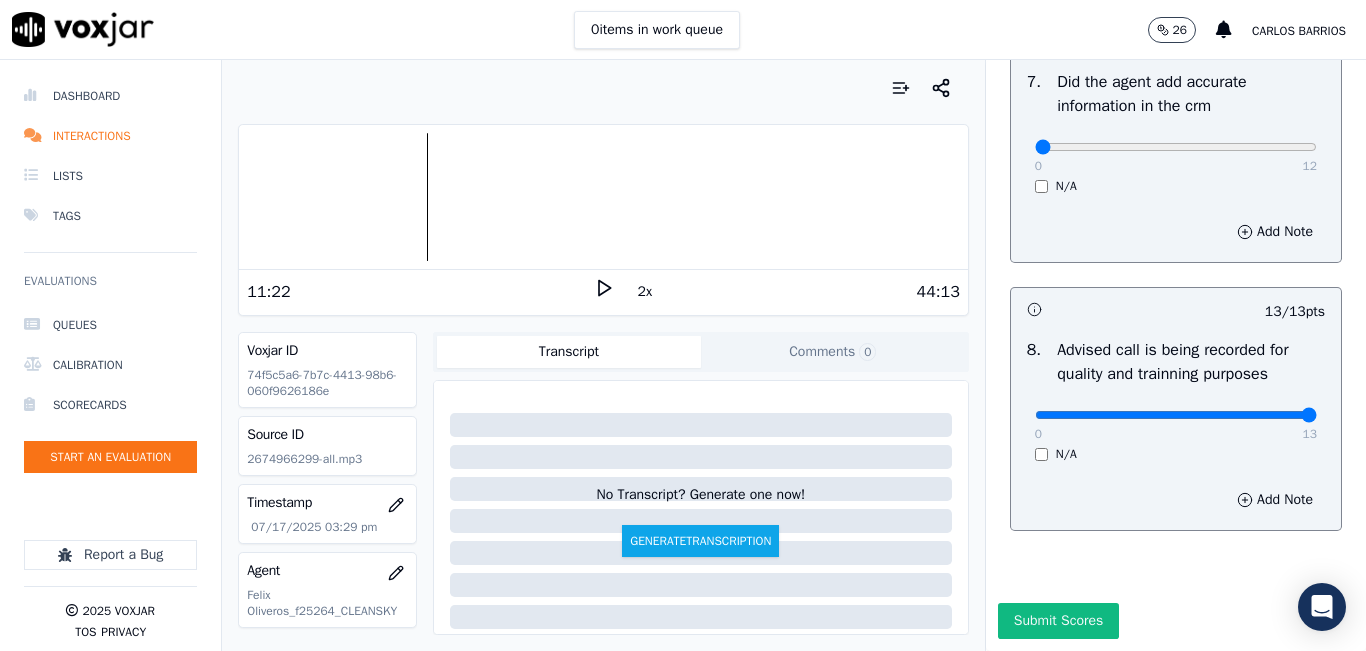 click 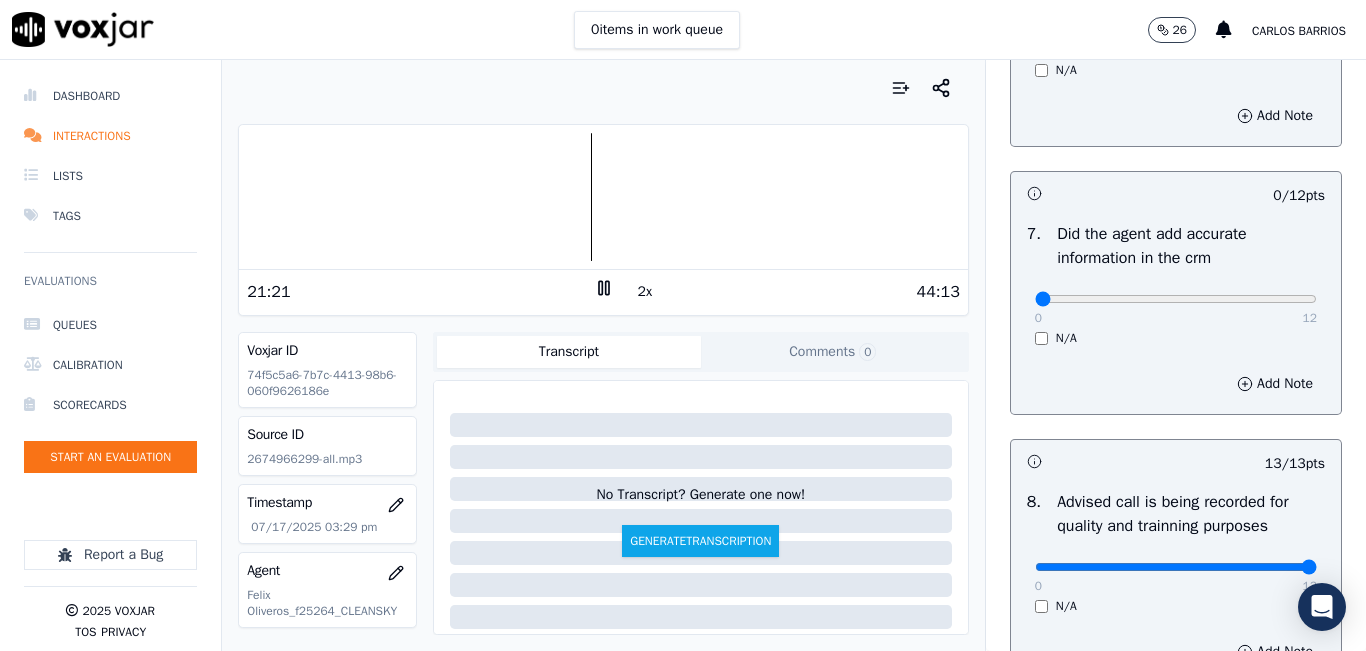 scroll, scrollTop: 1618, scrollLeft: 0, axis: vertical 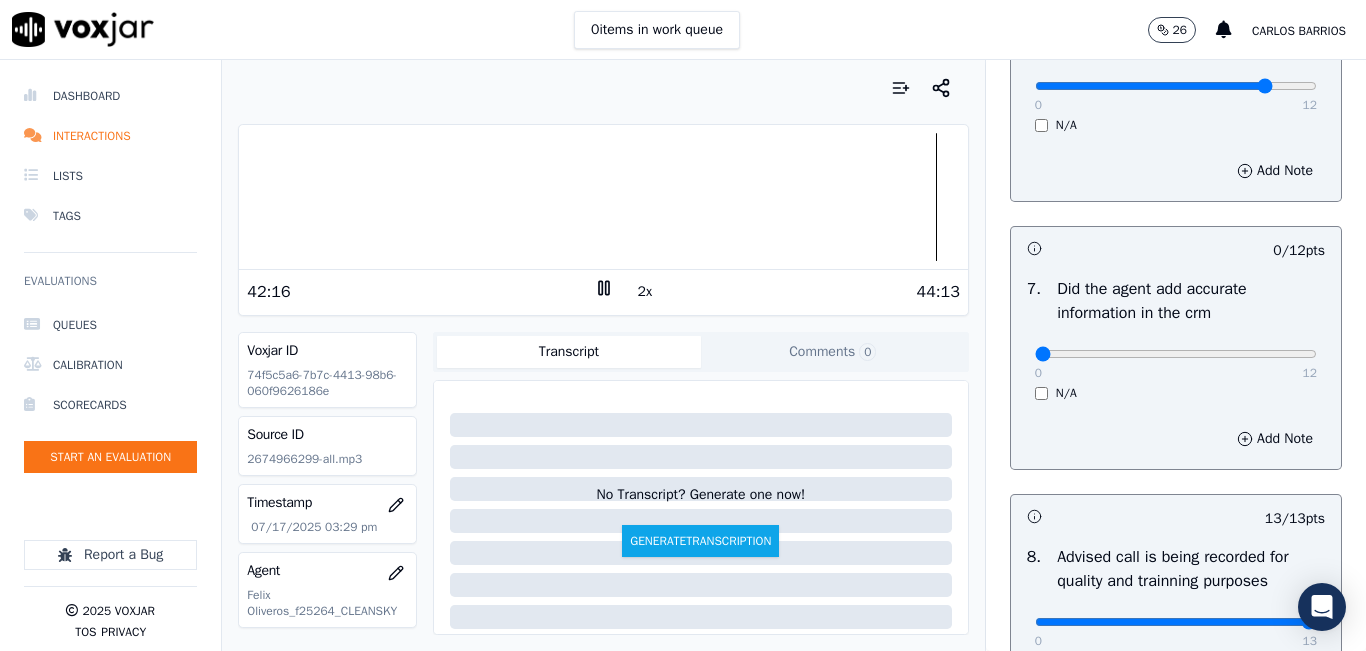 click at bounding box center [603, 197] 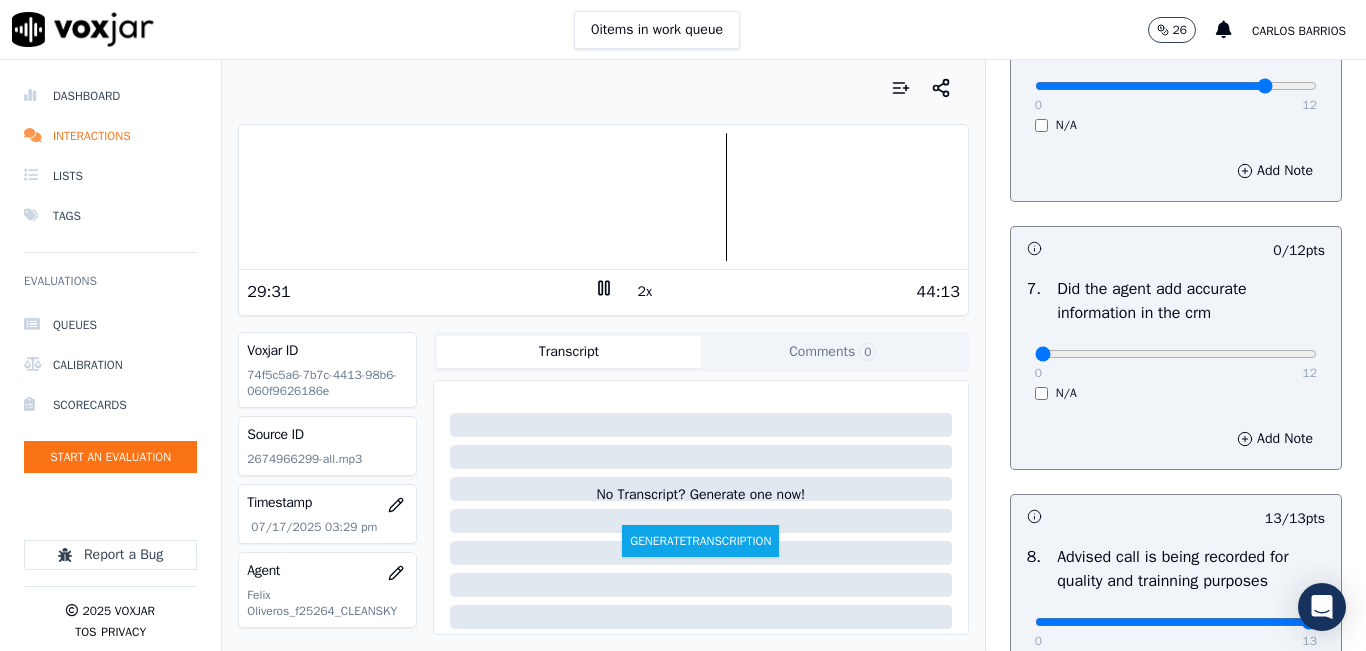 click at bounding box center [603, 197] 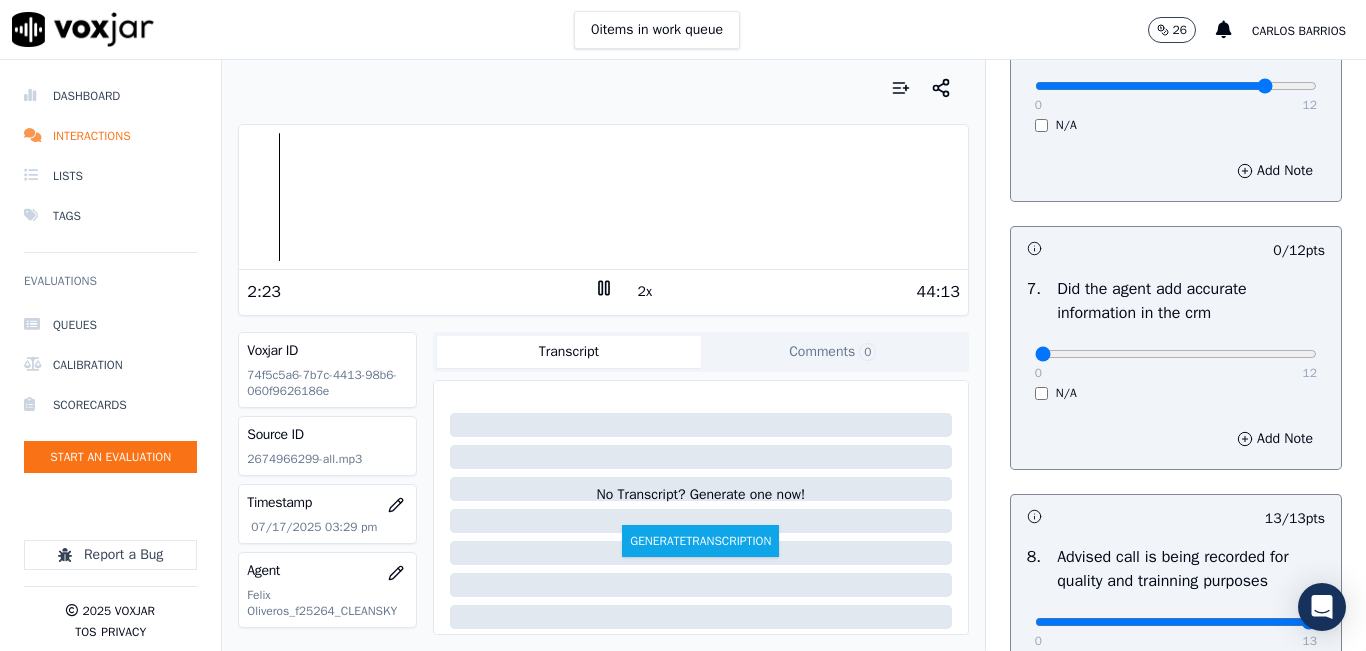 click at bounding box center (603, 197) 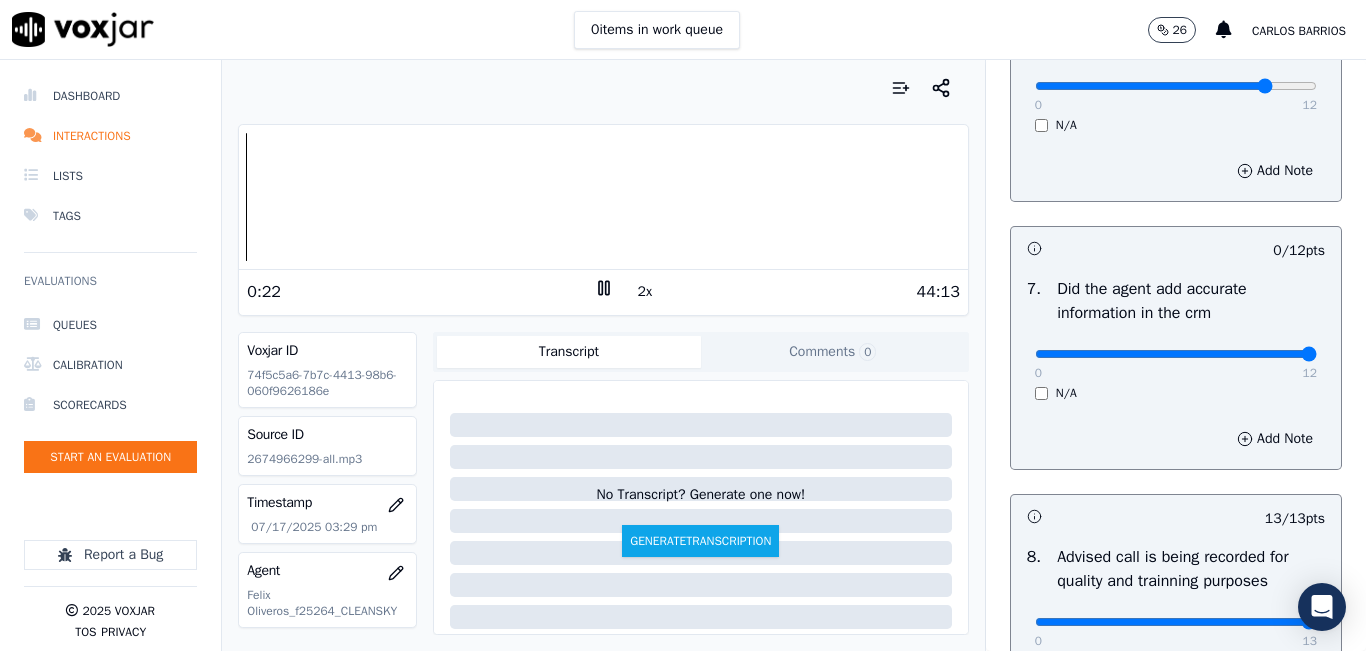 type on "12" 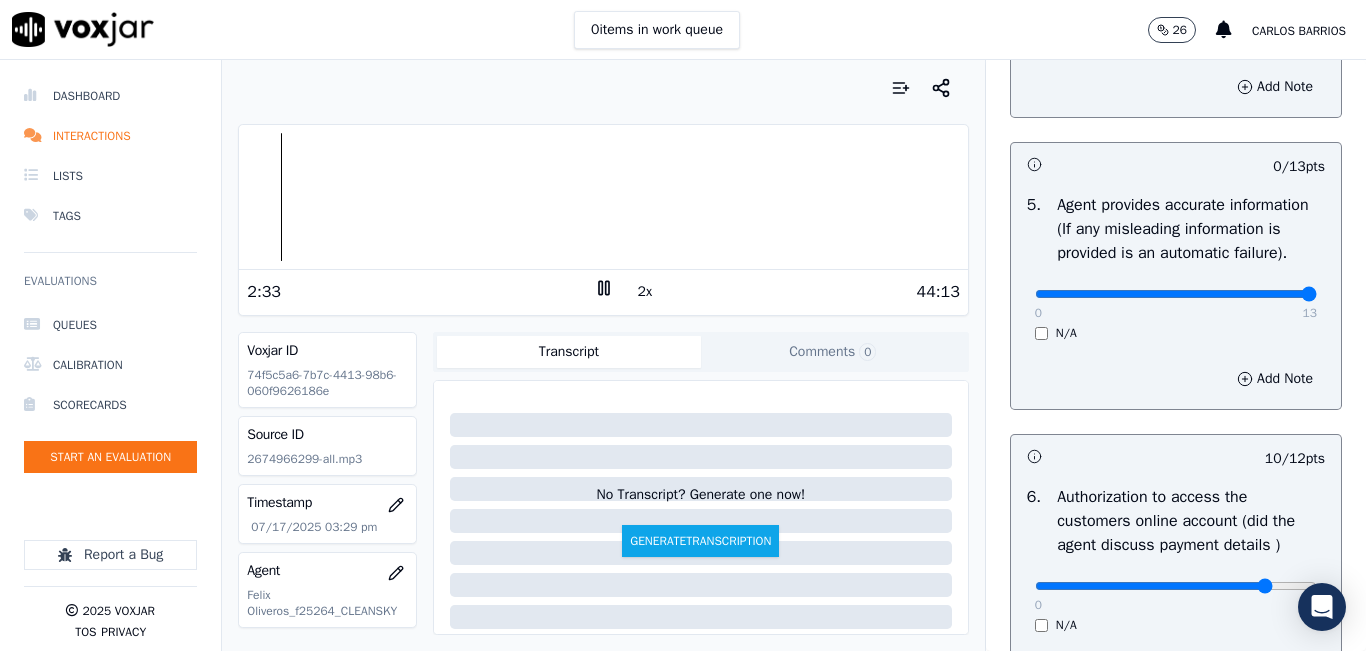 drag, startPoint x: 1271, startPoint y: 348, endPoint x: 1306, endPoint y: 354, distance: 35.510563 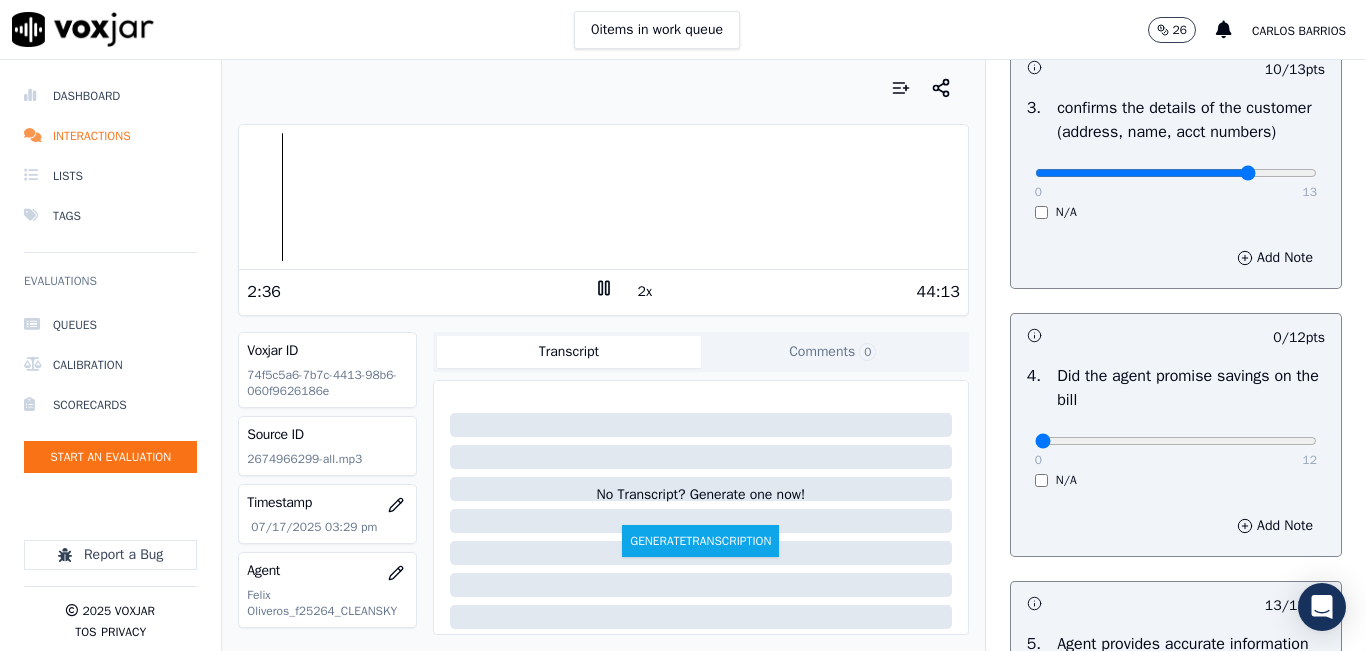 scroll, scrollTop: 718, scrollLeft: 0, axis: vertical 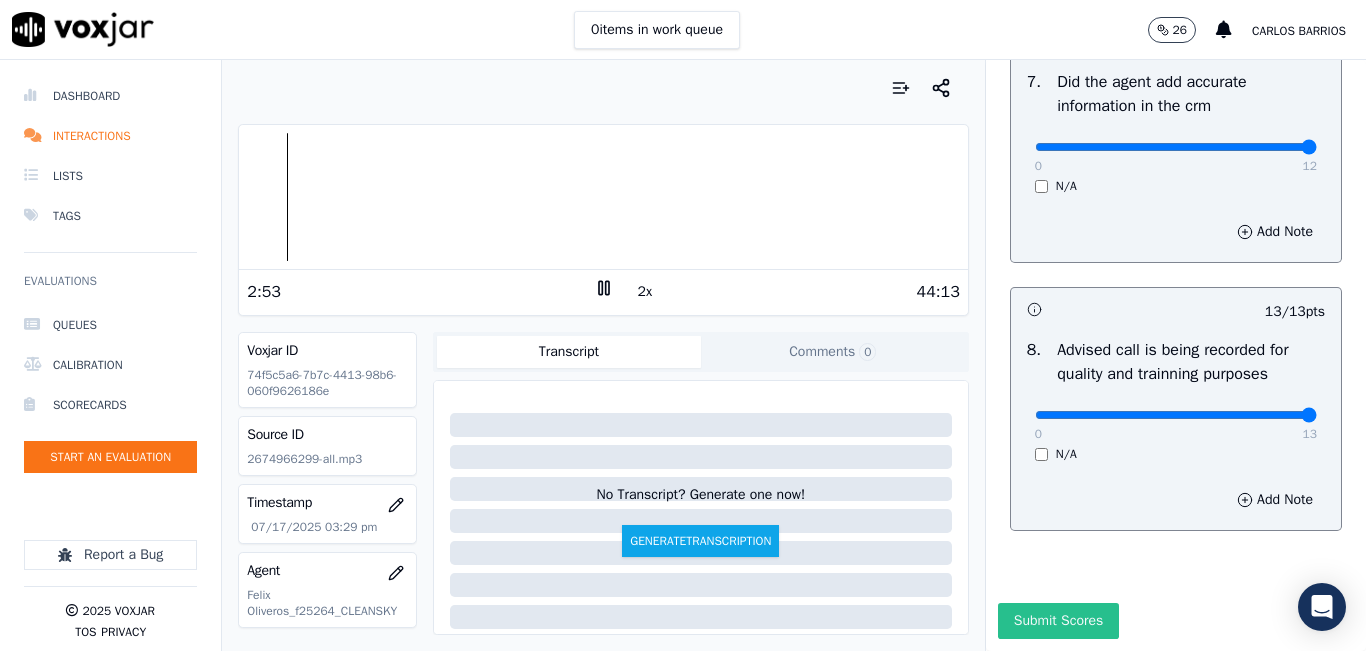 click on "Submit Scores" at bounding box center (1058, 621) 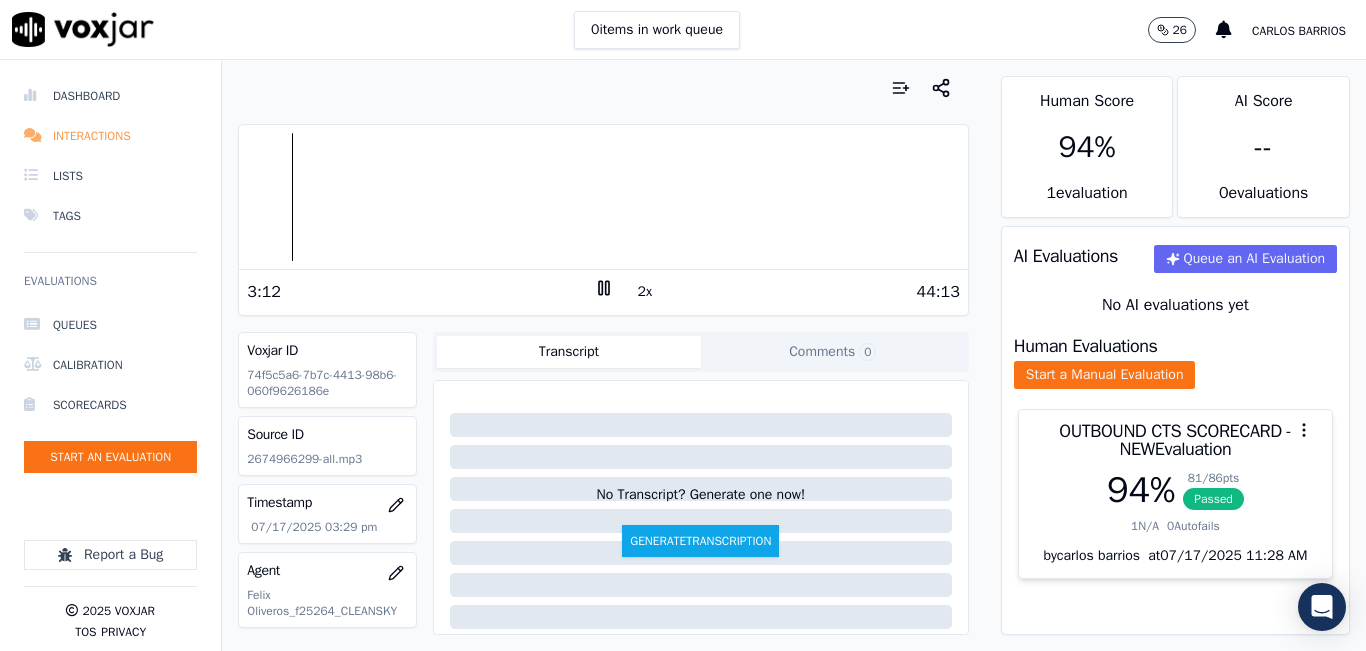 click on "Interactions" at bounding box center [110, 136] 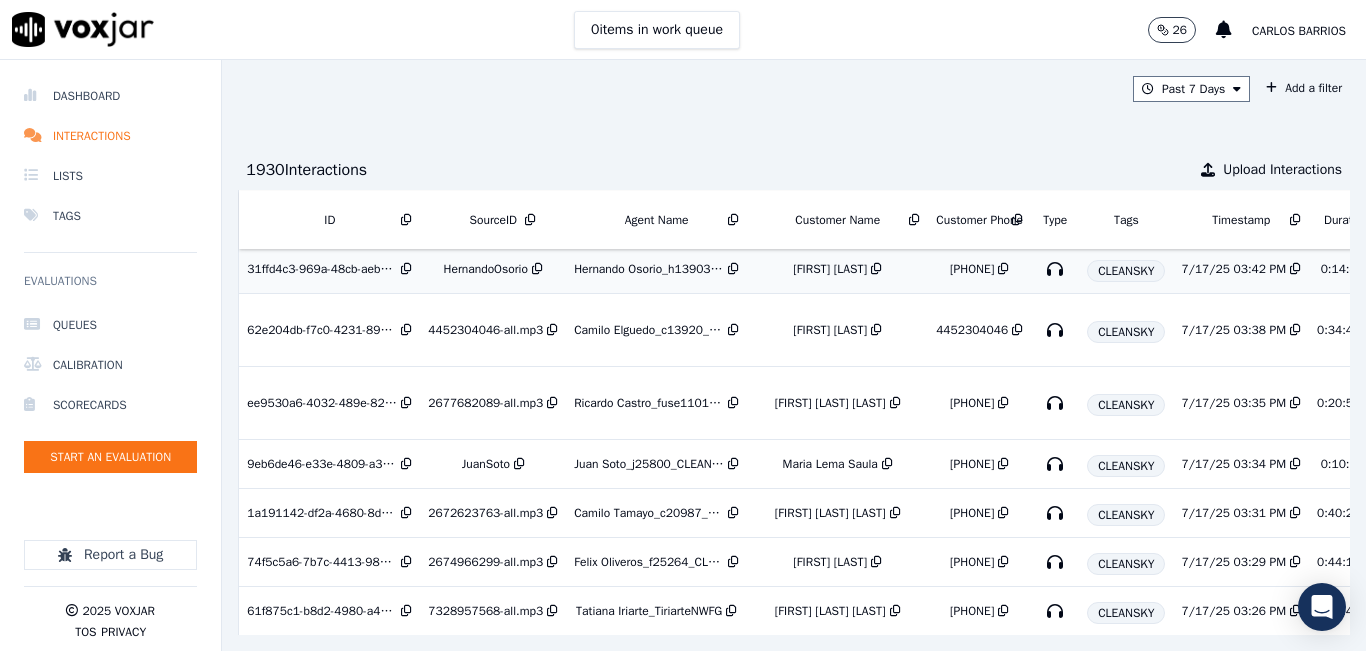 scroll, scrollTop: 200, scrollLeft: 0, axis: vertical 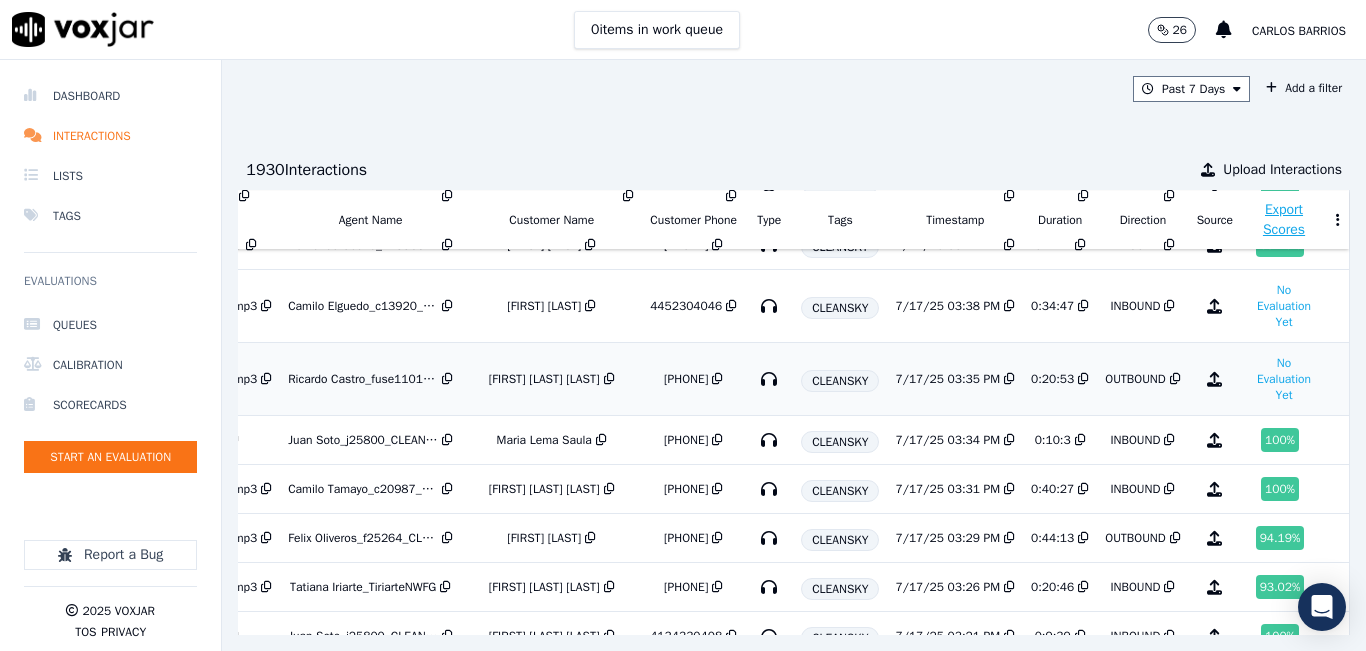 click on "7/17/25 03:35 PM" at bounding box center (947, 379) 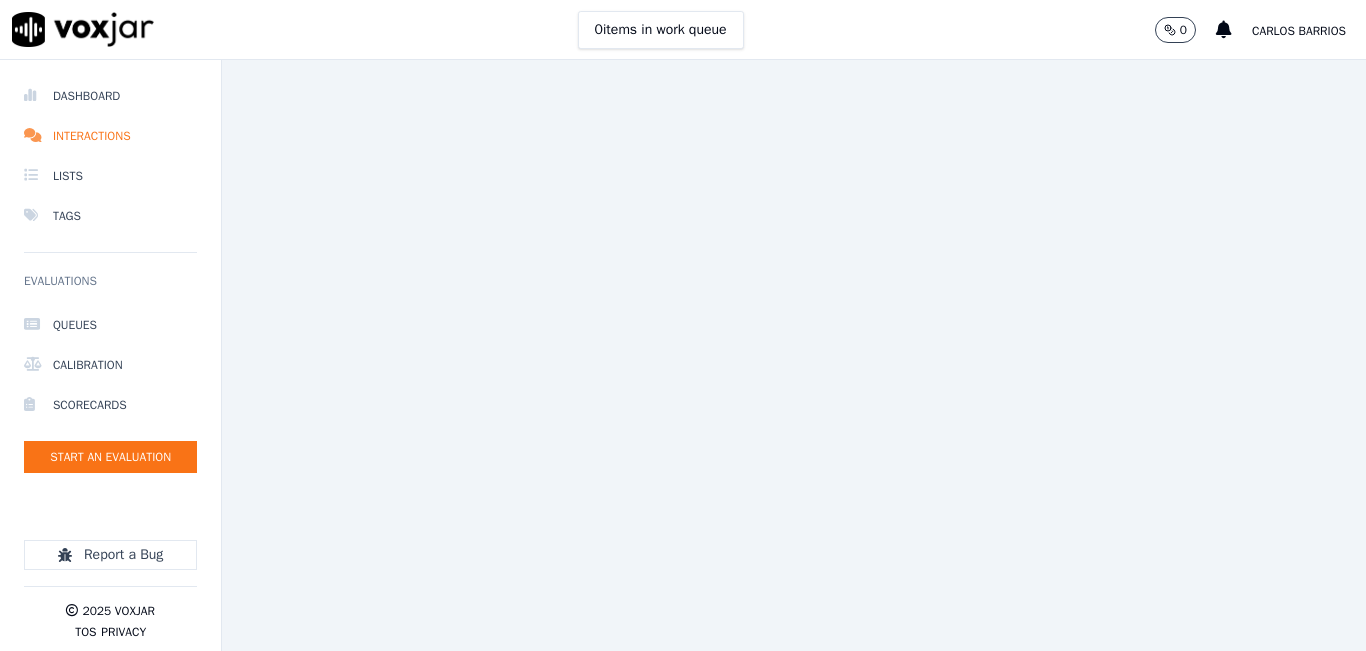 scroll, scrollTop: 0, scrollLeft: 0, axis: both 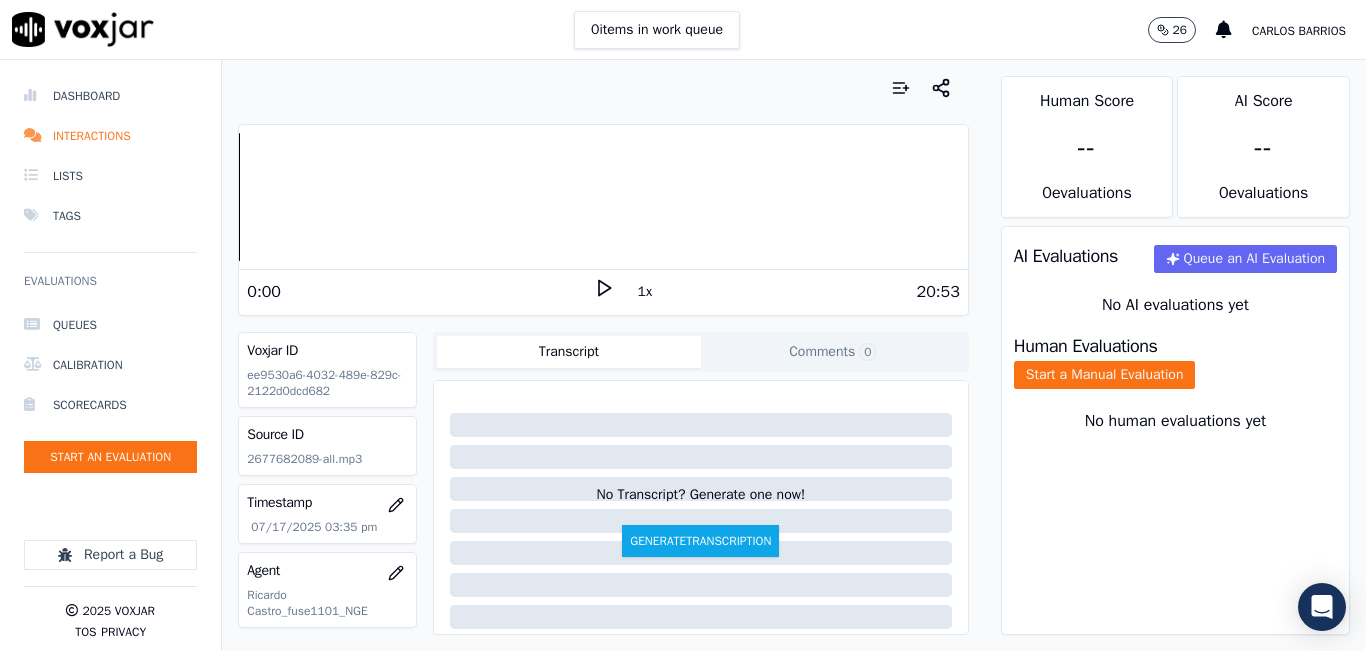 click on "1x" at bounding box center [645, 292] 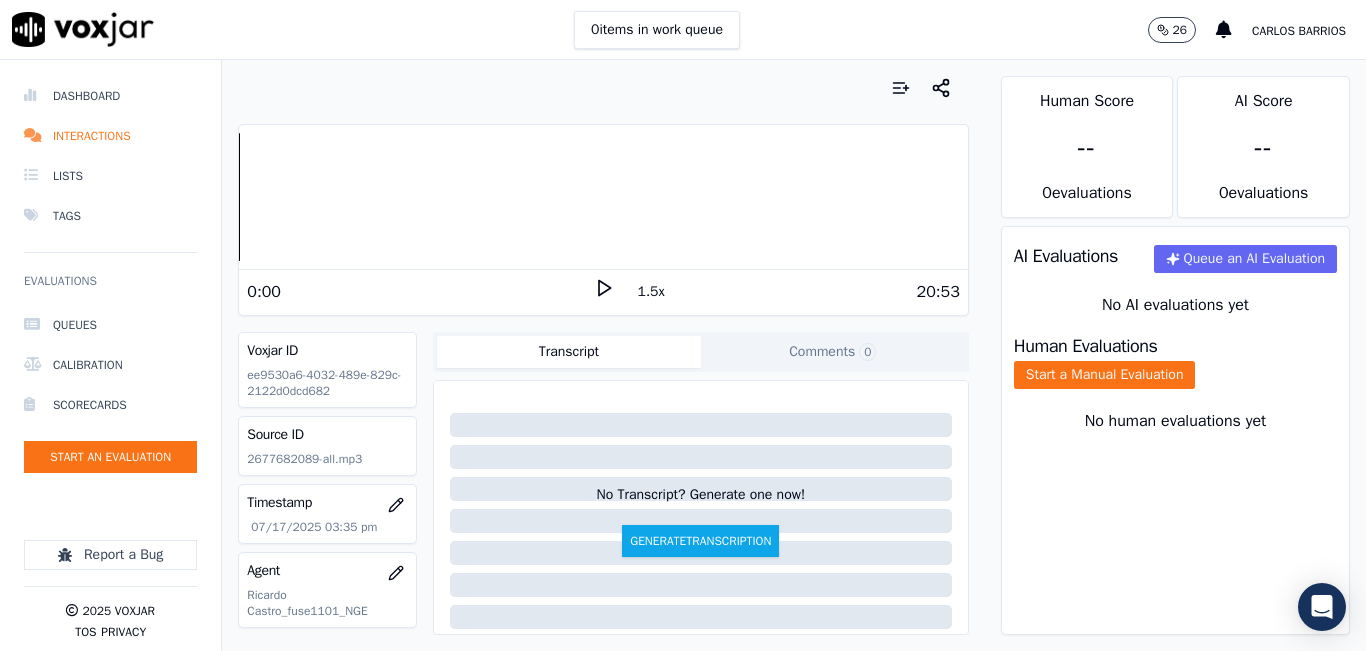 drag, startPoint x: 631, startPoint y: 288, endPoint x: 587, endPoint y: 294, distance: 44.407207 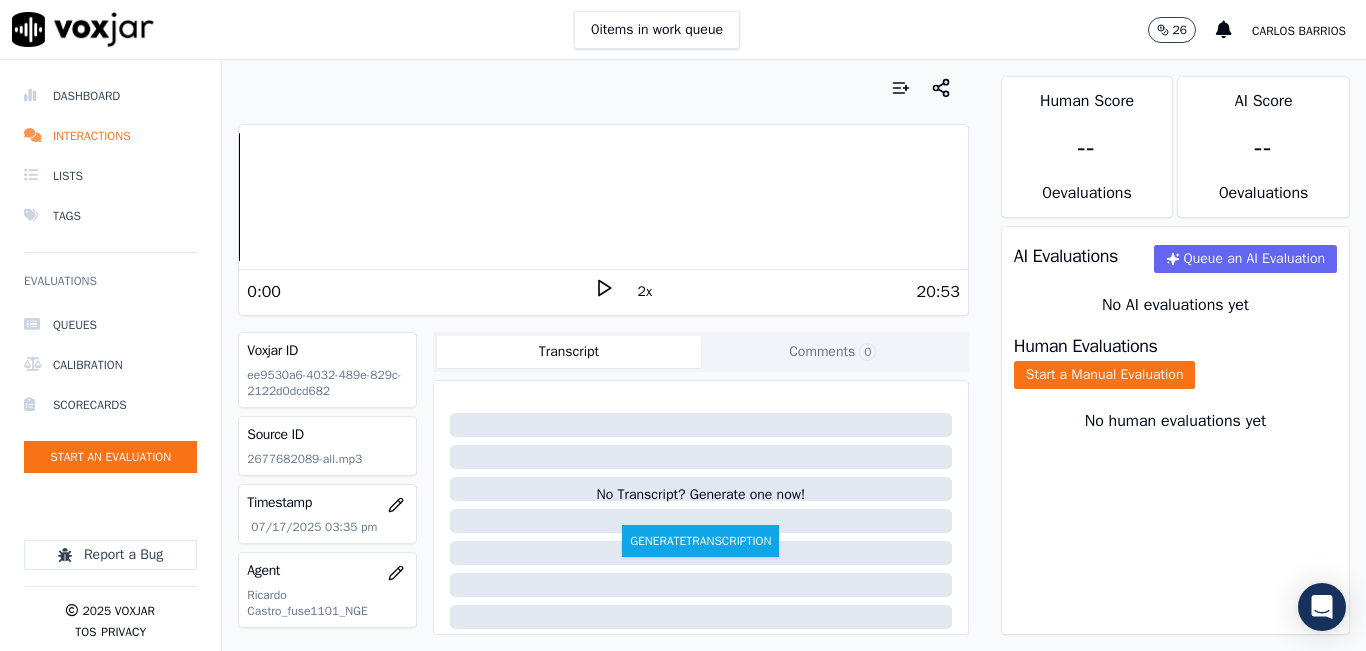 drag, startPoint x: 593, startPoint y: 284, endPoint x: 718, endPoint y: 290, distance: 125.14392 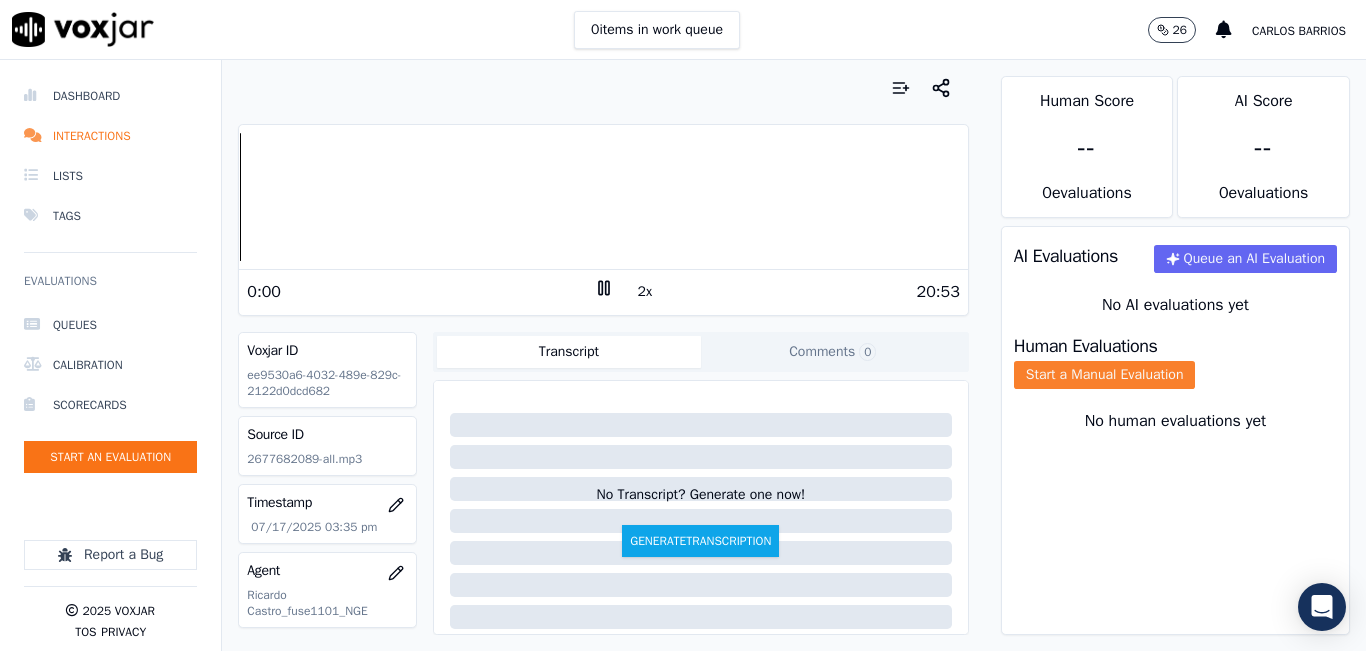 click on "Start a Manual Evaluation" 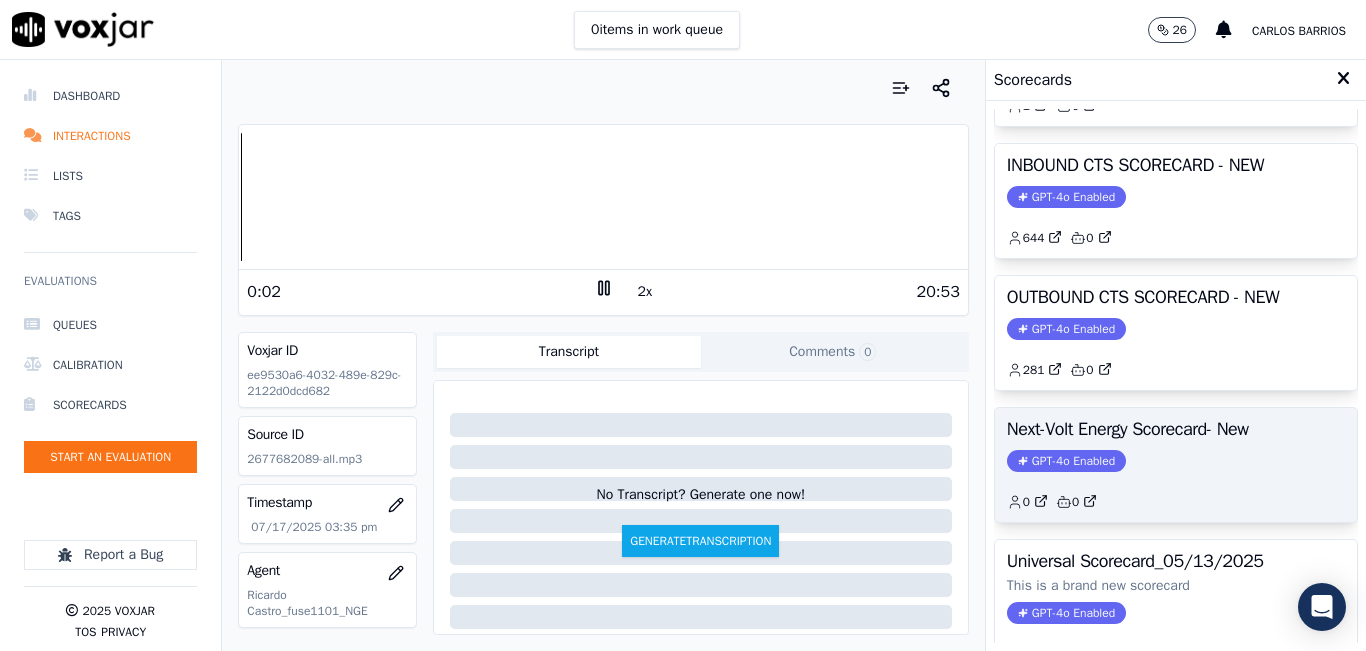 scroll, scrollTop: 300, scrollLeft: 0, axis: vertical 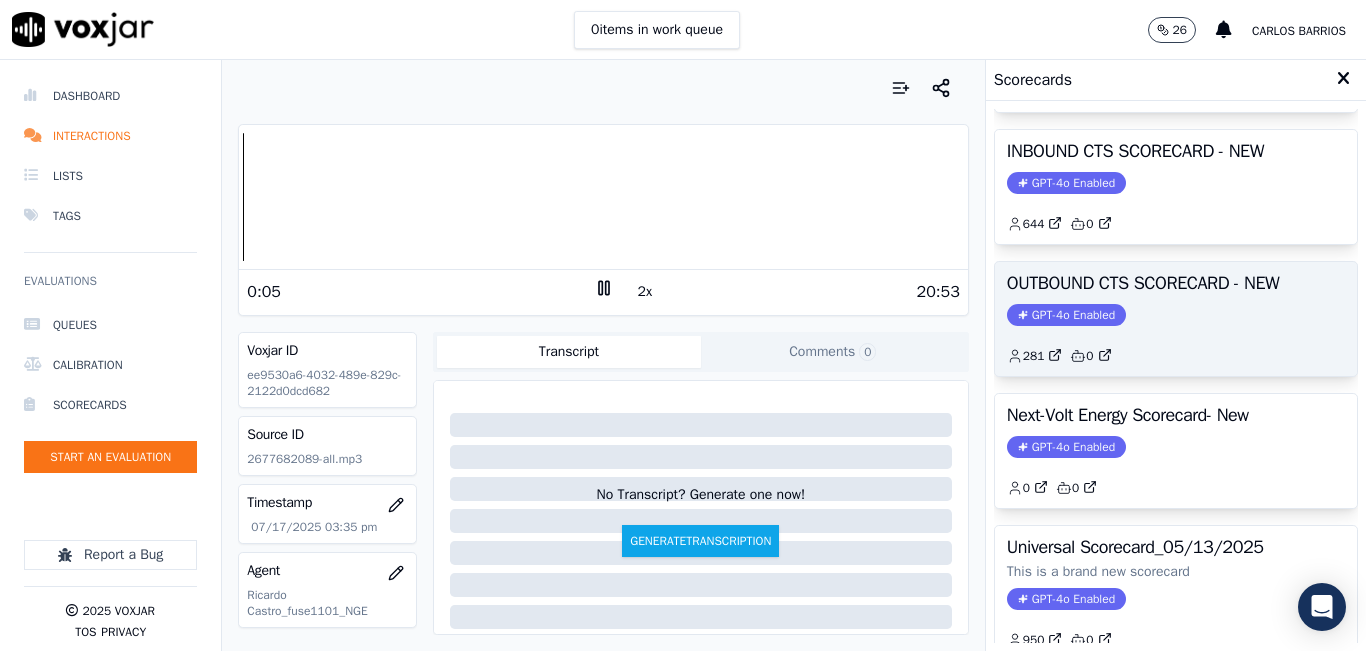 click on "GPT-4o Enabled" 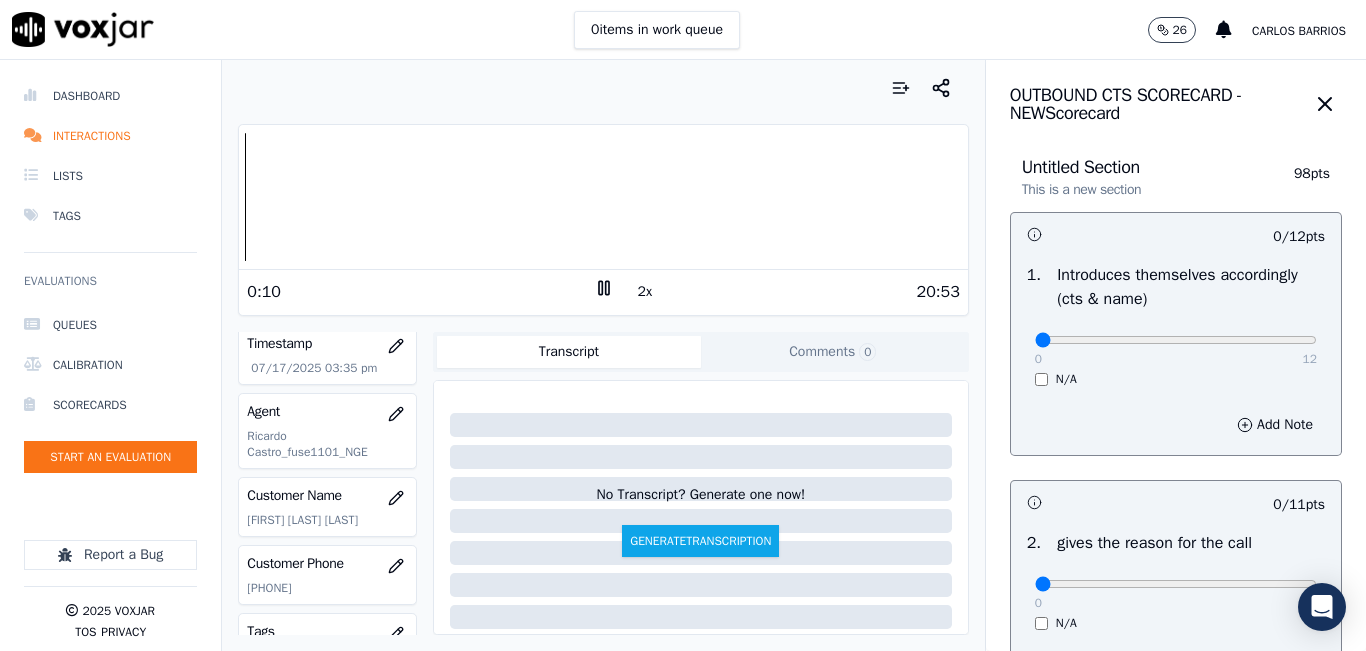 scroll, scrollTop: 200, scrollLeft: 0, axis: vertical 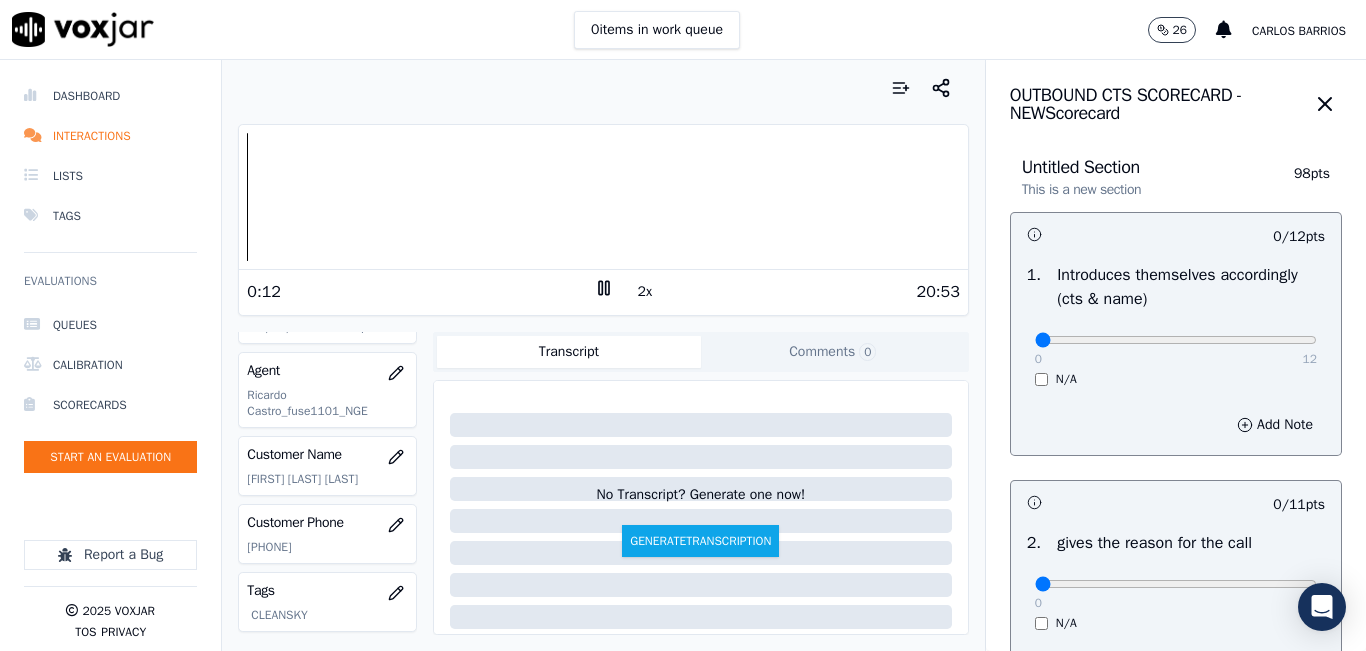 click on "[PHONE]" 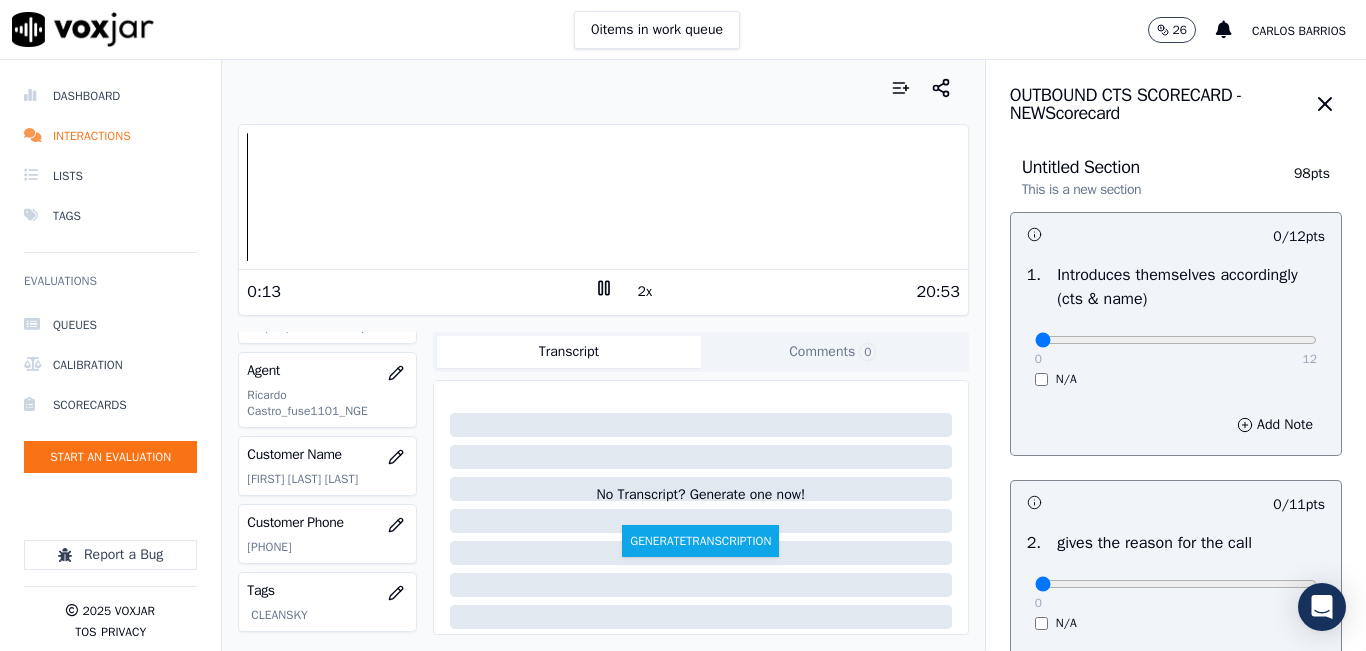 click on "[PHONE]" 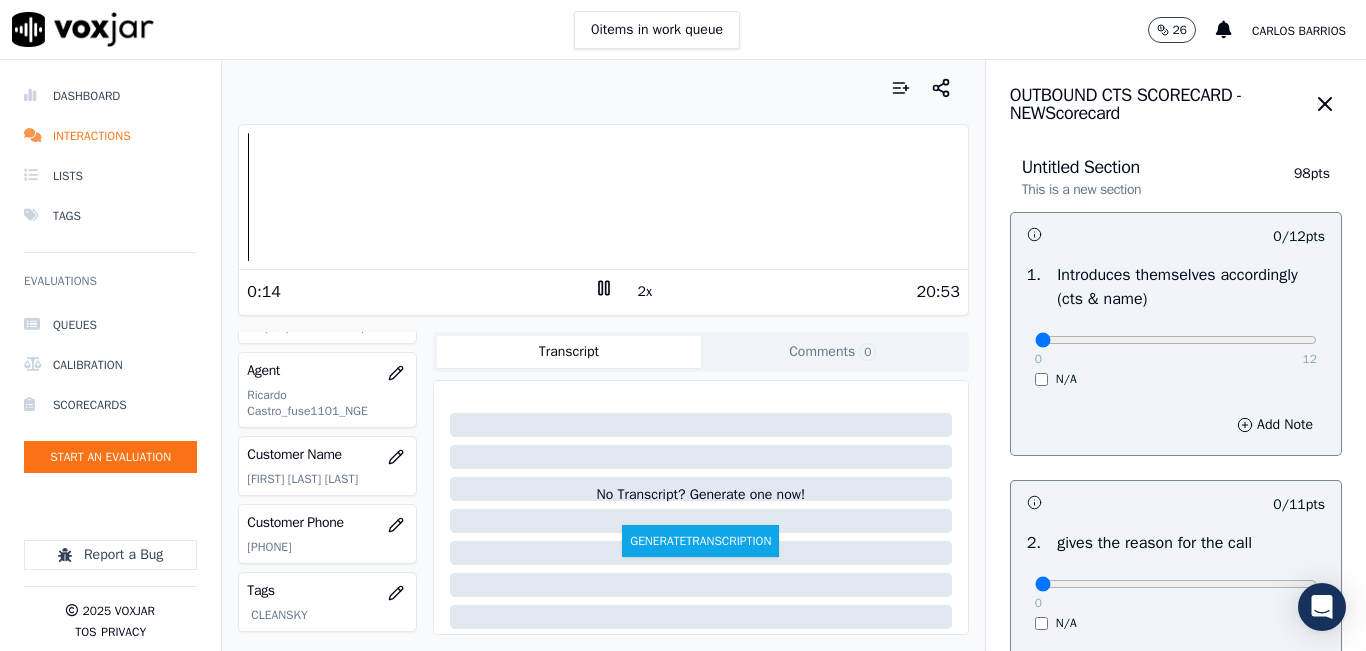 copy on "[PHONE]" 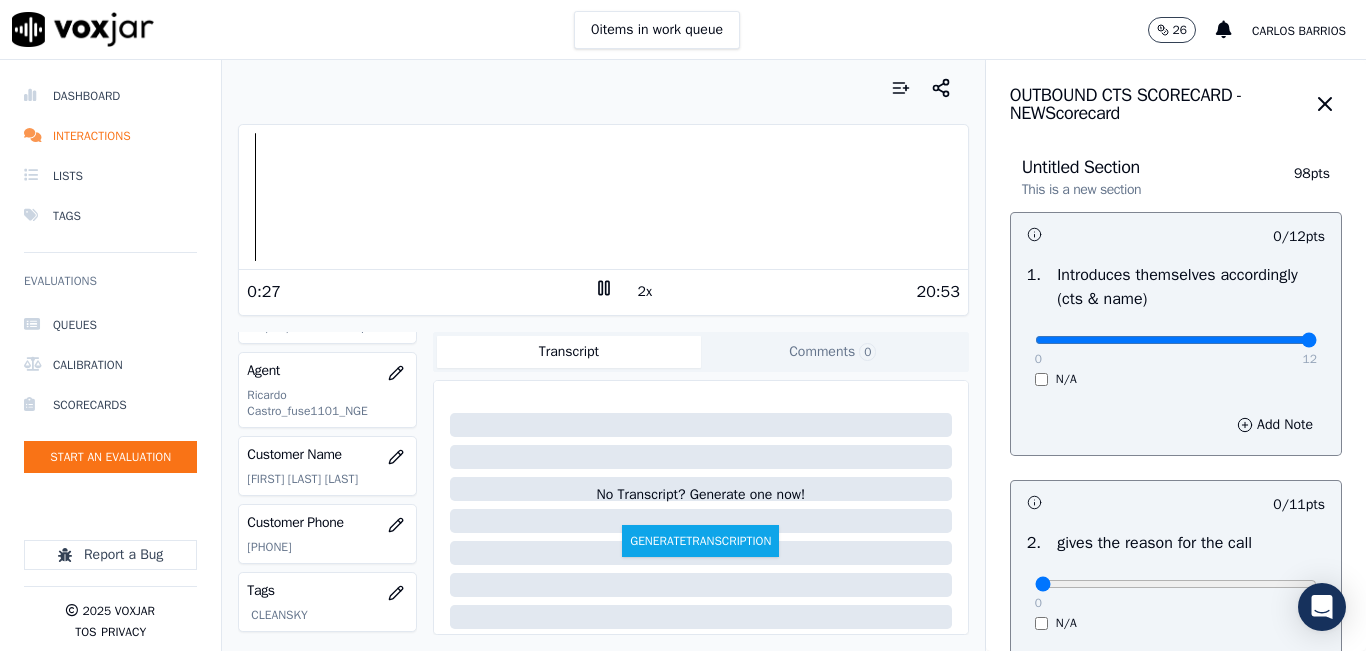 drag, startPoint x: 1127, startPoint y: 352, endPoint x: 1334, endPoint y: 357, distance: 207.06038 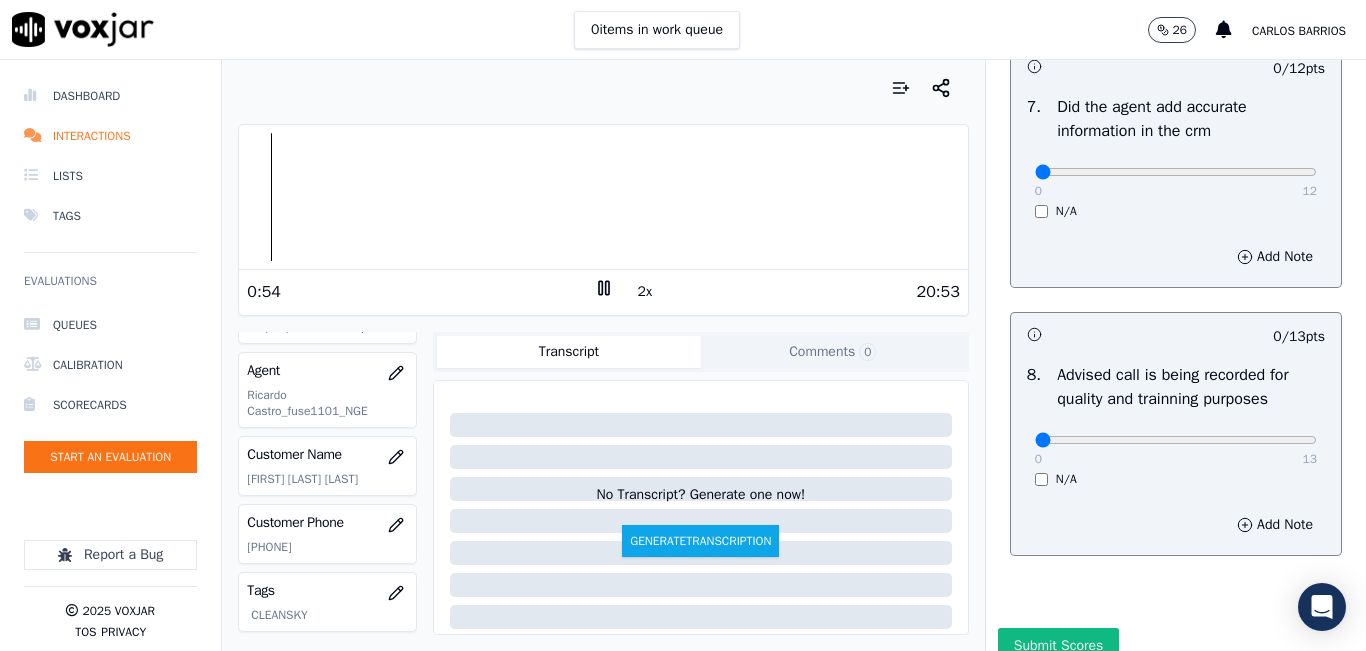 scroll, scrollTop: 1918, scrollLeft: 0, axis: vertical 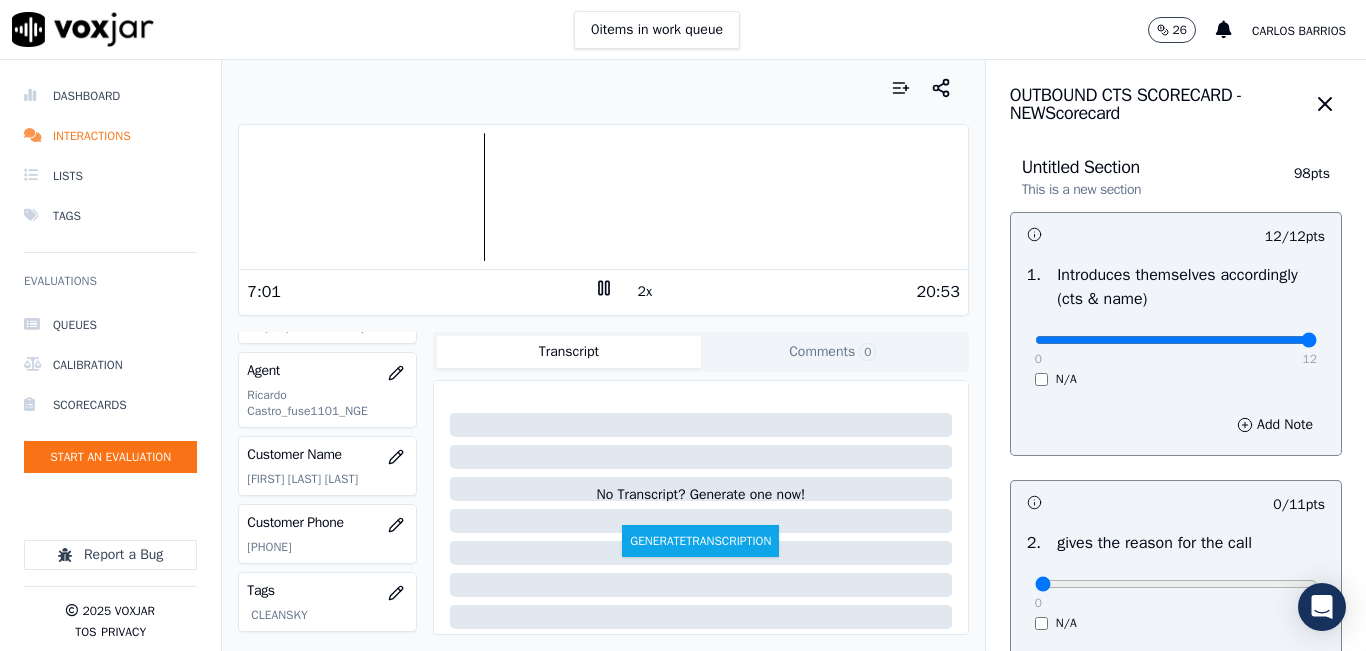 click at bounding box center (603, 197) 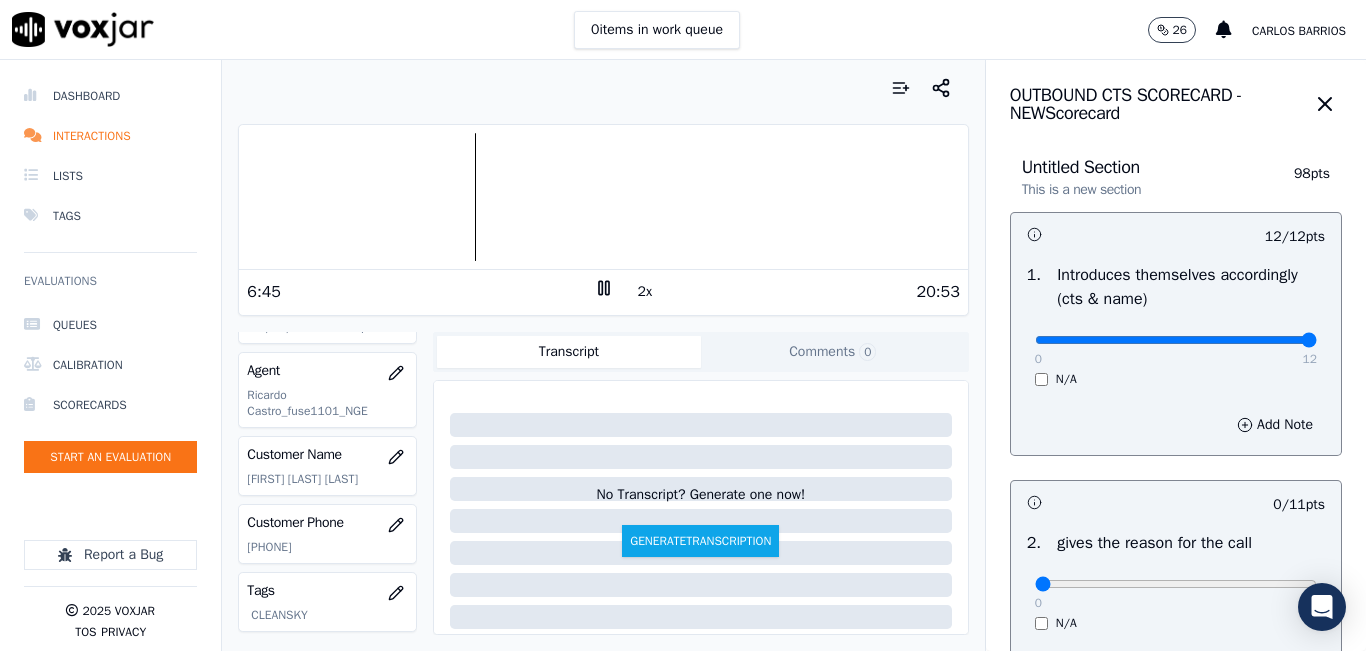 click at bounding box center (603, 197) 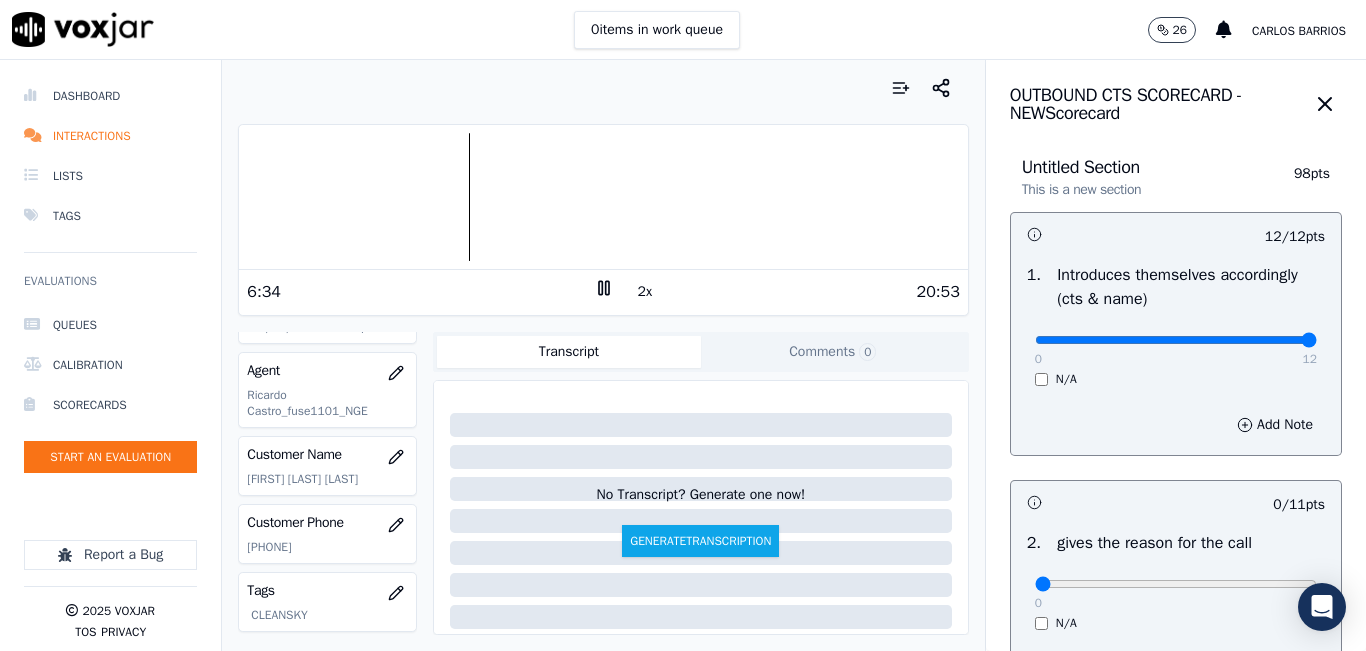 click at bounding box center [603, 197] 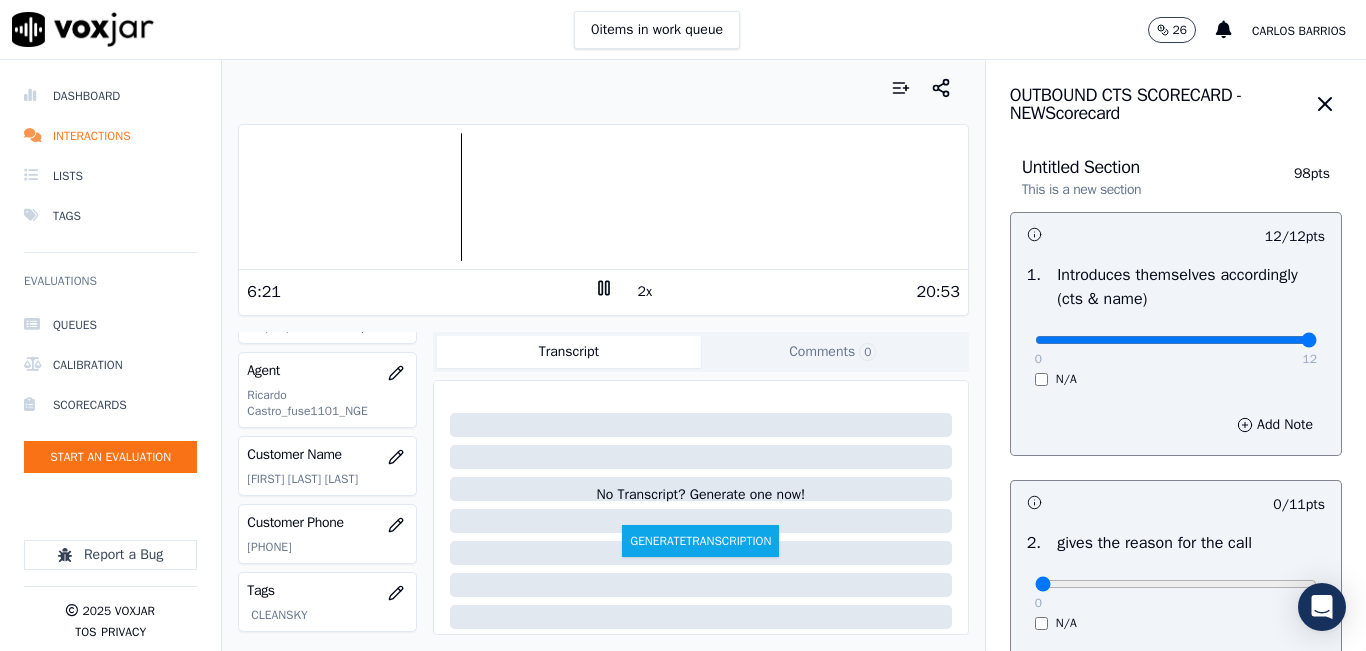 click at bounding box center [603, 197] 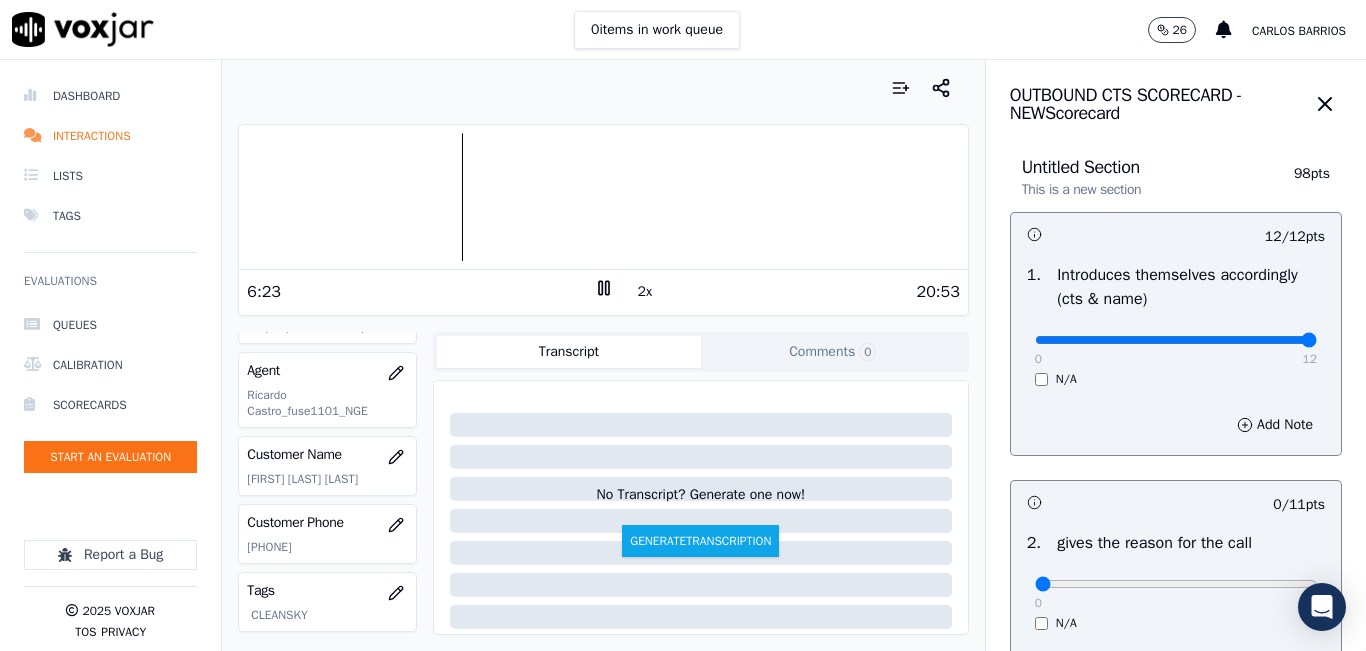 click at bounding box center [603, 197] 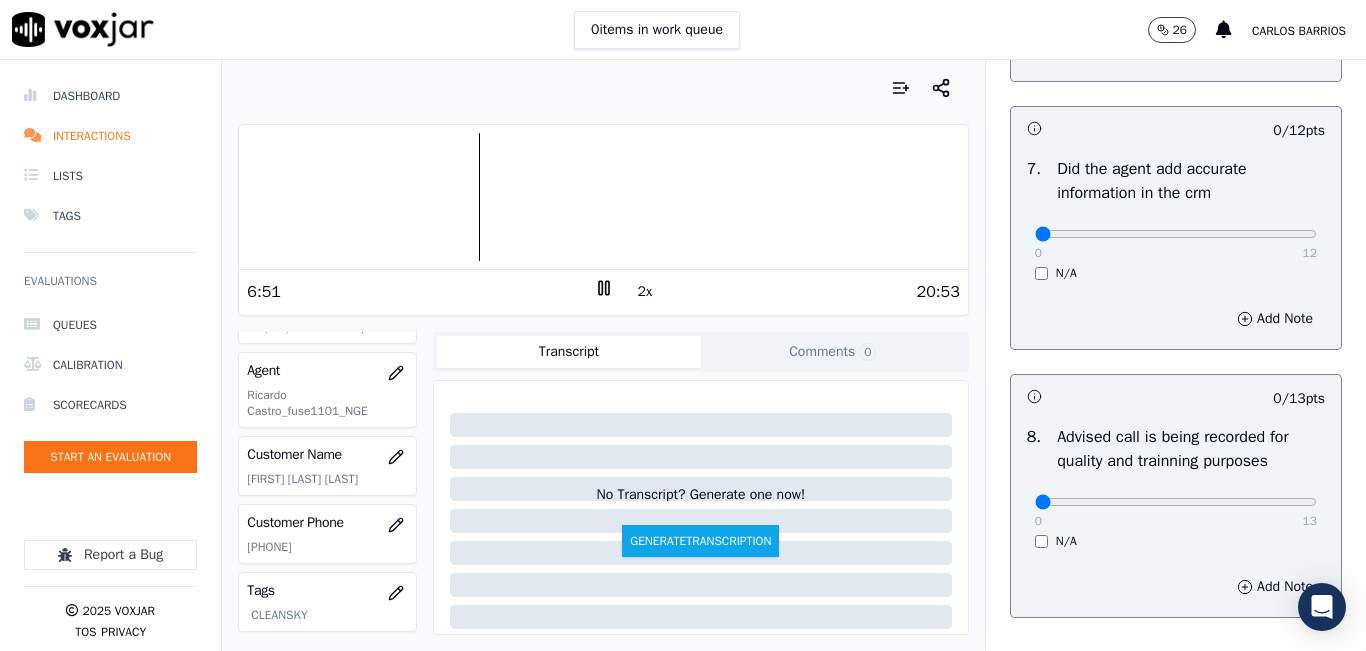 scroll, scrollTop: 1918, scrollLeft: 0, axis: vertical 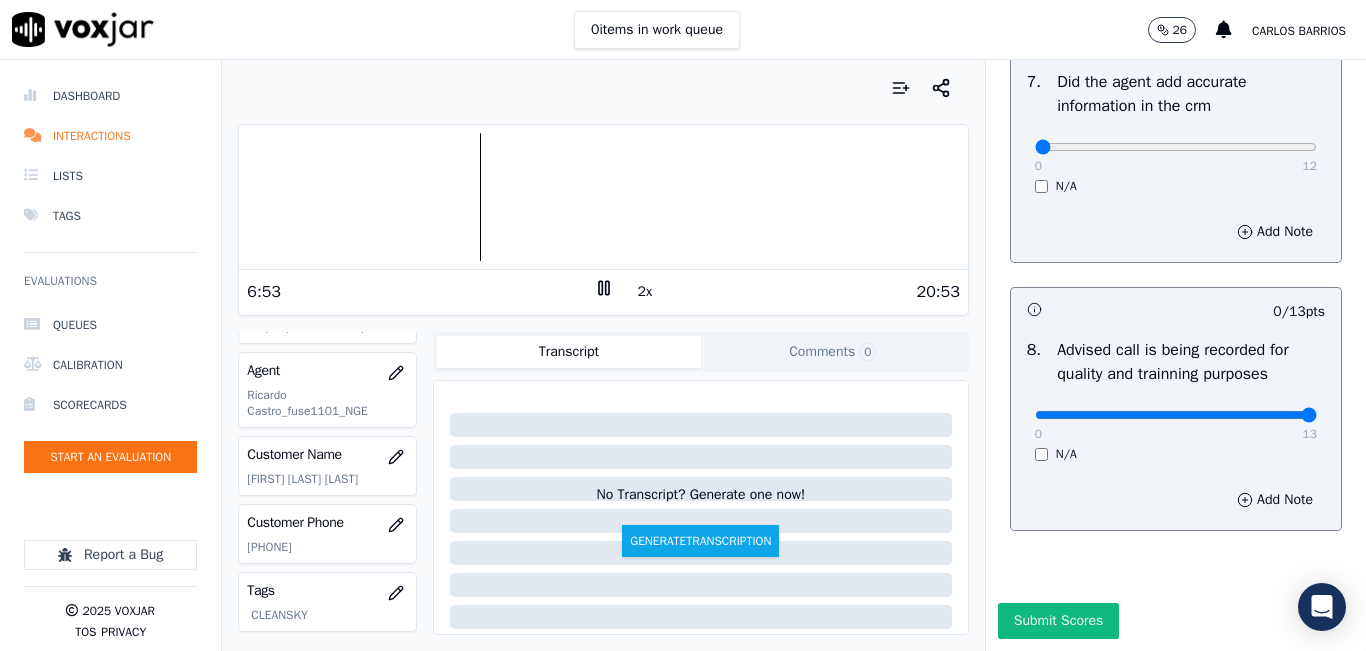 type on "13" 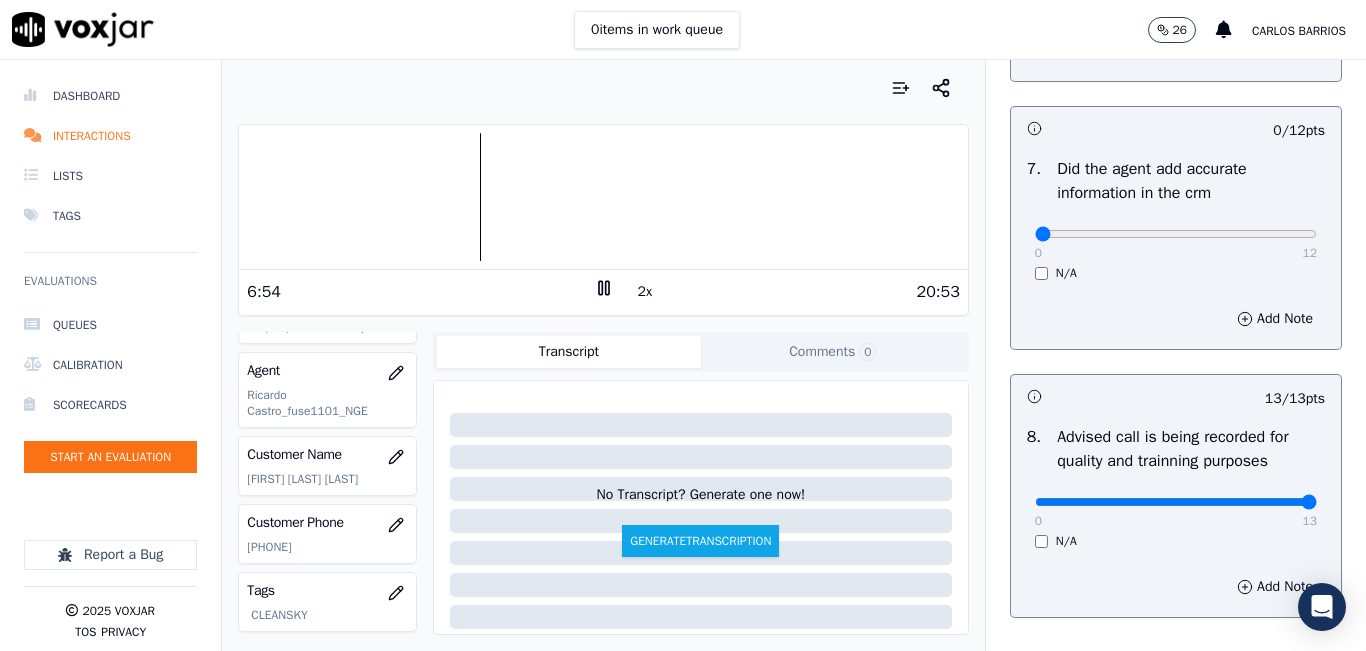 scroll, scrollTop: 1518, scrollLeft: 0, axis: vertical 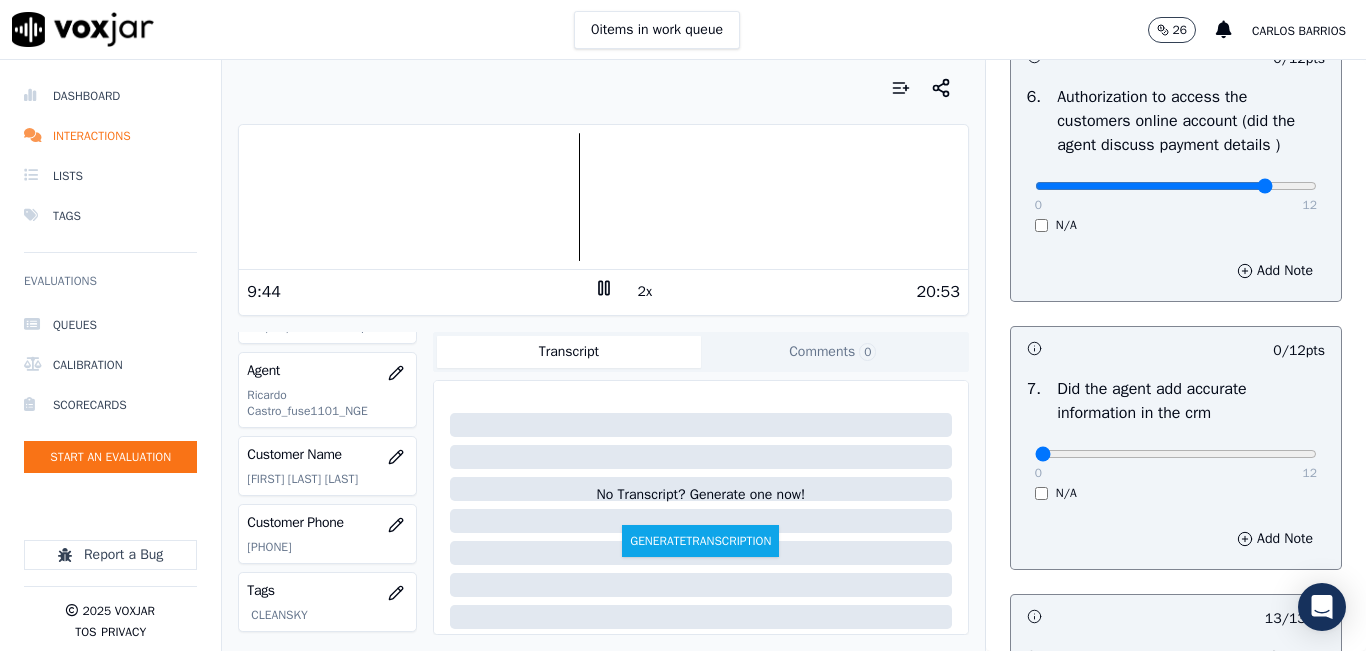 type on "10" 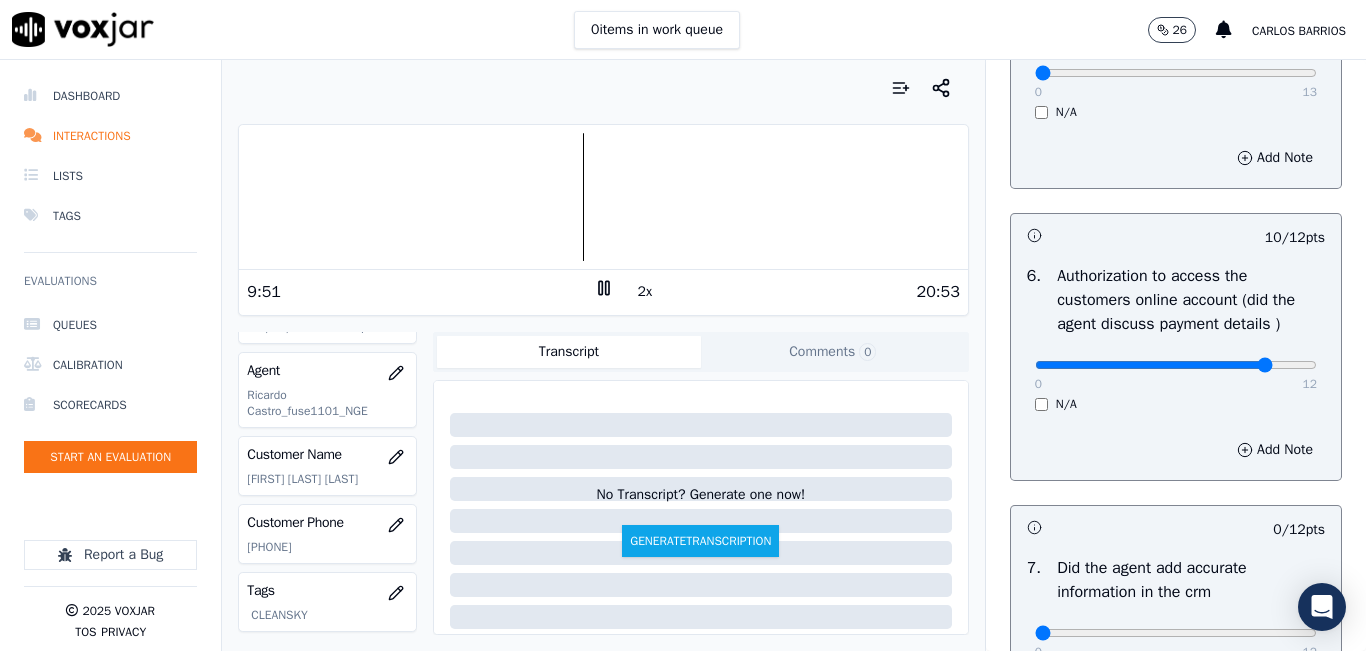 scroll, scrollTop: 1318, scrollLeft: 0, axis: vertical 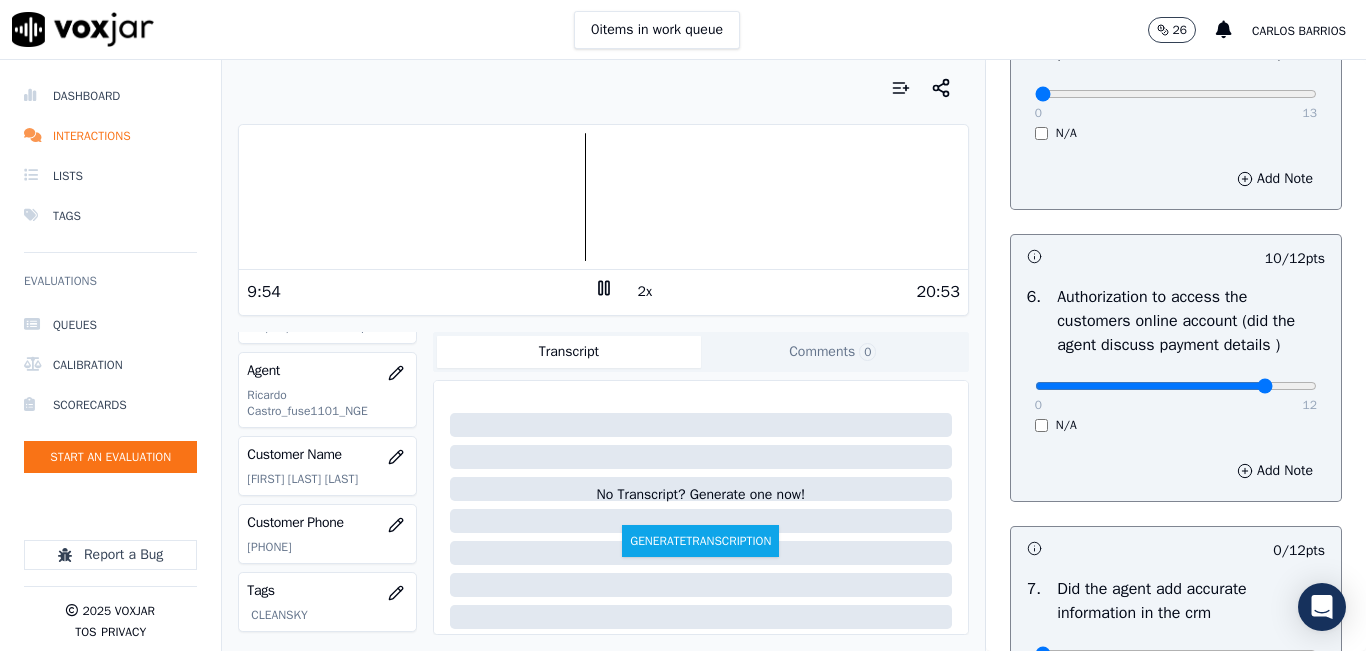 click at bounding box center [603, 197] 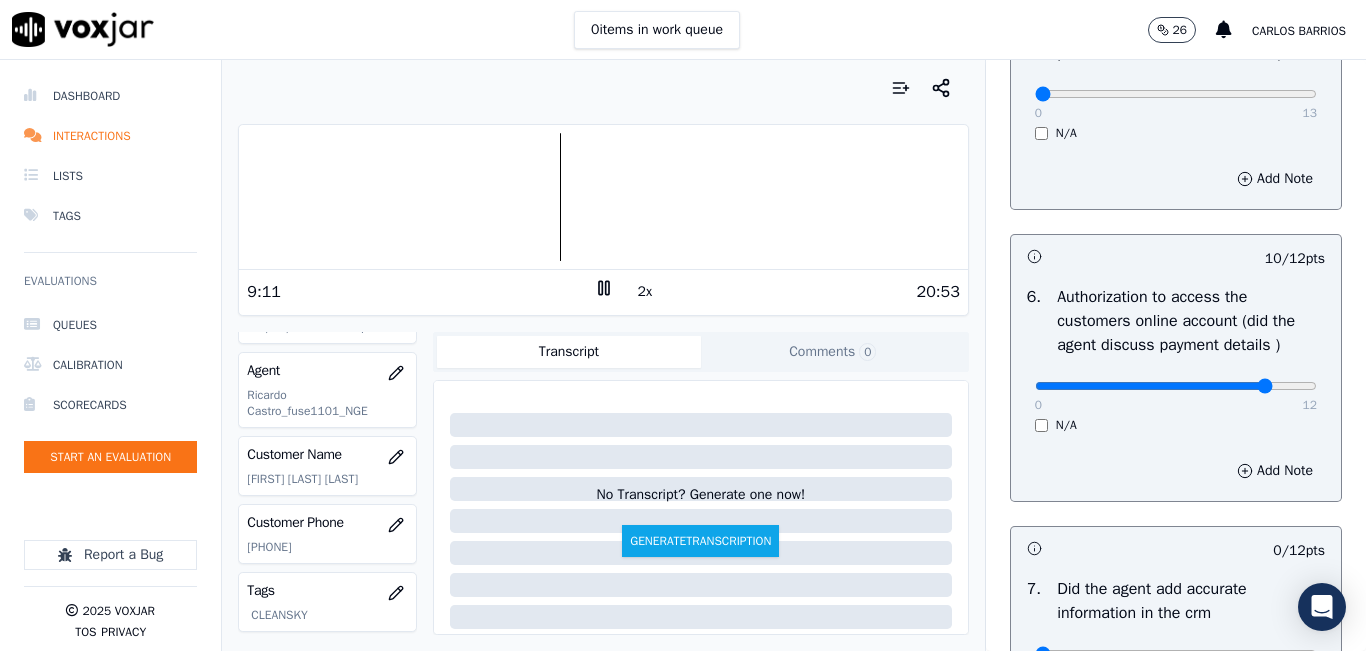 click at bounding box center (603, 197) 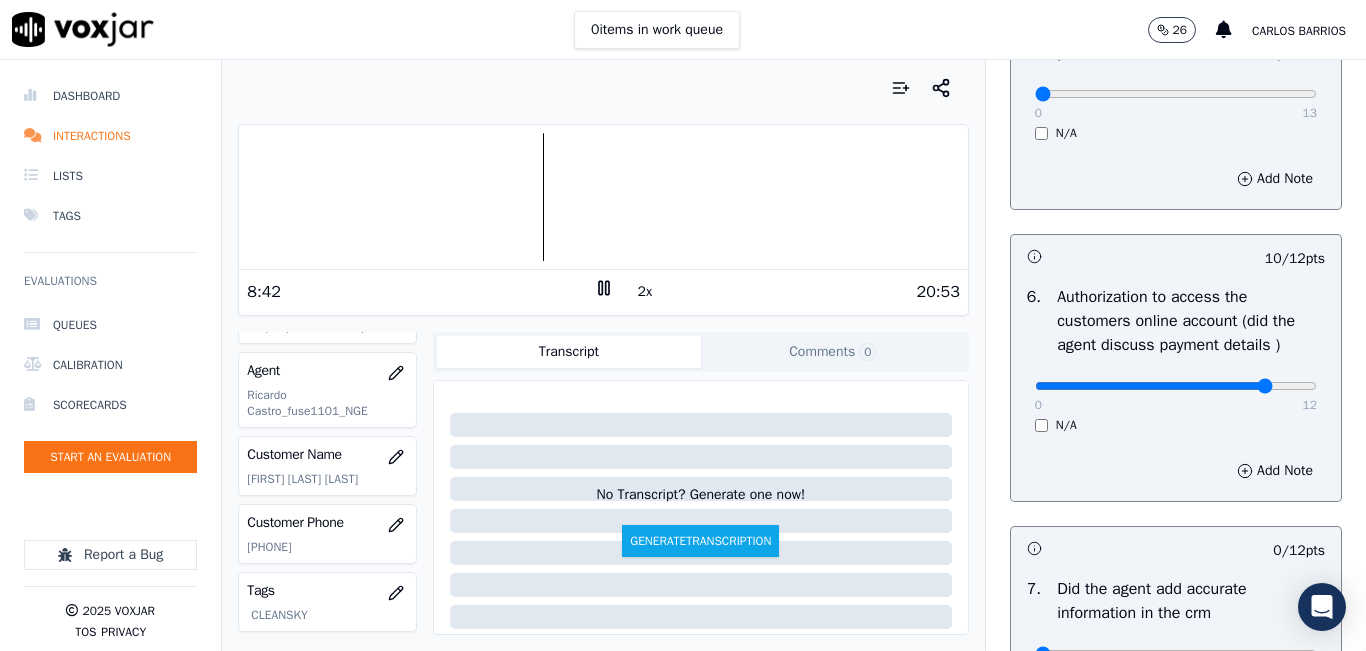 click at bounding box center [603, 197] 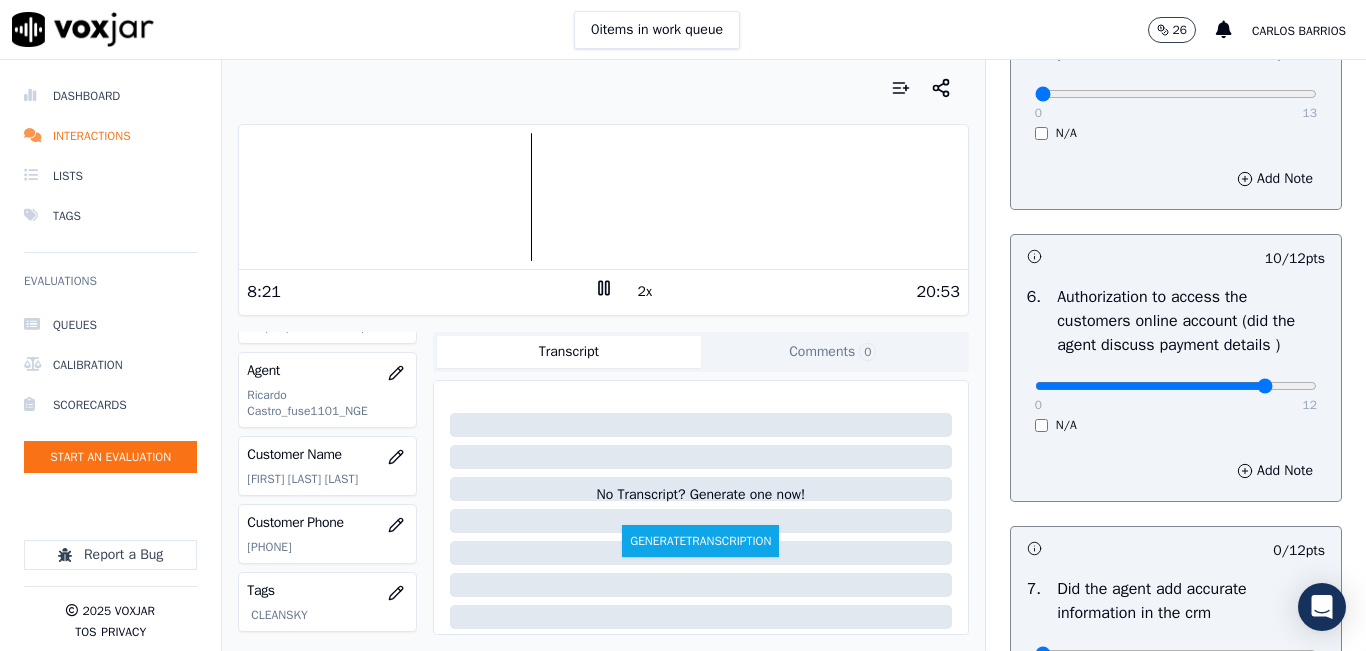 click at bounding box center [603, 197] 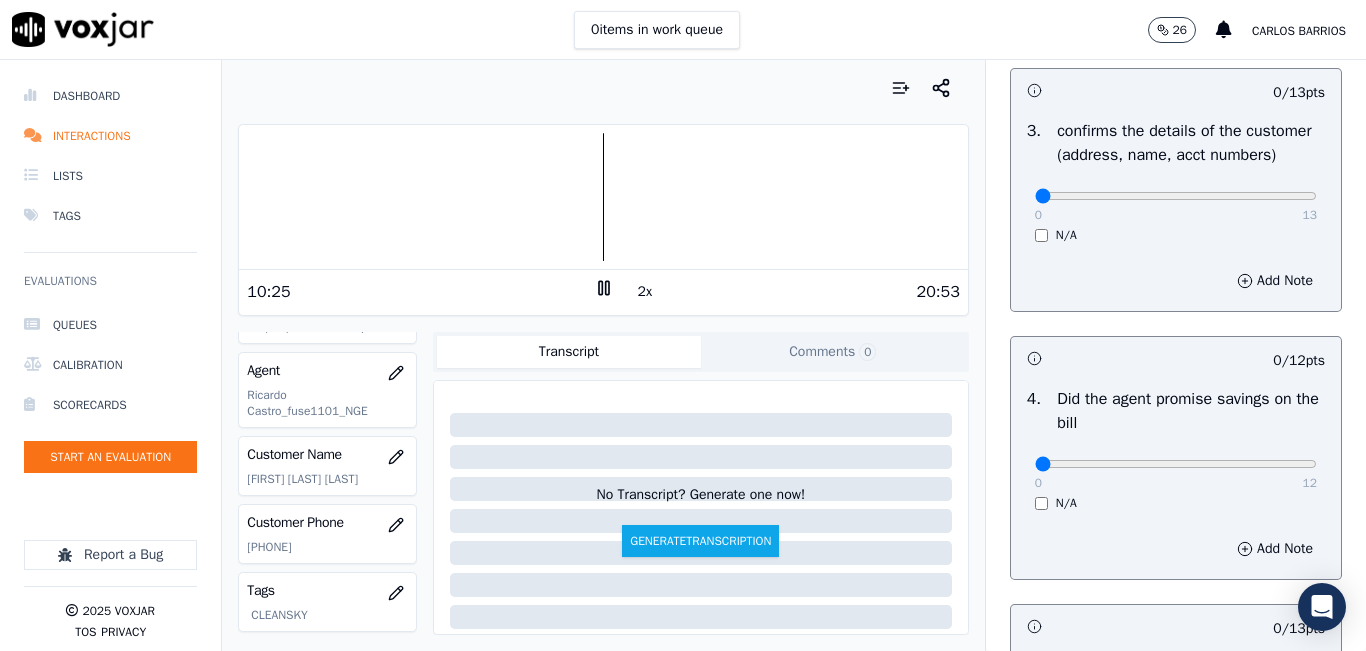 scroll, scrollTop: 618, scrollLeft: 0, axis: vertical 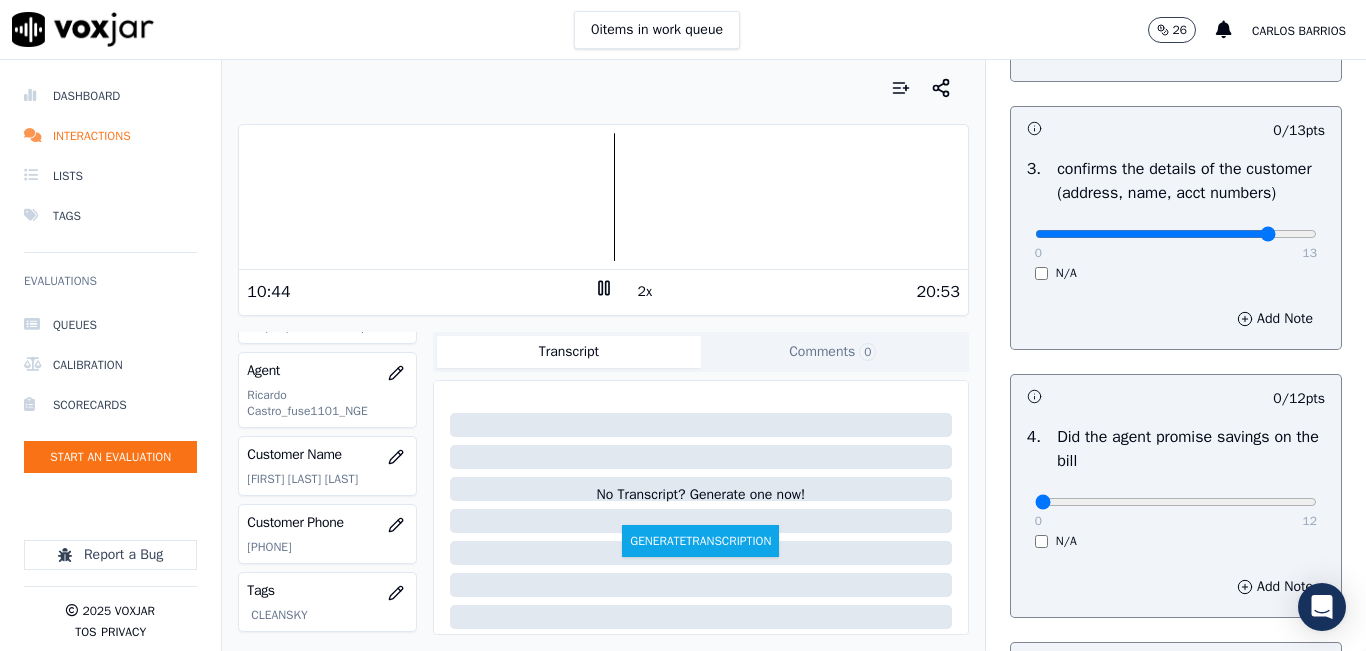 type on "11" 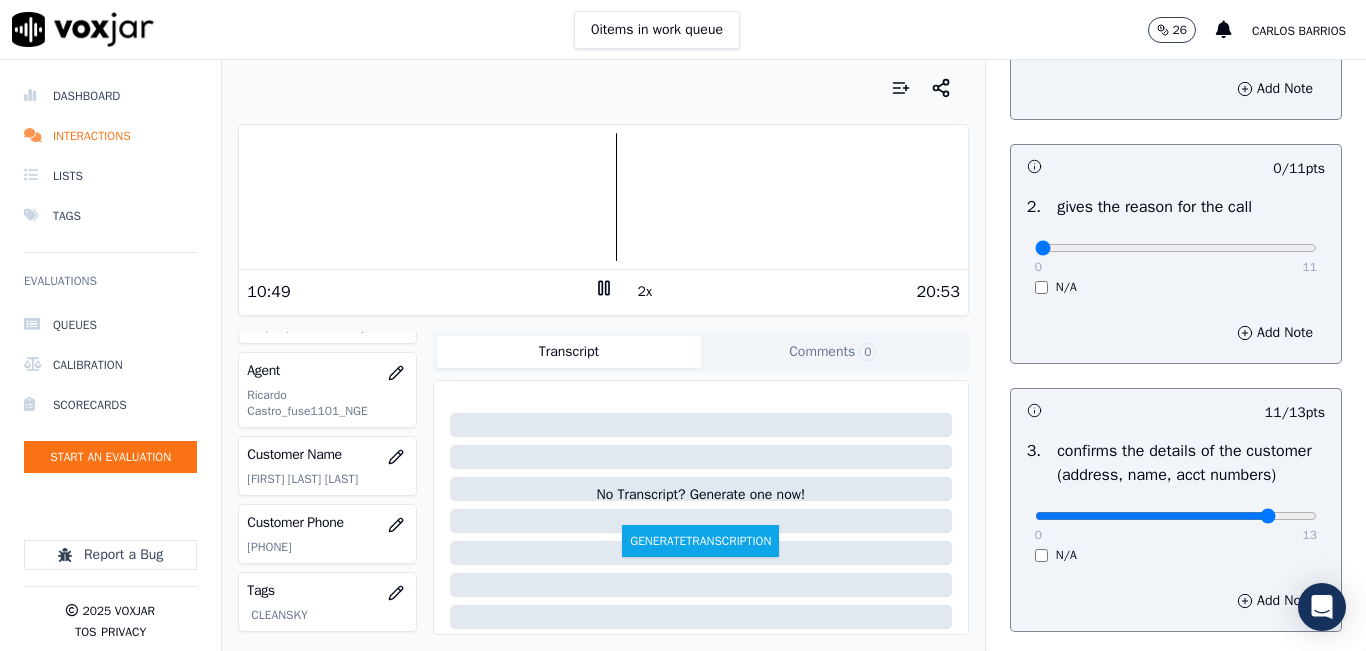scroll, scrollTop: 318, scrollLeft: 0, axis: vertical 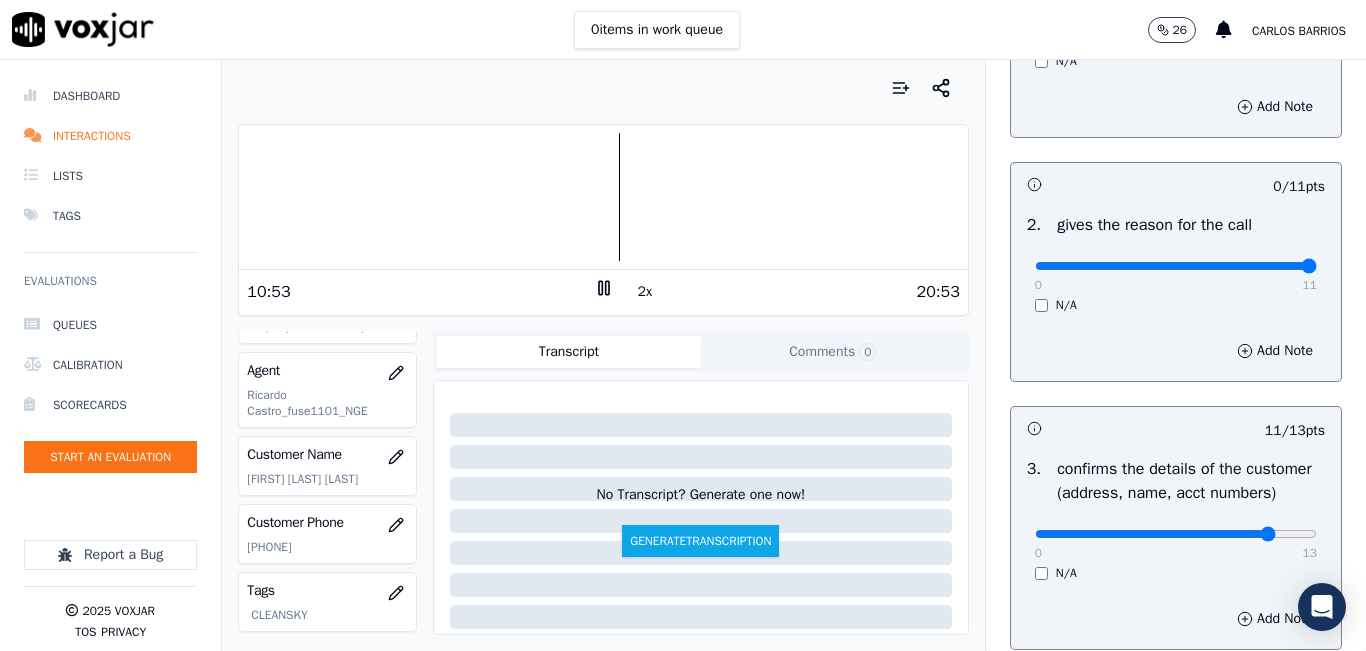 type on "11" 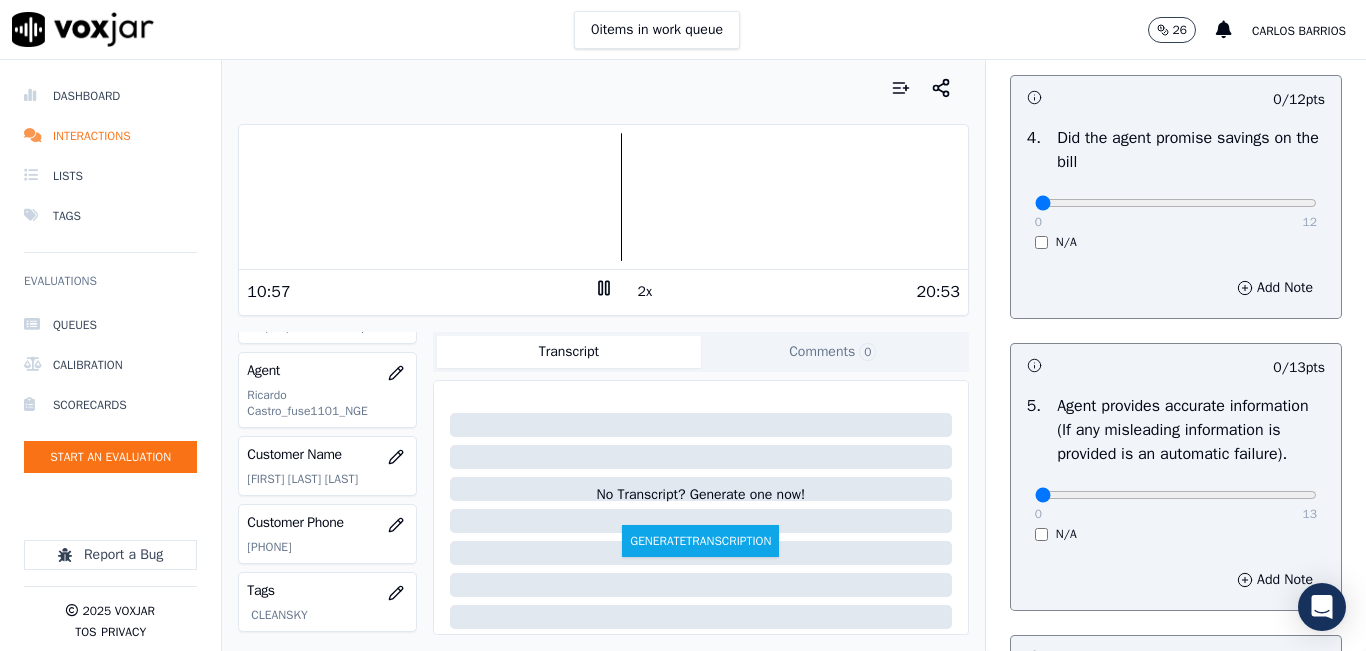 scroll, scrollTop: 918, scrollLeft: 0, axis: vertical 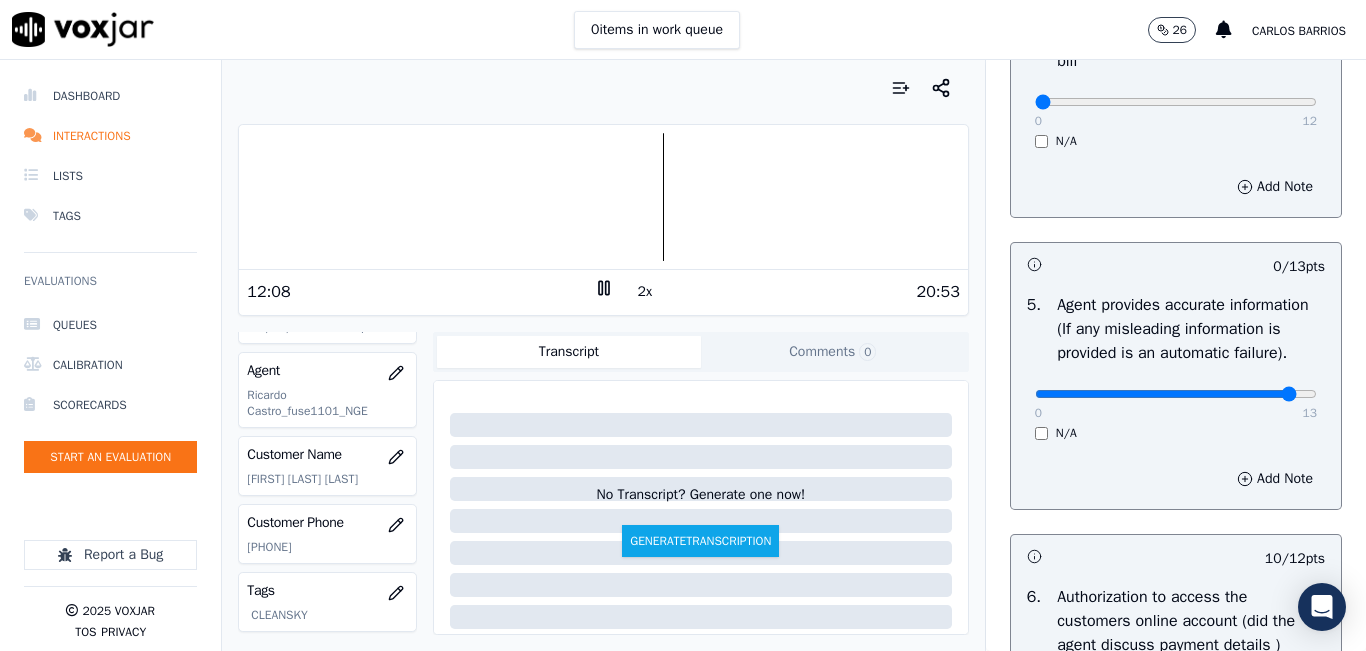 click at bounding box center (1176, -678) 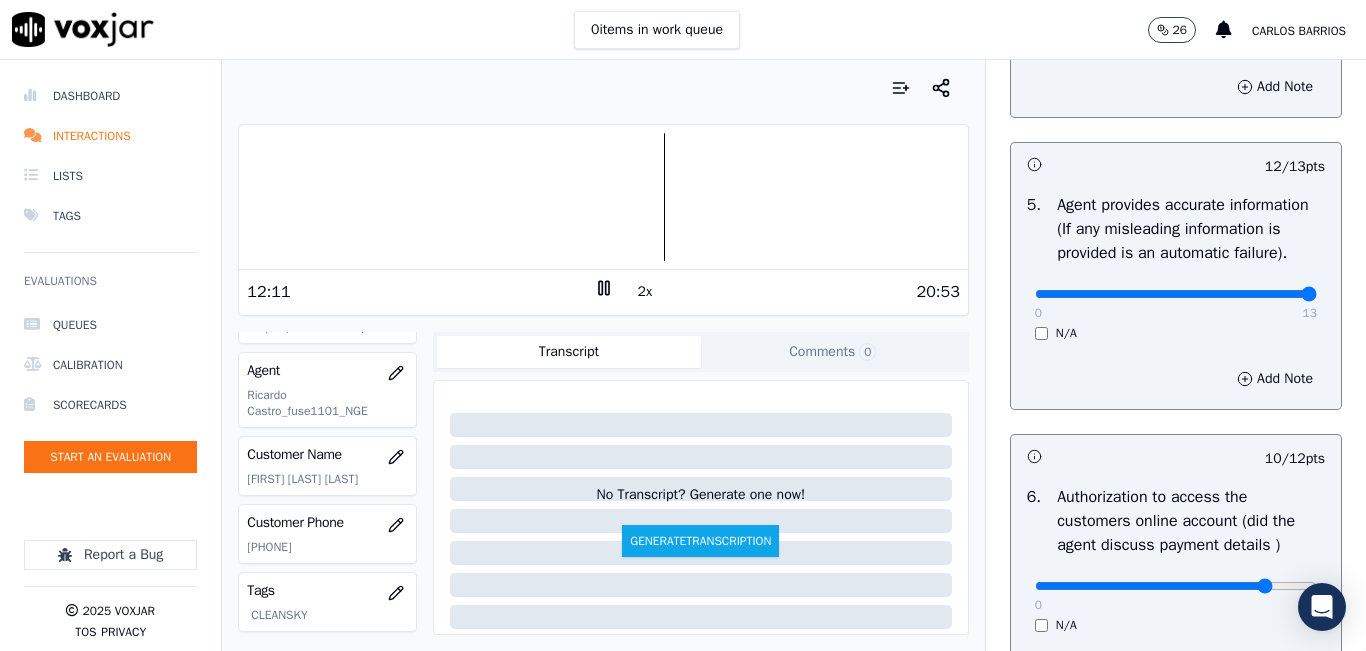 type on "13" 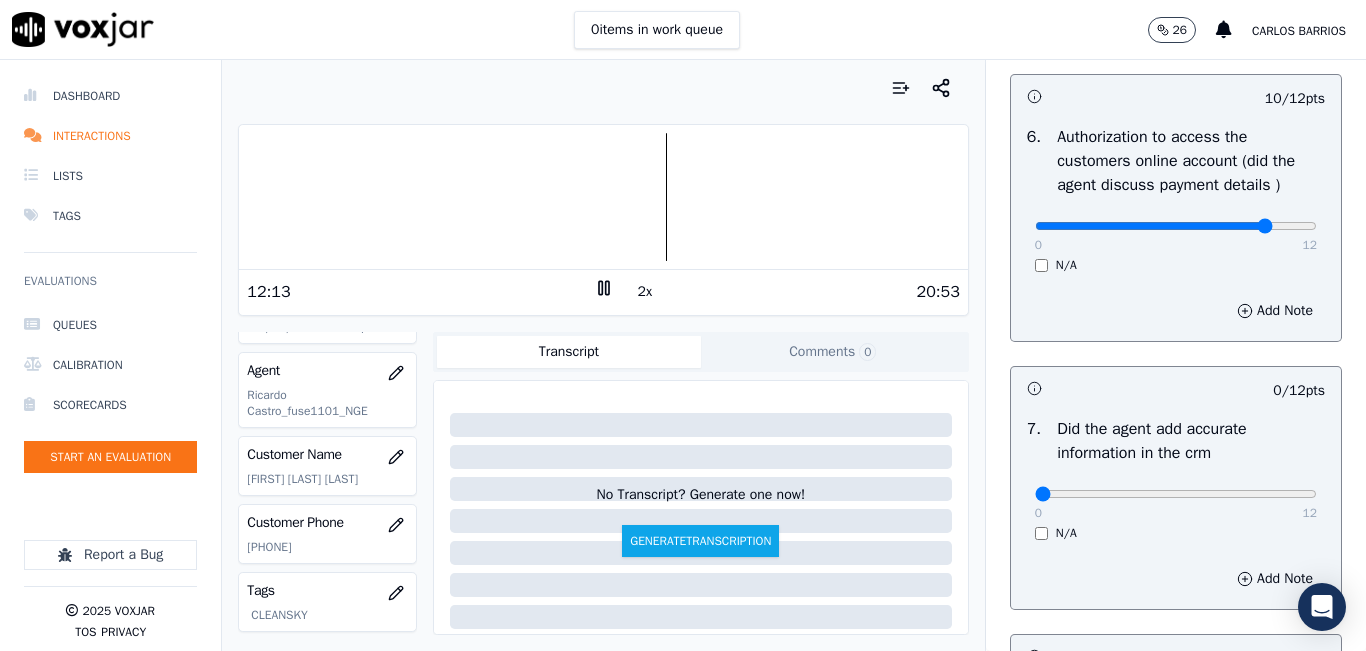 scroll, scrollTop: 1518, scrollLeft: 0, axis: vertical 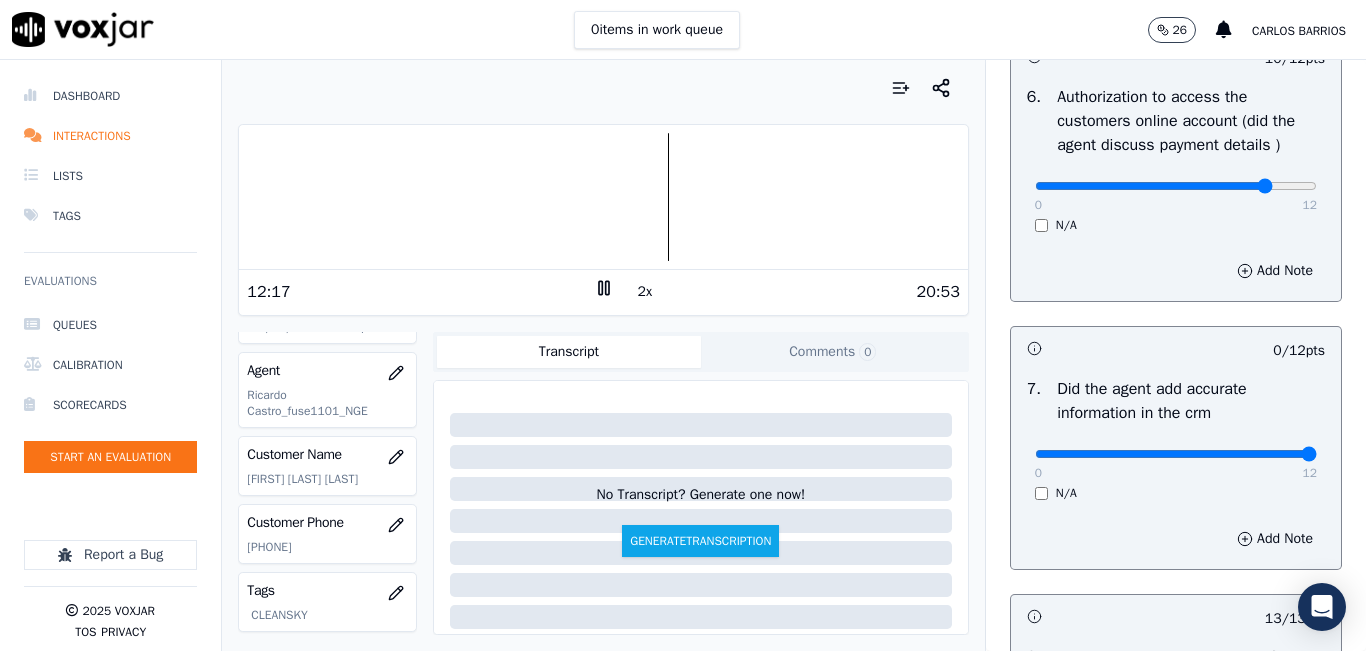 drag, startPoint x: 1256, startPoint y: 499, endPoint x: 1267, endPoint y: 493, distance: 12.529964 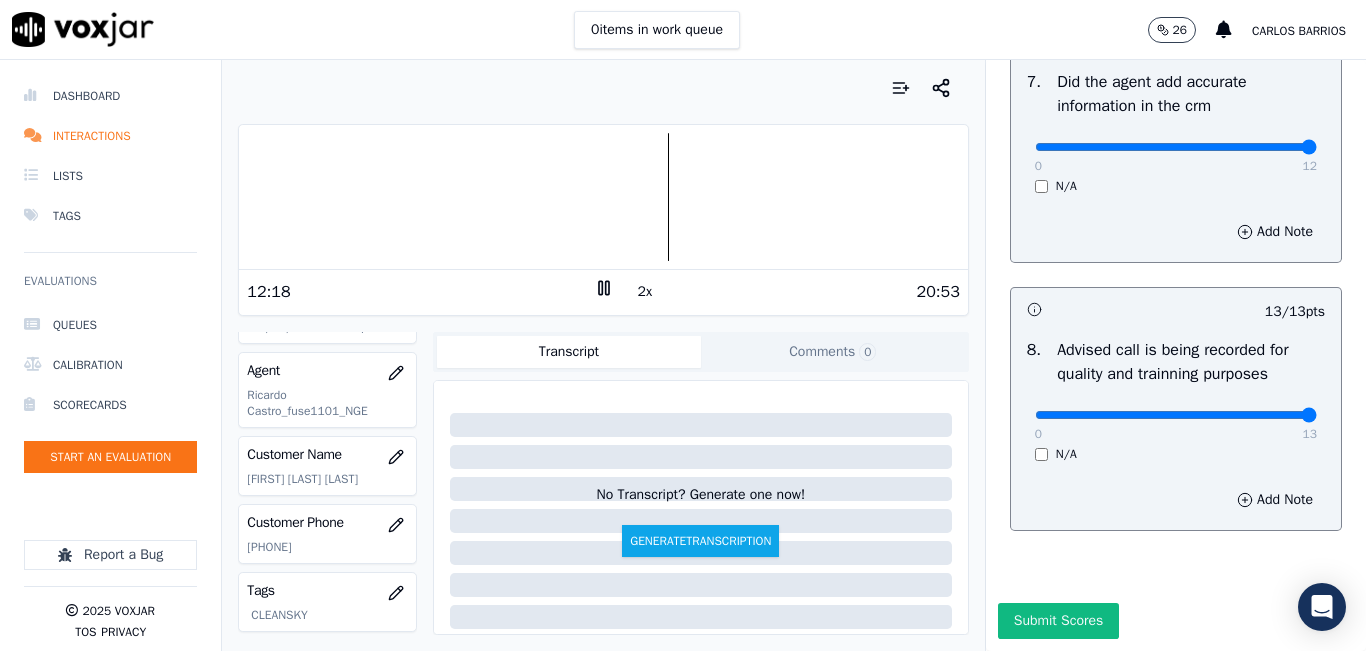 scroll, scrollTop: 1918, scrollLeft: 0, axis: vertical 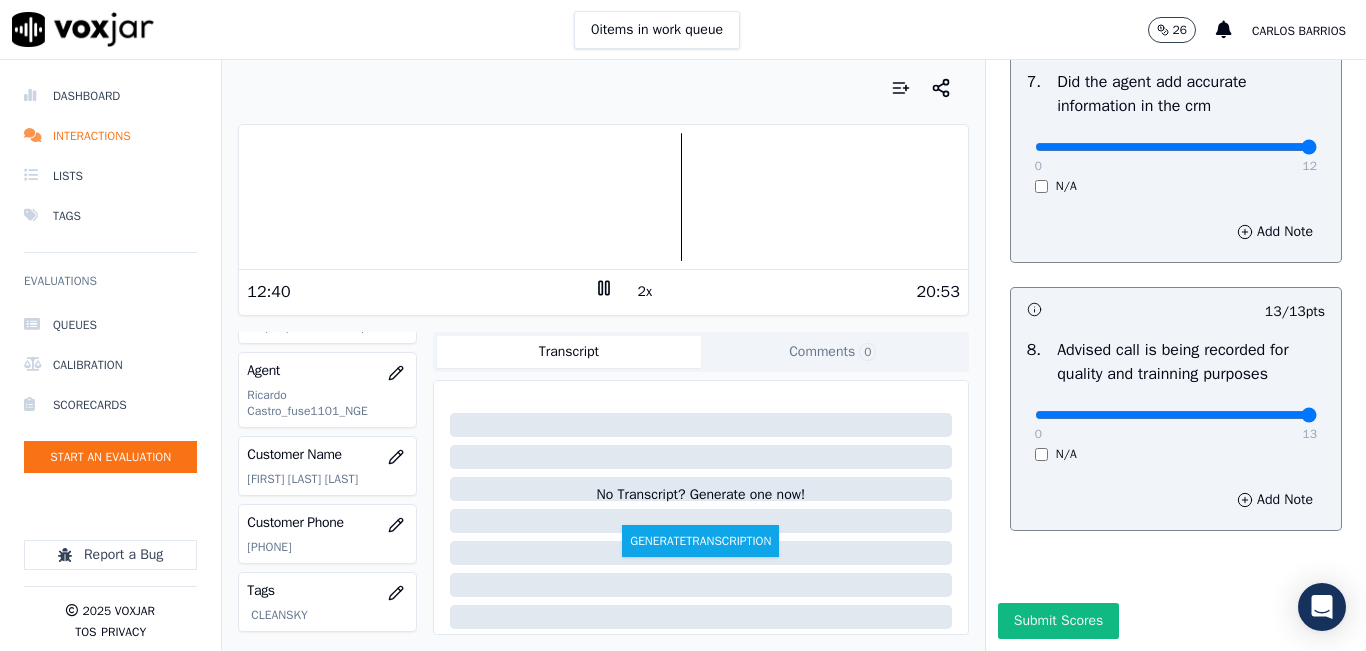 click on "Customer Phone     2677682089" at bounding box center [327, 534] 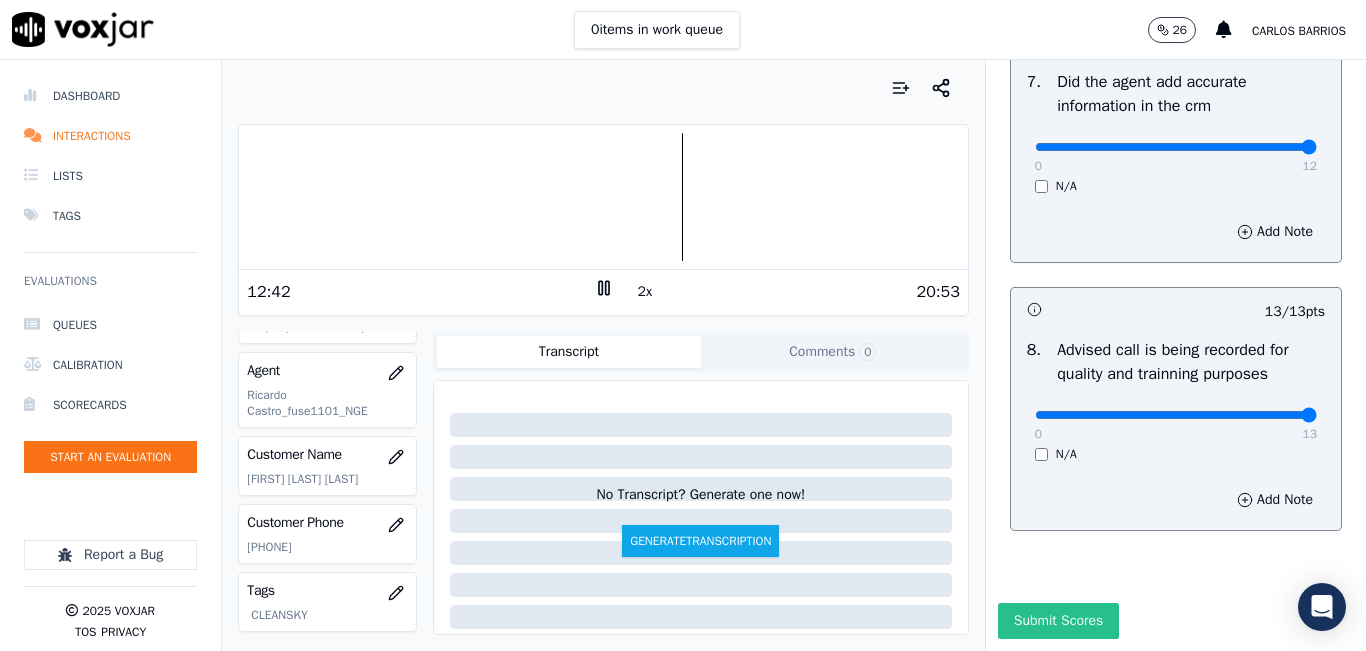 click on "Submit Scores" at bounding box center (1058, 621) 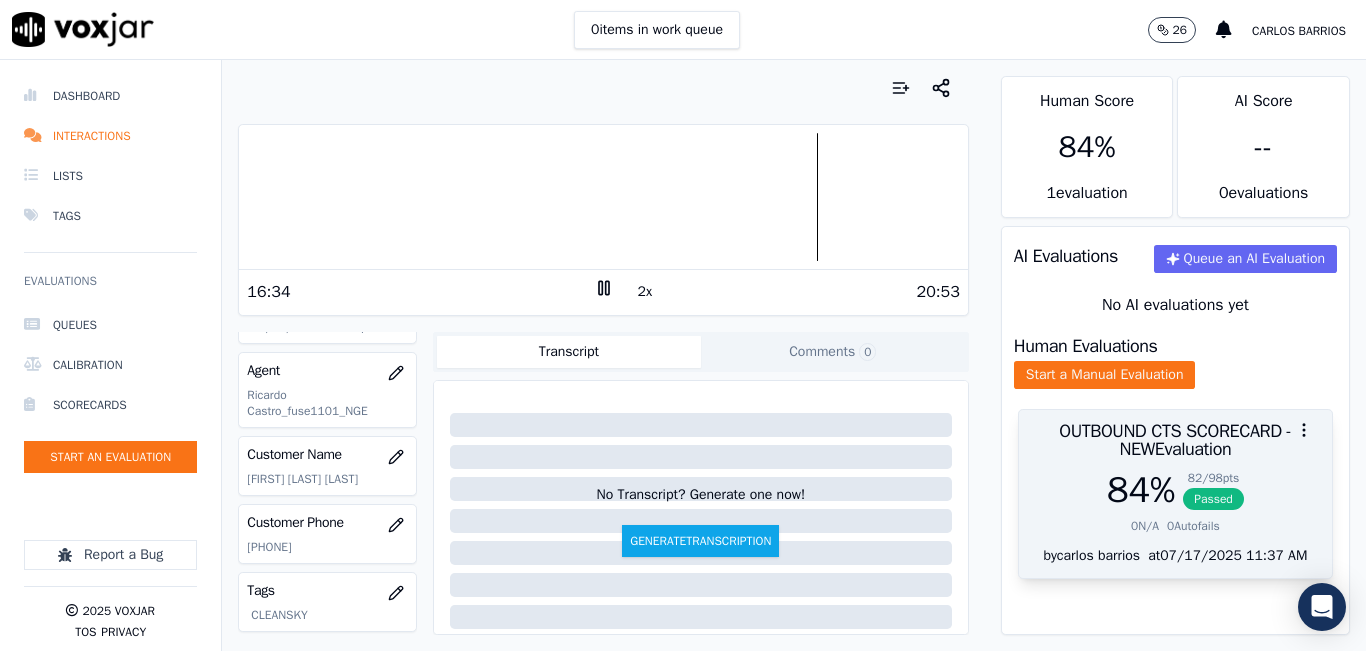 click on "84 %   82 / 98  pts   Passed" at bounding box center [1175, 490] 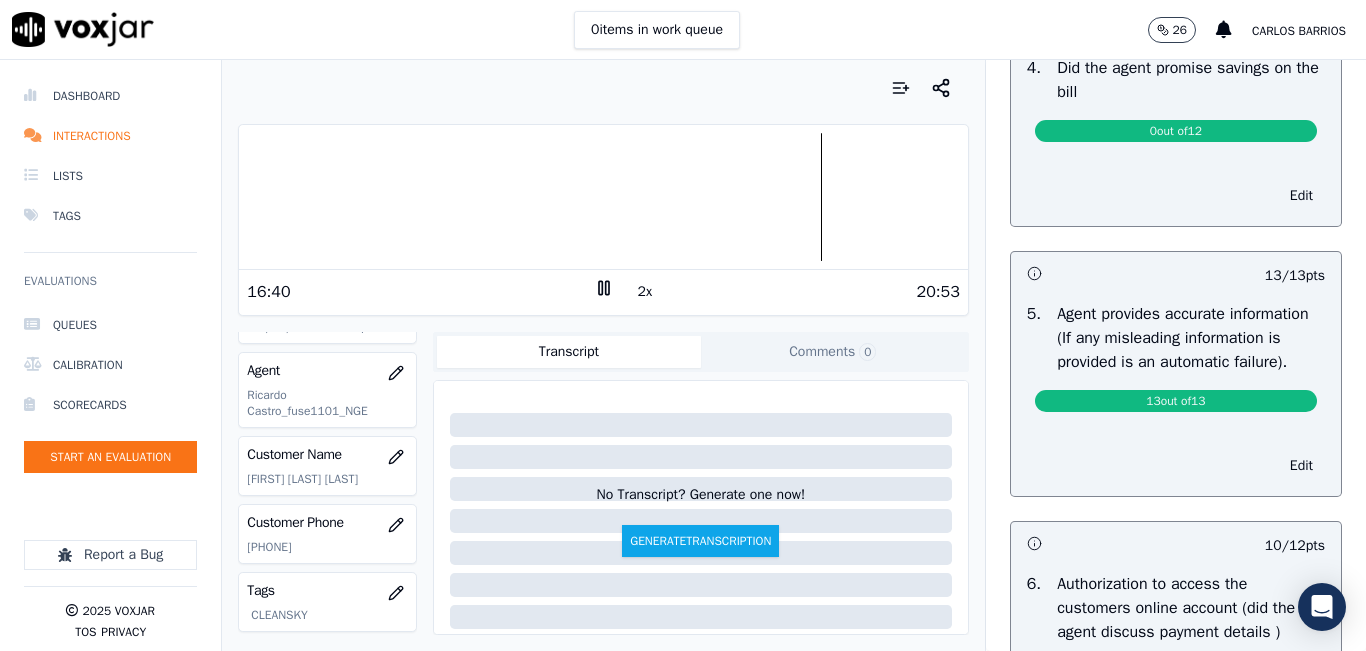 scroll, scrollTop: 700, scrollLeft: 0, axis: vertical 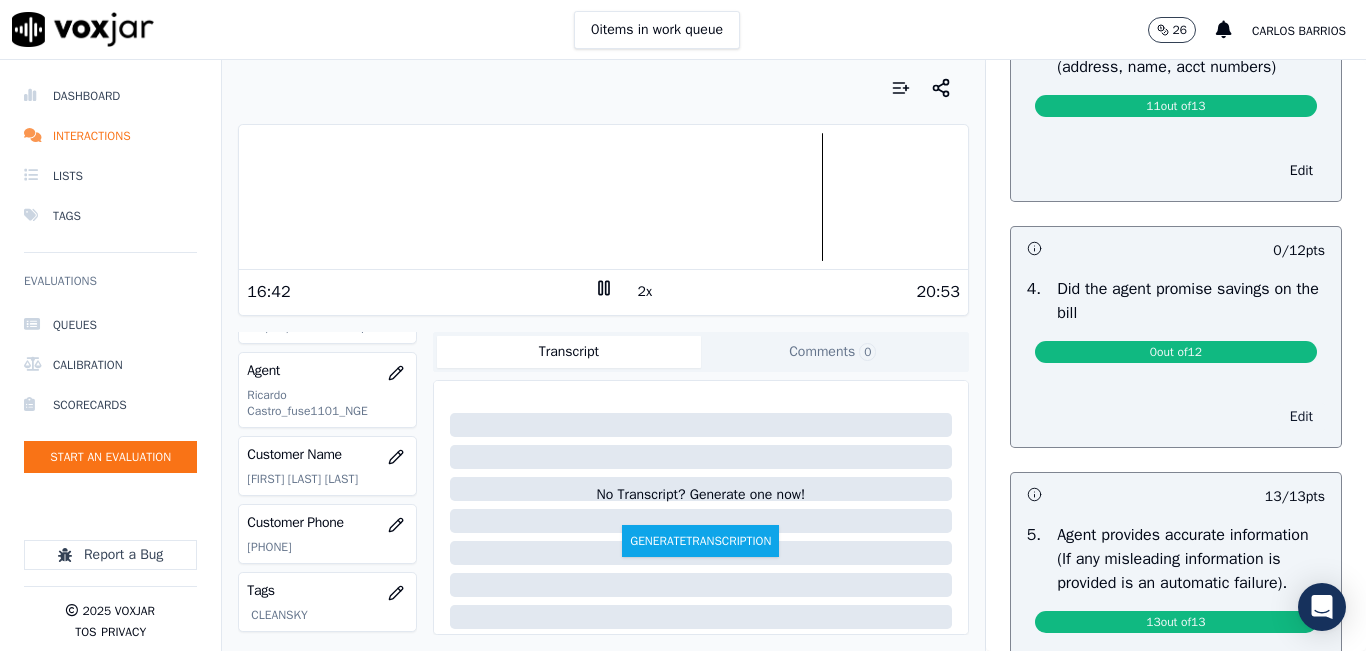 click on "Edit" at bounding box center (1301, 417) 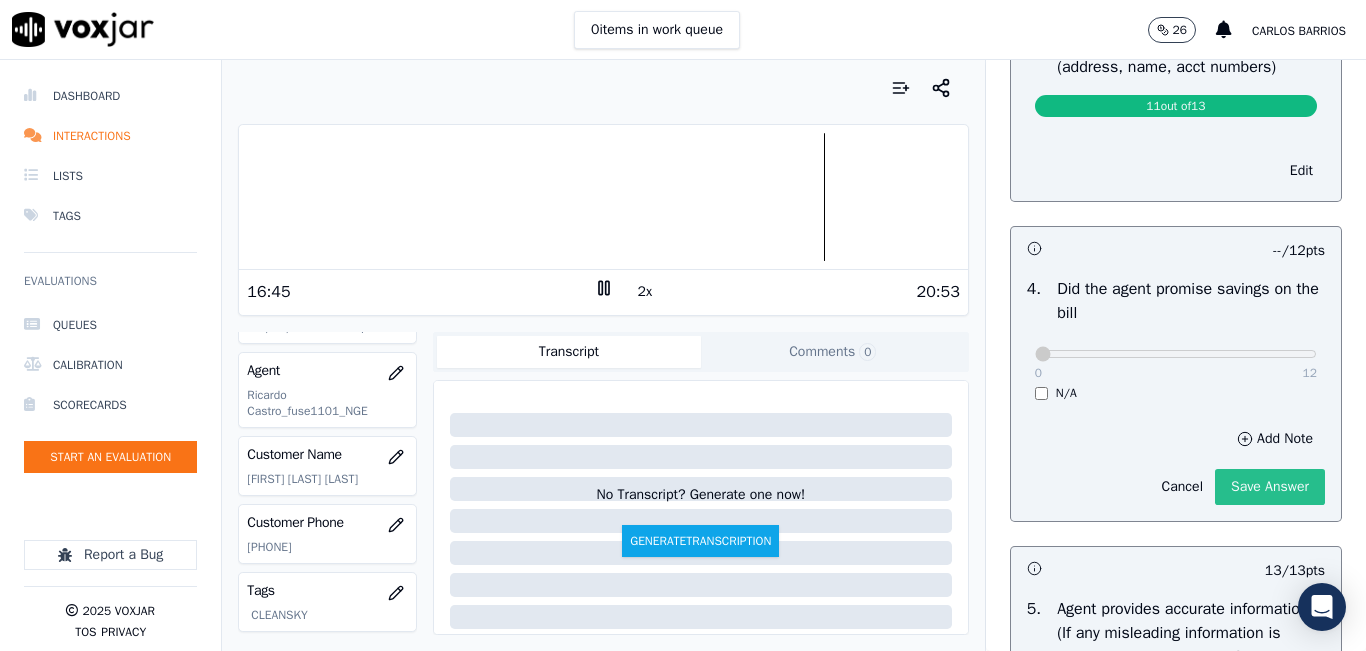 click on "Save Answer" 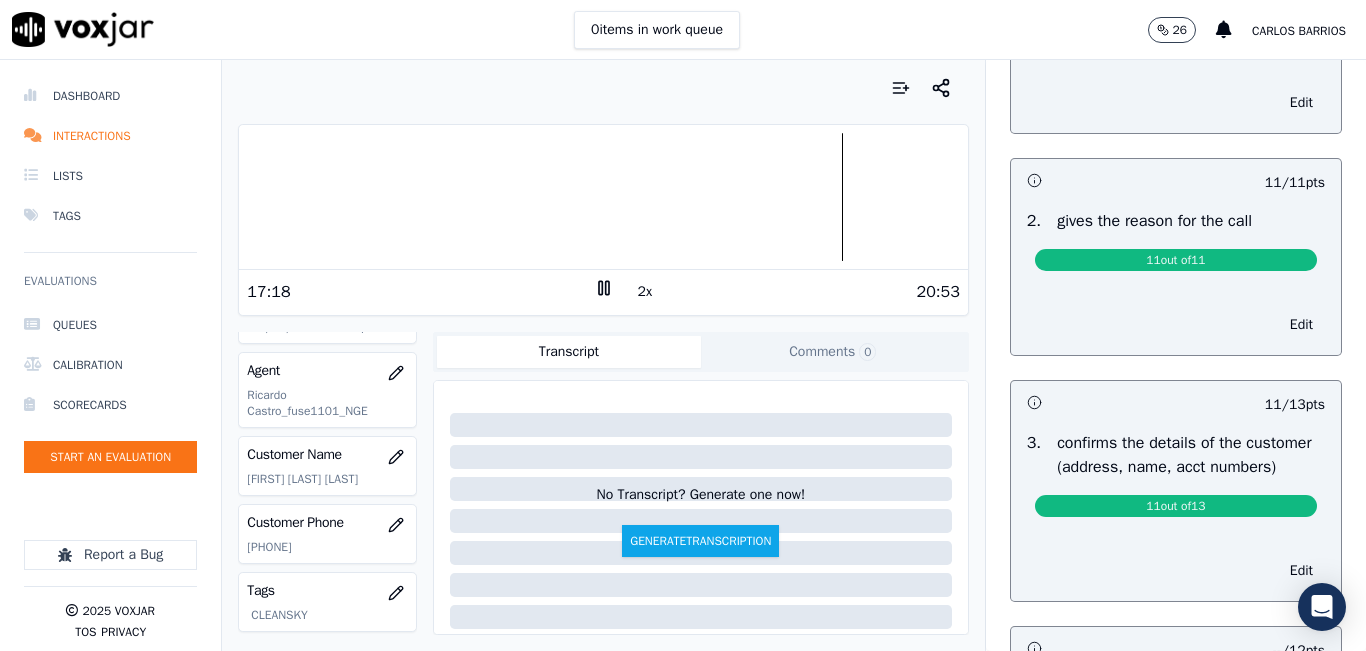 scroll, scrollTop: 0, scrollLeft: 0, axis: both 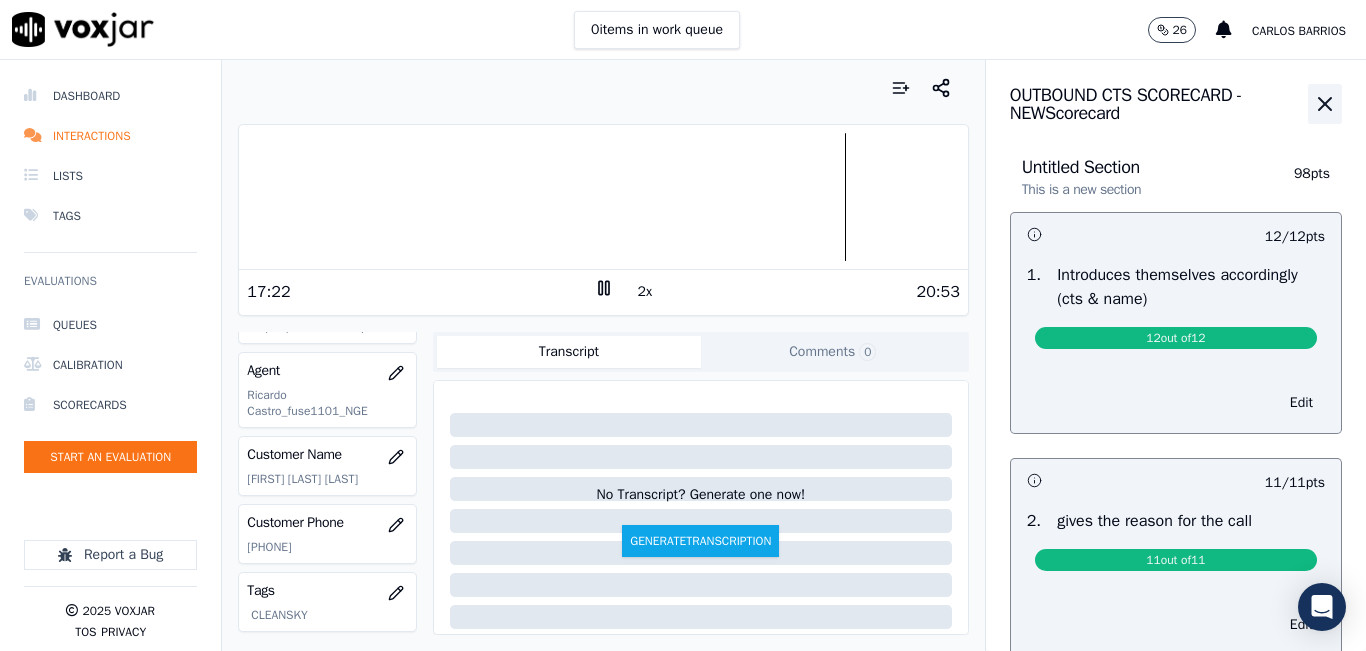 click 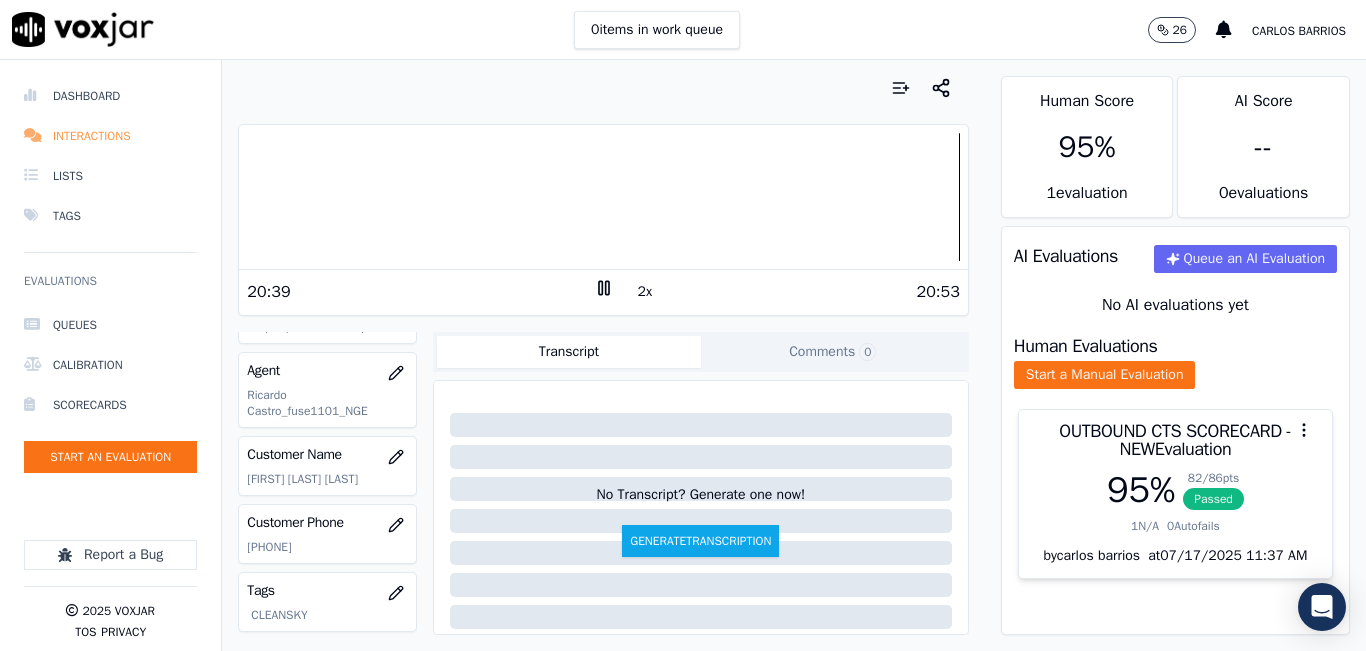 click at bounding box center (34, 136) 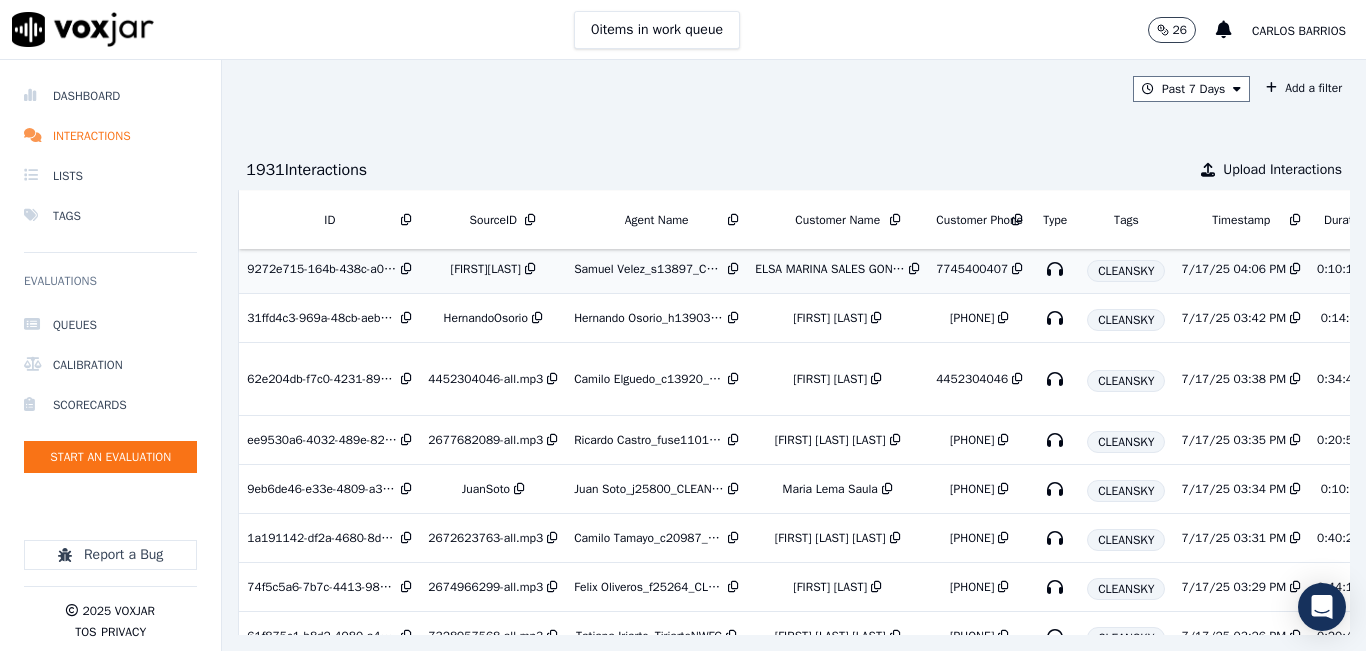scroll, scrollTop: 300, scrollLeft: 0, axis: vertical 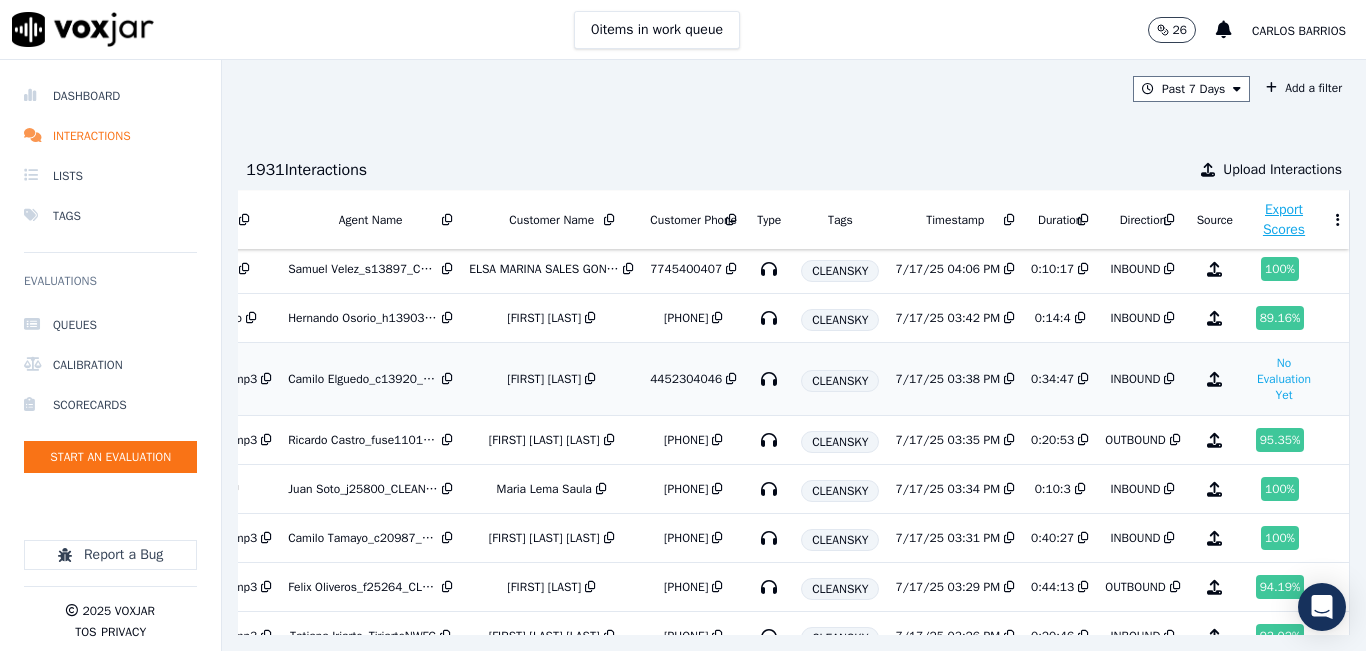 click on "7/17/25 03:38 PM" at bounding box center [955, 379] 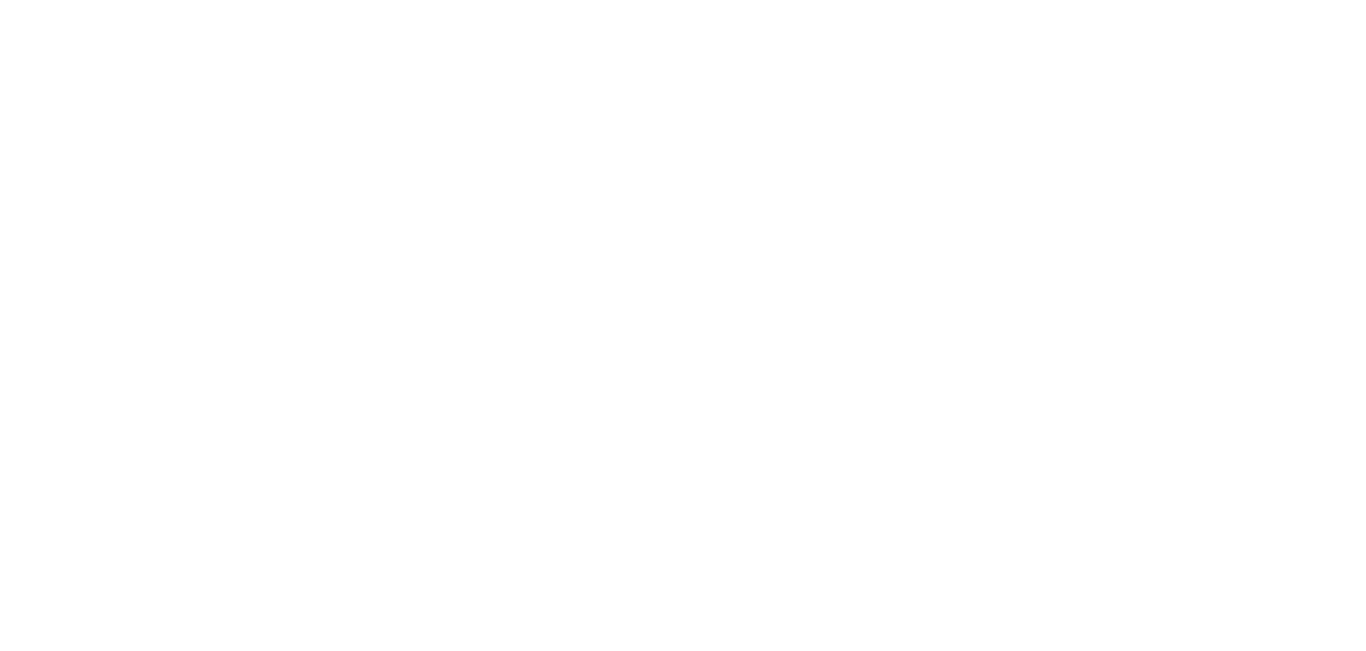 scroll, scrollTop: 0, scrollLeft: 0, axis: both 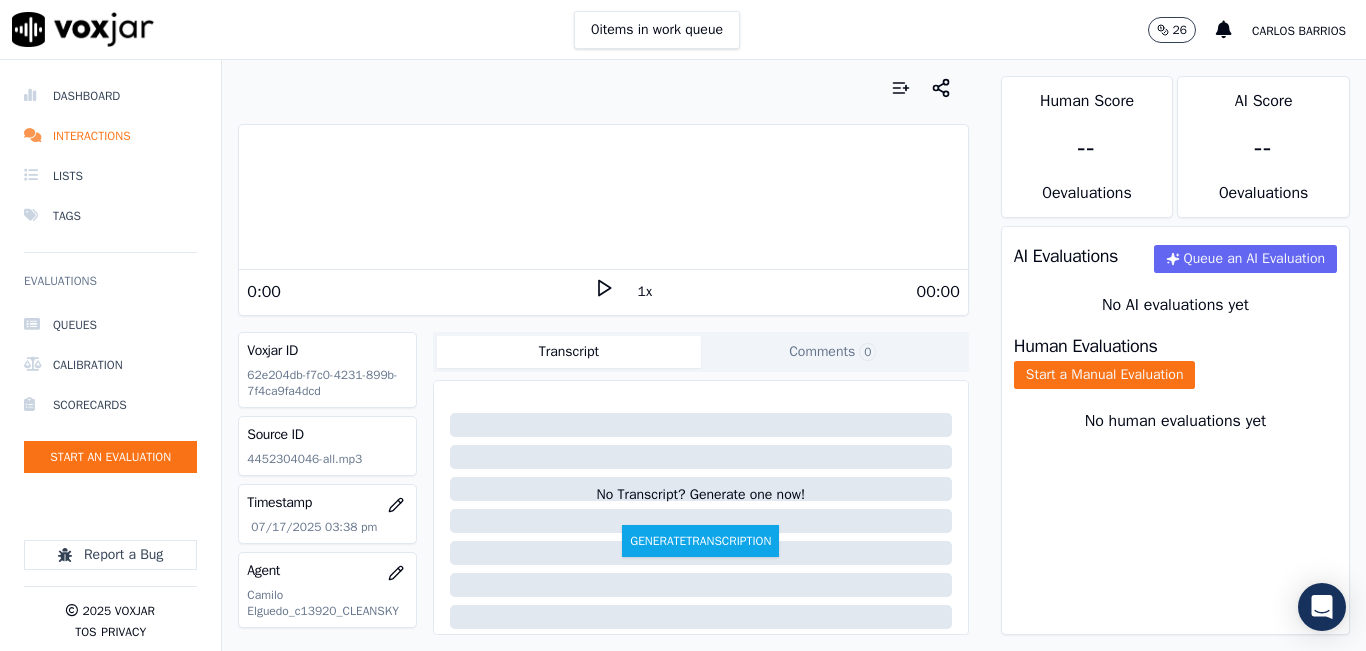 click on "1x" at bounding box center (645, 292) 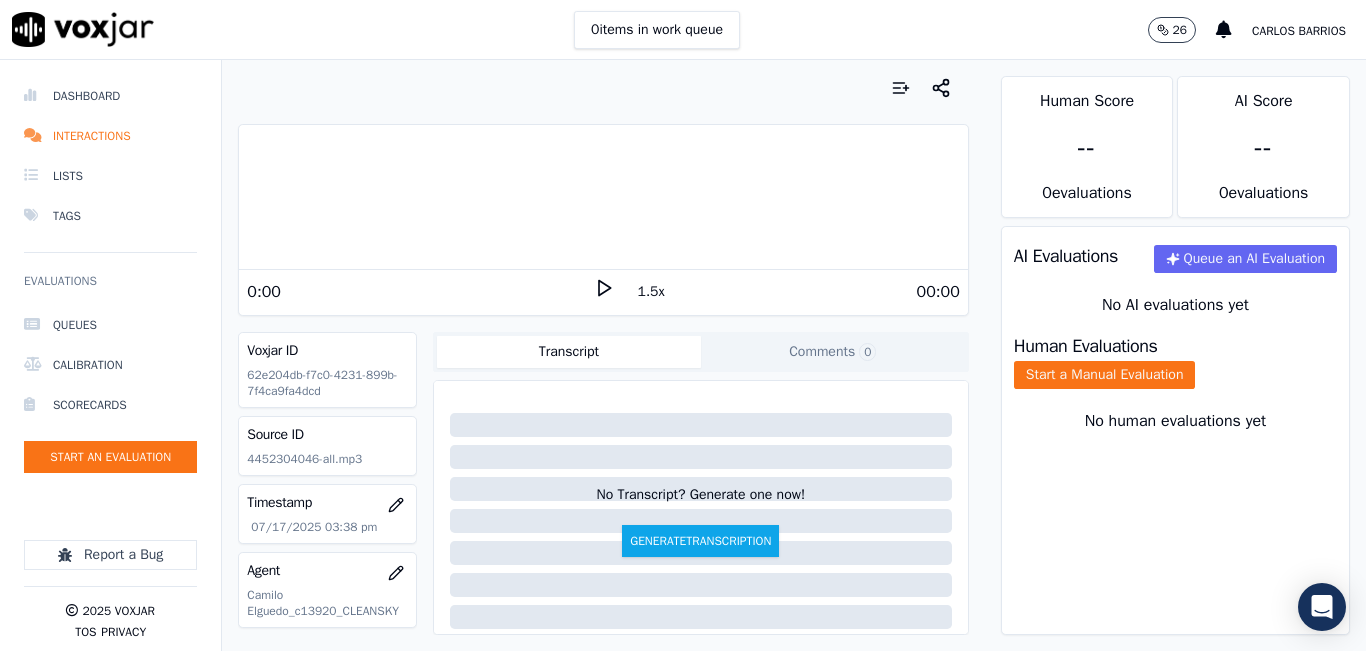 click on "1.5x" at bounding box center (651, 292) 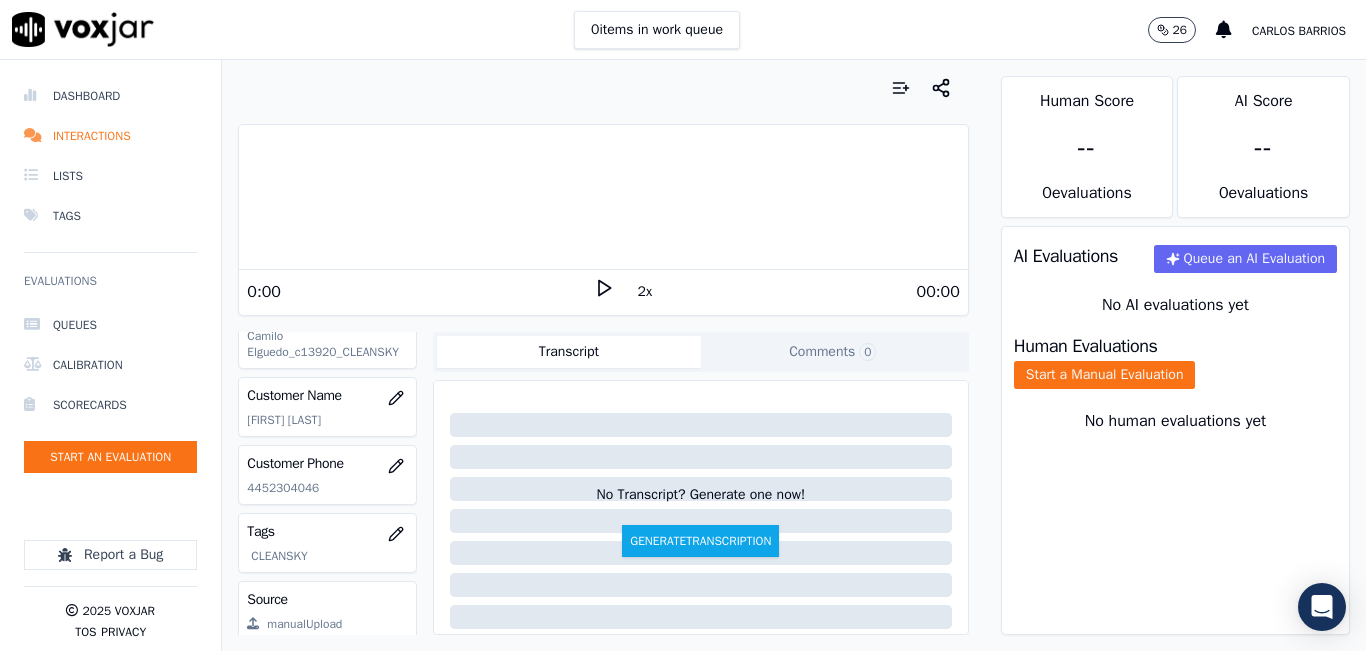 scroll, scrollTop: 300, scrollLeft: 0, axis: vertical 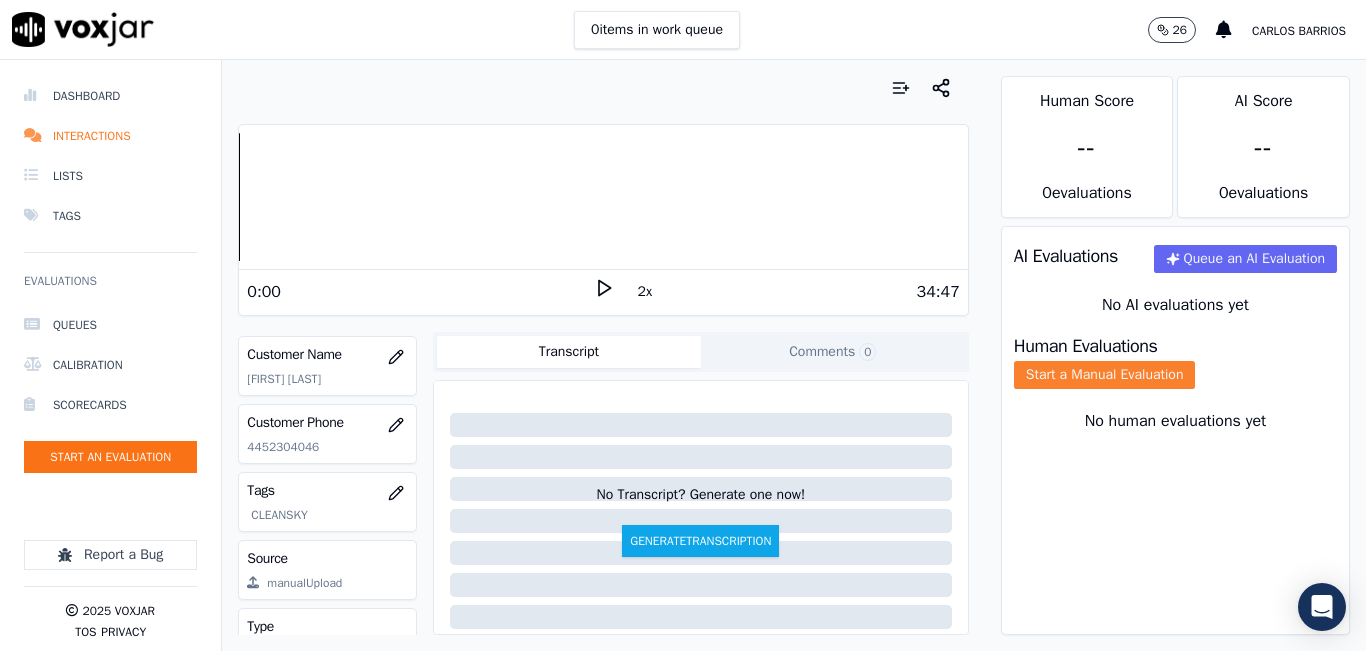 click on "Start a Manual Evaluation" 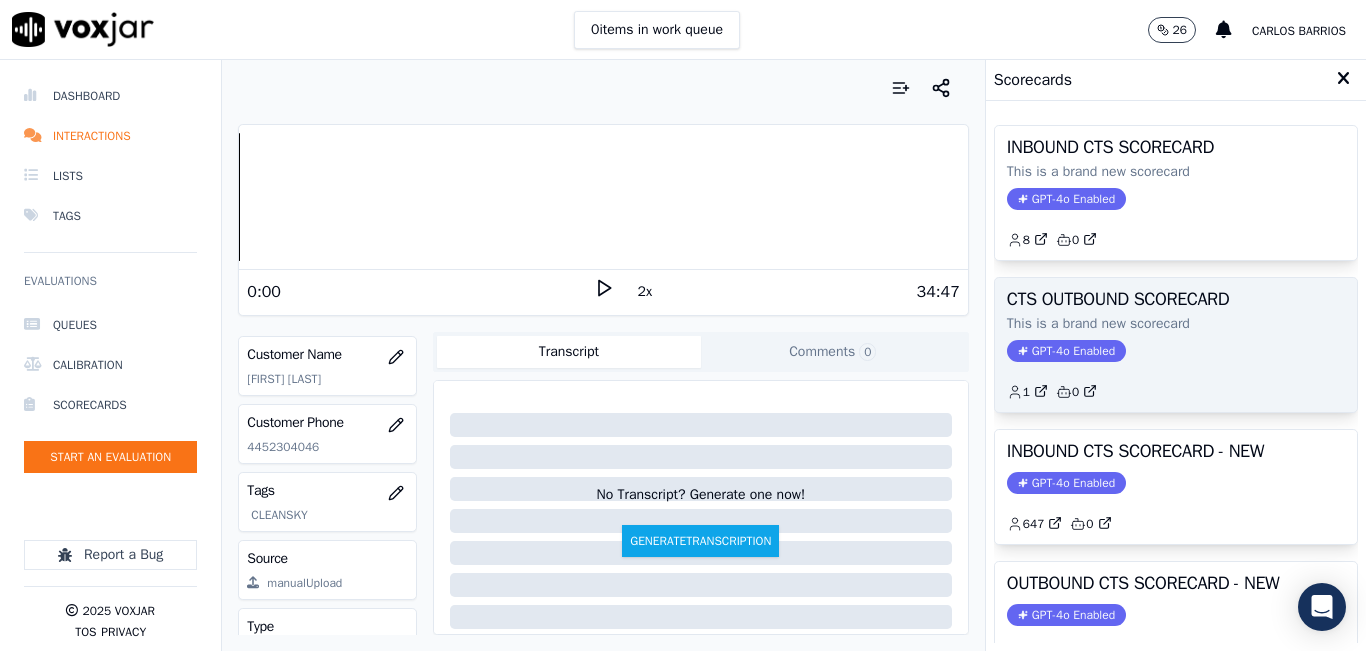 scroll, scrollTop: 100, scrollLeft: 0, axis: vertical 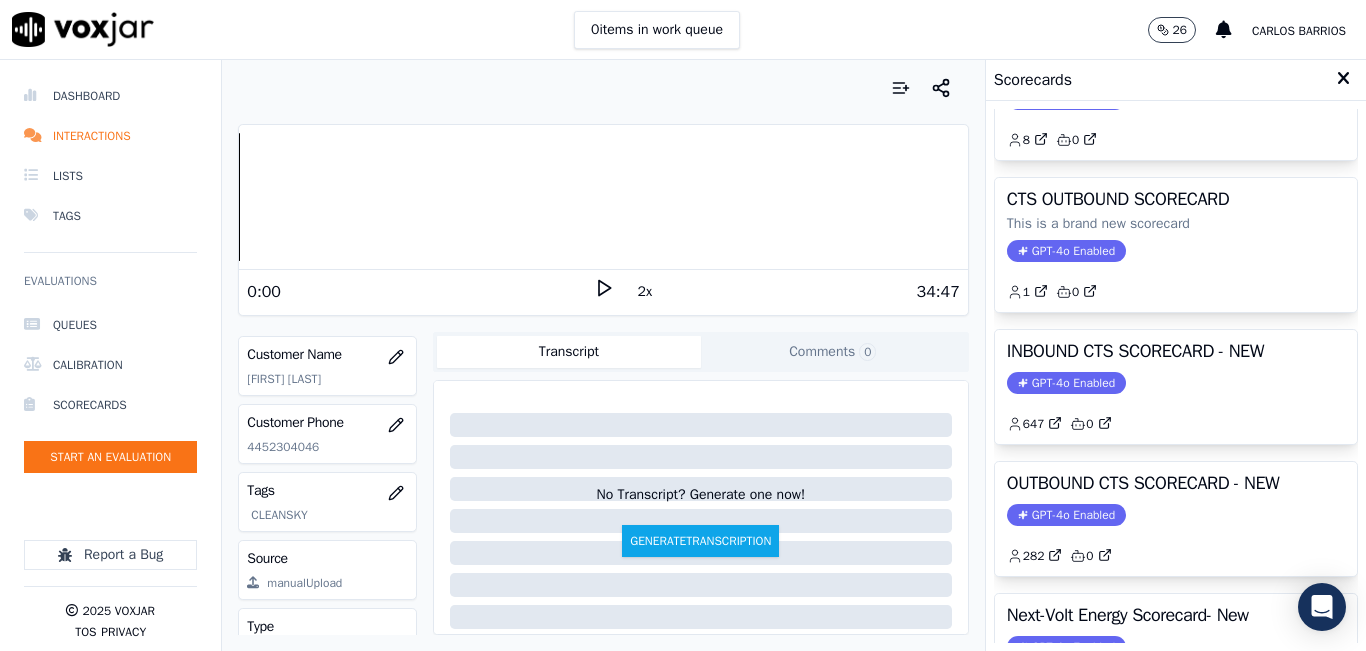 click 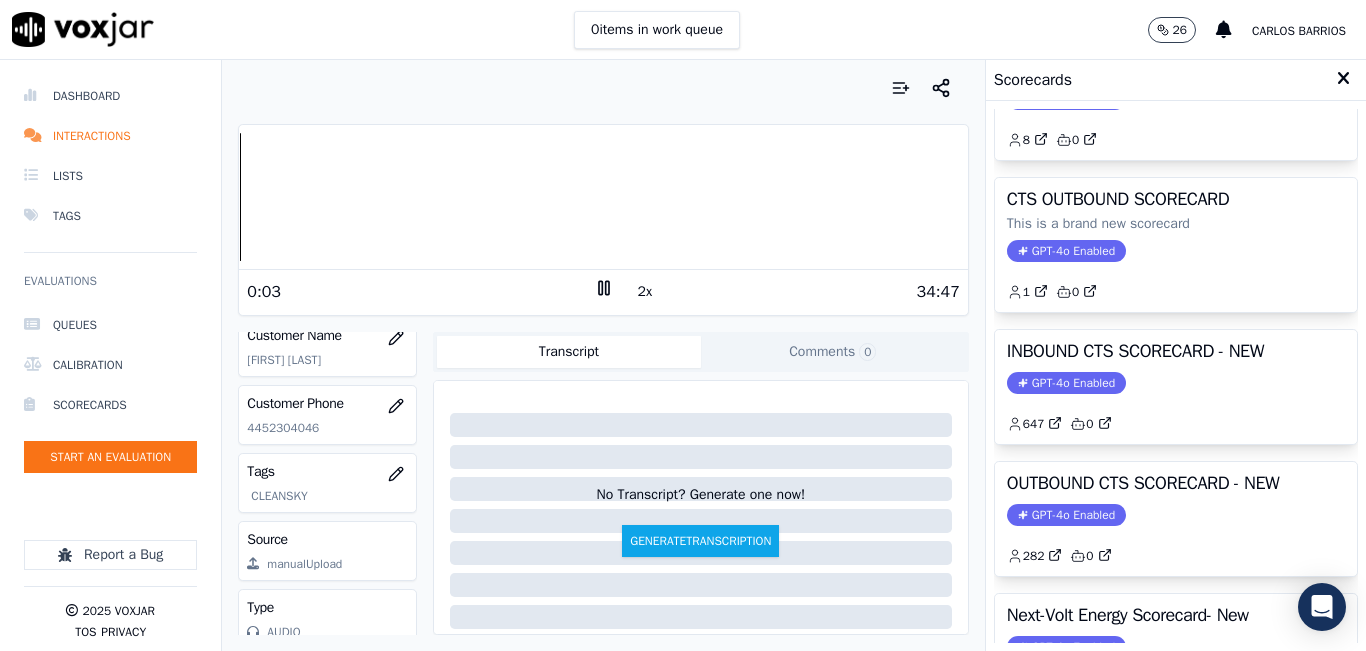 scroll, scrollTop: 278, scrollLeft: 0, axis: vertical 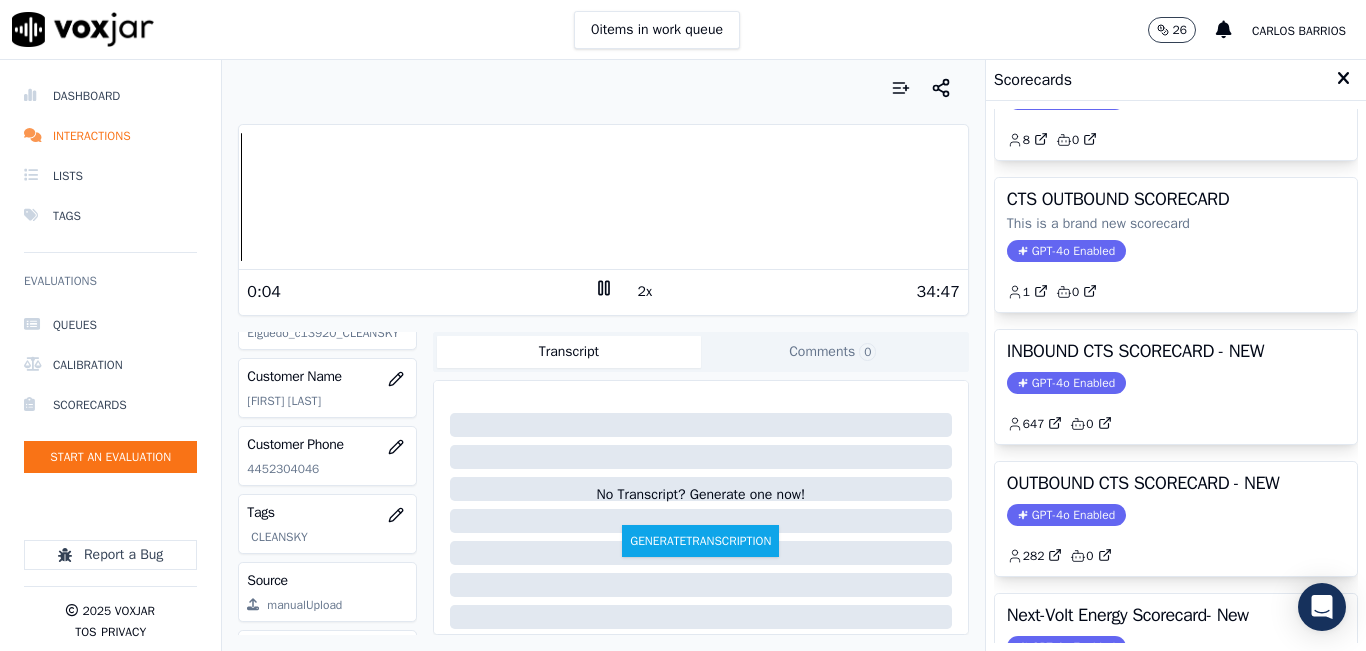 click on "4452304046" 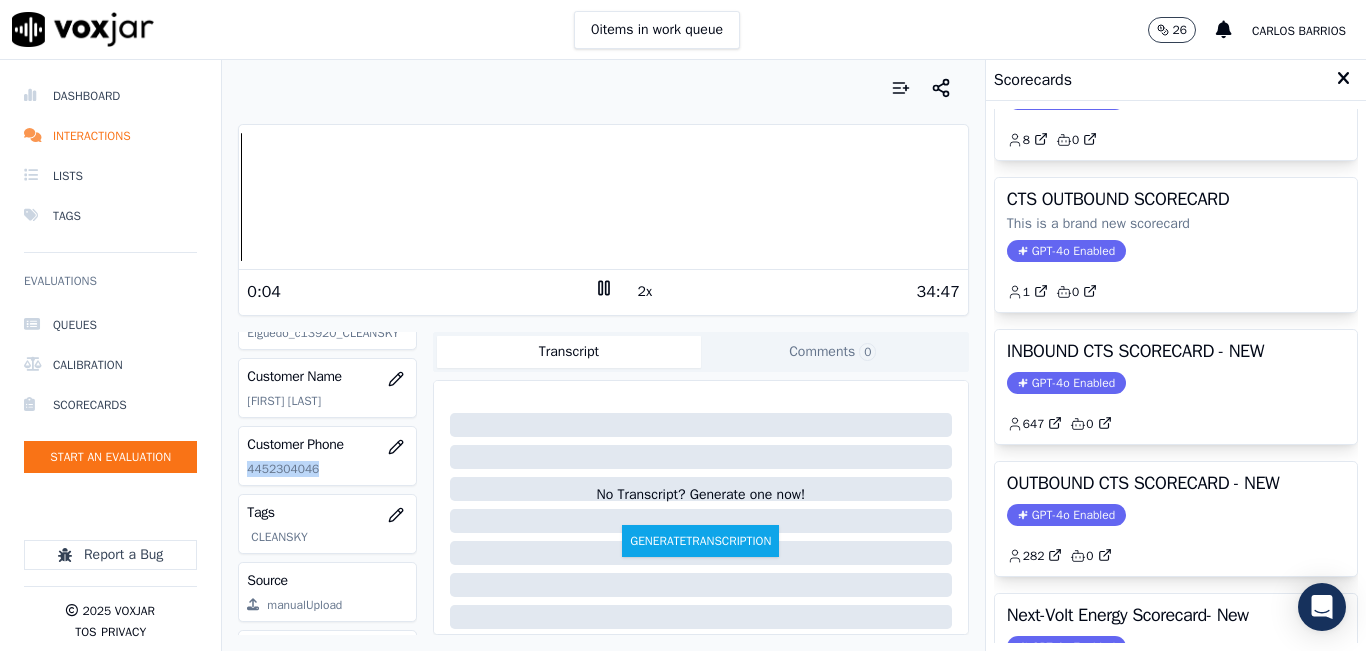click on "4452304046" 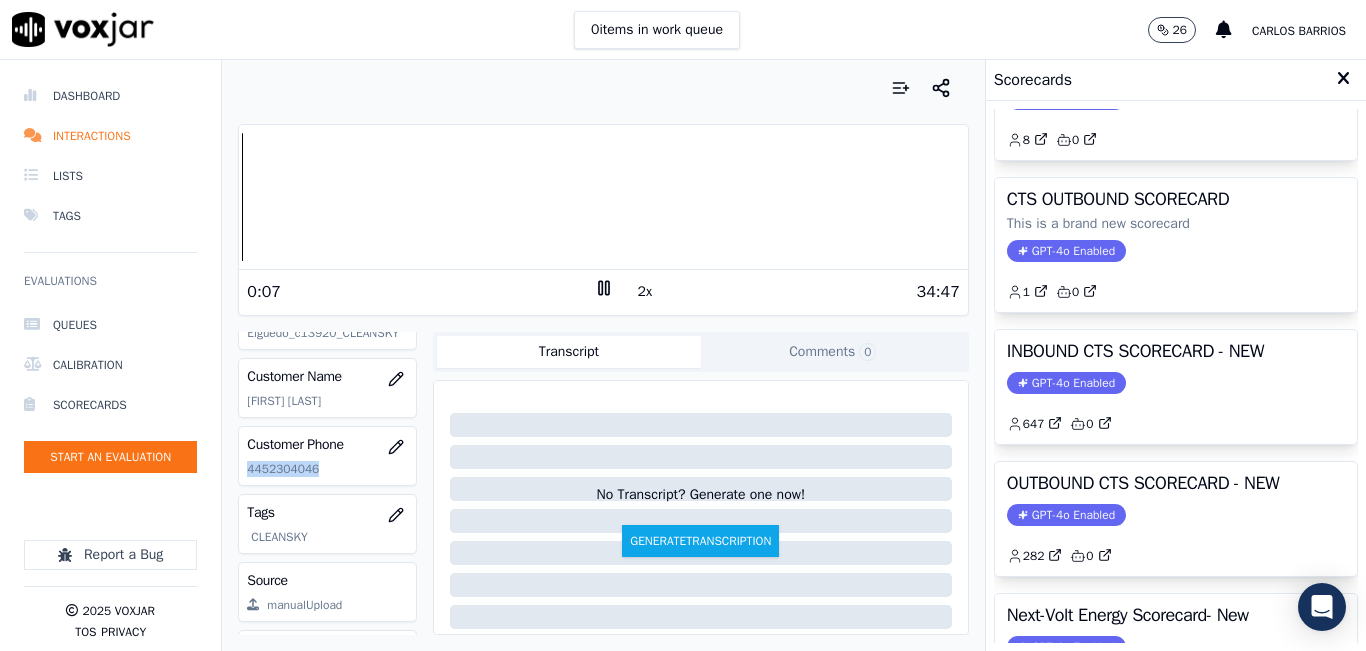 copy on "4452304046" 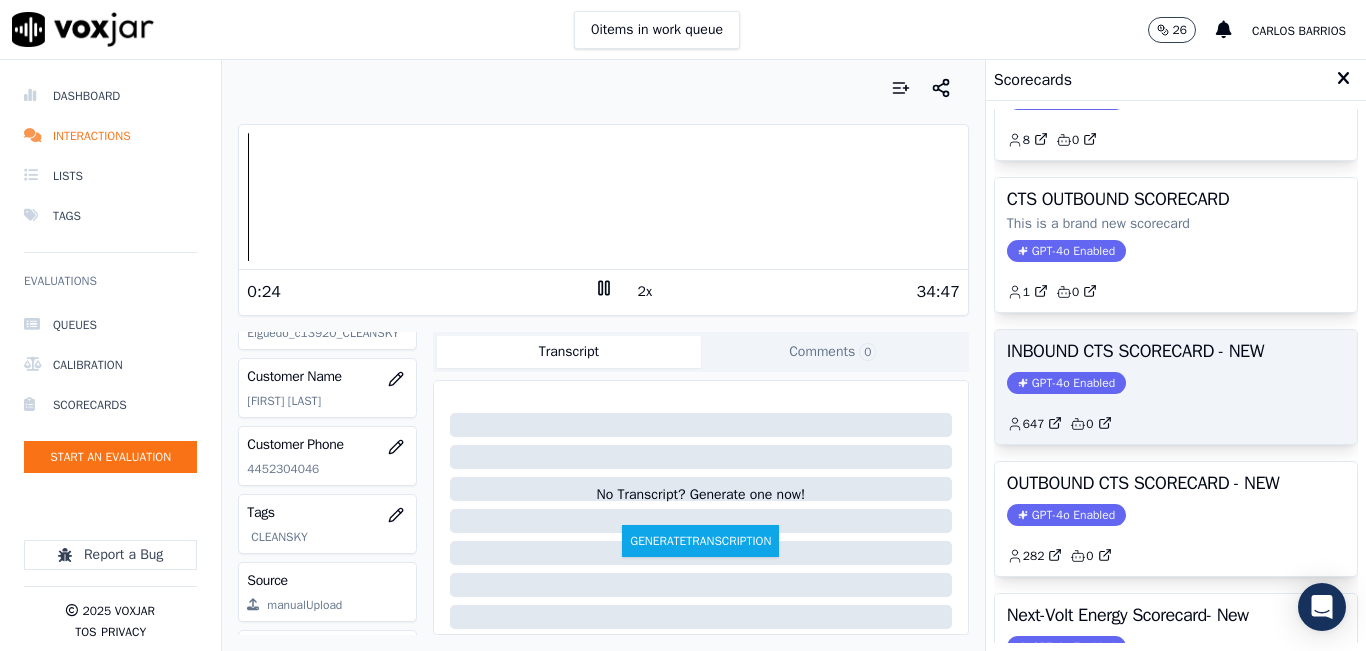 click on "647         0" 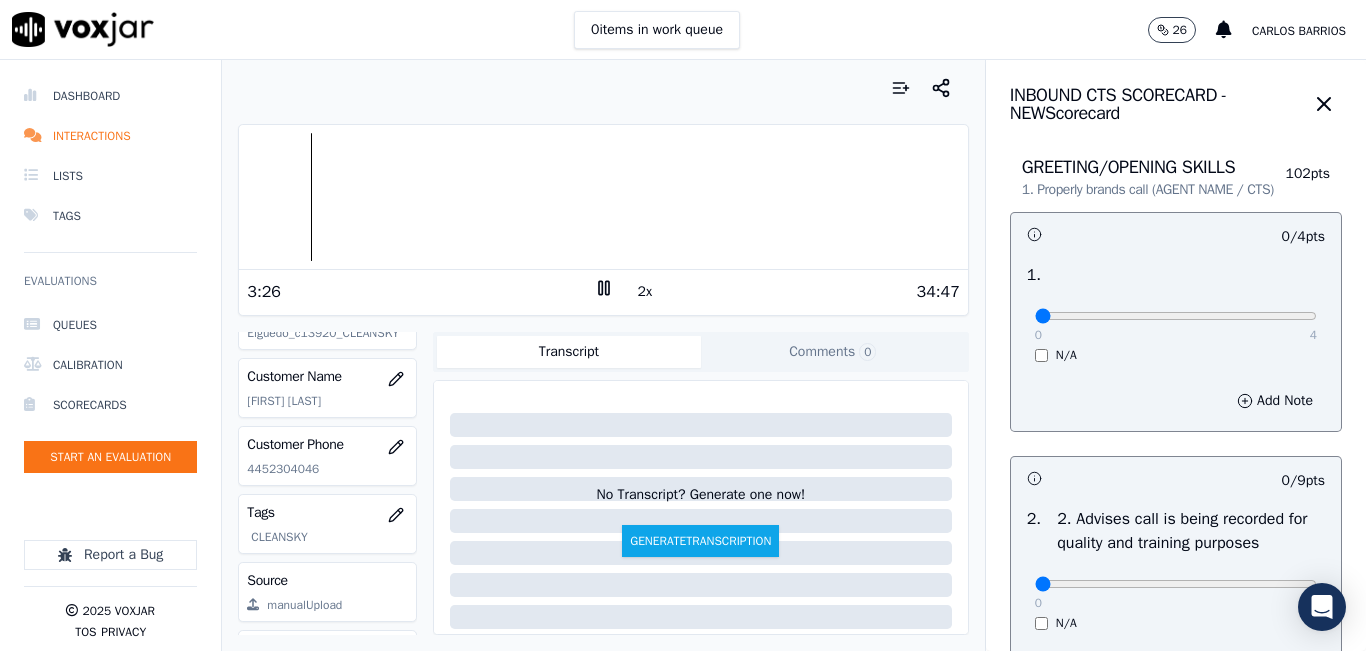 click at bounding box center [603, 197] 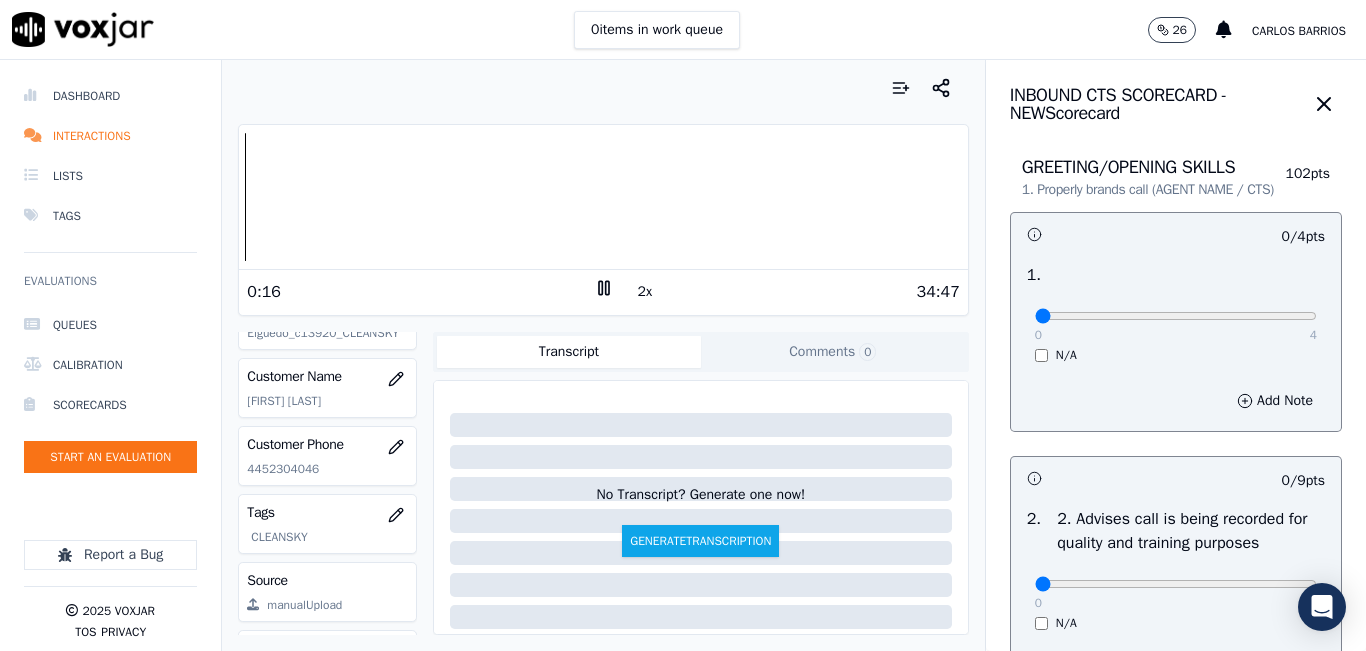 click on "Your browser does not support the audio element.   0:16     2x   34:47   Voxjar ID   62e204db-f7c0-4231-899b-7f4ca9fa4dcd   Source ID   4452304046-all.mp3   Timestamp
07/17/2025 03:38 pm     Agent
Camilo Elguedo_c13920_CLEANSKY     Customer Name     [FIRST] [LAST]     Customer Phone     [PHONE]     Tags
CLEANSKY     Source     manualUpload   Type     AUDIO       Transcript   Comments  0   No Transcript? Generate one now!   Generate  Transcription         Add Comment" at bounding box center [603, 355] 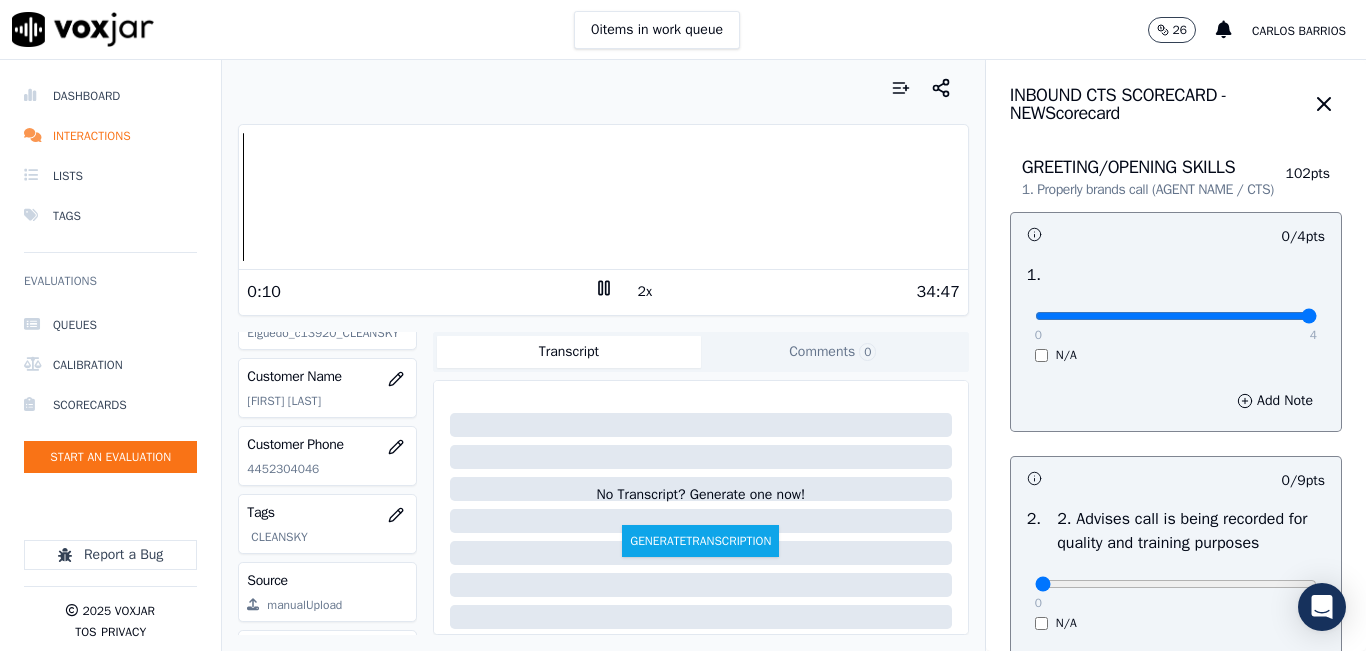drag, startPoint x: 1247, startPoint y: 338, endPoint x: 1270, endPoint y: 335, distance: 23.194826 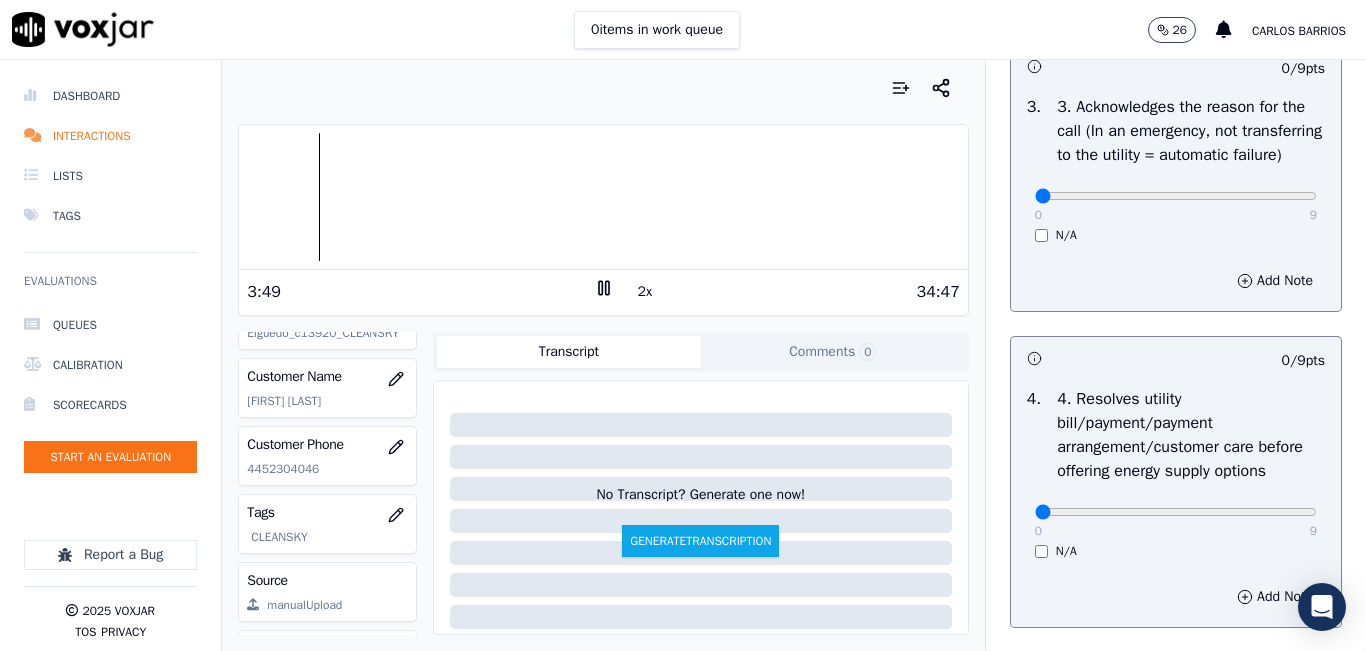 scroll, scrollTop: 700, scrollLeft: 0, axis: vertical 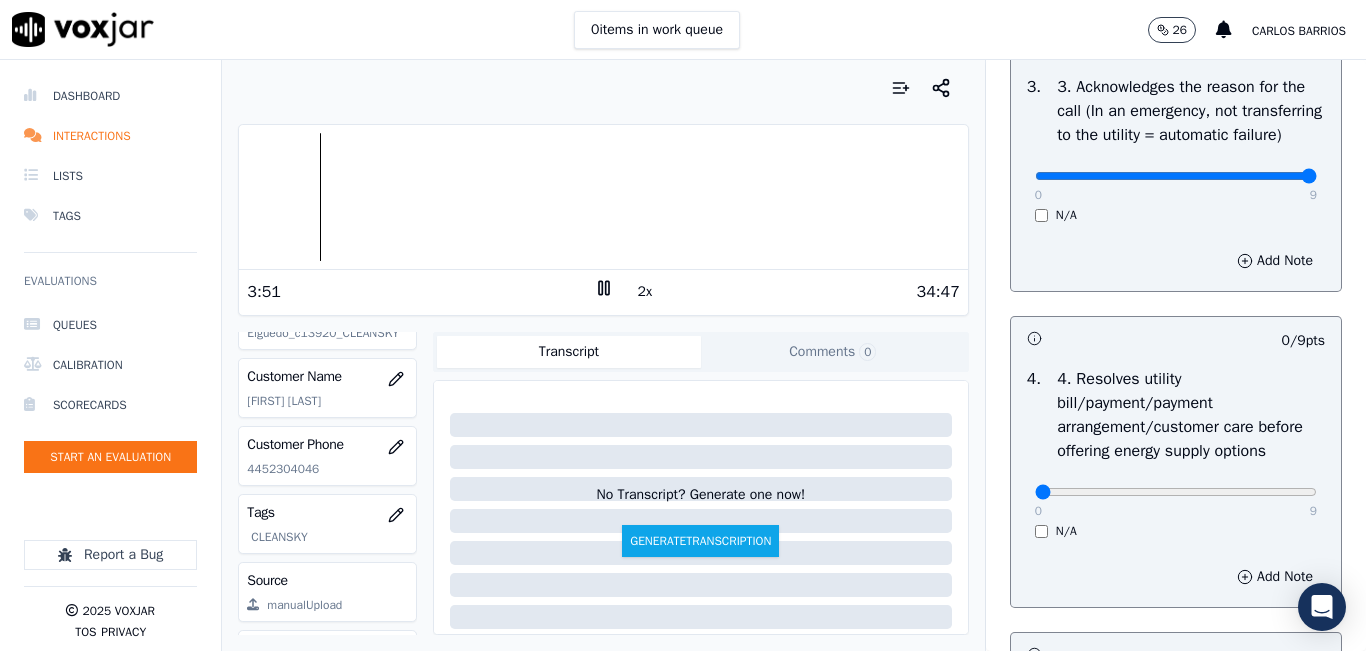 drag, startPoint x: 1252, startPoint y: 217, endPoint x: 1306, endPoint y: 217, distance: 54 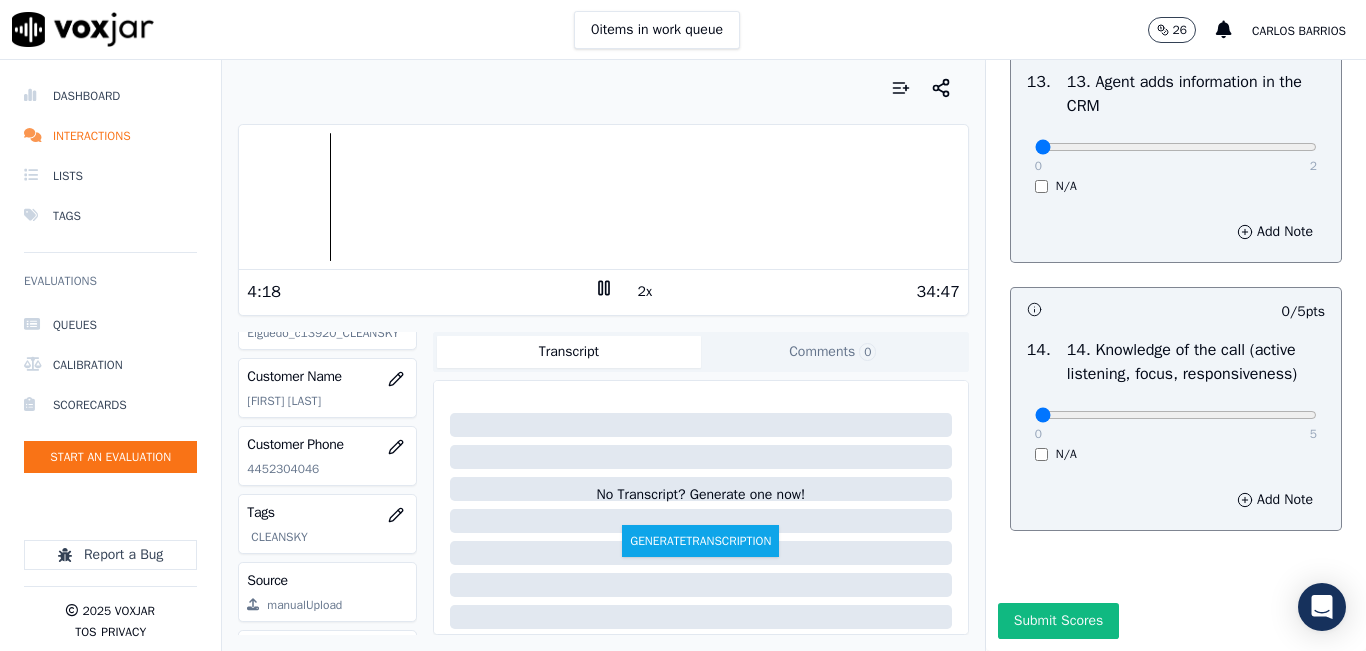 scroll, scrollTop: 3642, scrollLeft: 0, axis: vertical 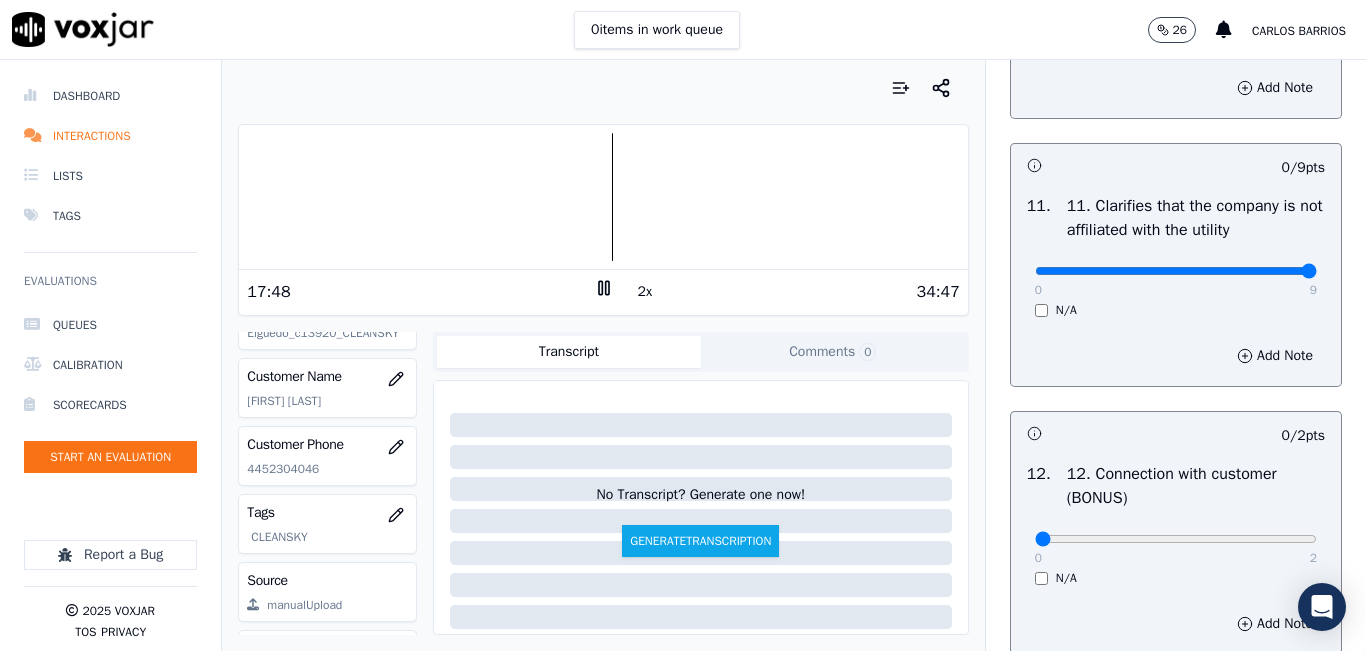 drag, startPoint x: 1253, startPoint y: 339, endPoint x: 1277, endPoint y: 332, distance: 25 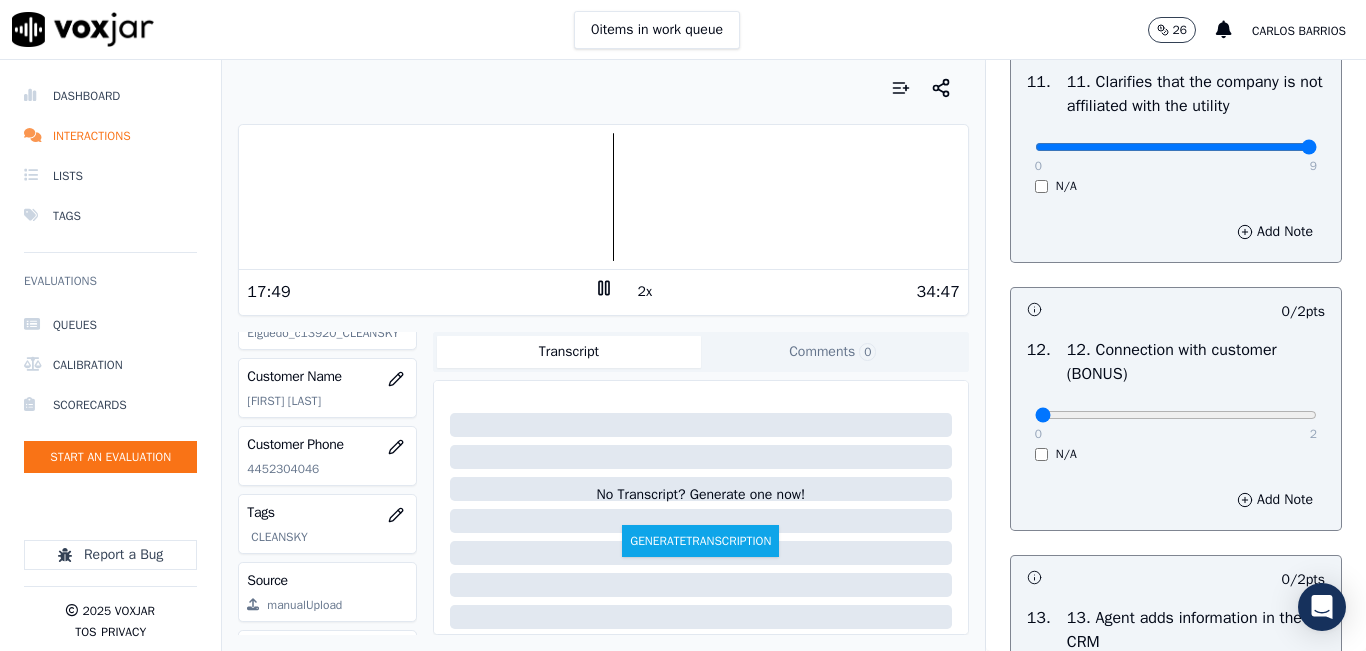 scroll, scrollTop: 3169, scrollLeft: 0, axis: vertical 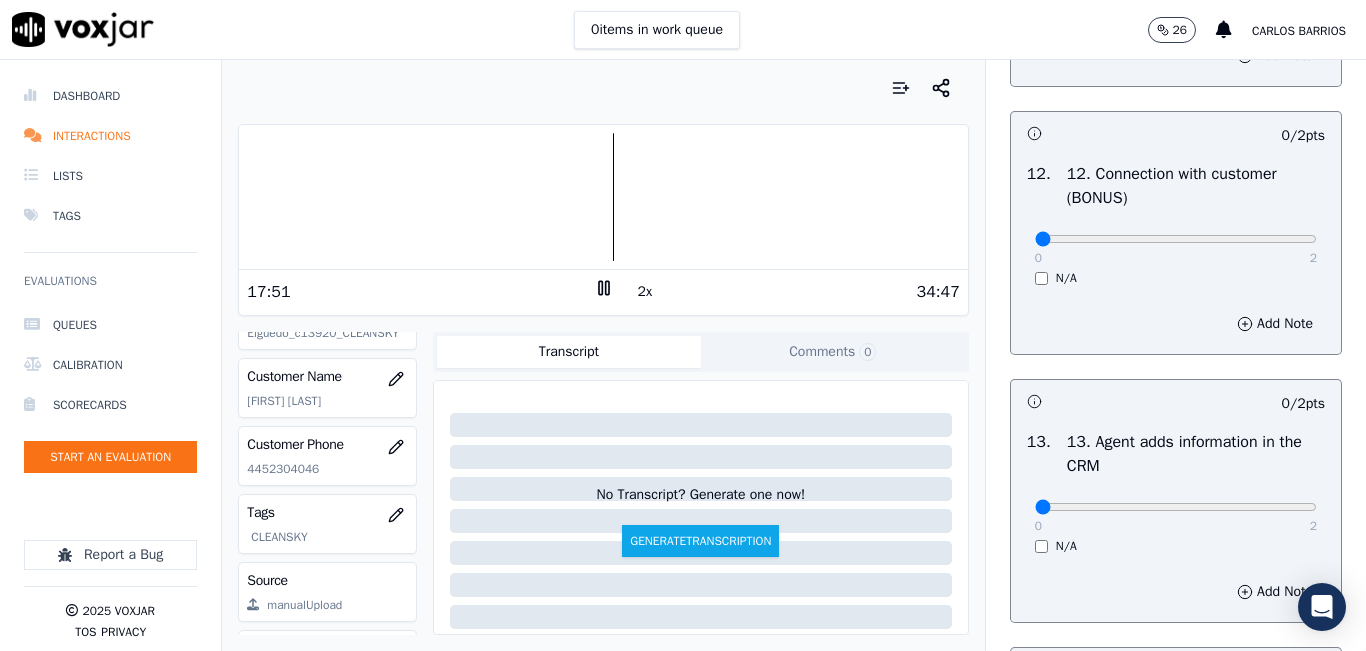 click on "0   2" at bounding box center [1176, 238] 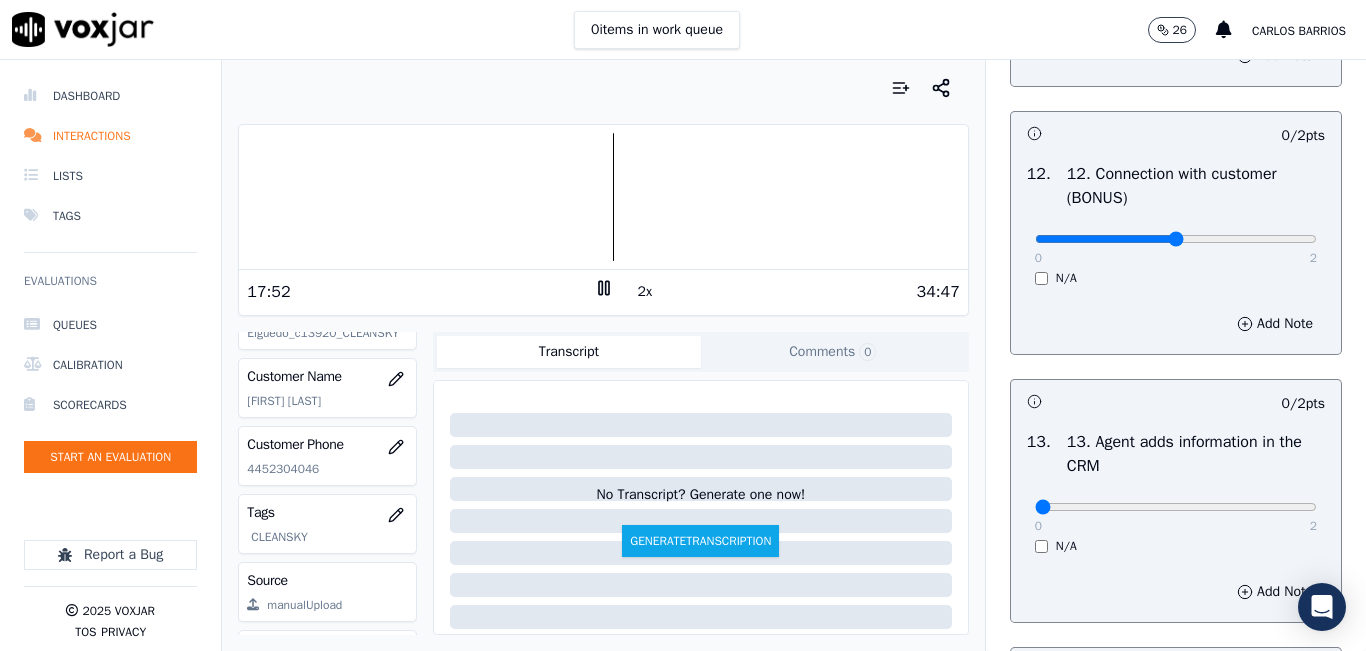 type on "1" 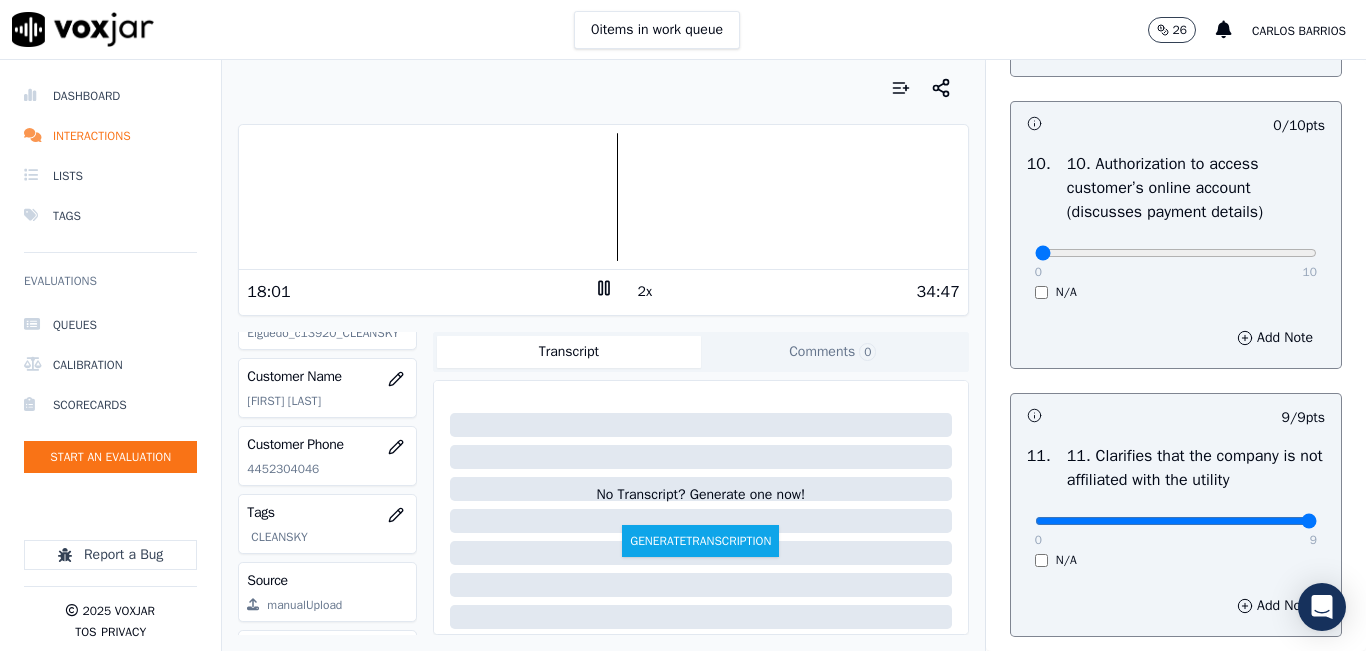 scroll, scrollTop: 2542, scrollLeft: 0, axis: vertical 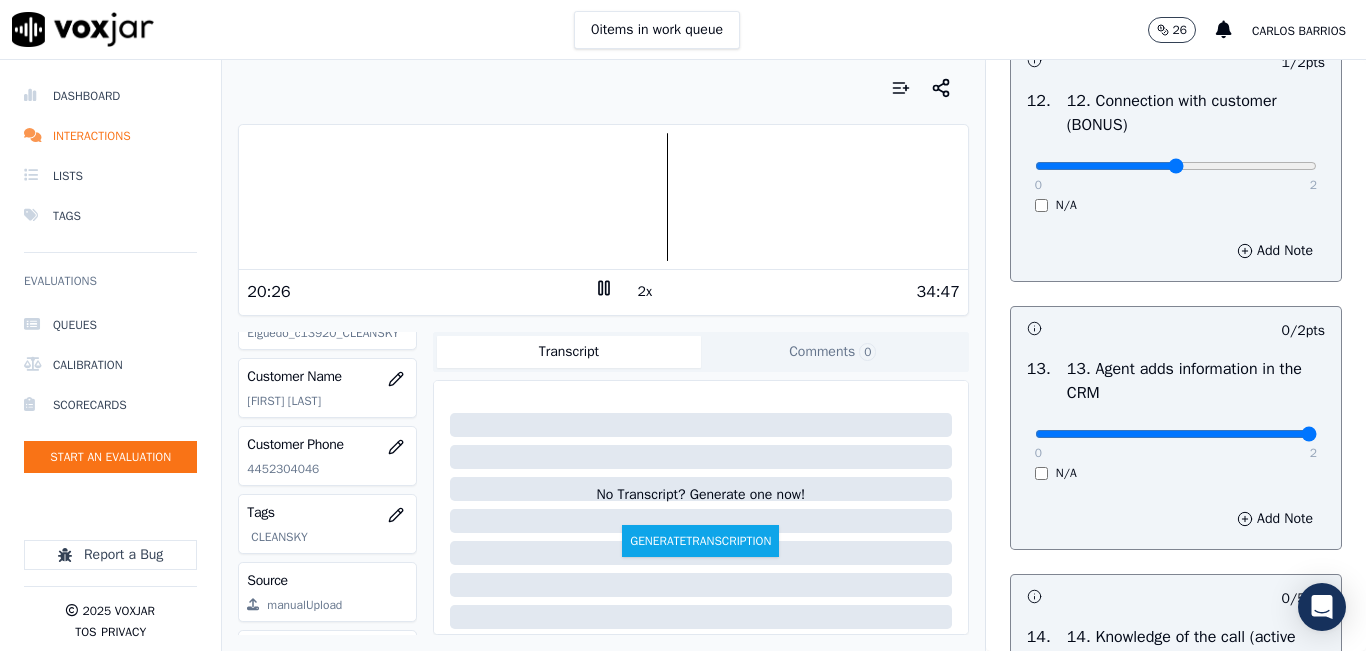 type on "2" 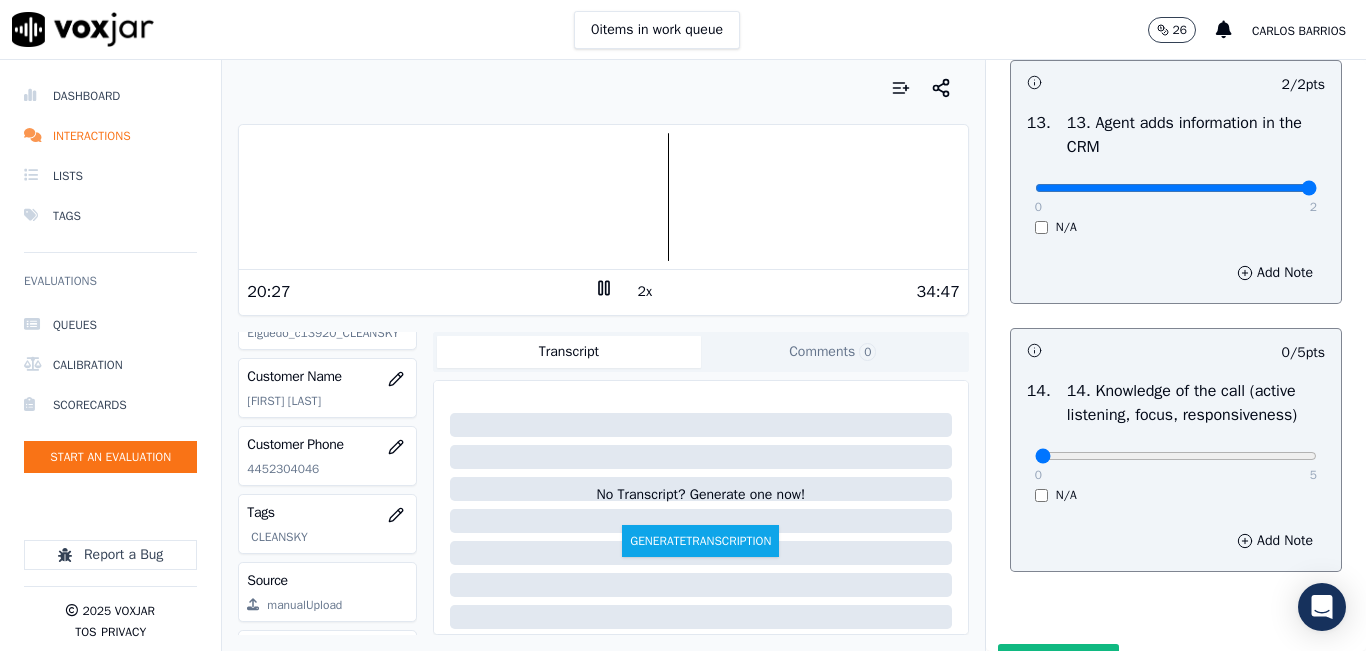 scroll, scrollTop: 3542, scrollLeft: 0, axis: vertical 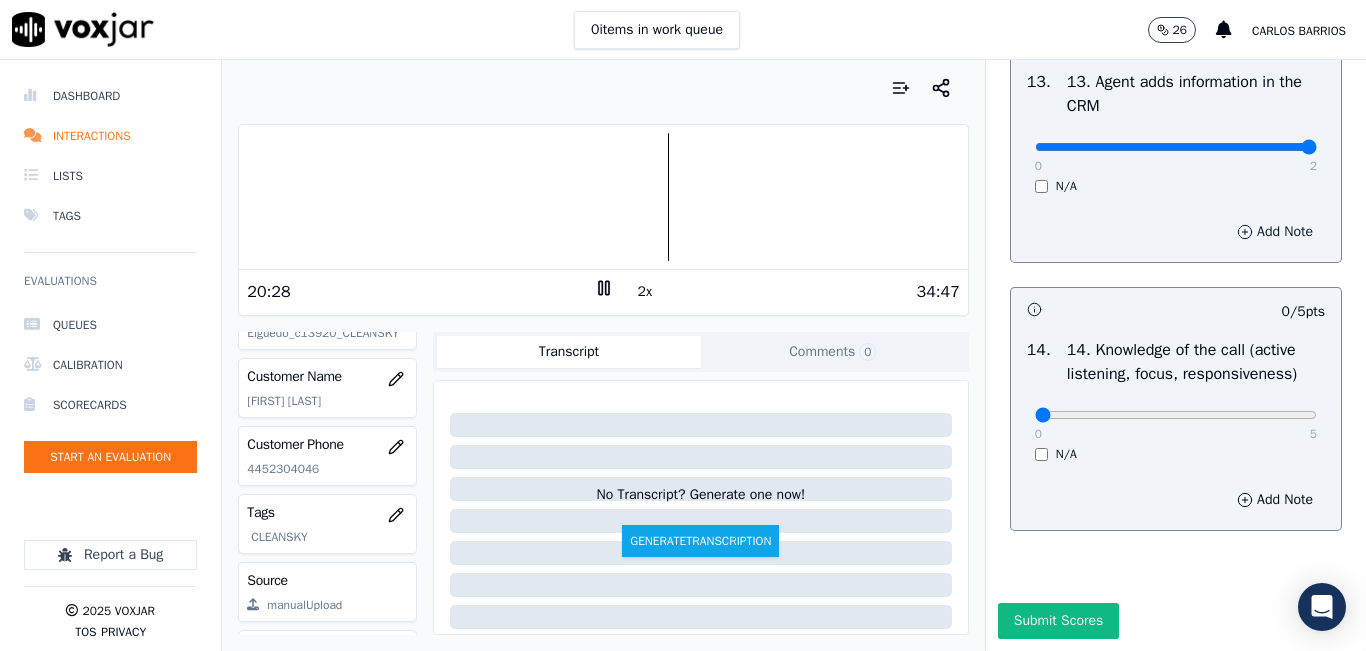 click on "Add Note" at bounding box center (1275, 232) 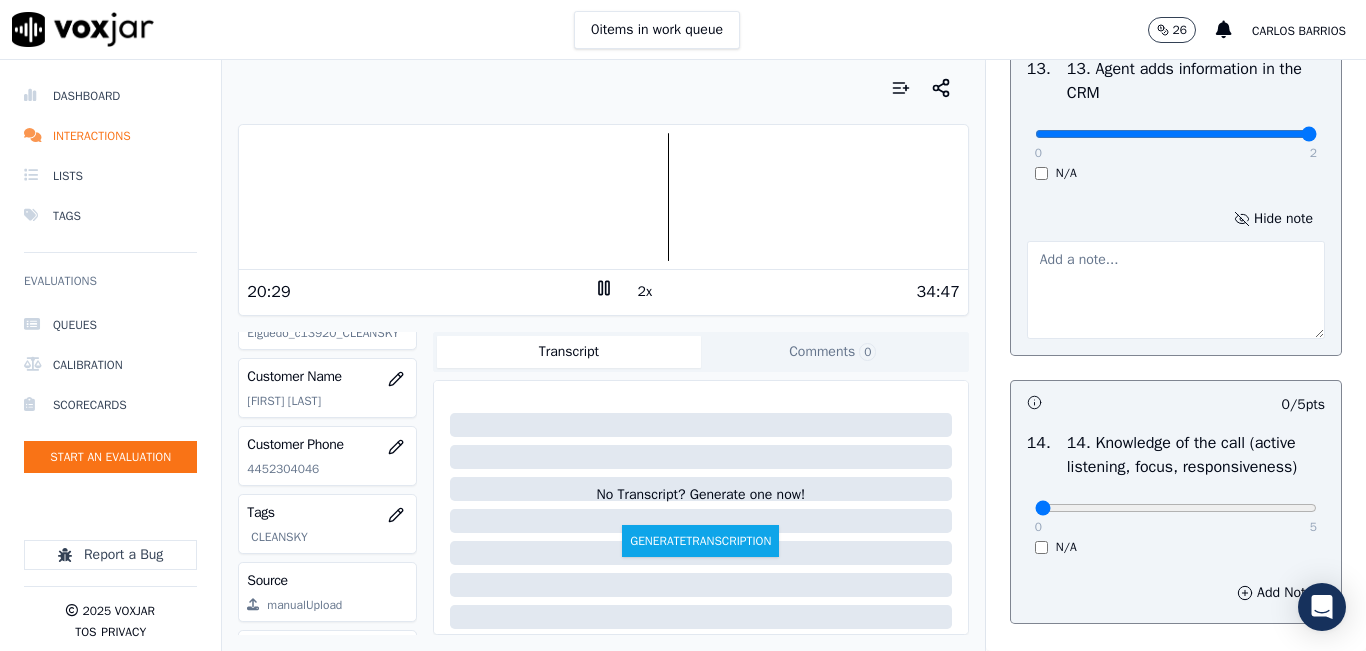 click at bounding box center [1176, 290] 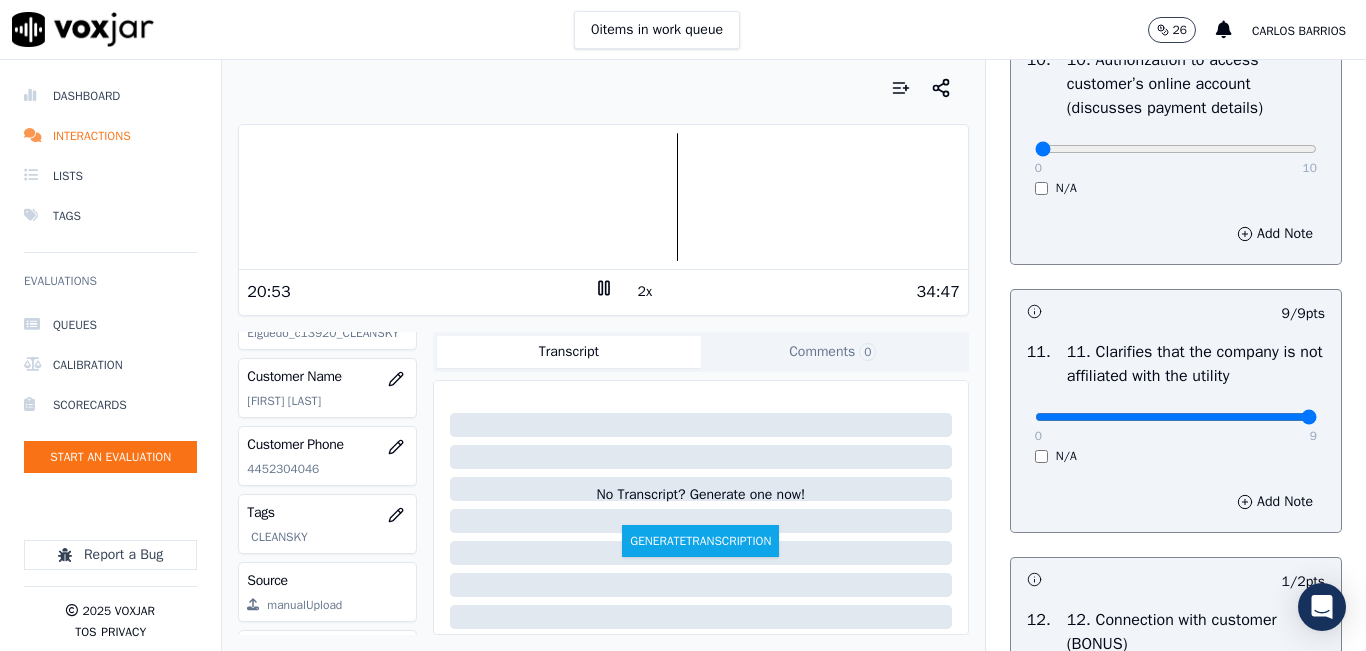 scroll, scrollTop: 2542, scrollLeft: 0, axis: vertical 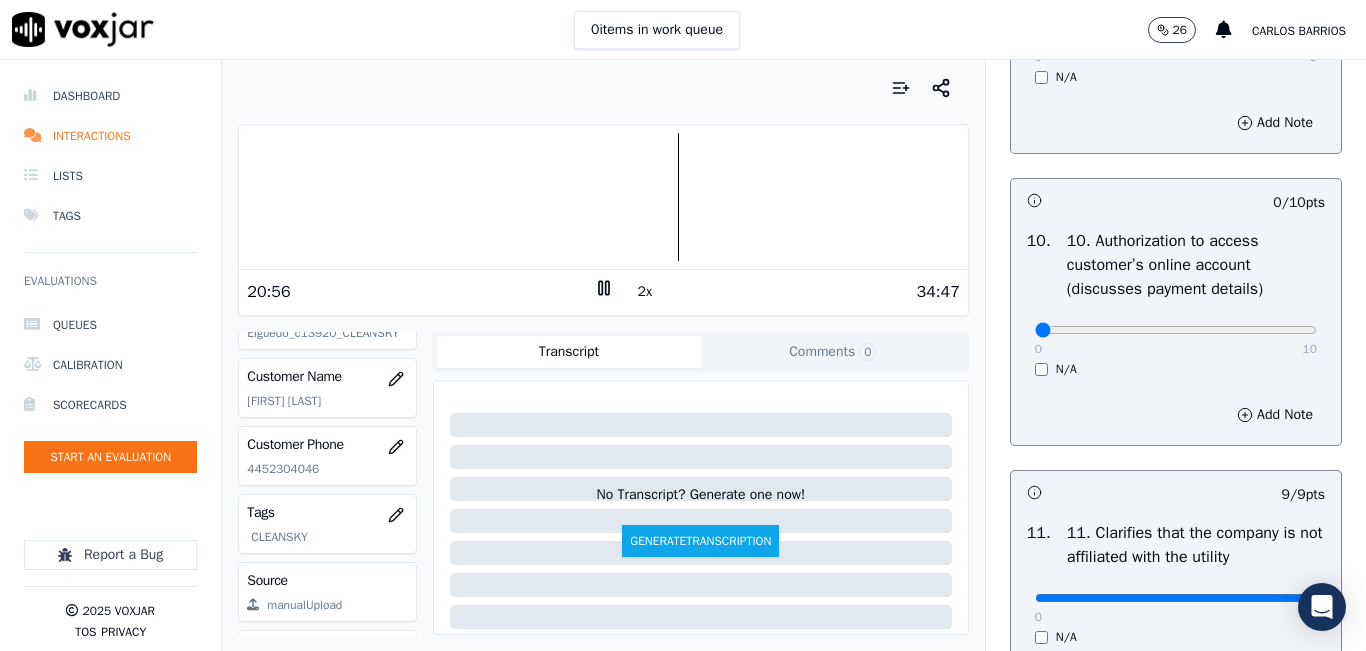 type on "MFS (5,95)" 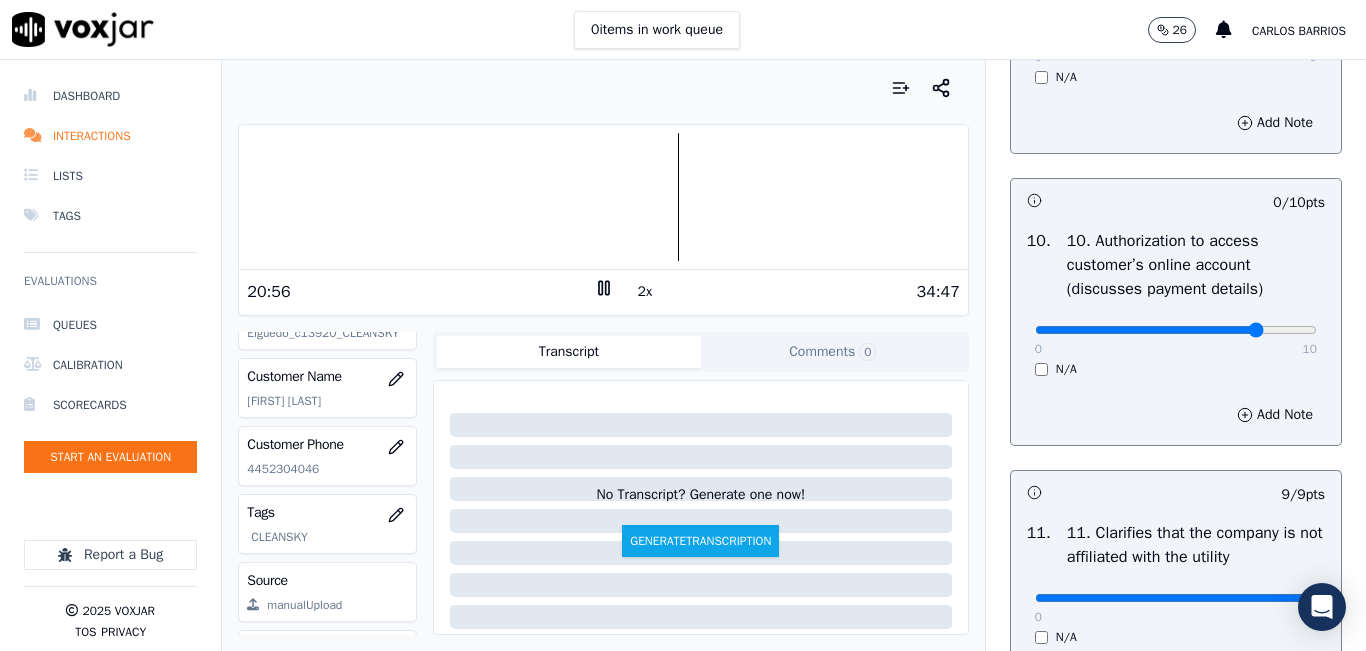 click at bounding box center [1176, -2226] 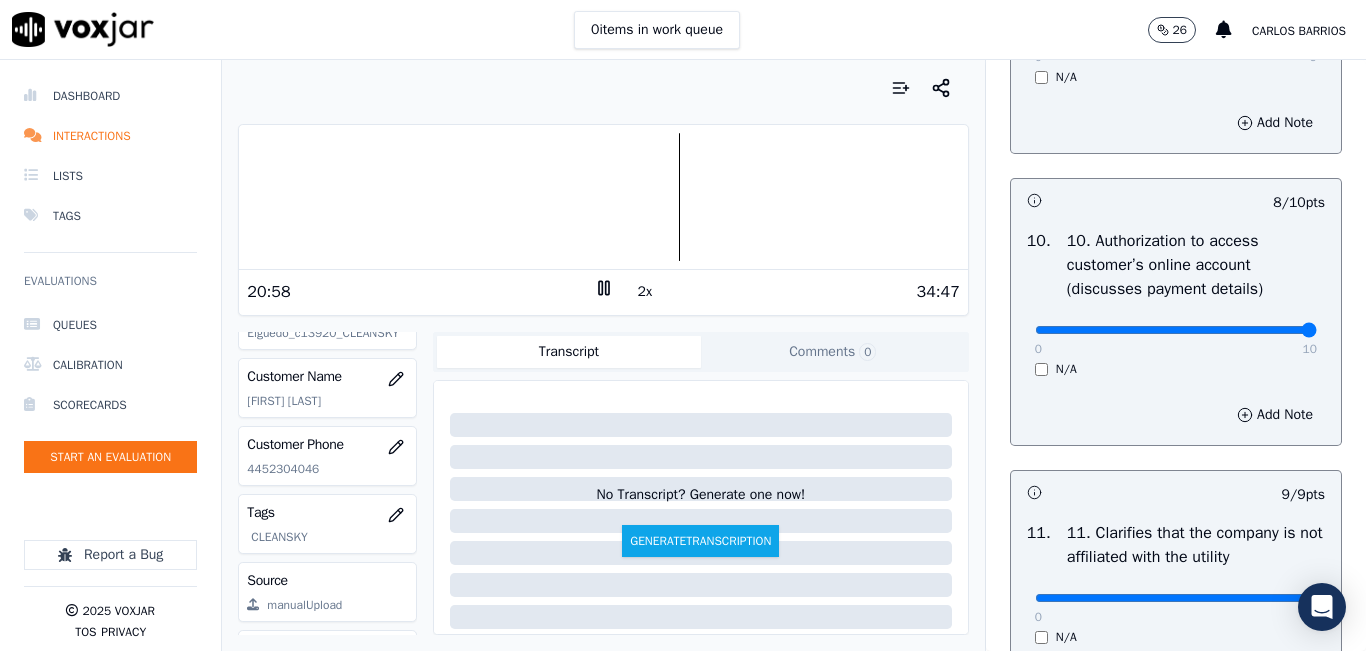 drag, startPoint x: 1227, startPoint y: 398, endPoint x: 1252, endPoint y: 389, distance: 26.57066 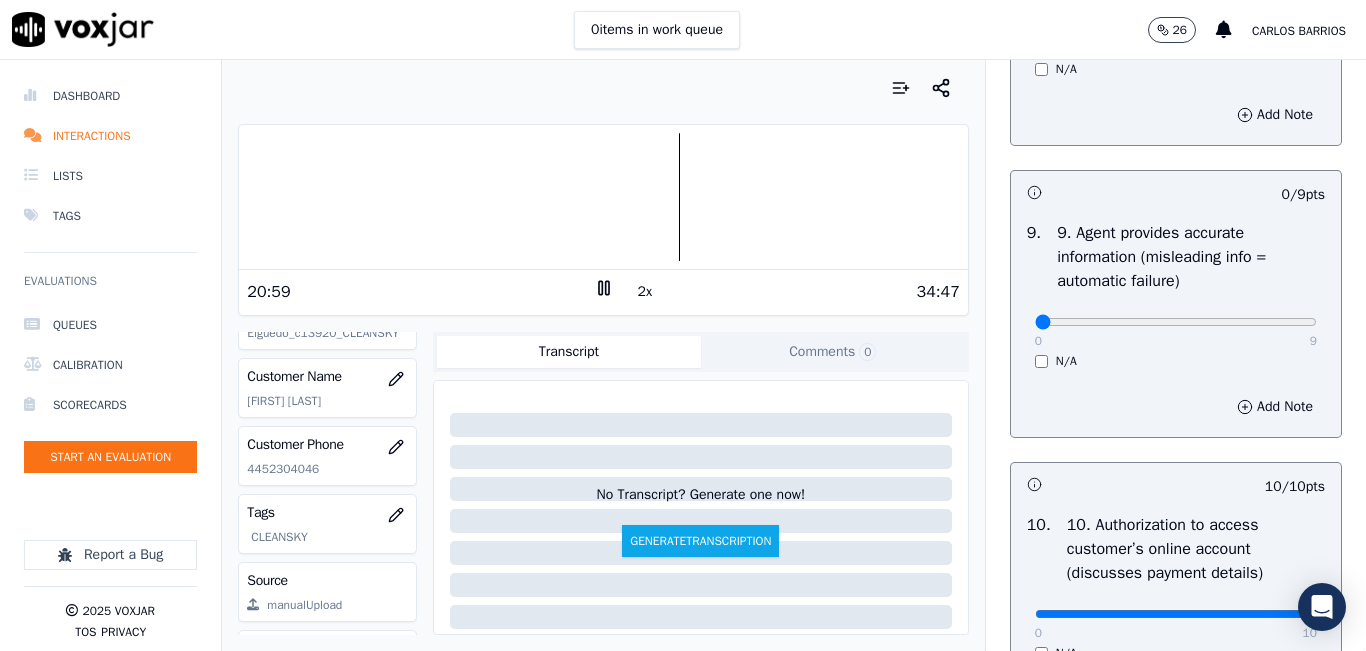 scroll, scrollTop: 2242, scrollLeft: 0, axis: vertical 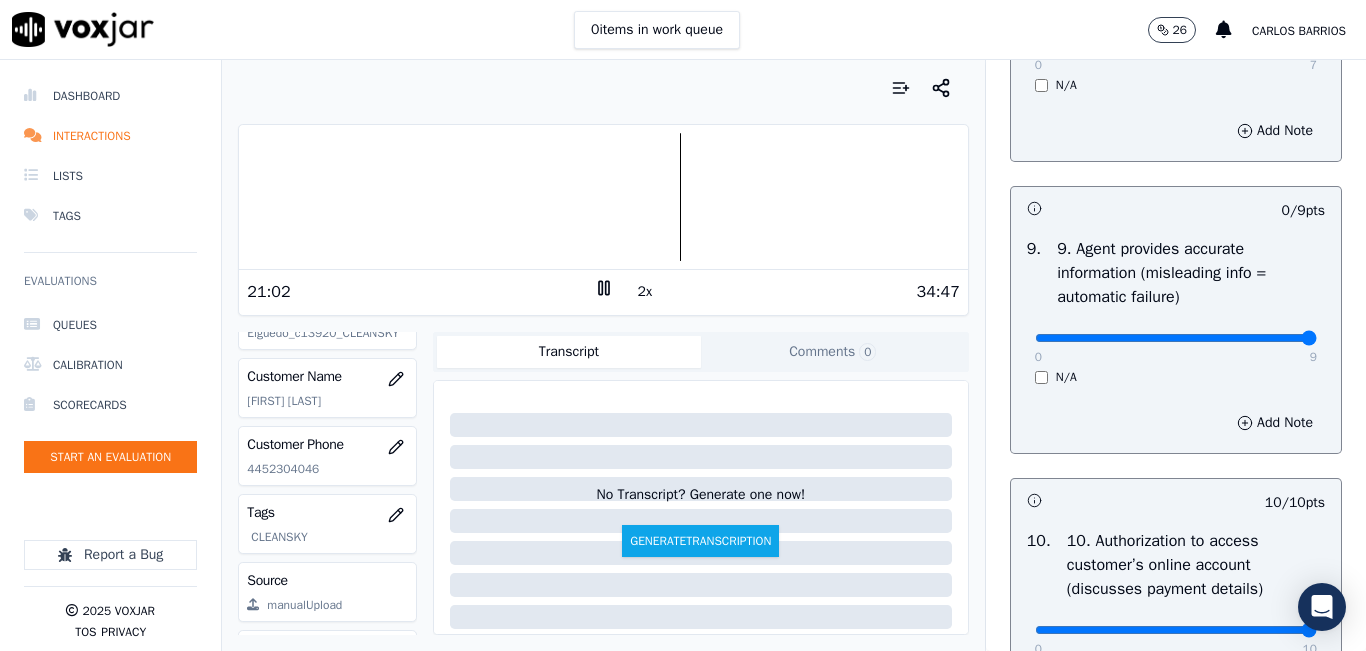 drag, startPoint x: 1286, startPoint y: 407, endPoint x: 1304, endPoint y: 407, distance: 18 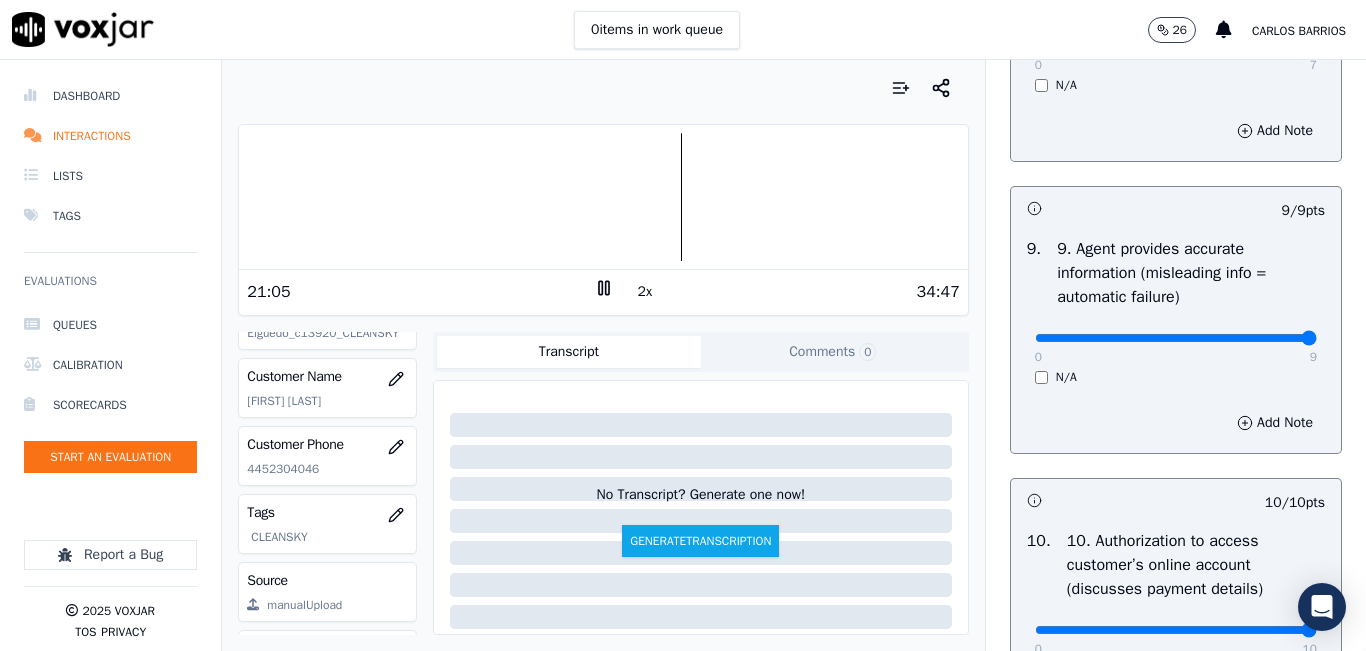click at bounding box center [603, 197] 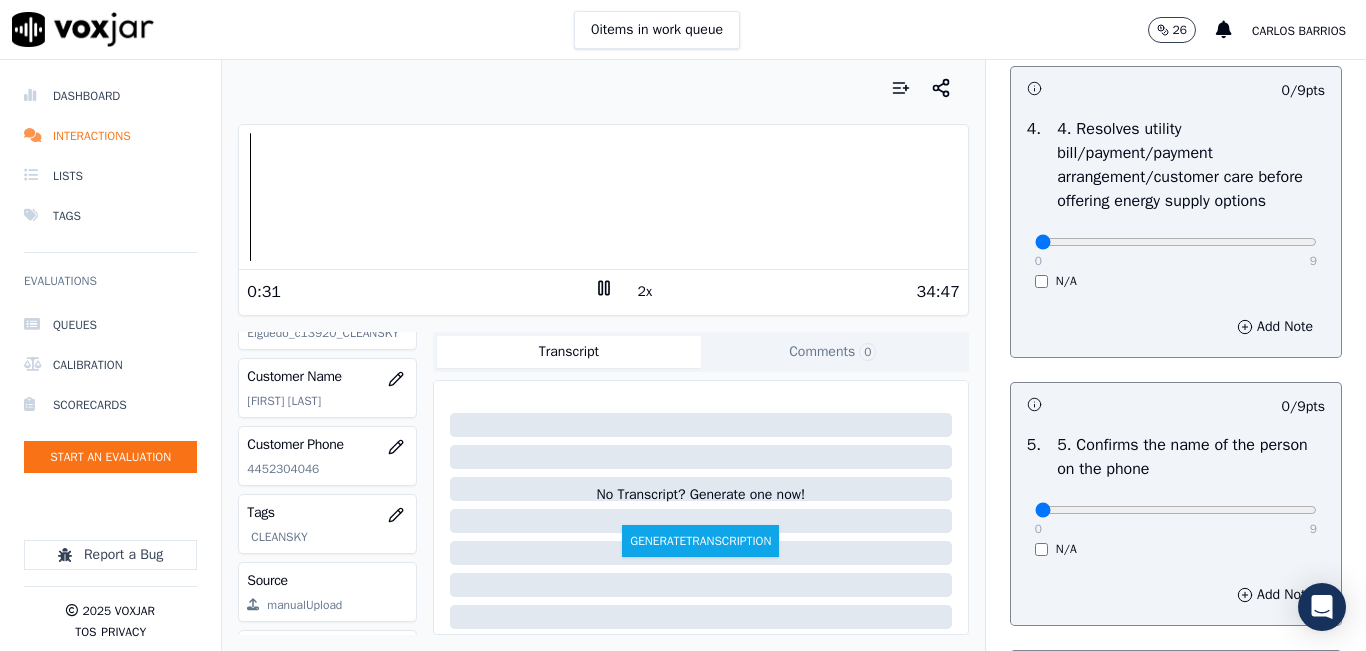 scroll, scrollTop: 942, scrollLeft: 0, axis: vertical 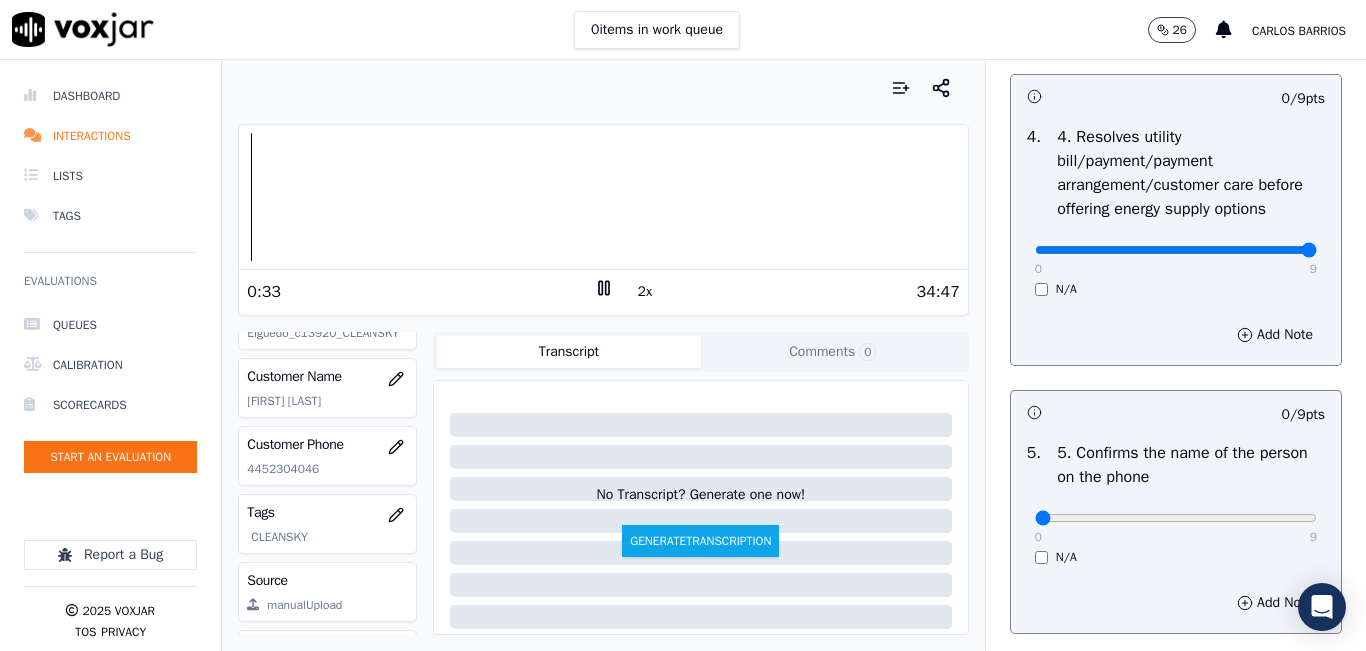 drag, startPoint x: 1249, startPoint y: 321, endPoint x: 1289, endPoint y: 309, distance: 41.761227 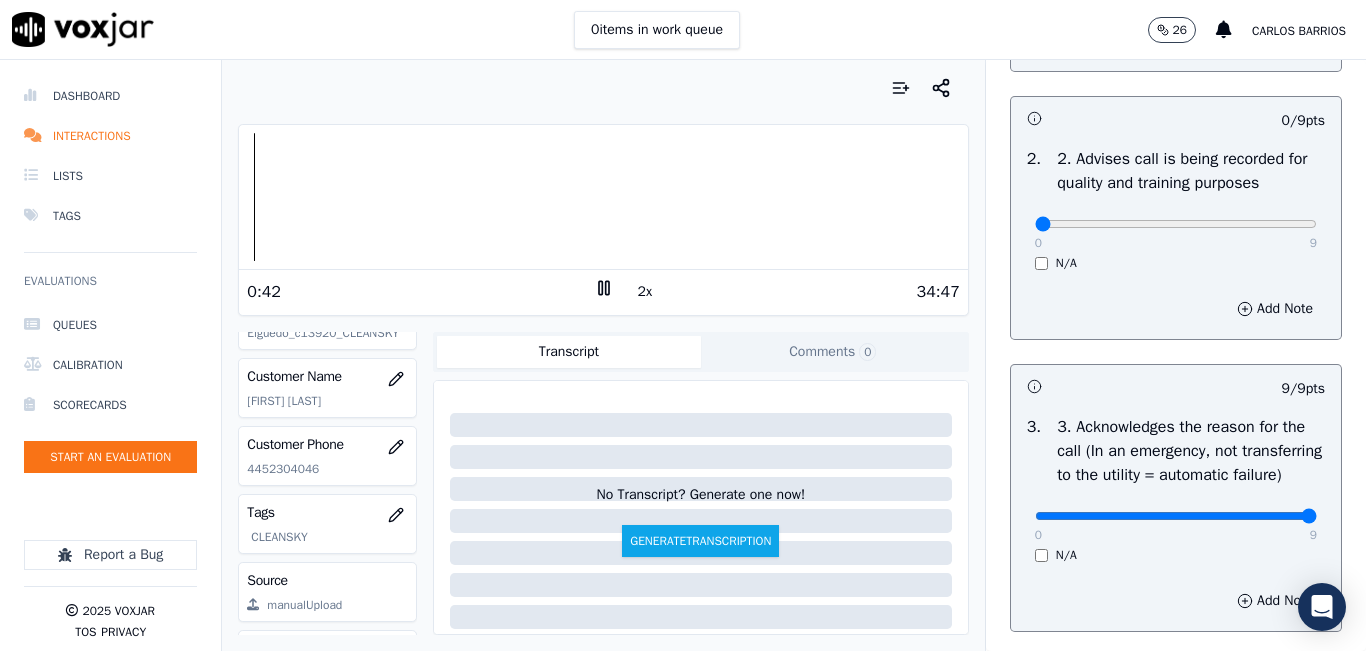 scroll, scrollTop: 142, scrollLeft: 0, axis: vertical 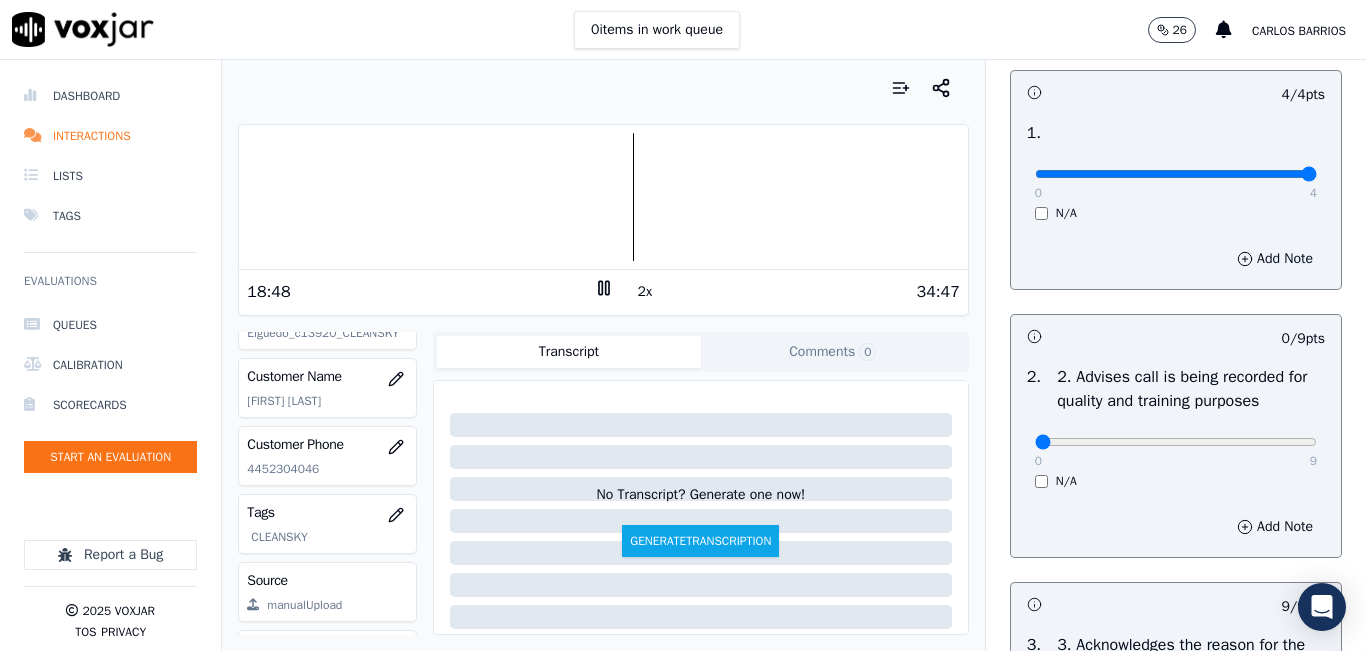 click at bounding box center [603, 197] 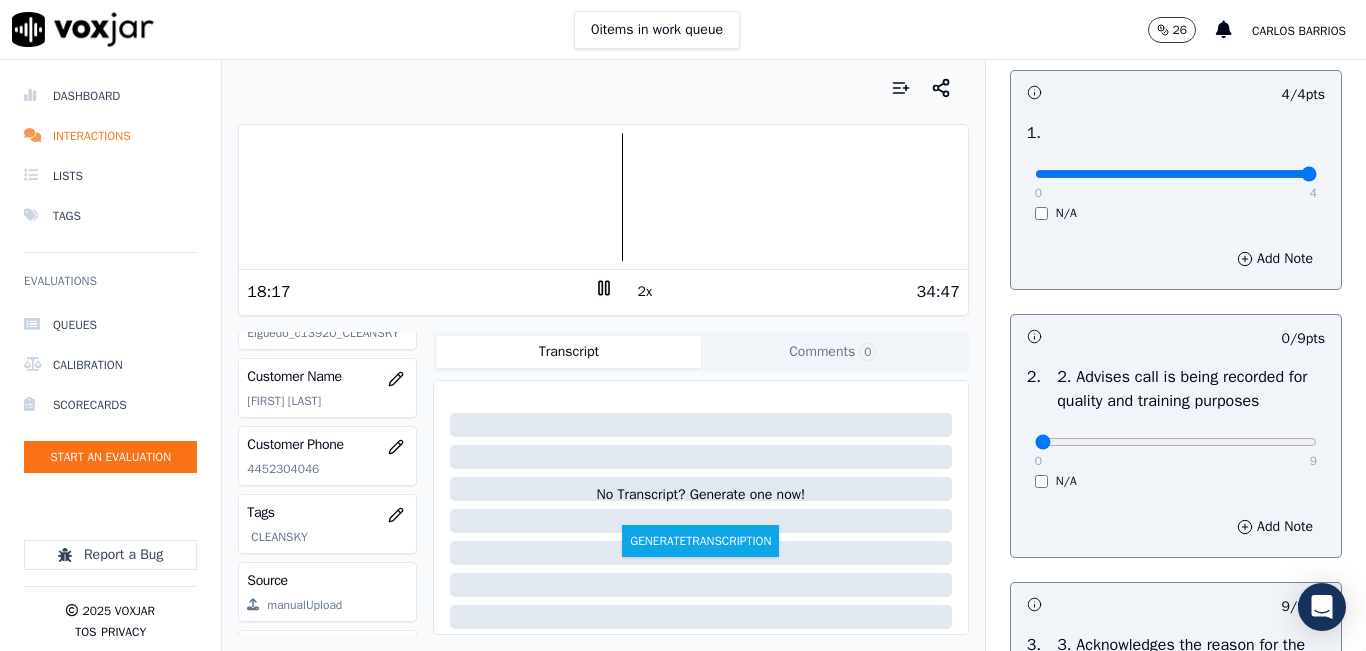 click at bounding box center (603, 197) 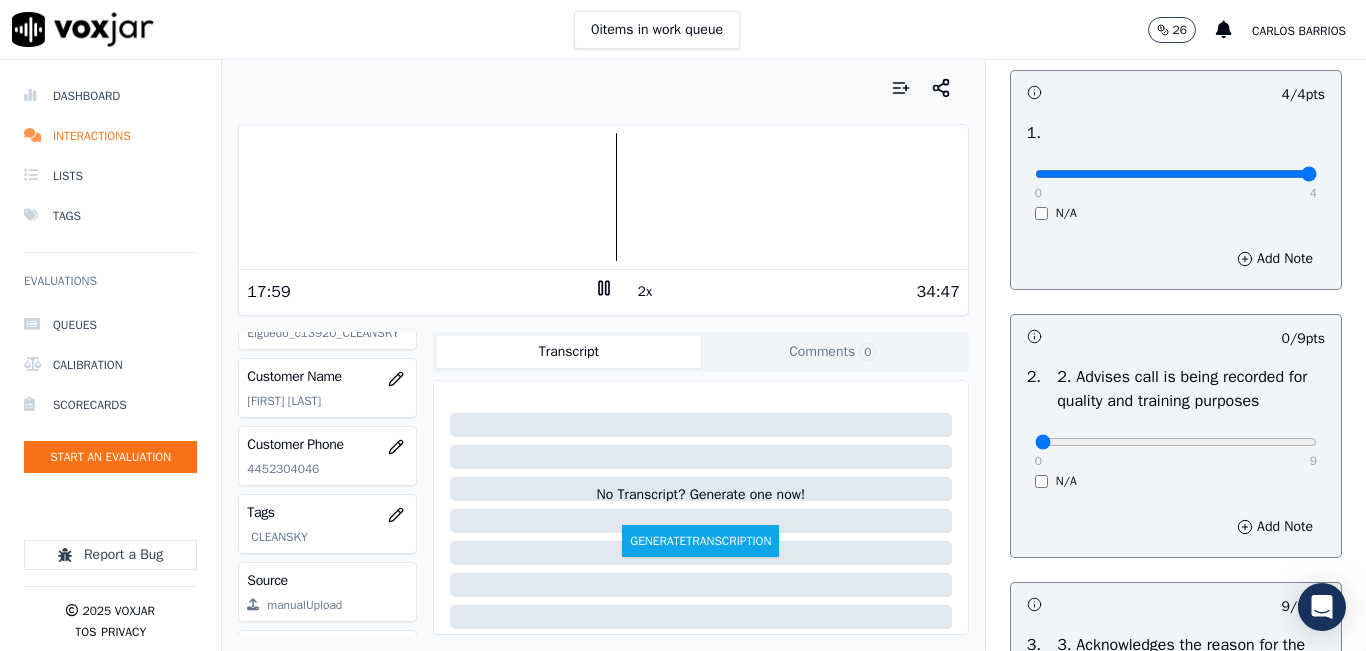 click at bounding box center (603, 197) 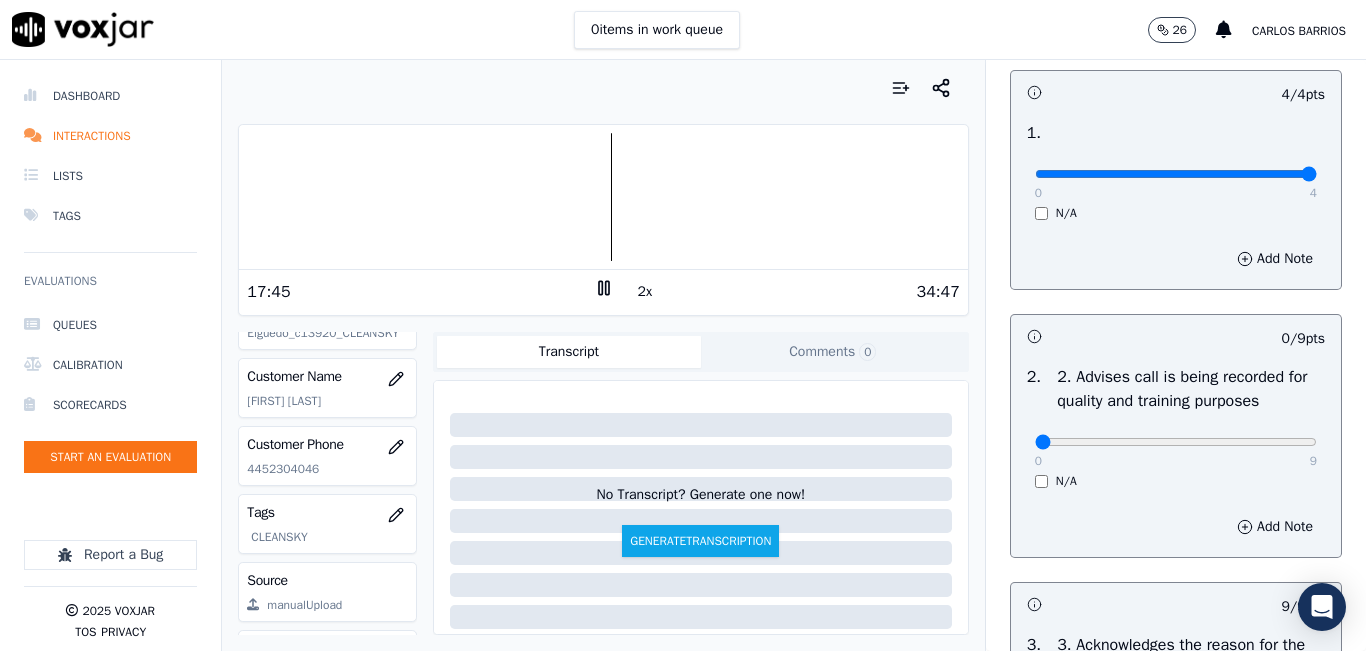 click at bounding box center [603, 197] 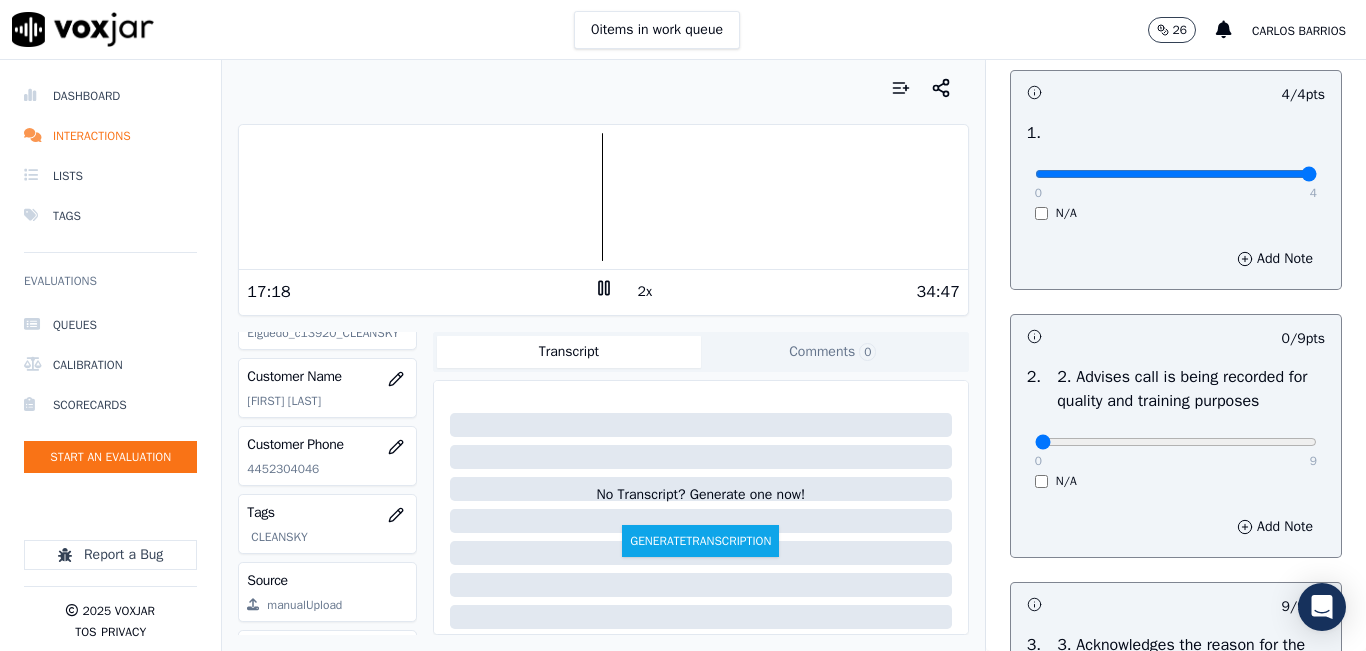 click at bounding box center (603, 197) 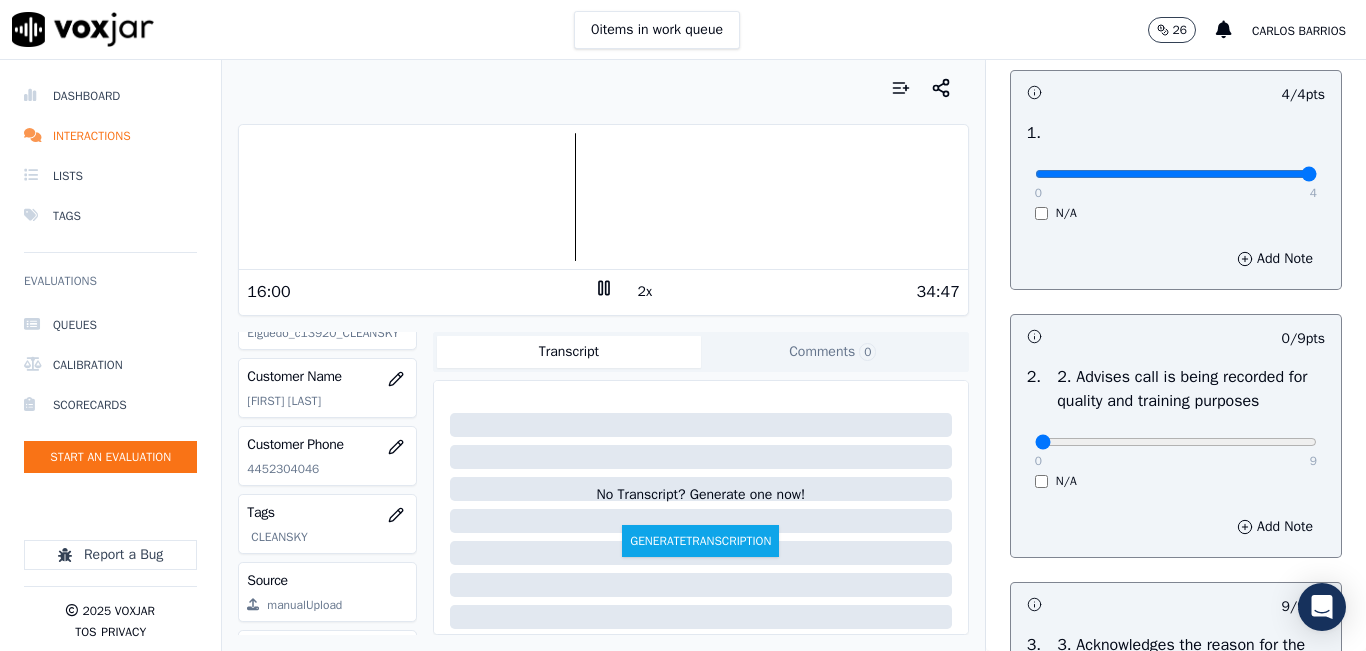 click at bounding box center (603, 197) 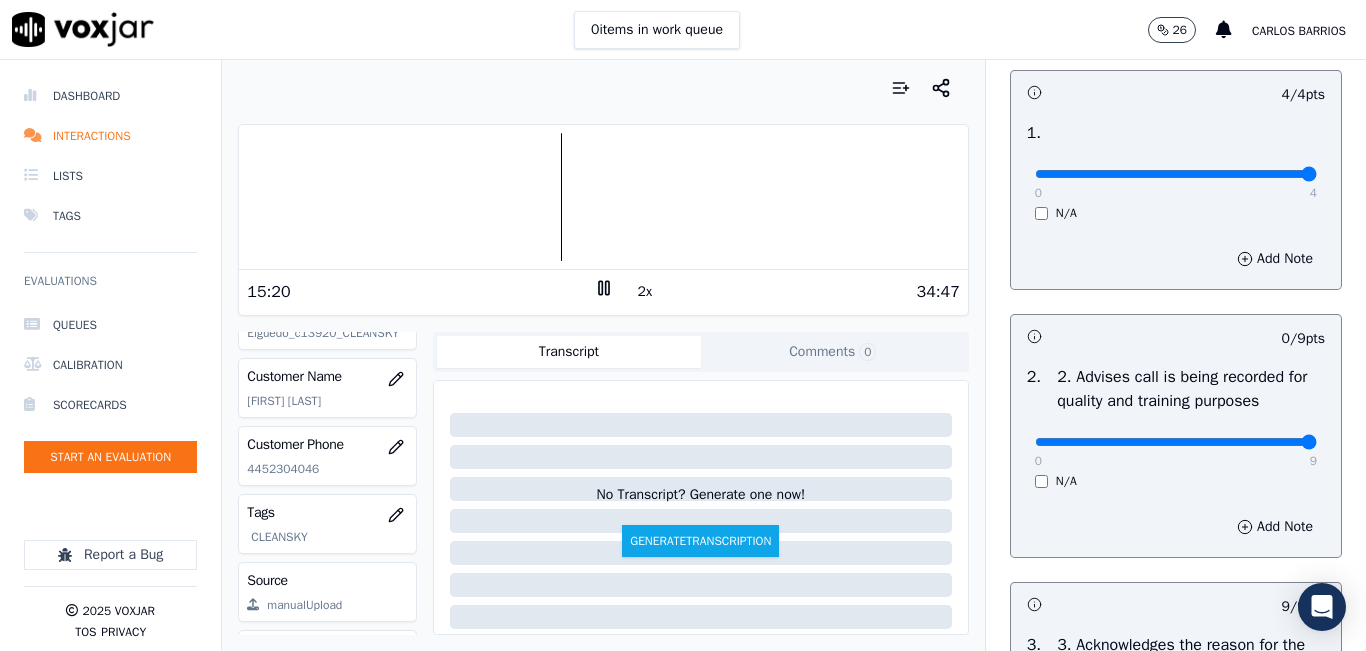 drag, startPoint x: 1249, startPoint y: 464, endPoint x: 1282, endPoint y: 451, distance: 35.468296 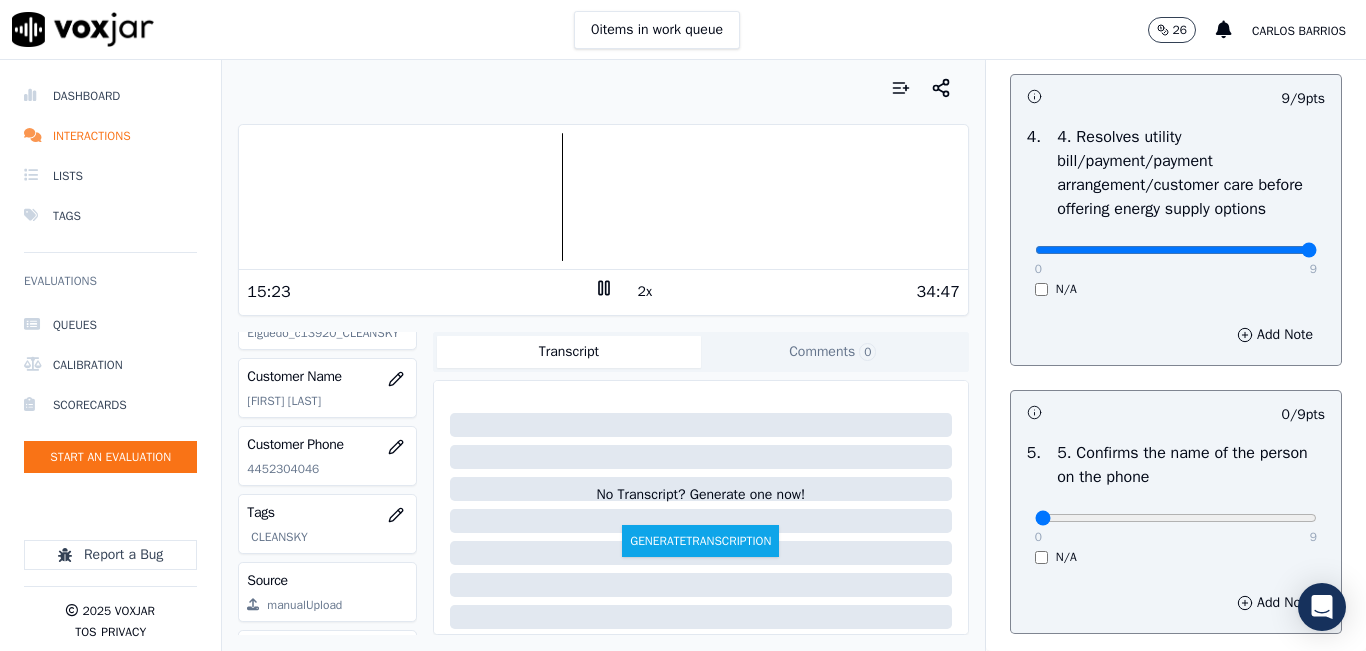 scroll, scrollTop: 1242, scrollLeft: 0, axis: vertical 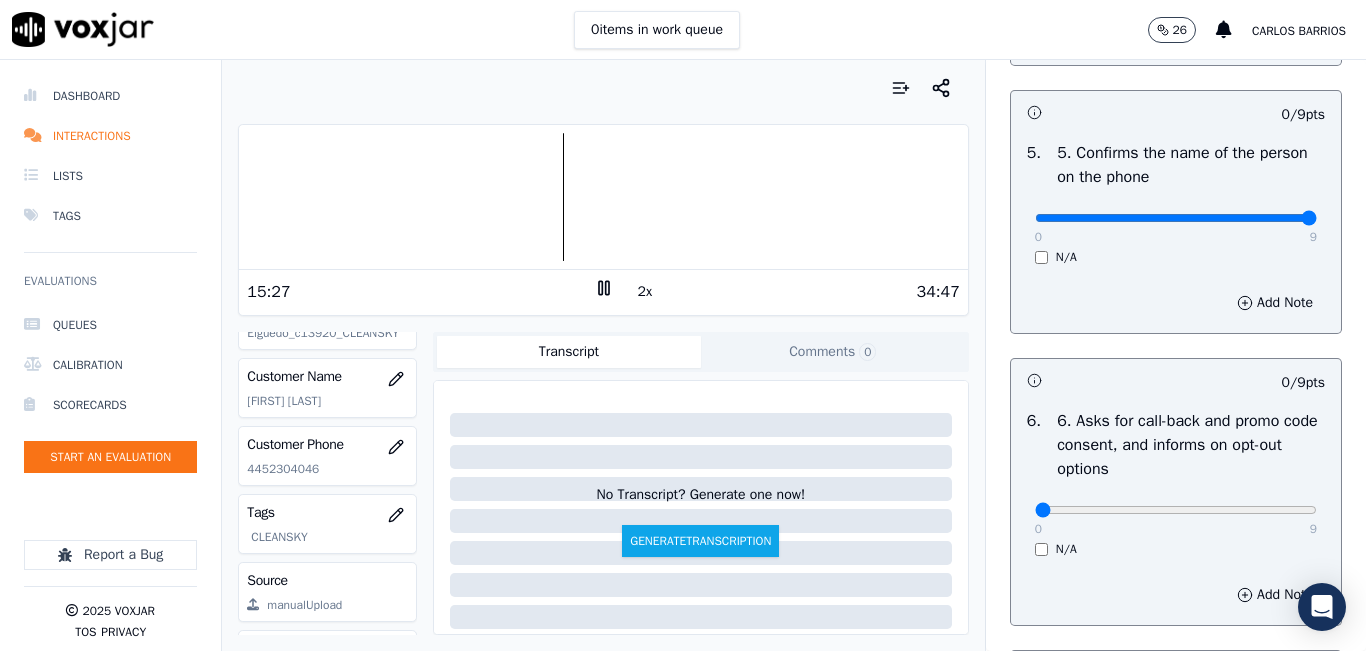 type on "9" 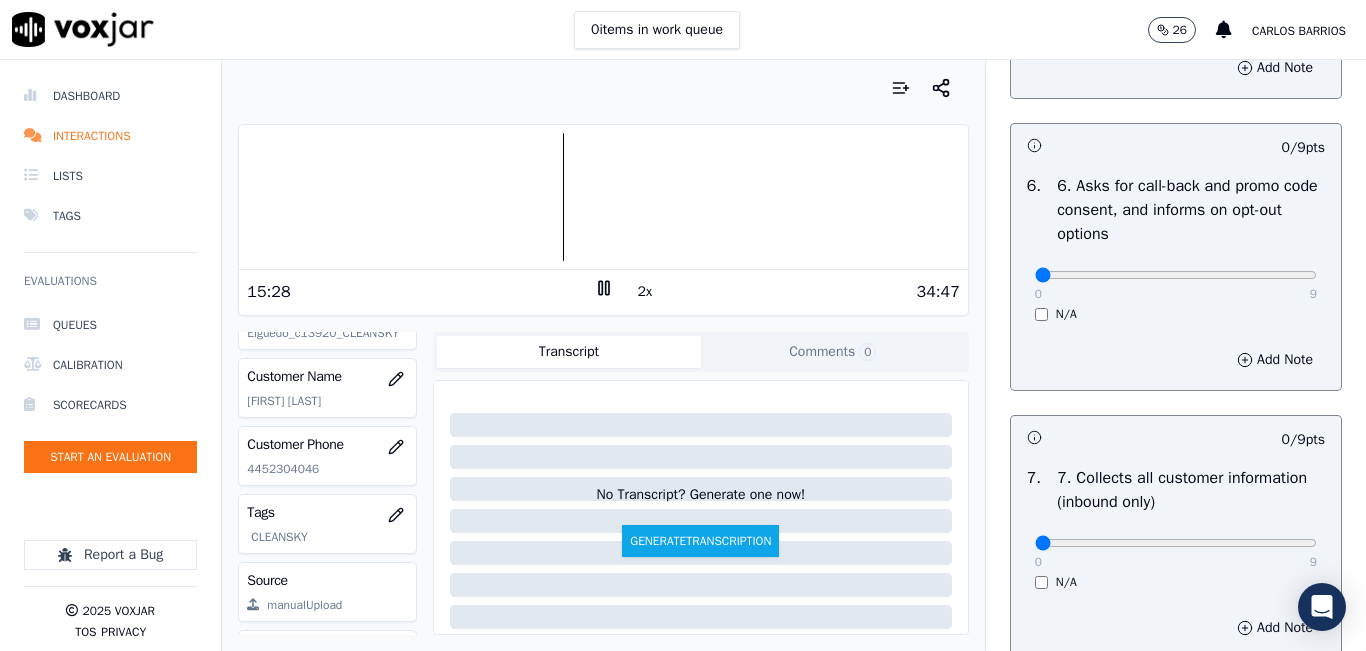 scroll, scrollTop: 1542, scrollLeft: 0, axis: vertical 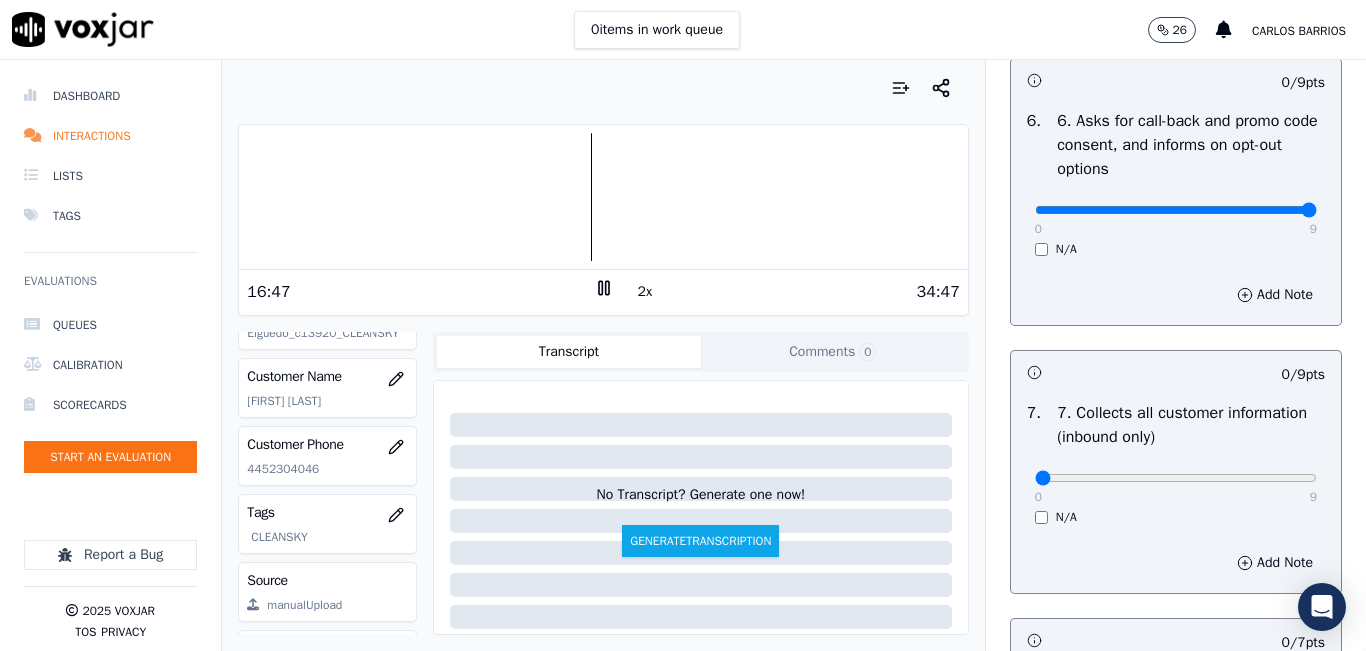 type on "9" 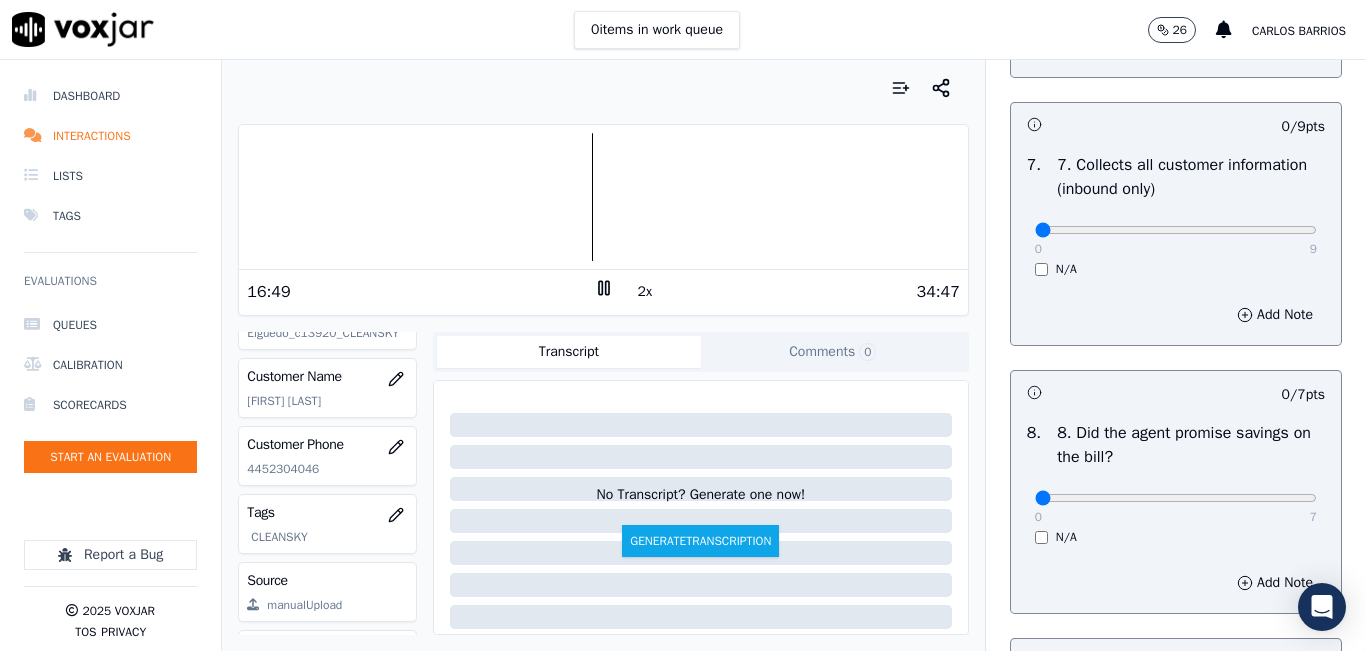 scroll, scrollTop: 1842, scrollLeft: 0, axis: vertical 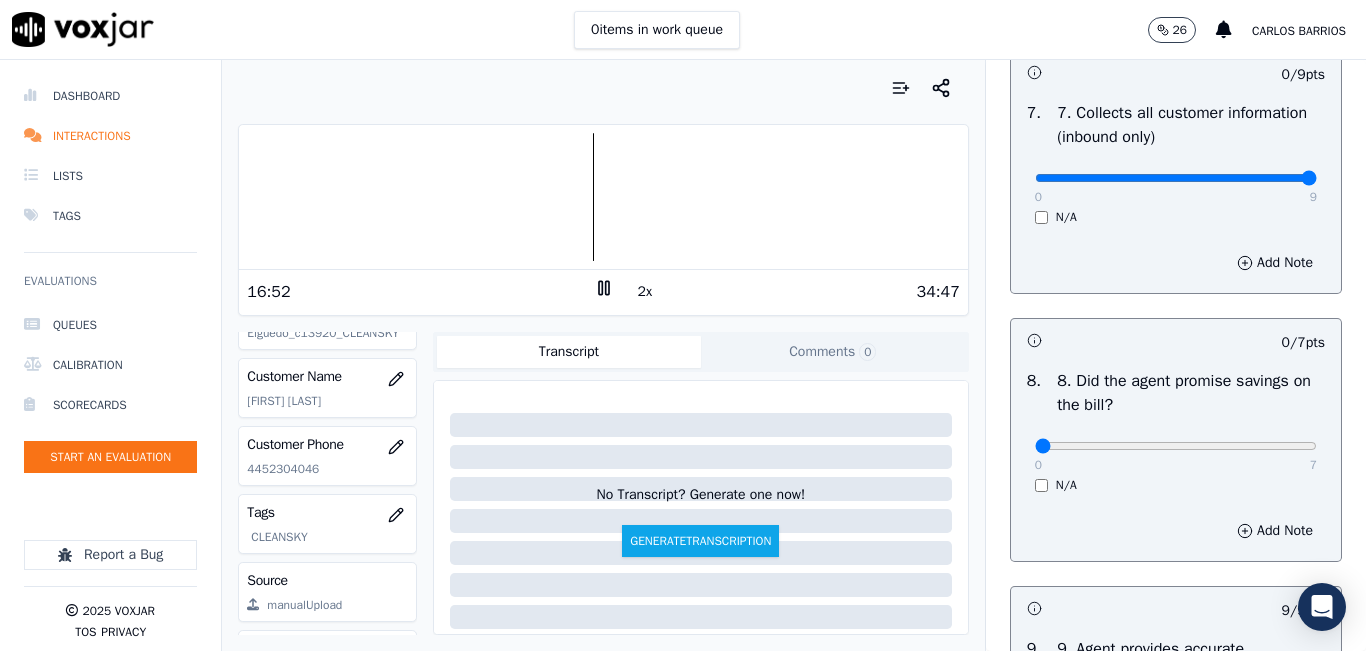 type on "9" 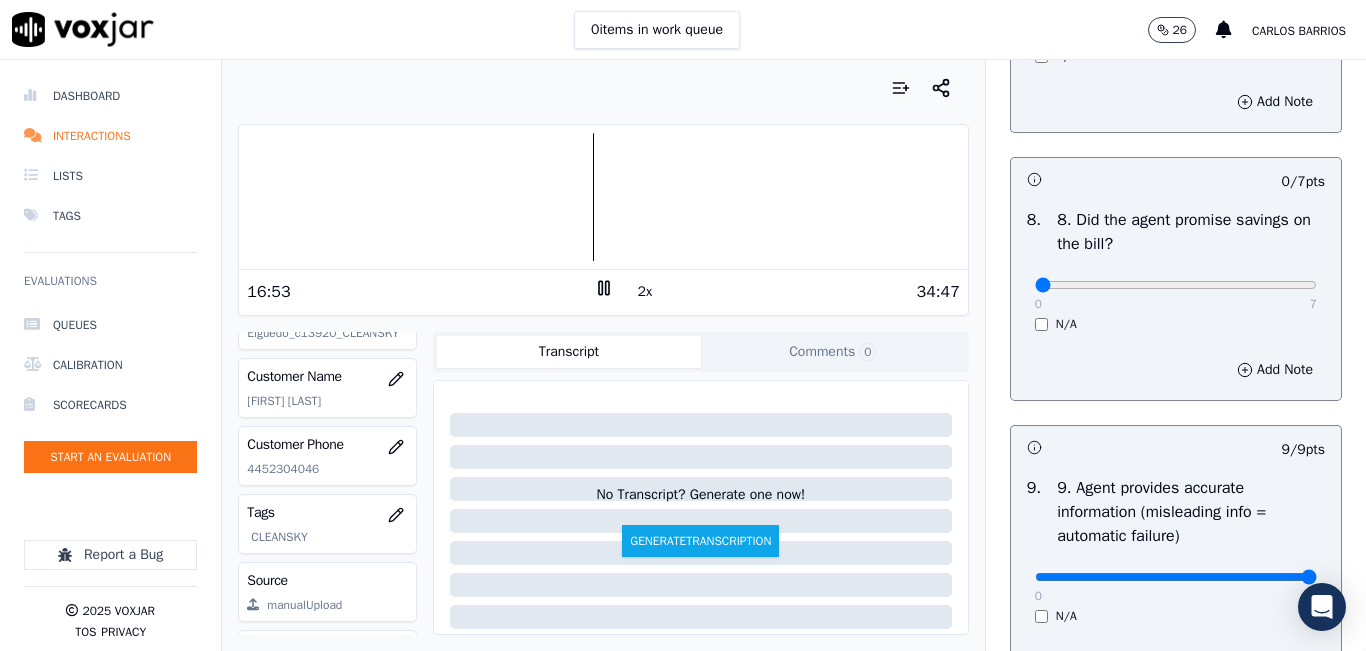 scroll, scrollTop: 2042, scrollLeft: 0, axis: vertical 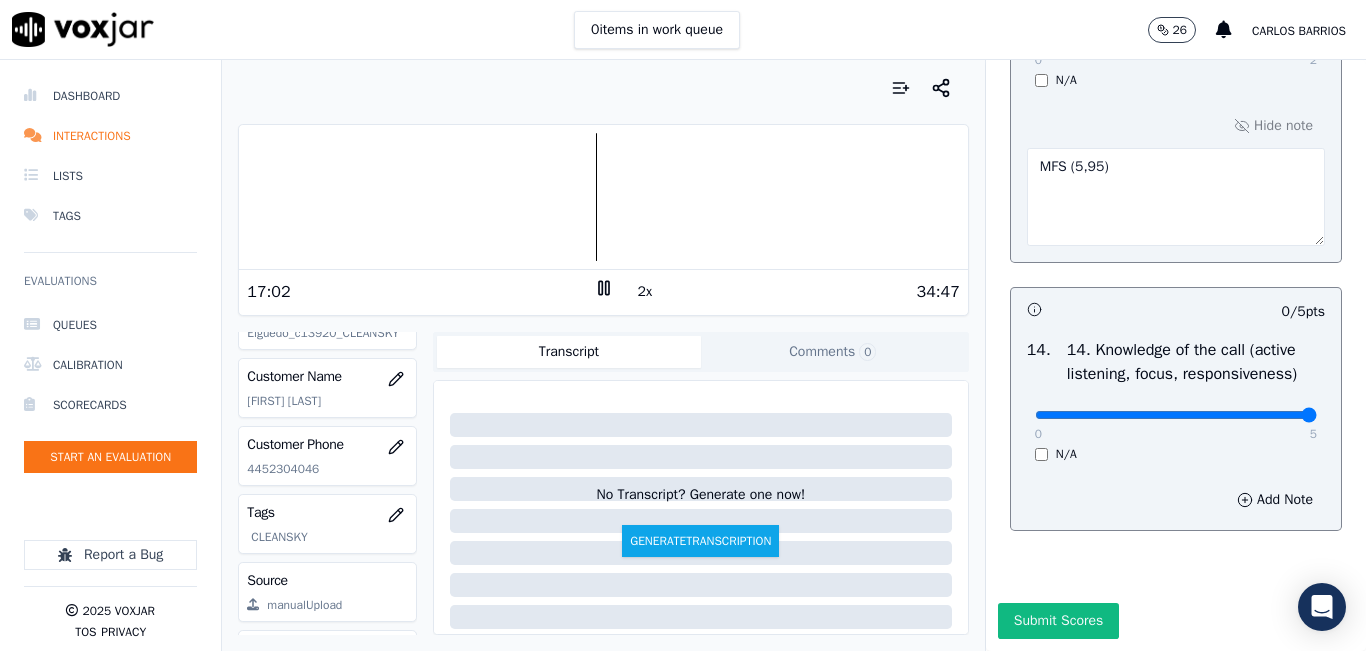 drag, startPoint x: 1282, startPoint y: 369, endPoint x: 1292, endPoint y: 366, distance: 10.440307 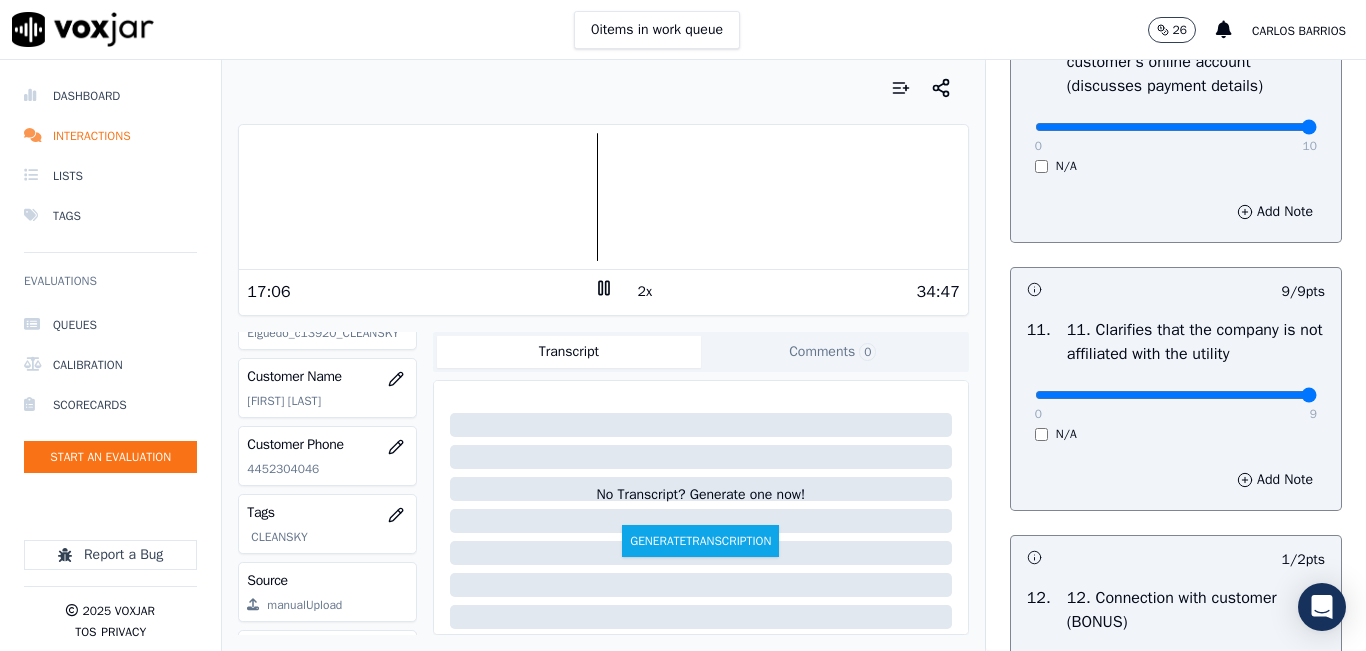 scroll, scrollTop: 2748, scrollLeft: 0, axis: vertical 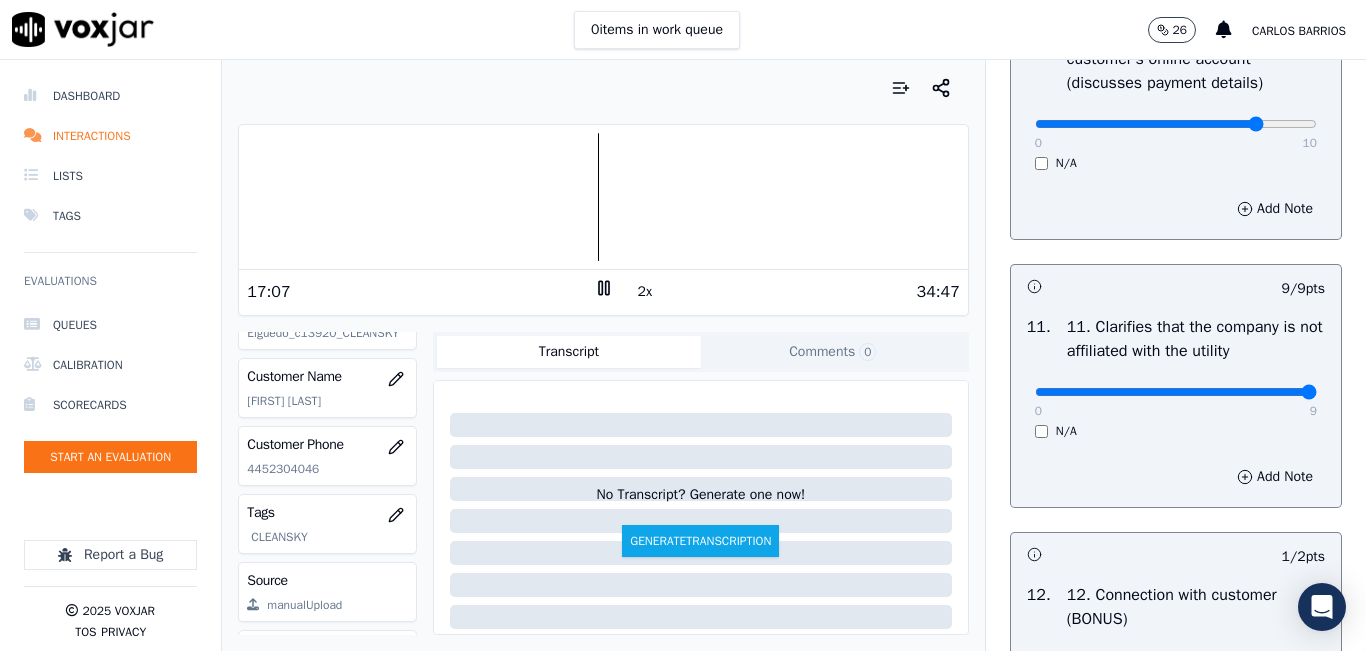 type on "8" 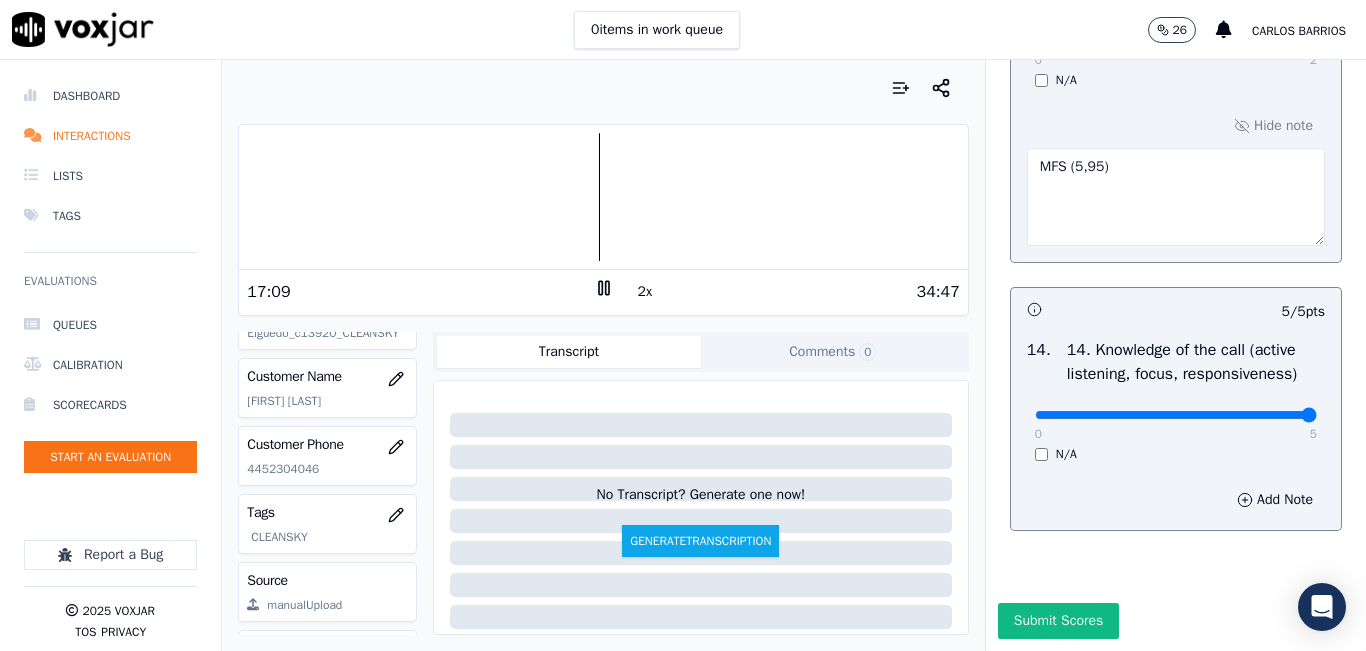 scroll, scrollTop: 3748, scrollLeft: 0, axis: vertical 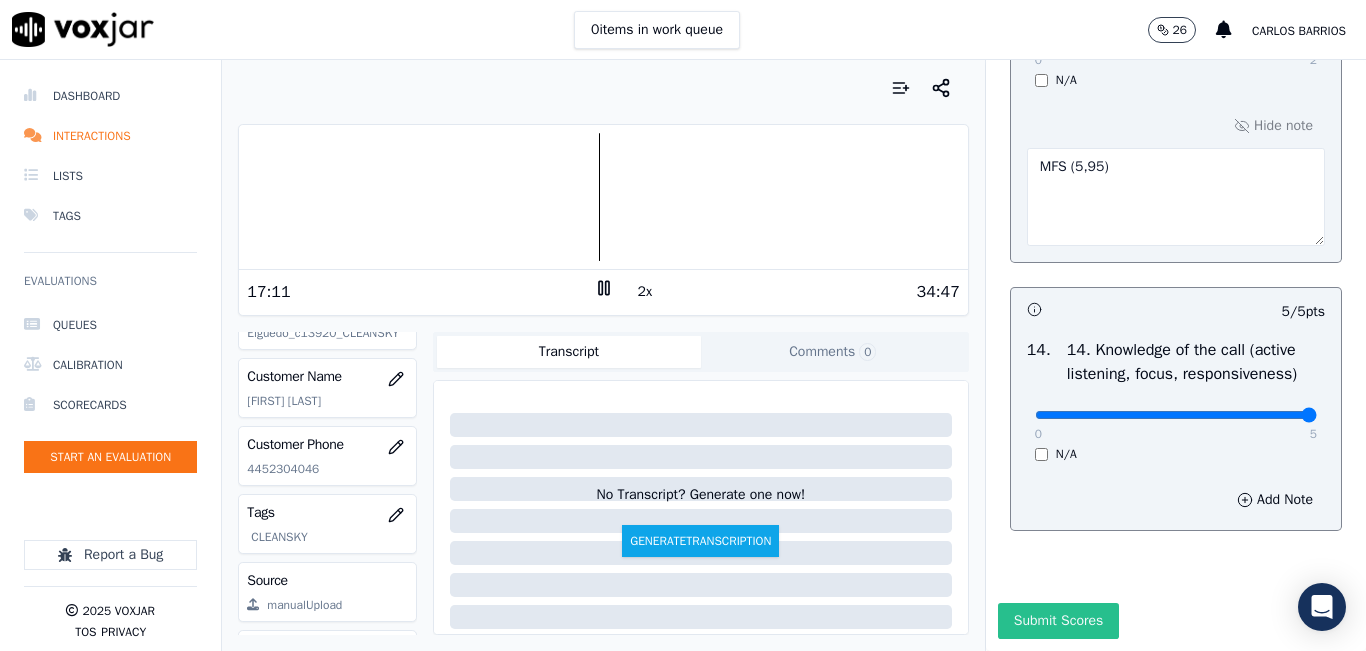 click on "Submit Scores" at bounding box center (1058, 621) 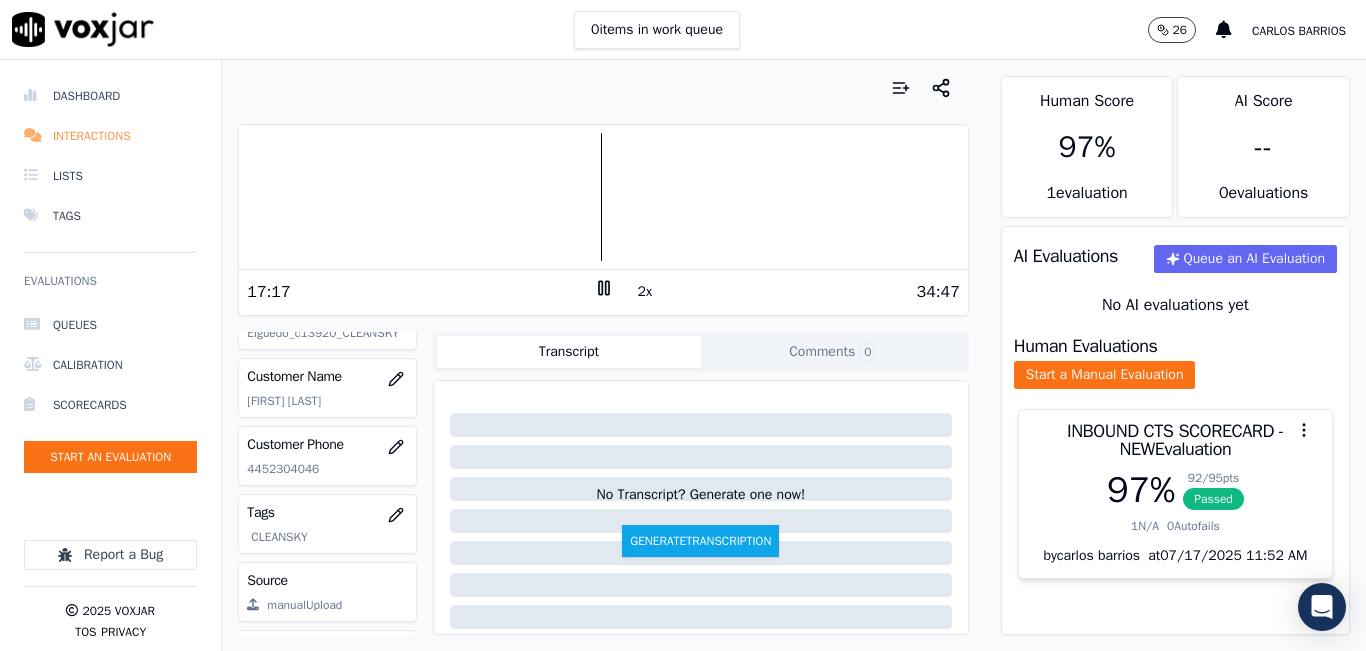 click on "Interactions" at bounding box center [110, 136] 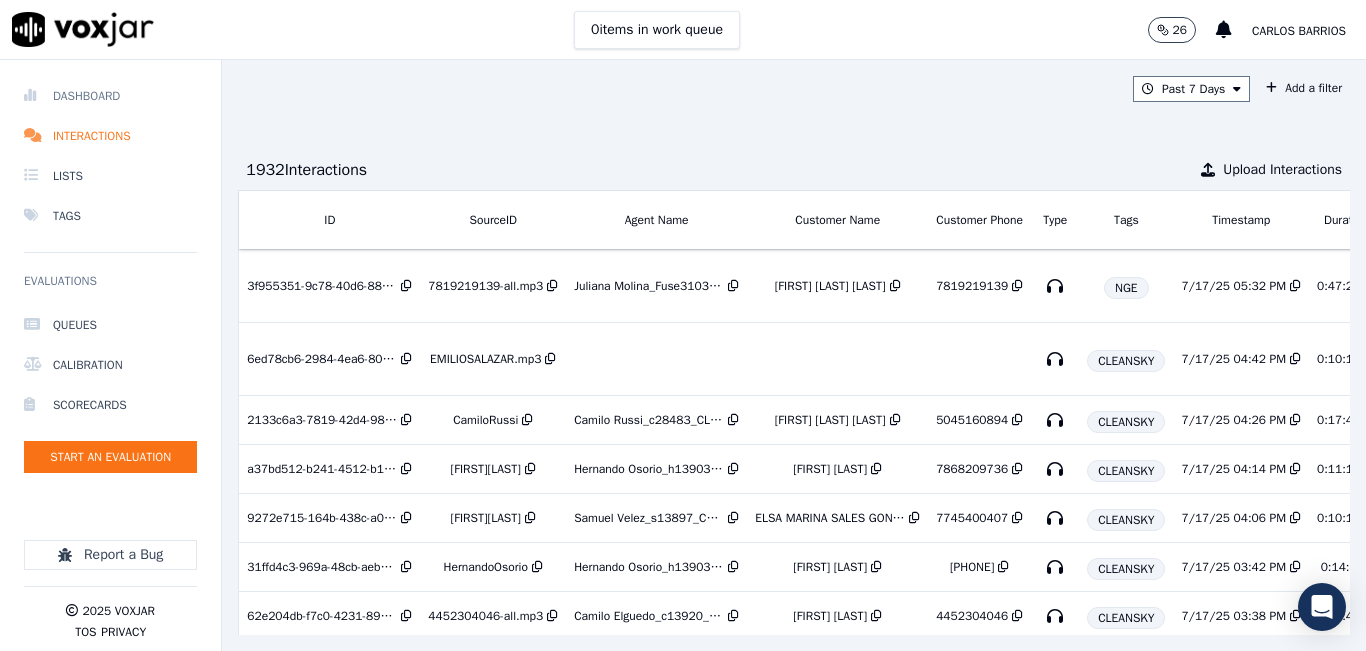 click on "Dashboard" at bounding box center (110, 96) 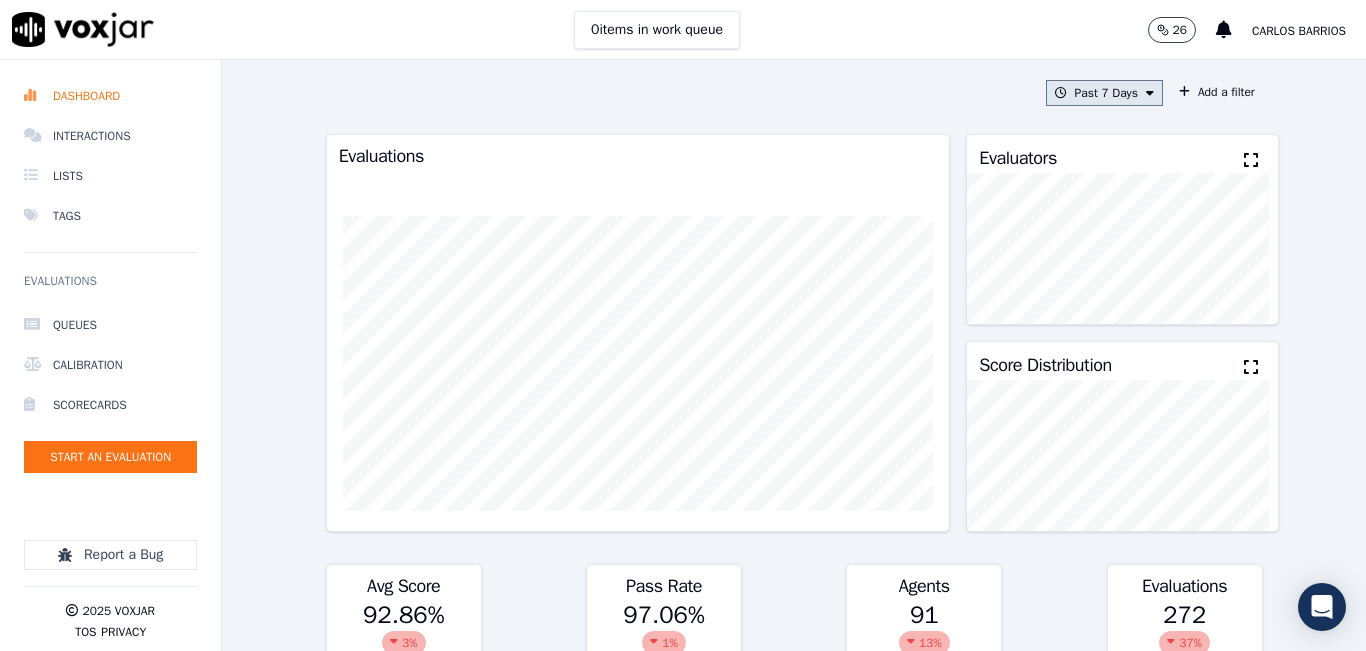 click on "Past 7 Days" at bounding box center (1104, 93) 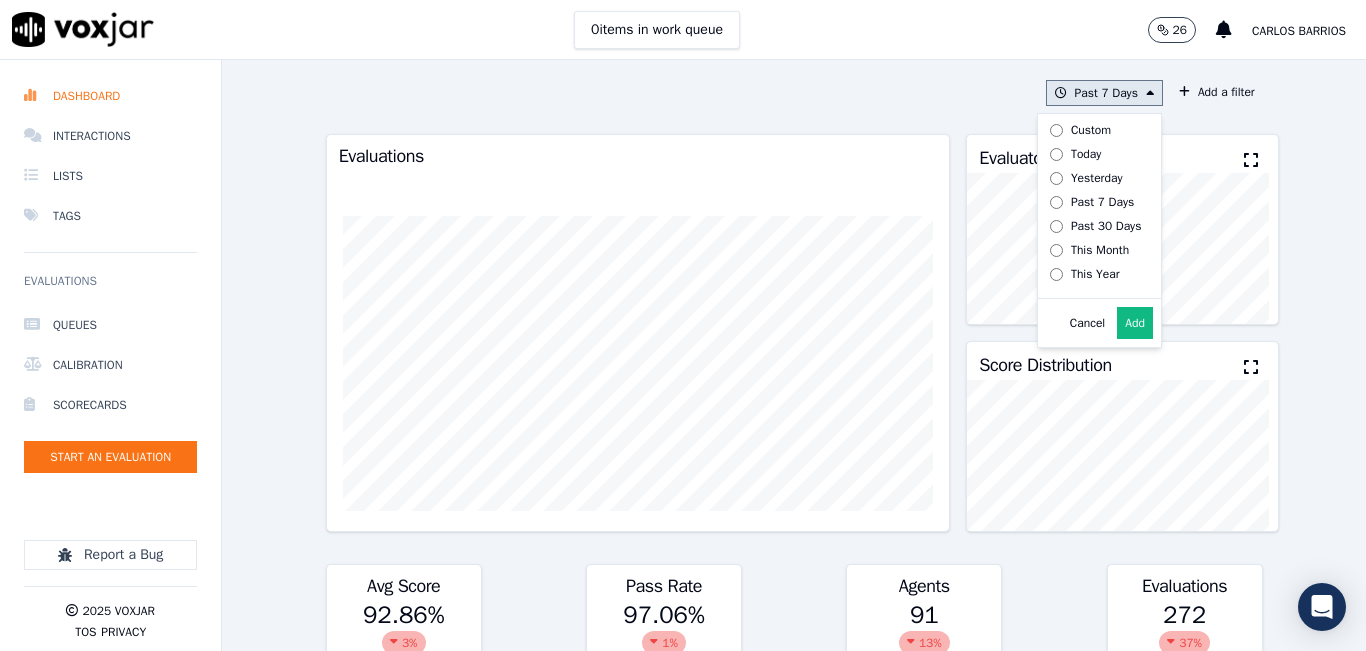 click on "Today" at bounding box center (1086, 154) 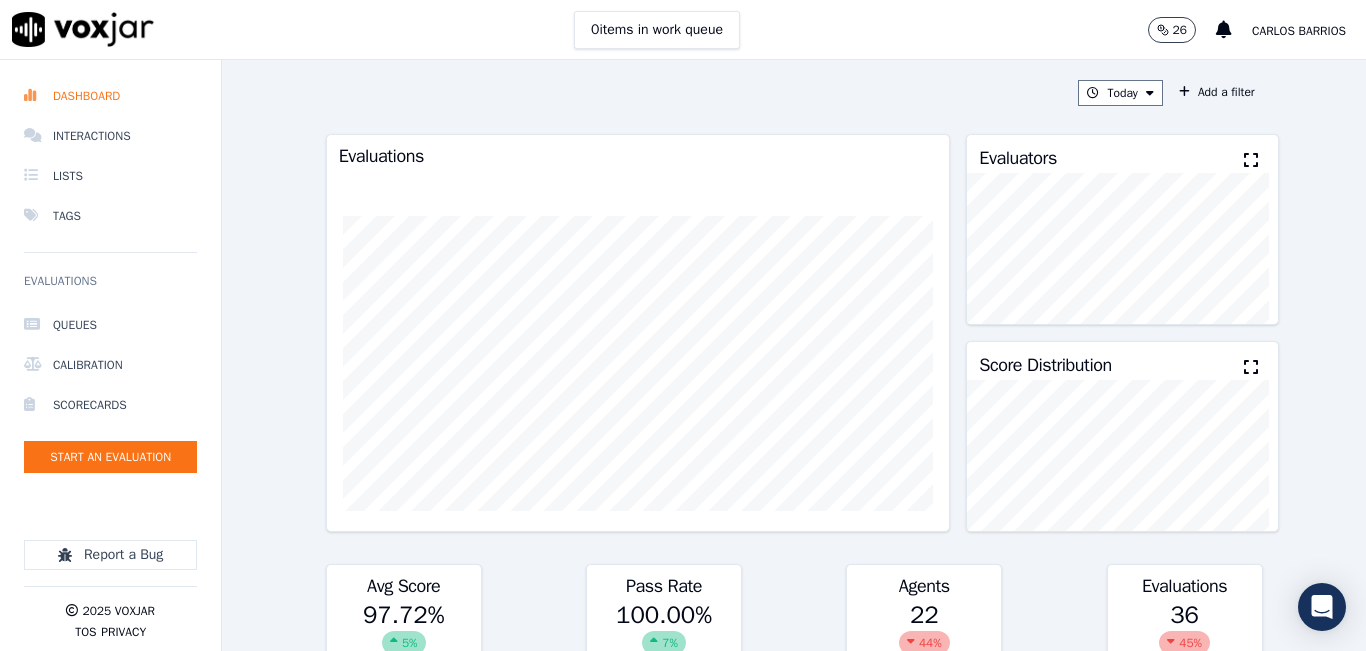 click at bounding box center (1251, 160) 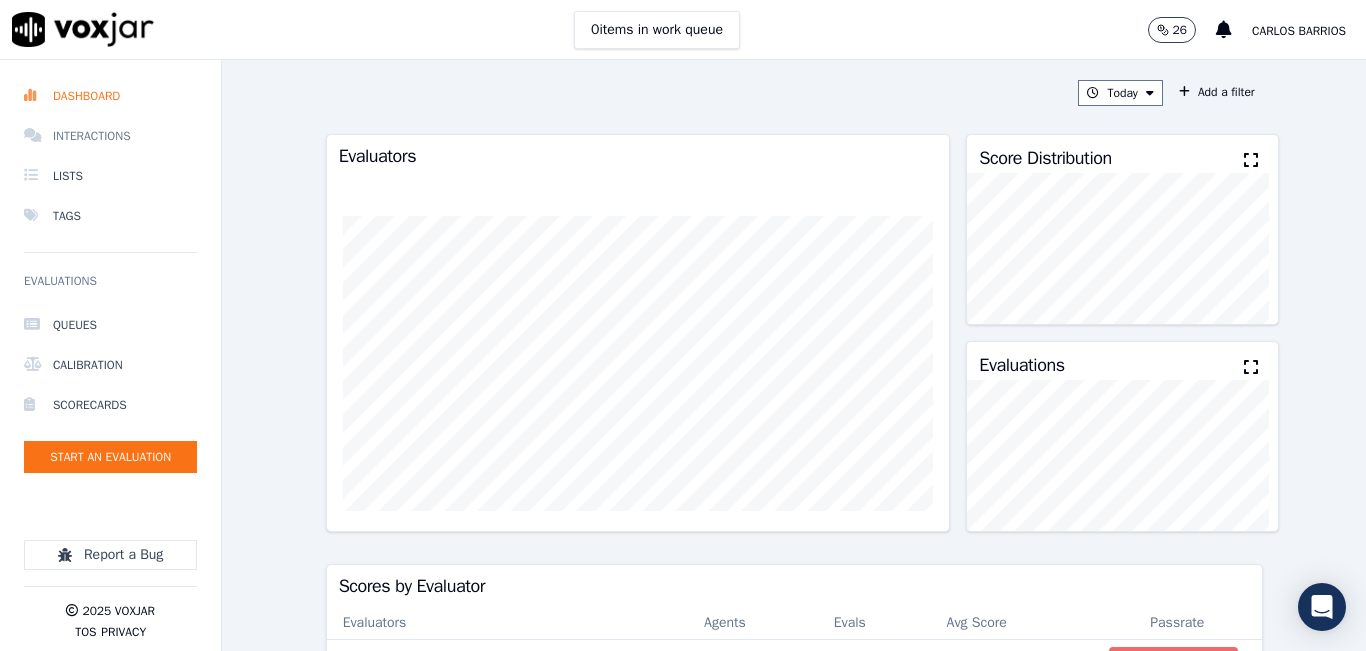 click on "Interactions" at bounding box center (110, 136) 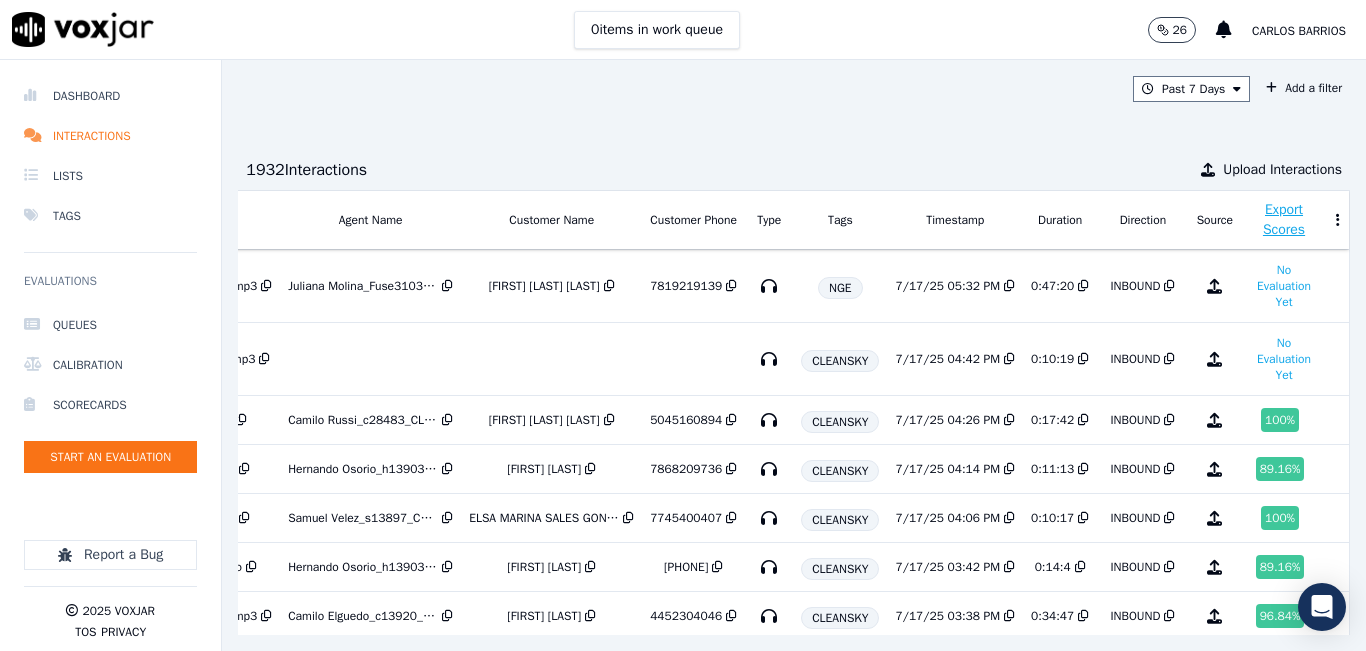 scroll, scrollTop: 0, scrollLeft: 319, axis: horizontal 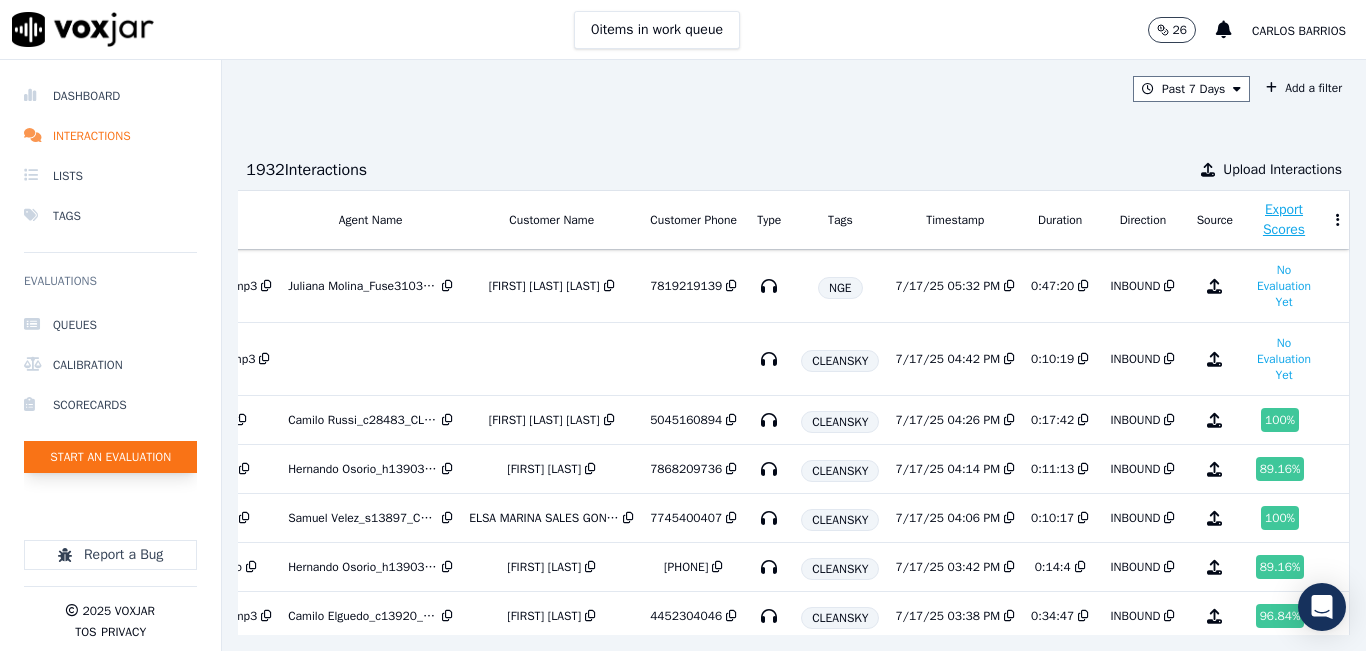 click on "Start an Evaluation" 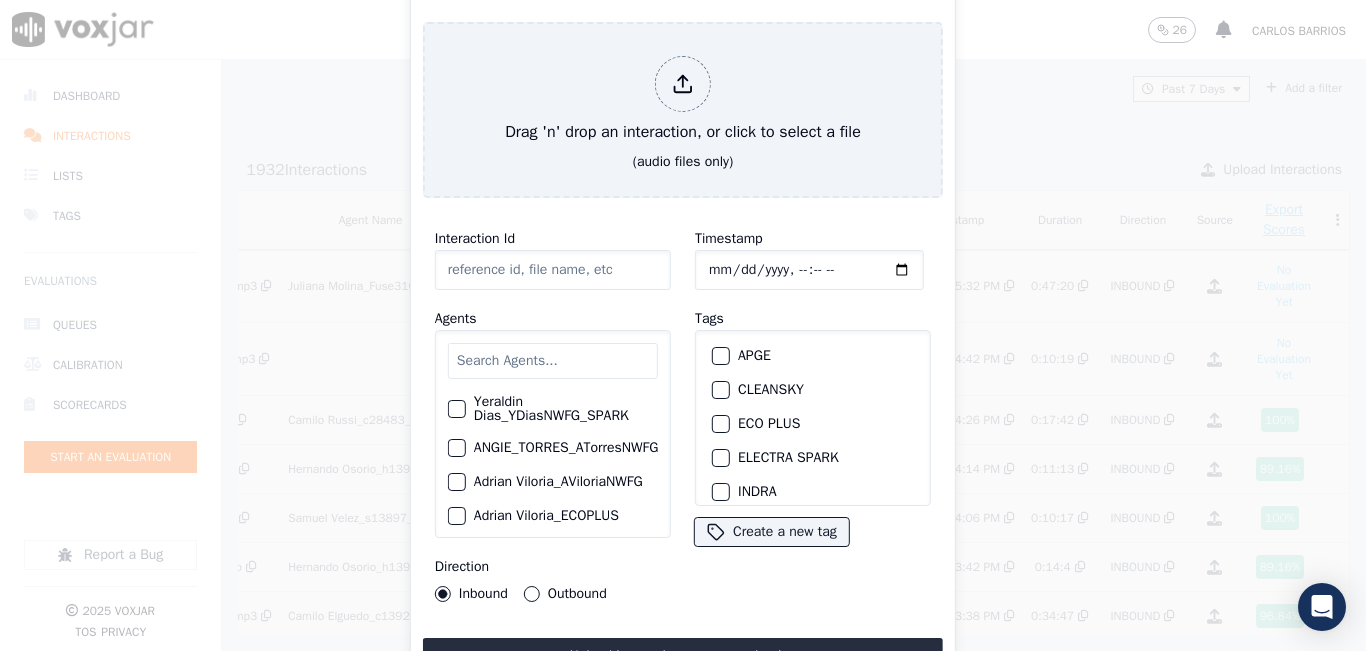 click at bounding box center (553, 361) 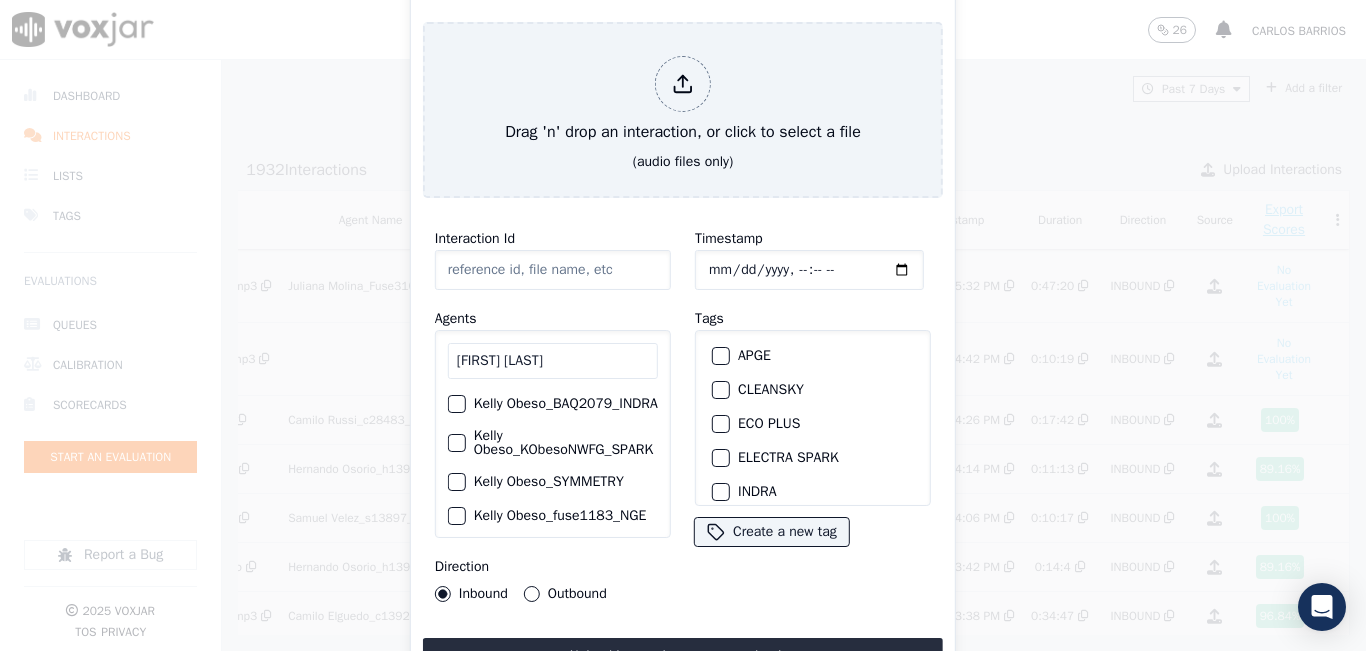 type on "kelly o" 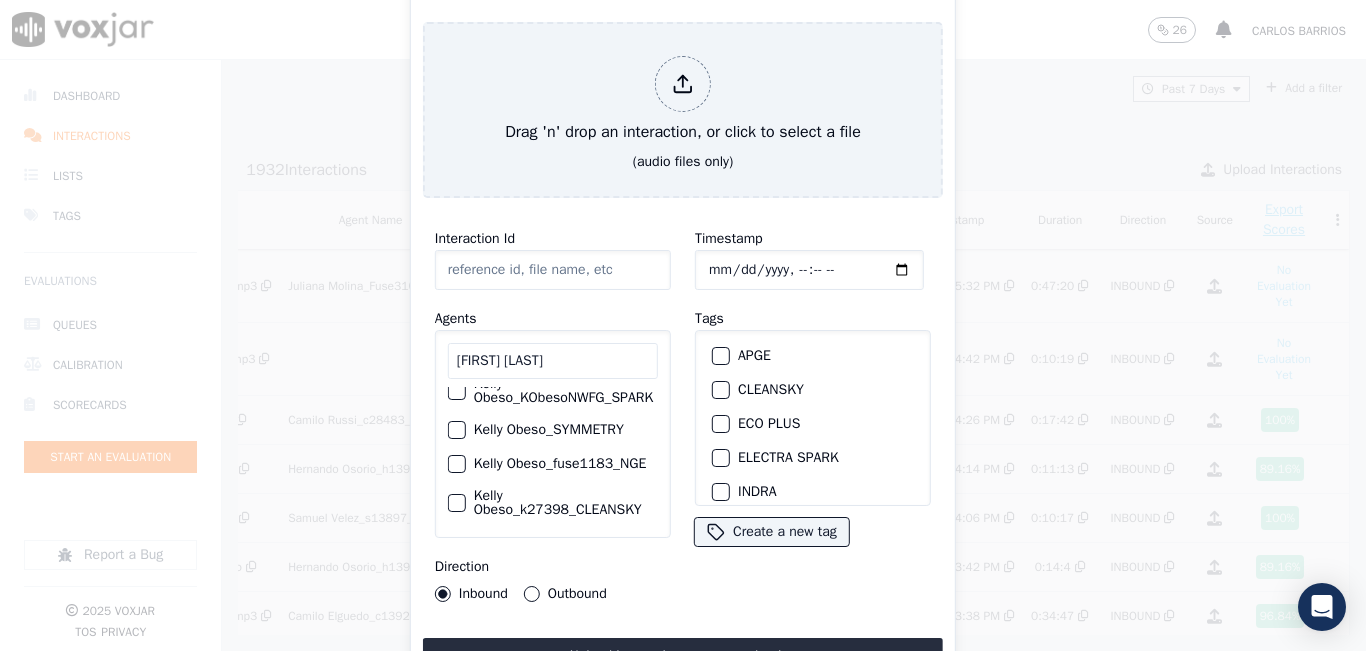 click on "Kelly Obeso_k27398_CLEANSKY" 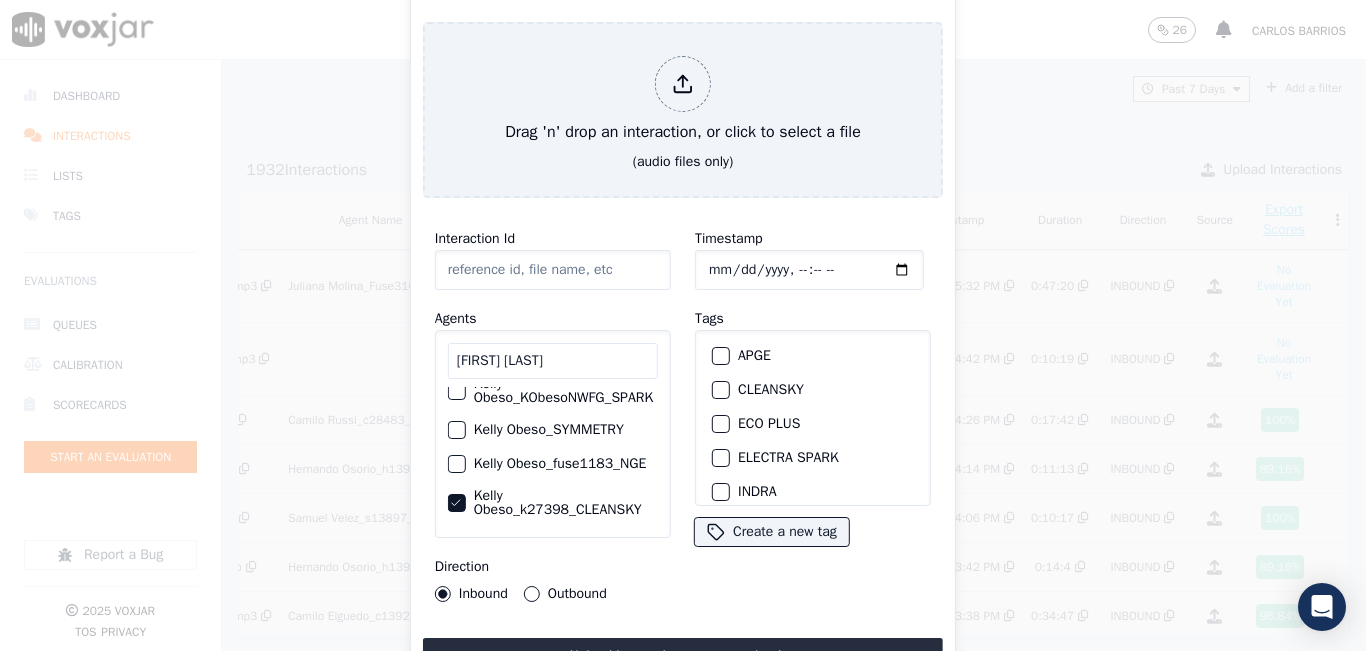 click at bounding box center [720, 390] 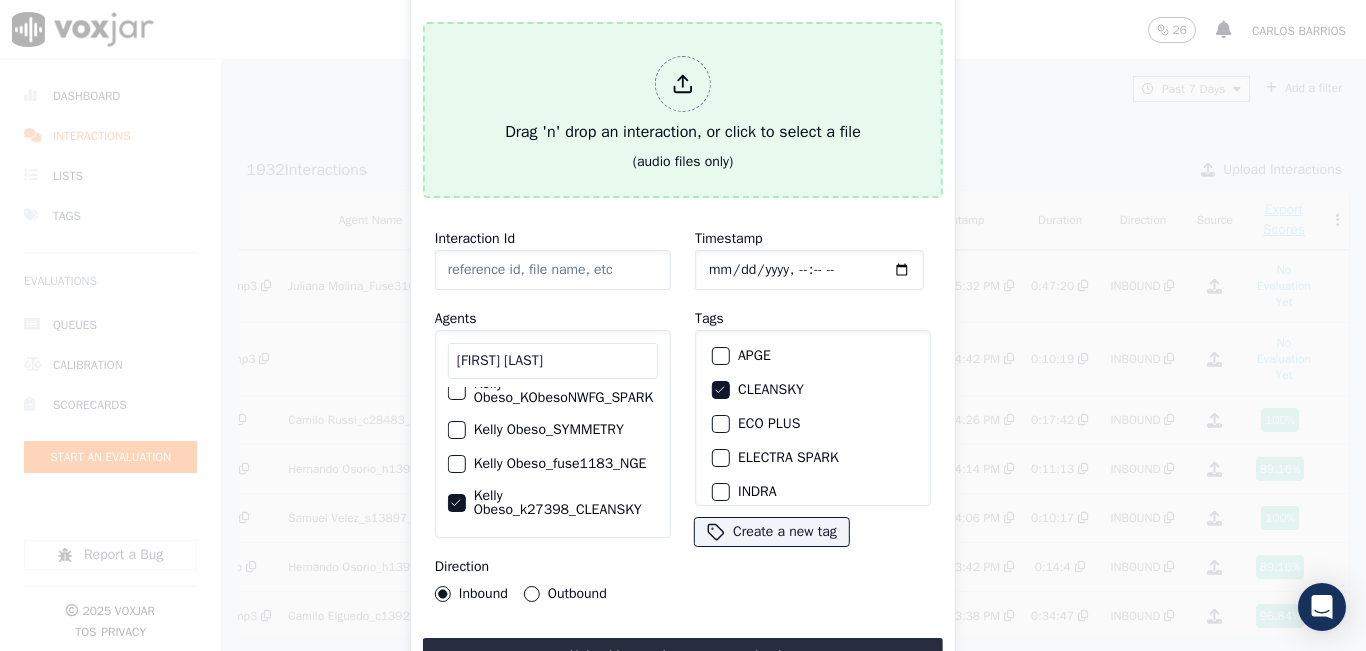 click on "Drag 'n' drop an interaction, or click to select a file" at bounding box center [683, 100] 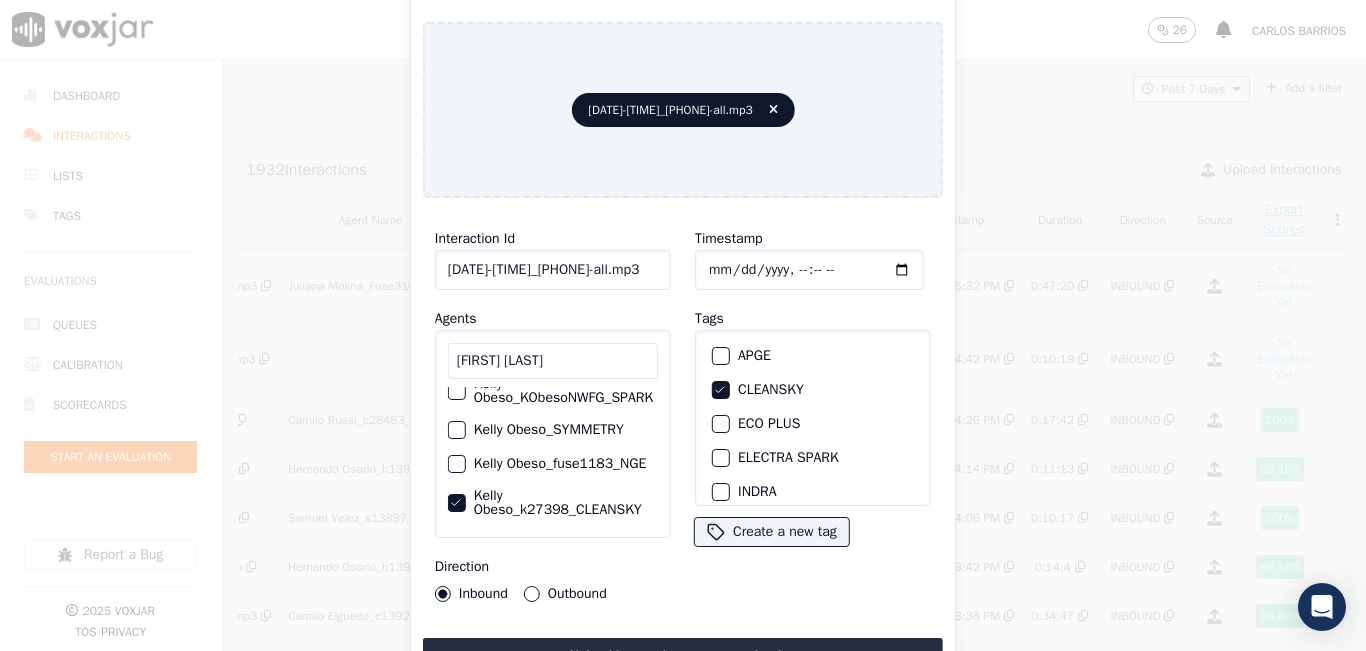 click on "Outbound" at bounding box center (532, 594) 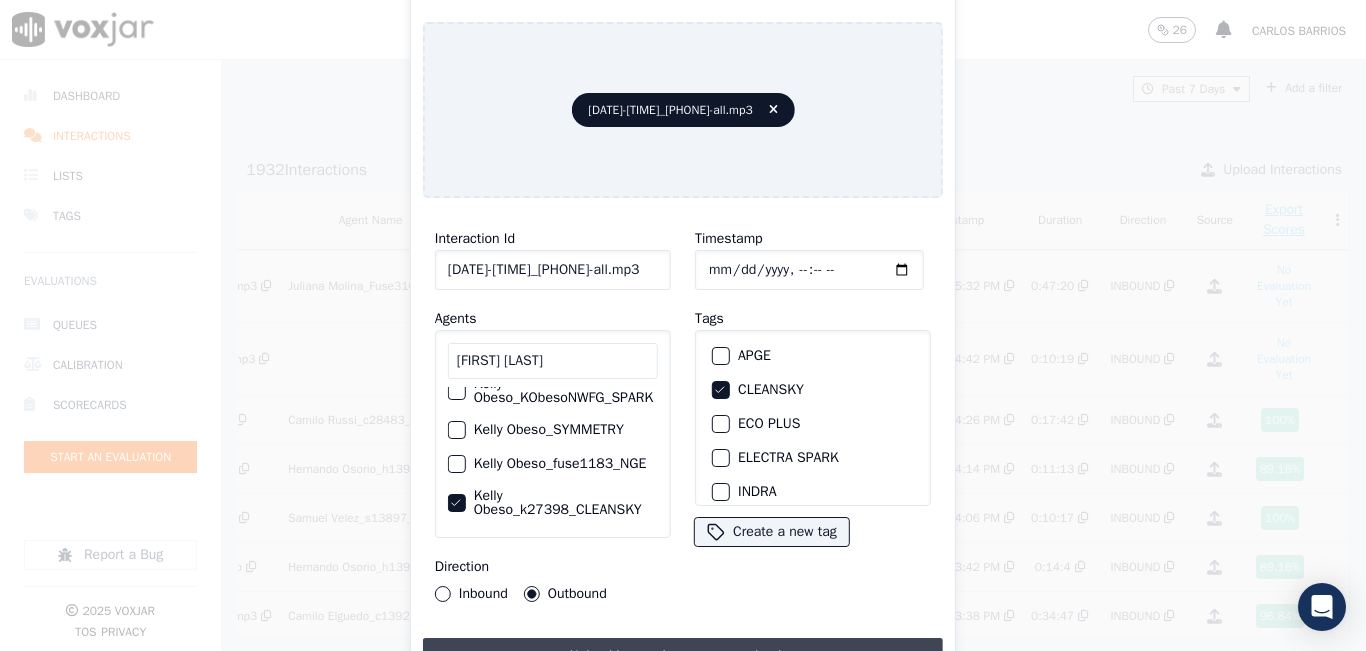 click on "Upload interaction to start evaluation" at bounding box center (683, 656) 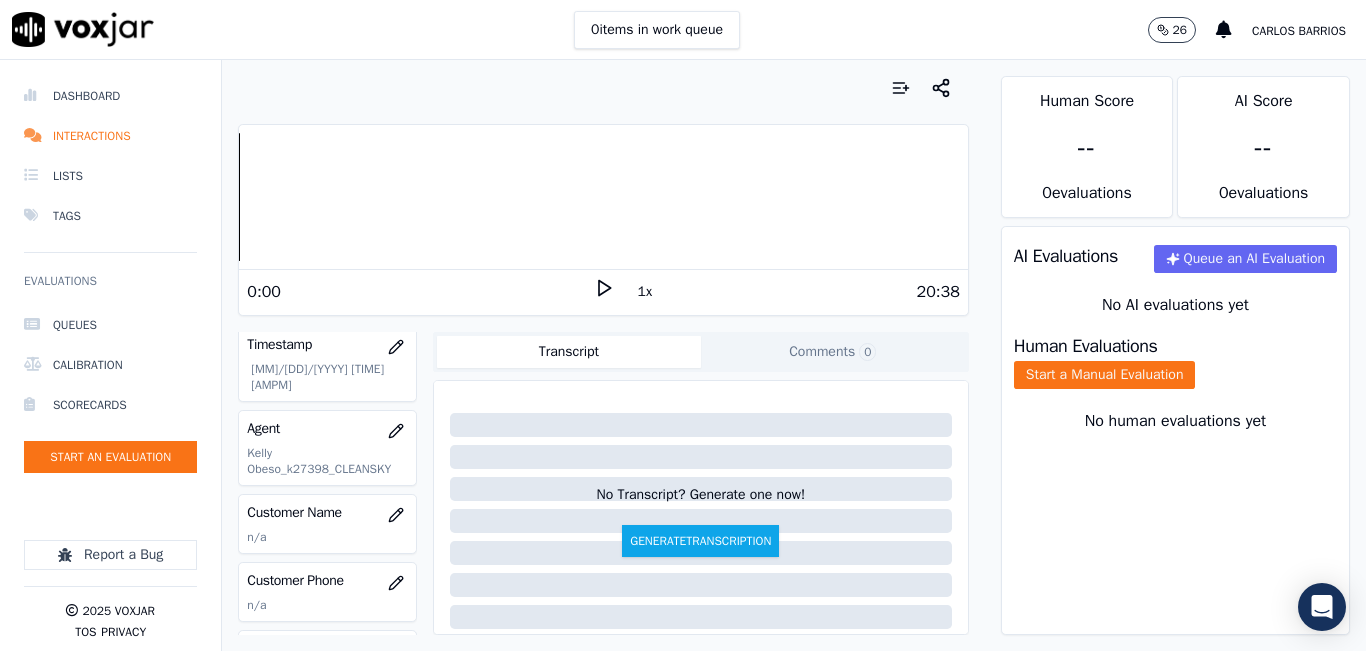 scroll, scrollTop: 200, scrollLeft: 0, axis: vertical 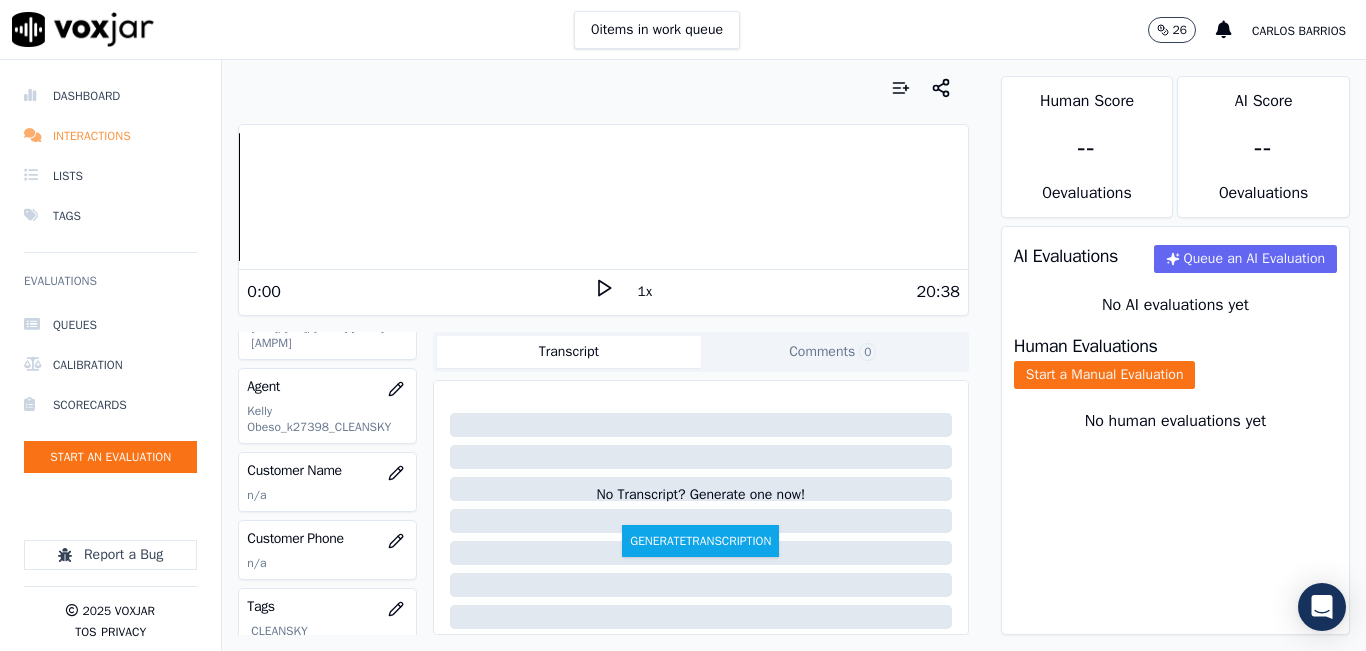 click on "Interactions" at bounding box center (110, 136) 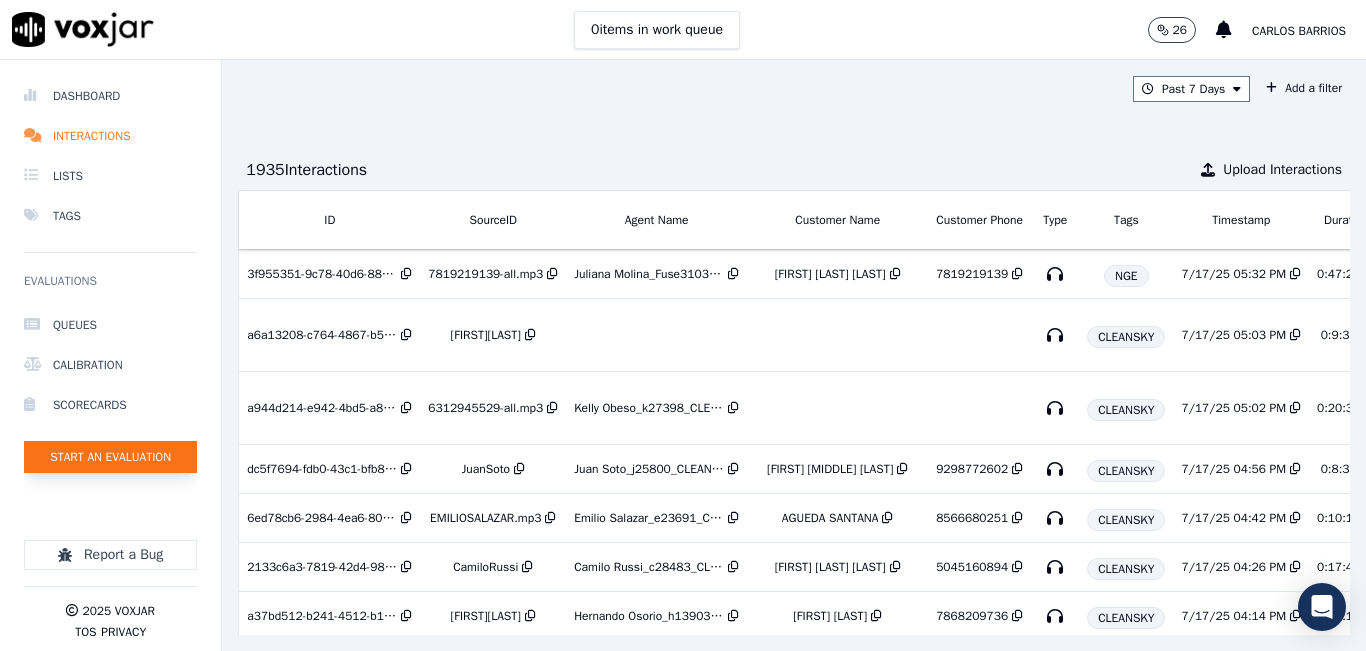 click on "Start an Evaluation" 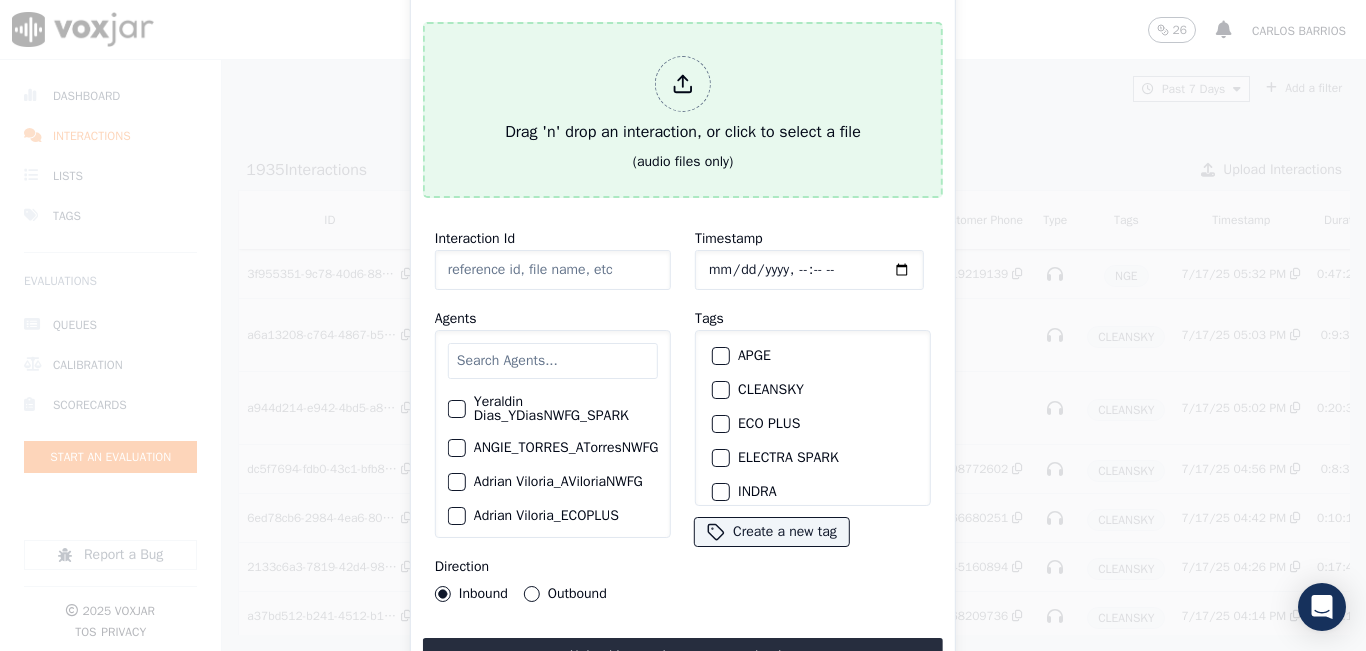 click on "Drag 'n' drop an interaction, or click to select a file" at bounding box center [683, 100] 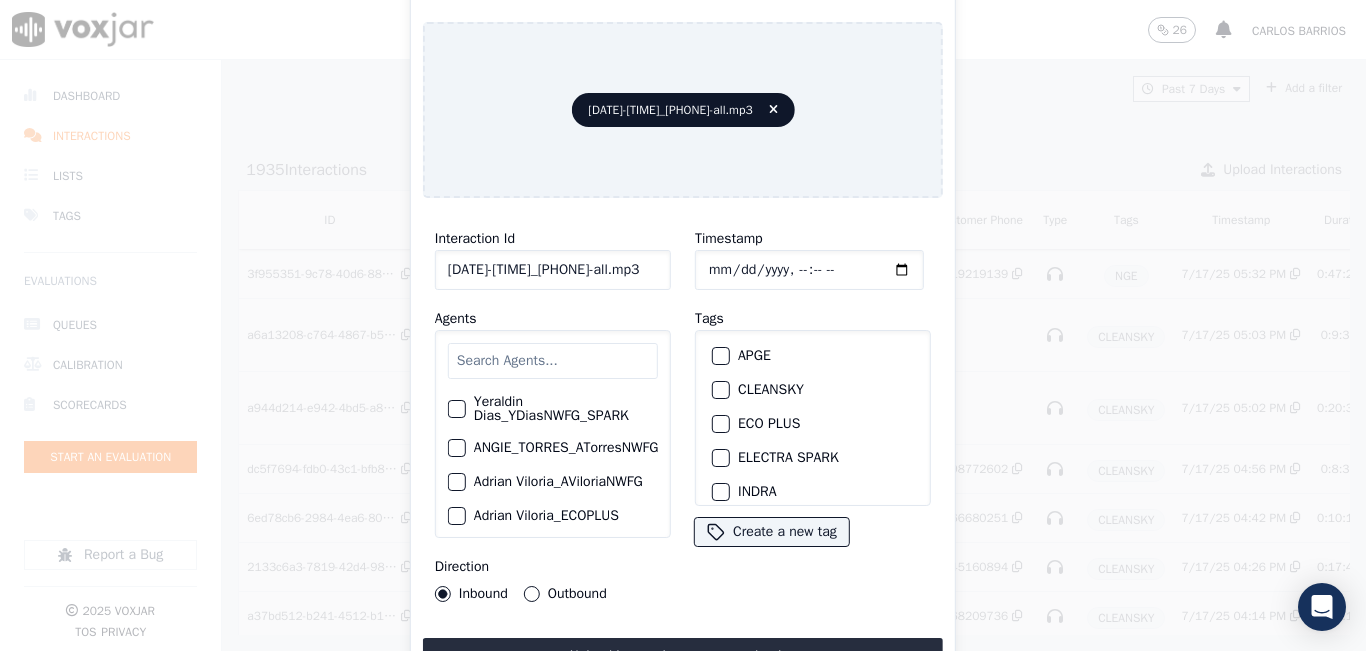 click at bounding box center [553, 361] 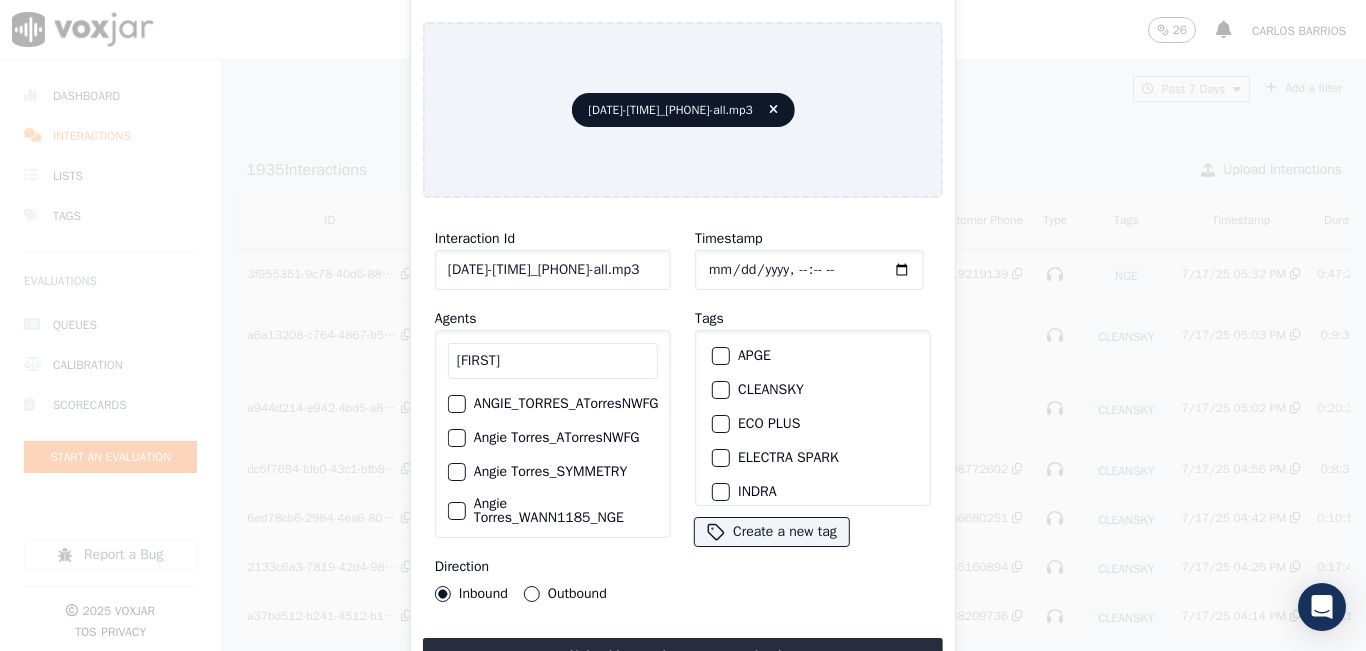 type on "angie" 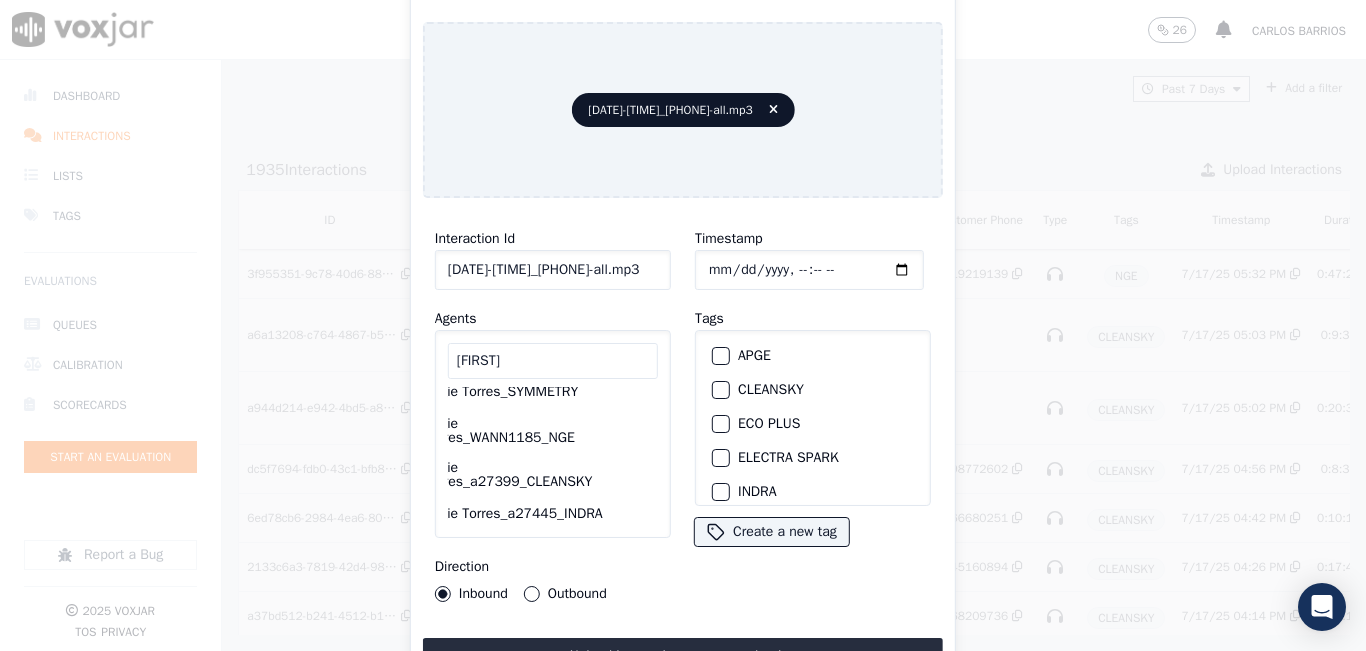 scroll, scrollTop: 120, scrollLeft: 76, axis: both 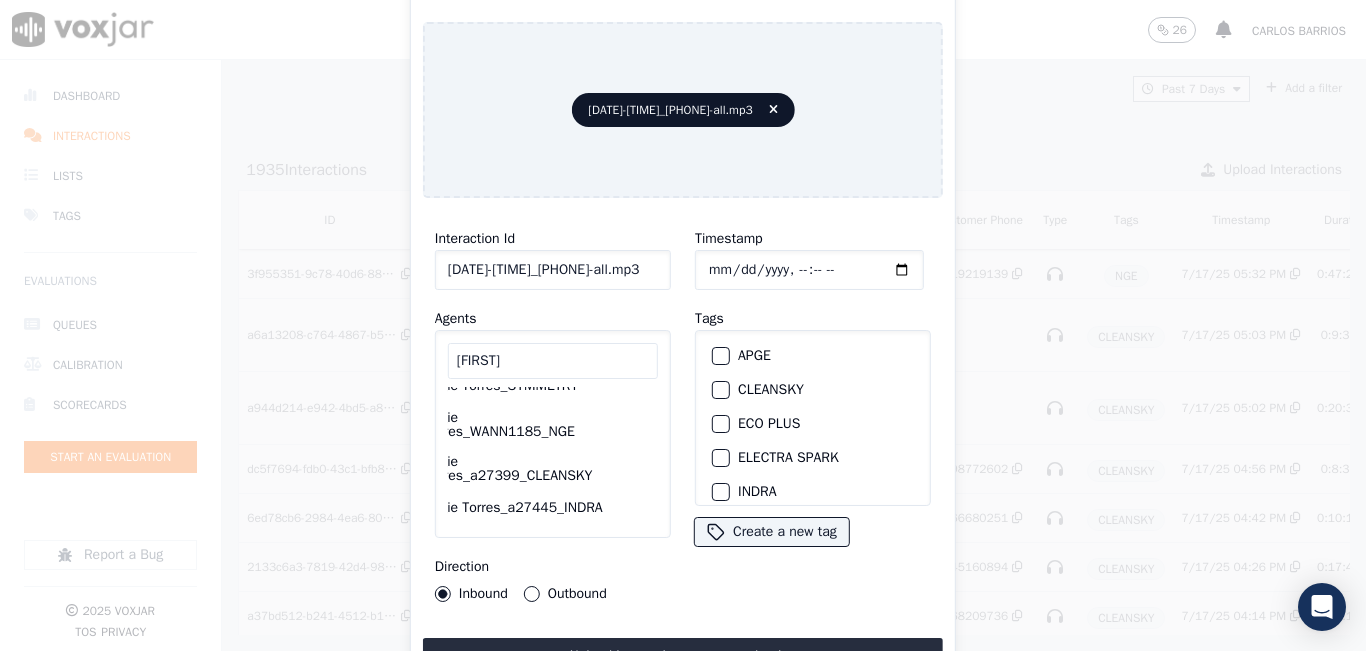 click on "Angie Torres_a27399_CLEANSKY" 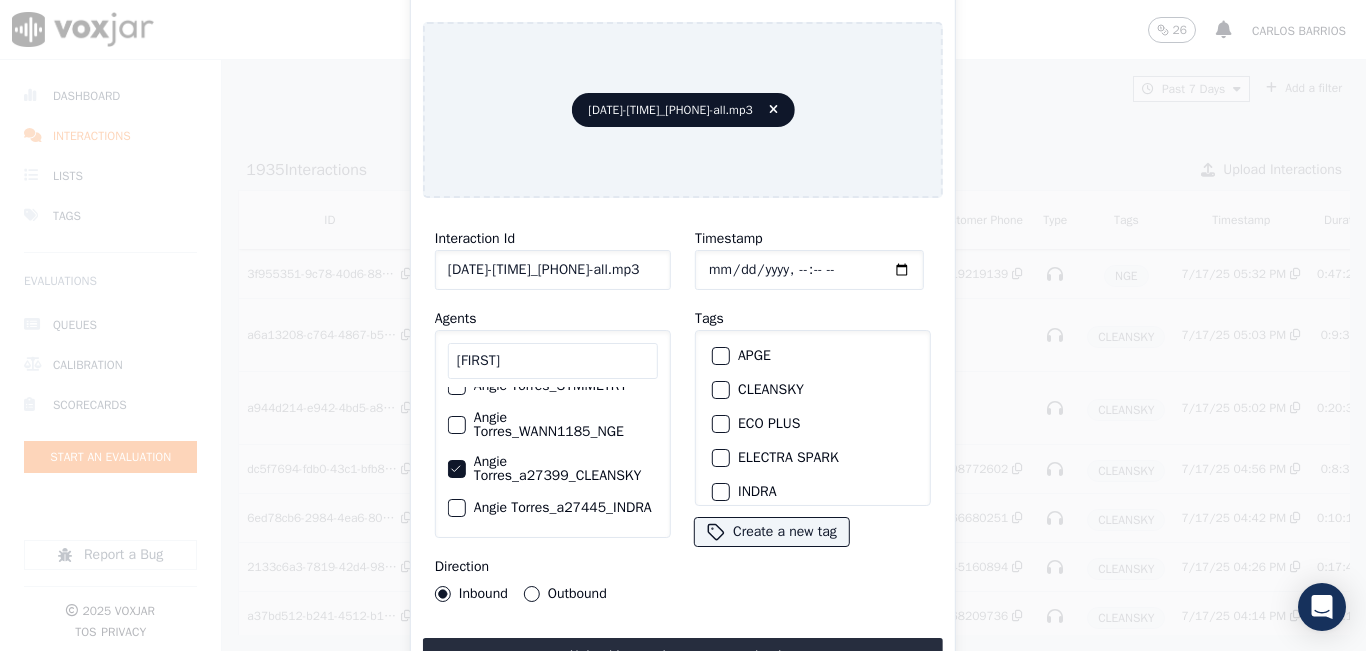 click at bounding box center [720, 390] 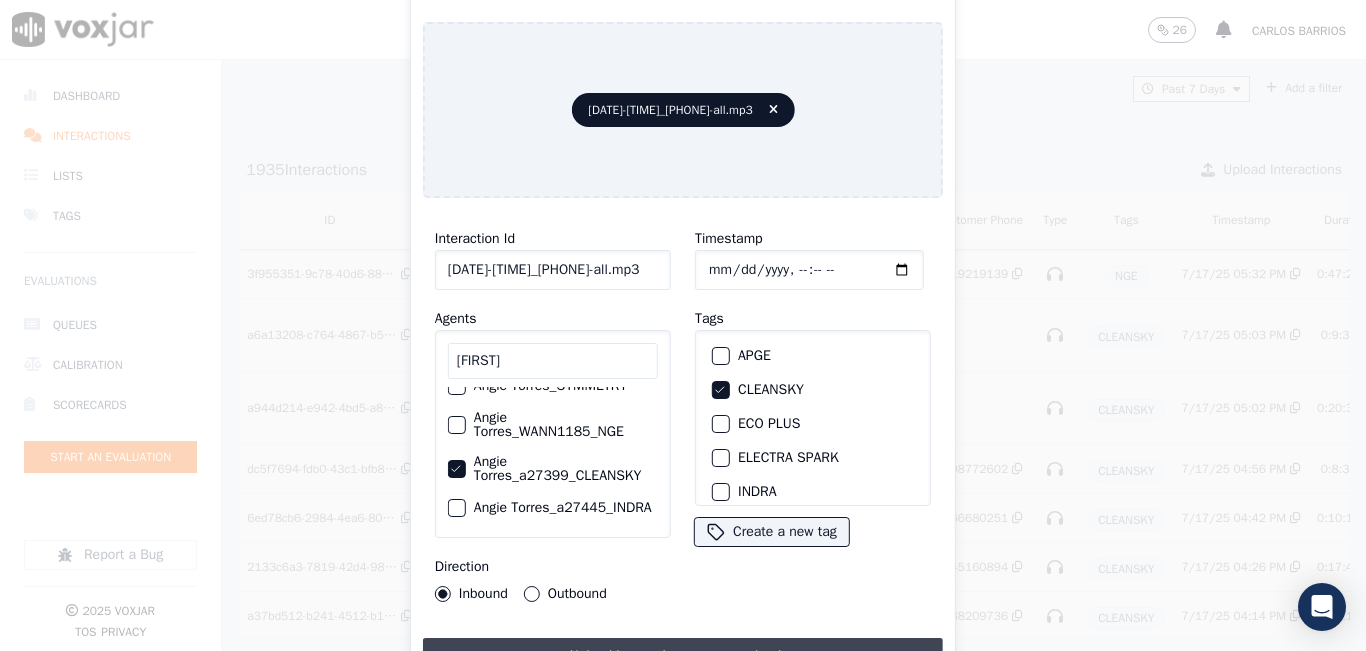 click on "Upload interaction to start evaluation" at bounding box center [683, 656] 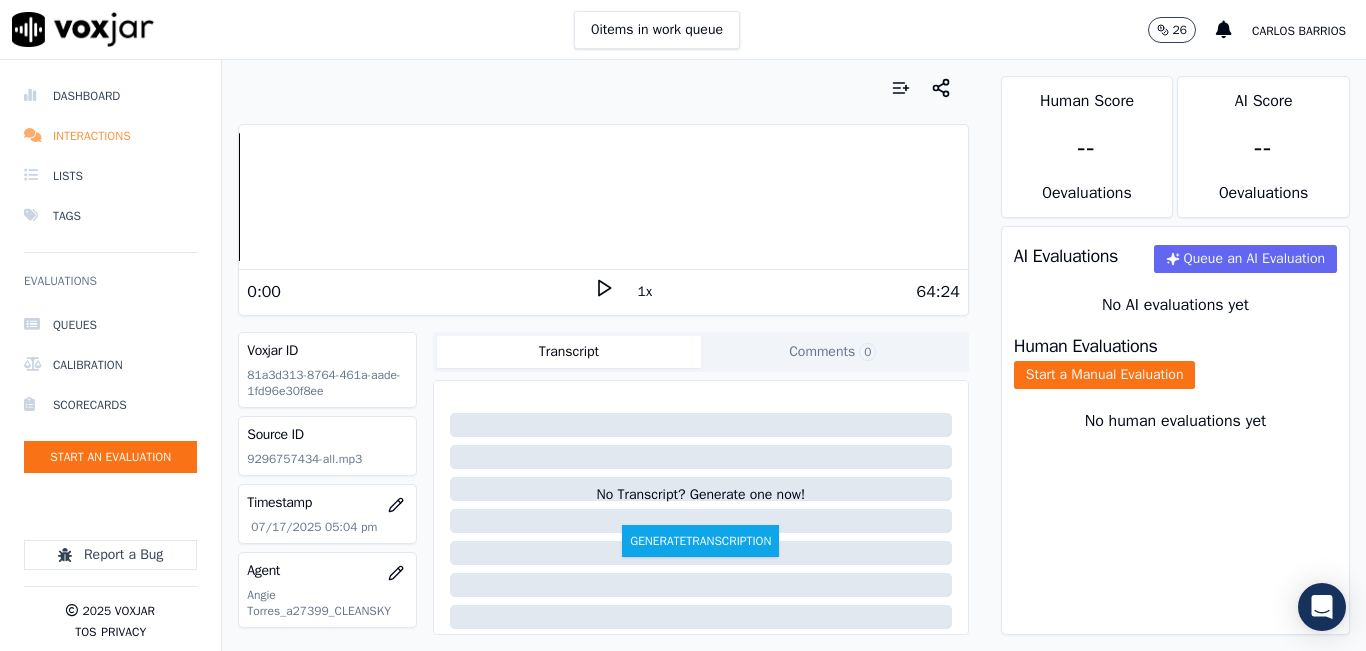 click on "Interactions" at bounding box center (110, 136) 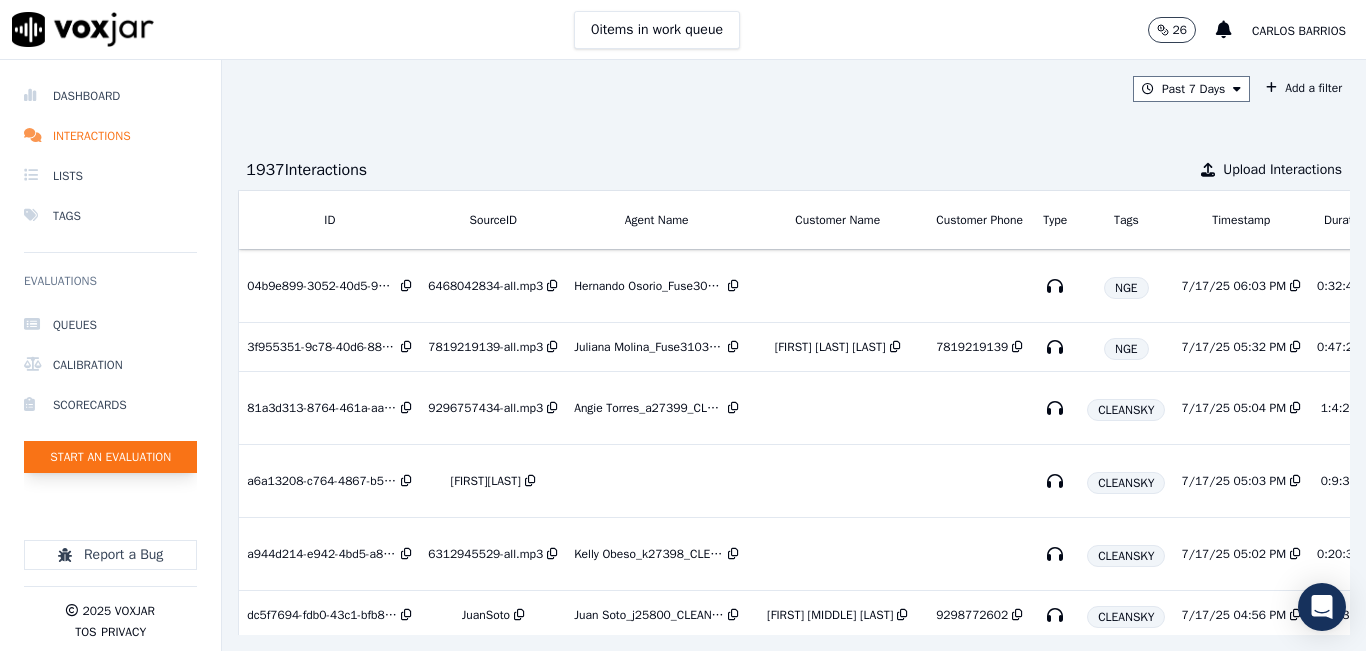 click on "Start an Evaluation" 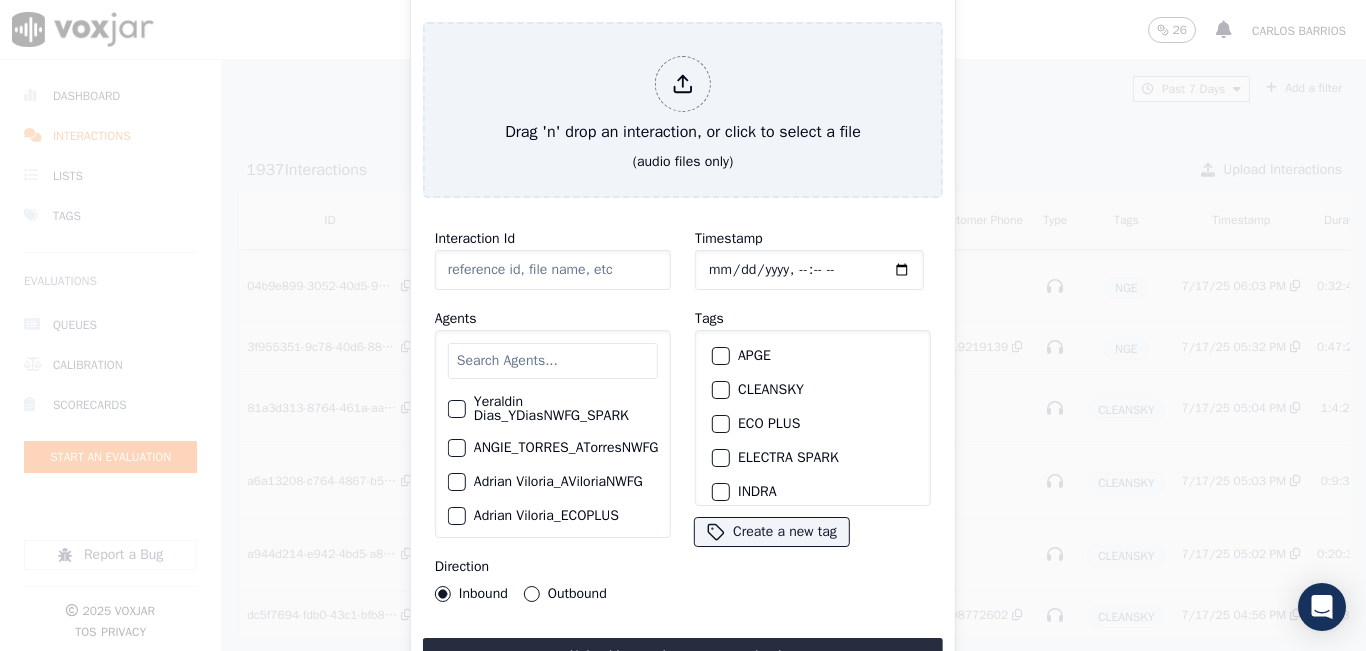click at bounding box center (553, 361) 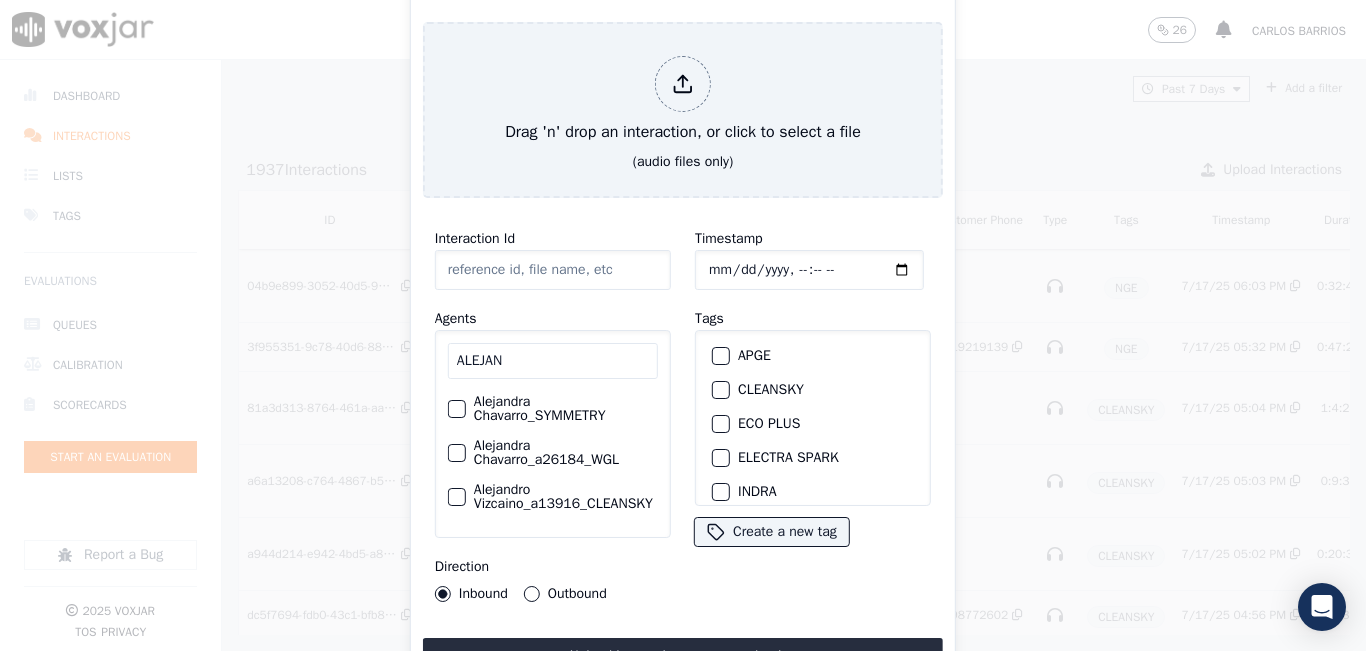 scroll, scrollTop: 54, scrollLeft: 0, axis: vertical 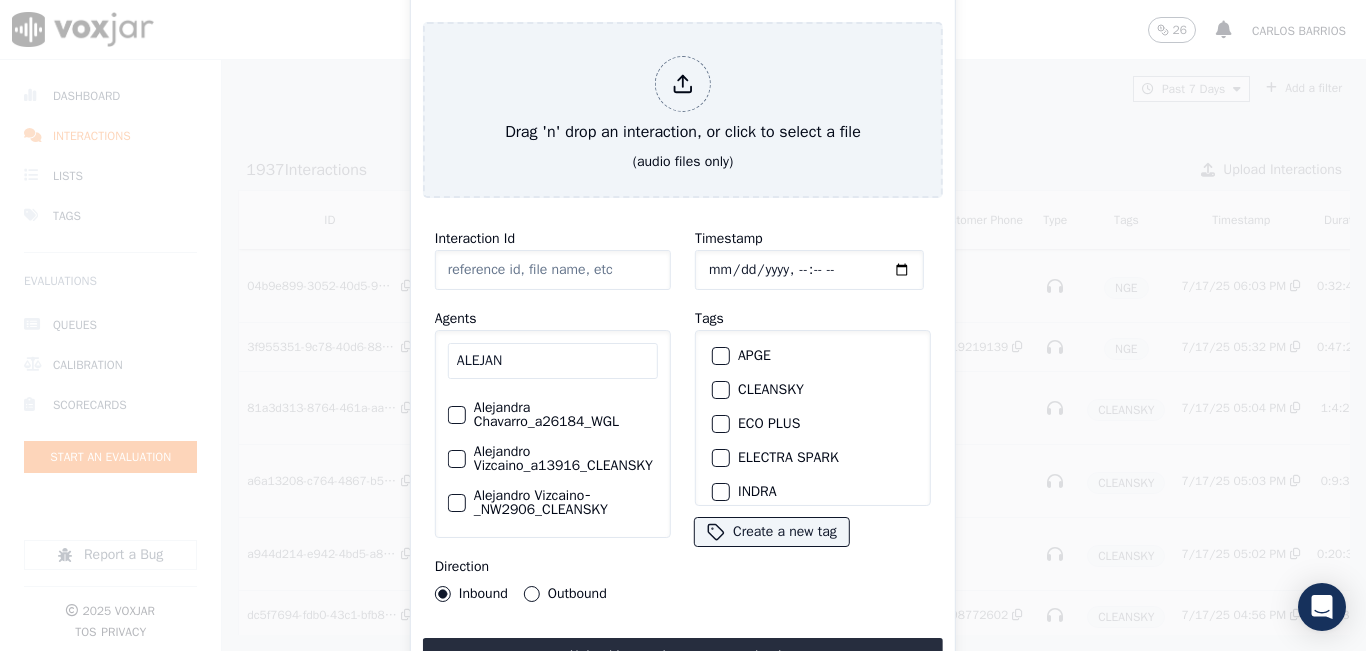 type on "ALEJAN" 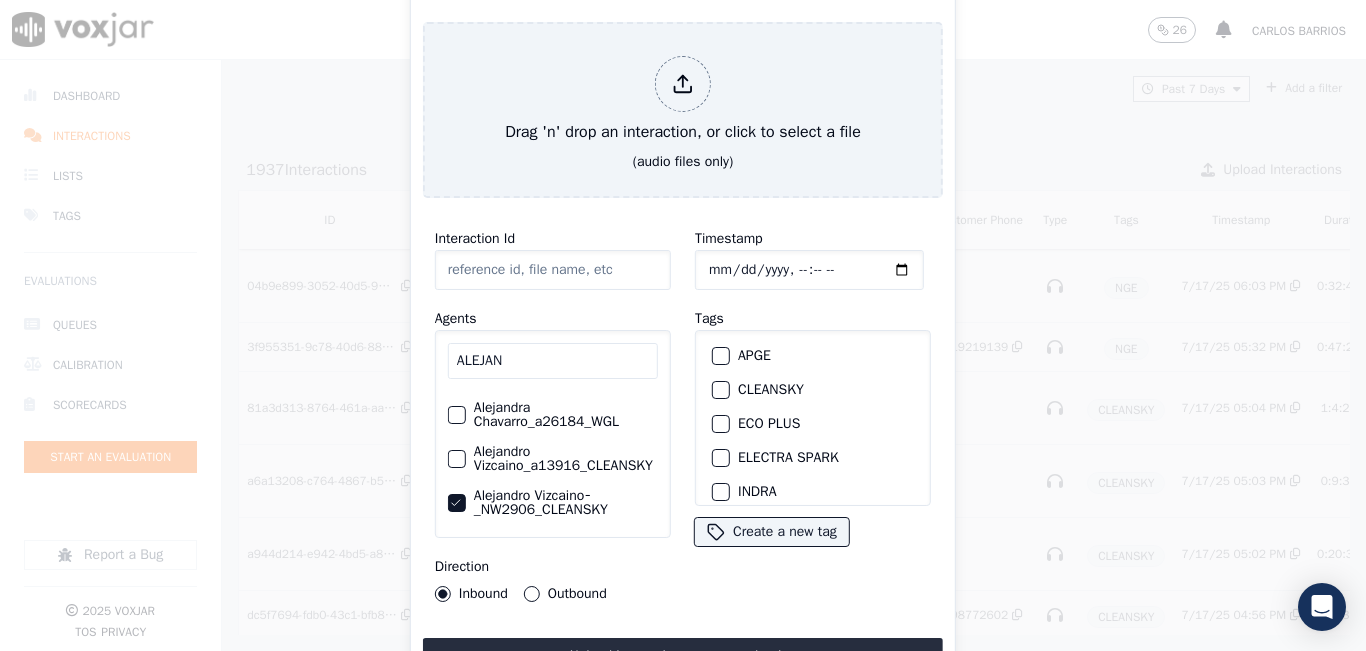 click at bounding box center (720, 390) 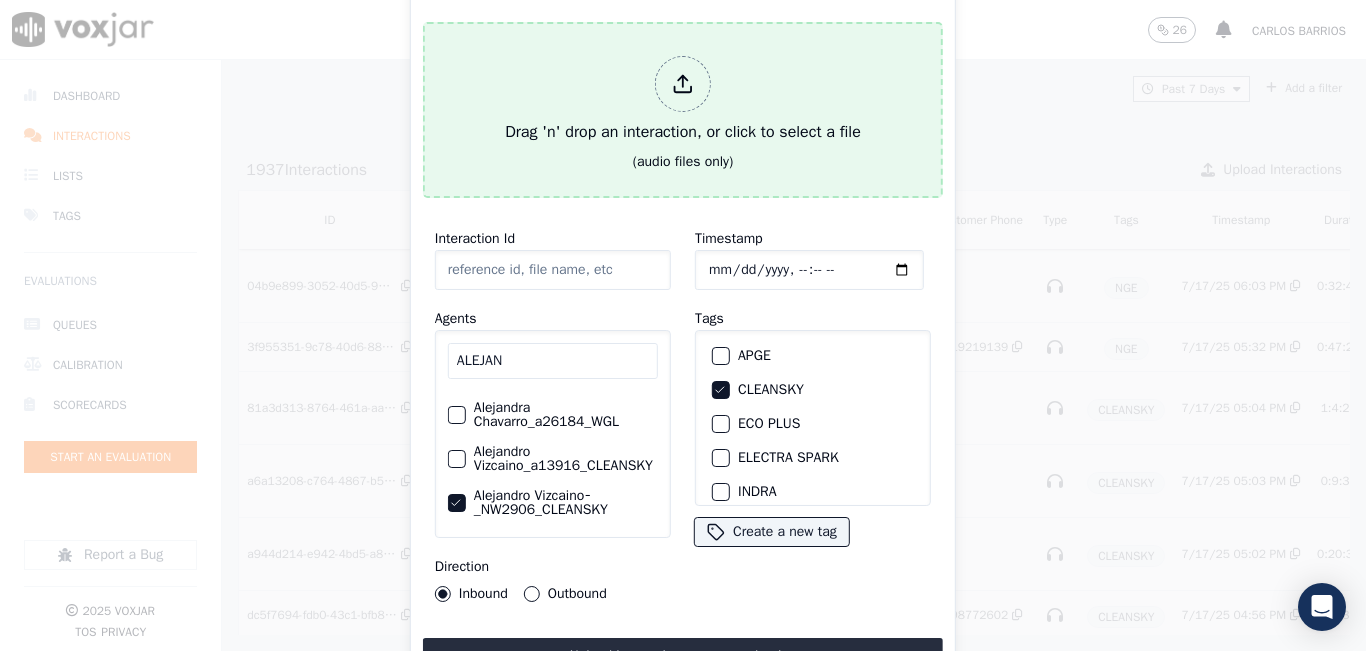 click on "Drag 'n' drop an interaction, or click to select a file   (audio files only)" at bounding box center (683, 110) 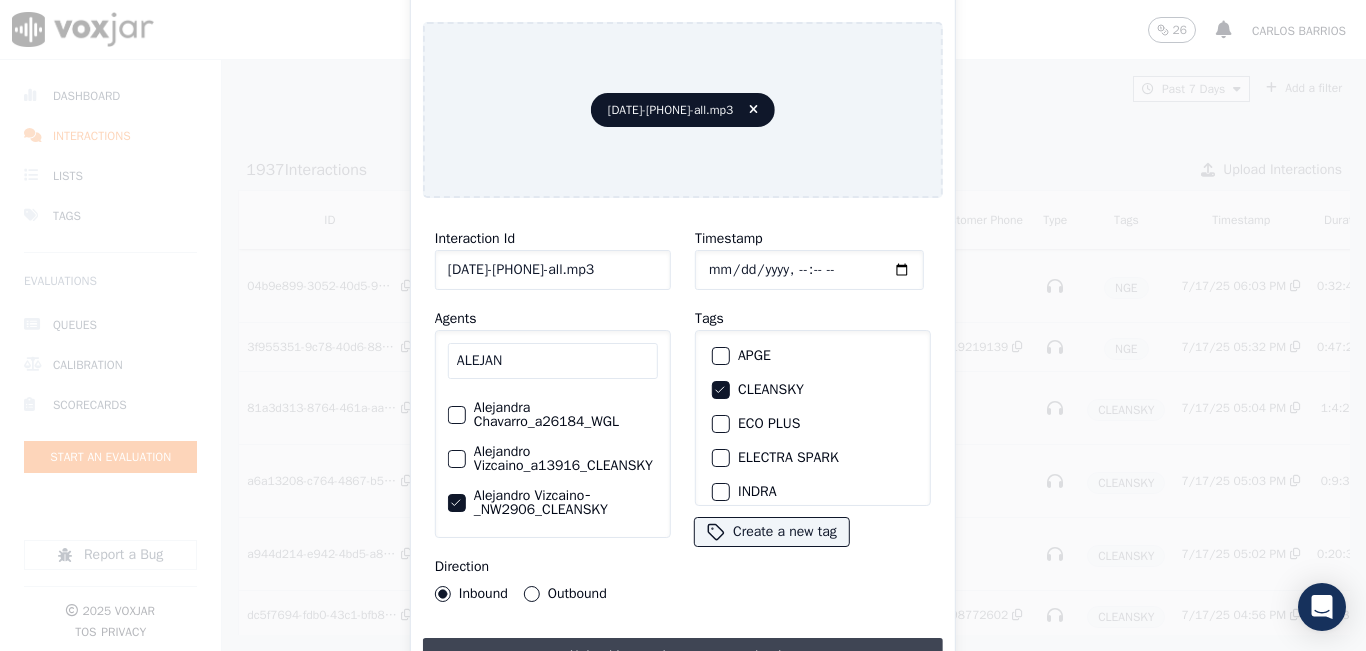click on "Upload interaction to start evaluation" at bounding box center (683, 656) 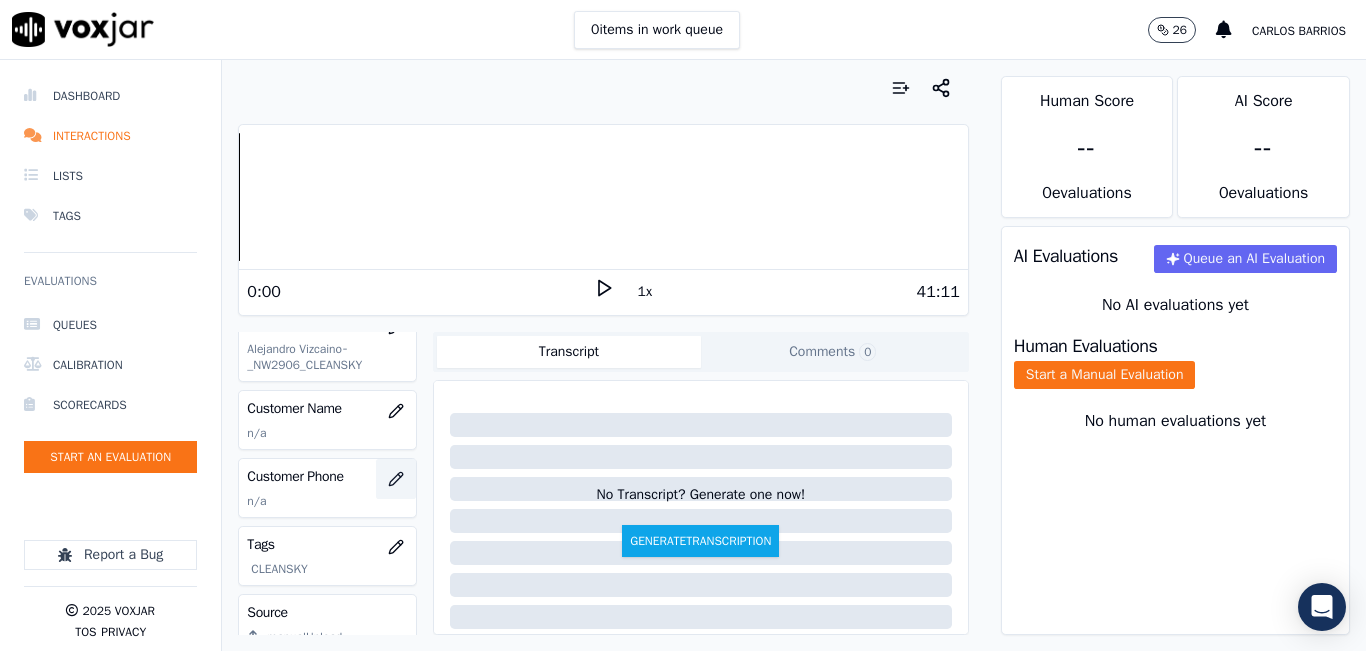 scroll, scrollTop: 300, scrollLeft: 0, axis: vertical 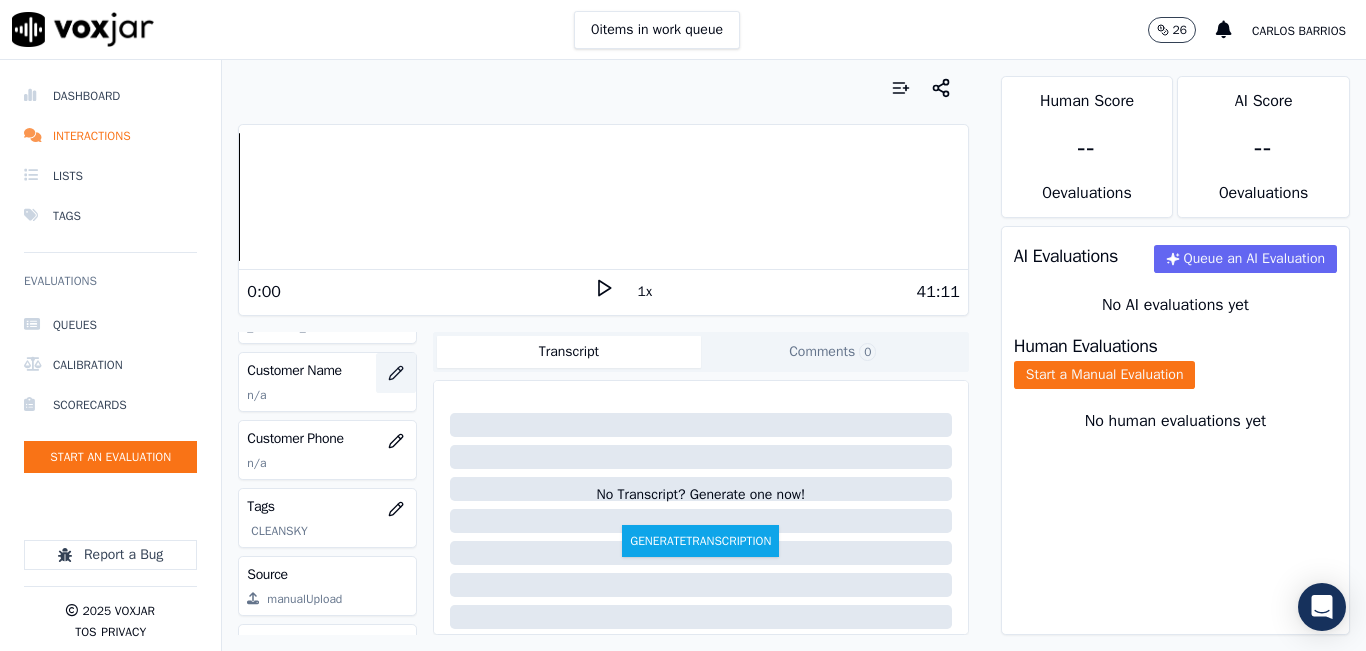 click 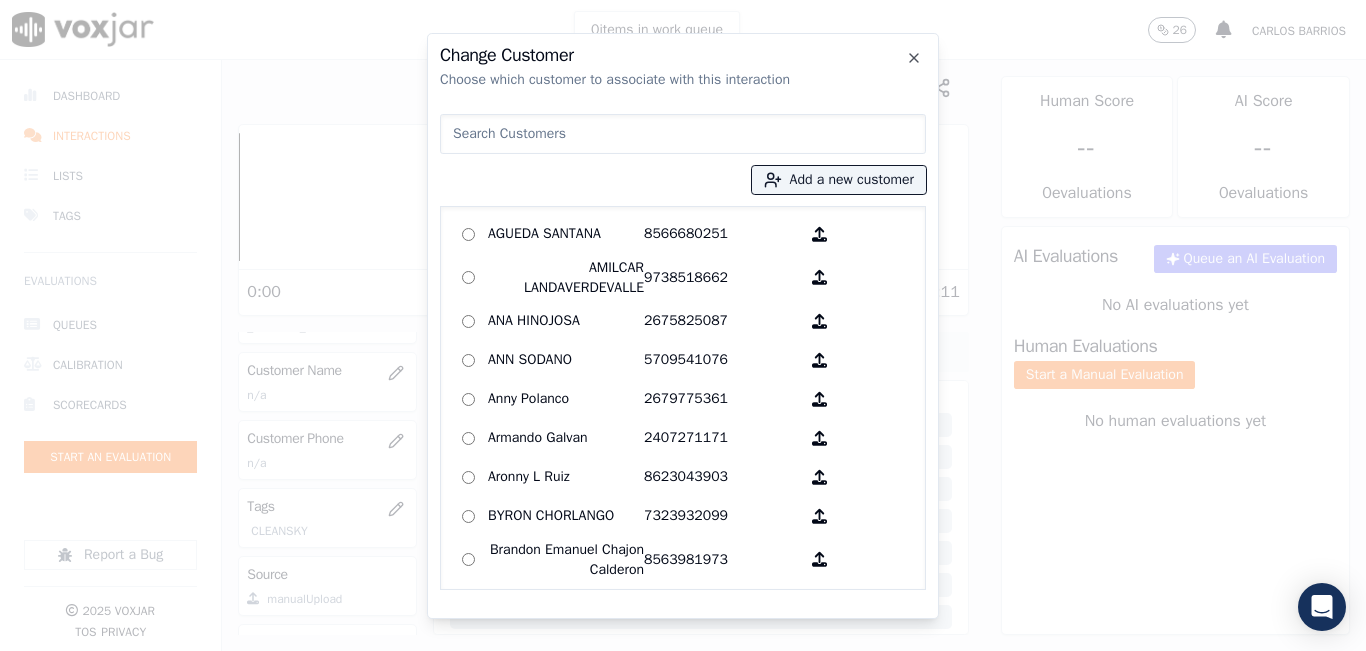 click at bounding box center [683, 134] 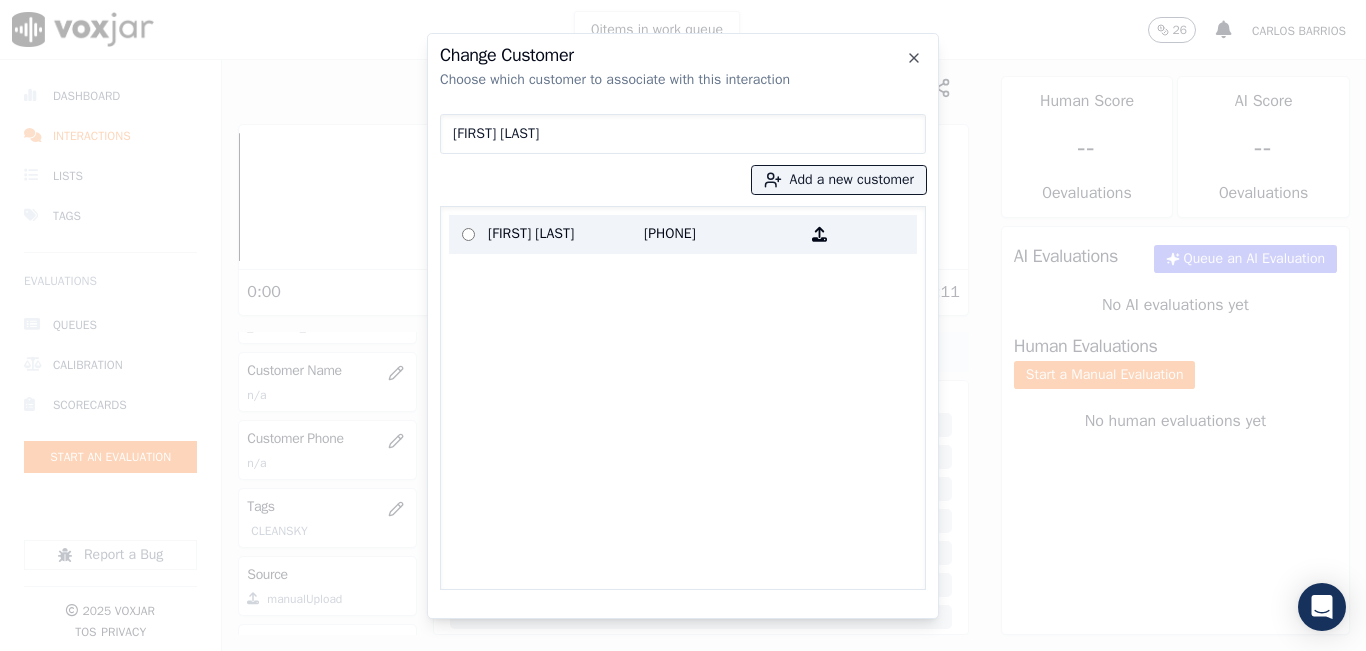 type on "DULCE SOLARES" 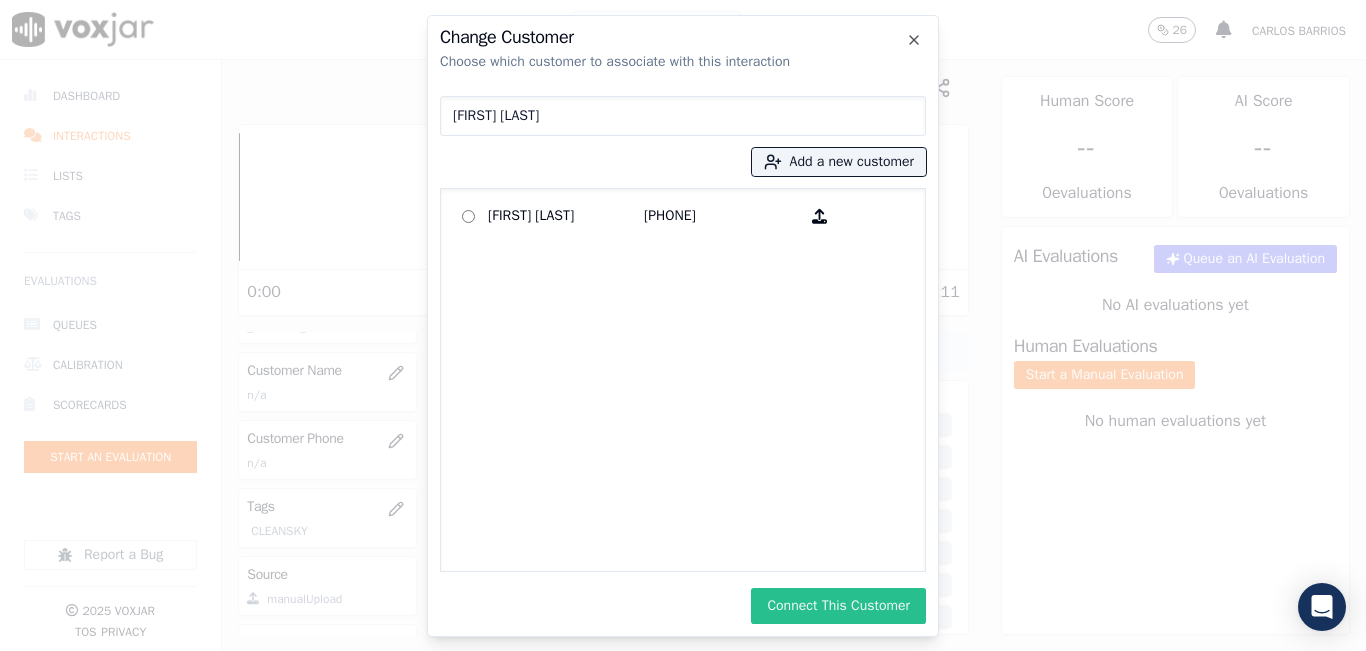 click on "Connect This Customer" at bounding box center [838, 606] 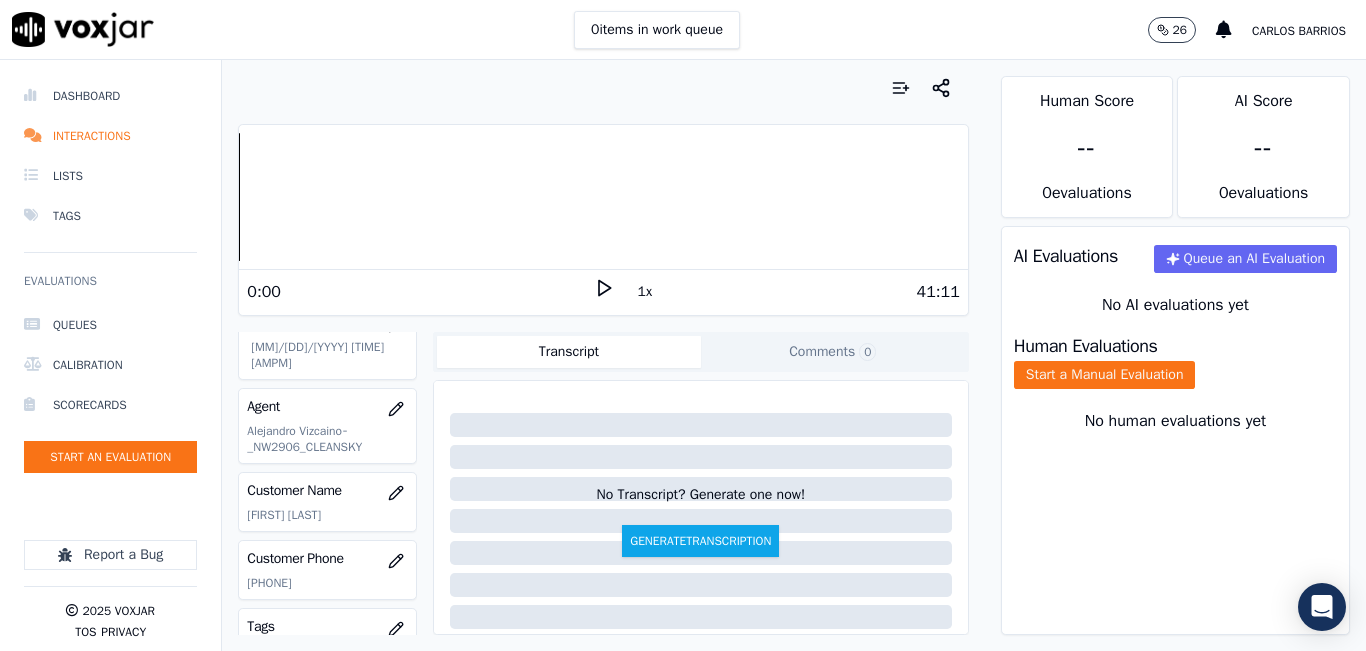 scroll, scrollTop: 178, scrollLeft: 0, axis: vertical 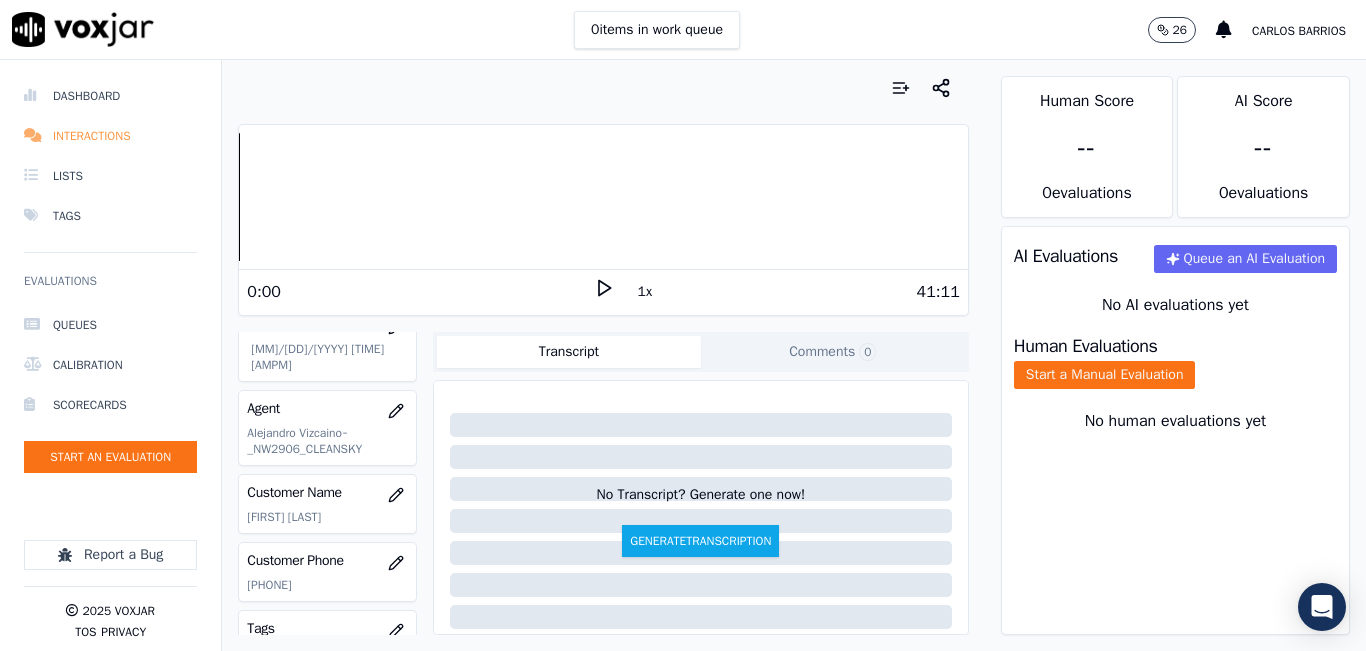 click on "Interactions" at bounding box center (110, 136) 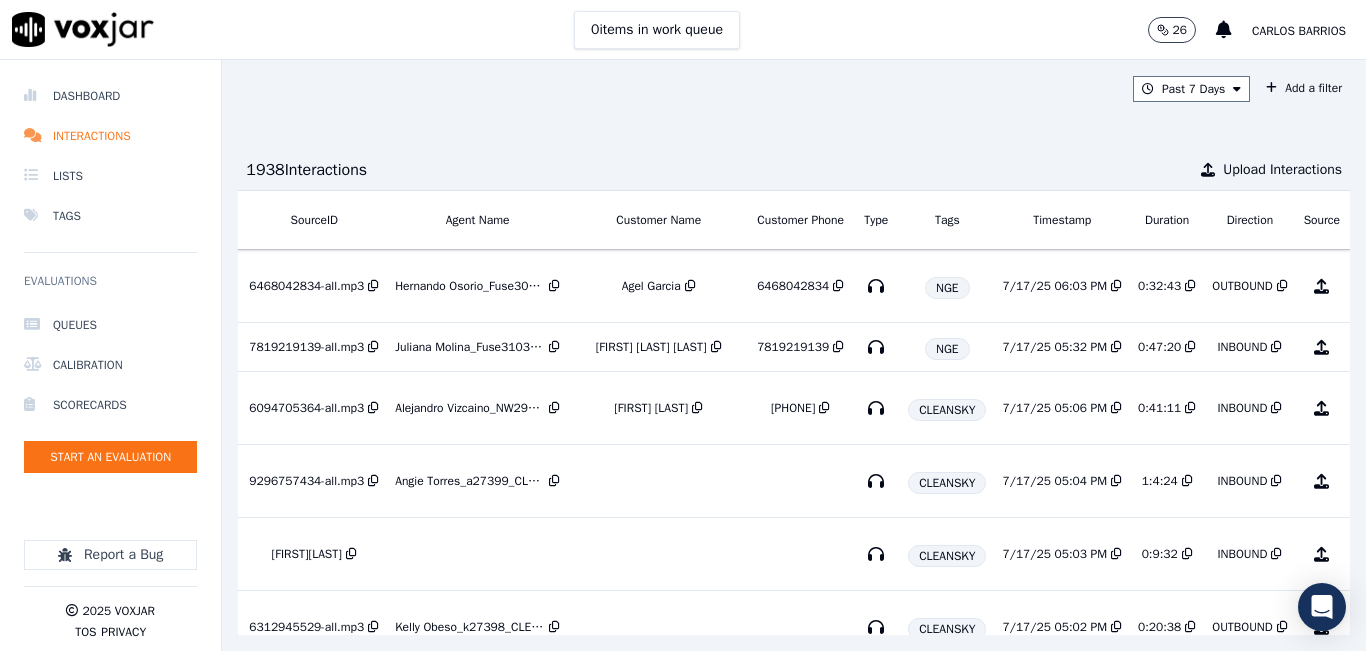 scroll, scrollTop: 0, scrollLeft: 204, axis: horizontal 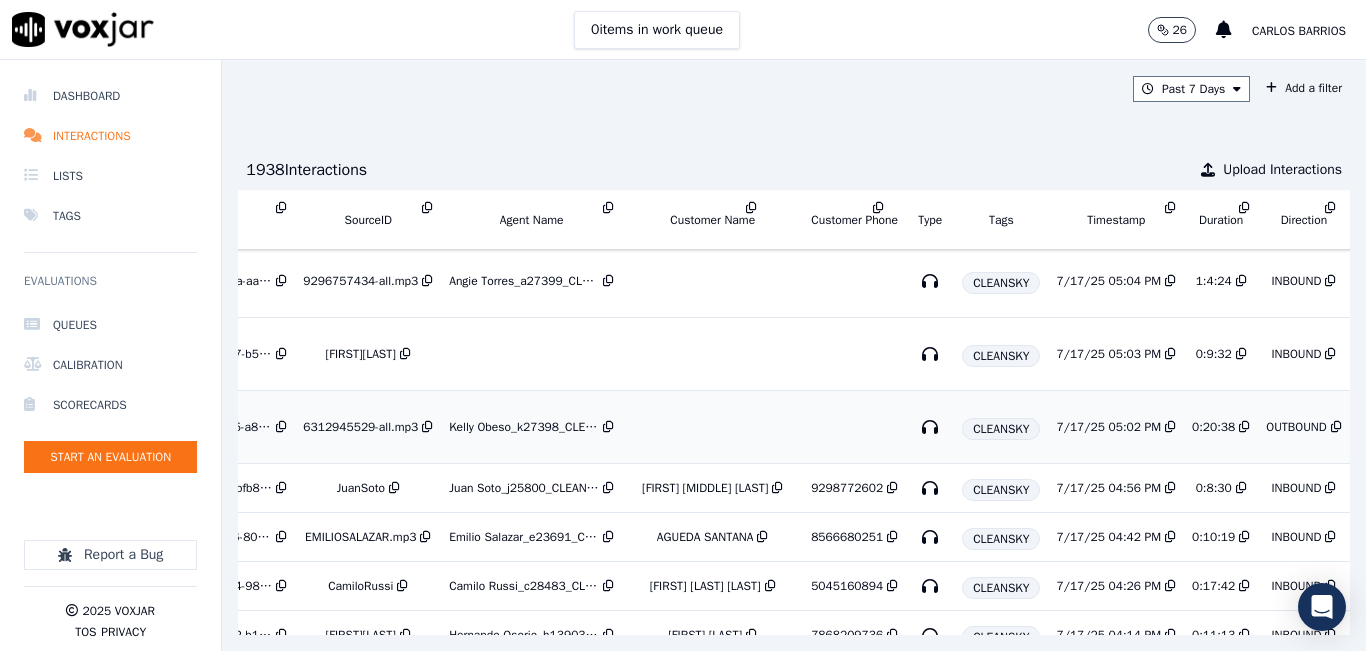 click at bounding box center (712, 427) 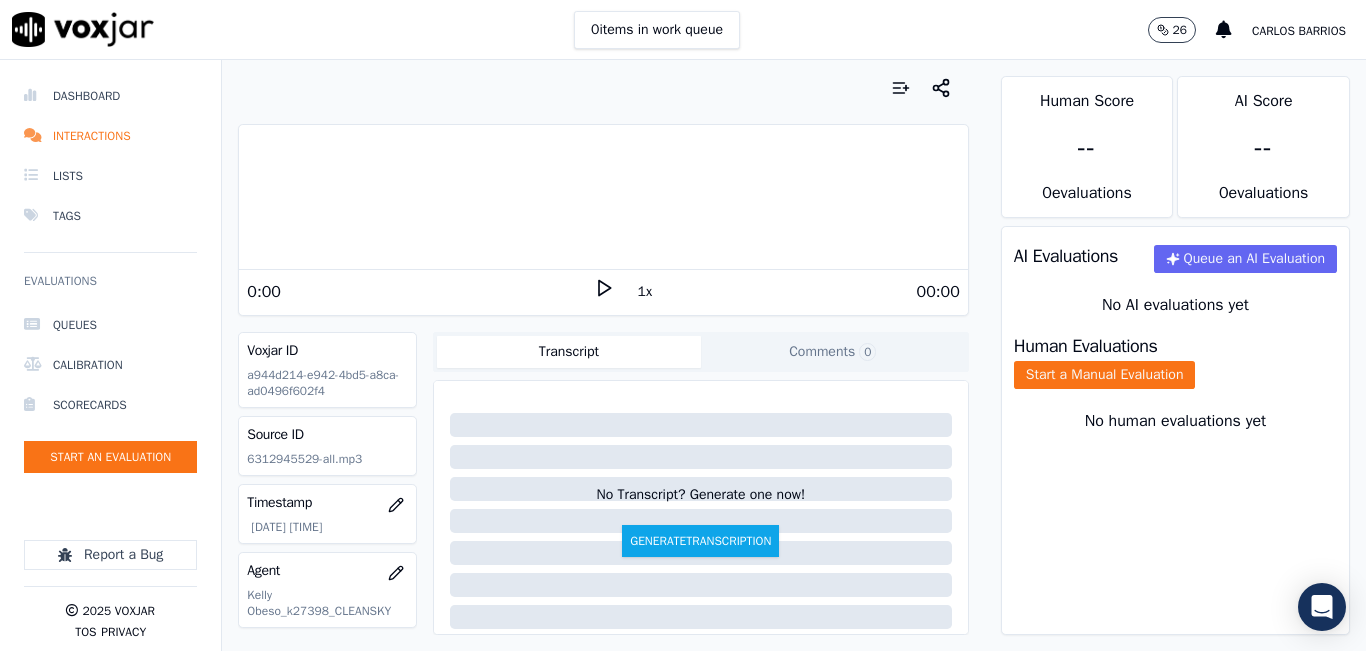 scroll, scrollTop: 0, scrollLeft: 0, axis: both 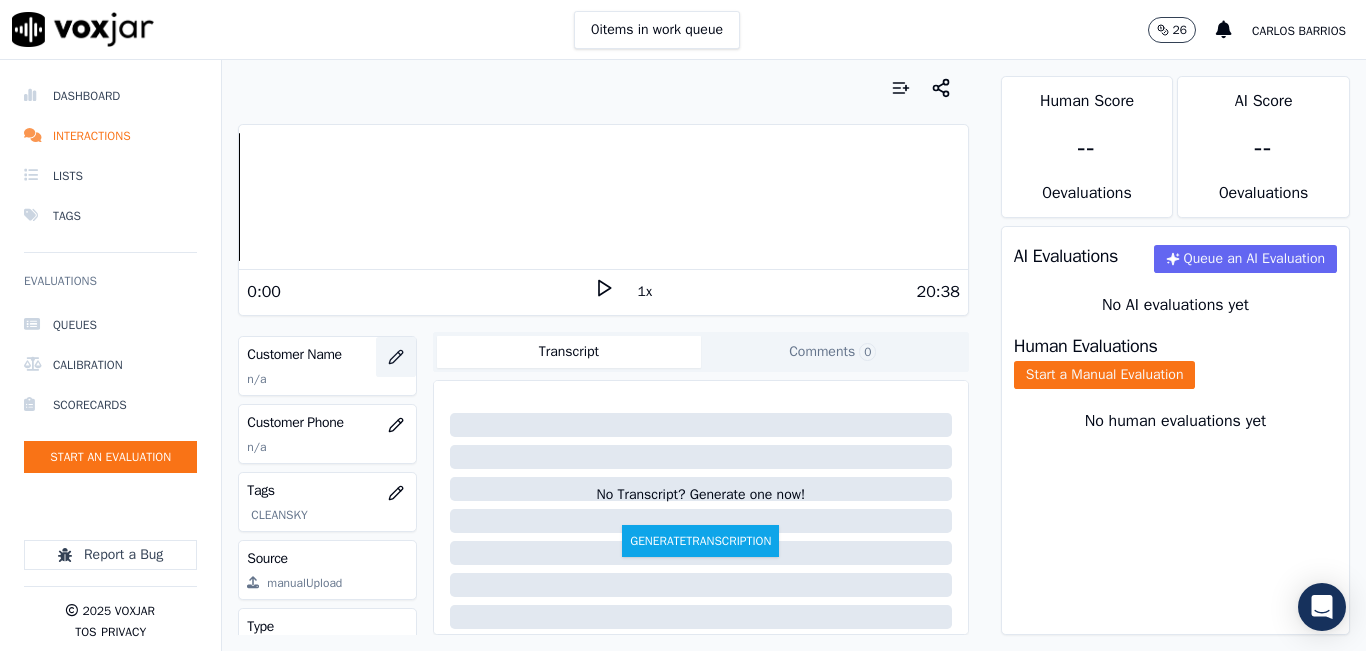 click 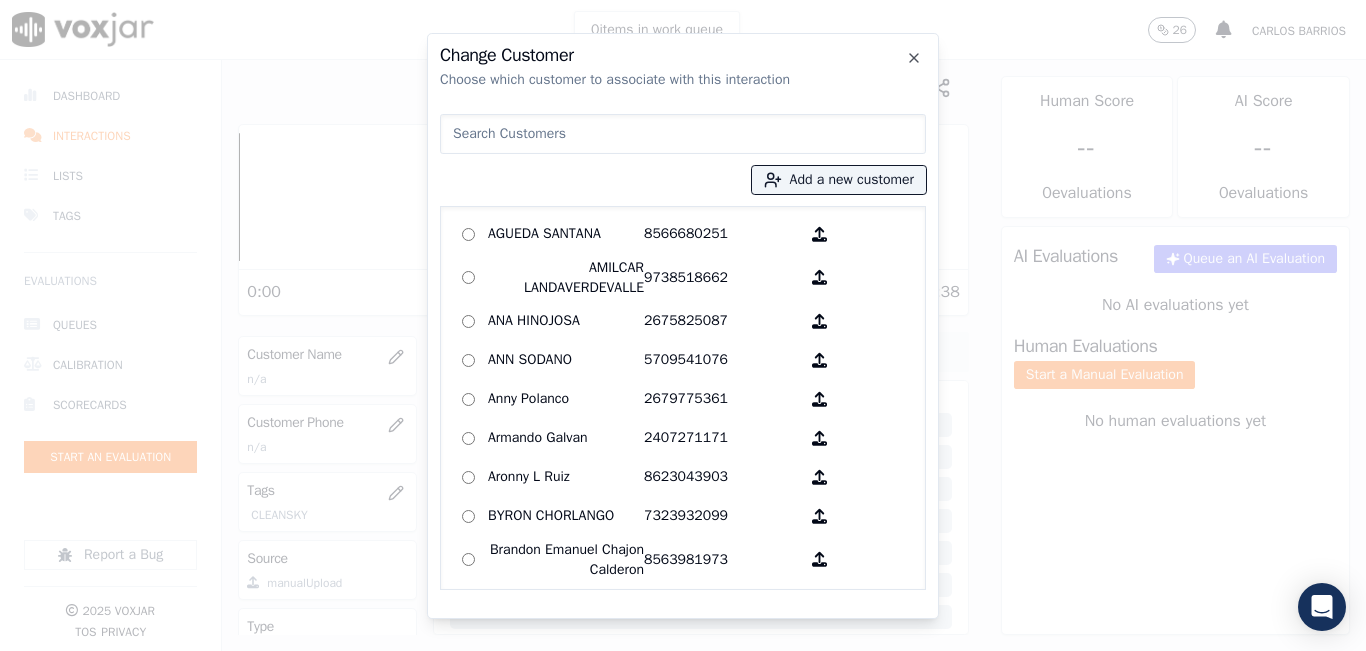 click at bounding box center (683, 134) 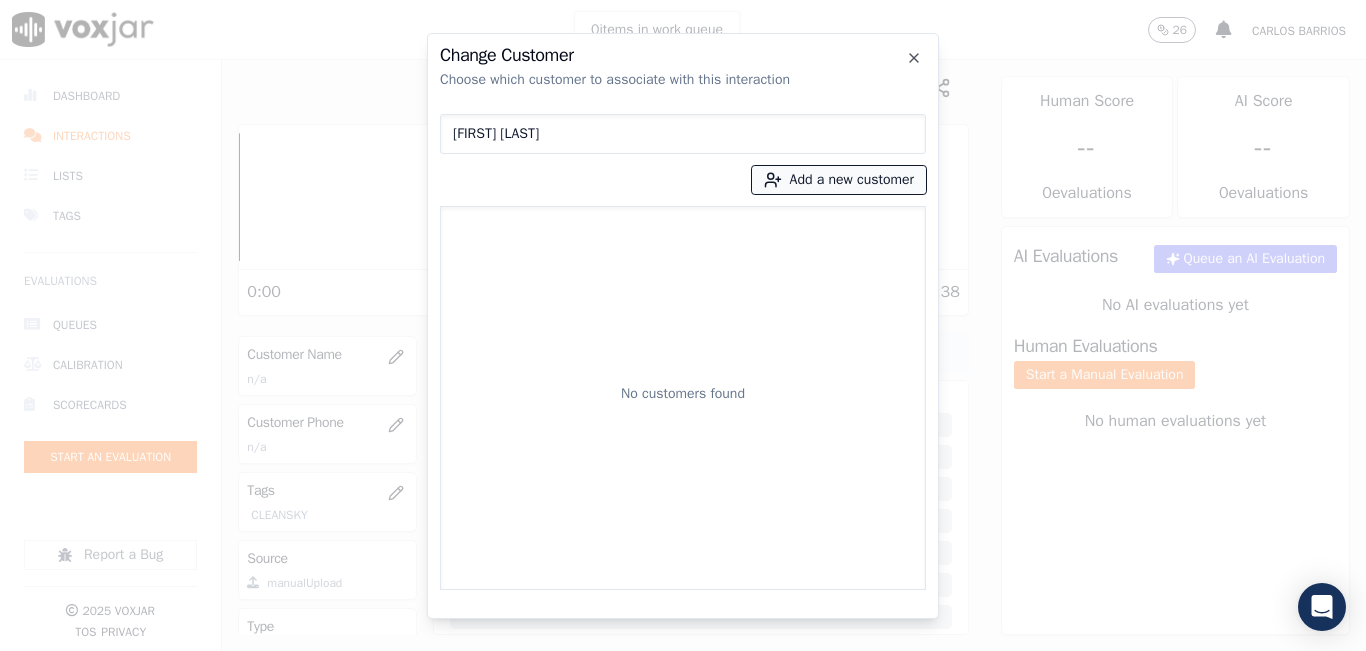 type on "[FIRST] [LAST]" 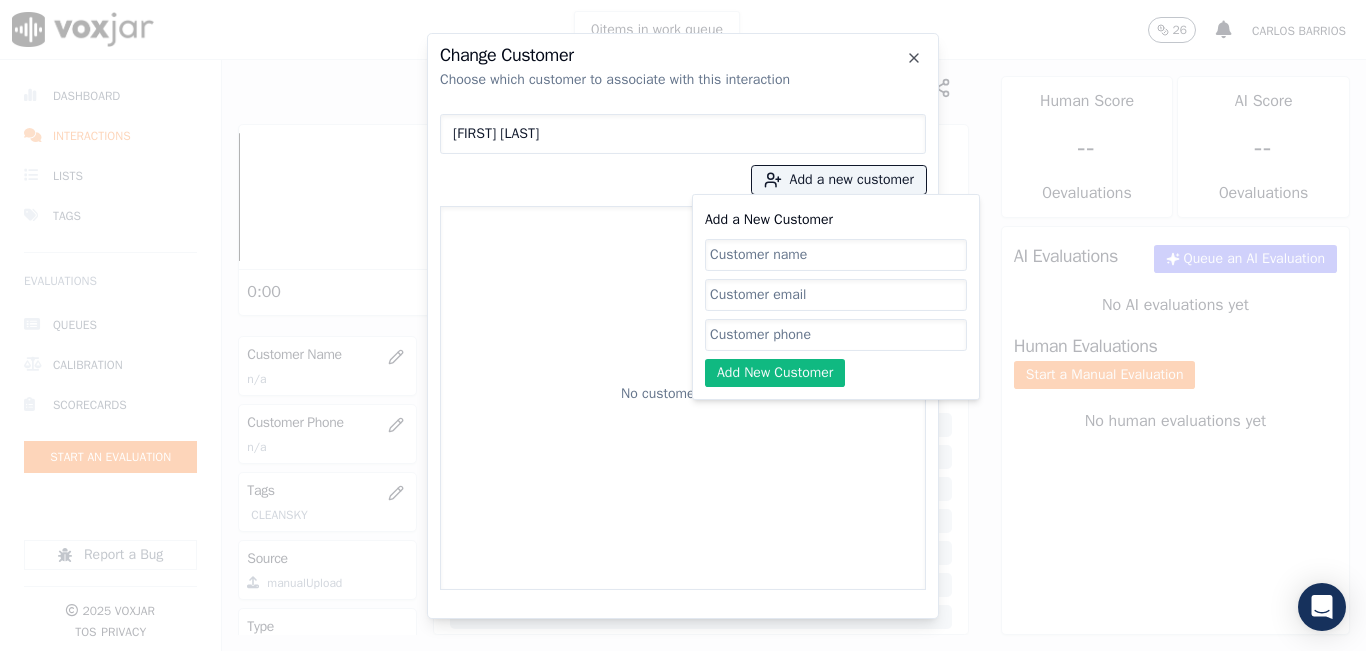 click on "Add a New Customer" 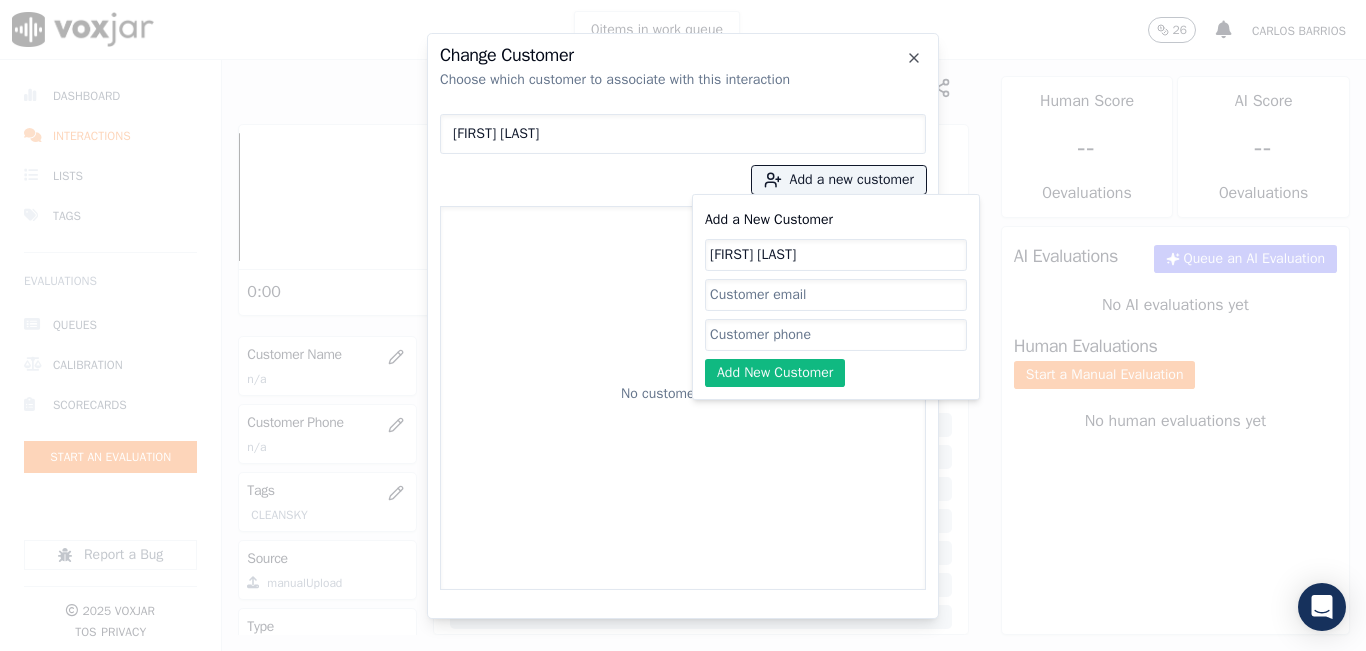 type on "[FIRST] [LAST]" 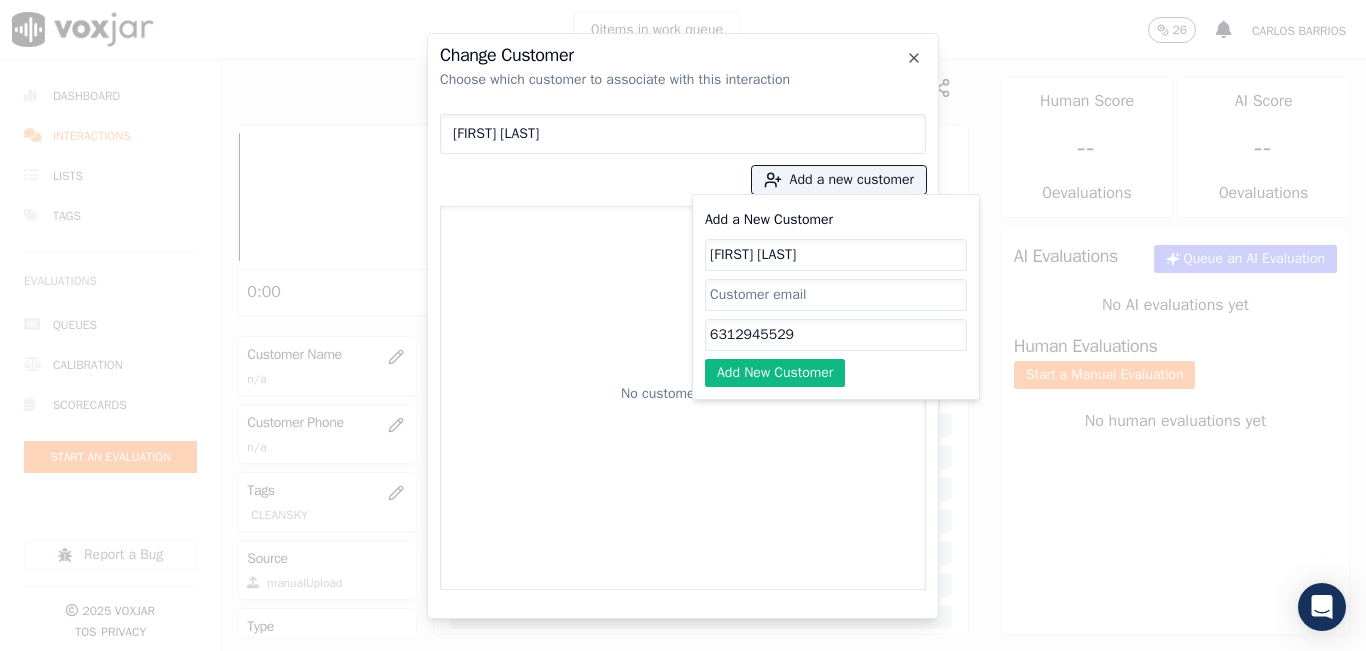 type on "6312945529" 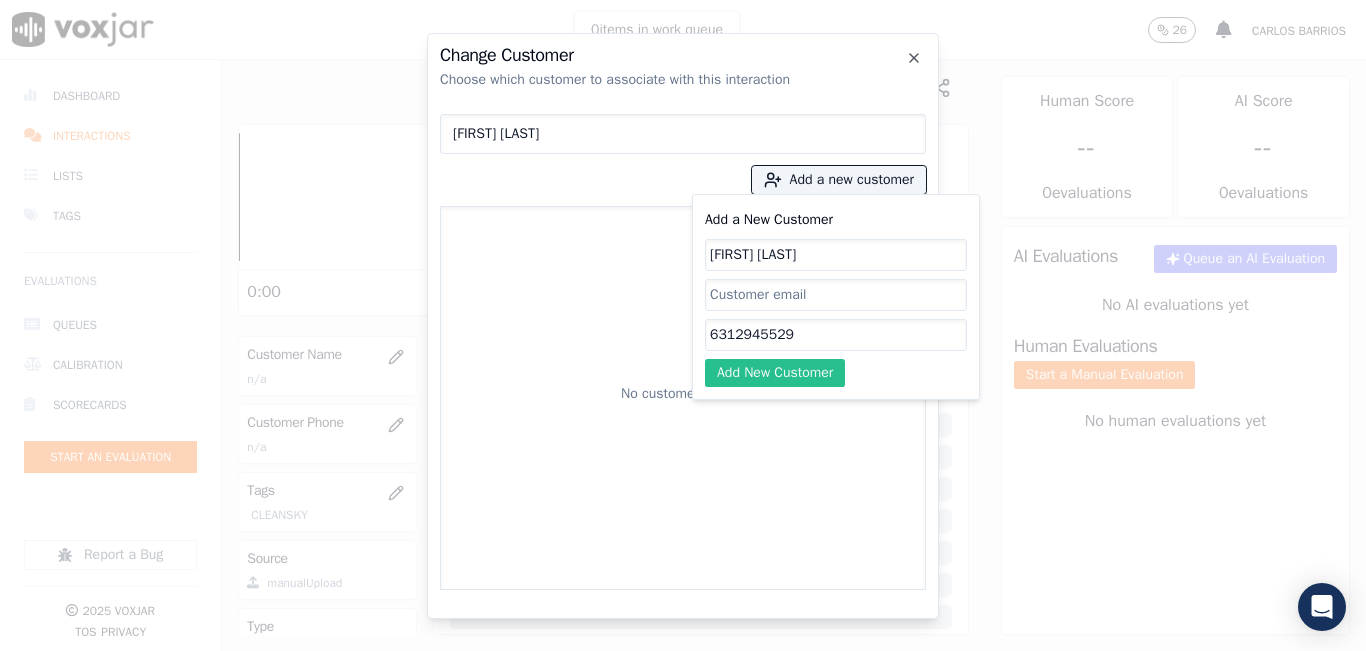 click on "Add New Customer" 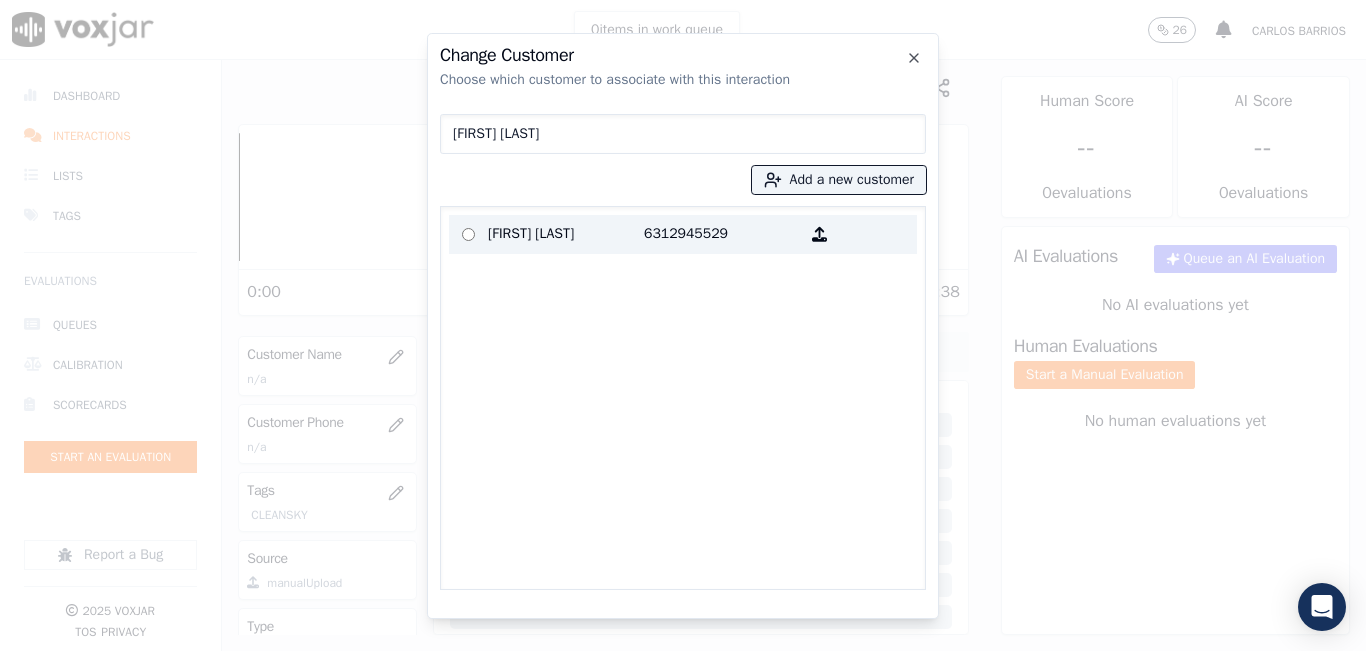 click on "6312945529" at bounding box center [722, 234] 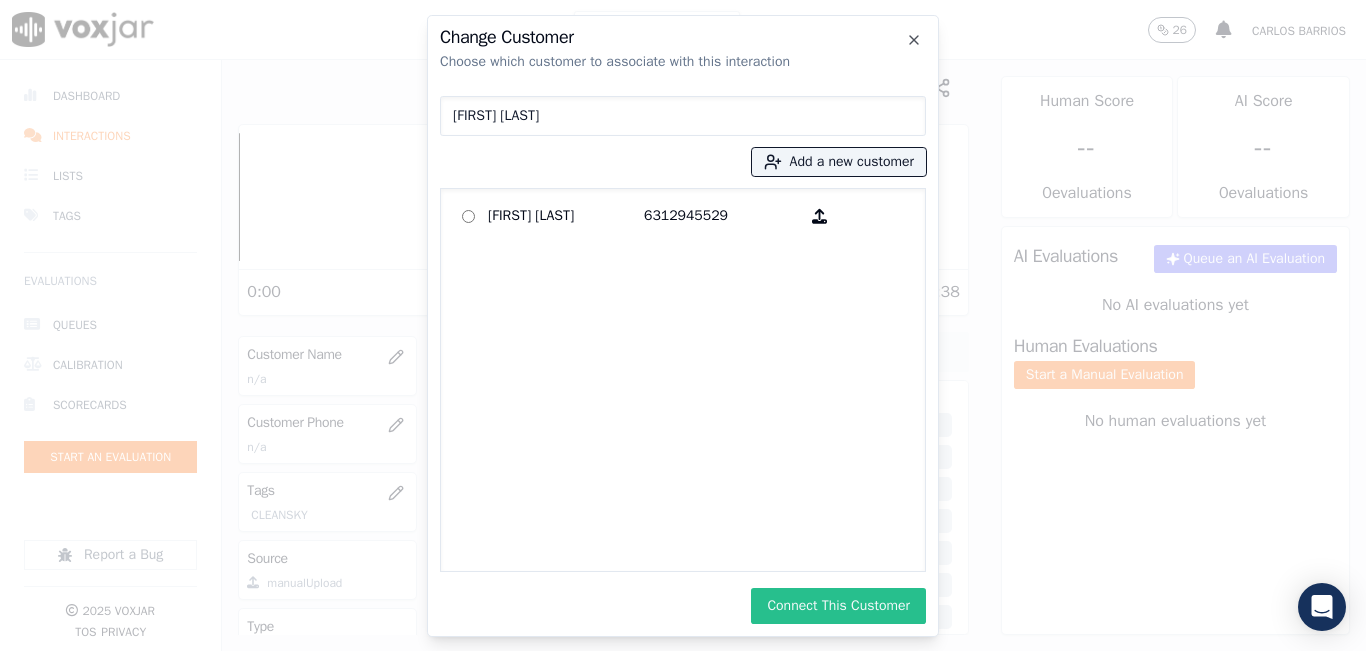 click on "Connect This Customer" at bounding box center (838, 606) 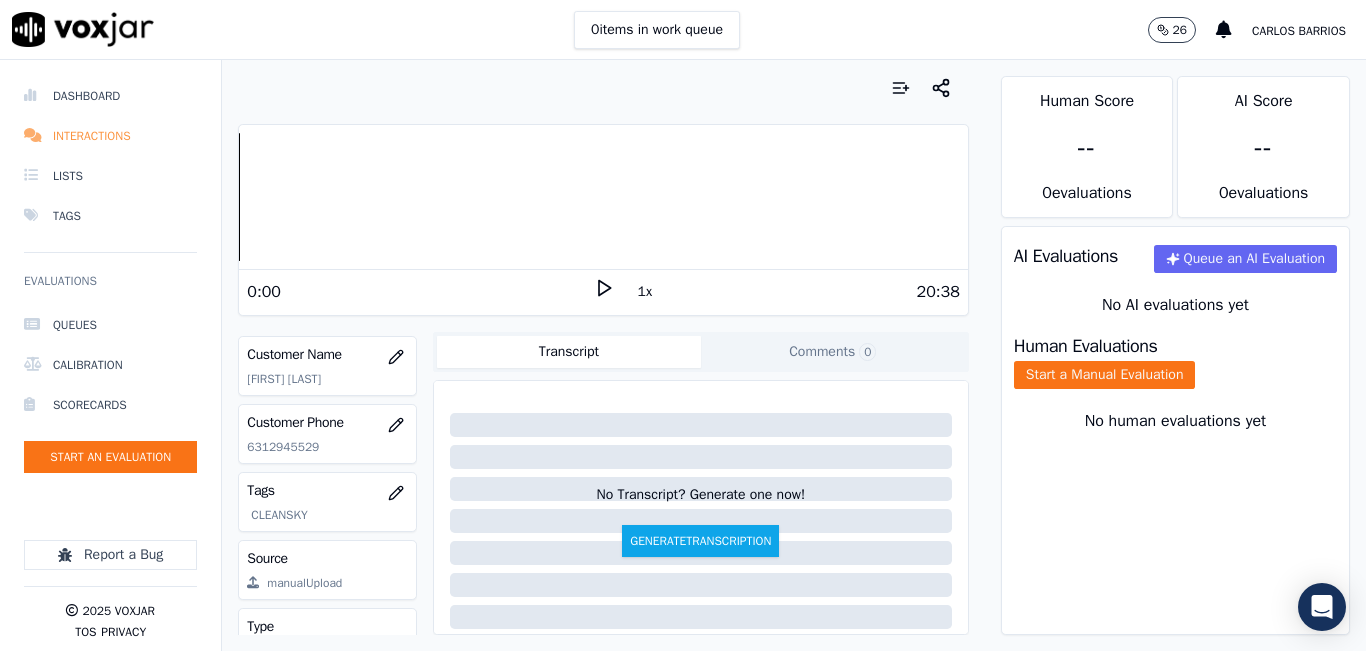 click on "Interactions" at bounding box center [110, 136] 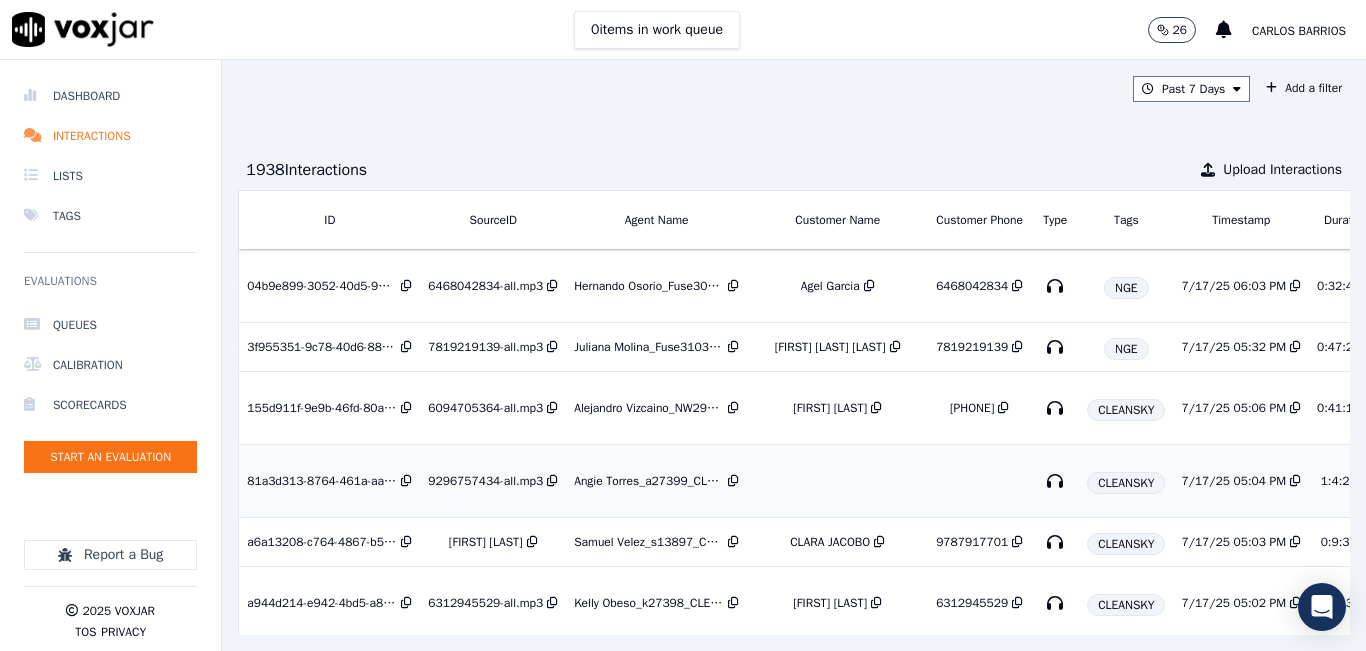 scroll, scrollTop: 100, scrollLeft: 0, axis: vertical 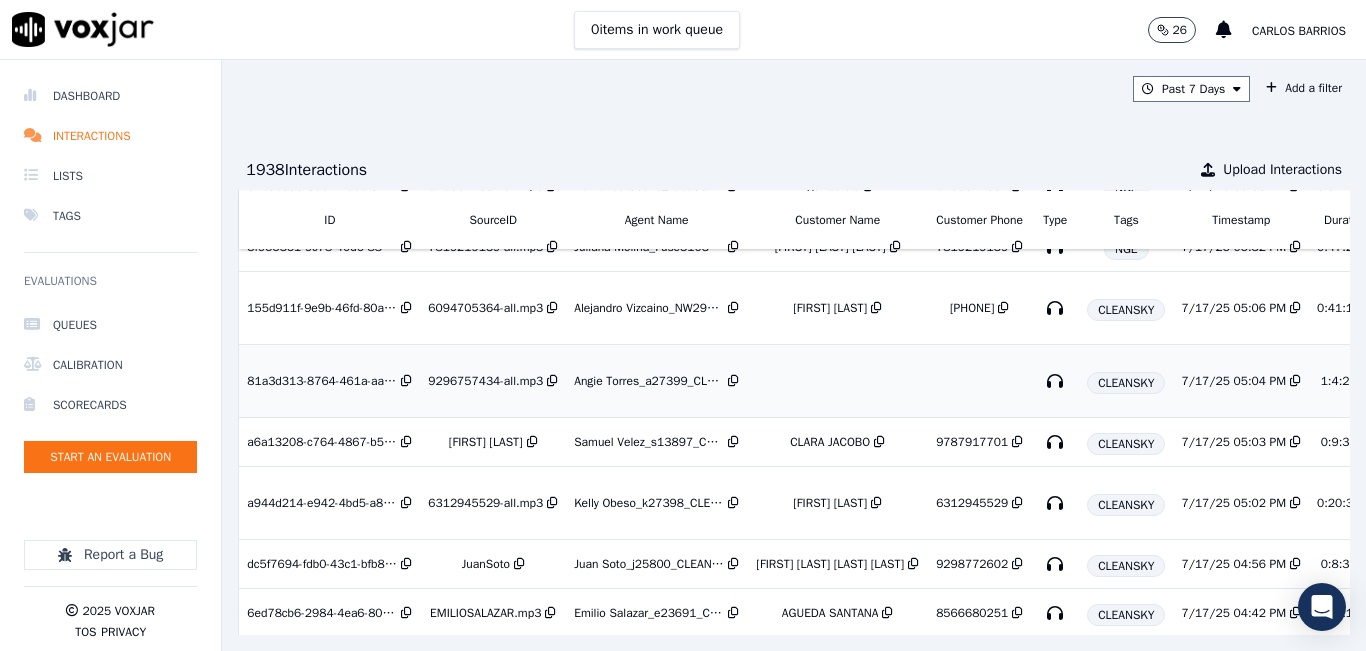 click on "Angie Torres_a27399_CLEANSKY" at bounding box center (656, 381) 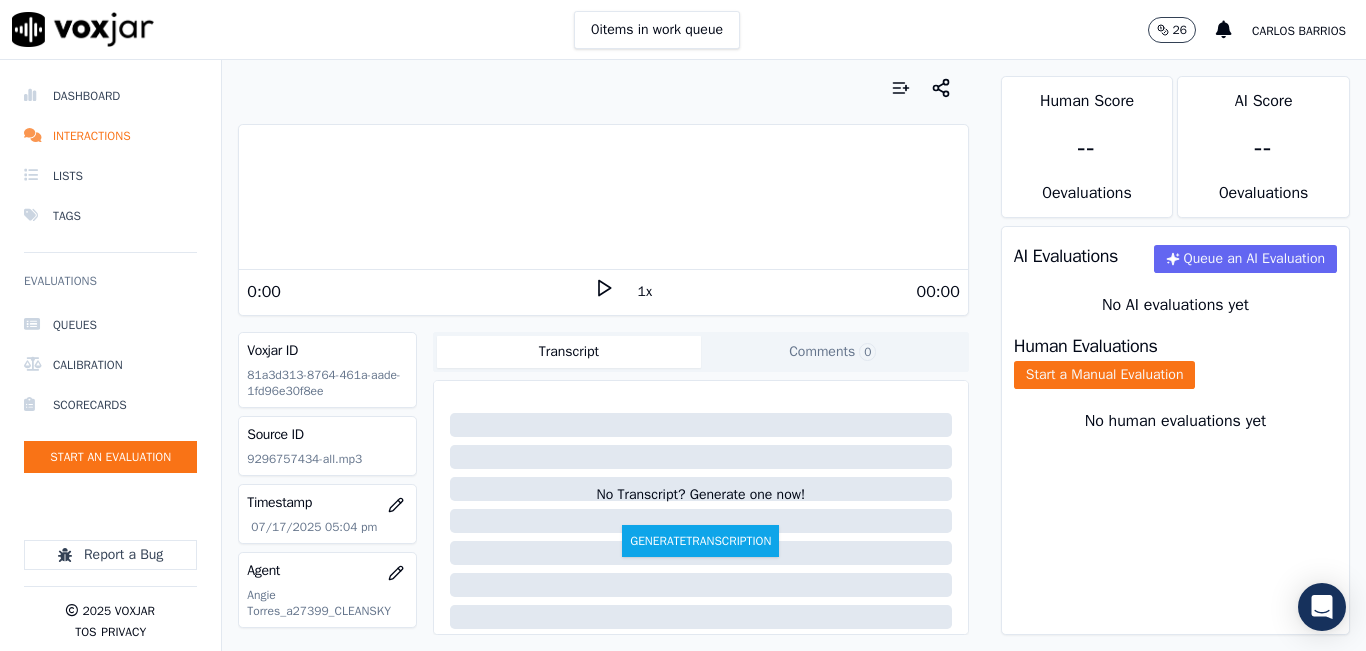 scroll, scrollTop: 0, scrollLeft: 0, axis: both 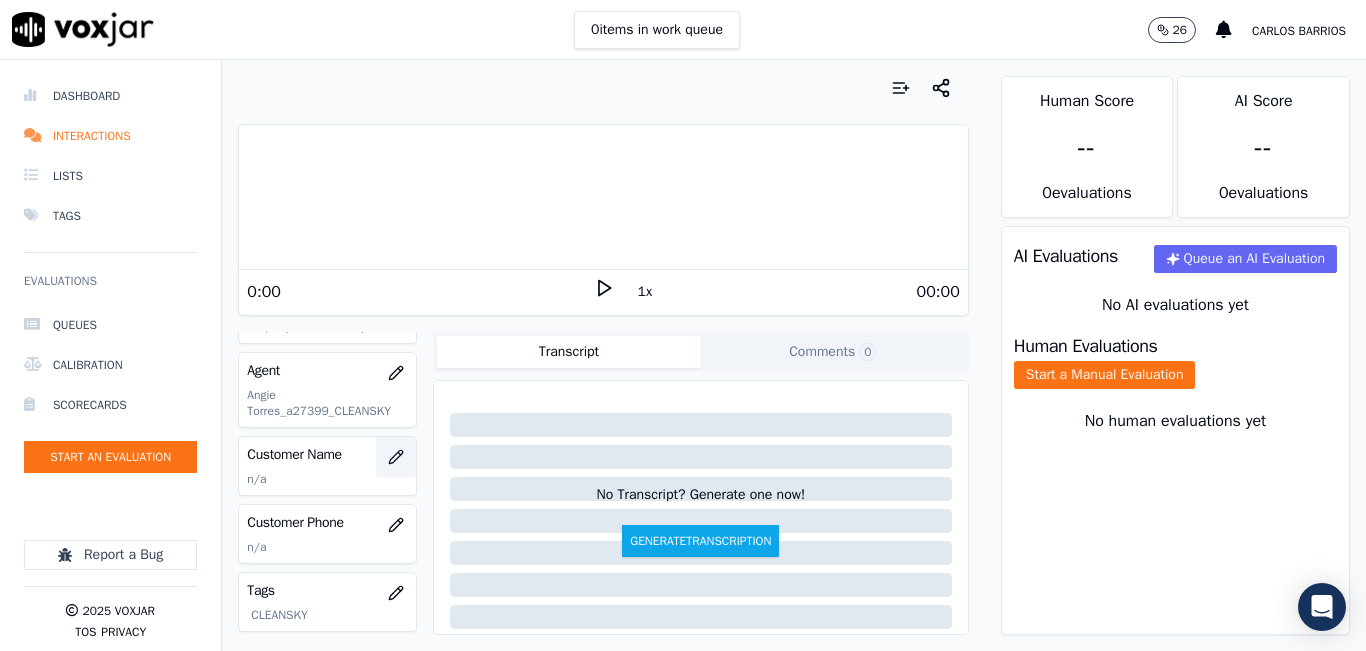 click 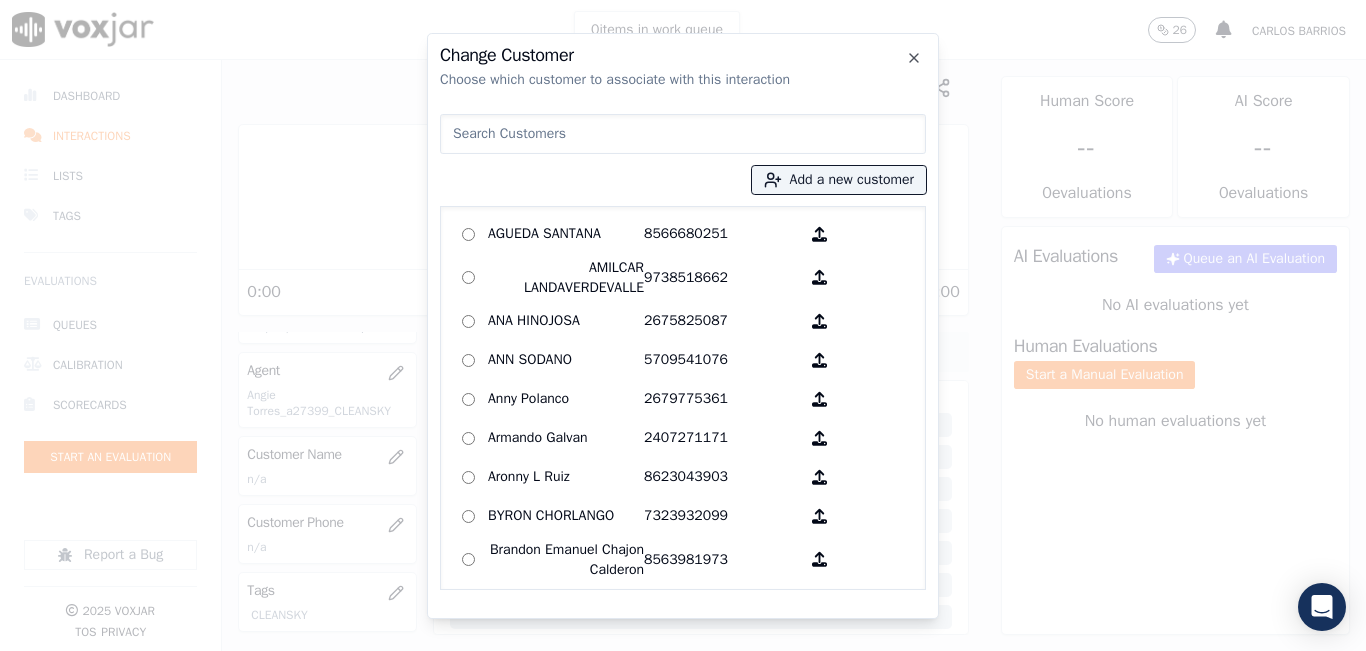 click at bounding box center [683, 134] 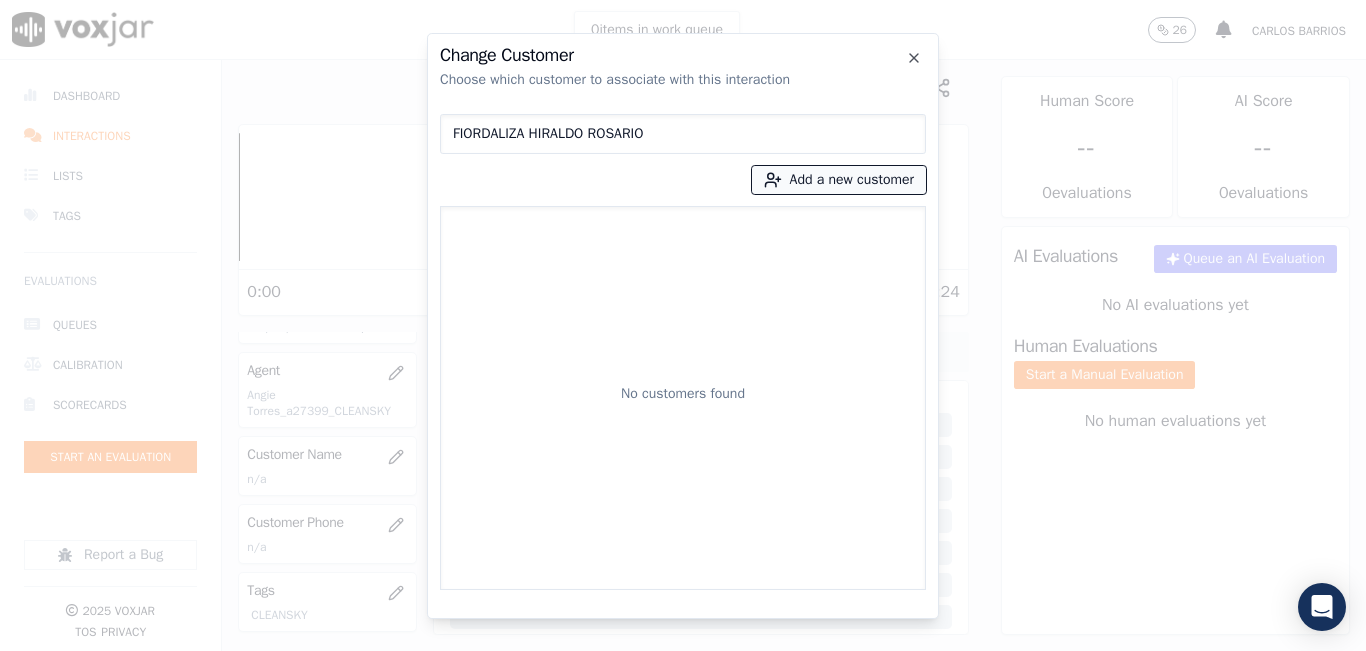 type on "FIORDALIZA HIRALDO ROSARIO" 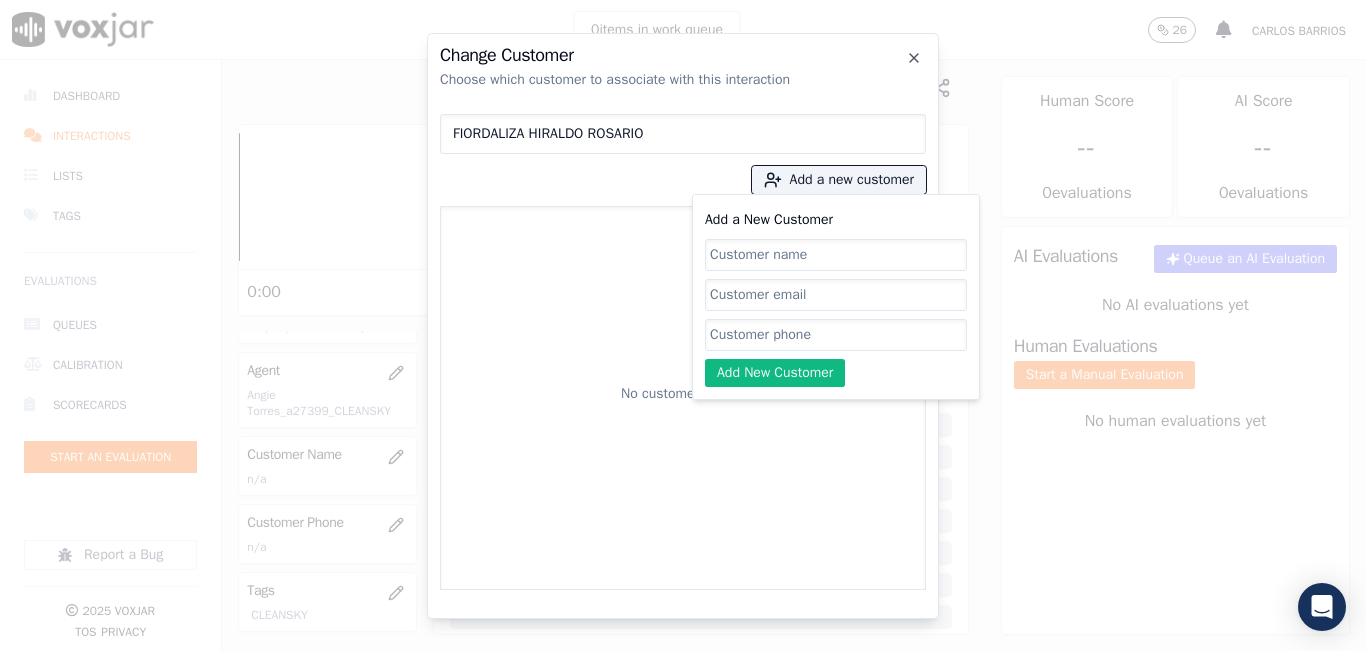 click on "Add a New Customer" 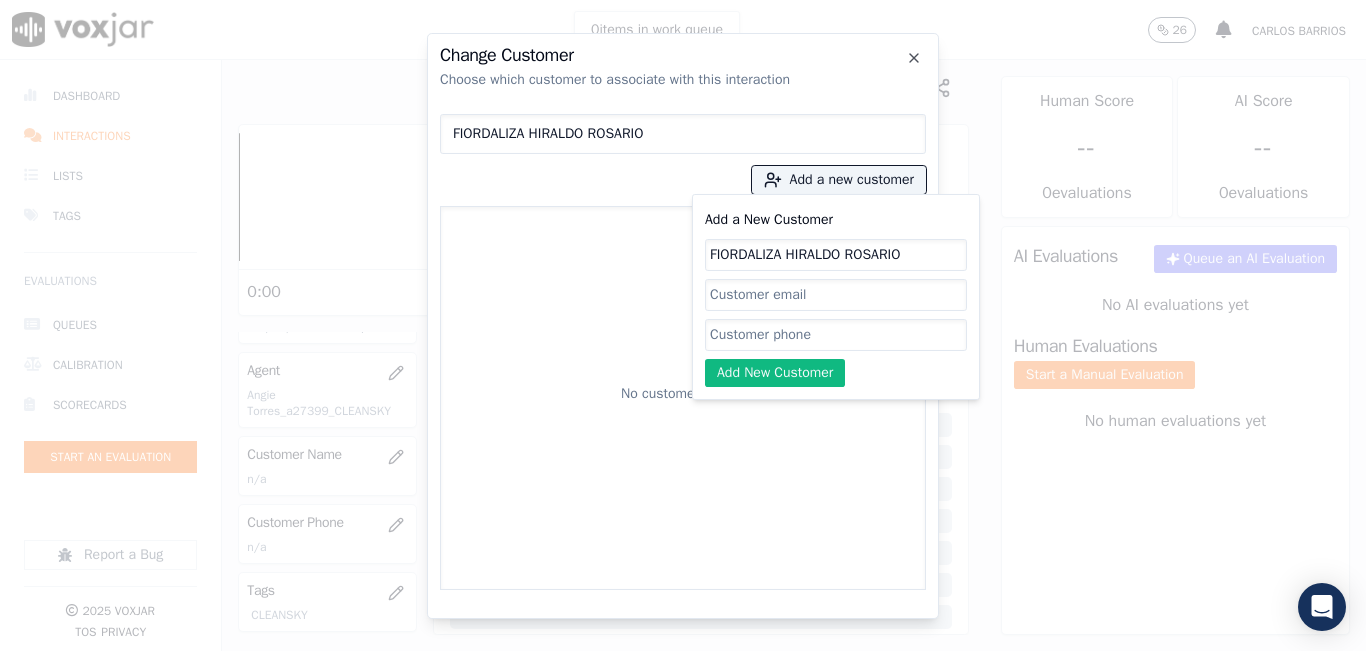 type on "FIORDALIZA HIRALDO ROSARIO" 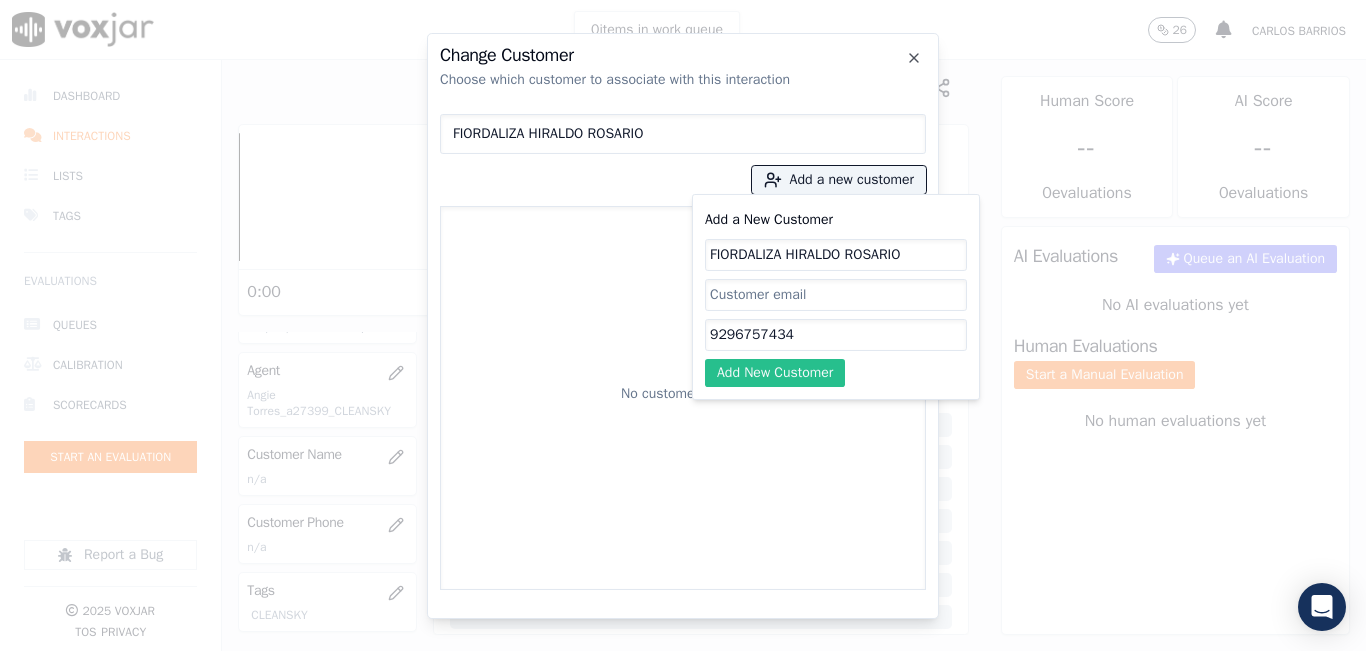 type on "9296757434" 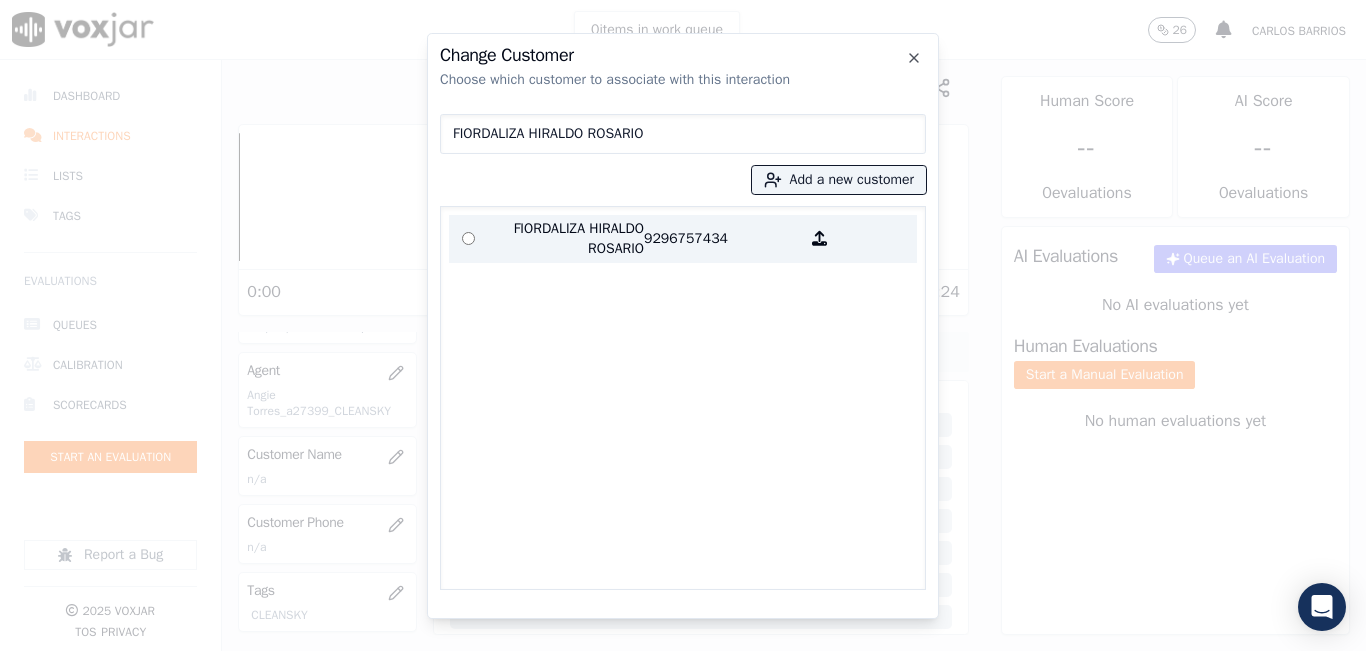 click on "FIORDALIZA HIRALDO ROSARIO" at bounding box center (566, 239) 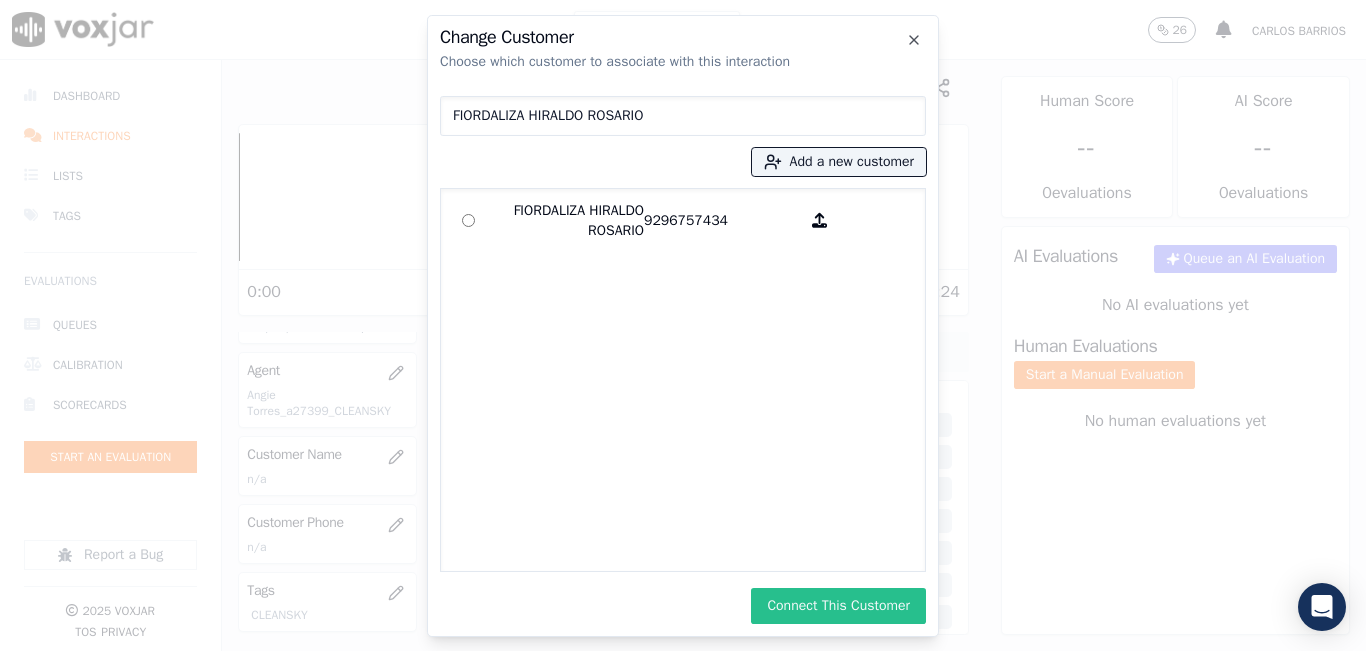 click on "Connect This Customer" at bounding box center (838, 606) 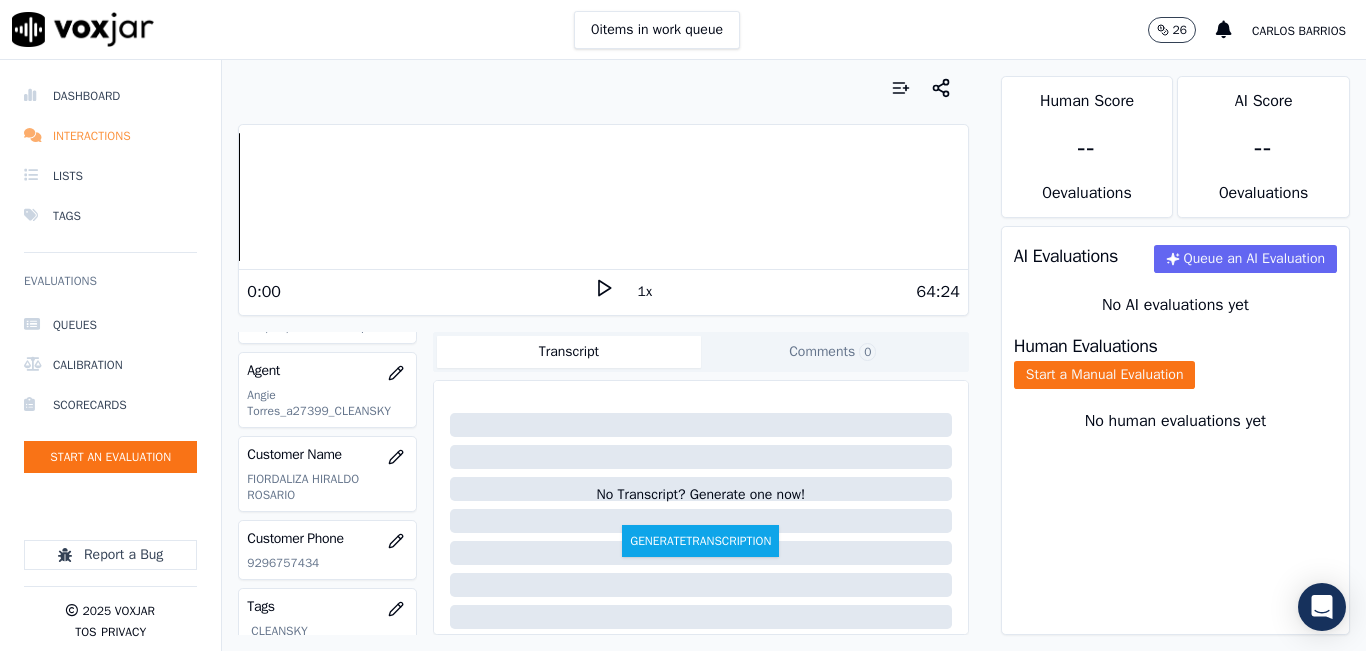 click on "Interactions" at bounding box center (110, 136) 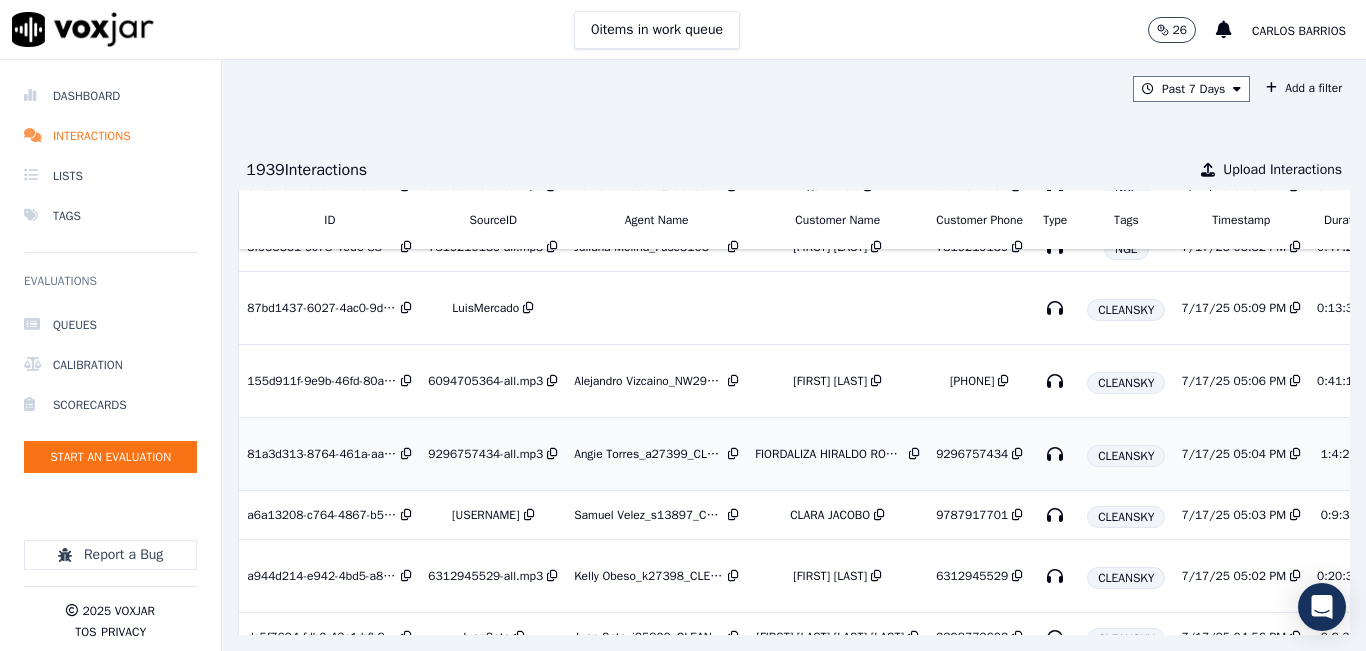 scroll, scrollTop: 0, scrollLeft: 0, axis: both 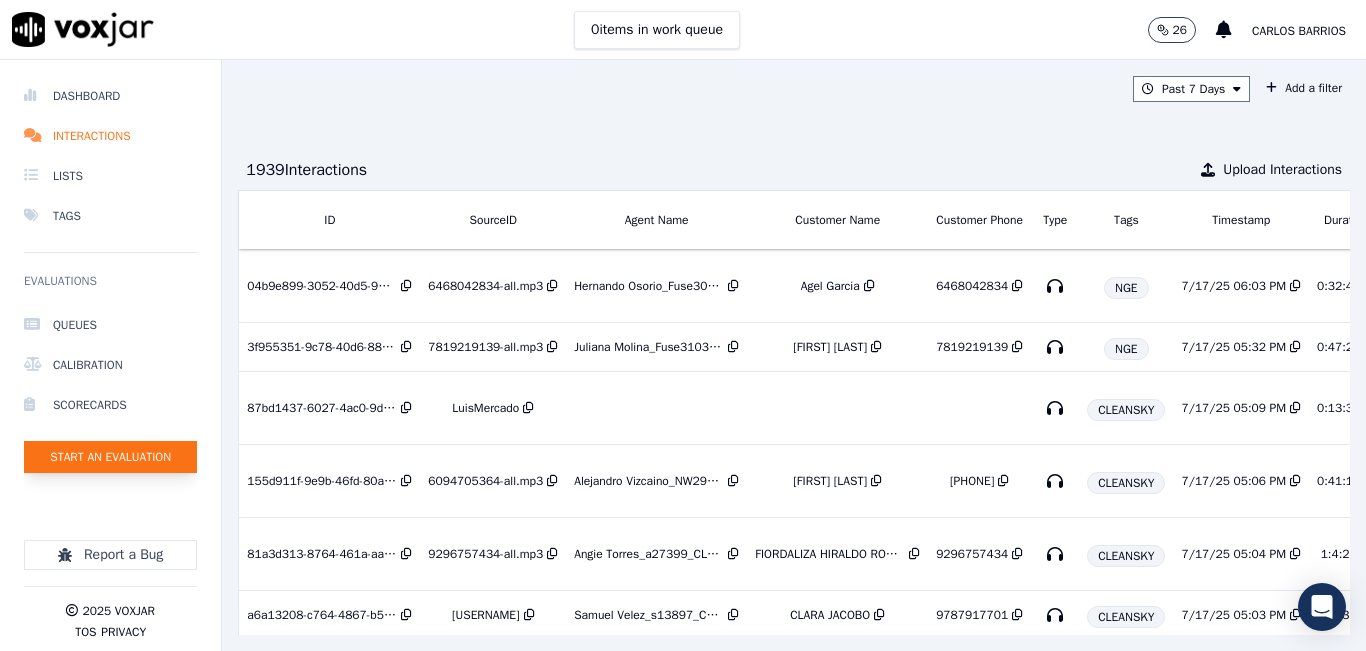 click on "Start an Evaluation" 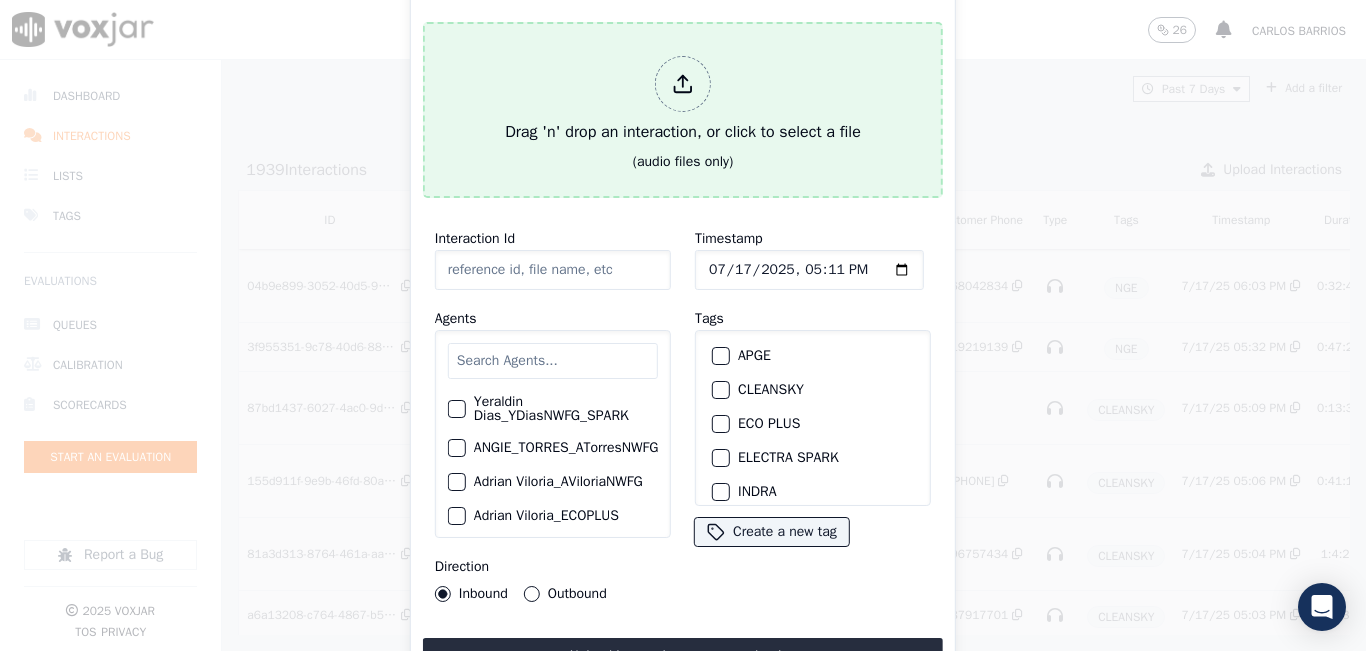 click on "Drag 'n' drop an interaction, or click to select a file" at bounding box center (683, 100) 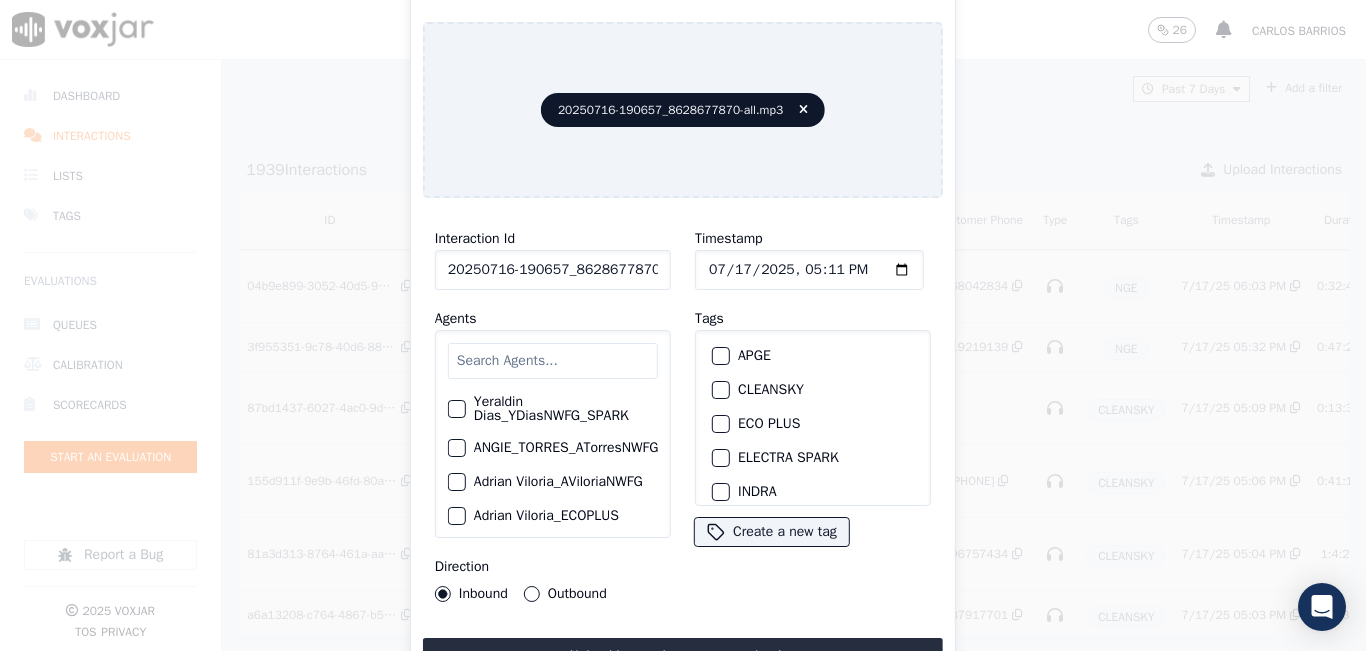 click on "Yeraldin Dias_YDiasNWFG_SPARK     ANGIE_TORRES_ATorresNWFG_SPARK     Adrian Viloria_AViloriaNWFG     Adrian Viloria_ECOPLUS     Adrian Viloria_a25003_CLEANSKY     Adrian Viloria_a25016_WGL     Adrian Viloria_a25046_INDRA     Adrian Viloria_fuse1164_NGE     Alan Marruaga_a26181_WGL     Alejandra Chavarro_SYMMETRY     Alejandra Chavarro_a26184_WGL     Alejandro Vizcaino_a13916_CLEANSKY     Alejandro Vizcaino­_NW2906_CLEANSKY     Andres Higuita_AHiguitaNWFG_SPARK     Andres Higuita_Fuse3185_NGE     Andres Higuita_No Sales      Andres Higuita_a27435_CLEANSKY     Andres Higuita_a27490_INDRA     Andres Prias_APriasNWFG     Andres Prias_SYMMETRY     Andres Prias_a27400_CLEANSKY     Andres Prias_a27447_INDRA     Andres Prias_fuse1184_NGE     Angie Torres_ATorresNWFG     Angie Torres_SYMMETRY     Angie Torres_WANN1185_NGE     Angie Torres_a27399_CLEANSKY     Angie Torres_a27445_INDRA     Brandon Camacho_BAQ2083_INDRA     Brandon Camacho_BCamachoNWFG     Brandon Camacho_ECOPLUS     Brandon Camacho_b27395_CLEANSKY" 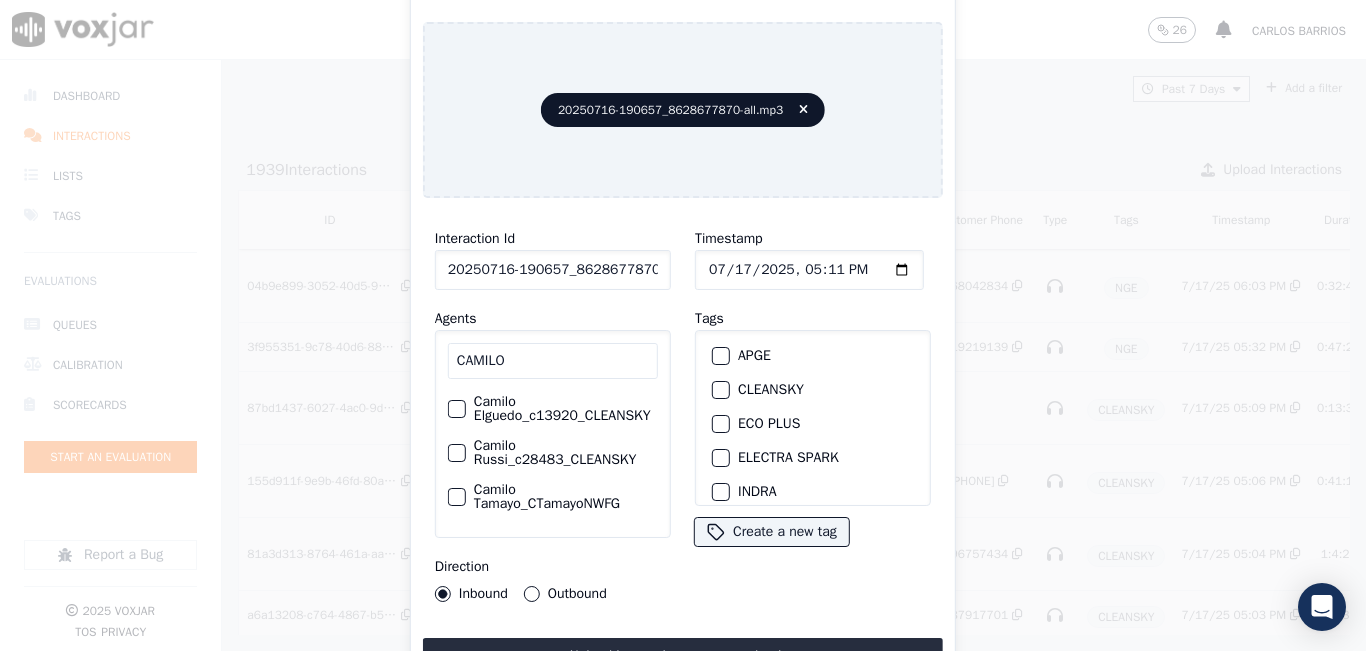 type on "CAMILO" 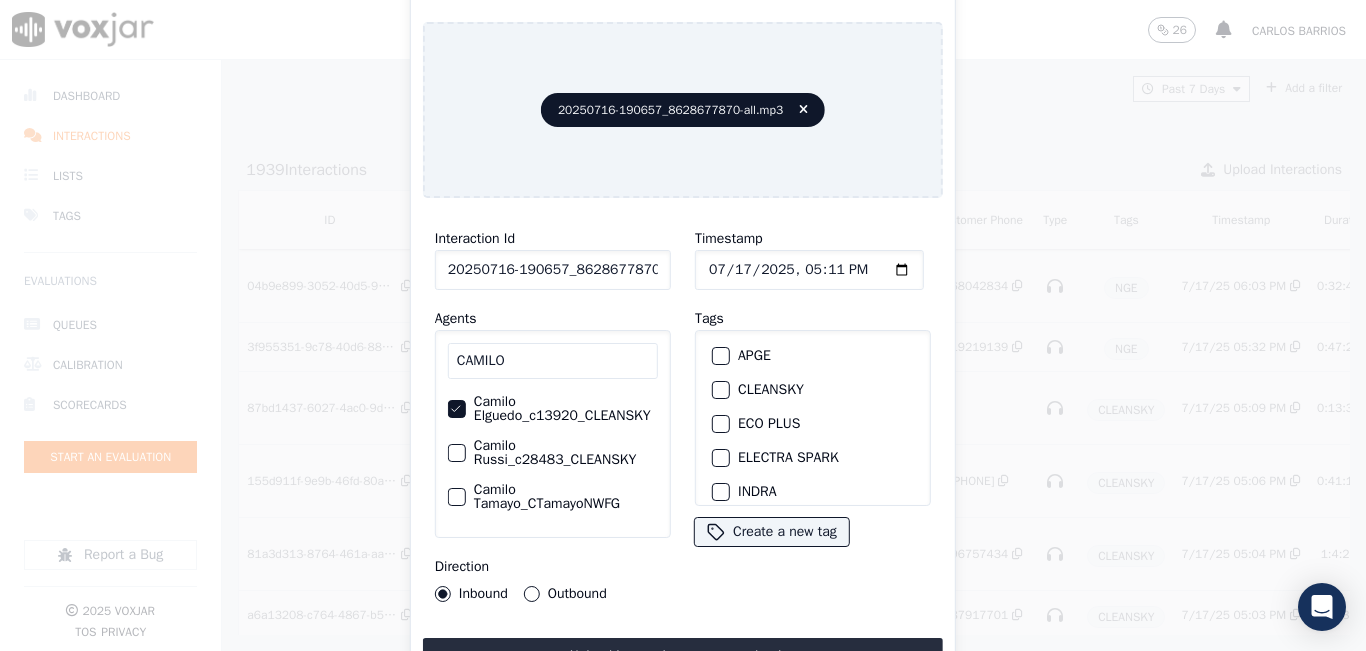 click on "Outbound" at bounding box center [532, 594] 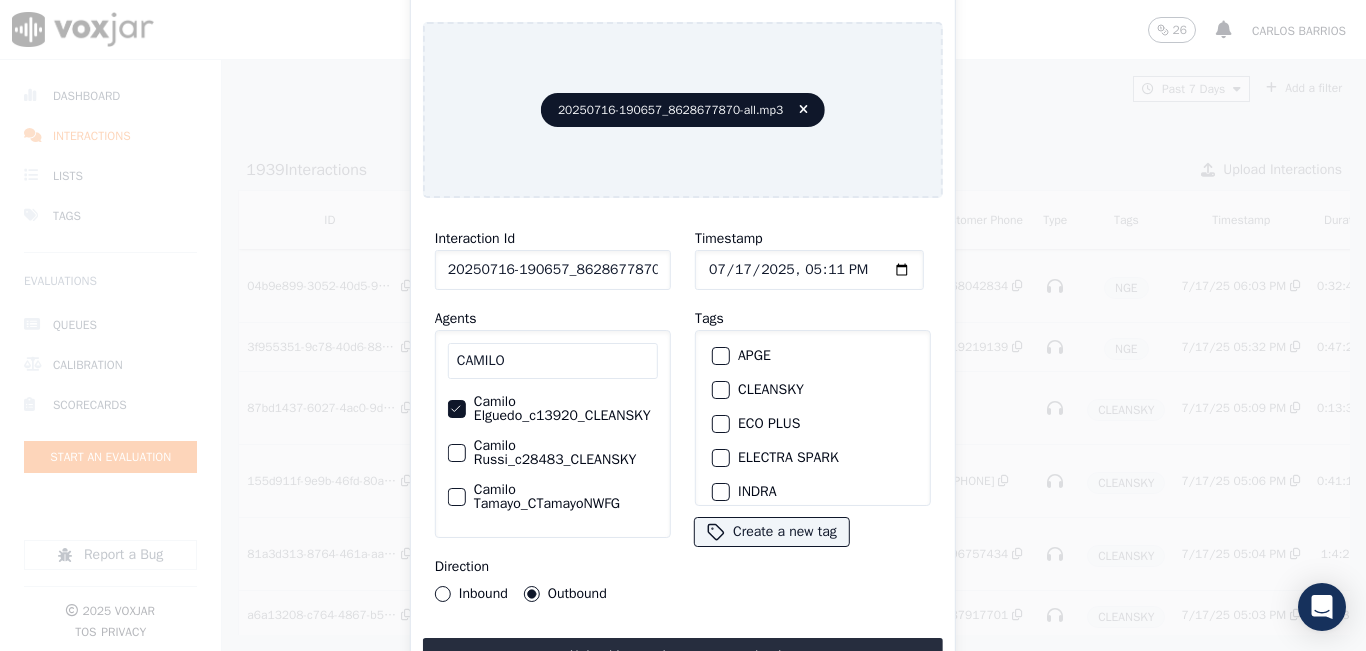 click on "CLEANSKY" at bounding box center (813, 390) 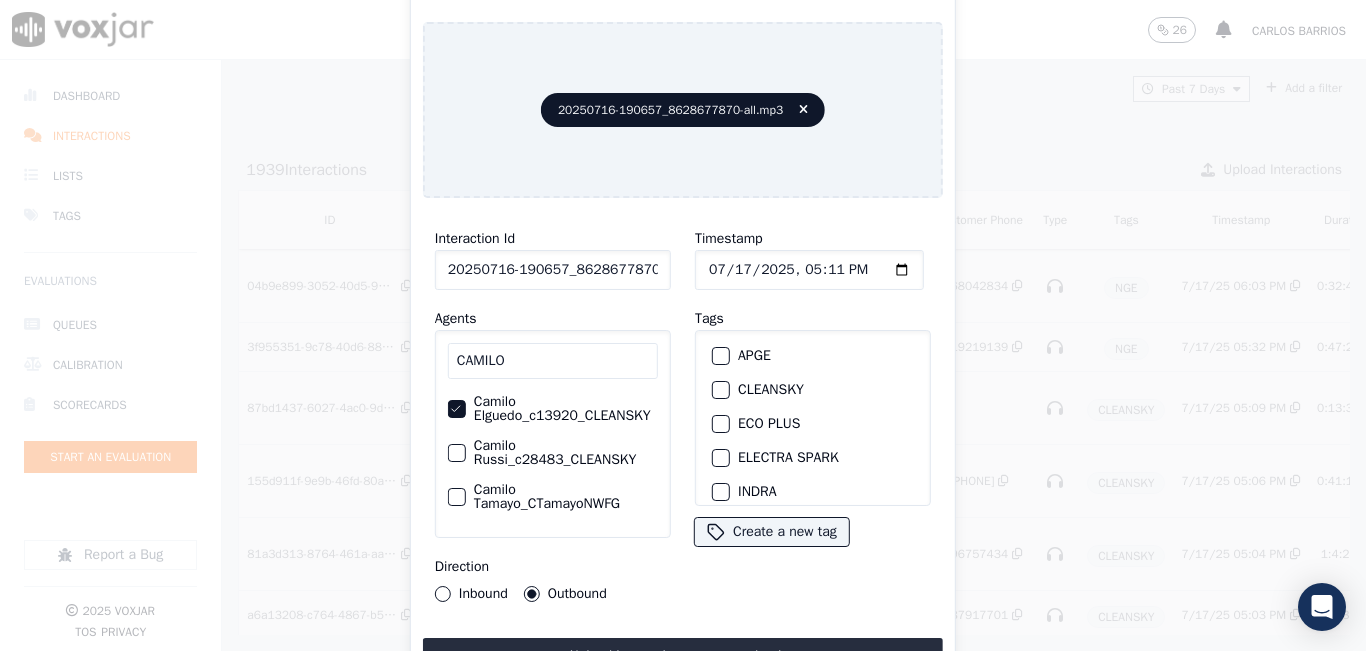 click at bounding box center (720, 390) 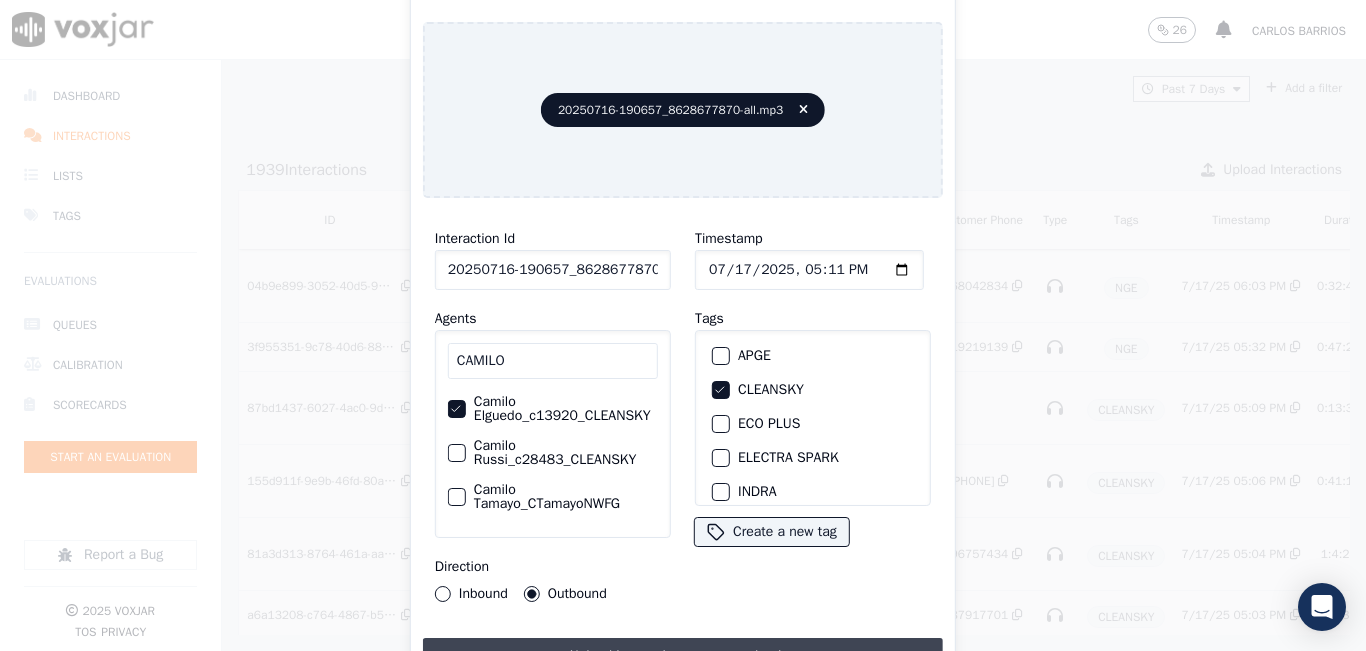 click on "Upload interaction to start evaluation" at bounding box center (683, 656) 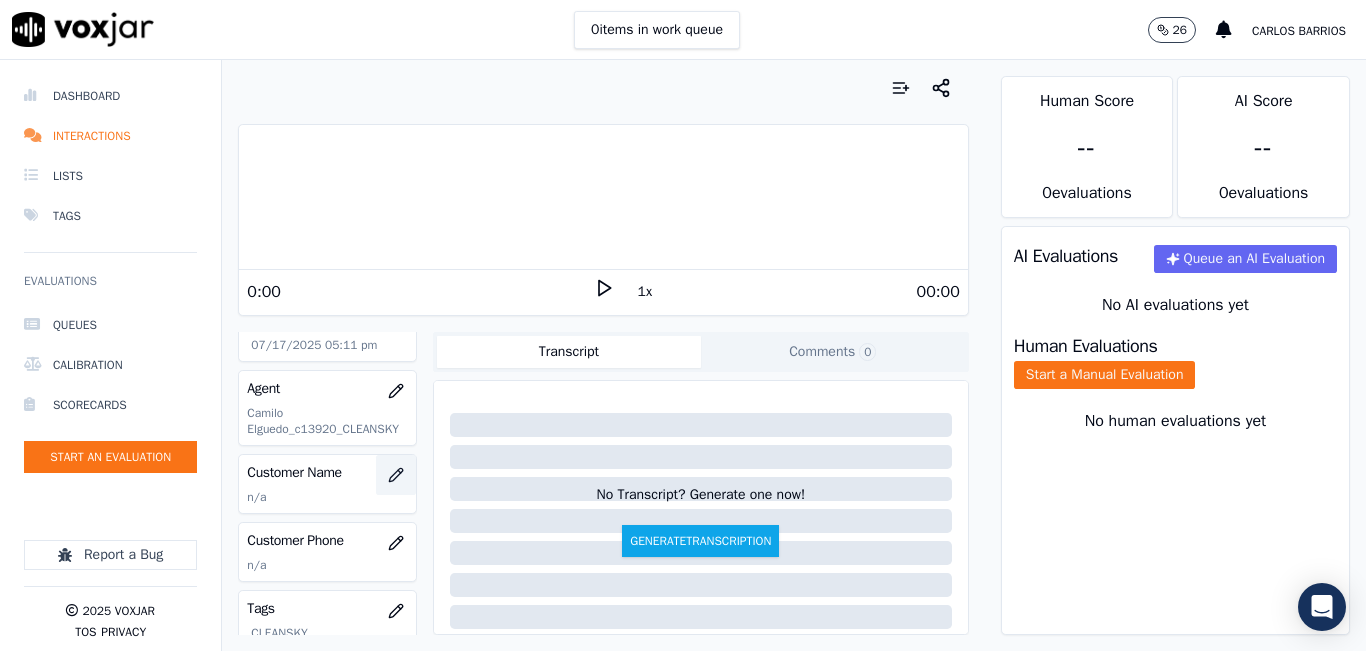 scroll, scrollTop: 200, scrollLeft: 0, axis: vertical 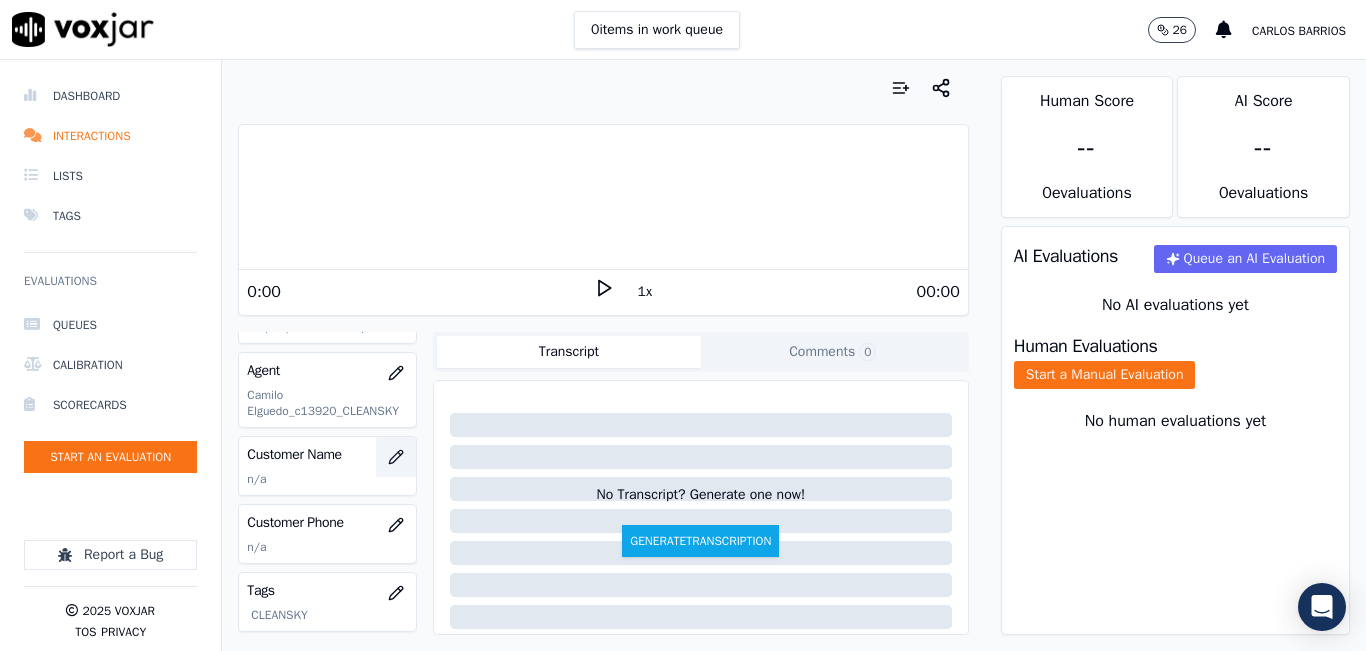 click 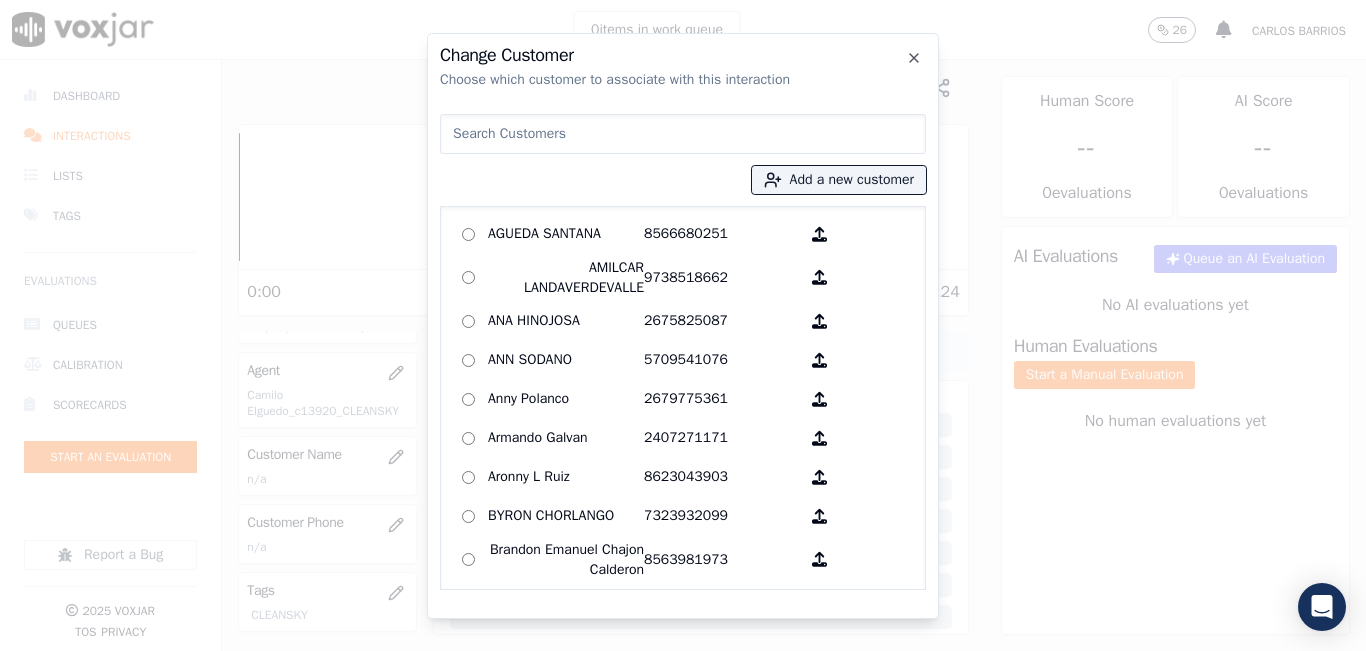 click at bounding box center [683, 134] 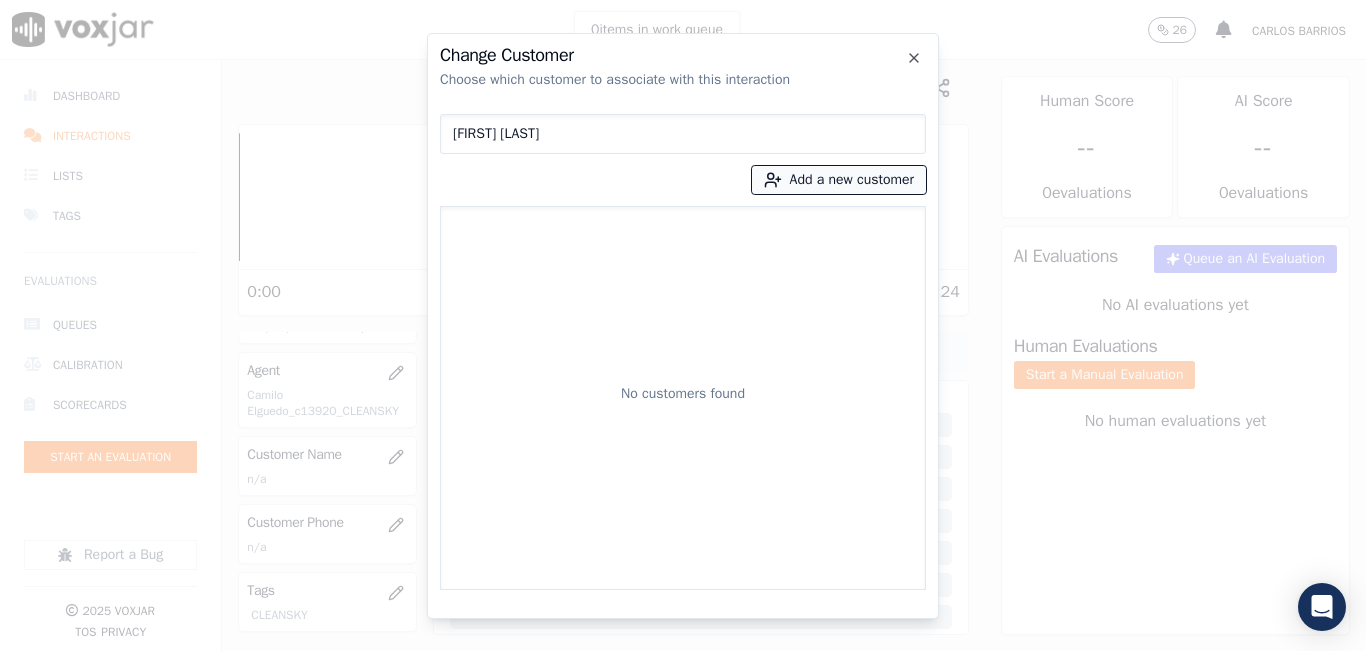 type on "[FIRST] [LAST]" 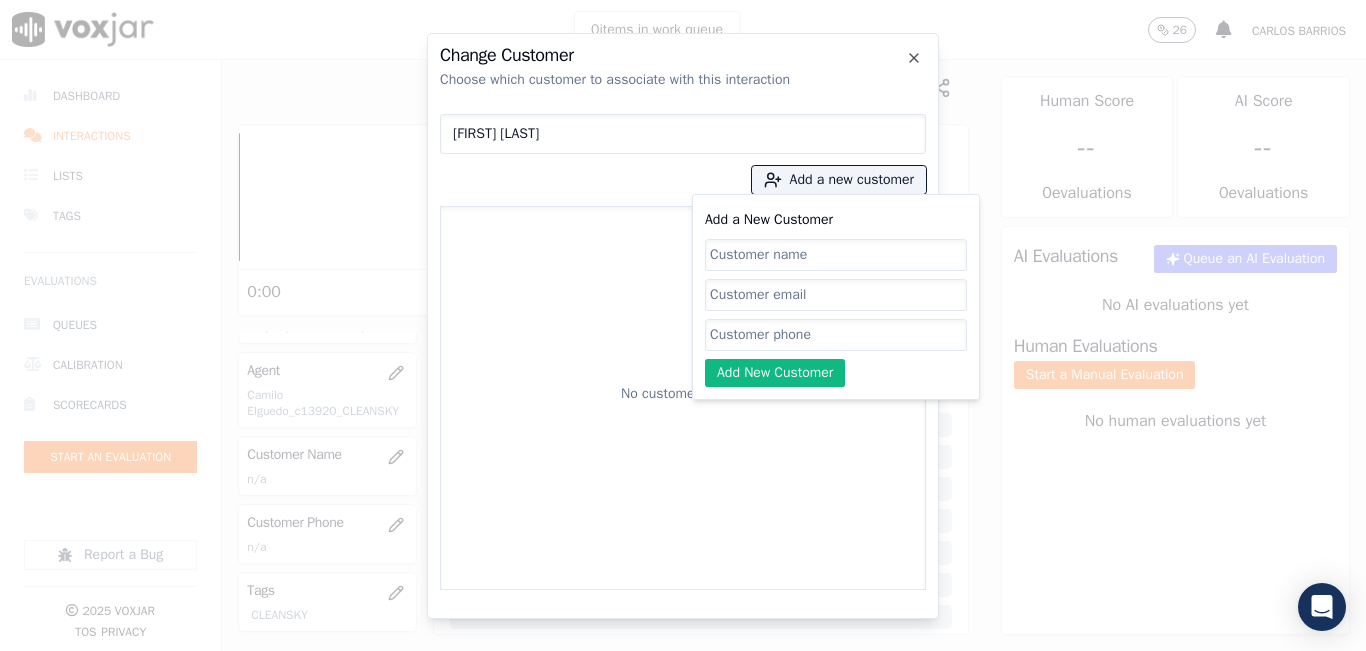 click on "Add a New Customer" 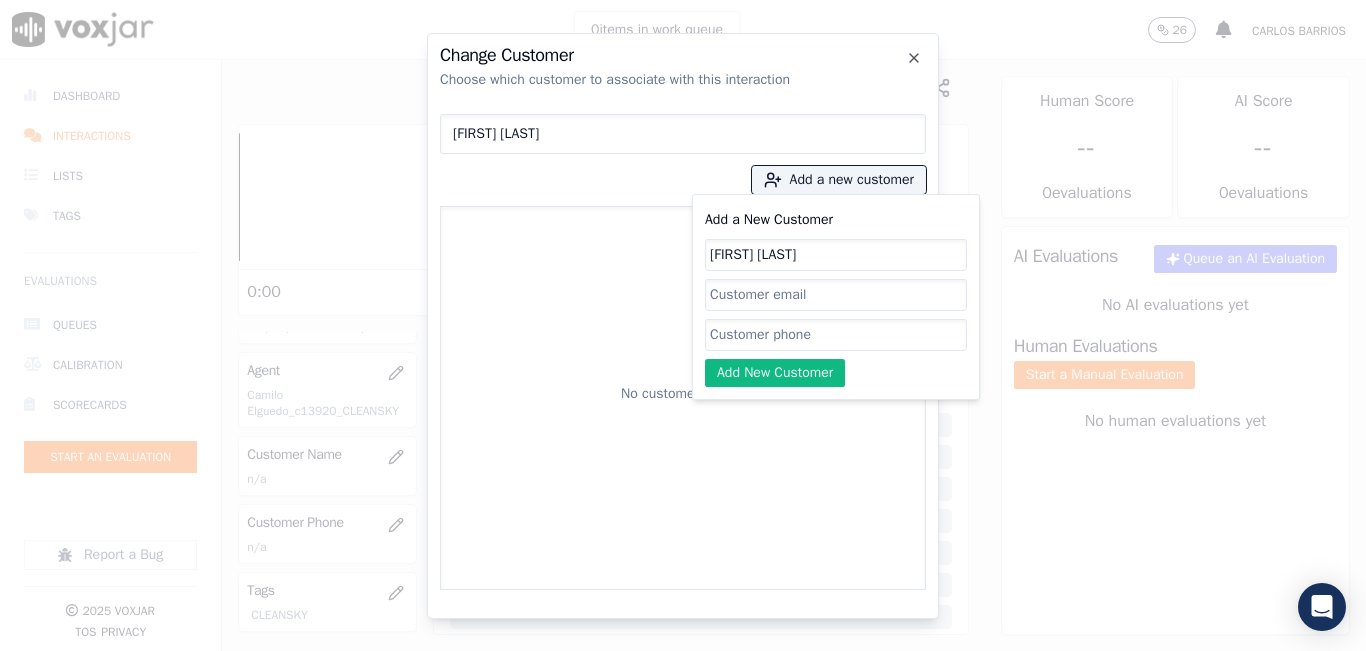 type on "[FIRST] [LAST]" 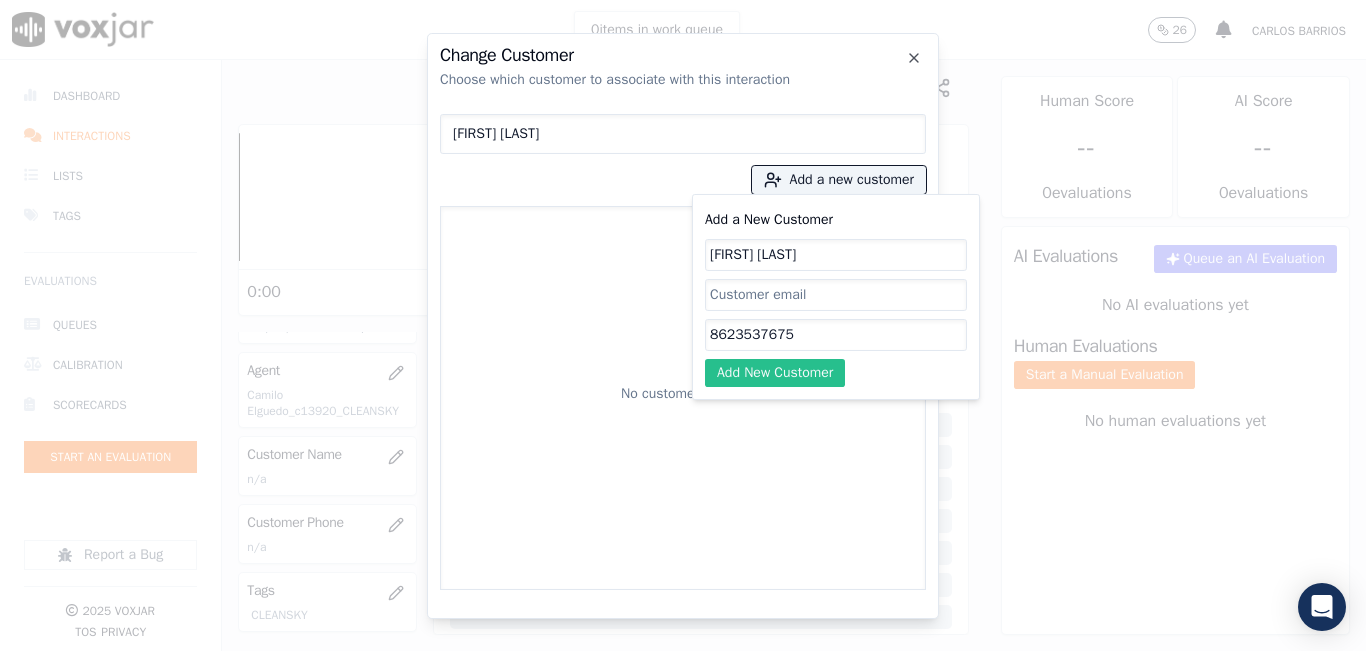 type on "8623537675" 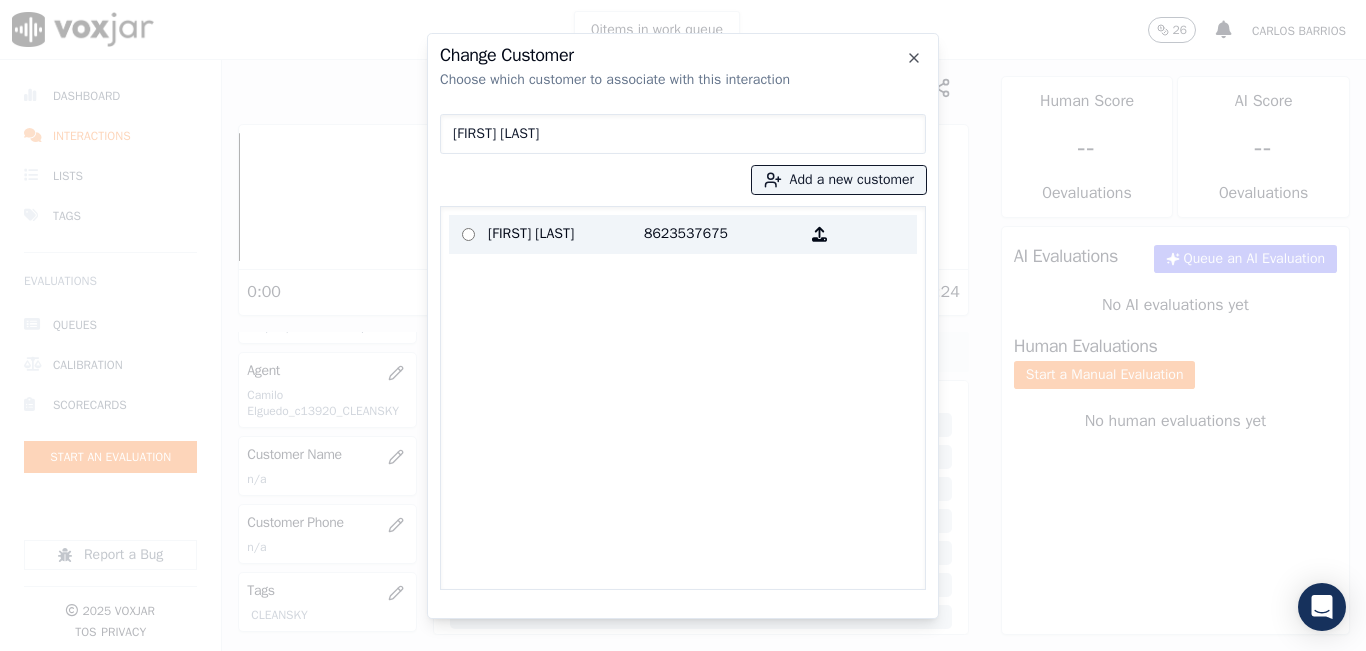 click on "8623537675" at bounding box center [722, 234] 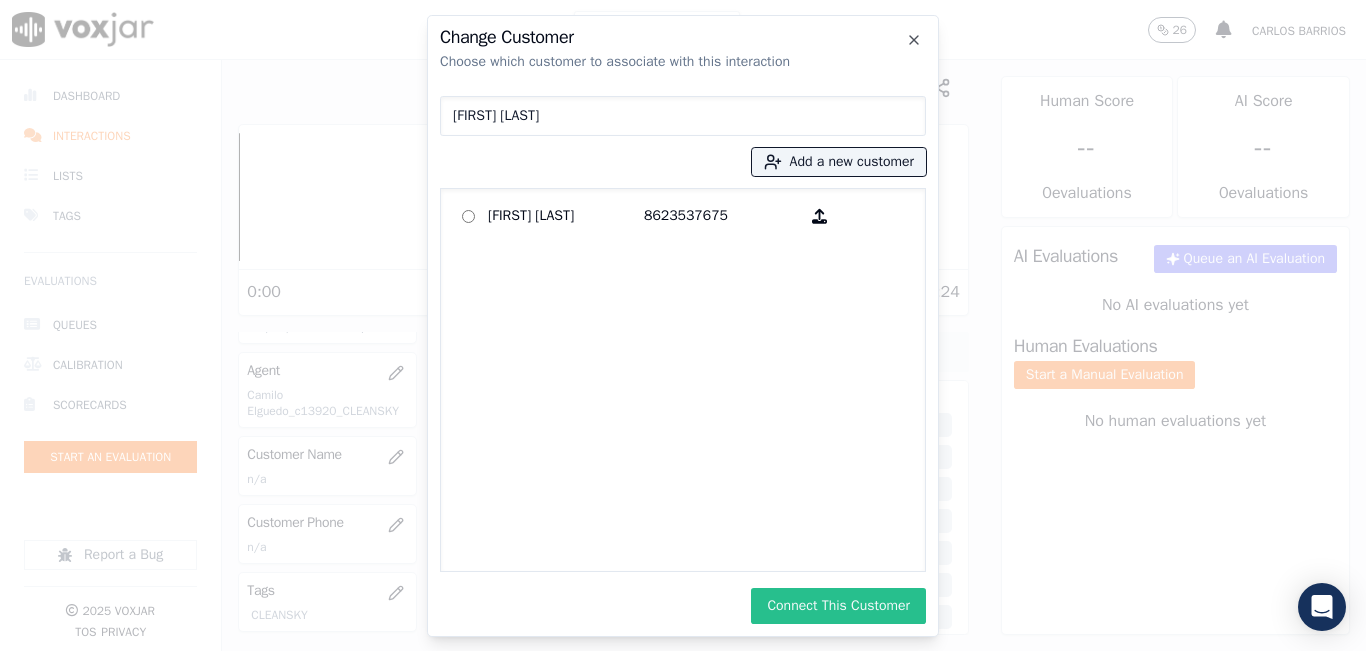 click on "Connect This Customer" at bounding box center [838, 606] 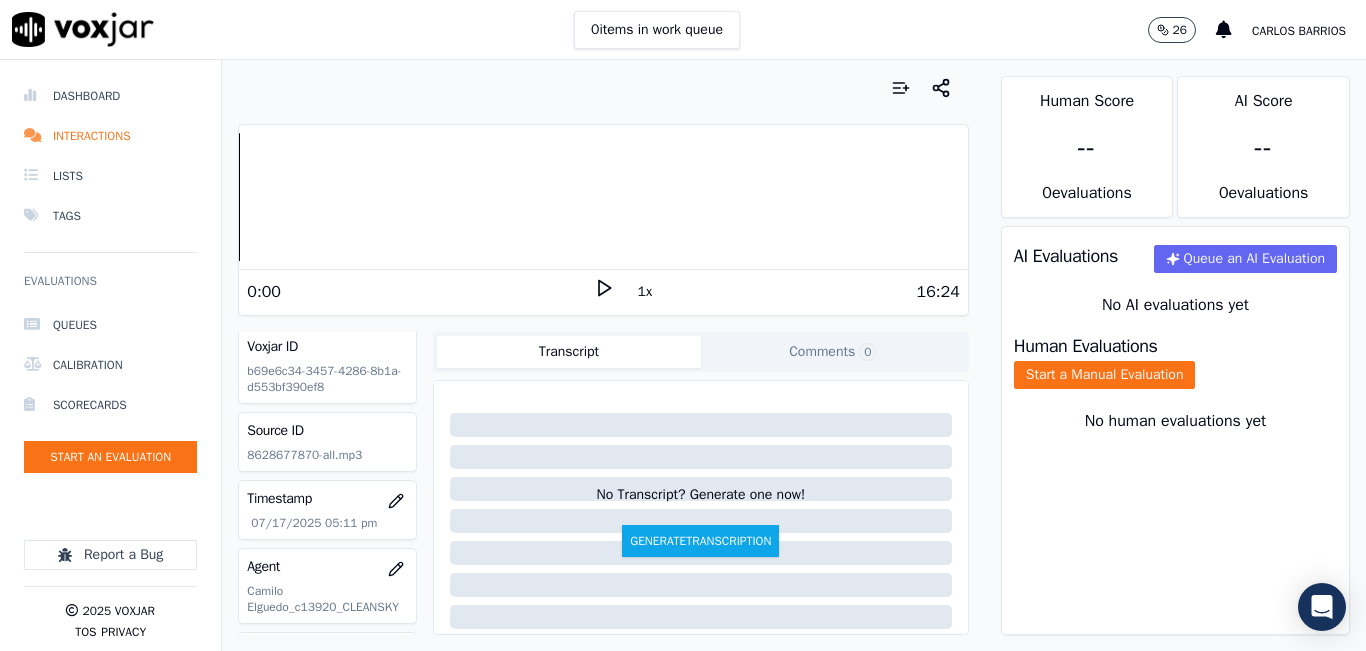 scroll, scrollTop: 0, scrollLeft: 0, axis: both 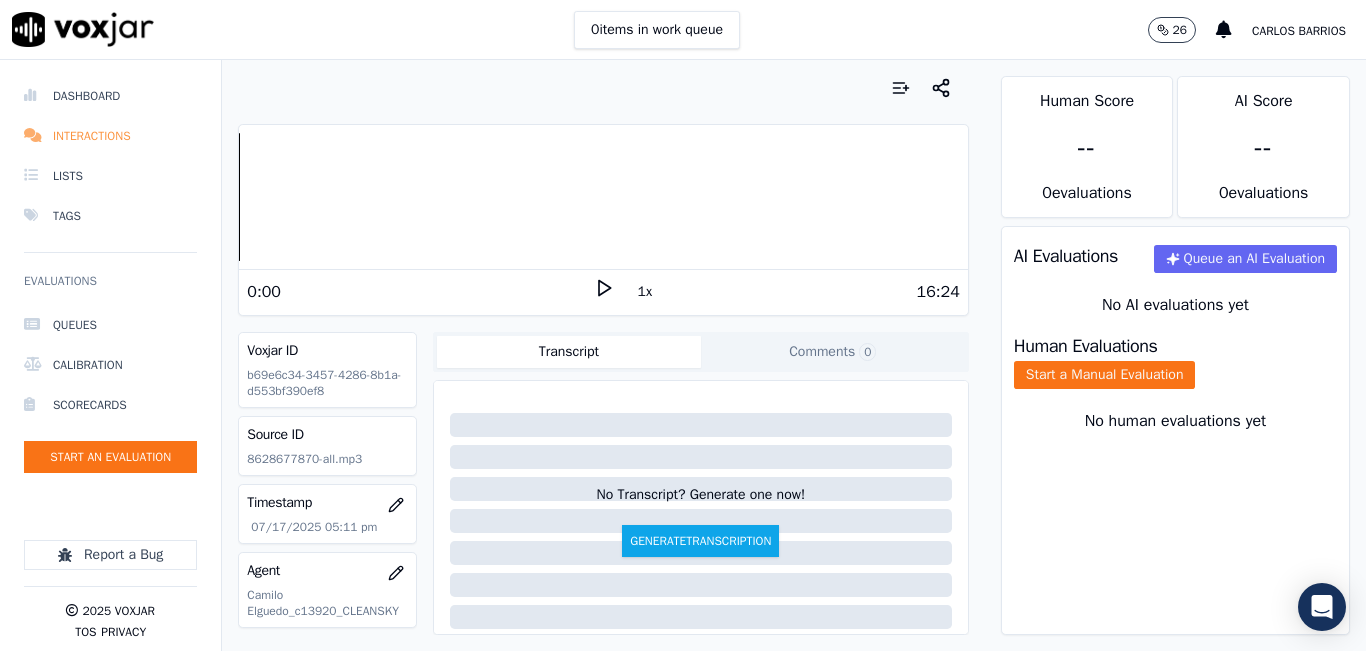 click on "Interactions" at bounding box center [110, 136] 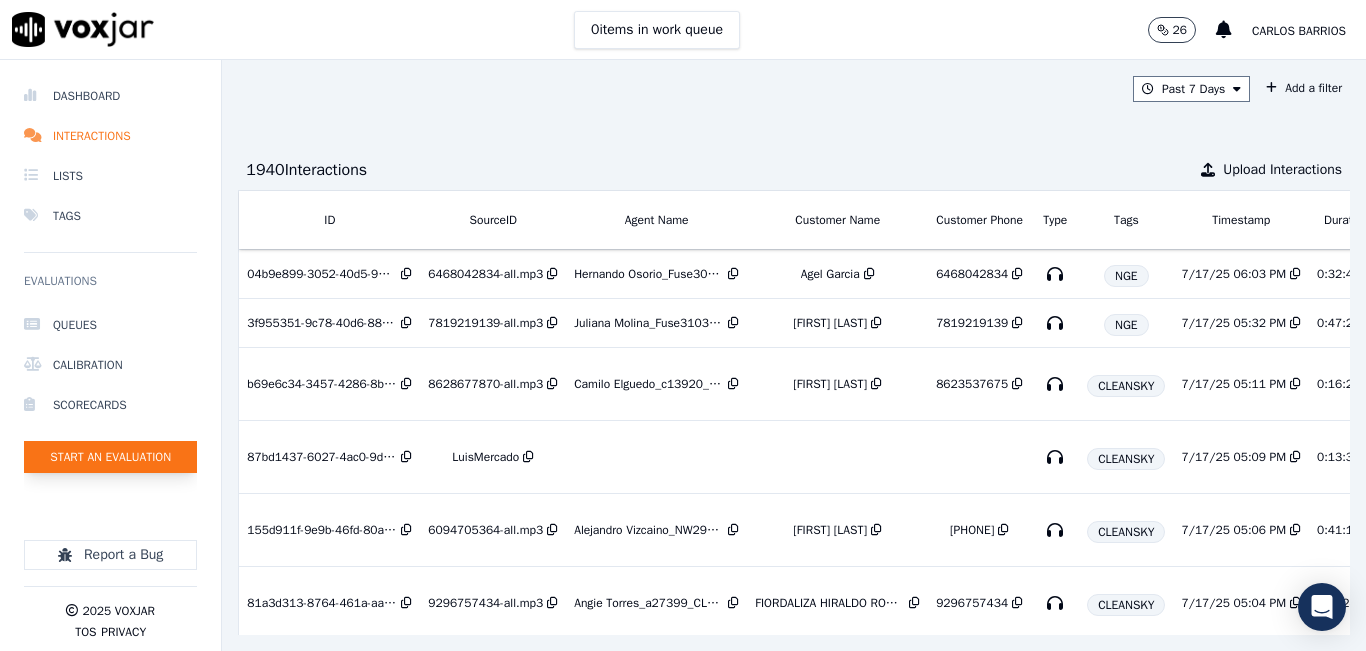 click on "Start an Evaluation" 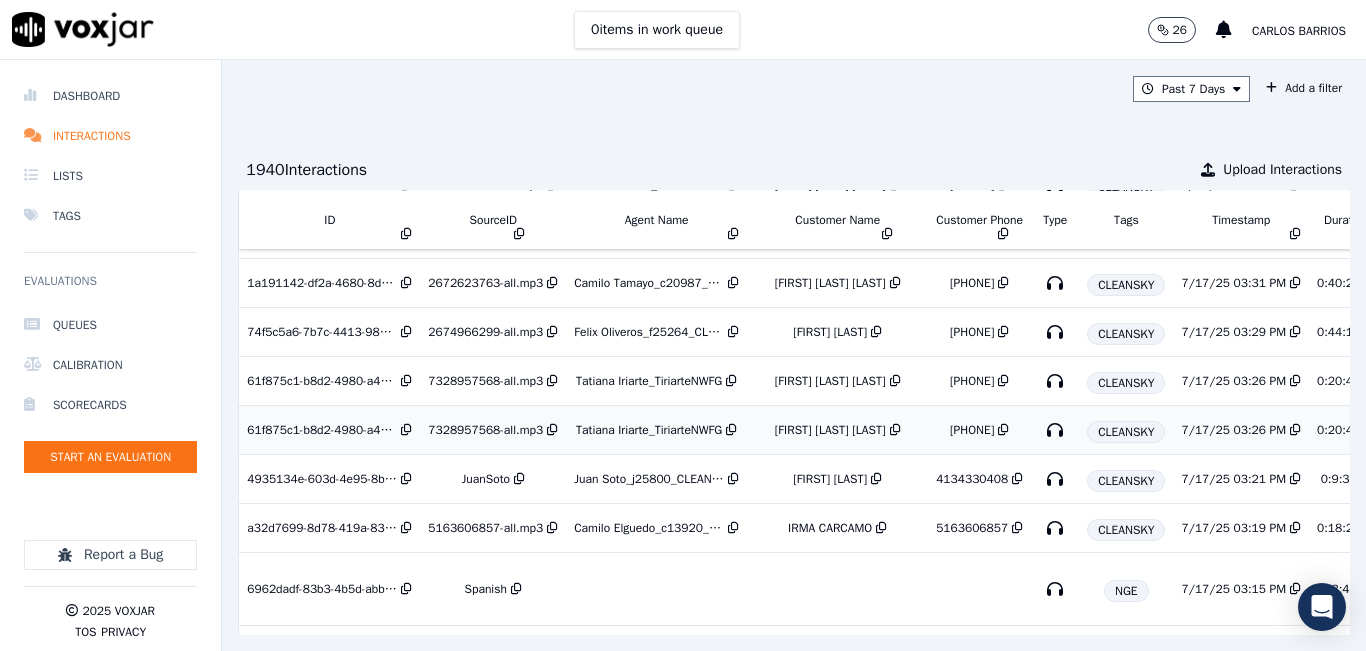scroll, scrollTop: 985, scrollLeft: 0, axis: vertical 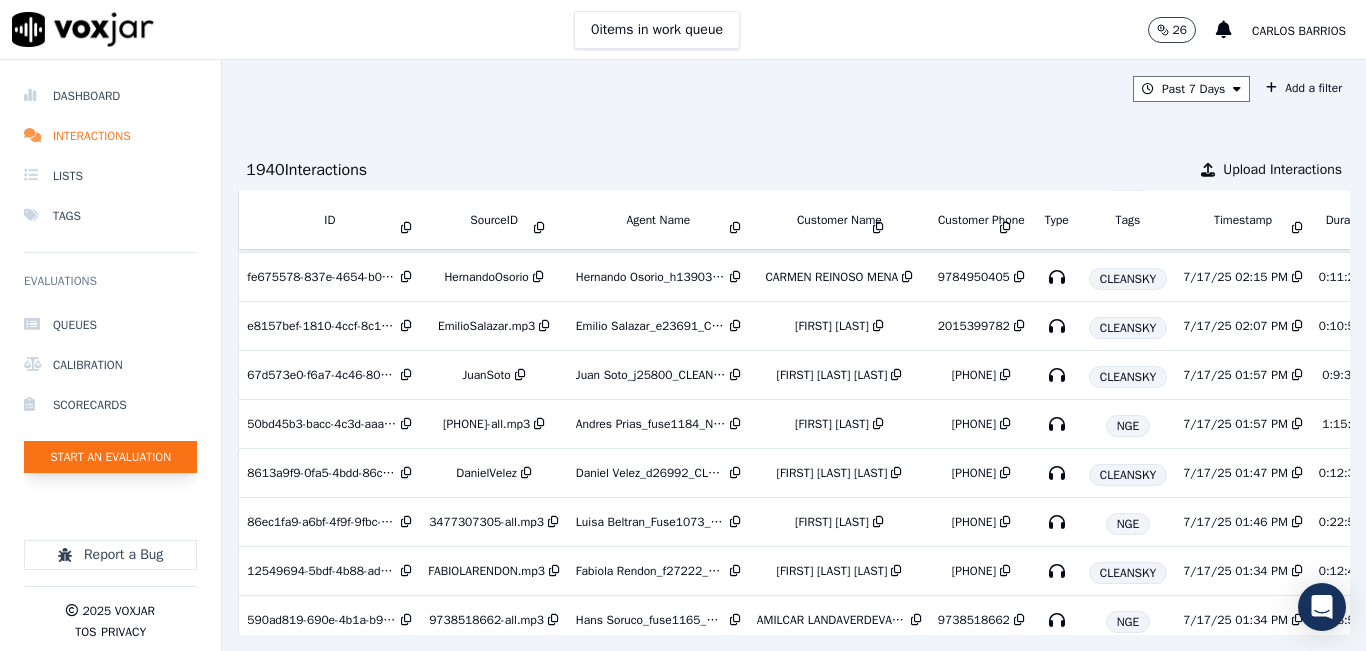 click on "Start an Evaluation" 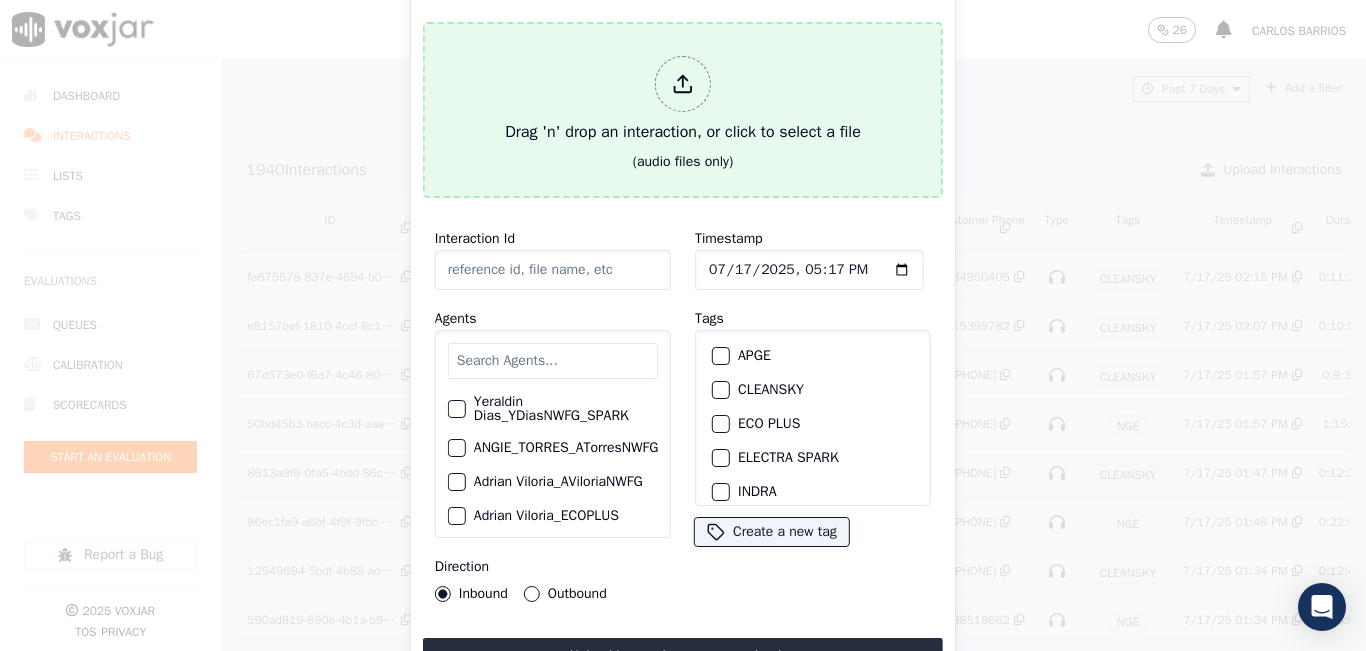 click at bounding box center [683, 84] 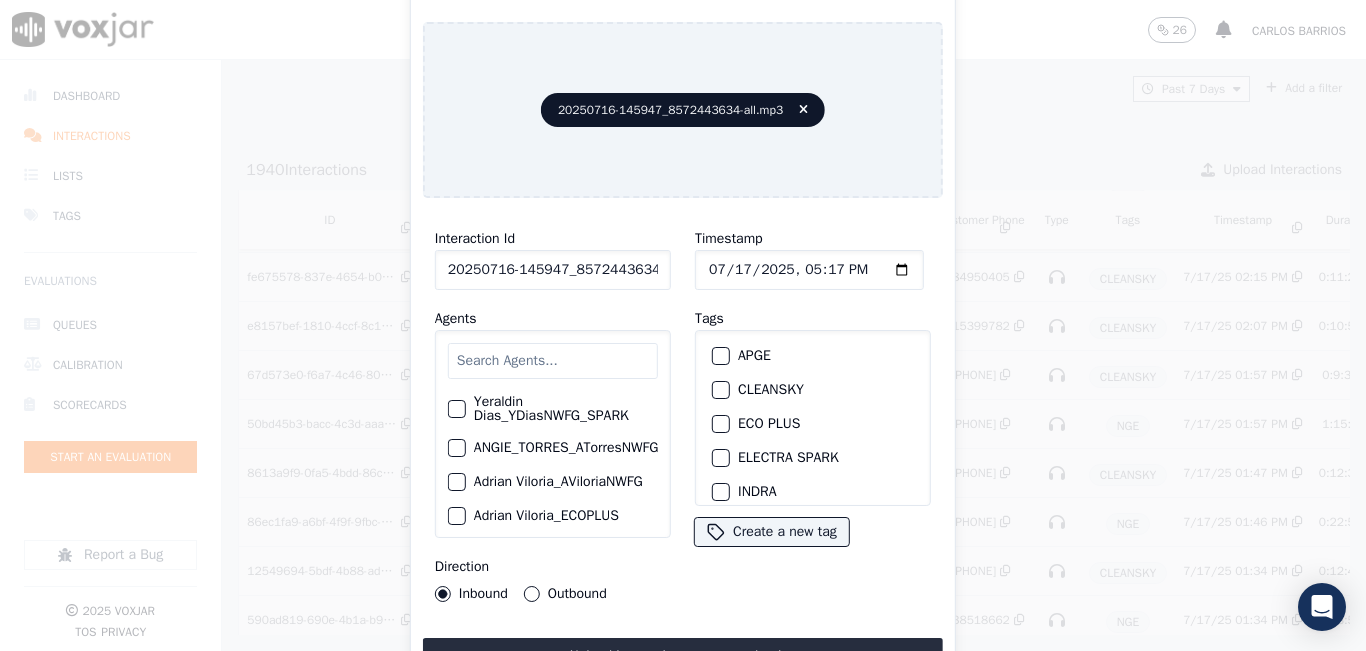 click at bounding box center [553, 361] 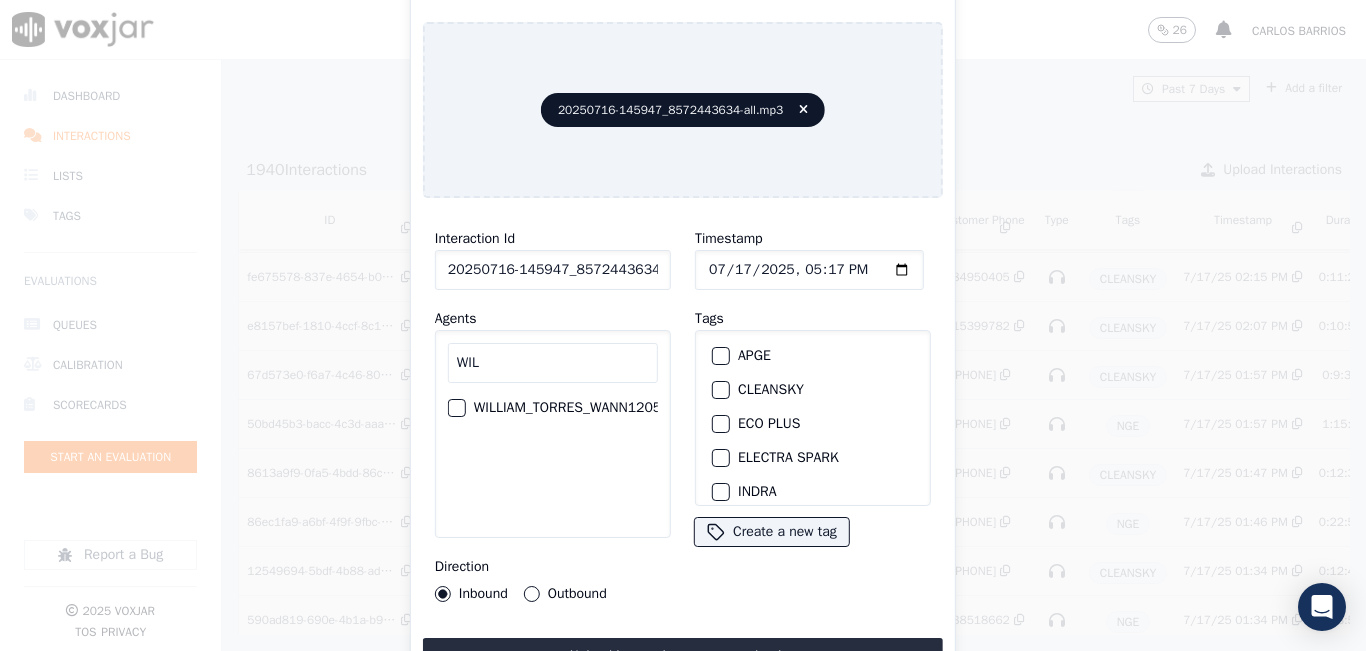type on "WILL" 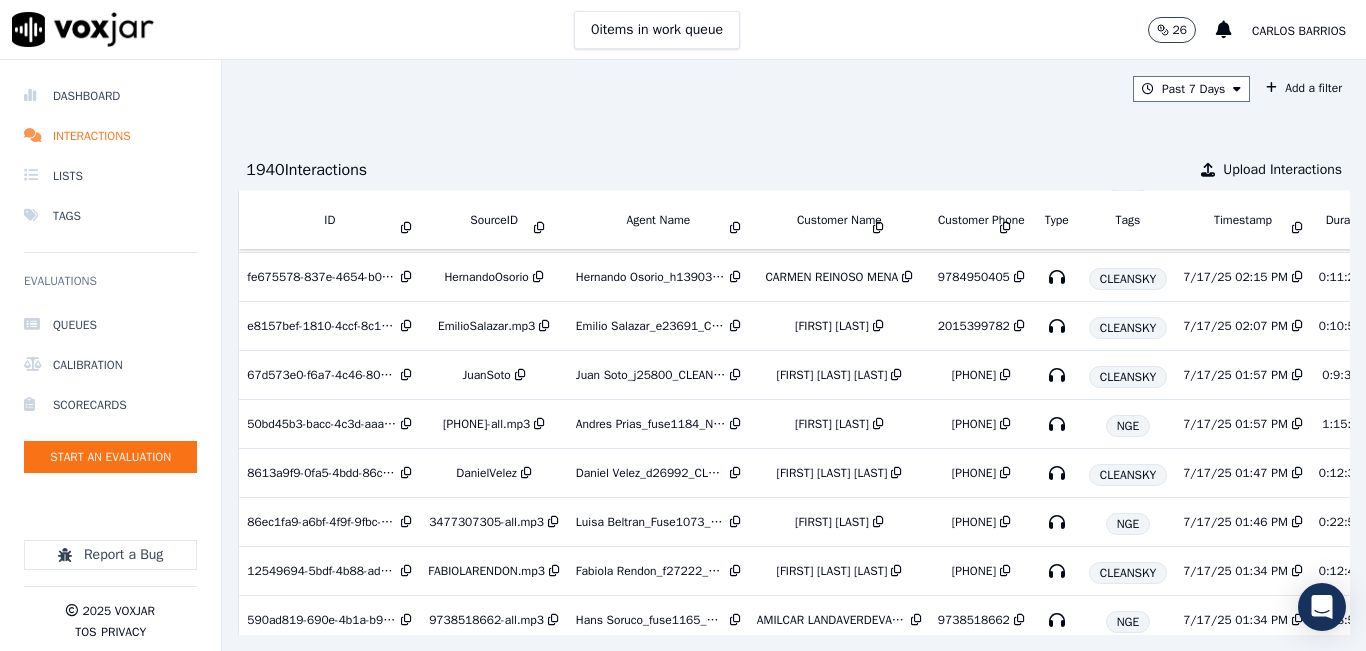 click on "carlos barrios" 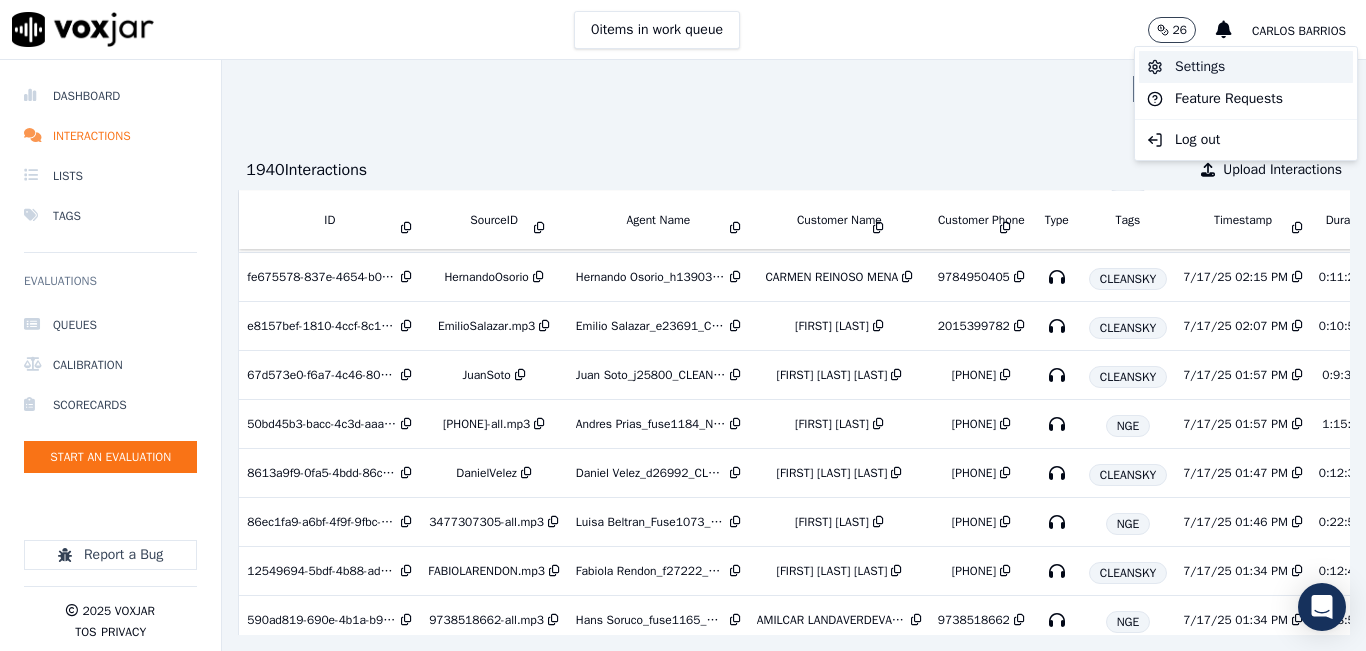 click on "Settings" at bounding box center (1246, 67) 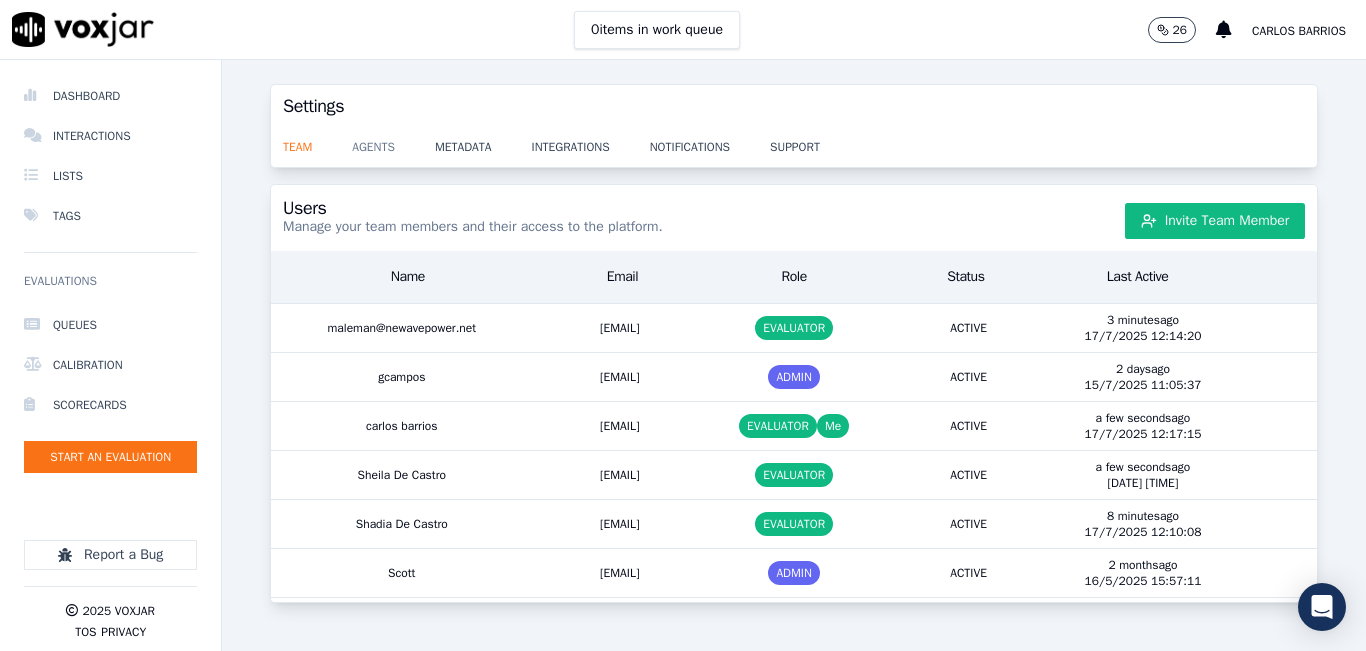 click on "agents" at bounding box center [393, 141] 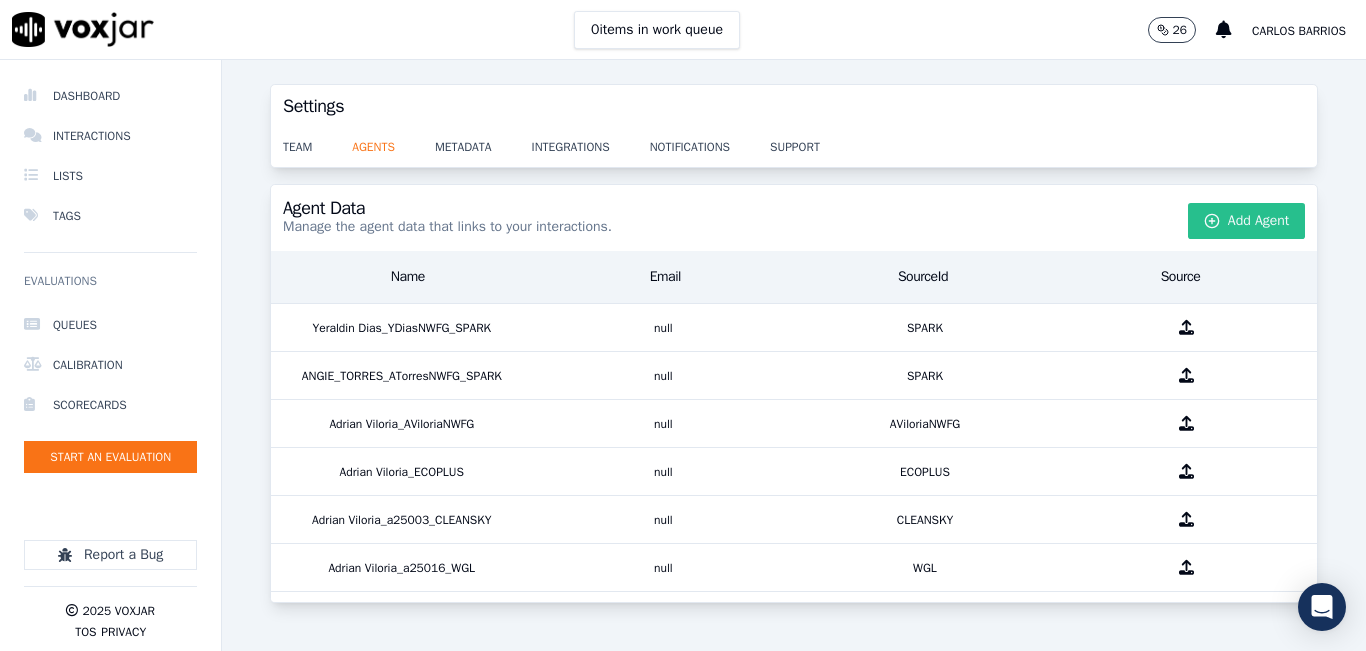 click on "Add Agent" at bounding box center (1247, 221) 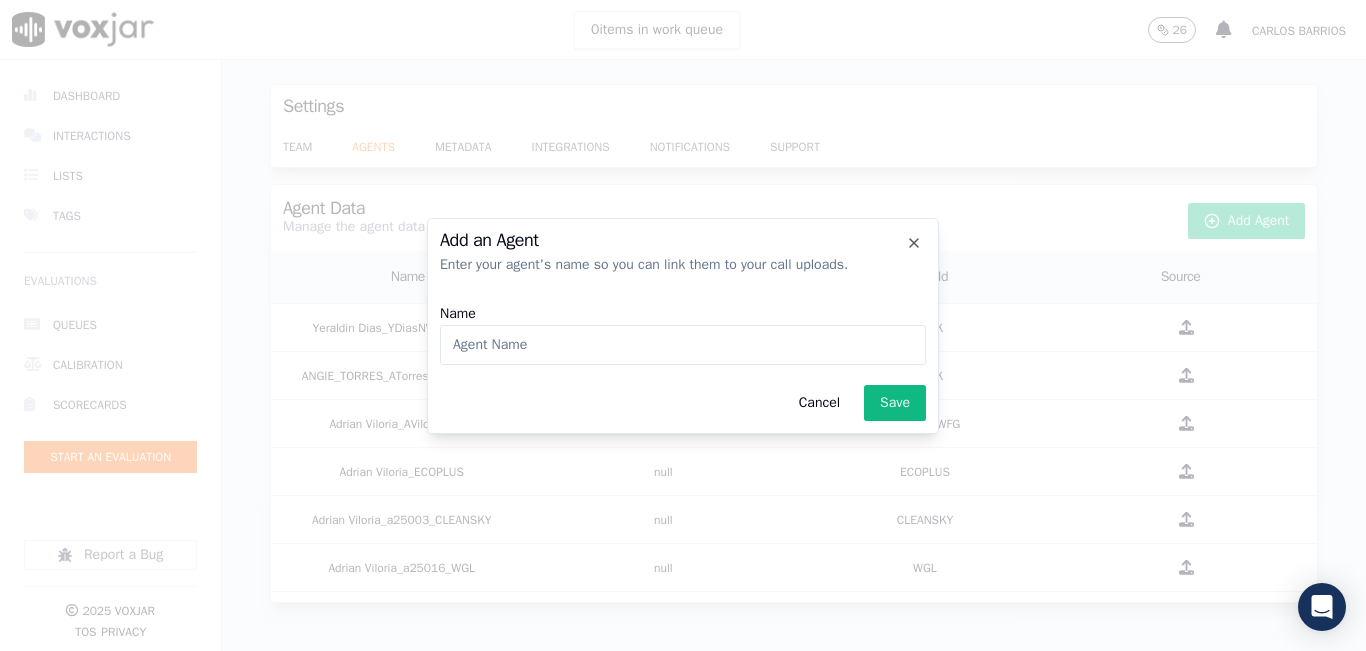 click on "Name" 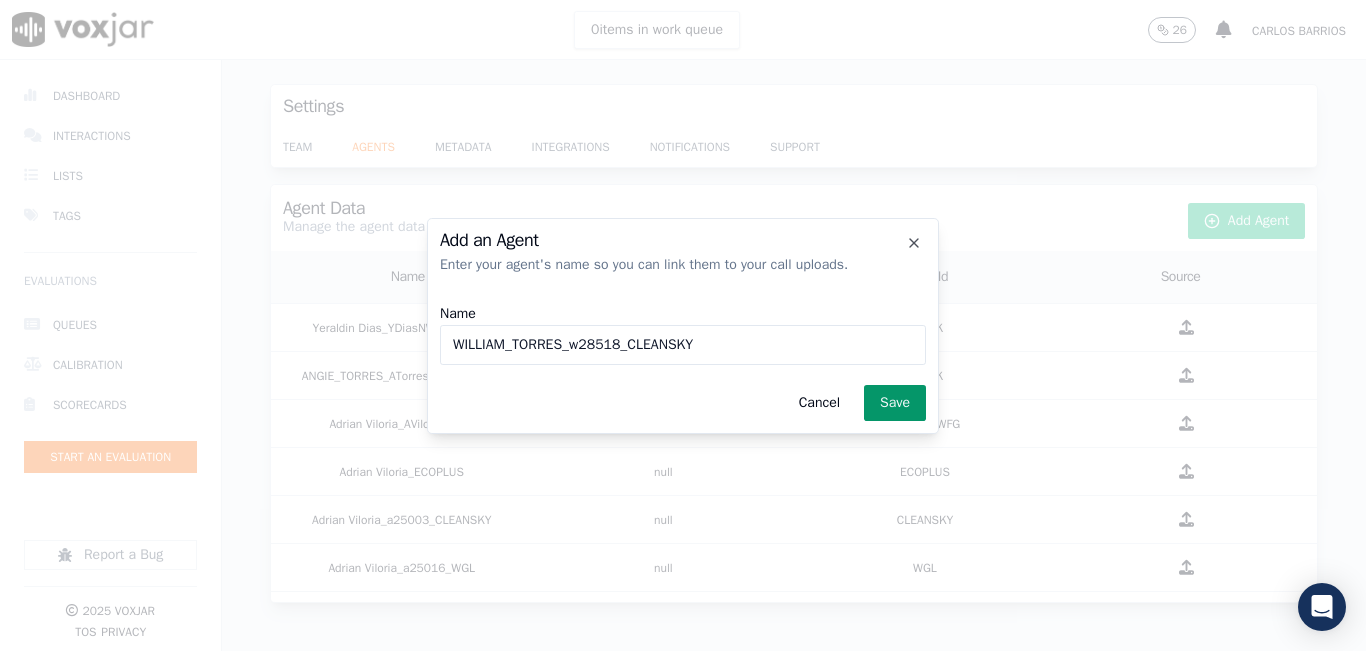 type on "WILLIAM_TORRES_w28518_CLEANSKY" 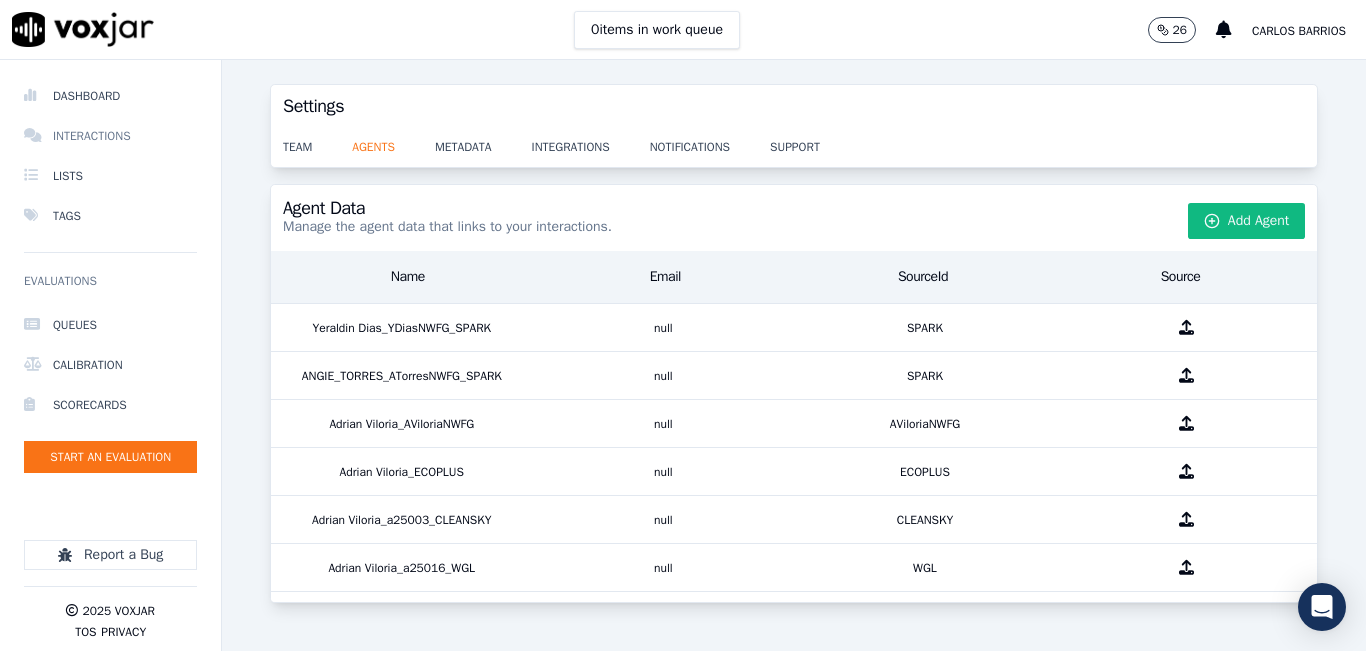 click on "Interactions" at bounding box center [110, 136] 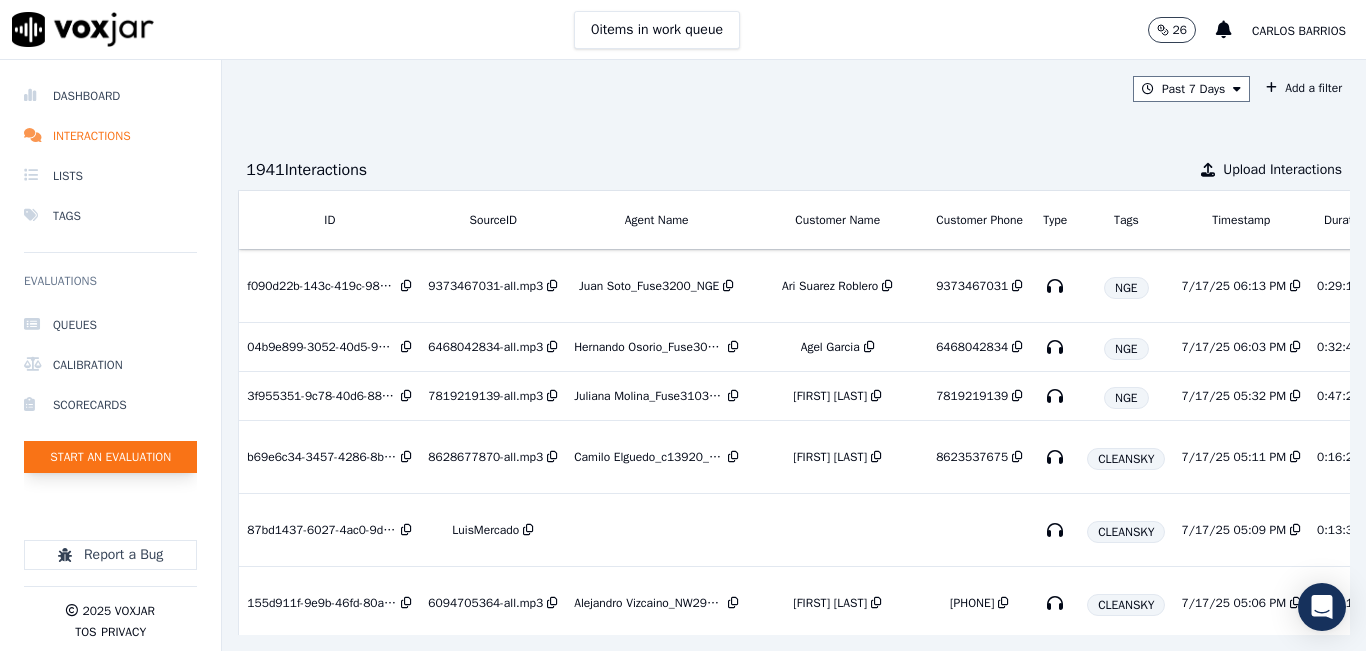 click on "Start an Evaluation" 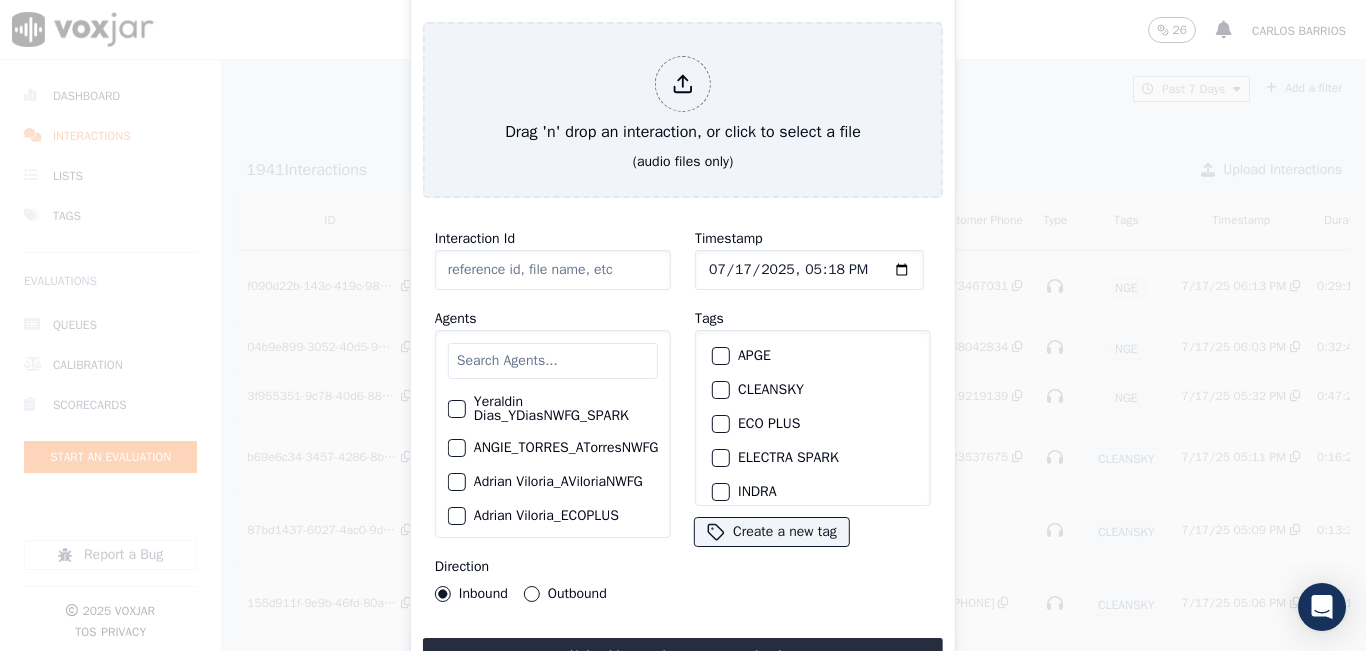 click at bounding box center (553, 361) 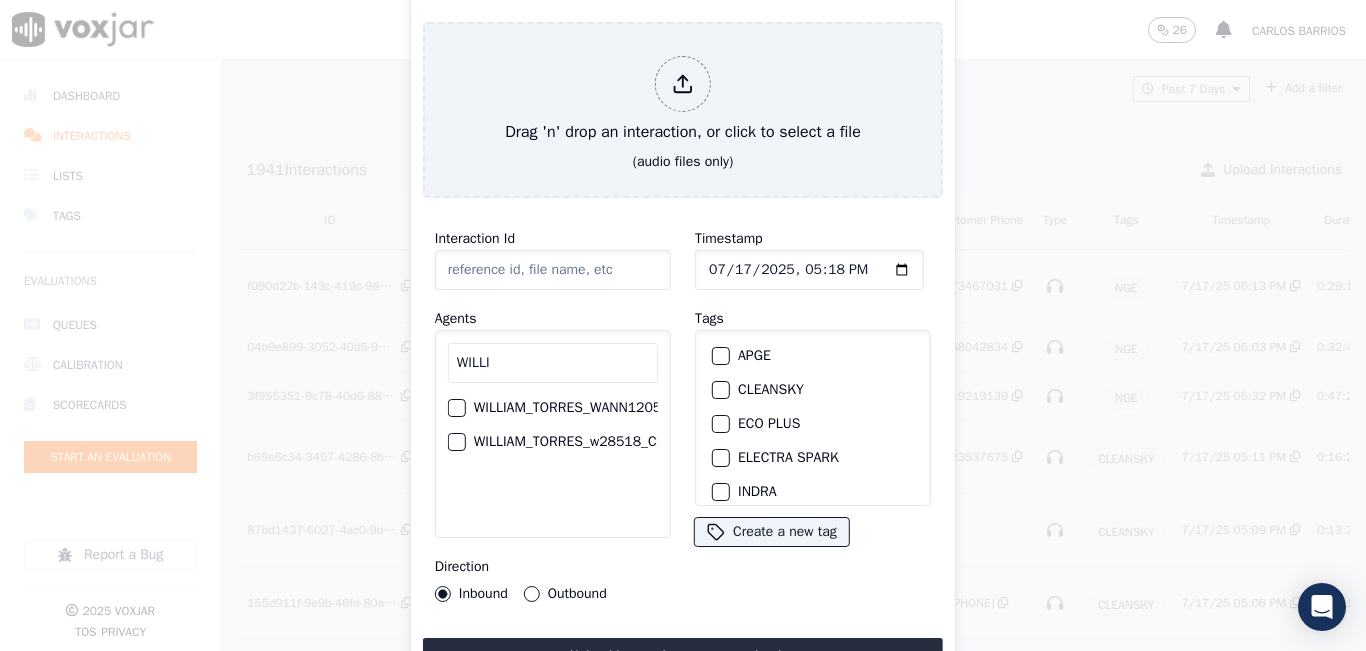 type on "WILLI" 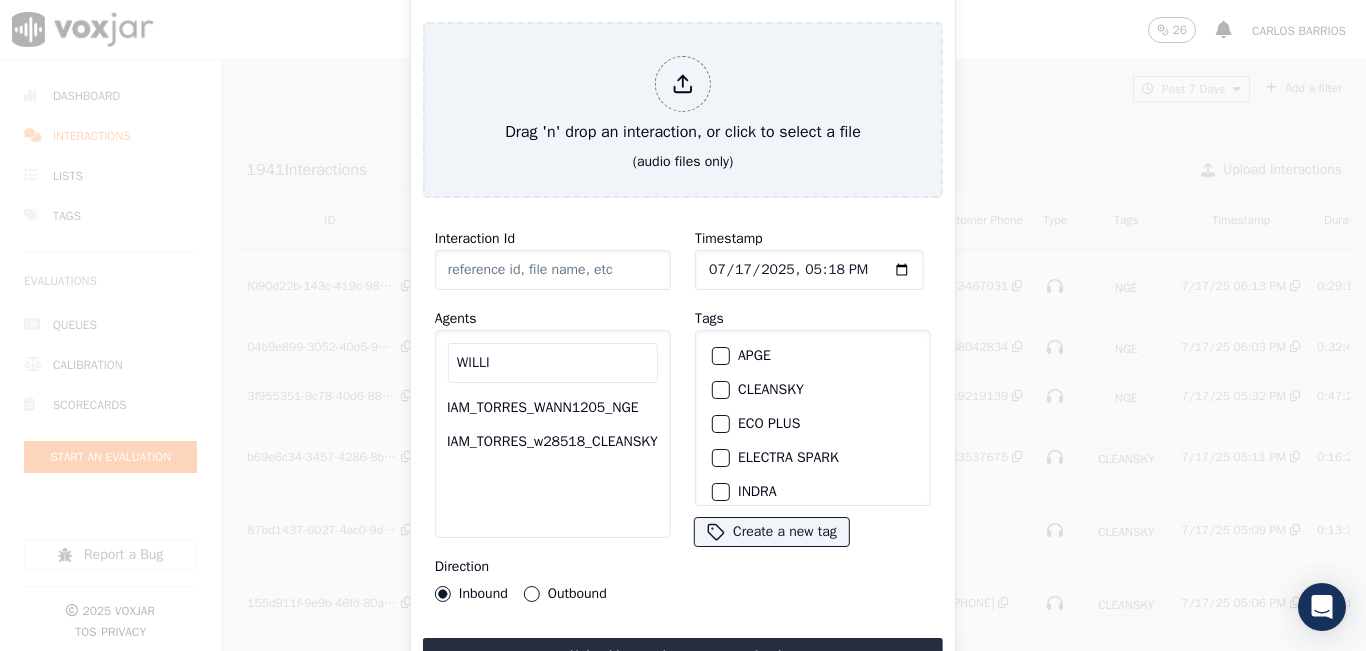 click on "WILLIAM_TORRES_w28518_CLEANSKY" 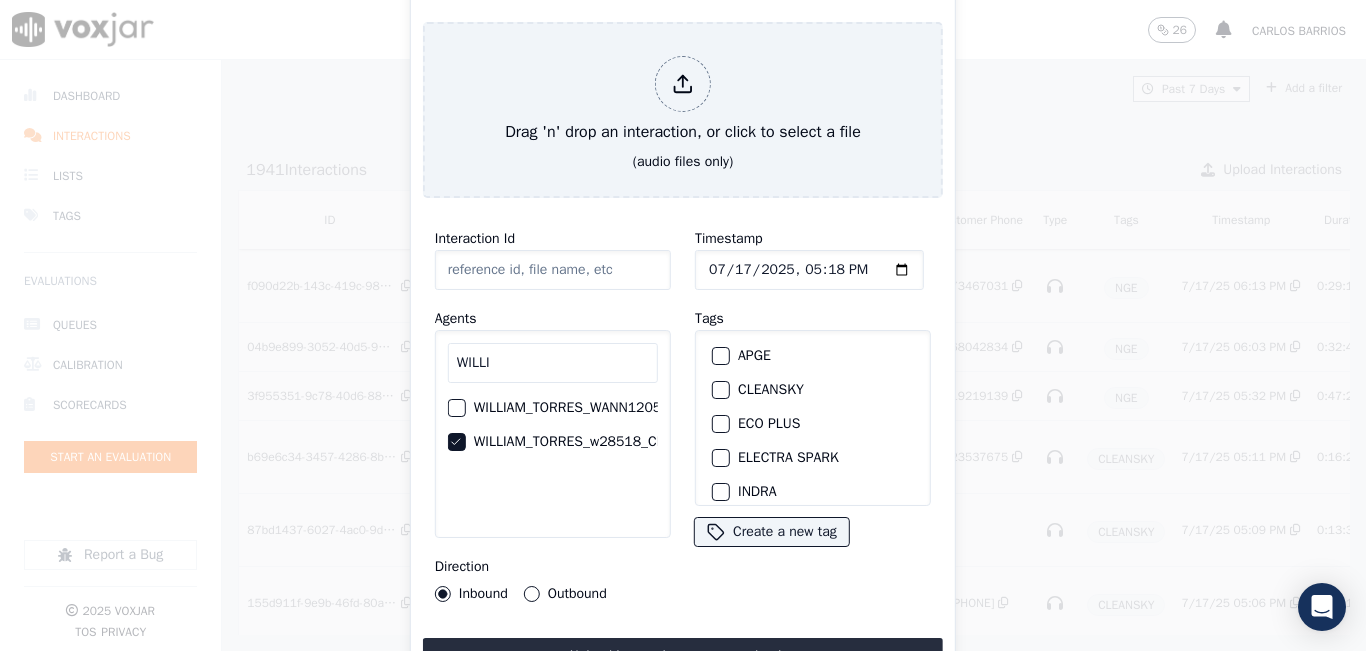 click on "Outbound" at bounding box center (532, 594) 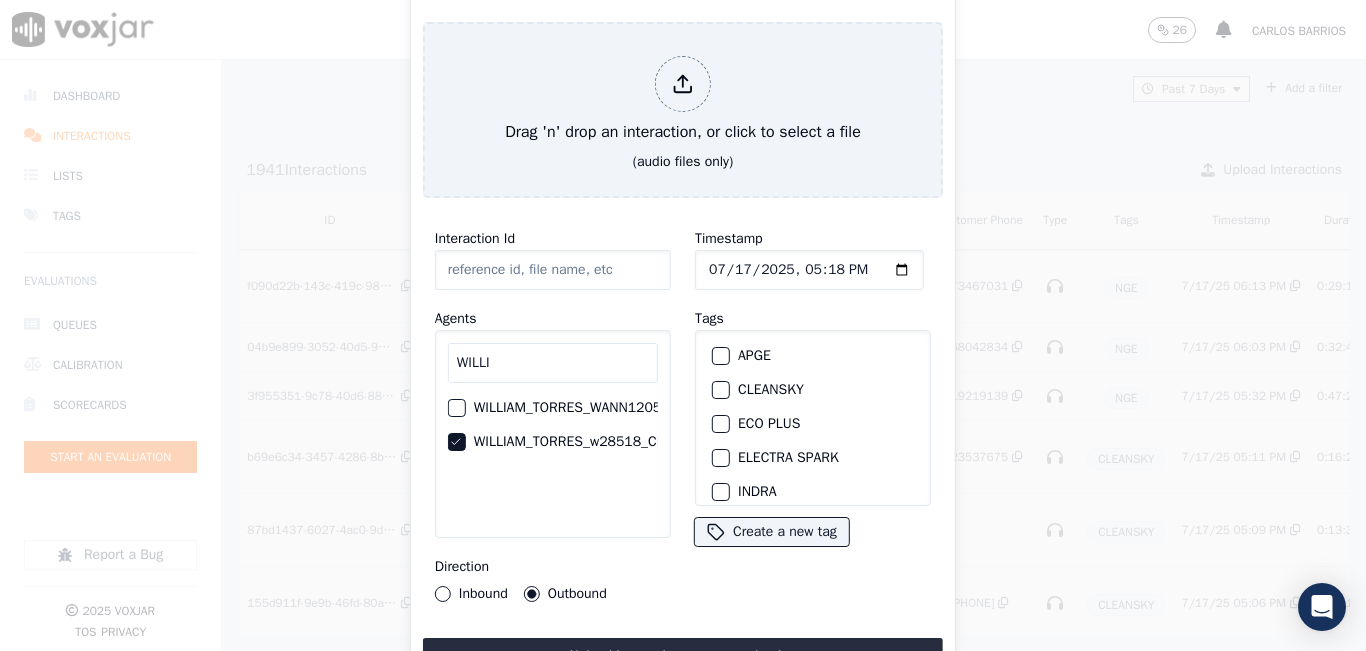 click at bounding box center [720, 390] 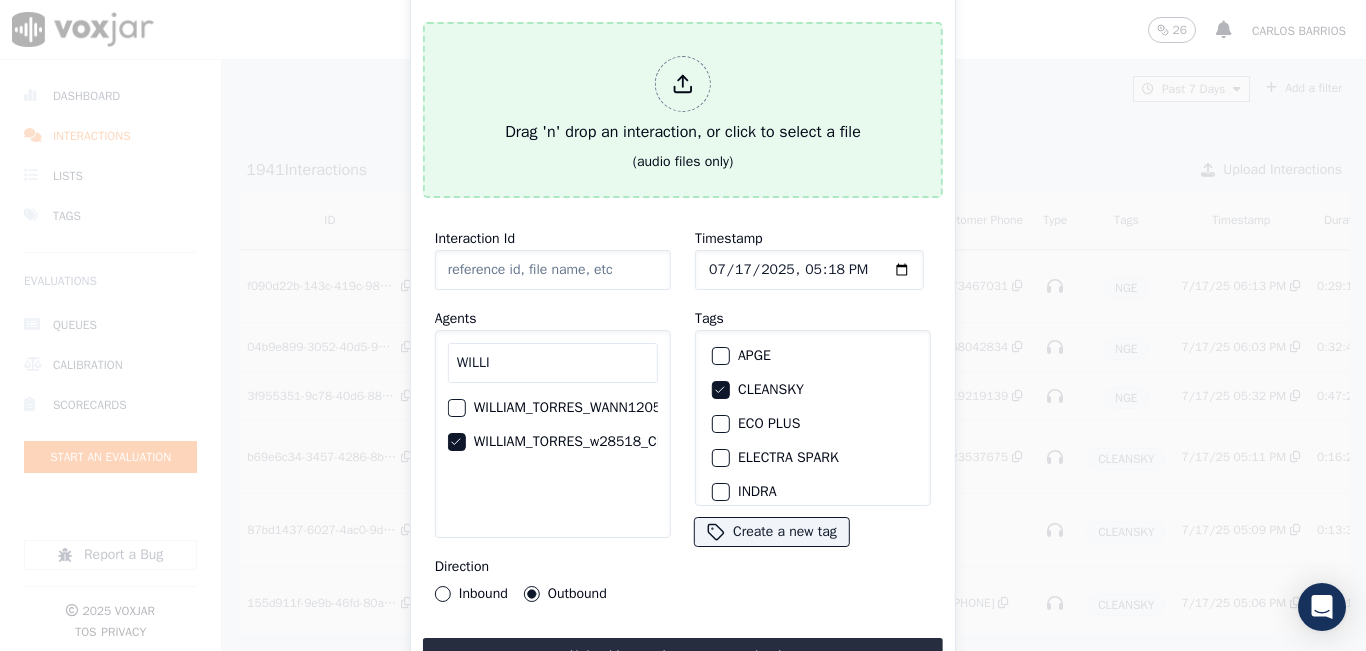 click on "Drag 'n' drop an interaction, or click to select a file" at bounding box center [683, 100] 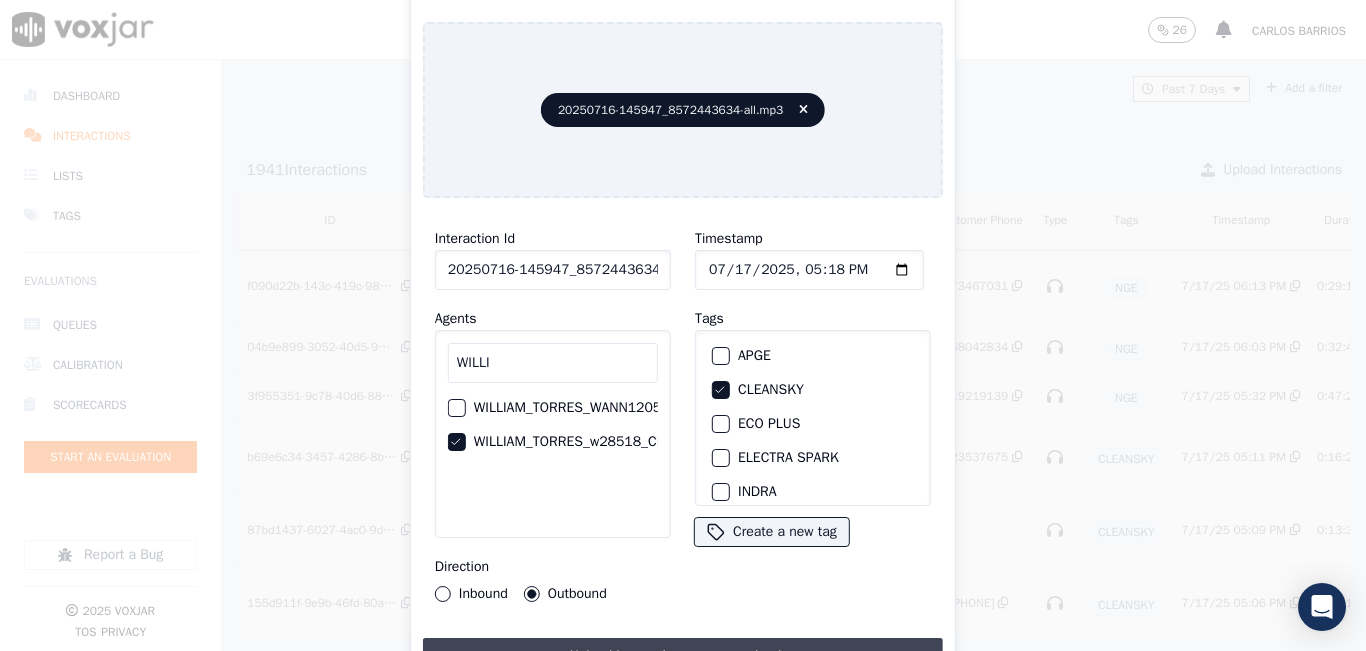 click on "Upload interaction to start evaluation" at bounding box center (683, 656) 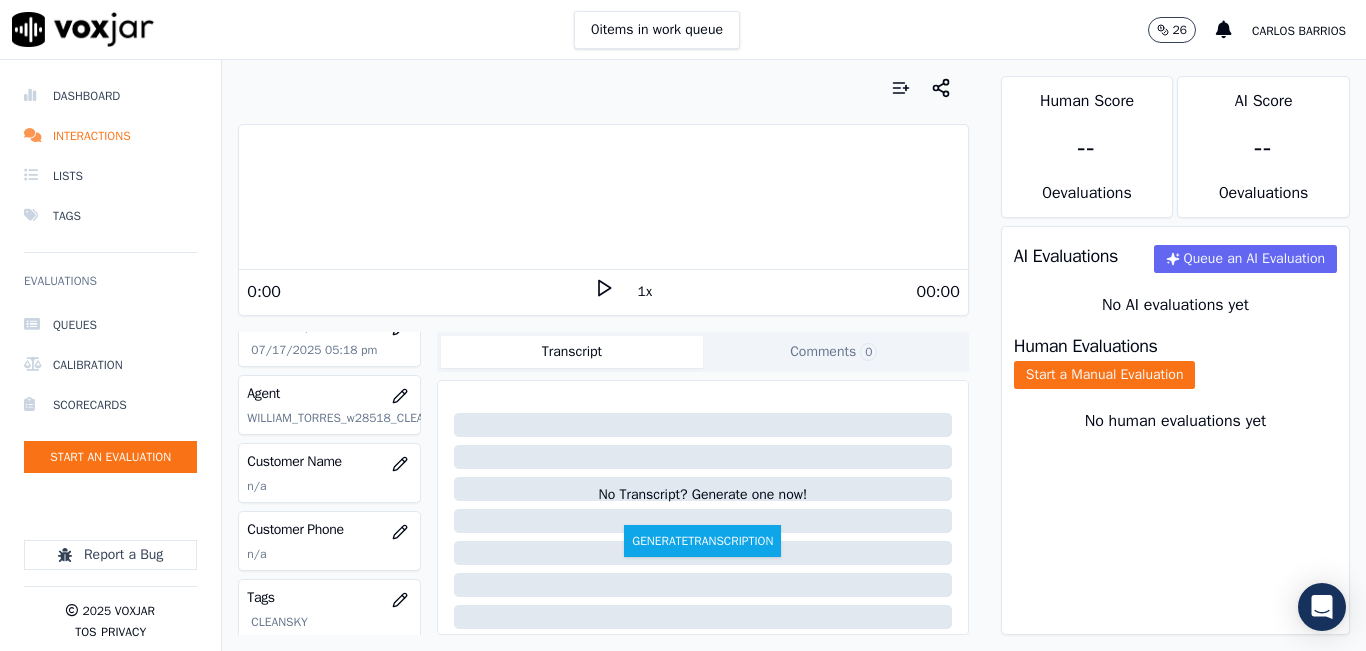 scroll, scrollTop: 200, scrollLeft: 0, axis: vertical 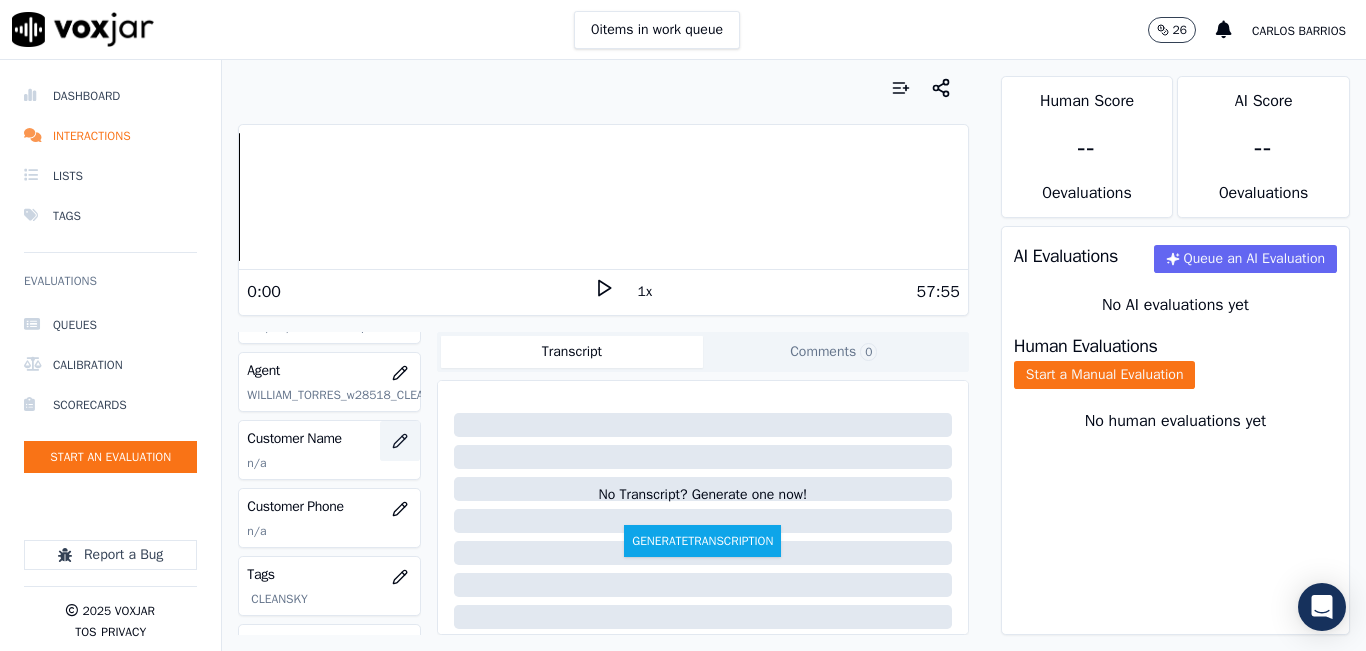 click 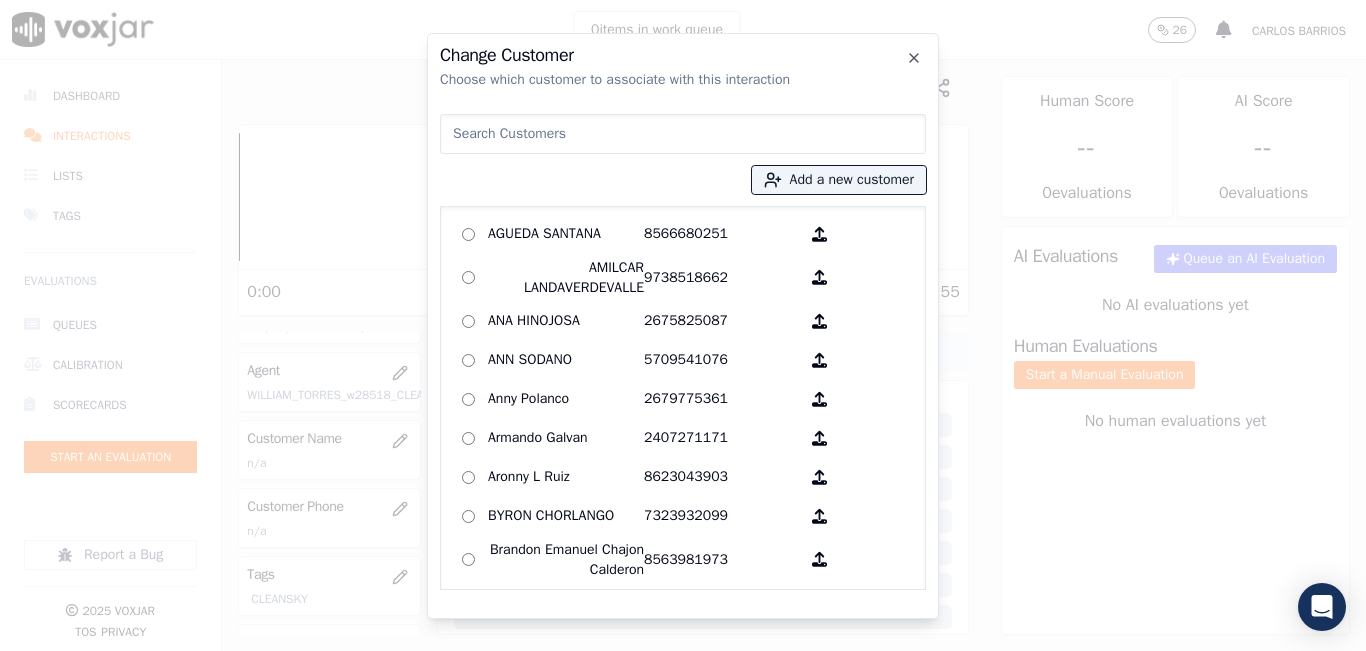 click at bounding box center (683, 134) 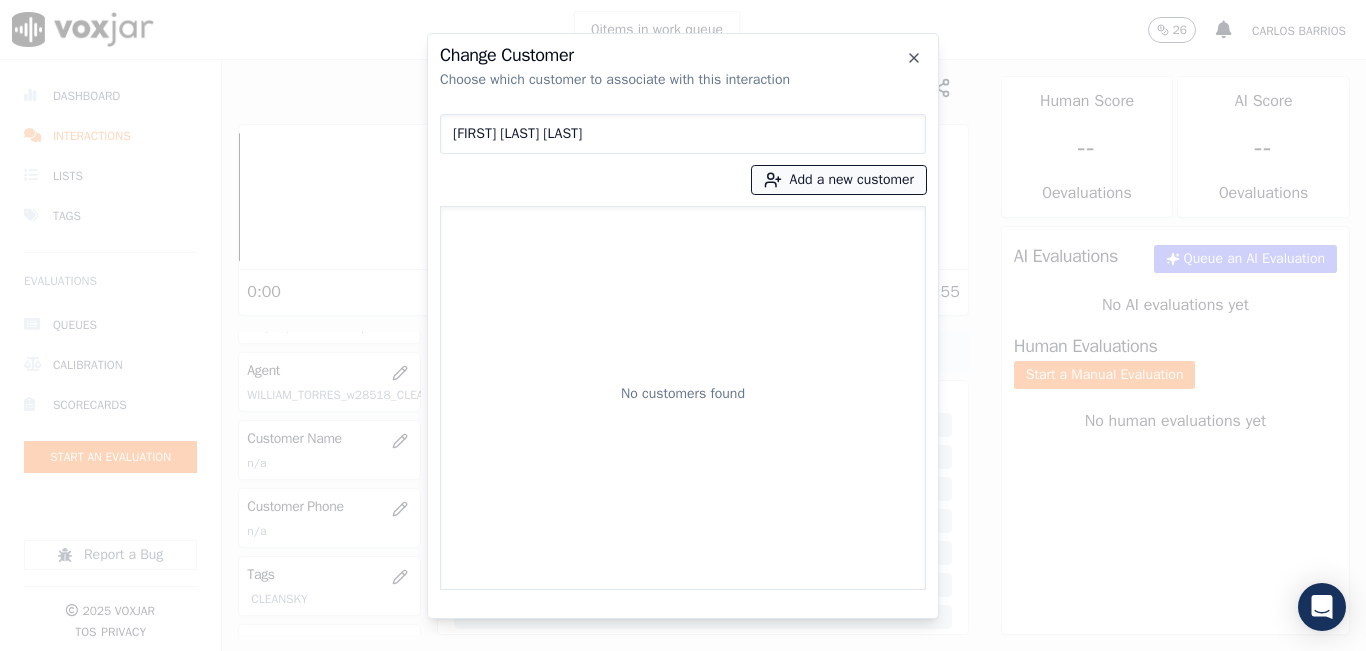 type on "[FIRST] [LAST]" 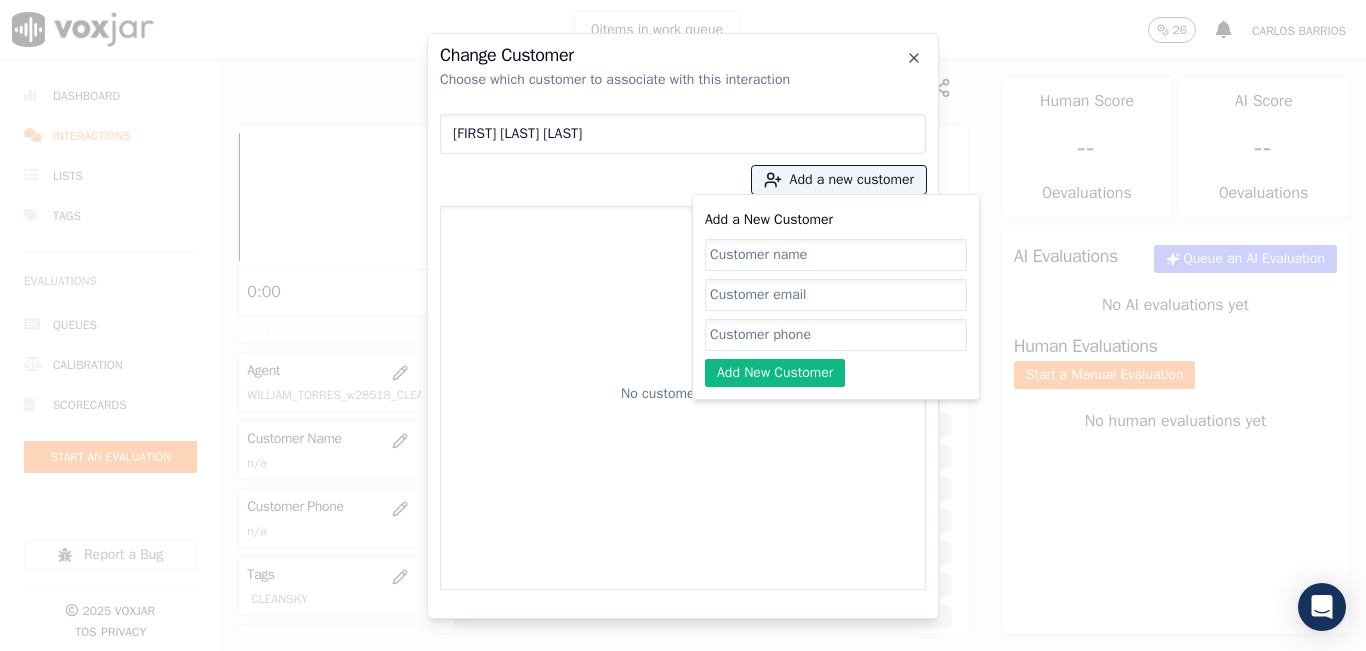 paste on "8572443634" 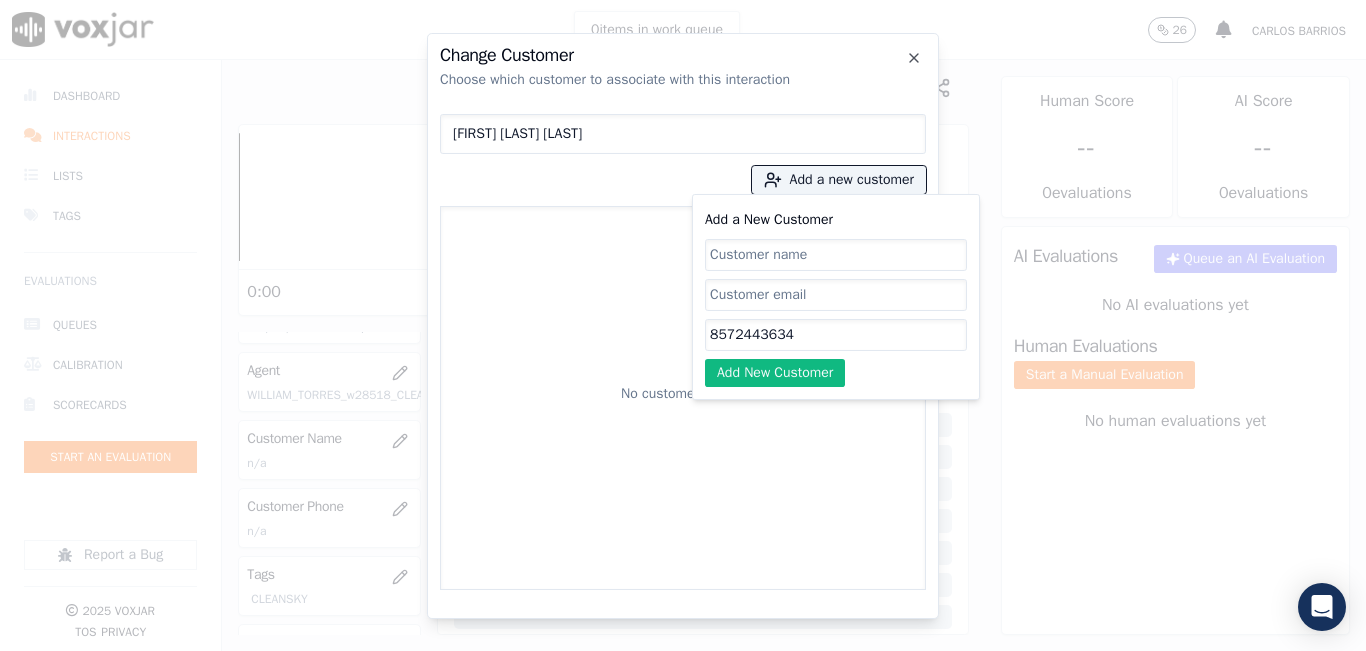 type on "8572443634" 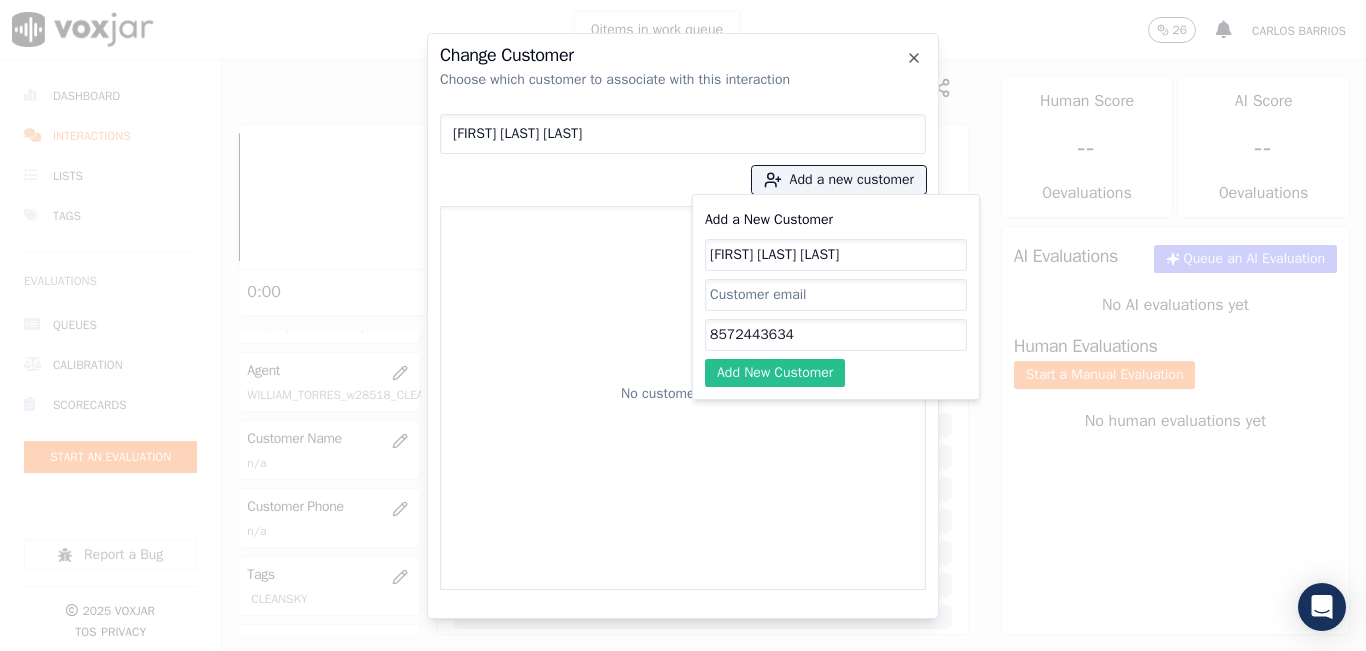 type on "[FIRST] [LAST]" 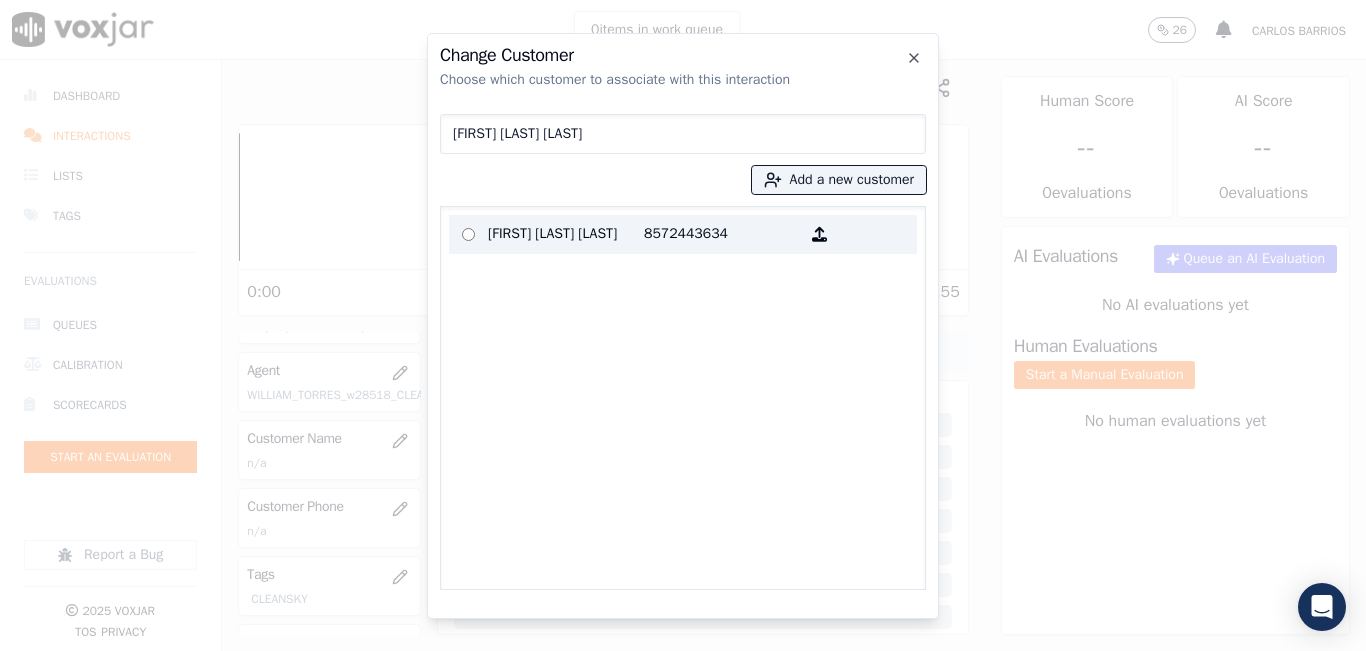 click on "8572443634" at bounding box center [722, 234] 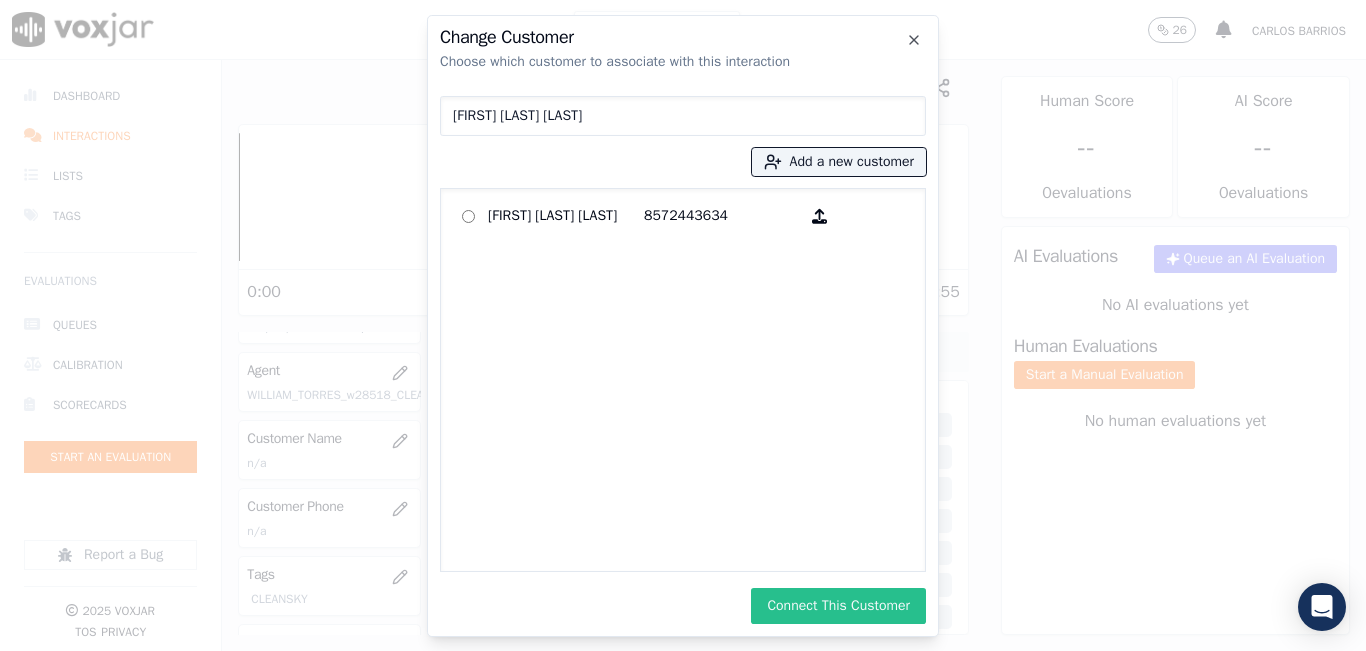 click on "Connect This Customer" at bounding box center [838, 606] 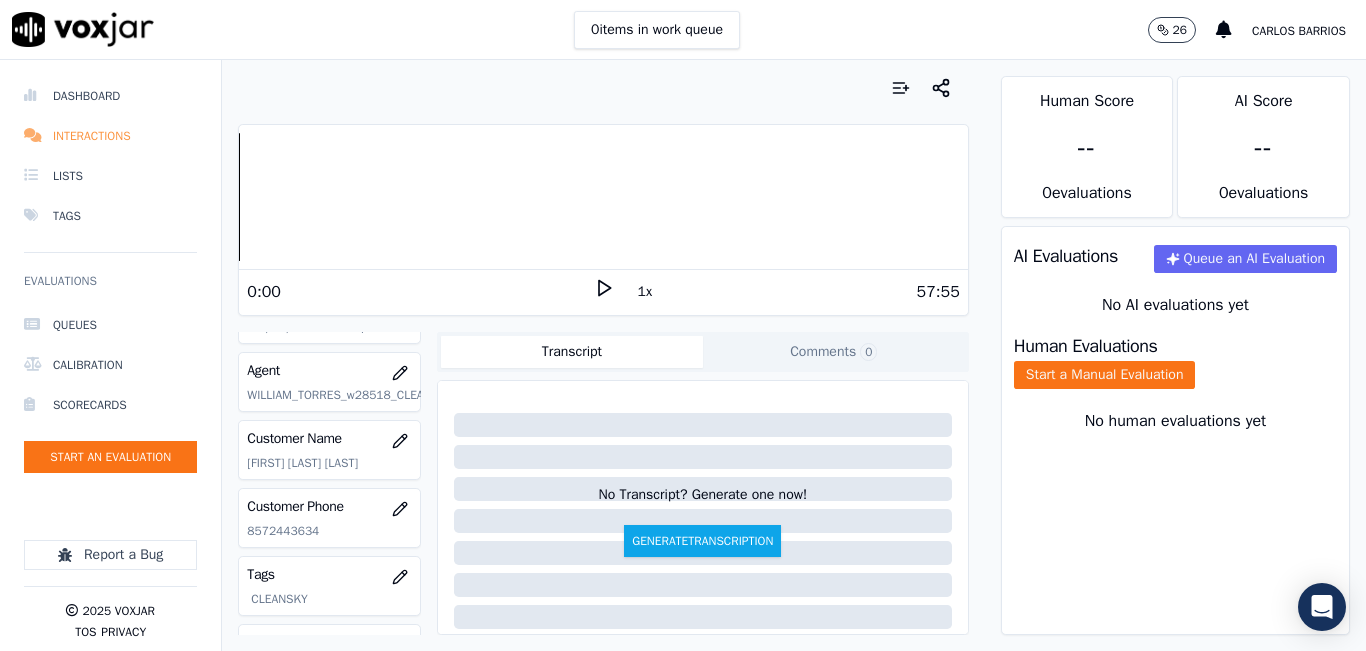 click on "Interactions" at bounding box center [110, 136] 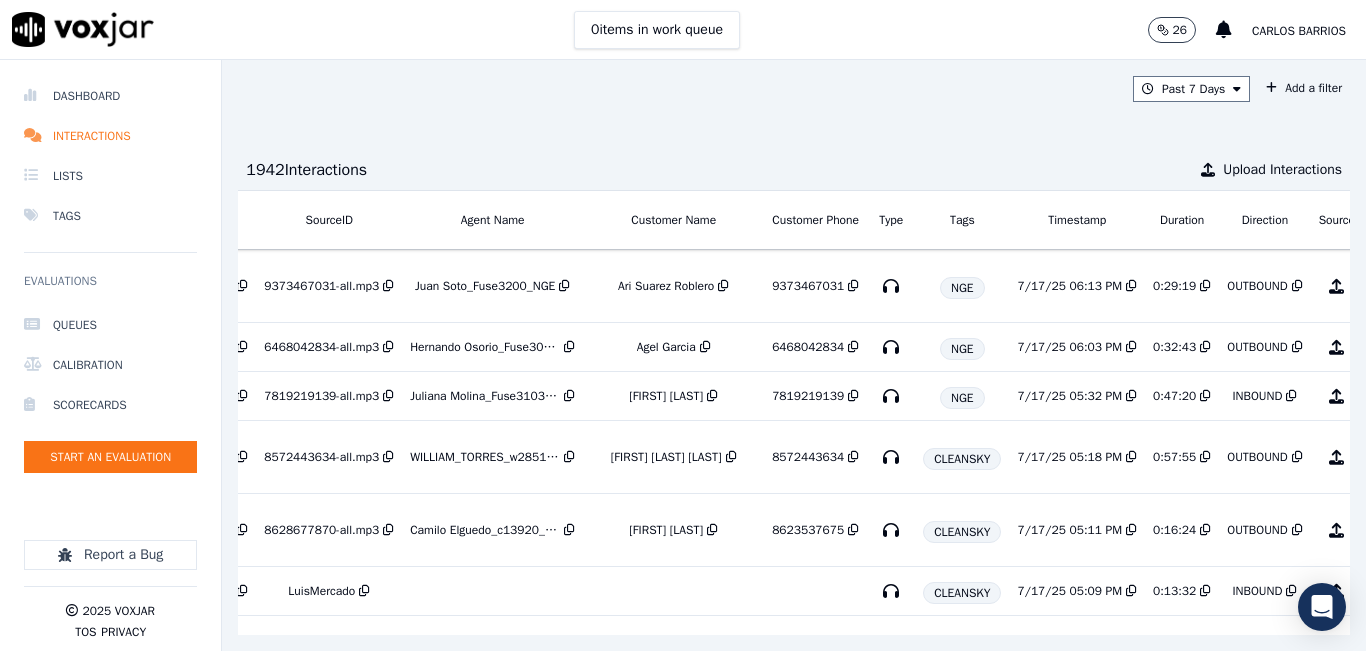scroll, scrollTop: 0, scrollLeft: 235, axis: horizontal 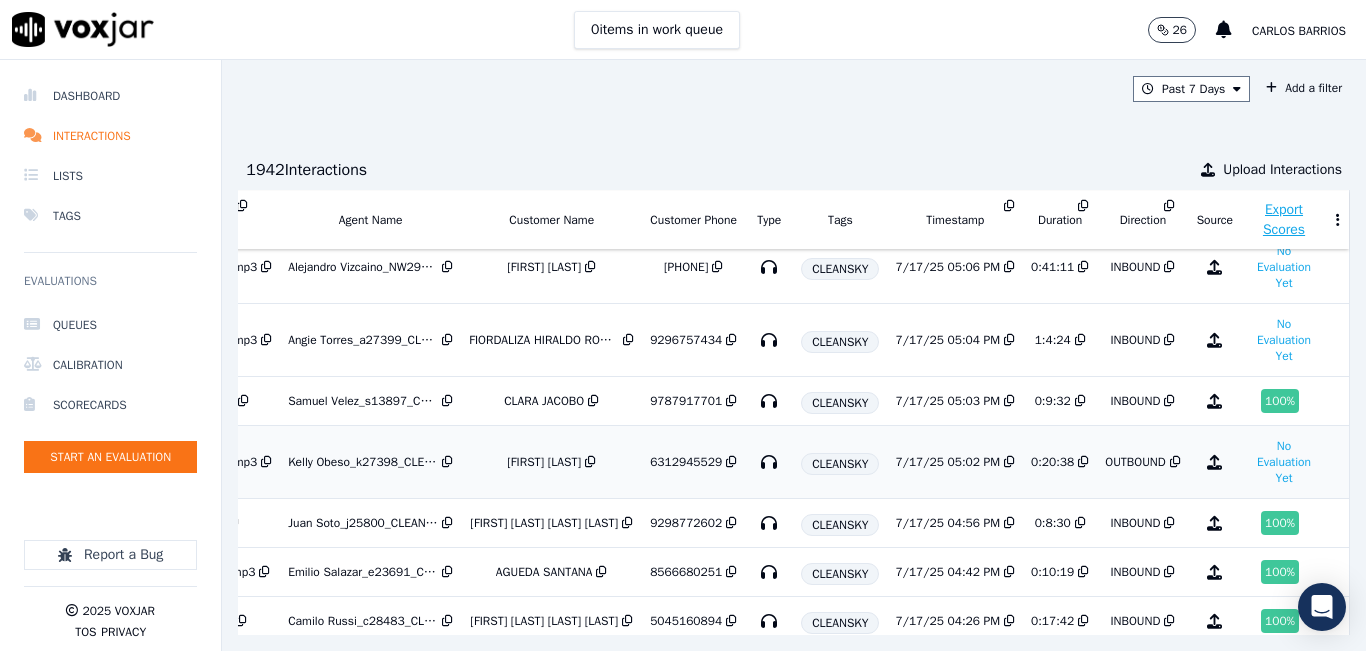 click on "6312945529" at bounding box center [686, 462] 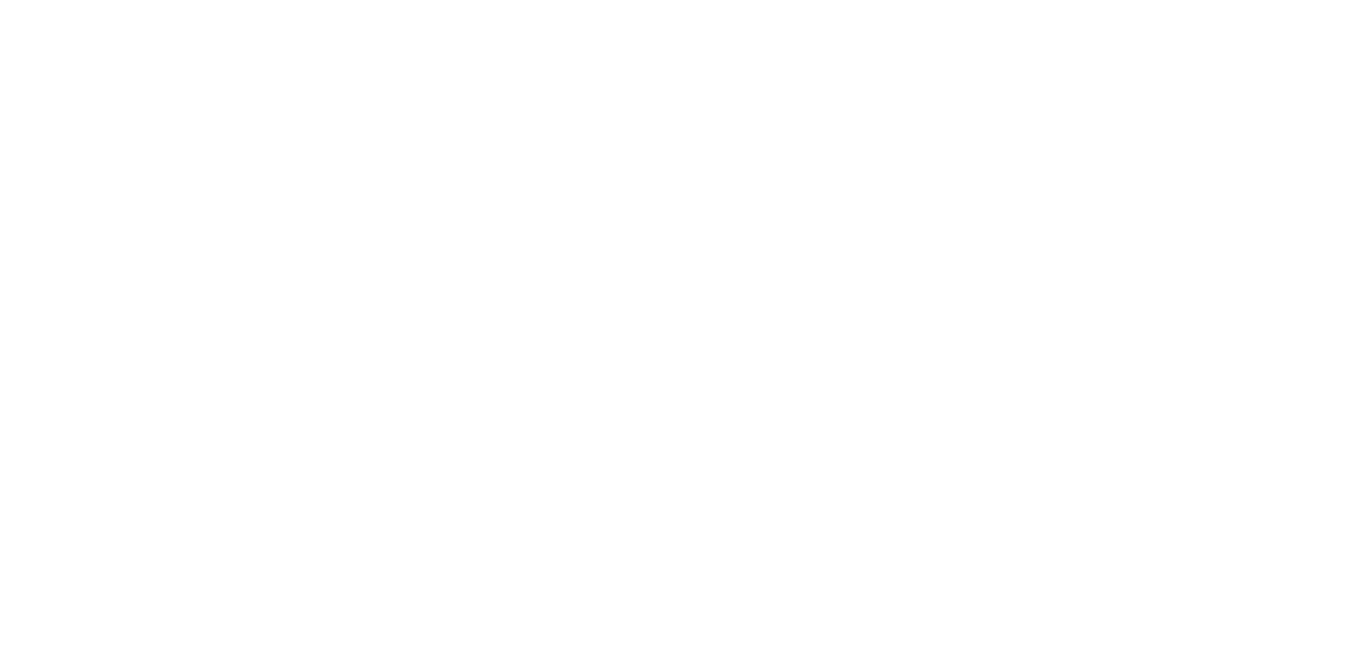 scroll, scrollTop: 0, scrollLeft: 0, axis: both 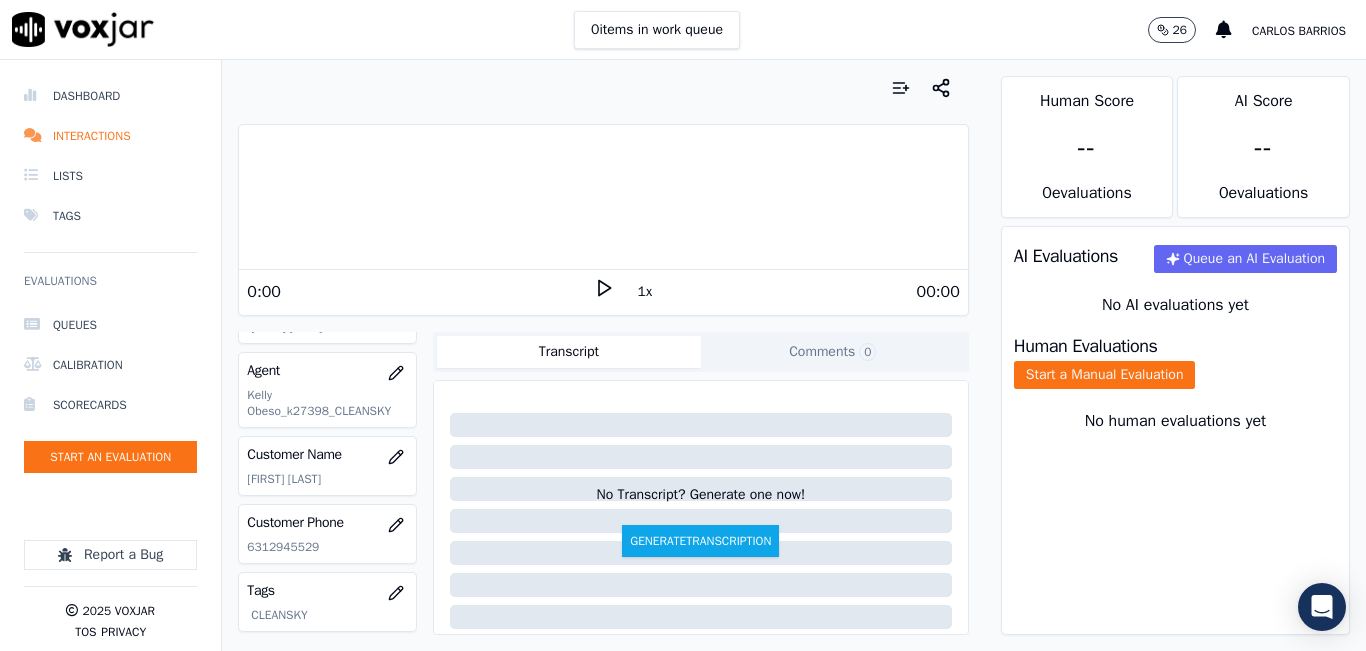 click on "1x" at bounding box center (645, 292) 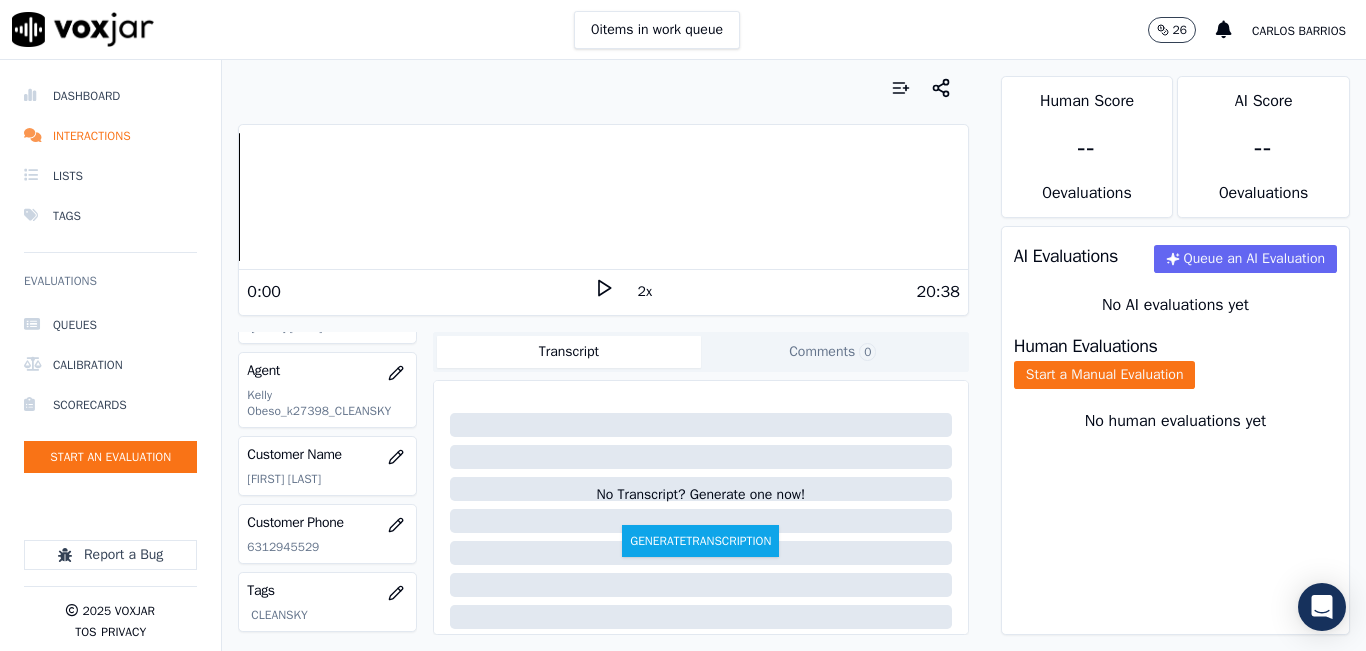 click 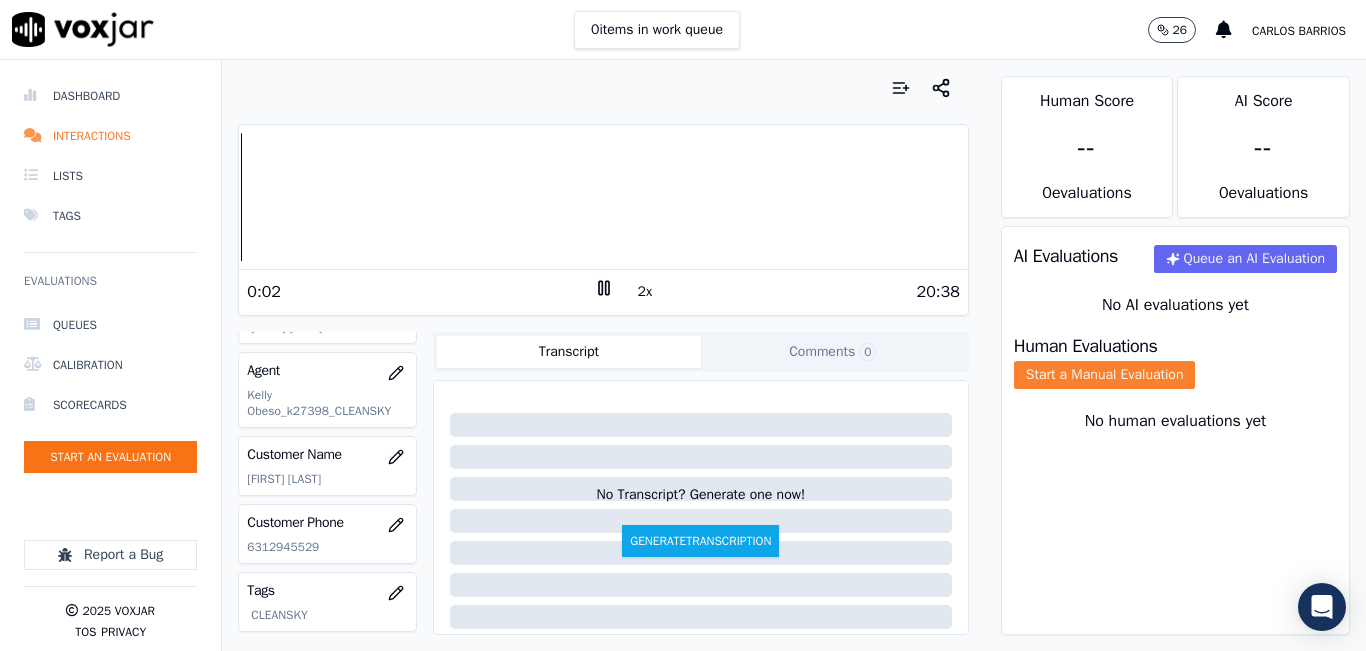 click on "Start a Manual Evaluation" 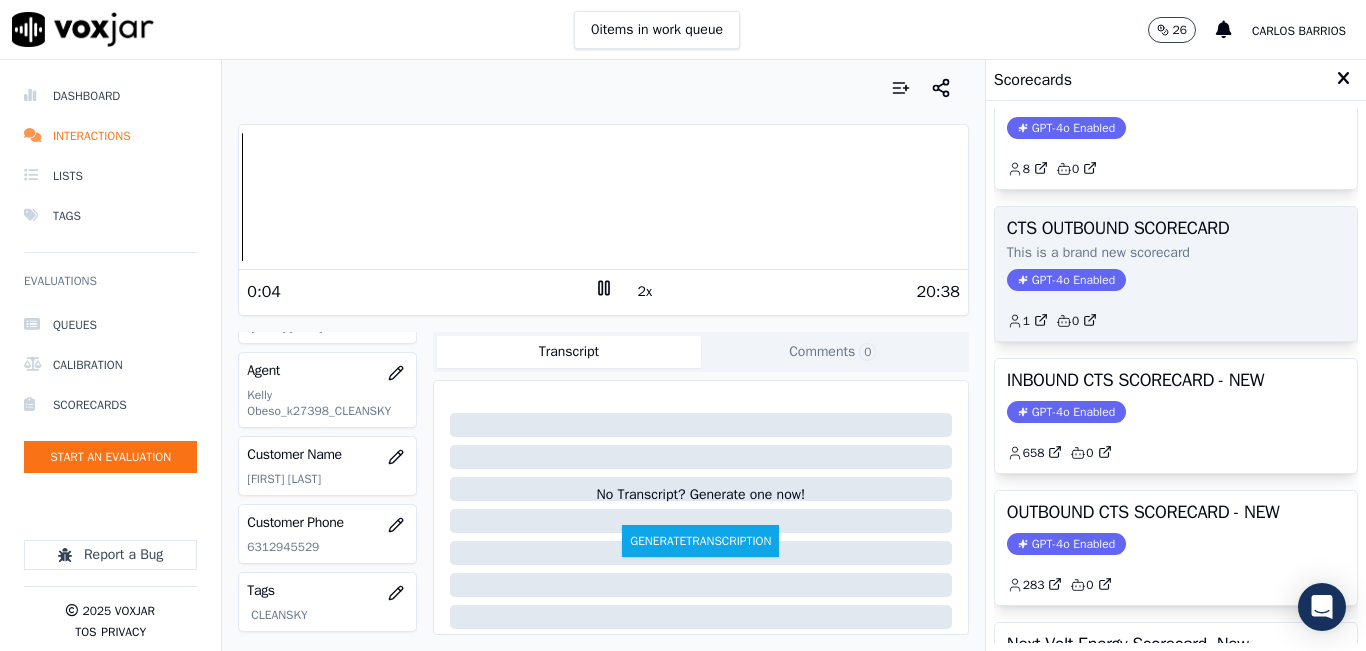 scroll, scrollTop: 100, scrollLeft: 0, axis: vertical 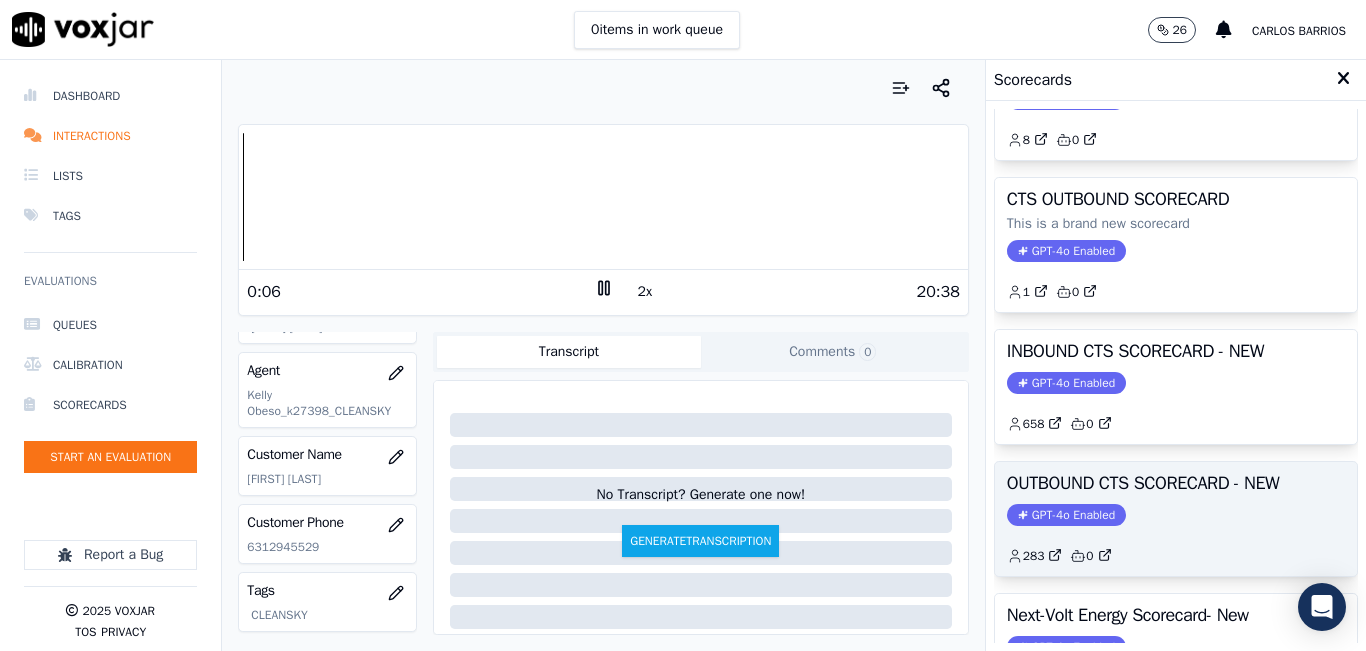 click on "OUTBOUND CTS SCORECARD - NEW        GPT-4o Enabled       283         0" at bounding box center (1176, 519) 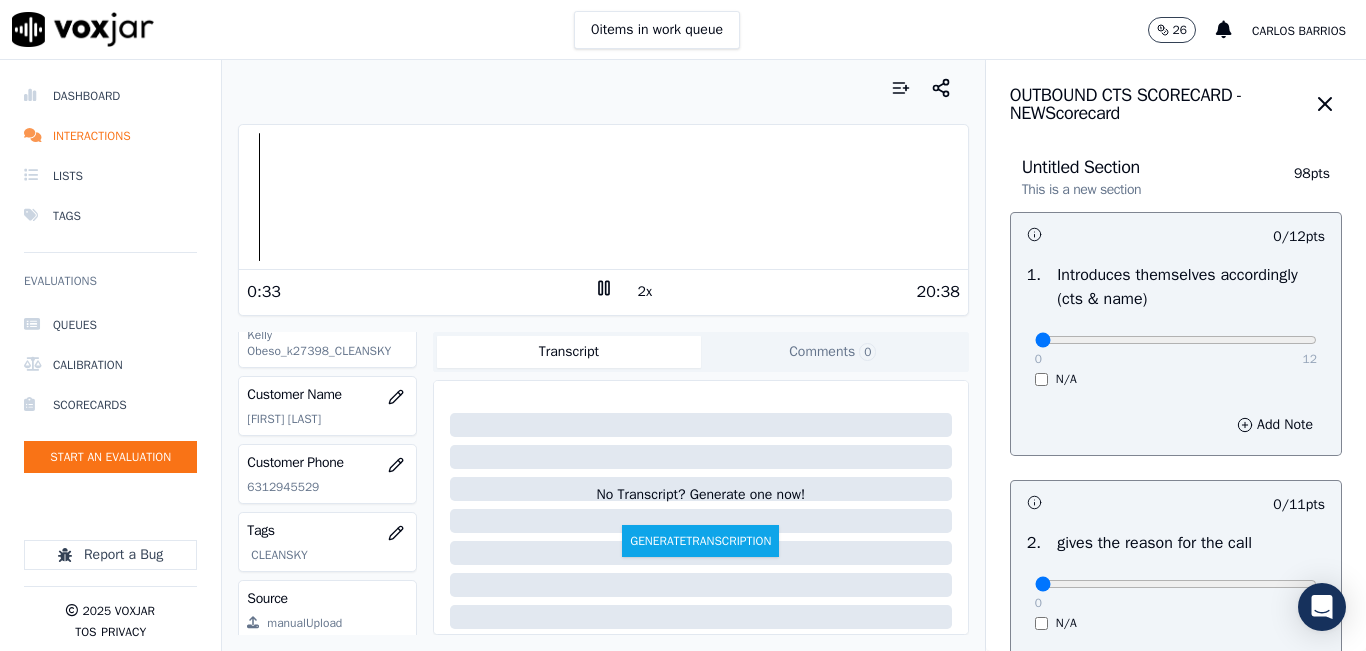 scroll, scrollTop: 378, scrollLeft: 0, axis: vertical 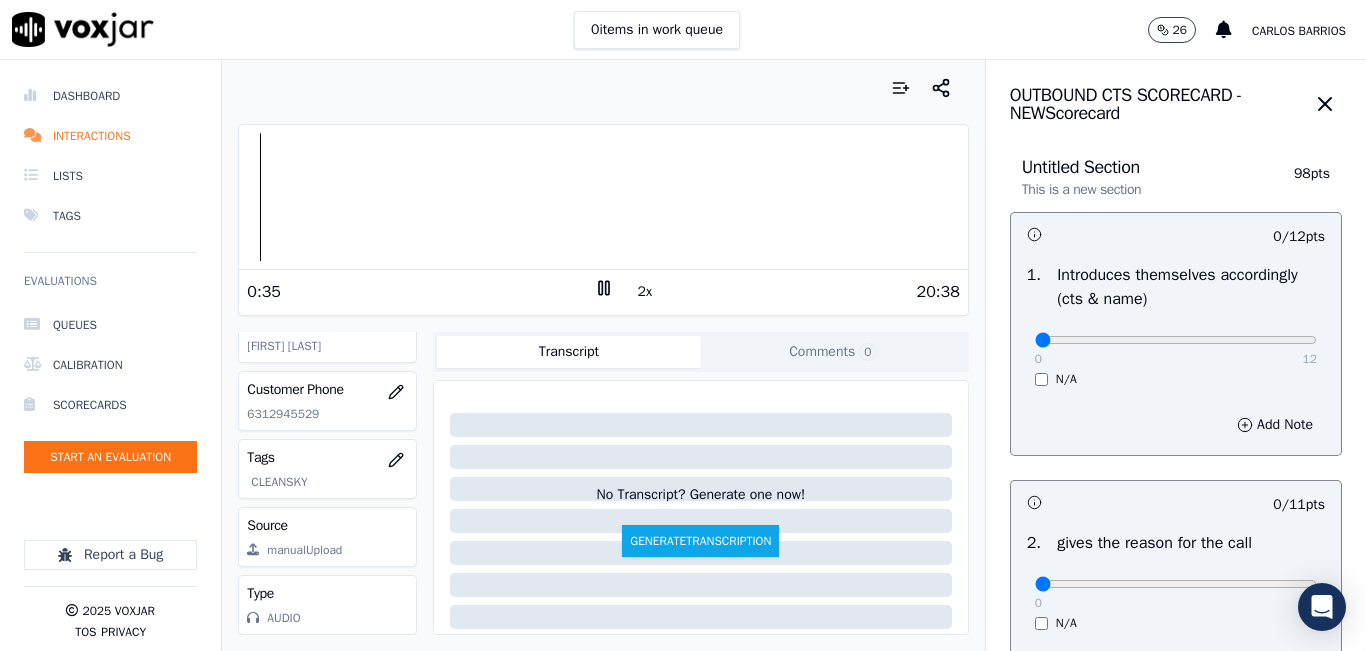 click on "6312945529" 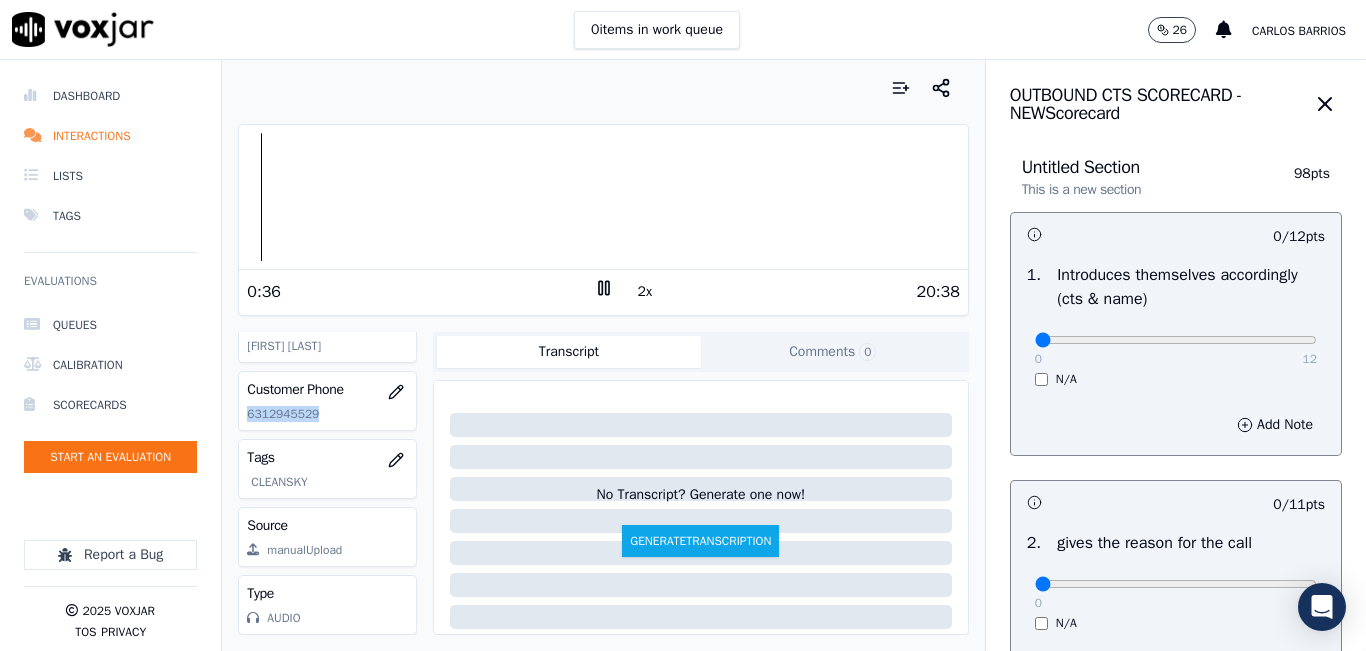 click on "6312945529" 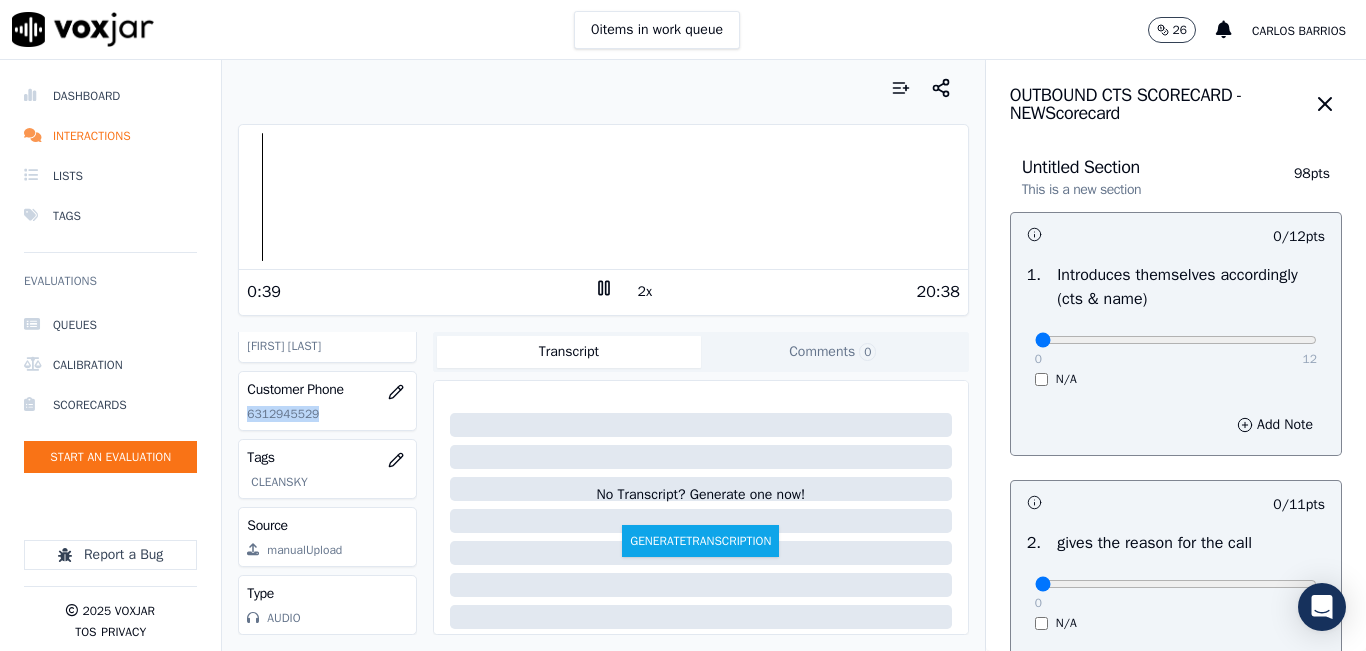 copy on "6312945529" 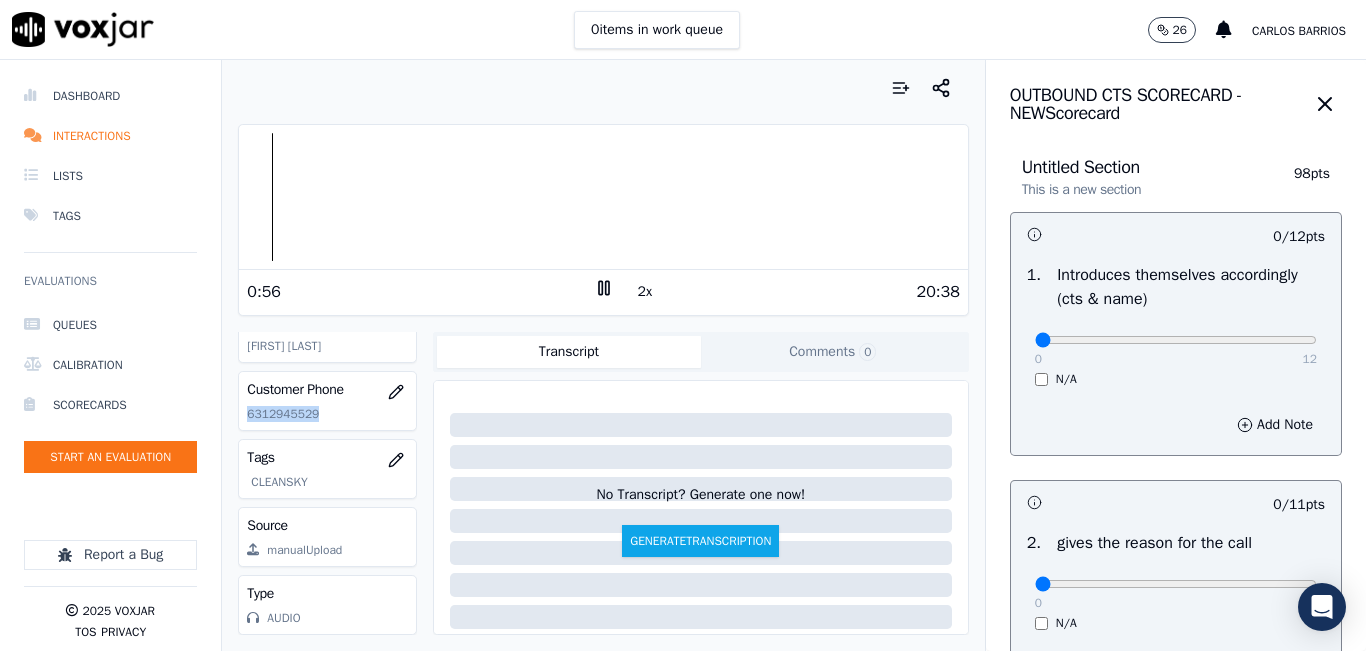 click 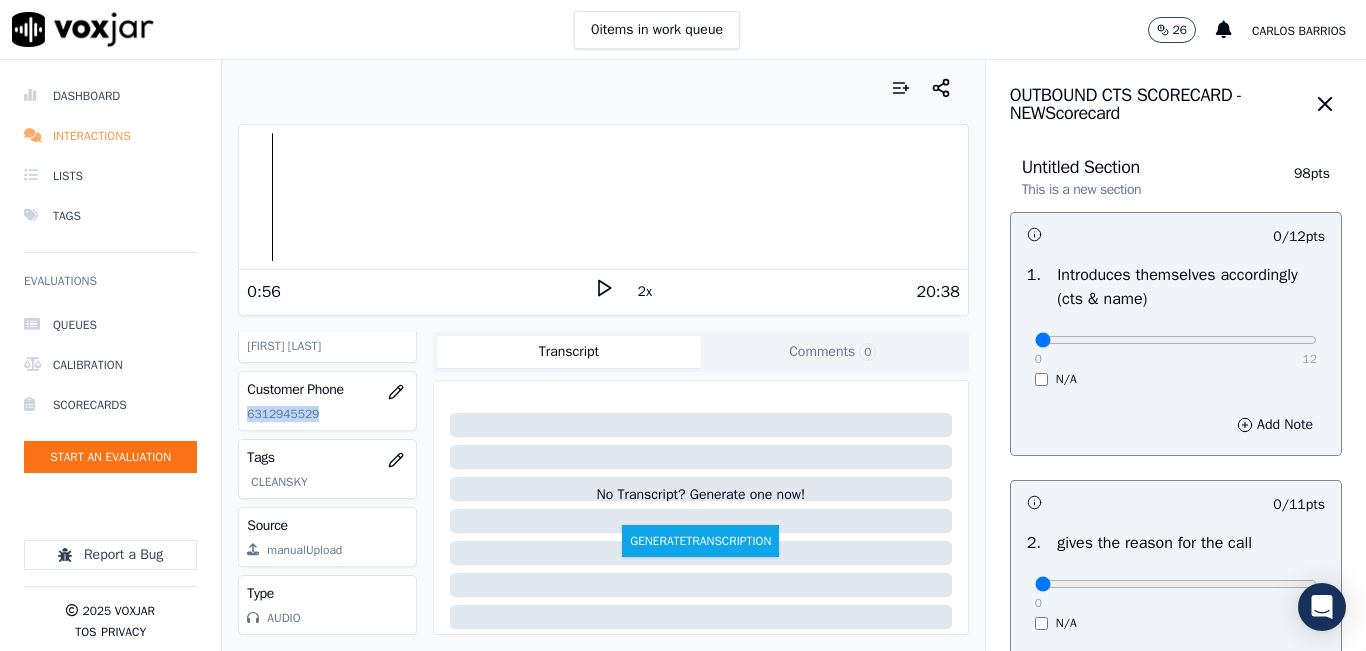 click on "Interactions" at bounding box center [110, 136] 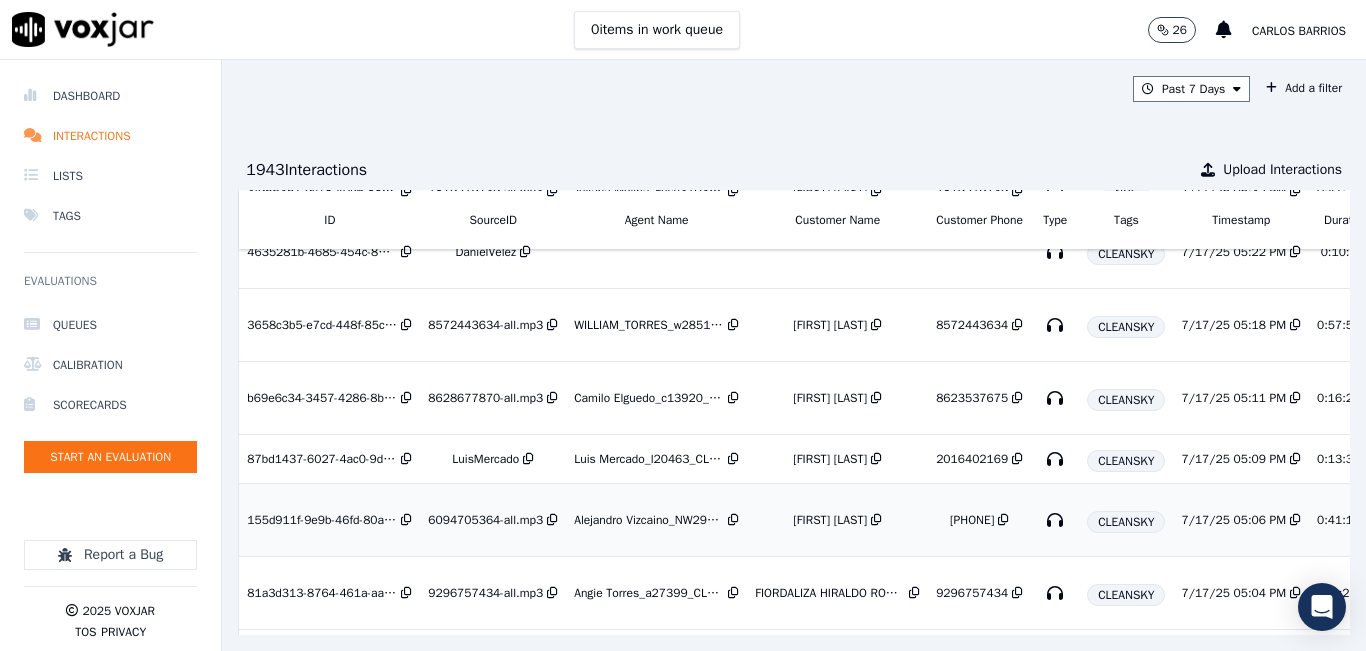 scroll, scrollTop: 200, scrollLeft: 0, axis: vertical 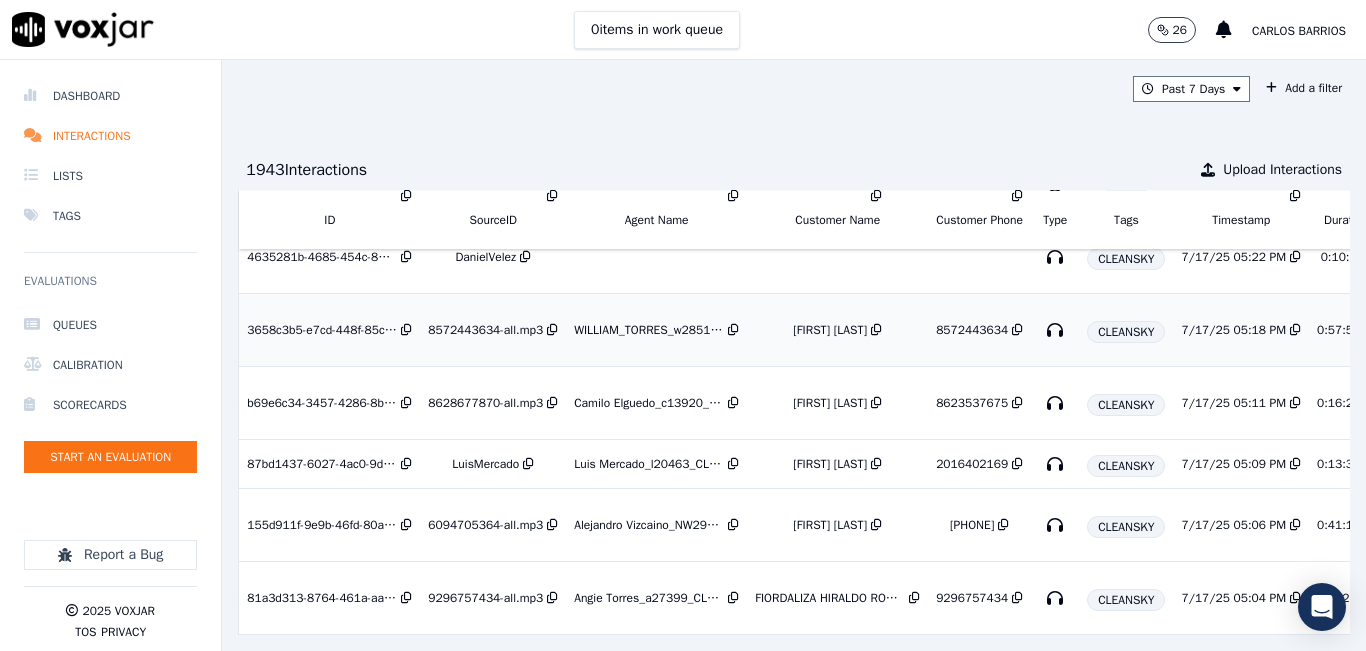 click on "WILLIAM_TORRES_w28518_CLEANSKY" at bounding box center (649, 330) 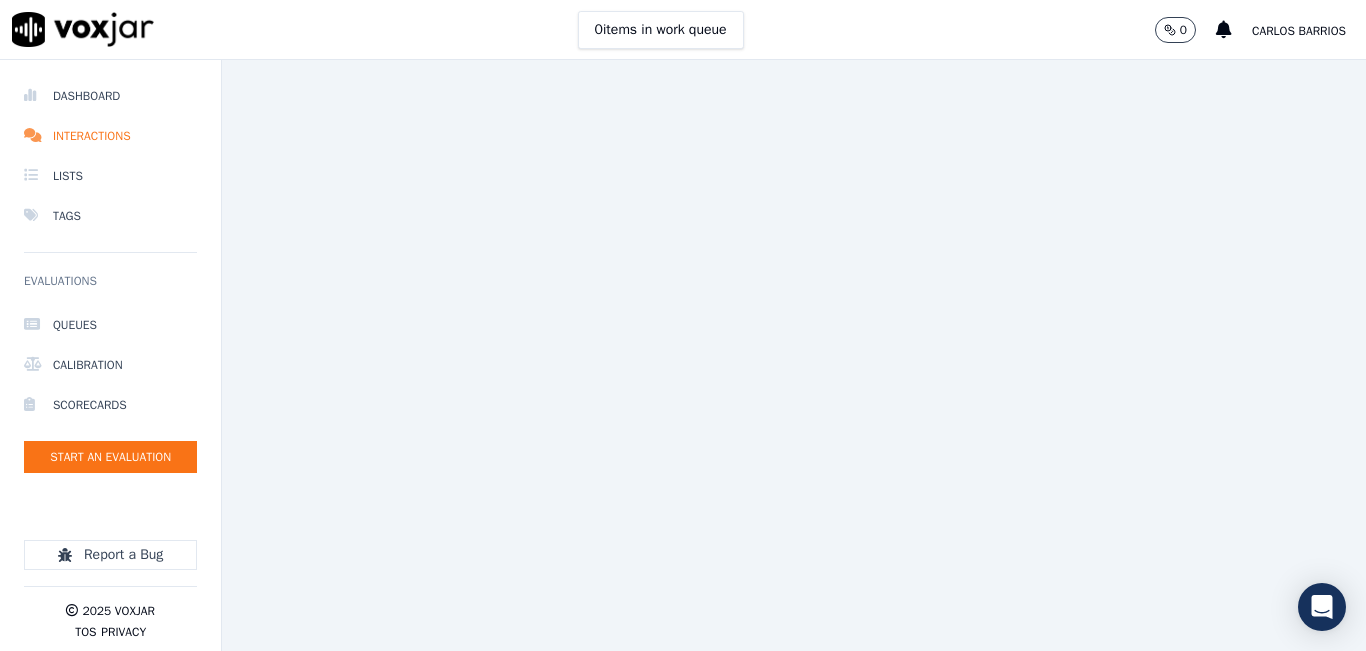 scroll, scrollTop: 0, scrollLeft: 0, axis: both 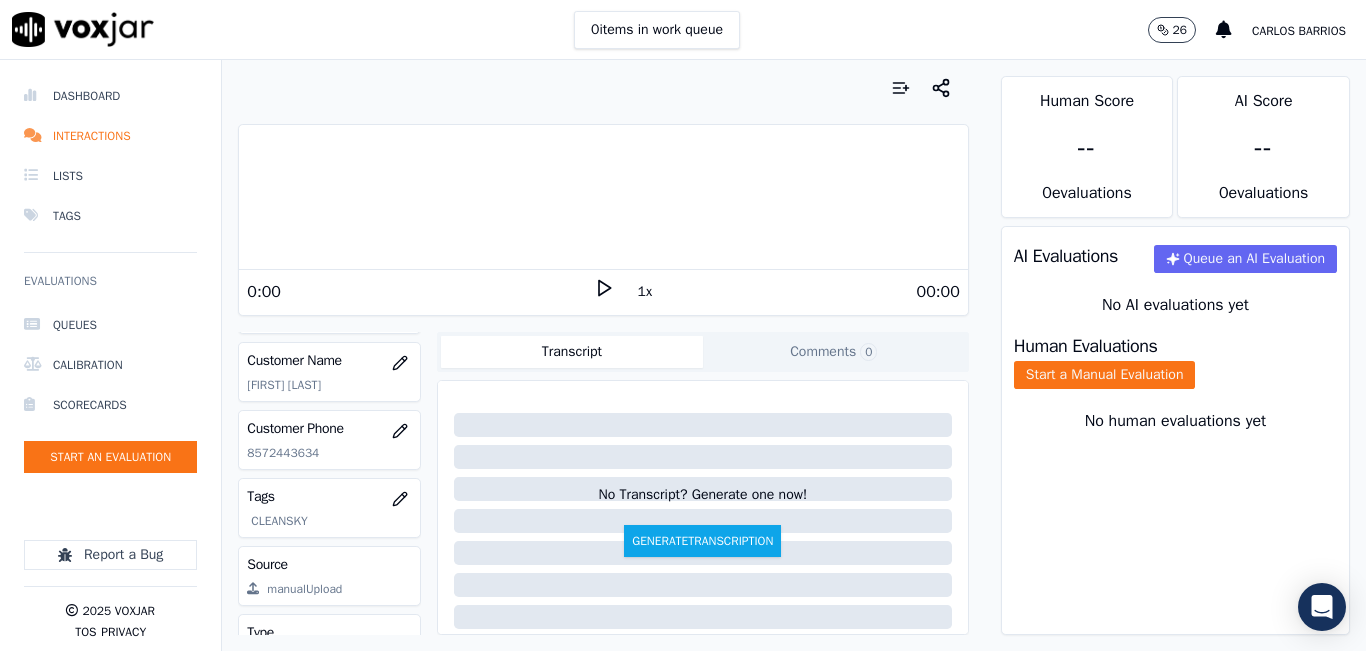 click on "8572443634" 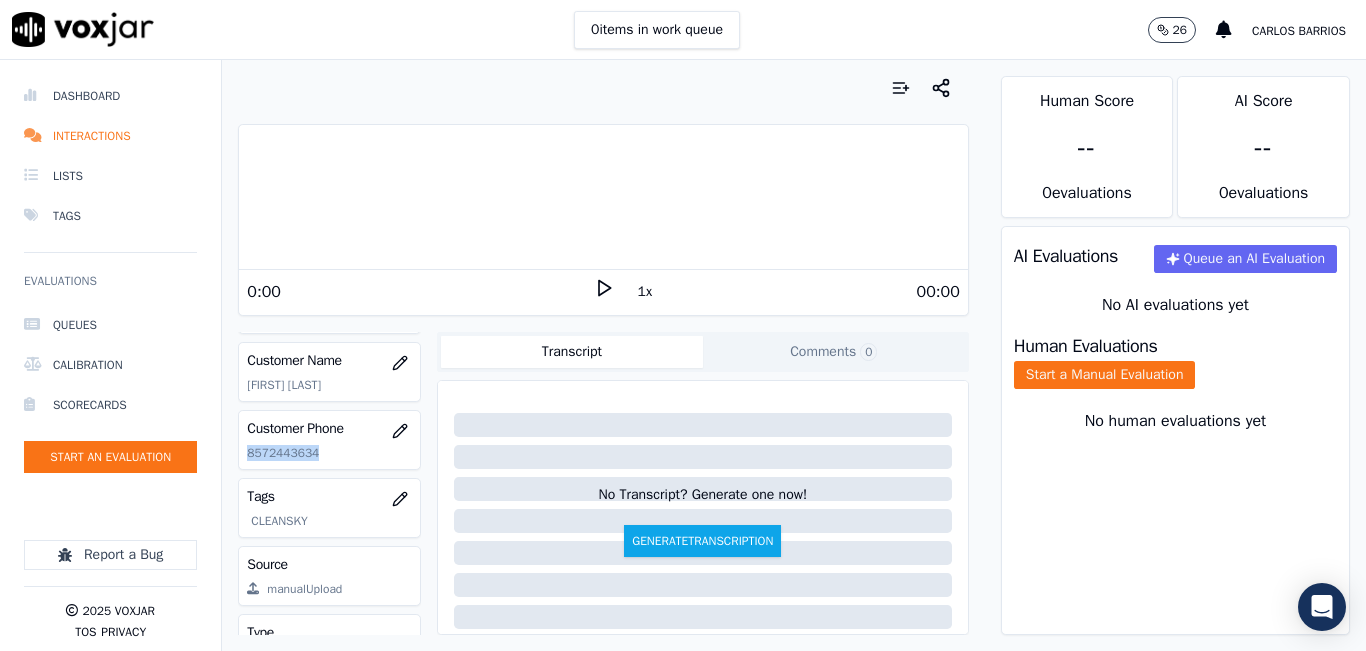 click on "8572443634" 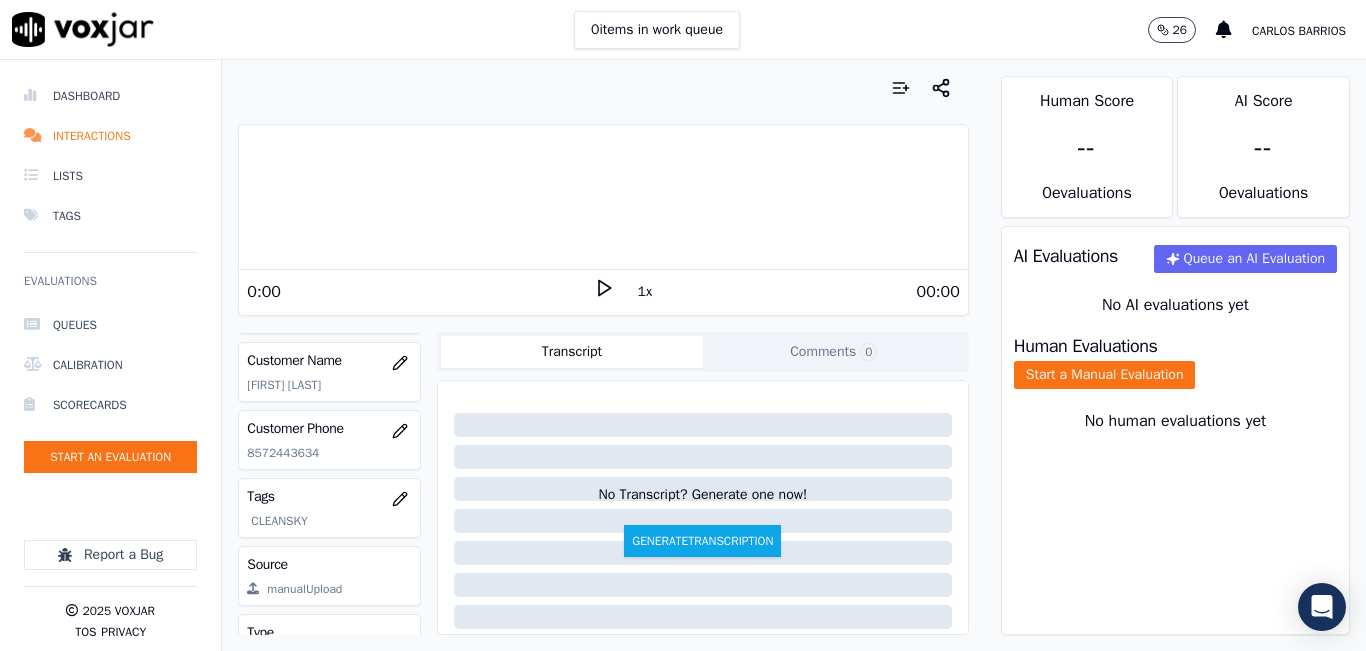 click on "00:00" at bounding box center (787, 292) 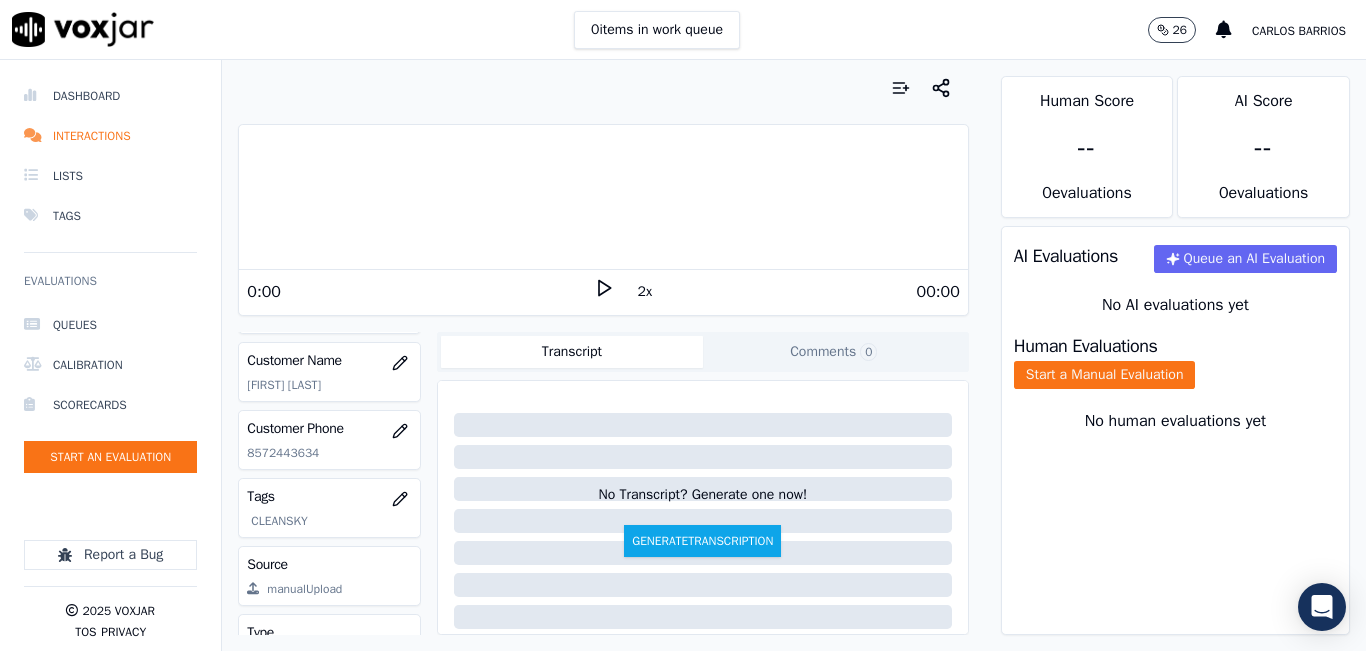 click 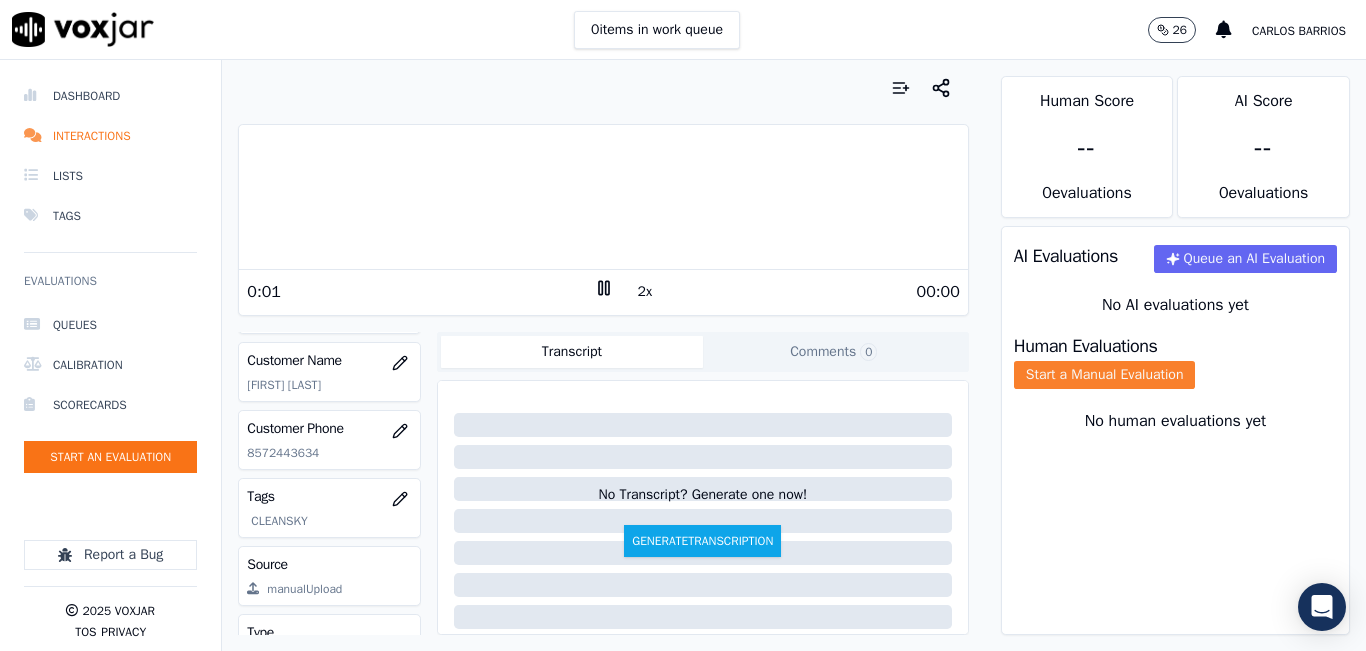 click on "Start a Manual Evaluation" 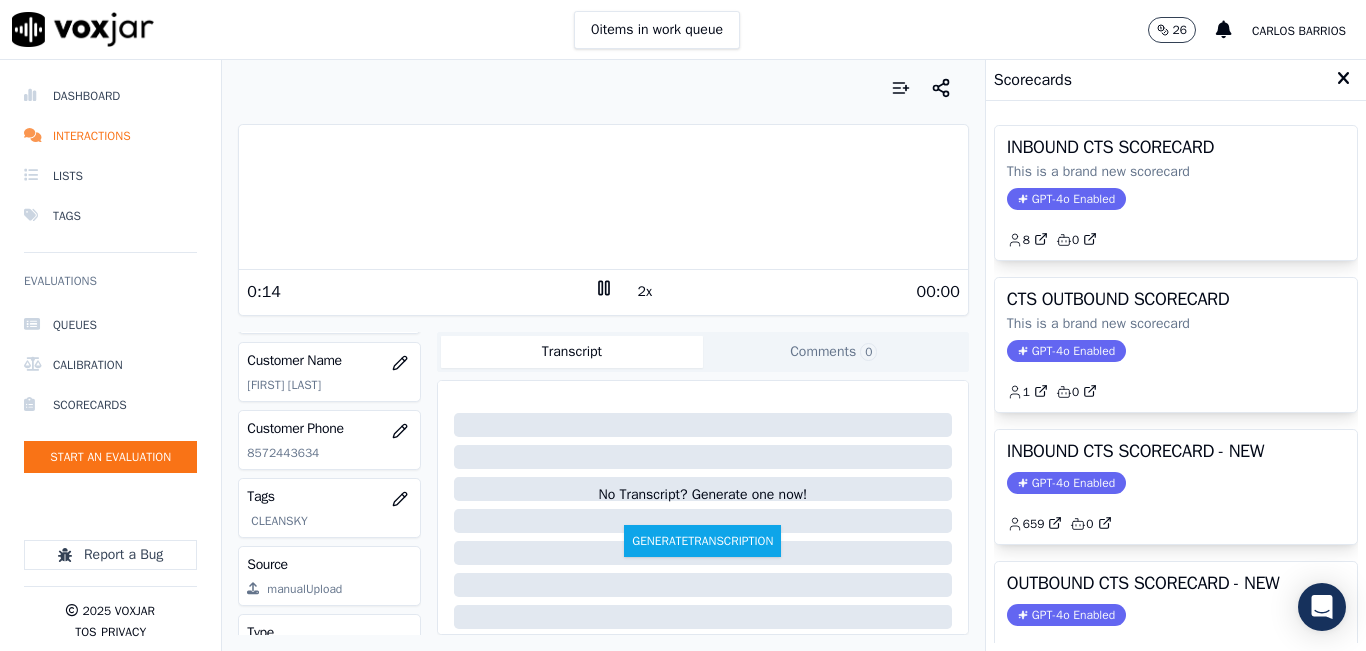 click on "1         0" 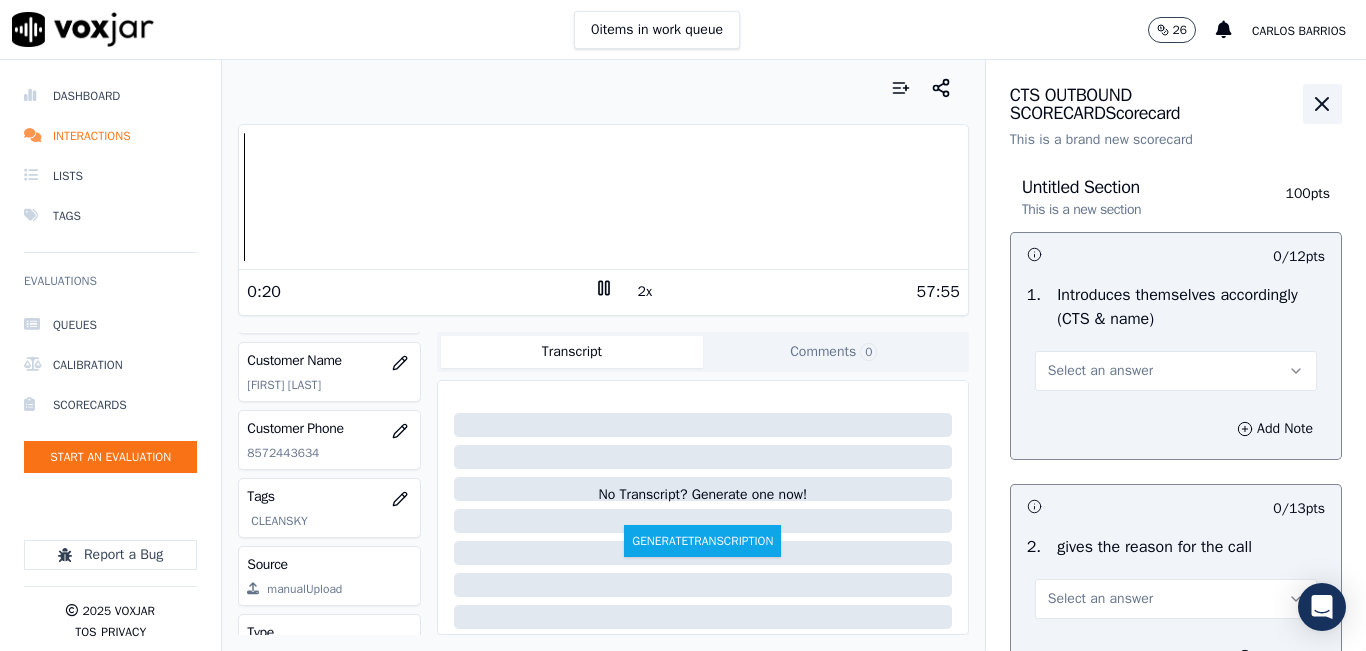 click 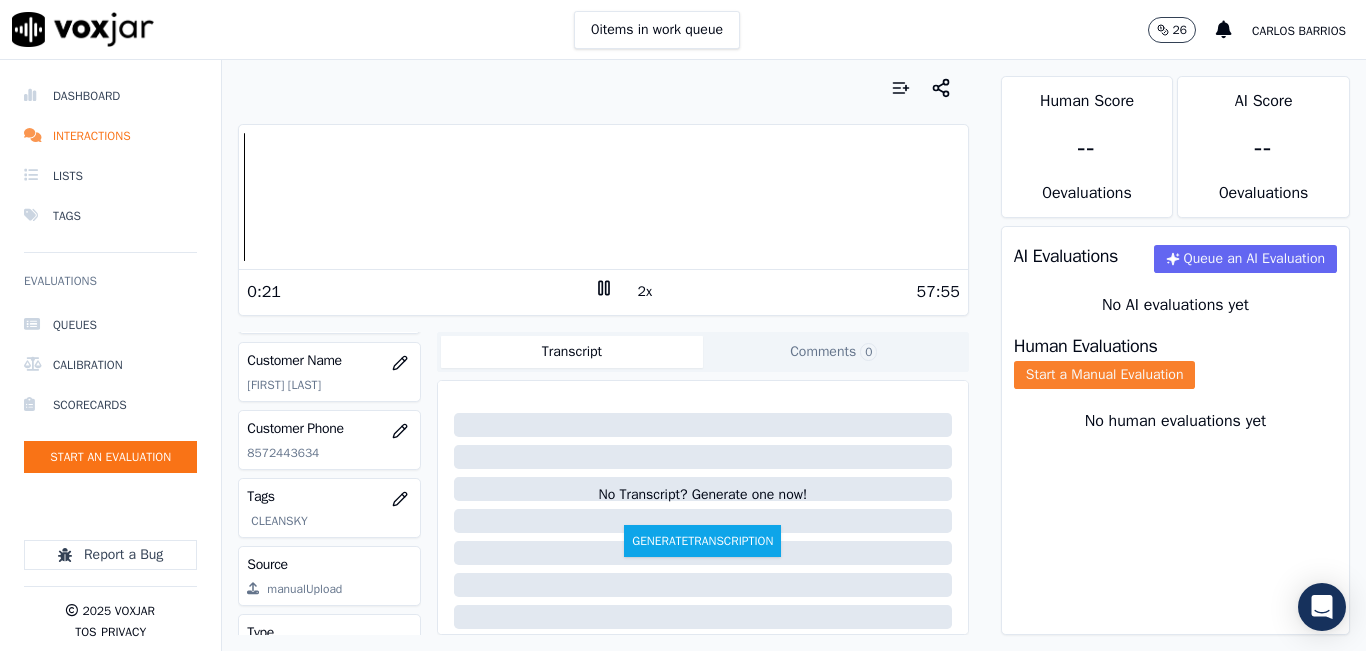 click on "Start a Manual Evaluation" 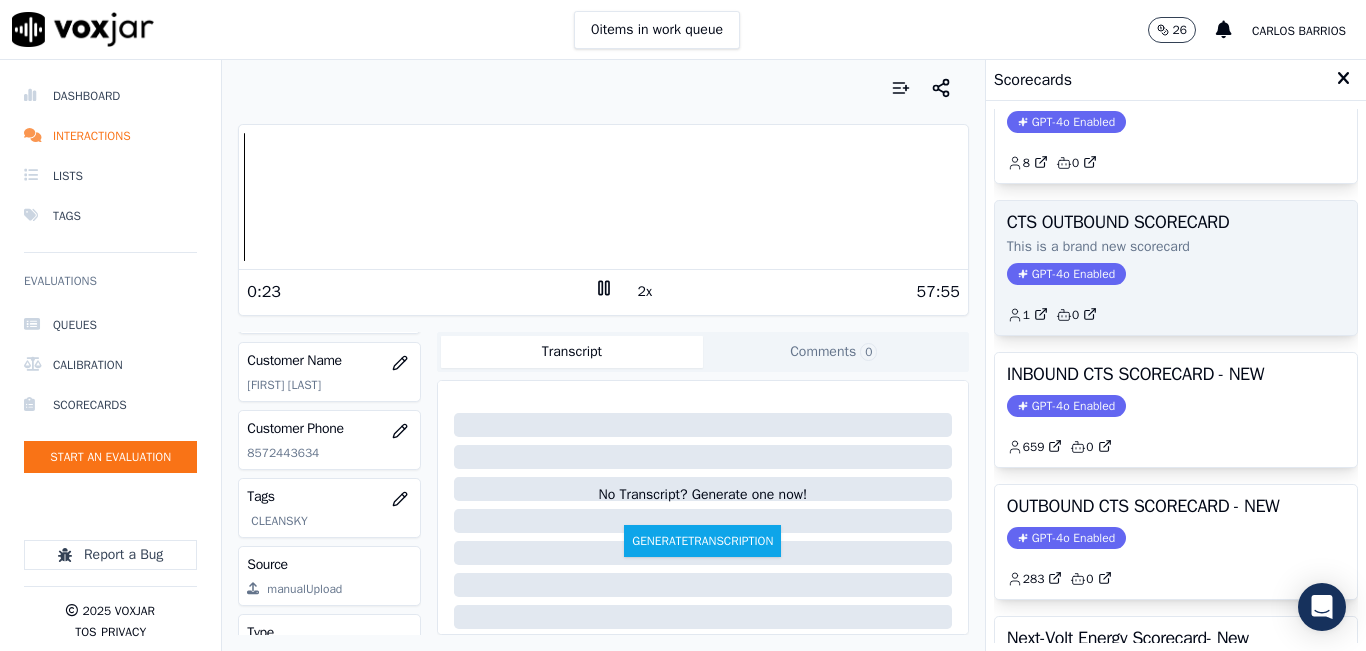 scroll, scrollTop: 200, scrollLeft: 0, axis: vertical 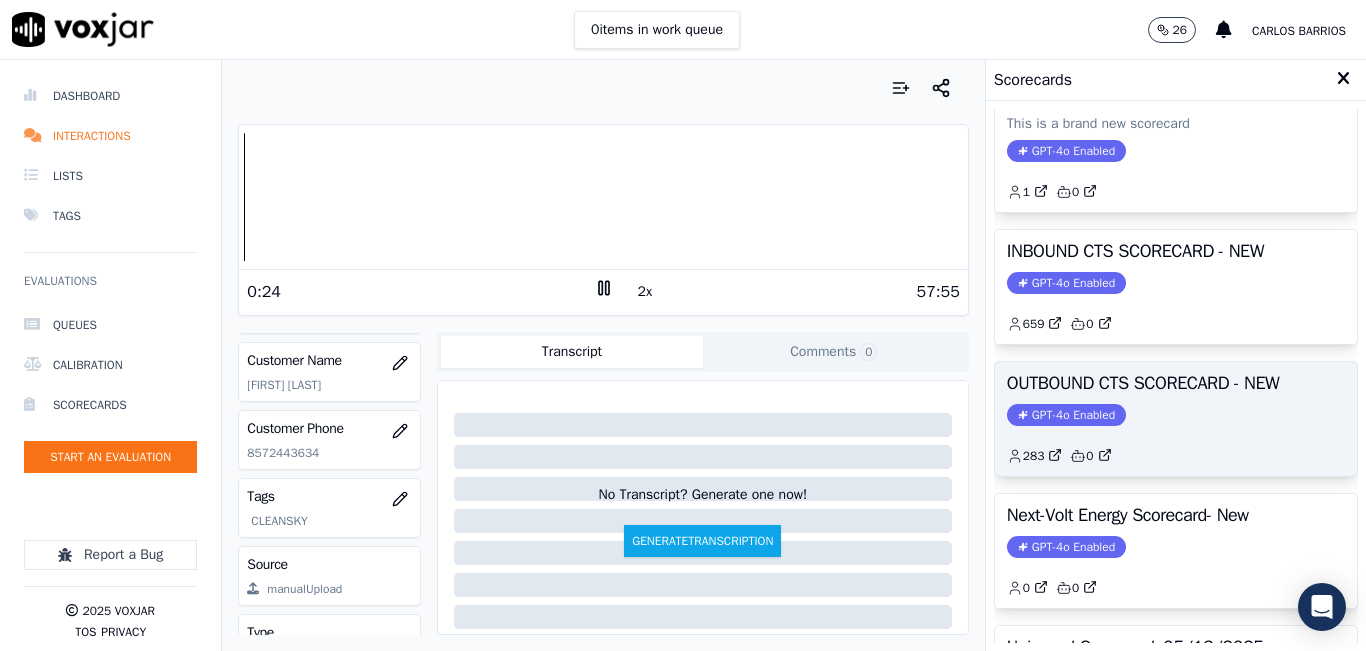 click on "OUTBOUND CTS SCORECARD - NEW" at bounding box center [1176, 383] 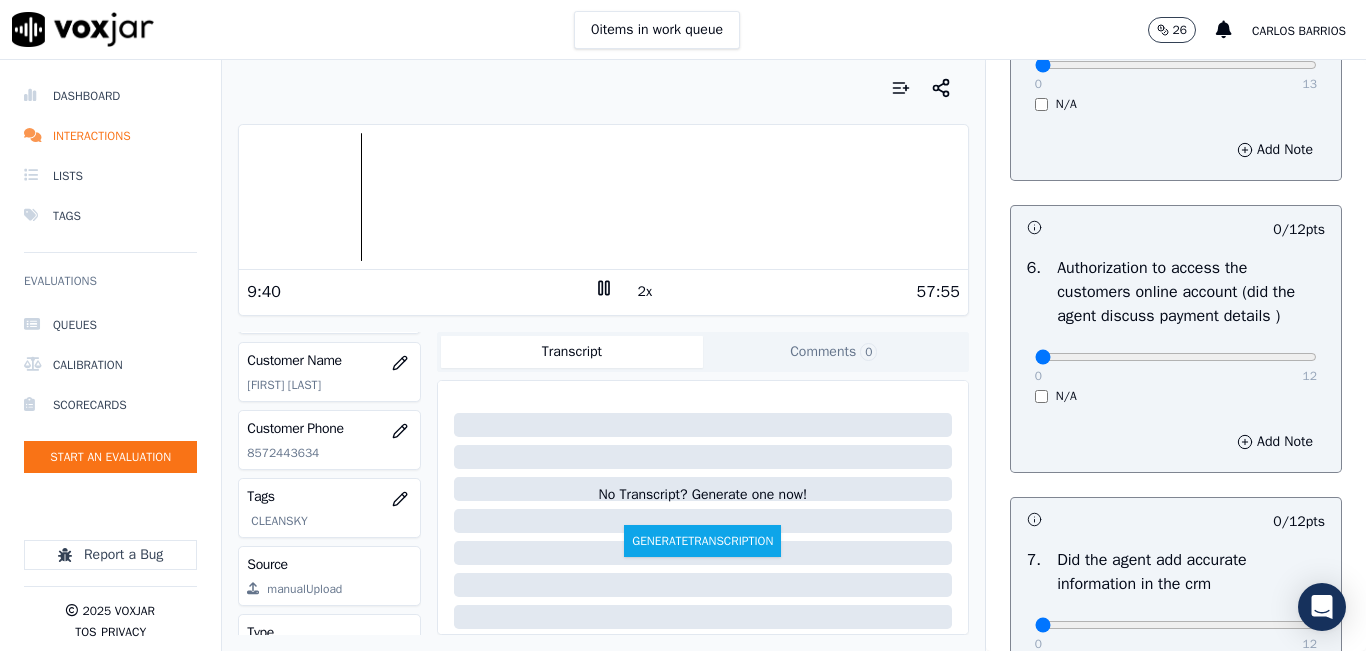 scroll, scrollTop: 1500, scrollLeft: 0, axis: vertical 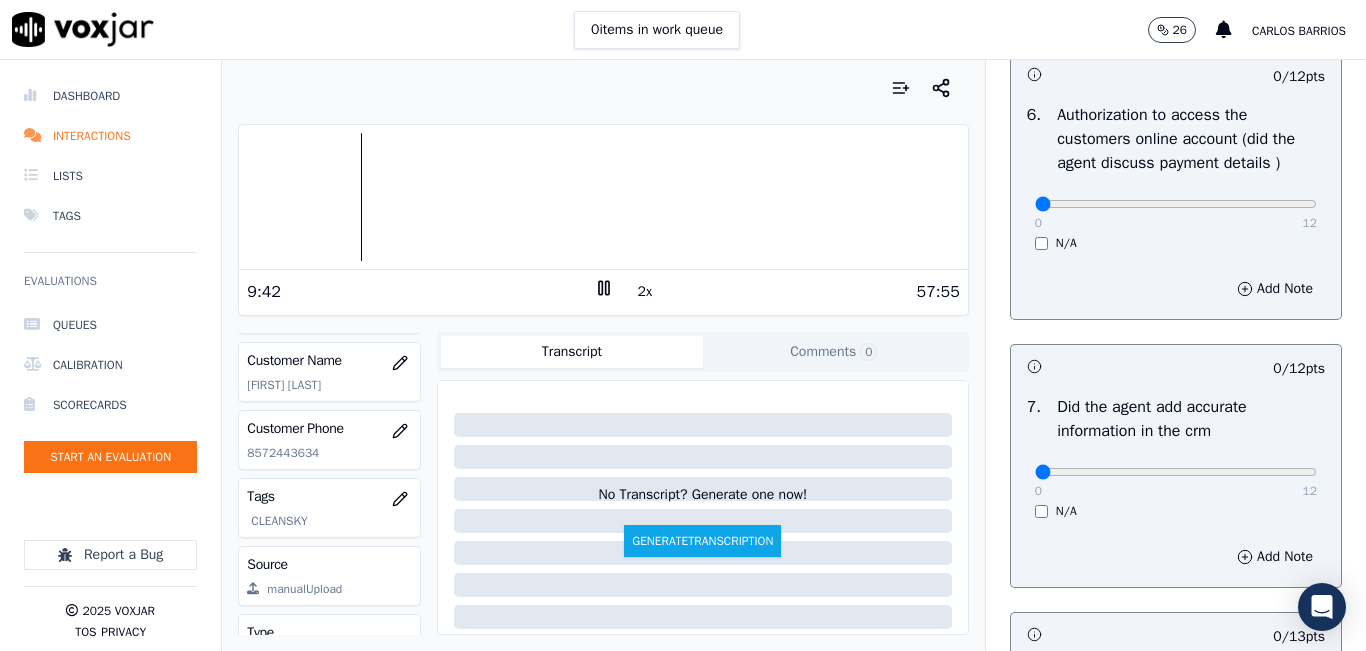 click on "6 .   Authorization to access the customers online account (did the agent discuss payment details )     0   12     N/A" at bounding box center [1176, 177] 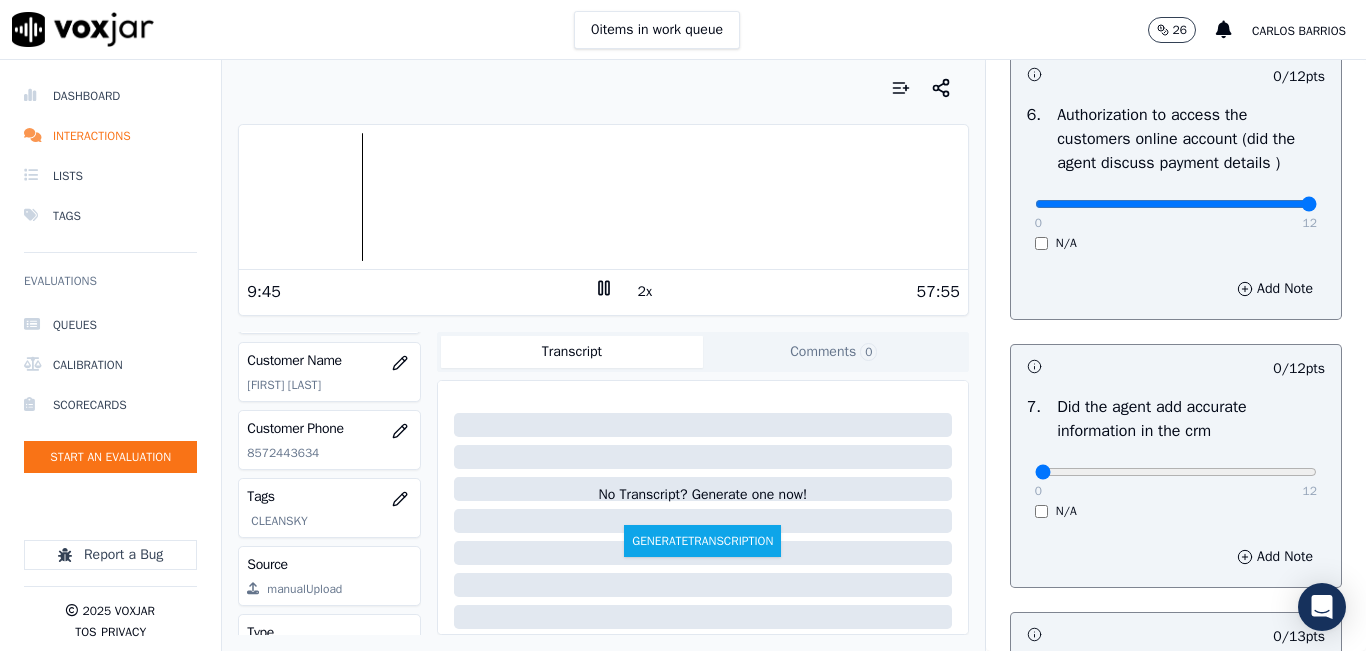type on "12" 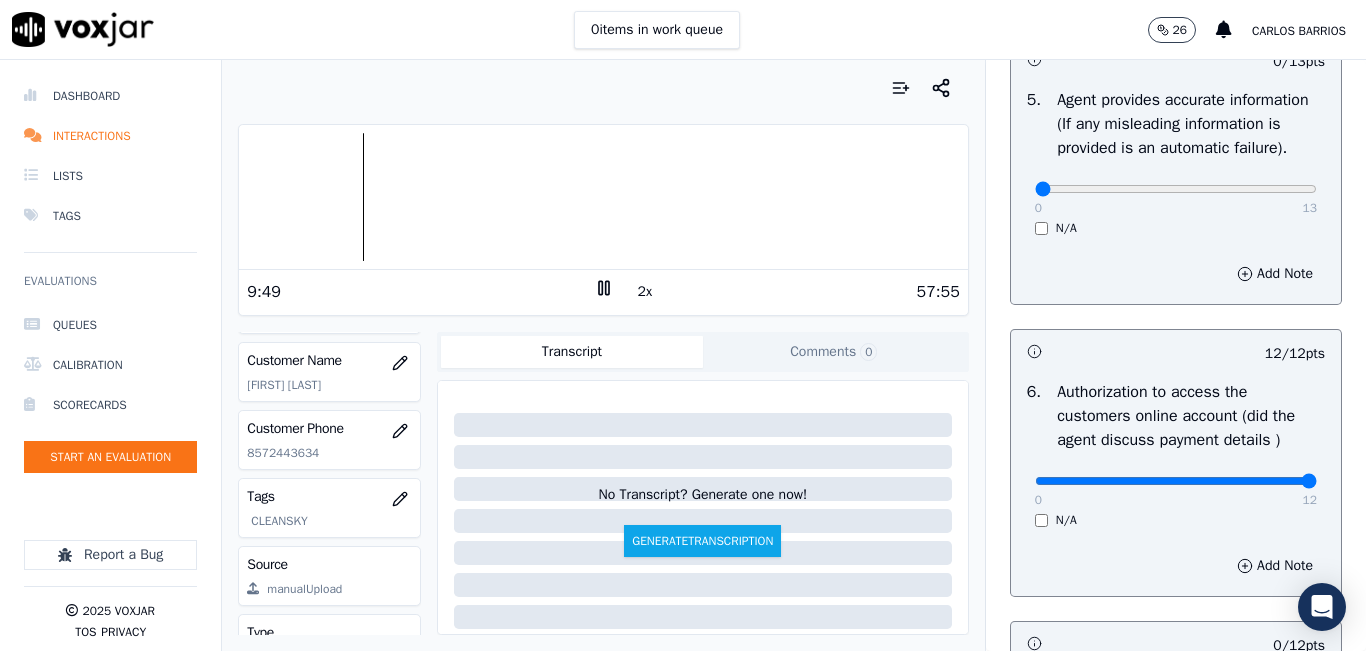 scroll, scrollTop: 1218, scrollLeft: 0, axis: vertical 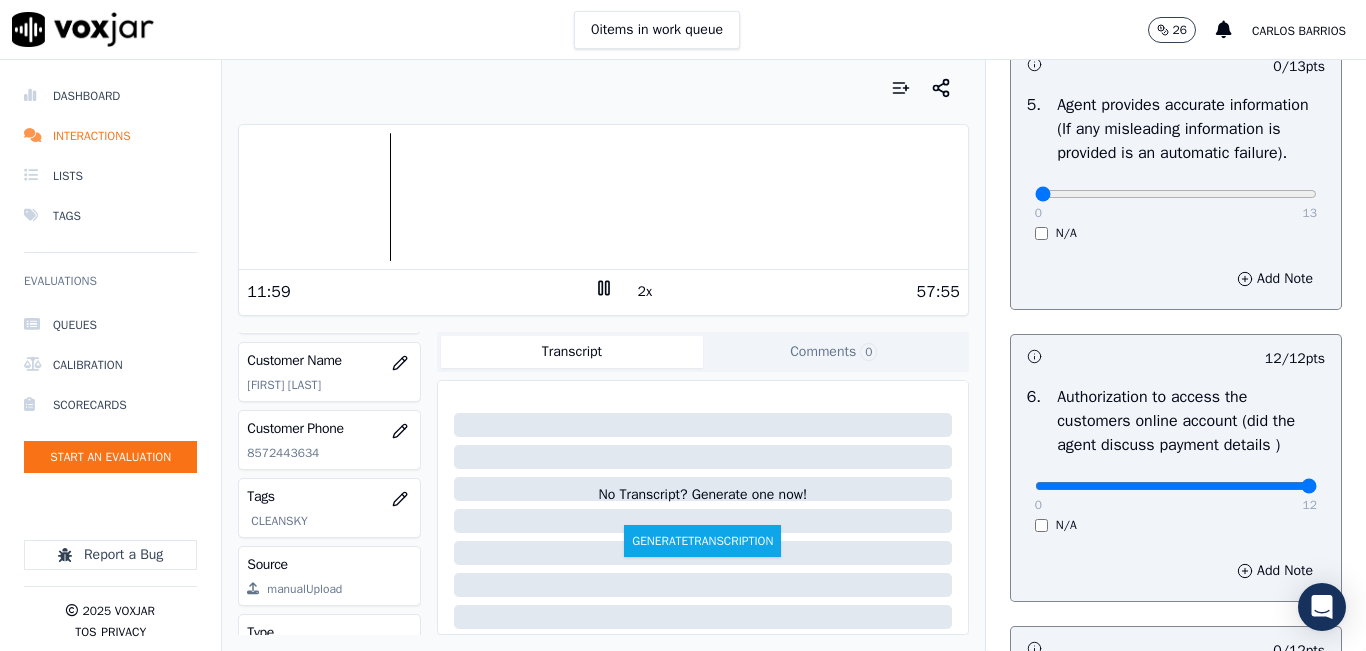 click on "Untitled Section   This is a new section   98  pts                 0 / 12  pts     1 .   Introduces themselves accordingly (cts & name)     0   12     N/A      Add Note                           0 / 11  pts     2 .   gives the reason for the call      0   11     N/A      Add Note                           0 / 13  pts     3 .   confirms the details of the customer (address, name, acct numbers)     0   13     N/A      Add Note                           0 / 12  pts     4 .   Did the agent promise savings on the bill     0   12     N/A      Add Note                           0 / 13  pts     5 .   Agent provides accurate information  (If any misleading information is provided is an automatic failure).     0   13     N/A      Add Note                           12 / 12  pts     6 .   Authorization to access the customers online account (did the agent discuss payment details )     0   12     N/A      Add Note                           0 / 12  pts     7 .   Did the agent add accurate information in the crm       0" at bounding box center [1176, 61] 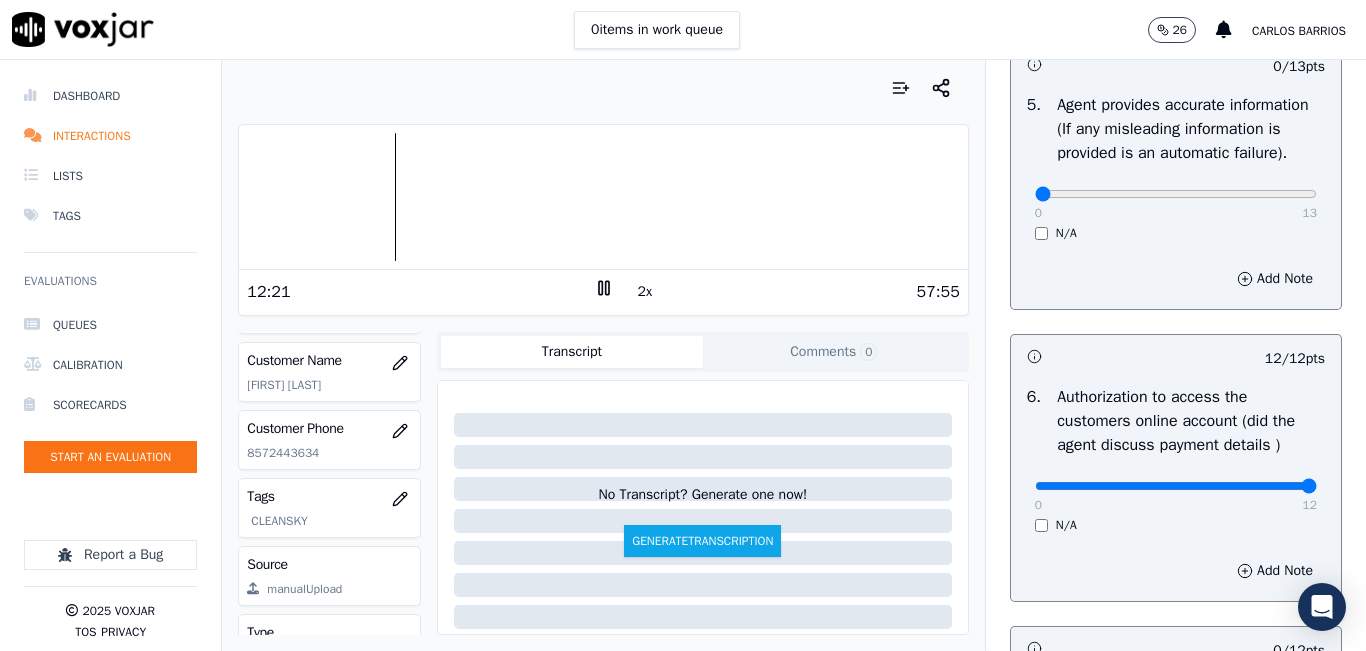 click at bounding box center [603, 197] 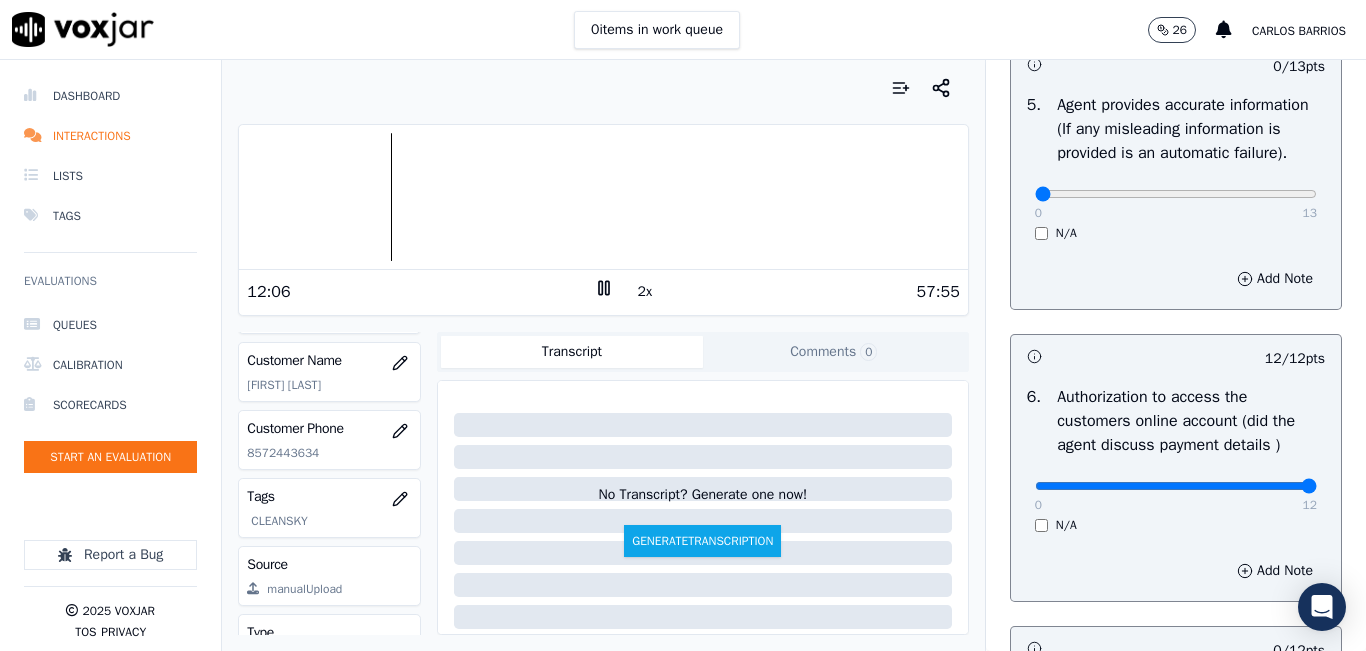 click at bounding box center (603, 197) 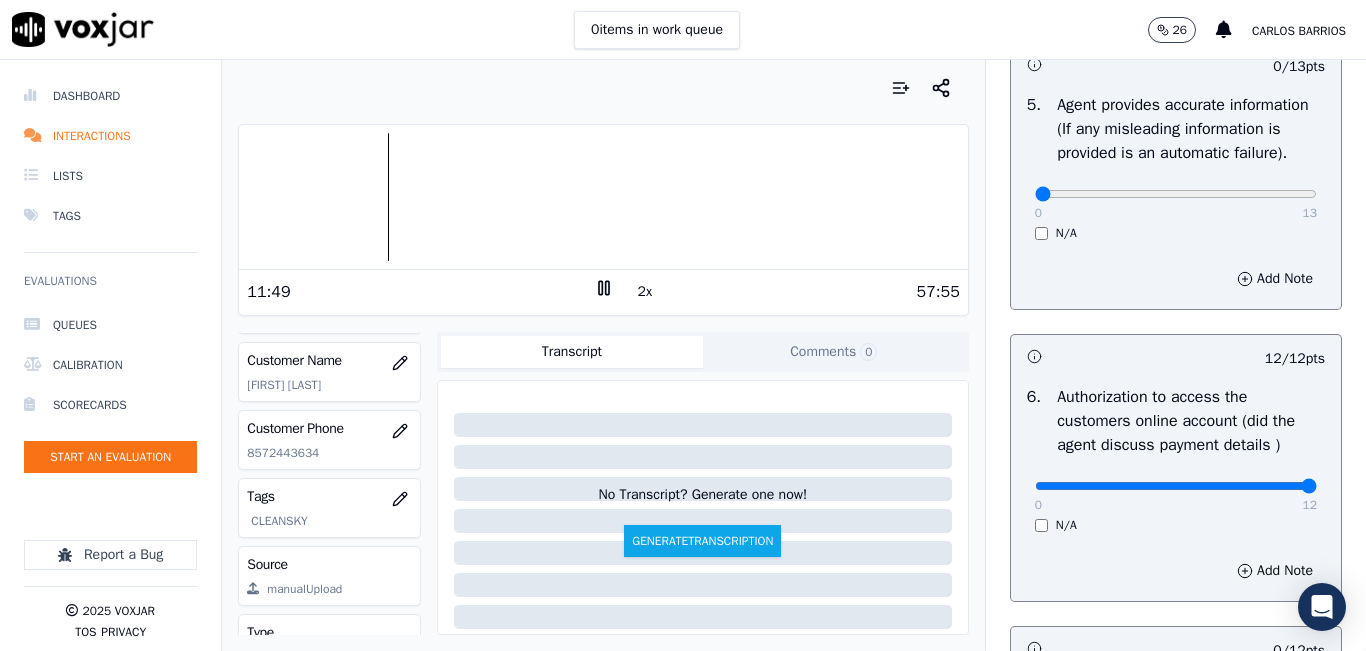 click at bounding box center [603, 197] 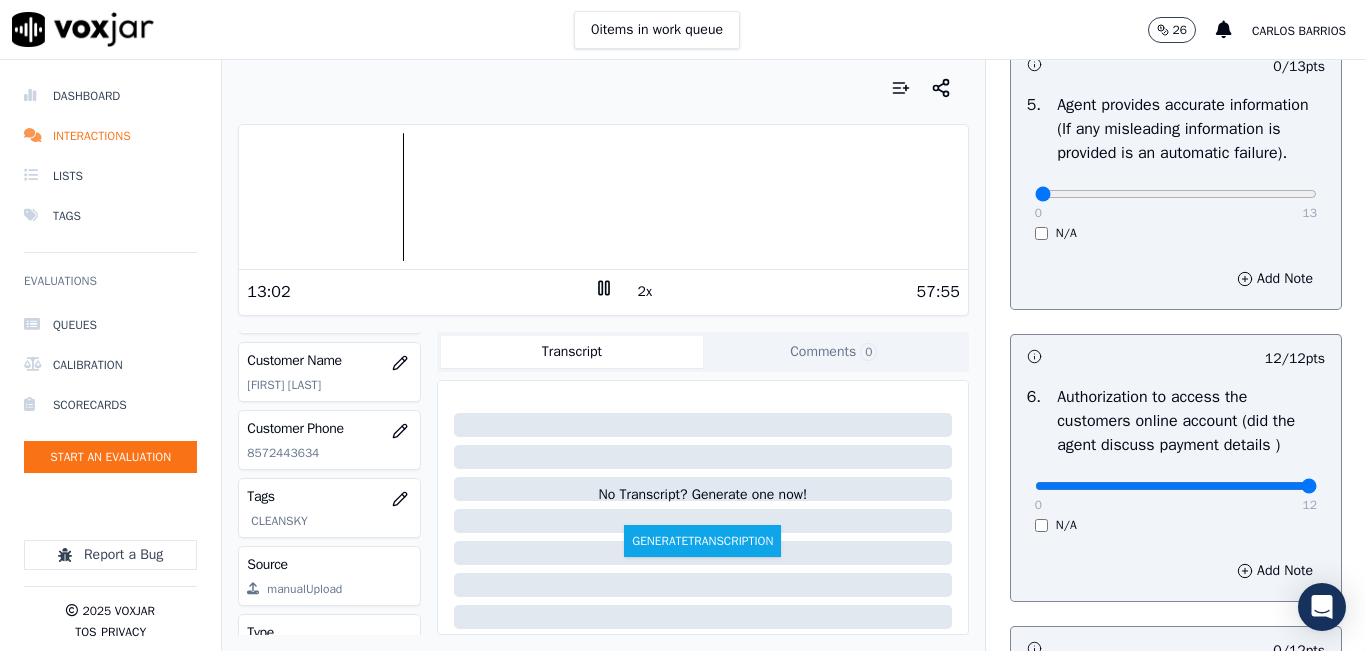click at bounding box center (603, 197) 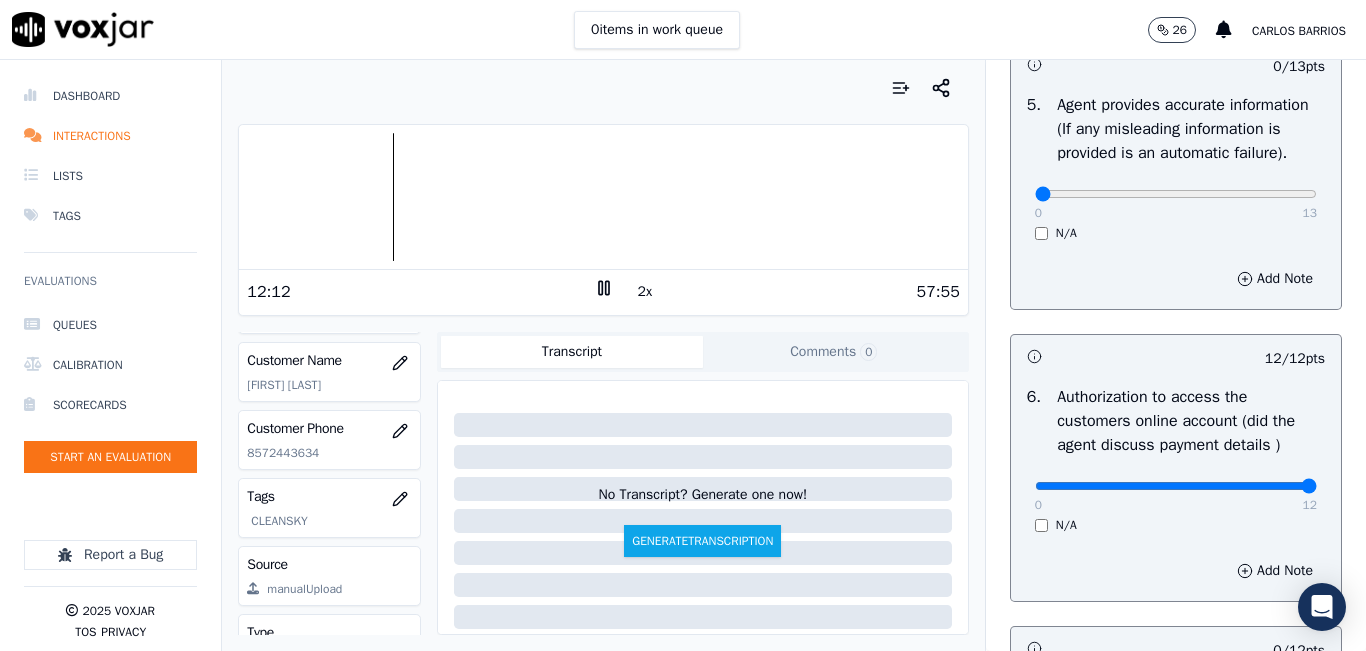 click at bounding box center (603, 197) 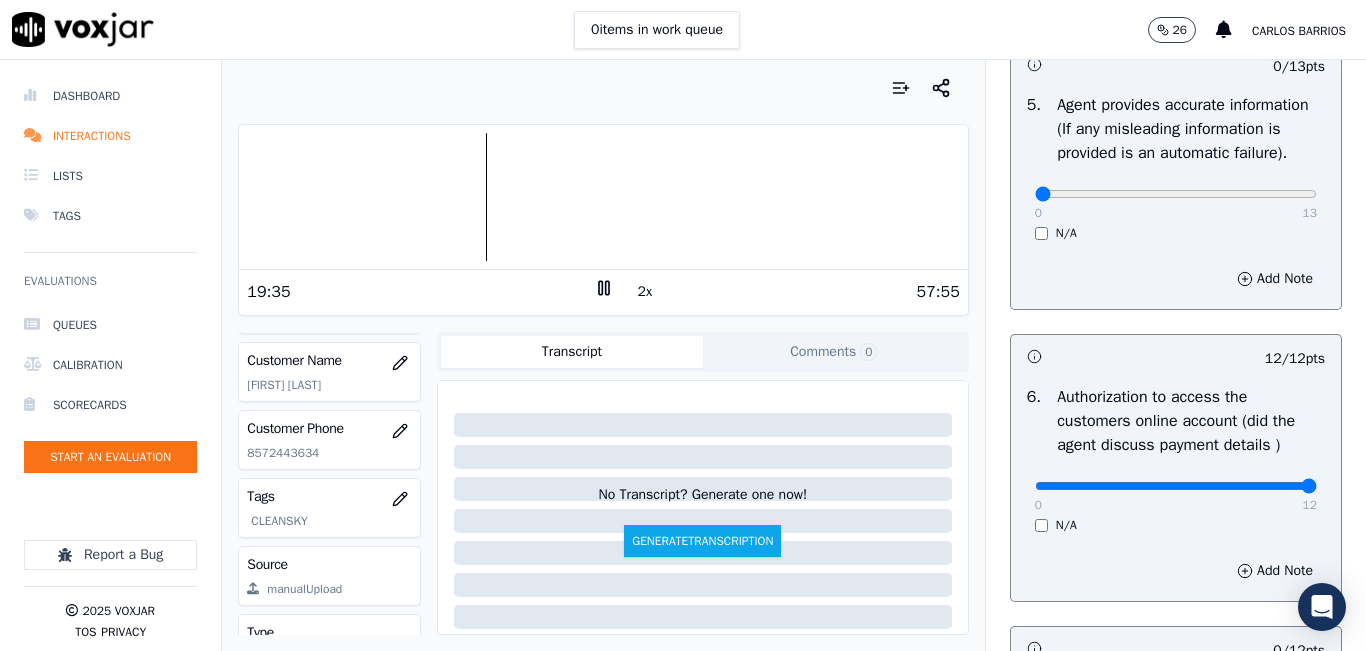 click on "Your browser does not support the audio element.   19:35     2x   57:55   Voxjar ID   3658c3b5-e7cd-448f-85ce-f6f878d75c0d   Source ID   8572443634-all.mp3   Timestamp
07/17/2025 05:18 pm     Agent
[FIRST]_[LAST]_[ID]     Customer Name     [FIRST] [LAST]     Customer Phone     [PHONE]     Tags
CLEANSKY     Source     manualUpload   Type     AUDIO       Transcript   Comments  0   No Transcript? Generate one now!   Generate  Transcription         Add Comment" at bounding box center [603, 355] 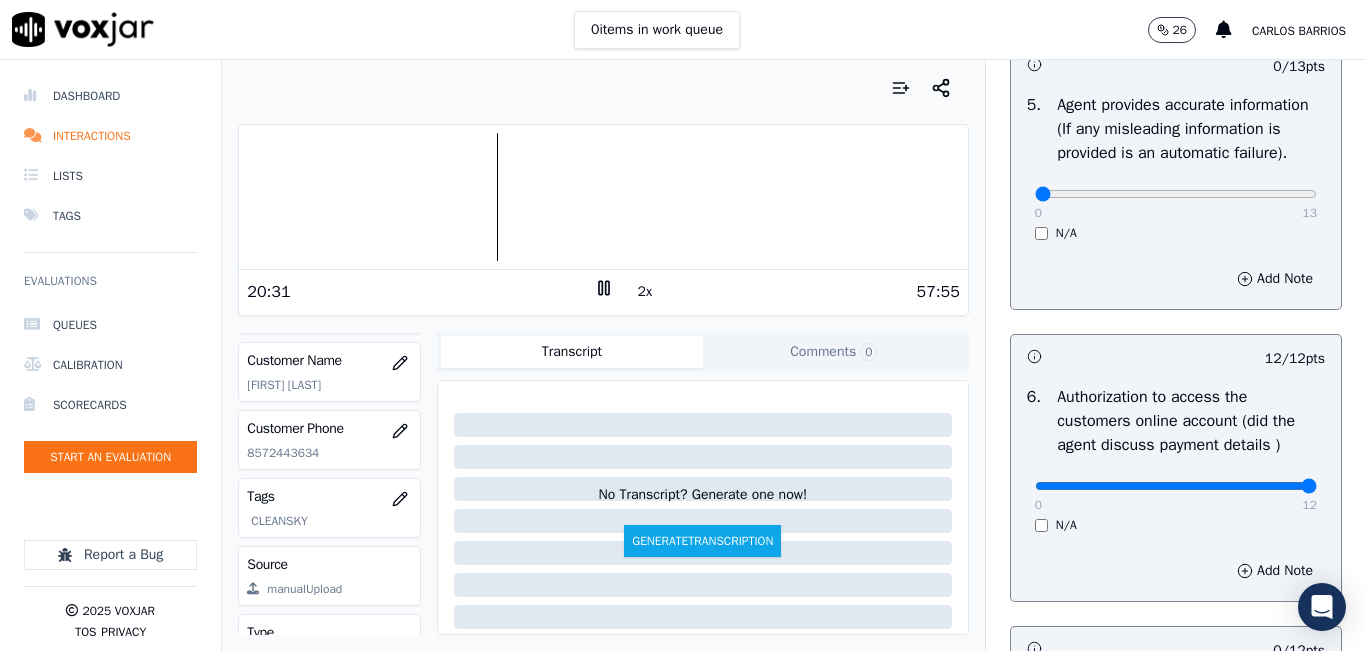 click on "Your browser does not support the audio element." at bounding box center [603, 197] 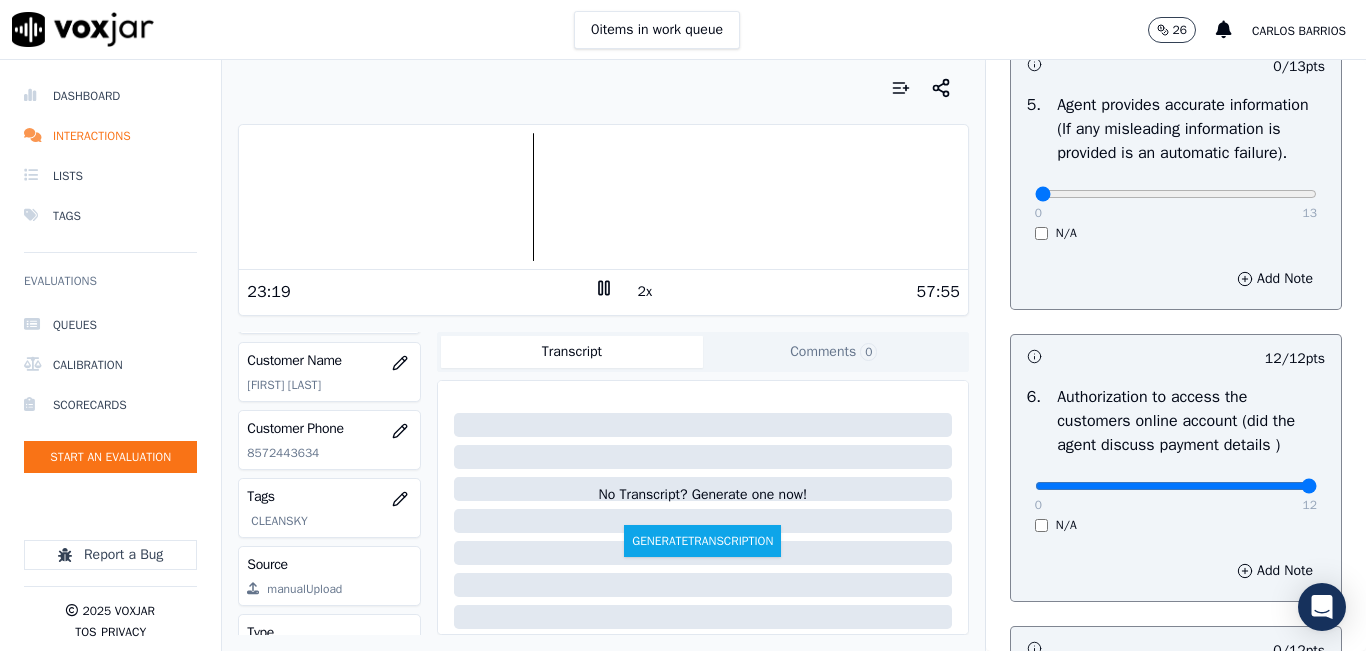 scroll, scrollTop: 178, scrollLeft: 0, axis: vertical 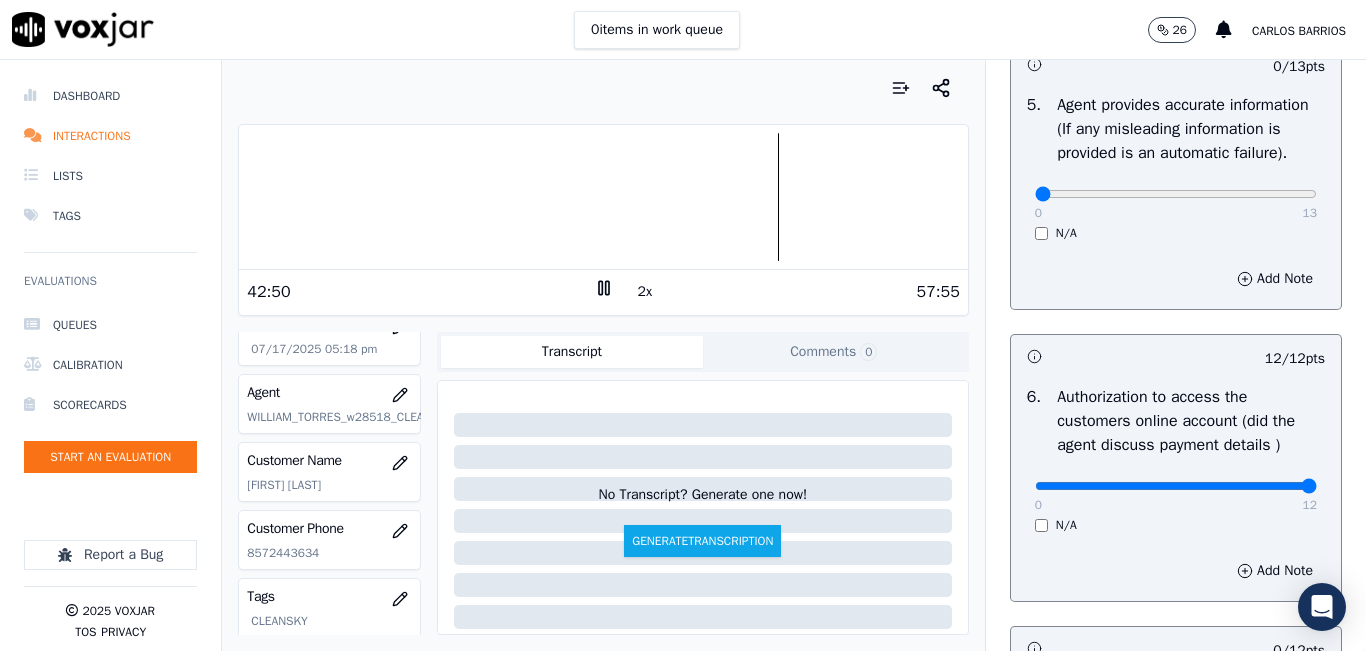 click at bounding box center [603, 197] 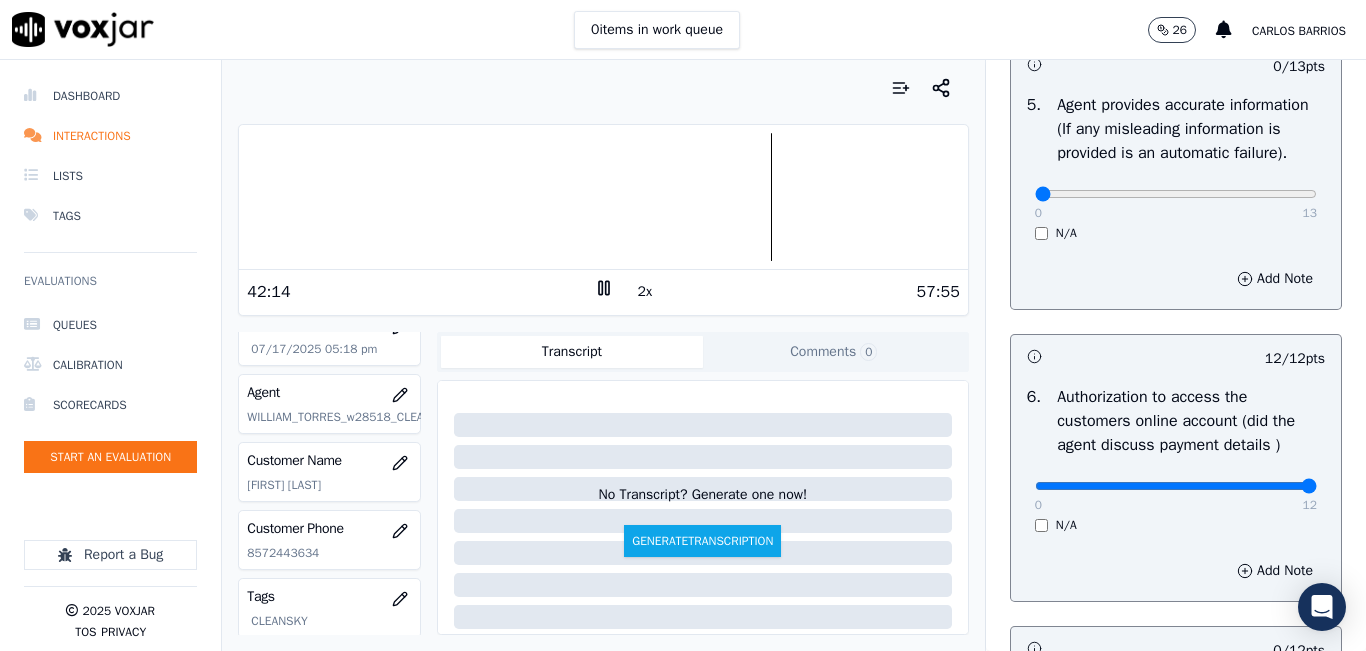 click on "2x" at bounding box center [645, 292] 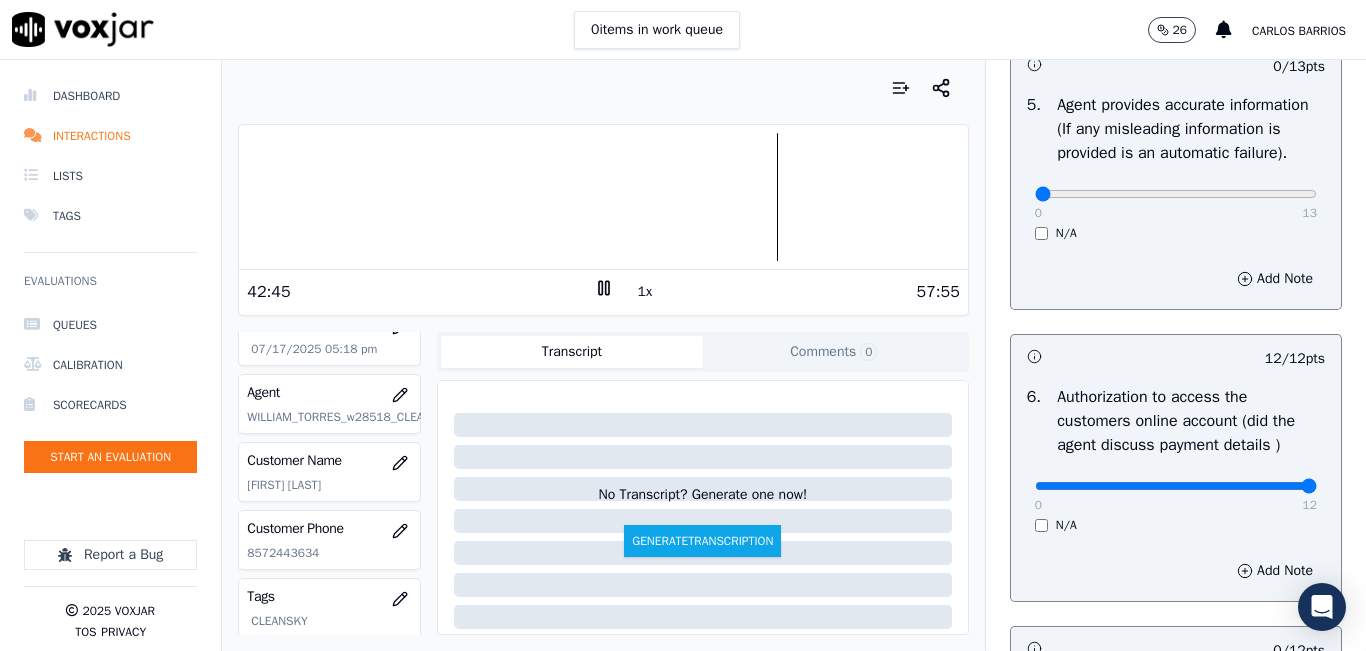 click at bounding box center [603, 197] 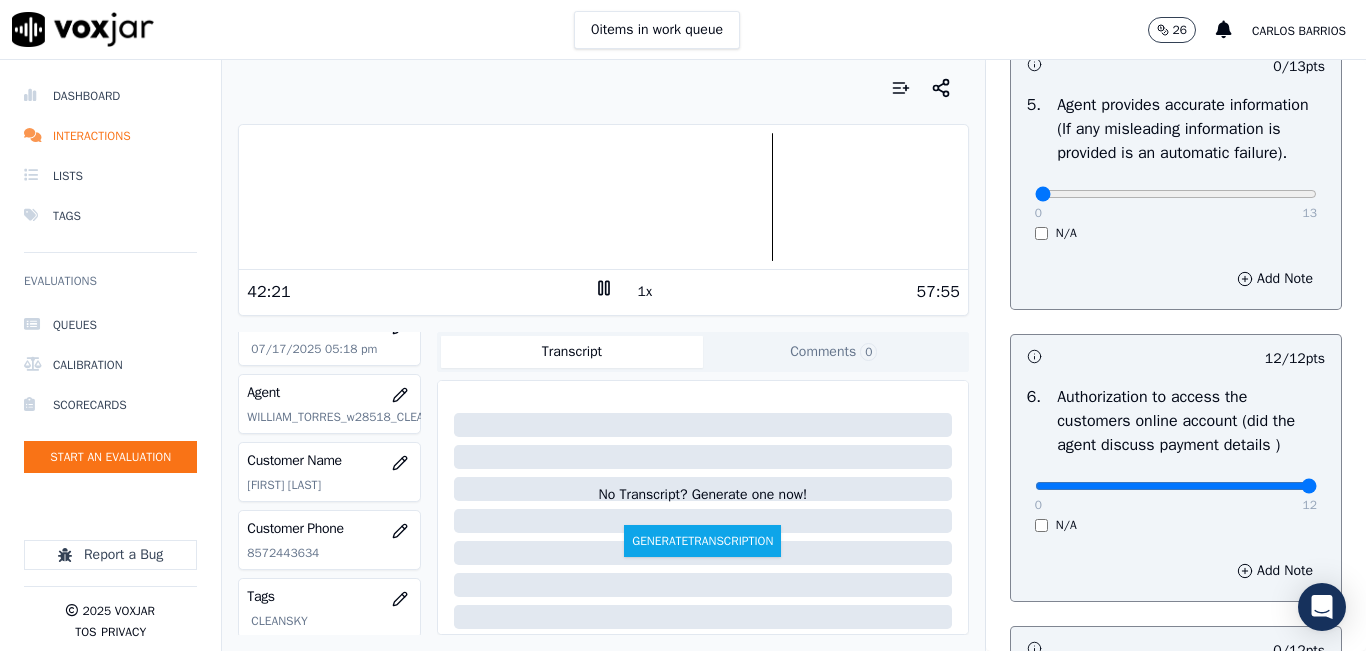 click at bounding box center [603, 197] 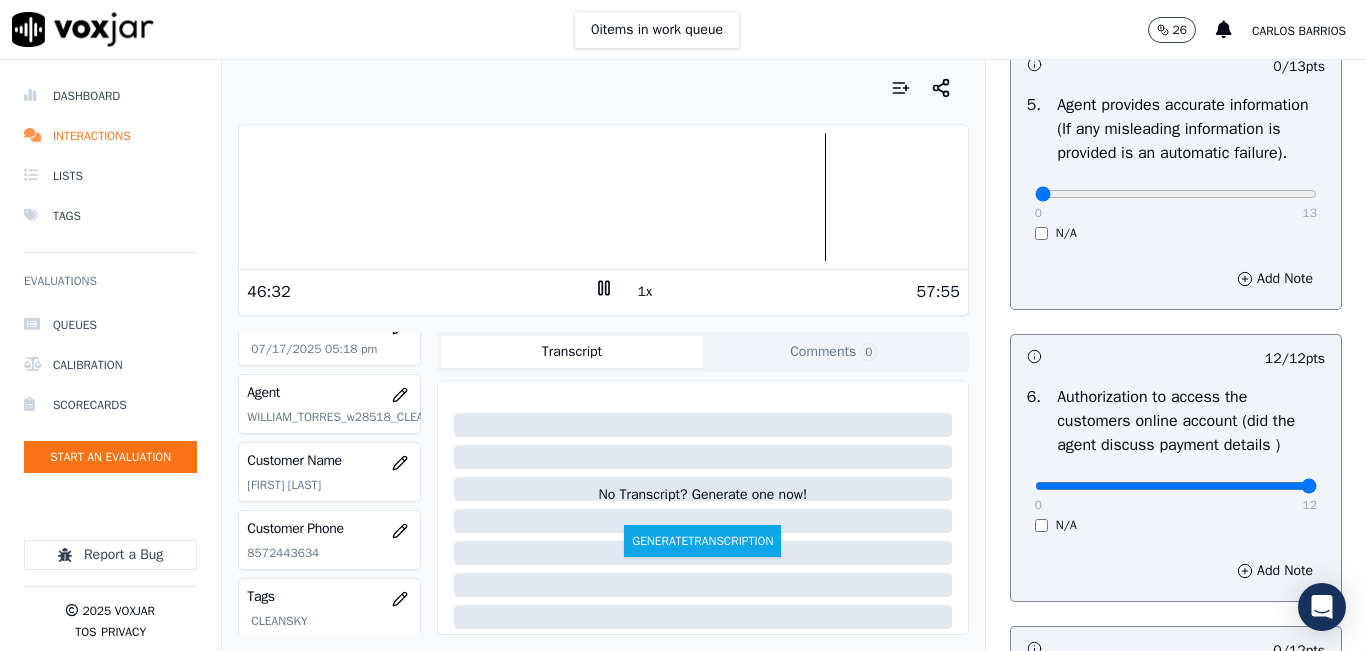 click 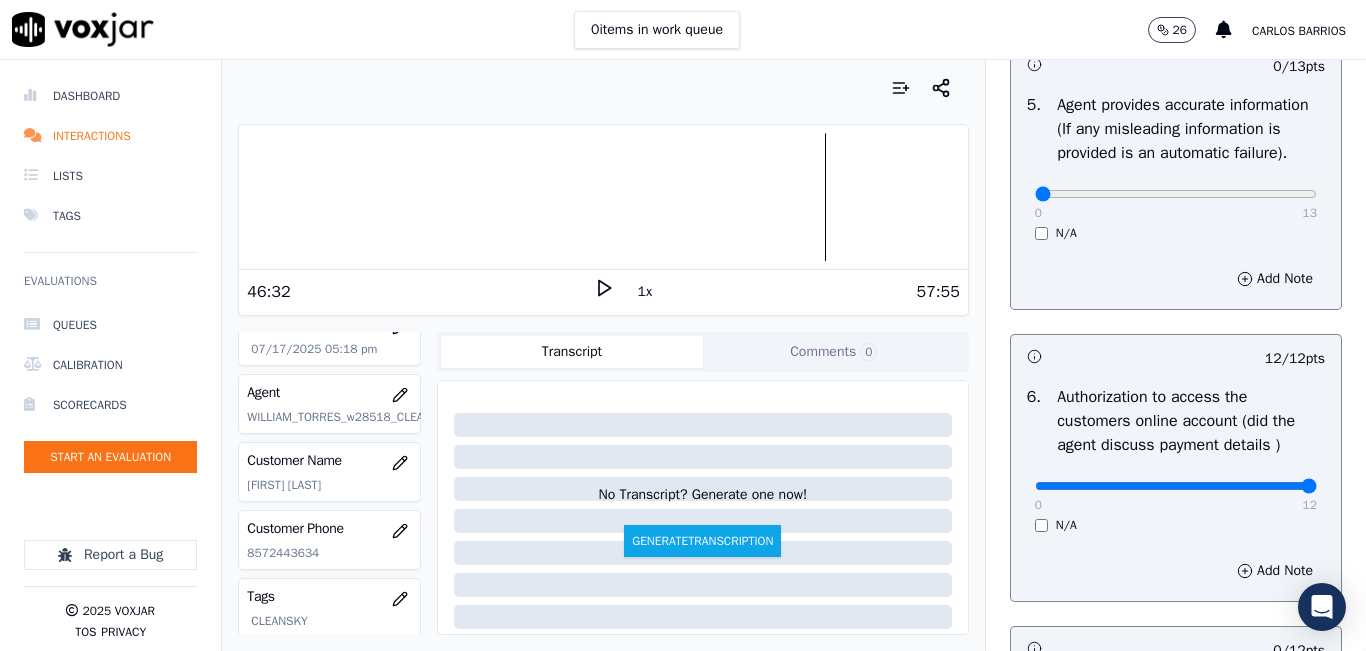 click 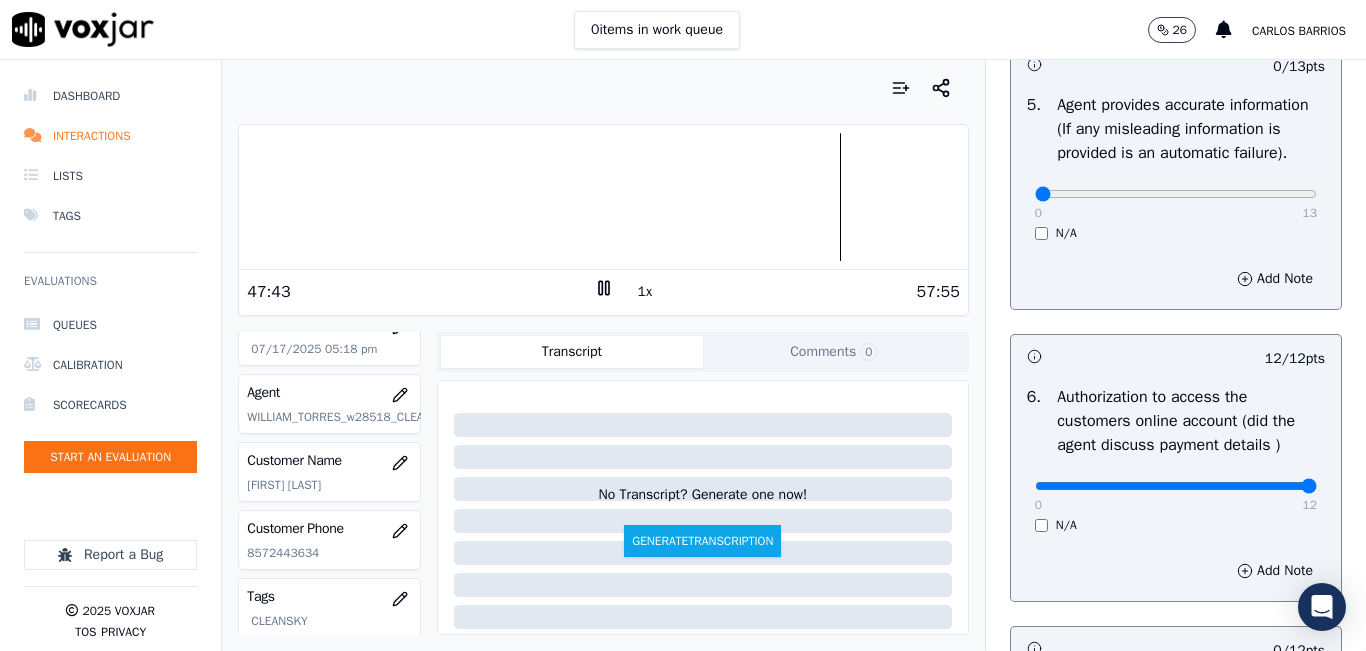click at bounding box center (603, 197) 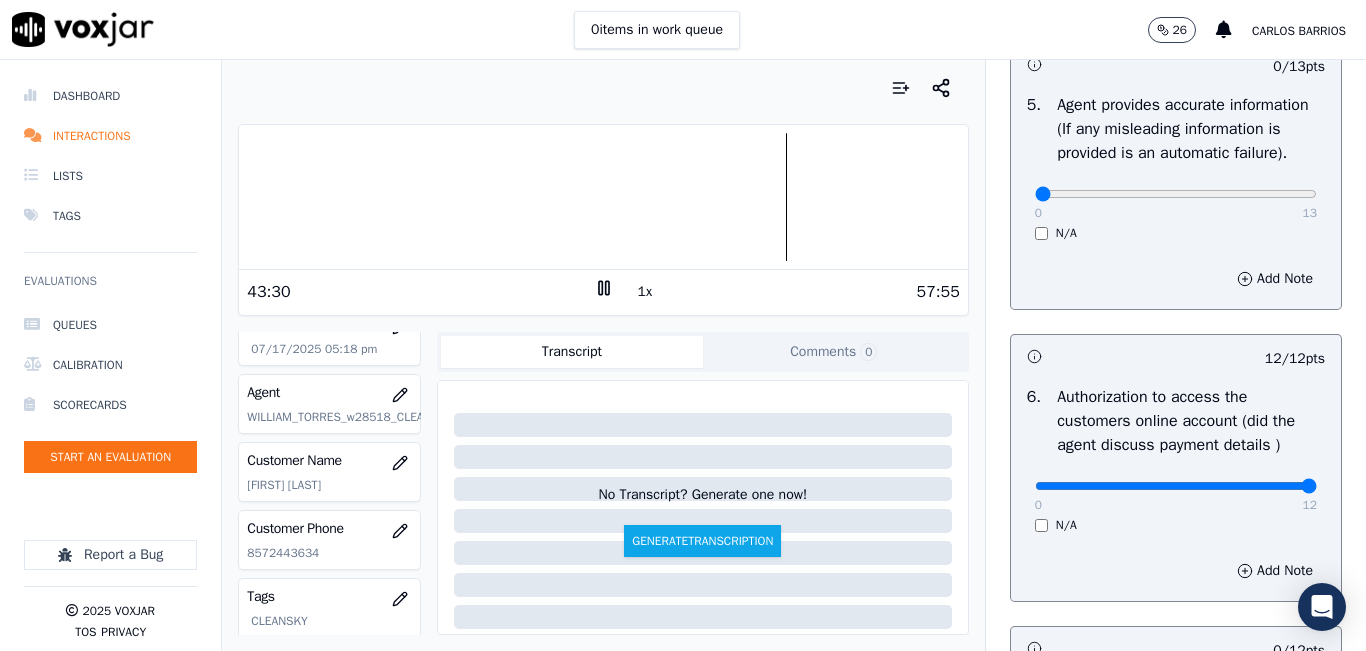 click at bounding box center [603, 197] 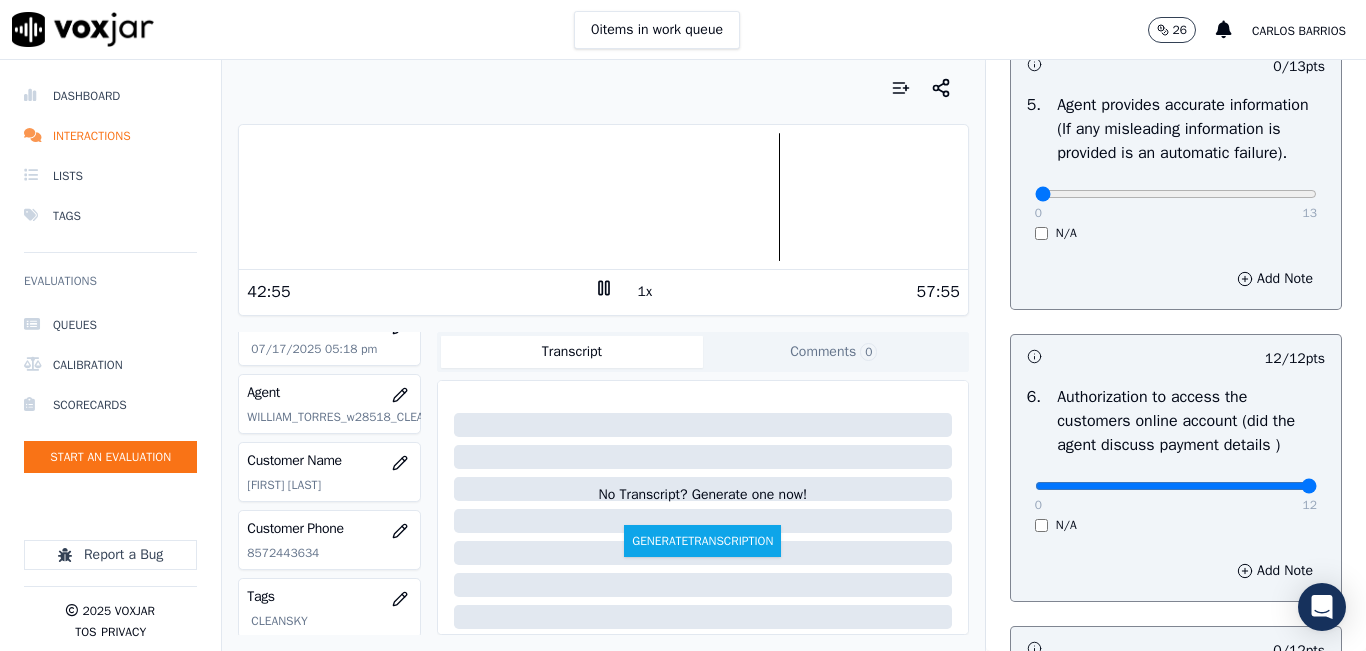 click at bounding box center (603, 197) 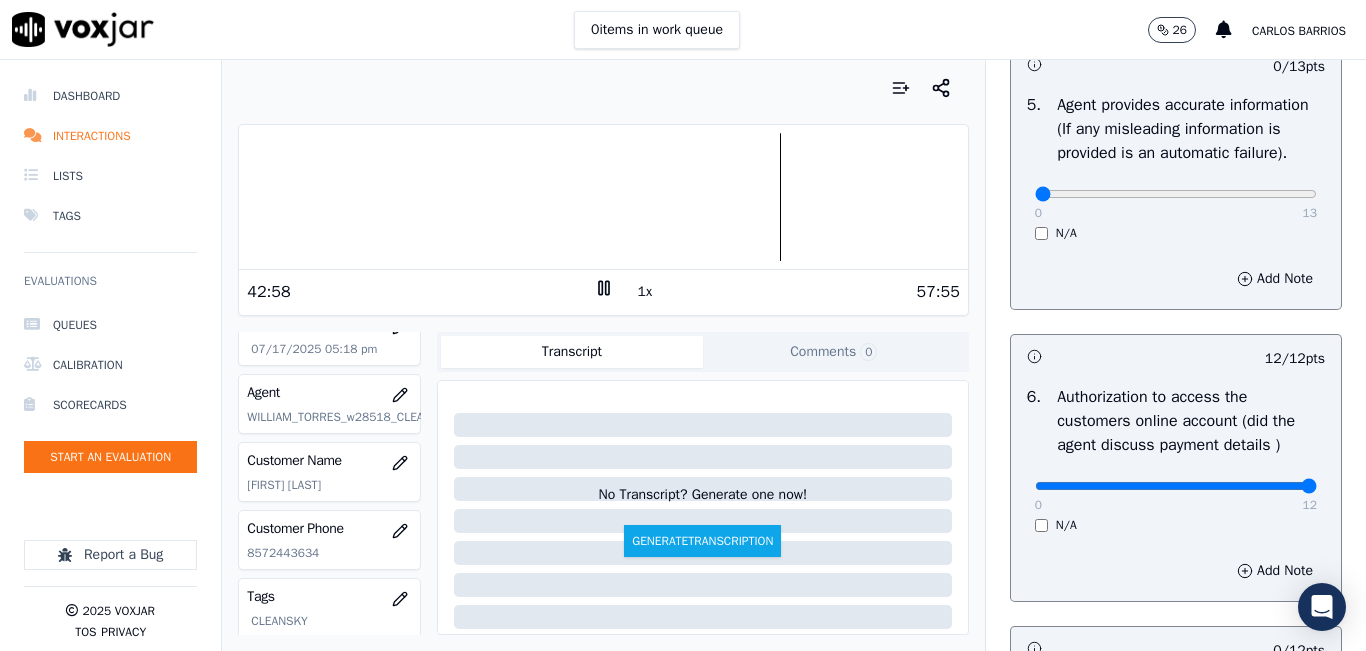 click at bounding box center (603, 197) 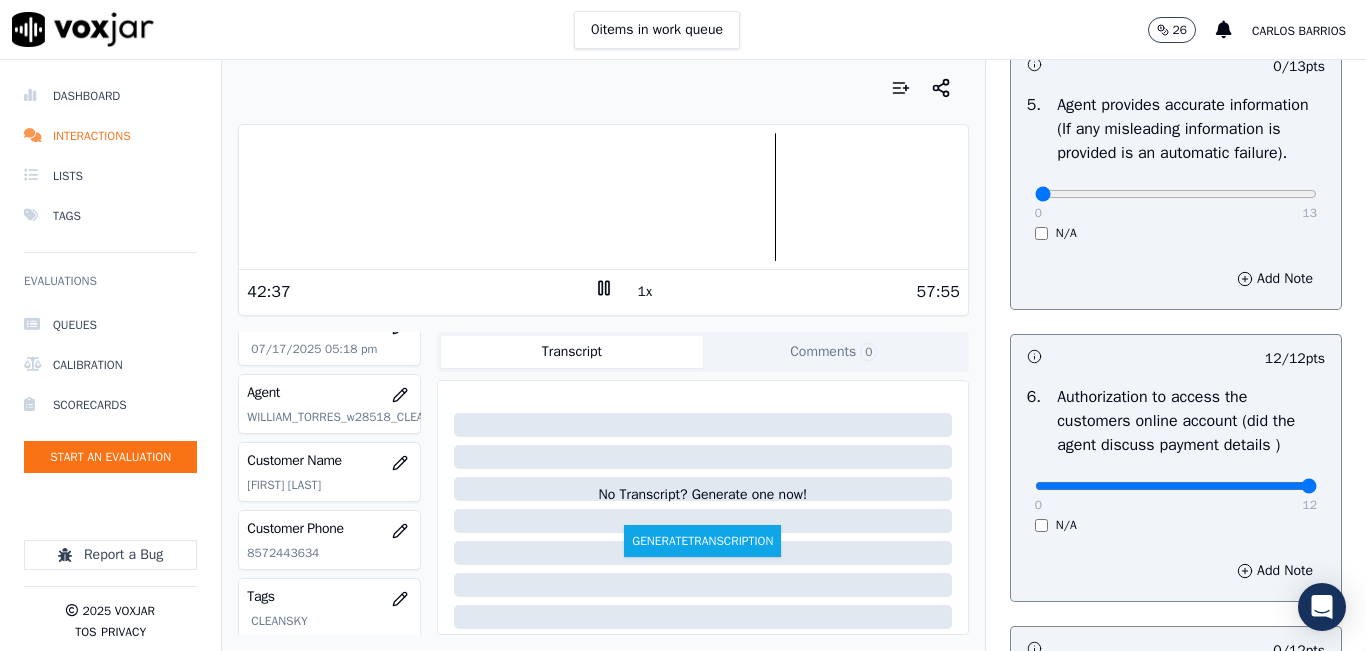 click at bounding box center [603, 197] 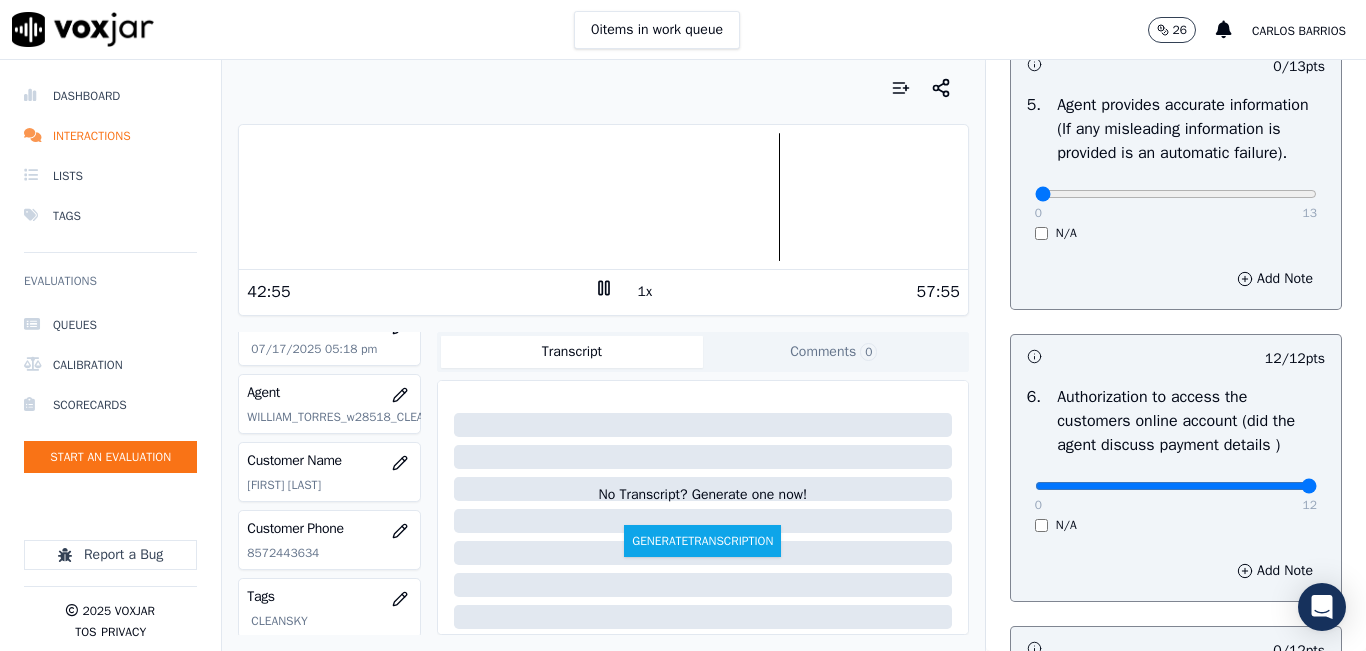 click on "0  items in work queue     26         carlos barrios" at bounding box center (683, 30) 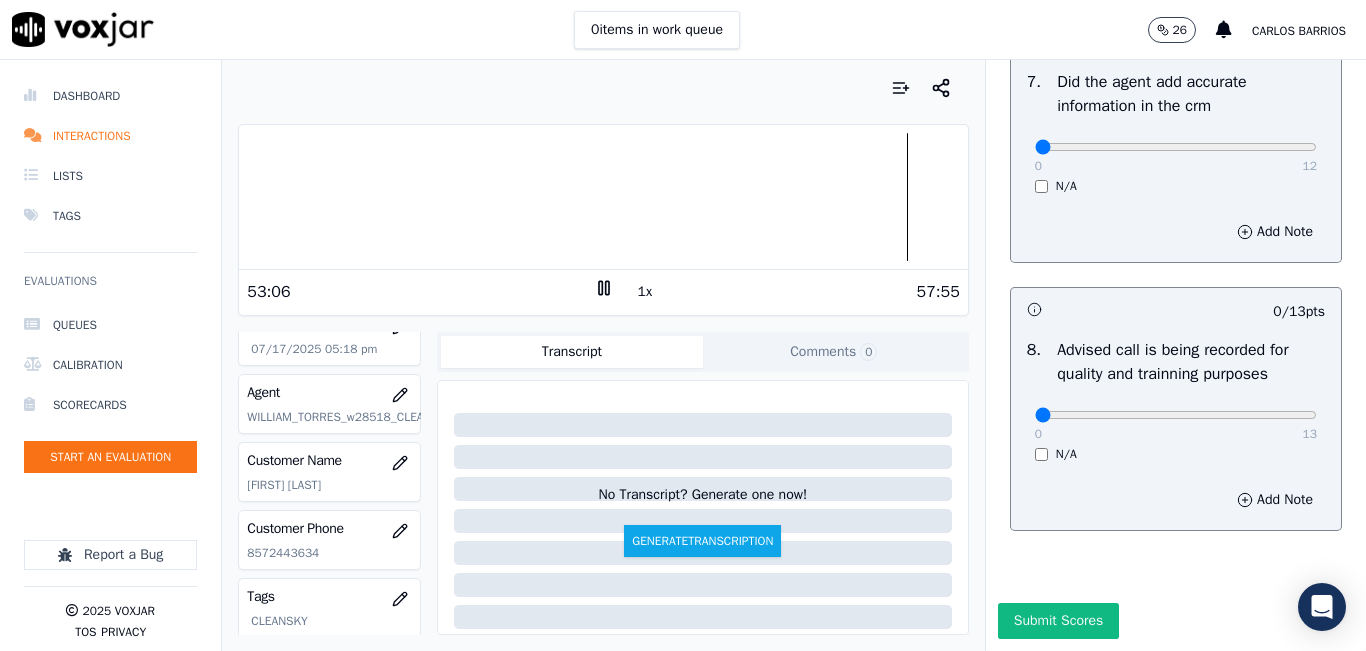 scroll, scrollTop: 1918, scrollLeft: 0, axis: vertical 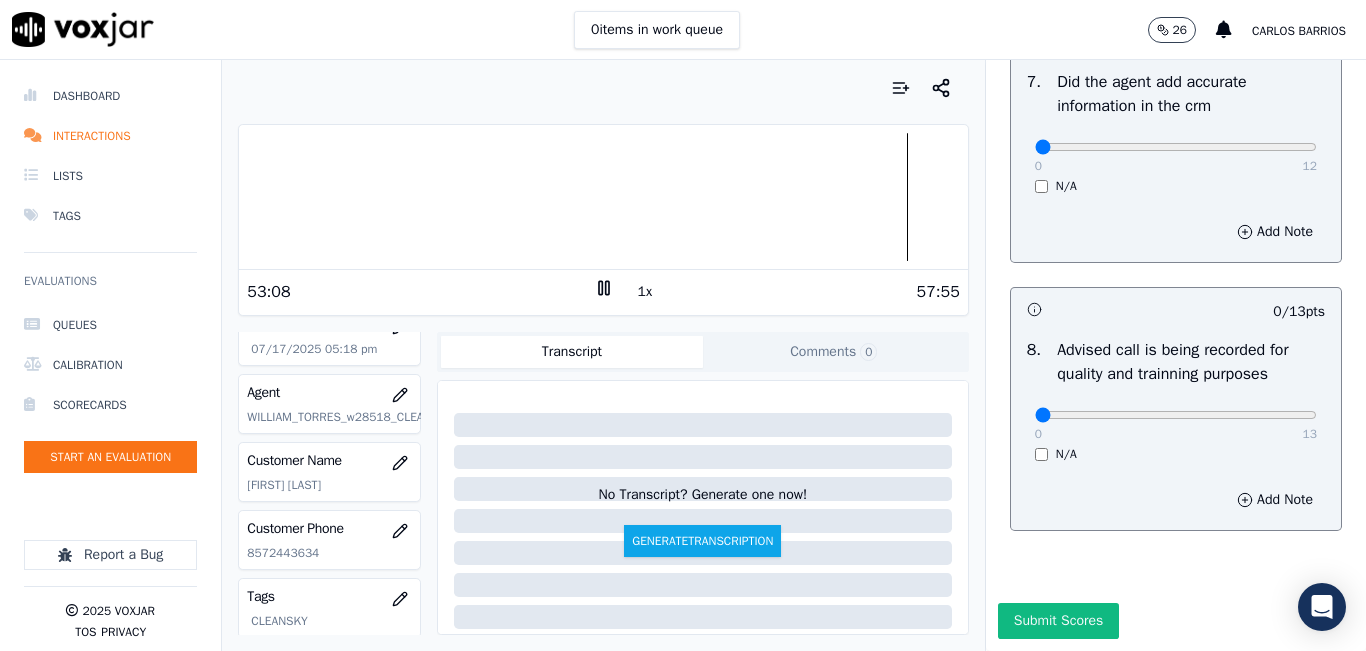 click at bounding box center [603, 197] 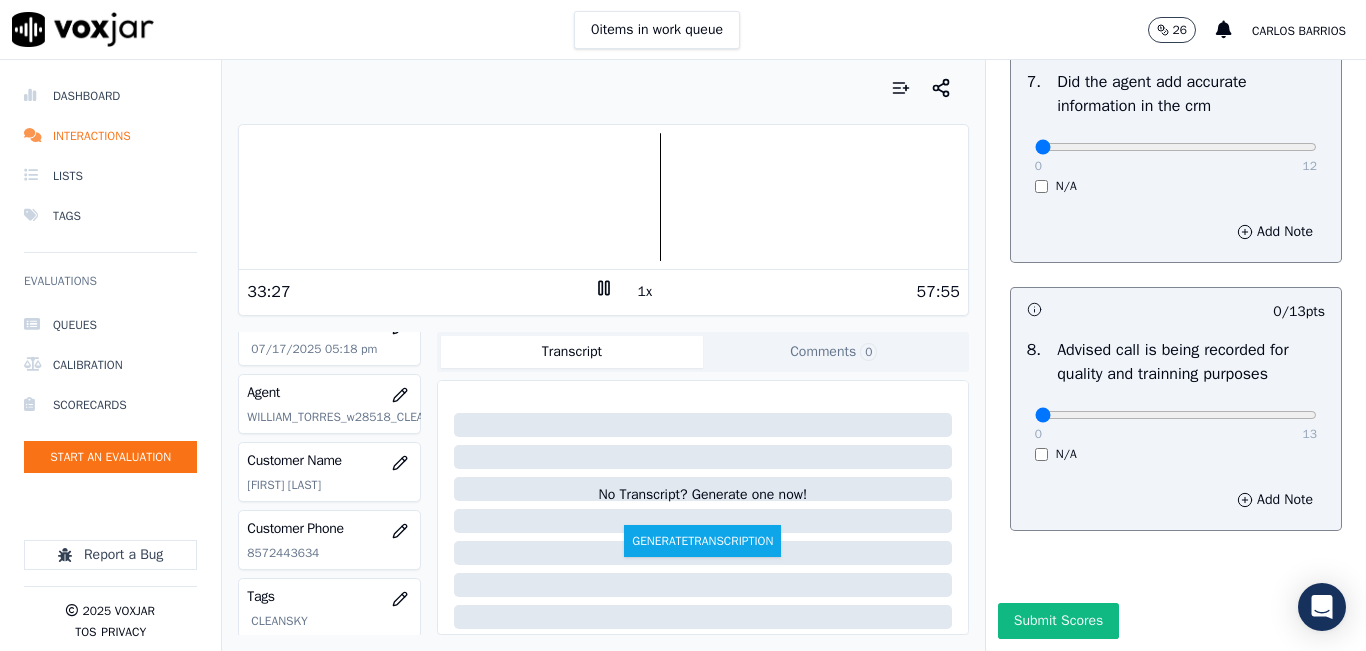 click at bounding box center [603, 197] 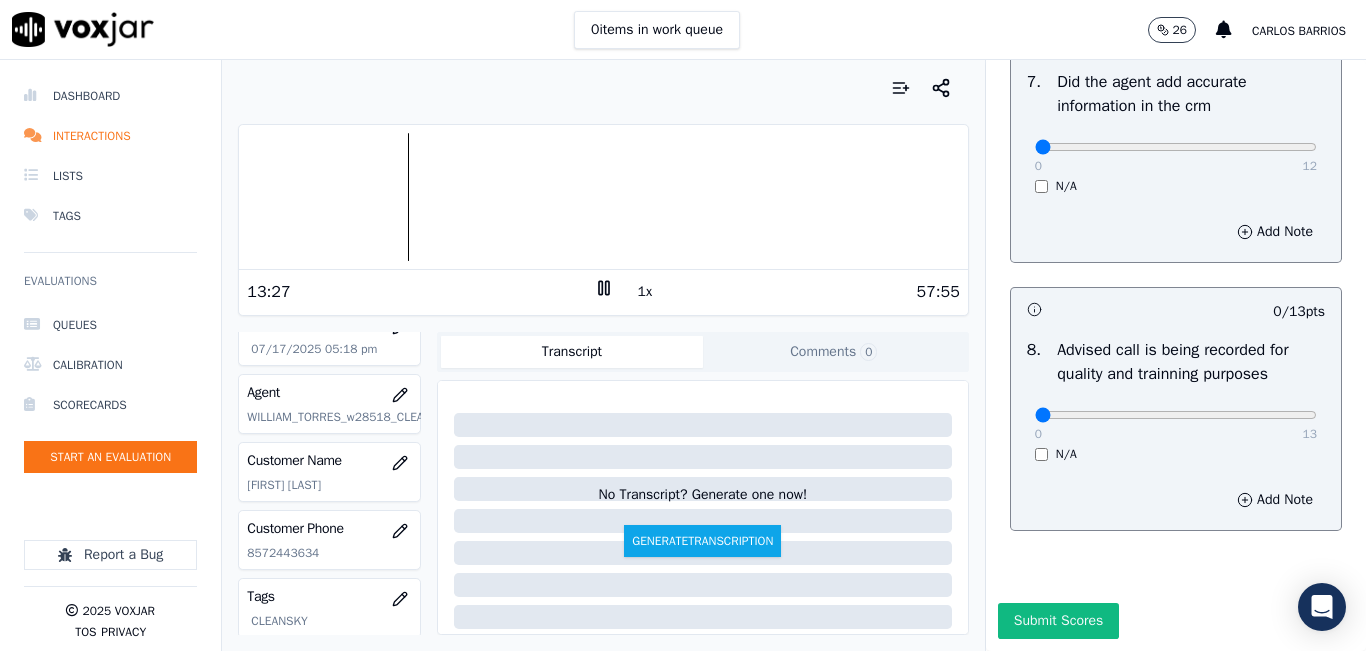 click at bounding box center [603, 197] 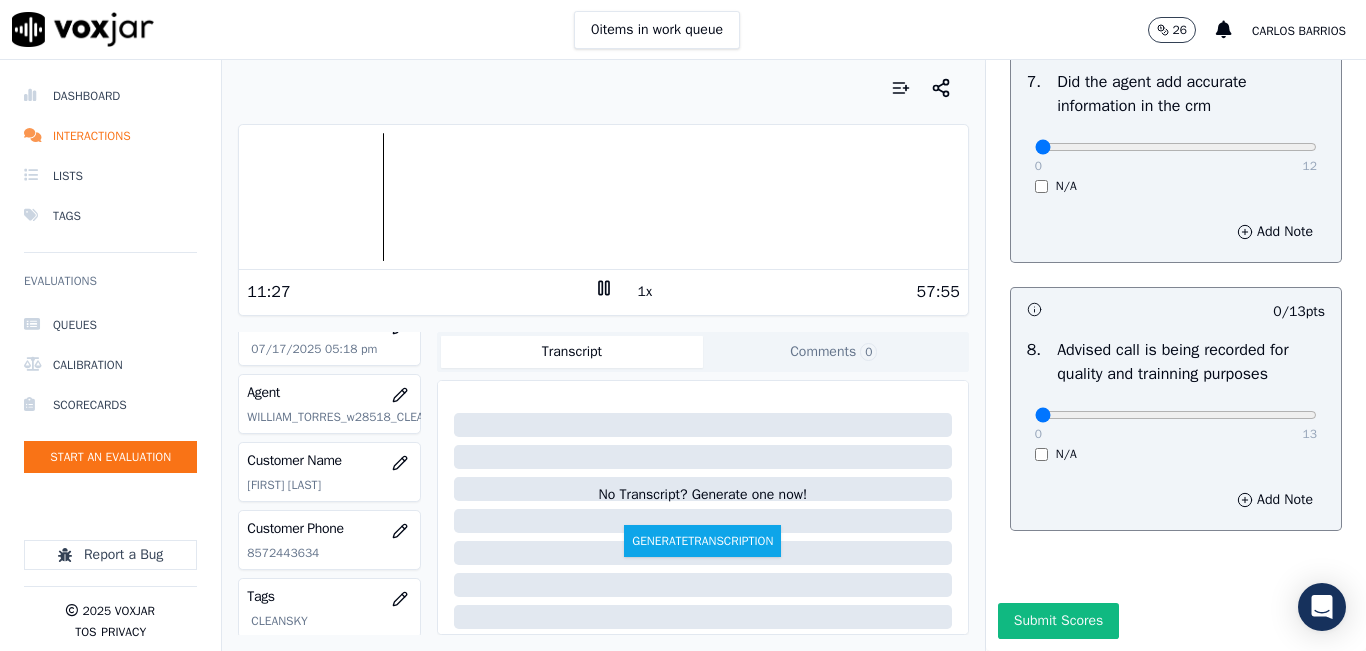click at bounding box center [603, 197] 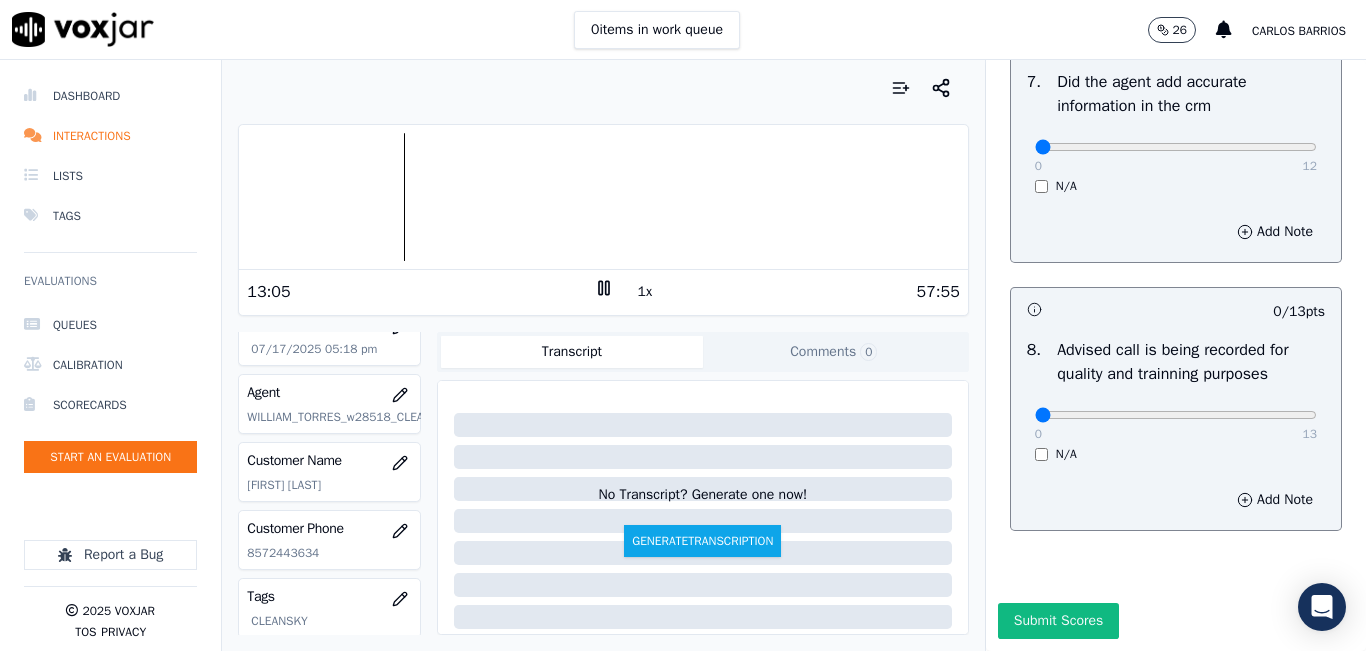 click at bounding box center [603, 197] 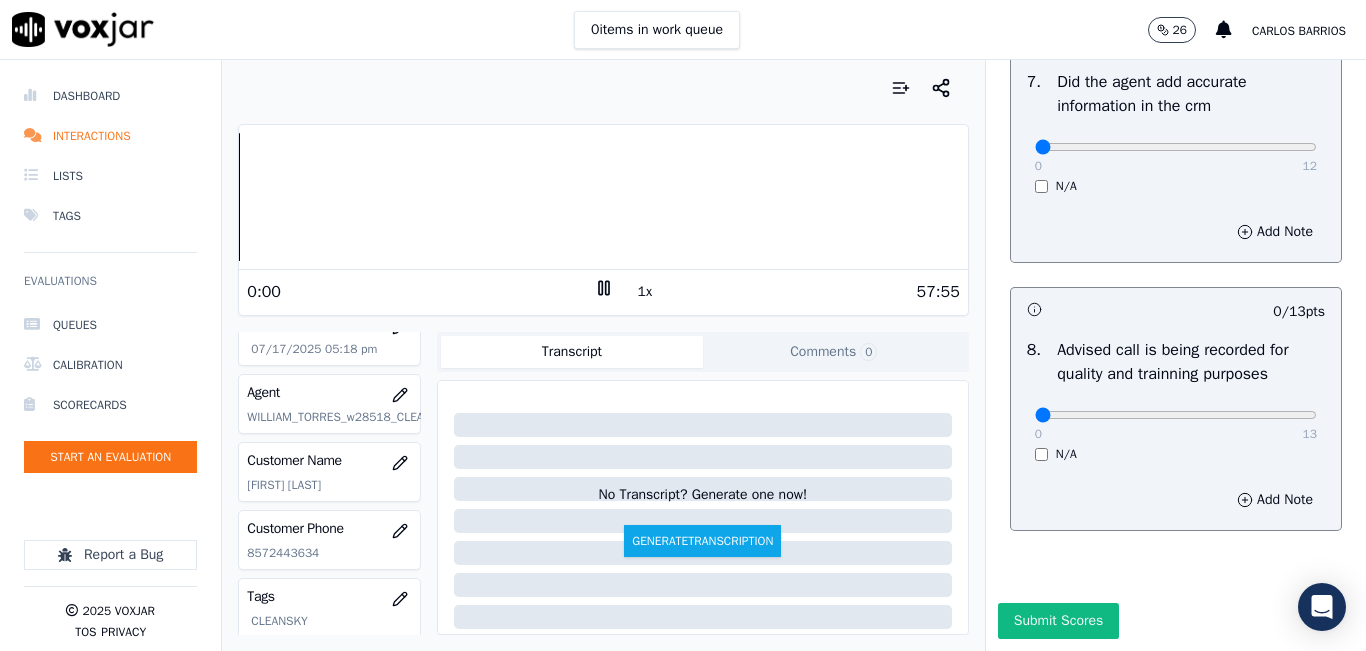 click on "Your browser does not support the audio element.   0:00     1x   57:55   Voxjar ID   3658c3b5-e7cd-448f-85ce-f6f878d75c0d   Source ID   8572443634-all.mp3   Timestamp
07/17/2025 05:18 pm     Agent
[FIRST]_[LAST]_[ID]     Customer Name     [FIRST] [LAST]     Customer Phone     [PHONE]     Tags
CLEANSKY     Source     manualUpload   Type     AUDIO       Transcript   Comments  0   No Transcript? Generate one now!   Generate  Transcription         Add Comment" at bounding box center [603, 355] 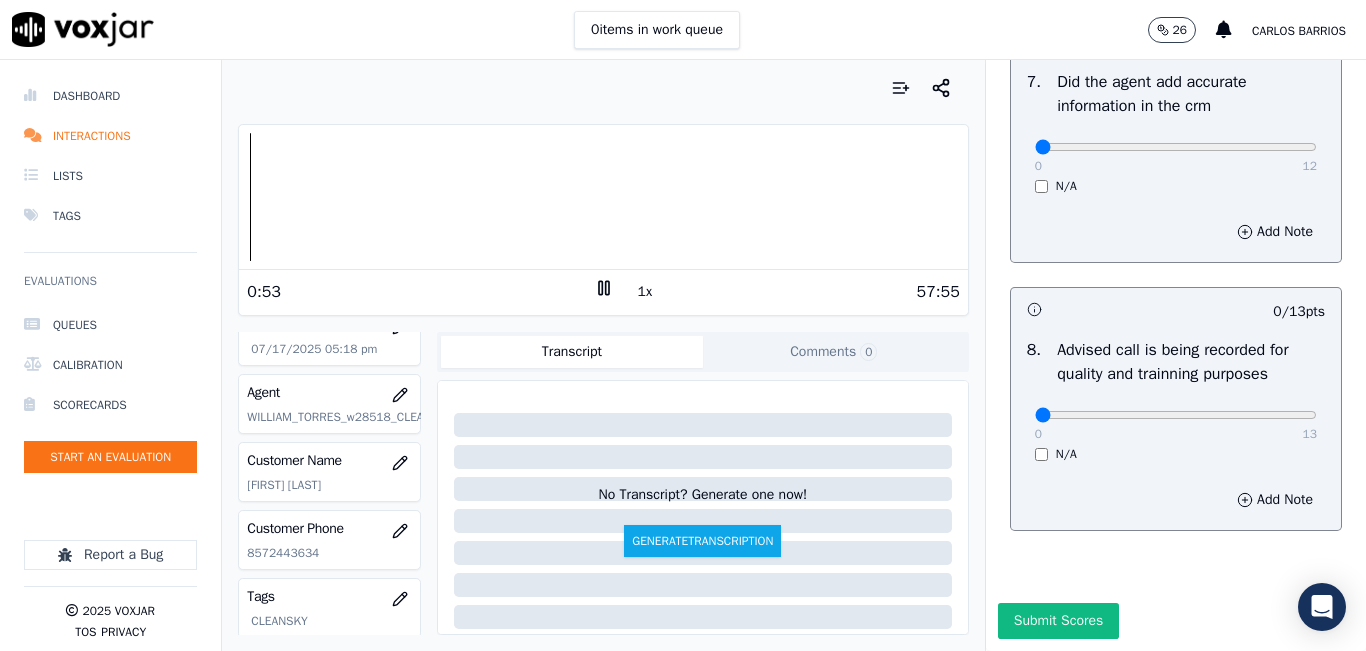 click on "1x" at bounding box center (645, 292) 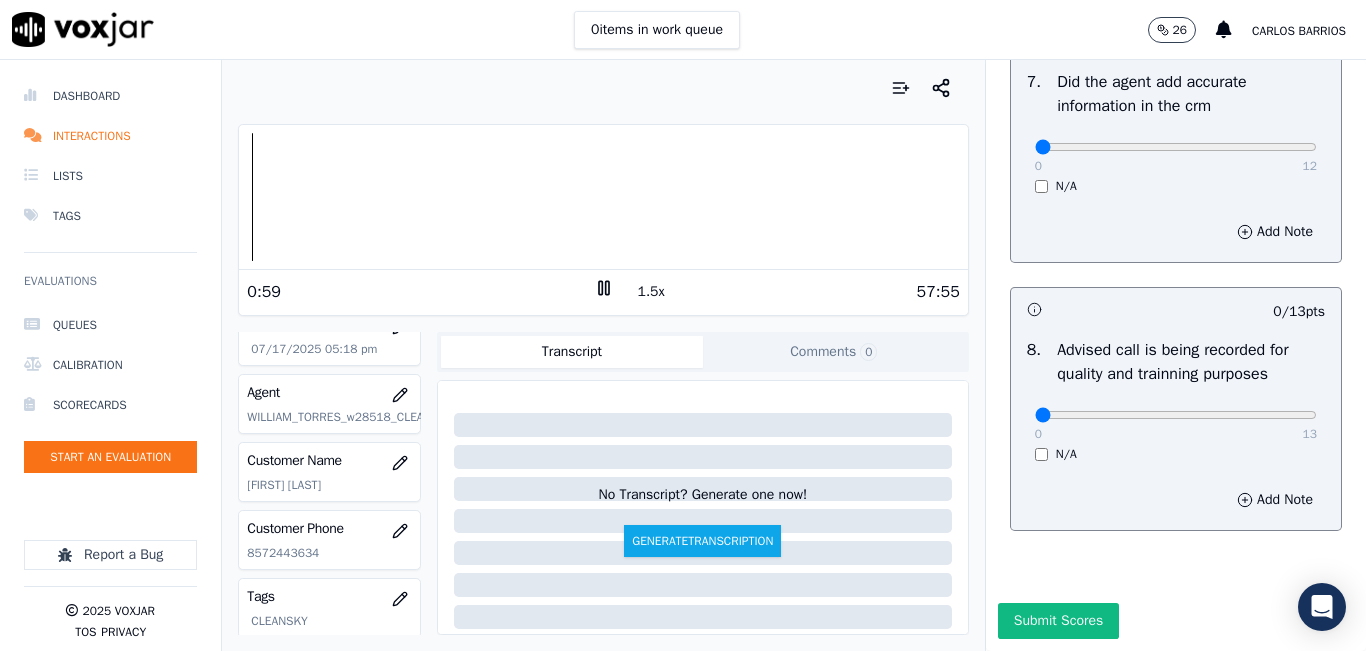 click on "1.5x" at bounding box center (651, 292) 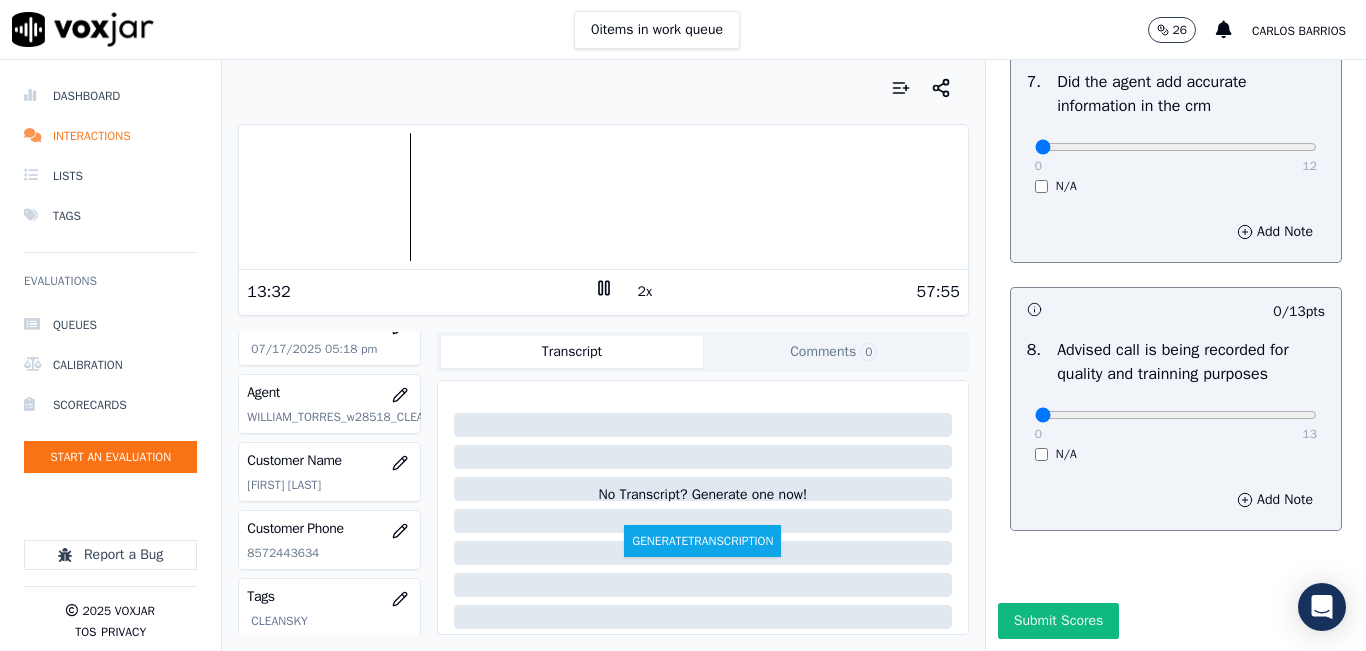 click at bounding box center (603, 197) 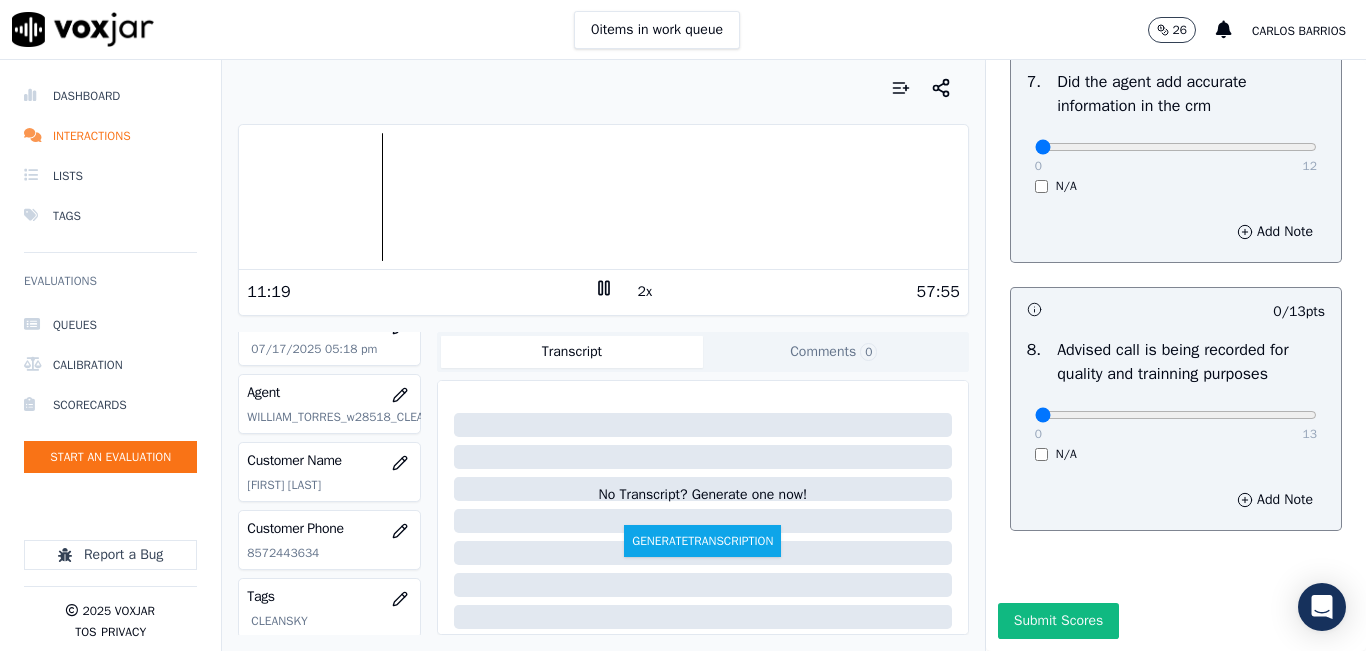 click on "2x" at bounding box center [645, 292] 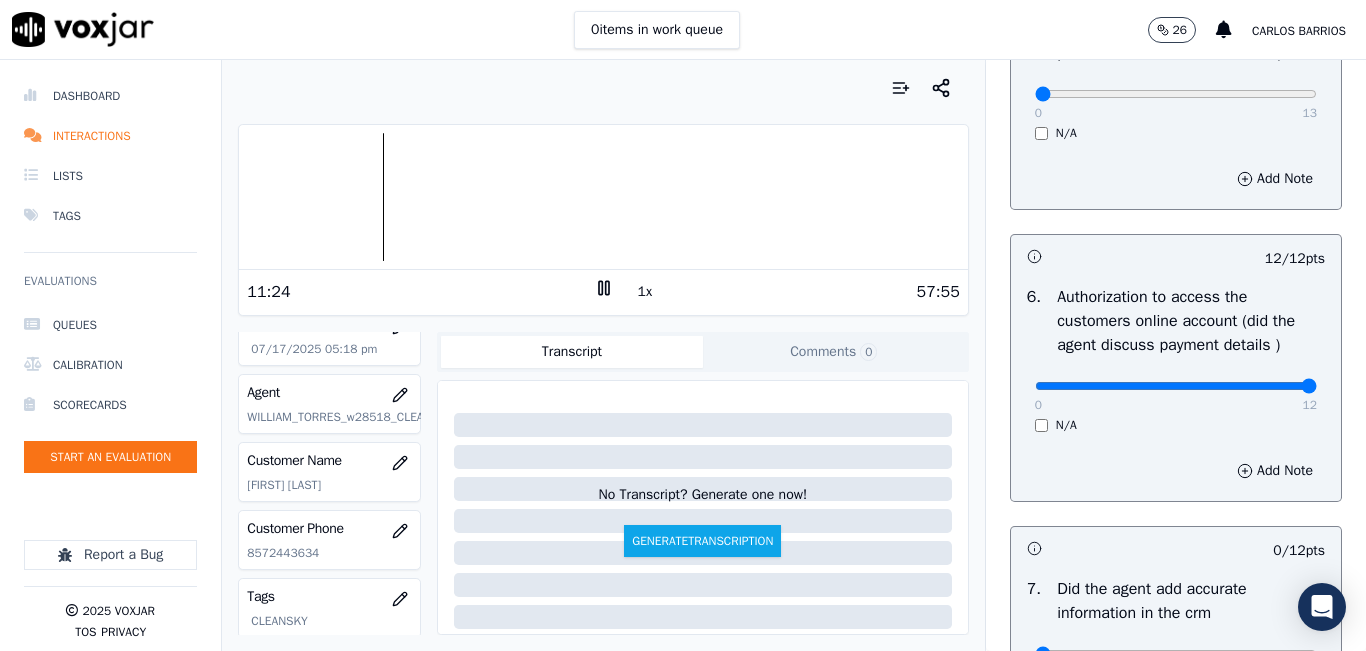 scroll, scrollTop: 1618, scrollLeft: 0, axis: vertical 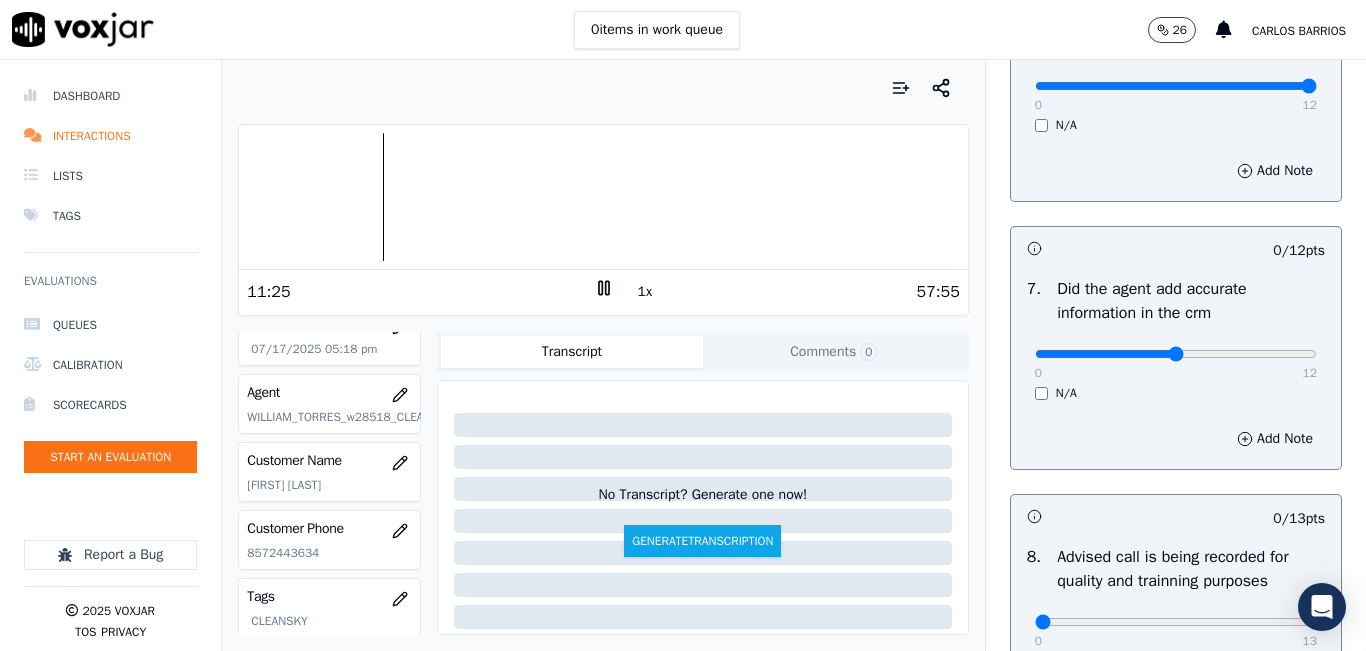 type on "6" 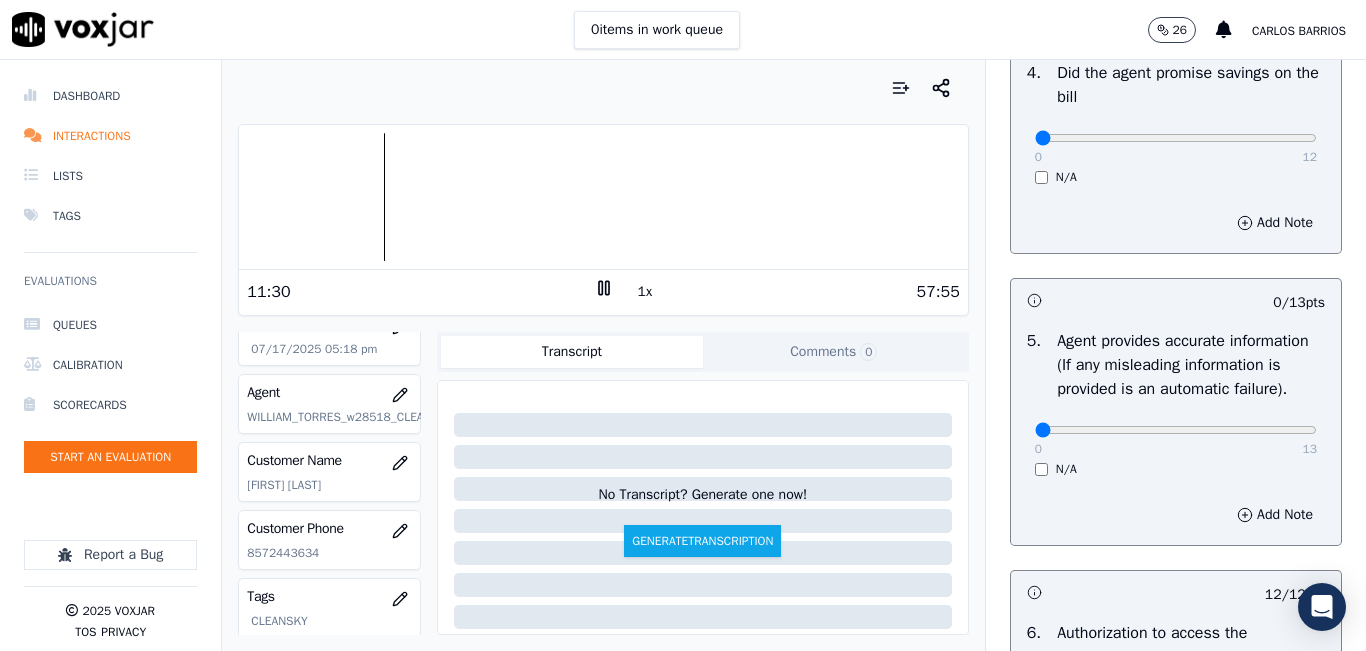 scroll, scrollTop: 1018, scrollLeft: 0, axis: vertical 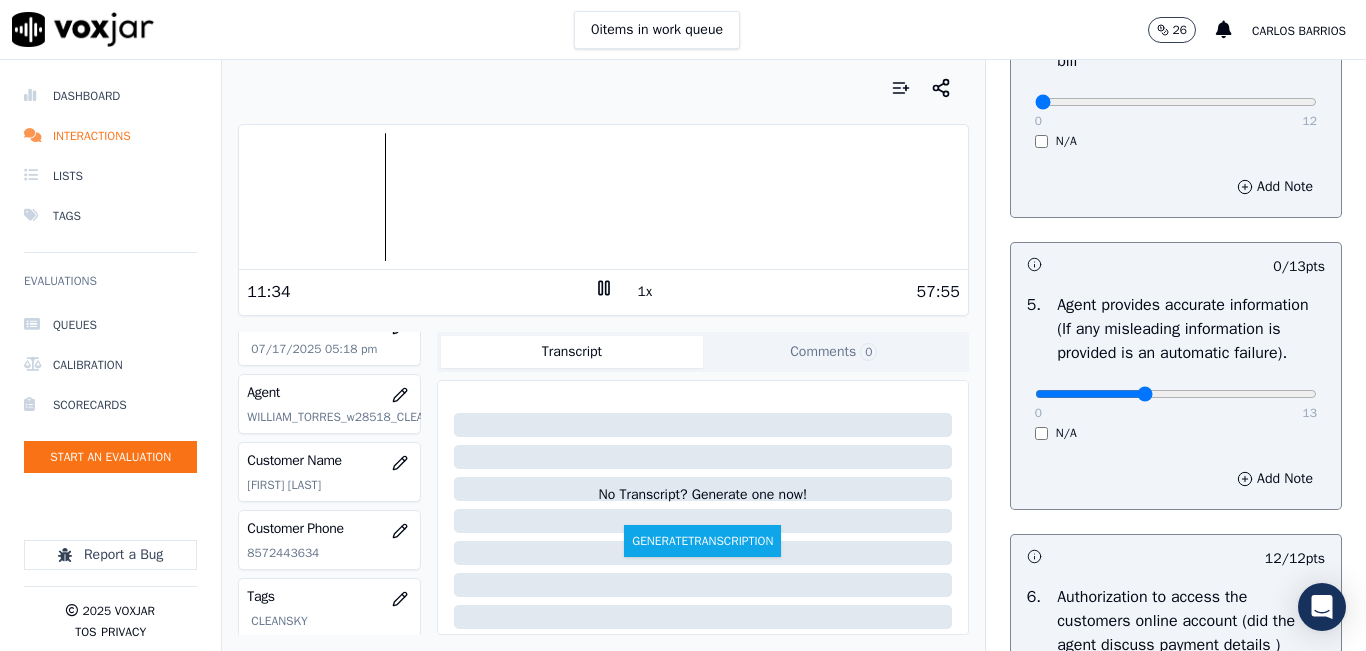 type on "5" 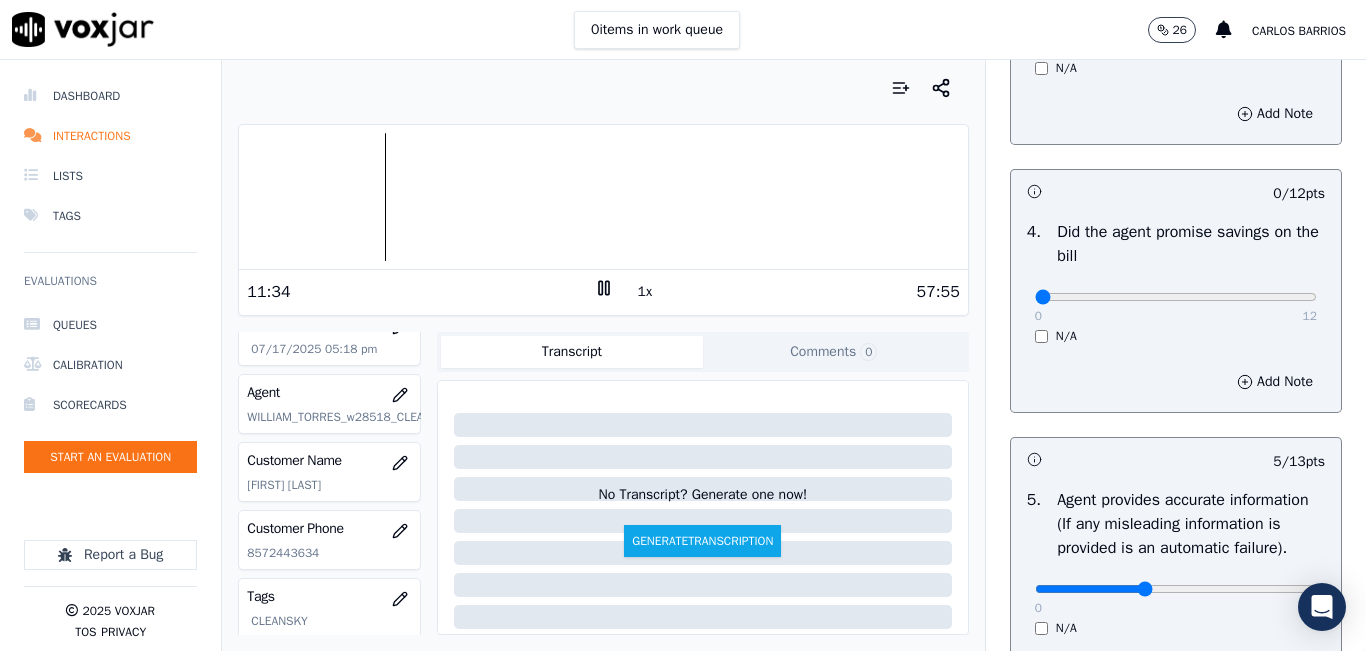 scroll, scrollTop: 818, scrollLeft: 0, axis: vertical 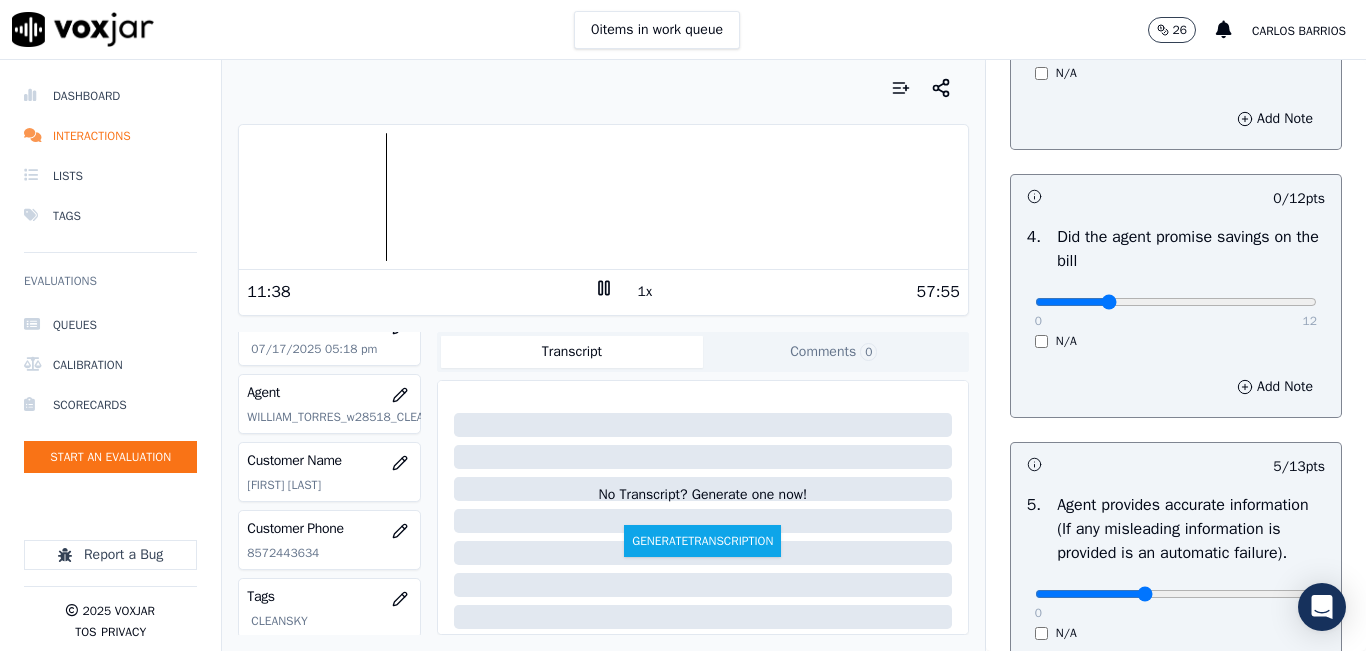 type on "3" 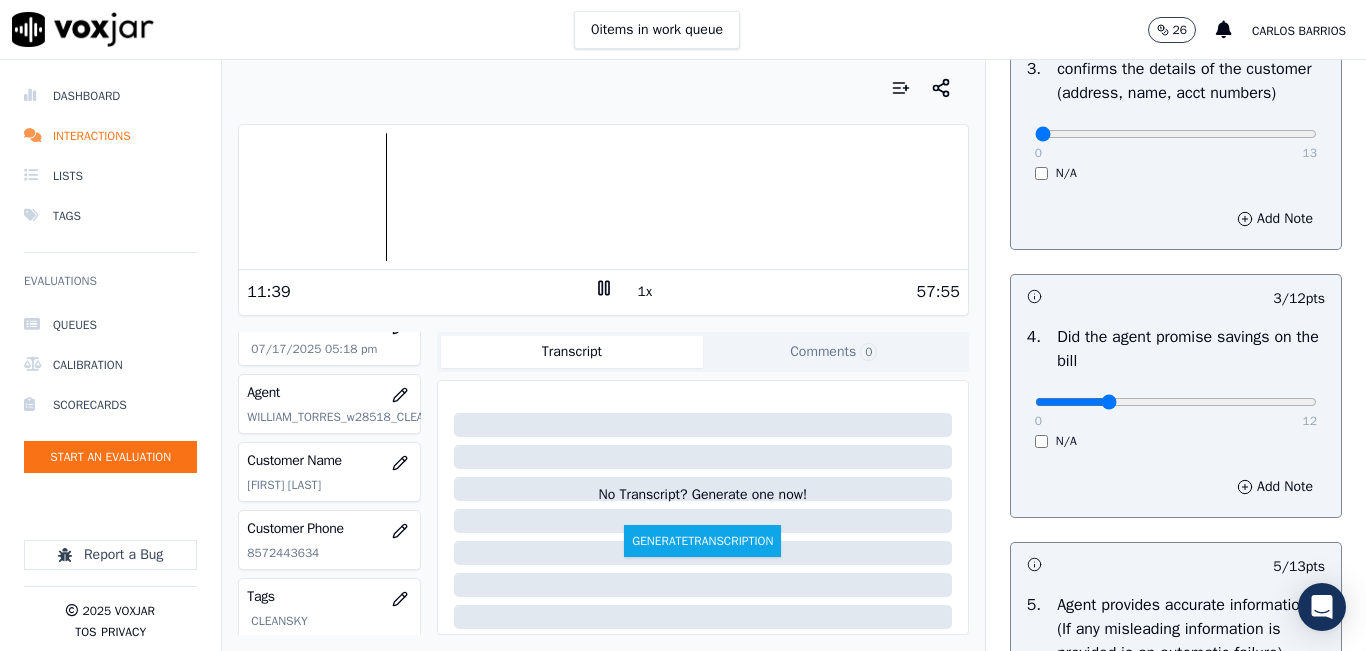 scroll, scrollTop: 618, scrollLeft: 0, axis: vertical 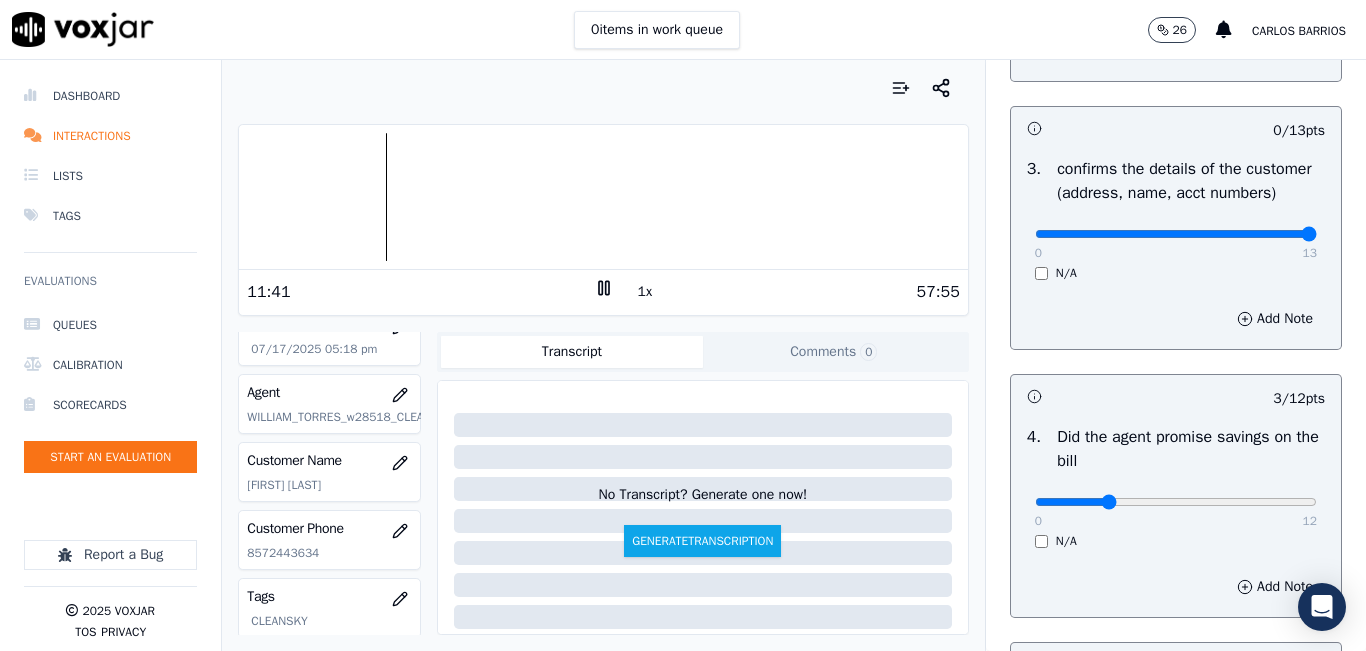 type on "13" 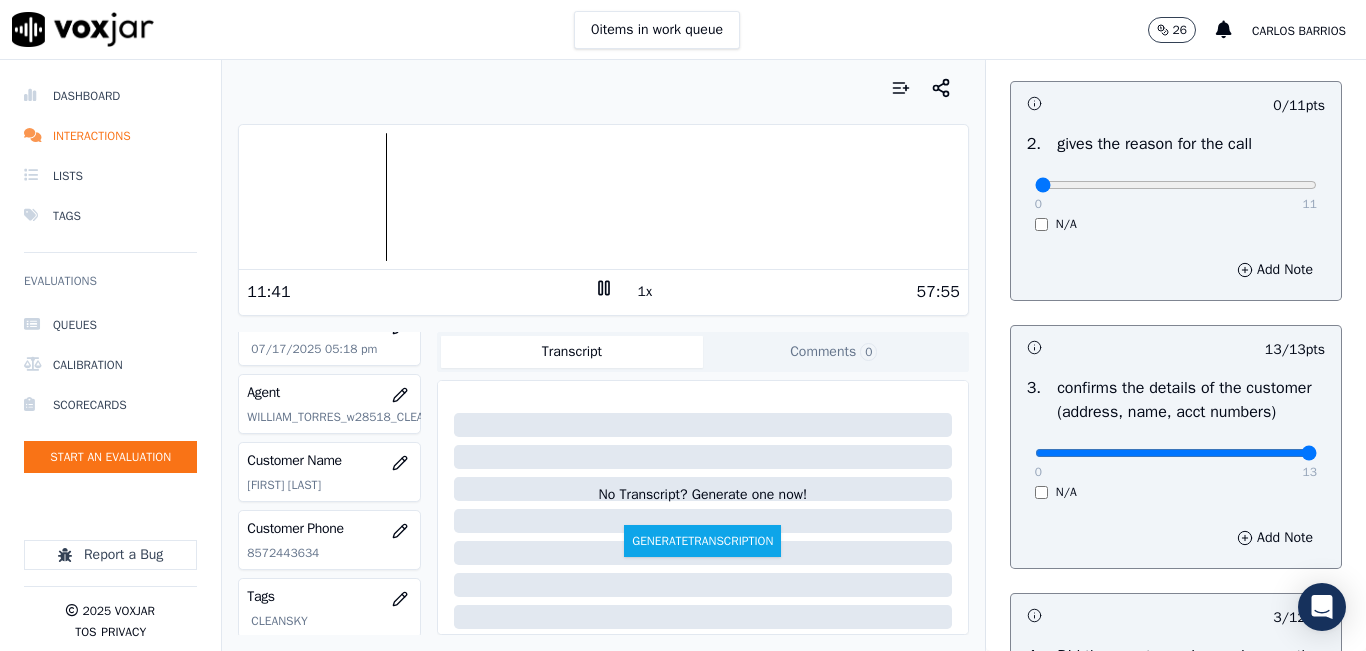 scroll, scrollTop: 318, scrollLeft: 0, axis: vertical 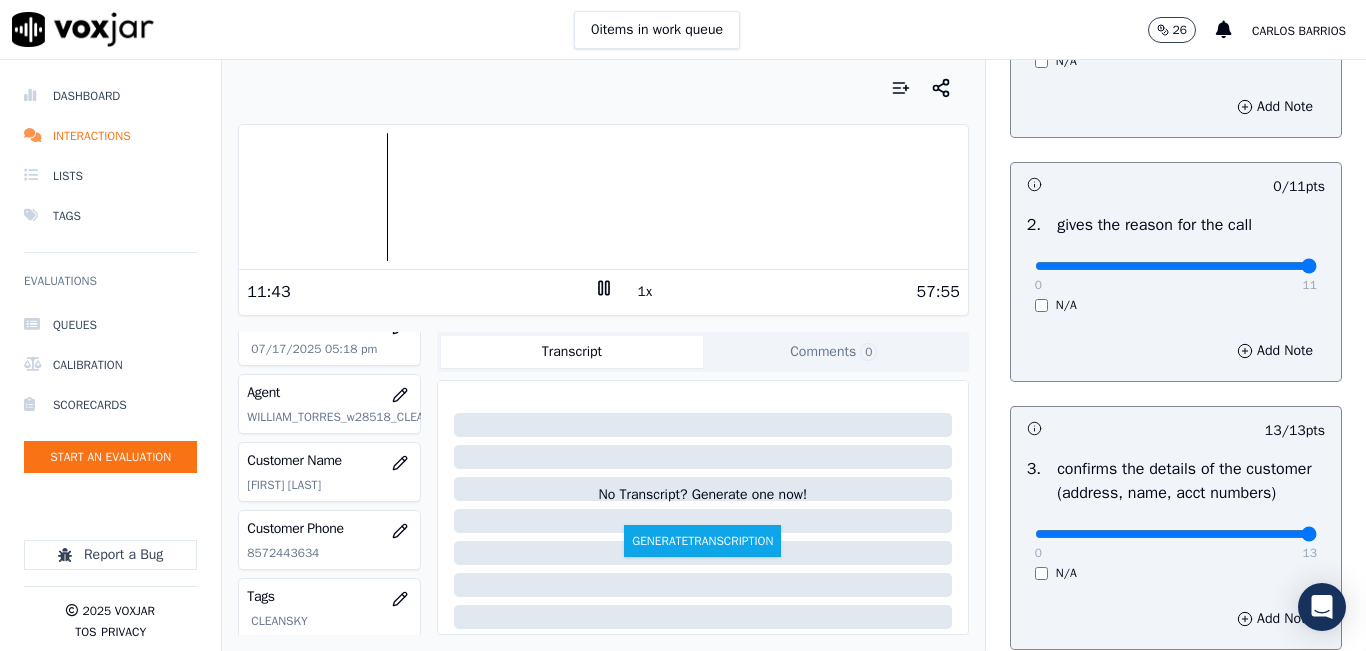 type on "11" 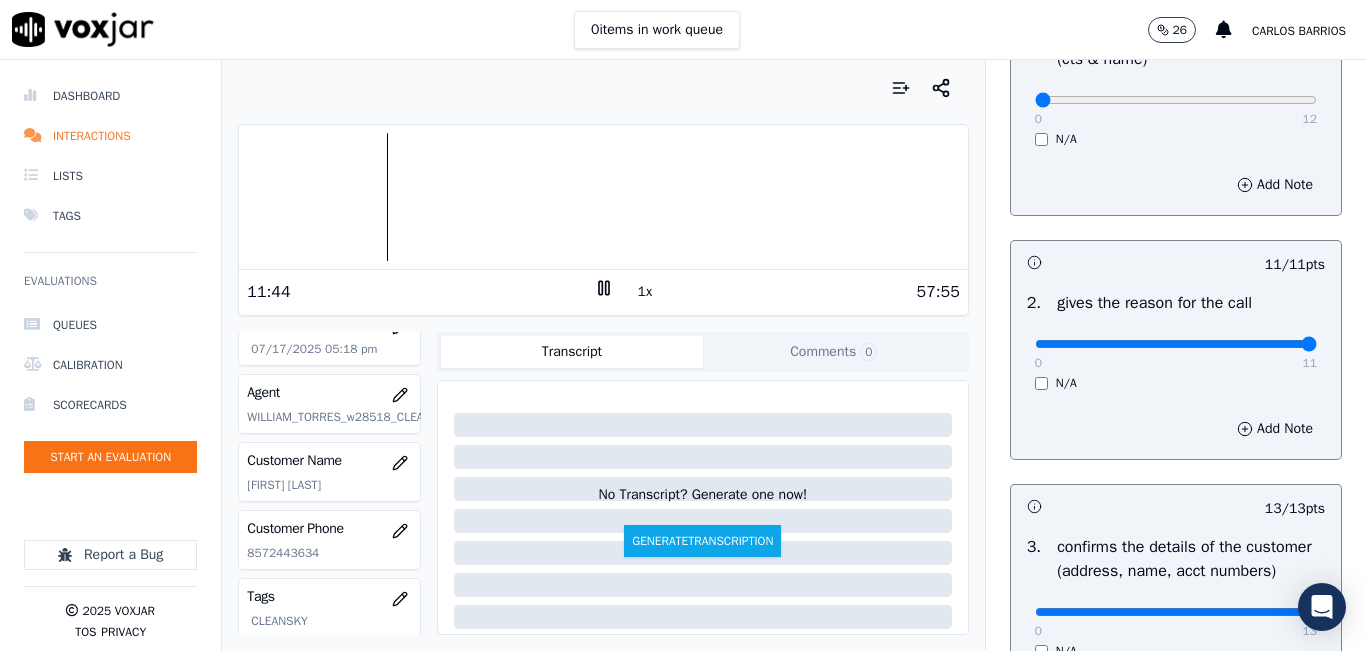 scroll, scrollTop: 18, scrollLeft: 0, axis: vertical 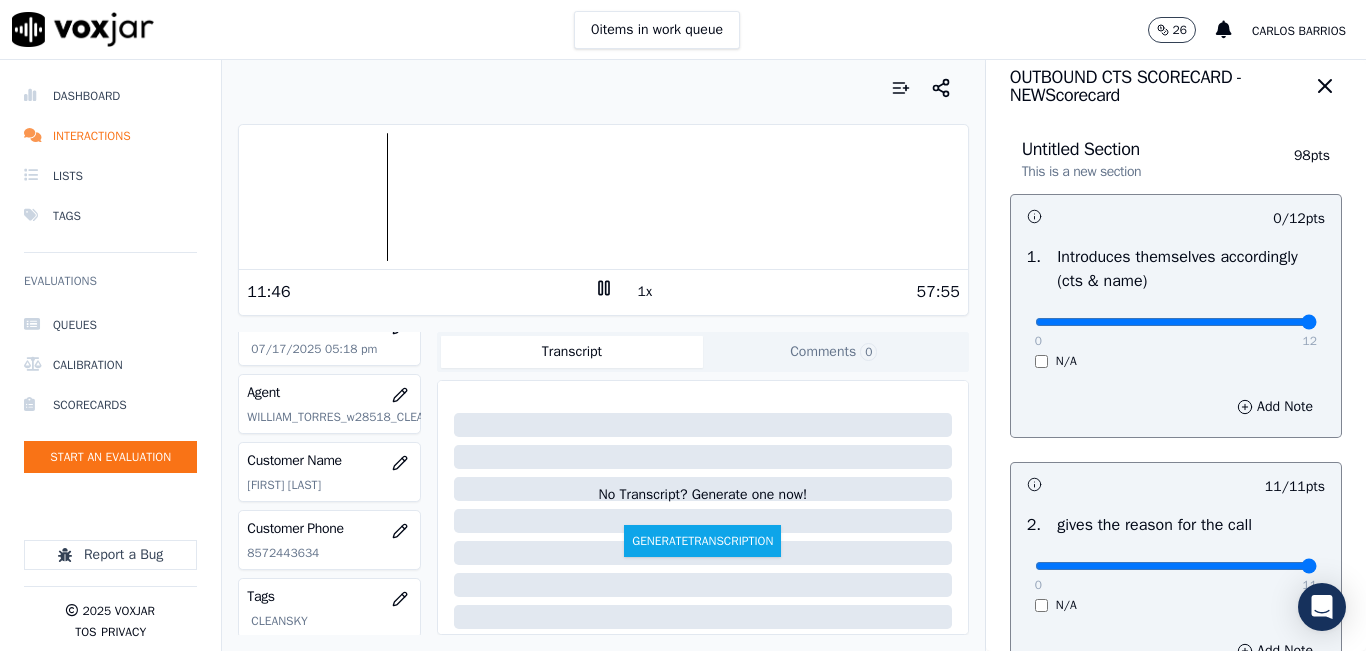 type on "12" 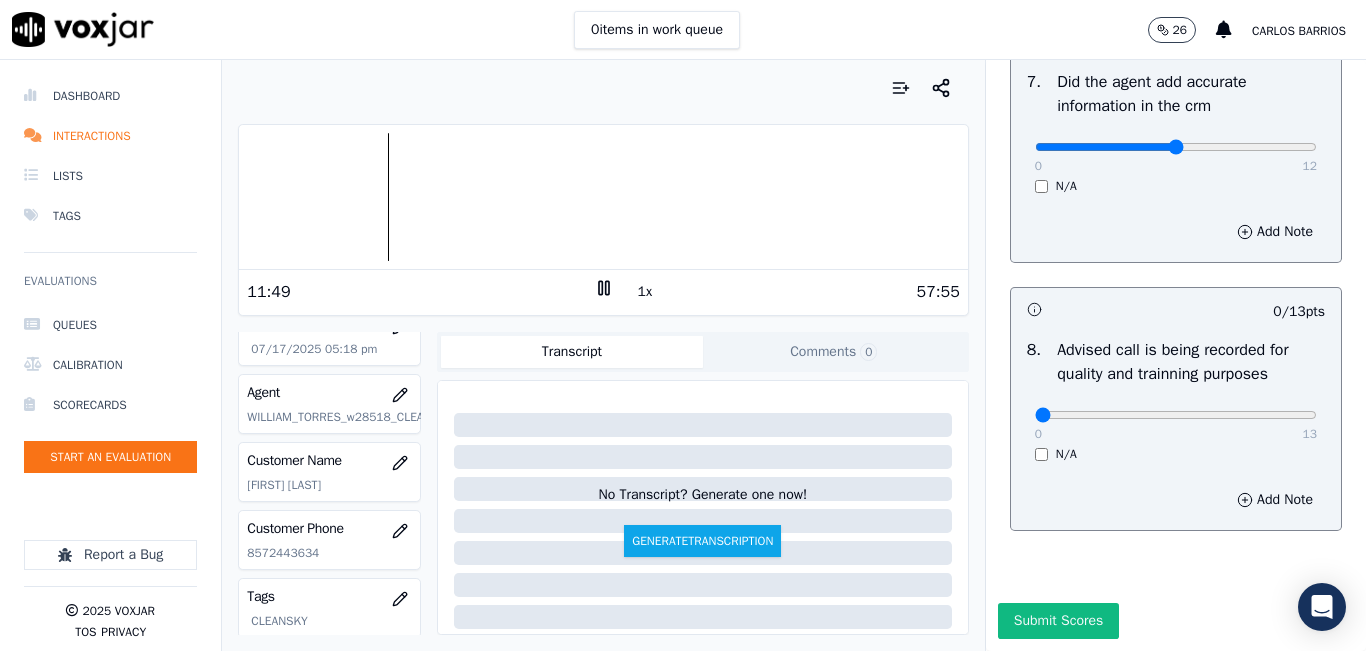 scroll, scrollTop: 1918, scrollLeft: 0, axis: vertical 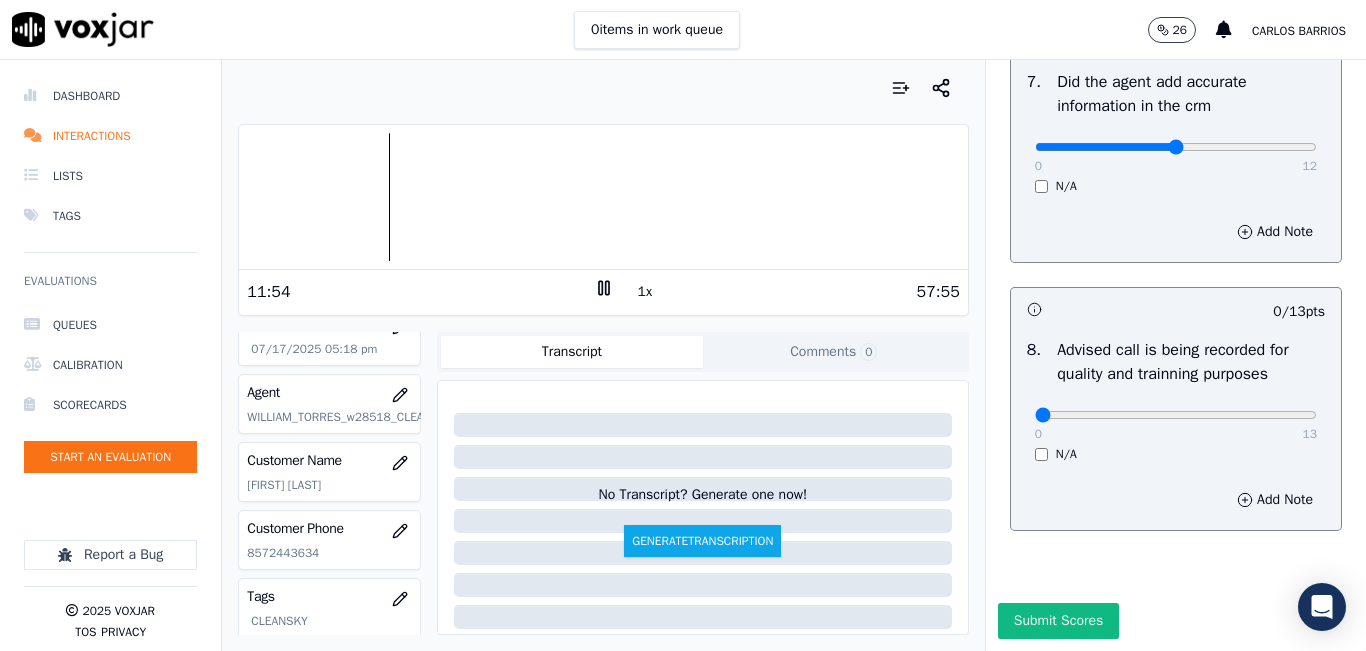 click 